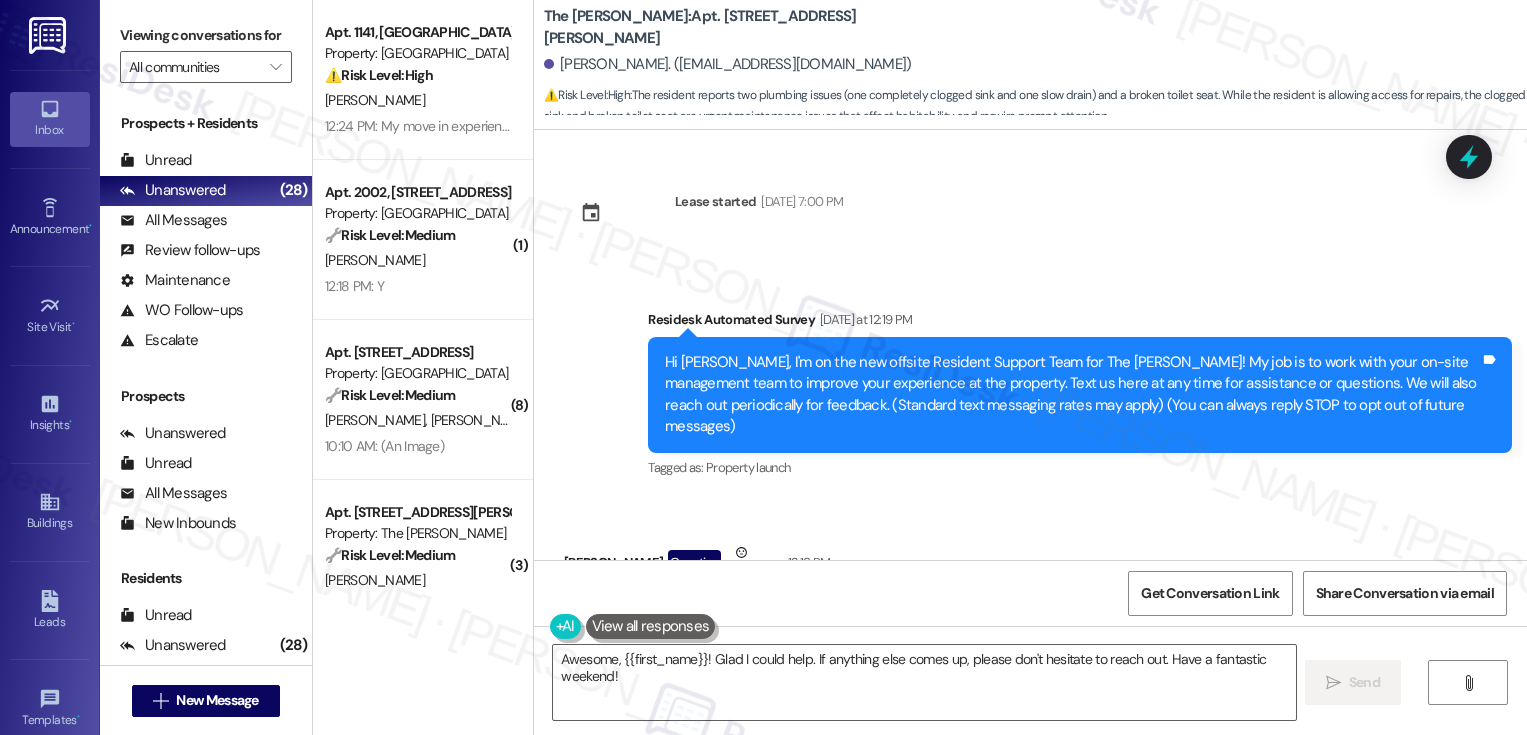 scroll, scrollTop: 0, scrollLeft: 0, axis: both 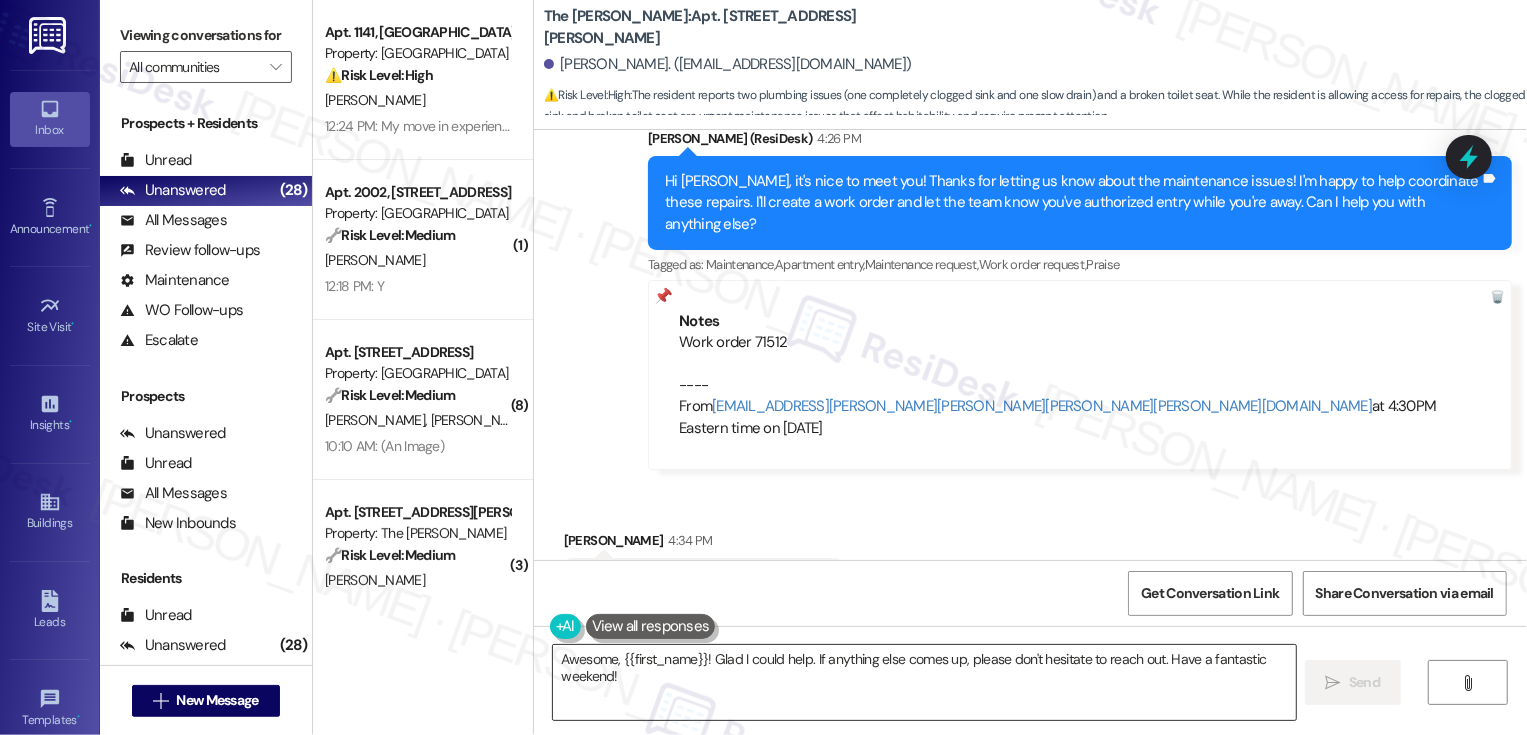 click on "Awesome, {{first_name}}! Glad I could help. If anything else comes up, please don't hesitate to reach out. Have a fantastic weekend!" at bounding box center [924, 682] 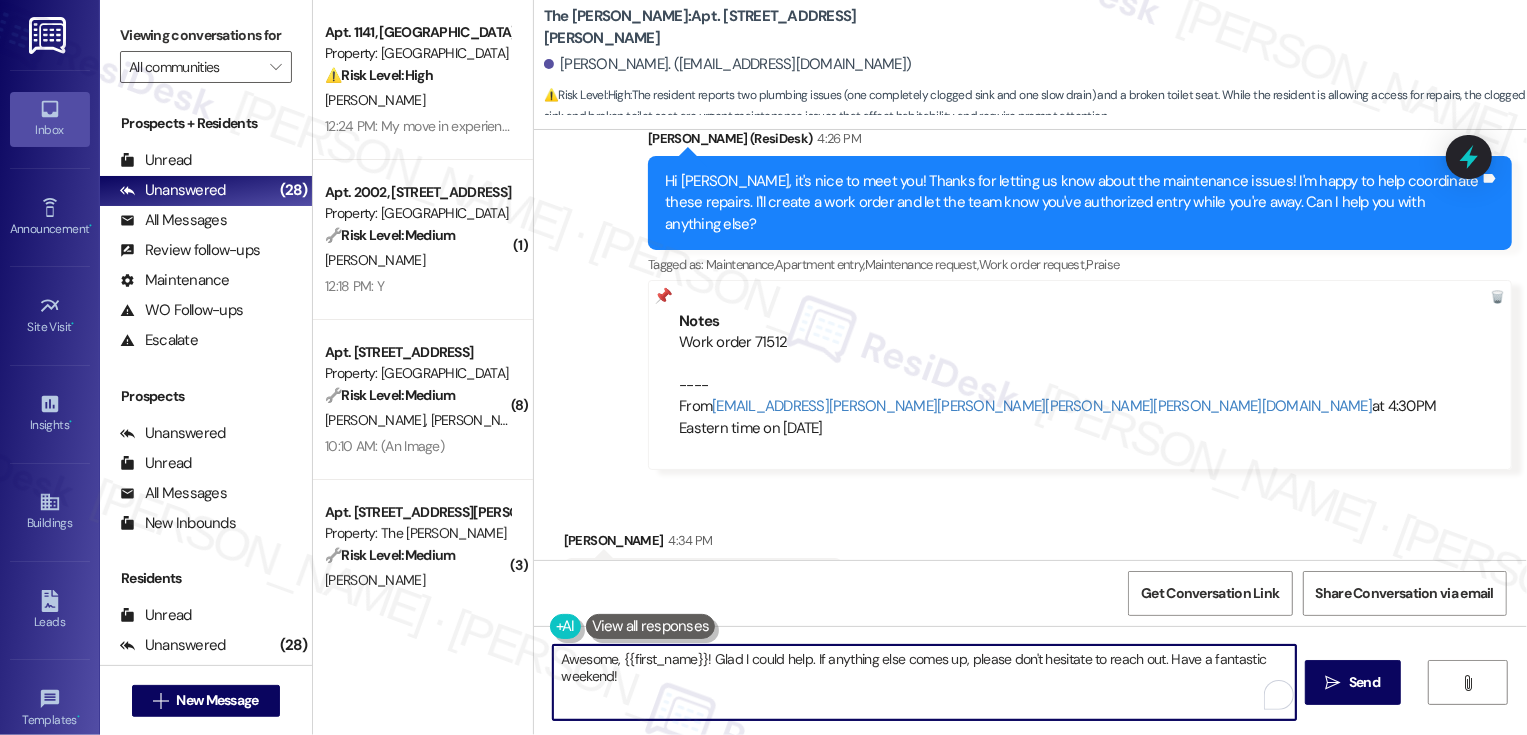 click on "Awesome, {{first_name}}! Glad I could help. If anything else comes up, please don't hesitate to reach out. Have a fantastic weekend!" at bounding box center (924, 682) 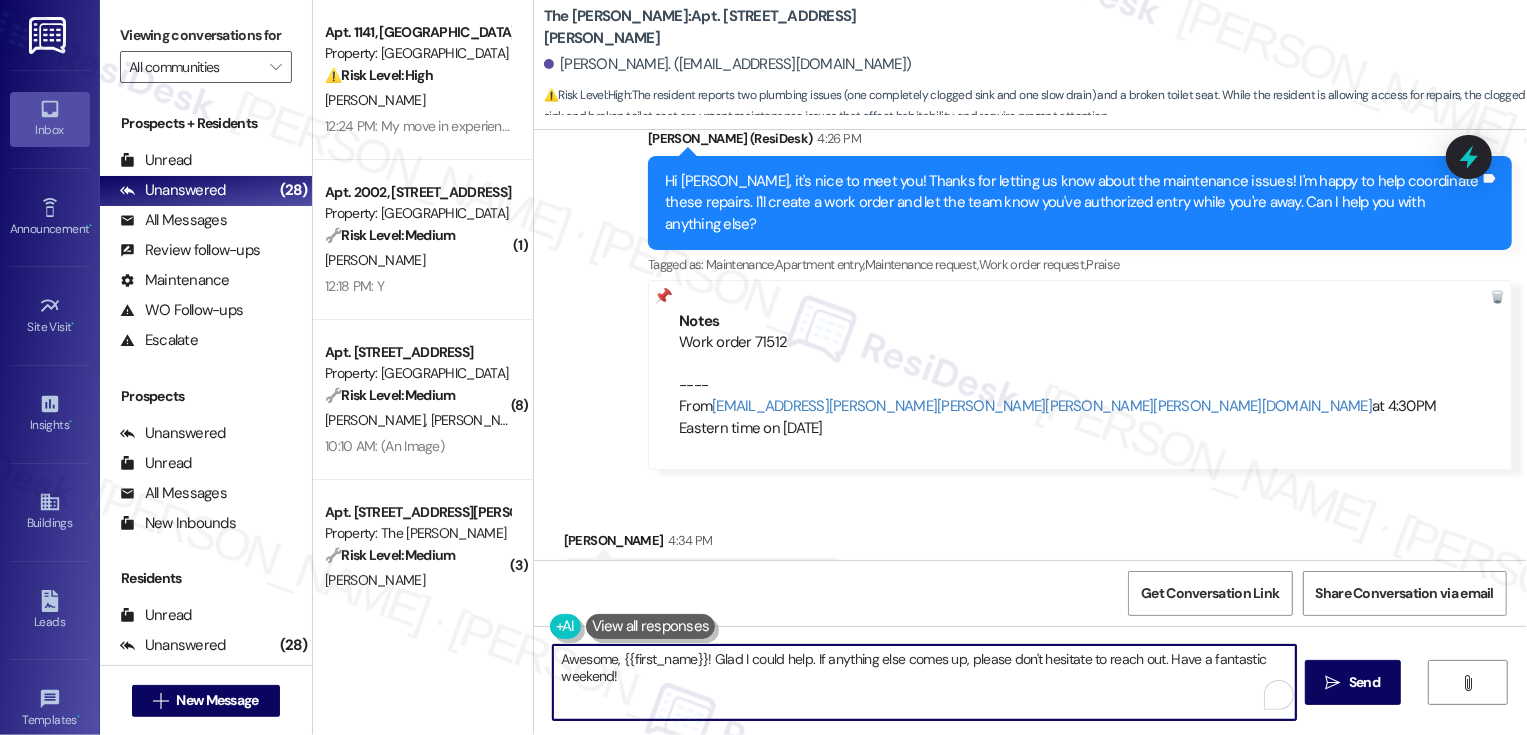 click on "Awesome, {{first_name}}! Glad I could help. If anything else comes up, please don't hesitate to reach out. Have a fantastic weekend!" at bounding box center (924, 682) 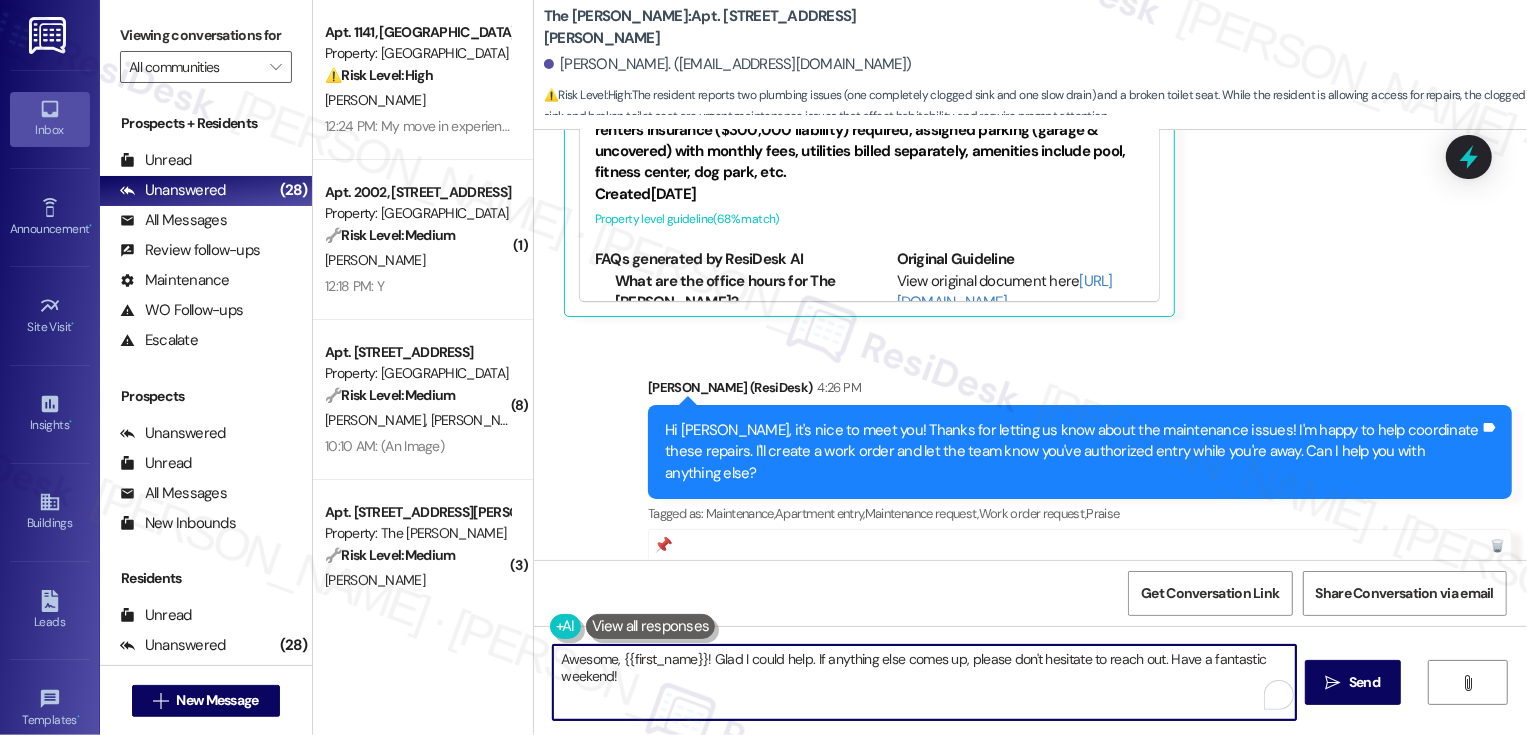 scroll, scrollTop: 789, scrollLeft: 0, axis: vertical 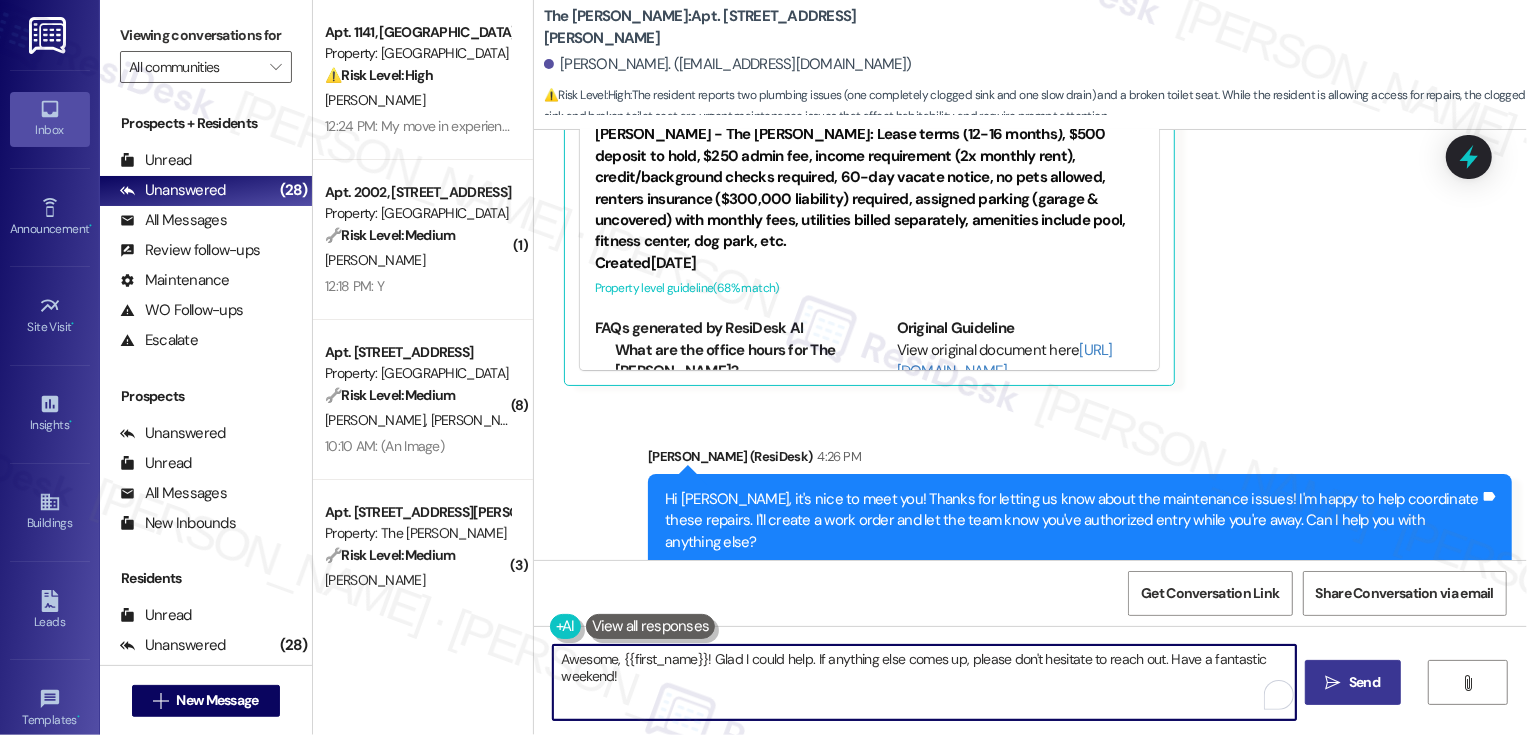 click on "Send" at bounding box center (1364, 682) 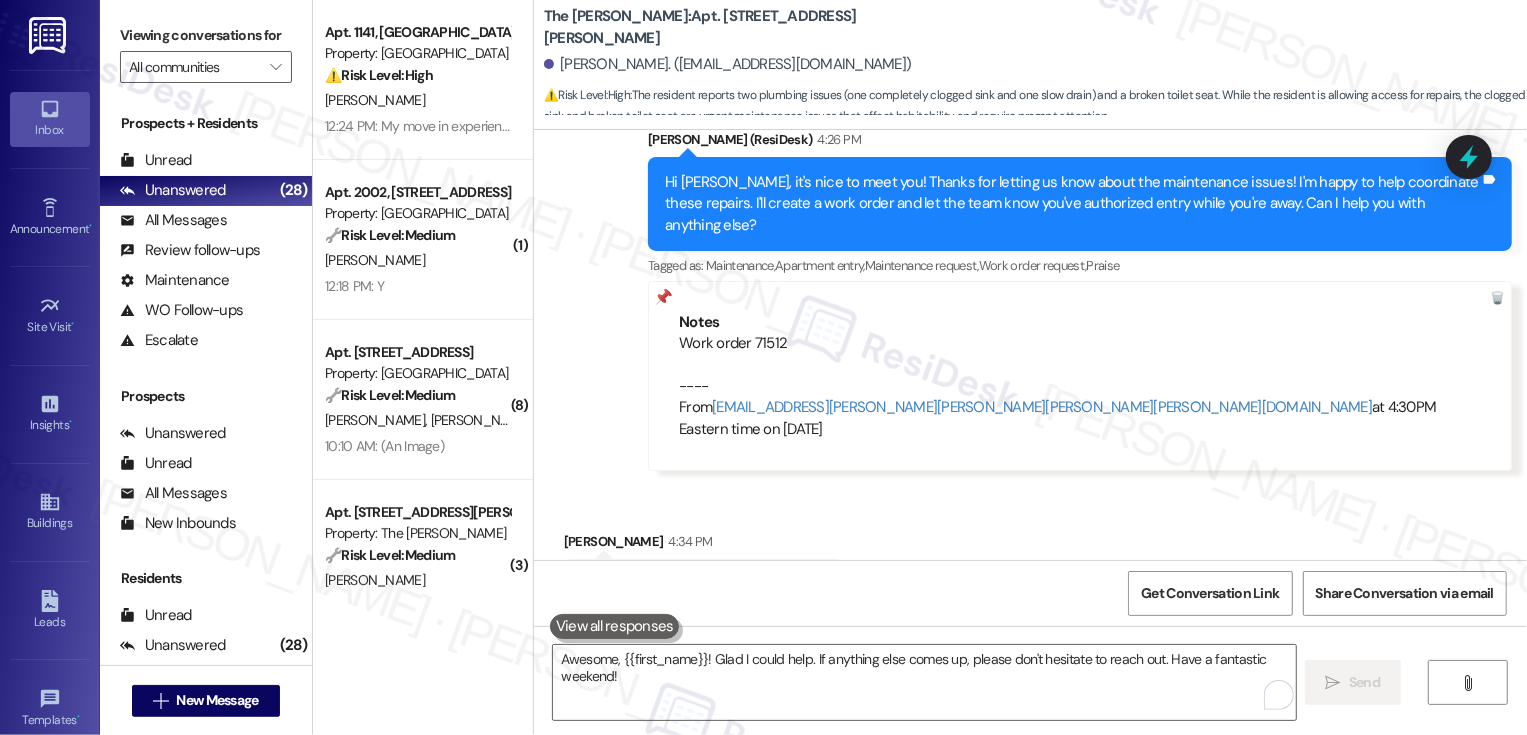 scroll, scrollTop: 1247, scrollLeft: 0, axis: vertical 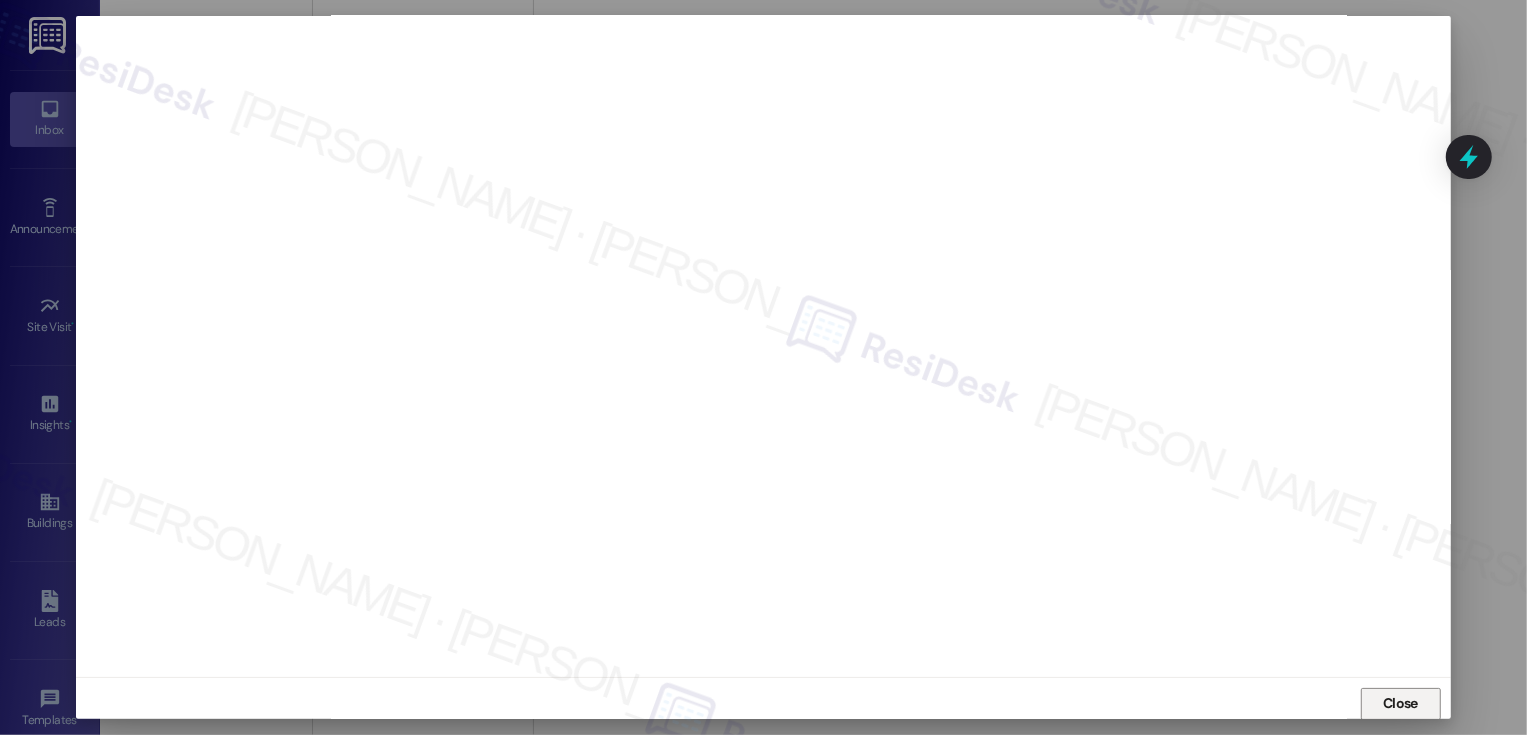 click on "Close" at bounding box center (1400, 703) 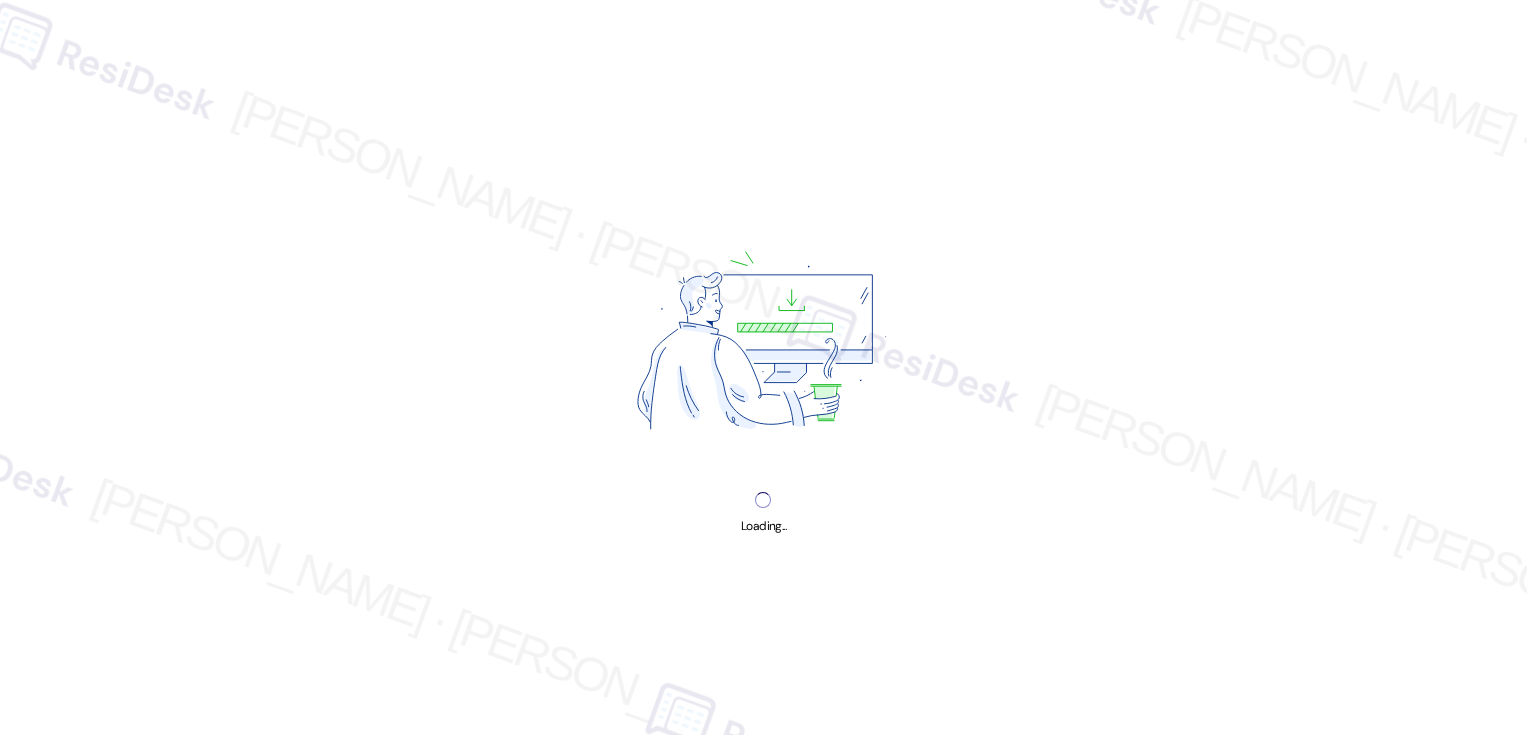 scroll, scrollTop: 0, scrollLeft: 0, axis: both 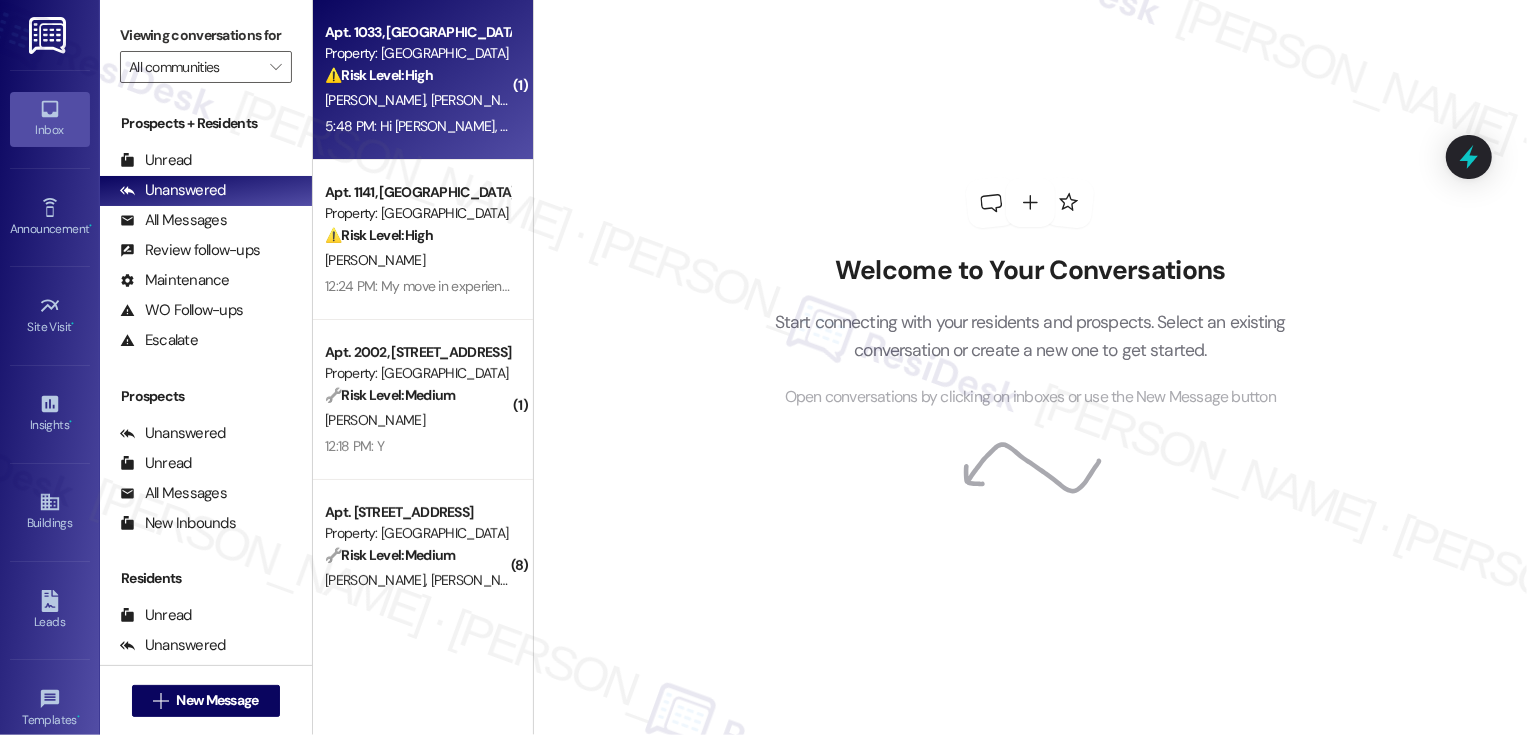 click on "⚠️  Risk Level:  High The resident is requesting lease renewal information and has not received a response from previous attempts. This indicates a potential risk of non-renewal if not addressed promptly." at bounding box center (417, 75) 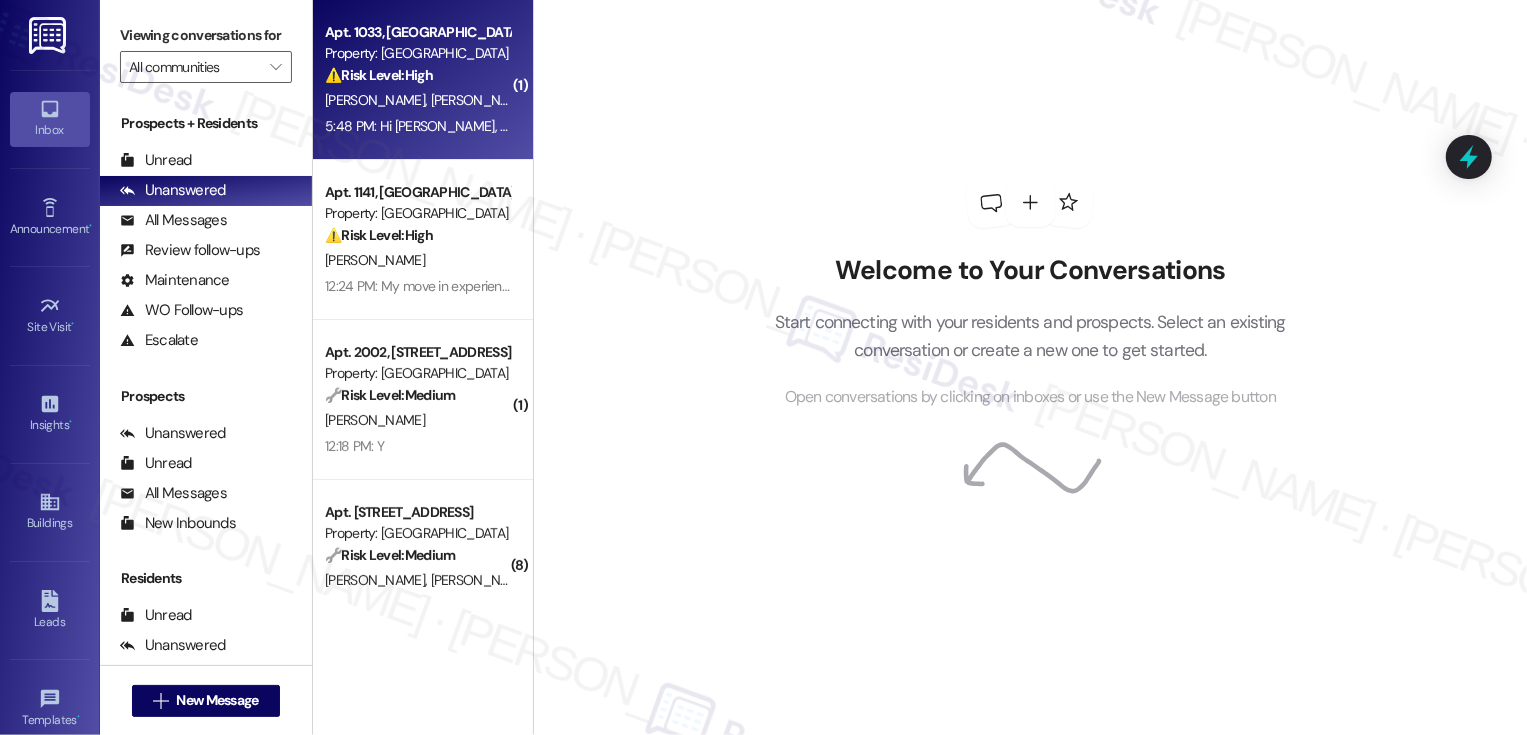 click on "⚠️  Risk Level:  High The resident is requesting lease renewal information and has not received a response from previous attempts. This indicates a potential risk of non-renewal if not addressed promptly." at bounding box center (417, 75) 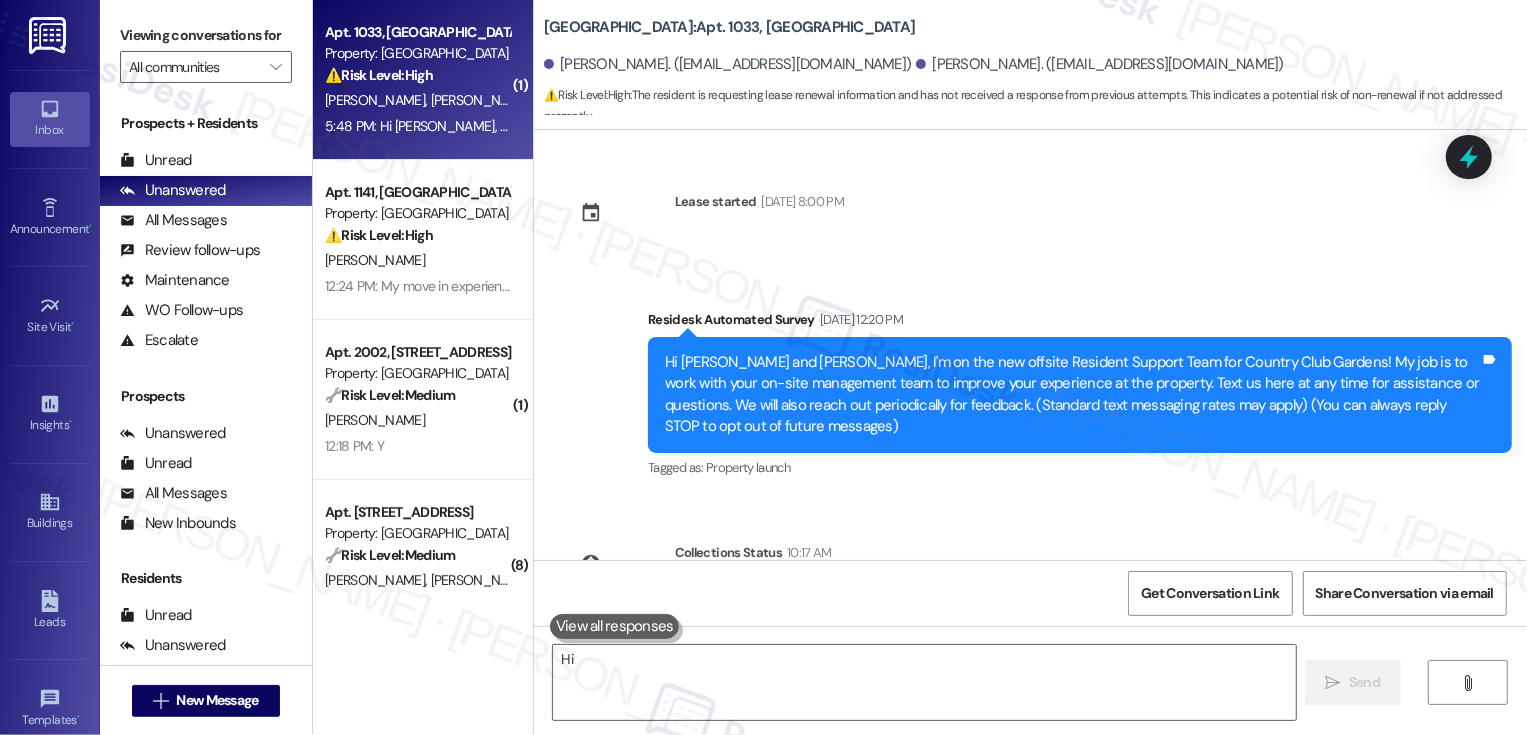 click on "⚠️  Risk Level:  High The resident is requesting lease renewal information and has not received a response from previous attempts. This indicates a potential risk of non-renewal if not addressed promptly." at bounding box center [417, 75] 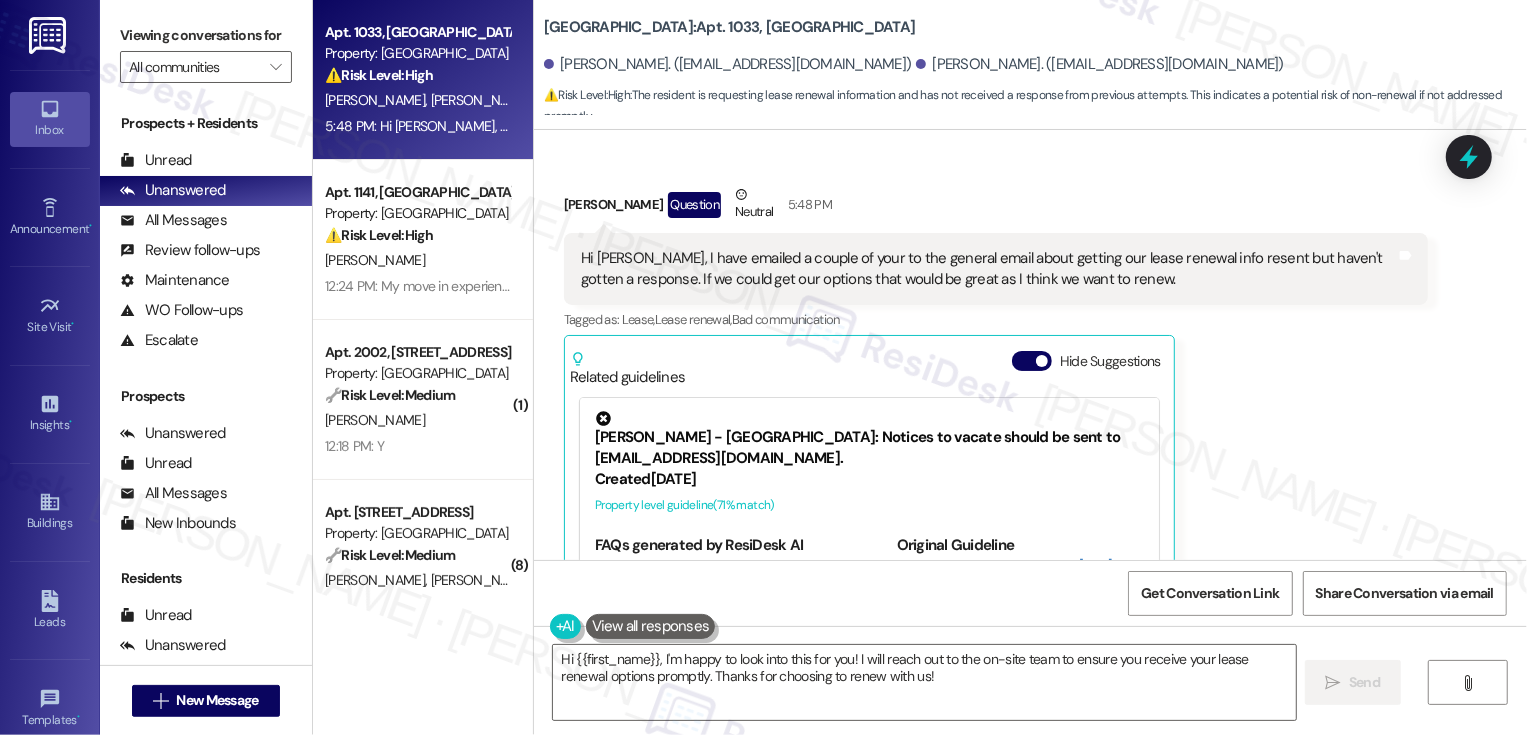 scroll, scrollTop: 567, scrollLeft: 0, axis: vertical 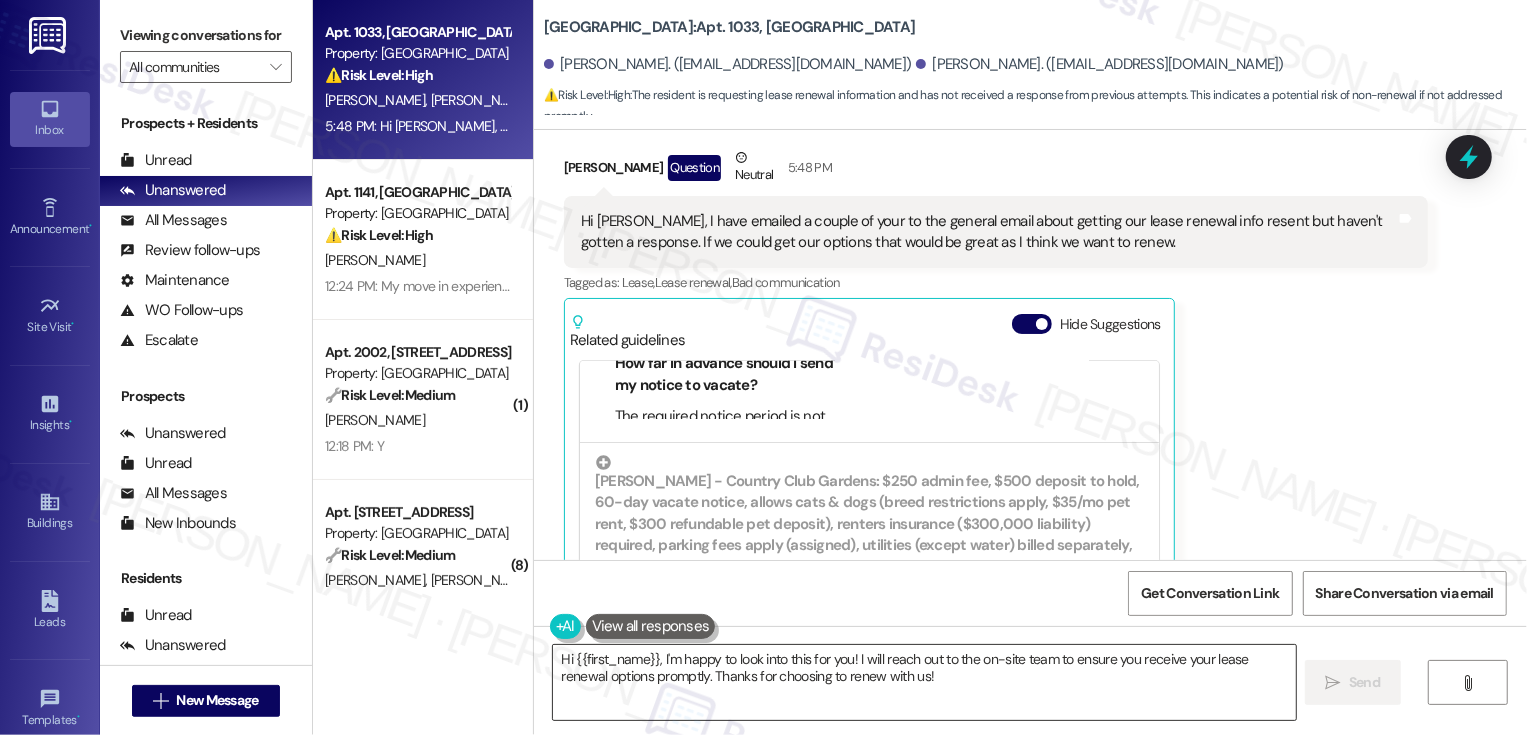 click on "Hi {{first_name}}, I'm happy to look into this for you! I will reach out to the on-site team to ensure you receive your lease renewal options promptly. Thanks for choosing to renew with us!" at bounding box center [924, 682] 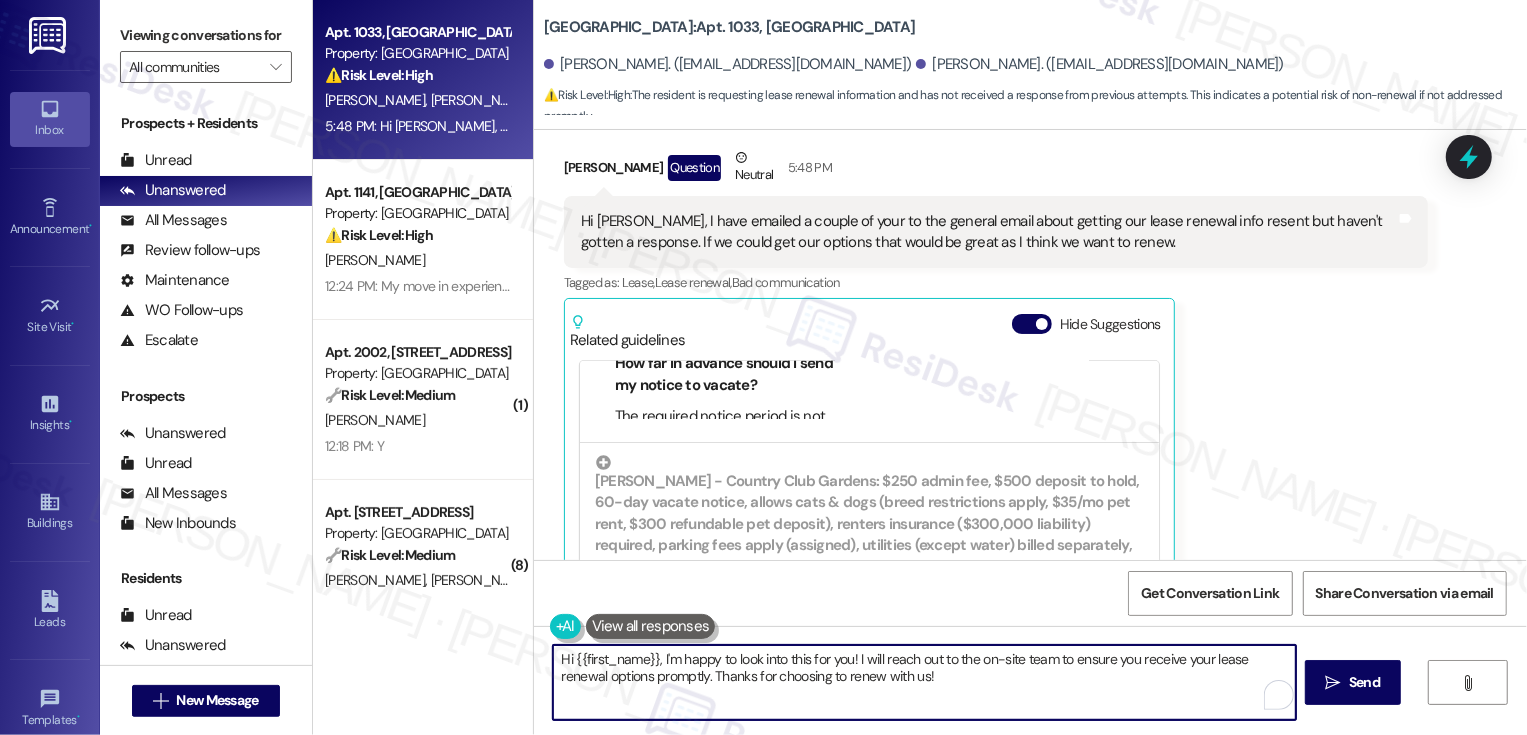 click on "Hi {{first_name}}, I'm happy to look into this for you! I will reach out to the on-site team to ensure you receive your lease renewal options promptly. Thanks for choosing to renew with us!" at bounding box center [924, 682] 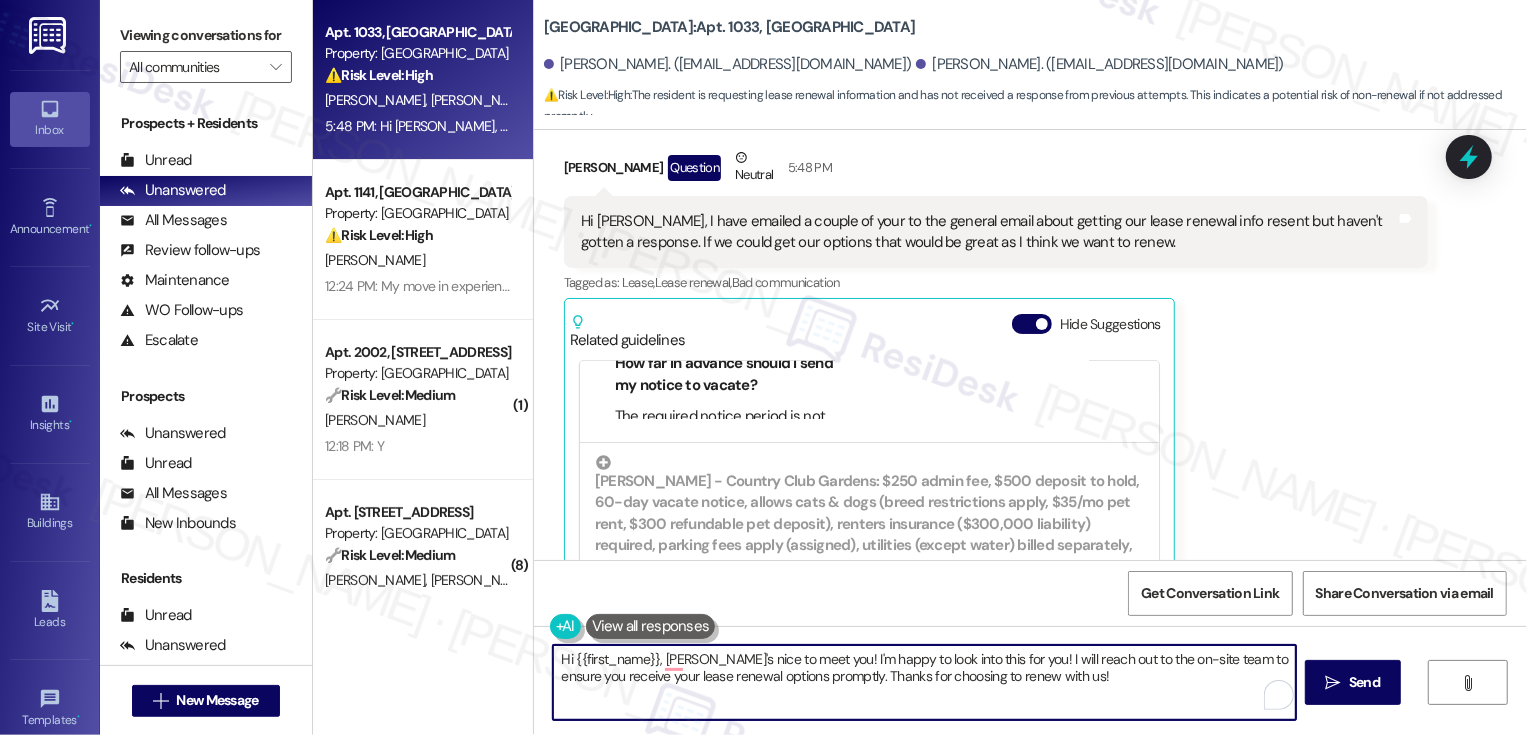 drag, startPoint x: 1101, startPoint y: 656, endPoint x: 1143, endPoint y: 656, distance: 42 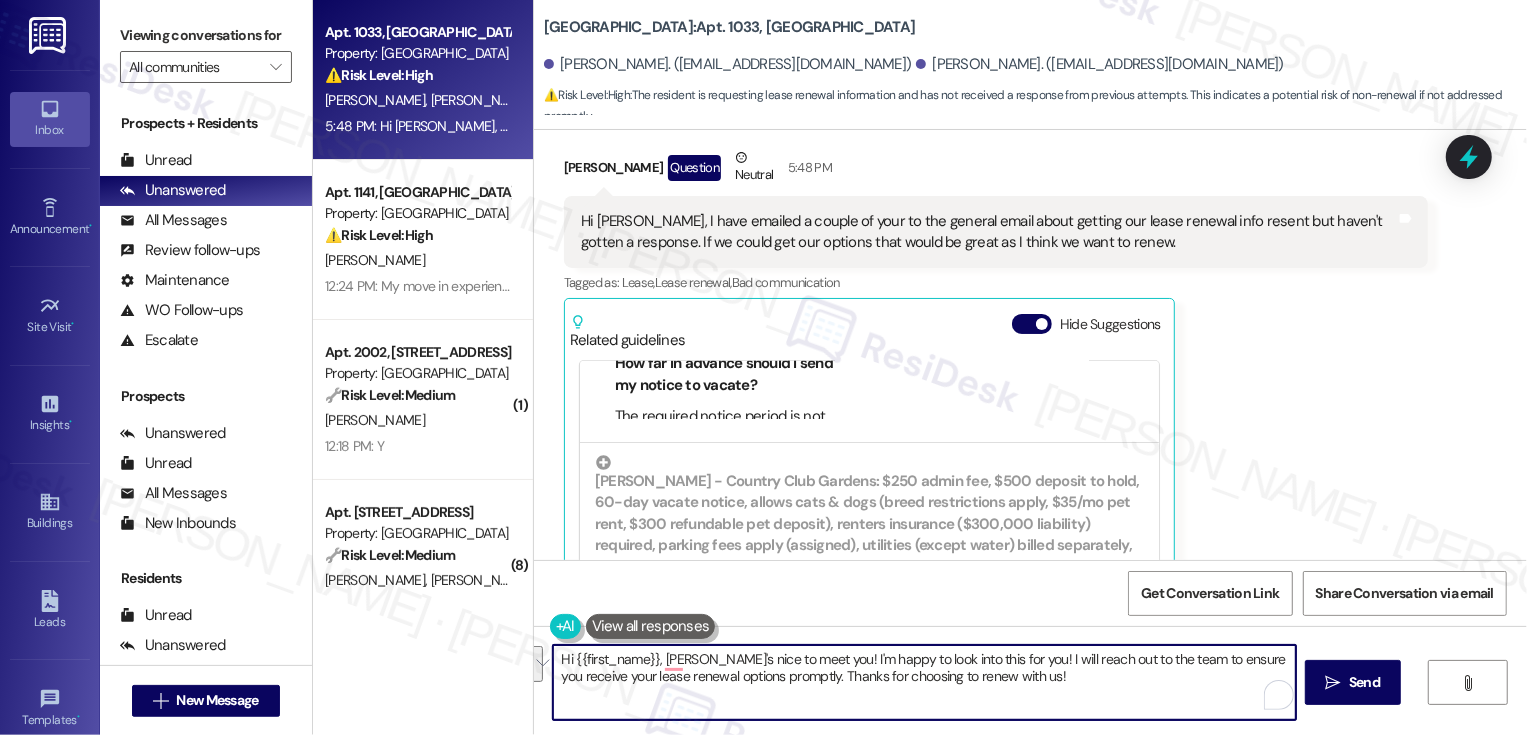 drag, startPoint x: 1133, startPoint y: 659, endPoint x: 738, endPoint y: 679, distance: 395.506 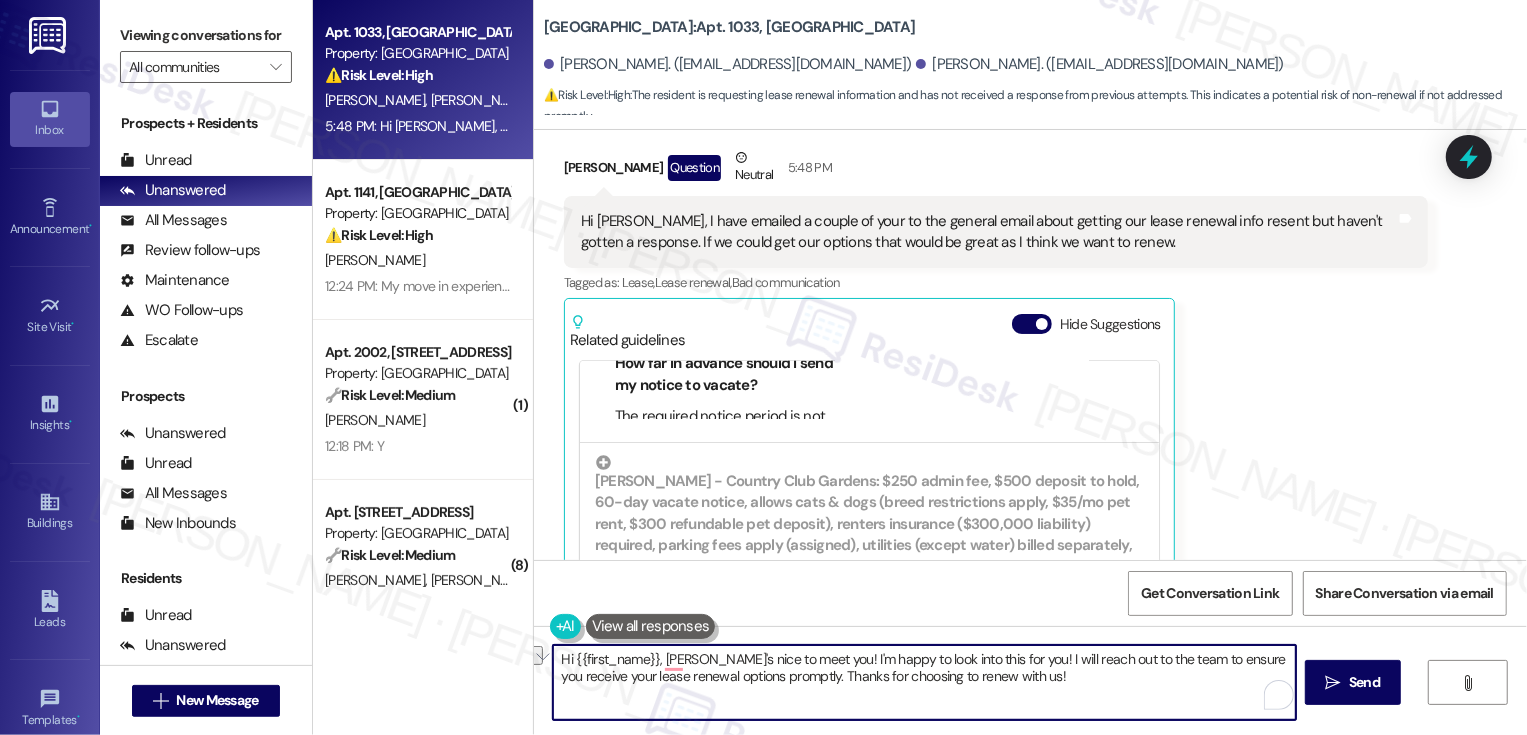 drag, startPoint x: 736, startPoint y: 678, endPoint x: 967, endPoint y: 678, distance: 231 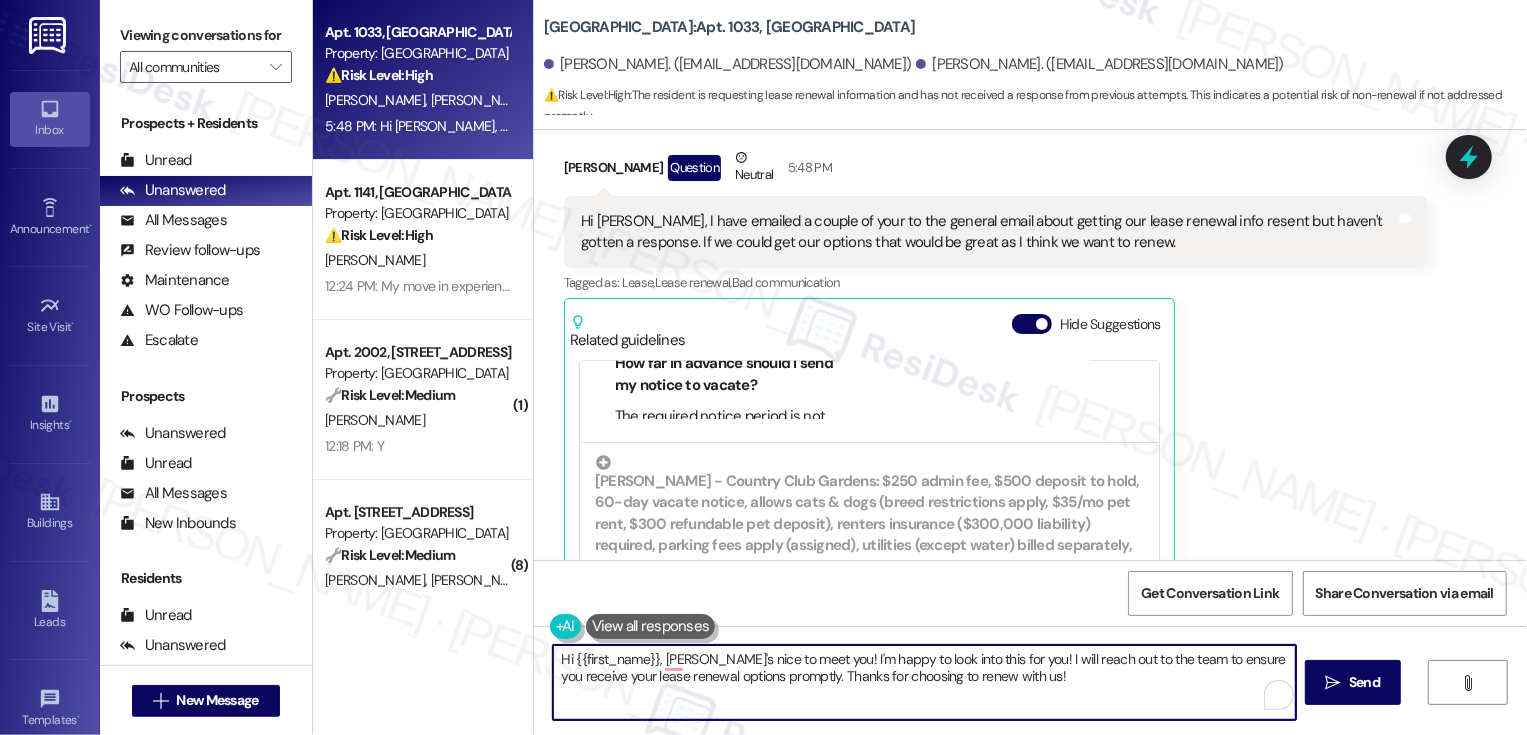 click on "Hi {{first_name}}, Iit's nice to meet you! I'm happy to look into this for you! I will reach out to the team to ensure you receive your lease renewal options promptly. Thanks for choosing to renew with us!" at bounding box center (924, 682) 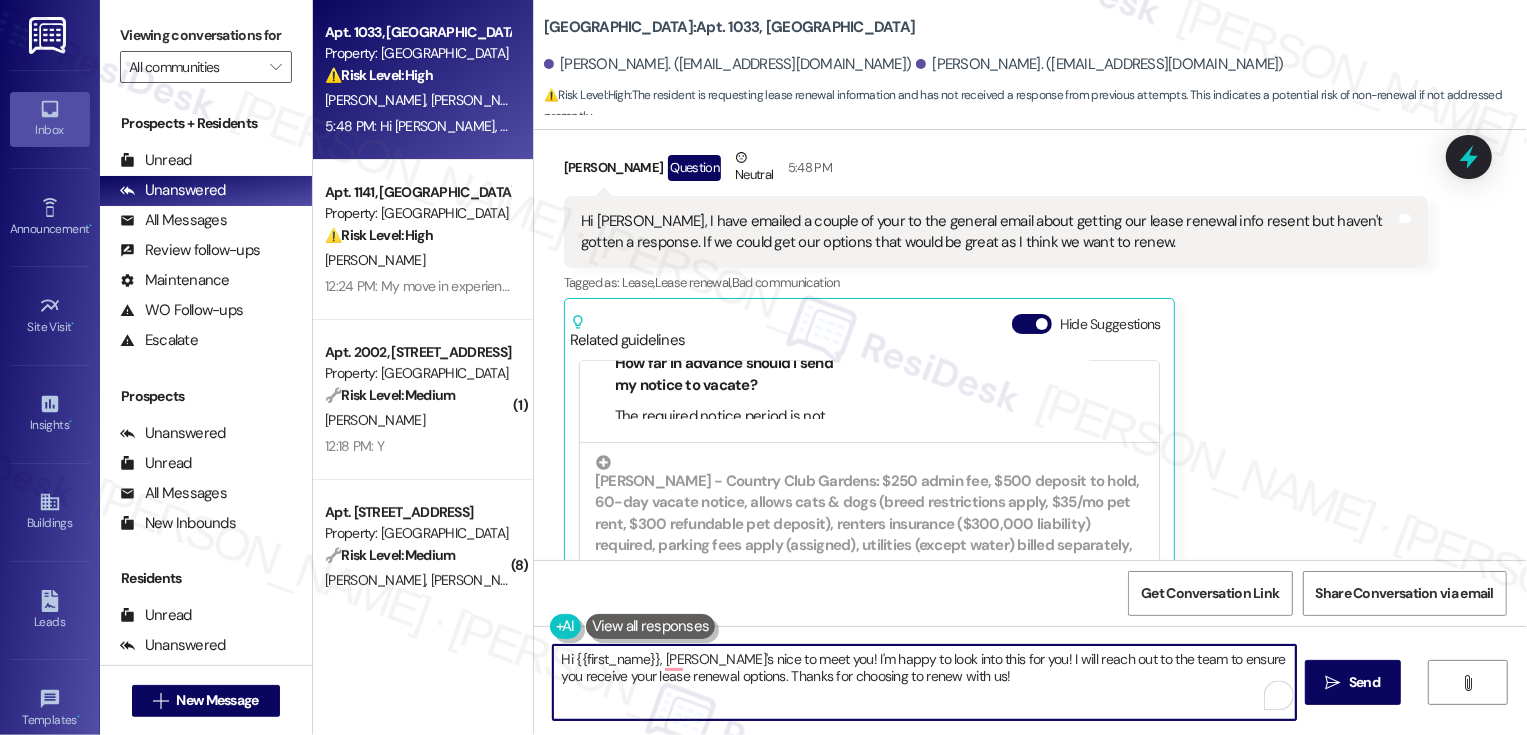 click on "Hi {{first_name}}, Iit's nice to meet you! I'm happy to look into this for you! I will reach out to the team to ensure you receive your lease renewal options. Thanks for choosing to renew with us!" at bounding box center [924, 682] 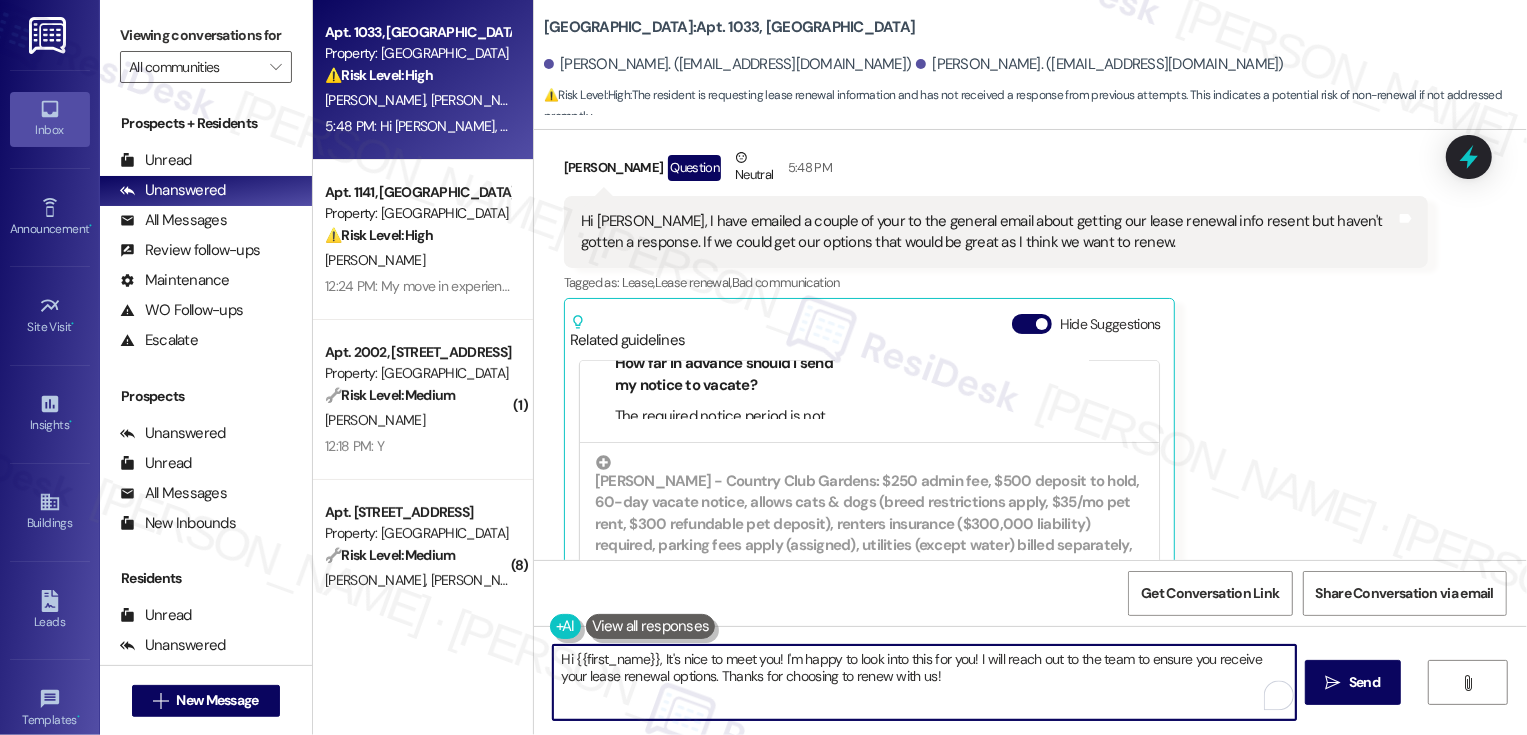 drag, startPoint x: 658, startPoint y: 661, endPoint x: 658, endPoint y: 712, distance: 51 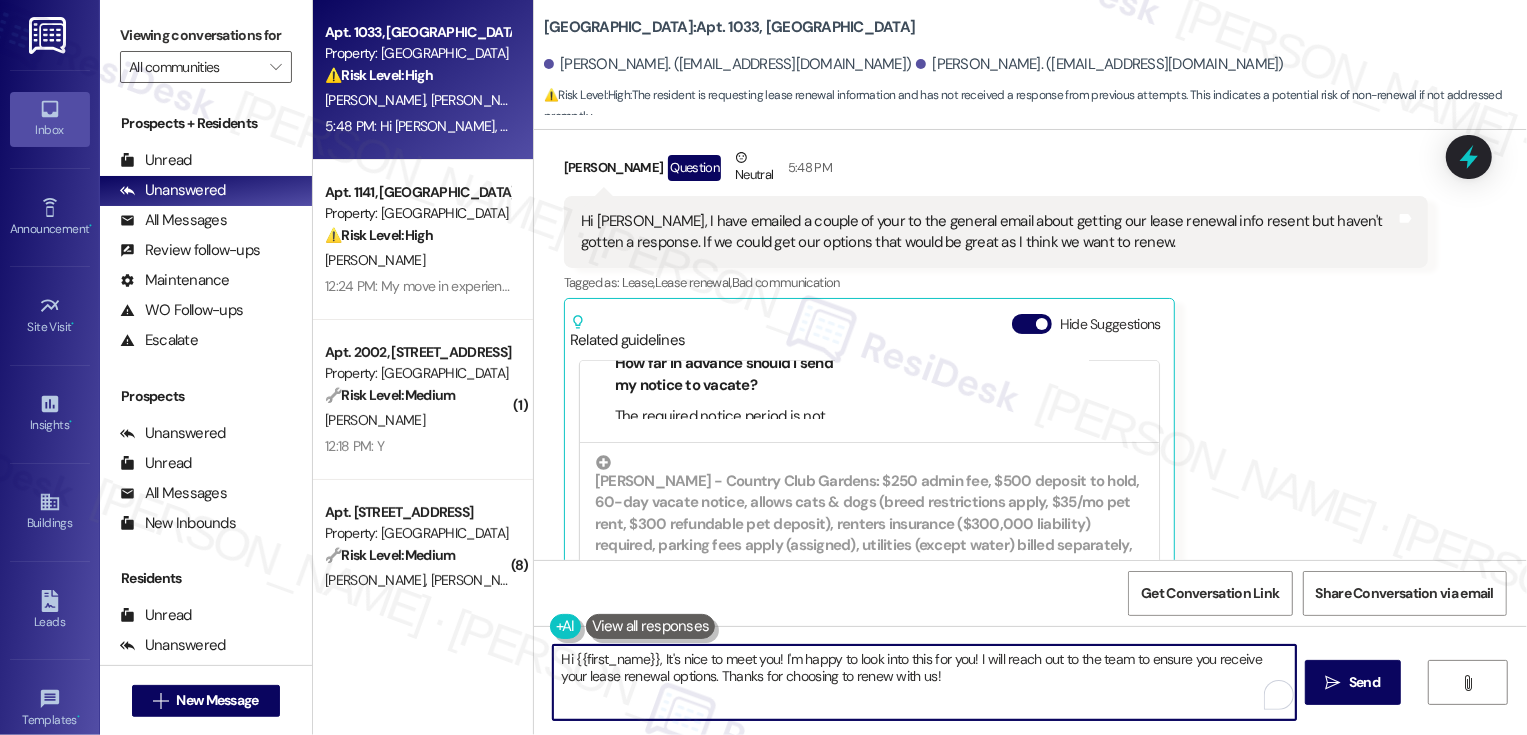 click on "Lauren Collins Question   Neutral 5:48 PM" at bounding box center [996, 171] 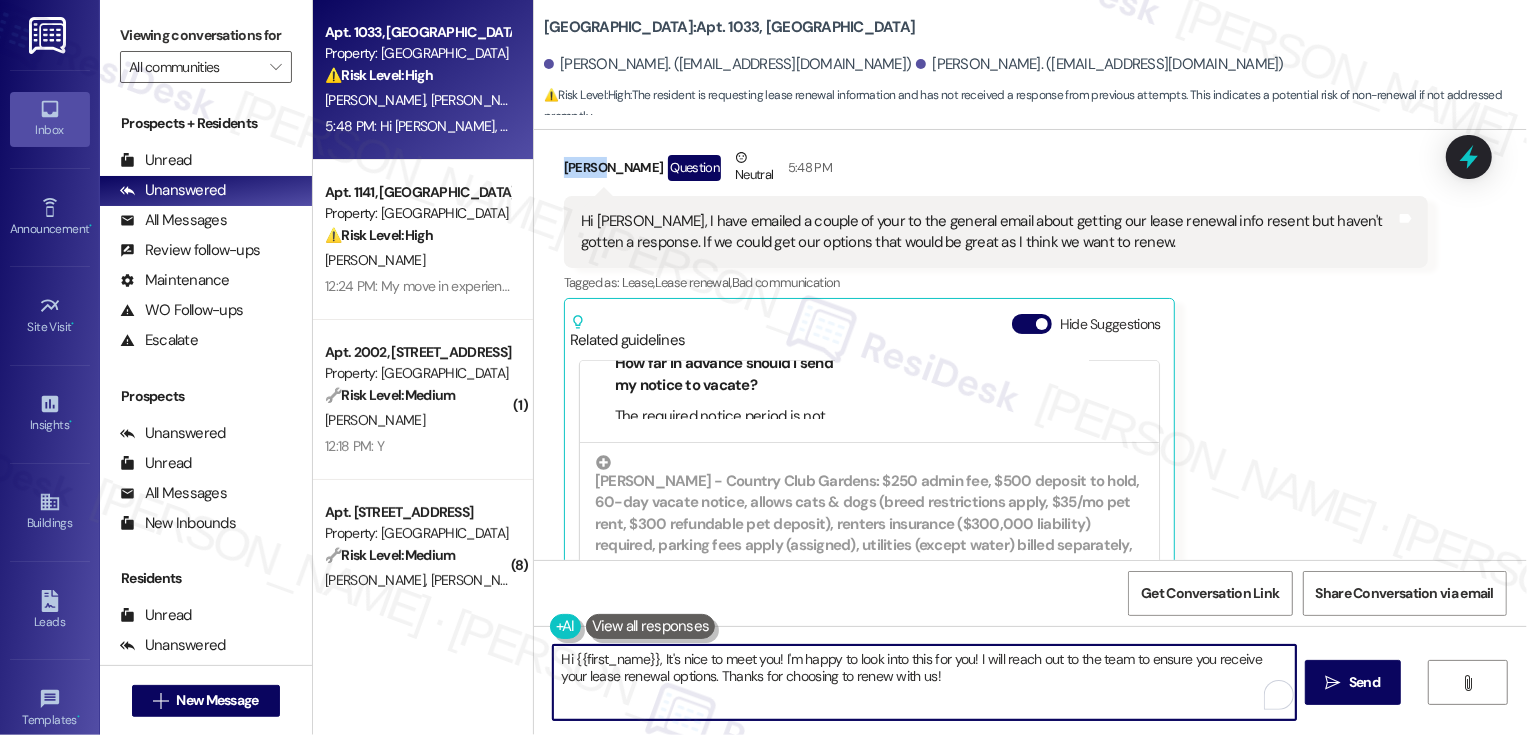 click on "Lauren Collins Question   Neutral 5:48 PM" at bounding box center (996, 171) 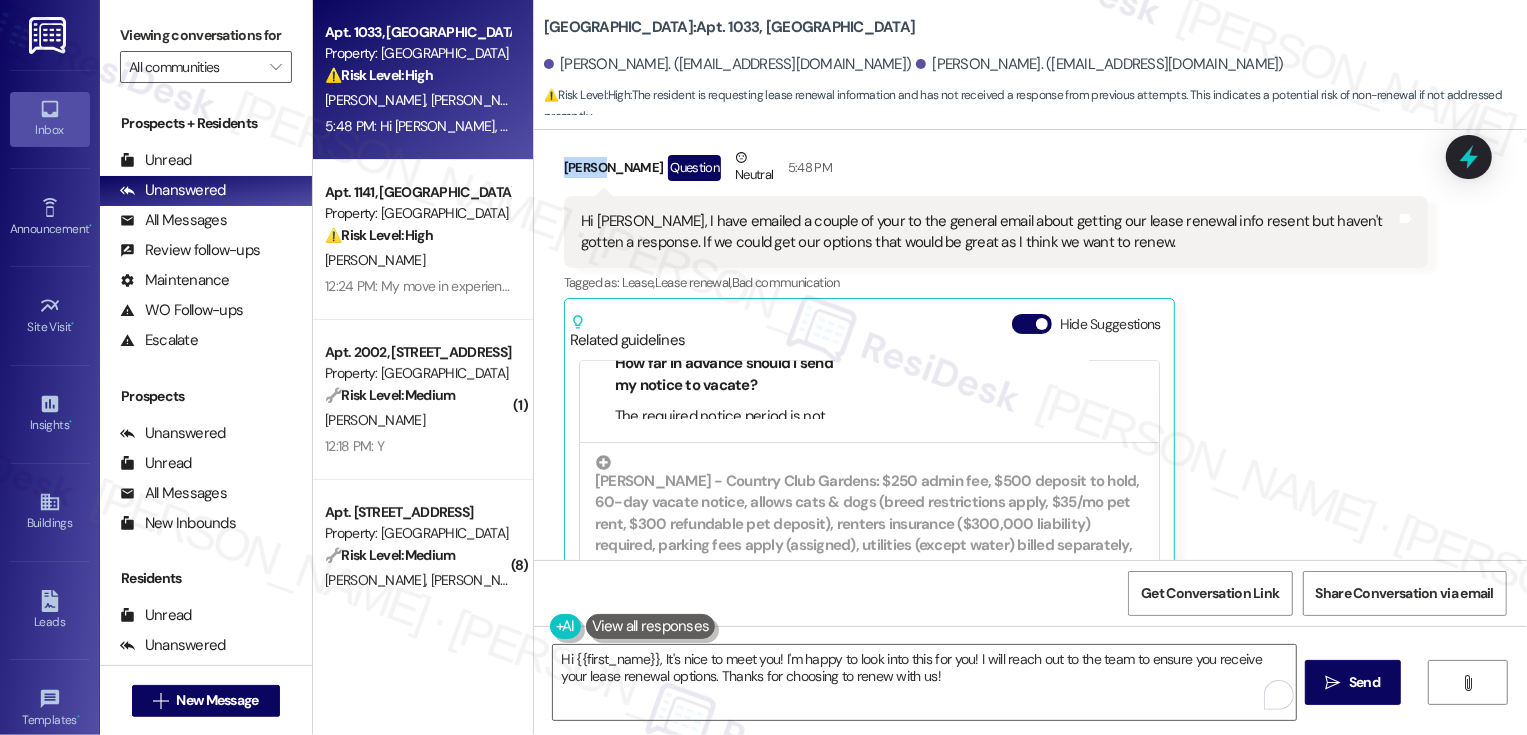 copy on "Lauren" 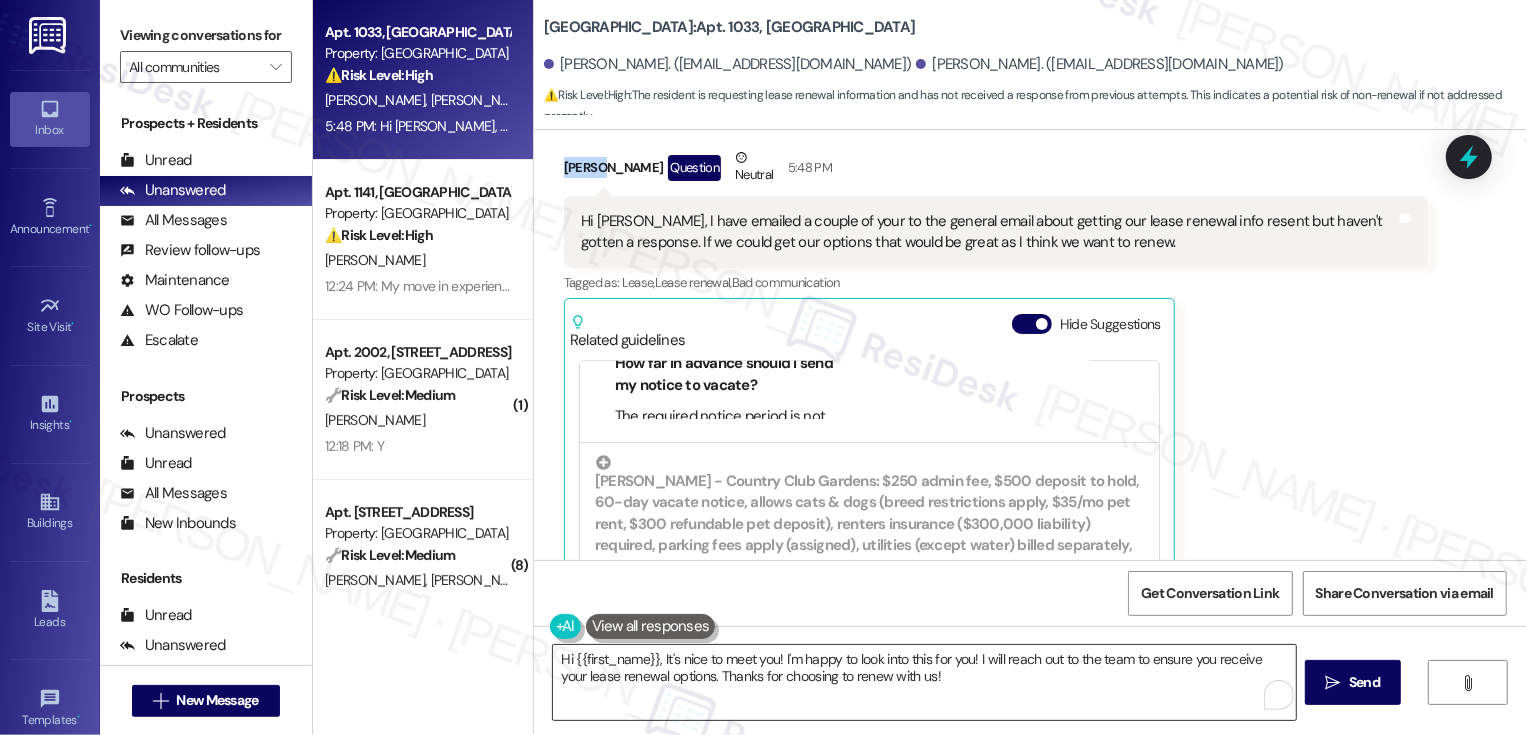 click on "Hi {{first_name}}, It's nice to meet you! I'm happy to look into this for you! I will reach out to the team to ensure you receive your lease renewal options. Thanks for choosing to renew with us!" at bounding box center (924, 682) 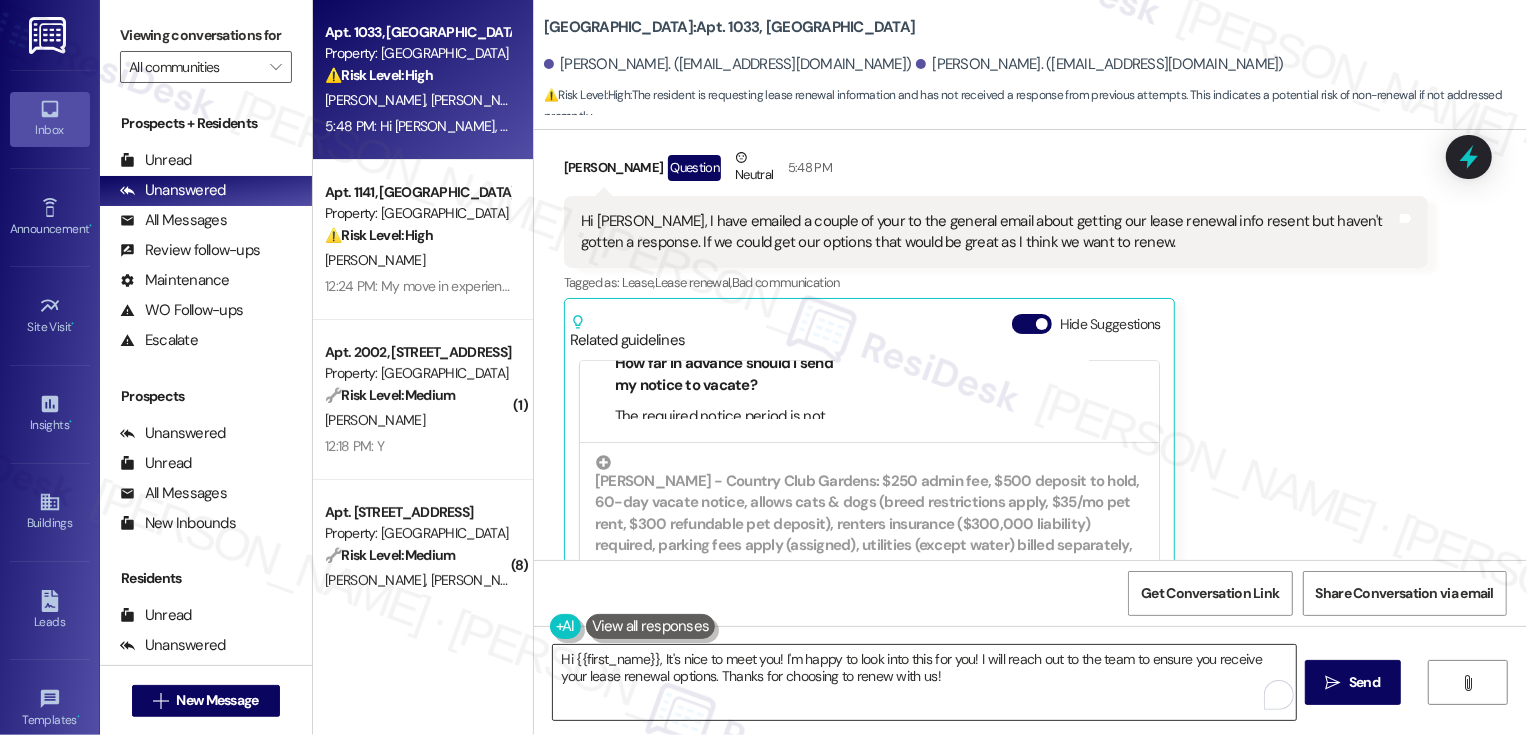 click on "Hi {{first_name}}, It's nice to meet you! I'm happy to look into this for you! I will reach out to the team to ensure you receive your lease renewal options. Thanks for choosing to renew with us!" at bounding box center (924, 682) 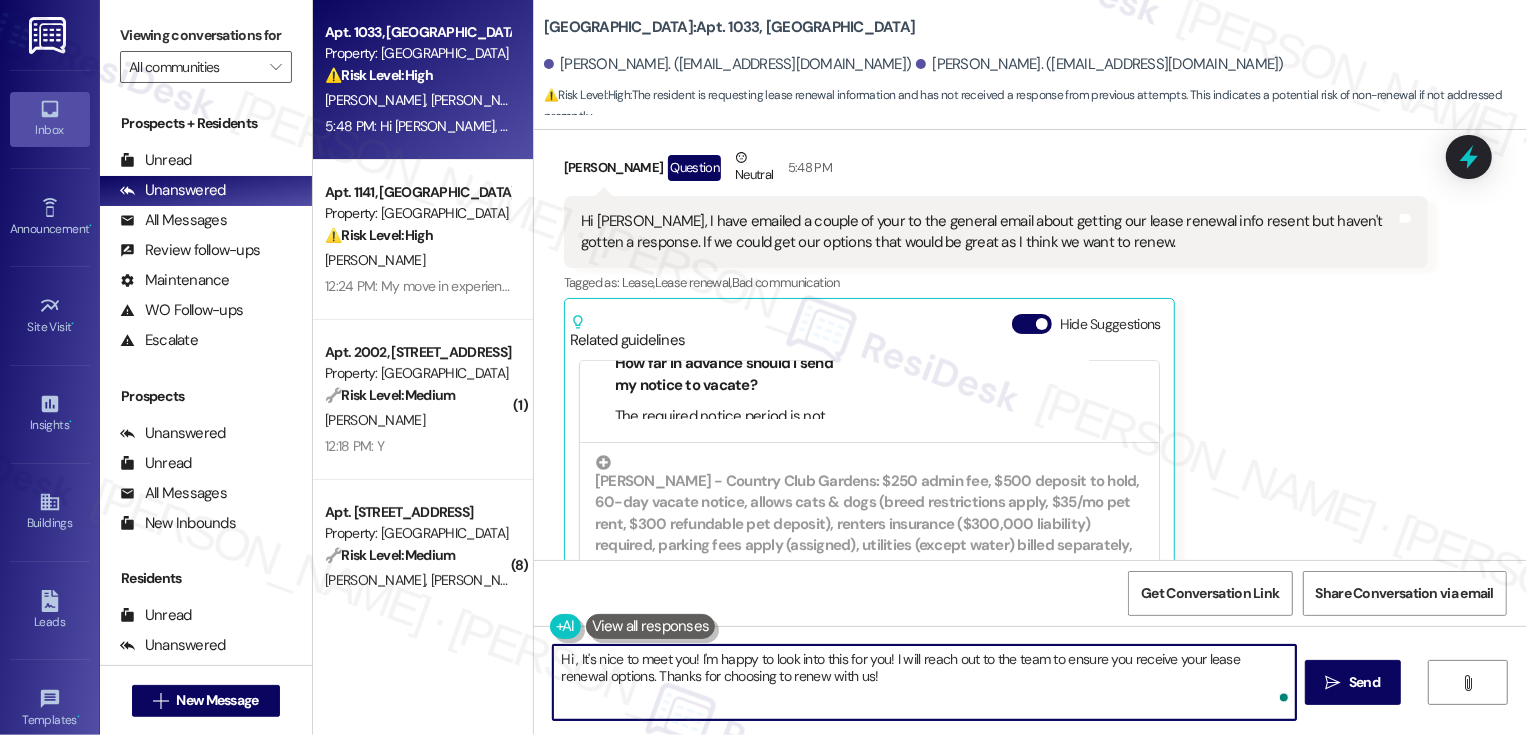 paste on "Lauren" 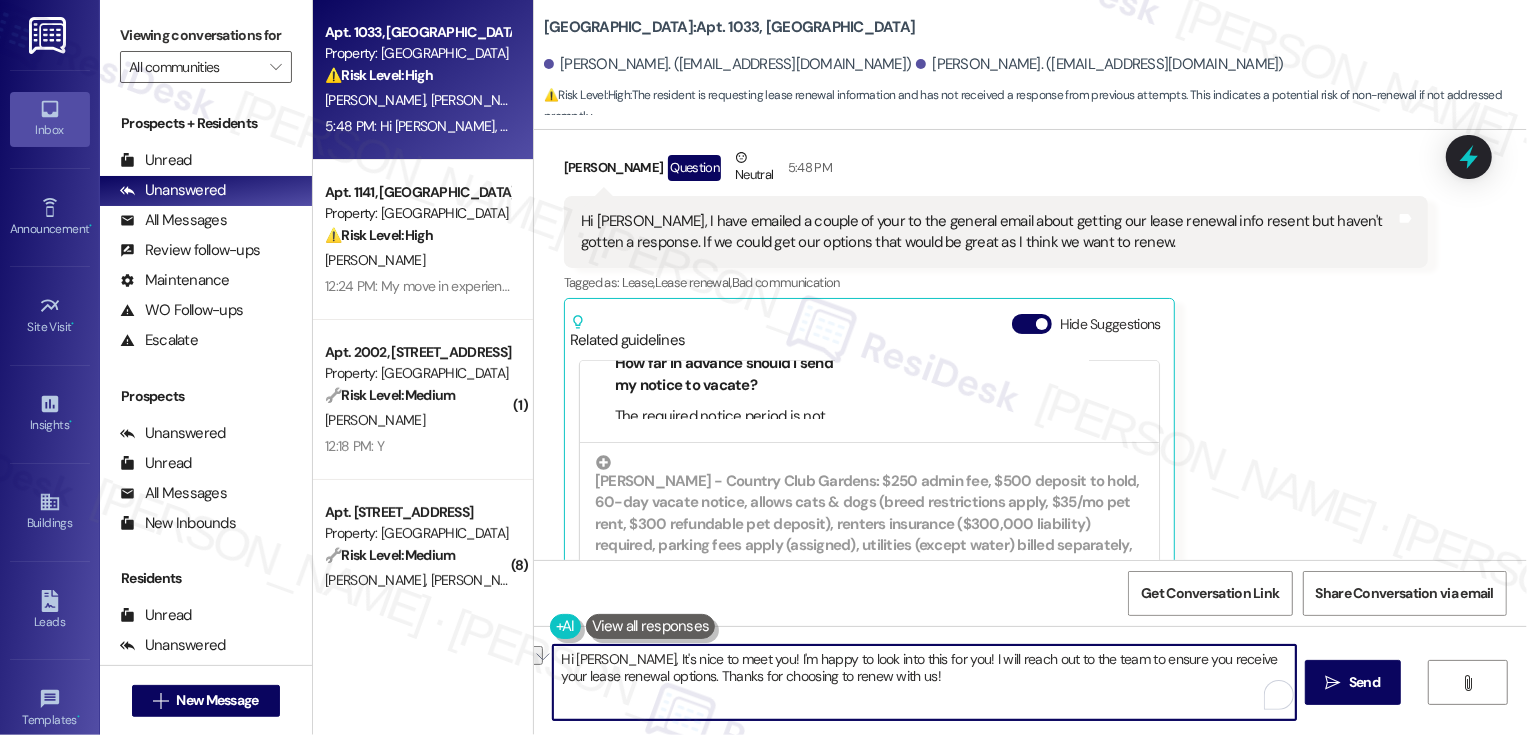 drag, startPoint x: 1098, startPoint y: 660, endPoint x: 1268, endPoint y: 658, distance: 170.01176 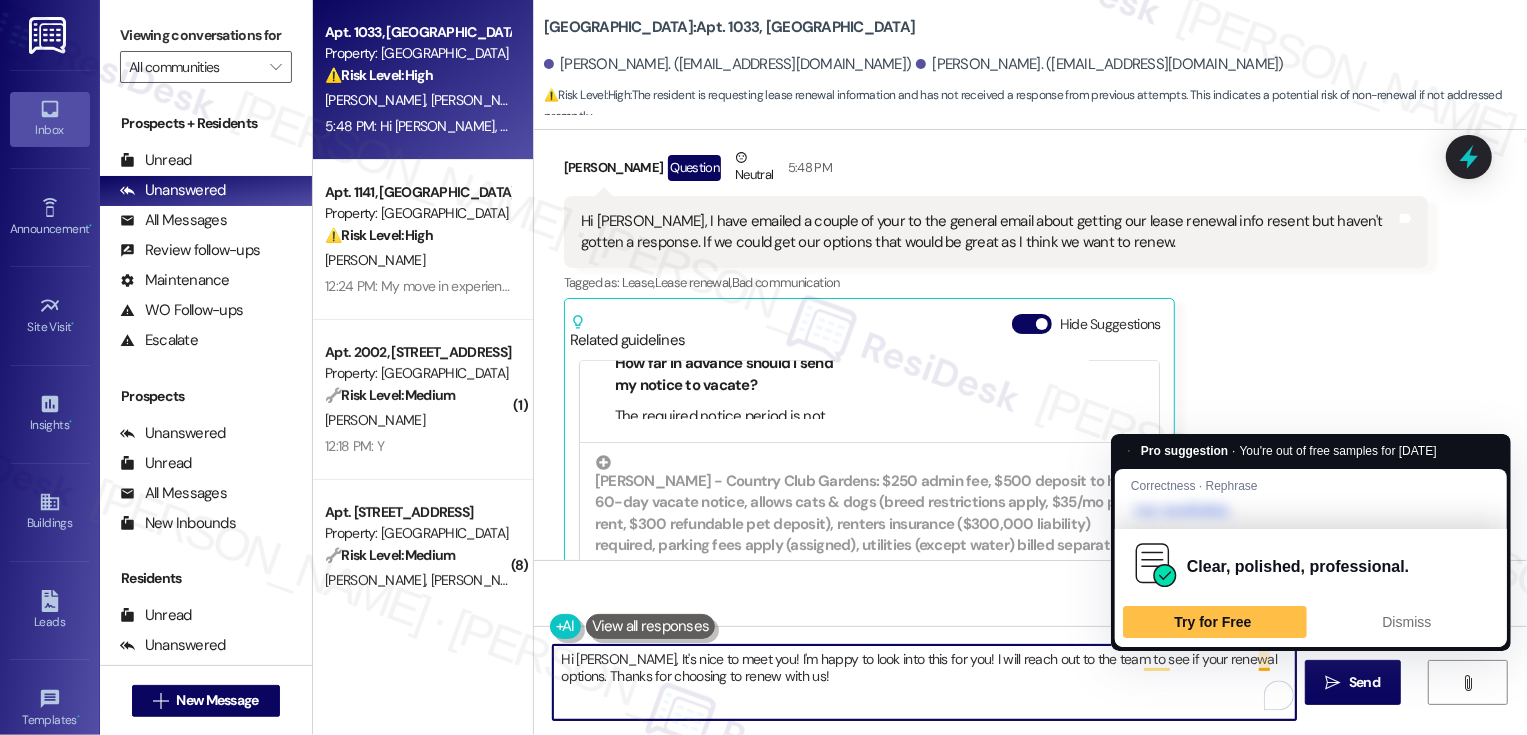 click on "Hi Lauren, It's nice to meet you! I'm happy to look into this for you! I will reach out to the team to see if your renewal options. Thanks for choosing to renew with us!" at bounding box center [924, 682] 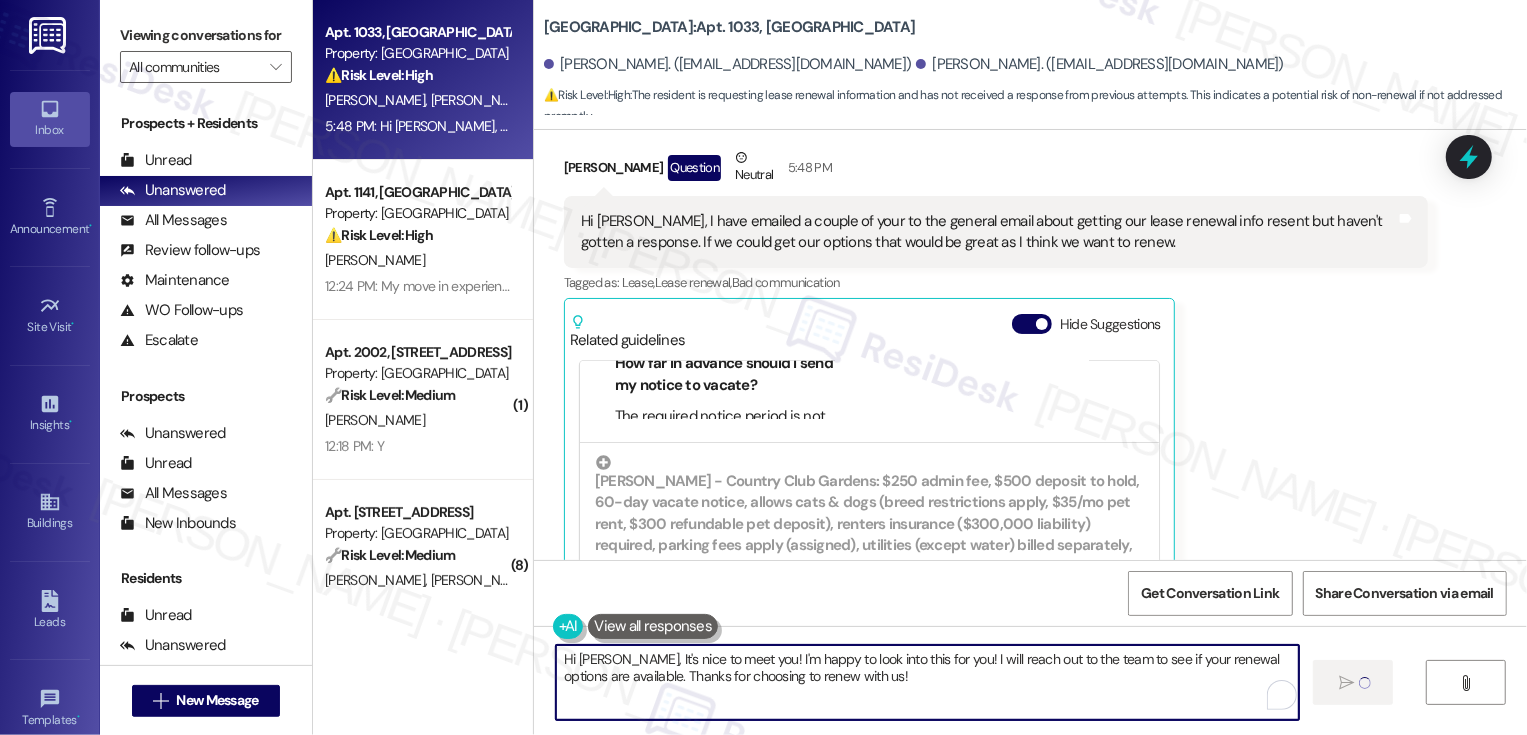 type on "Fetching suggested responses. Please feel free to read through the conversation in the meantime." 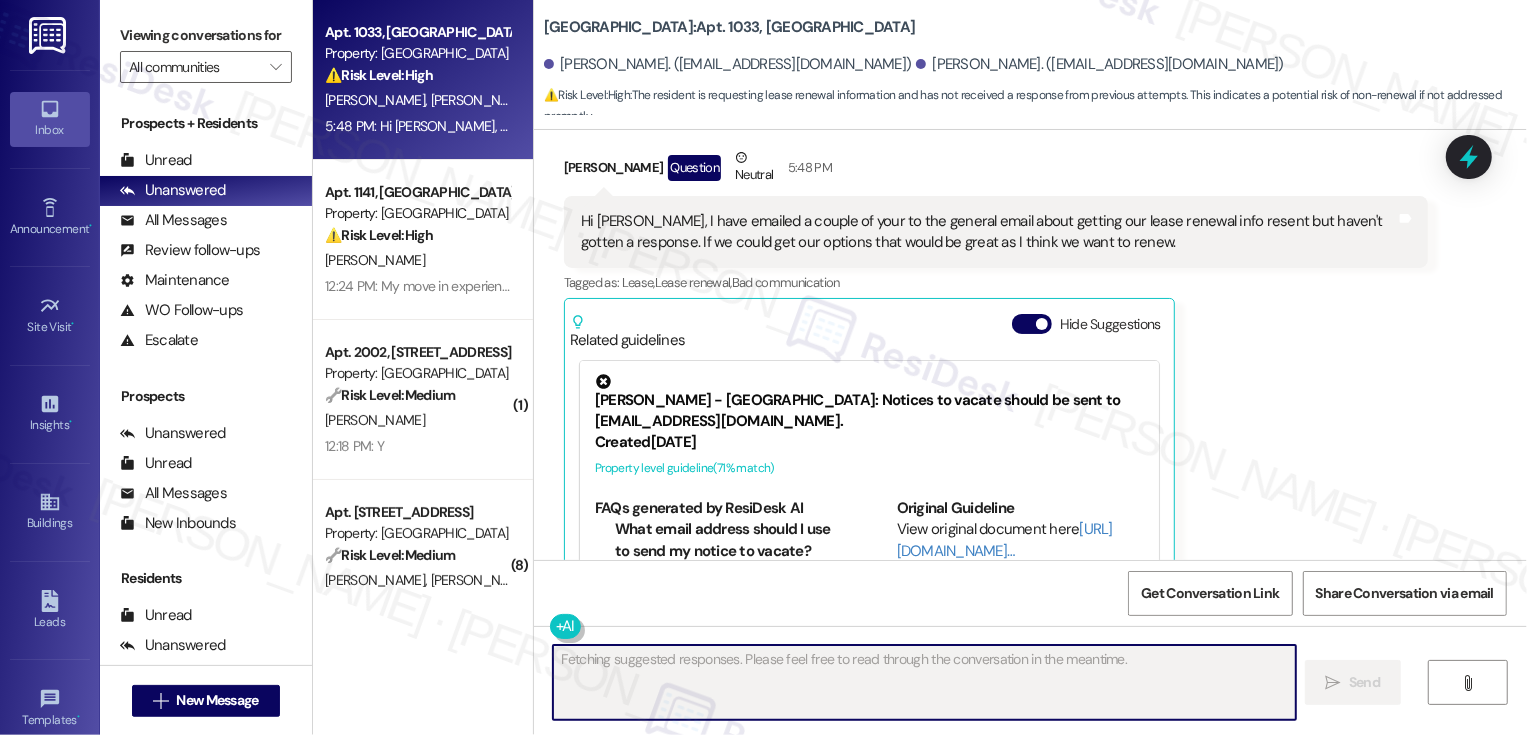 scroll, scrollTop: 846, scrollLeft: 0, axis: vertical 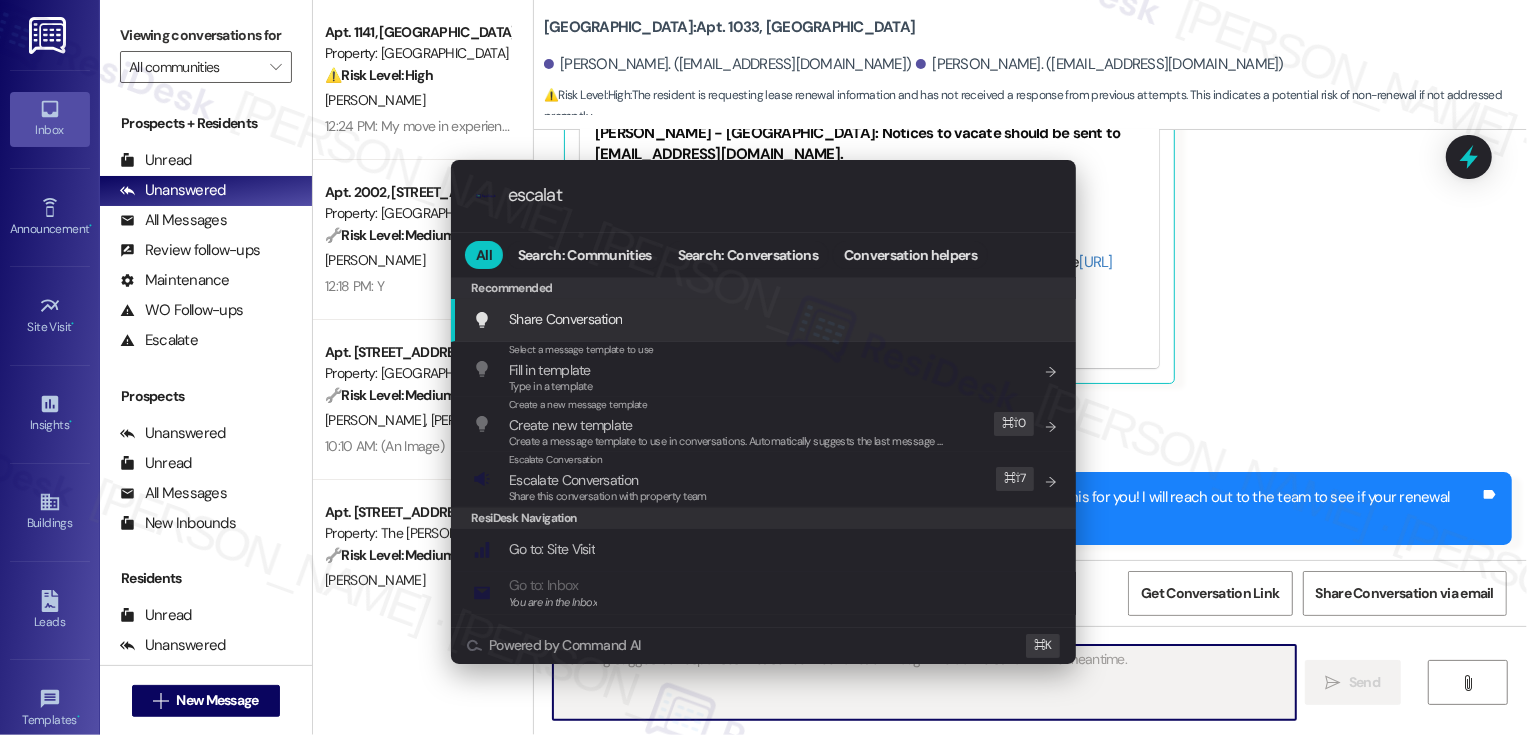 type on "escalate" 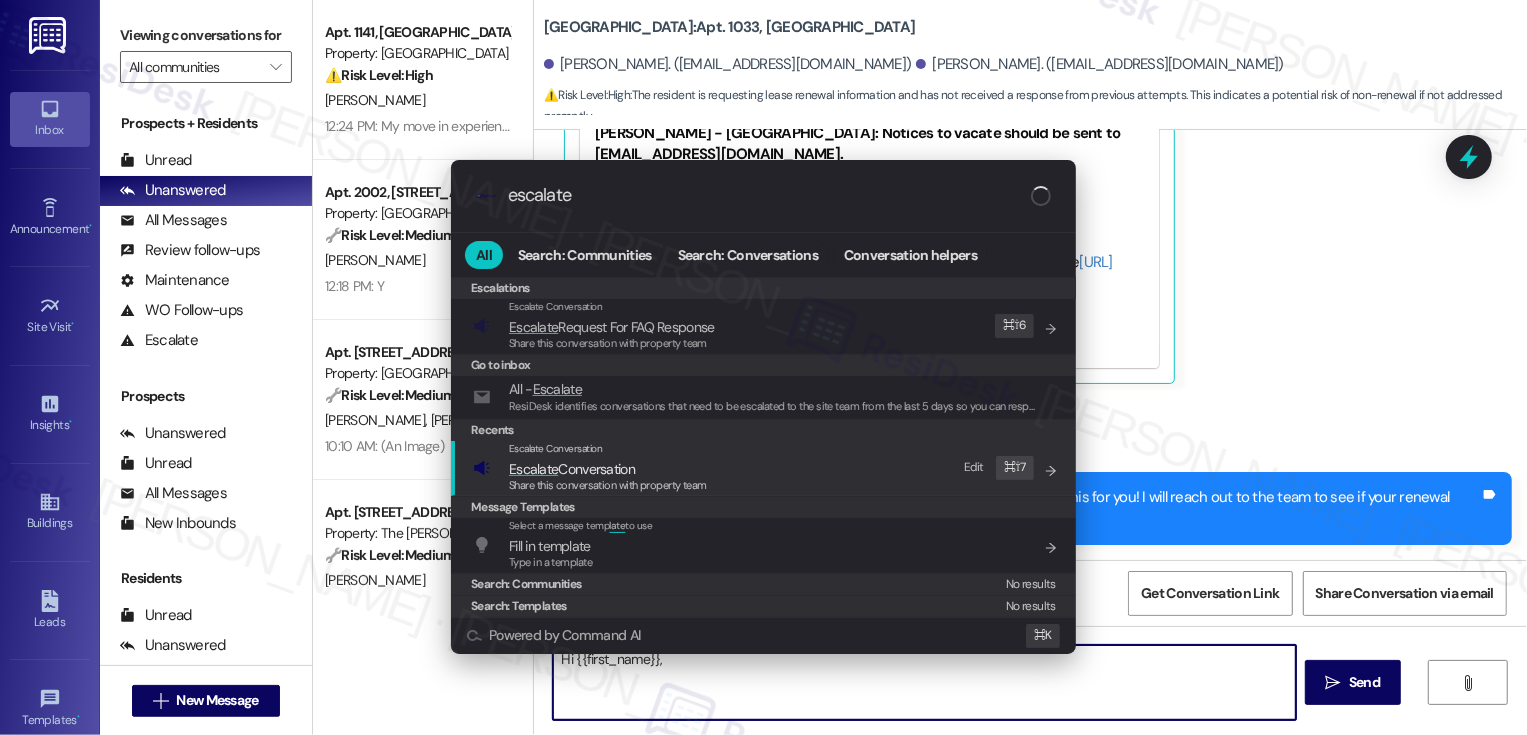 type on "Hi {{first_name}}, I'm" 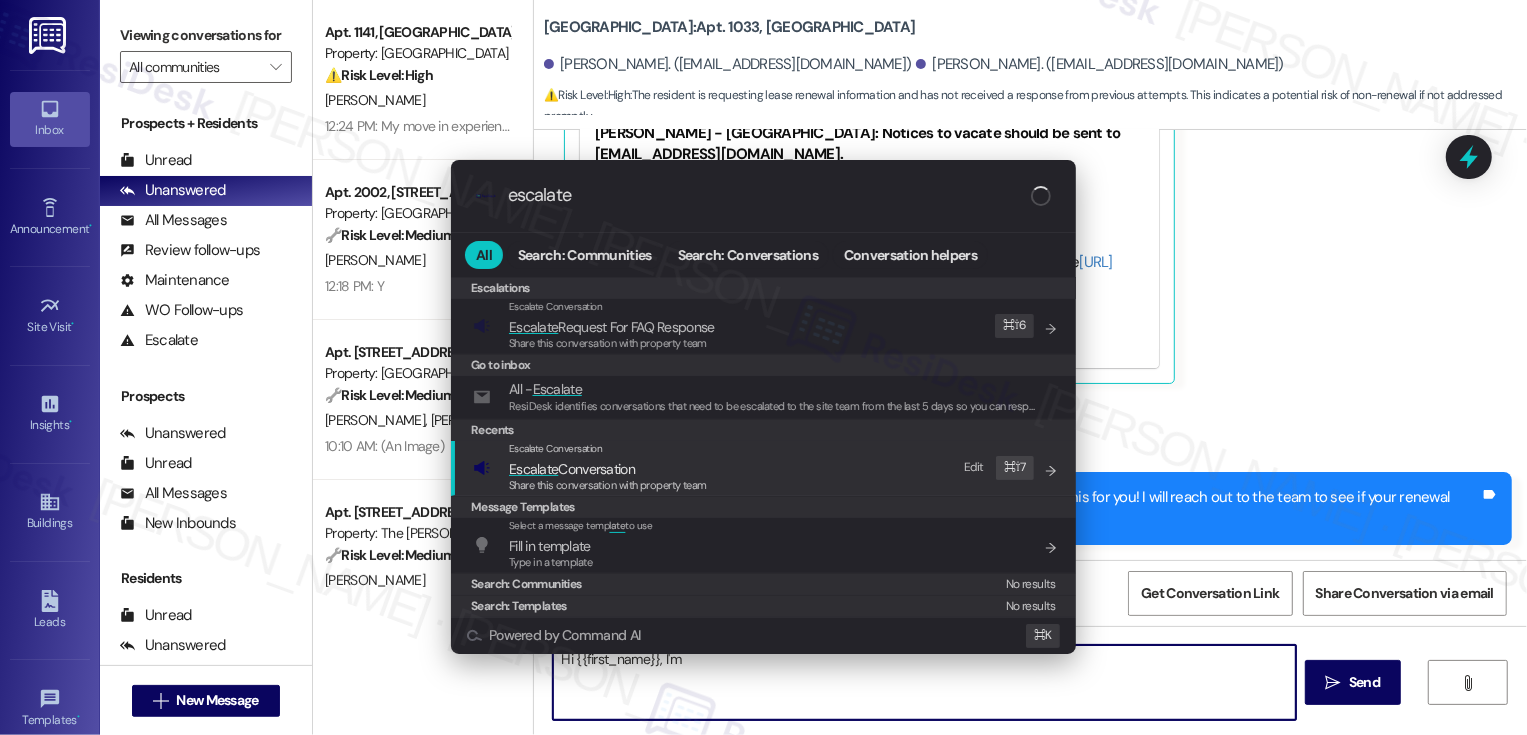 type on "escalate" 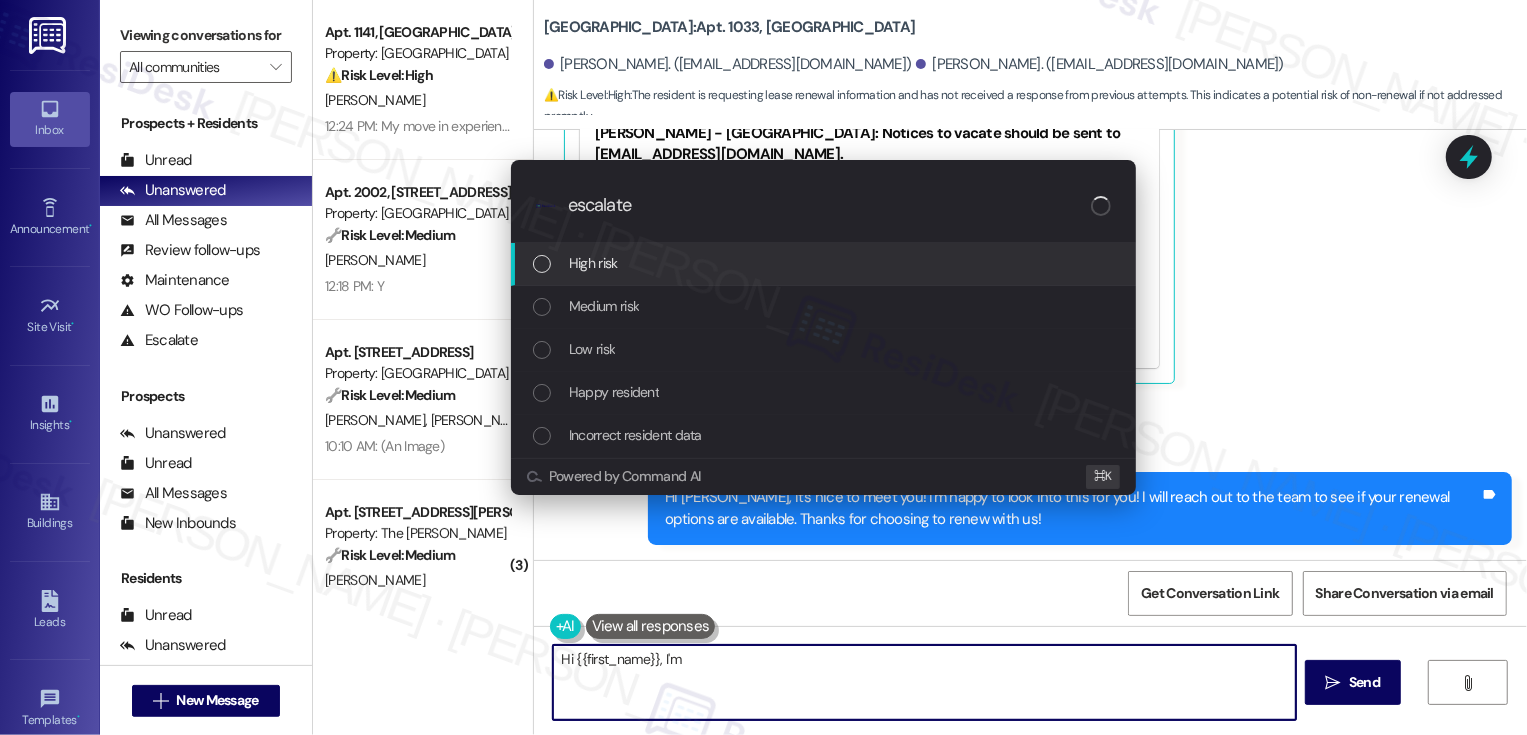 type on "Hi {{first_name}}, I'm" 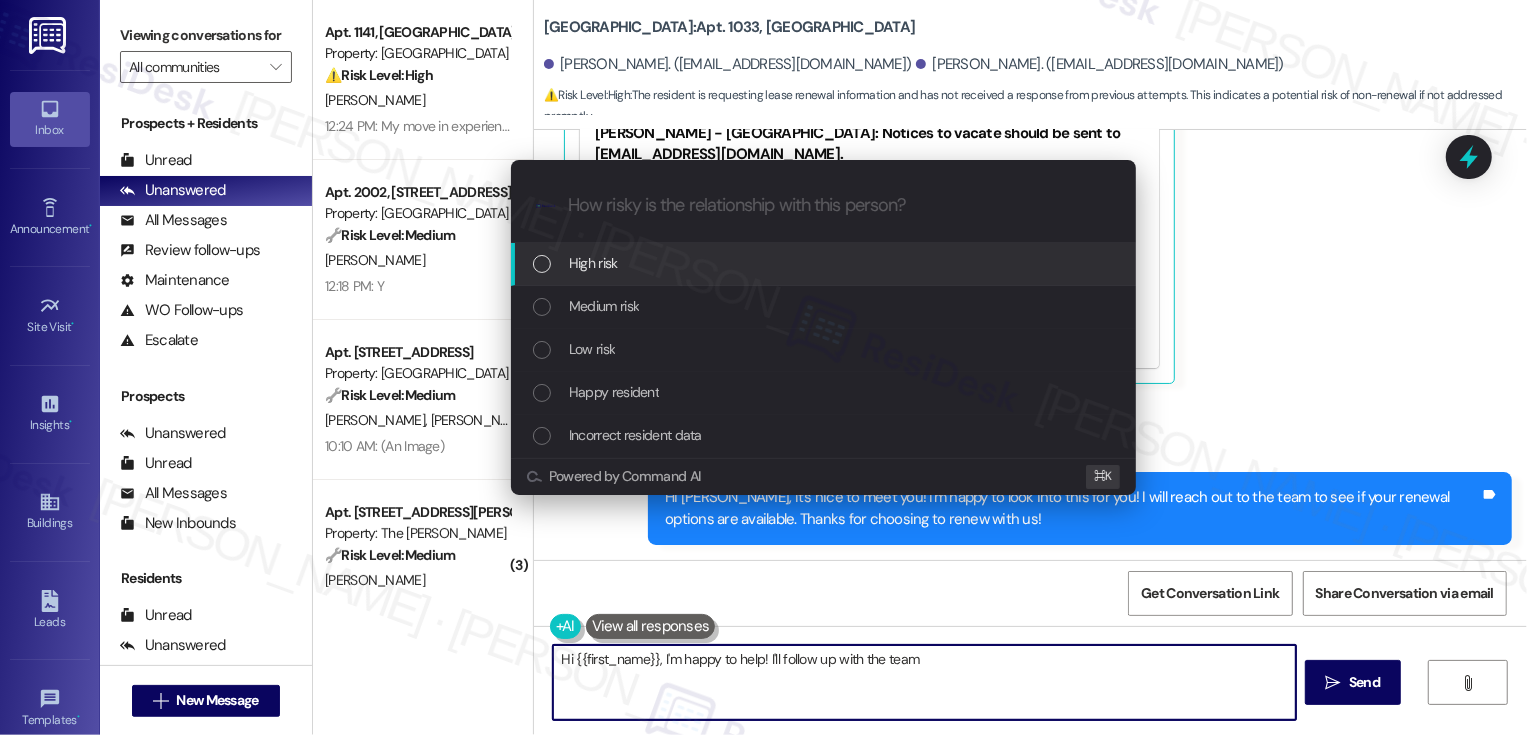 click on "Low risk" at bounding box center [825, 349] 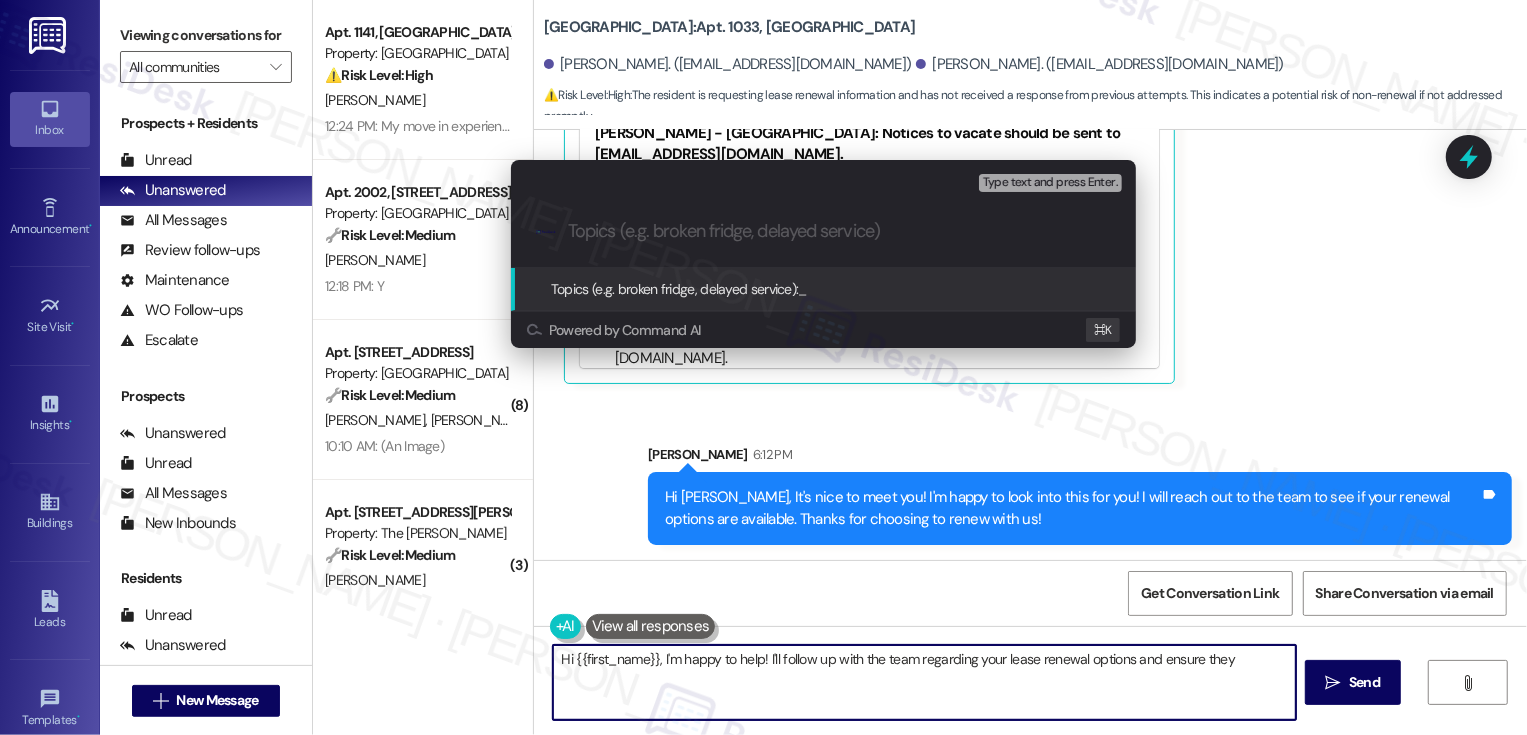 type on "Hi {{first_name}}, I'm happy to help! I'll follow up with the team regarding your lease renewal options and ensure they" 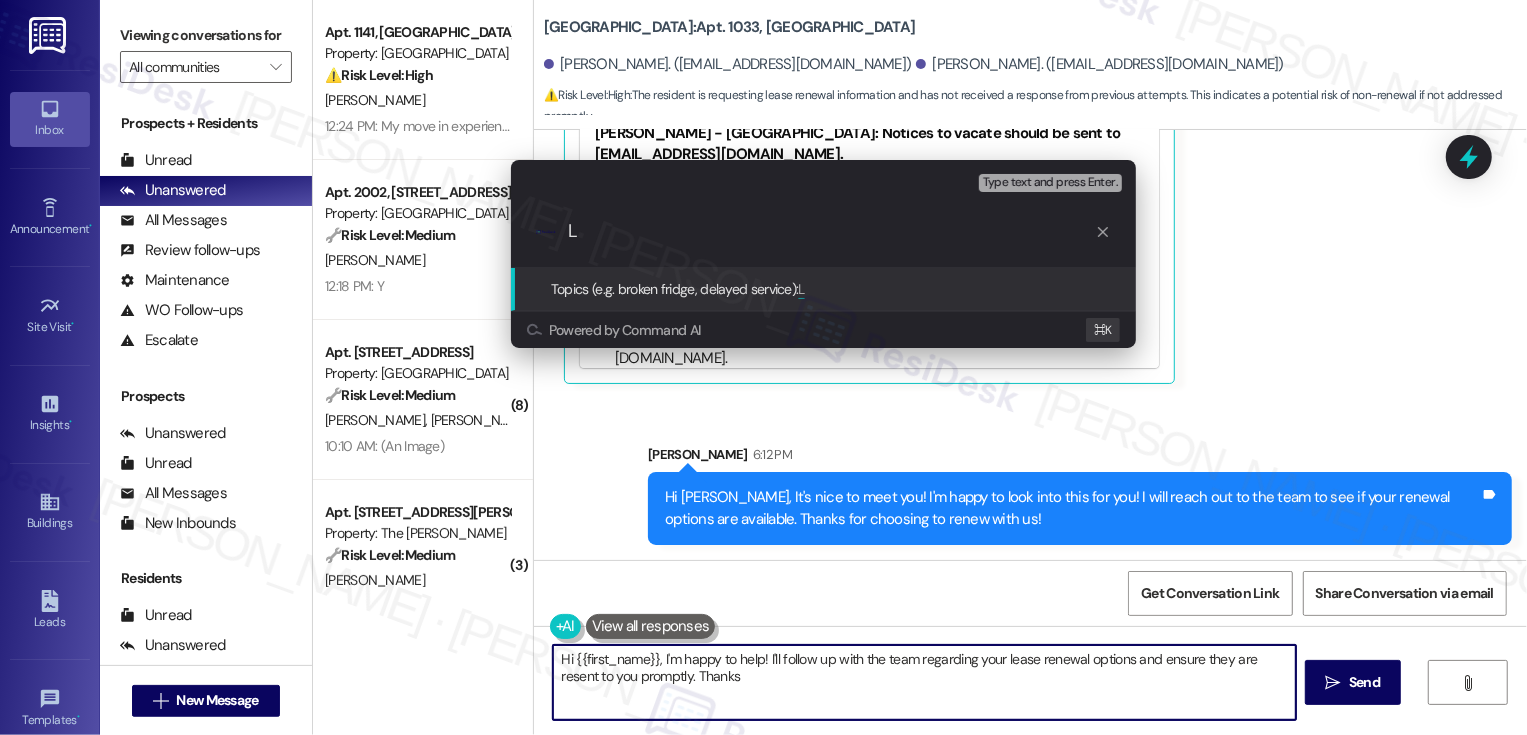 type on "Hi {{first_name}}, I'm happy to help! I'll follow up with the team regarding your lease renewal options and ensure they are resent to you promptly. Thanks for" 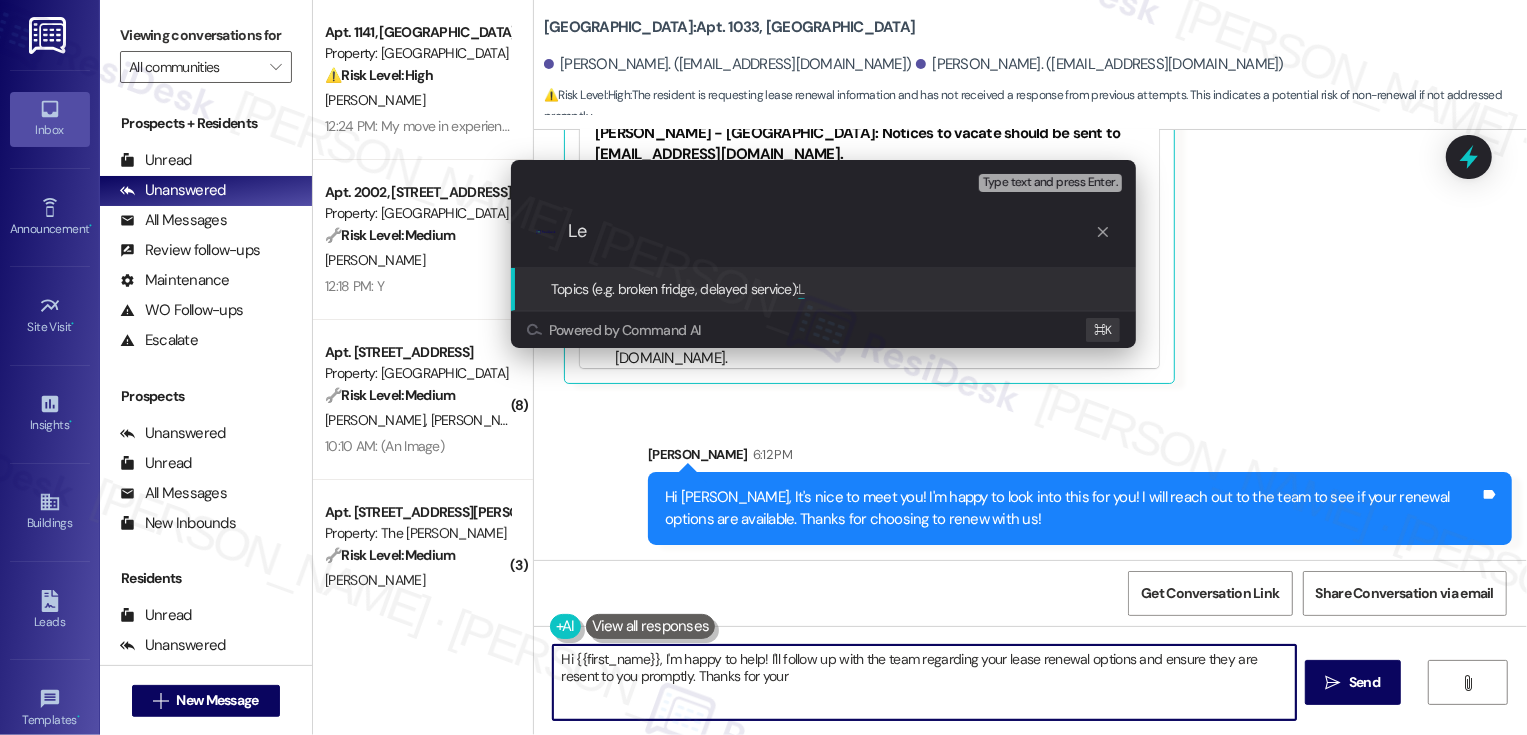 type on "Hi {{first_name}}, I'm happy to help! I'll follow up with the team regarding your lease renewal options and ensure they are resent to you promptly. Thanks for your" 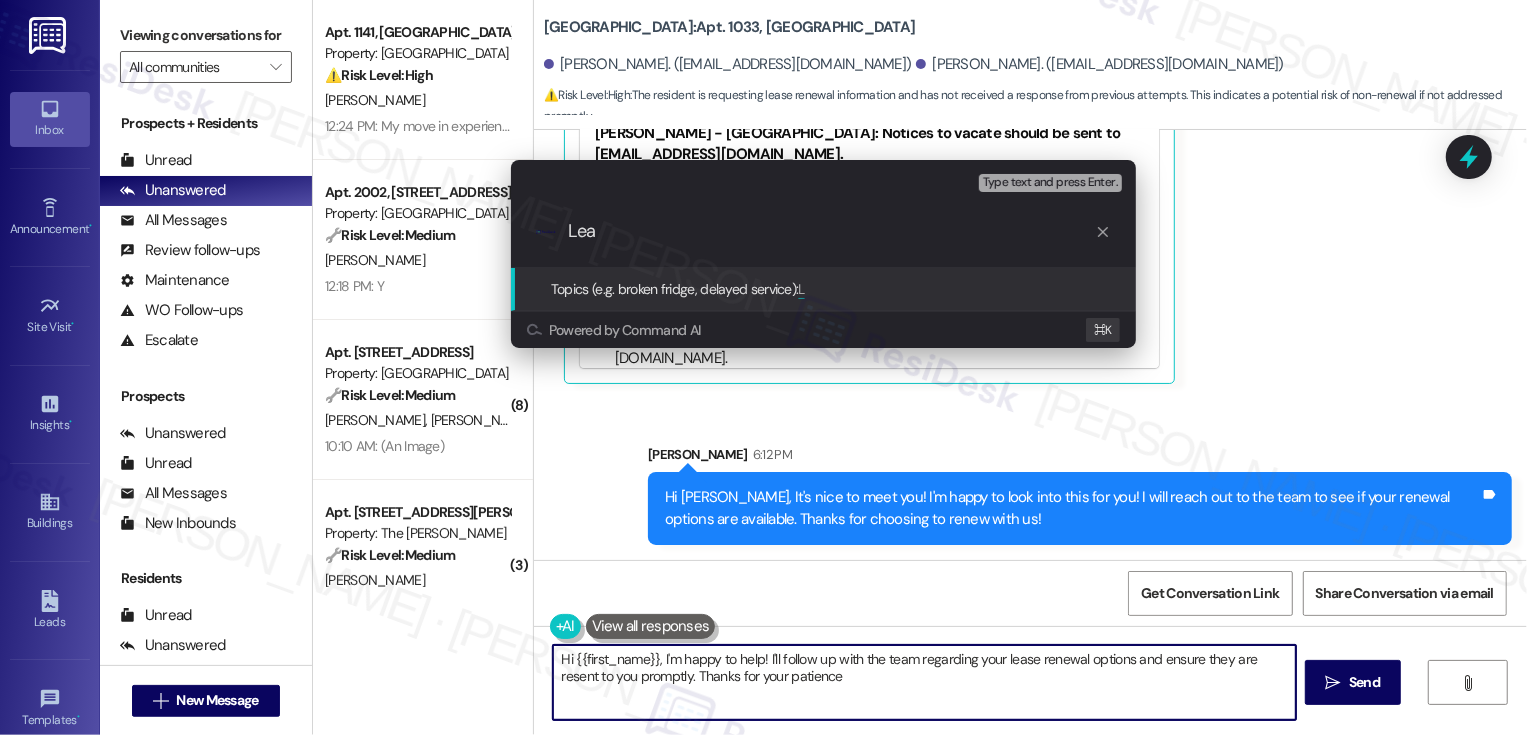 type on "Hi {{first_name}}, I'm happy to help! I'll follow up with the team regarding your lease renewal options and ensure they are resent to you promptly. Thanks for your patience!" 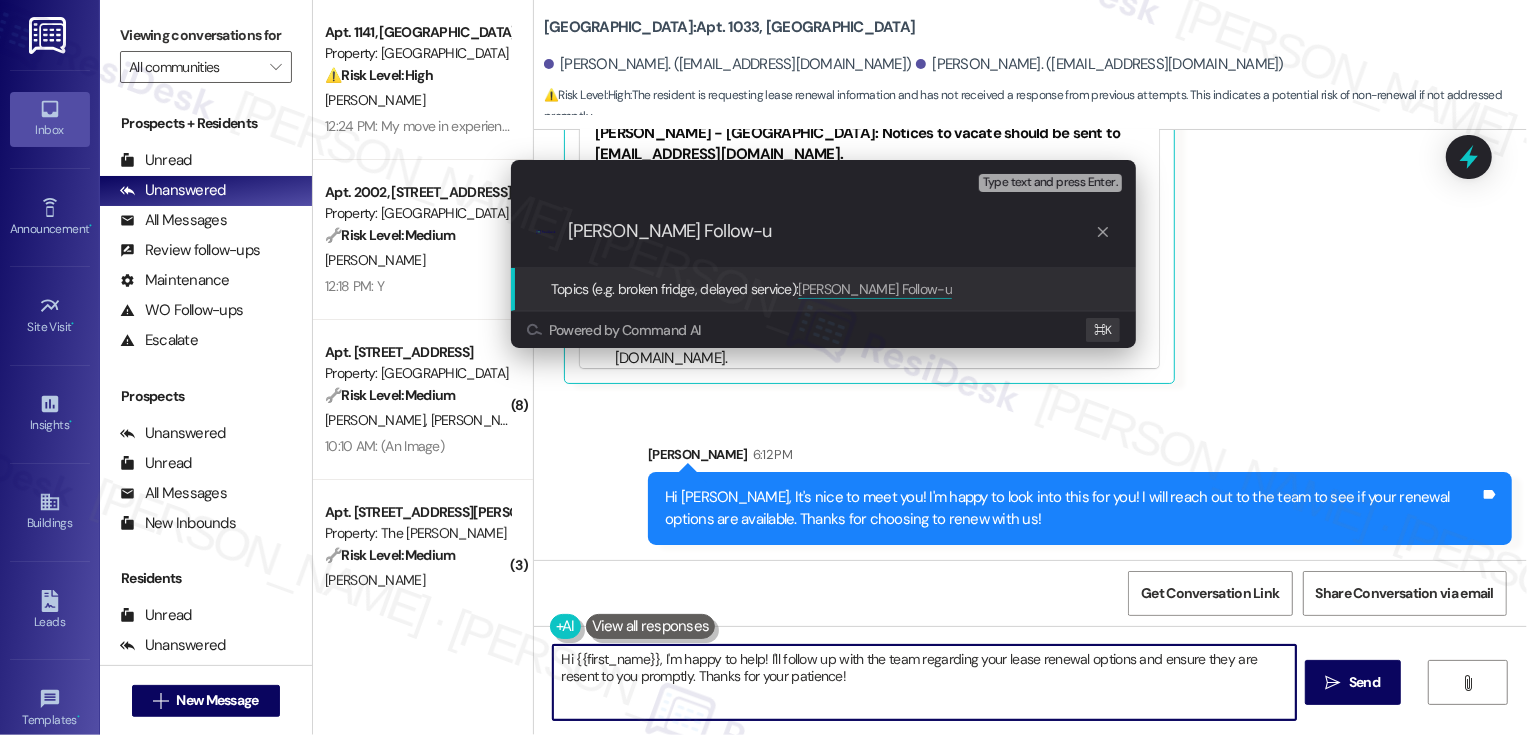 type on "Lease Renewal Follow-up" 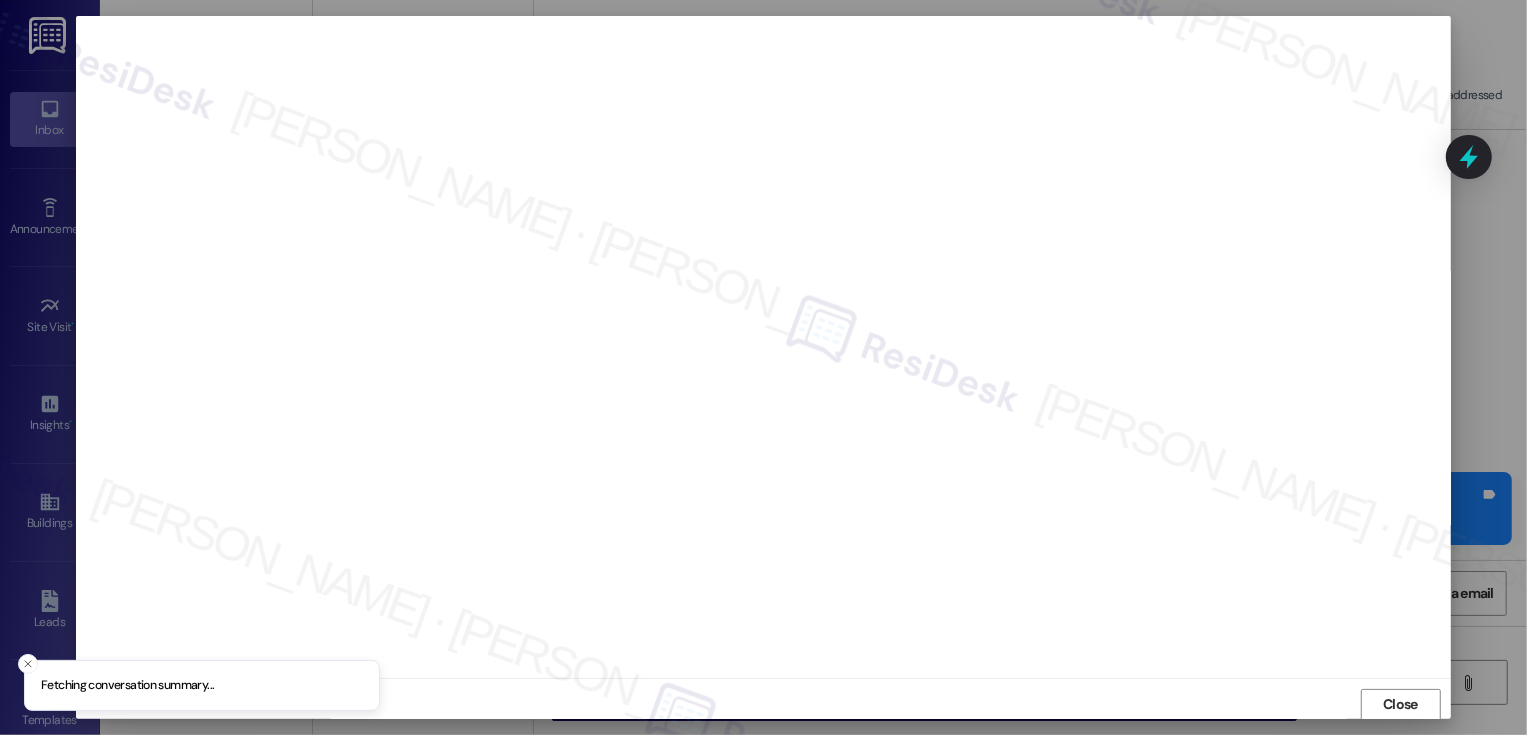 scroll, scrollTop: 1, scrollLeft: 0, axis: vertical 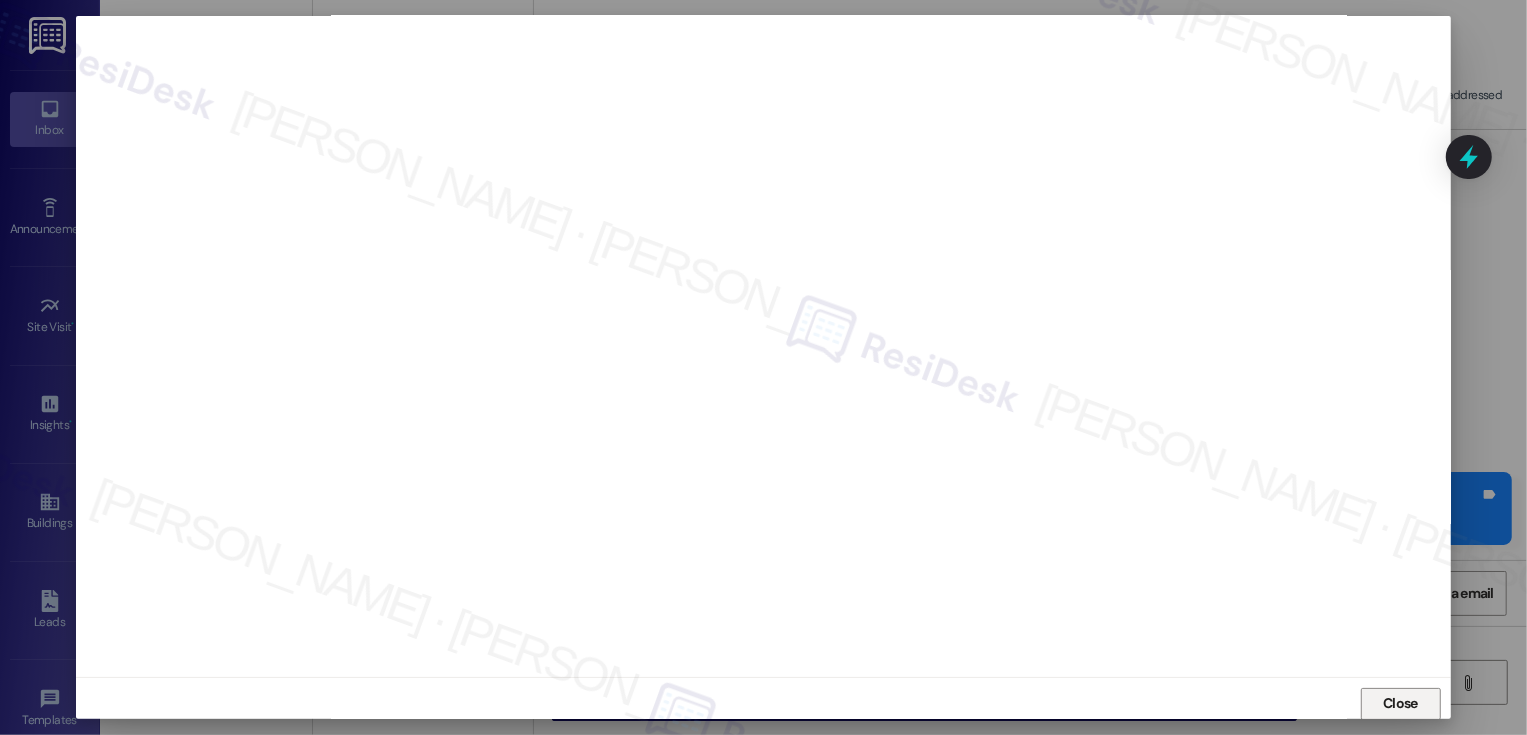 click on "Close" at bounding box center [1401, 704] 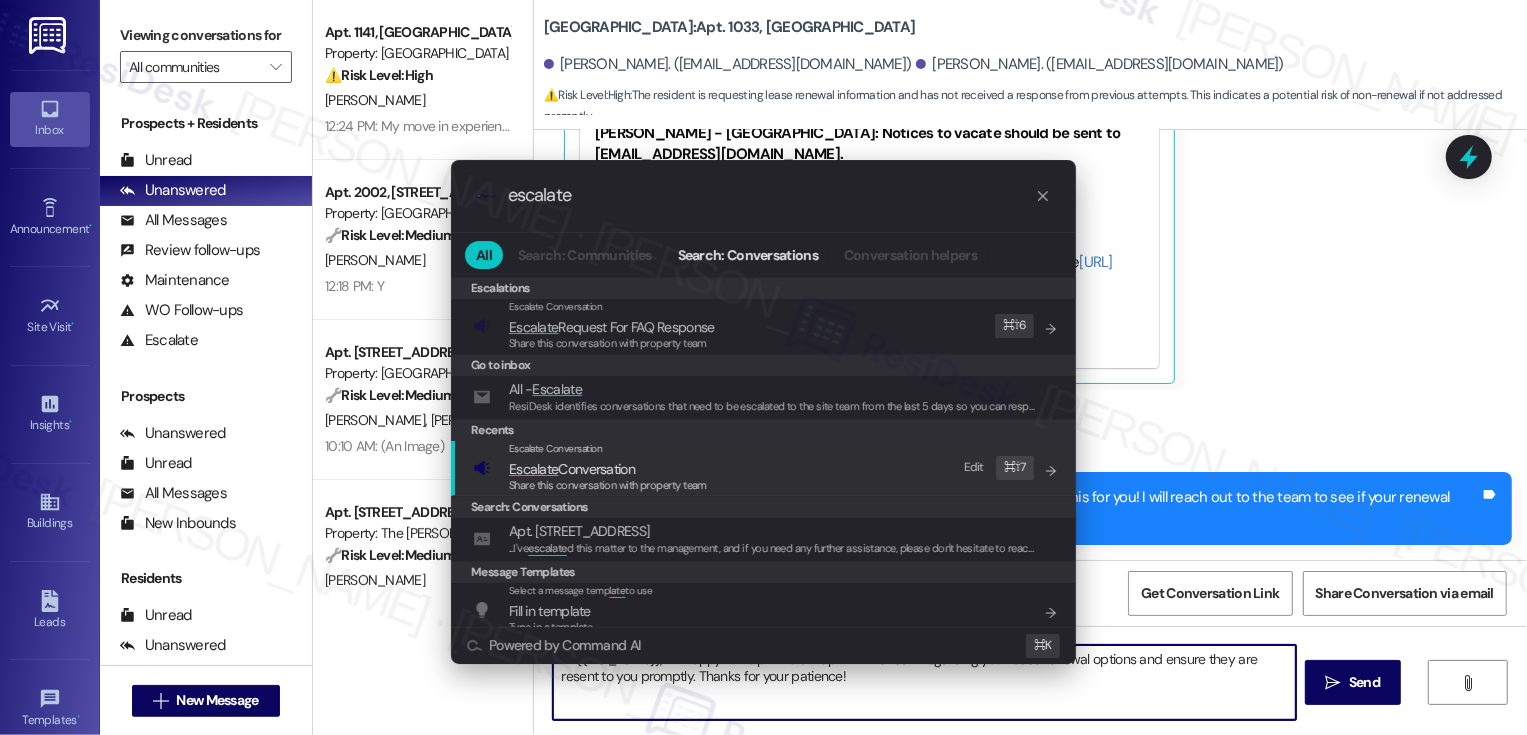 type on "escalate" 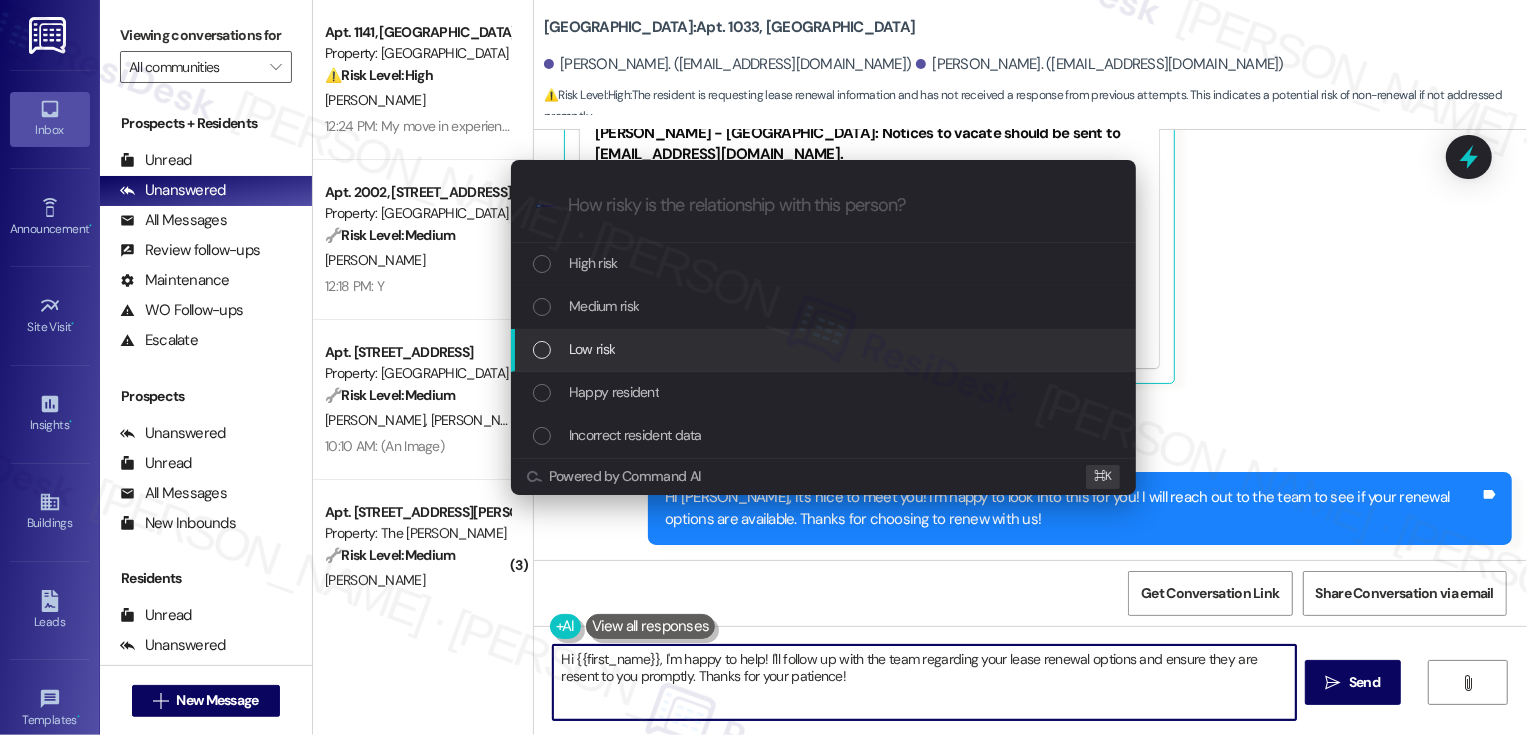 click on "Low risk" at bounding box center (592, 349) 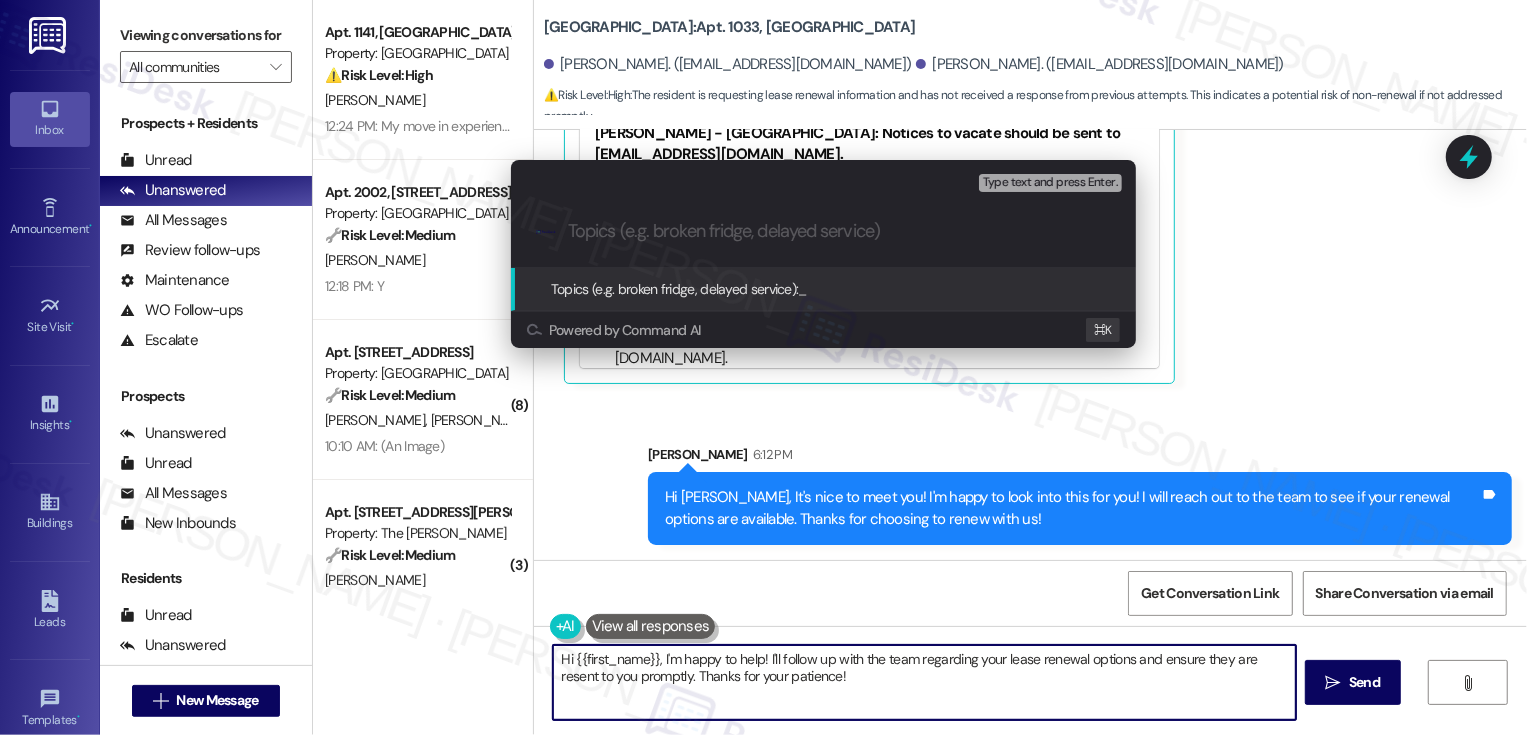 paste on "Lease Renewal Follow-up" 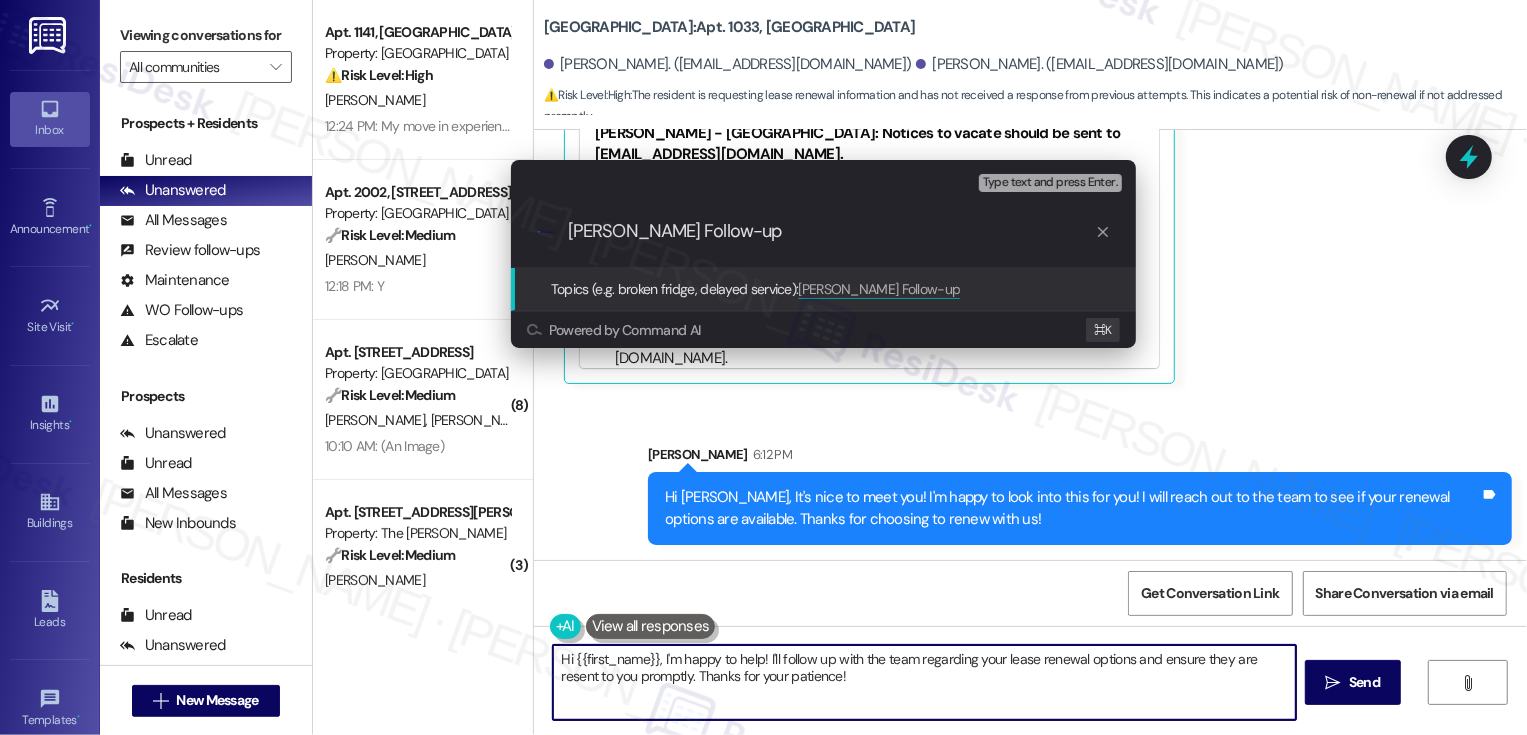 type 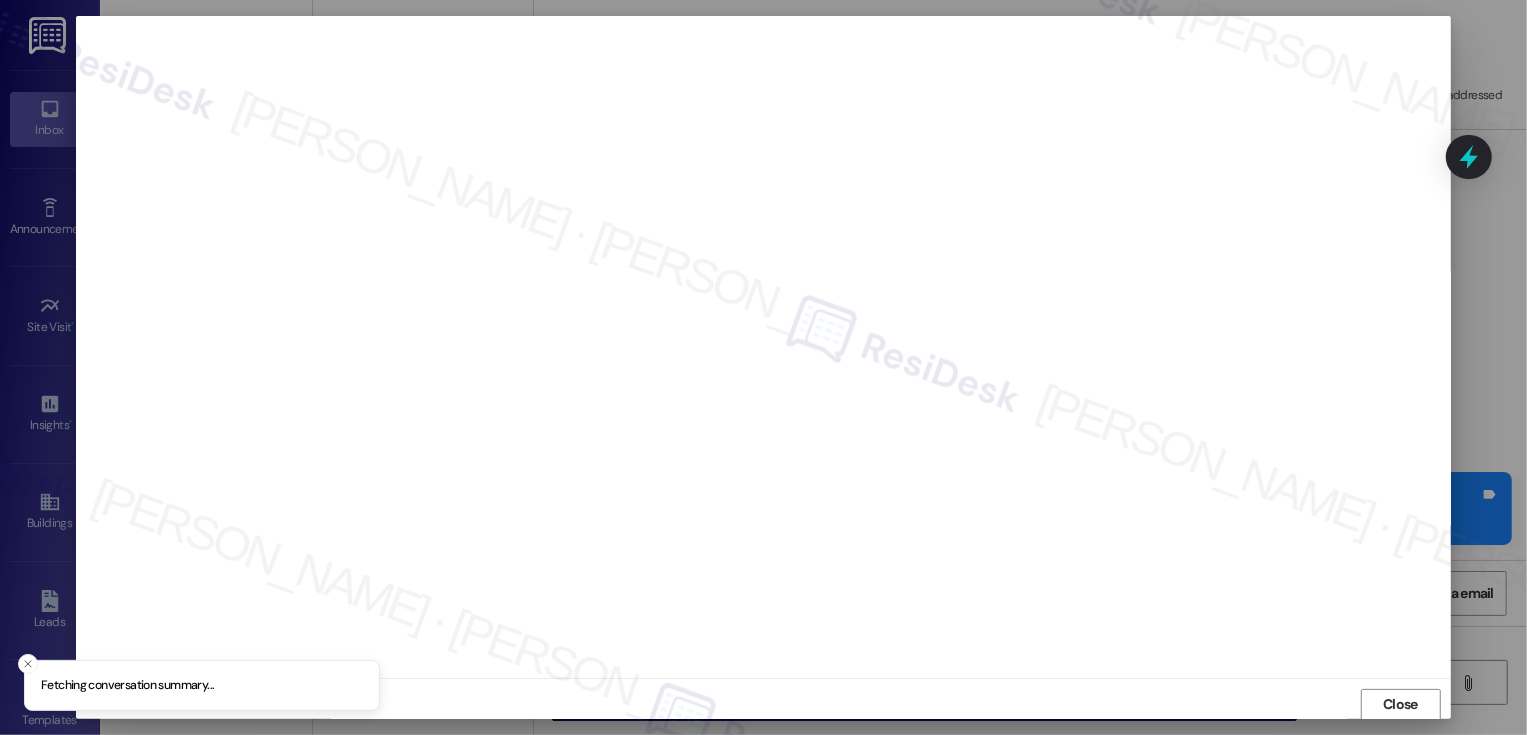 scroll, scrollTop: 1, scrollLeft: 0, axis: vertical 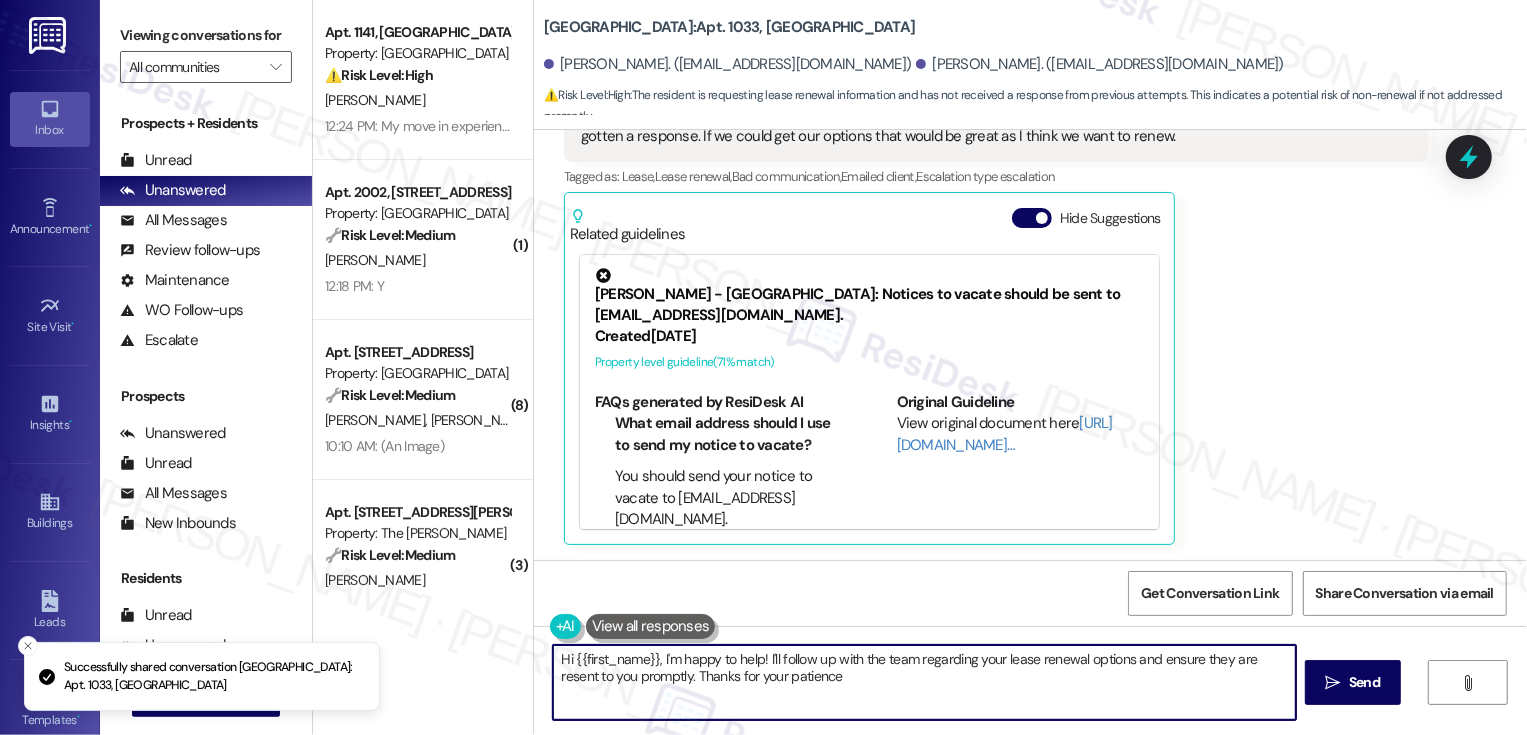 type on "Hi {{first_name}}, I'm happy to help! I'll follow up with the team regarding your lease renewal options and ensure they are resent to you promptly. Thanks for your patience!" 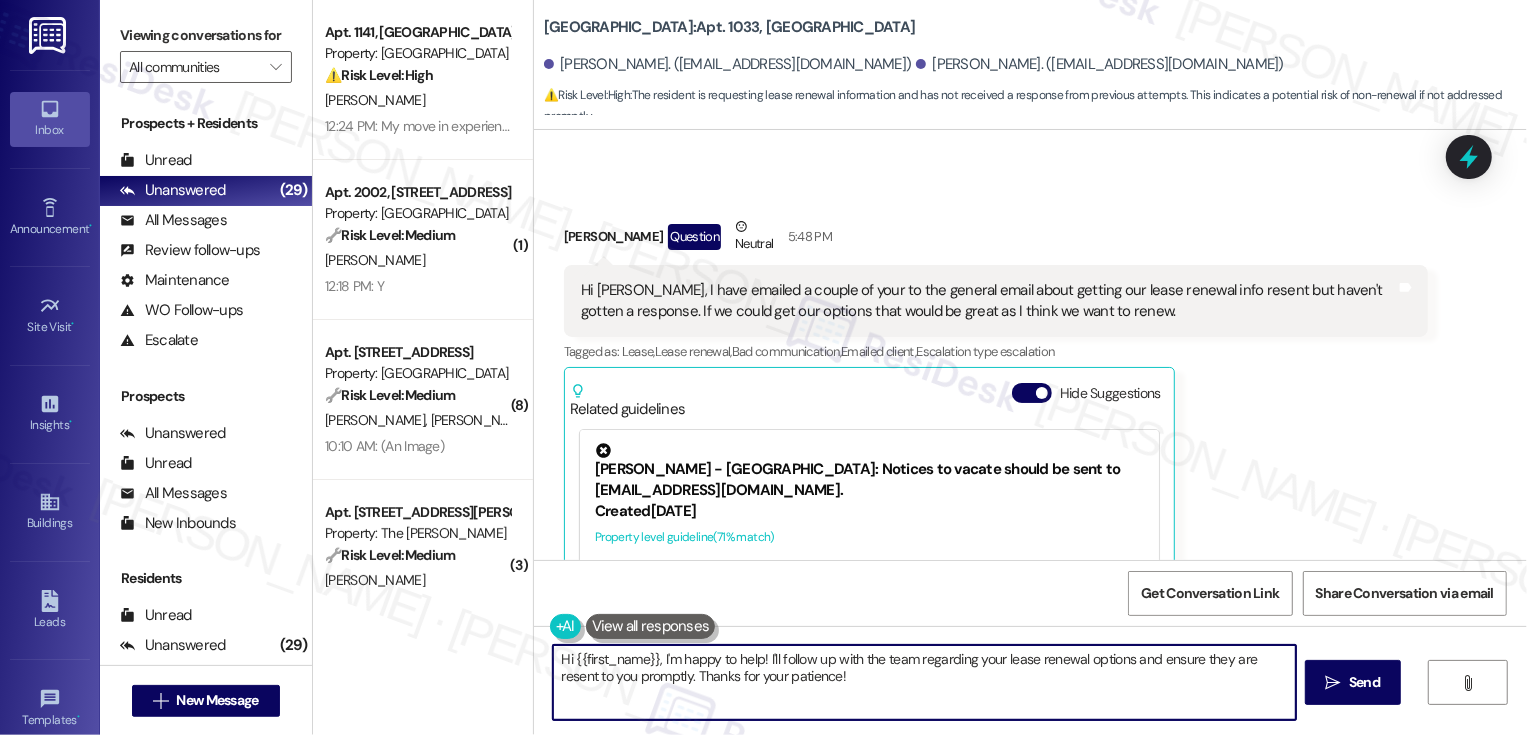 scroll, scrollTop: 875, scrollLeft: 0, axis: vertical 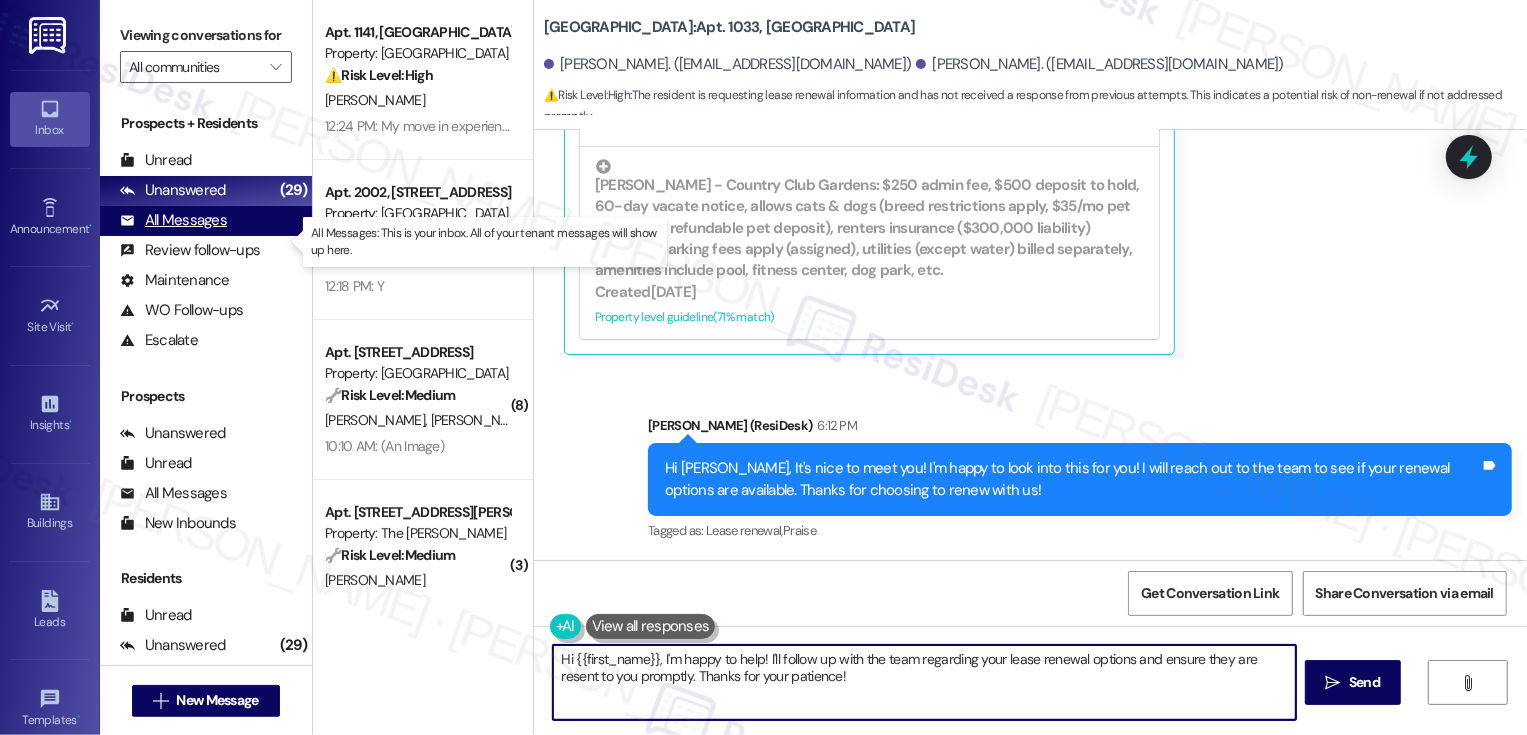 click on "All Messages (undefined)" at bounding box center [206, 221] 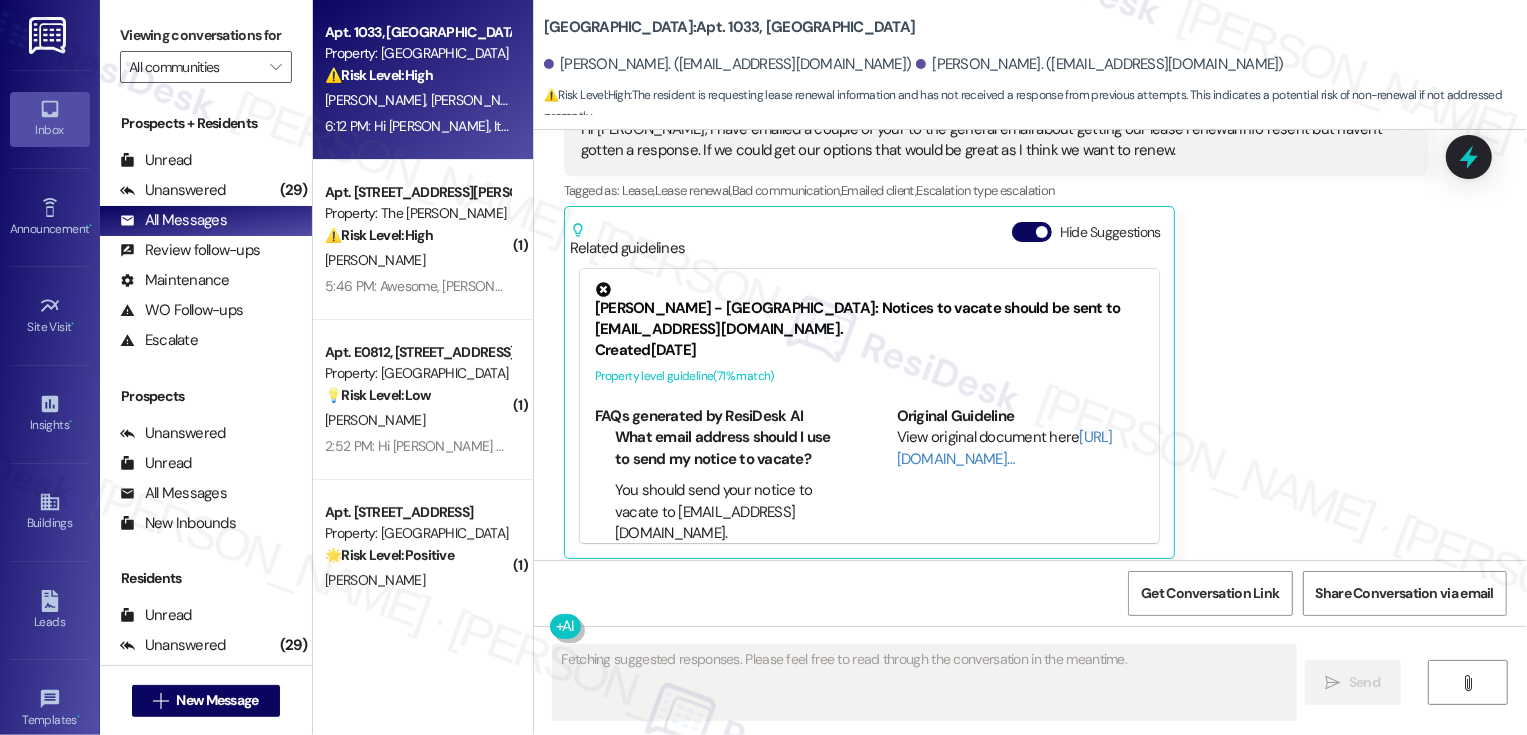 scroll, scrollTop: 685, scrollLeft: 0, axis: vertical 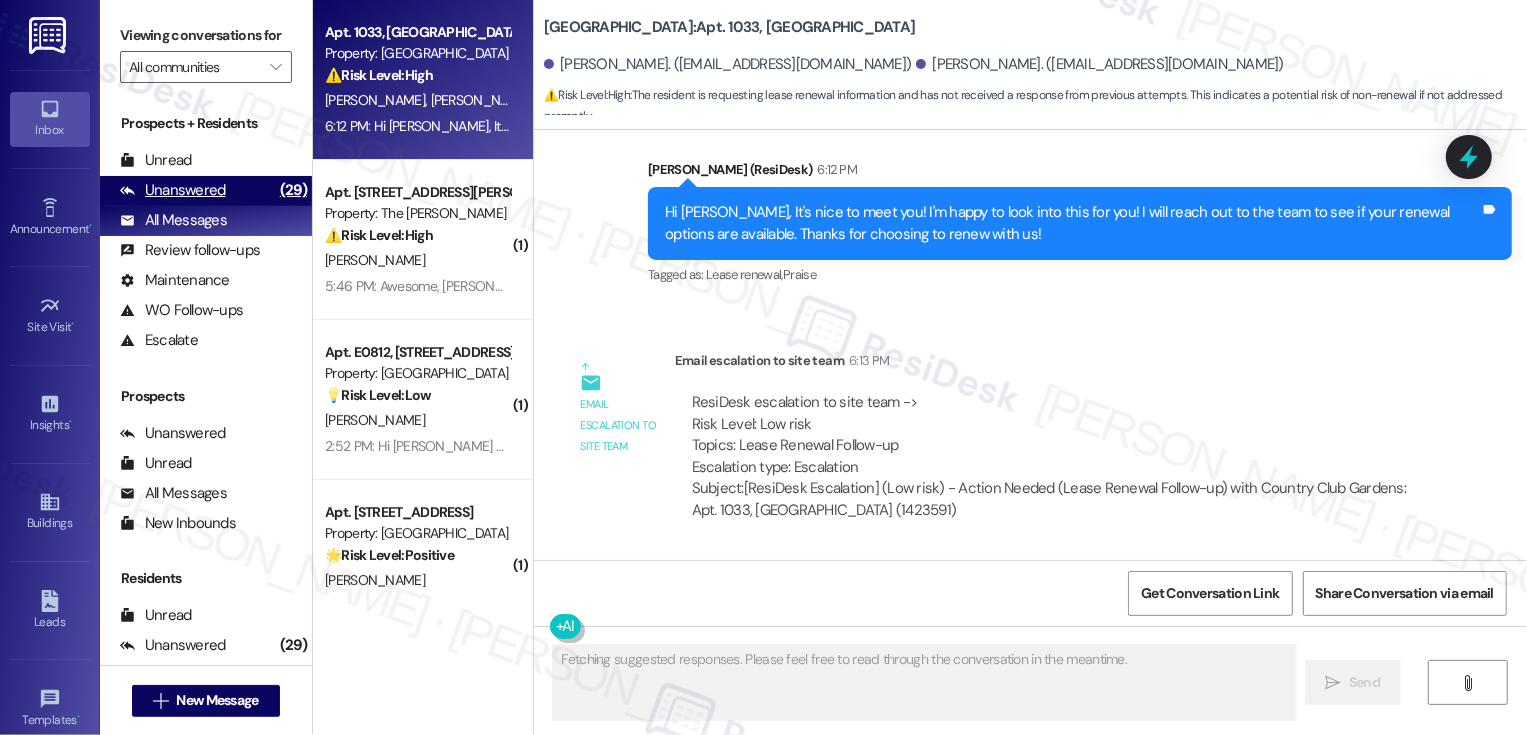 click on "Unanswered" at bounding box center [173, 190] 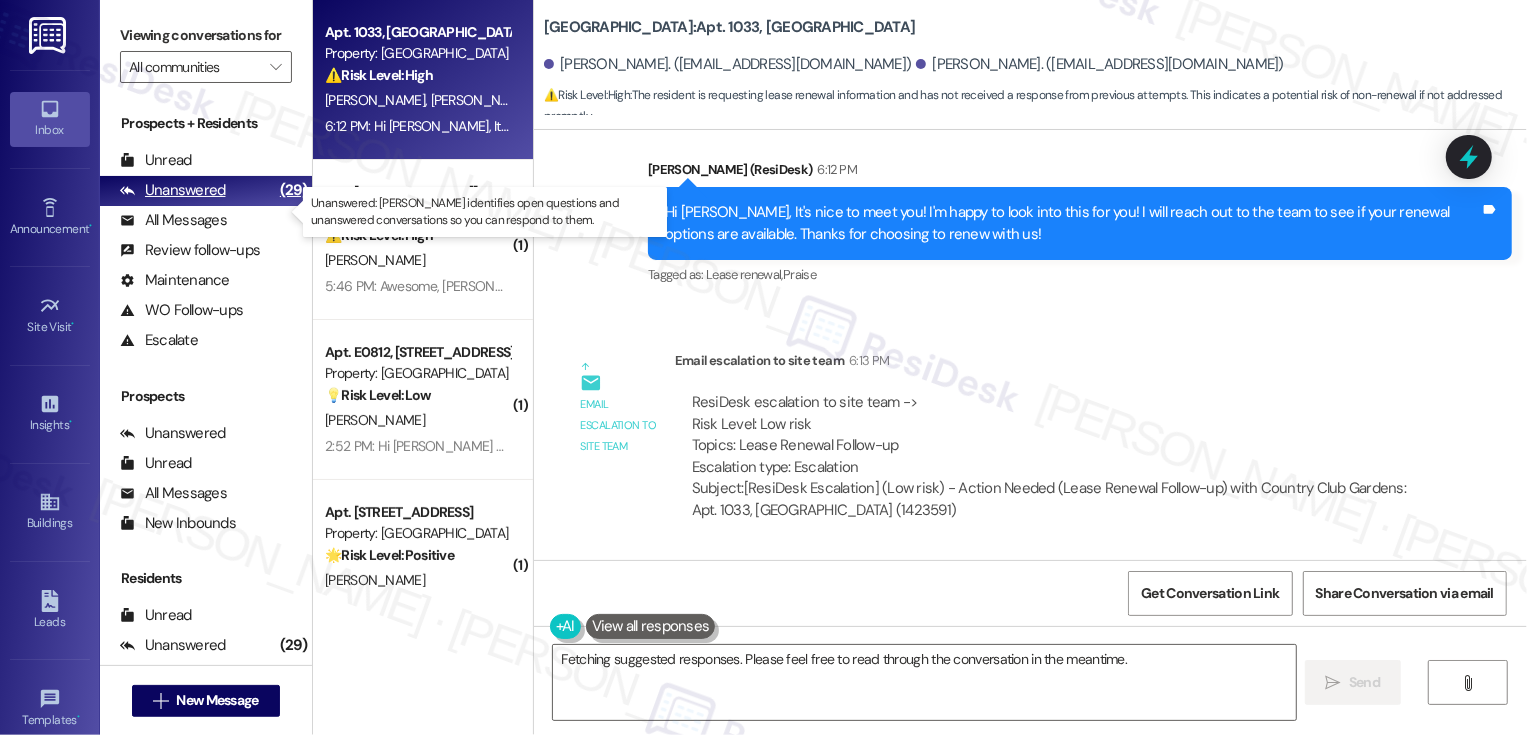 type on "Hi" 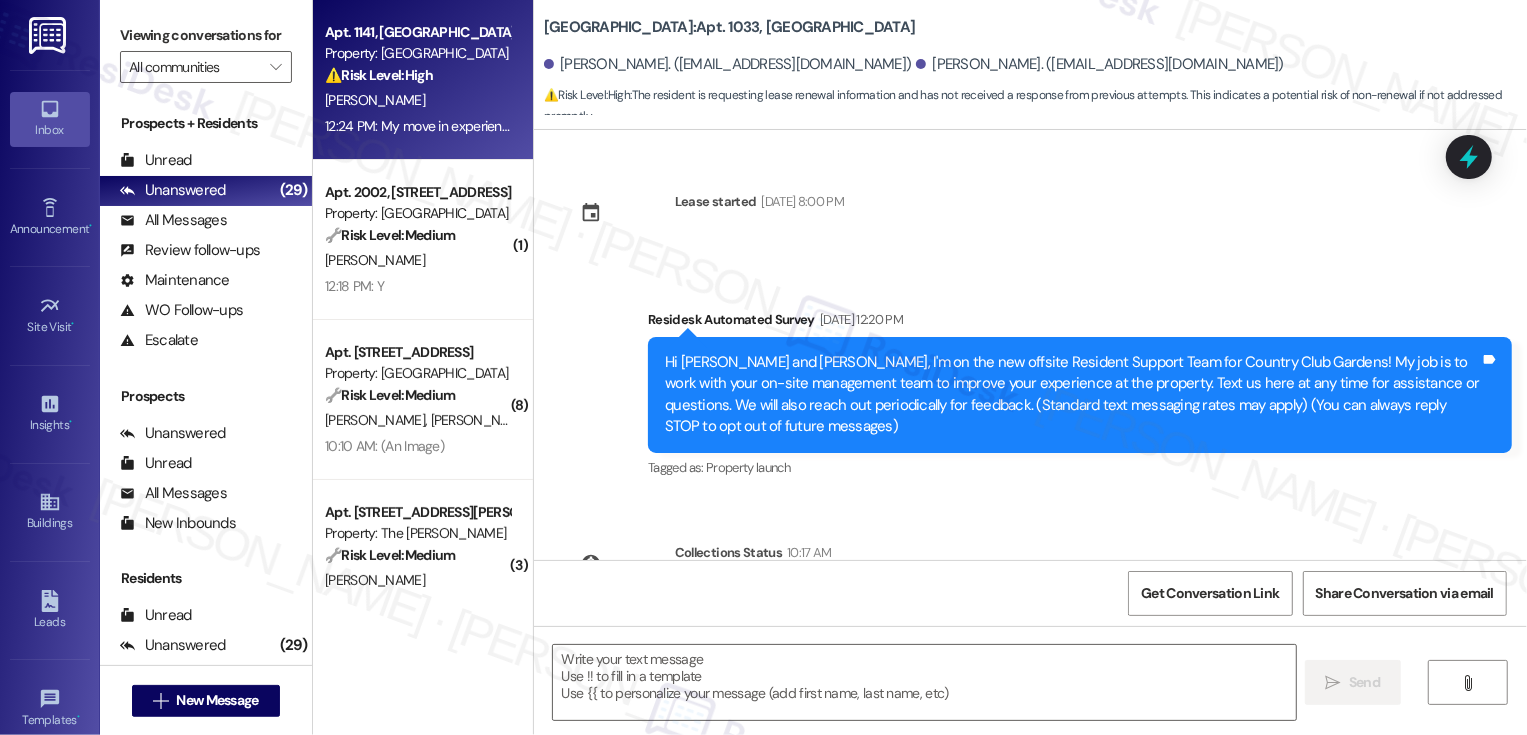 click on "Apt. 1141, Country Club Gardens Property: Country Club Gardens ⚠️  Risk Level:  High The resident reports a significantly negative move-in experience, including being given keys to the wrong unit and not receiving a mailbox key. These issues directly impact the resident's ability to access their unit and receive mail, indicating an urgent need for resolution and risk mitigation. N. Libbey 12:24 PM: My move in experience was horrible. Your team provided me with no information ahead of time, ignored my questions for weeks and I needed to ask someone else. You then gave me the keys to the wrong unit and have still not given me a mailbox key. I have MANY recommendations for a better move in experience." at bounding box center (423, 80) 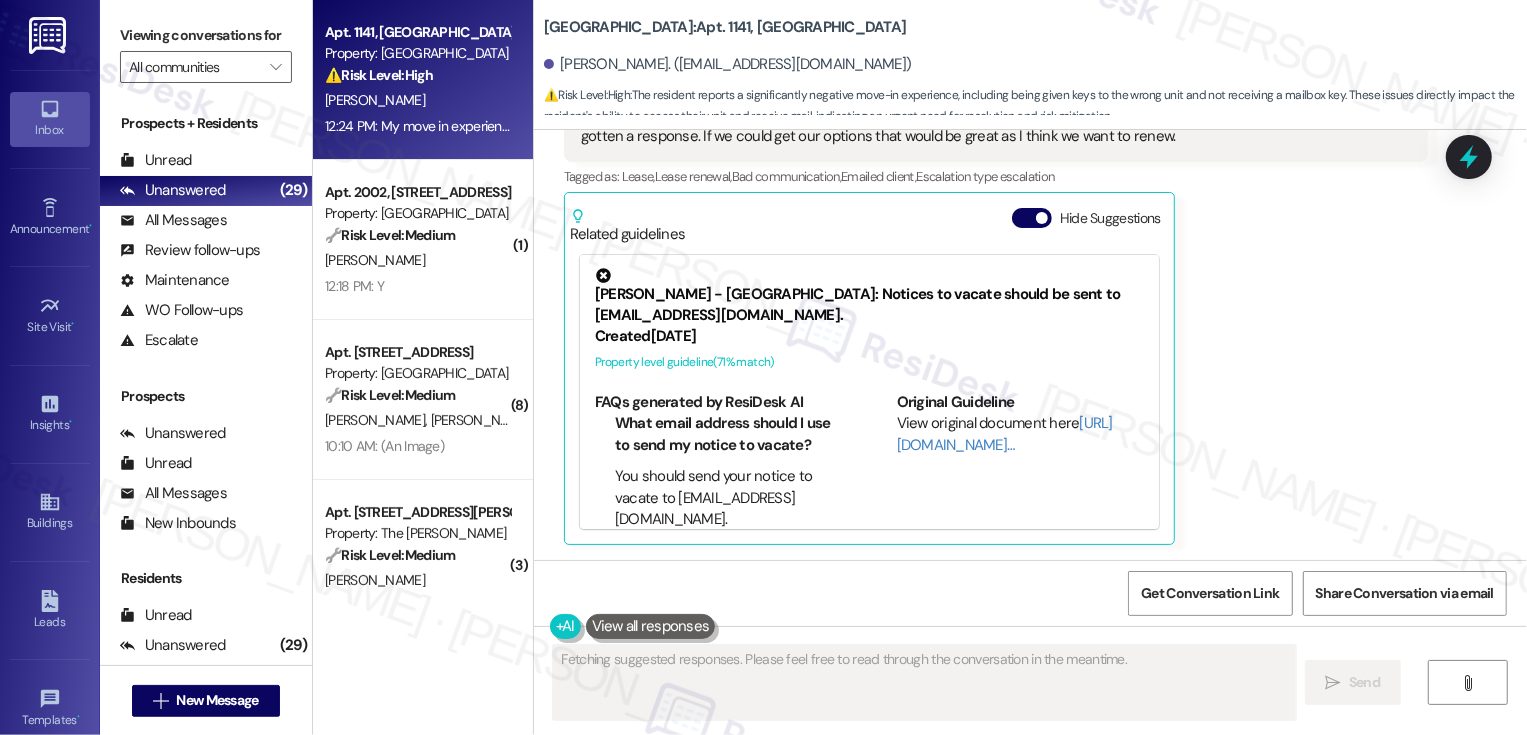 click on "Apt. 1141, Country Club Gardens Property: Country Club Gardens ⚠️  Risk Level:  High The resident reports a significantly negative move-in experience, including being given keys to the wrong unit and not receiving a mailbox key. These issues directly impact the resident's ability to access their unit and receive mail, indicating an urgent need for resolution and risk mitigation. N. Libbey 12:24 PM: My move in experience was horrible. Your team provided me with no information ahead of time, ignored my questions for weeks and I needed to ask someone else. You then gave me the keys to the wrong unit and have still not given me a mailbox key. I have MANY recommendations for a better move in experience." at bounding box center (423, 80) 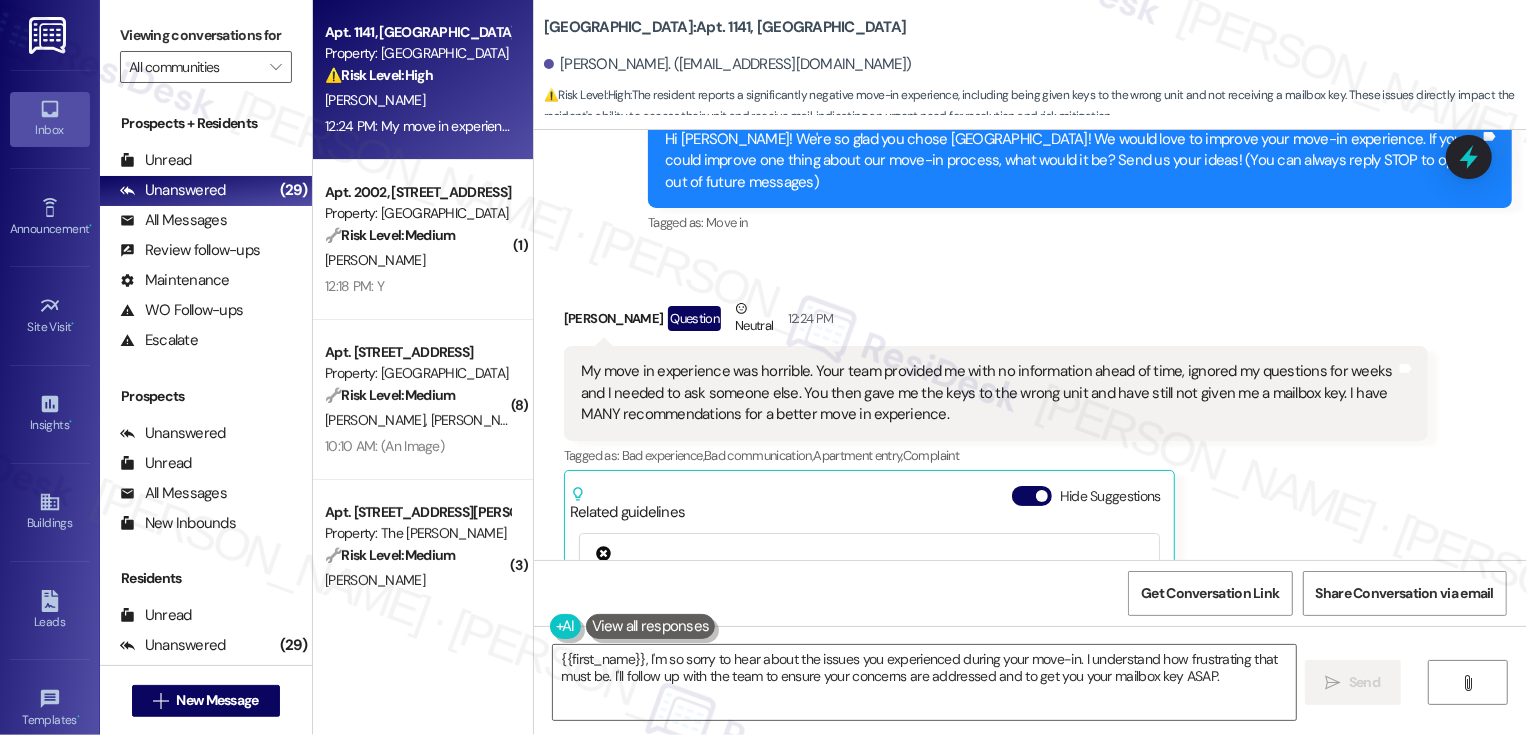 scroll, scrollTop: 211, scrollLeft: 0, axis: vertical 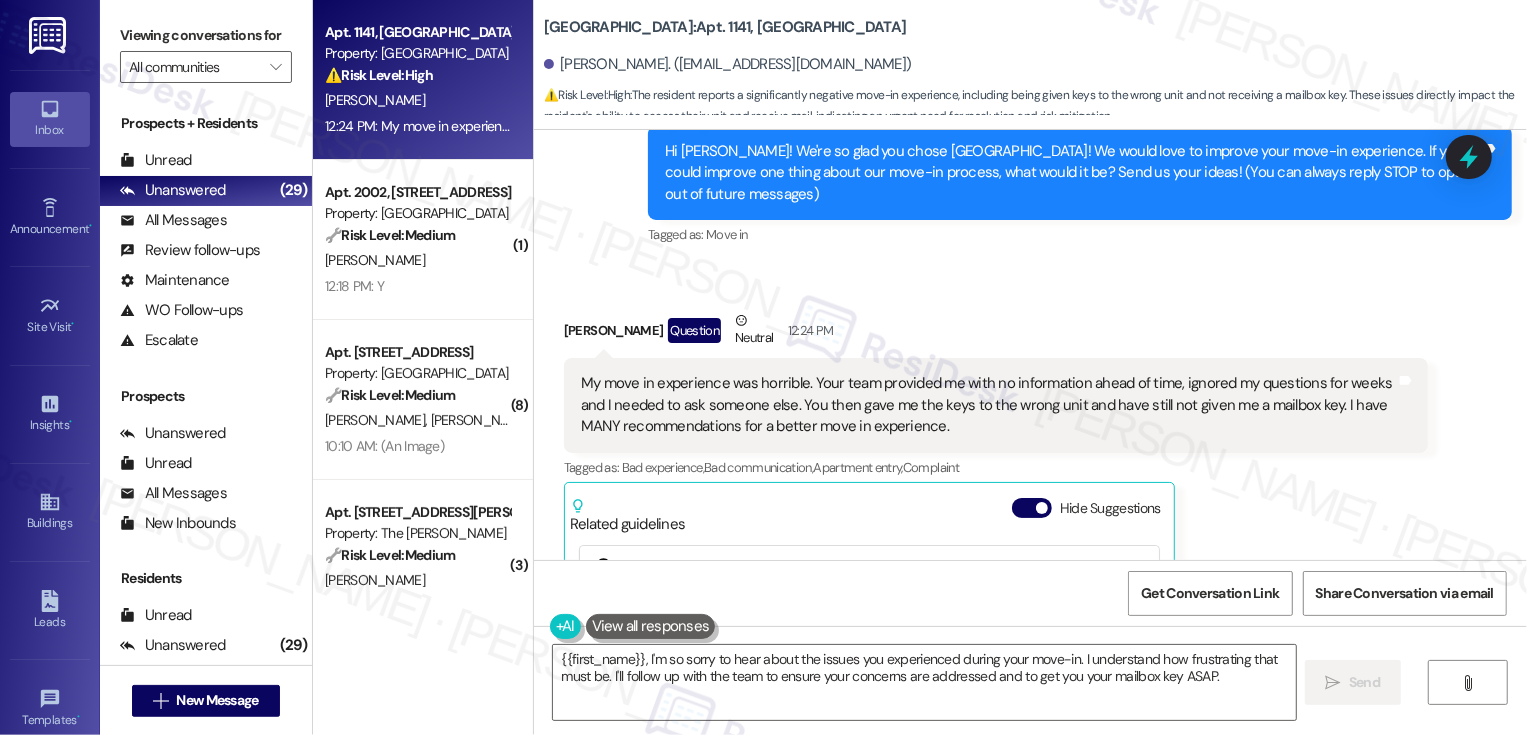 drag, startPoint x: 536, startPoint y: 29, endPoint x: 672, endPoint y: 34, distance: 136.09187 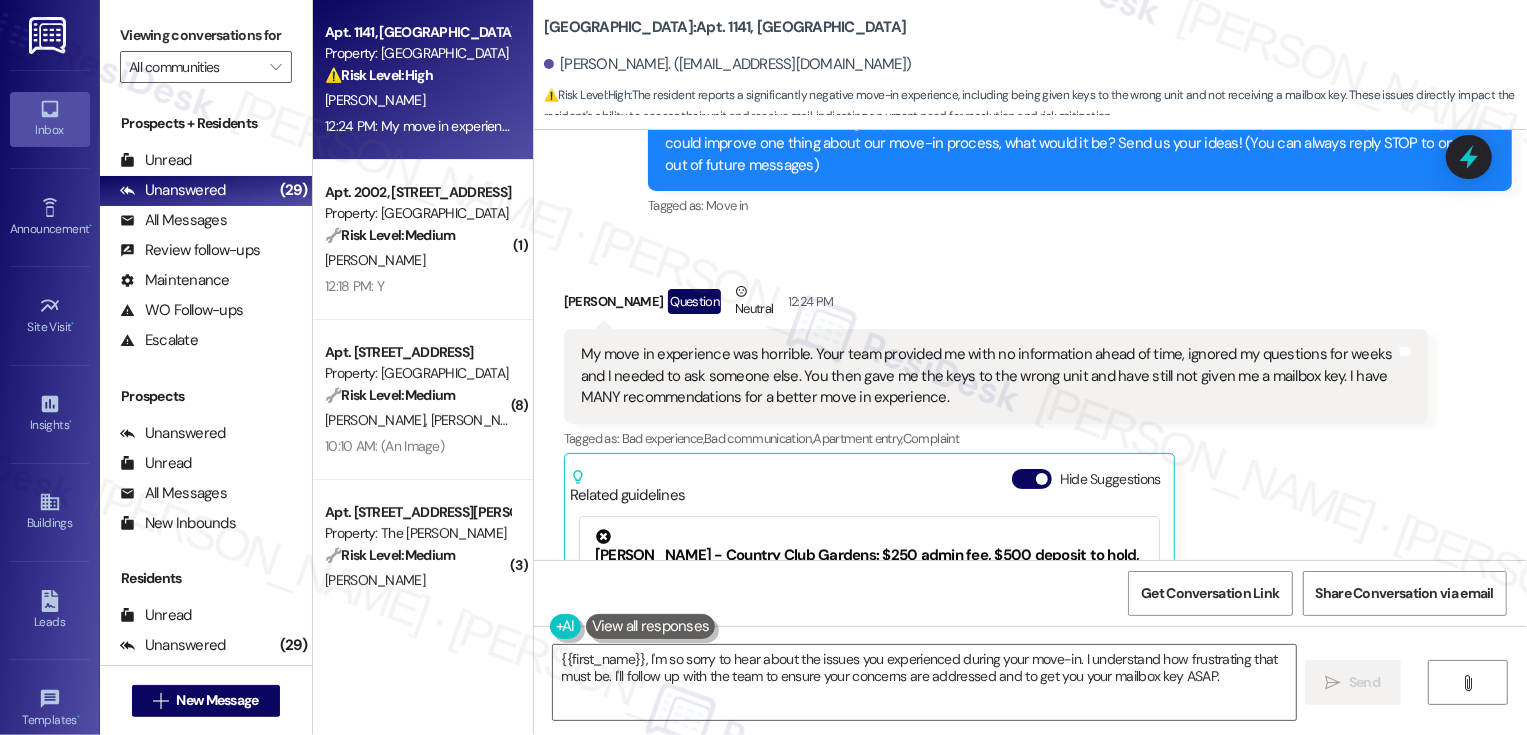 scroll, scrollTop: 243, scrollLeft: 0, axis: vertical 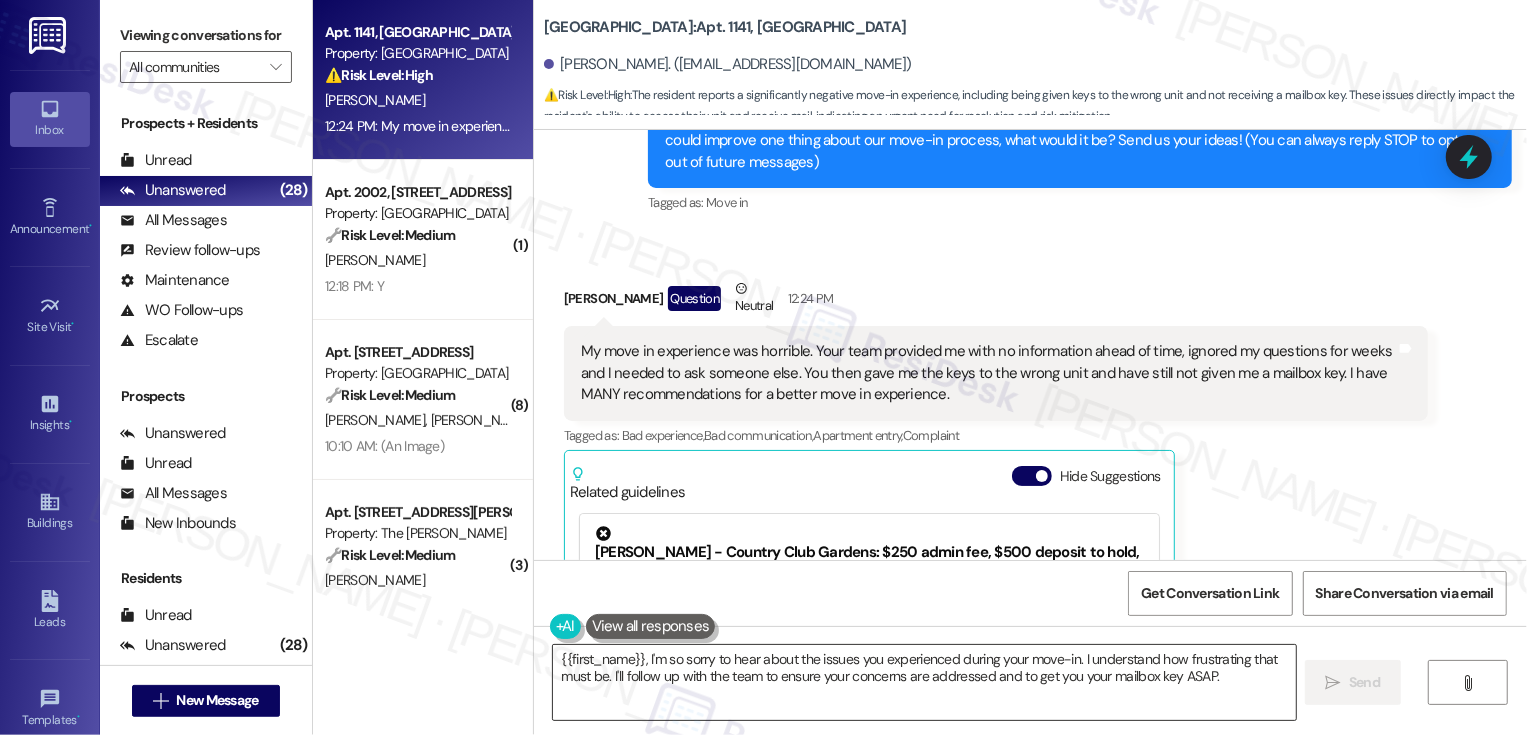 click on "{{first_name}}, I'm so sorry to hear about the issues you experienced during your move-in. I understand how frustrating that must be. I'll follow up with the team to ensure your concerns are addressed and to get you your mailbox key ASAP." at bounding box center (924, 682) 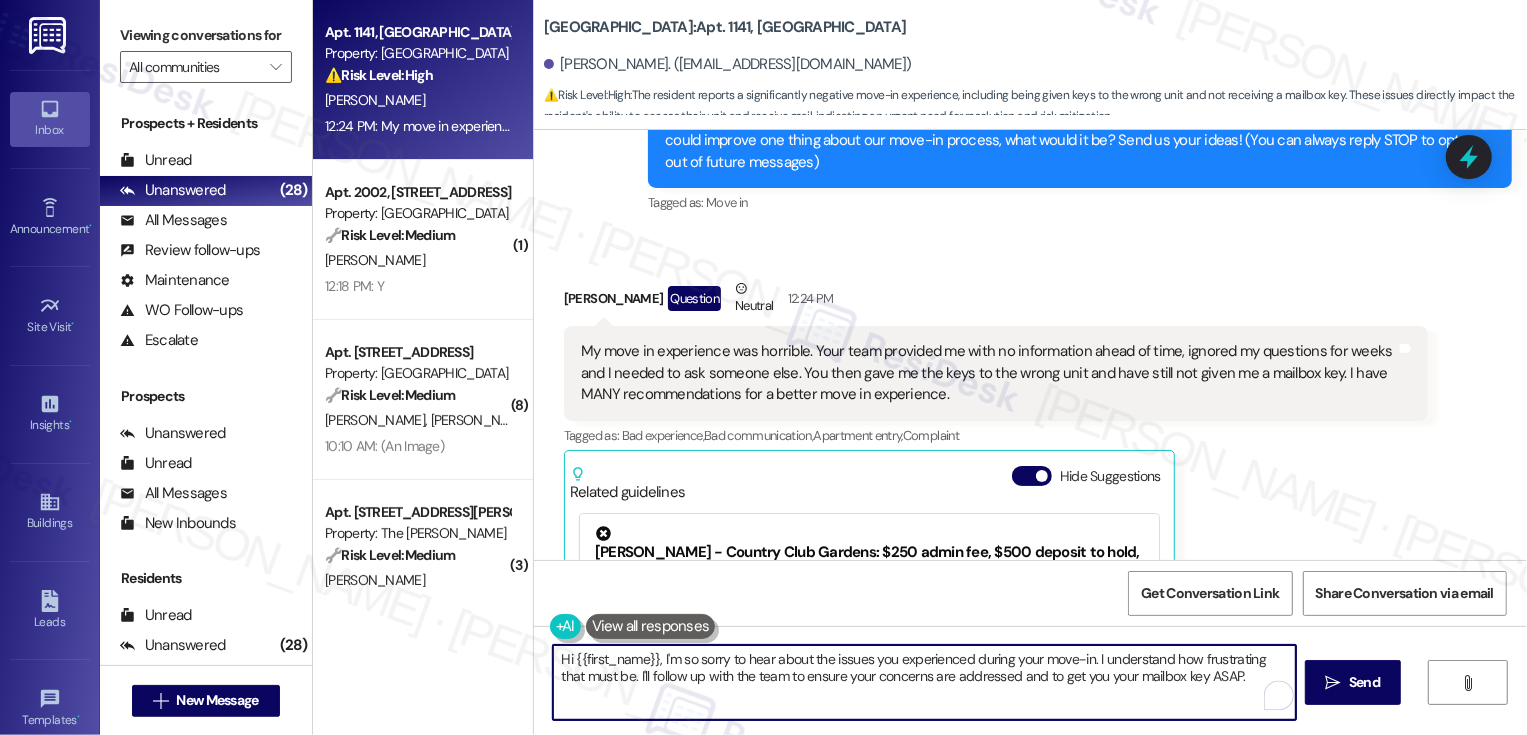 click on "Hi {{first_name}}, I'm so sorry to hear about the issues you experienced during your move-in. I understand how frustrating that must be. I'll follow up with the team to ensure your concerns are addressed and to get you your mailbox key ASAP." at bounding box center [924, 682] 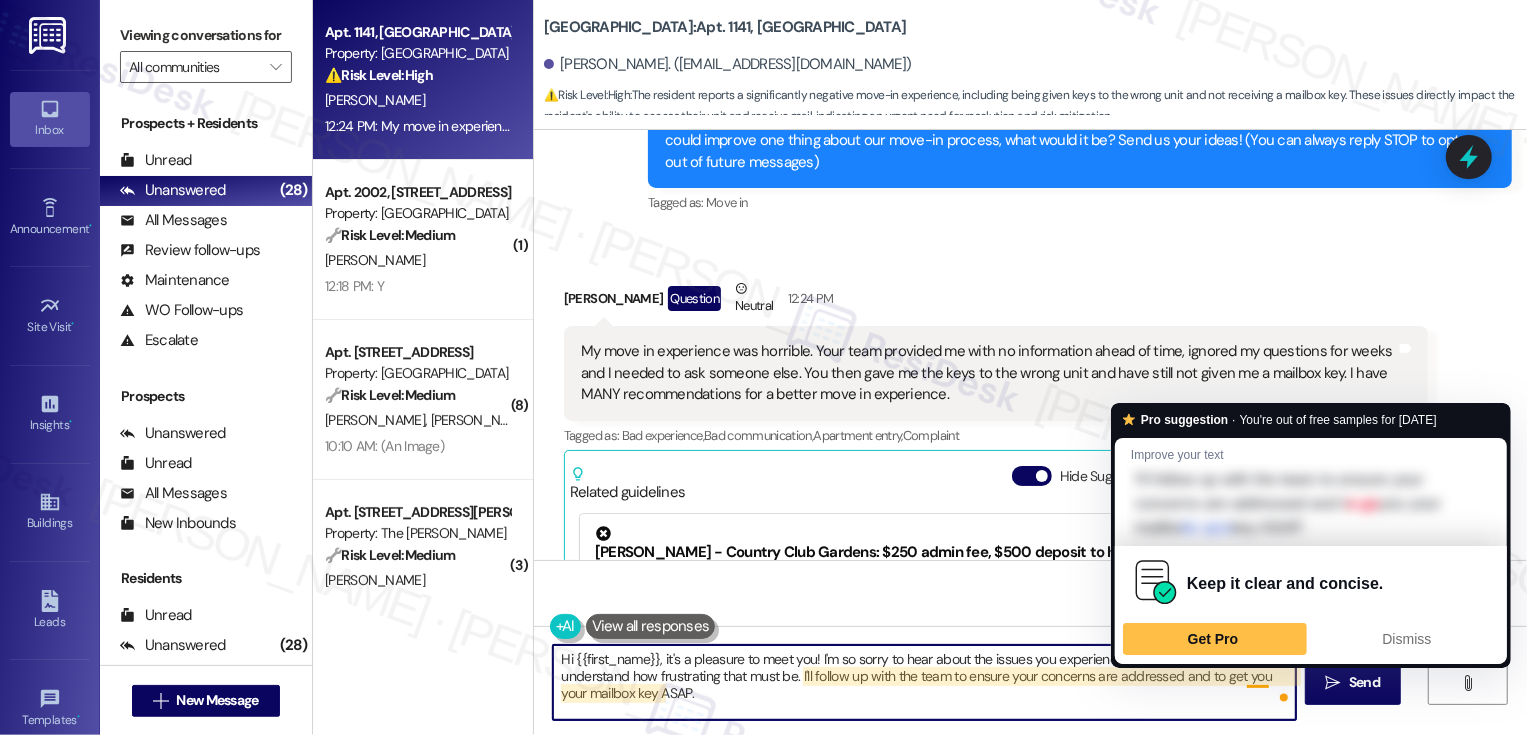 click on "Hi {{first_name}}, it's a pleasure to meet you! I'm so sorry to hear about the issues you experienced during your move-in. I understand how frustrating that must be. I'll follow up with the team to ensure your concerns are addressed and to get you your mailbox key ASAP." at bounding box center (924, 682) 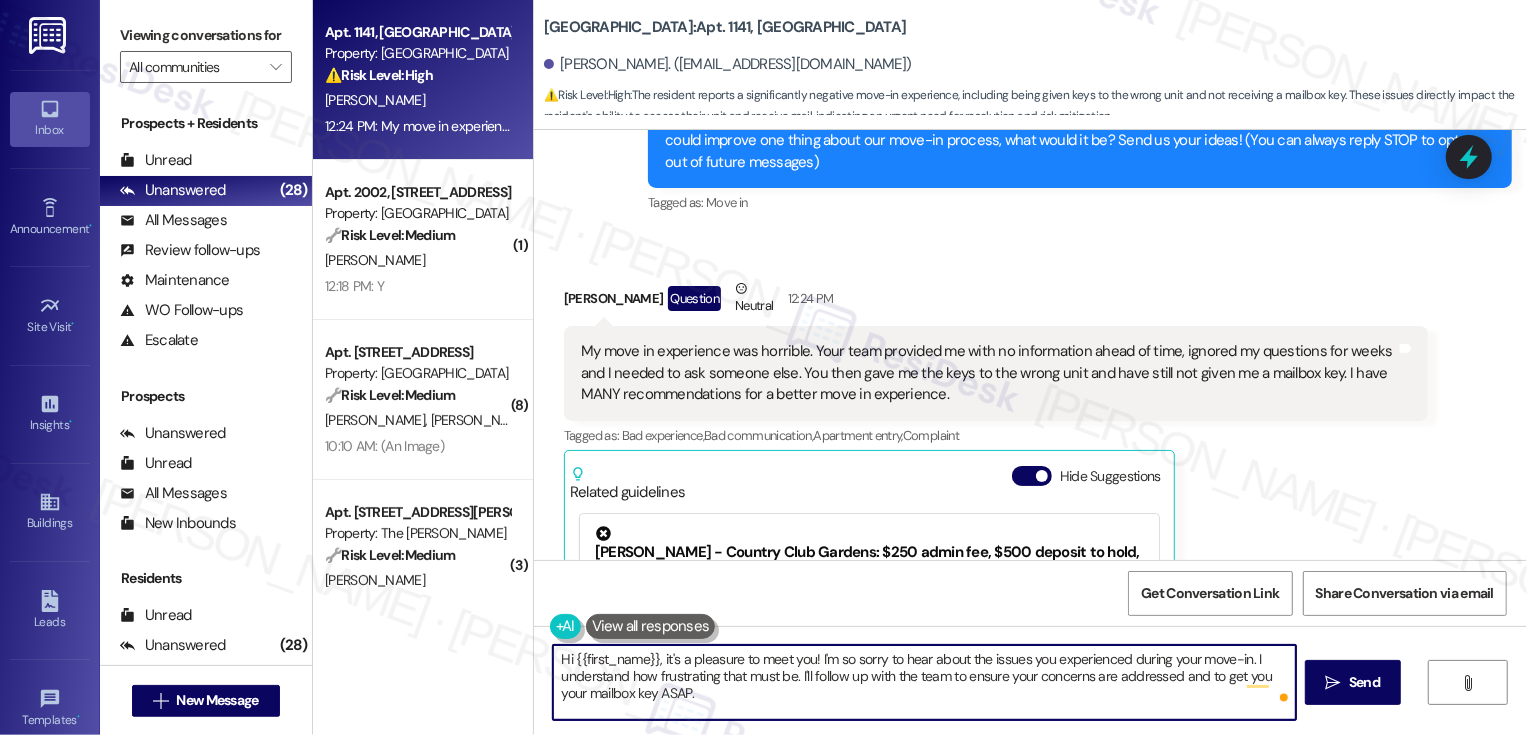 drag, startPoint x: 1247, startPoint y: 658, endPoint x: 1259, endPoint y: 699, distance: 42.72002 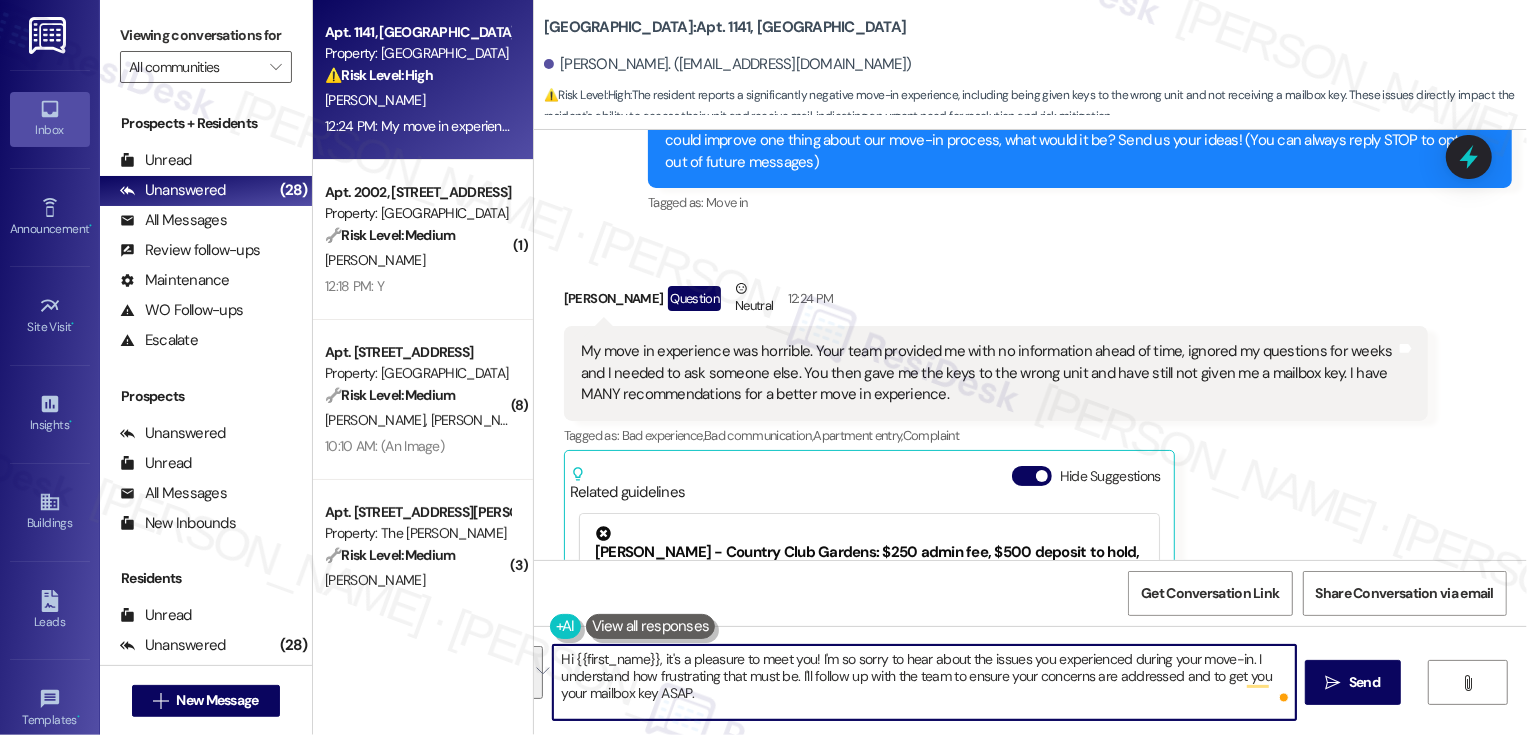 drag, startPoint x: 1248, startPoint y: 658, endPoint x: 1249, endPoint y: 706, distance: 48.010414 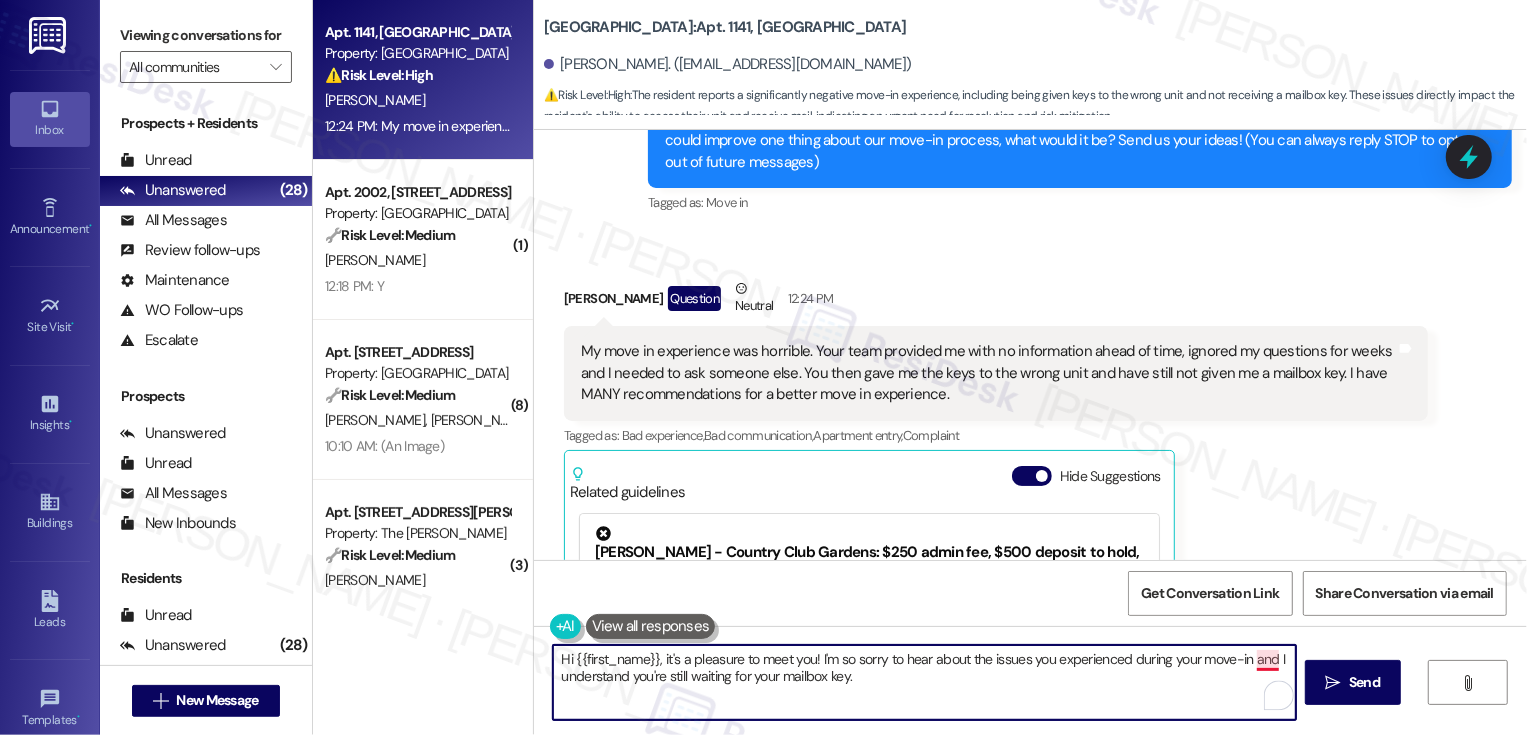 click on "Hi {{first_name}}, it's a pleasure to meet you! I'm so sorry to hear about the issues you experienced during your move-in and I understand you're still waiting for your mailbox key." at bounding box center (924, 682) 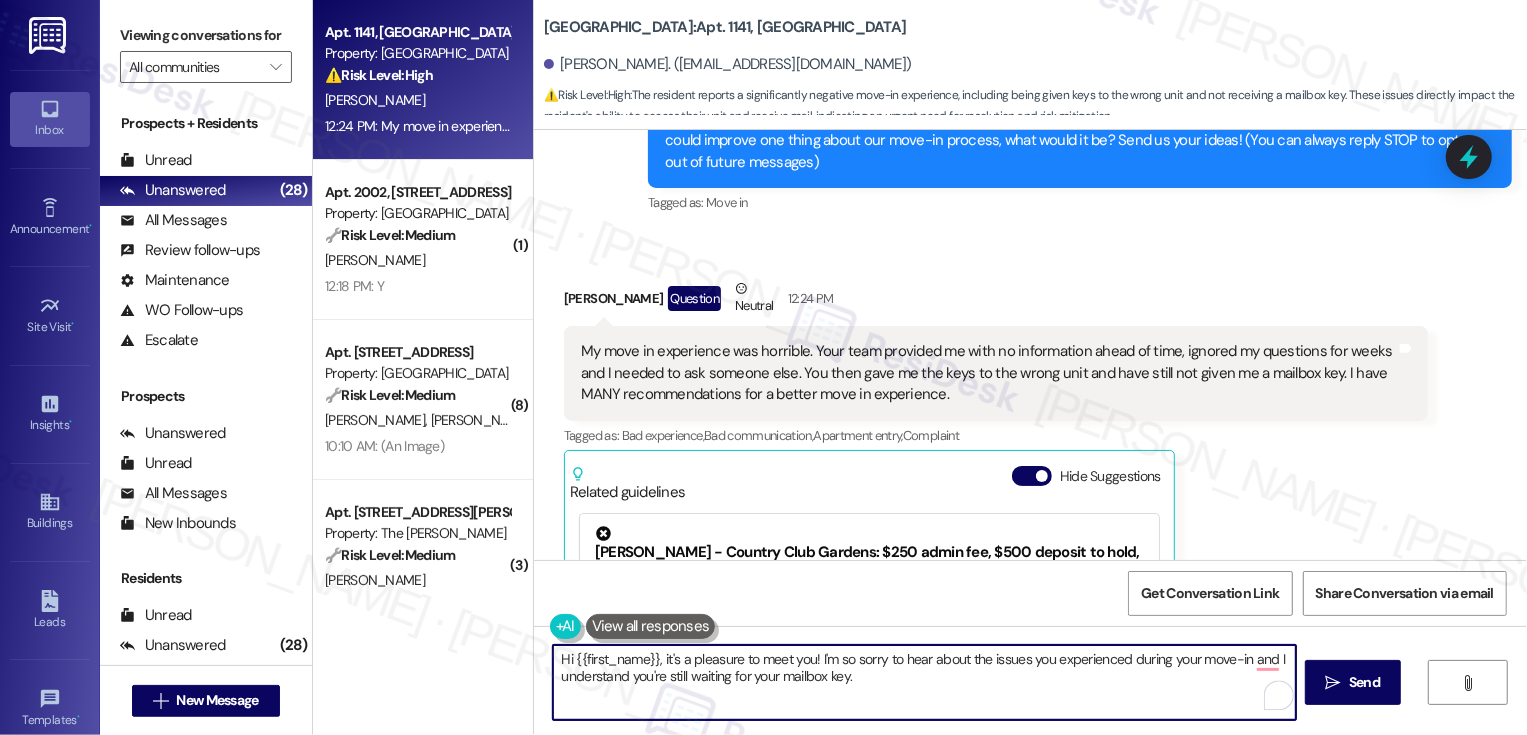 click on "Nicole Libbey Question   Neutral 12:24 PM My move in experience was horrible. Your team provided me with no information ahead of time, ignored my questions for weeks and I needed to ask someone else. You then gave me the keys to the wrong unit and have still not given me a mailbox key. I have MANY recommendations for a better move in experience.  Tags and notes Tagged as:   Bad experience ,  Click to highlight conversations about Bad experience Bad communication ,  Click to highlight conversations about Bad communication Apartment entry ,  Click to highlight conversations about Apartment entry Complaint Click to highlight conversations about Complaint  Related guidelines Hide Suggestions Created  25 days ago Property level guideline  ( 71 % match) FAQs generated by ResiDesk AI What are the office hours for The Gardens? The office hours are 9am-6pm Monday to Friday, and 9am-5pm Saturday and Sunday. What is the application fee for The Gardens? What is the administrative fee for The Gardens? Original Guideline" at bounding box center (996, 541) 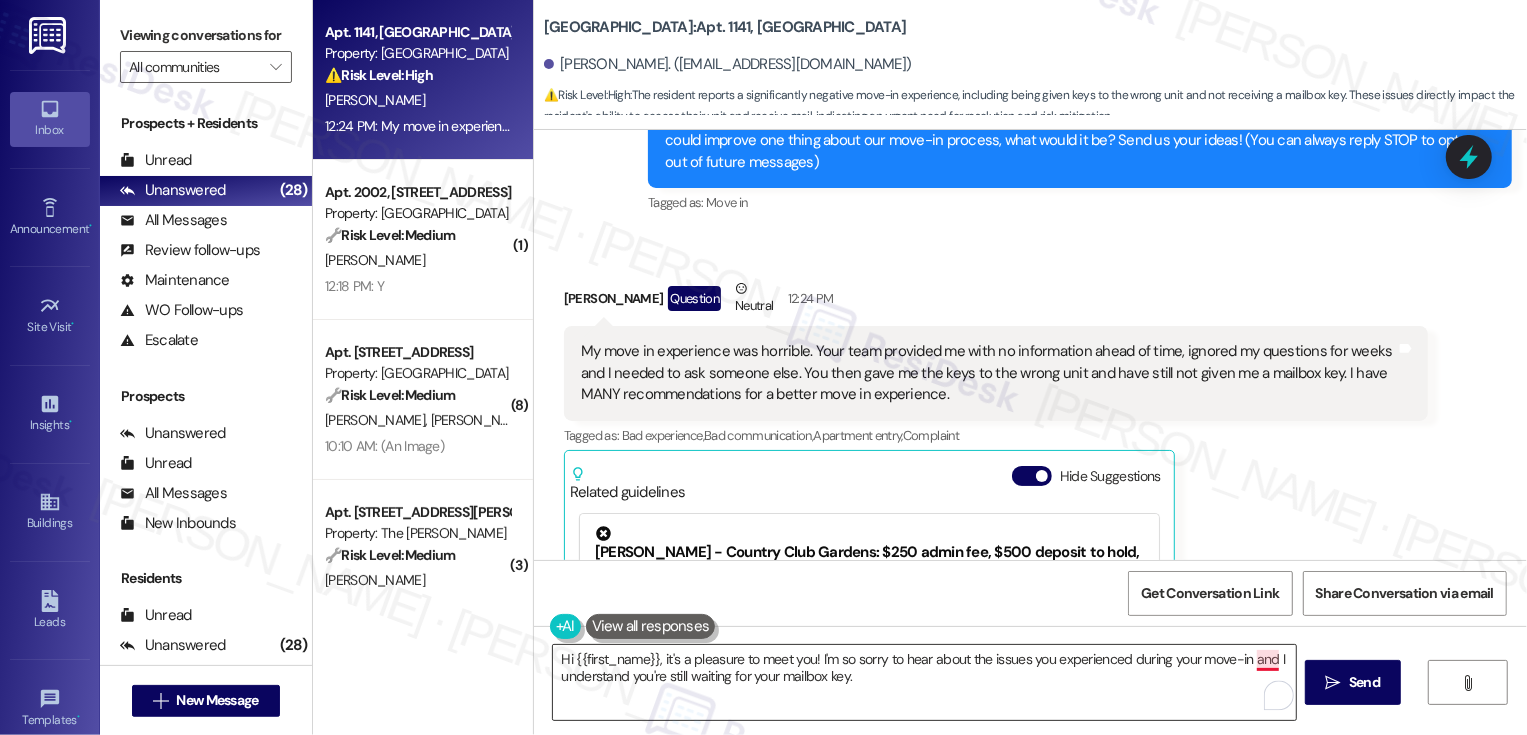 click on "Hi {{first_name}}, it's a pleasure to meet you! I'm so sorry to hear about the issues you experienced during your move-in and I understand you're still waiting for your mailbox key." at bounding box center (924, 682) 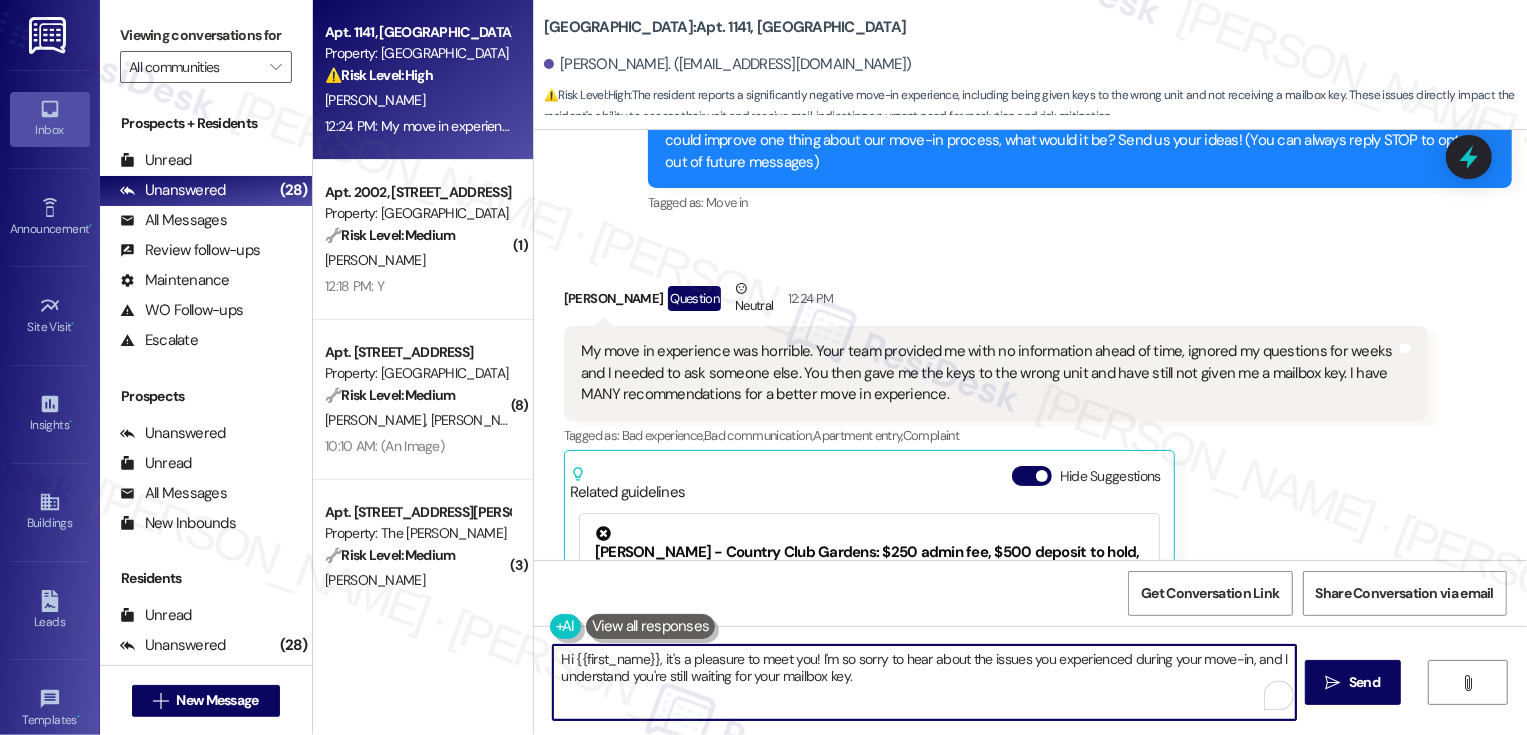 click on "Hi {{first_name}}, it's a pleasure to meet you! I'm so sorry to hear about the issues you experienced during your move-in, and I understand you're still waiting for your mailbox key." at bounding box center (924, 682) 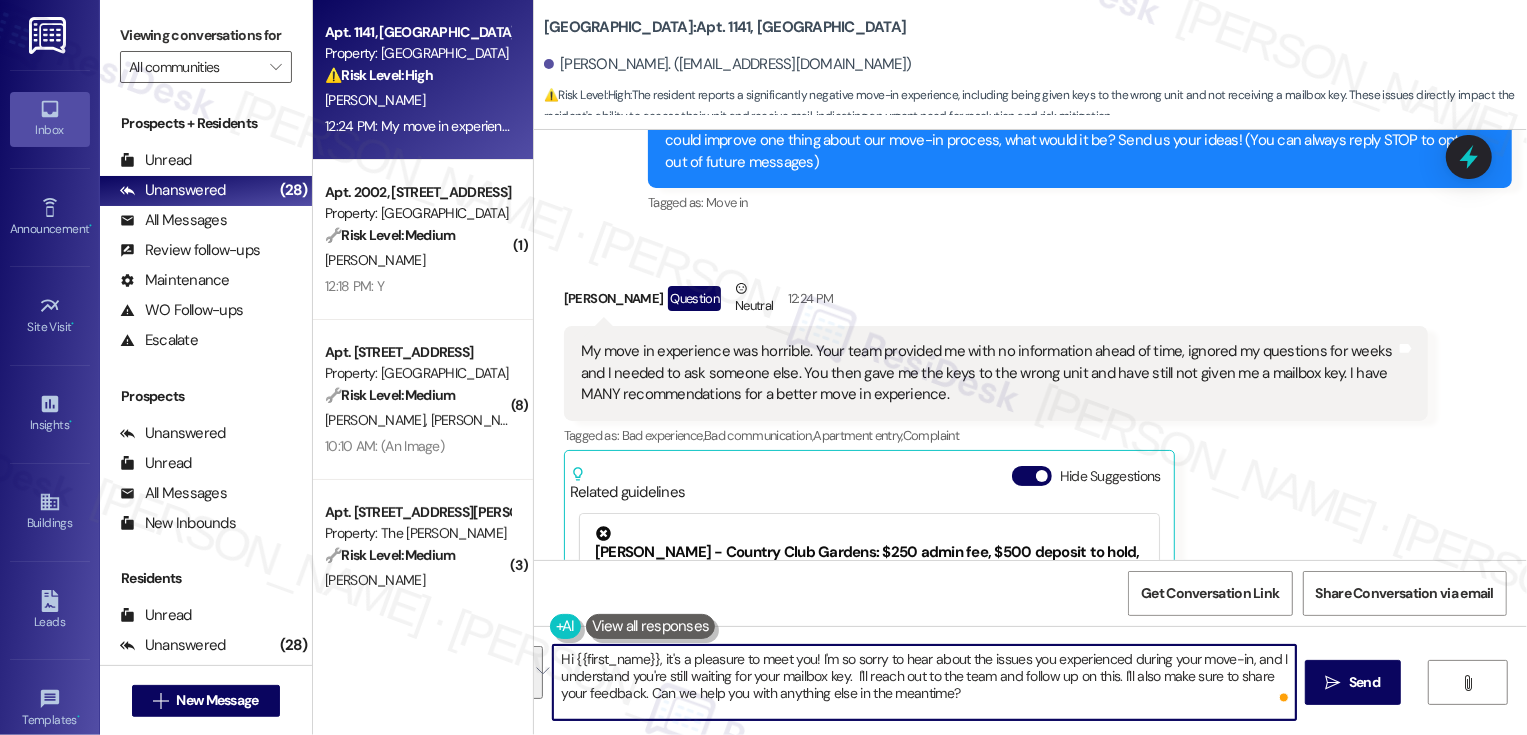 paste on "completely understand the frustration of still waiting for your mailbox key. I’ll follow up with the team right away and make sure your feedback is shared as well. In the meantime, is there anything else I can assist you with" 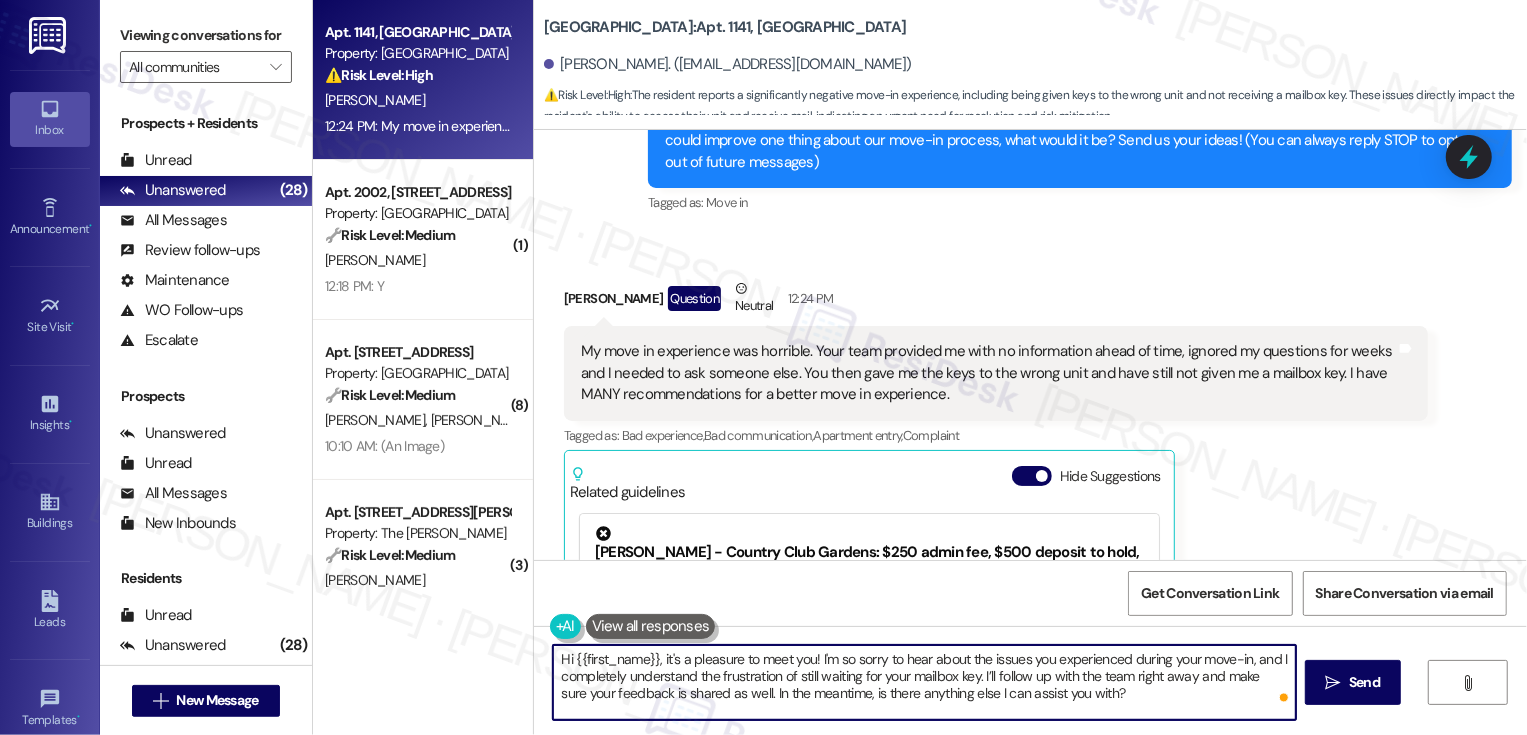 click on "Hi {{first_name}}, it's a pleasure to meet you! I'm so sorry to hear about the issues you experienced during your move-in, and I completely understand the frustration of still waiting for your mailbox key. I’ll follow up with the team right away and make sure your feedback is shared as well. In the meantime, is there anything else I can assist you with?" at bounding box center [924, 682] 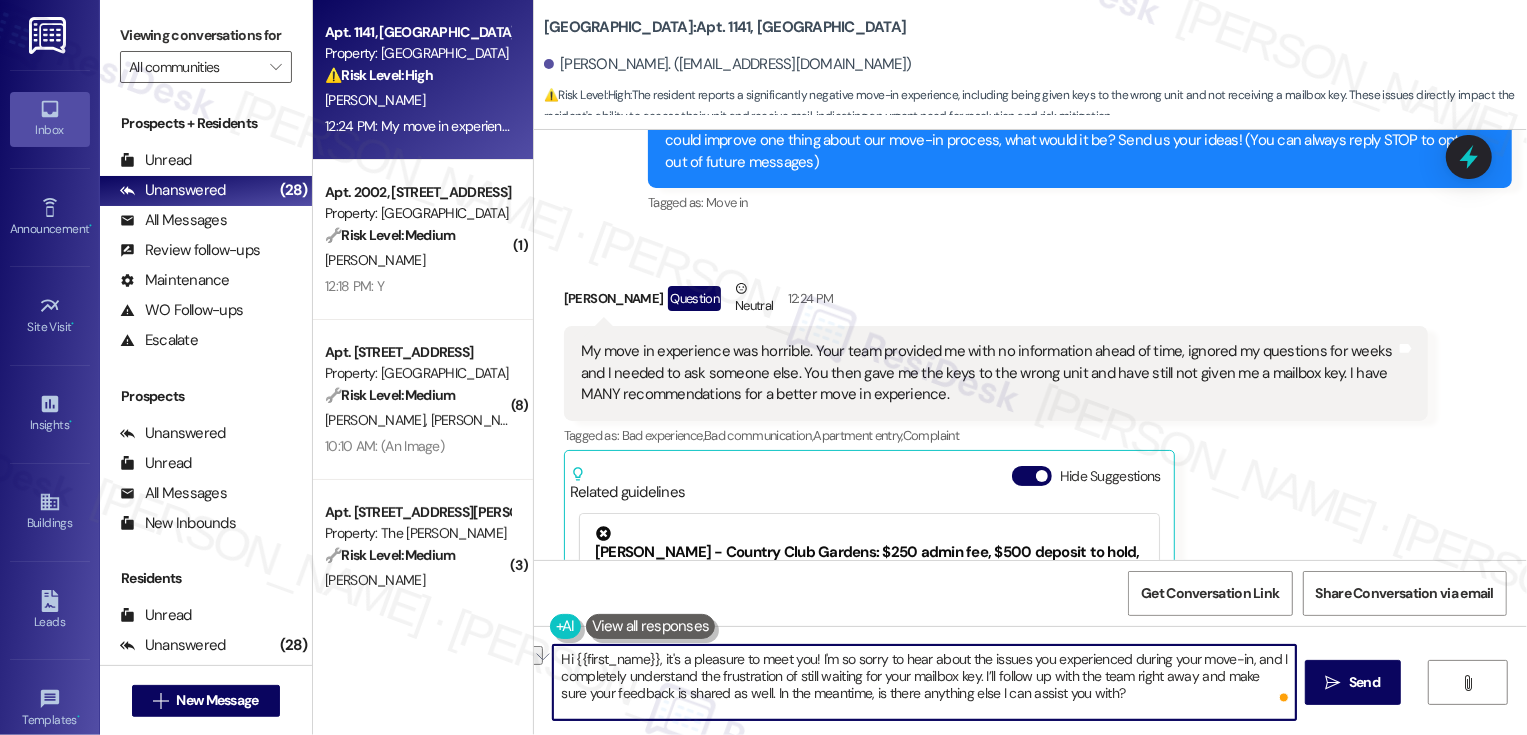 drag, startPoint x: 1127, startPoint y: 677, endPoint x: 1185, endPoint y: 679, distance: 58.034473 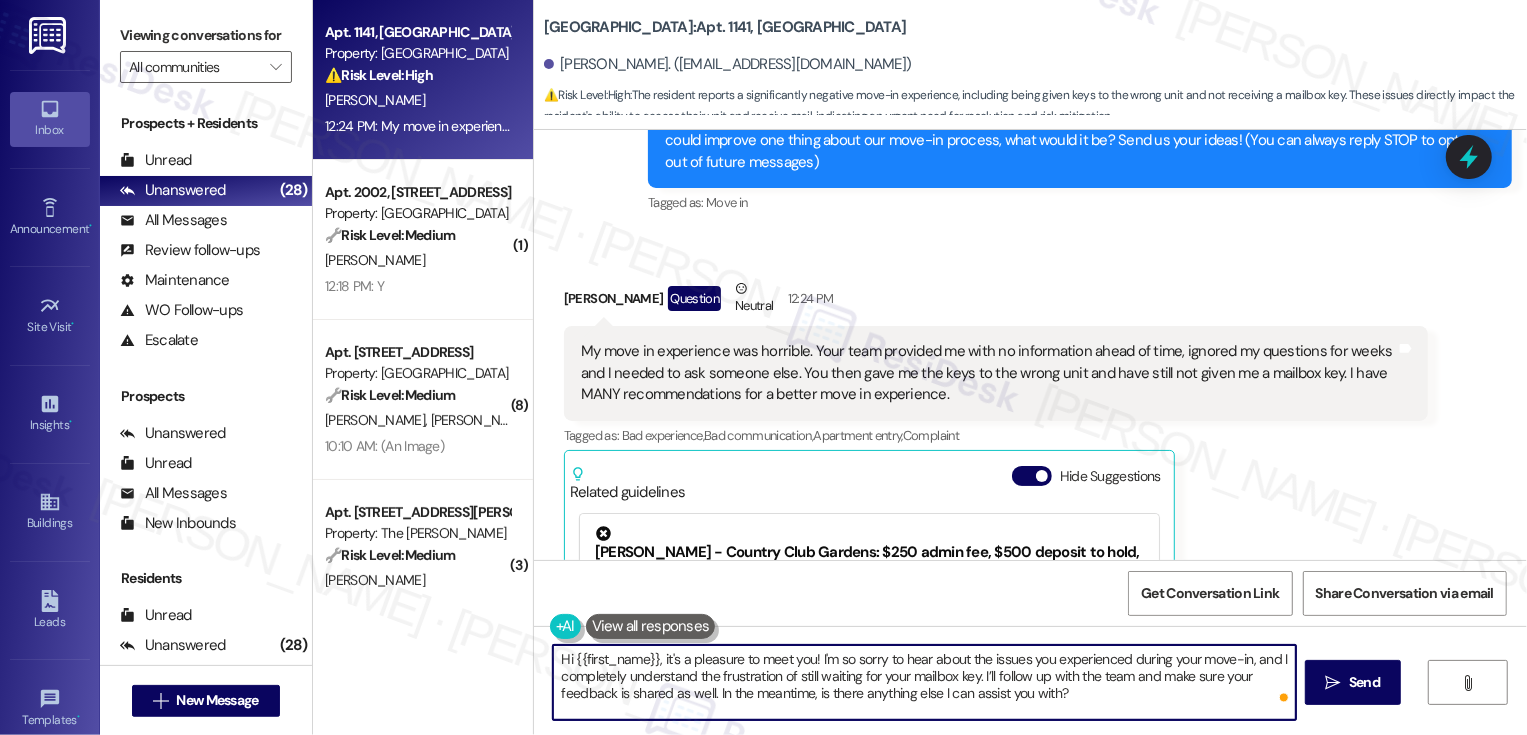 click on "Hi {{first_name}}, it's a pleasure to meet you! I'm so sorry to hear about the issues you experienced during your move-in, and I completely understand the frustration of still waiting for your mailbox key. I’ll follow up with the team and make sure your feedback is shared as well. In the meantime, is there anything else I can assist you with?" at bounding box center [924, 682] 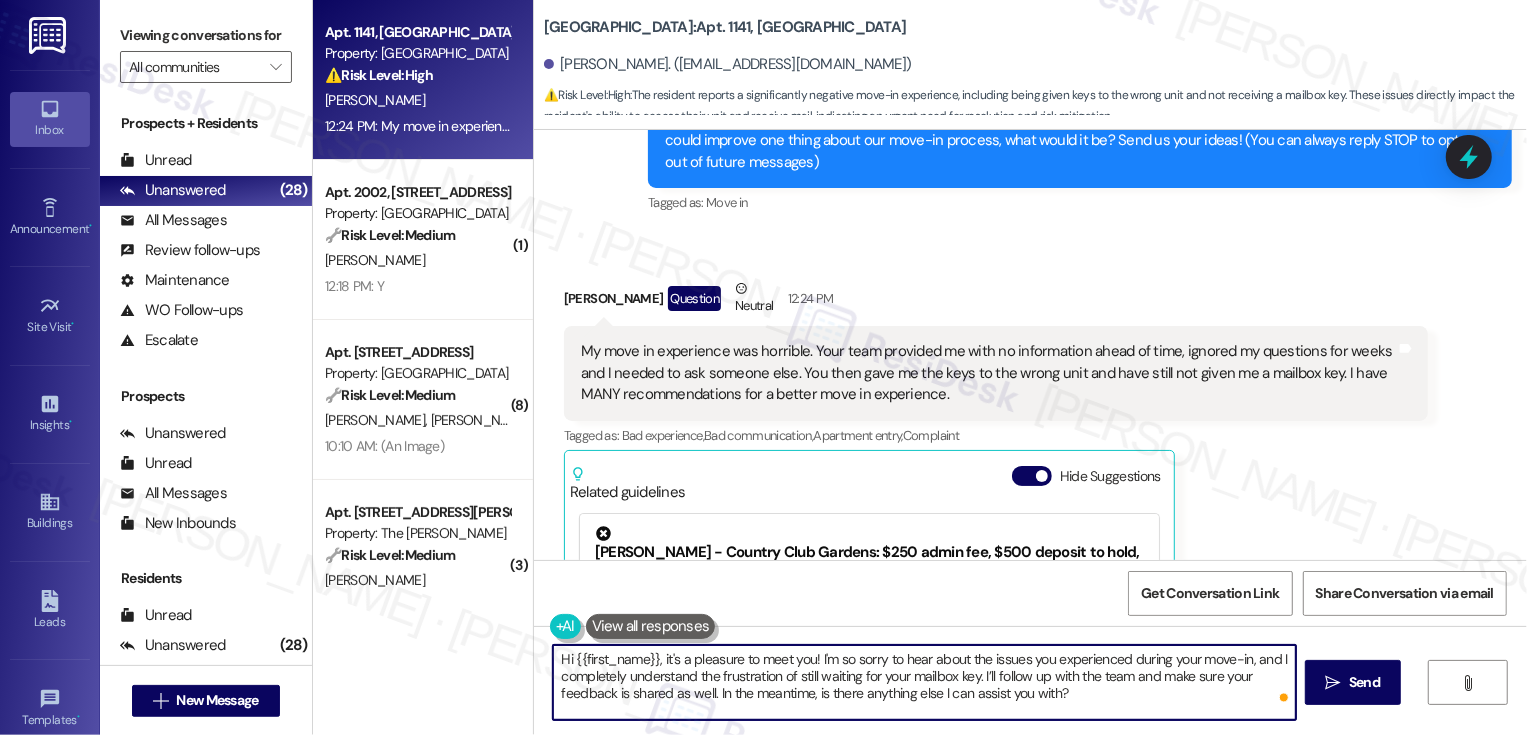 scroll, scrollTop: 502, scrollLeft: 0, axis: vertical 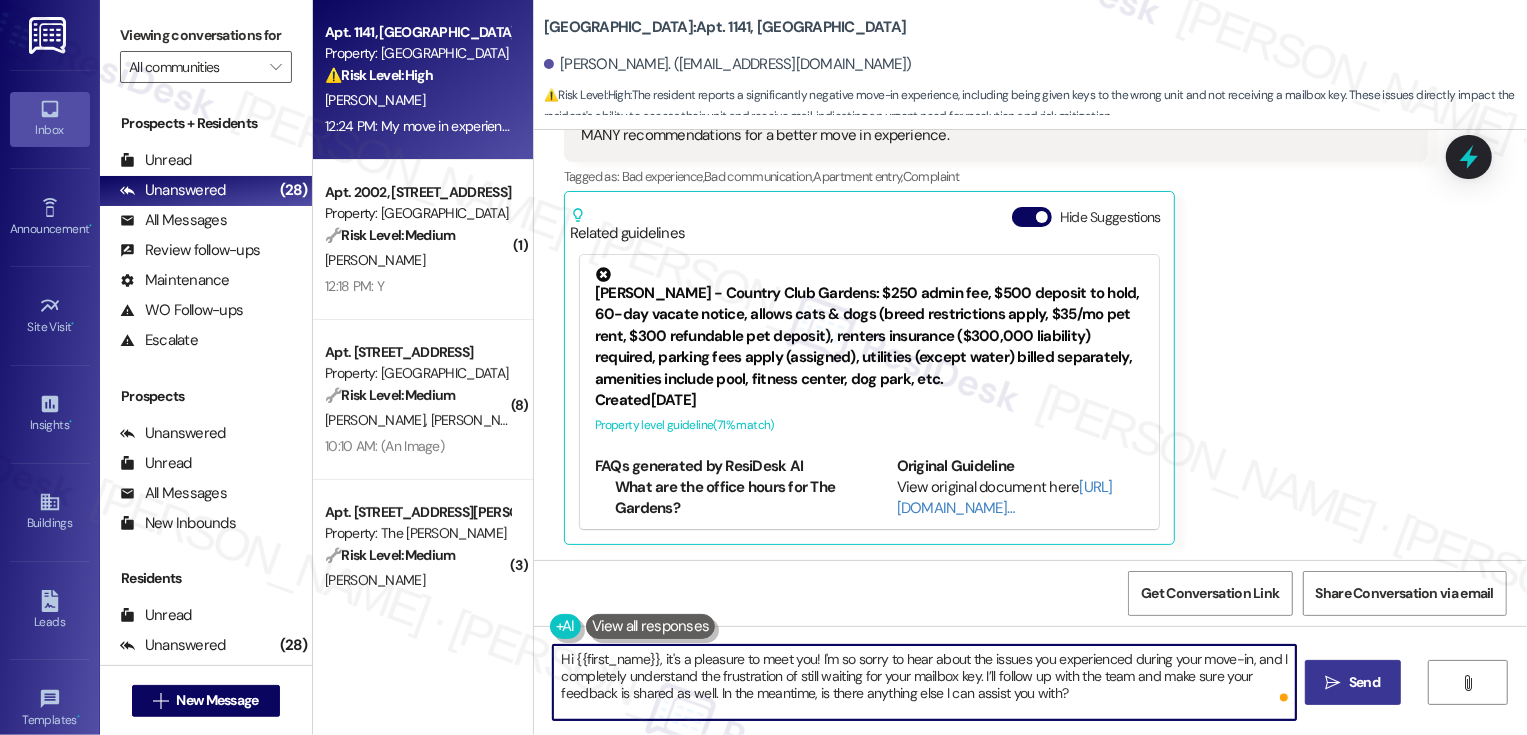 type on "Hi {{first_name}}, it's a pleasure to meet you! I'm so sorry to hear about the issues you experienced during your move-in, and I completely understand the frustration of still waiting for your mailbox key. I’ll follow up with the team and make sure your feedback is shared as well. In the meantime, is there anything else I can assist you with?" 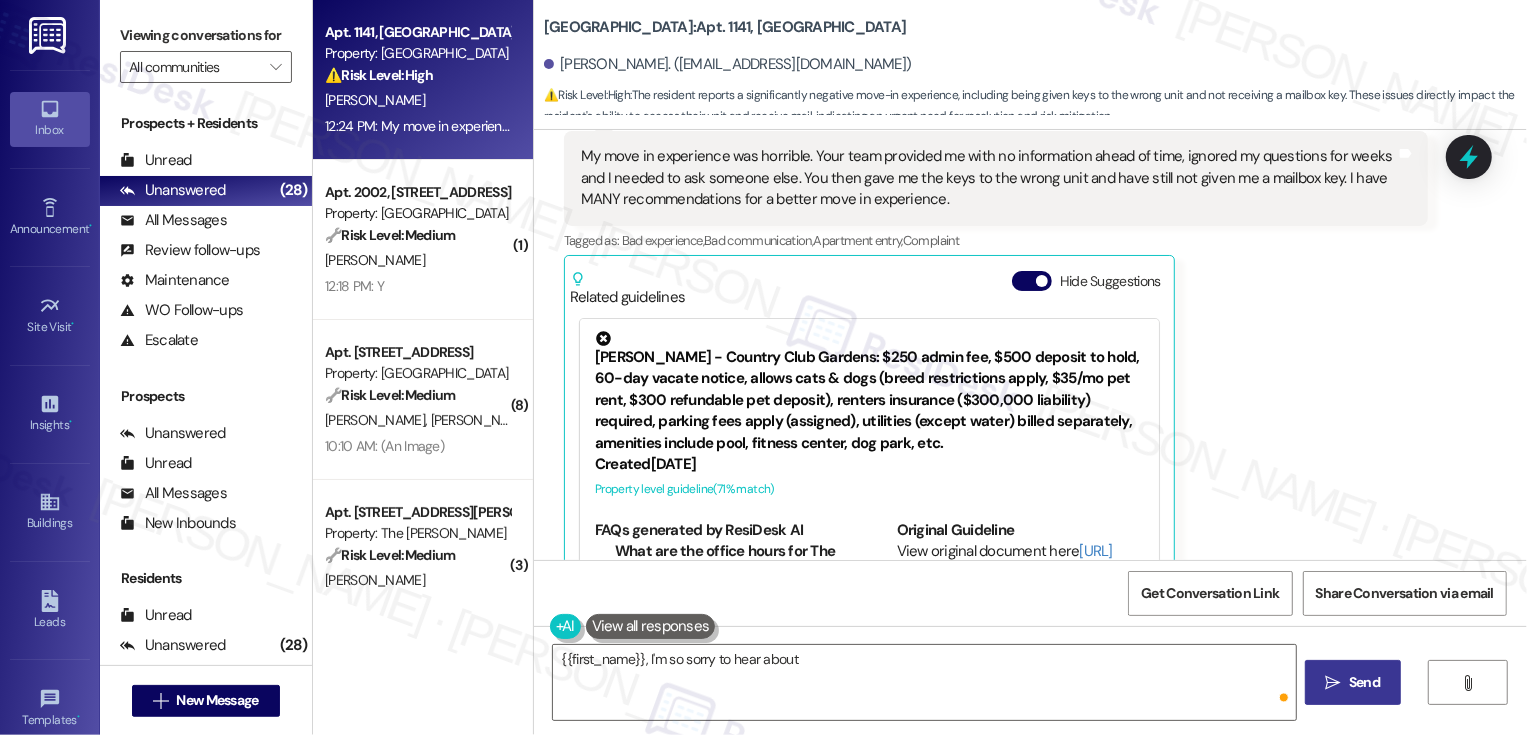 scroll, scrollTop: 501, scrollLeft: 0, axis: vertical 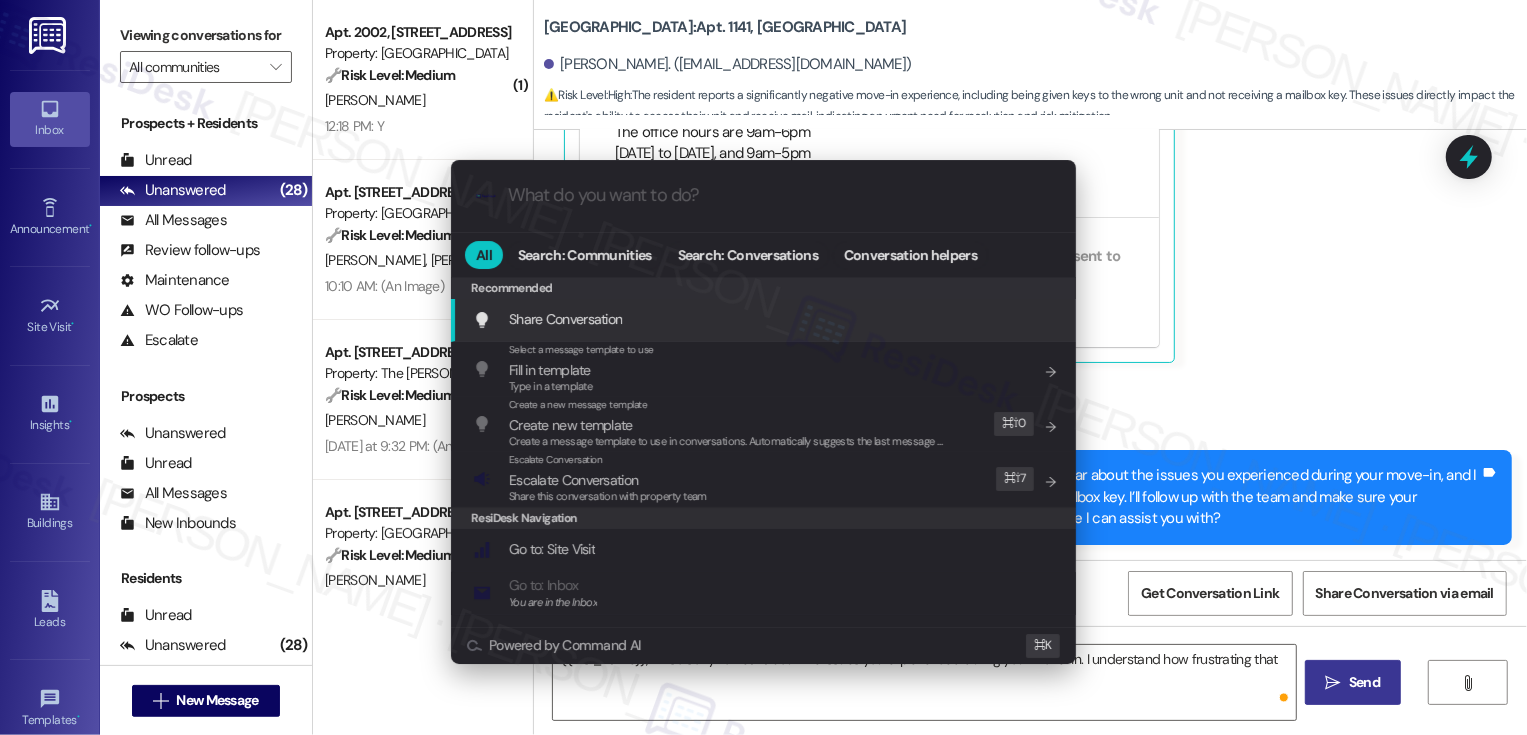 type on "{{first_name}}, I'm so sorry to hear about the issues you experienced during your move-in. I understand how frustrating that" 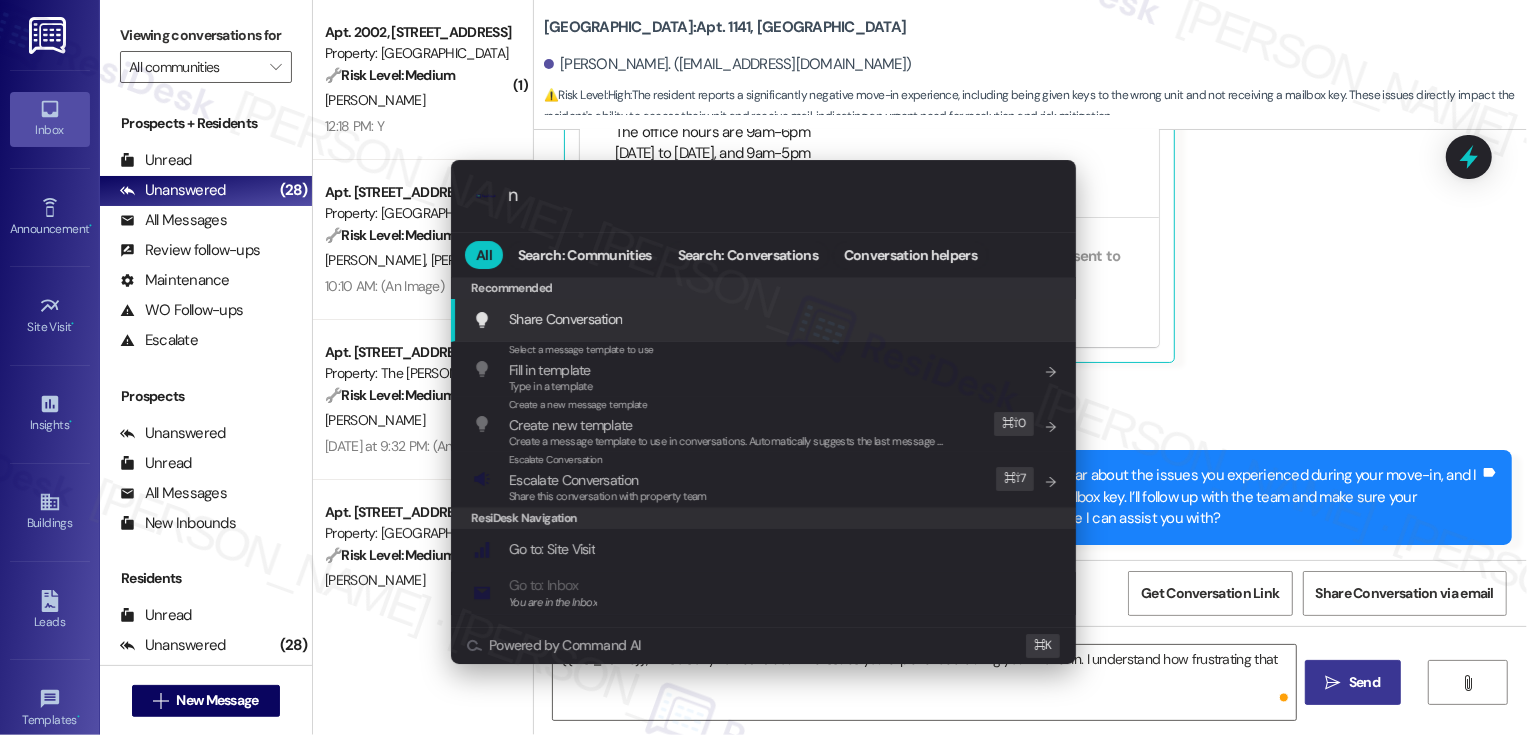 type on "no" 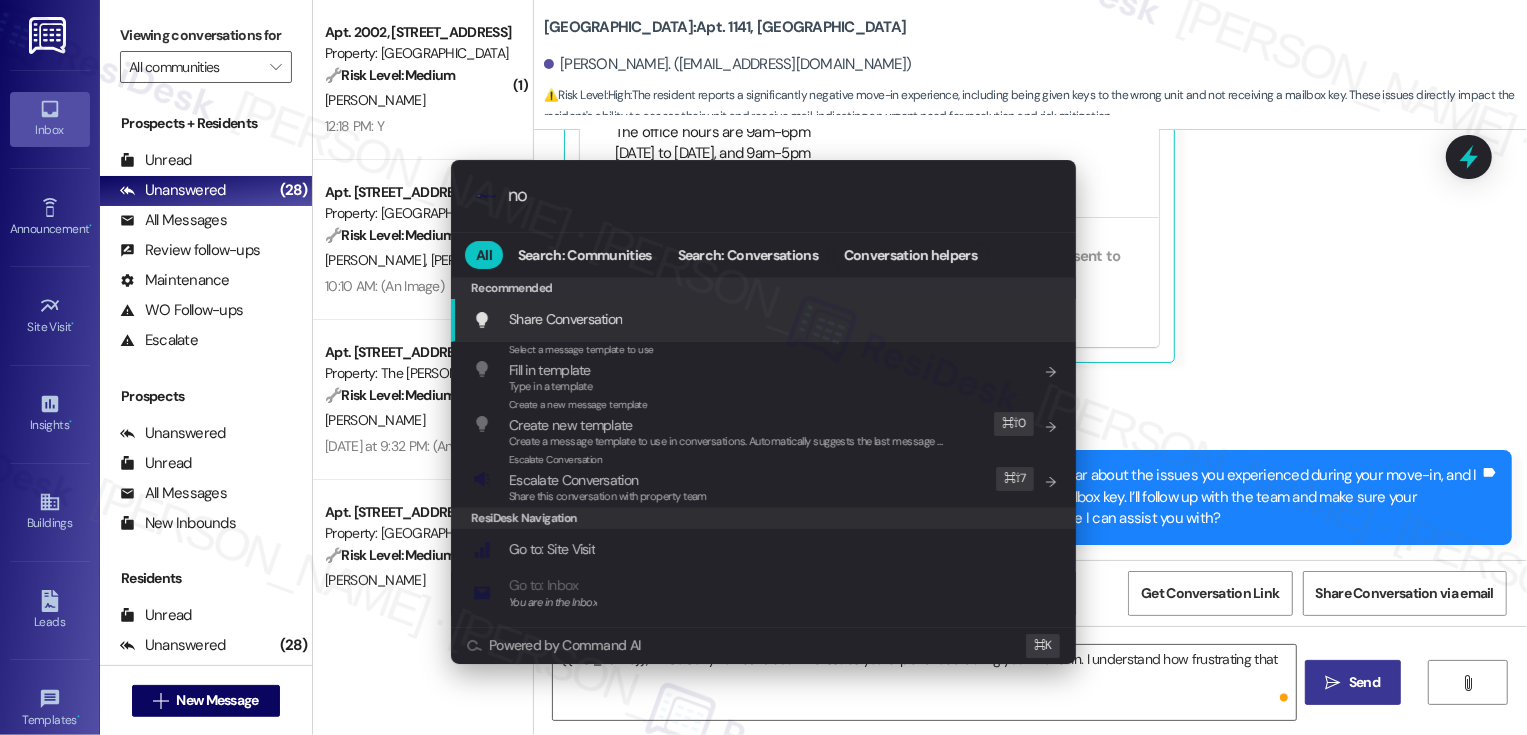 type on "{{first_name}}, I'm so sorry to hear about the issues you experienced during your move-in. I understand how frustrating that must" 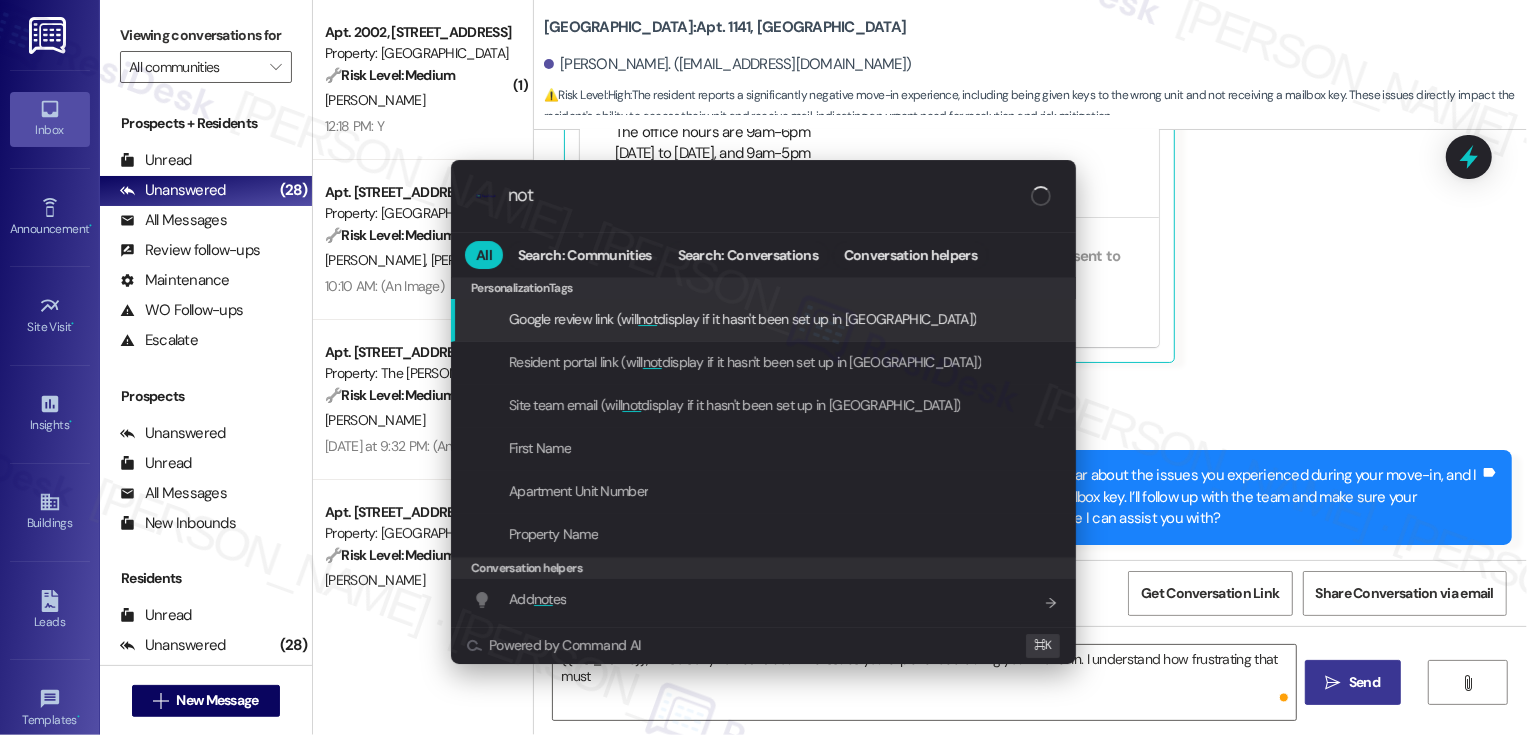 type on "note" 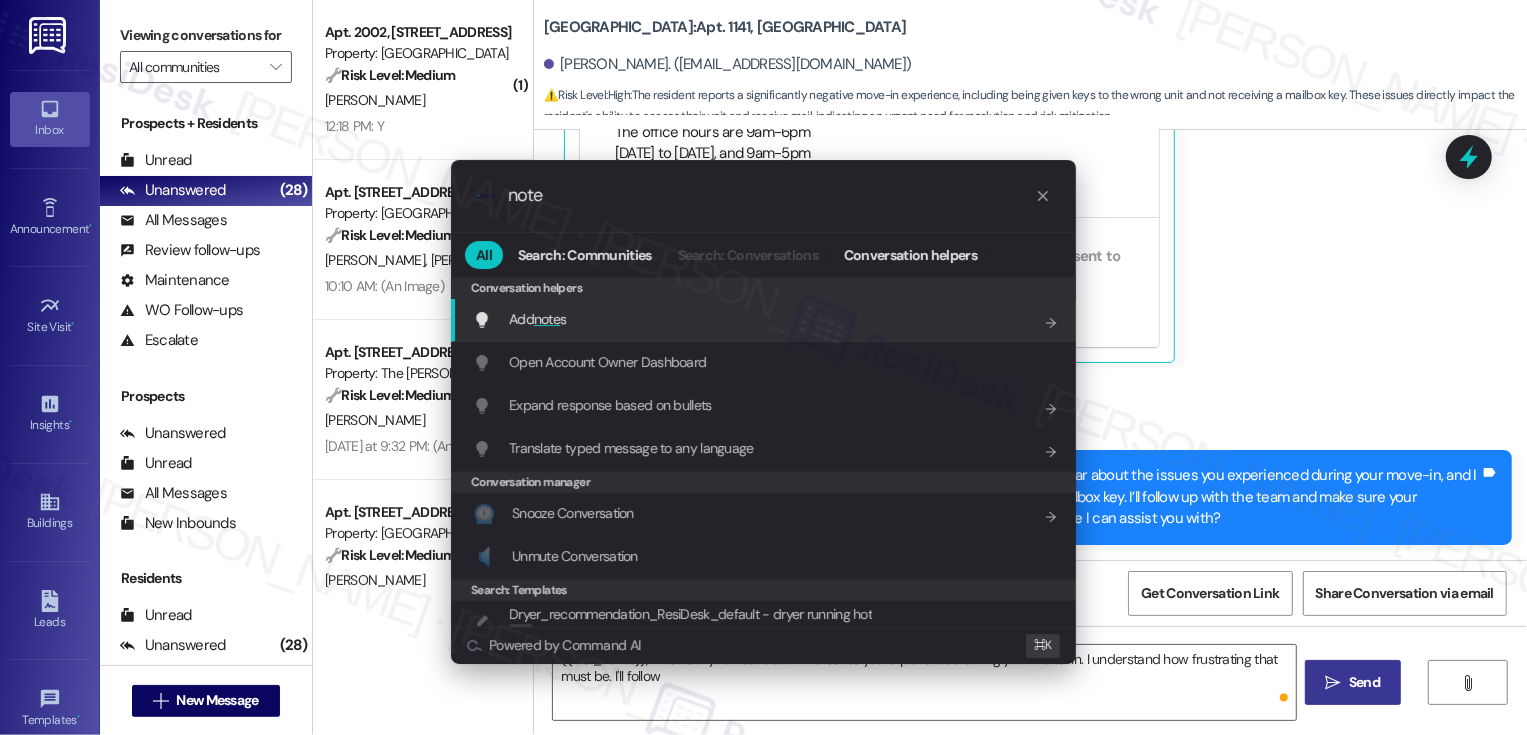 type on "{{first_name}}, I'm so sorry to hear about the issues you experienced during your move-in. I understand how frustrating that must be. I'll follow" 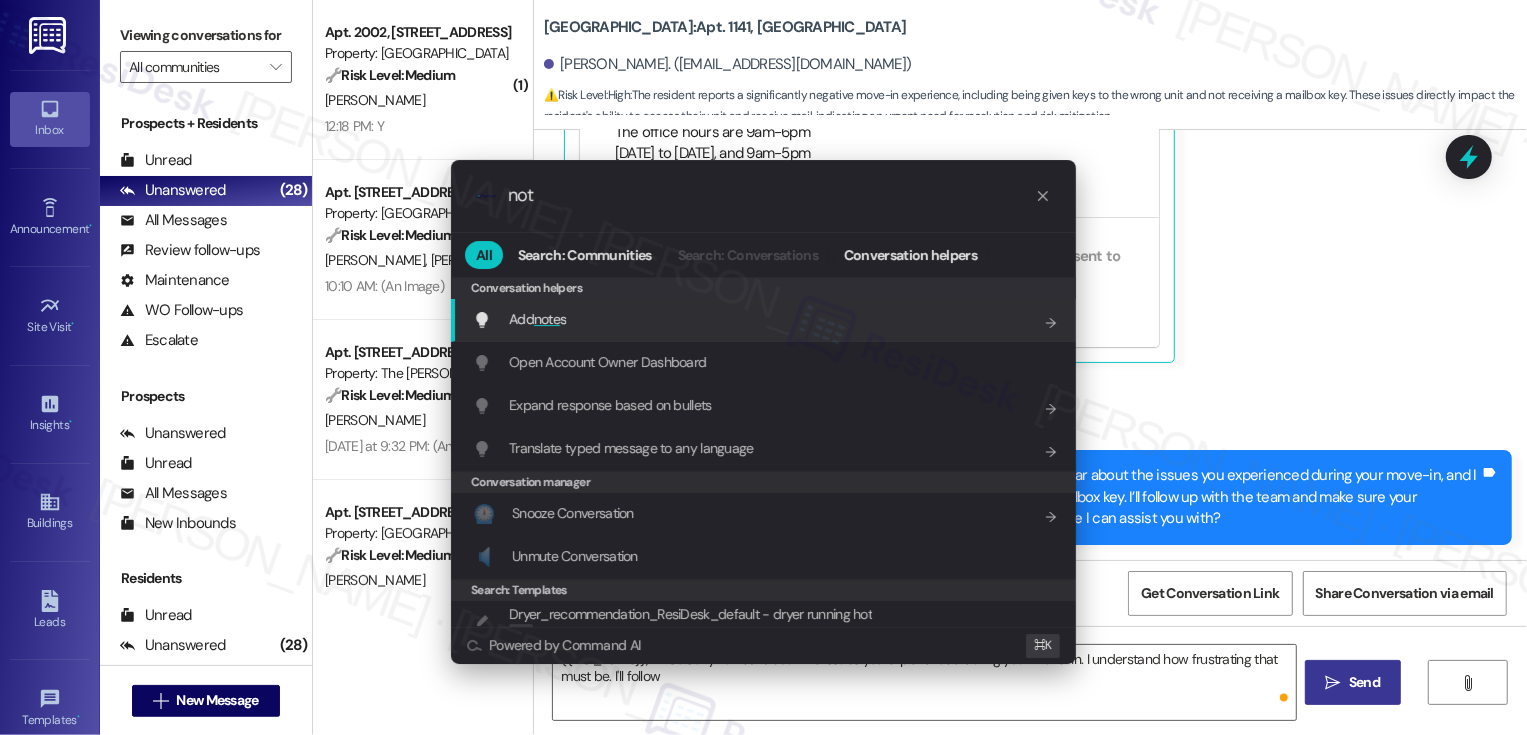 type on "no" 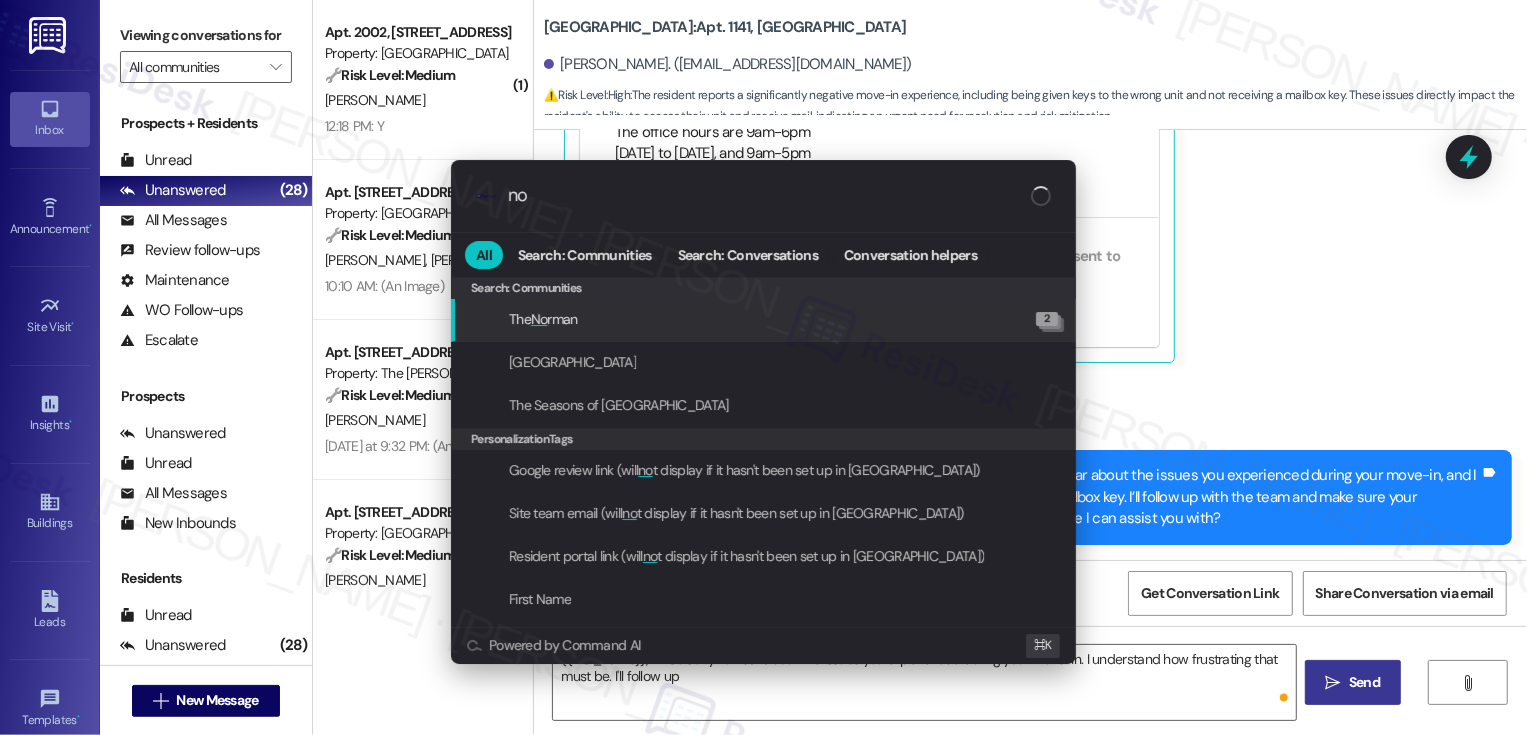type on "n" 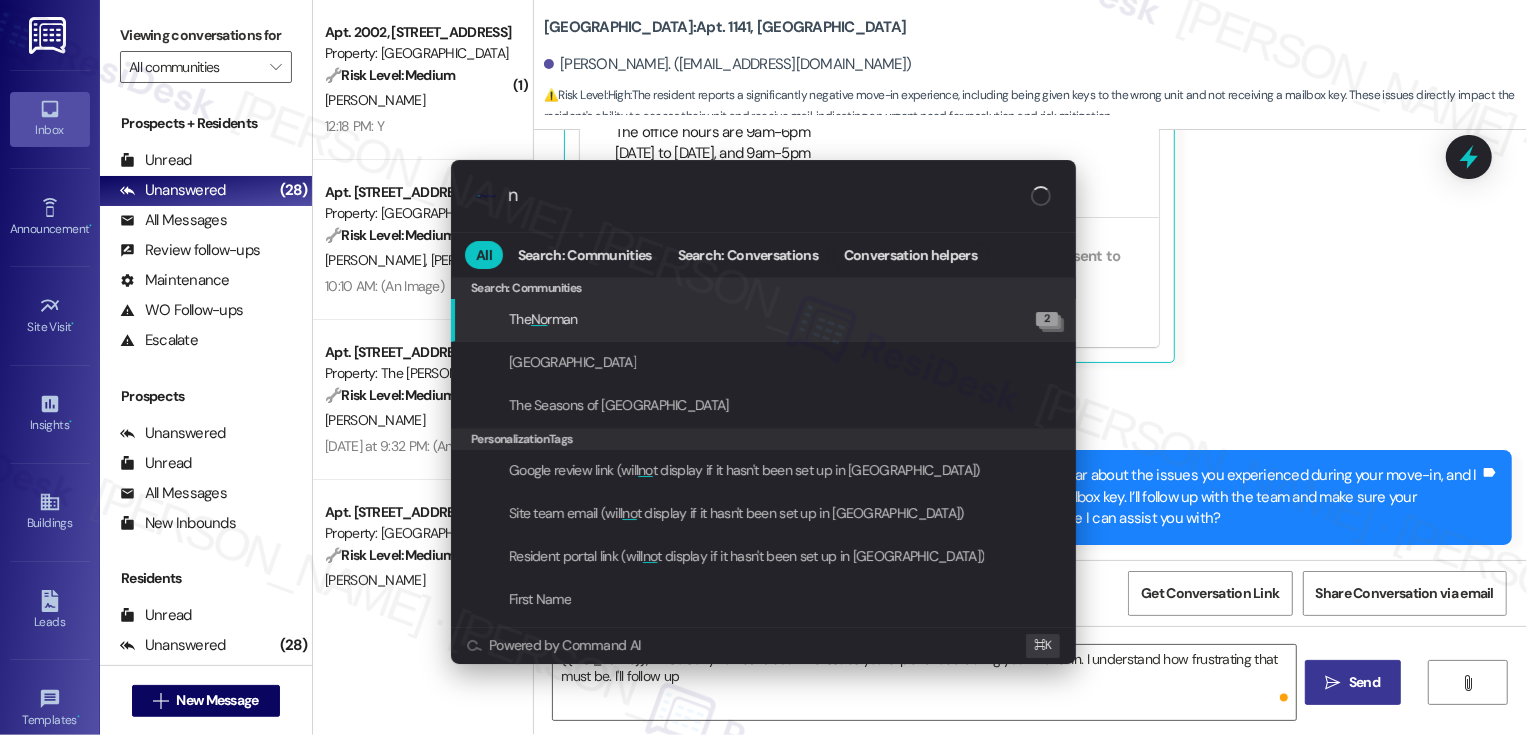 type 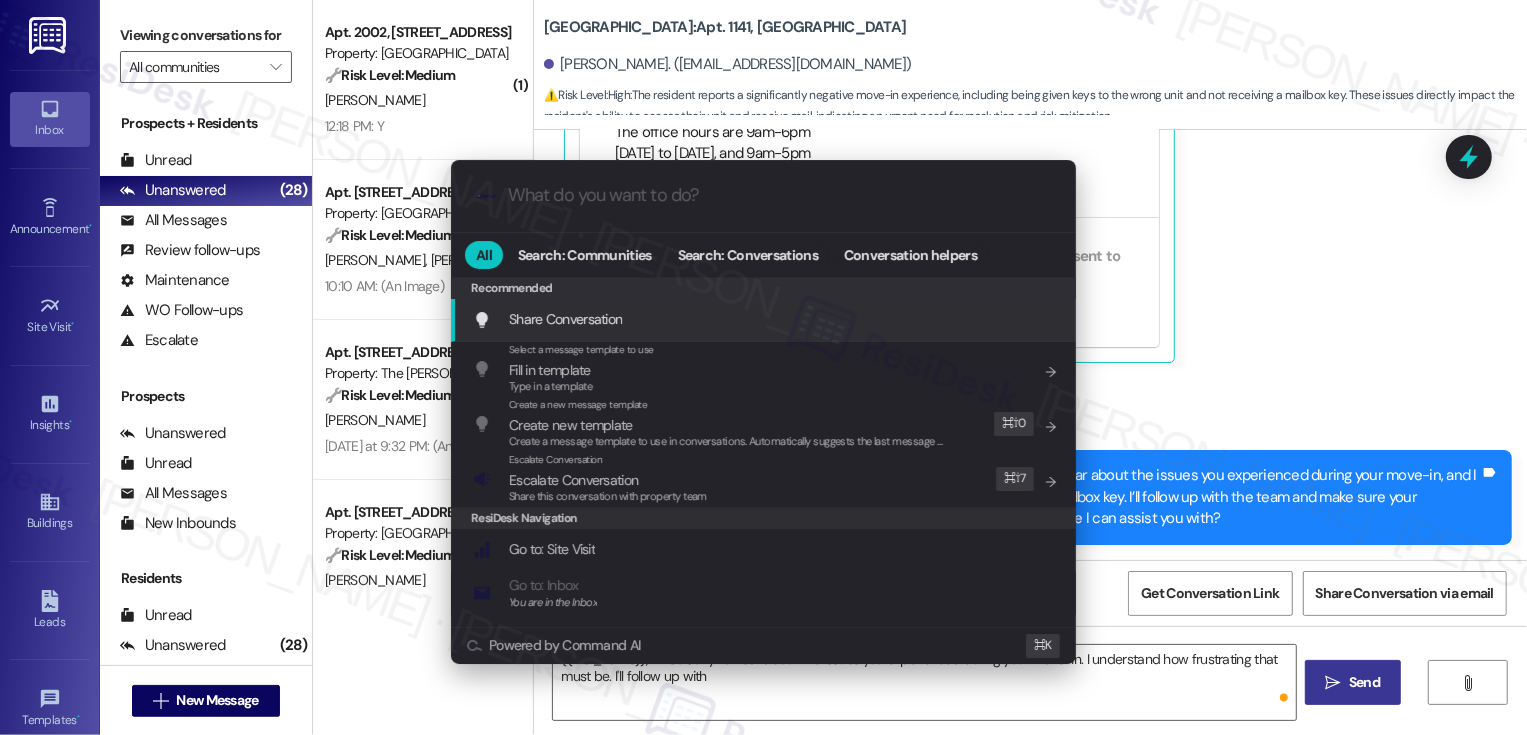 type on "{{first_name}}, I'm so sorry to hear about the issues you experienced during your move-in. I understand how frustrating that must be. I'll follow up with the" 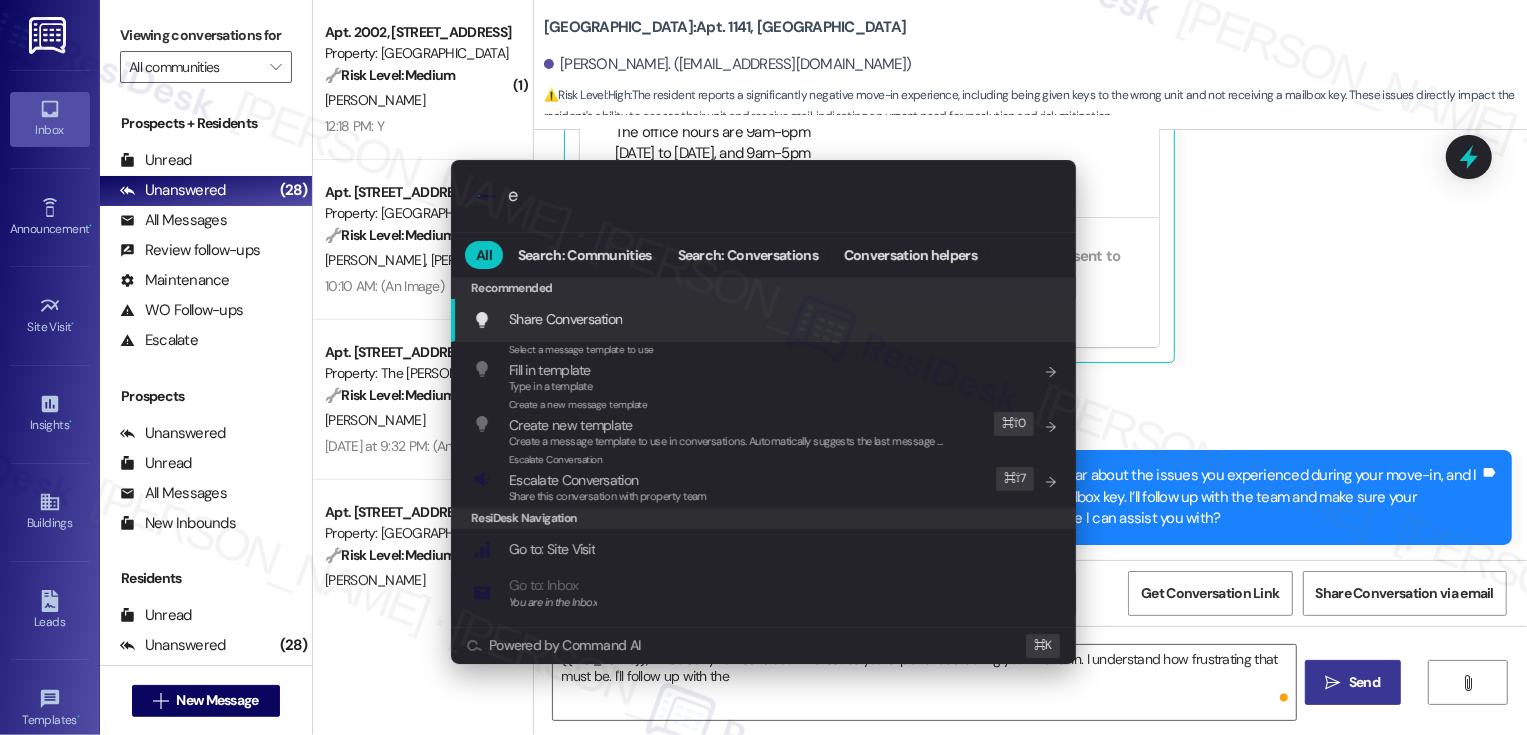 type on "es" 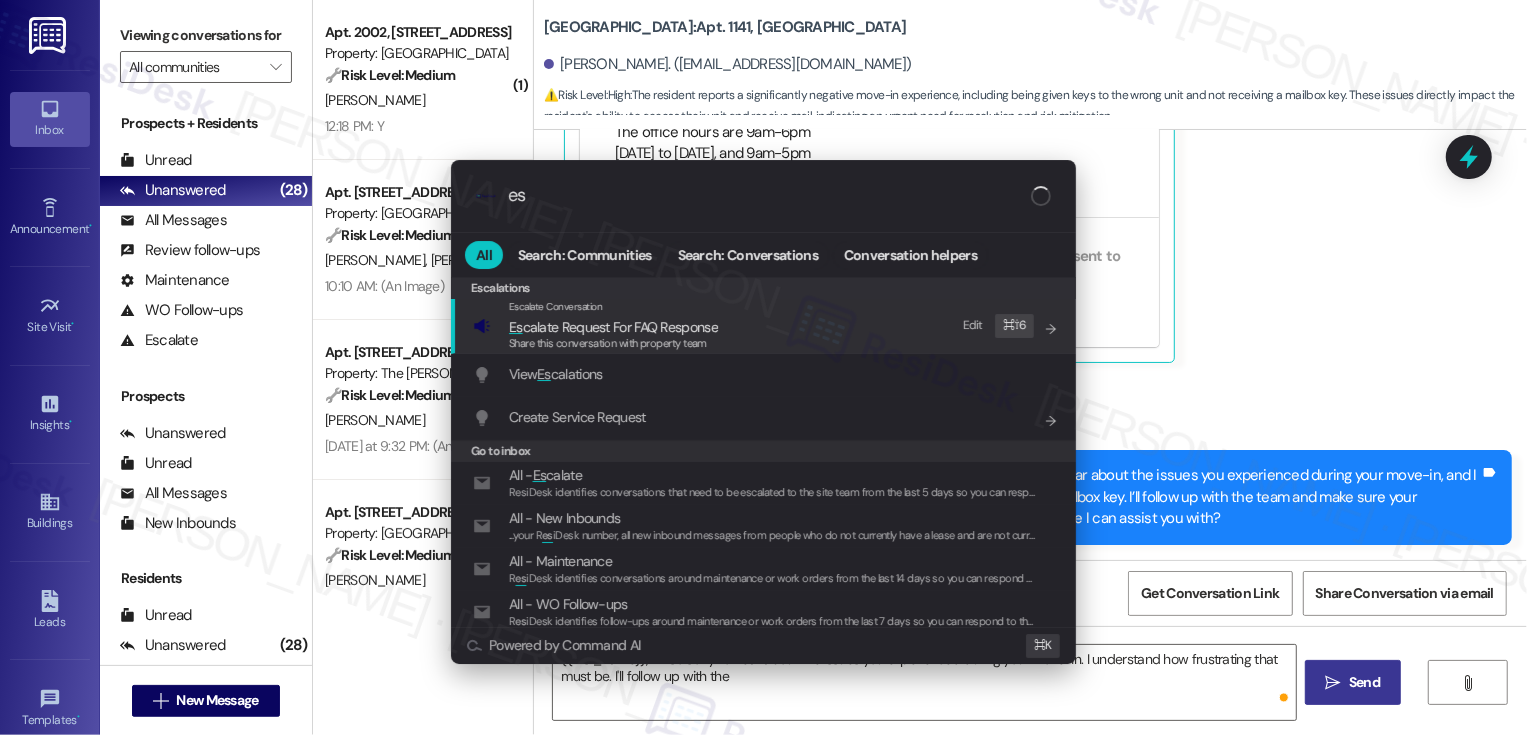 type on "{{first_name}}, I'm so sorry to hear about the issues you experienced during your move-in. I understand how frustrating that must be. I'll follow up with the" 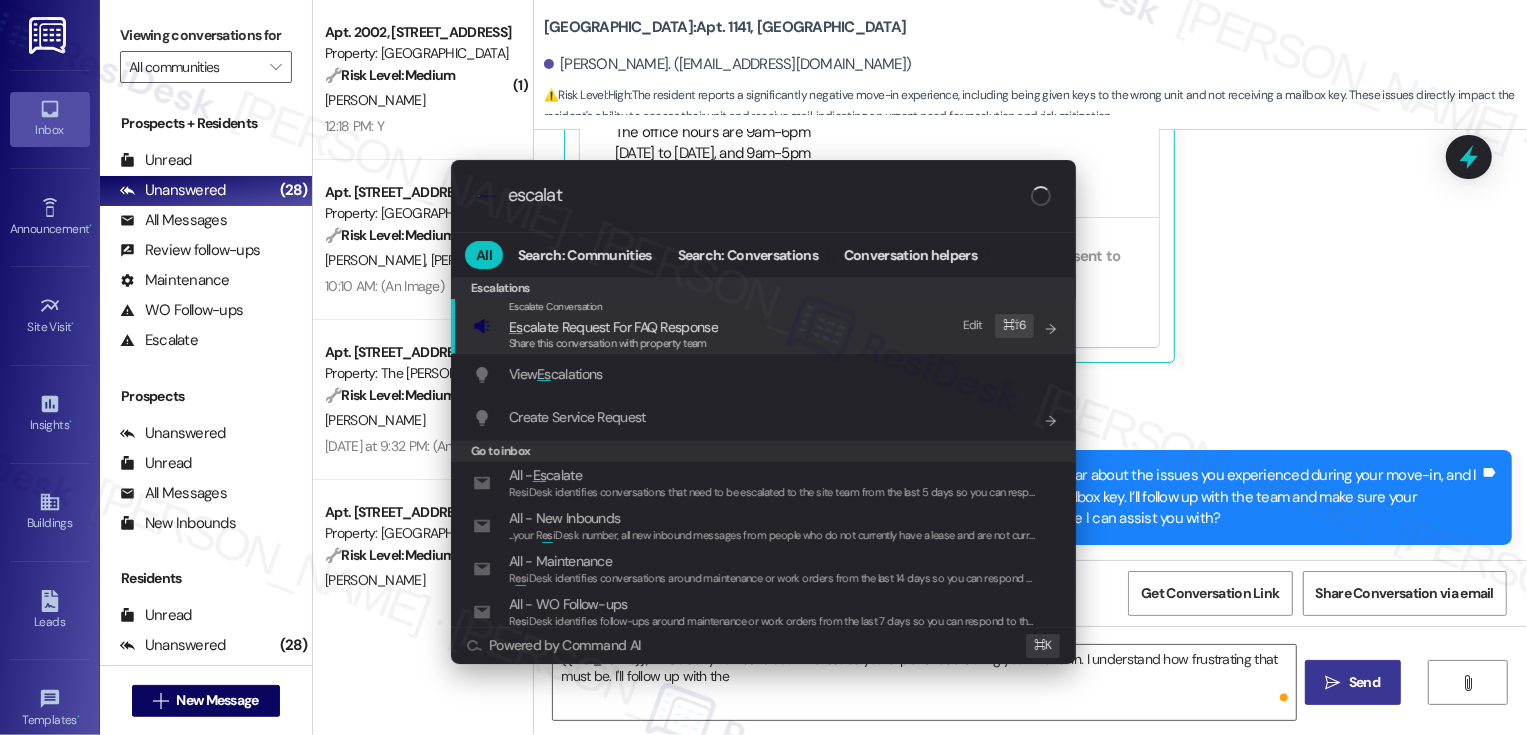 type on "escalate" 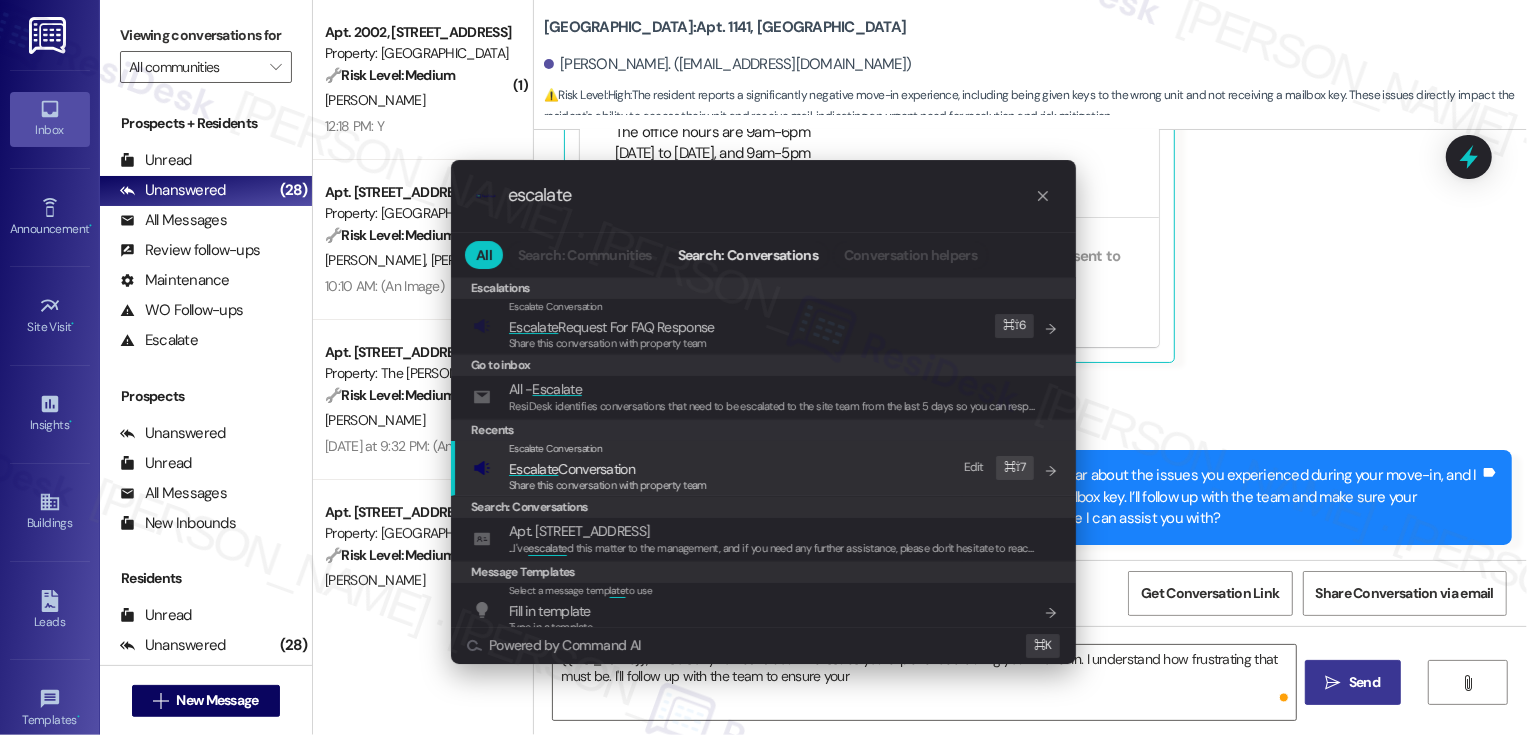 type on "{{first_name}}, I'm so sorry to hear about the issues you experienced during your move-in. I understand how frustrating that must be. I'll follow up with the team to ensure your" 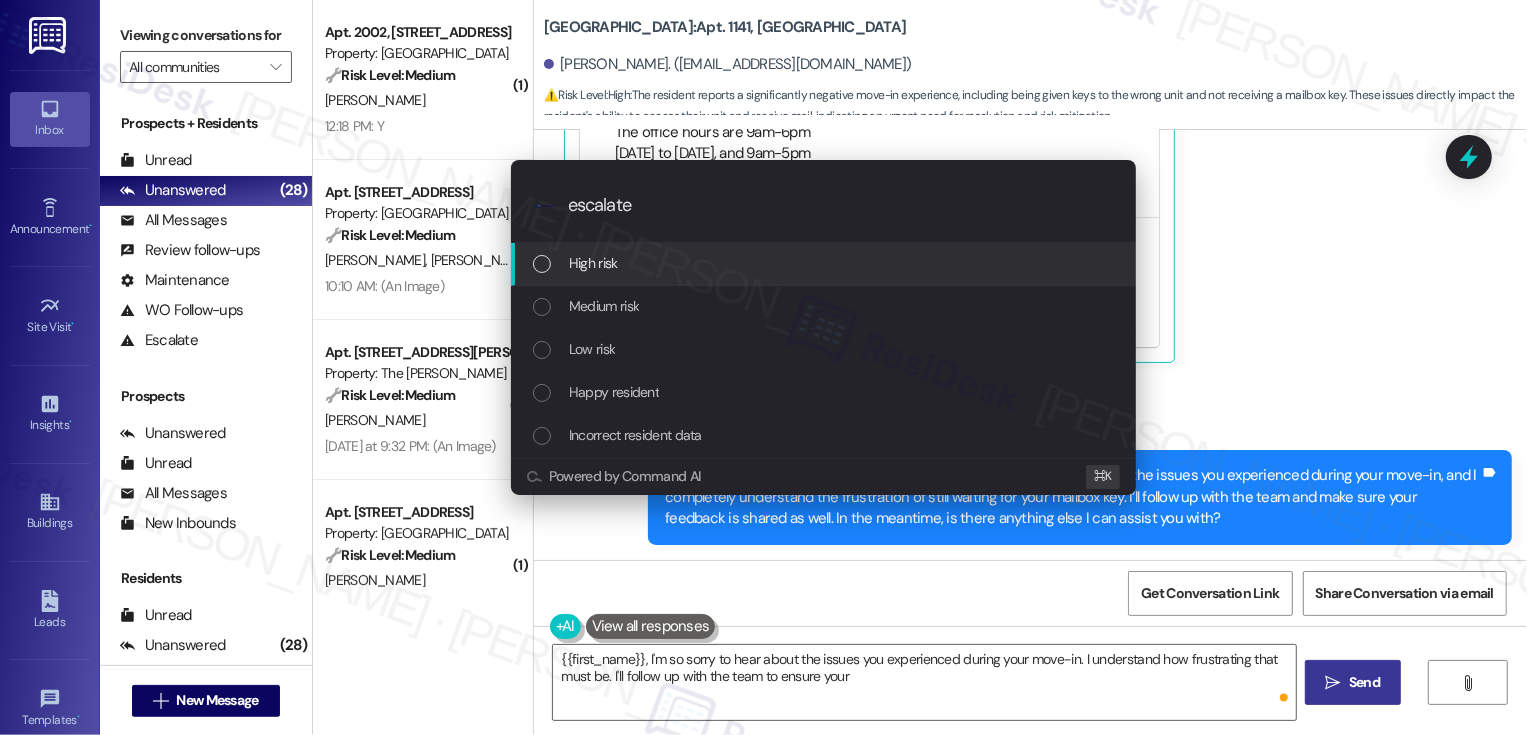 type 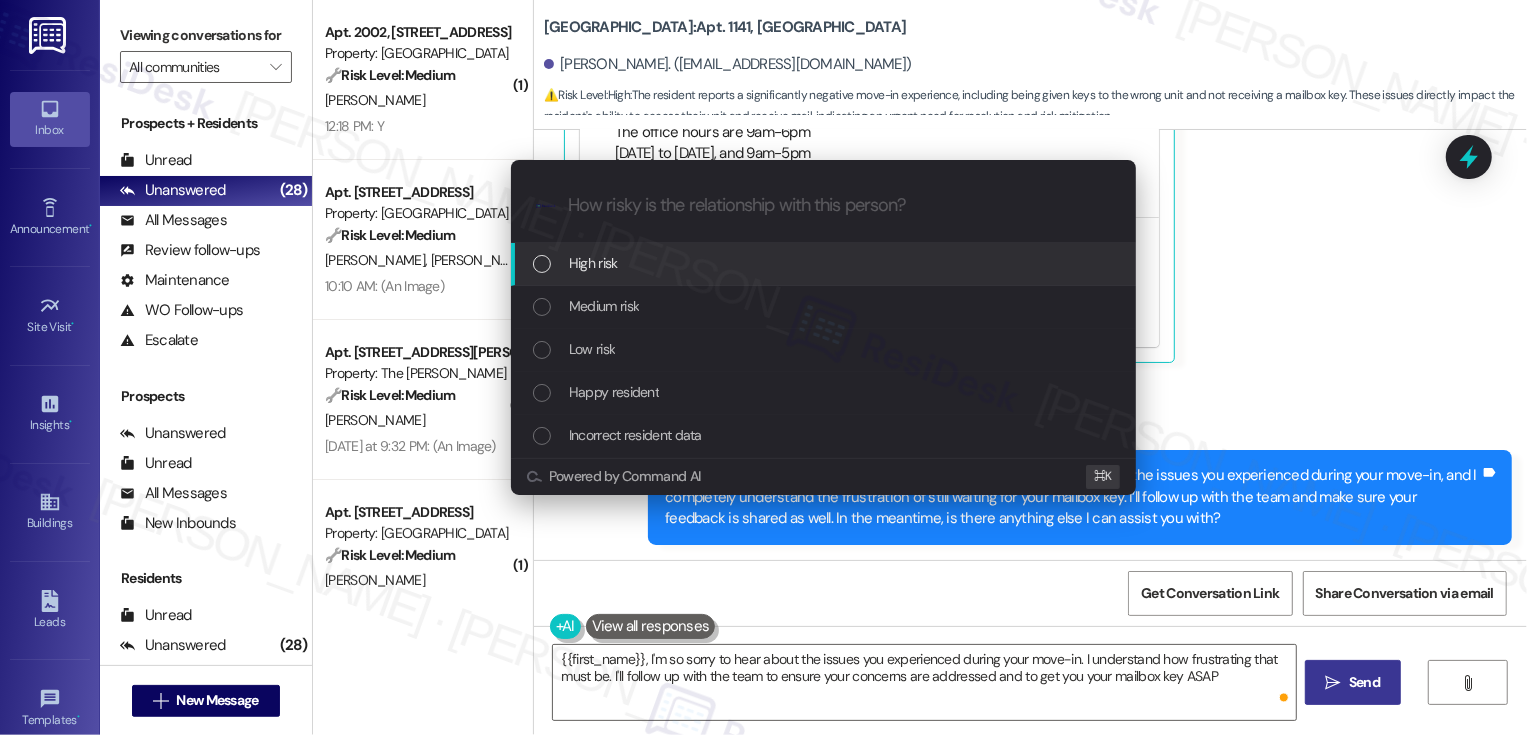 type on "{{first_name}}, I'm so sorry to hear about the issues you experienced during your move-in. I understand how frustrating that must be. I'll follow up with the team to ensure your concerns are addressed and to get you your mailbox key ASAP." 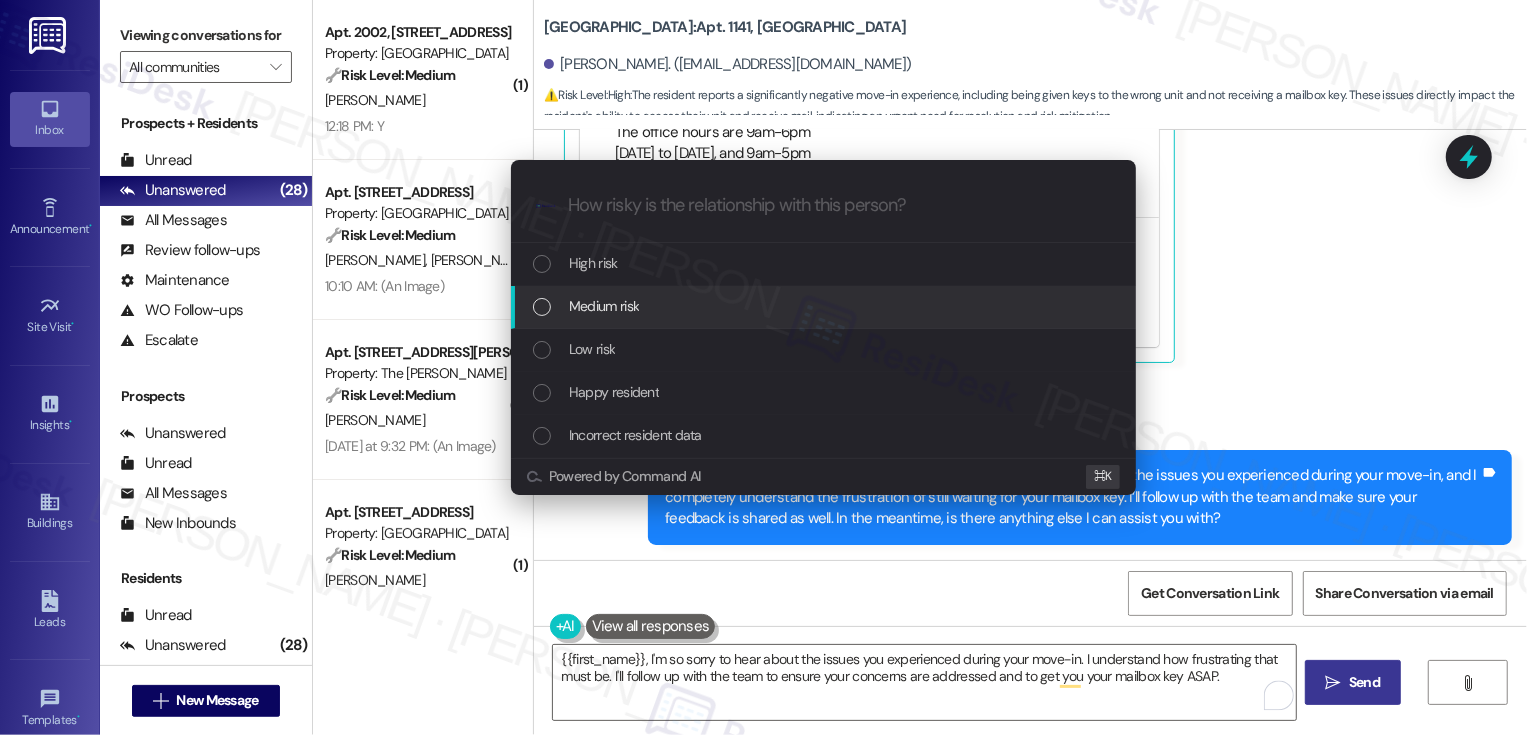 click on "Medium risk" at bounding box center (825, 306) 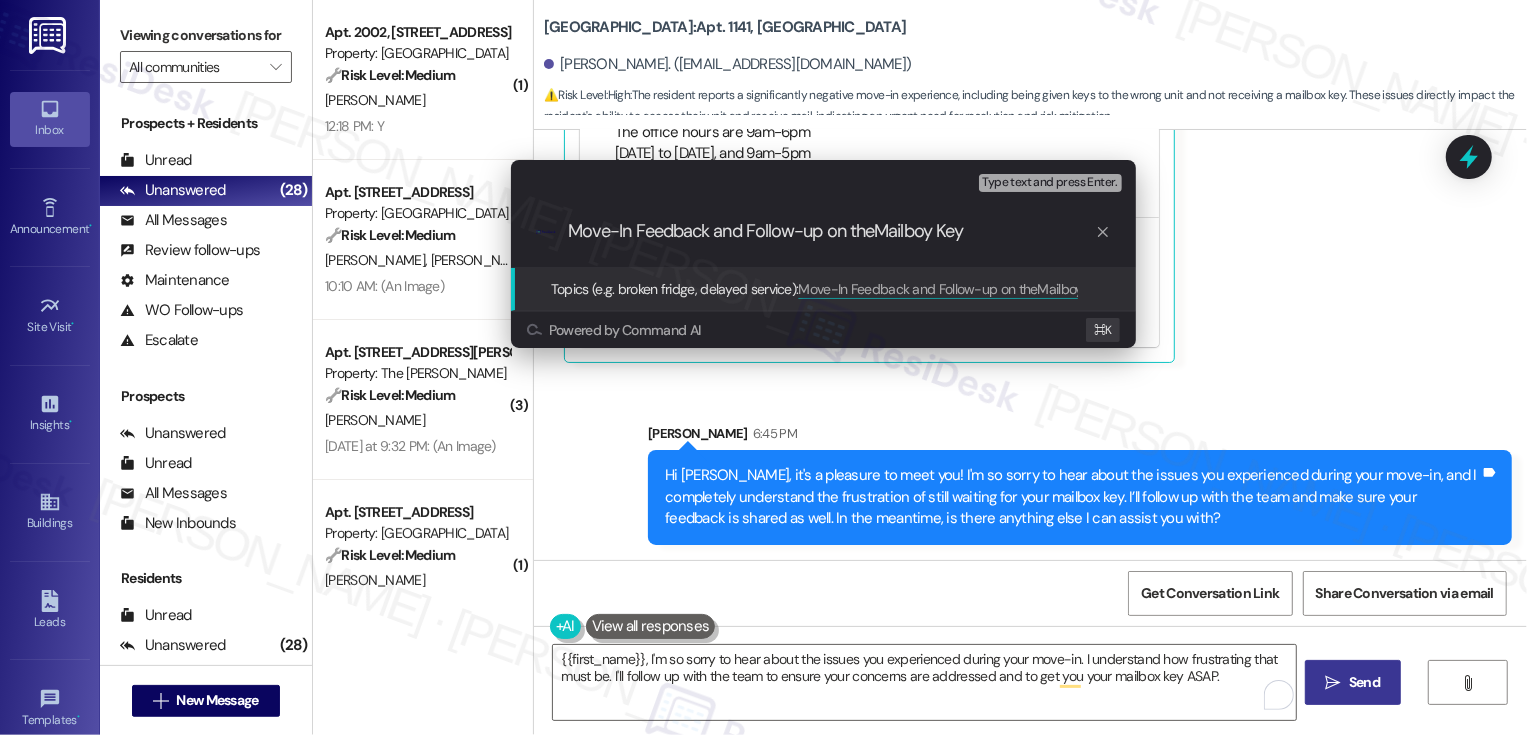 type on "Move-In Feedback and Follow-up on the Mailboy Key" 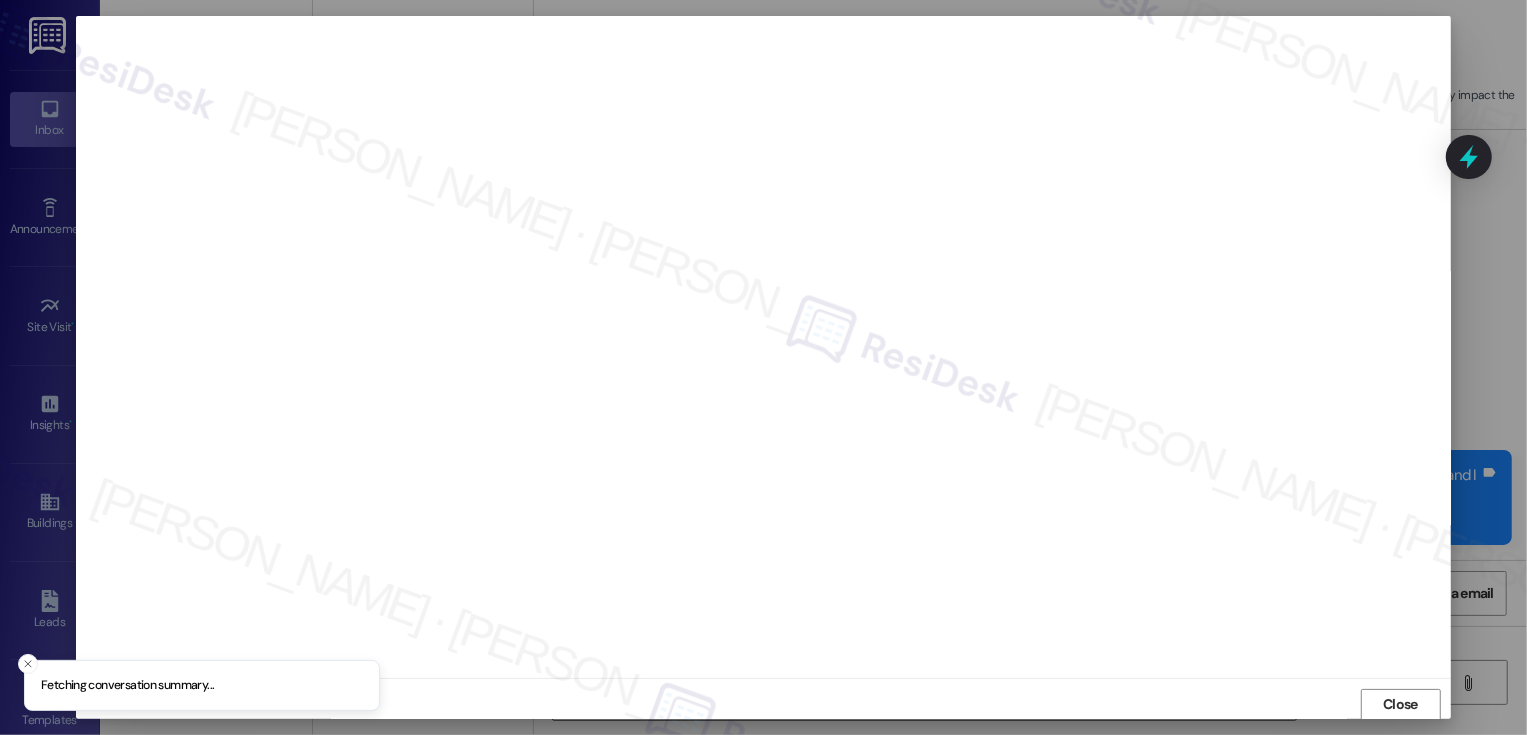 scroll, scrollTop: 1, scrollLeft: 0, axis: vertical 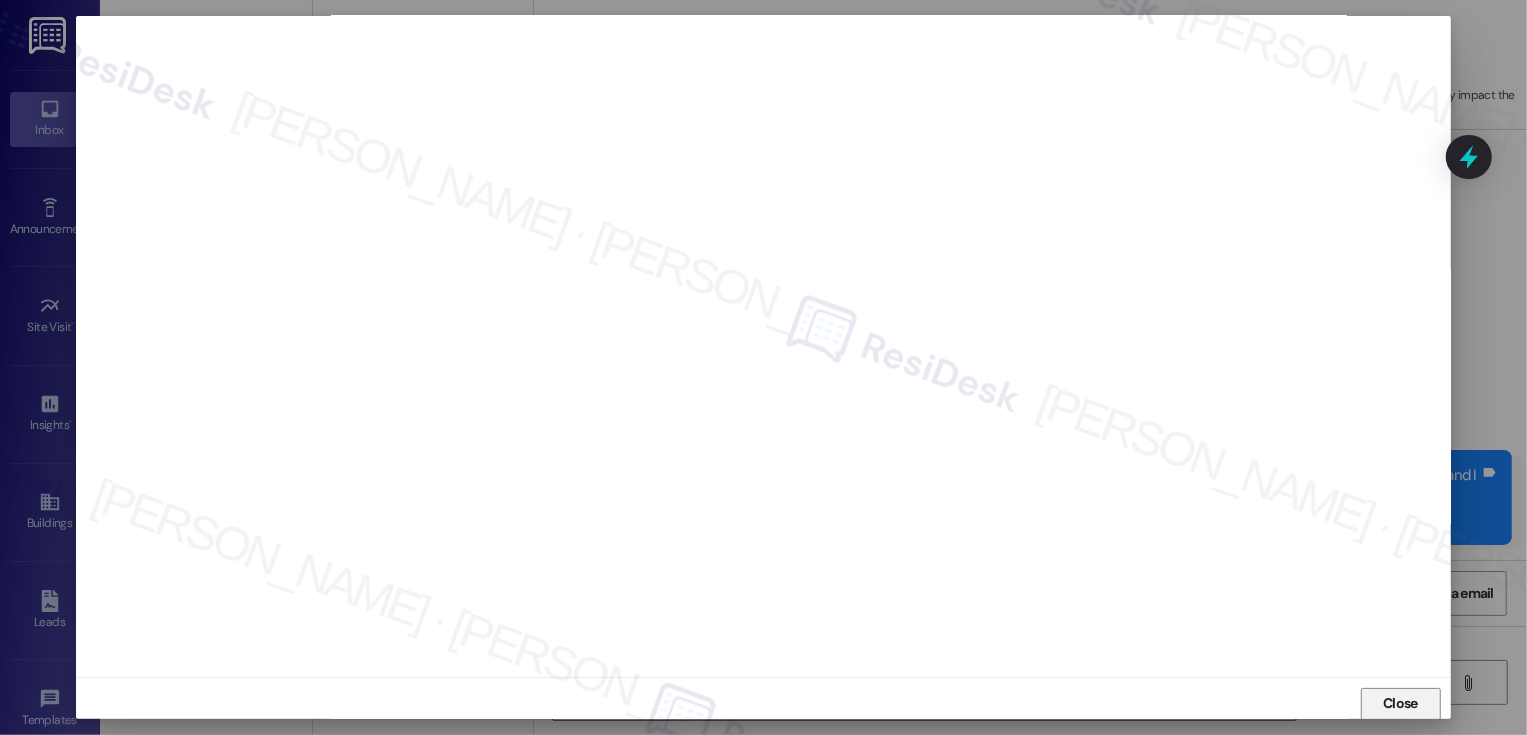 click on "Close" at bounding box center (1401, 704) 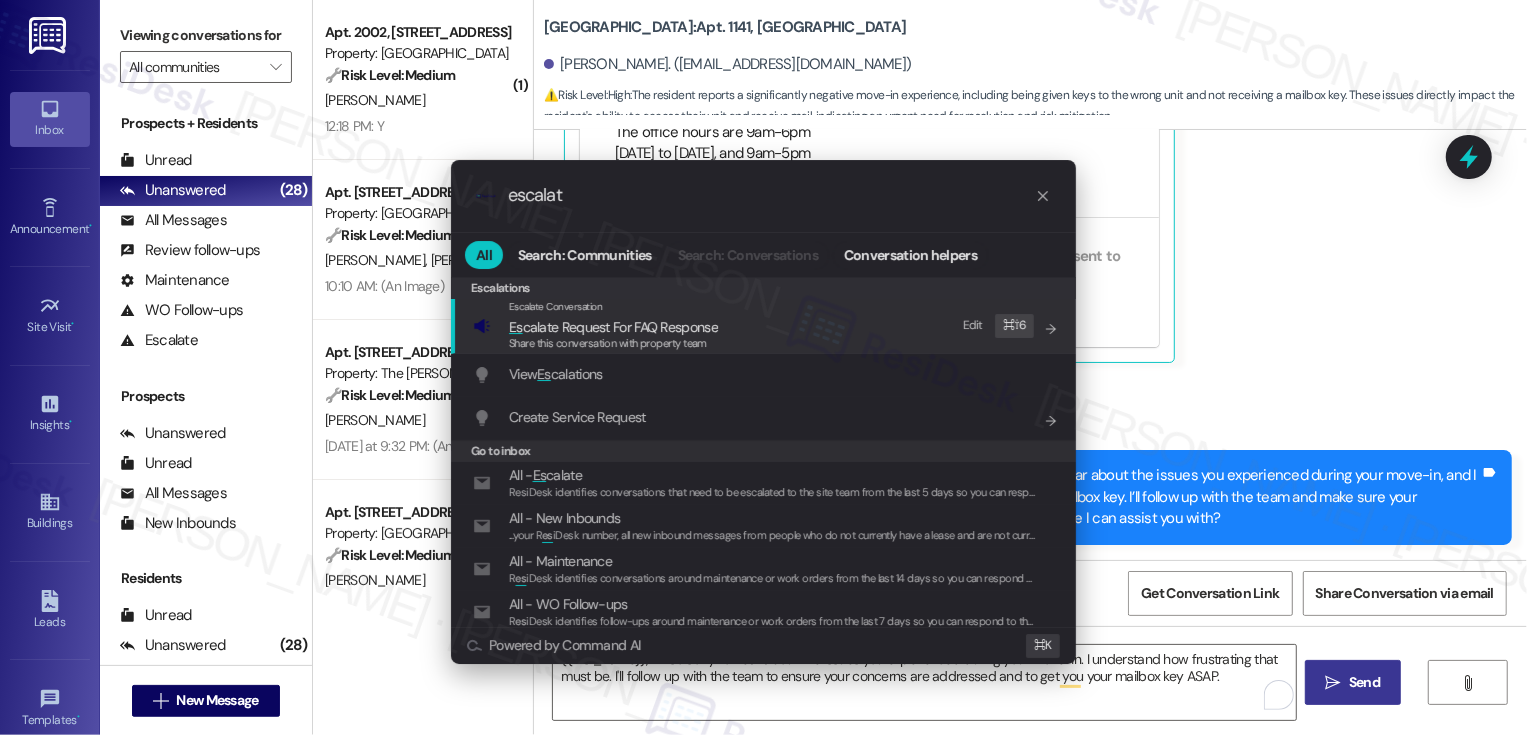 type on "escalate" 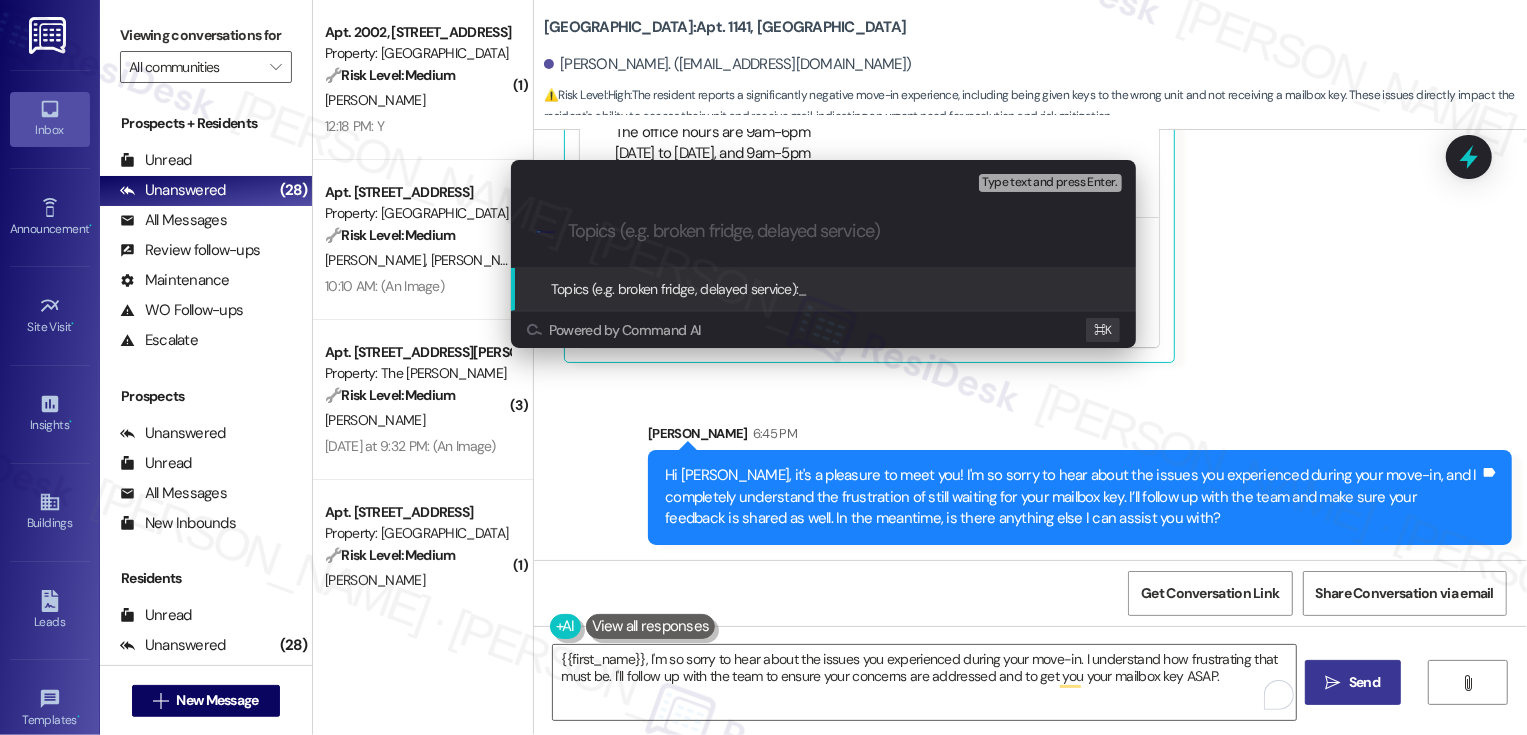 paste on "Move-In Feedback and Follow-up on the Mailboy Key" 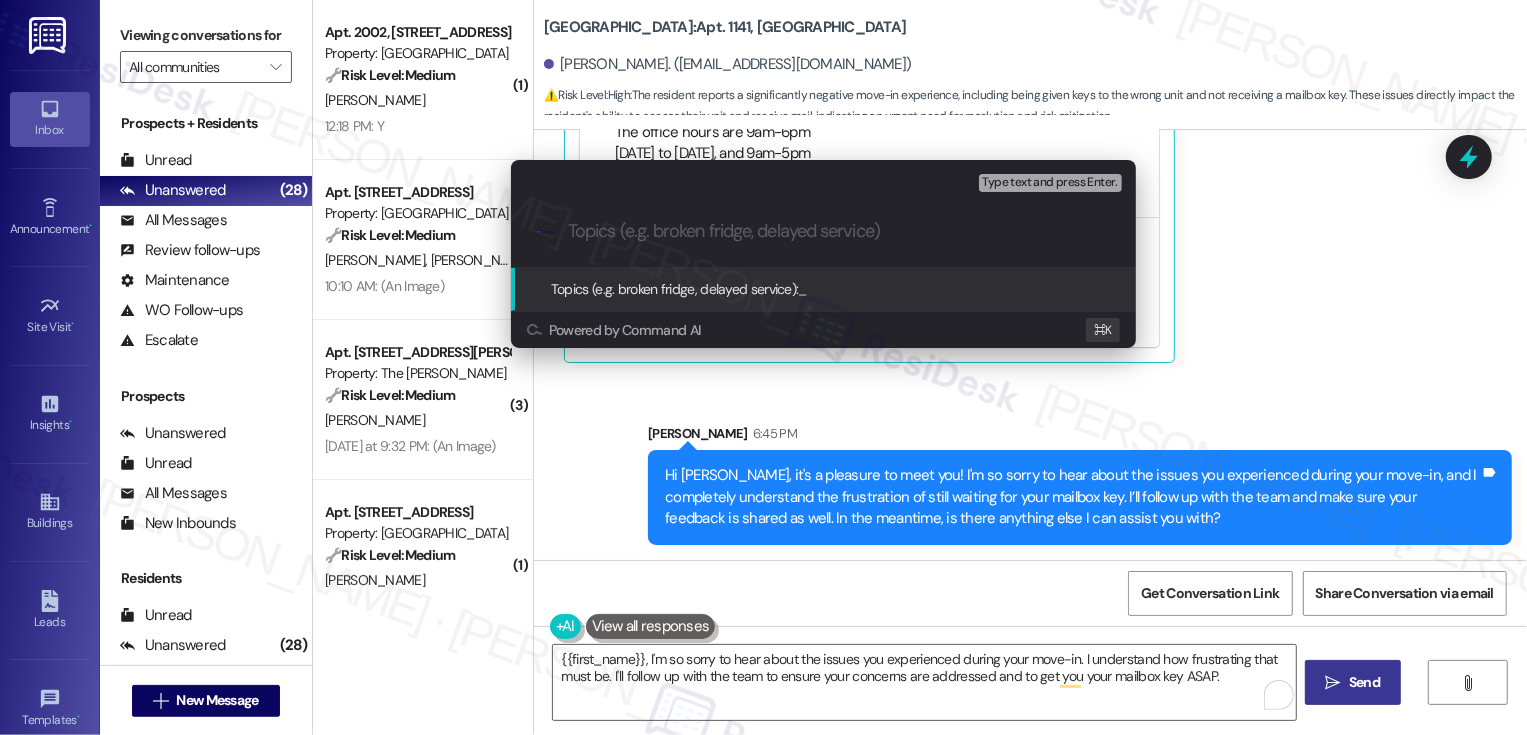 type on "Move-In Feedback and Follow-up on the Mailboy Key" 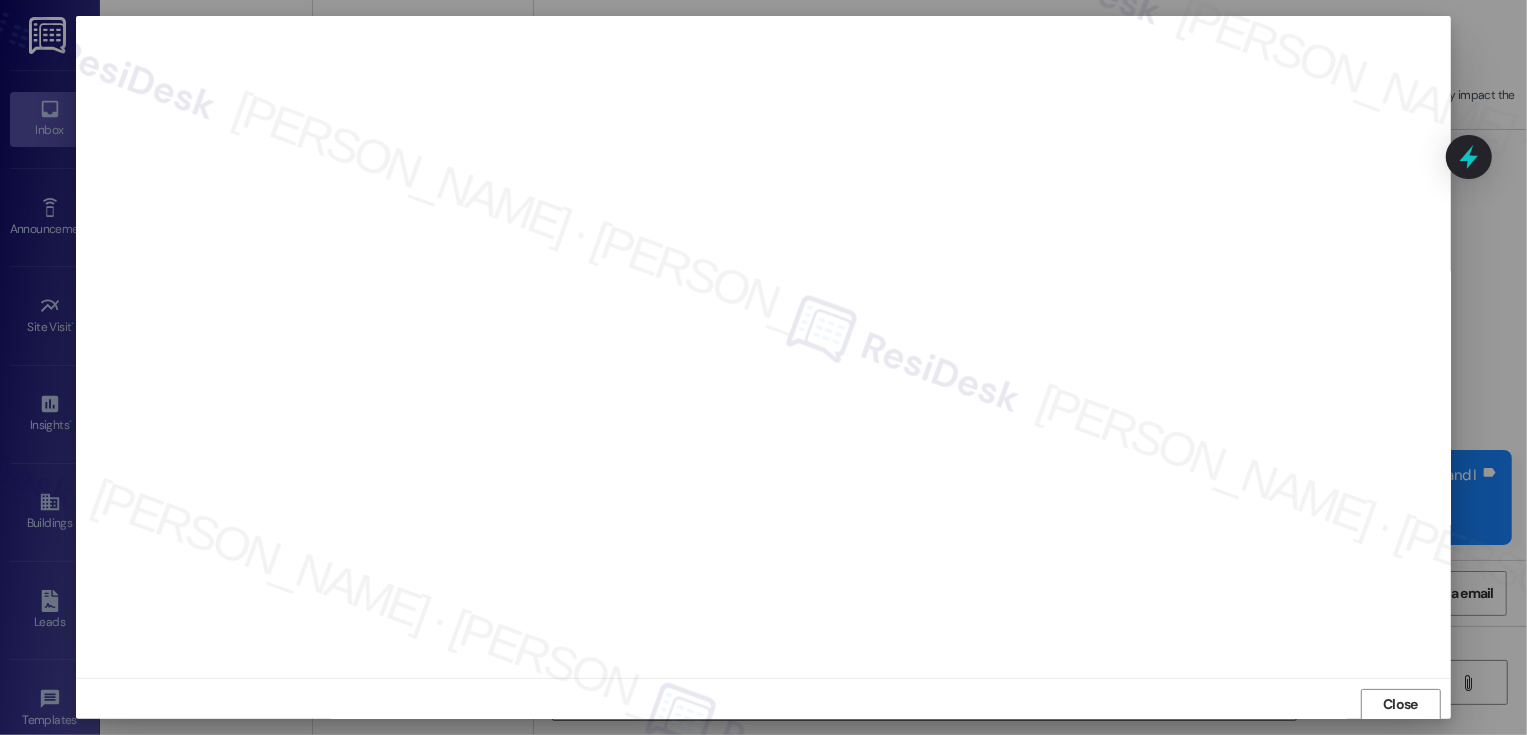 scroll, scrollTop: 11, scrollLeft: 0, axis: vertical 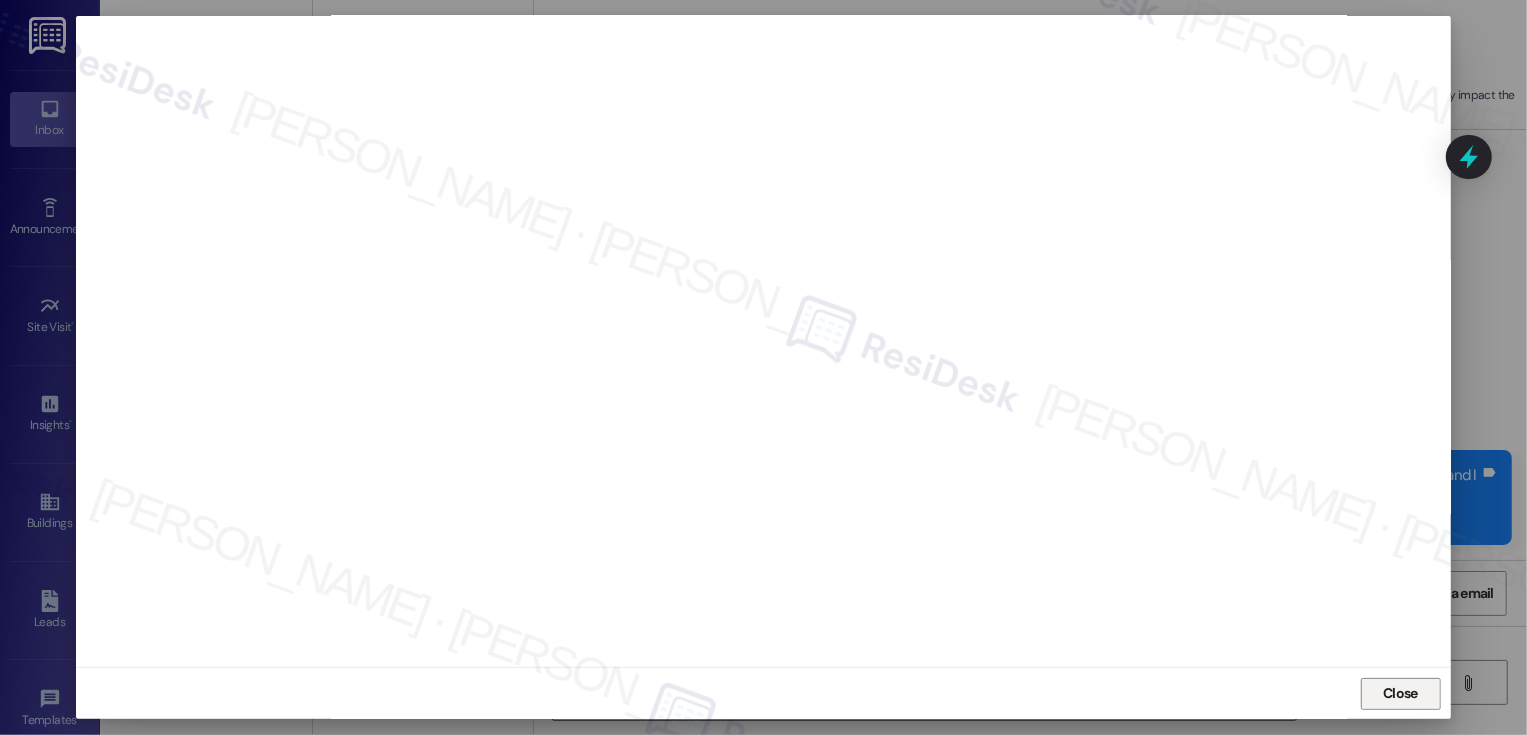 click on "Close" at bounding box center (1401, 694) 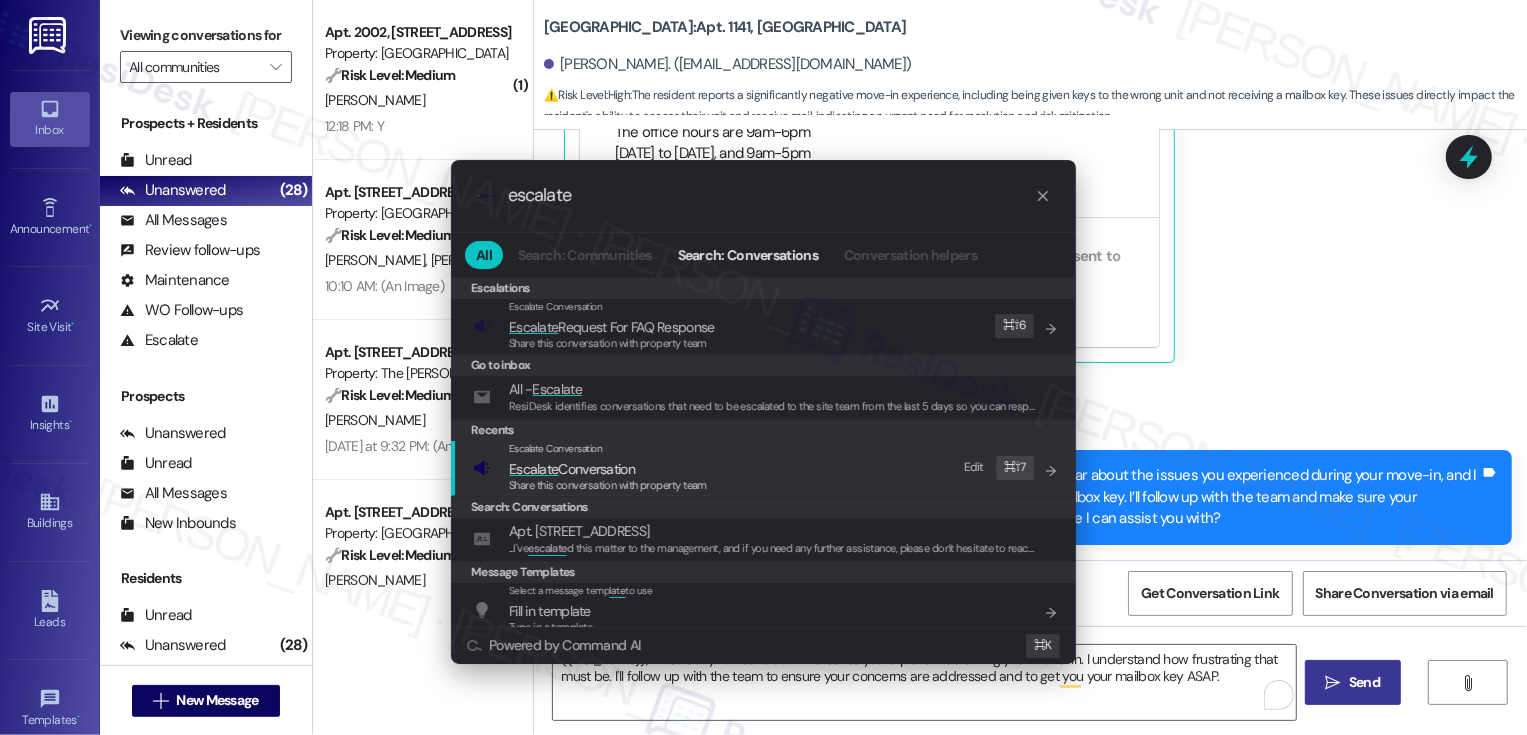 type on "escalate" 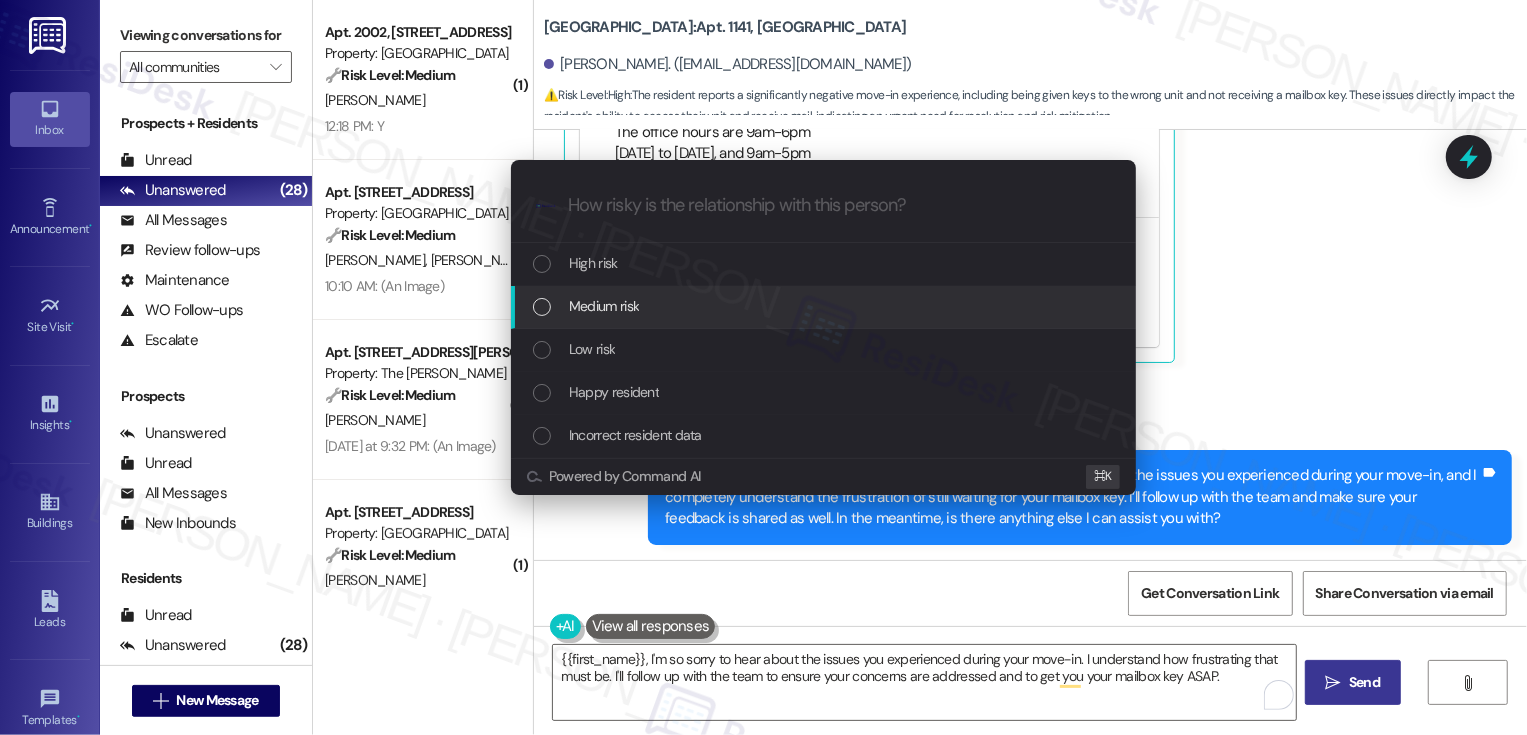 click on "Medium risk" at bounding box center (604, 306) 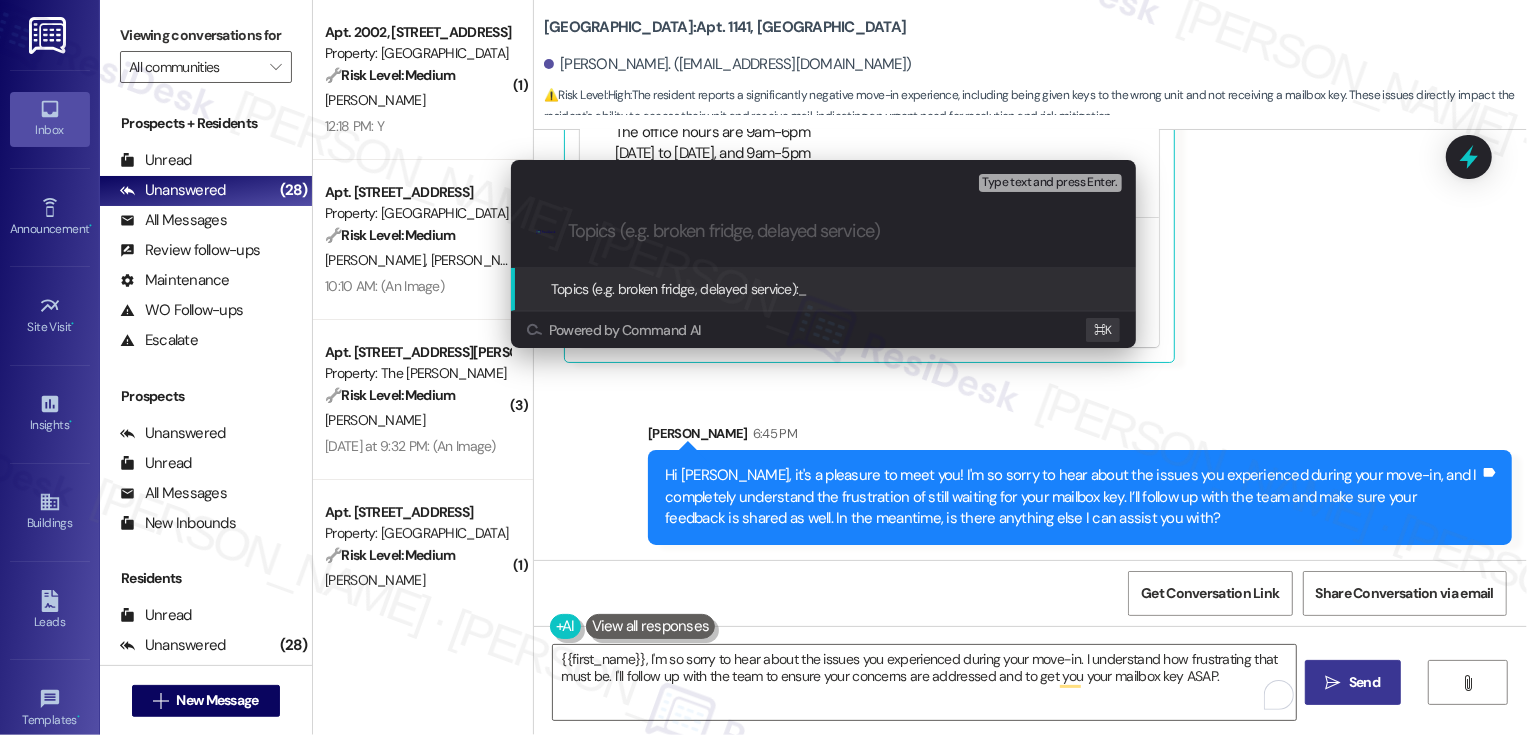 paste on "Move-In Feedback and Follow-up on the Mailboy Key" 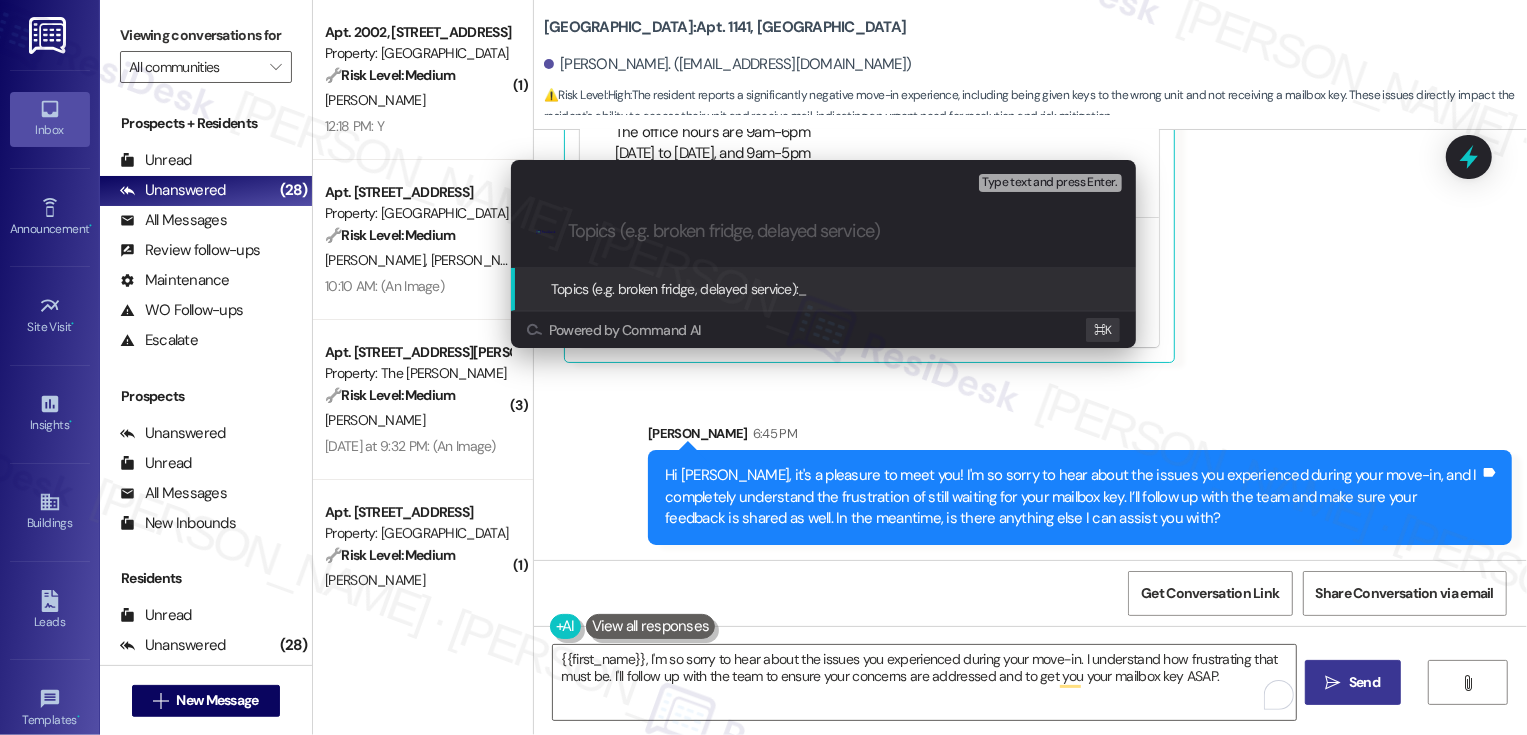 type on "Move-In Feedback and Follow-up on the Mailboy Key" 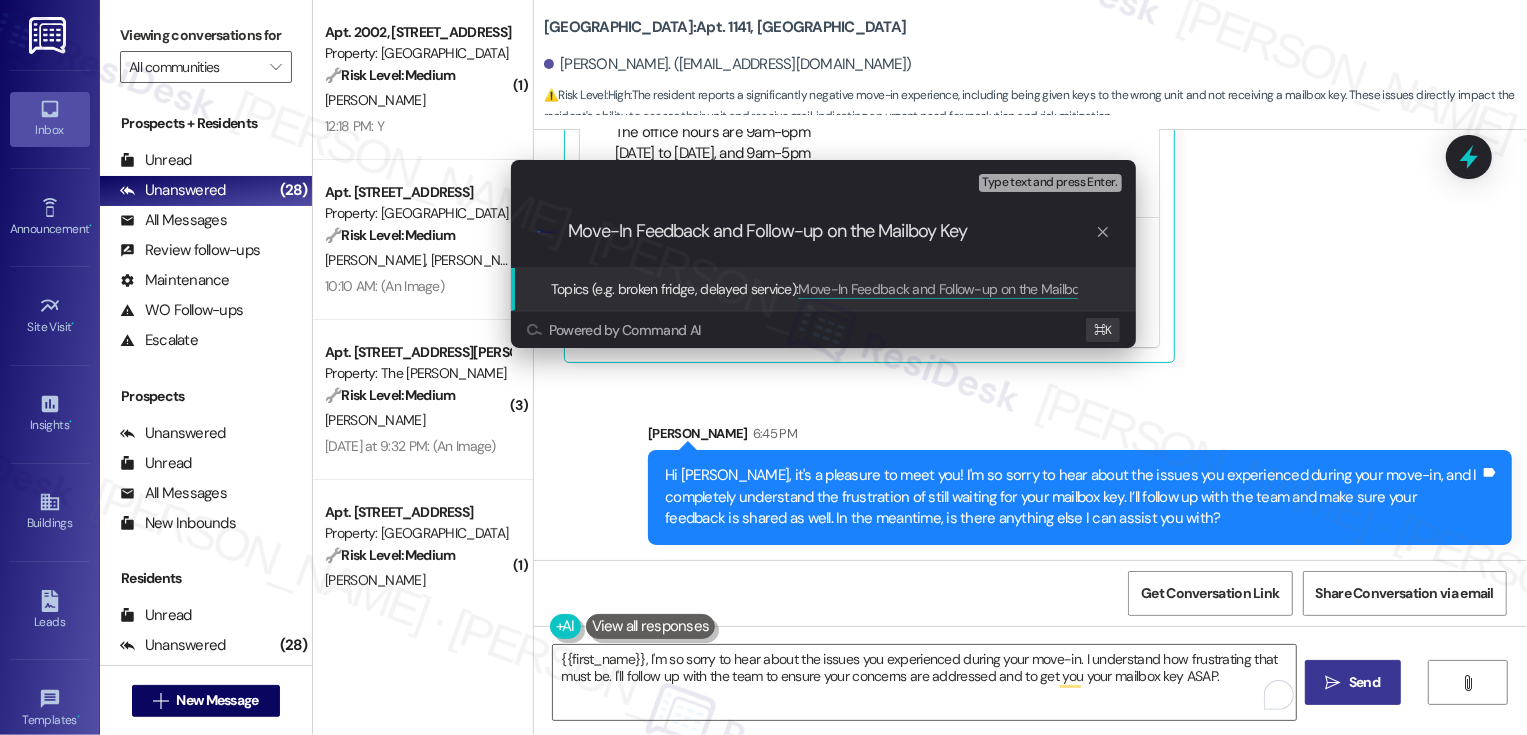 type 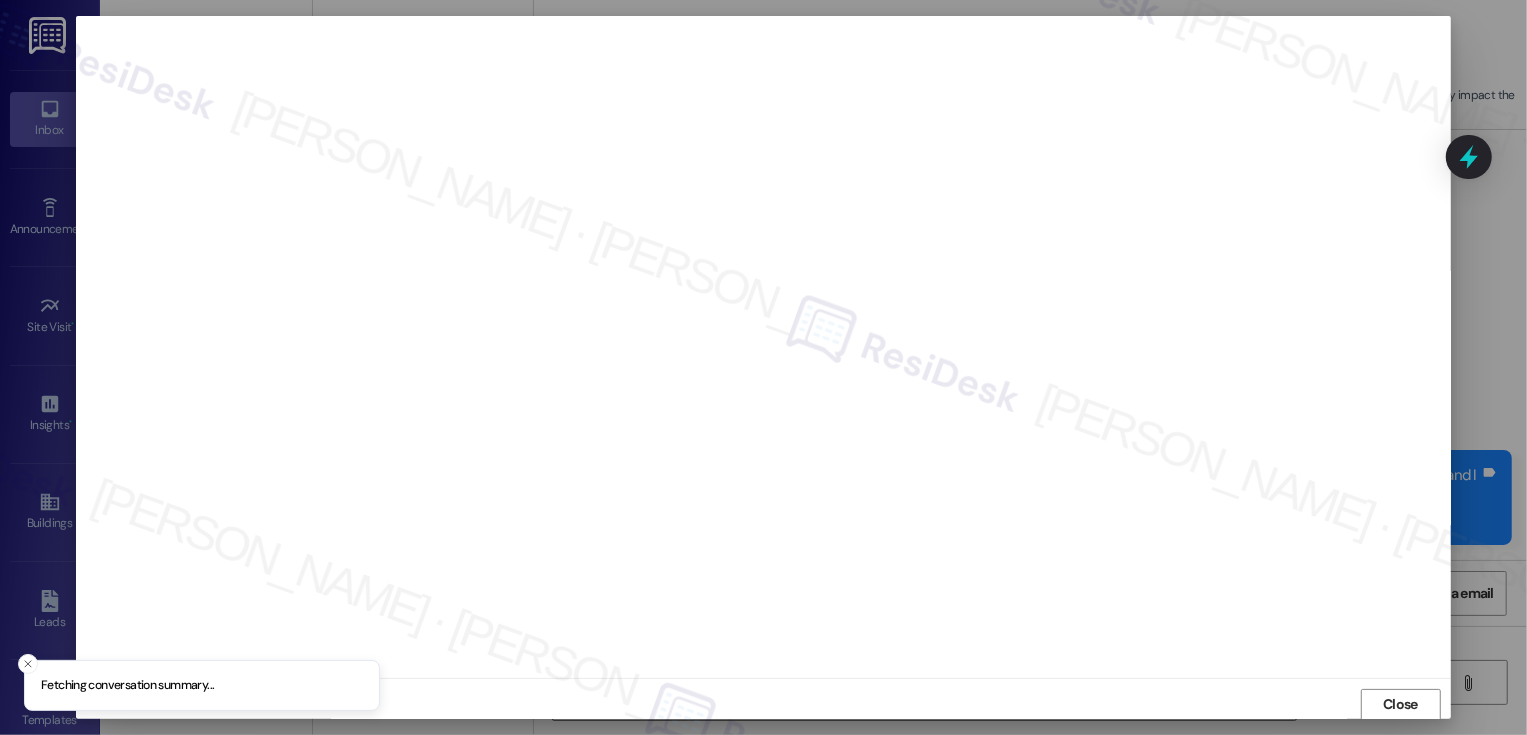 scroll, scrollTop: 1, scrollLeft: 0, axis: vertical 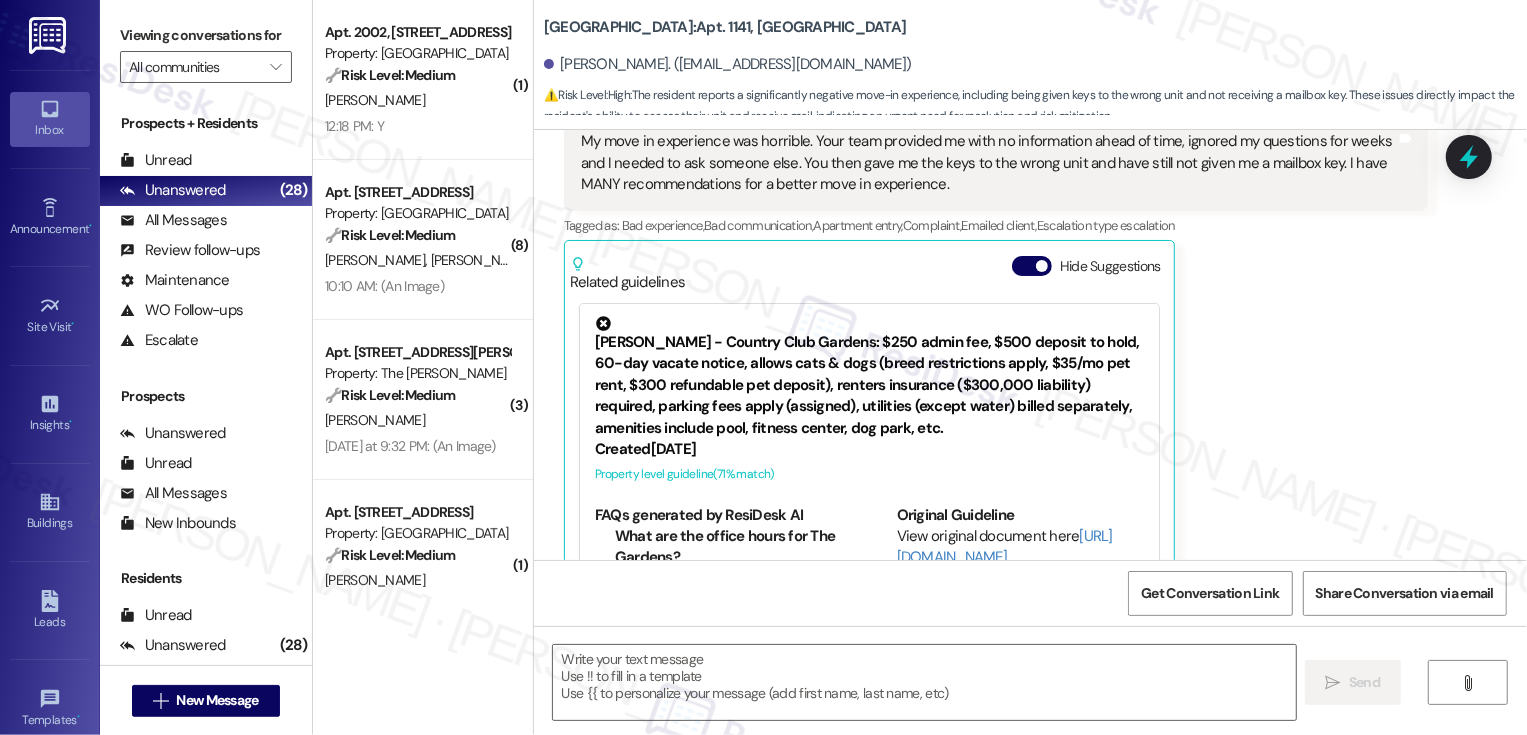 type on "Fetching suggested responses. Please feel free to read through the conversation in the meantime." 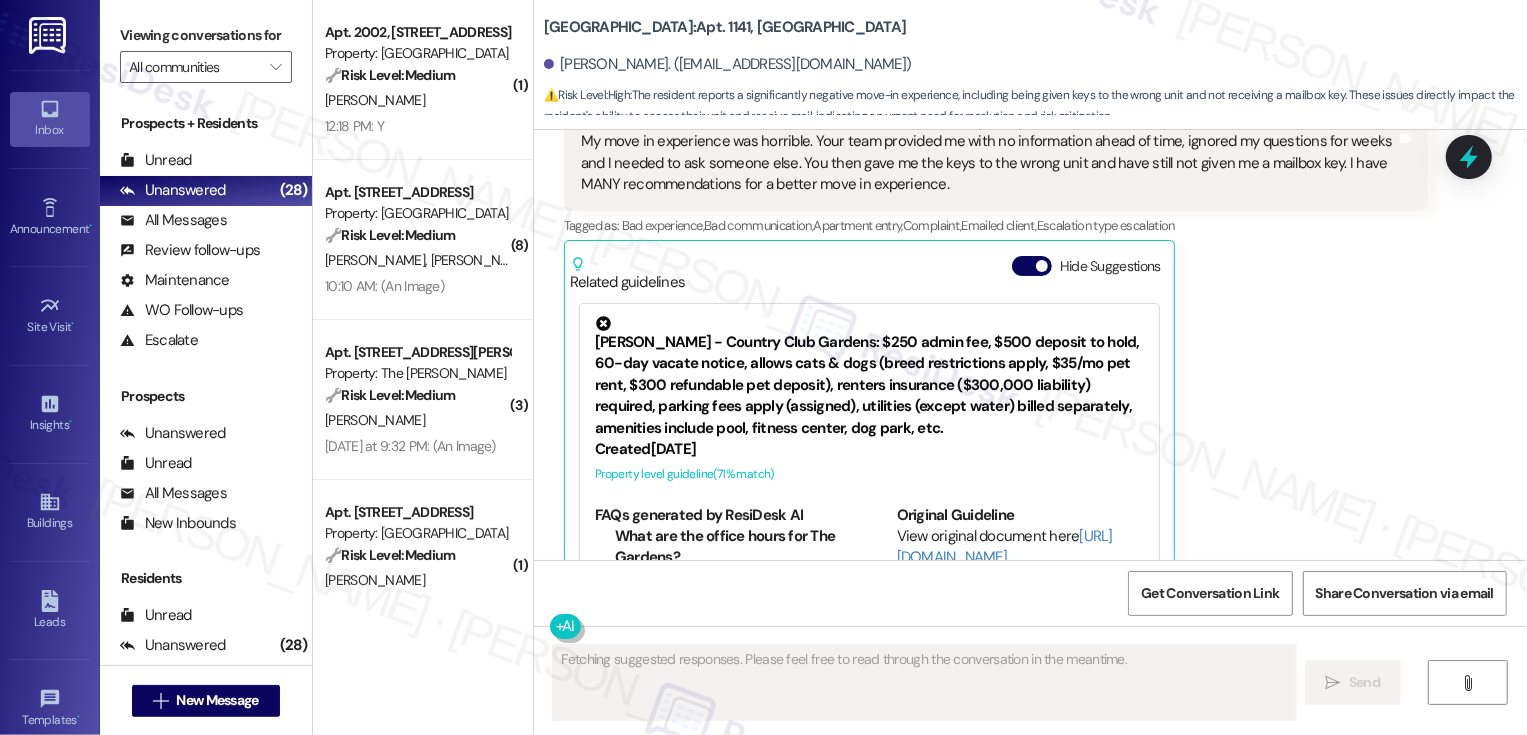 scroll, scrollTop: 501, scrollLeft: 0, axis: vertical 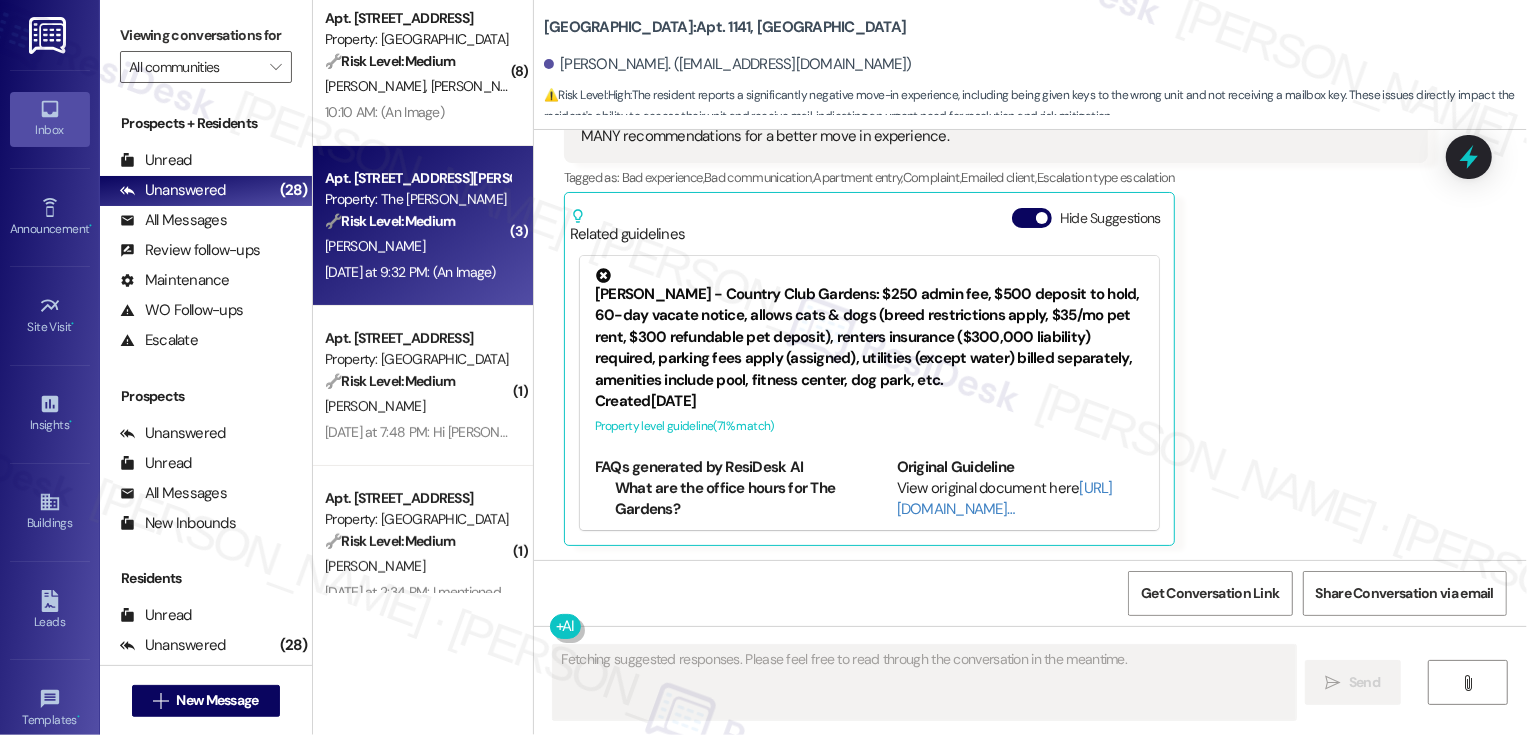 click on "Yesterday at 9:32 PM: (An Image) Yesterday at 9:32 PM: (An Image)" at bounding box center [410, 272] 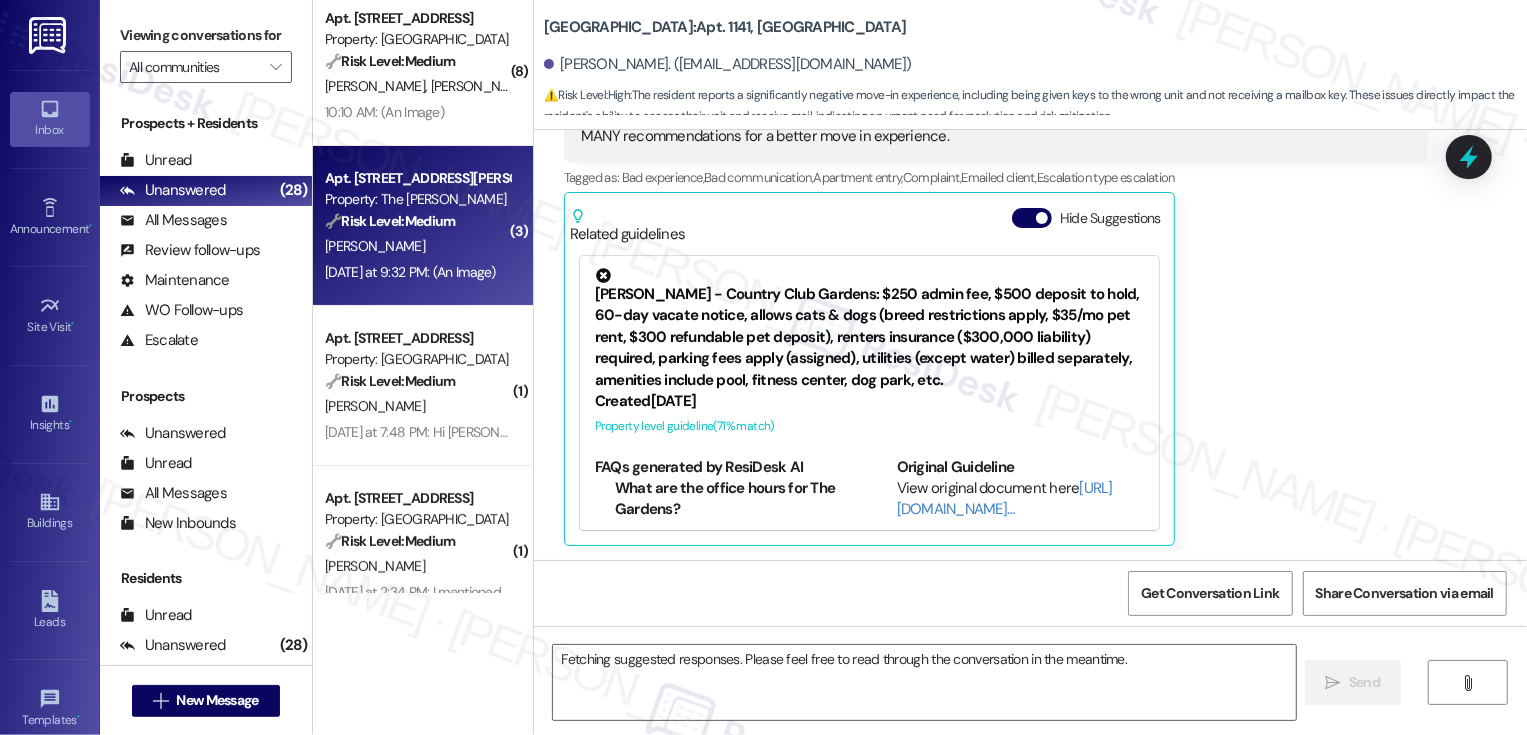 click on "Yesterday at 9:32 PM: (An Image) Yesterday at 9:32 PM: (An Image)" at bounding box center (410, 272) 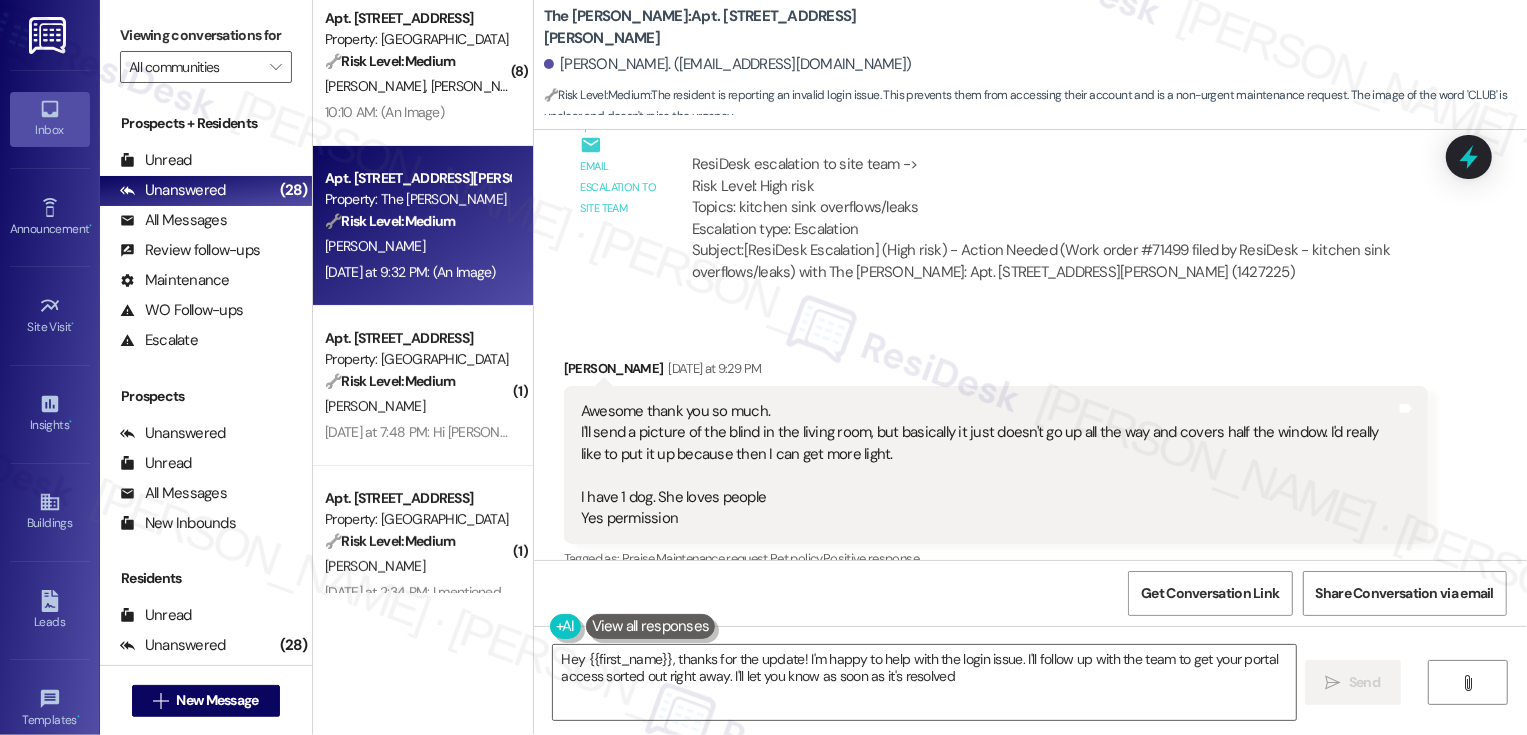type on "Hey {{first_name}}, thanks for the update! I'm happy to help with the login issue. I'll follow up with the team to get your portal access sorted out right away. I'll let you know as soon as it's resolved!" 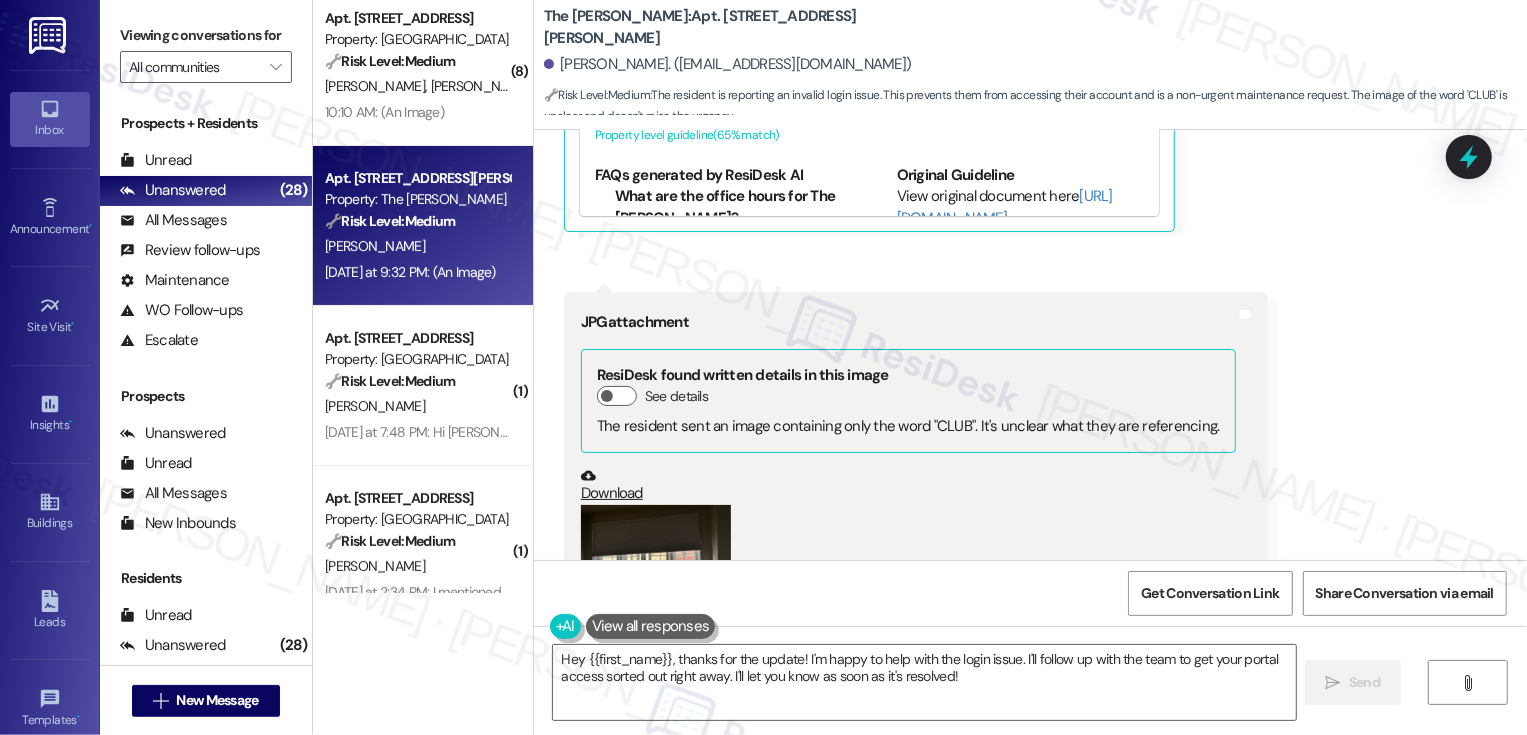 scroll, scrollTop: 2906, scrollLeft: 0, axis: vertical 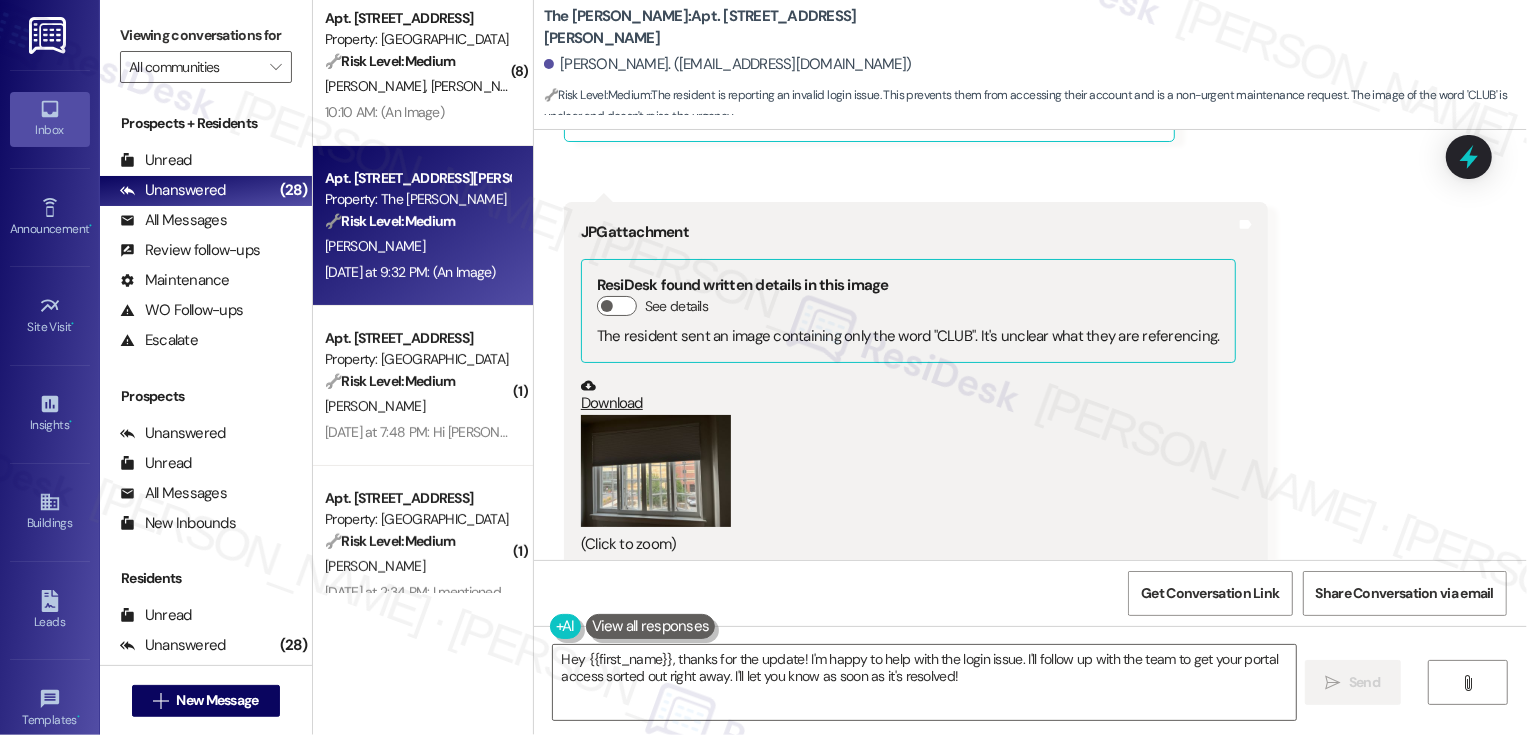 click at bounding box center [656, 471] 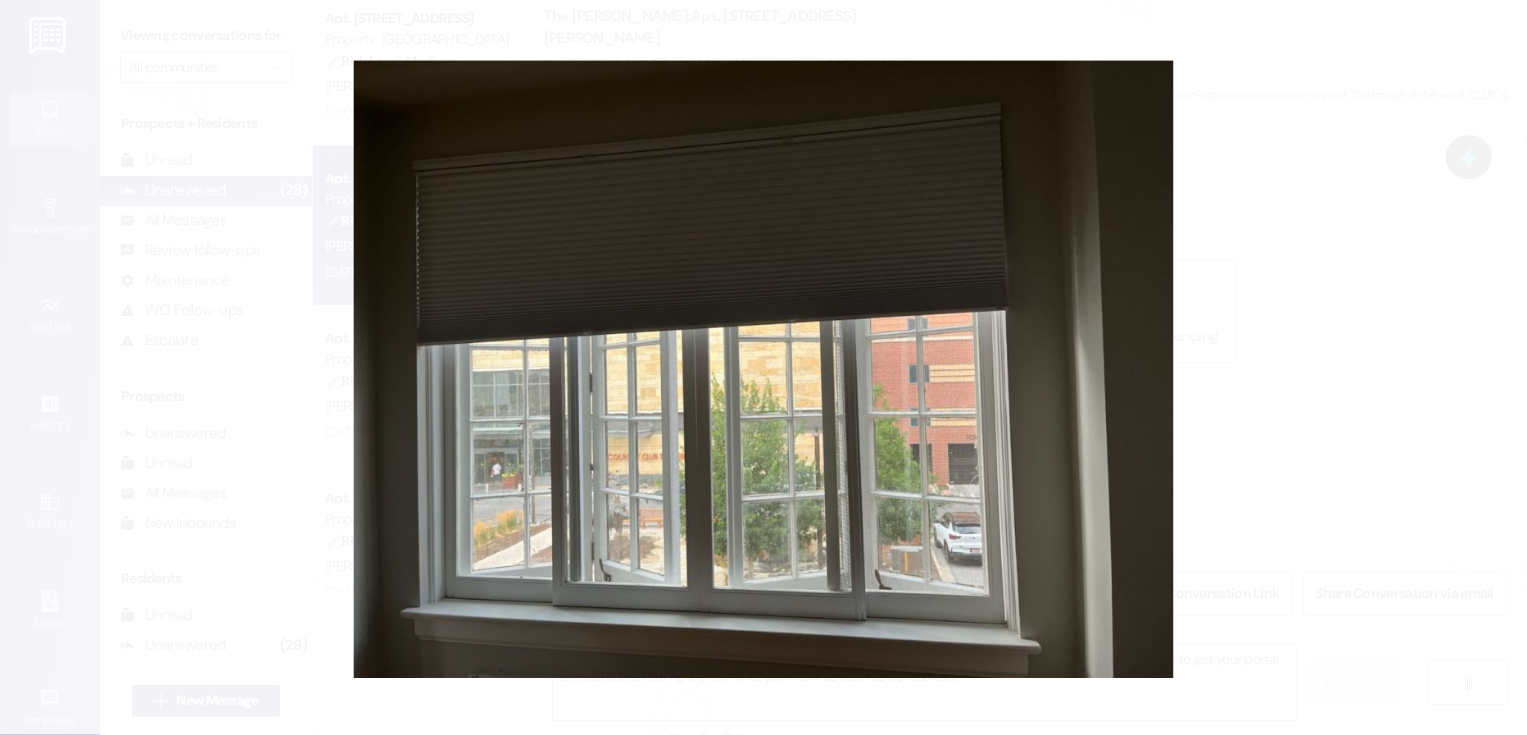 click at bounding box center (763, 367) 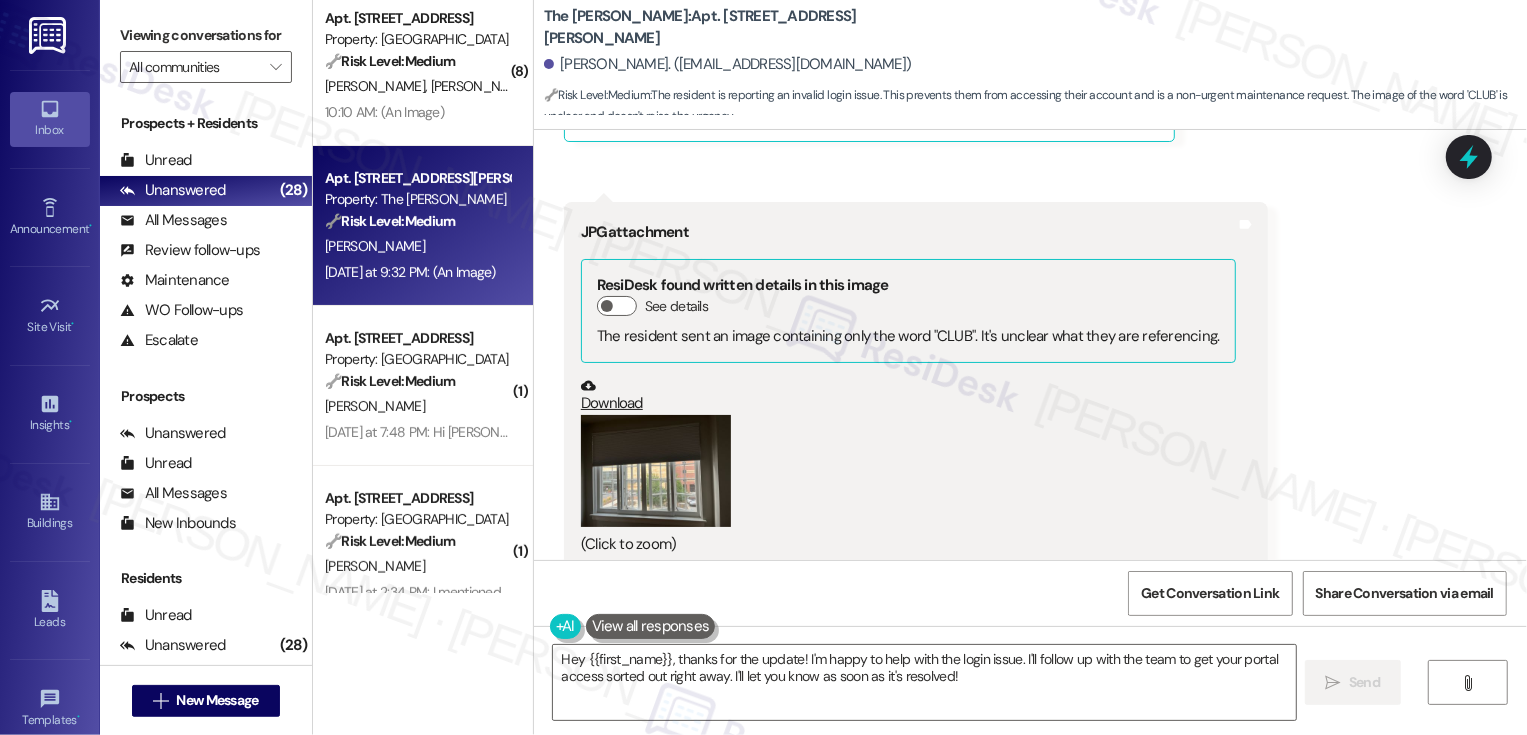 click on "Download" at bounding box center (908, 395) 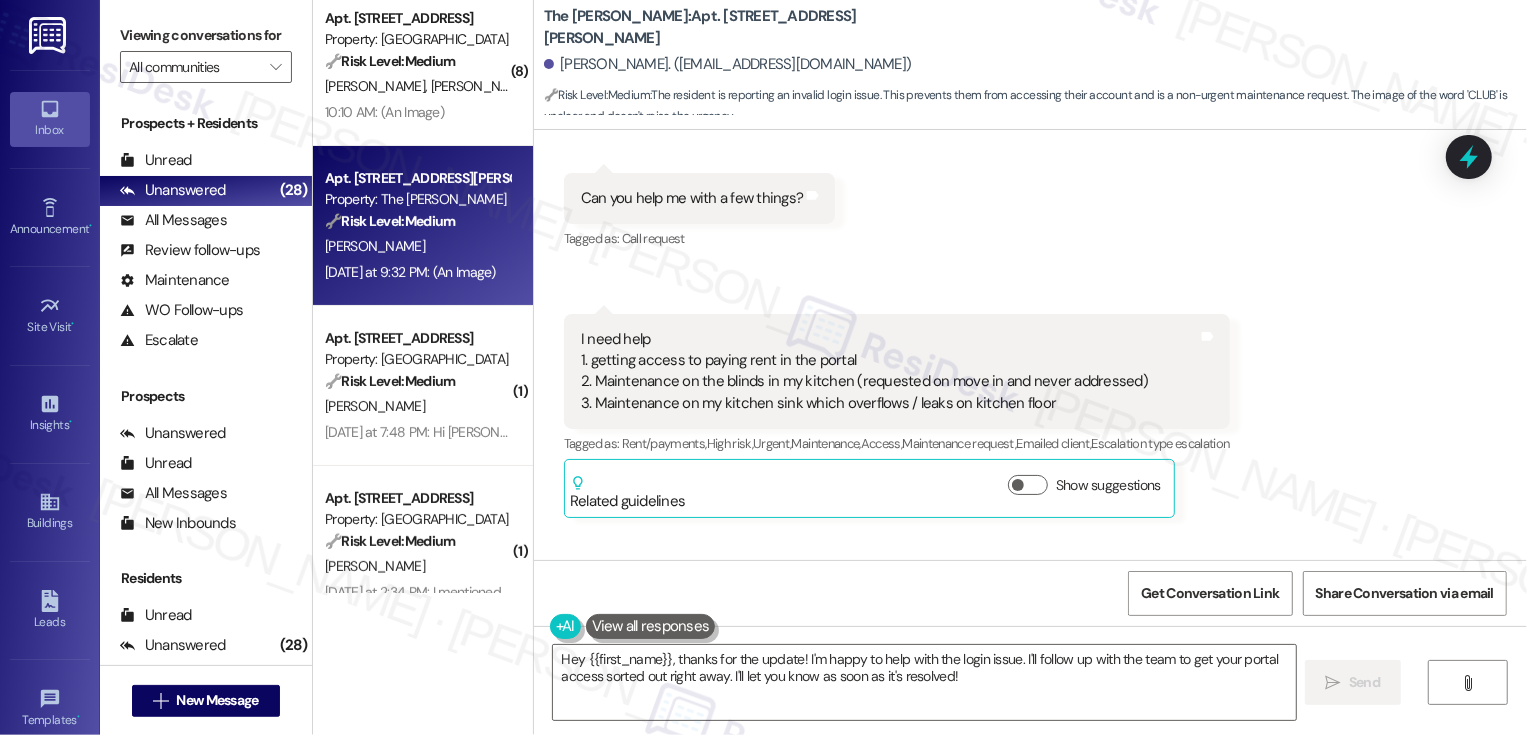 scroll, scrollTop: 575, scrollLeft: 0, axis: vertical 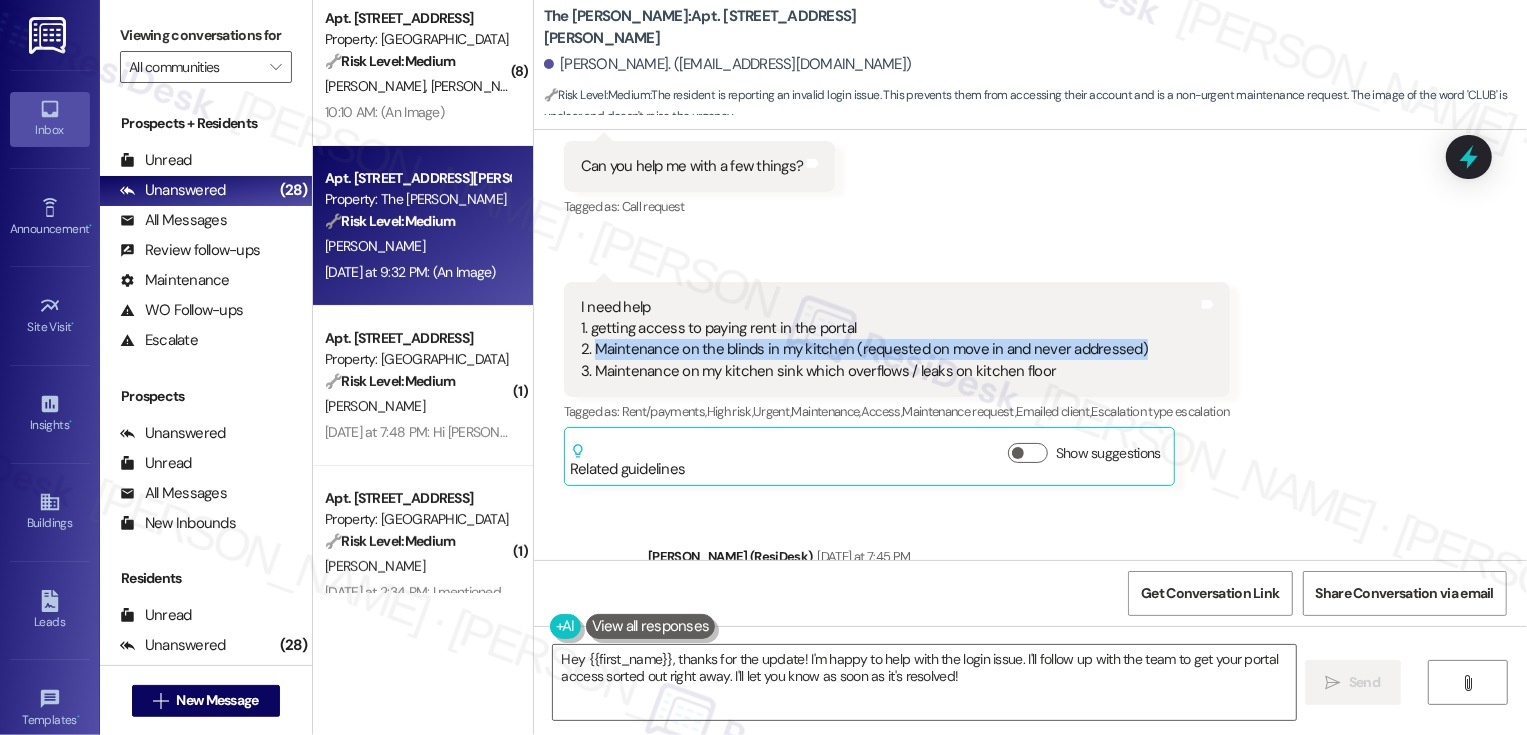 drag, startPoint x: 583, startPoint y: 326, endPoint x: 1116, endPoint y: 322, distance: 533.015 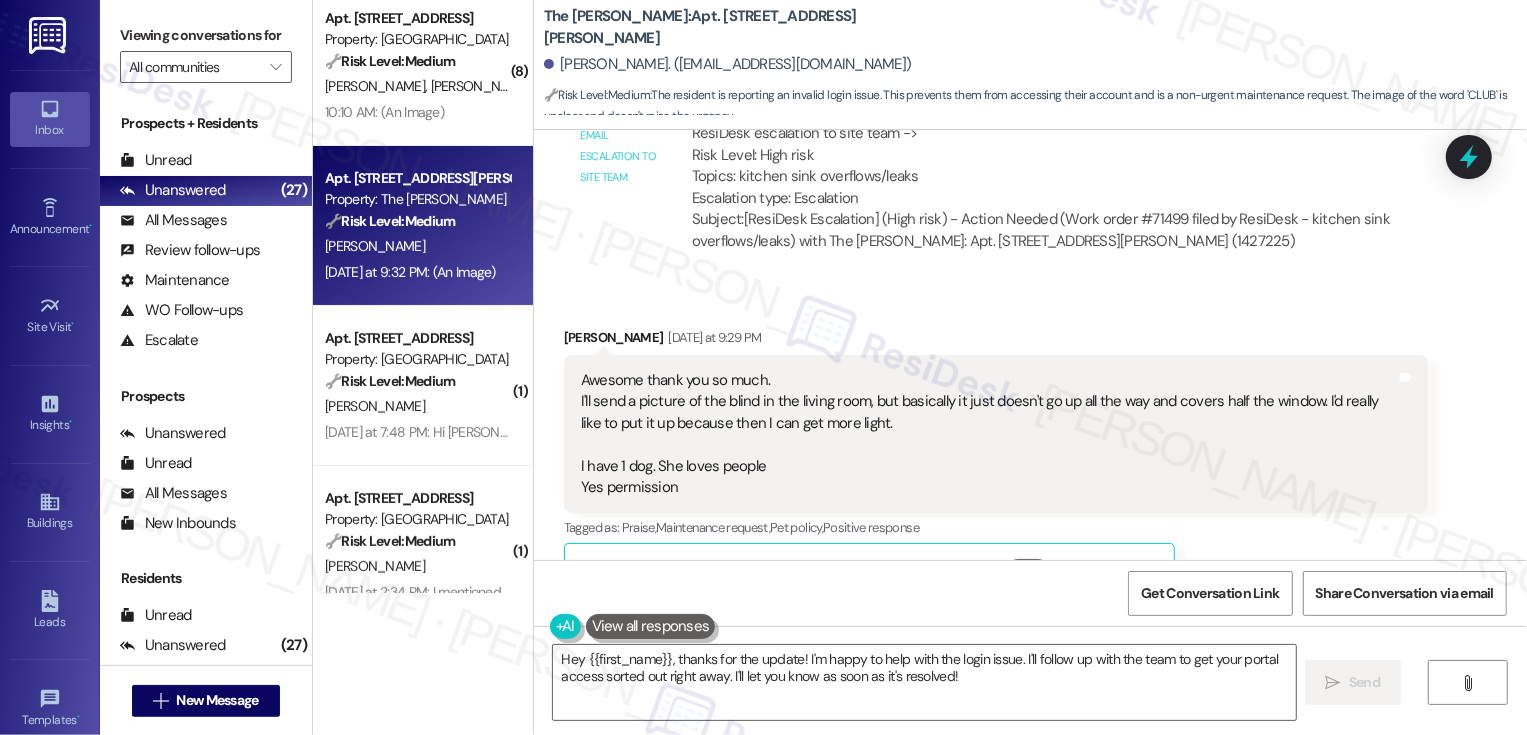 scroll, scrollTop: 1670, scrollLeft: 0, axis: vertical 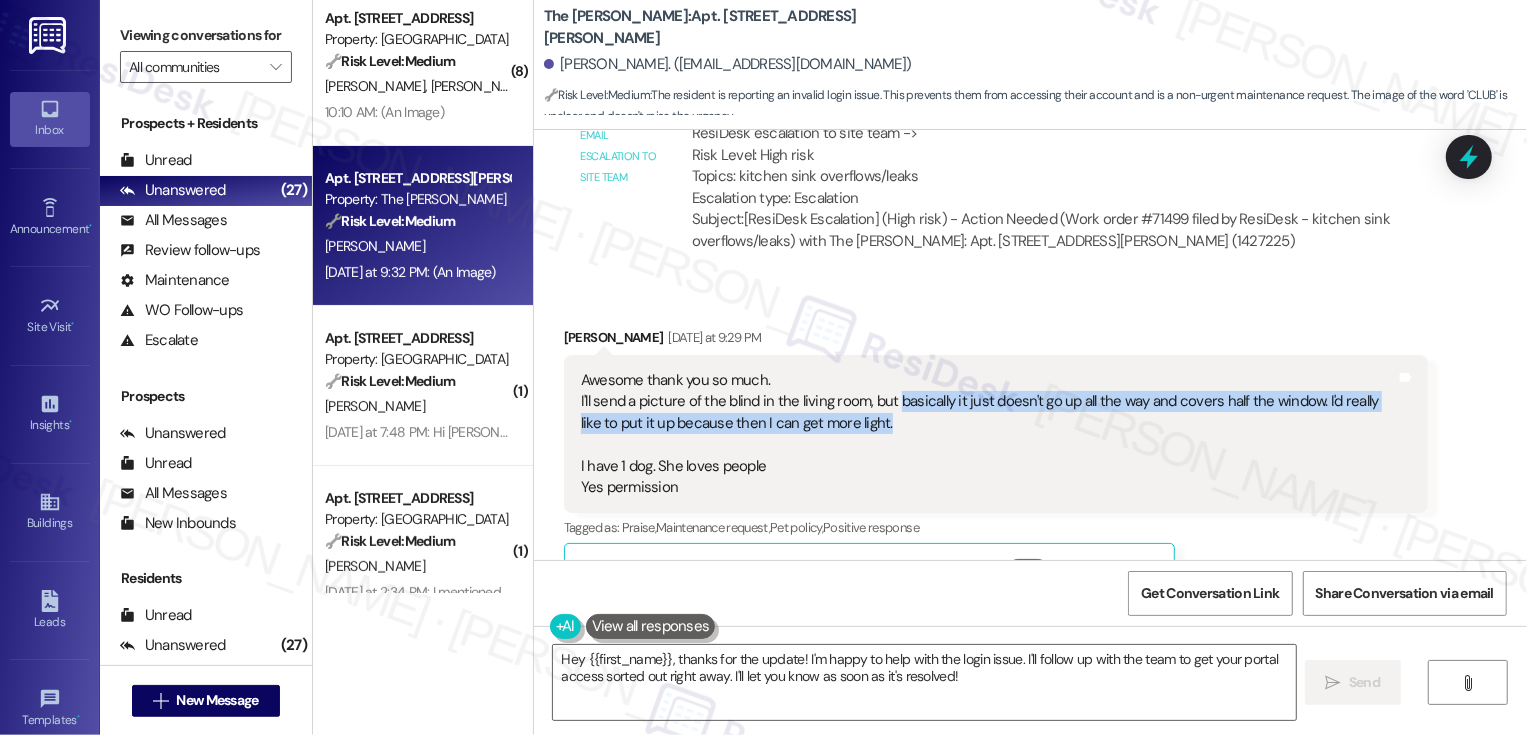drag, startPoint x: 884, startPoint y: 376, endPoint x: 891, endPoint y: 398, distance: 23.086792 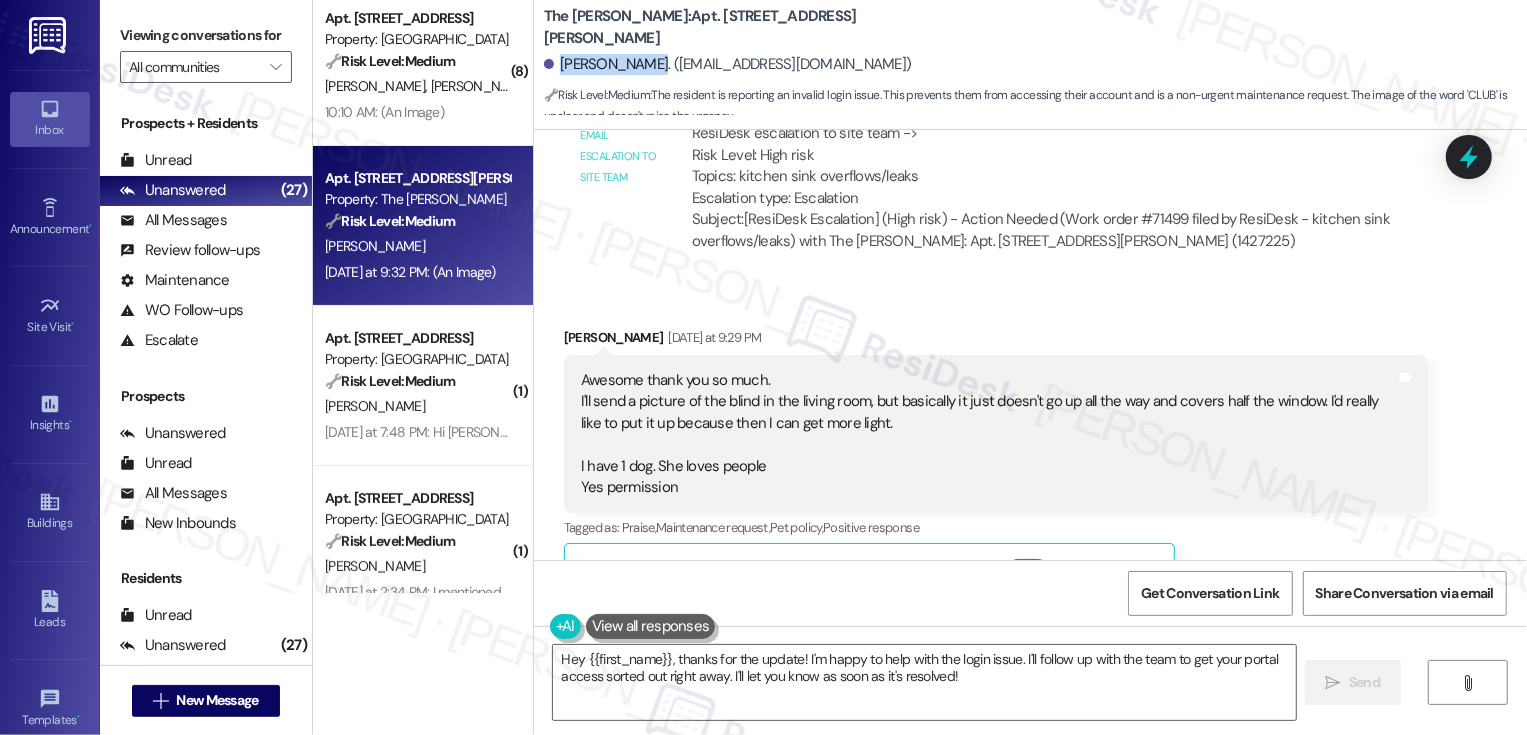 drag, startPoint x: 549, startPoint y: 67, endPoint x: 645, endPoint y: 63, distance: 96.0833 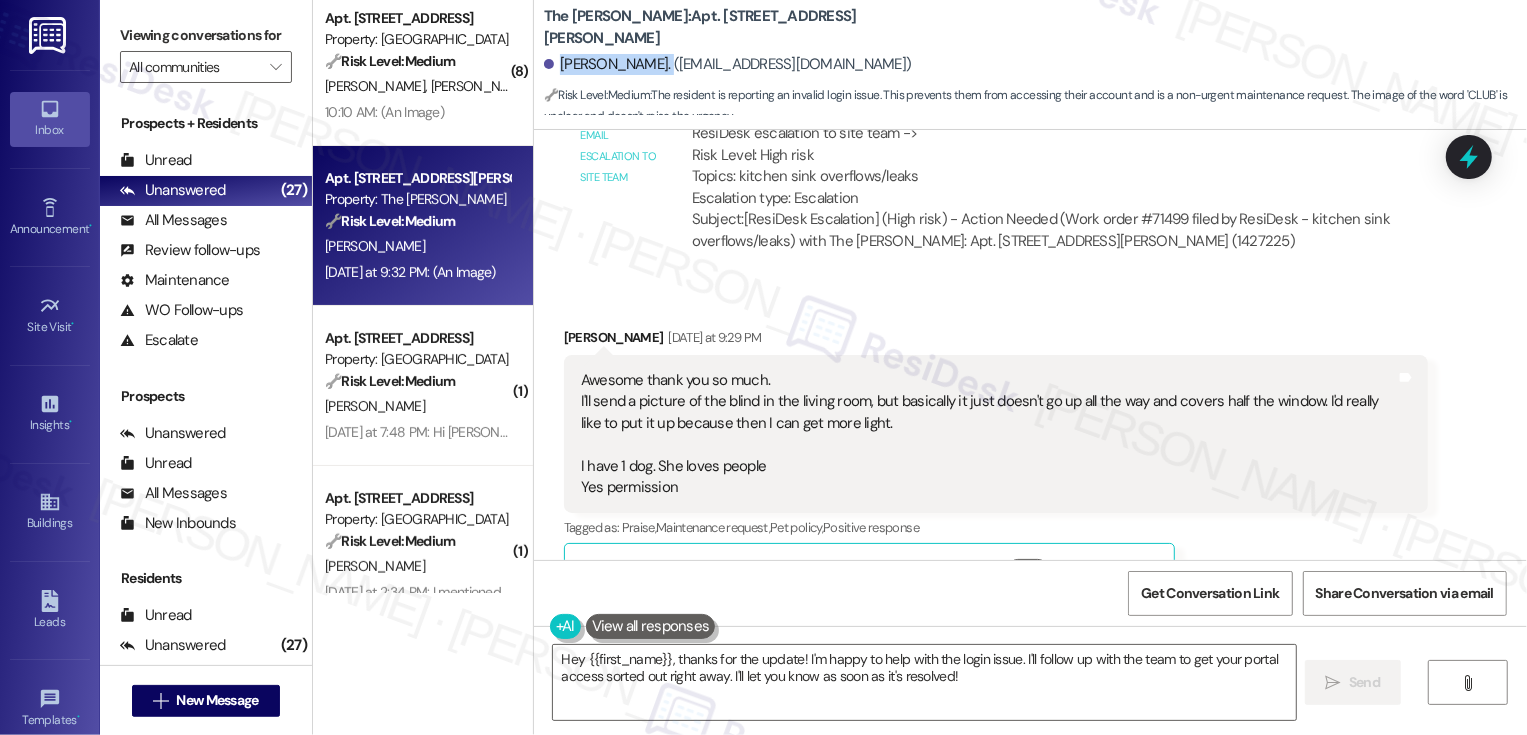 drag, startPoint x: 650, startPoint y: 61, endPoint x: 547, endPoint y: 61, distance: 103 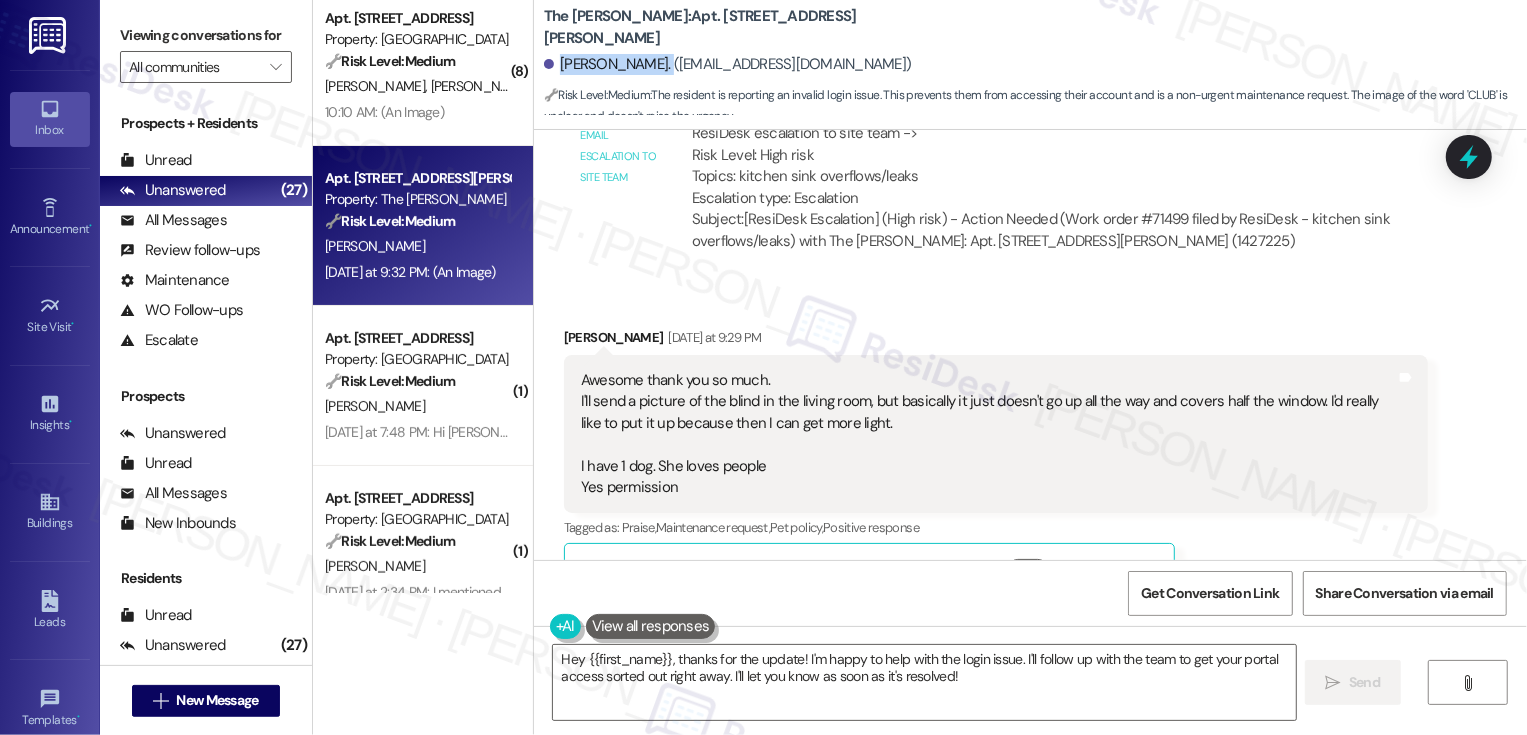 click on "The Norman:  Apt. 208, 99 South Downing Street" at bounding box center (744, 27) 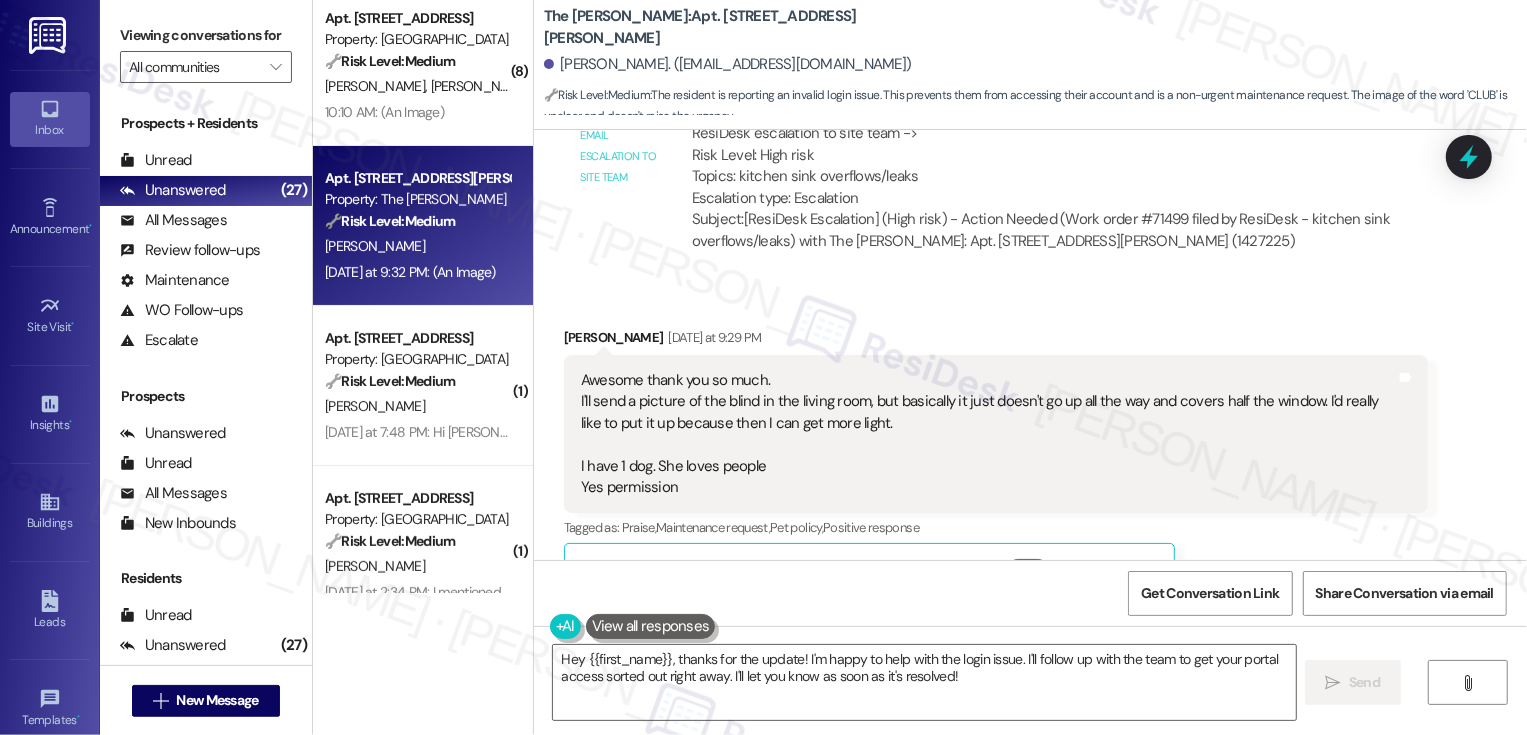 click on "The Norman:  Apt. 208, 99 South Downing Street" at bounding box center (744, 27) 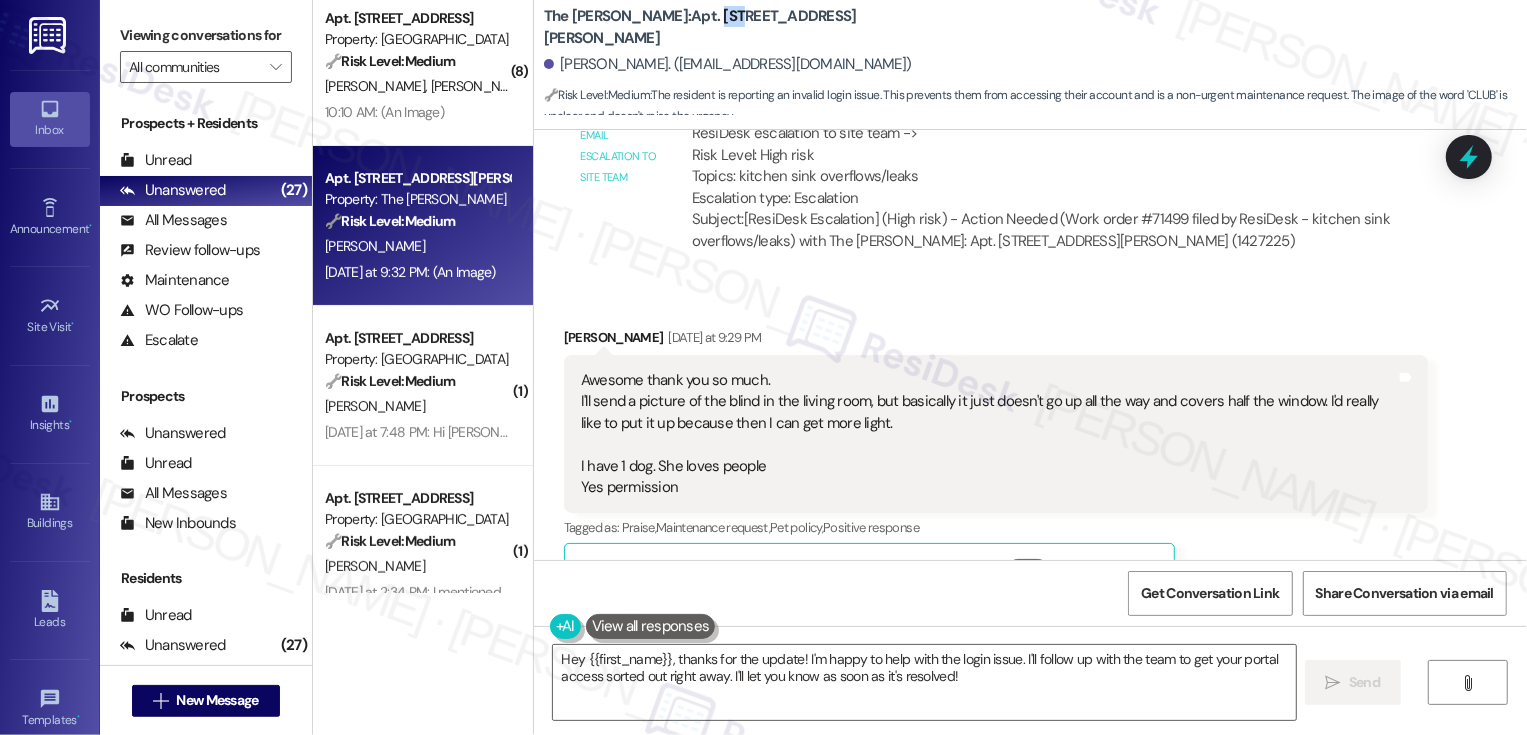 copy on "208" 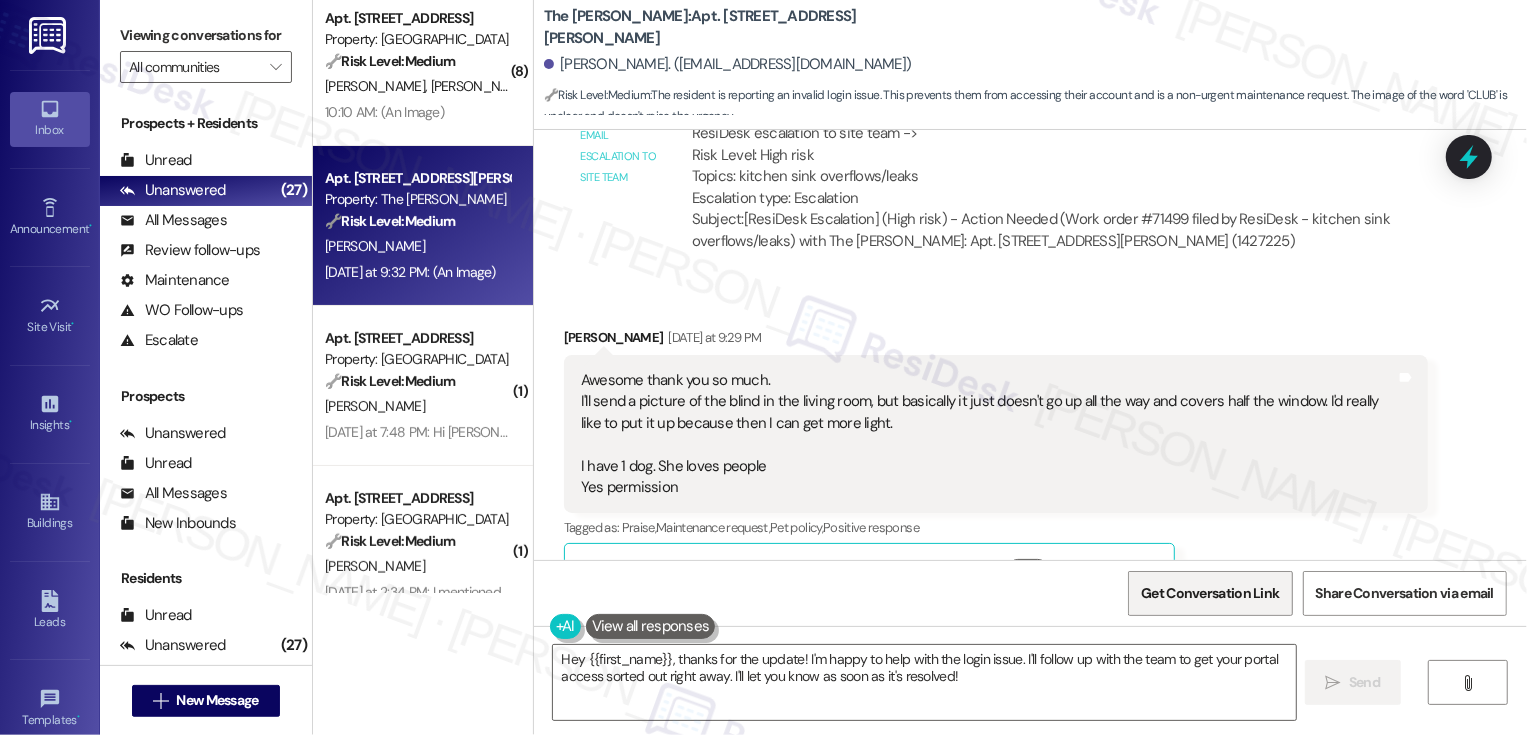 click on "Get Conversation Link" at bounding box center (1210, 593) 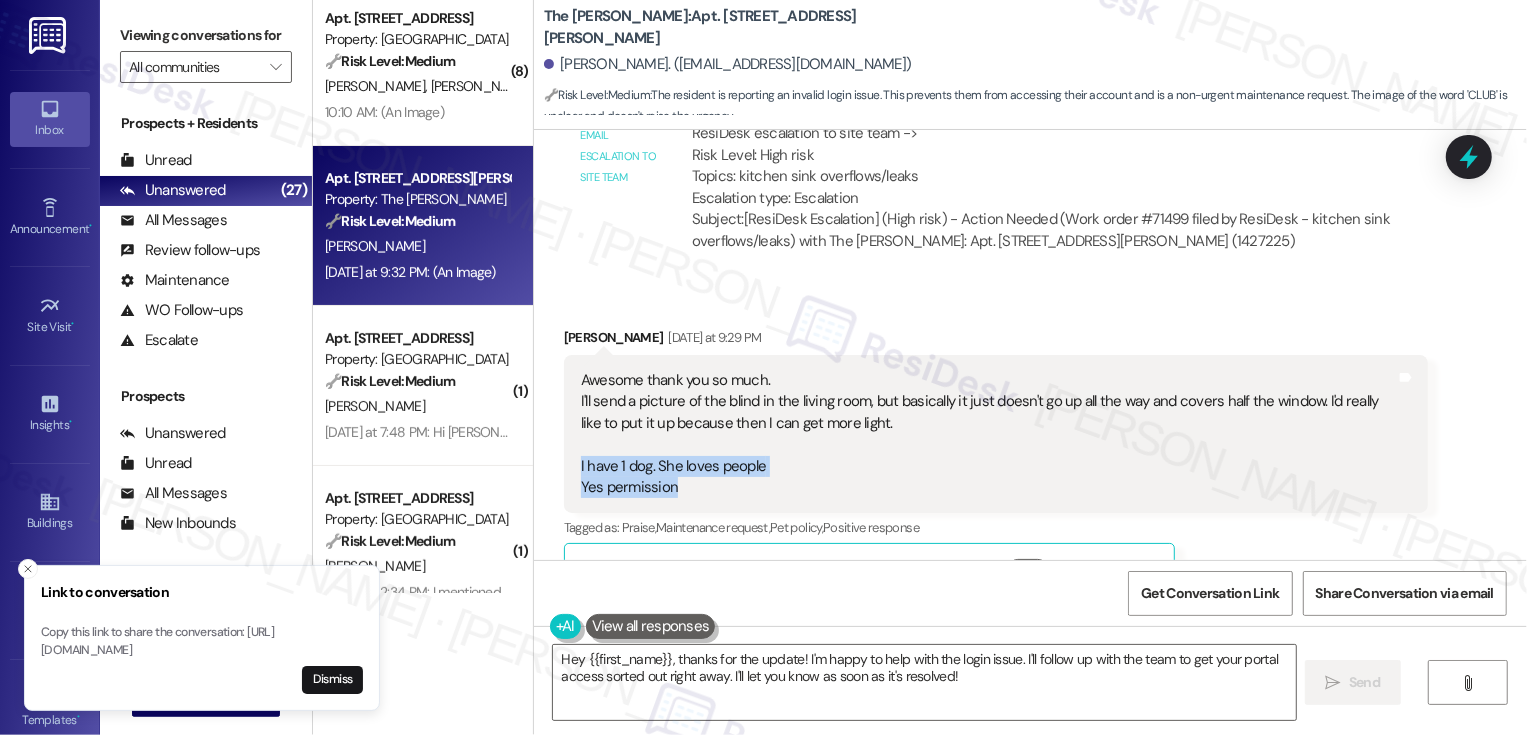 drag, startPoint x: 567, startPoint y: 435, endPoint x: 671, endPoint y: 465, distance: 108.24047 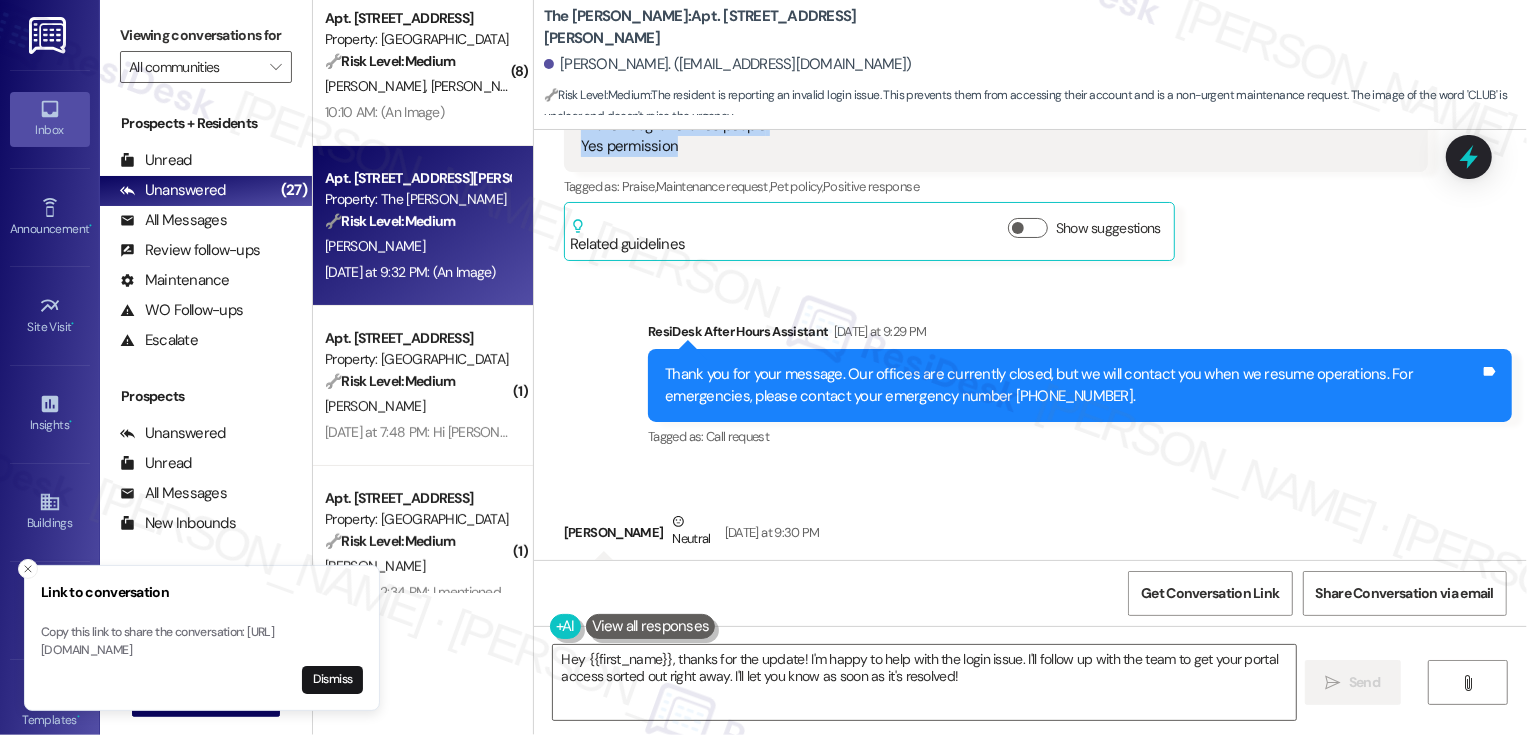 scroll, scrollTop: 2214, scrollLeft: 0, axis: vertical 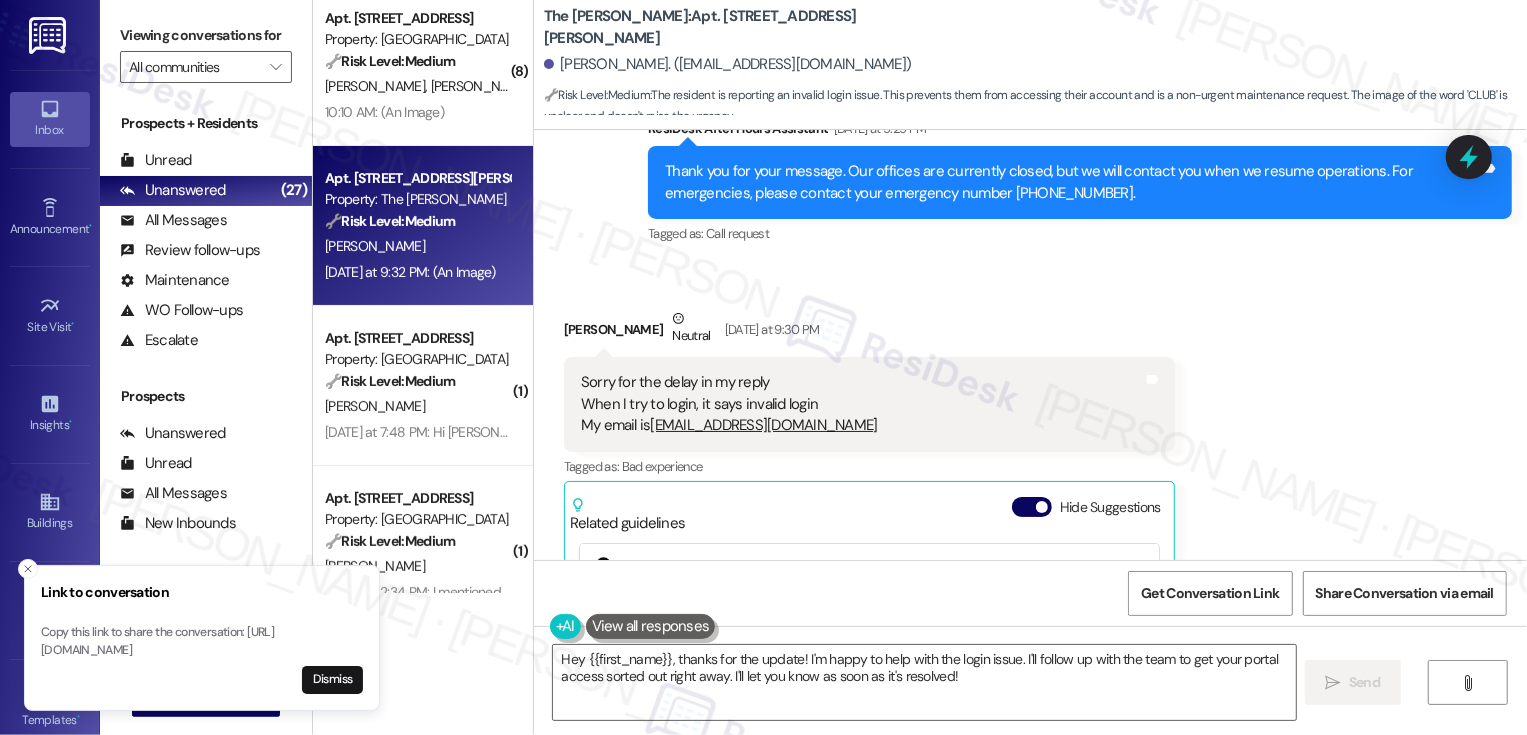 click on "Received via SMS Cassidy Wagner   Neutral Yesterday at 9:30 PM Sorry for the delay in my reply
When I try to login, it says invalid login
My email is  caw519@nyu.edu Tags and notes Tagged as:   Bad experience Click to highlight conversations about Bad experience  Related guidelines Hide Suggestions Broe - The Norman:  Lease terms (12-16 months), $500 deposit to hold, $250 admin fee, income requirement (2x monthly rent), credit/background checks required, 60-day vacate notice, no pets allowed, renters insurance ($300,000 liability) required, assigned parking (garage & uncovered) with monthly fees, utilities billed separately, amenities include pool, fitness center, dog park, etc.
Created  25 days ago Property level guideline  ( 65 % match) FAQs generated by ResiDesk AI What are the office hours for The Norman? The office hours are 9am-6pm Monday to Friday, and 9am-5pm Saturday and Sunday. How much is the administrative fee? The administrative fee is $250 per unit, due at move-in. Original Guideline JPG" at bounding box center [1030, 769] 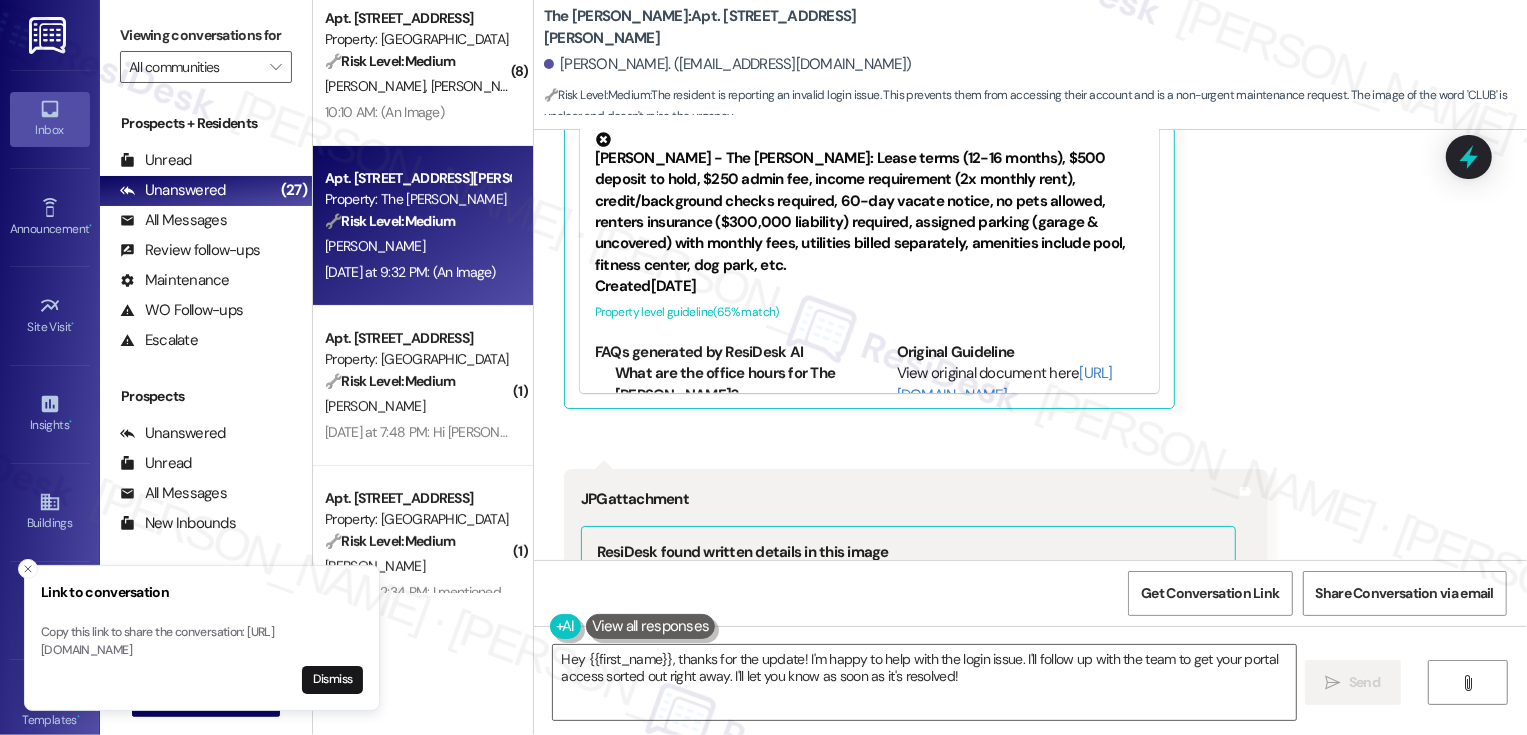 scroll, scrollTop: 2647, scrollLeft: 0, axis: vertical 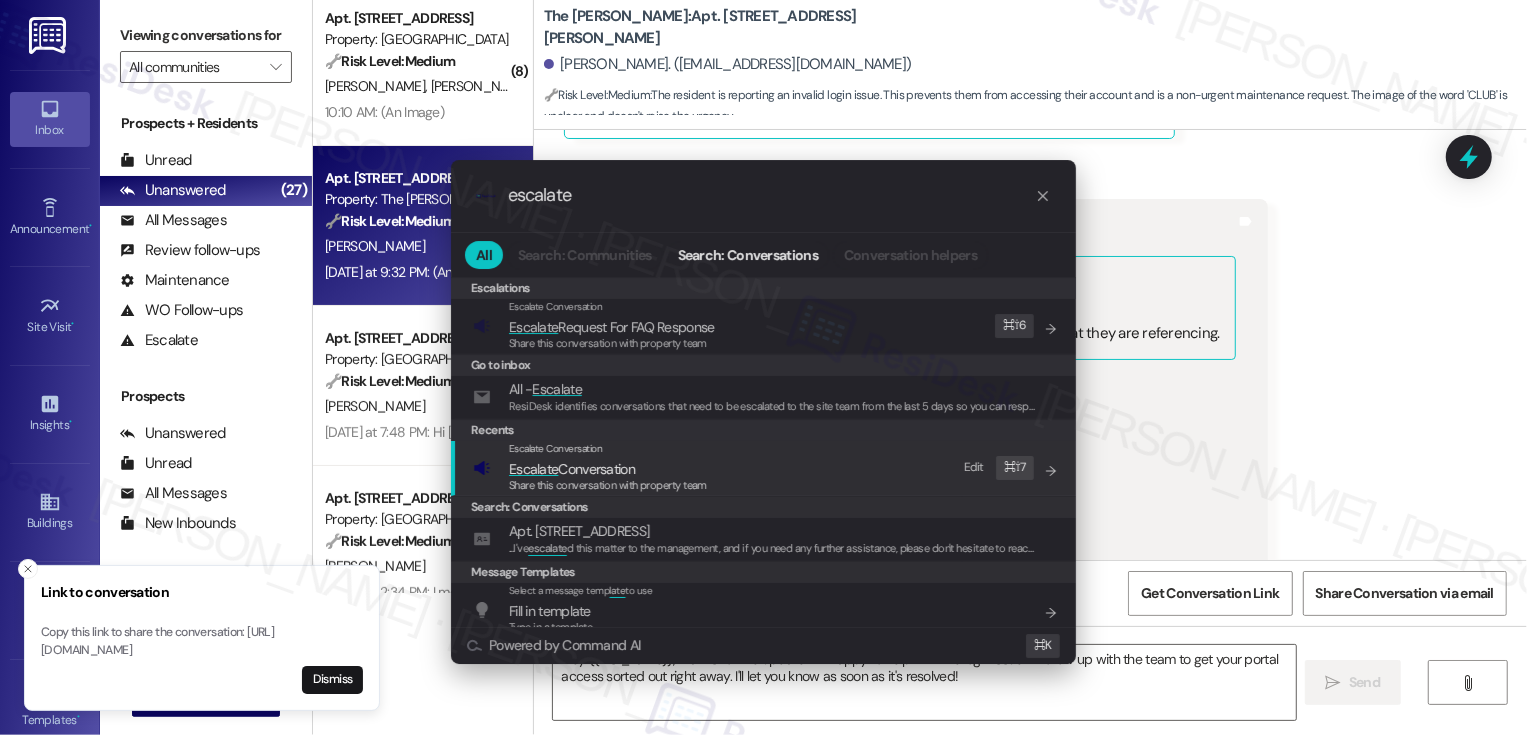 type on "escalate" 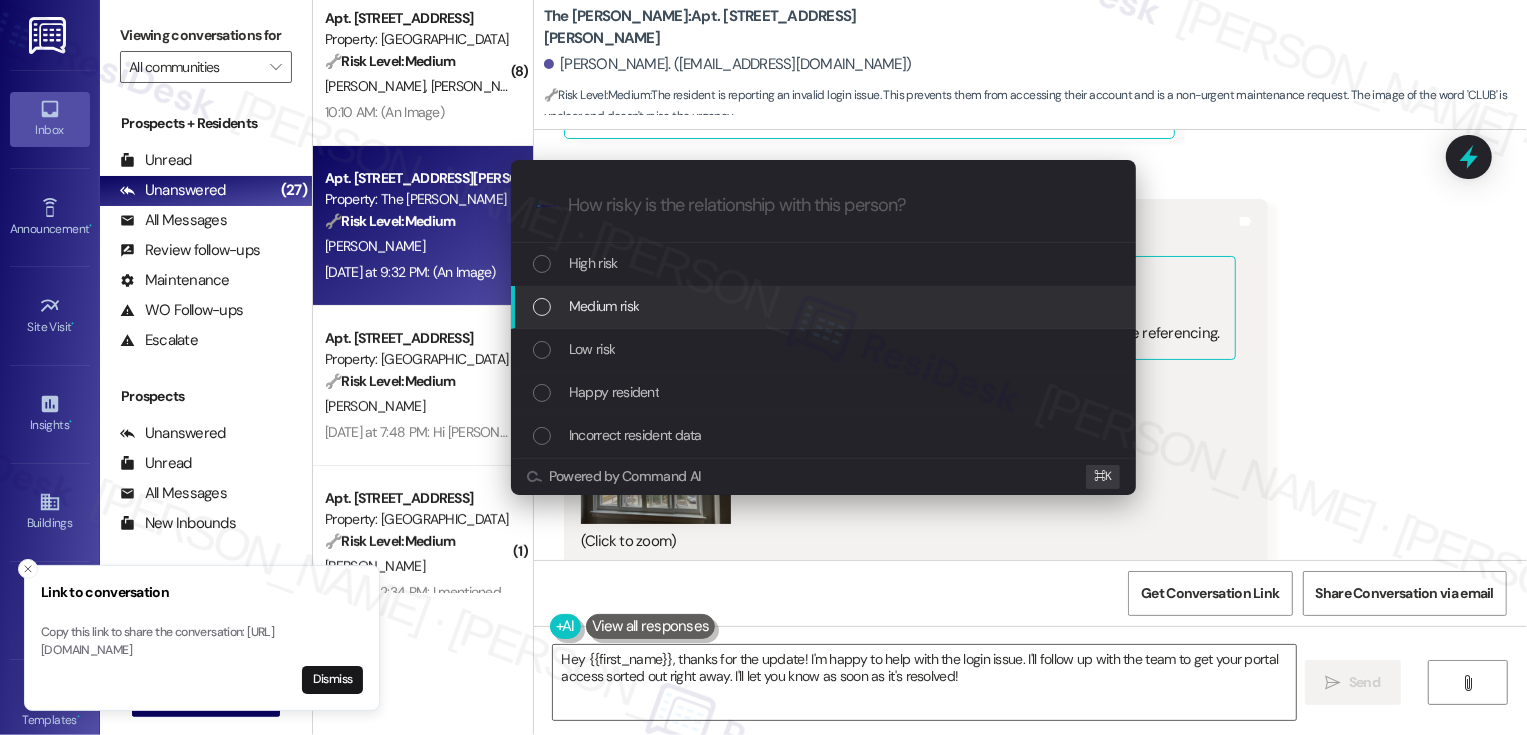 click on "Escalate Conversation How risky is the relationship with this person? Topics (e.g. broken fridge, delayed service) Any messages to highlight in the email? .cls-1{fill:#0a055f;}.cls-2{fill:#0cc4c4;} resideskLogoBlueOrange High risk Medium risk Low risk Happy resident Incorrect resident data Powered by Command AI ⌘ K" at bounding box center [763, 367] 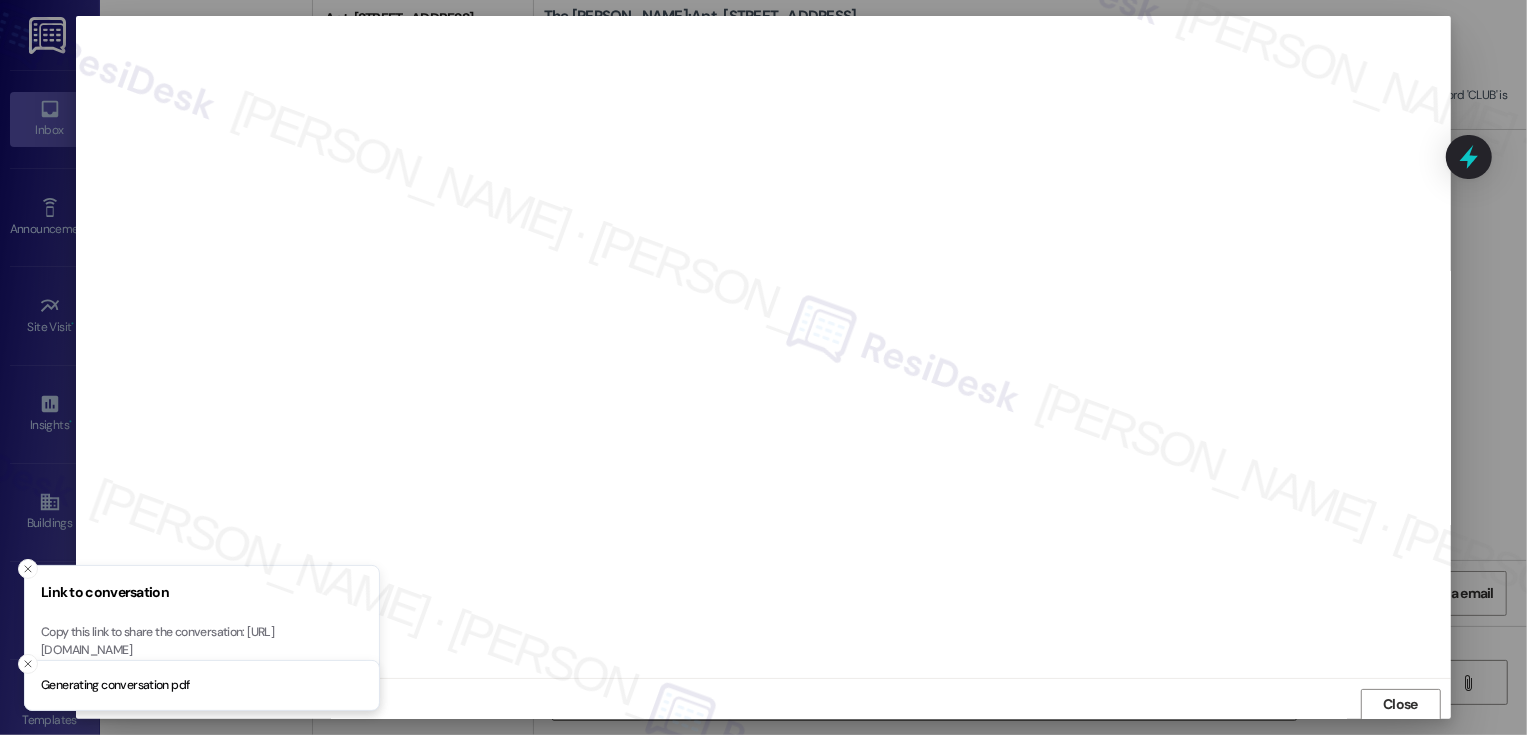 scroll, scrollTop: 1, scrollLeft: 0, axis: vertical 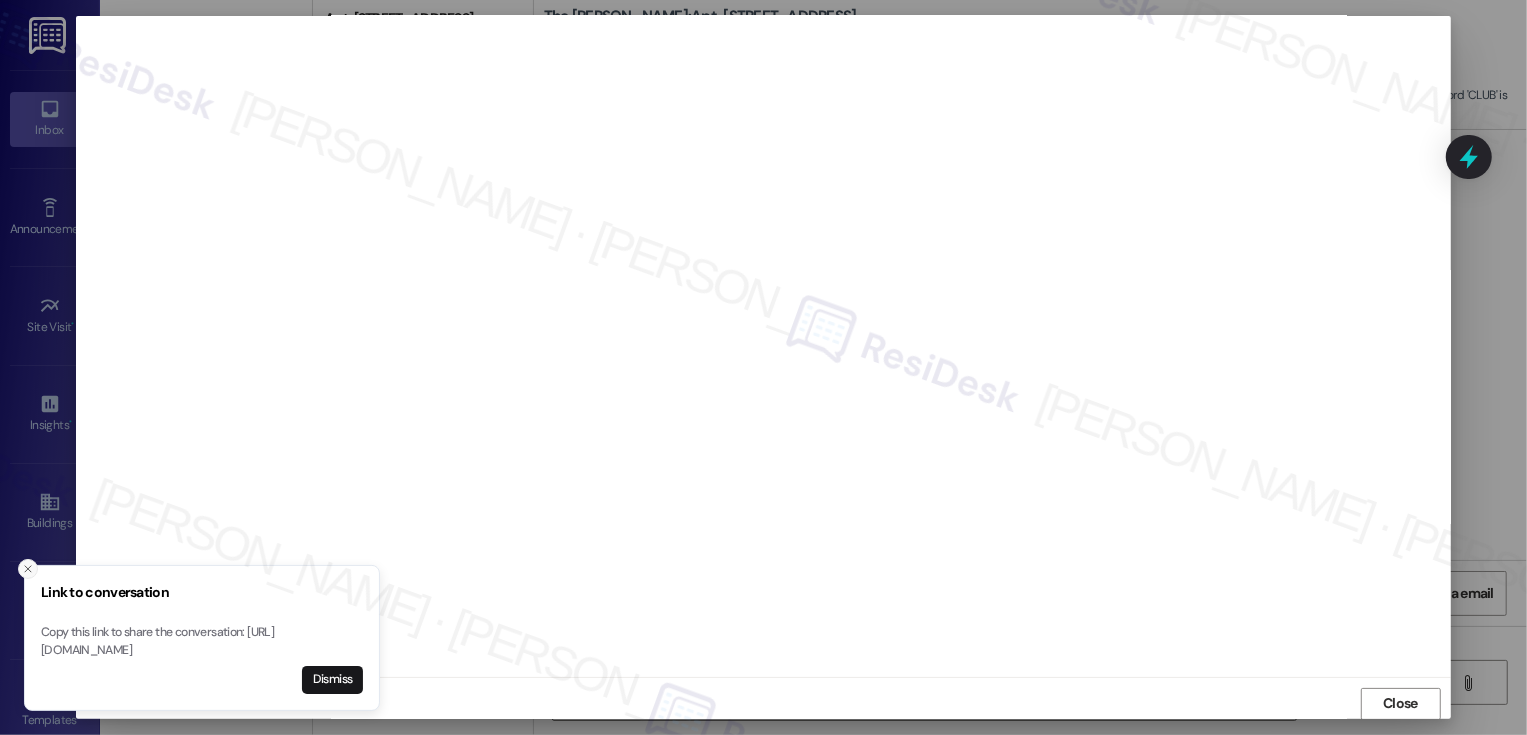 click 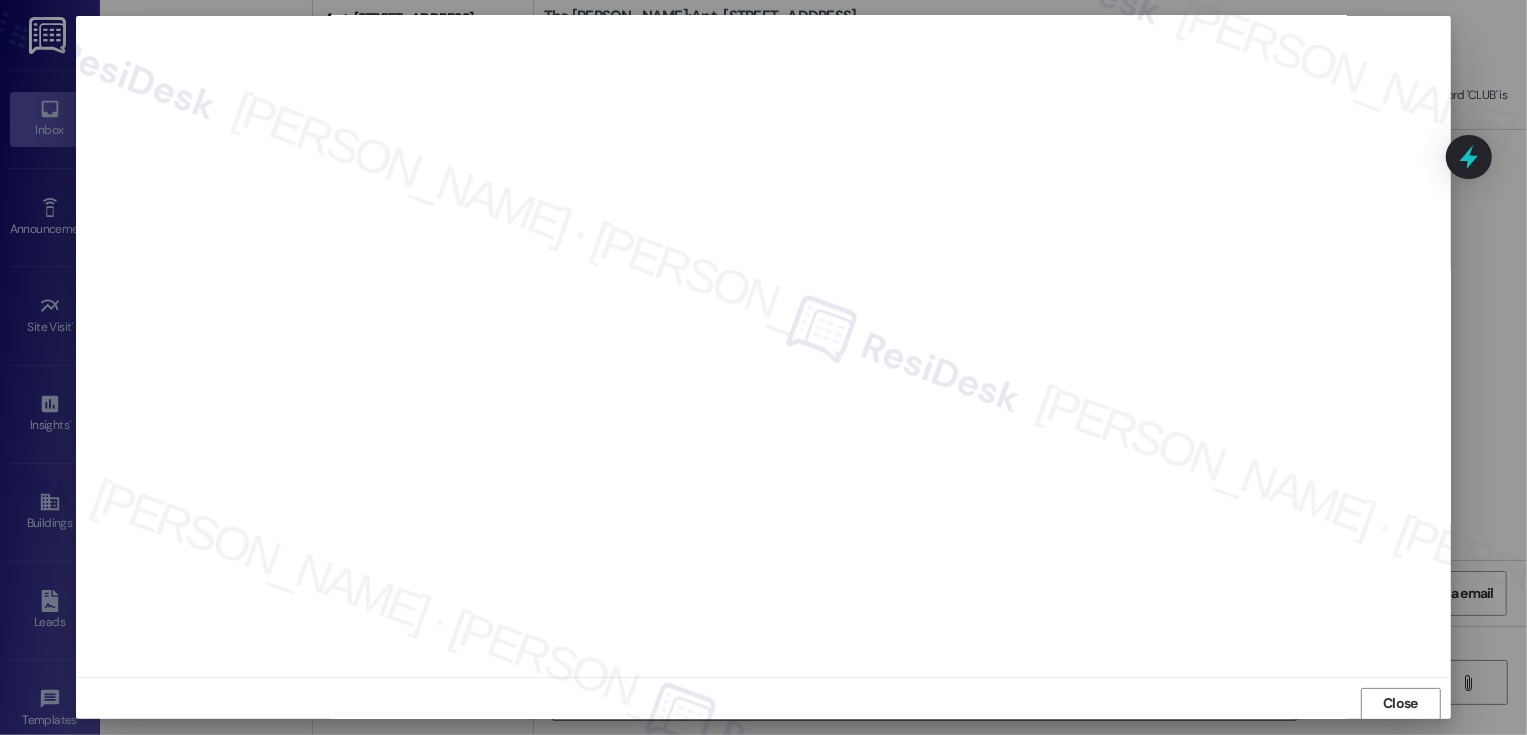 scroll, scrollTop: 11, scrollLeft: 0, axis: vertical 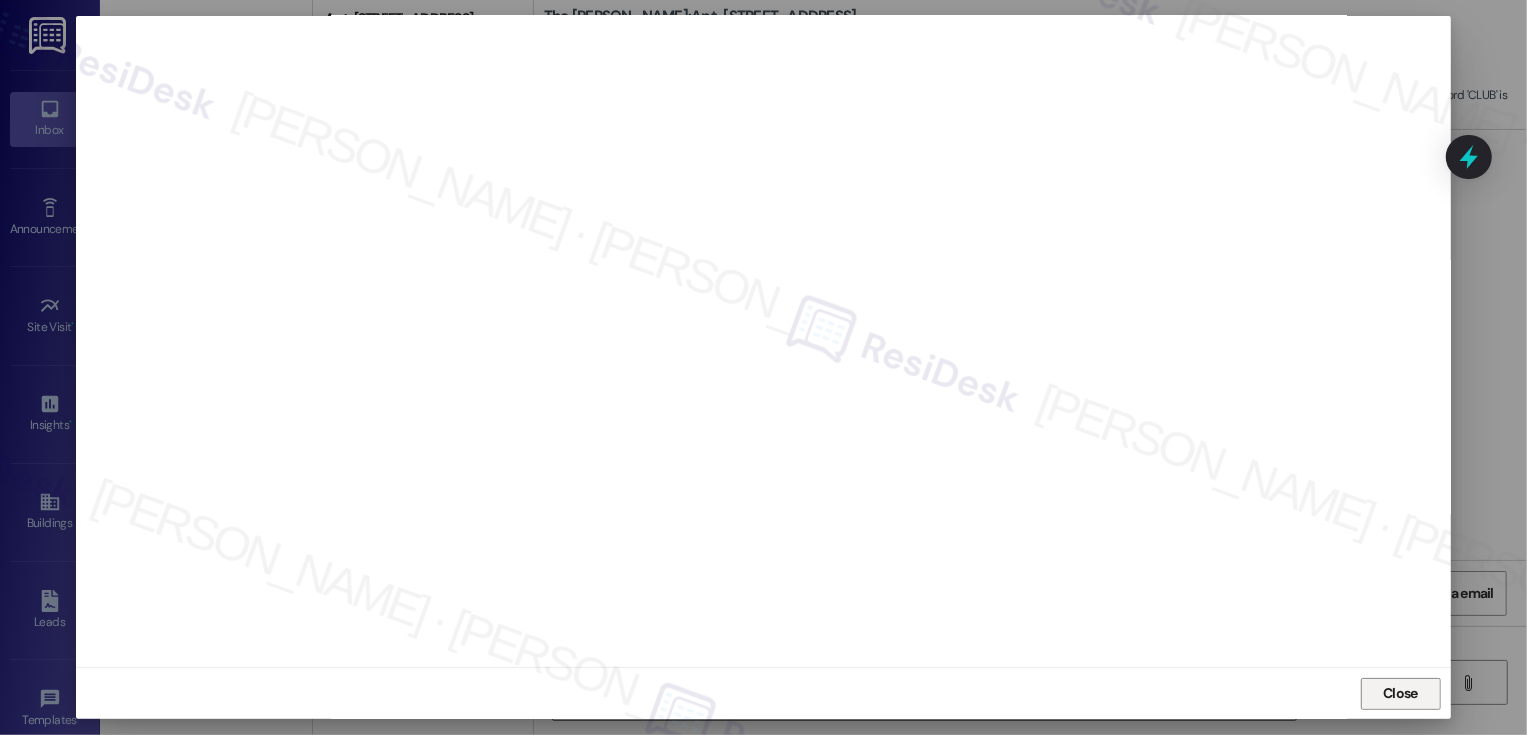 click on "Close" at bounding box center (1400, 694) 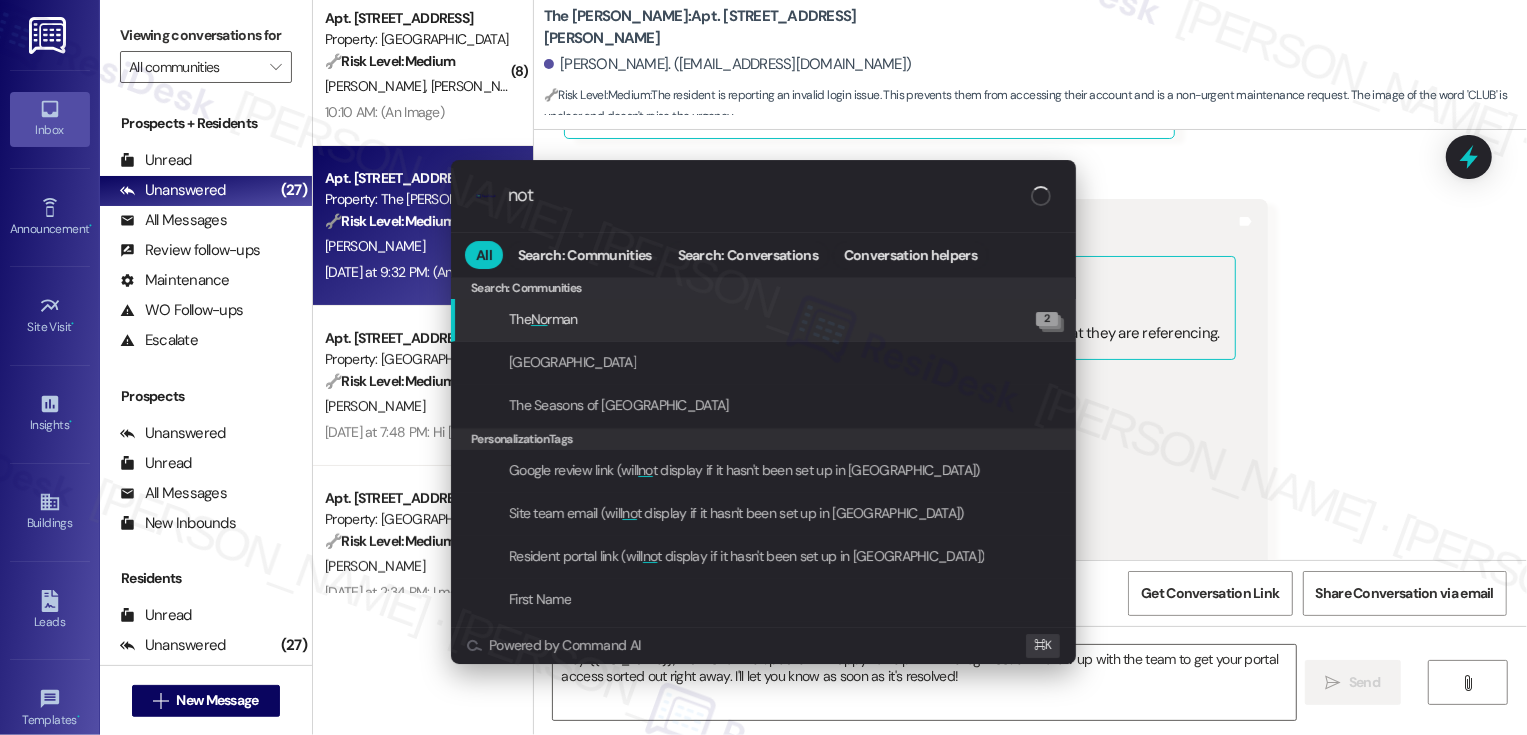 type on "note" 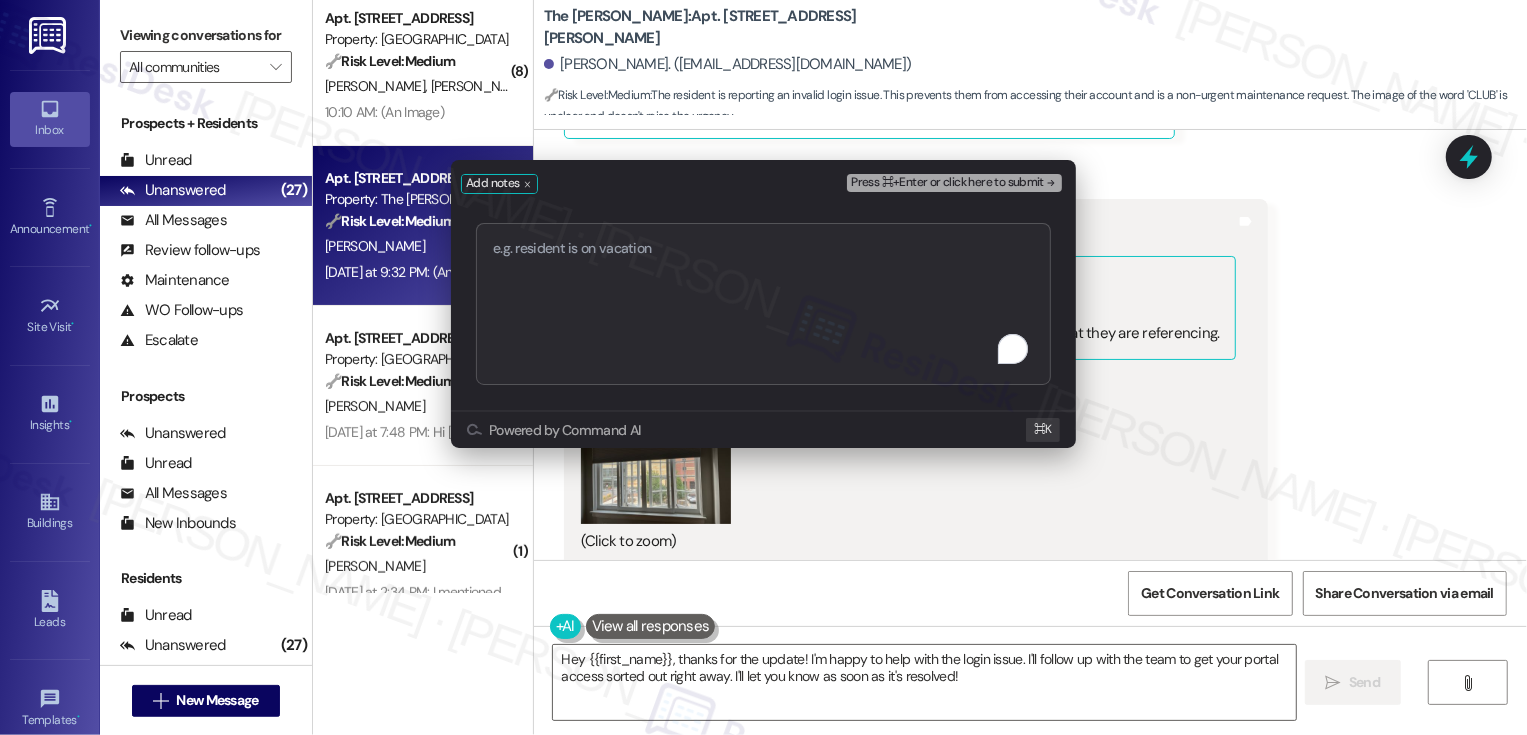 type on "WO 71520" 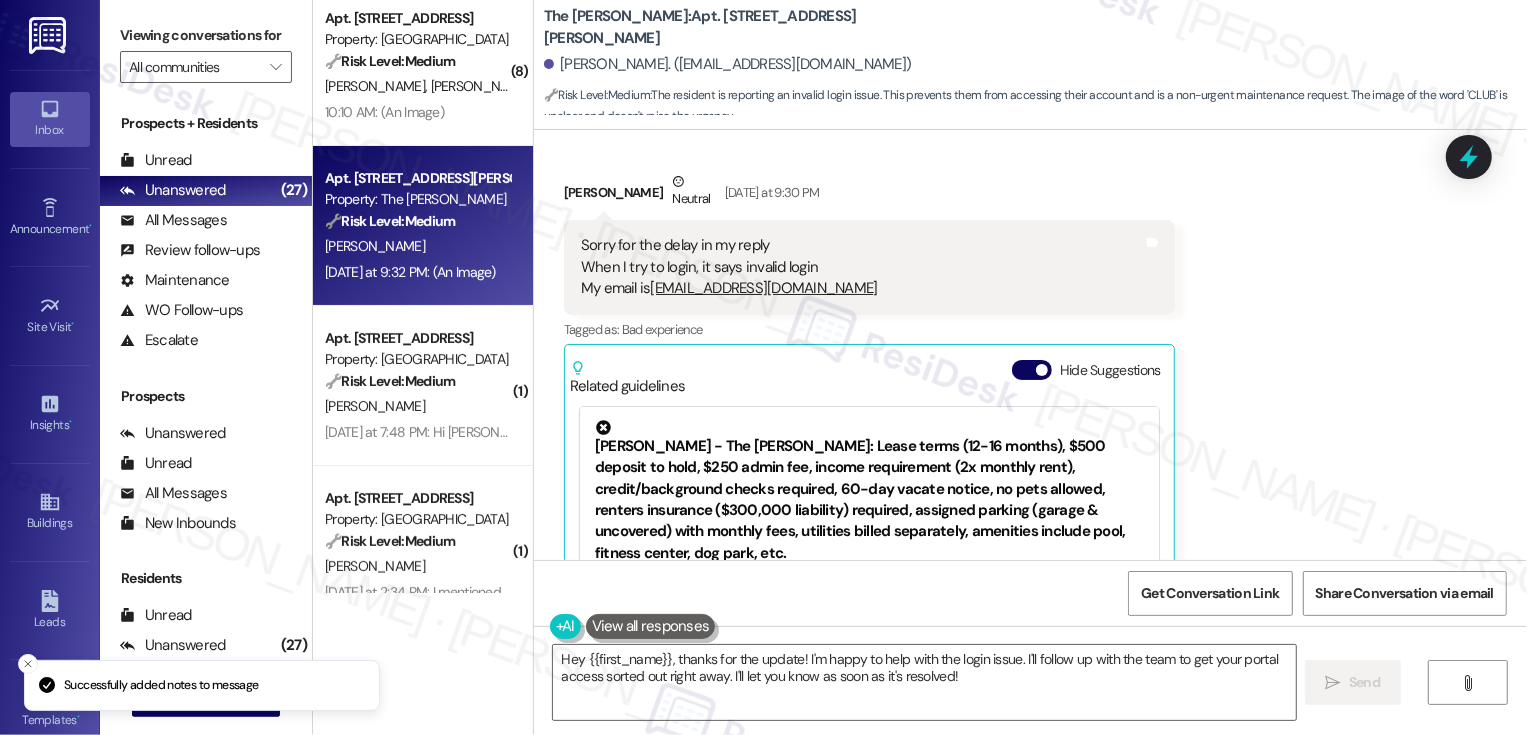 scroll, scrollTop: 0, scrollLeft: 0, axis: both 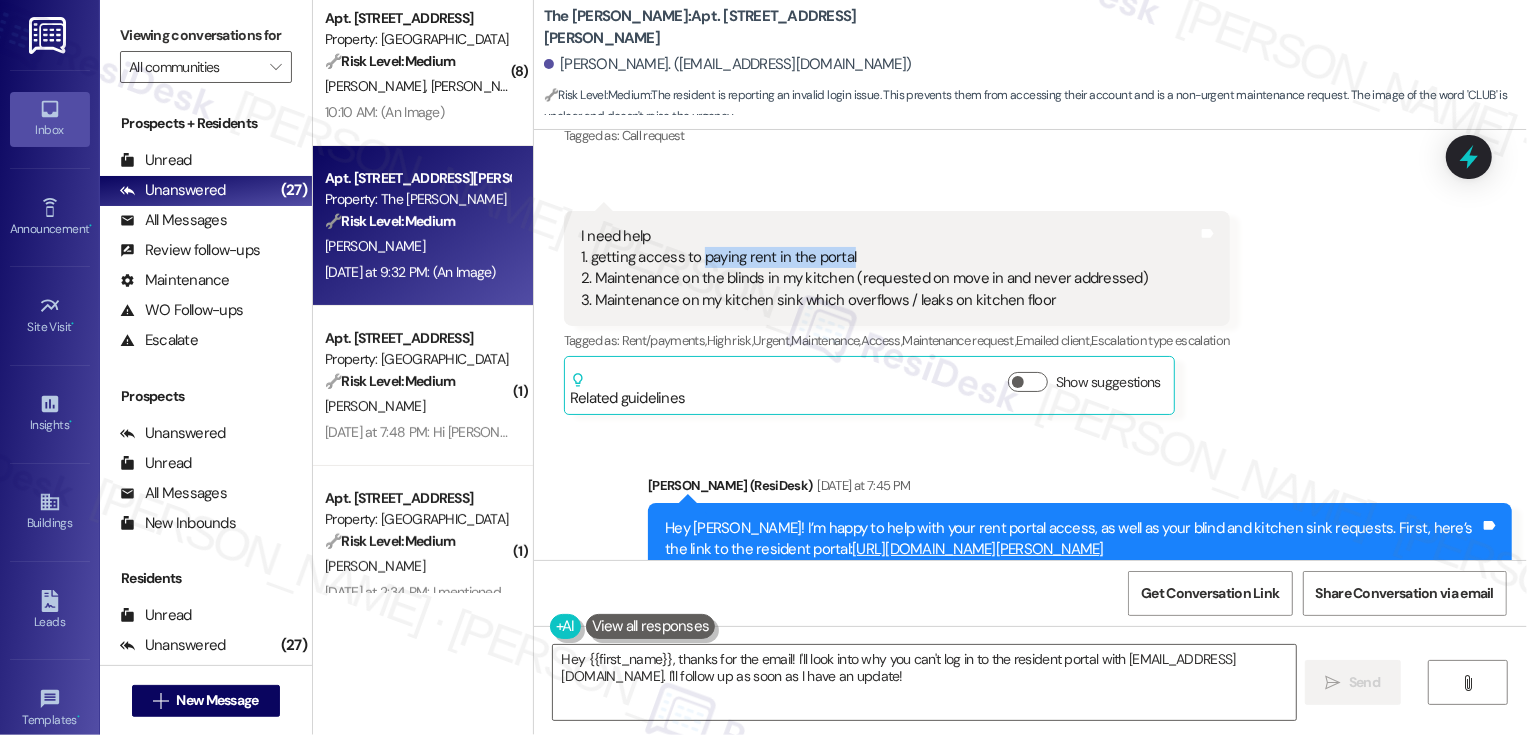 drag, startPoint x: 686, startPoint y: 237, endPoint x: 931, endPoint y: 238, distance: 245.00204 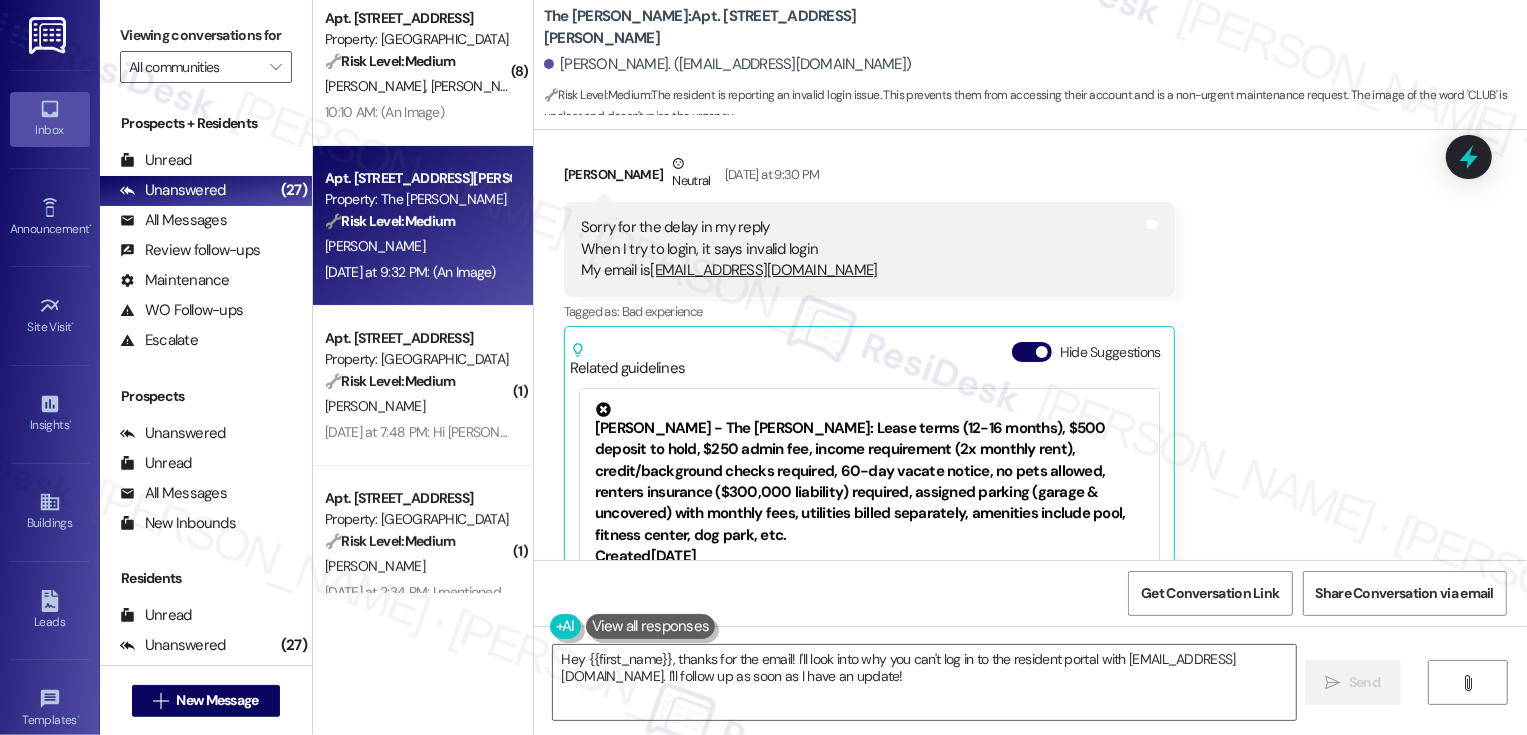 scroll, scrollTop: 2536, scrollLeft: 0, axis: vertical 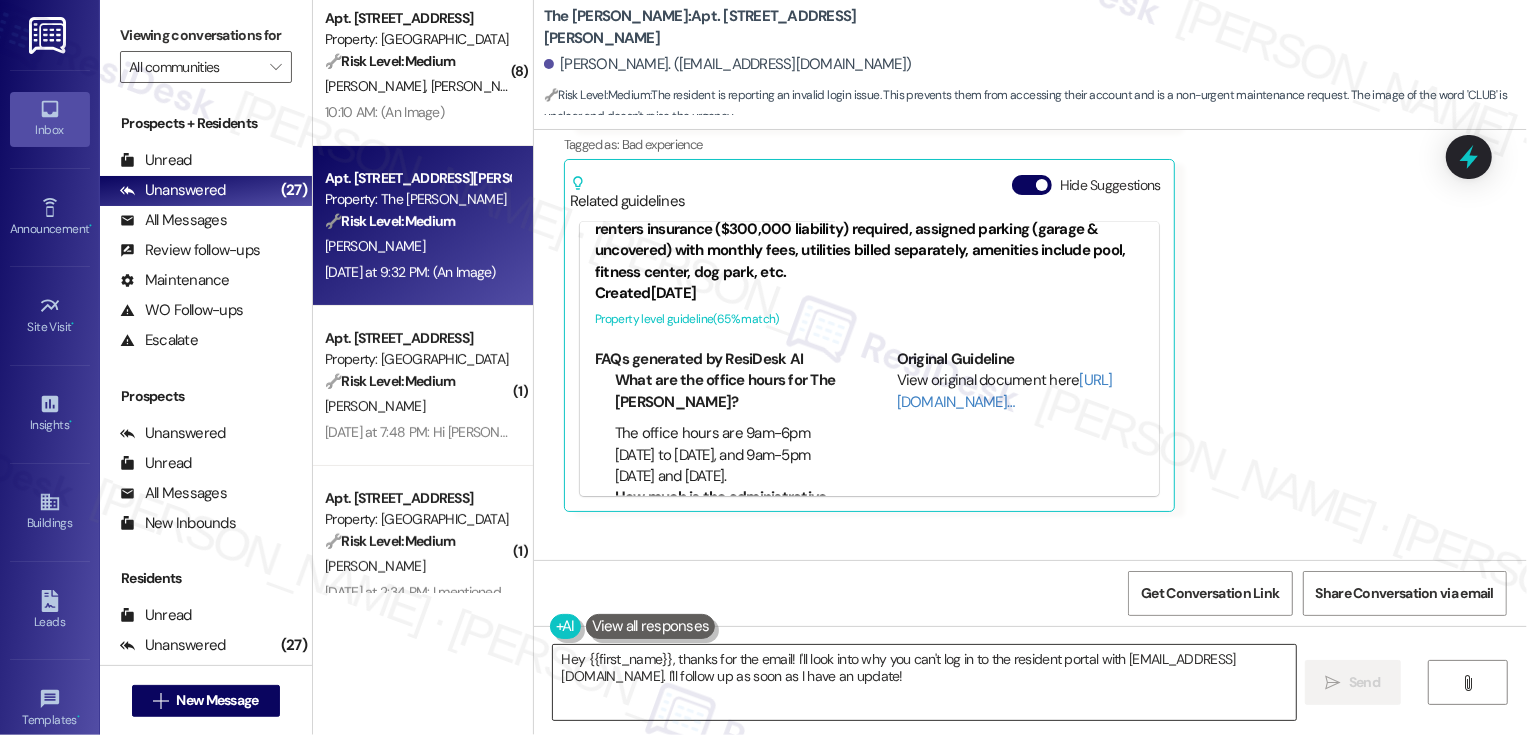 click on "Hey {{first_name}}, thanks for the email! I'll look into why you can't log in to the resident portal with caw519@nyu.edu. I'll follow up as soon as I have an update!" at bounding box center (924, 682) 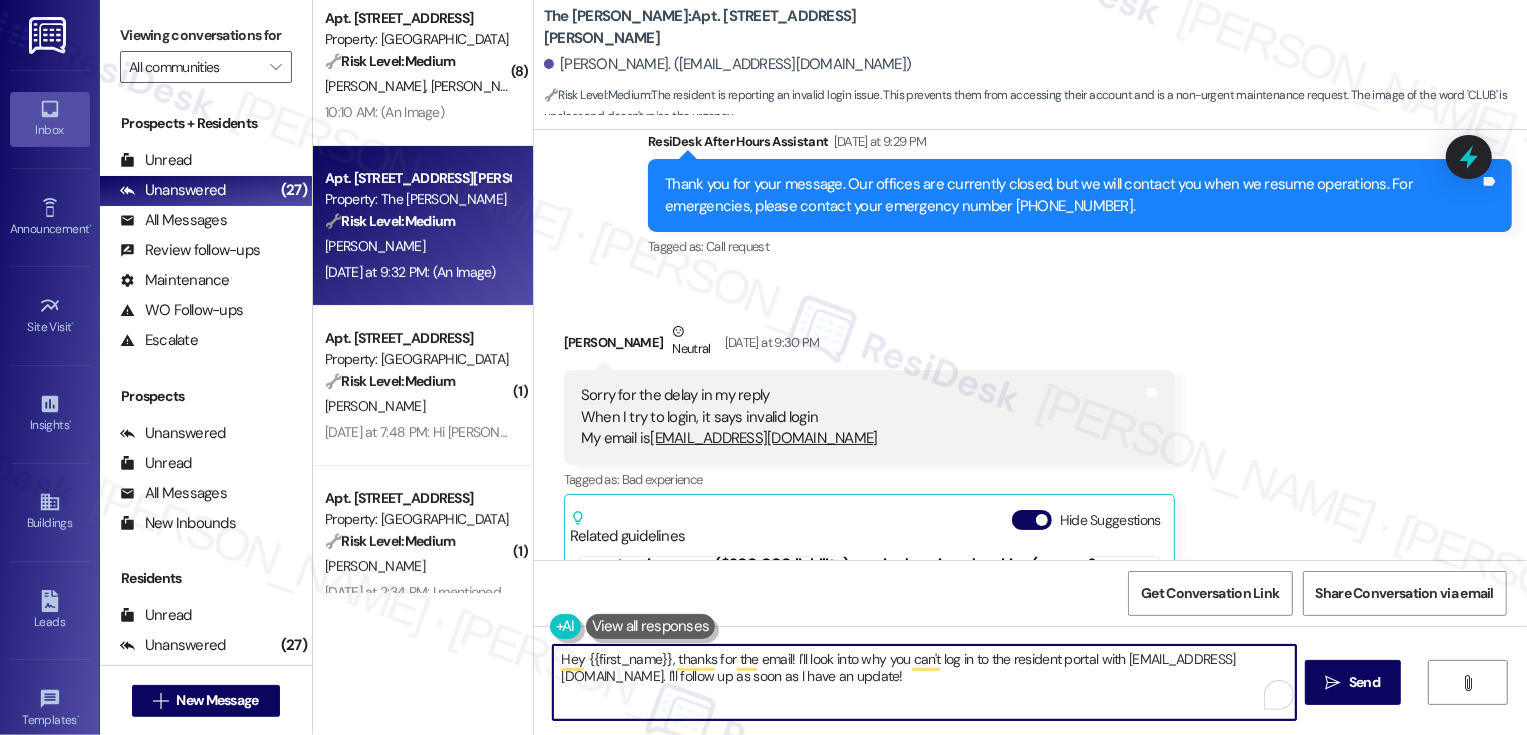 scroll, scrollTop: 2175, scrollLeft: 0, axis: vertical 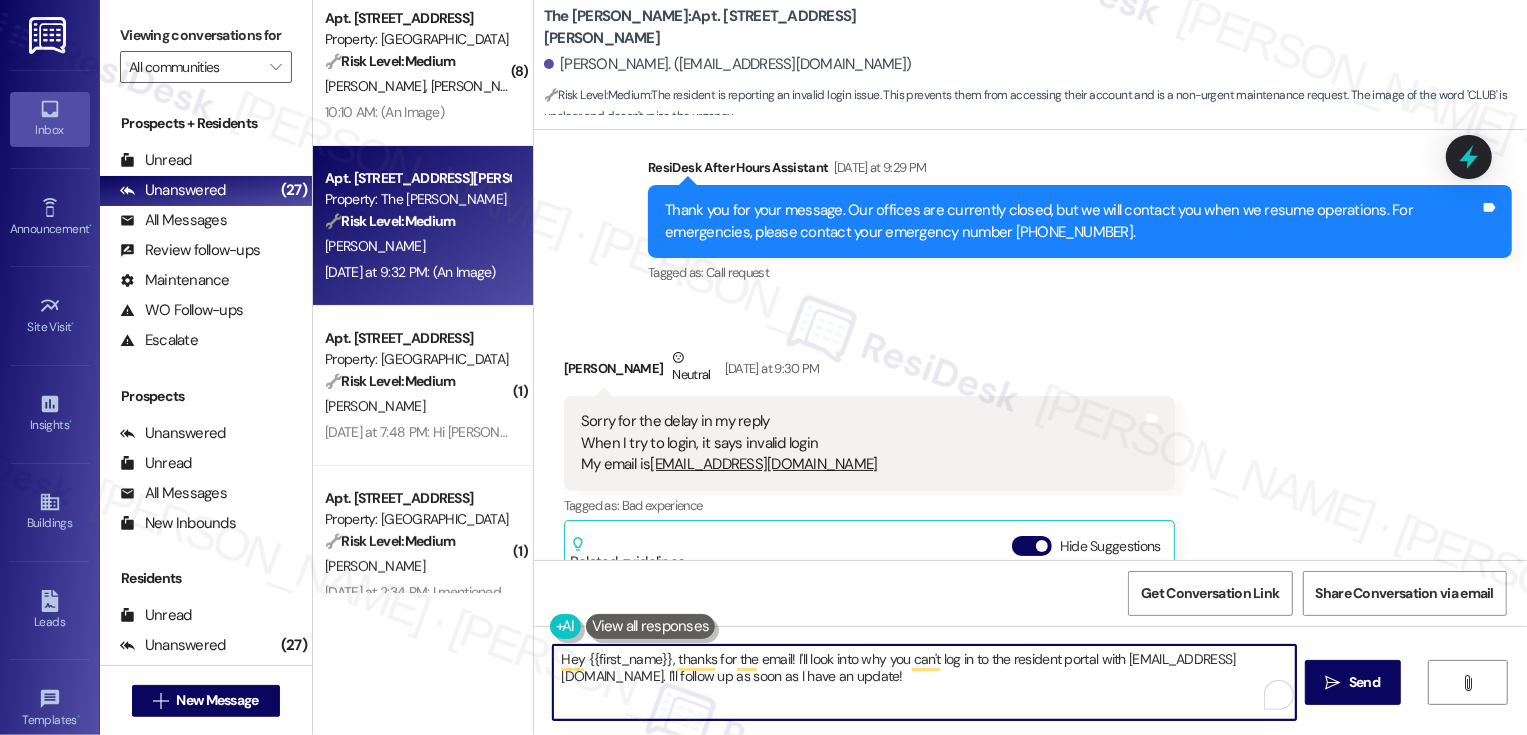 click on "Hey {{first_name}}, thanks for the email! I'll look into why you can't log in to the resident portal with caw519@nyu.edu. I'll follow up as soon as I have an update!" at bounding box center [924, 682] 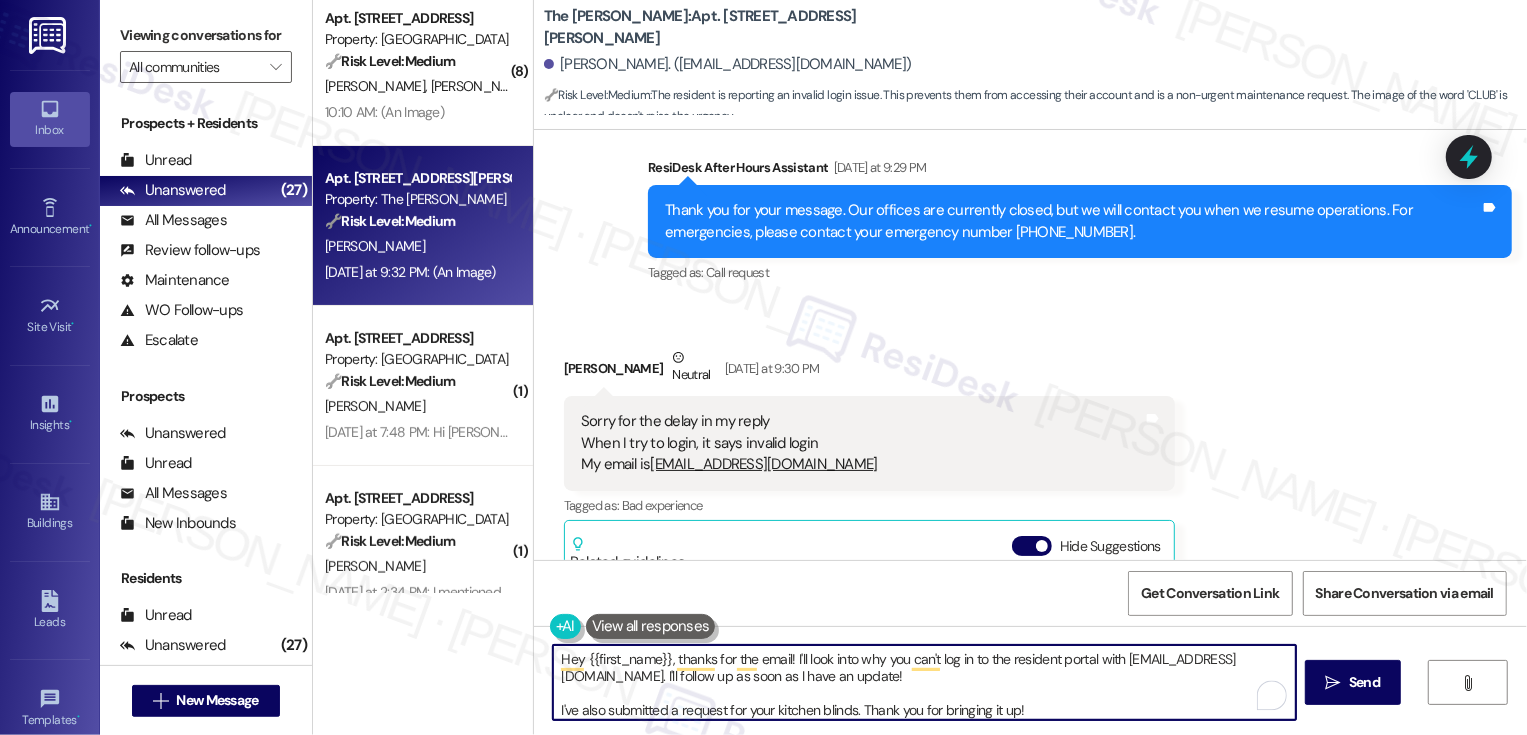 click on "Hey {{first_name}}, thanks for the email! I'll look into why you can't log in to the resident portal with caw519@nyu.edu. I'll follow up as soon as I have an update!
I've also submitted a request for your kitchen blinds. Thank you for bringing it up!" at bounding box center [924, 682] 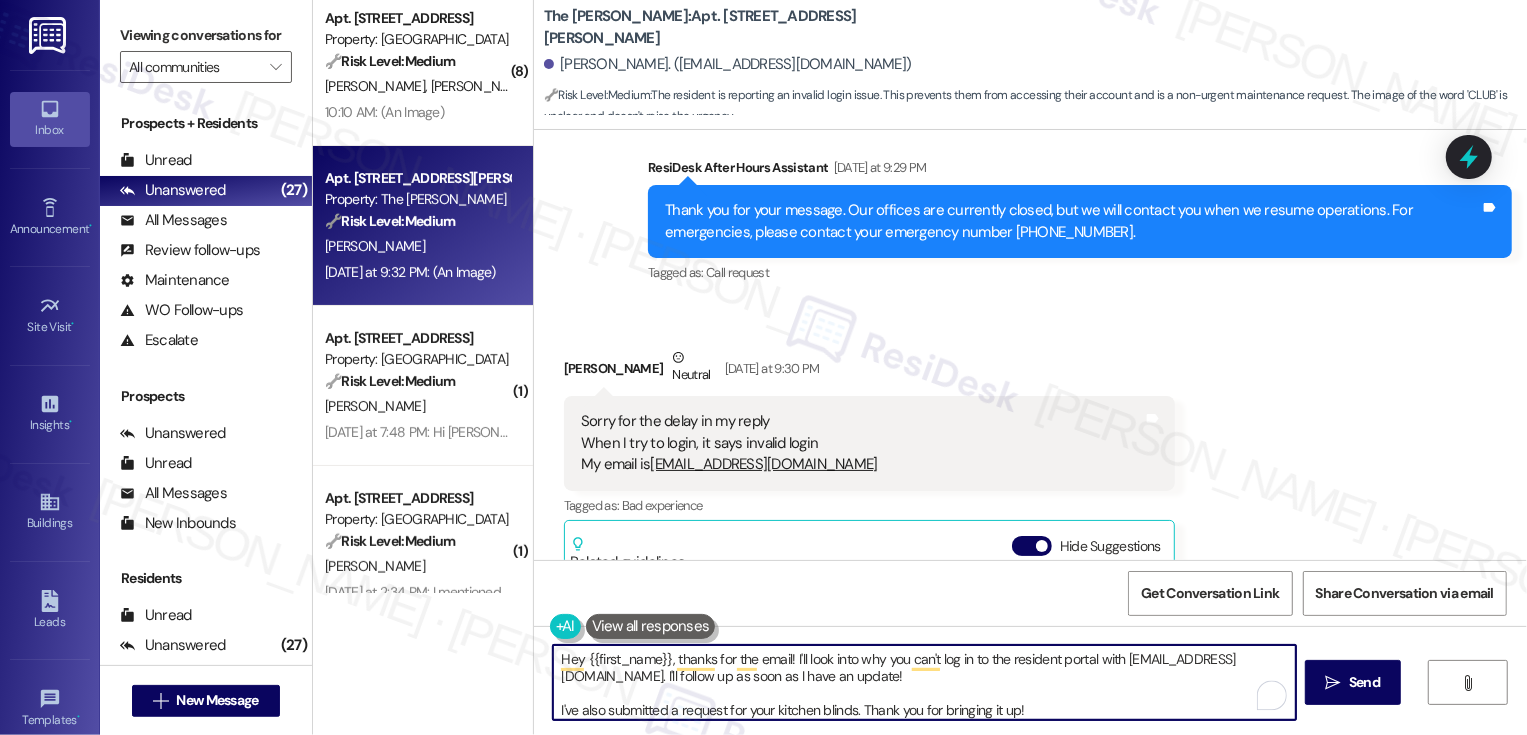click on "Hey {{first_name}}, thanks for the email! I'll look into why you can't log in to the resident portal with caw519@nyu.edu. I'll follow up as soon as I have an update!
I've also submitted a request for your kitchen blinds. Thank you for bringing it up!" at bounding box center (924, 682) 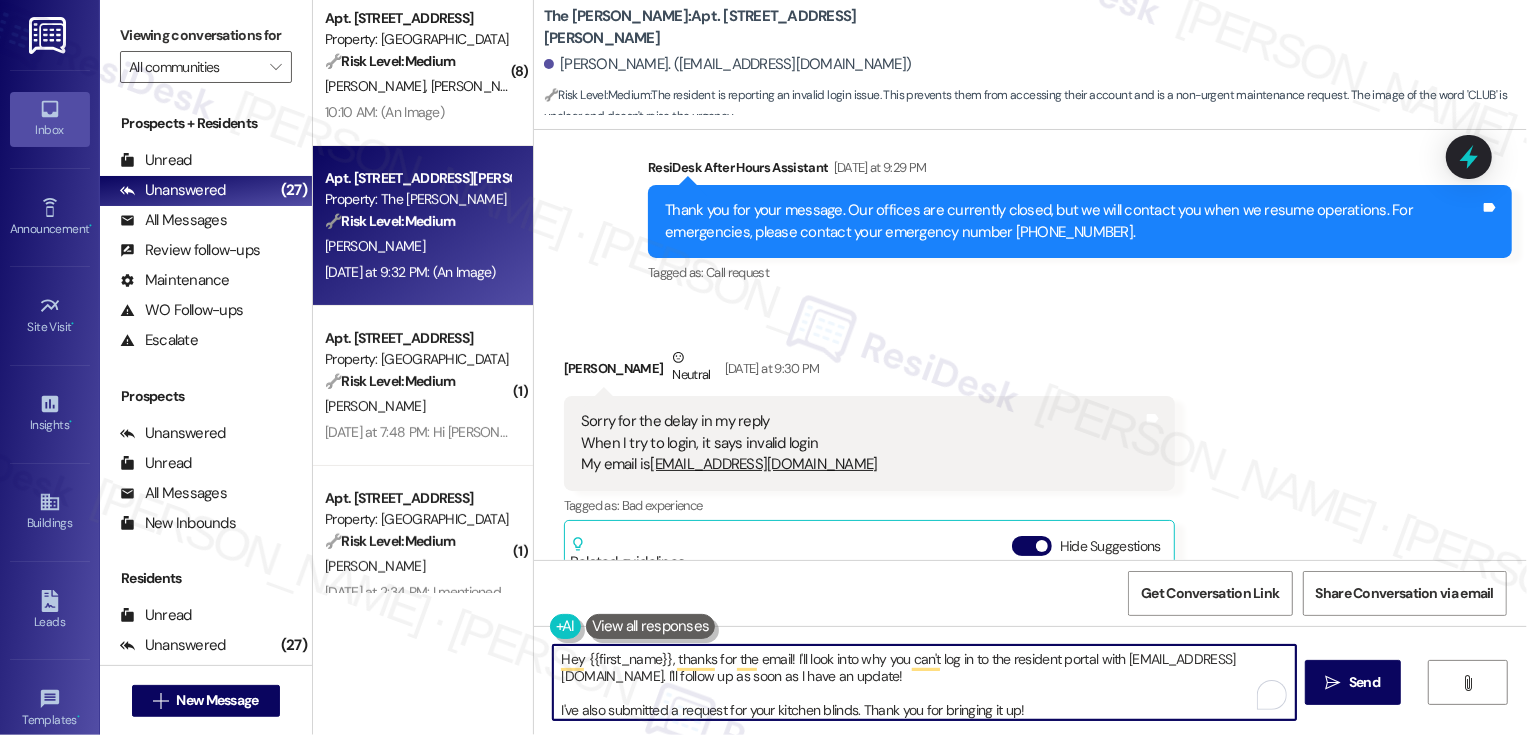 click on "Hey {{first_name}}, thanks for the email! I'll look into why you can't log in to the resident portal with caw519@nyu.edu. I'll follow up as soon as I have an update!
I've also submitted a request for your kitchen blinds. Thank you for bringing it up!" at bounding box center [924, 682] 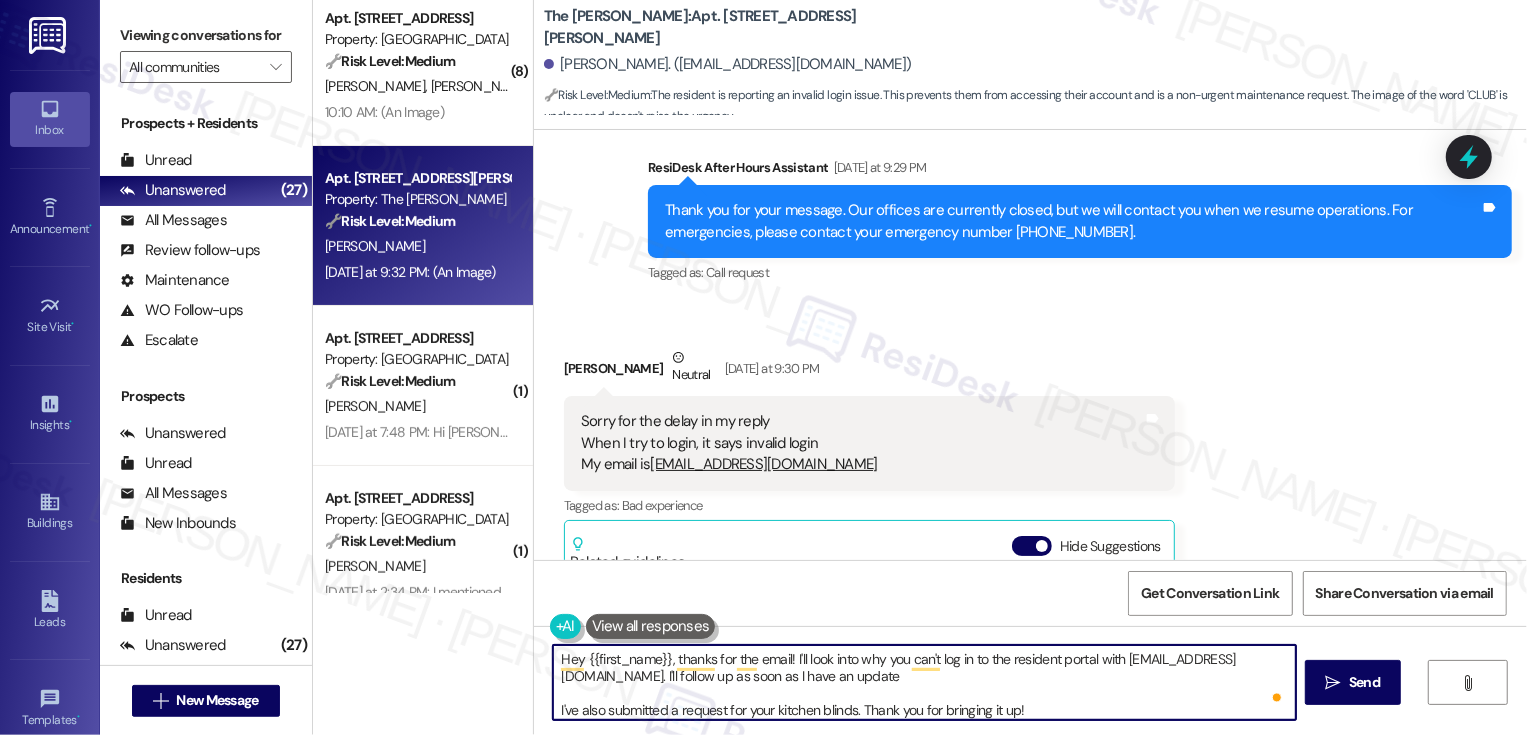 type on "Hey {{first_name}}, thanks for the email! I'll look into why you can't log in to the resident portal with caw519@nyu.edu. I'll follow up as soon as I have an update.
I've also submitted a request for your kitchen blinds. Thank you for bringing it up!" 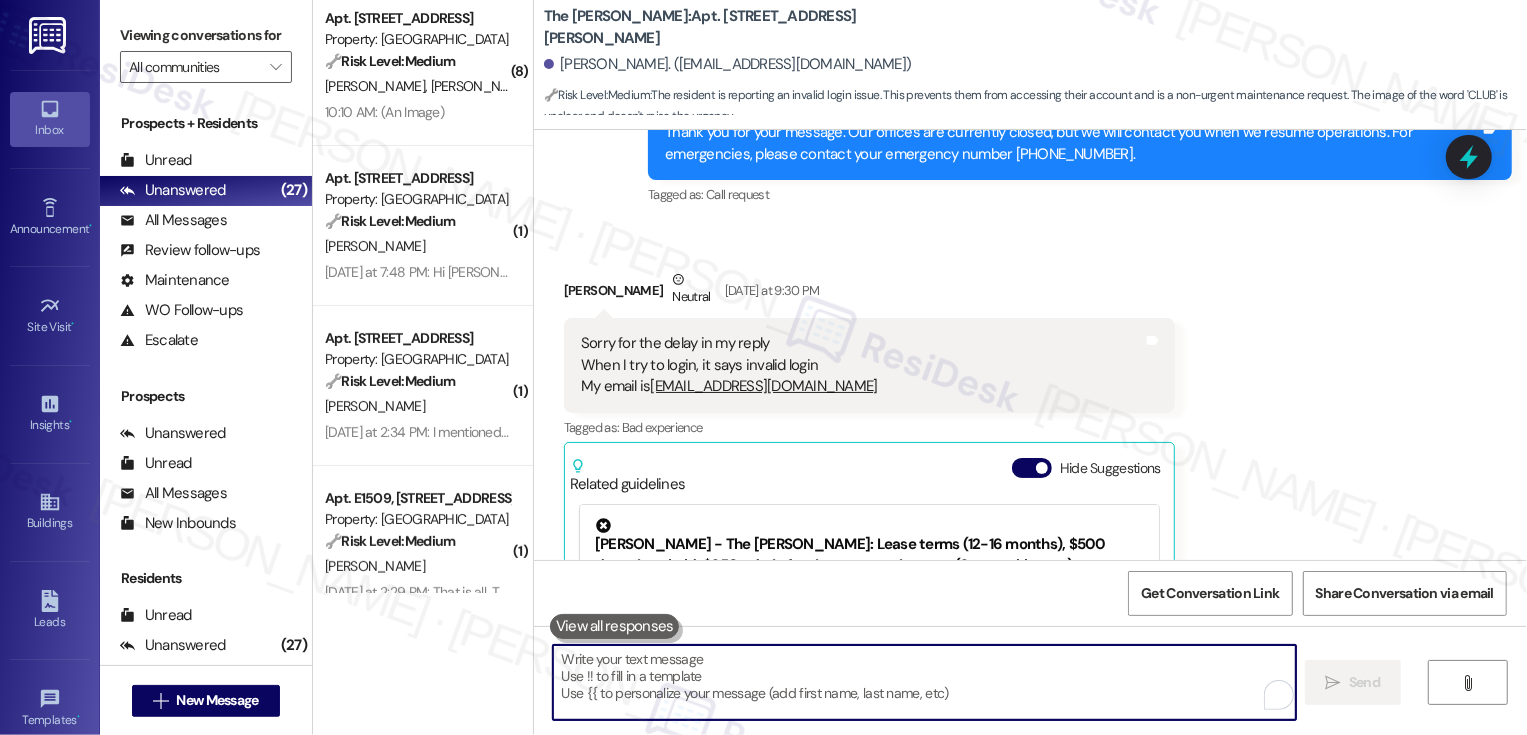 scroll, scrollTop: 2248, scrollLeft: 0, axis: vertical 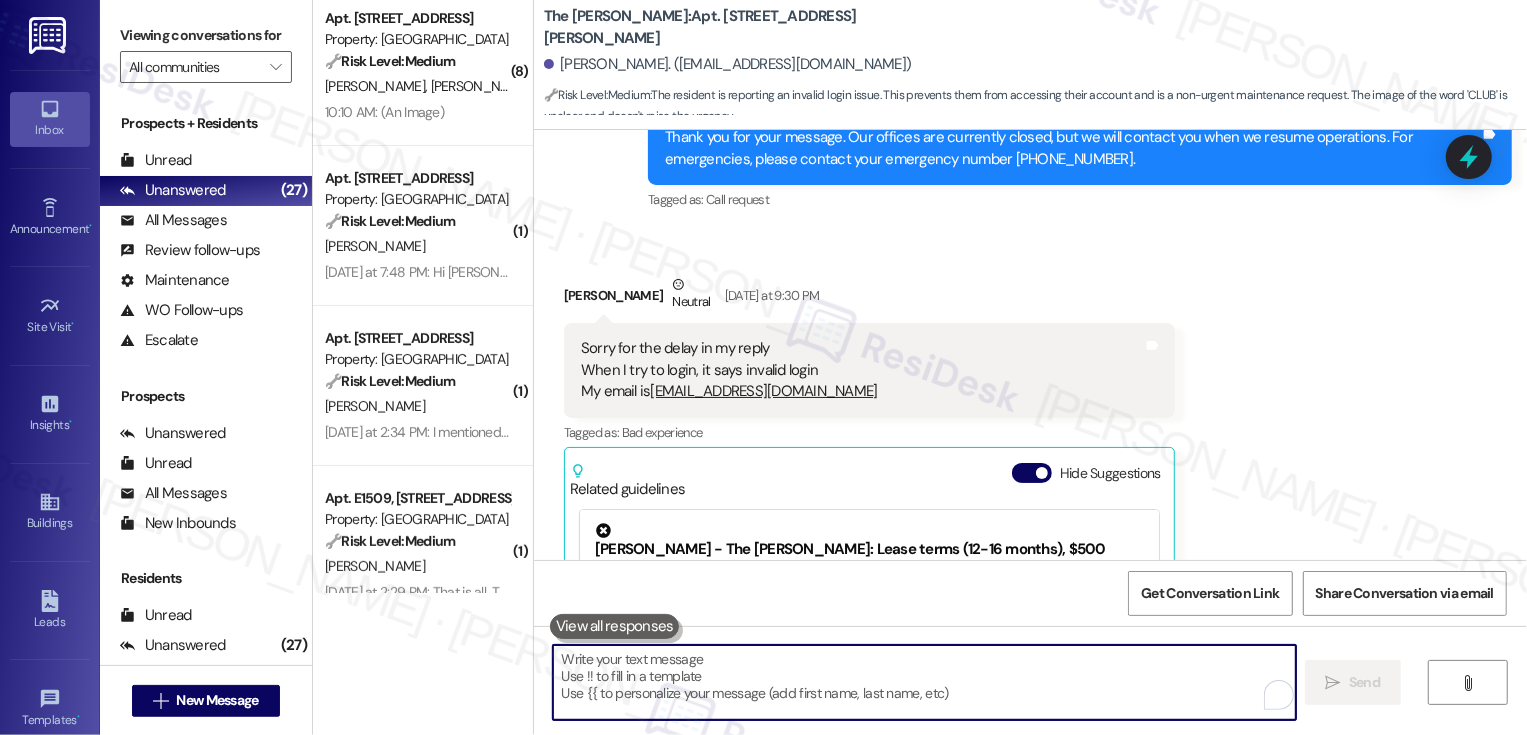 type 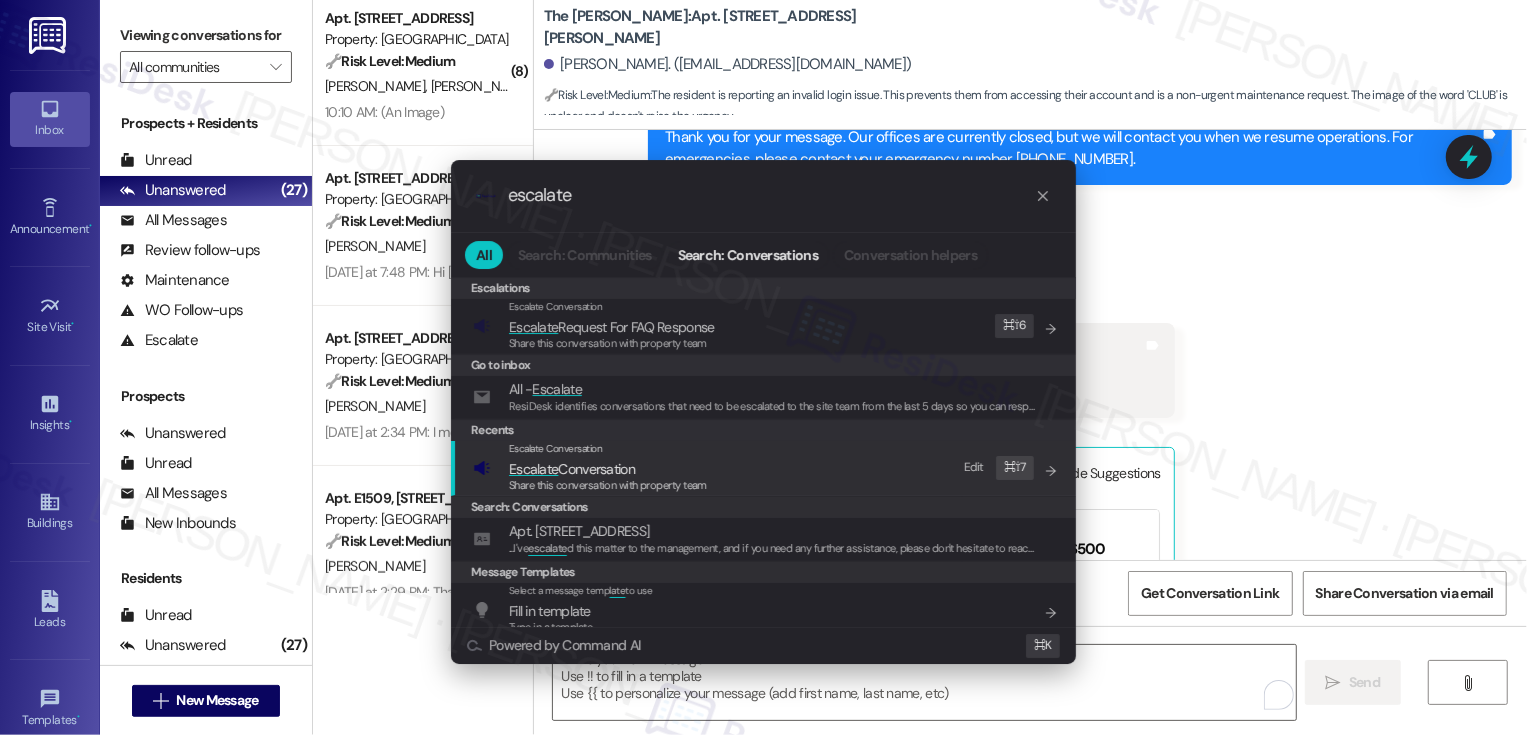 type on "escalate" 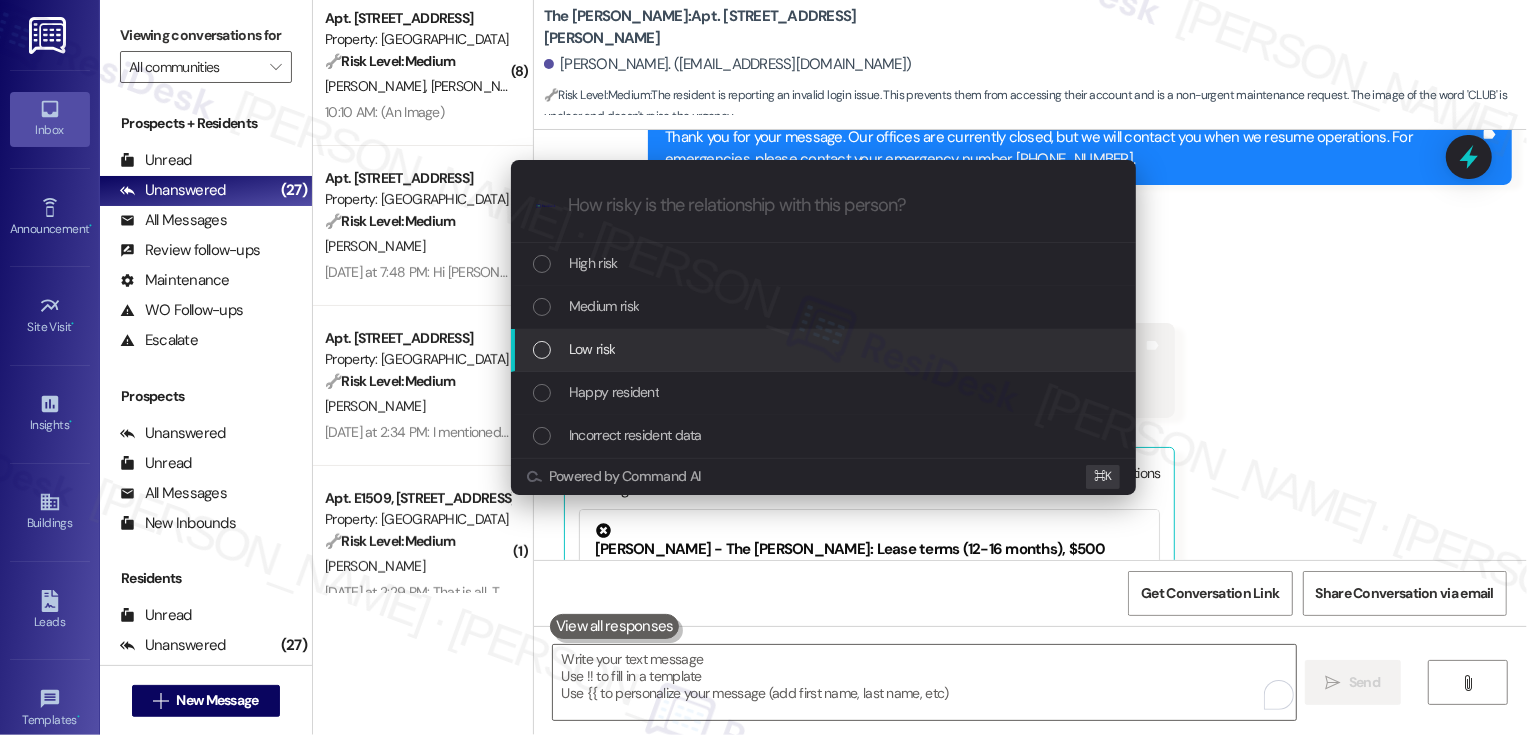 click on "Low risk" at bounding box center (823, 350) 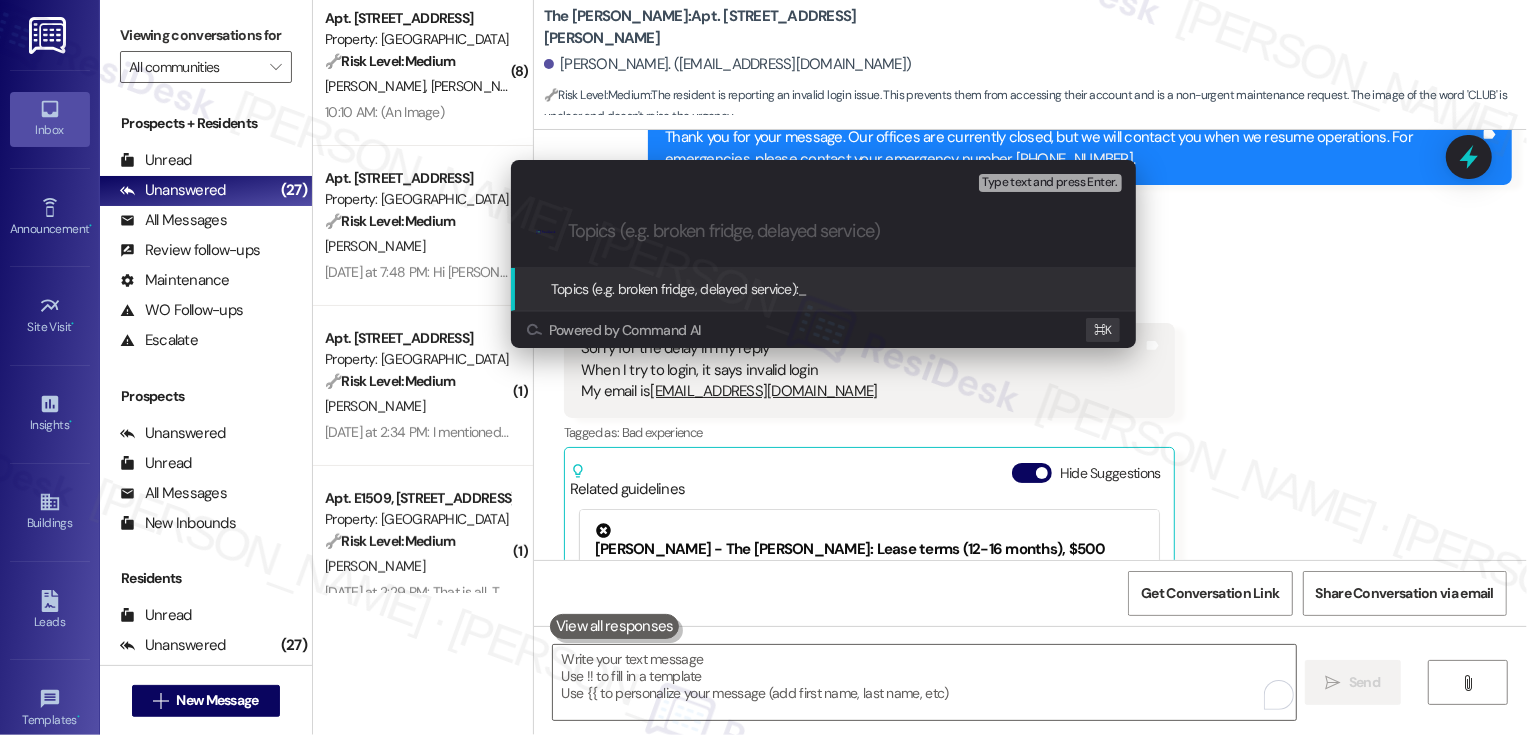 type on "C" 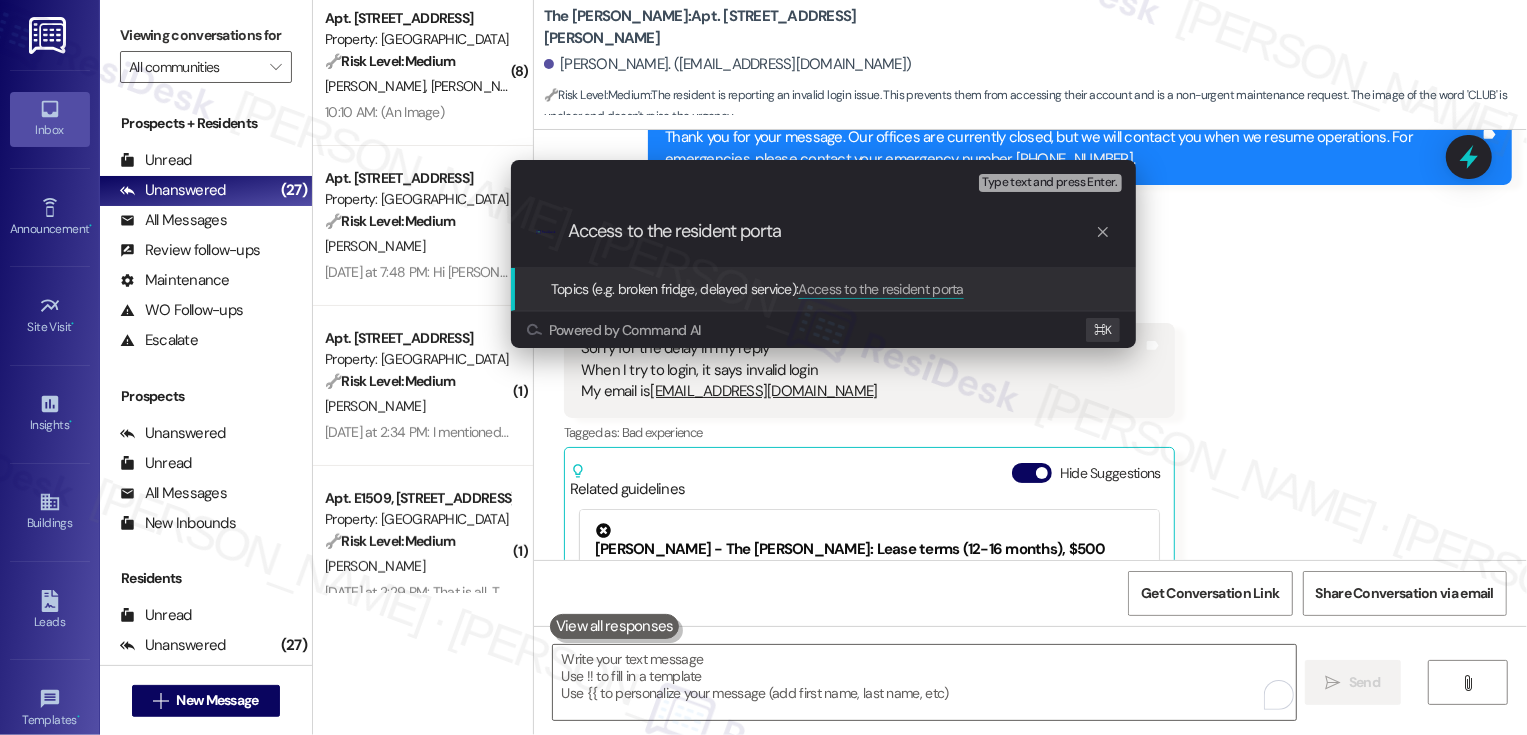 type on "Access to the resident portal" 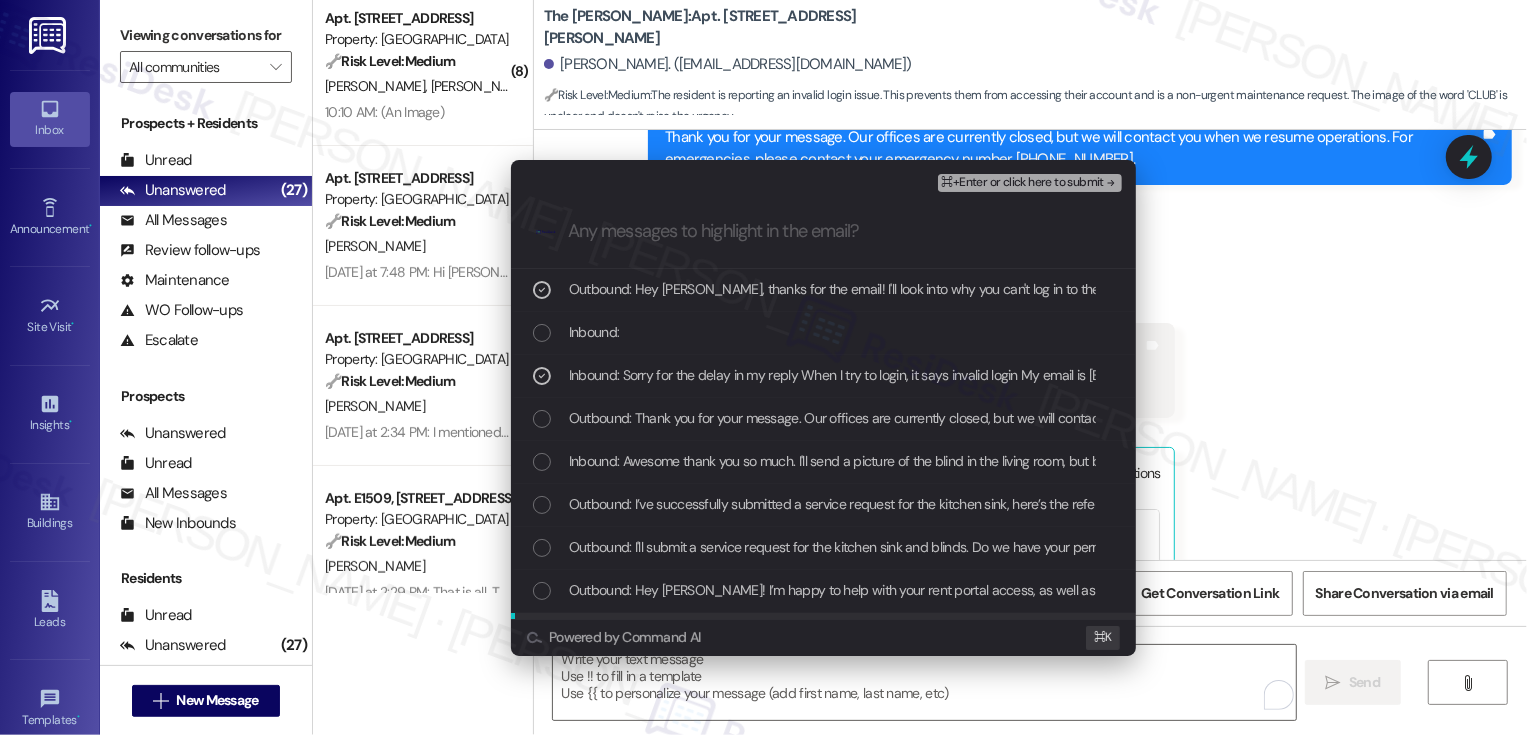 scroll, scrollTop: 36, scrollLeft: 0, axis: vertical 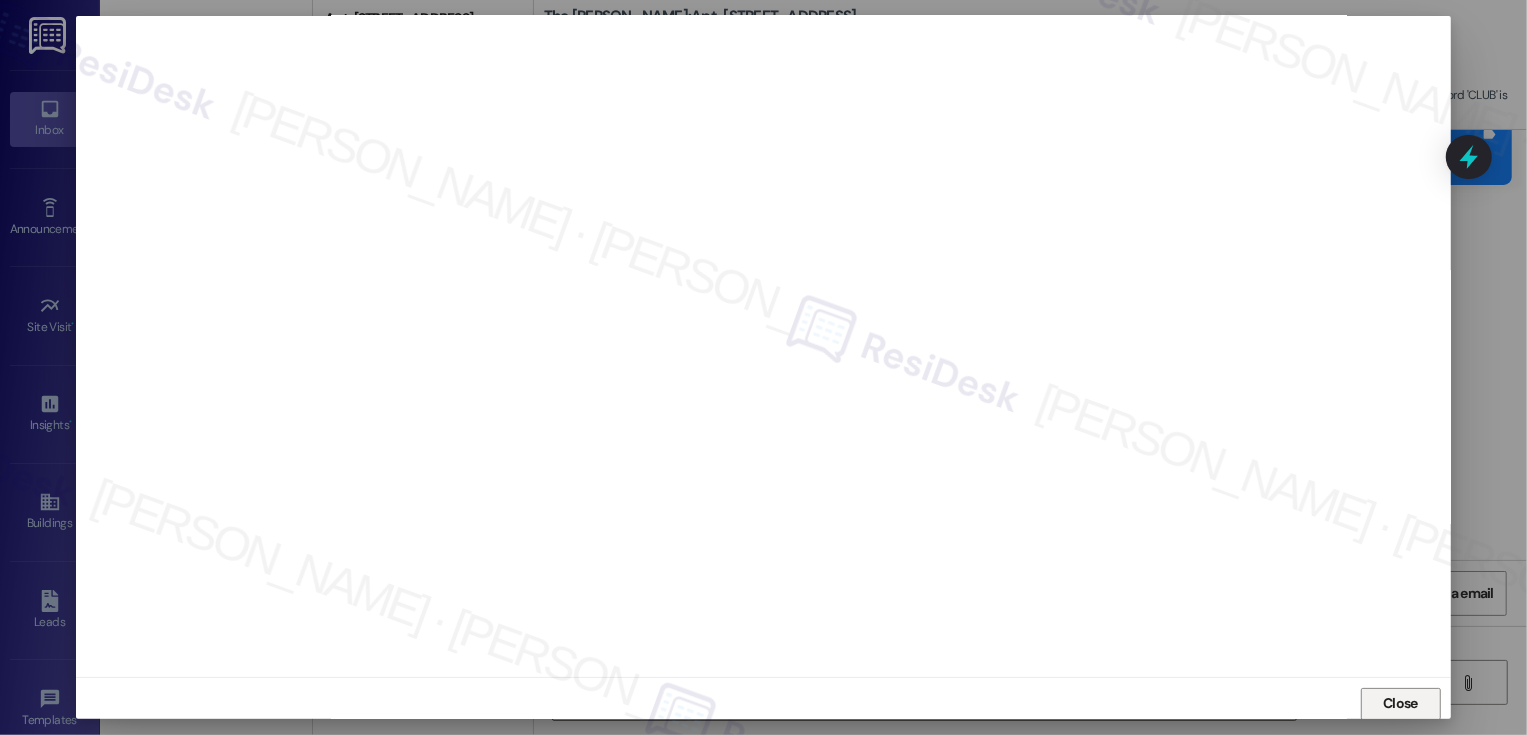 click on "Close" at bounding box center [1401, 704] 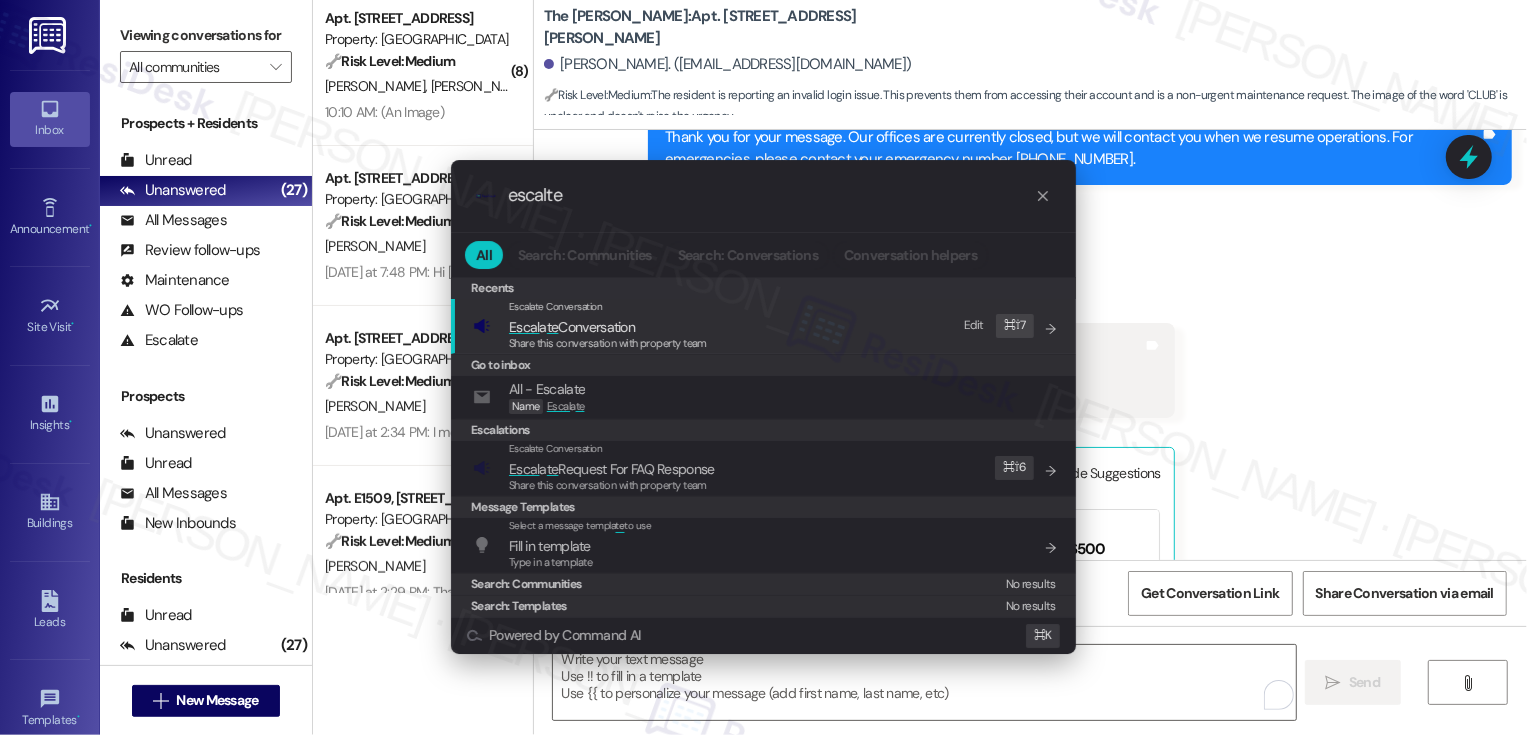 type on "escalte" 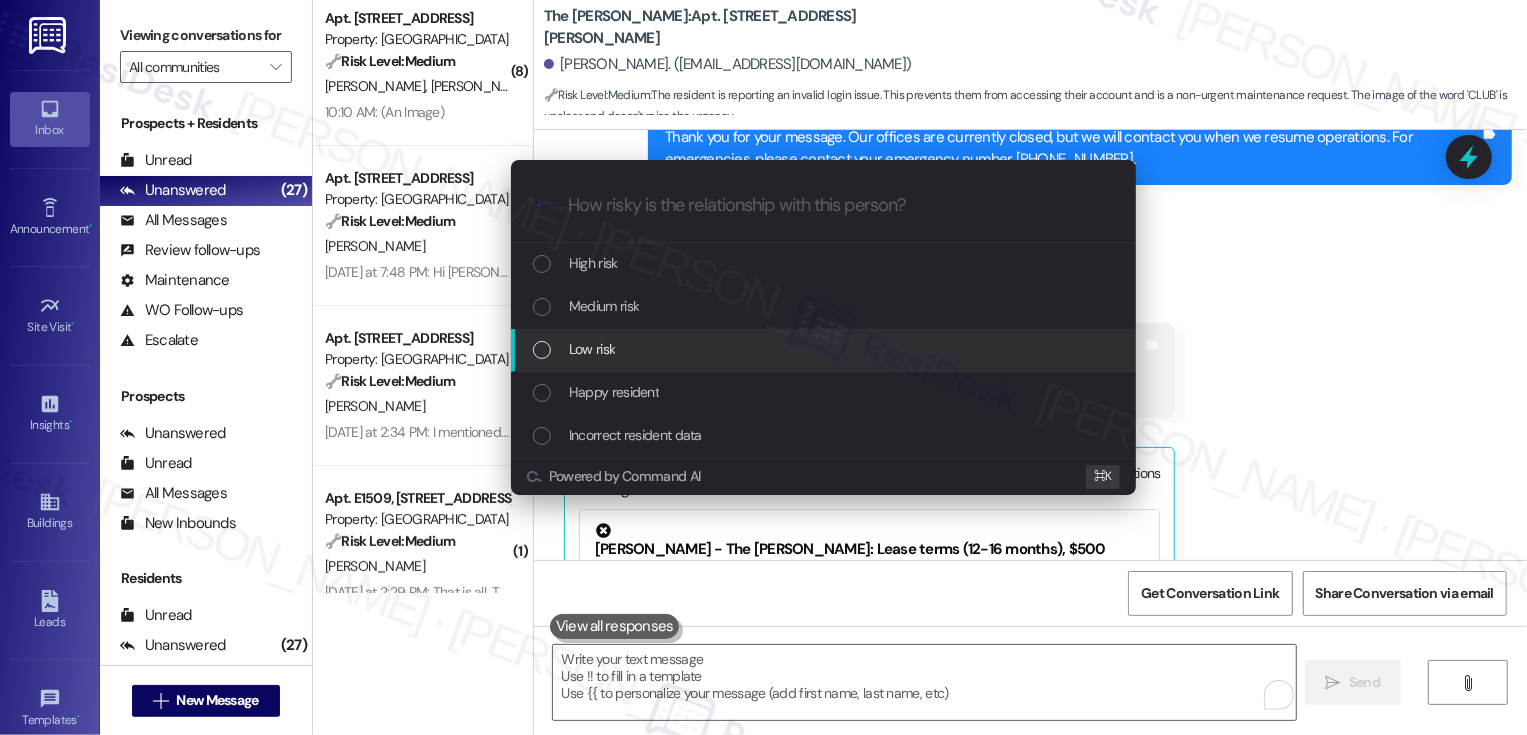 click on "Low risk" at bounding box center (825, 349) 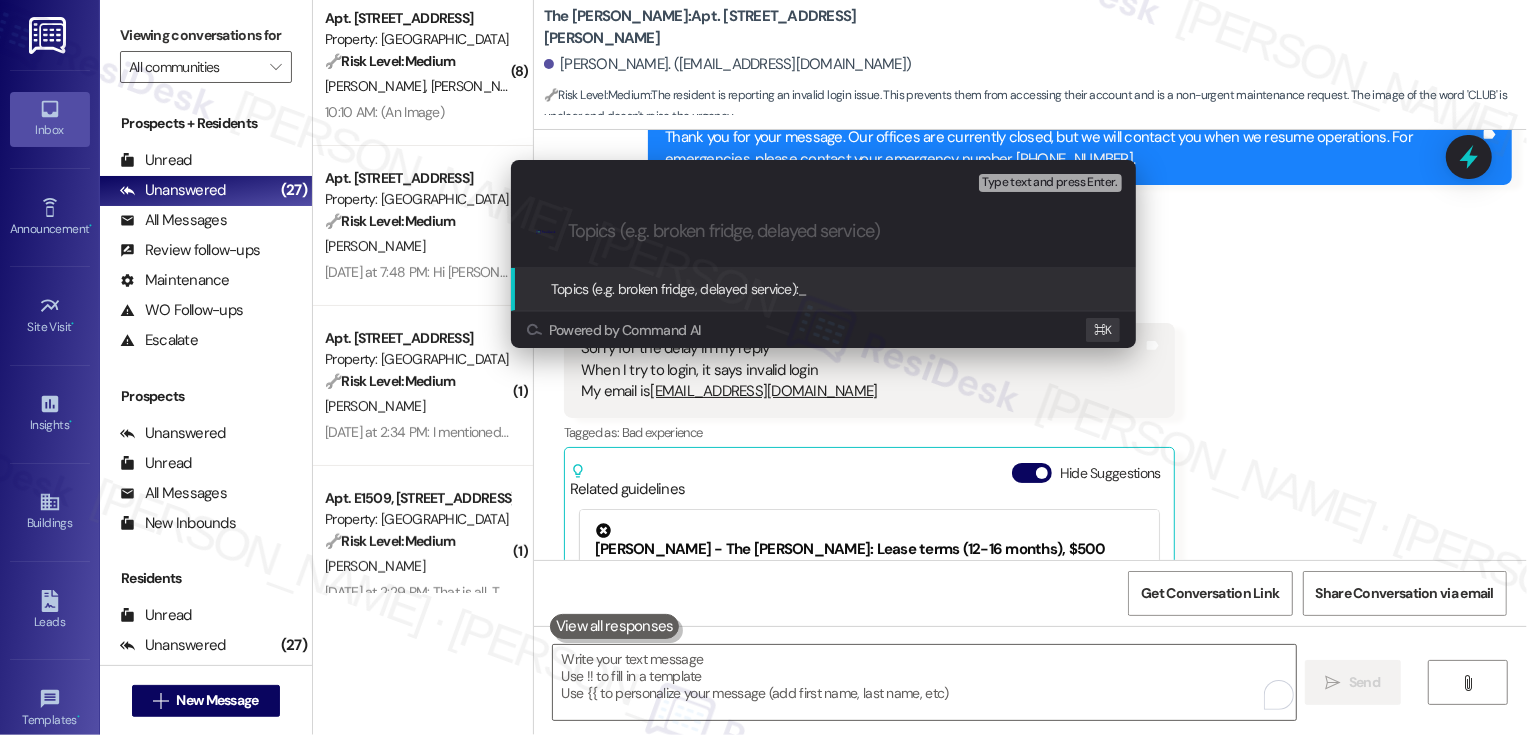 paste on "Access to the resident portal" 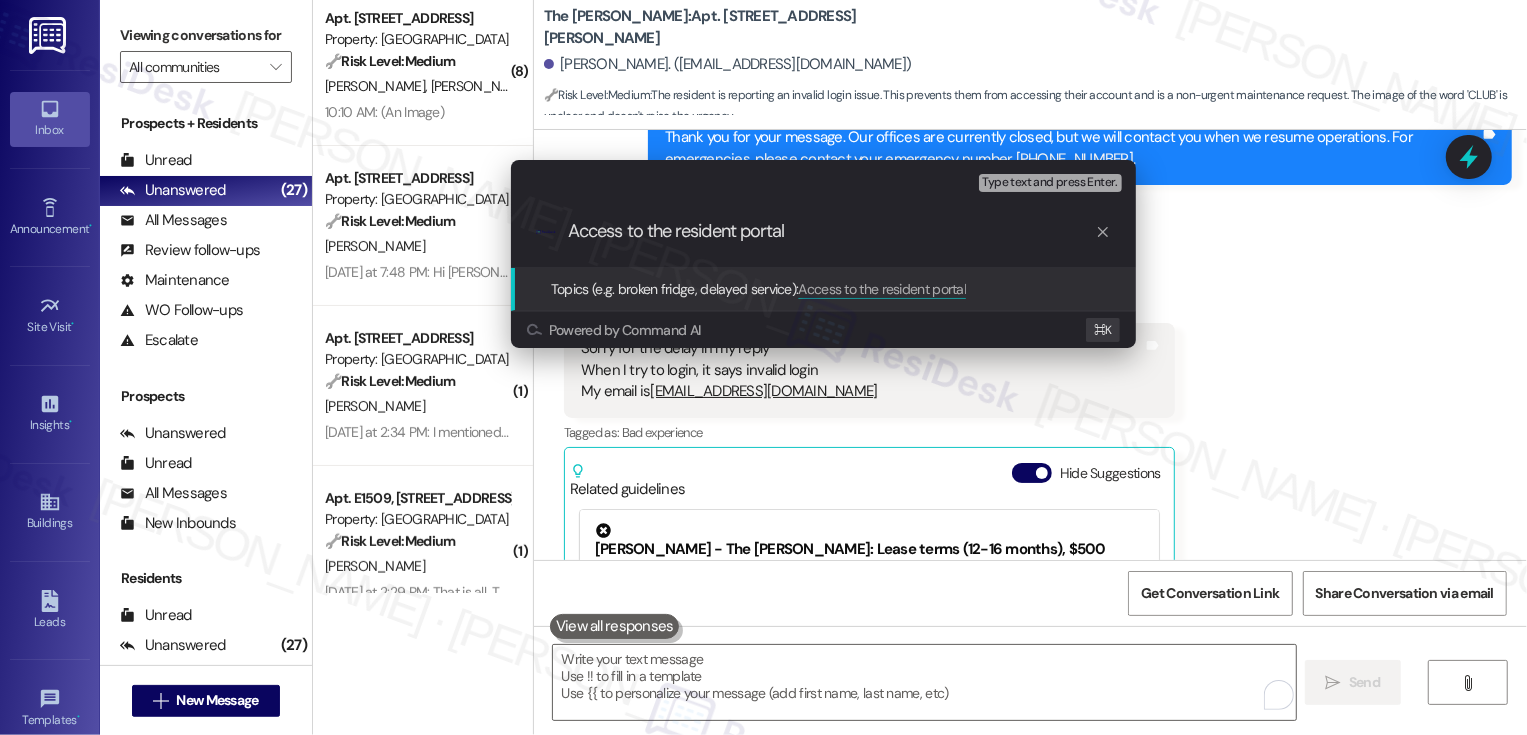 type 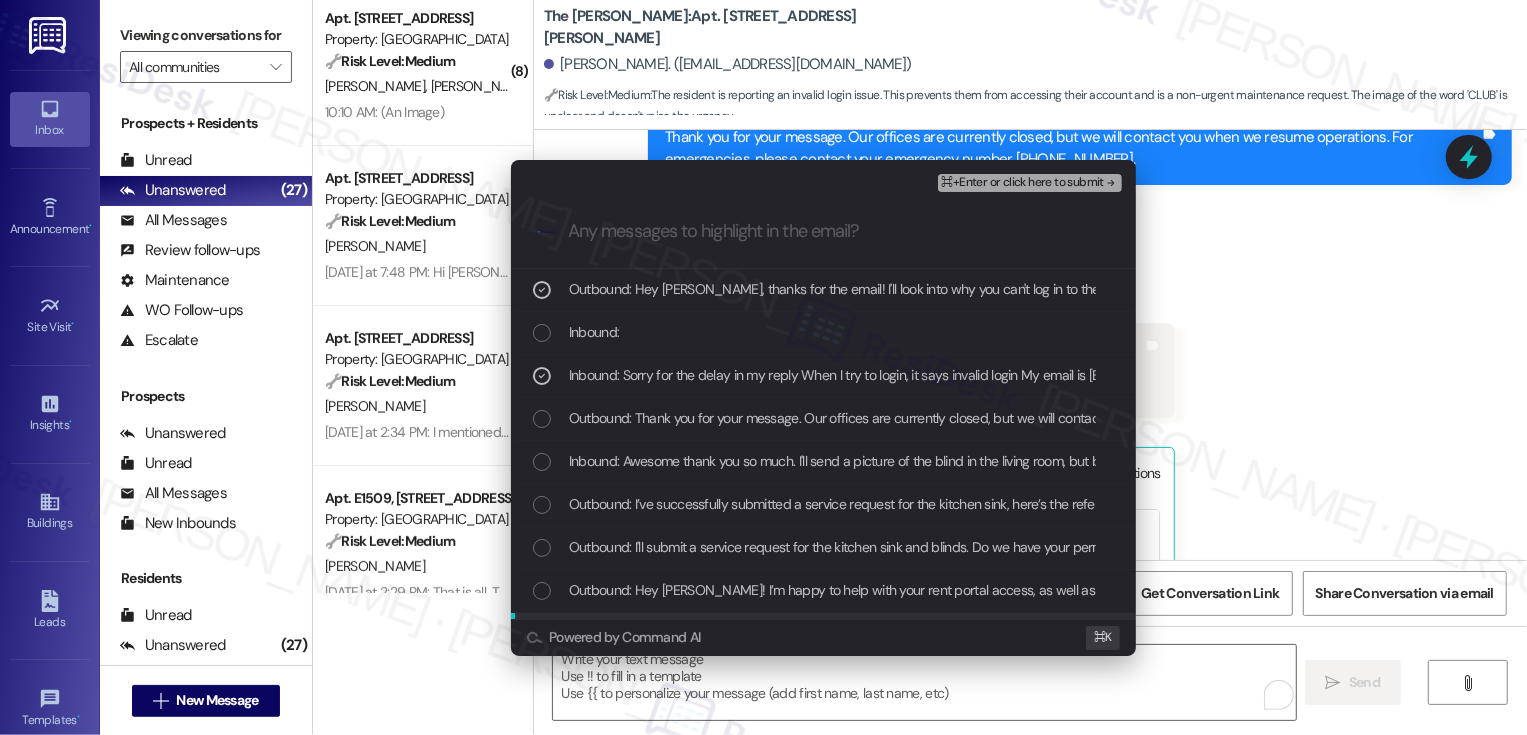 scroll, scrollTop: 36, scrollLeft: 0, axis: vertical 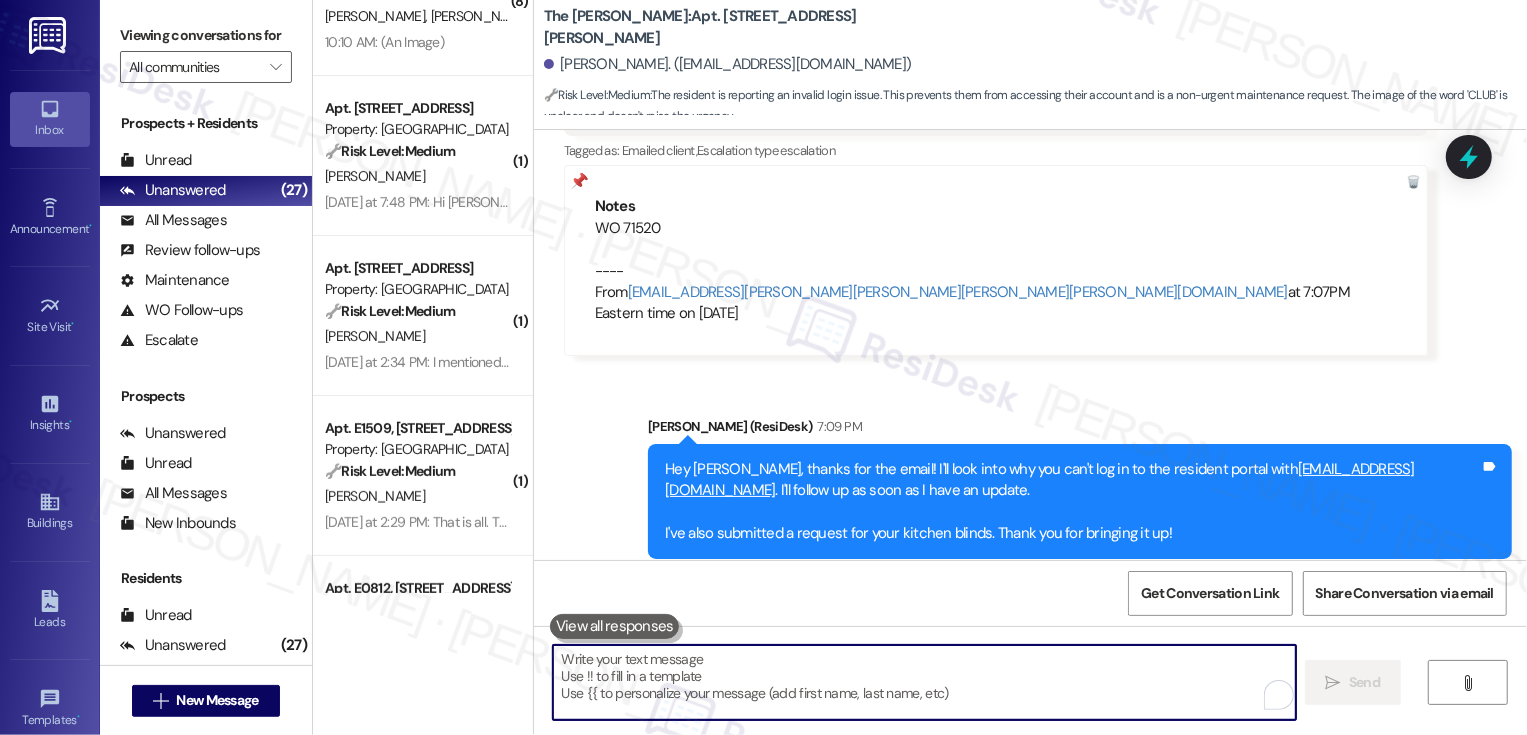 click on "Apt. W2108, 1101 East Bayaud Avenue Property: Country Club Towers 🔧  Risk Level:  Medium The resident is inquiring about the reopening of the steam room, which is a community amenity. This is a non-urgent request related to community facilities." at bounding box center (417, 130) 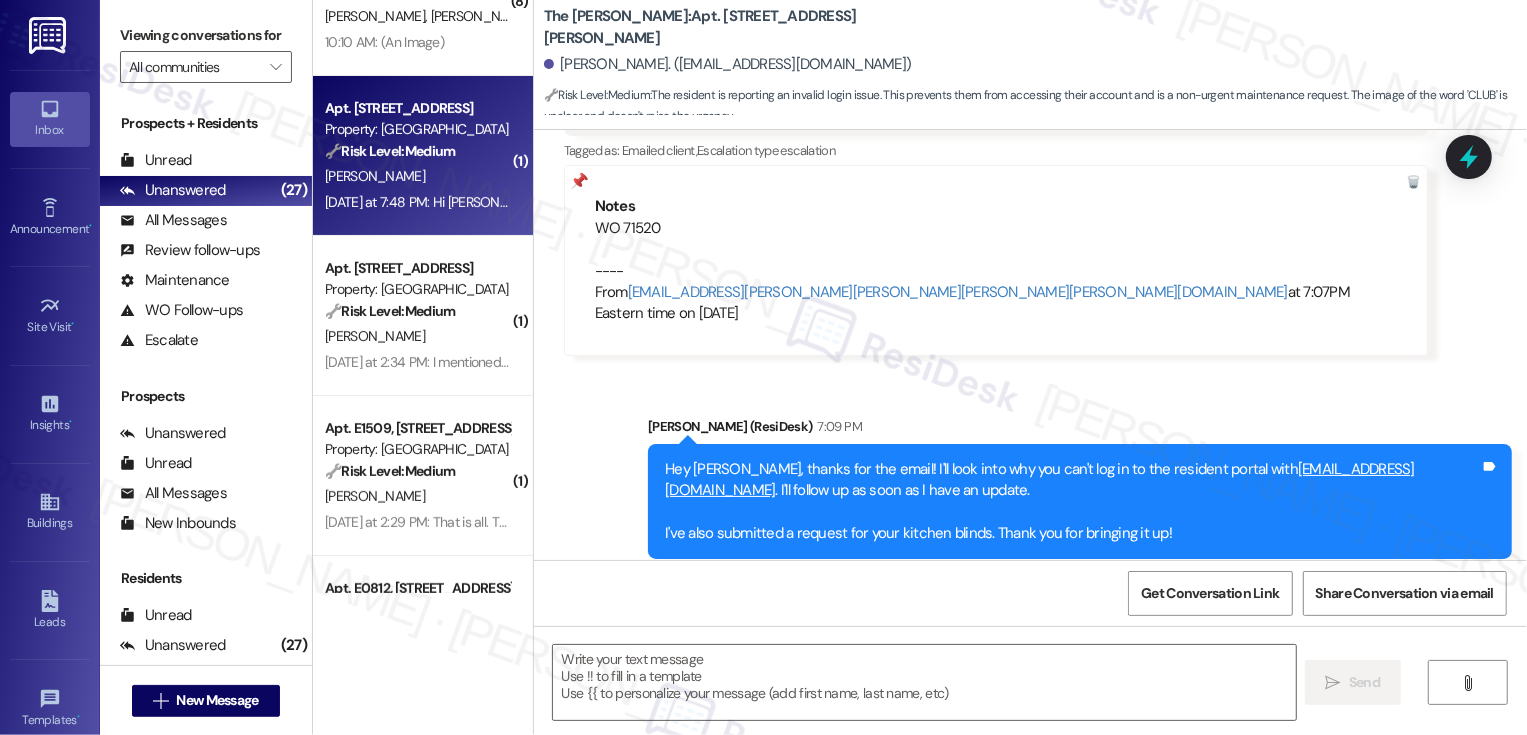 click on "Apt. W2108, 1101 East Bayaud Avenue Property: Country Club Towers 🔧  Risk Level:  Medium The resident is inquiring about the reopening of the steam room, which is a community amenity. This is a non-urgent request related to community facilities." at bounding box center [417, 130] 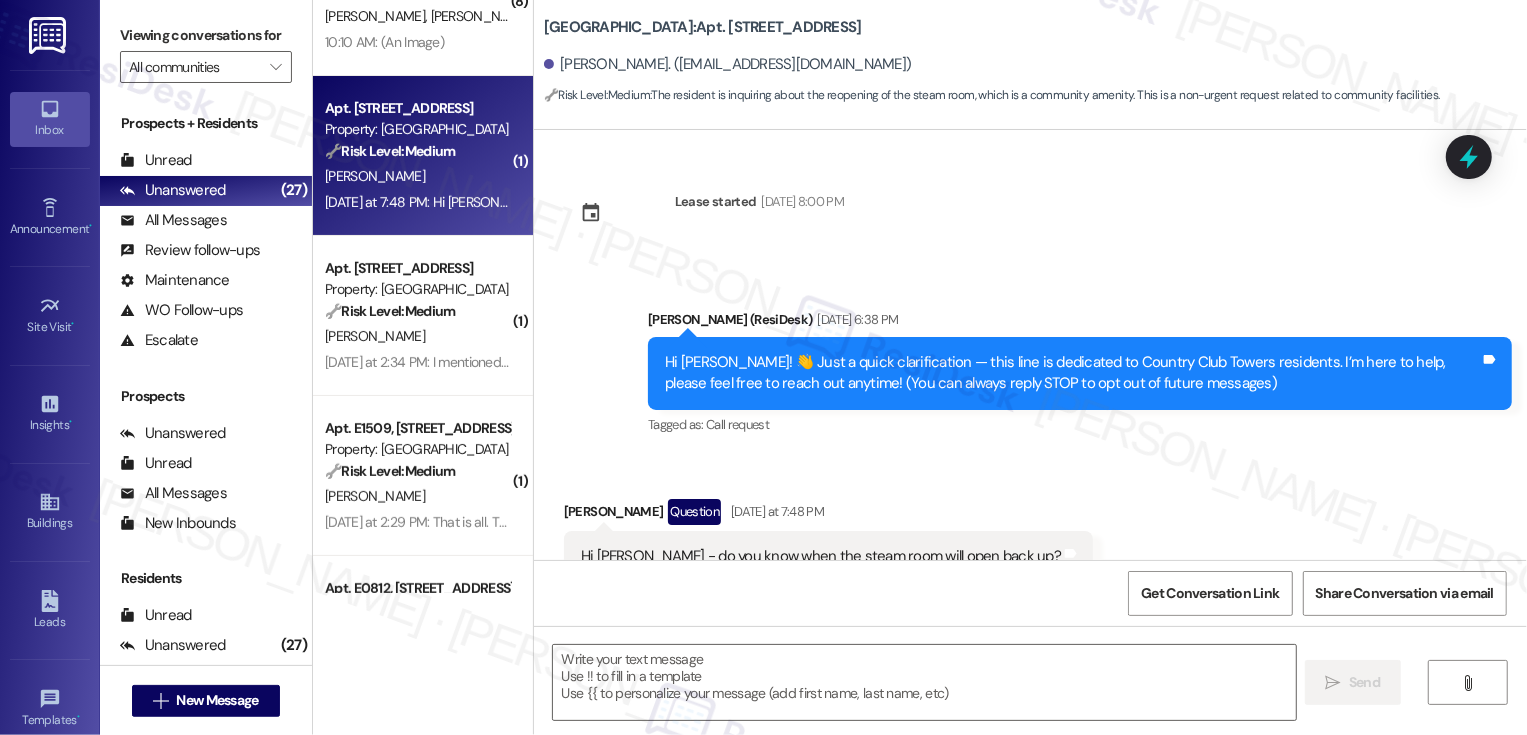 click on "Apt. W2108, 1101 East Bayaud Avenue Property: Country Club Towers 🔧  Risk Level:  Medium The resident is inquiring about the reopening of the steam room, which is a community amenity. This is a non-urgent request related to community facilities." at bounding box center [417, 130] 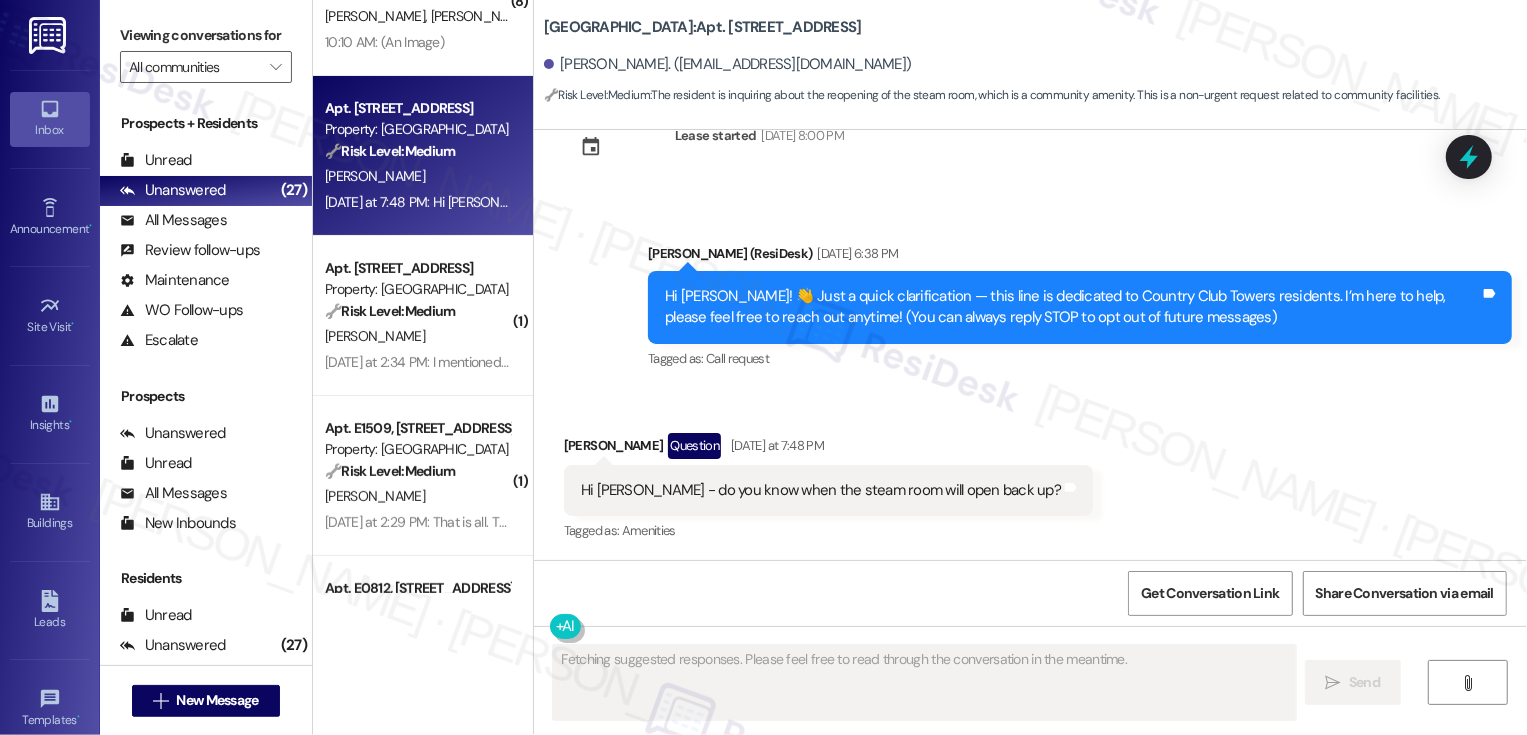 scroll, scrollTop: 67, scrollLeft: 0, axis: vertical 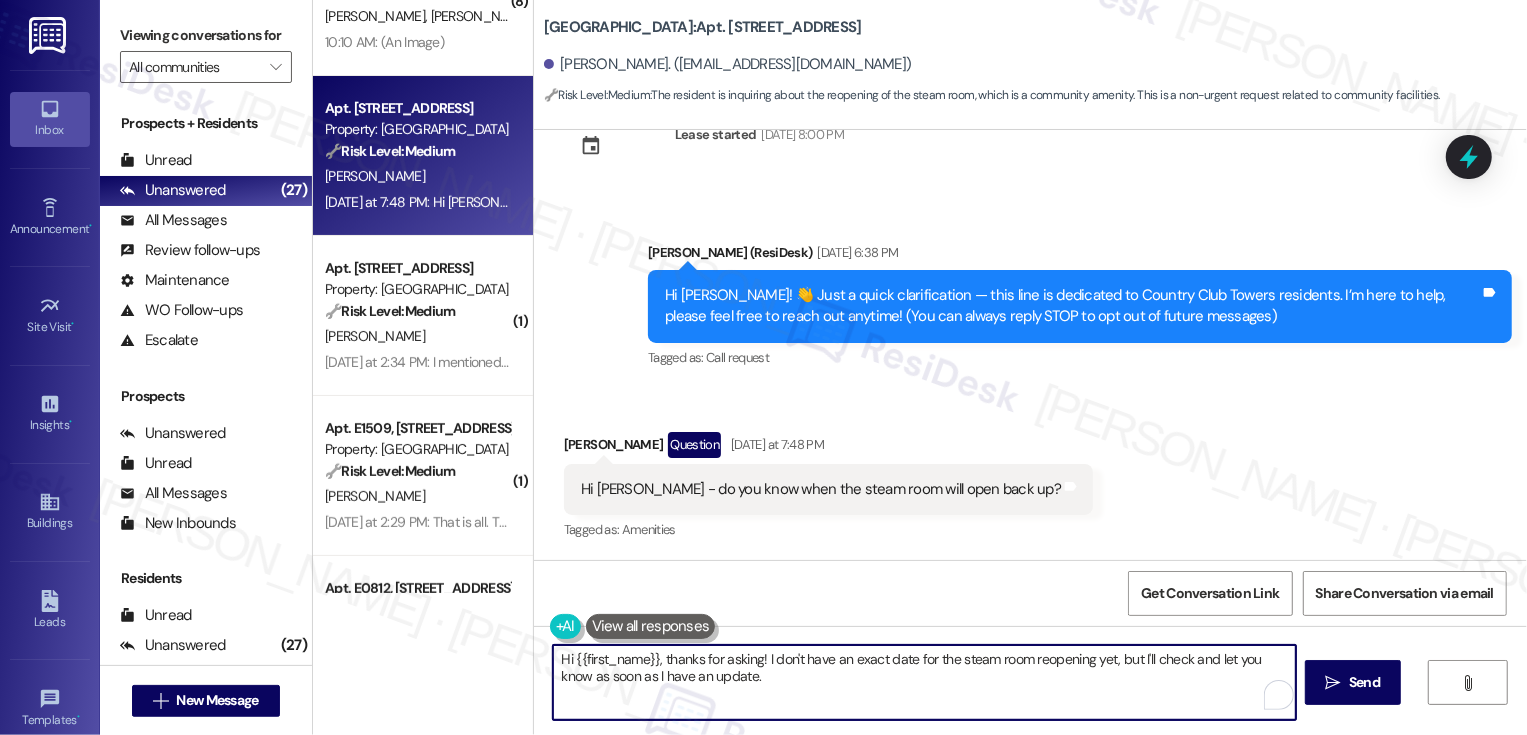 drag, startPoint x: 655, startPoint y: 657, endPoint x: 859, endPoint y: 703, distance: 209.12198 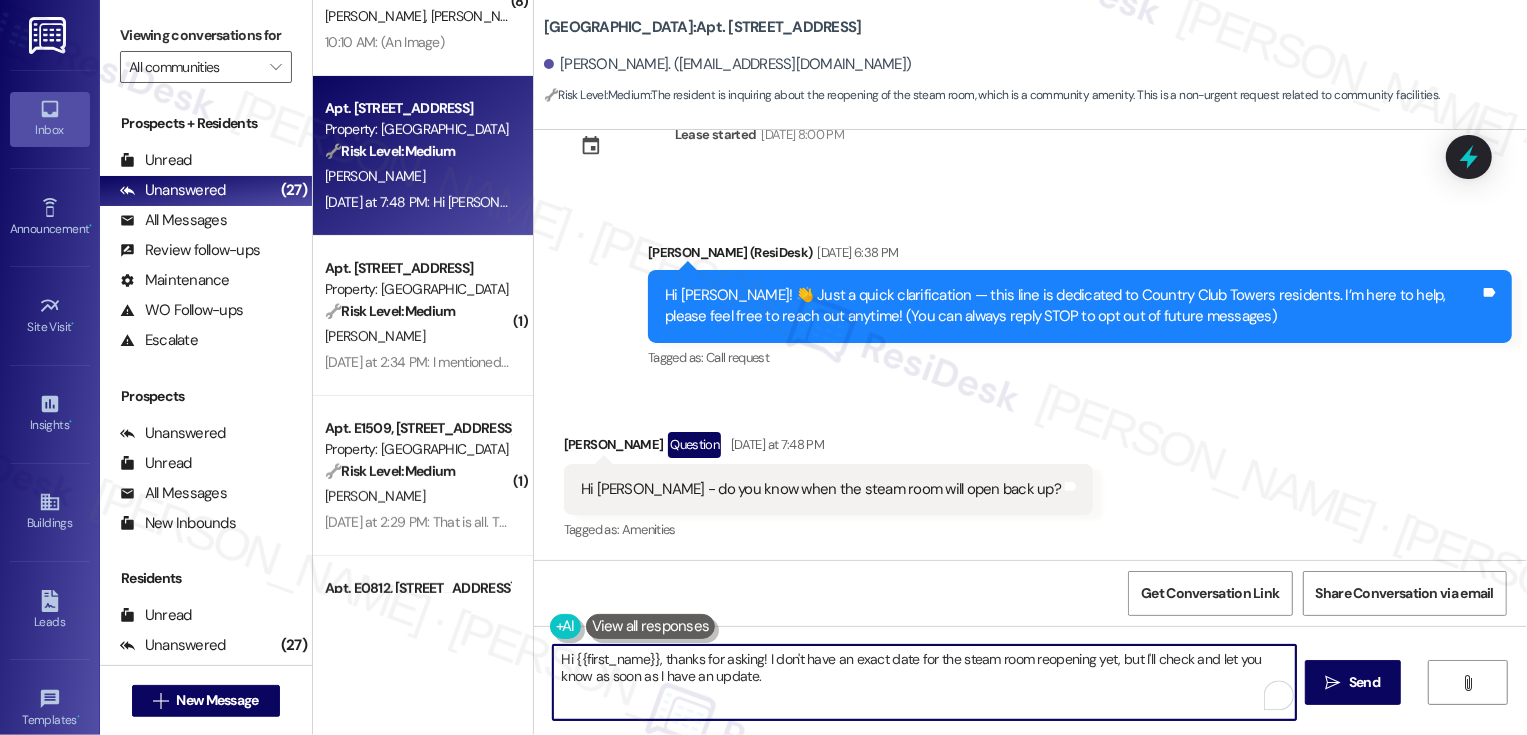 drag, startPoint x: 657, startPoint y: 659, endPoint x: 804, endPoint y: 703, distance: 153.4438 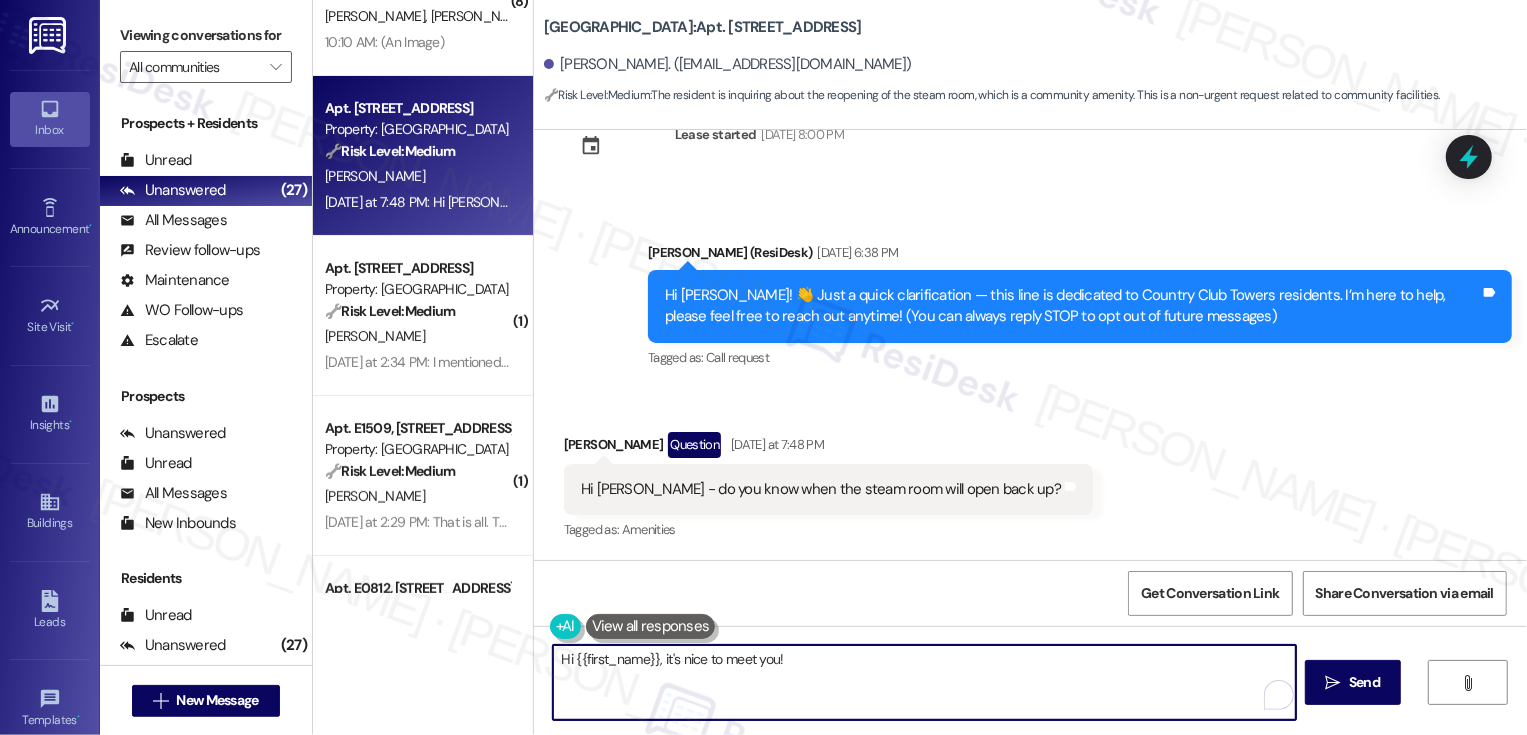 type on "Hi {{first_name}}, it's nice to meet you!" 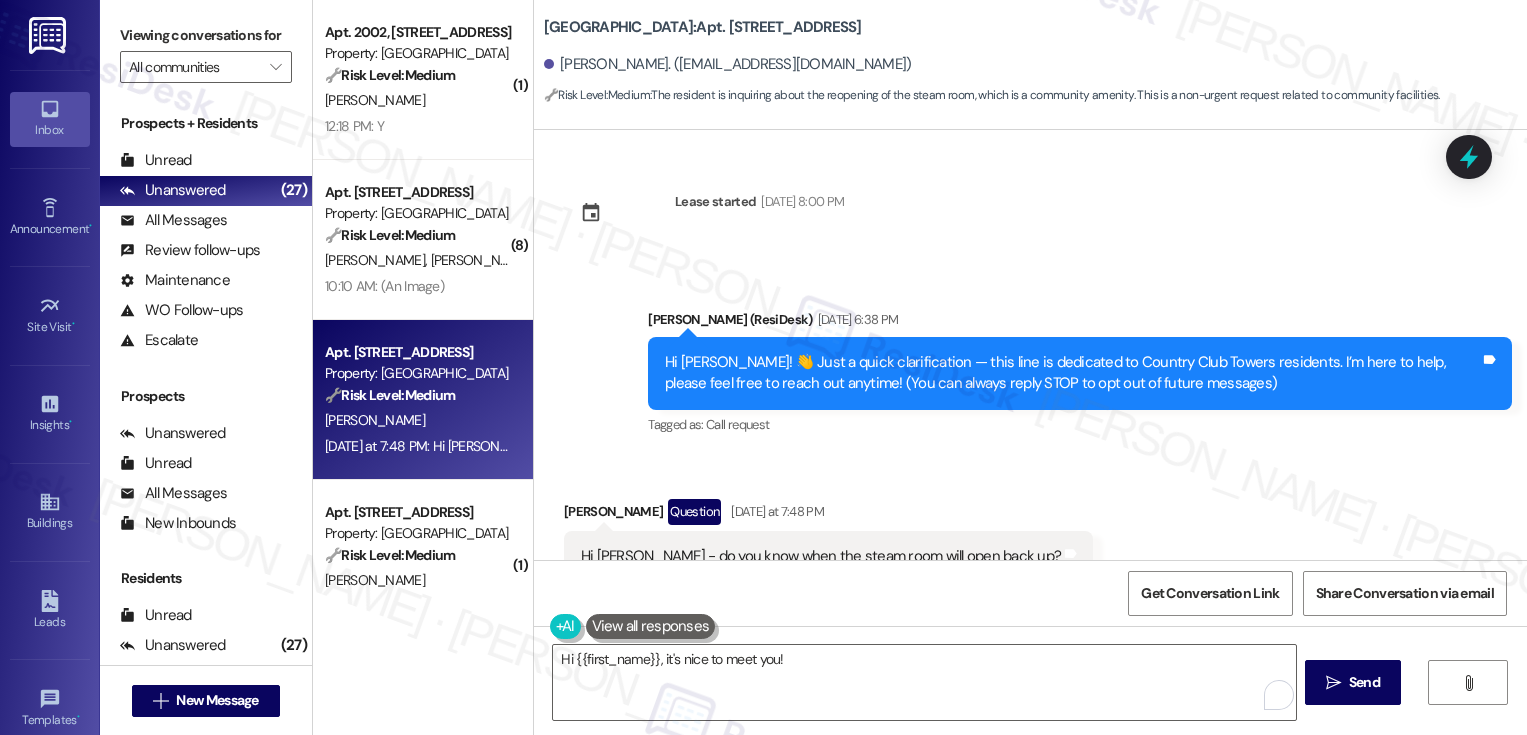 scroll, scrollTop: 0, scrollLeft: 0, axis: both 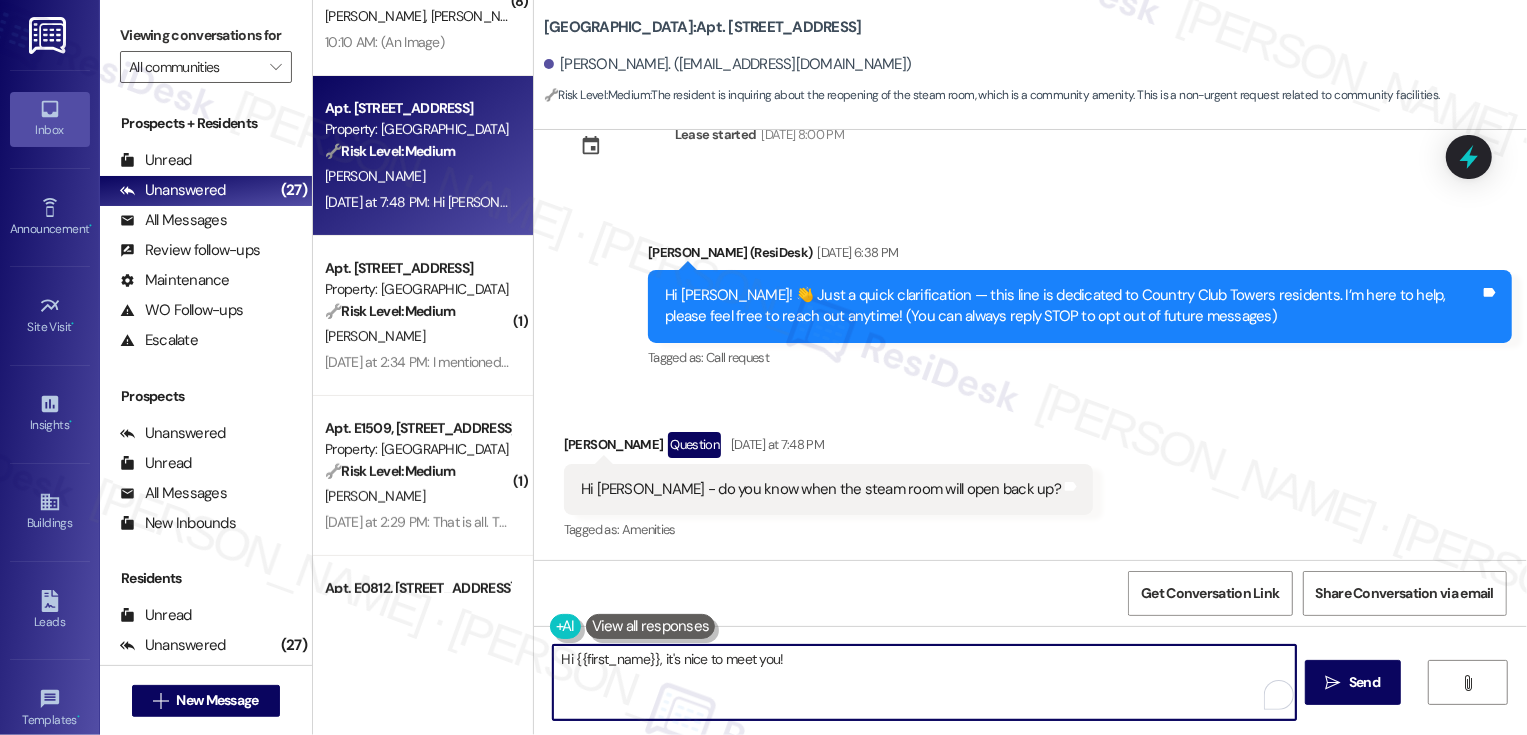 click on "Hi {{first_name}}, it's nice to meet you!" at bounding box center (924, 682) 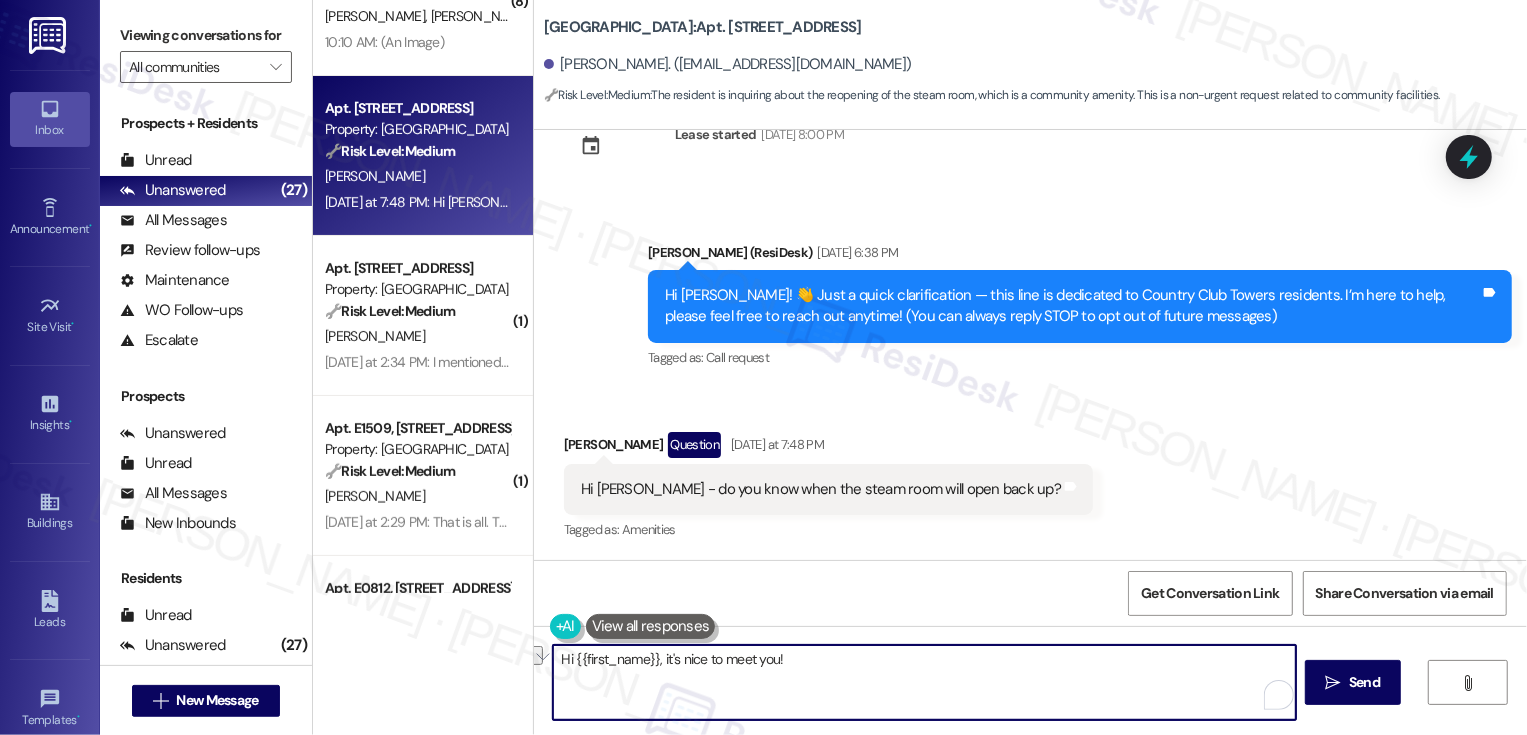 paste on "’s so nice to meet you! I don't have the exact date for the reopening yet. But according to the team, the steam room is being converted into a dry sauna which is why it has been non-operational. Once the work is completed, the team will be sure to send out an update." 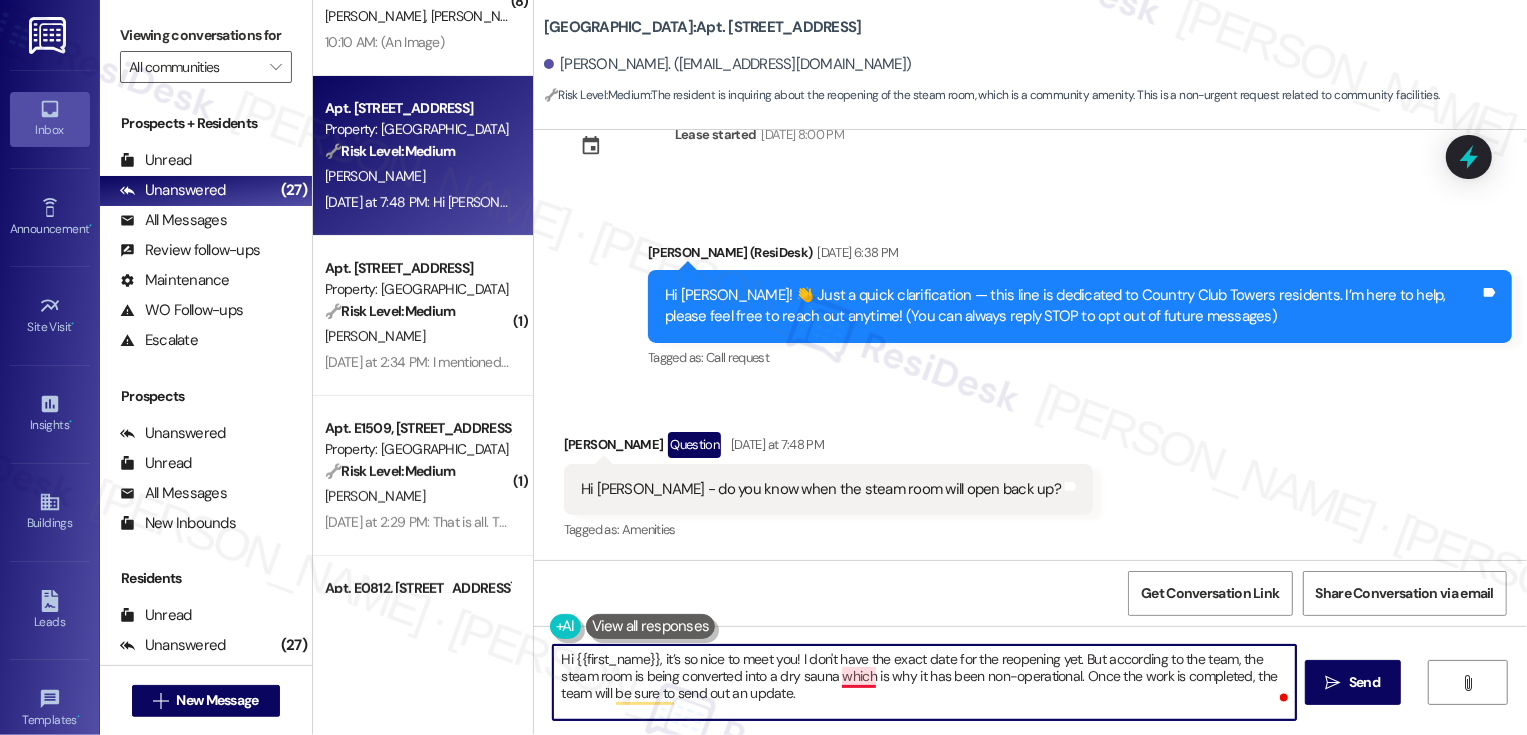 click on "Hi {{first_name}}, it’s so nice to meet you! I don't have the exact date for the reopening yet. But according to the team, the steam room is being converted into a dry sauna which is why it has been non-operational. Once the work is completed, the team will be sure to send out an update." at bounding box center [924, 682] 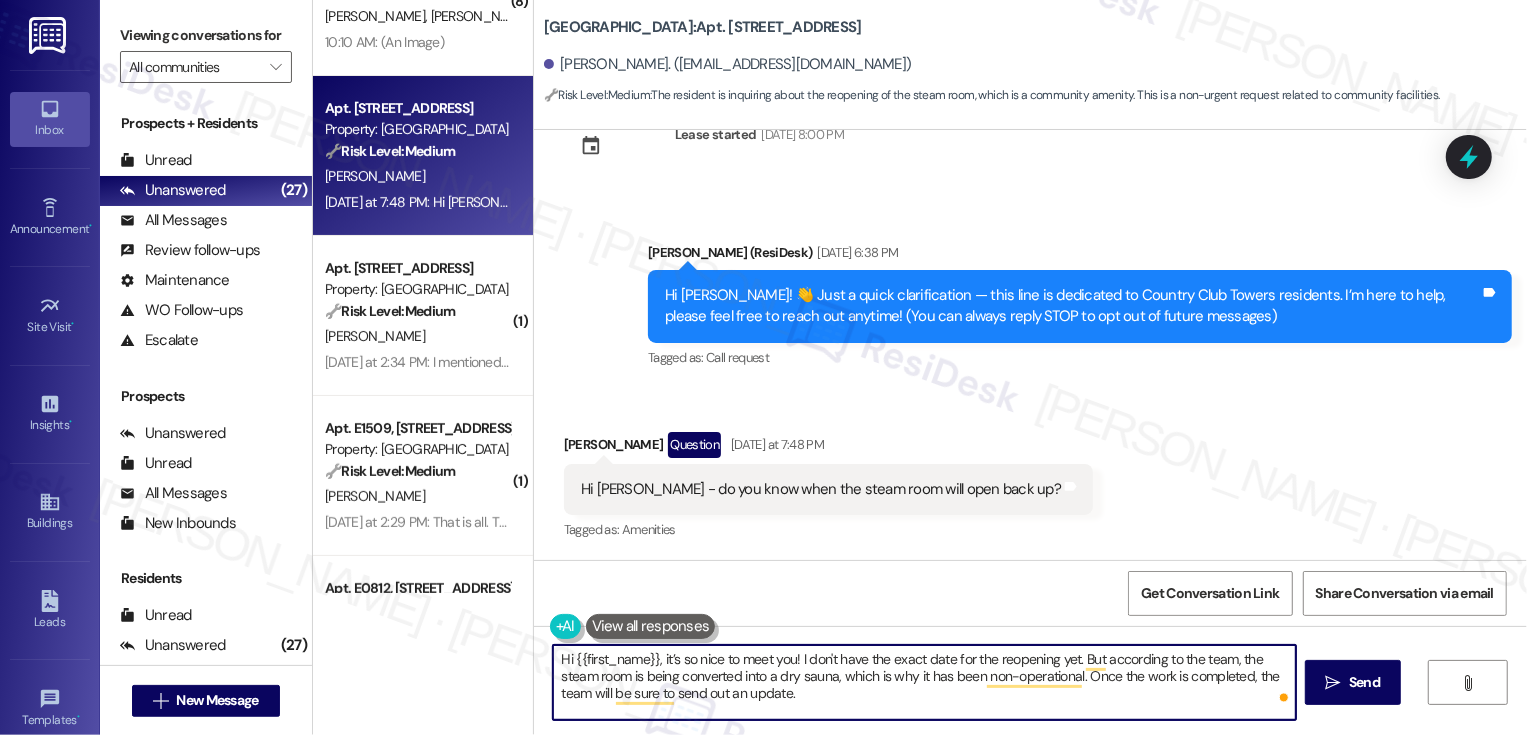 click on "Hi {{first_name}}, it’s so nice to meet you! I don't have the exact date for the reopening yet. But according to the team, the steam room is being converted into a dry sauna, which is why it has been non-operational. Once the work is completed, the team will be sure to send out an update." at bounding box center [924, 682] 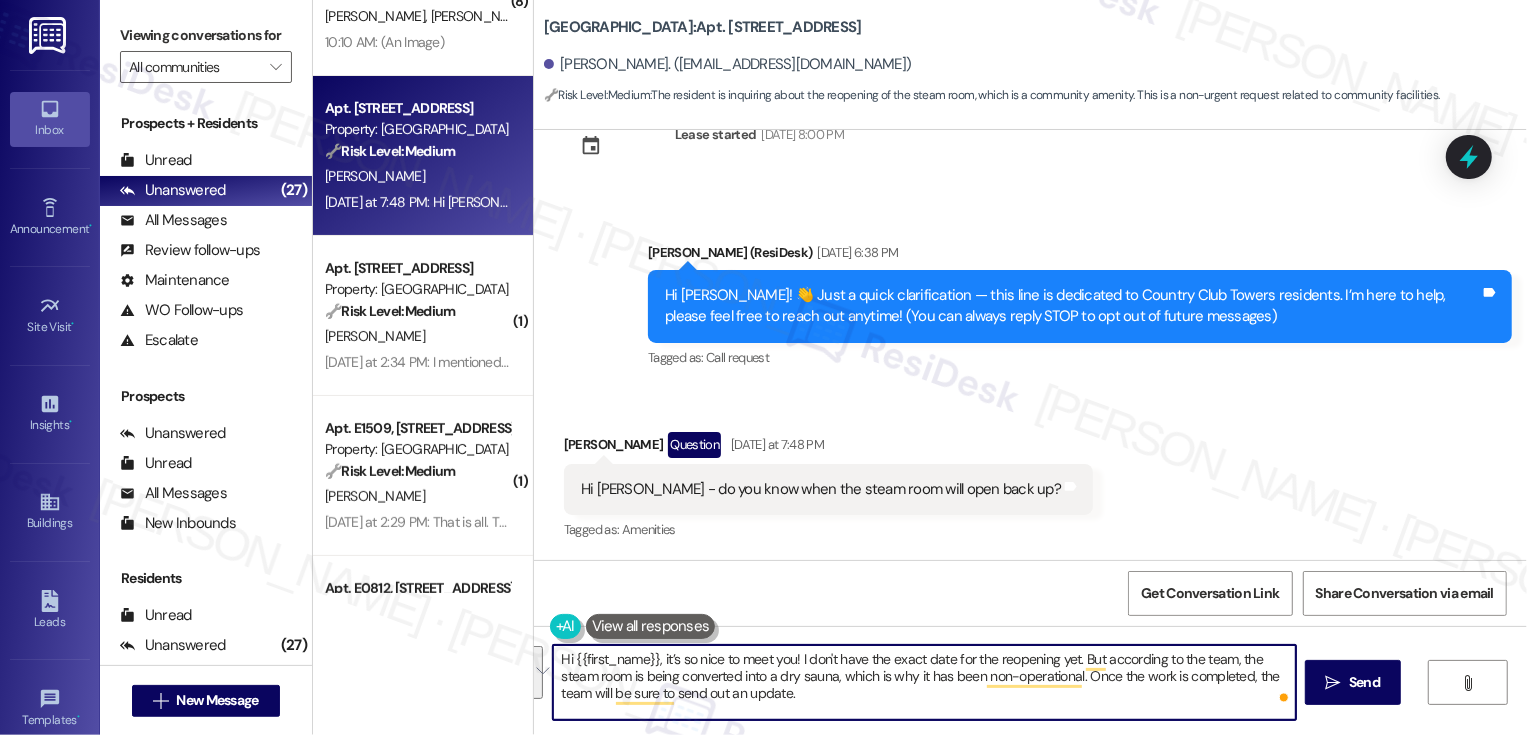 paste on "The steam room is currently being converted into a dry sauna, and once we have a more accurate timeline for completion, we’ll be sure to let everyone know when to expect the upgrade to be ready!" 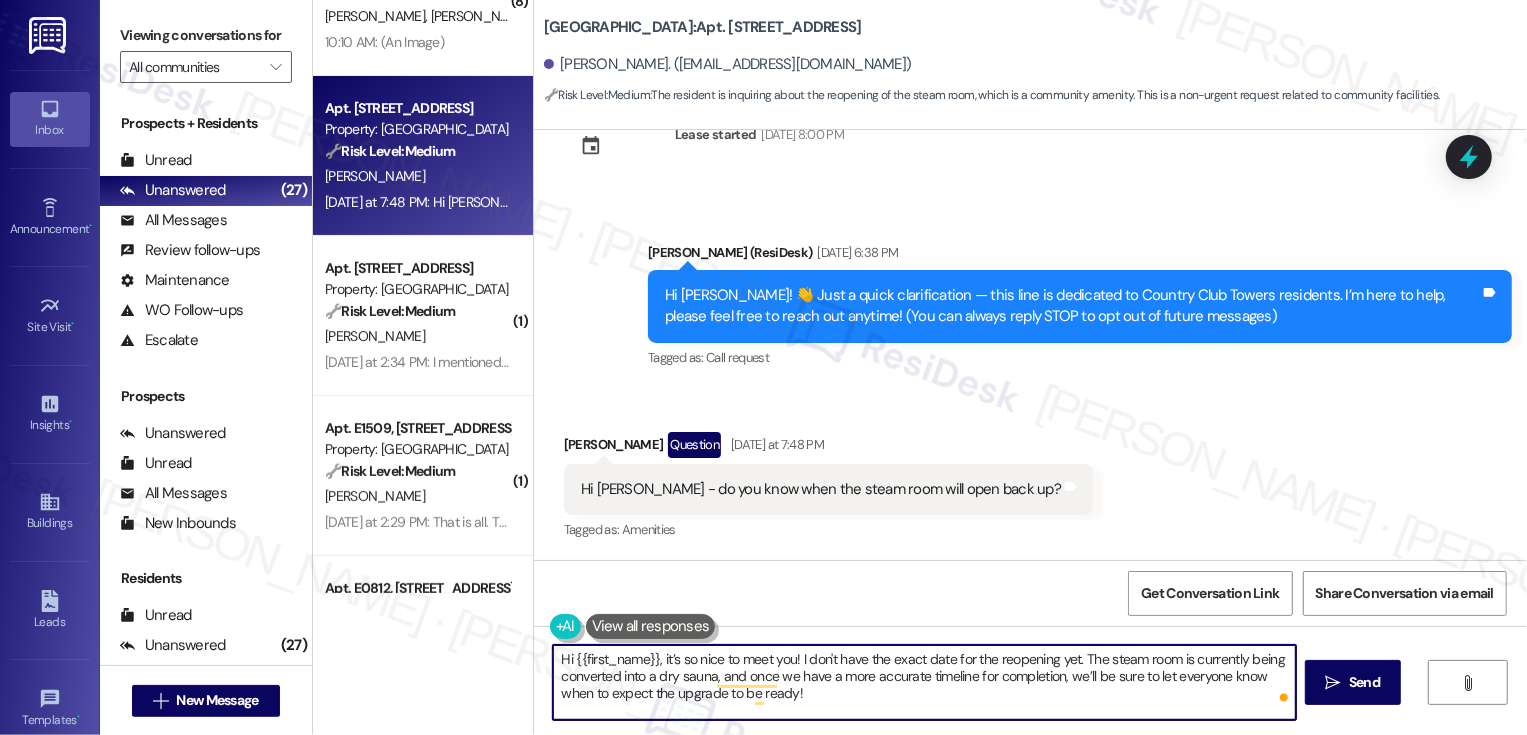 click on "Hi {{first_name}}, it’s so nice to meet you! I don't have the exact date for the reopening yet. The steam room is currently being converted into a dry sauna, and once we have a more accurate timeline for completion, we’ll be sure to let everyone know when to expect the upgrade to be ready!" at bounding box center (924, 682) 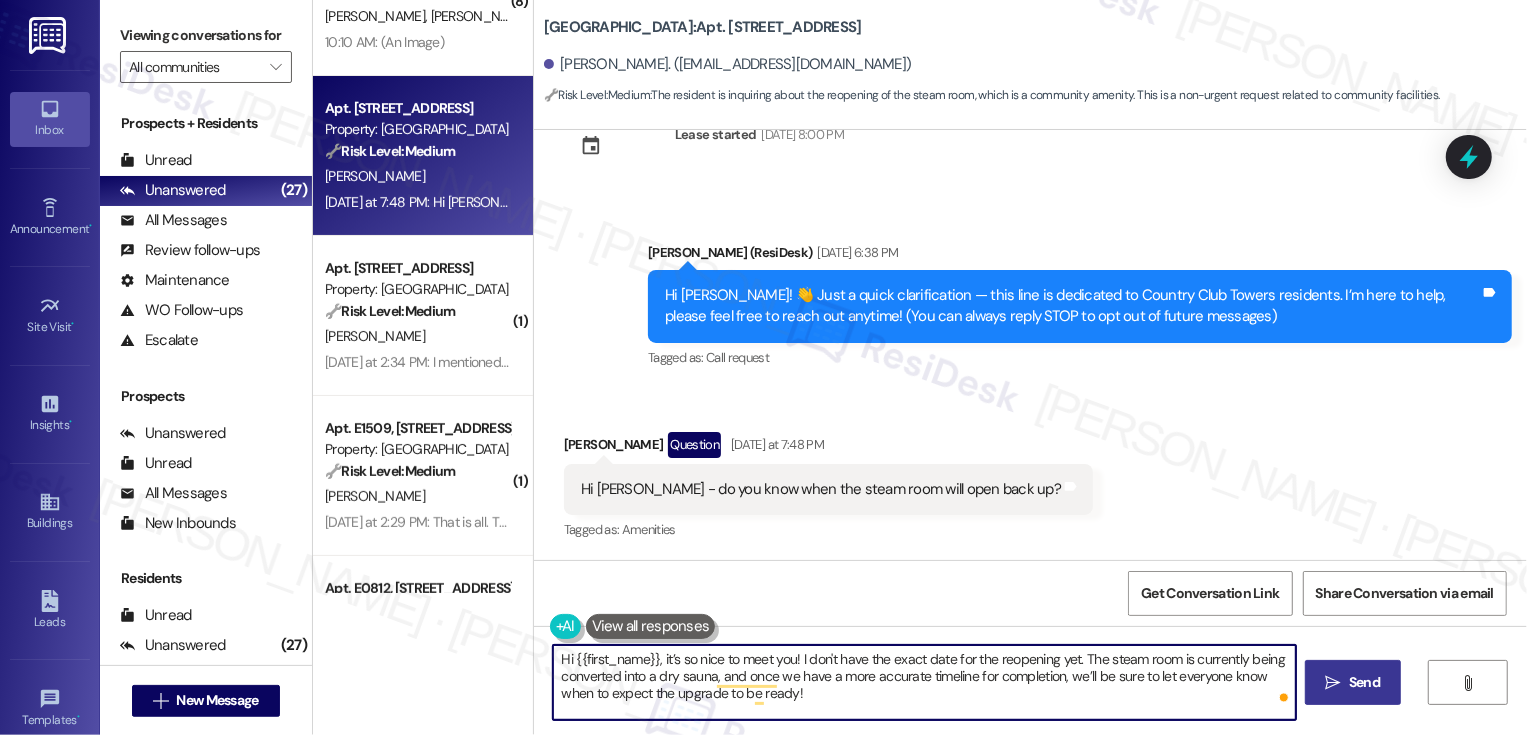 type on "Hi {{first_name}}, it’s so nice to meet you! I don't have the exact date for the reopening yet. The steam room is currently being converted into a dry sauna, and once we have a more accurate timeline for completion, we’ll be sure to let everyone know when to expect the upgrade to be ready!" 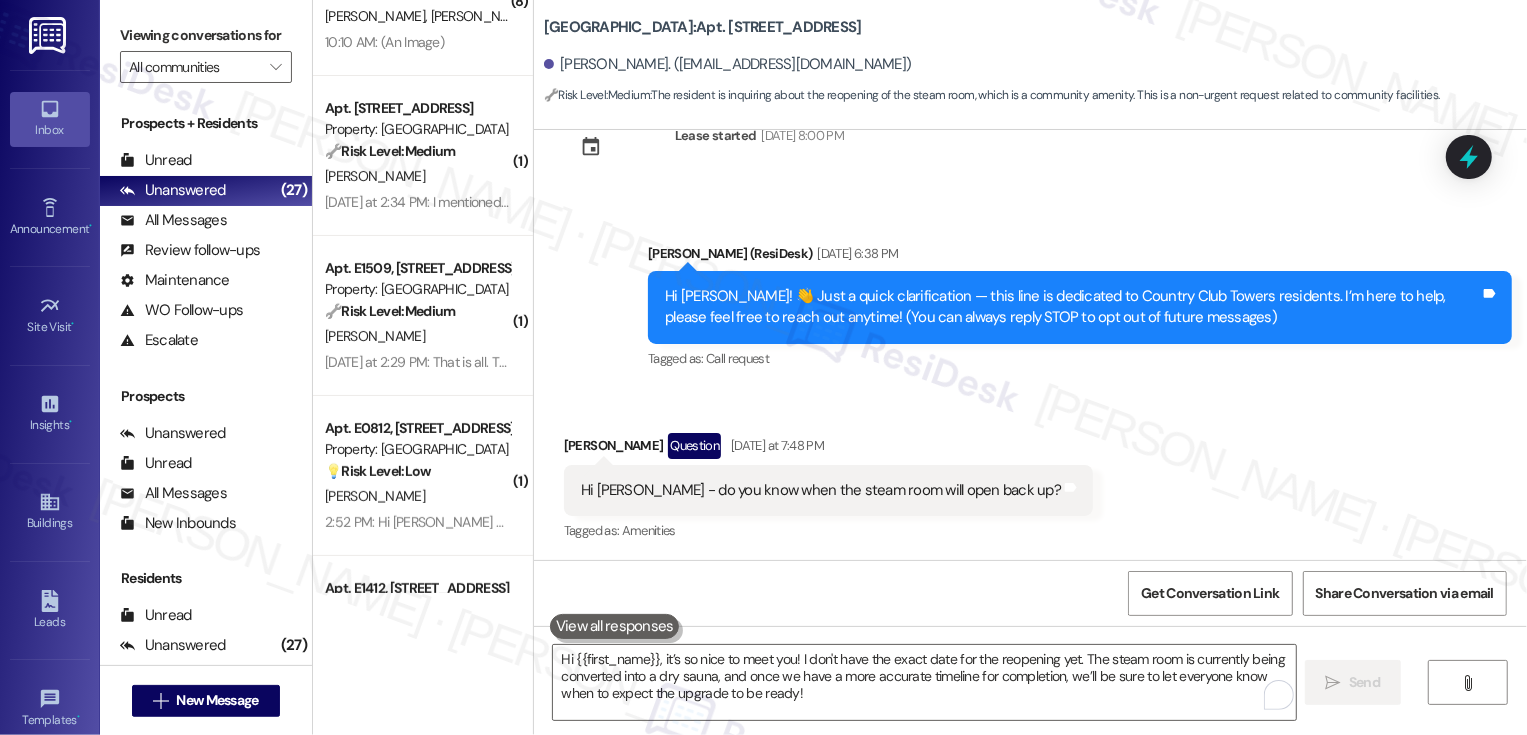 scroll, scrollTop: 249, scrollLeft: 0, axis: vertical 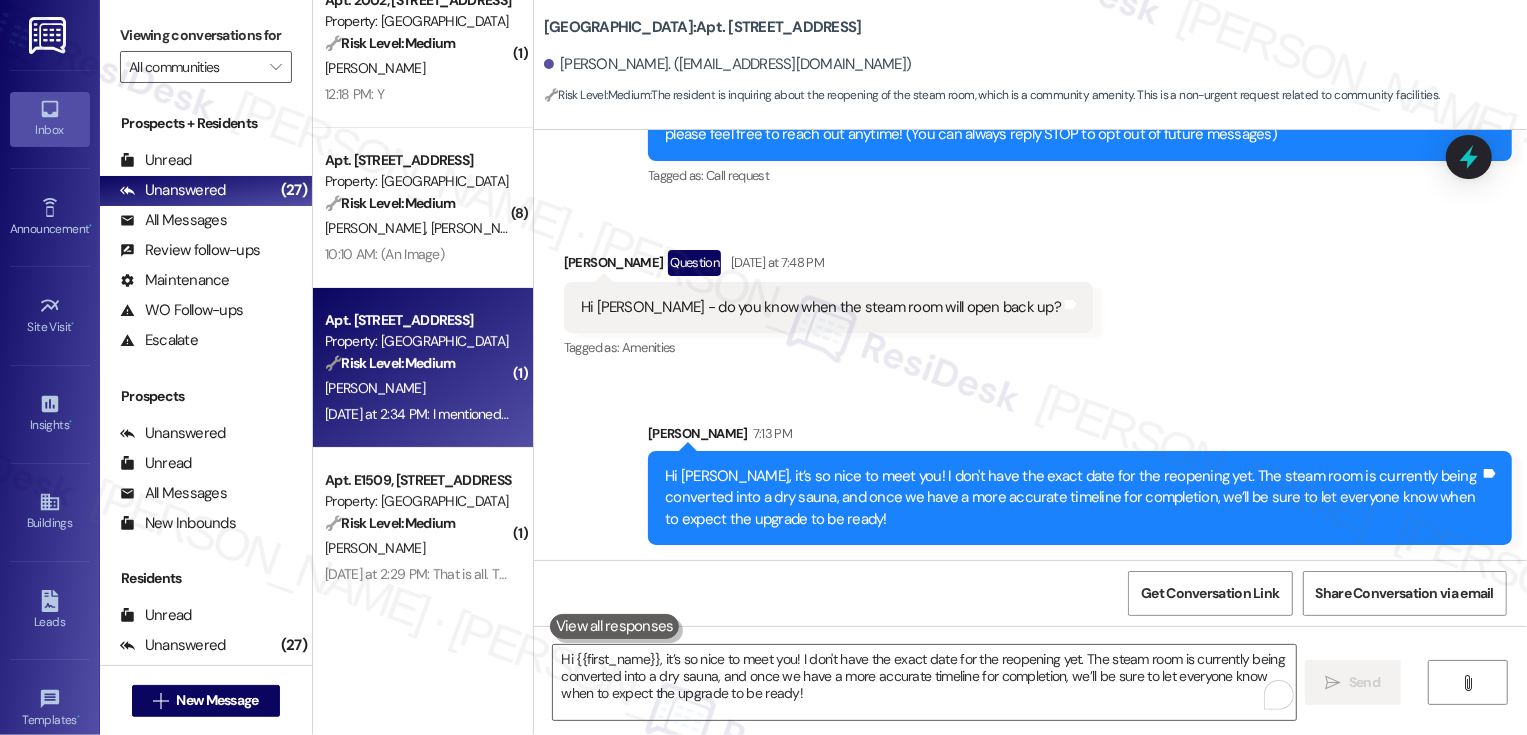click on "Property: [GEOGRAPHIC_DATA]" at bounding box center (417, 341) 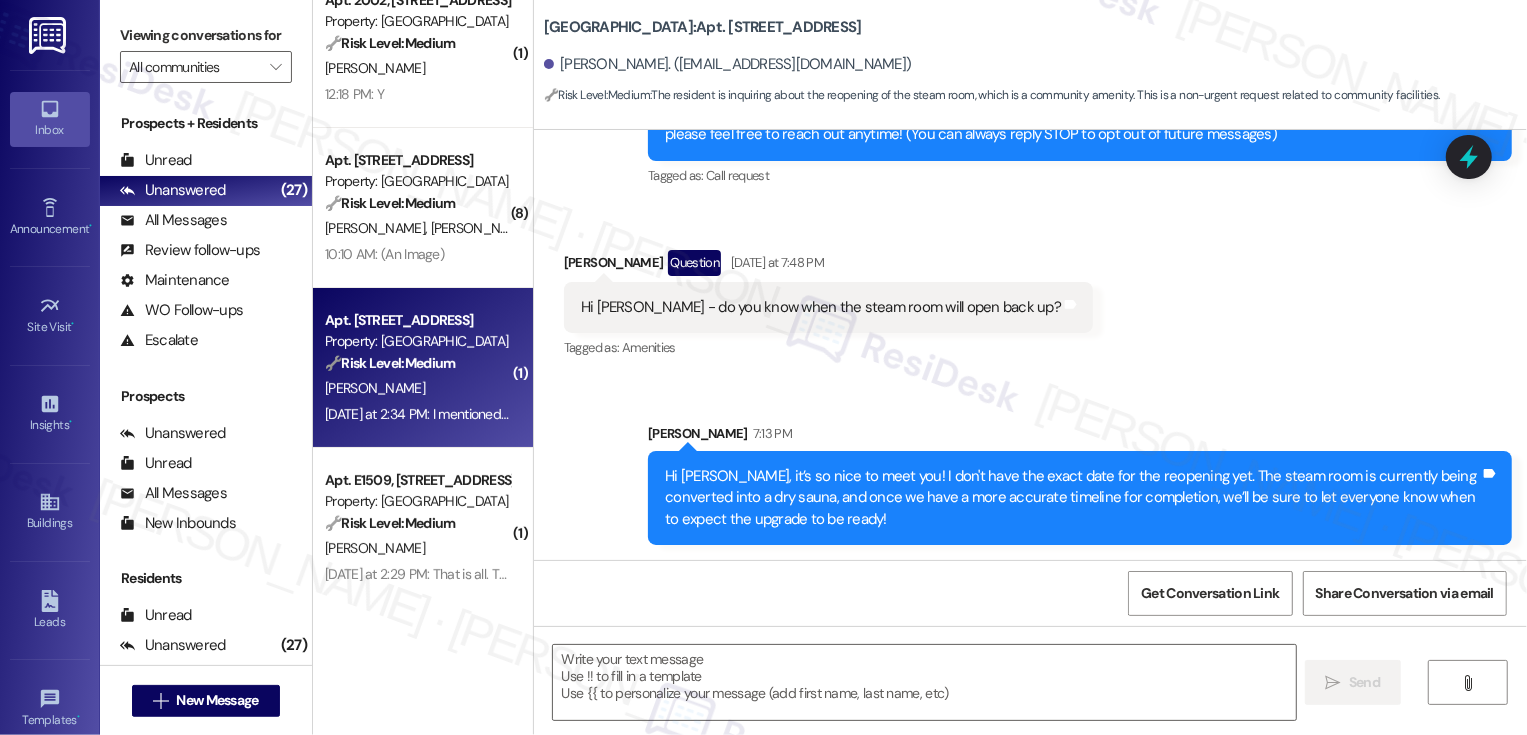 type on "Fetching suggested responses. Please feel free to read through the conversation in the meantime." 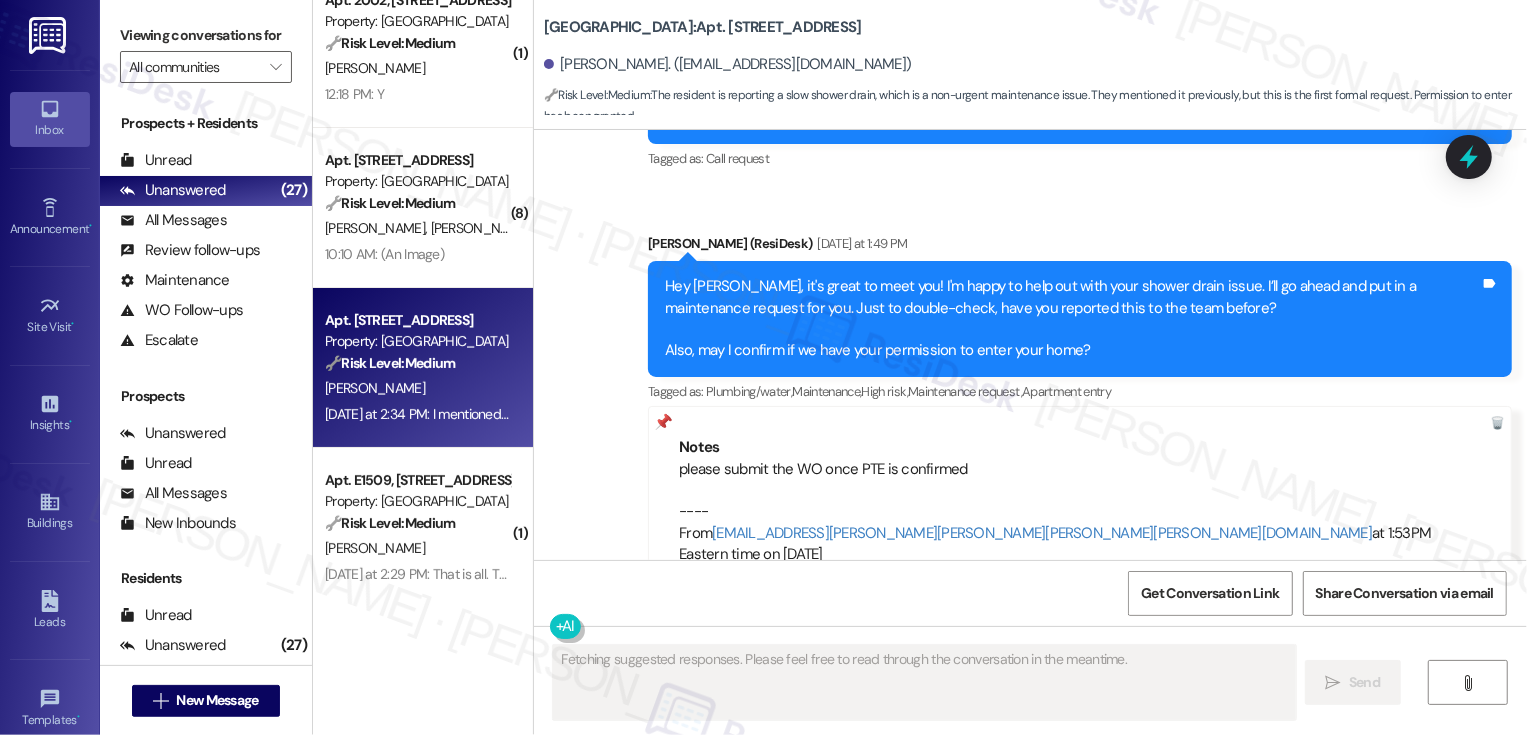 scroll, scrollTop: 771, scrollLeft: 0, axis: vertical 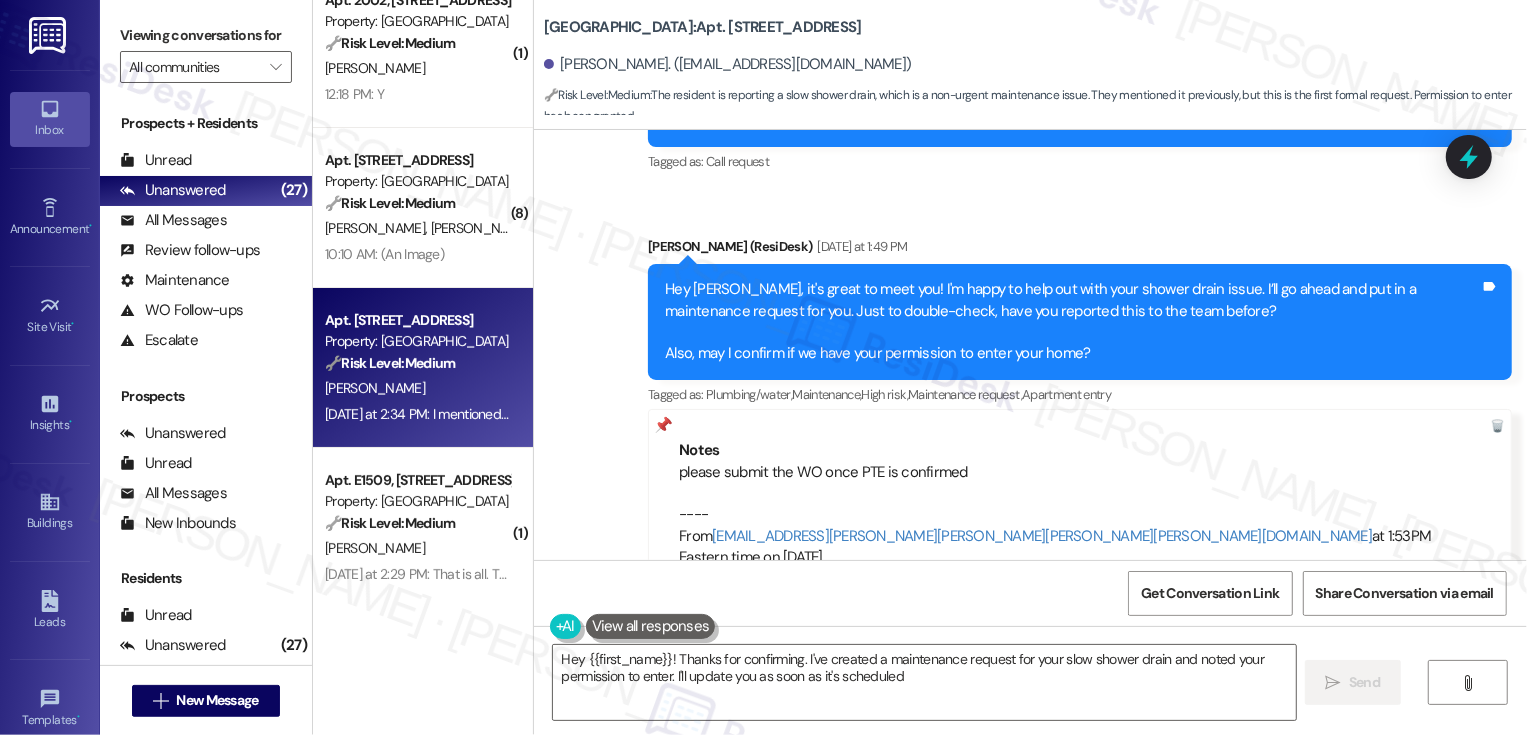 type on "Hey {{first_name}}! Thanks for confirming. I've created a maintenance request for your slow shower drain and noted your permission to enter. I'll update you as soon as it's scheduled!" 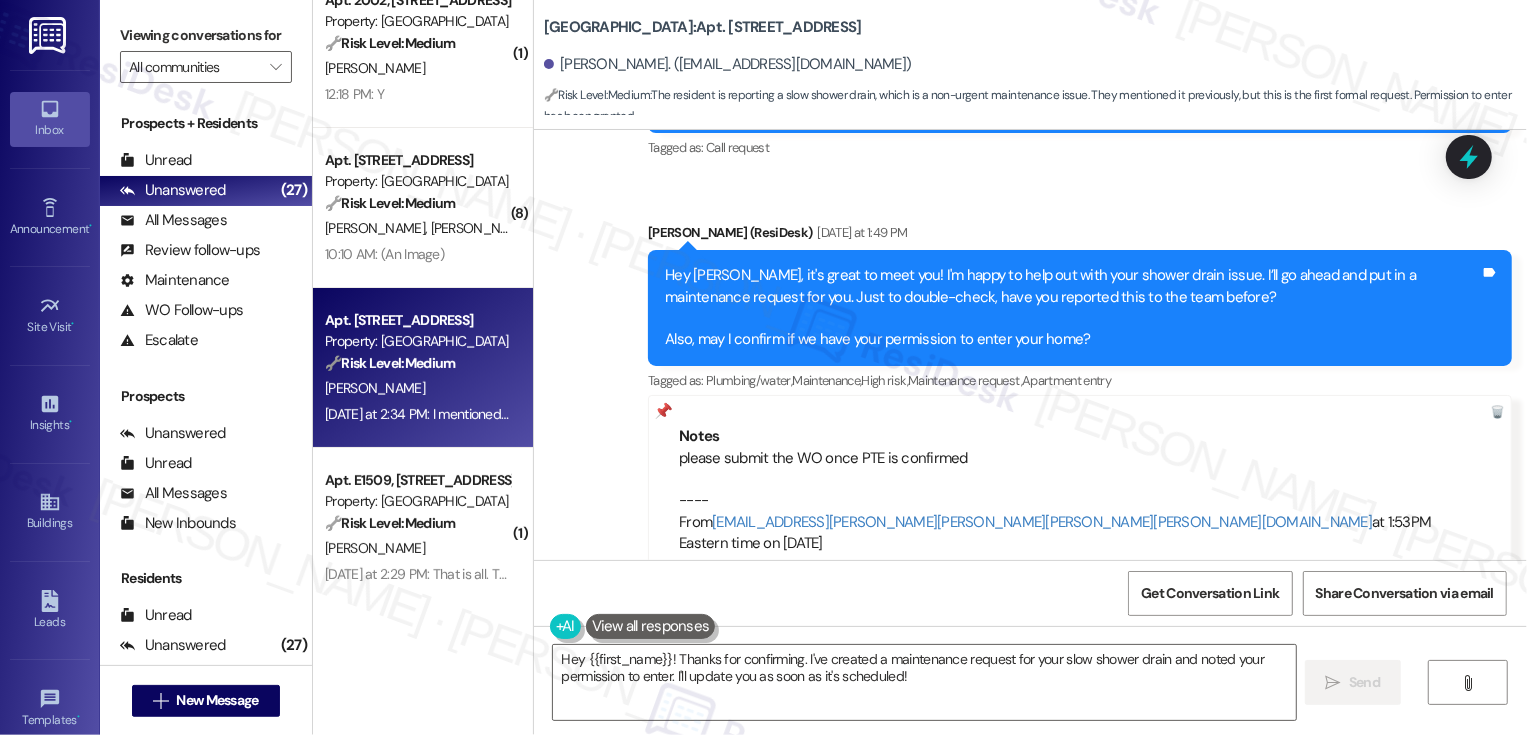 scroll, scrollTop: 687, scrollLeft: 0, axis: vertical 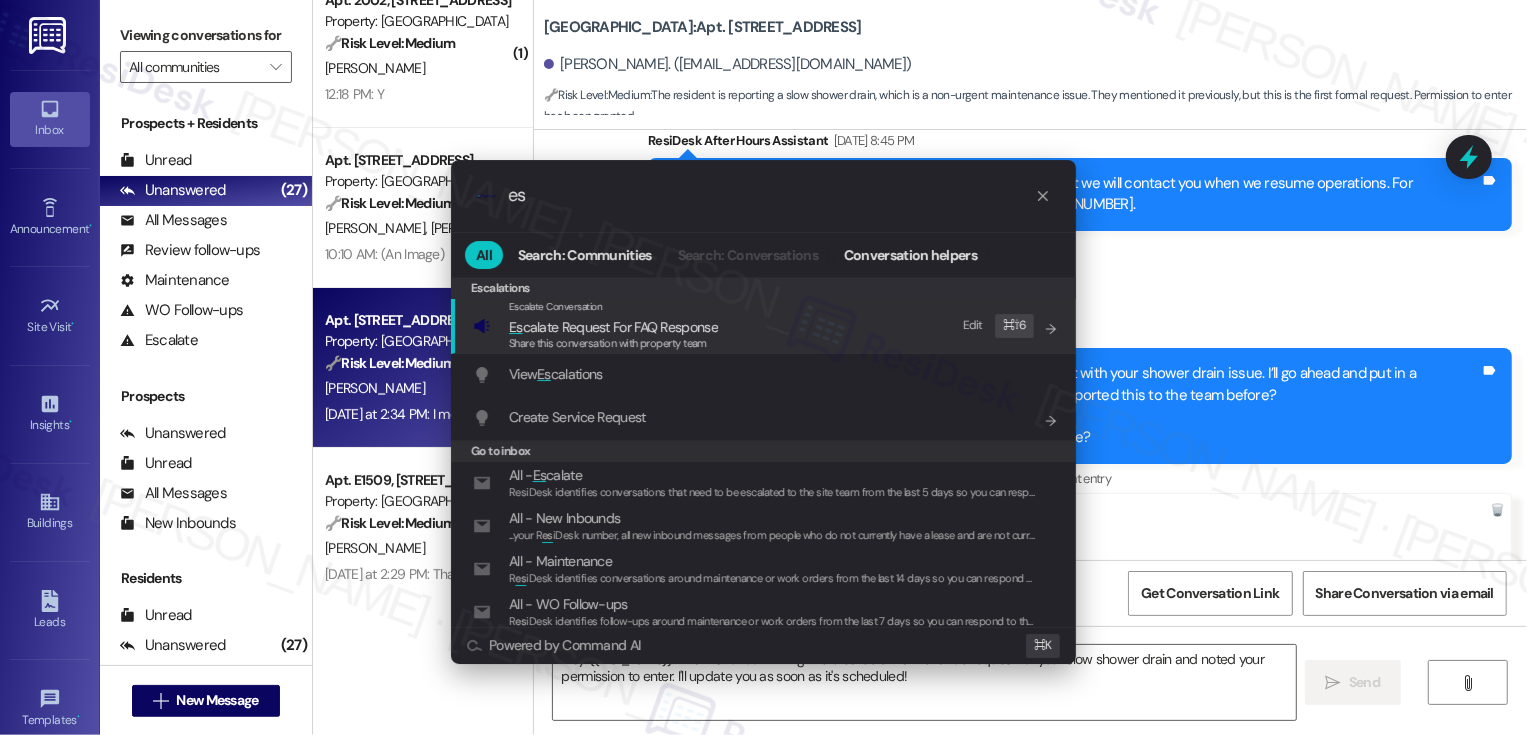 type on "e" 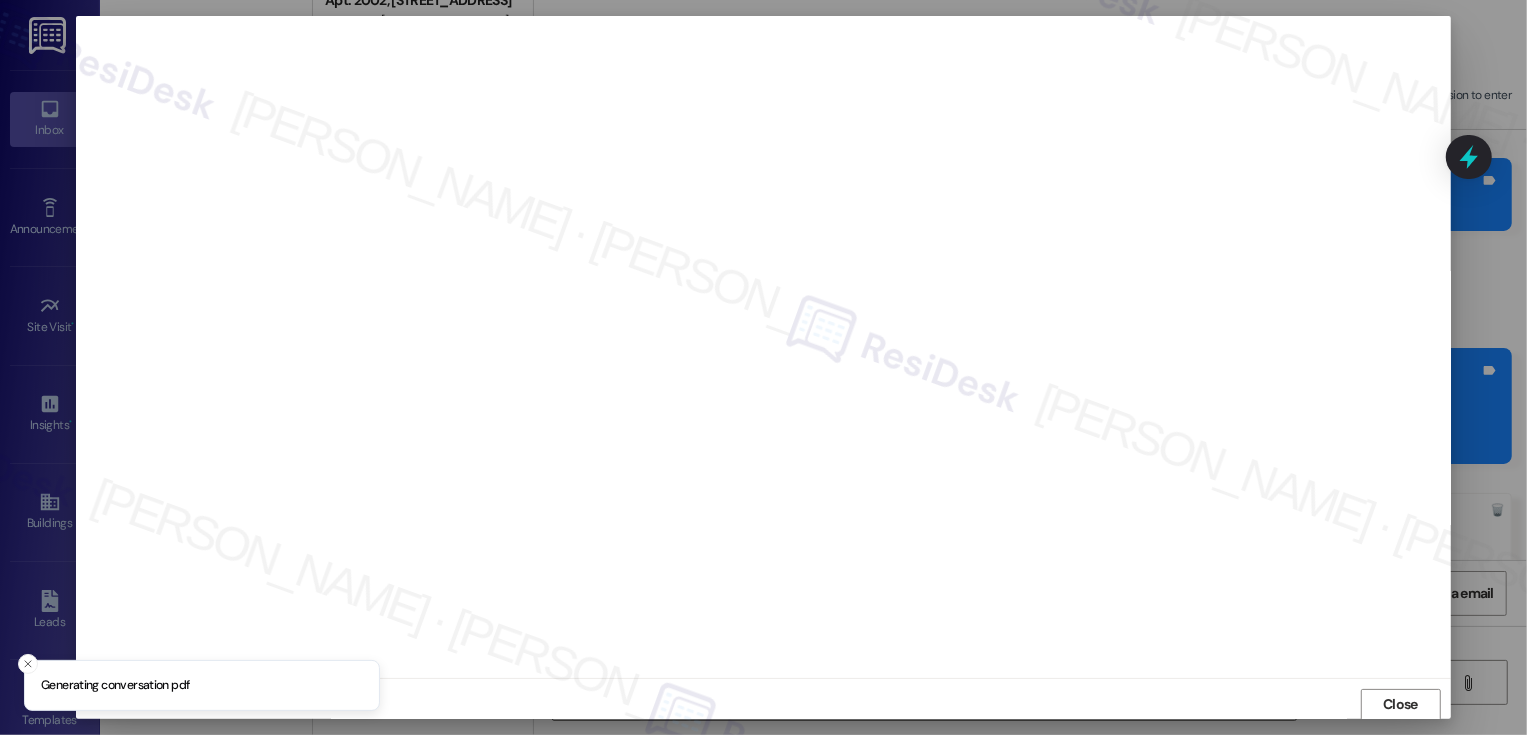 scroll, scrollTop: 1, scrollLeft: 0, axis: vertical 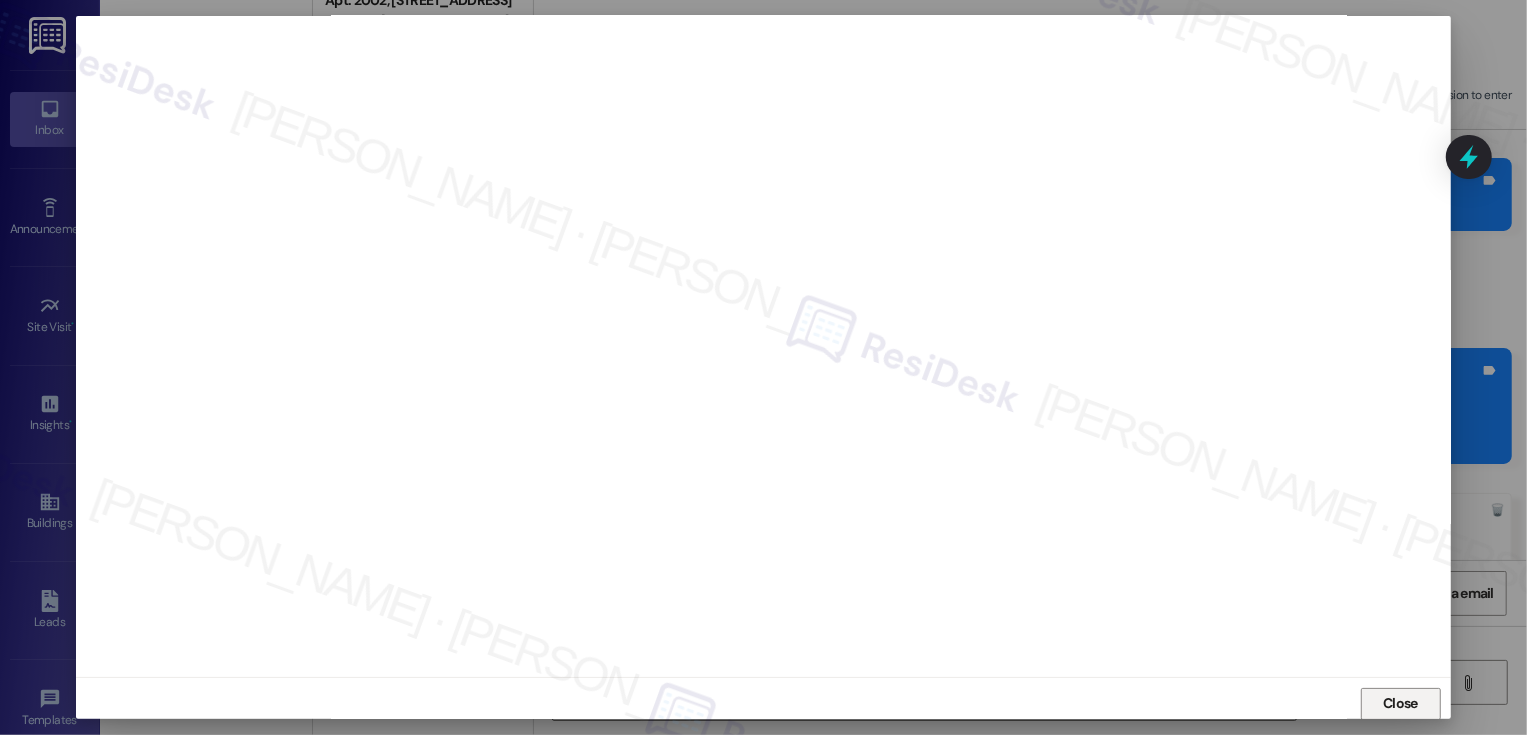 click on "Close" at bounding box center [1400, 703] 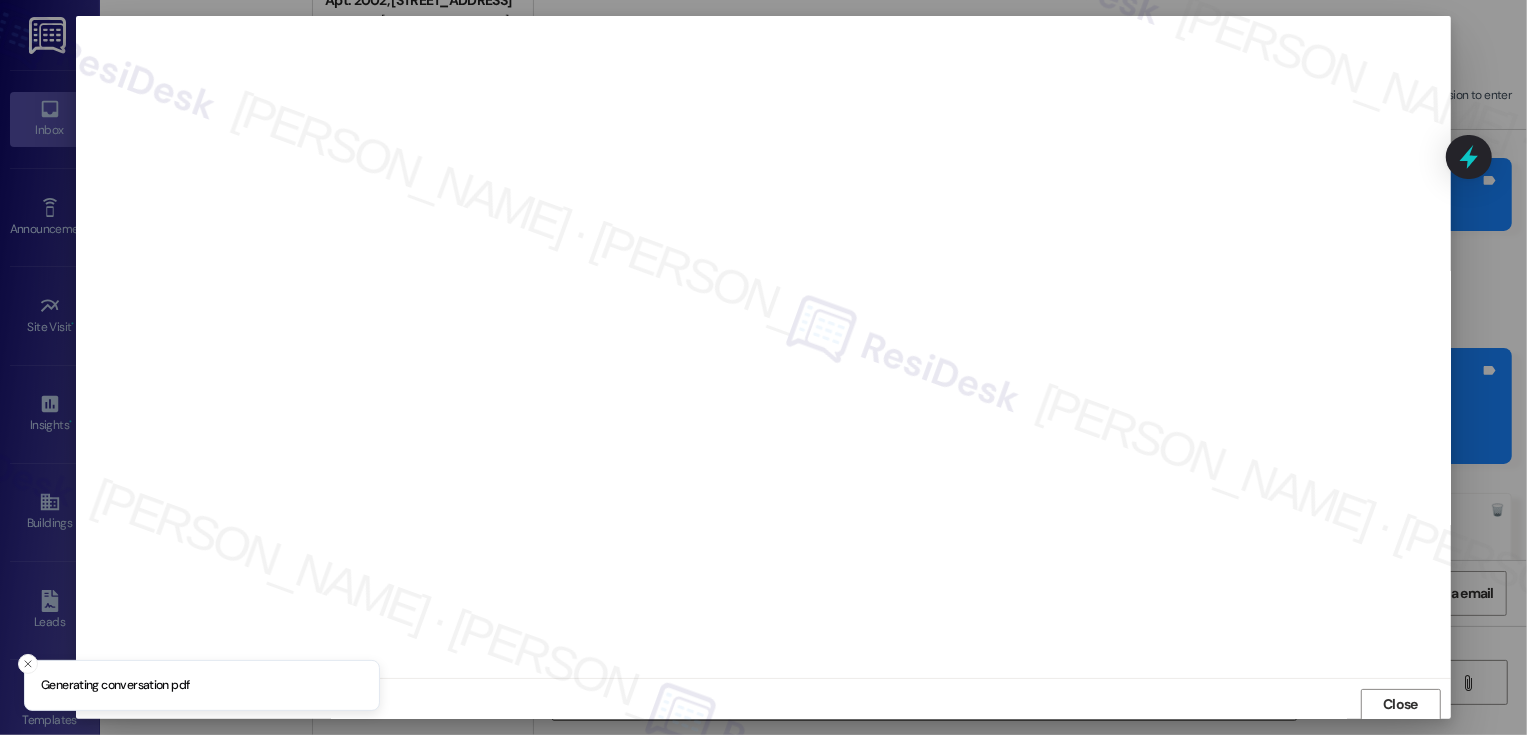 scroll, scrollTop: 1, scrollLeft: 0, axis: vertical 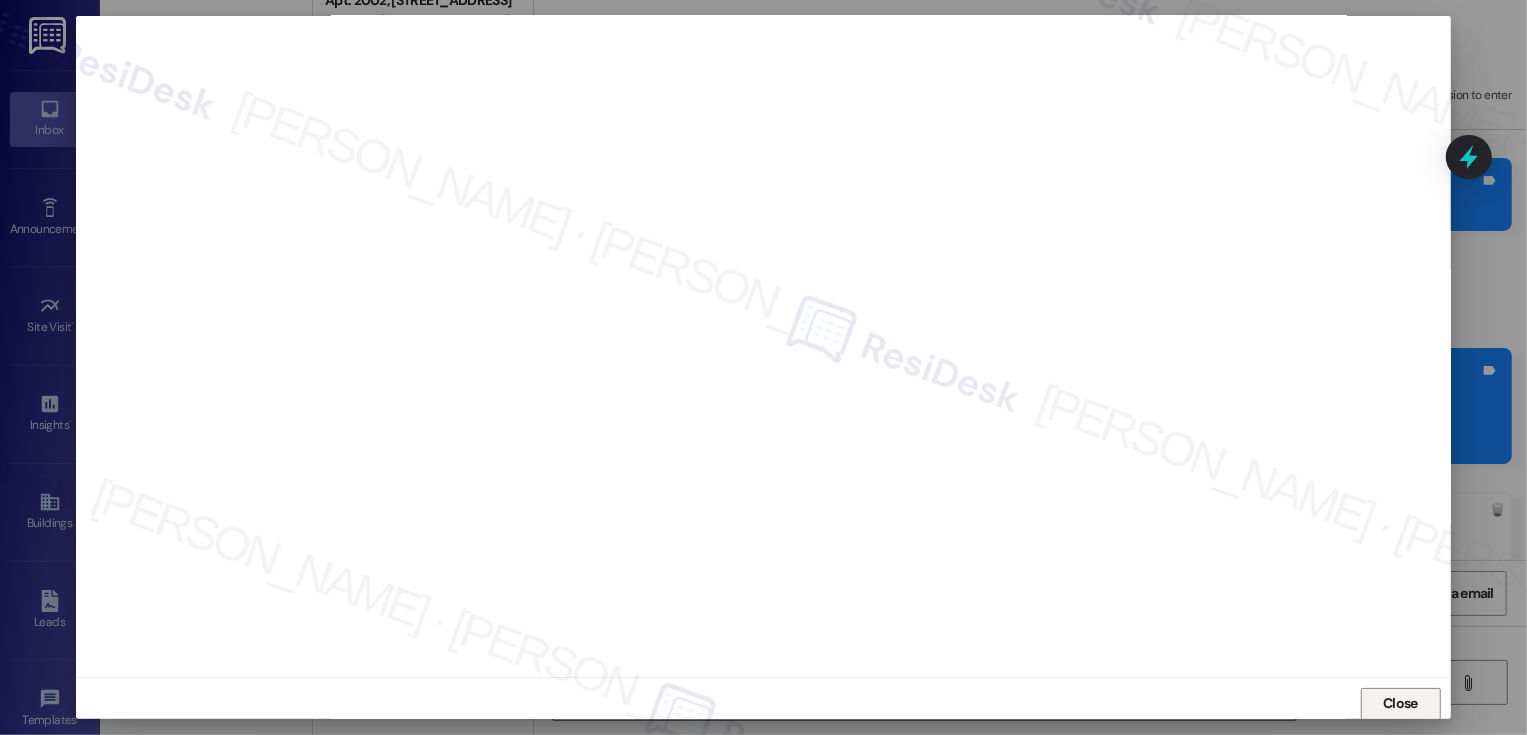 click on "Close" at bounding box center [1400, 704] 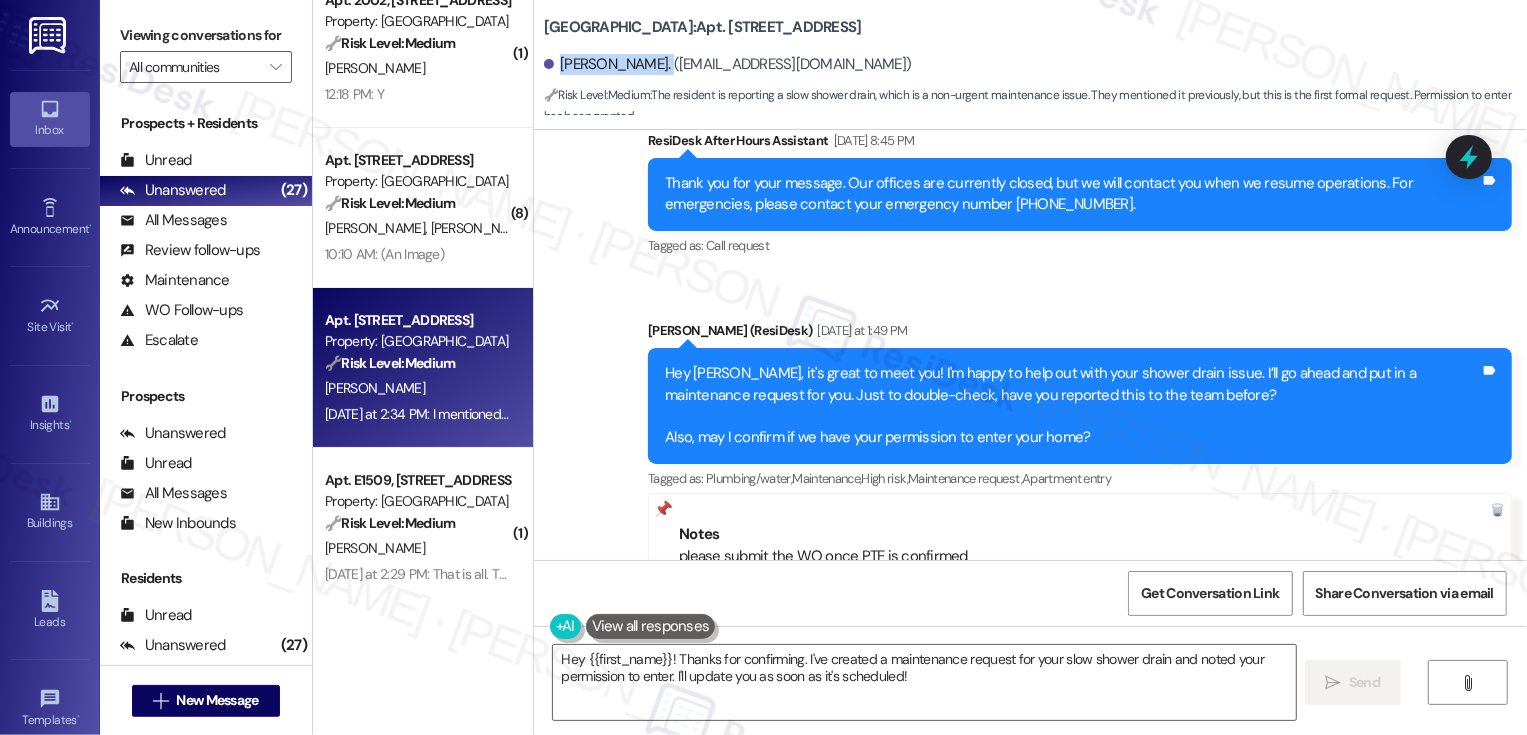 drag, startPoint x: 547, startPoint y: 63, endPoint x: 654, endPoint y: 65, distance: 107.01869 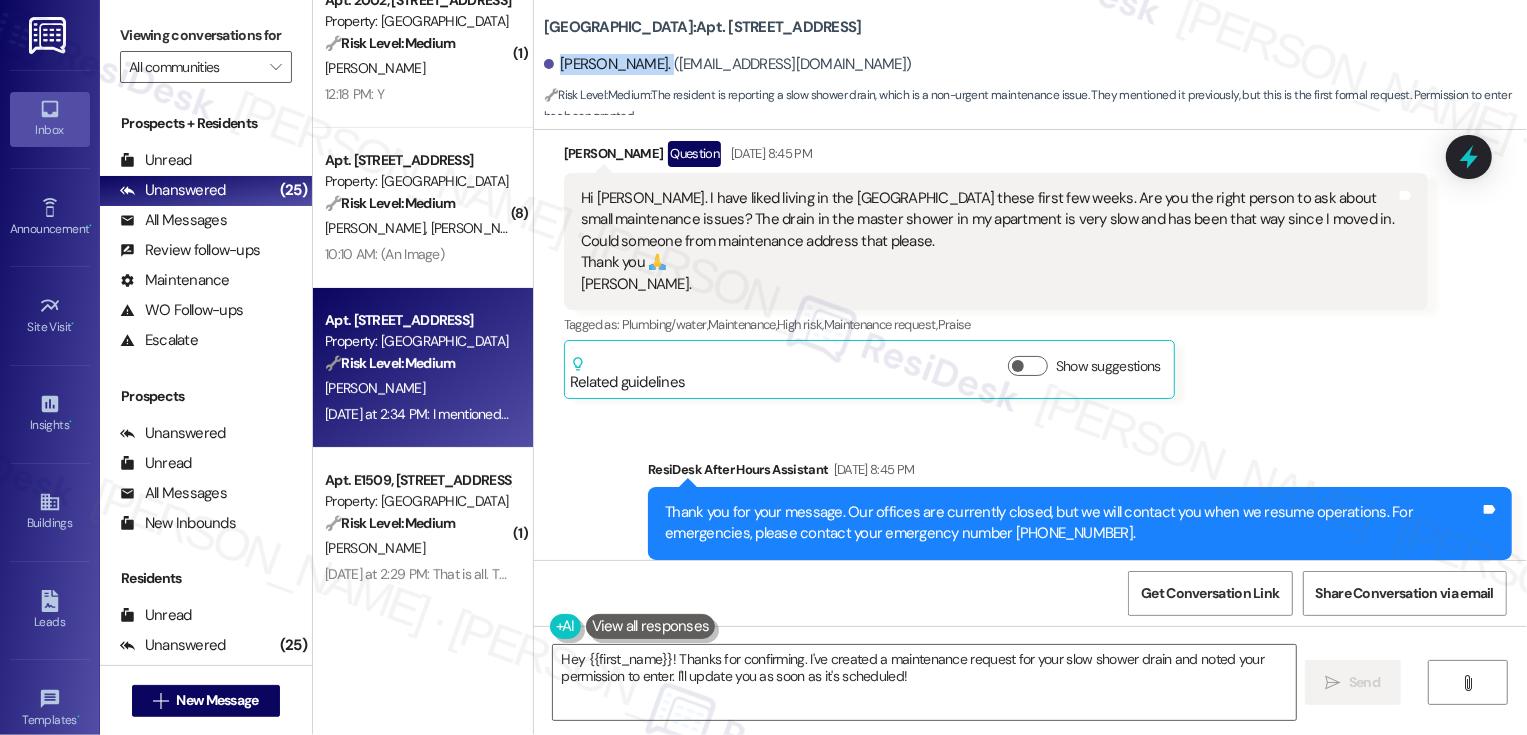 scroll, scrollTop: 342, scrollLeft: 0, axis: vertical 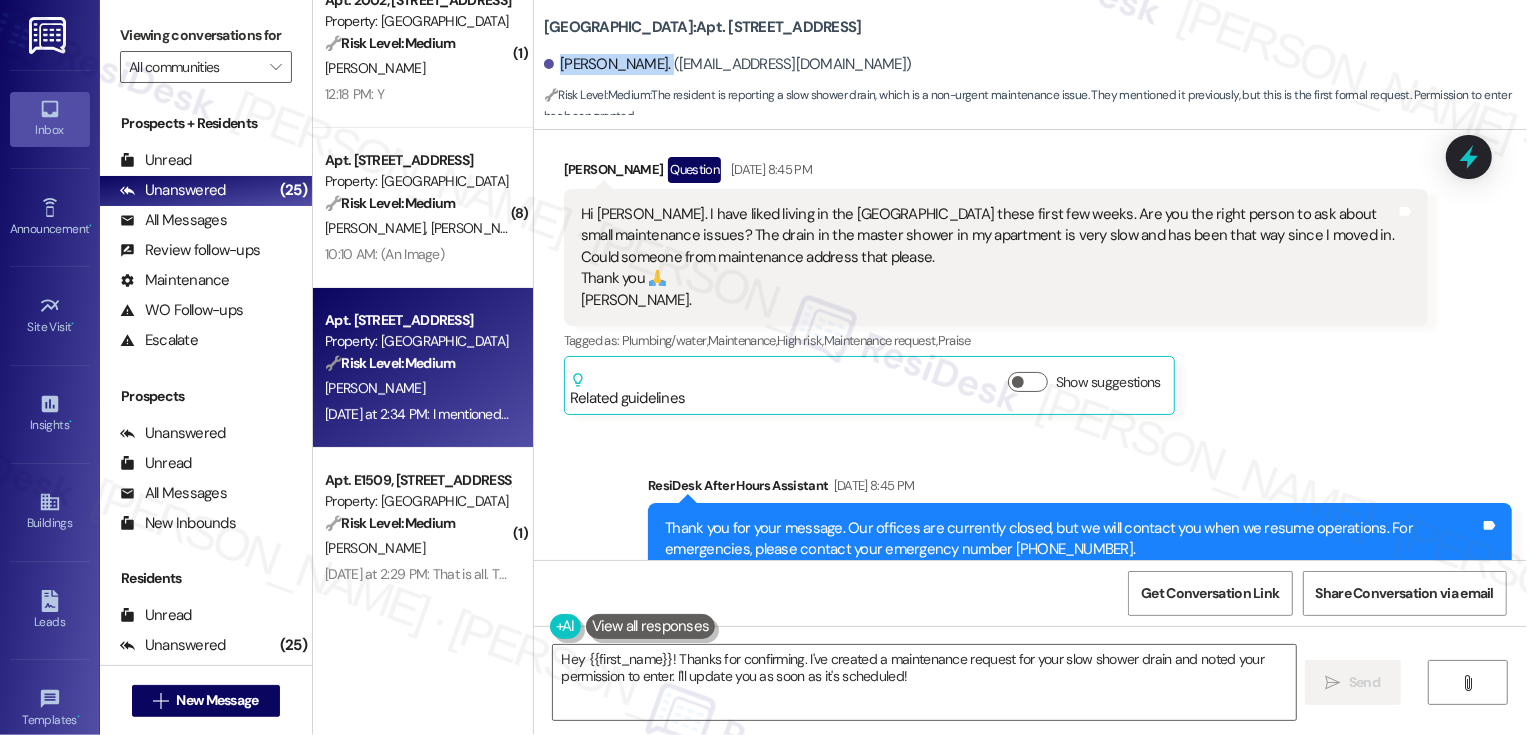 click on "Sent via SMS ResiDesk After Hours Assistant Jul 21, 2025 at 8:45 PM Thank you for your message. Our offices are currently closed, but we will contact you when we resume operations. For emergencies, please contact your emergency number 720-552-0536. Tags and notes Tagged as:   Call request Click to highlight conversations about Call request Sent via SMS Sarah   (ResiDesk) Yesterday at 1:49 PM Hey Thomas, it's great to meet you! I'm happy to help out with your shower drain issue. I’ll go ahead and put in a maintenance request for you. Just to double-check, have you reported this to the team before?
Also, may I confirm if we have your permission to enter your home? Tags and notes Tagged as:   Plumbing/water ,  Click to highlight conversations about Plumbing/water Maintenance ,  Click to highlight conversations about Maintenance High risk ,  Click to highlight conversations about High risk Maintenance request ,  Click to highlight conversations about Maintenance request Apartment entry Notes
----" at bounding box center (1030, 737) 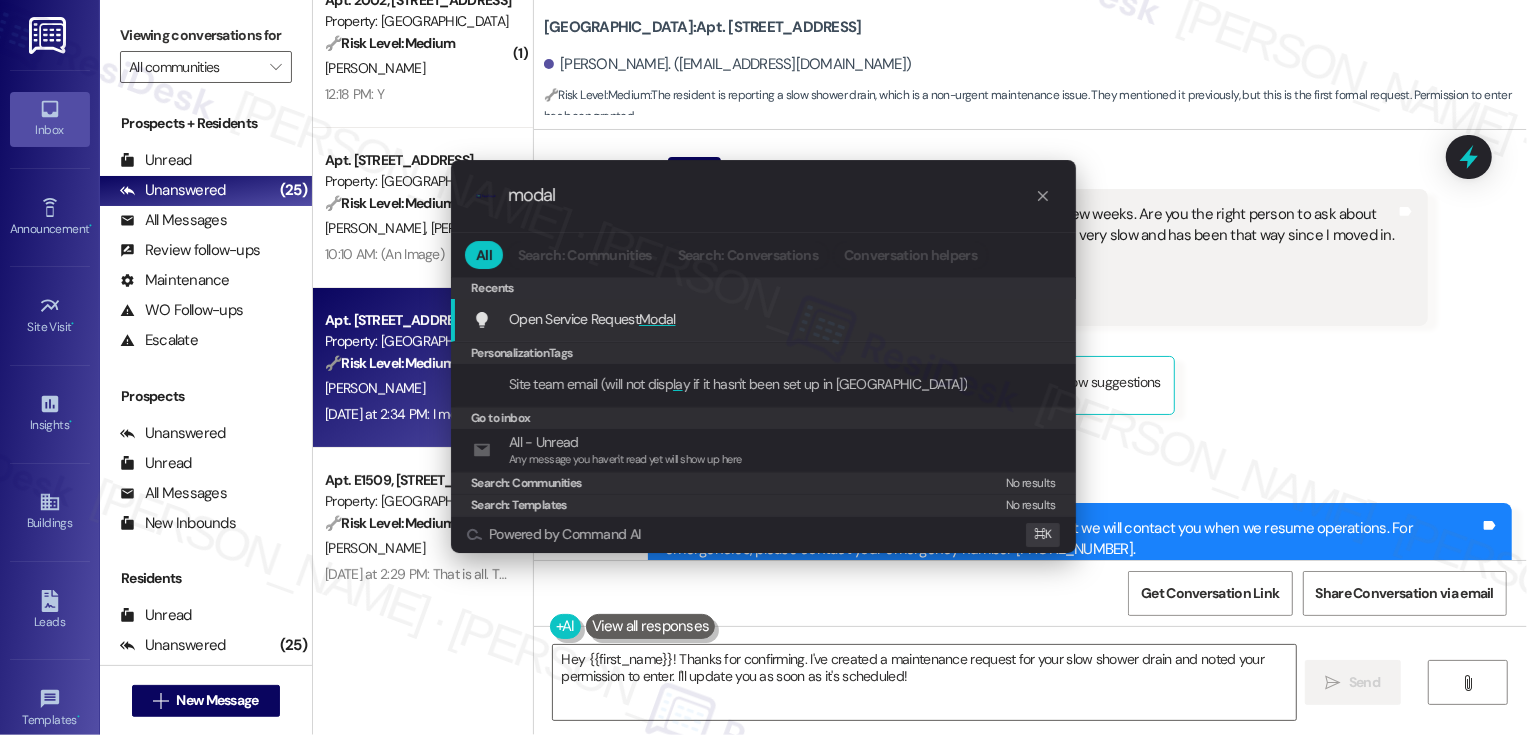 click on "Open Service Request  Modal Add shortcut" at bounding box center [763, 320] 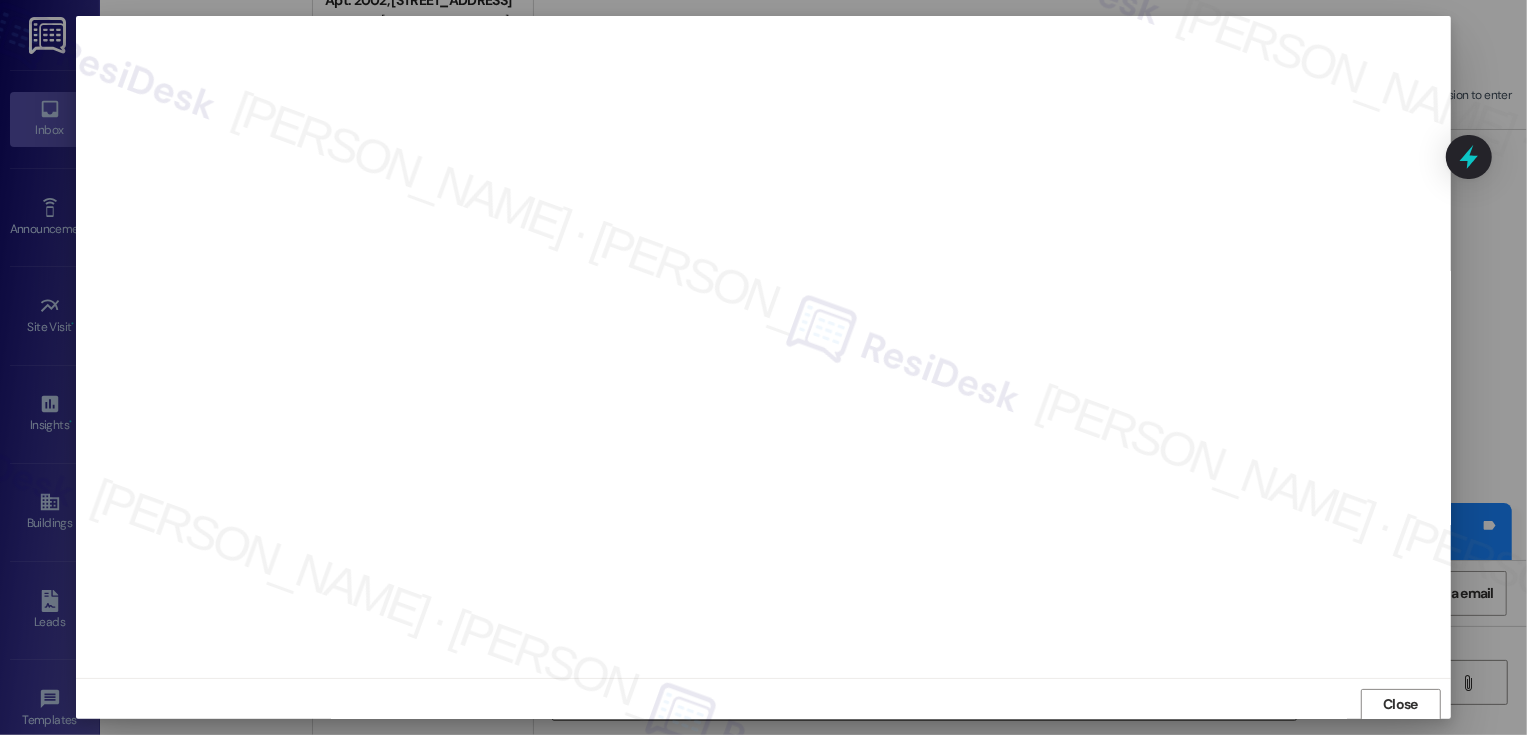 scroll, scrollTop: 1, scrollLeft: 0, axis: vertical 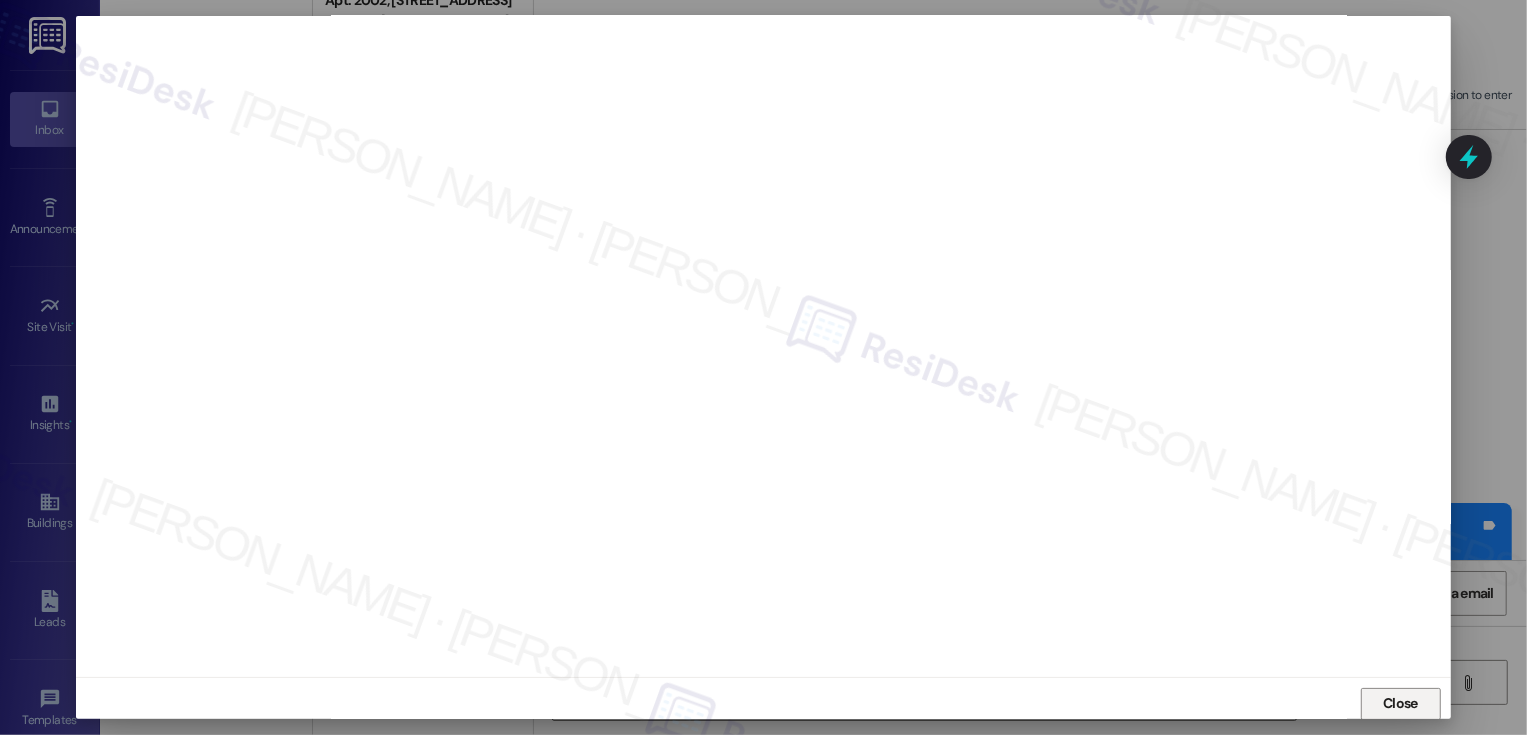 click on "Close" at bounding box center (1401, 704) 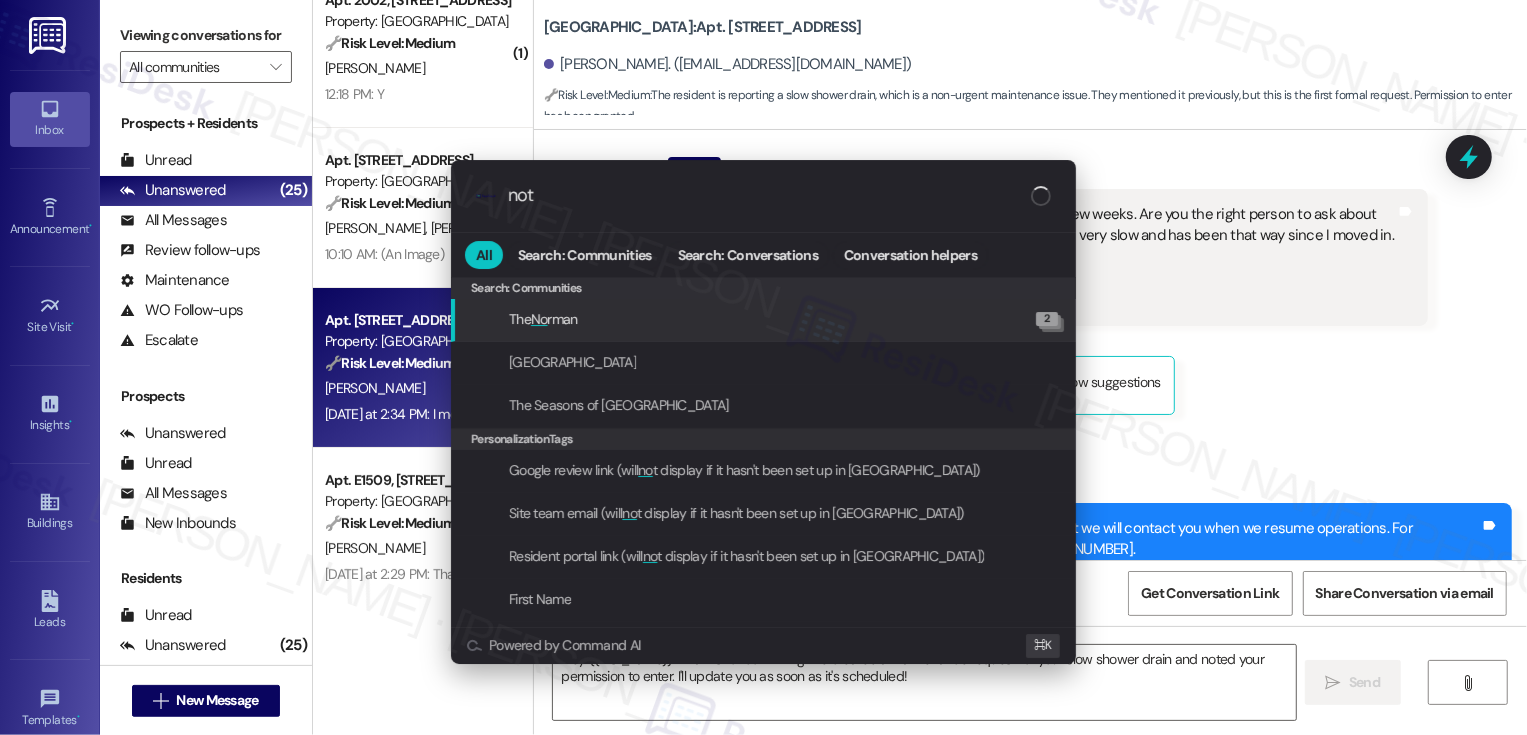 type on "note" 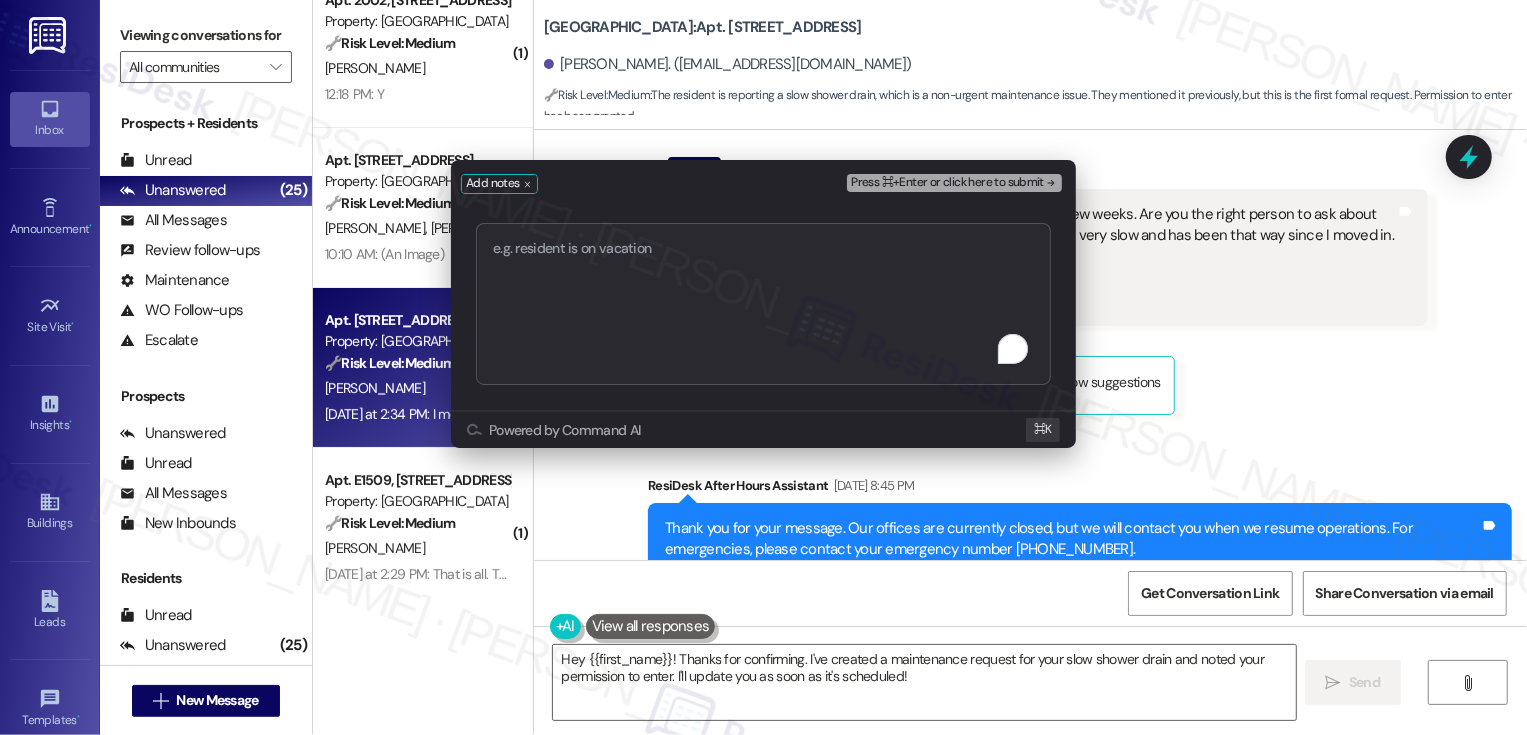 type on "Work order 71523" 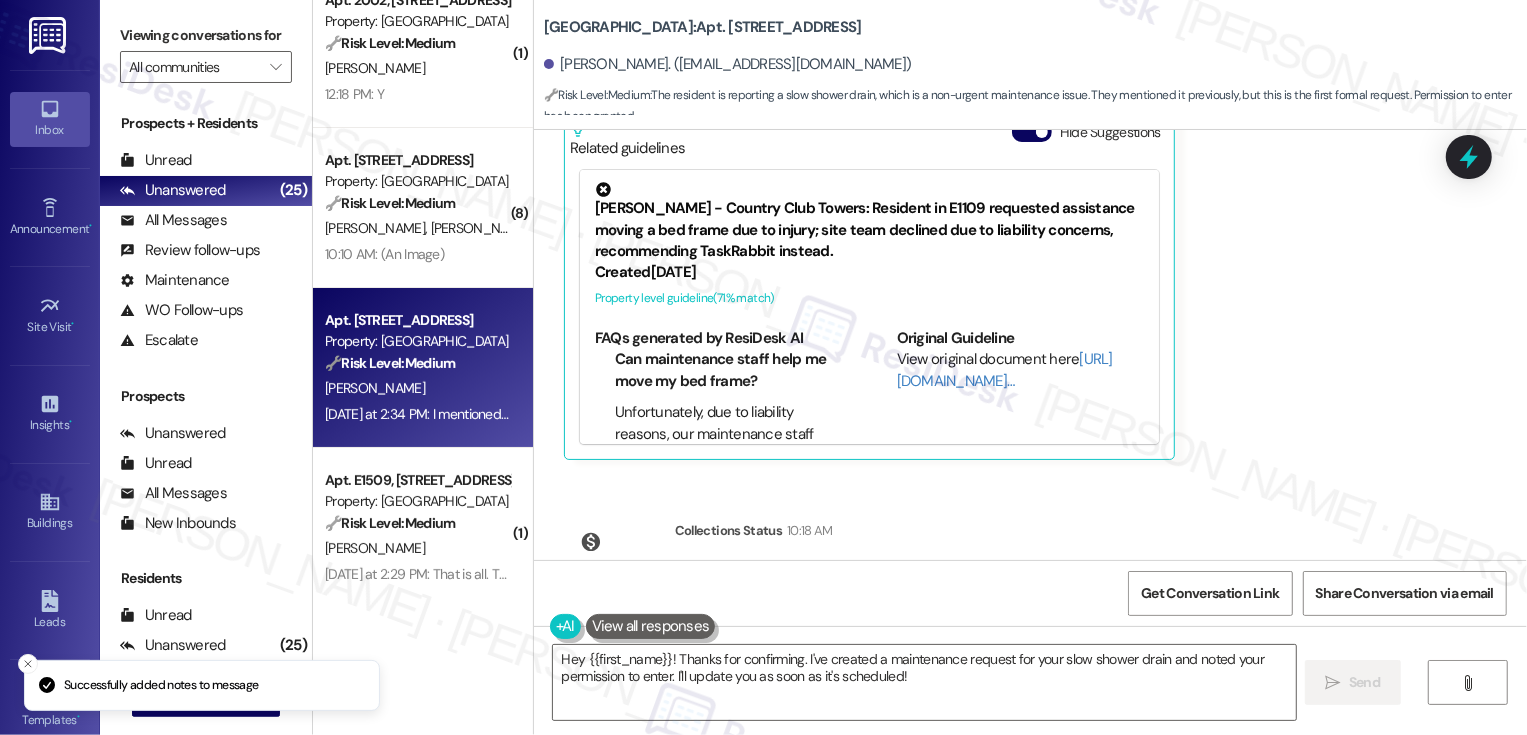 scroll, scrollTop: 1700, scrollLeft: 0, axis: vertical 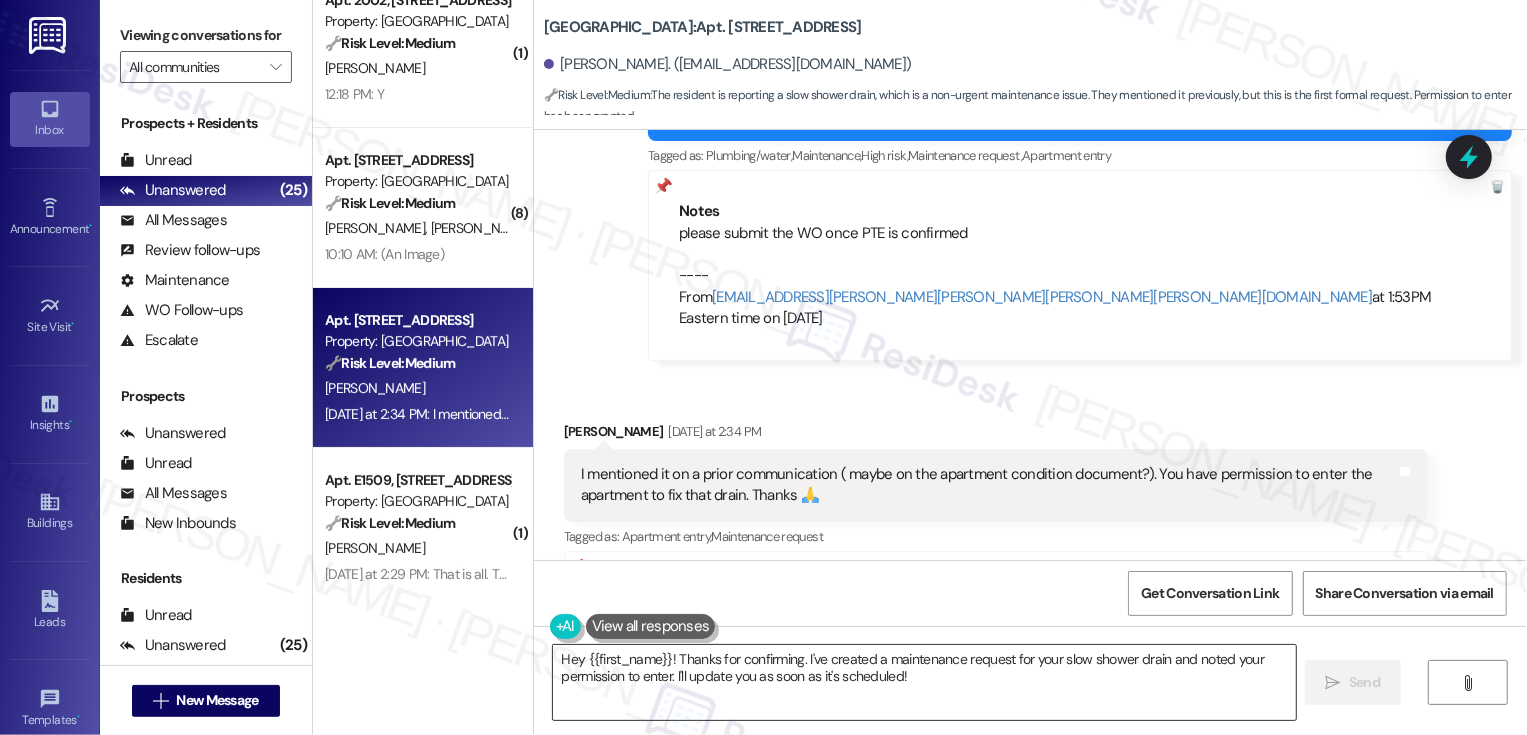click on "Hey {{first_name}}! Thanks for confirming. I've created a maintenance request for your slow shower drain and noted your permission to enter. I'll update you as soon as it's scheduled!" at bounding box center [924, 682] 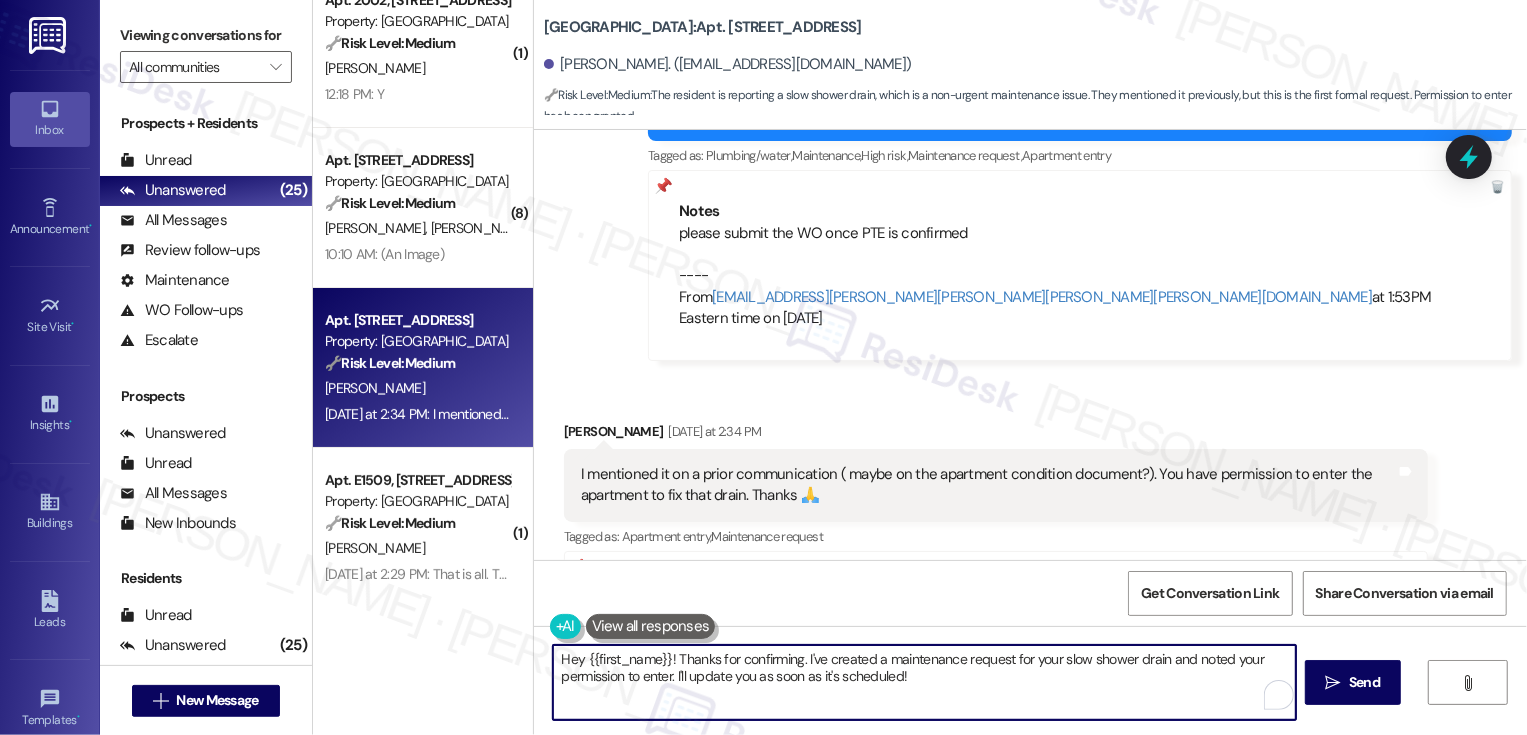 drag, startPoint x: 667, startPoint y: 657, endPoint x: 515, endPoint y: 648, distance: 152.26622 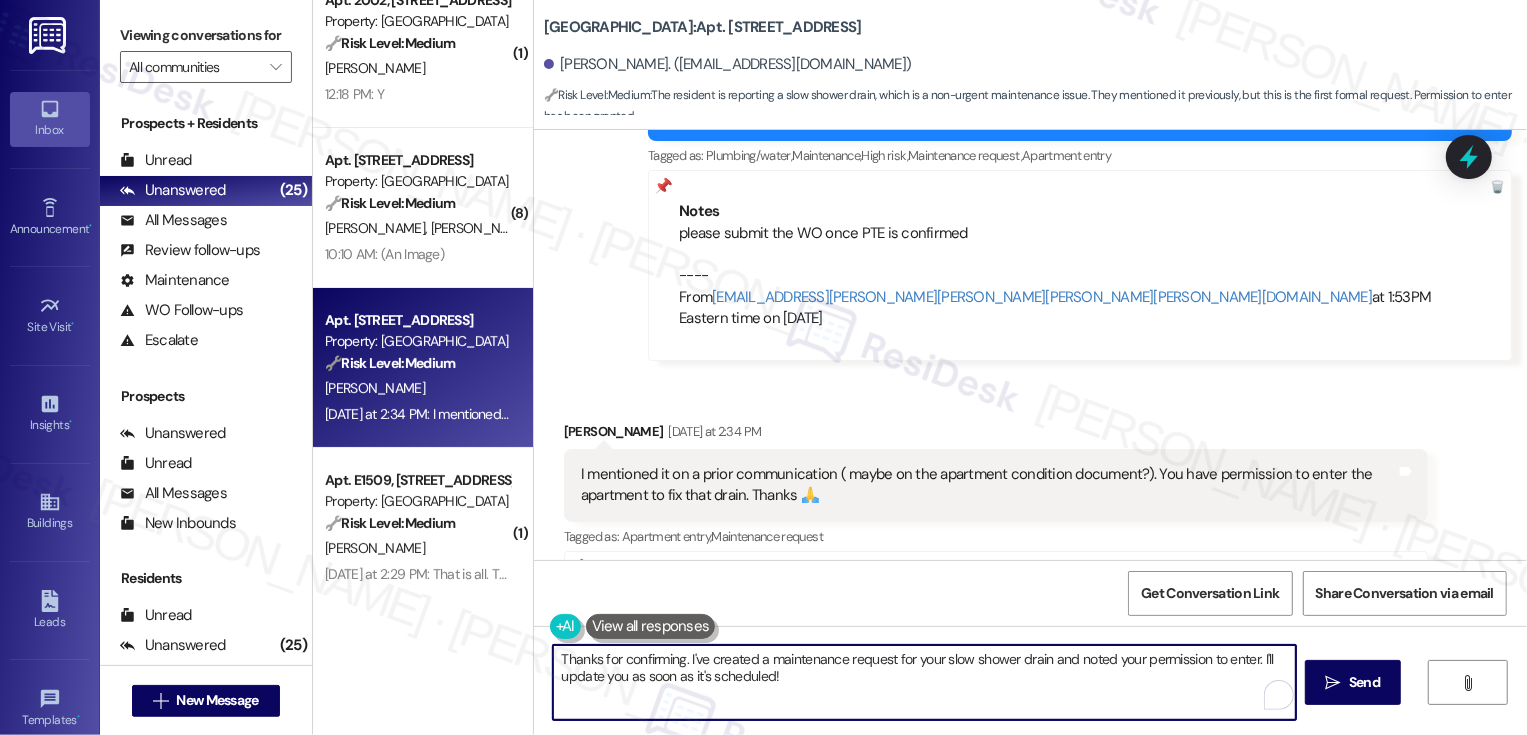 drag, startPoint x: 1251, startPoint y: 658, endPoint x: 1271, endPoint y: 675, distance: 26.24881 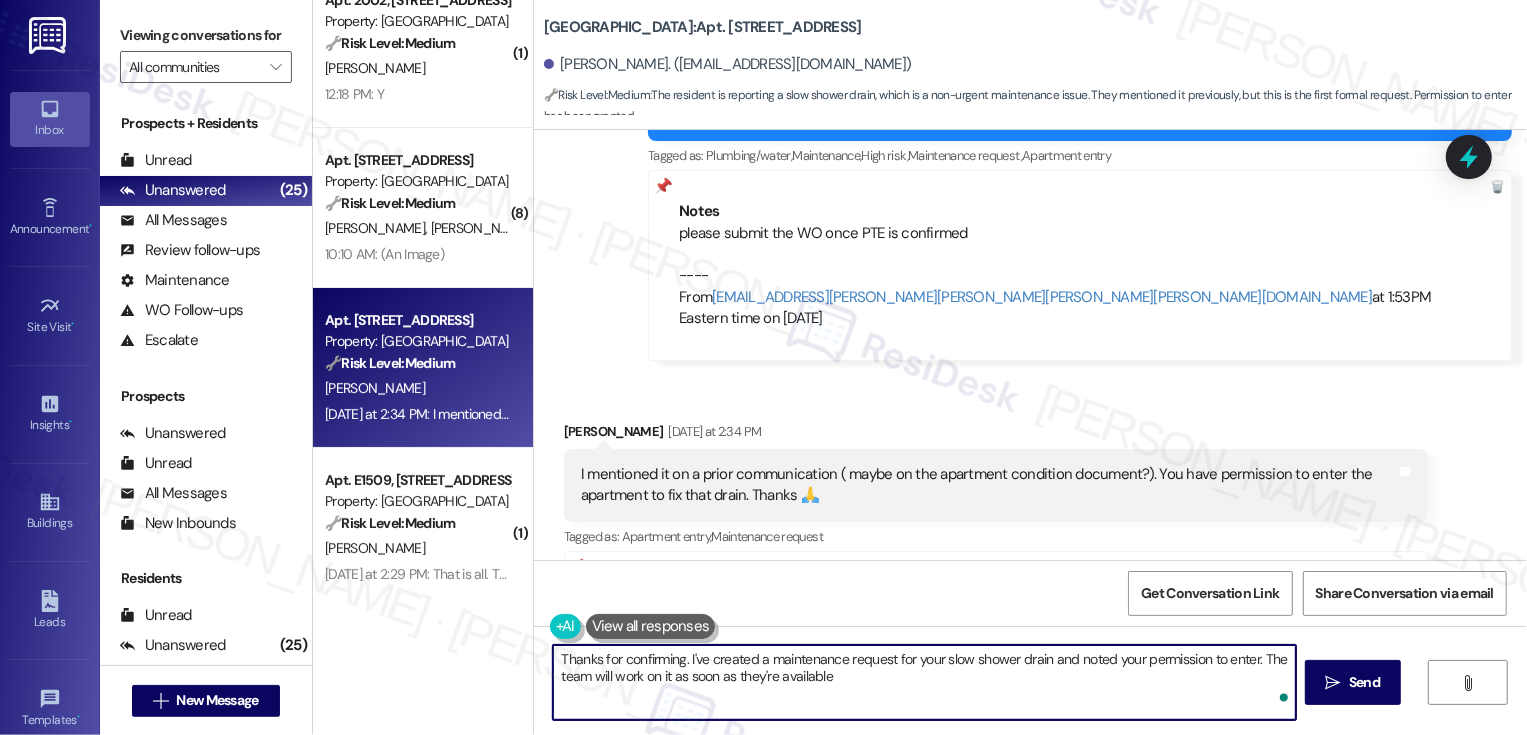 type on "Thanks for confirming. I've created a maintenance request for your slow shower drain and noted your permission to enter. The team will work on it as soon as they're available." 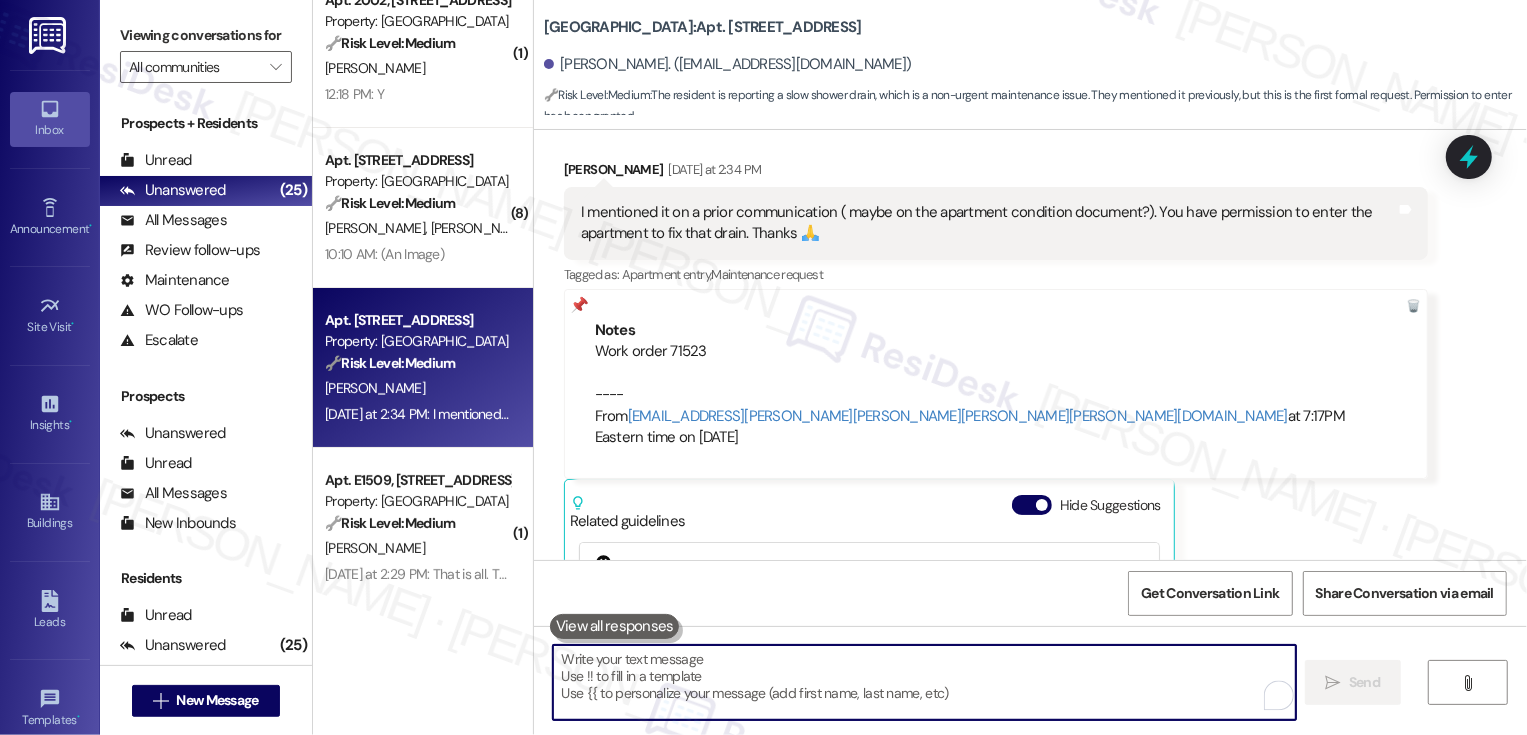 scroll, scrollTop: 1516, scrollLeft: 0, axis: vertical 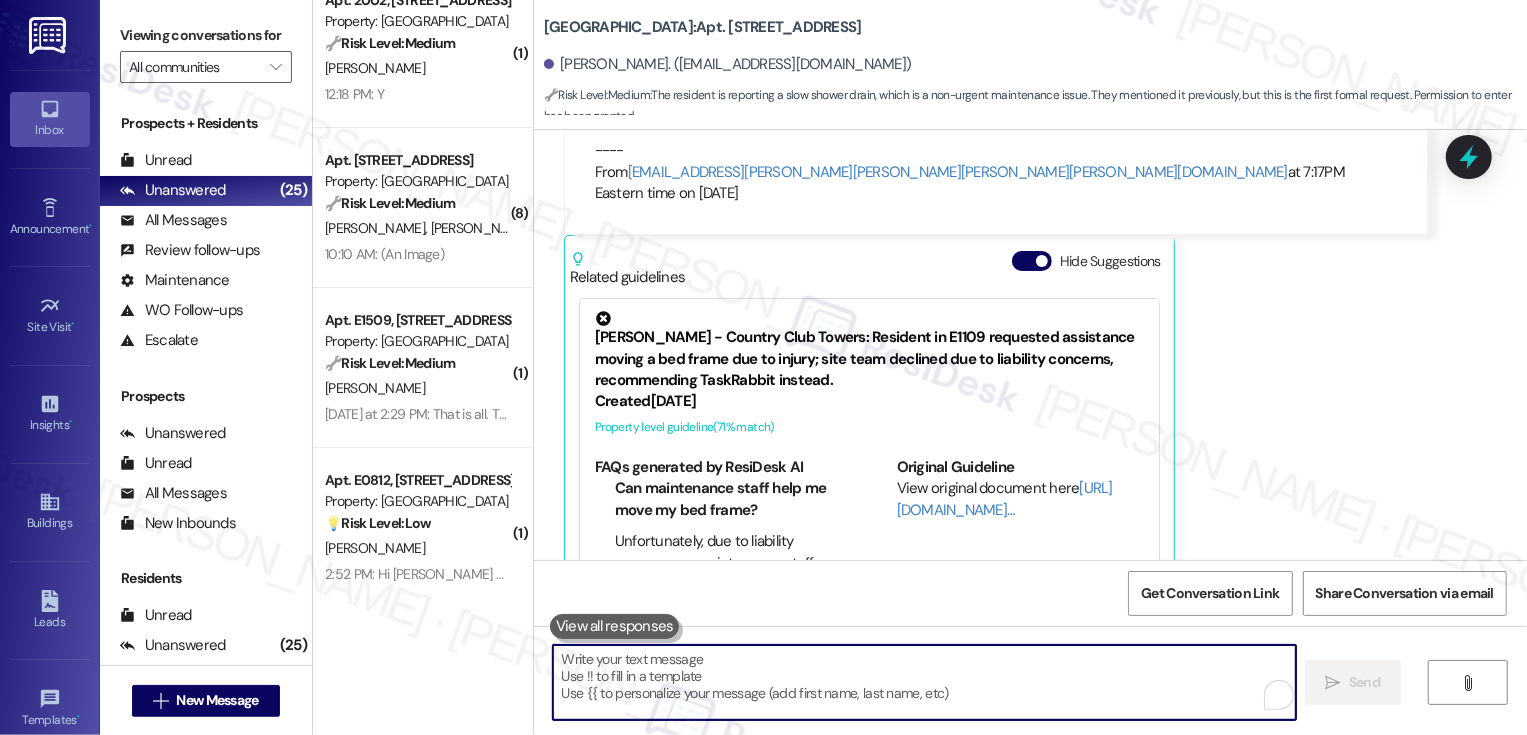 type 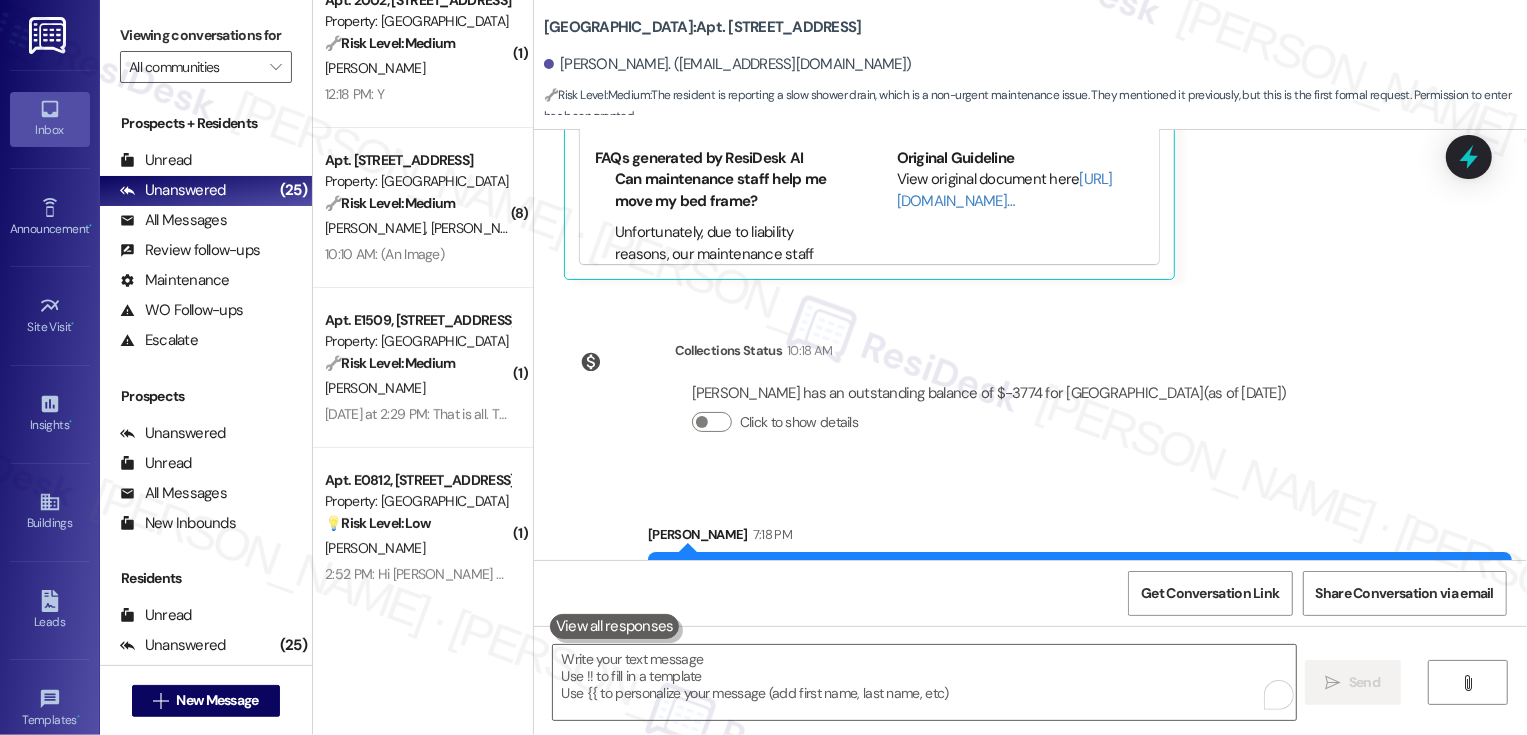 scroll, scrollTop: 1861, scrollLeft: 0, axis: vertical 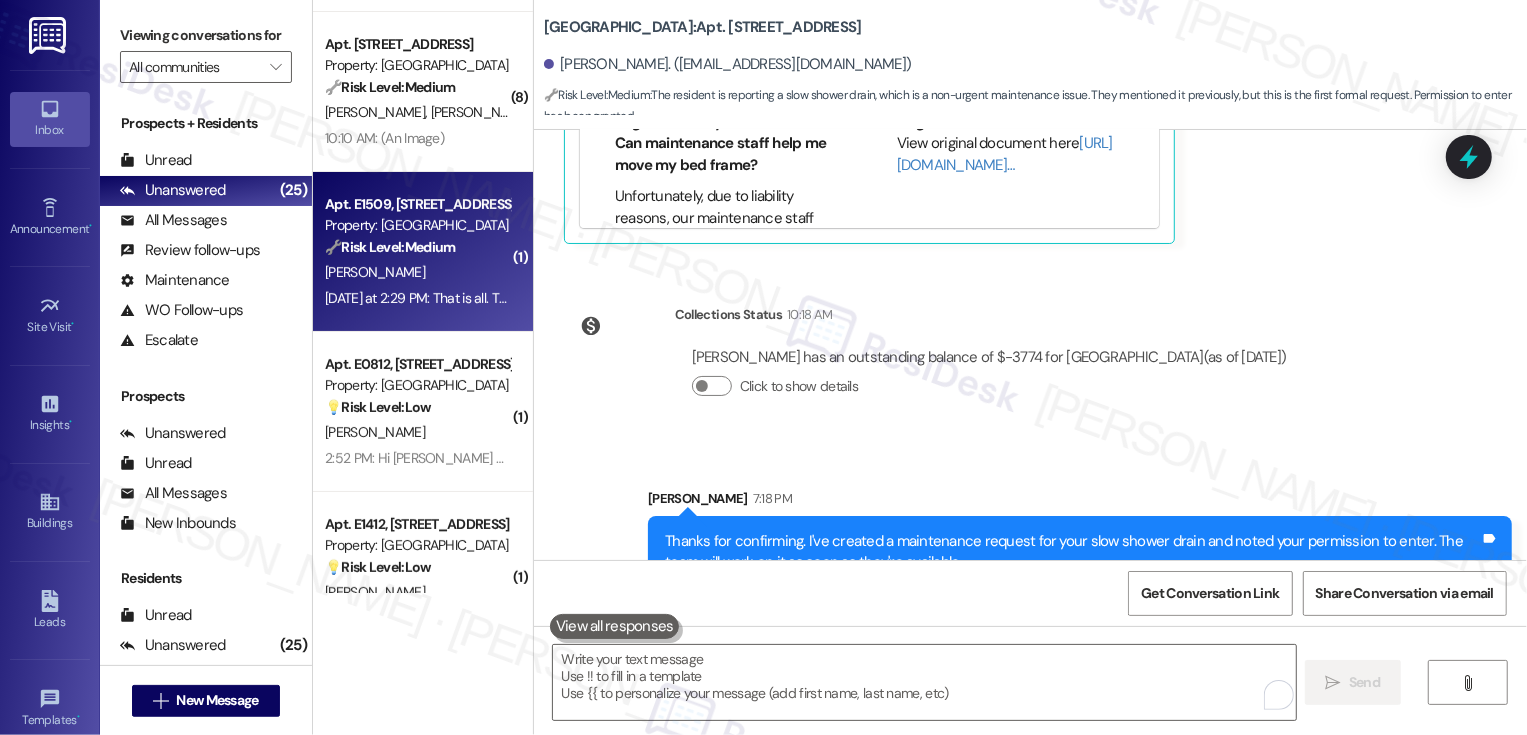 click on "Yesterday at 2:29 PM: That is all. Thank you for listening and passing it along!  Yesterday at 2:29 PM: That is all. Thank you for listening and passing it along!" at bounding box center [417, 298] 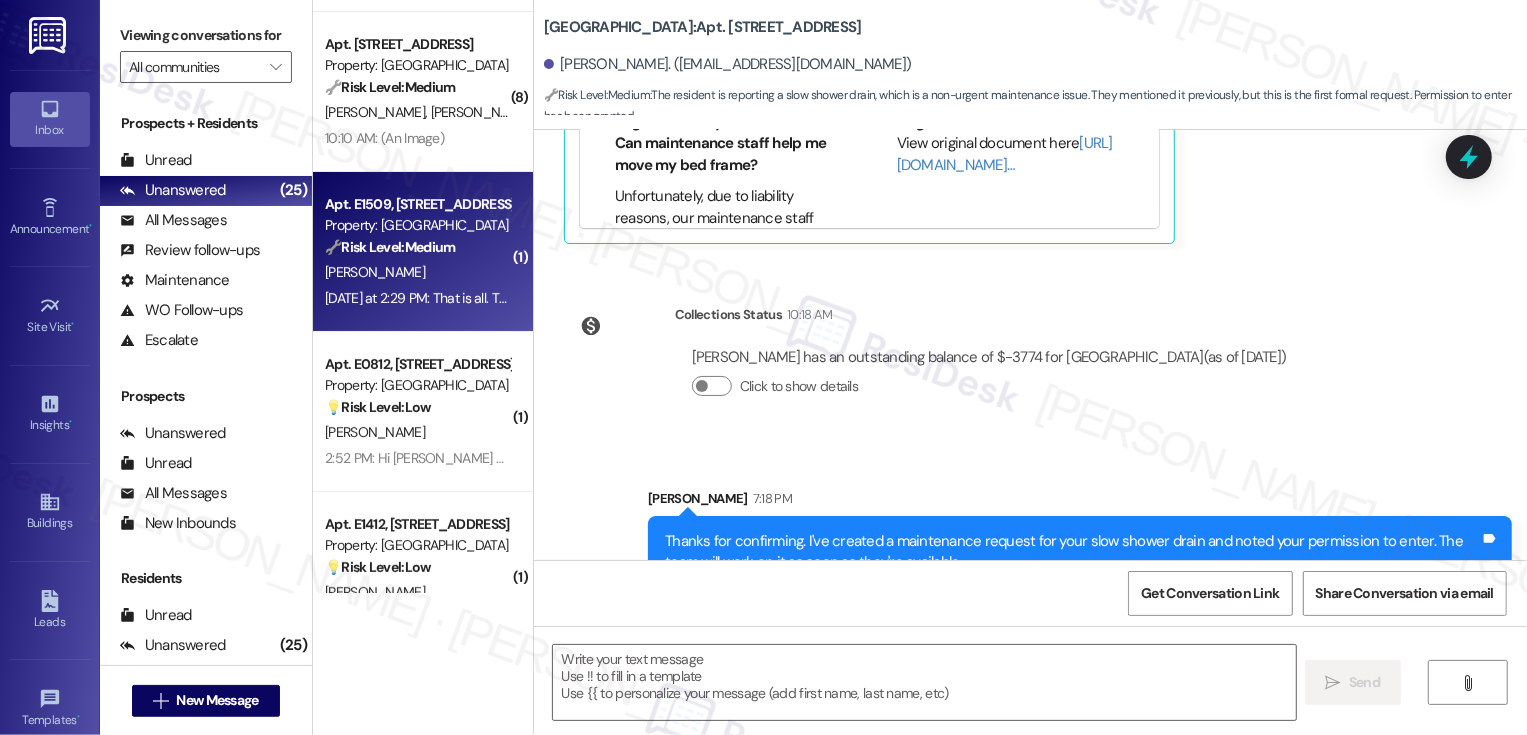 click on "Yesterday at 2:29 PM: That is all. Thank you for listening and passing it along!  Yesterday at 2:29 PM: That is all. Thank you for listening and passing it along!" at bounding box center [417, 298] 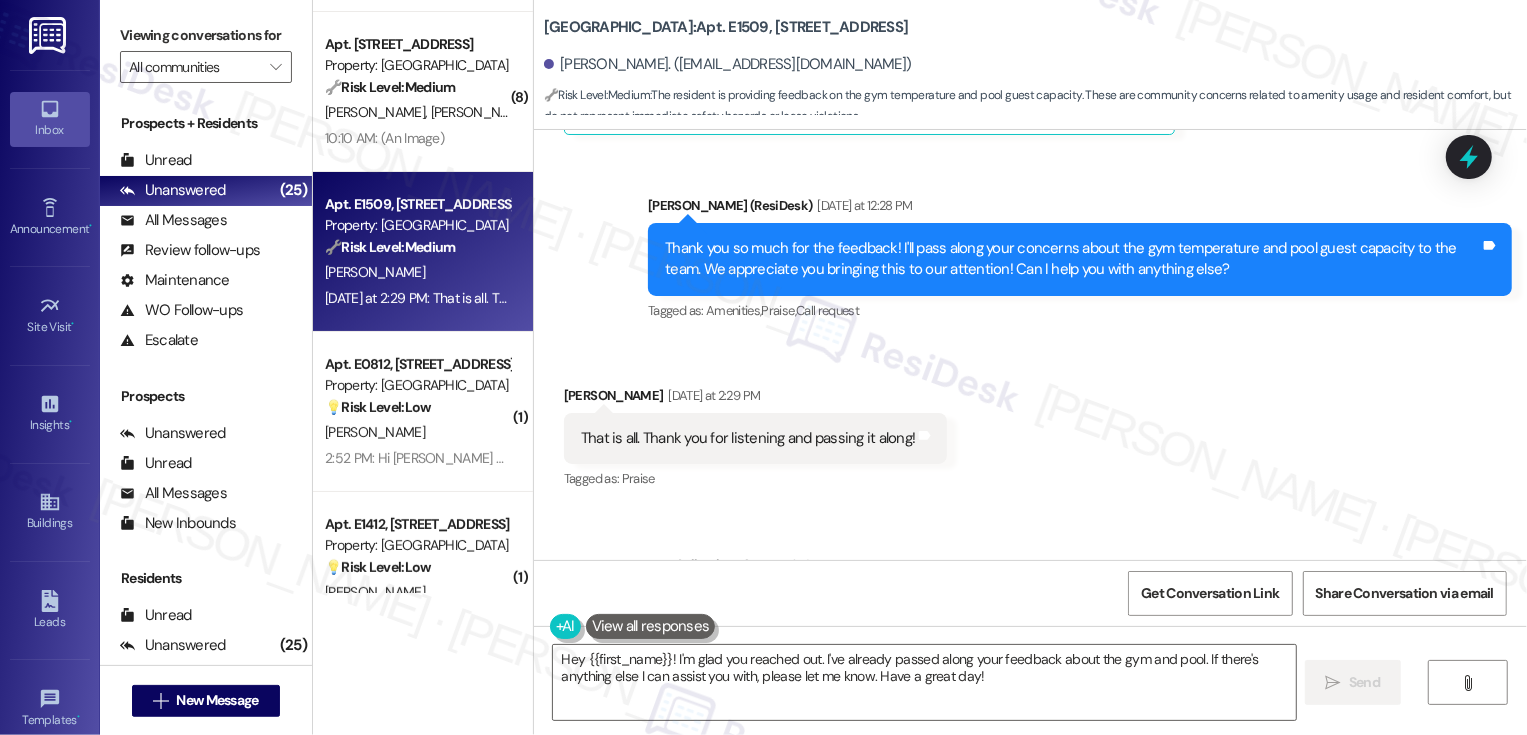 scroll, scrollTop: 1195, scrollLeft: 0, axis: vertical 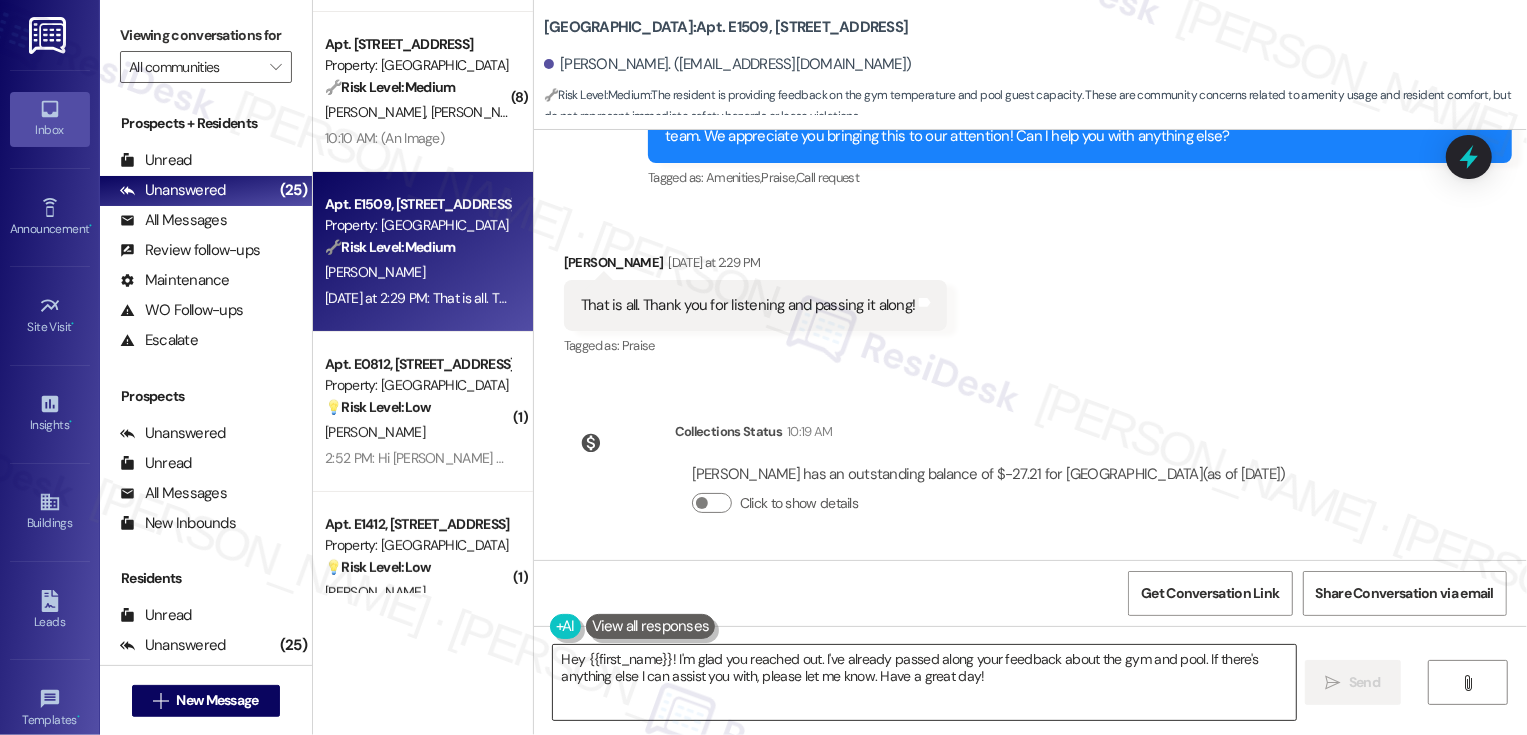 click on "Hey {{first_name}}! I'm glad you reached out. I've already passed along your feedback about the gym and pool. If there's anything else I can assist you with, please let me know. Have a great day!" at bounding box center (924, 682) 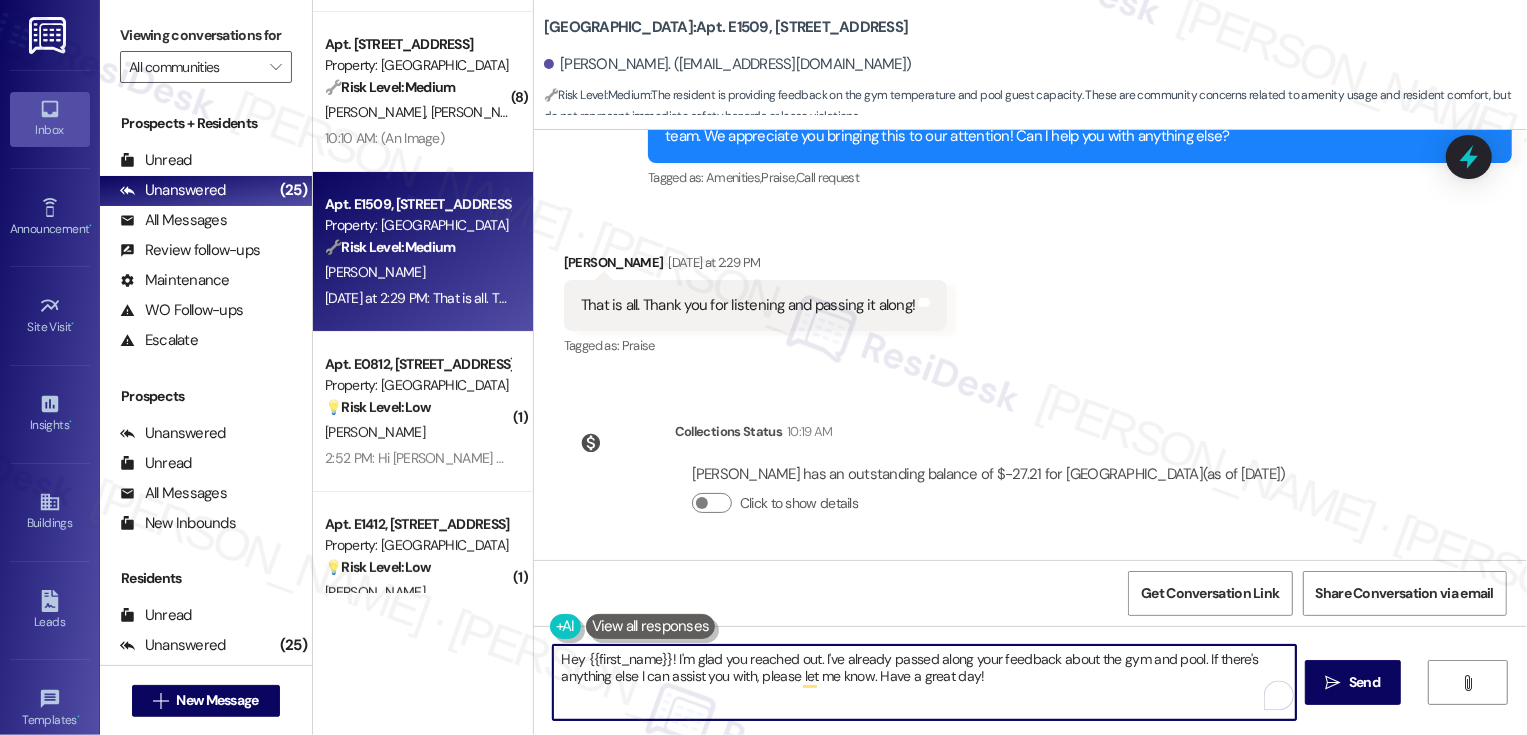 drag, startPoint x: 666, startPoint y: 659, endPoint x: 473, endPoint y: 660, distance: 193.0026 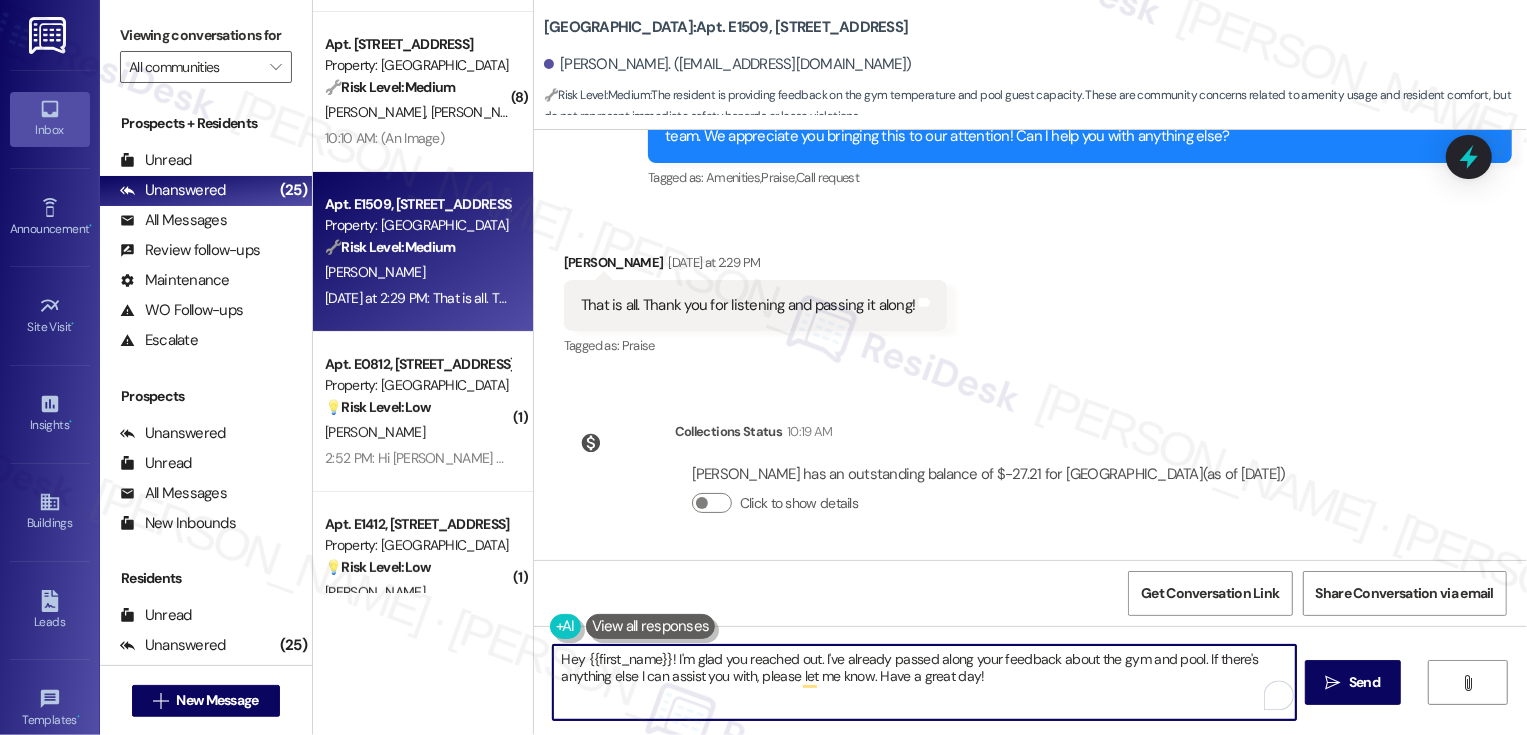 click on "( 1 ) Apt. 2002, 1001 E. Bayaud Ave Property: Bayaud Tower 🔧  Risk Level:  Medium The resident responded 'Y' to confirm that the HVAC work order was completed to their satisfaction. This indicates a successful resolution and no further action is needed beyond documentation. A. Chiarello 12:18 PM: Y 12:18 PM: Y ( 8 ) Apt. W3005, 1101 East Bayaud Avenue Property: Country Club Towers 🔧  Risk Level:  Medium The resident is providing detailed location information, likely related to a parking issue or maintenance request within the parking structure. Without further context indicating an immediate hazard or urgent need, this falls under non-urgent maintenance or community concern. A. Greer B. Smith 10:10 AM: (An Image) 10:10 AM: (An Image) Apt. E1509, 1101 East Bayaud Avenue Property: Country Club Towers 🔧  Risk Level:  Medium B. Barker Yesterday at 2:29 PM: That is all. Thank you for listening and passing it along!  Yesterday at 2:29 PM: That is all. Thank you for listening and passing it along!  ( 1 ) (" at bounding box center (920, 367) 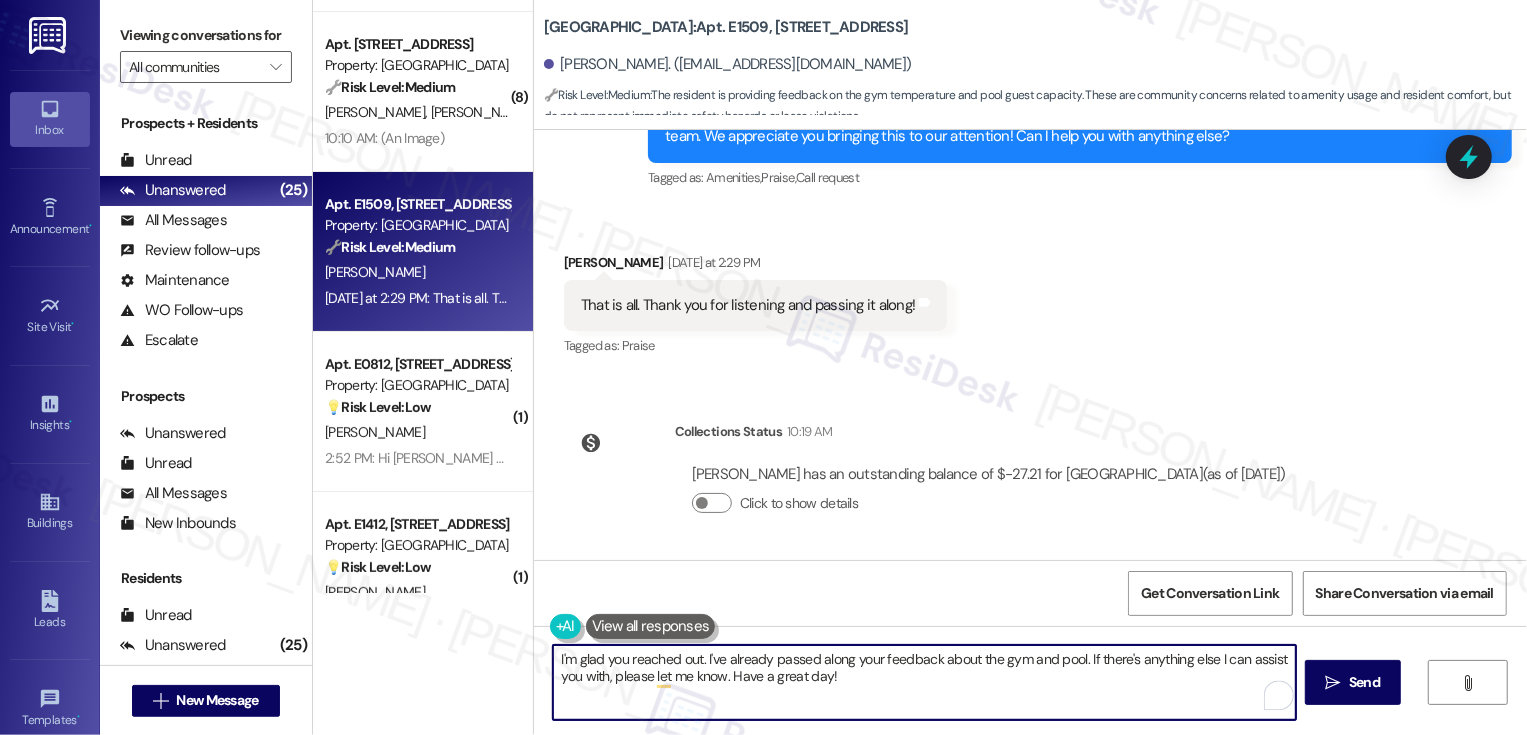 click on "I'm glad you reached out. I've already passed along your feedback about the gym and pool. If there's anything else I can assist you with, please let me know. Have a great day!" at bounding box center (924, 682) 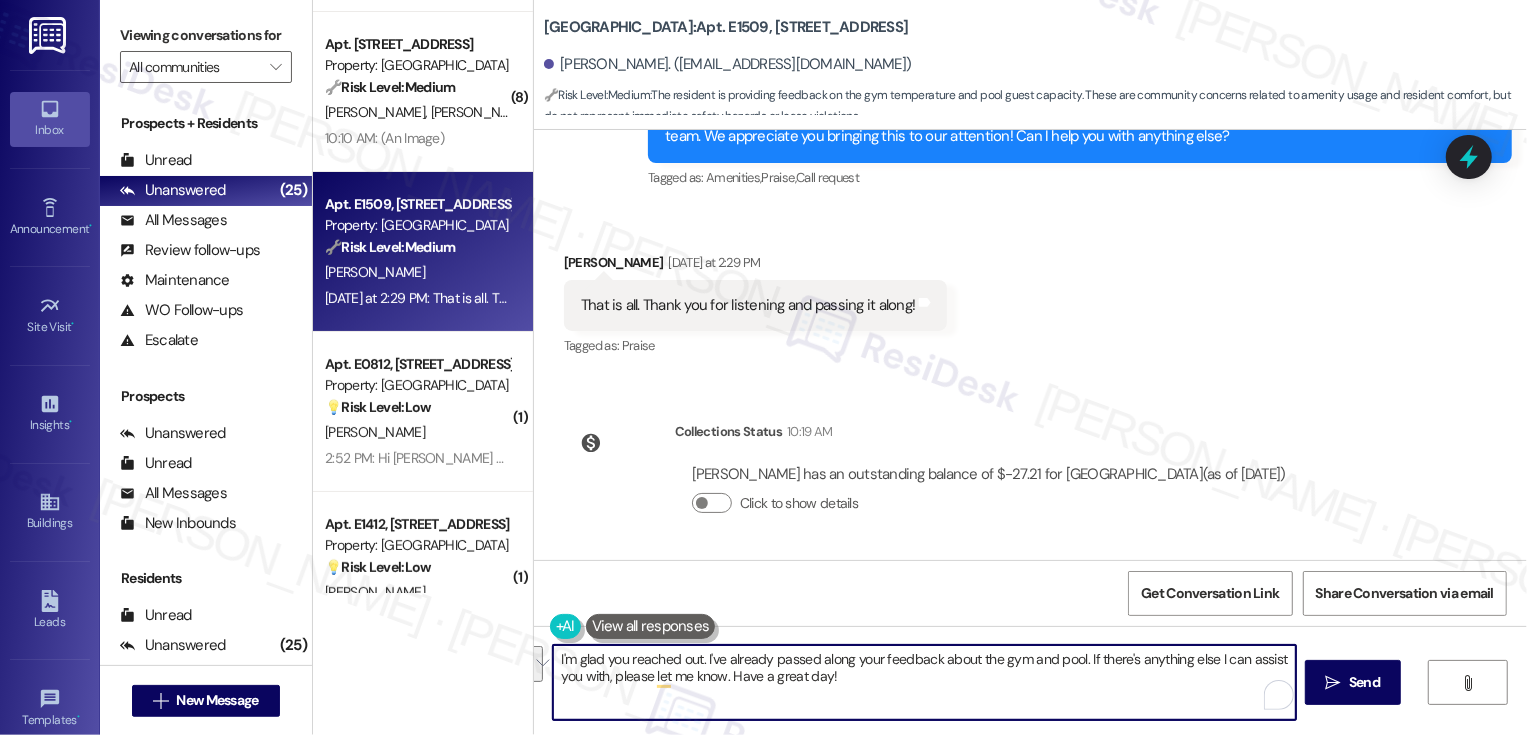 drag, startPoint x: 694, startPoint y: 659, endPoint x: 1109, endPoint y: 669, distance: 415.12045 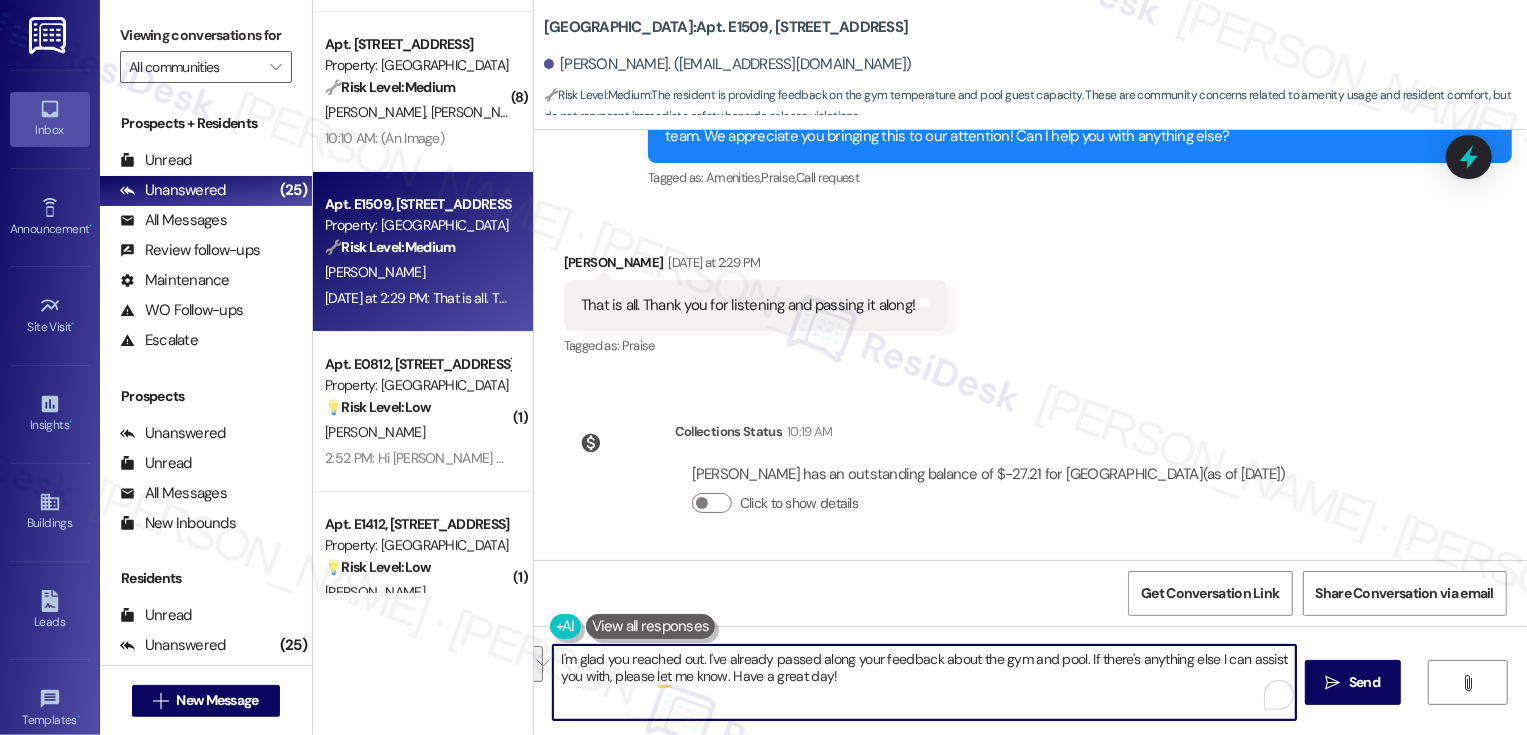click on "I'm glad you reached out. I've already passed along your feedback about the gym and pool. If there's anything else I can assist you with, please let me know. Have a great day!" at bounding box center (924, 682) 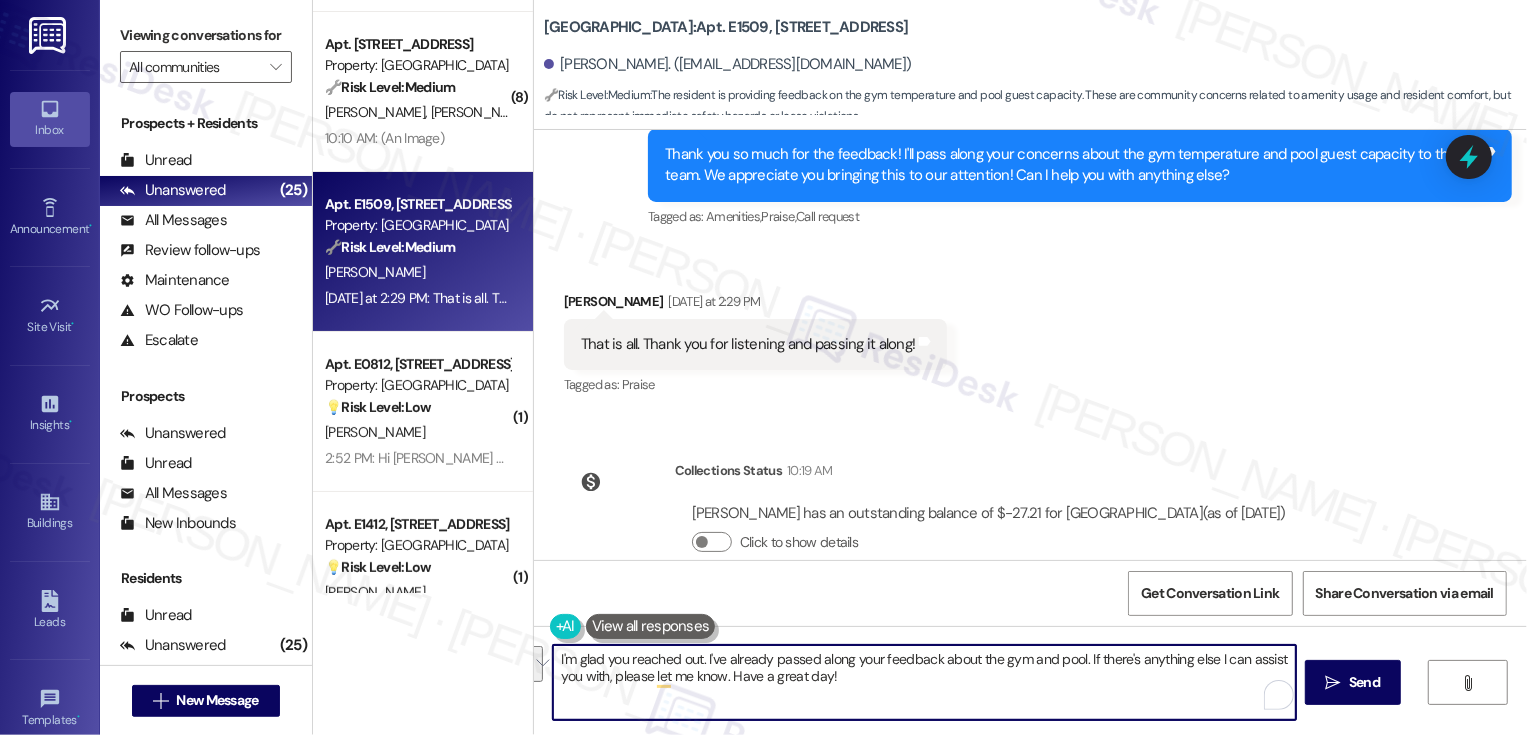 scroll, scrollTop: 1155, scrollLeft: 0, axis: vertical 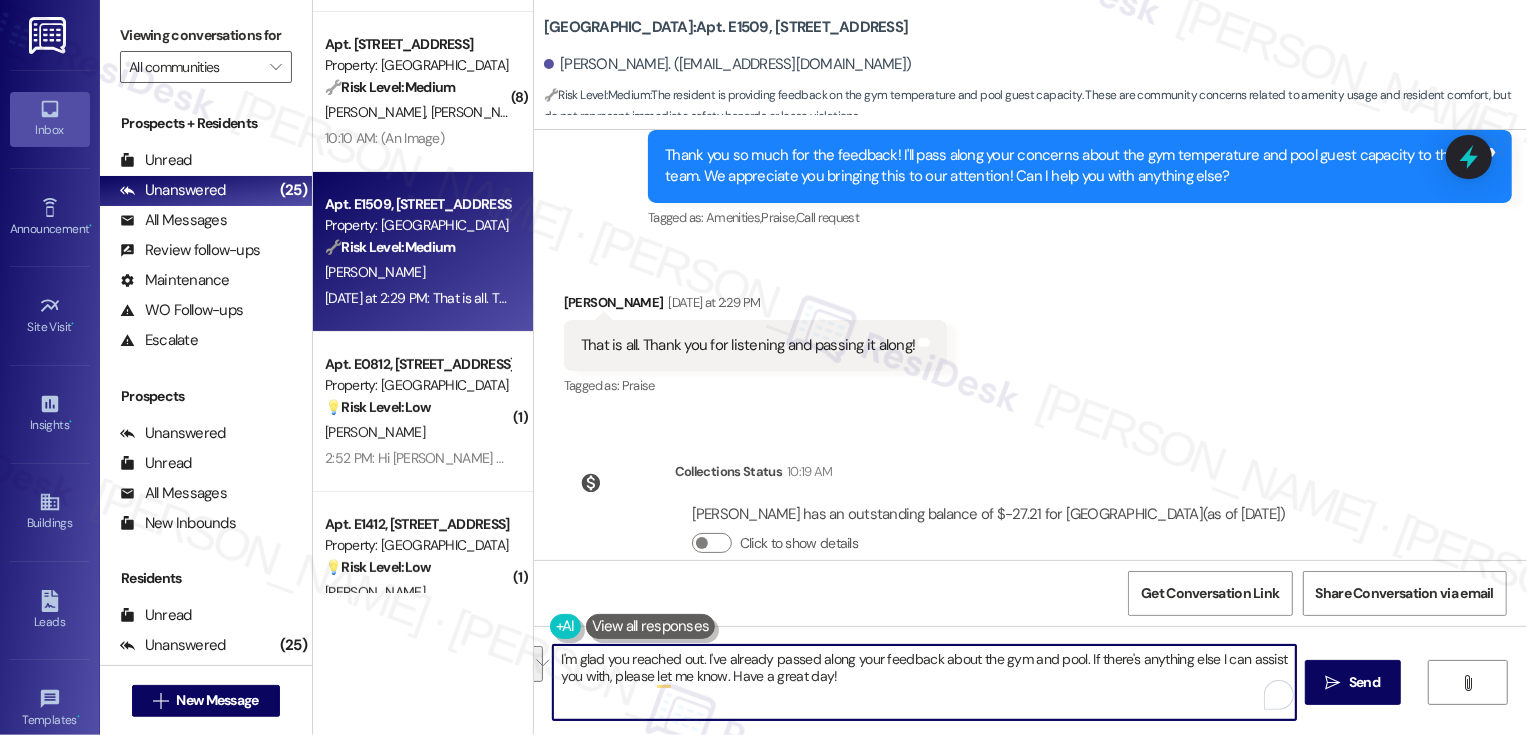 click on "I'm glad you reached out. I've already passed along your feedback about the gym and pool. If there's anything else I can assist you with, please let me know. Have a great day!" at bounding box center [924, 682] 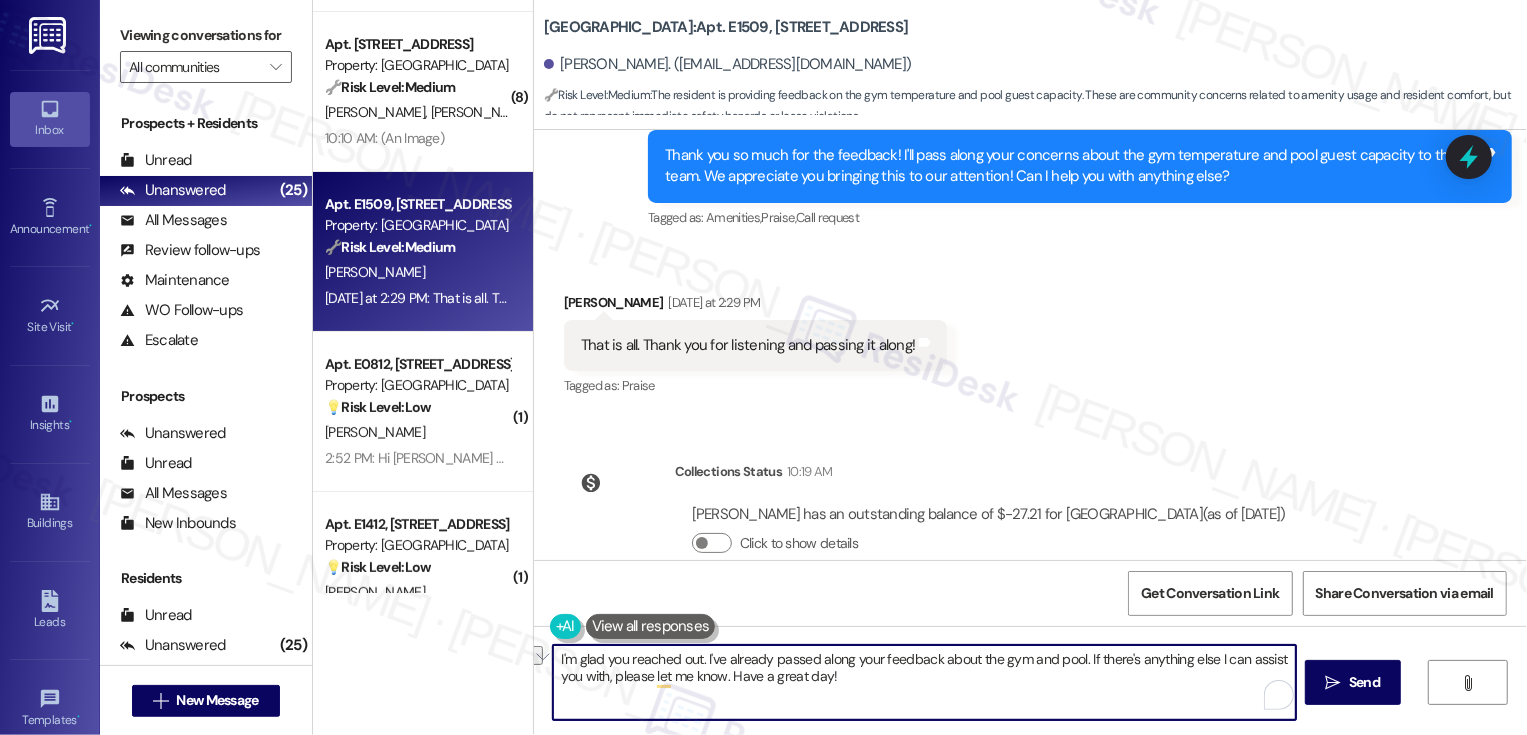 drag, startPoint x: 1074, startPoint y: 660, endPoint x: 696, endPoint y: 658, distance: 378.00528 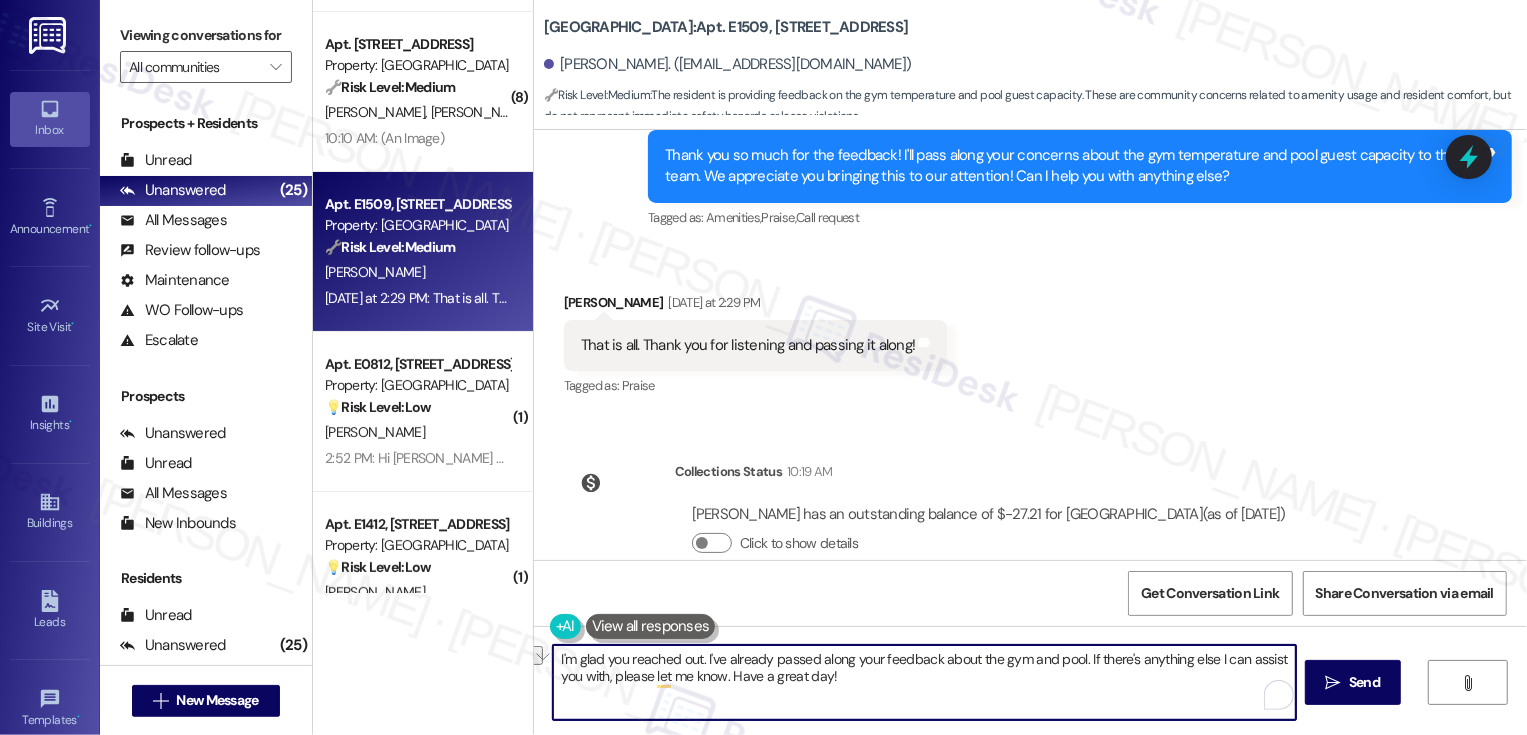 click on "I'm glad you reached out. I've already passed along your feedback about the gym and pool. If there's anything else I can assist you with, please let me know. Have a great day!" at bounding box center [924, 682] 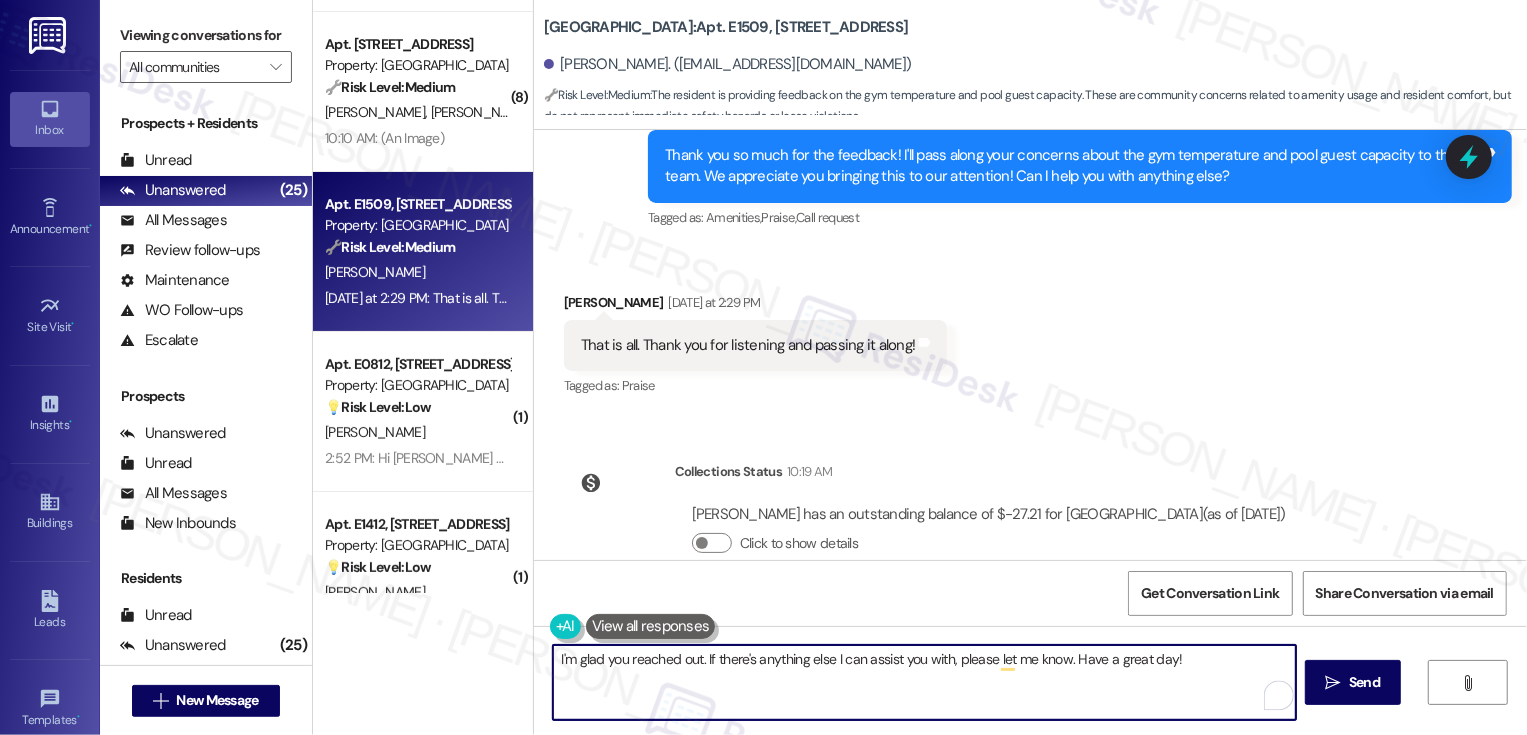 click on "I'm glad you reached out. If there's anything else I can assist you with, please let me know. Have a great day!" at bounding box center [924, 682] 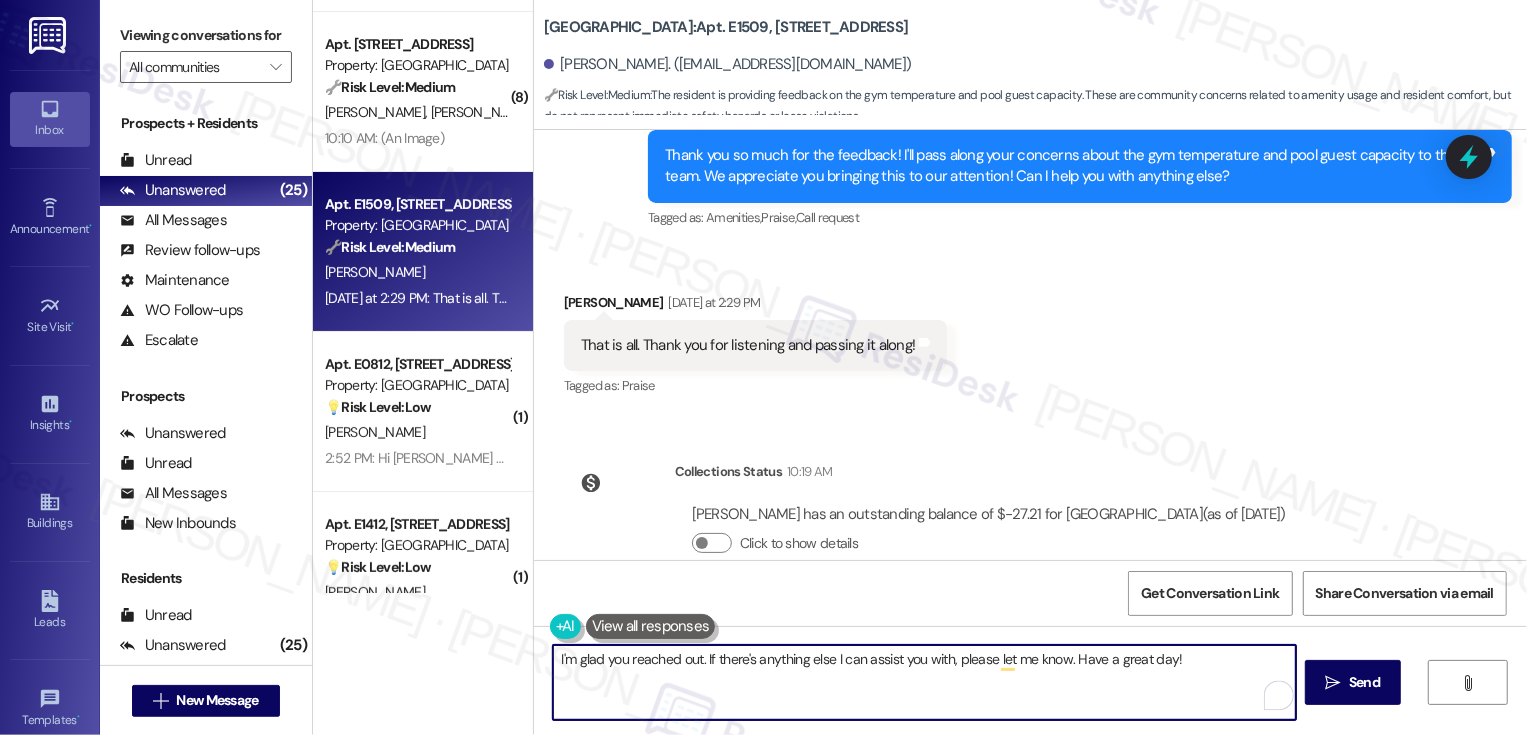 click on "I'm glad you reached out. If there's anything else I can assist you with, please let me know. Have a great day!" at bounding box center [924, 682] 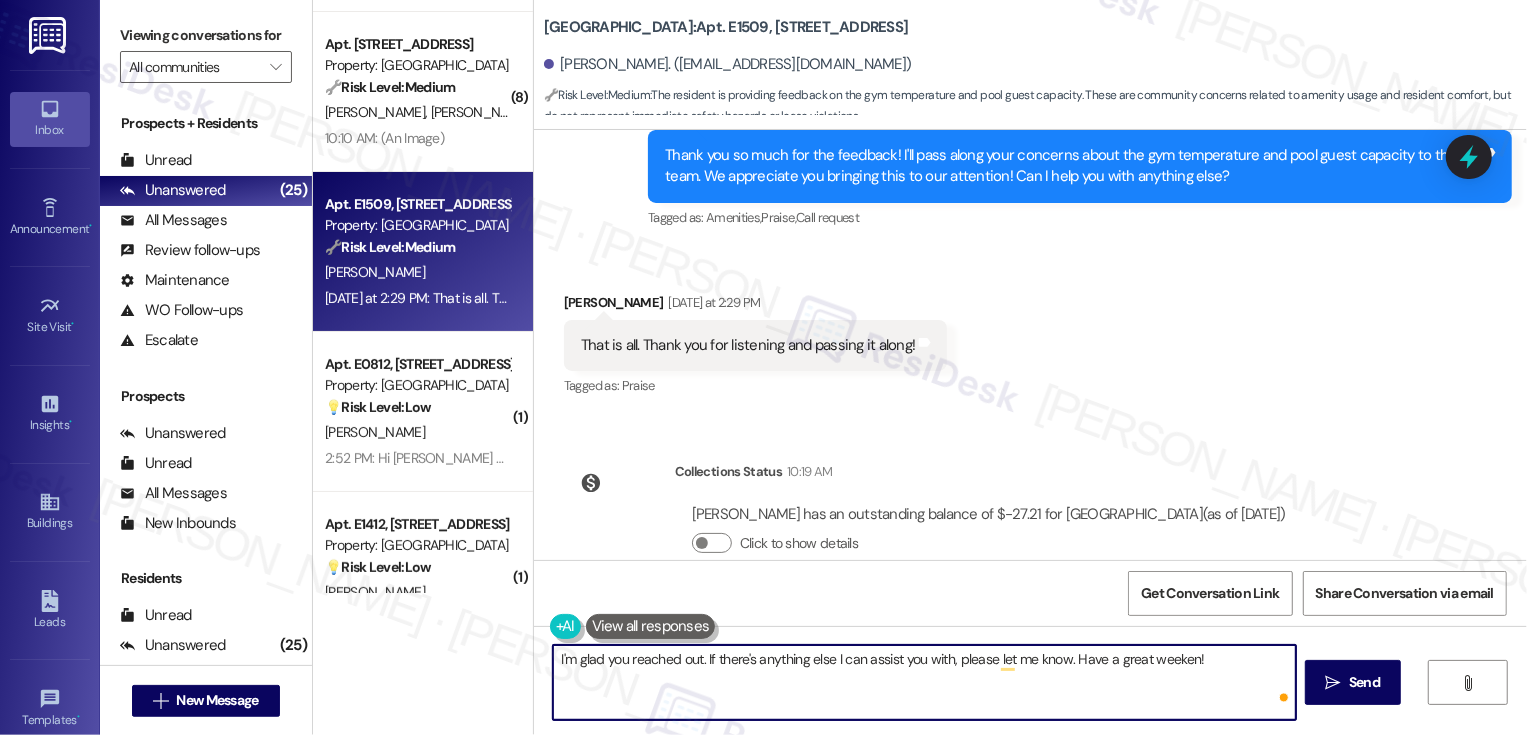 type on "I'm glad you reached out. If there's anything else I can assist you with, please let me know. Have a great weekend!" 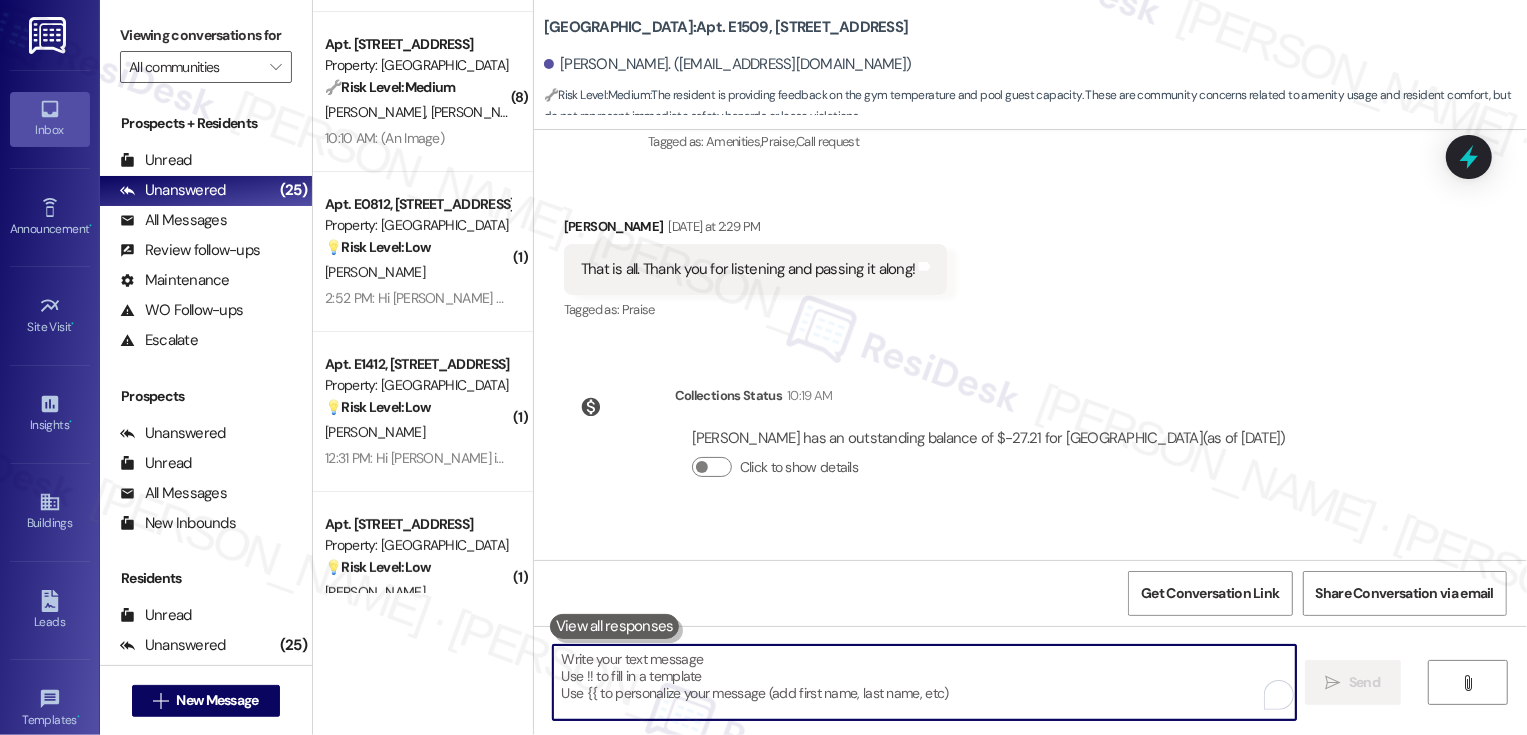 scroll, scrollTop: 1334, scrollLeft: 0, axis: vertical 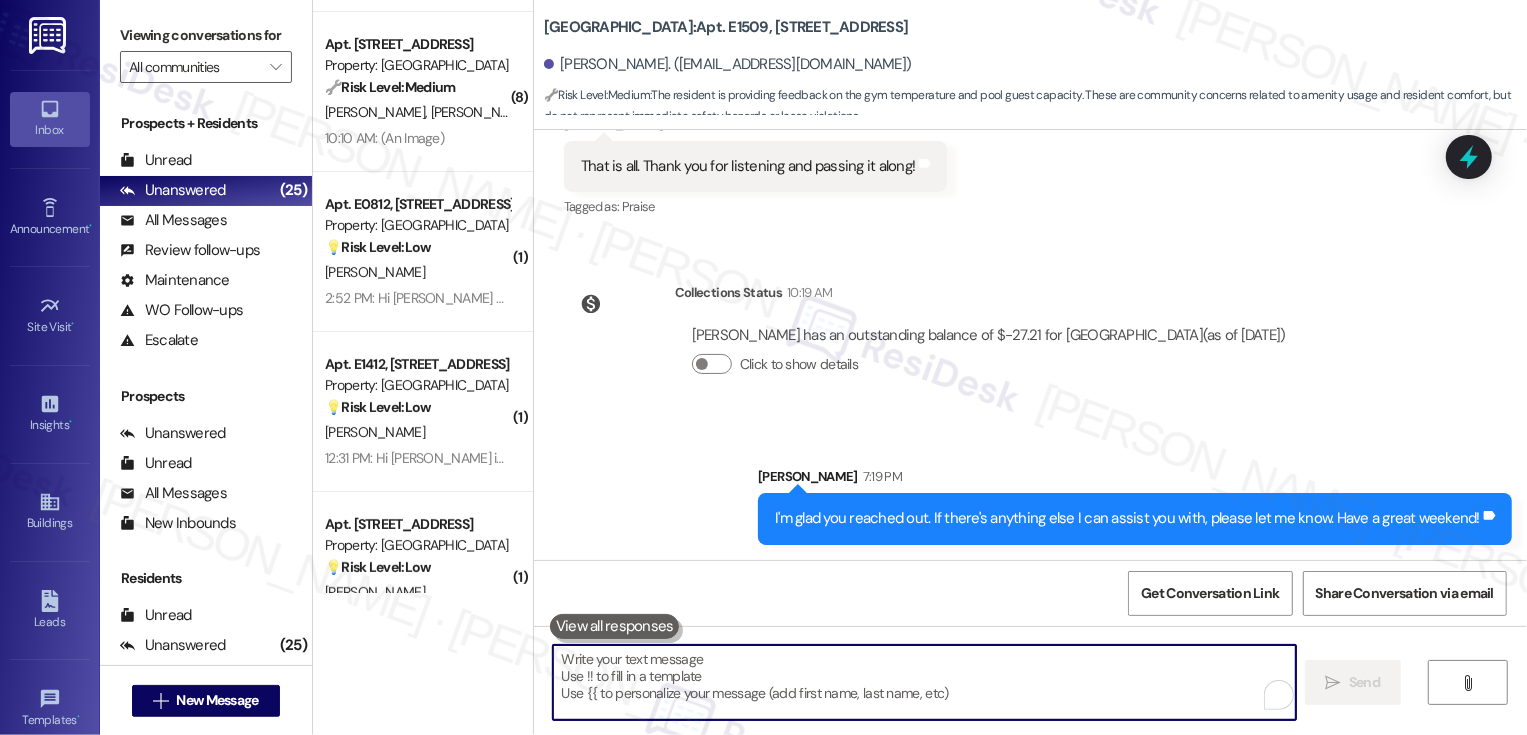 type 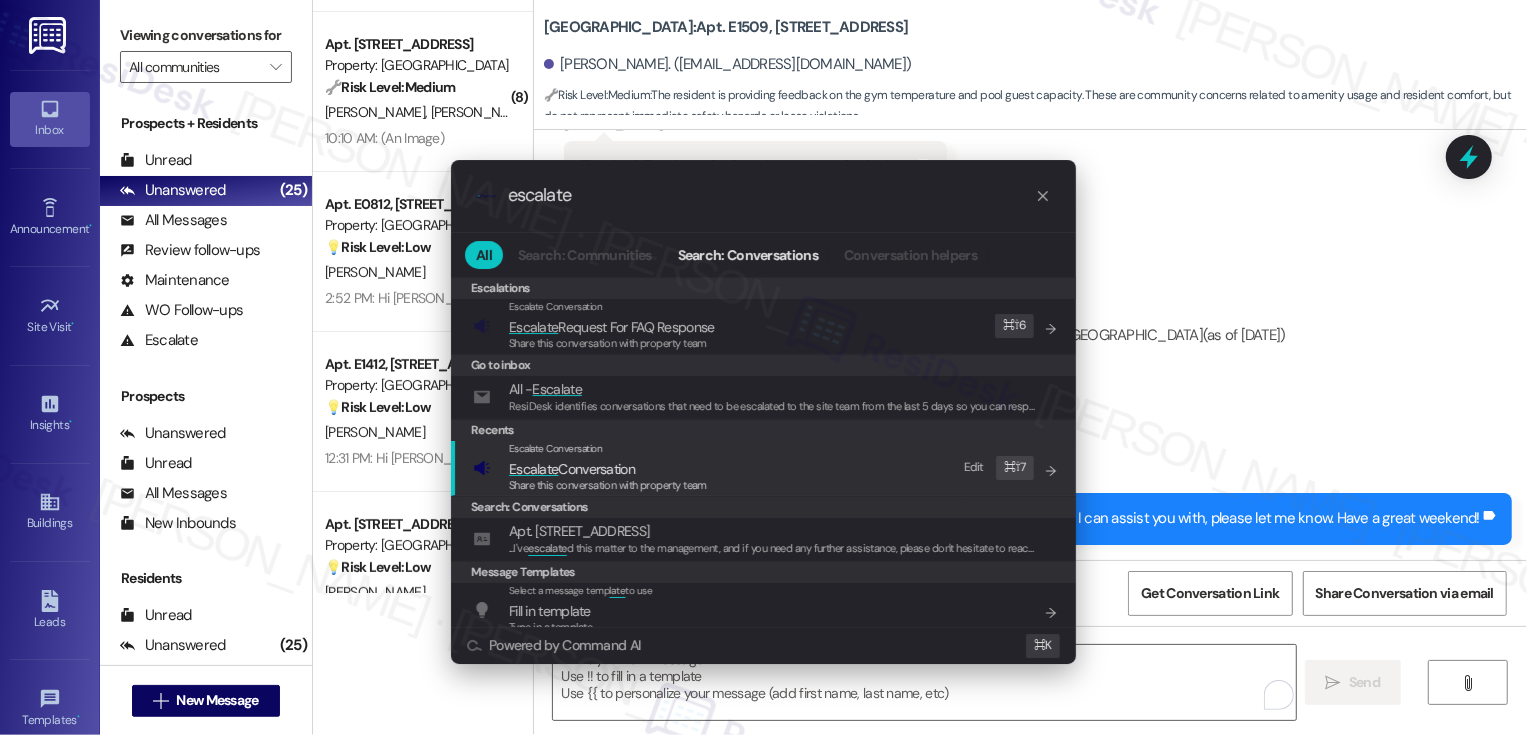 type on "escalate" 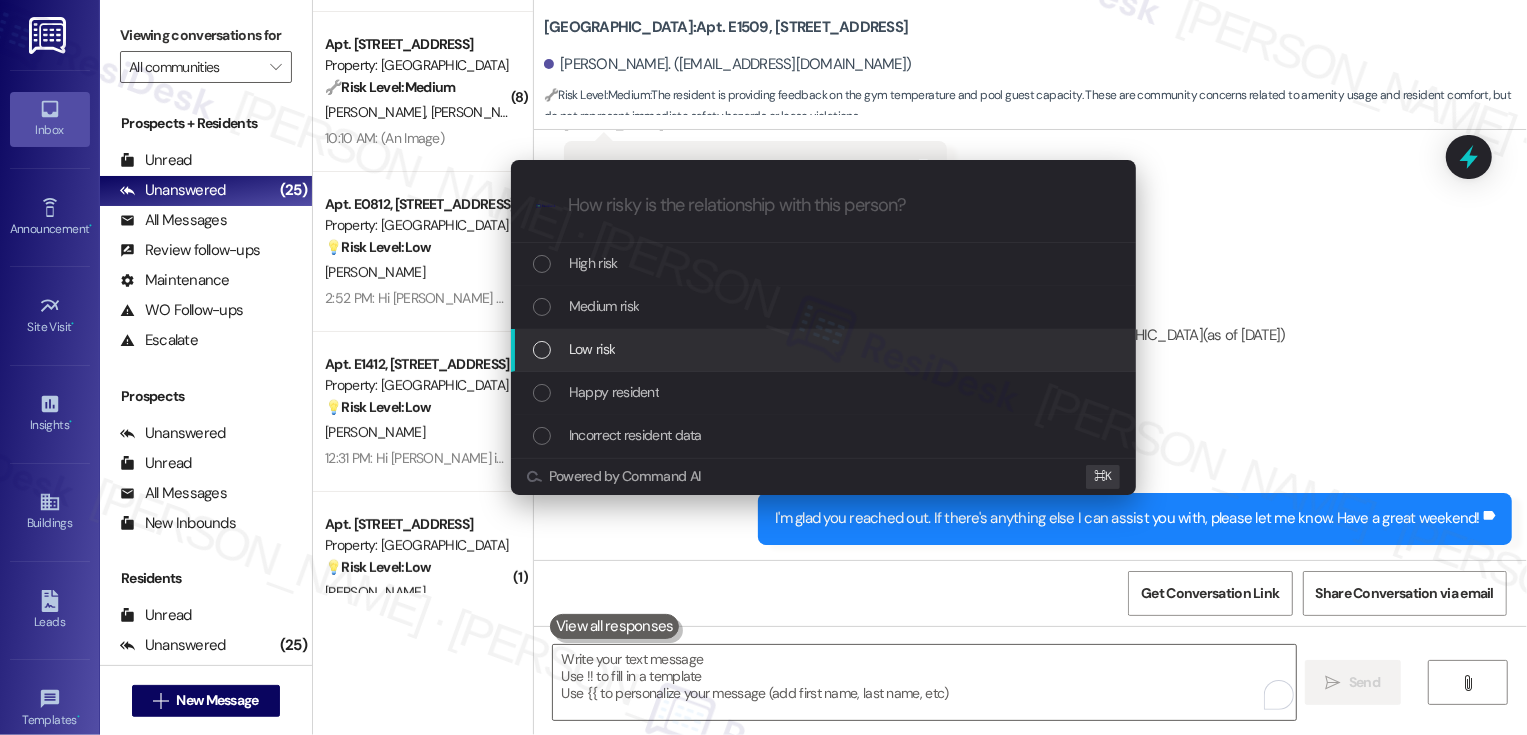 click on "Low risk" at bounding box center [825, 349] 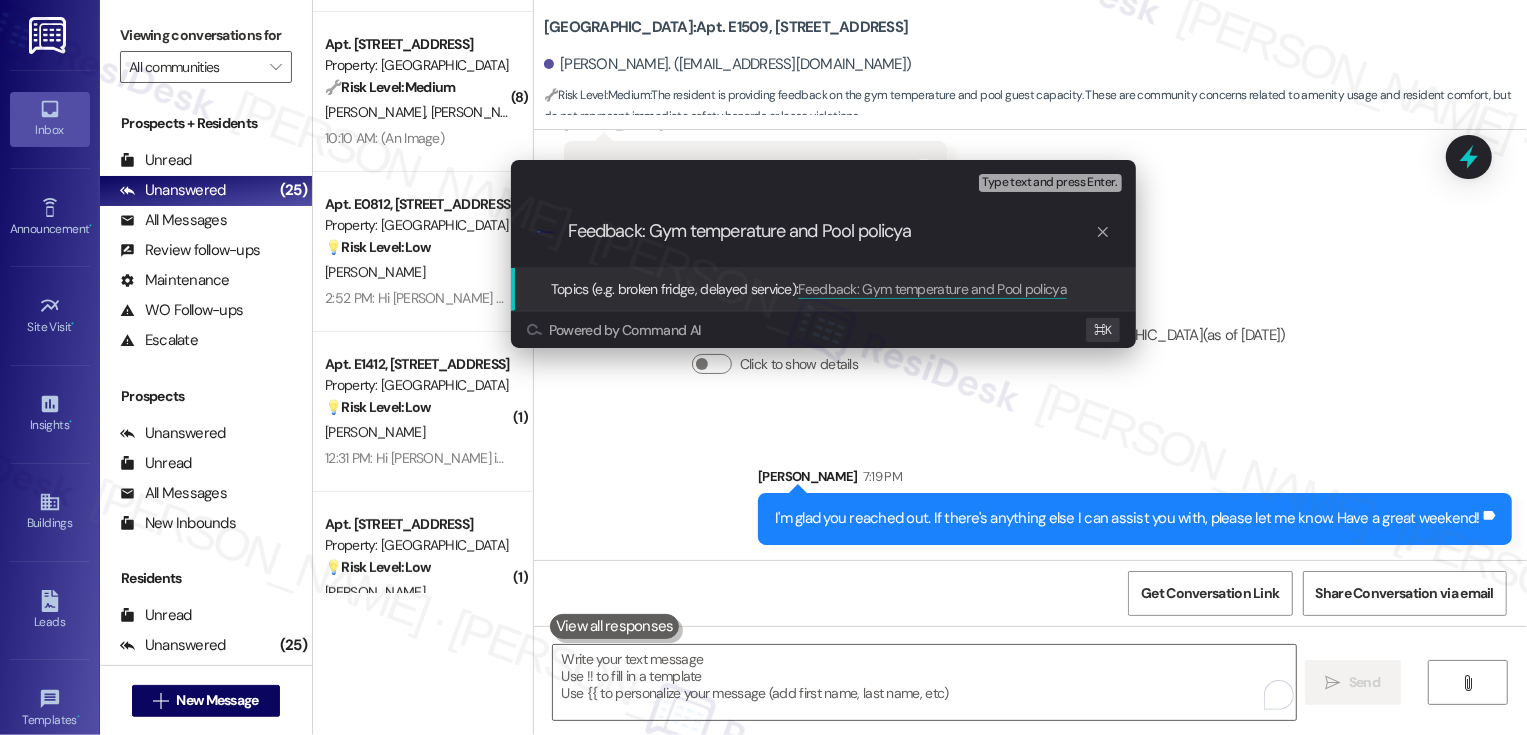 type on "Feedback: Gym temperature and Pool policy" 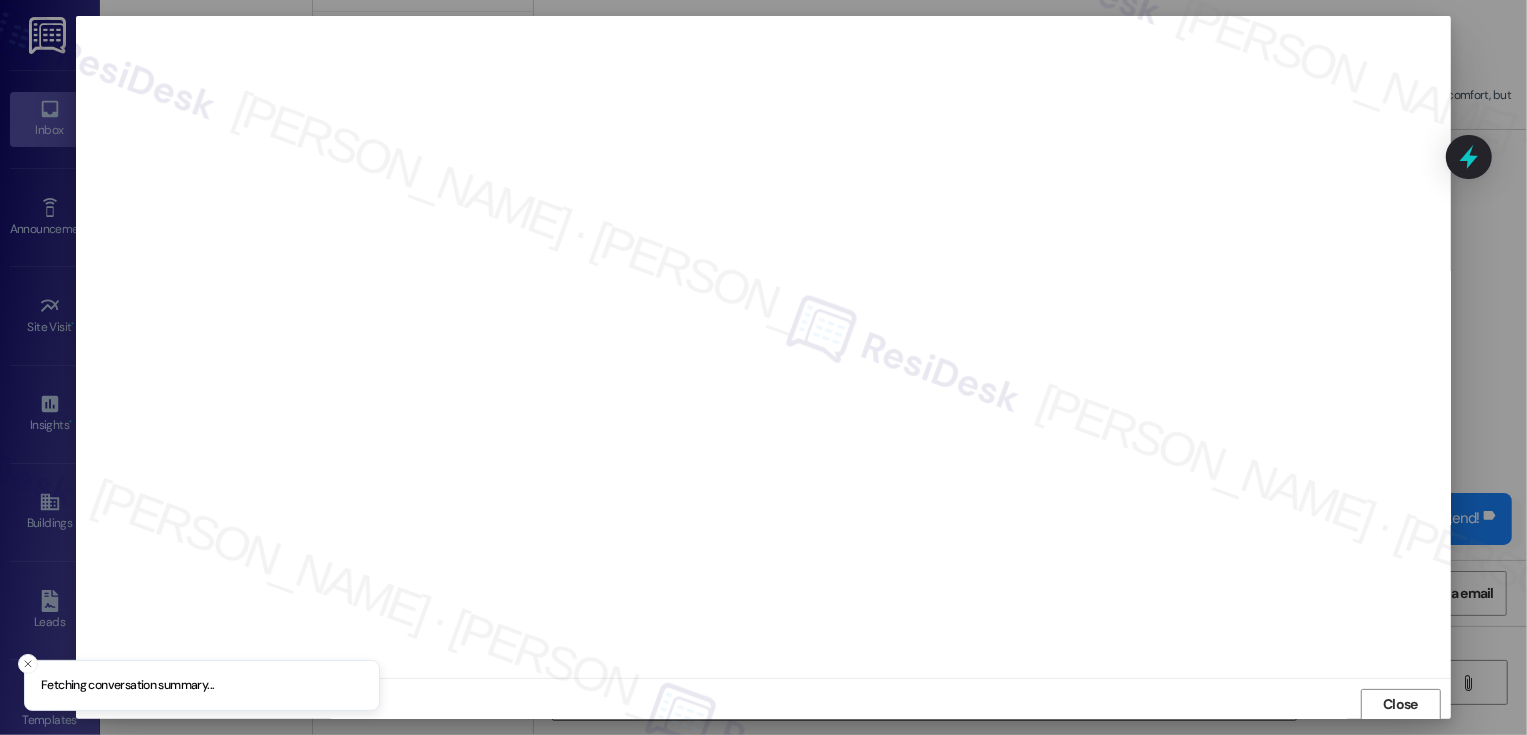 scroll, scrollTop: 1, scrollLeft: 0, axis: vertical 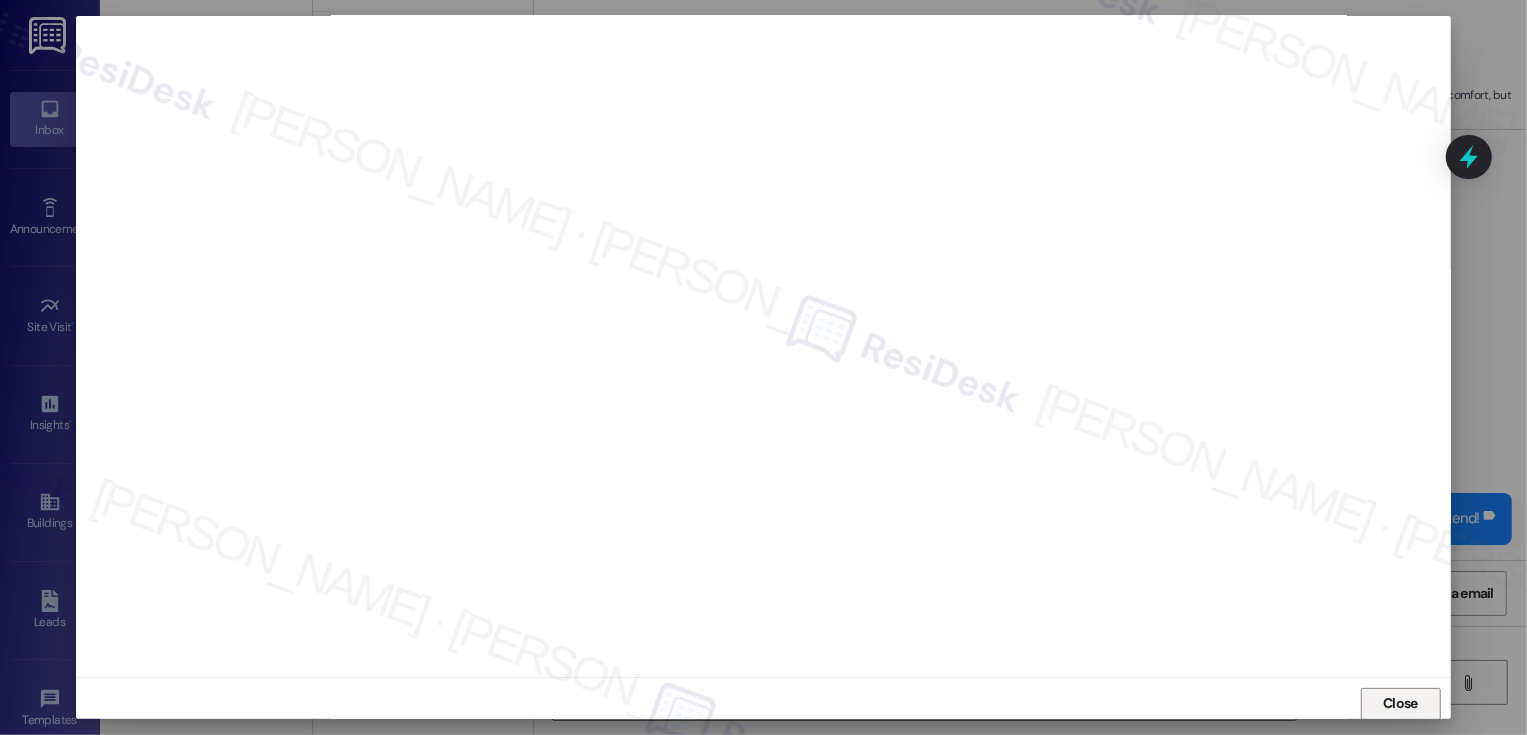 click on "Close" at bounding box center [1401, 704] 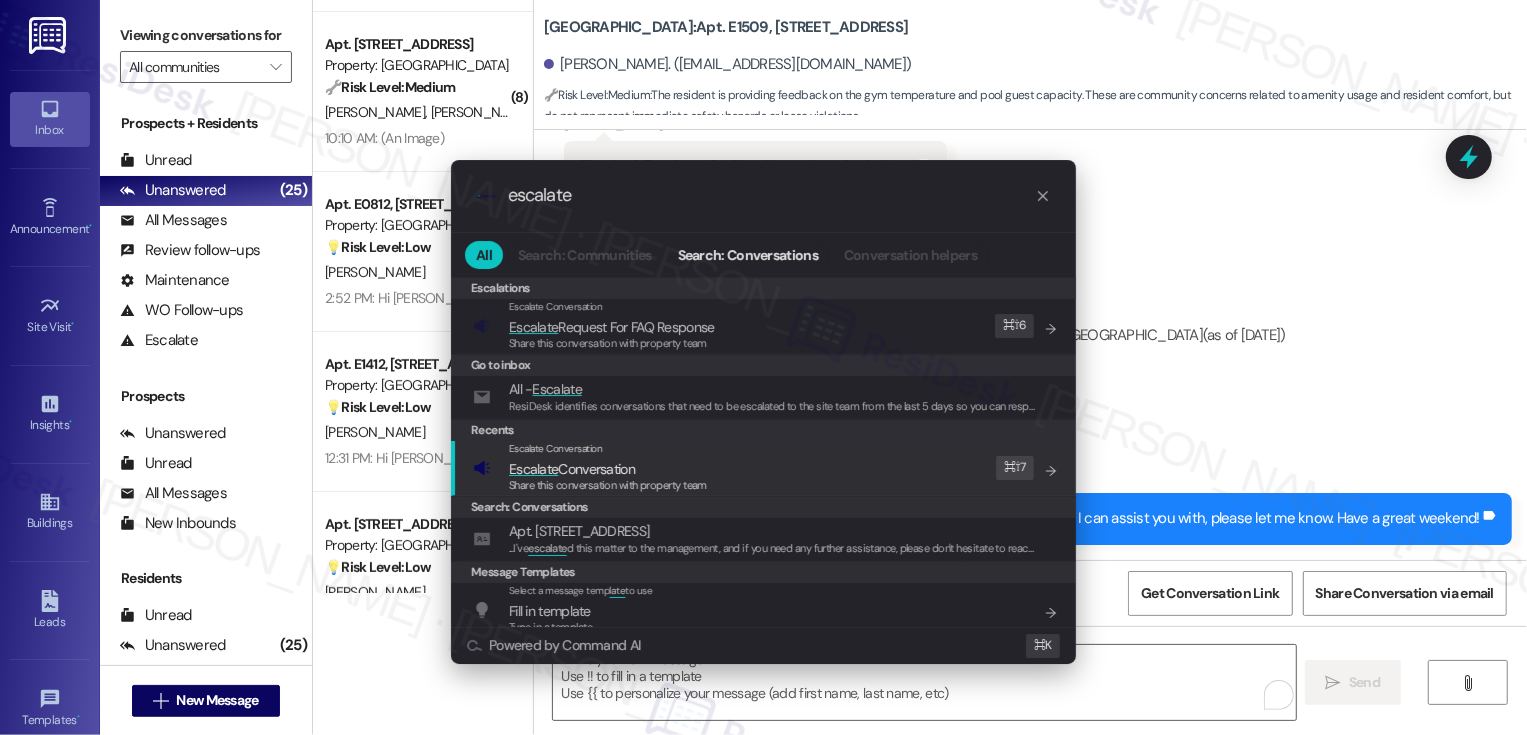 type on "escalate" 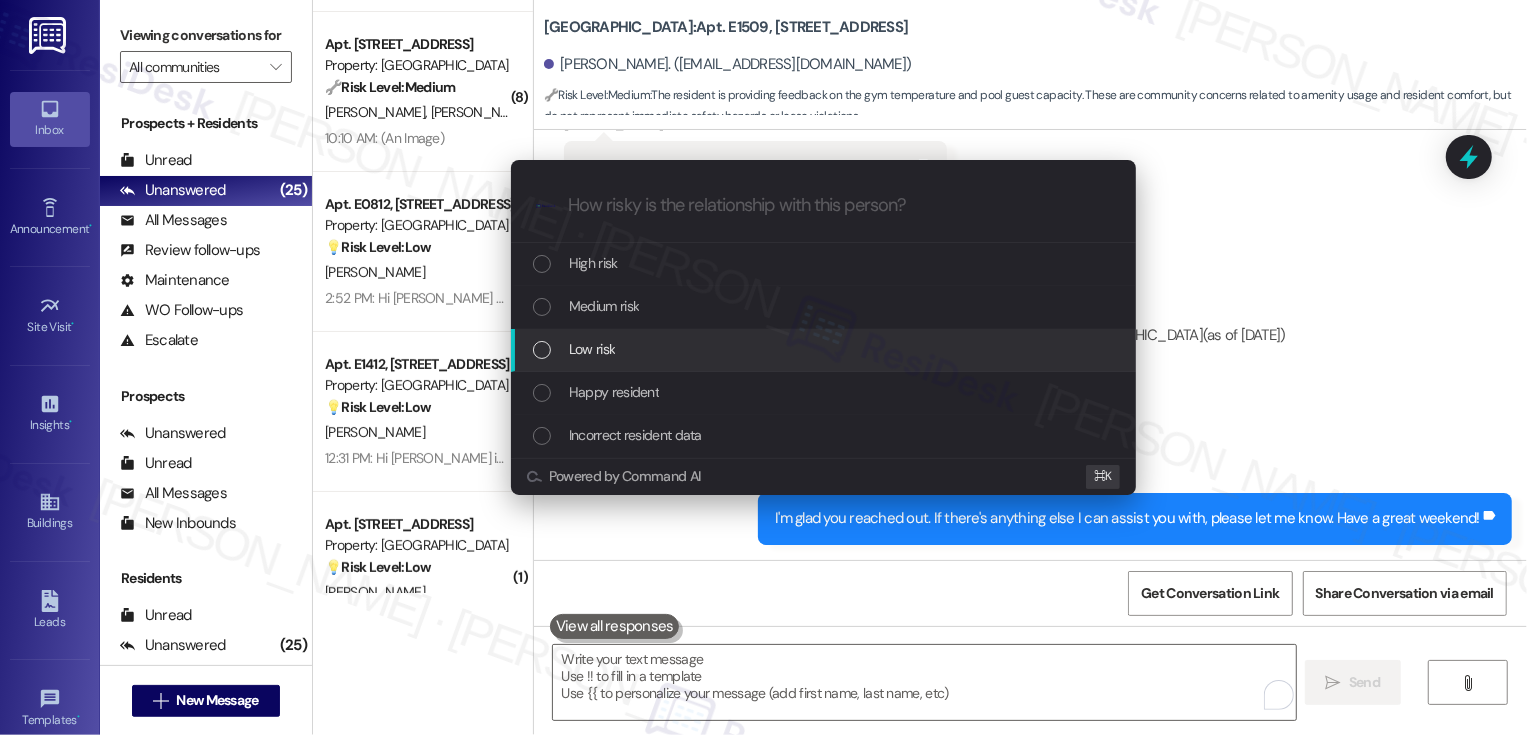 click on "Low risk" at bounding box center [592, 349] 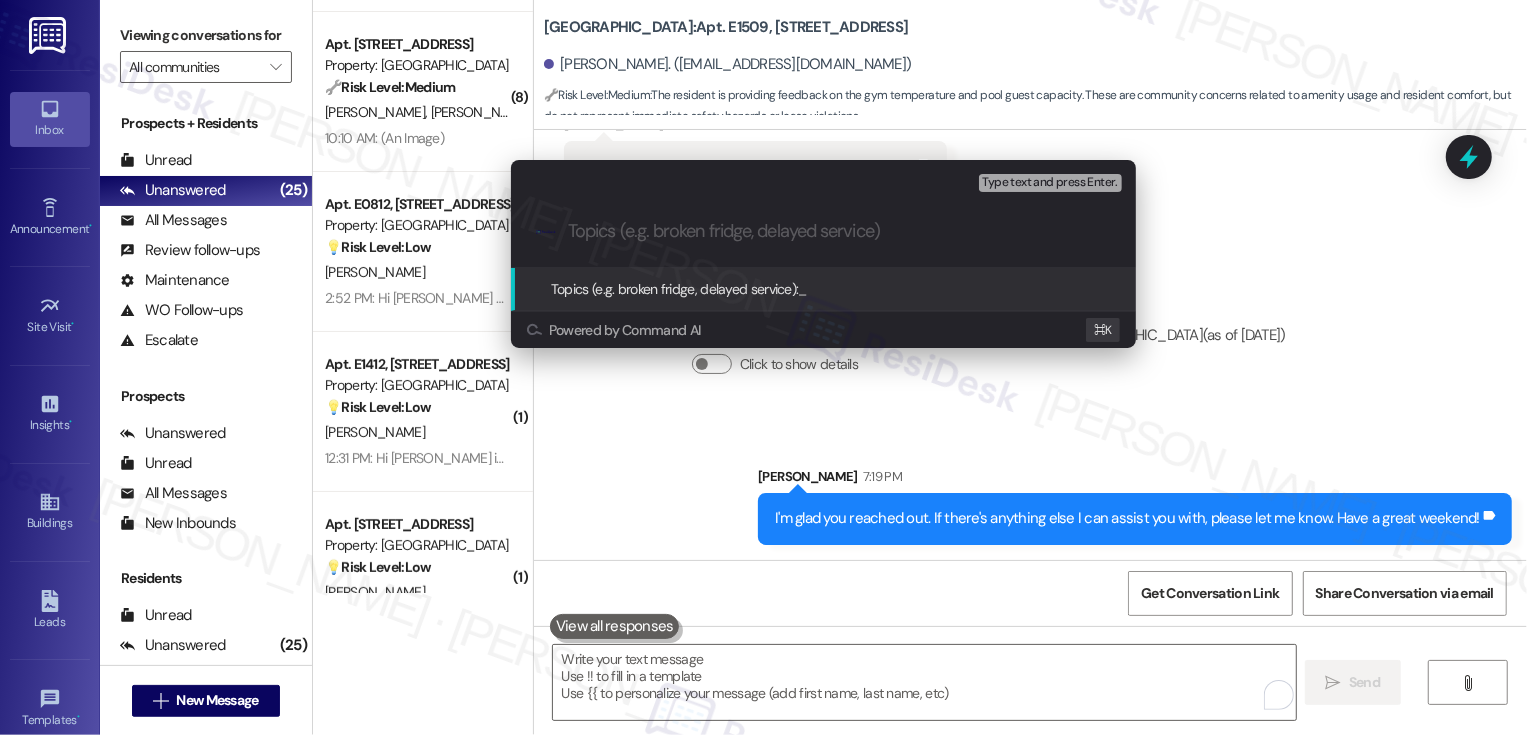 paste on "Feedback: Gym temperature and Pool policy" 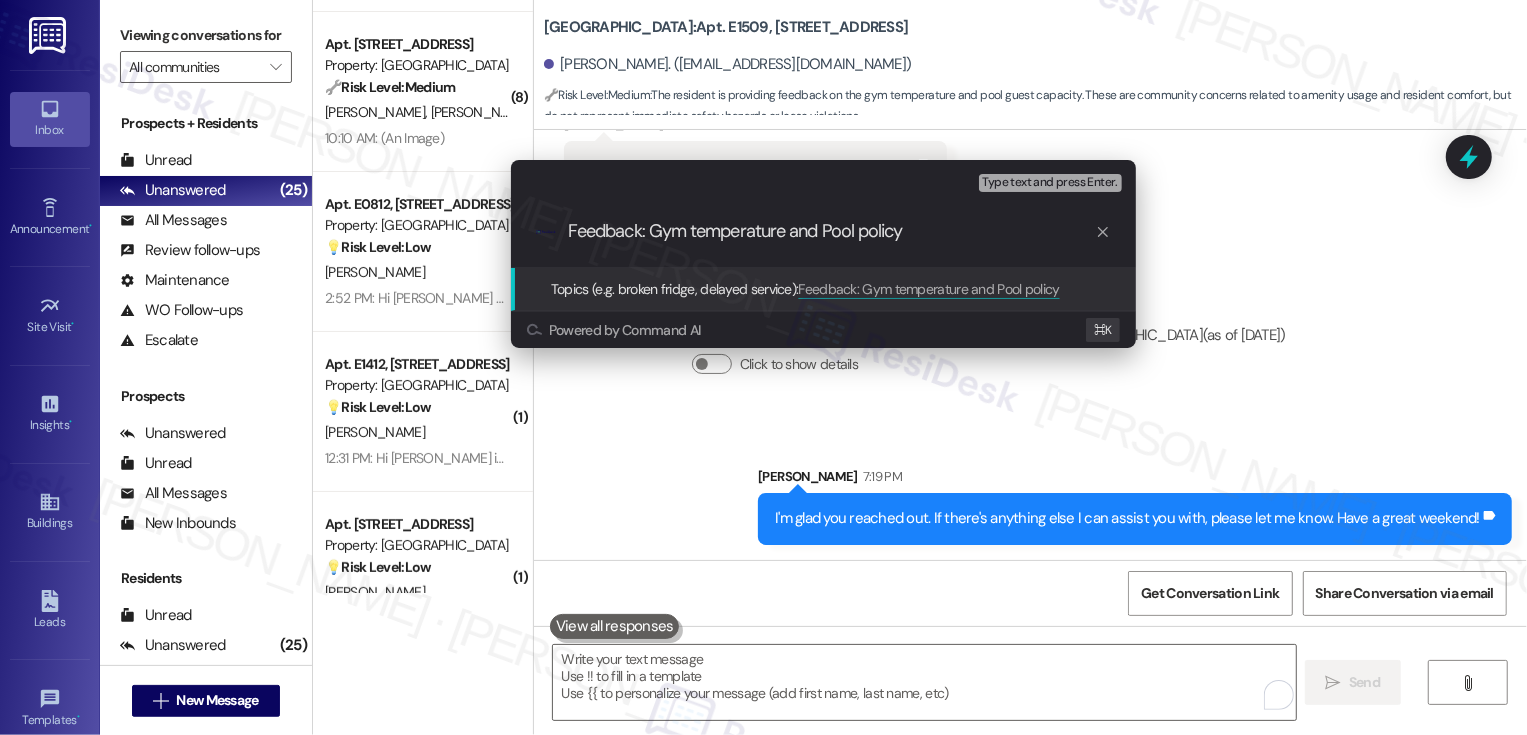 type 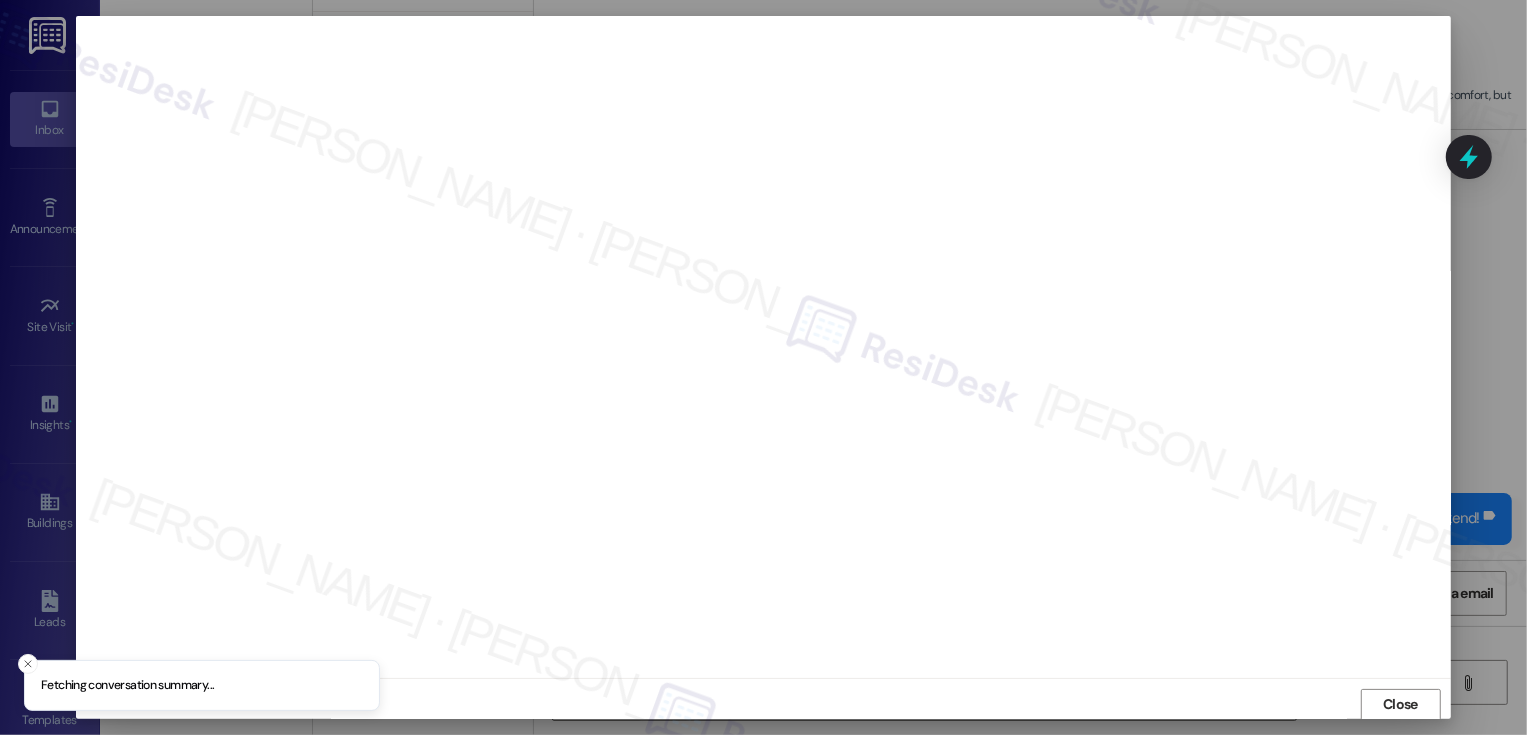 scroll, scrollTop: 1, scrollLeft: 0, axis: vertical 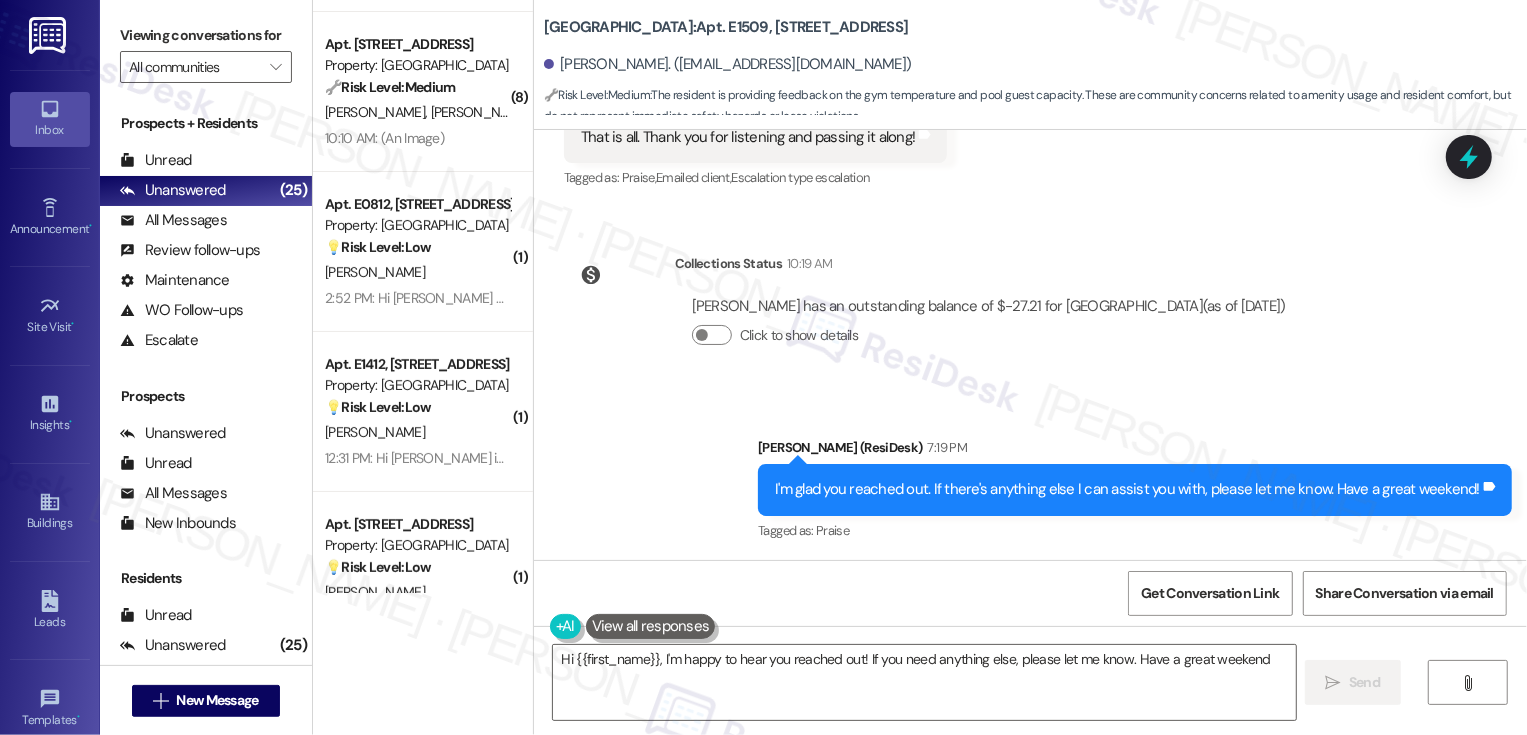 type on "Hi {{first_name}}, I'm happy to hear you reached out! If you need anything else, please let me know. Have a great weekend!" 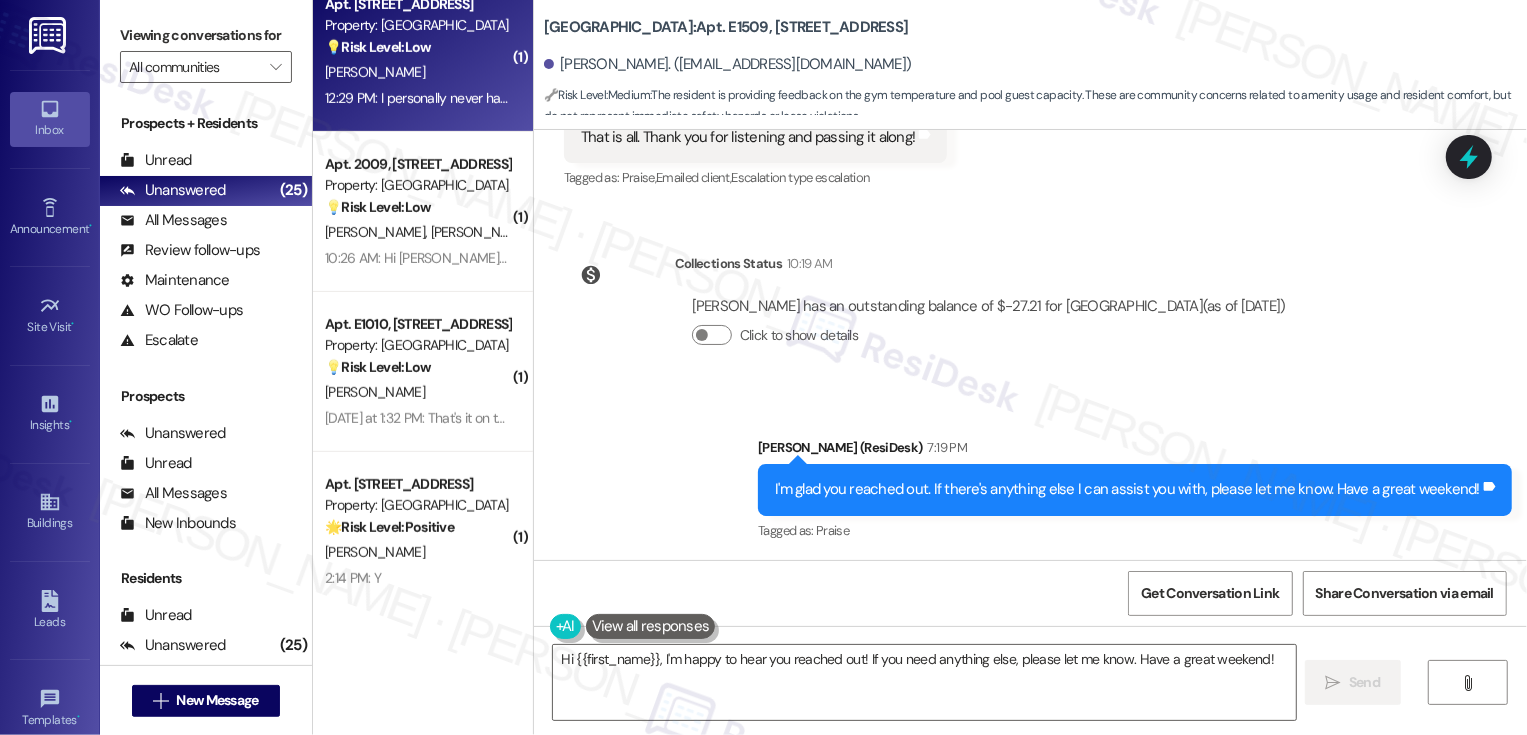 scroll, scrollTop: 687, scrollLeft: 0, axis: vertical 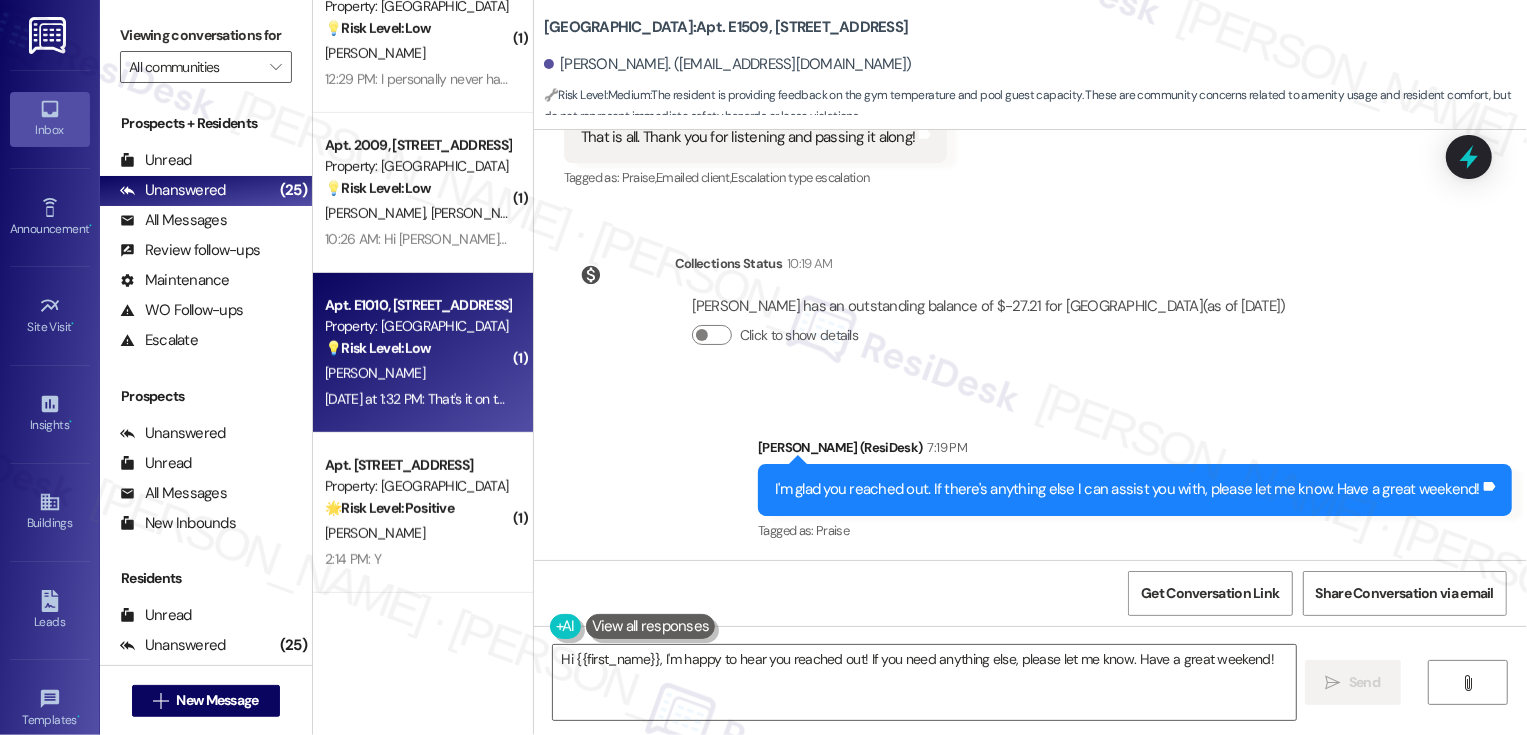 click on "💡  Risk Level:  Low The resident is suggesting an aesthetic upgrade (water bottle filling station). This is a non-essential request focused on customer satisfaction." at bounding box center [417, 348] 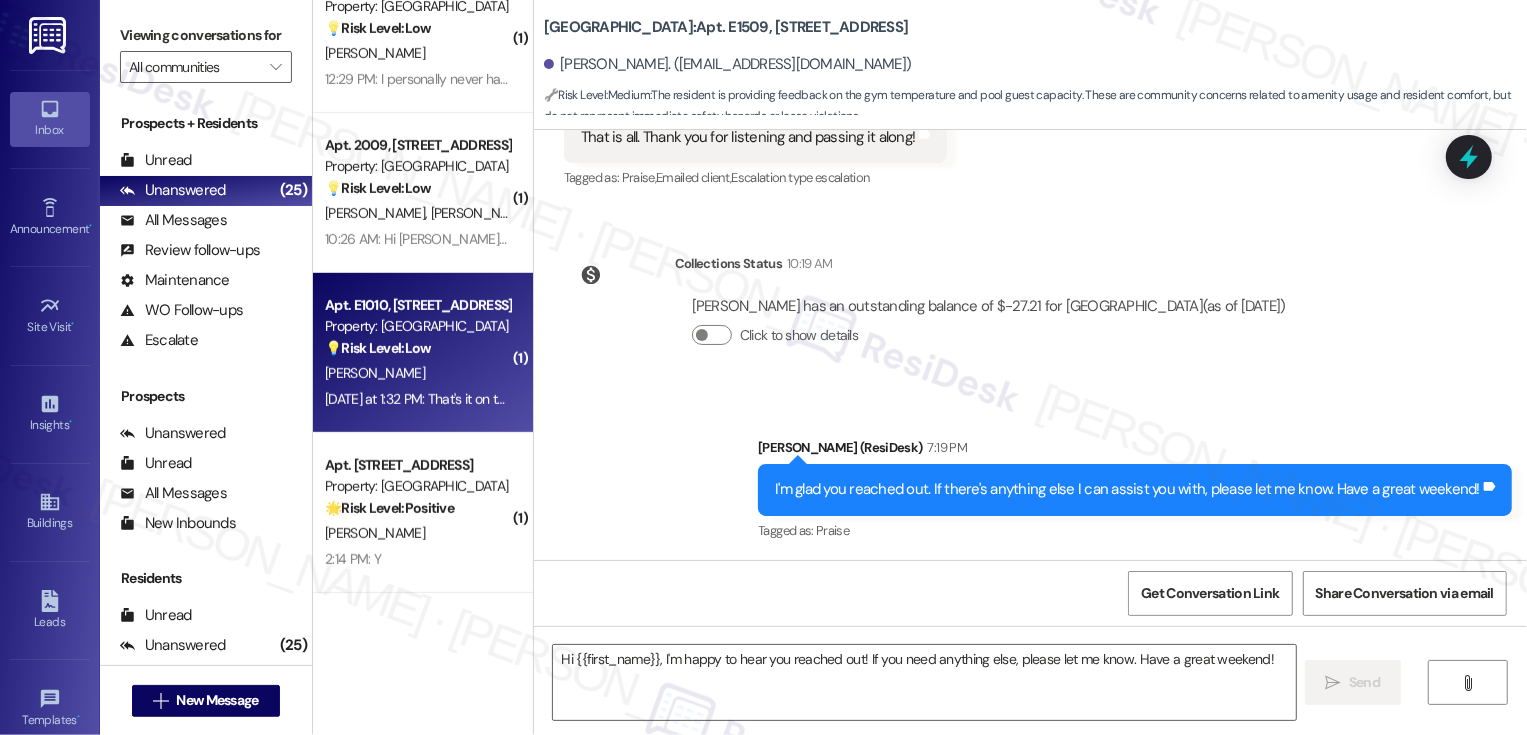 type on "Fetching suggested responses. Please feel free to read through the conversation in the meantime." 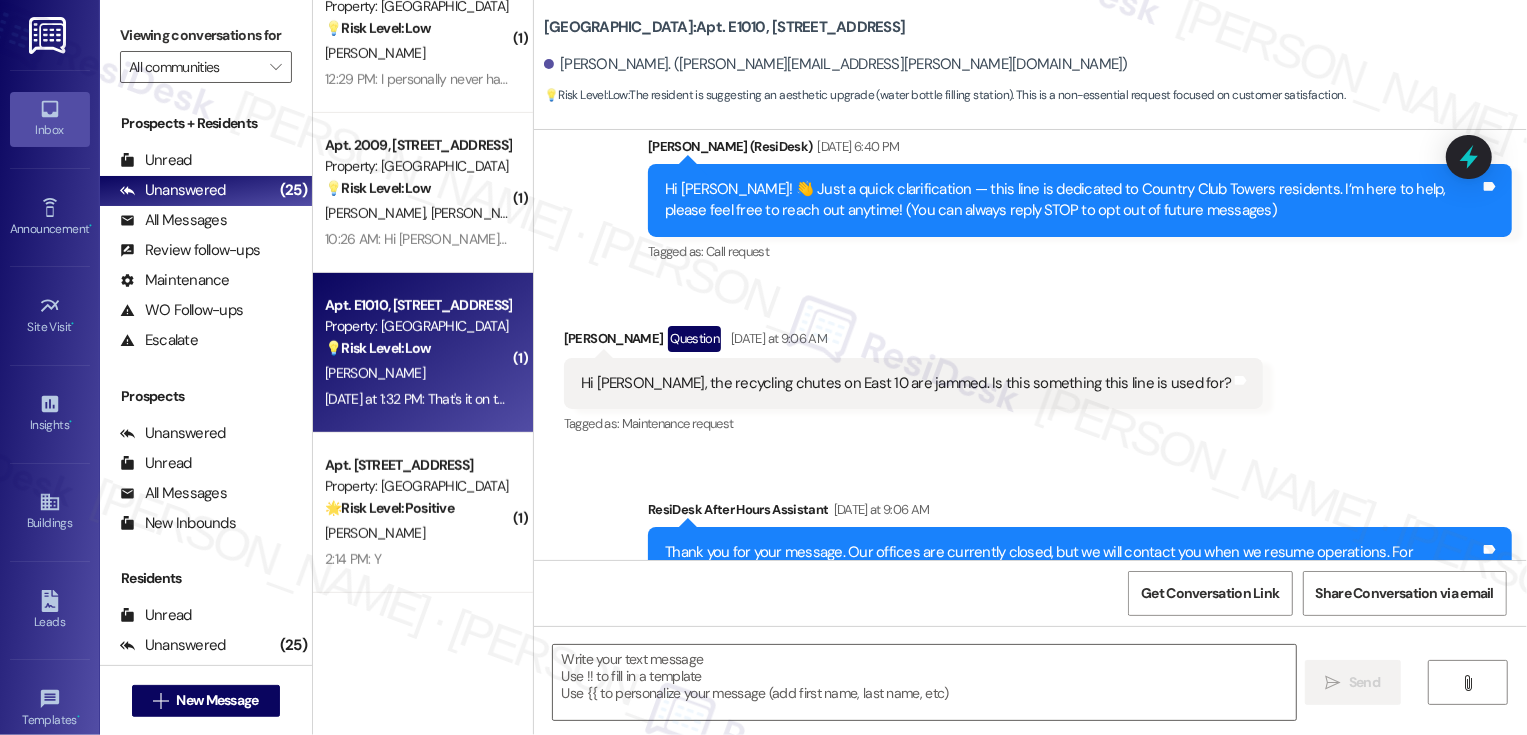 click on "💡  Risk Level:  Low The resident is suggesting an aesthetic upgrade (water bottle filling station). This is a non-essential request focused on customer satisfaction." at bounding box center (417, 348) 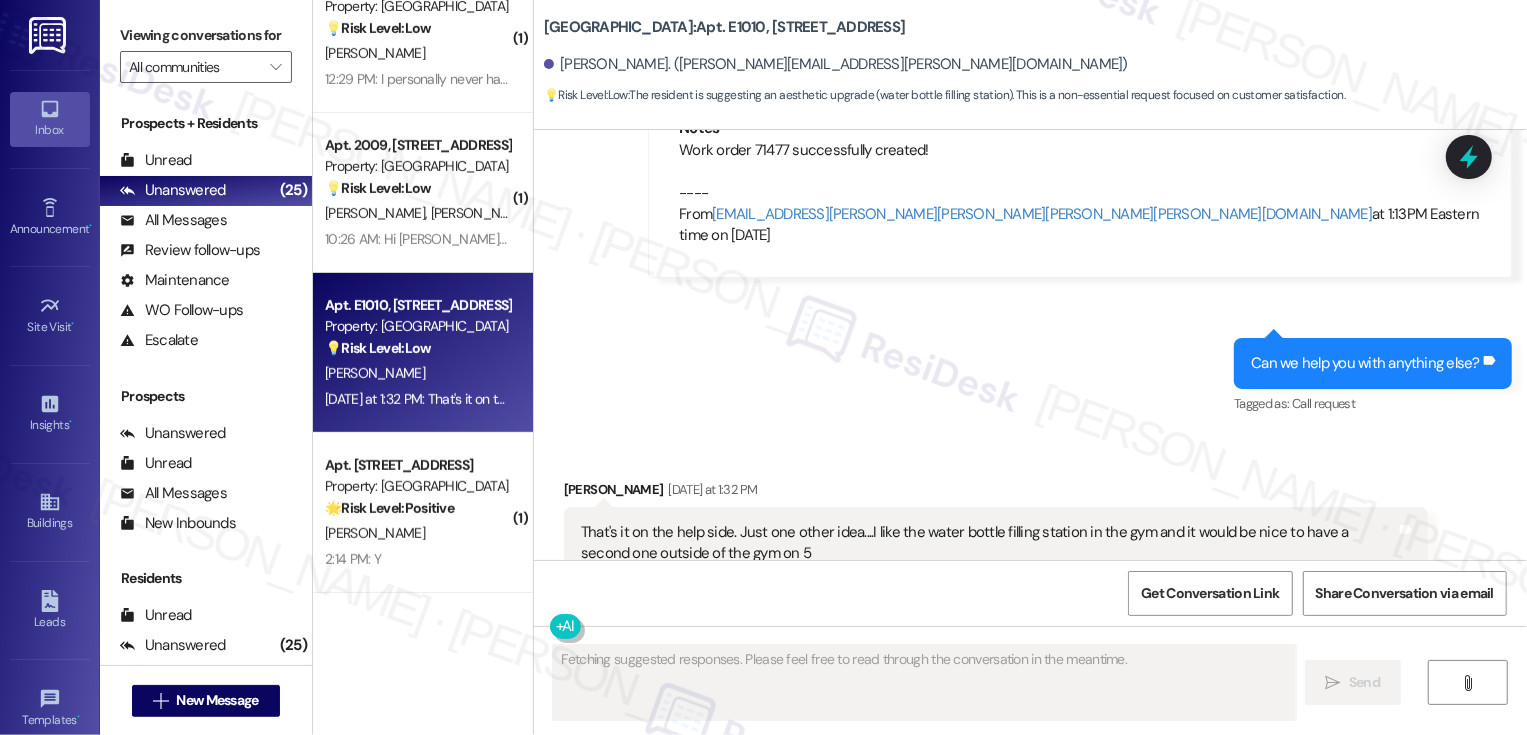 scroll, scrollTop: 900, scrollLeft: 0, axis: vertical 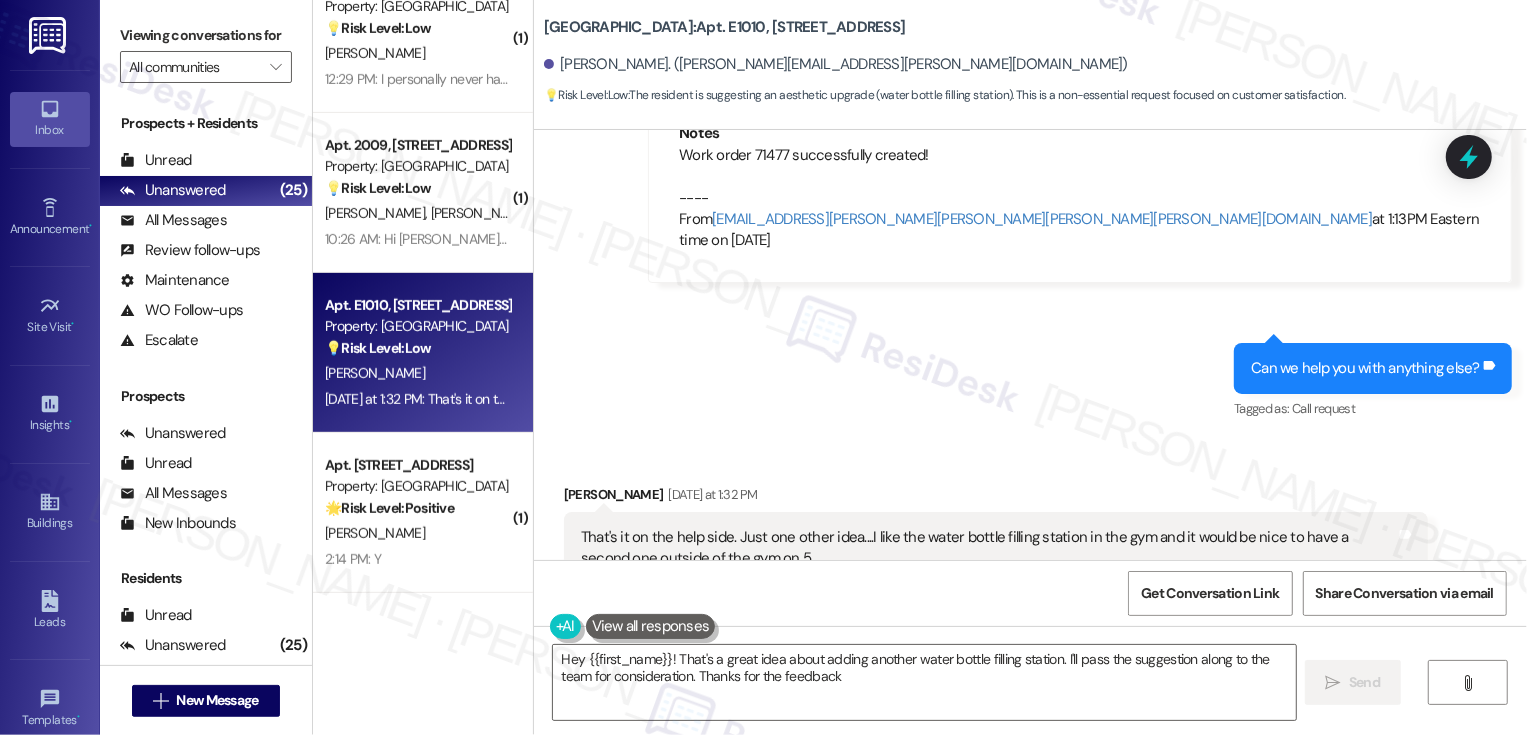 type on "Hey {{first_name}}! That's a great idea about adding another water bottle filling station. I'll pass the suggestion along to the team for consideration. Thanks for the feedback!" 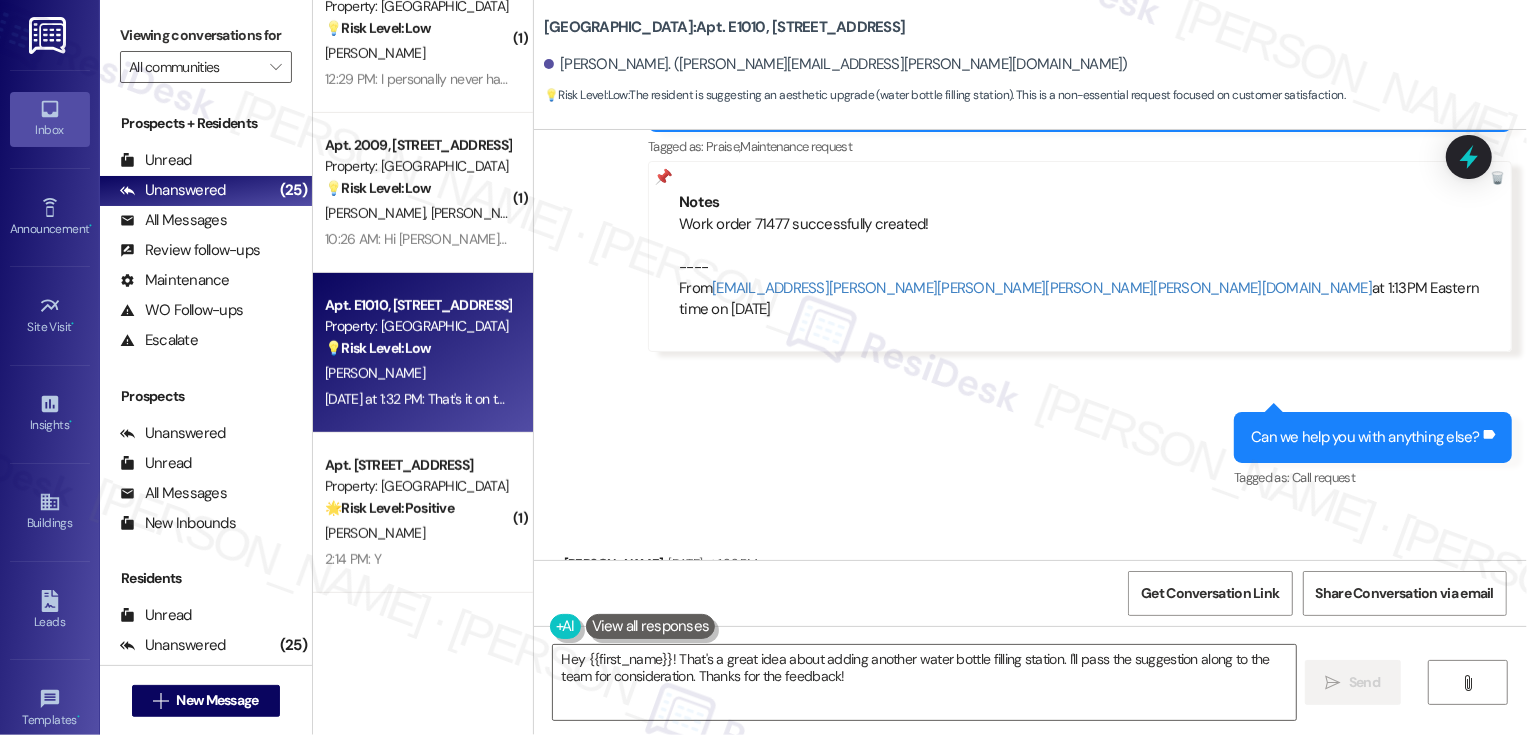 scroll, scrollTop: 832, scrollLeft: 0, axis: vertical 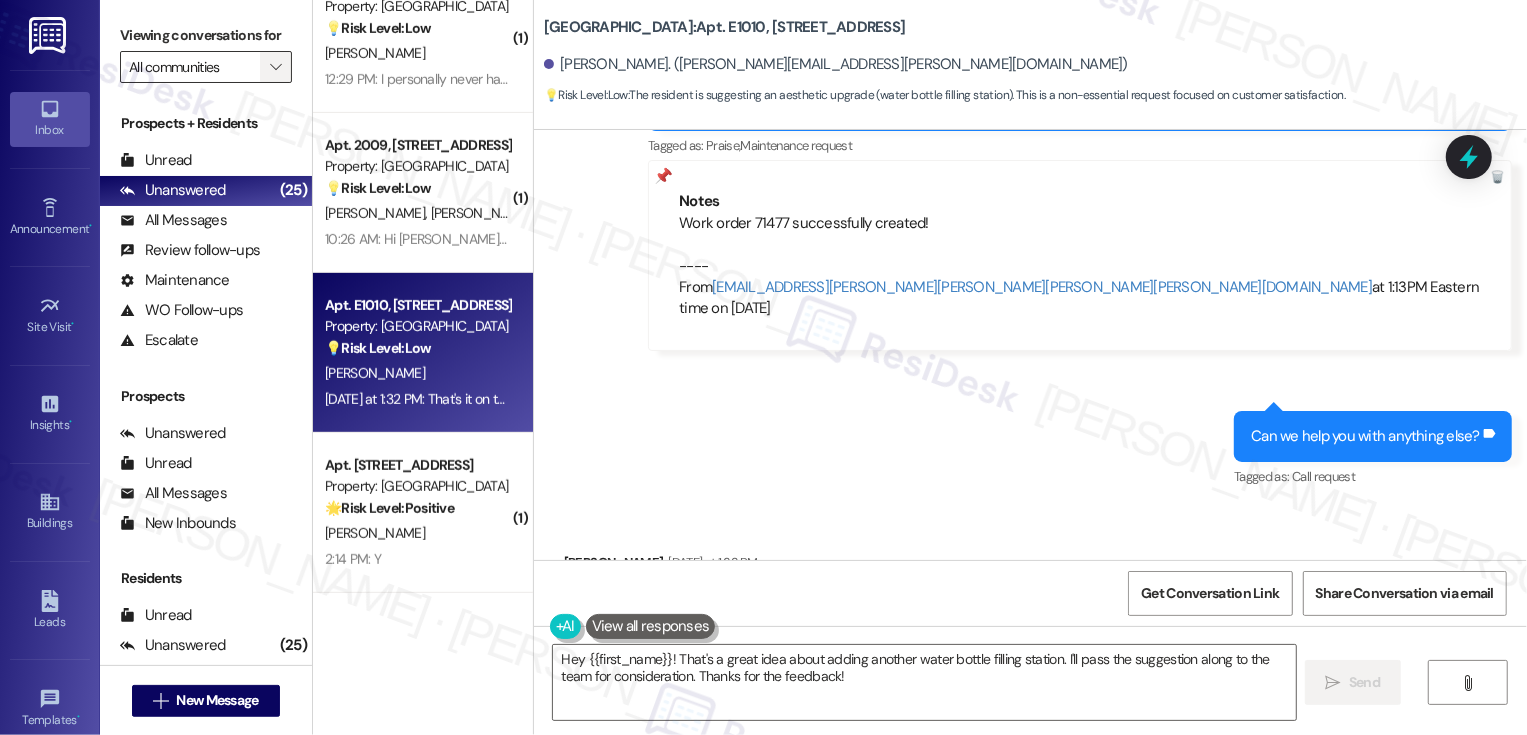 click on "" at bounding box center [275, 67] 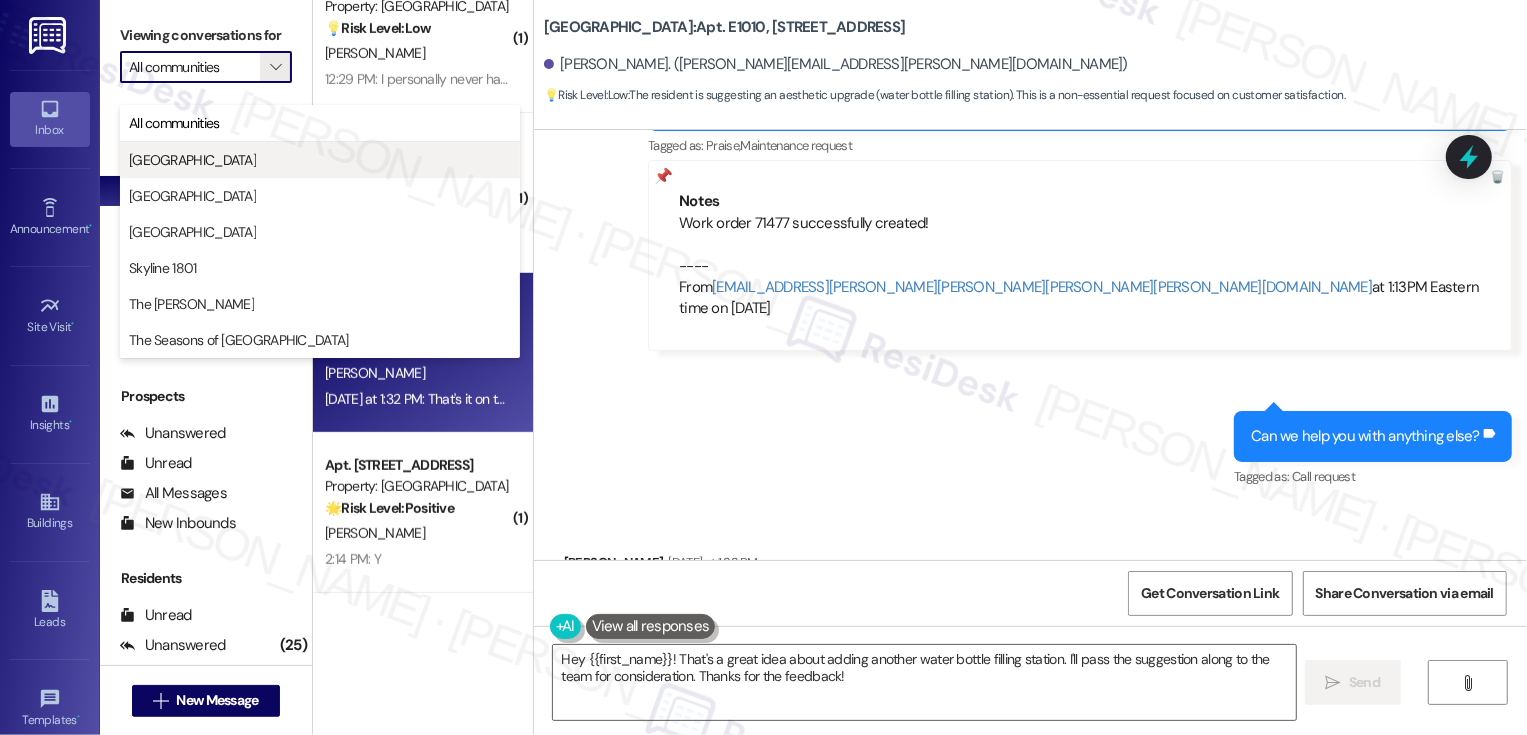 click on "Bayaud Tower" at bounding box center [320, 160] 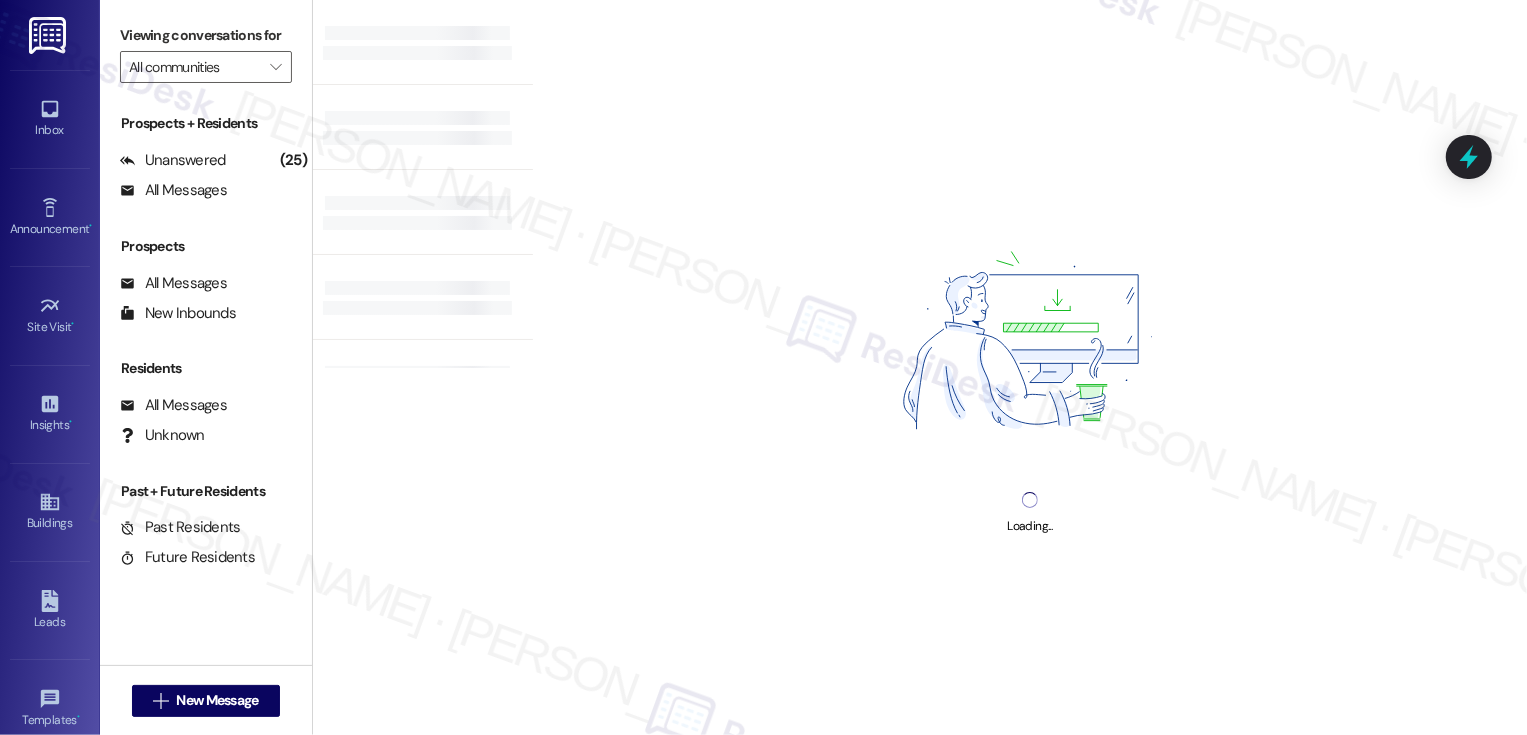 type on "Bayaud Tower" 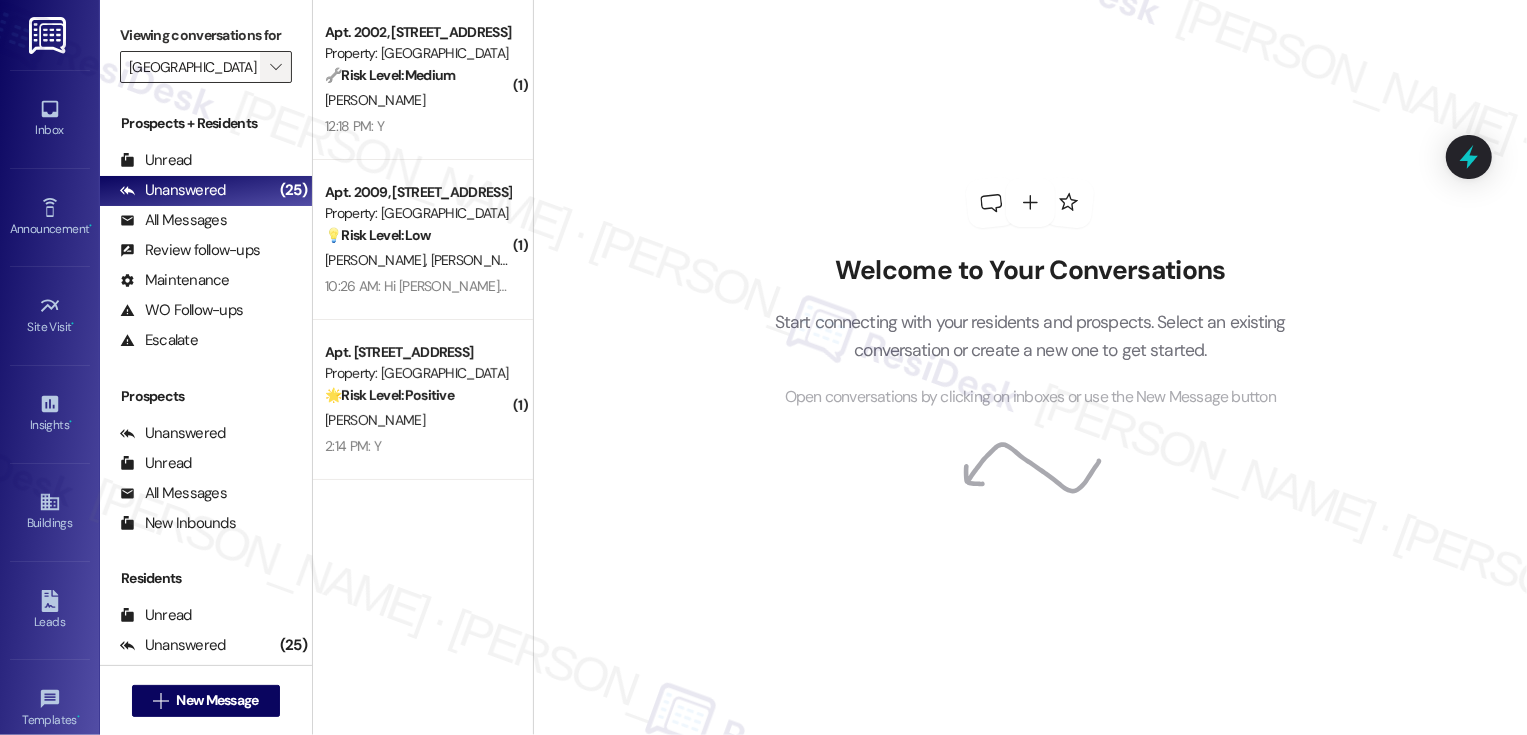 click on "" at bounding box center [275, 67] 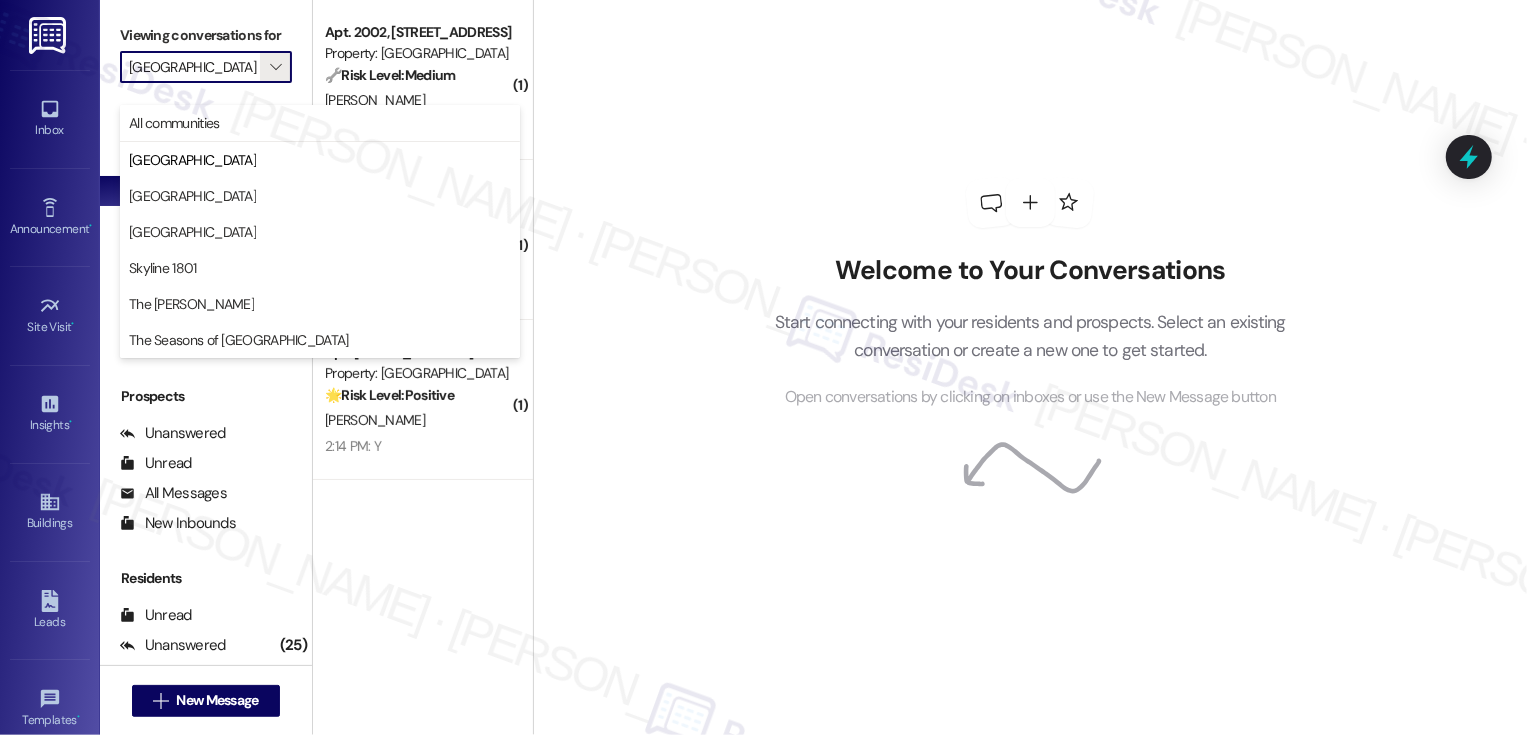 click on "Welcome to Your Conversations Start connecting with your residents and prospects. Select an existing conversation or create a new one to get started. Open conversations by clicking on inboxes or use the New Message button" at bounding box center [1030, 294] 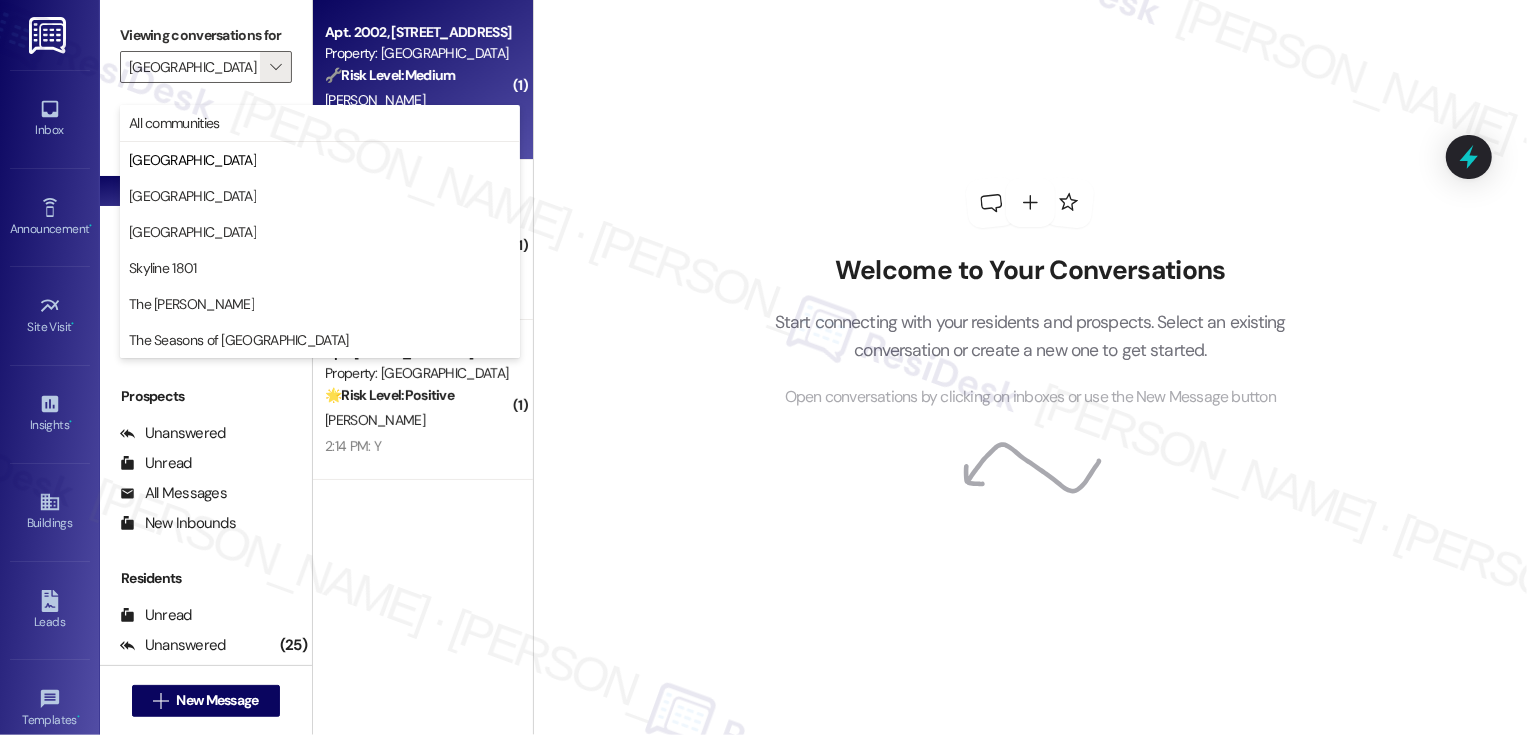 click on "🔧  Risk Level:  Medium" at bounding box center (390, 75) 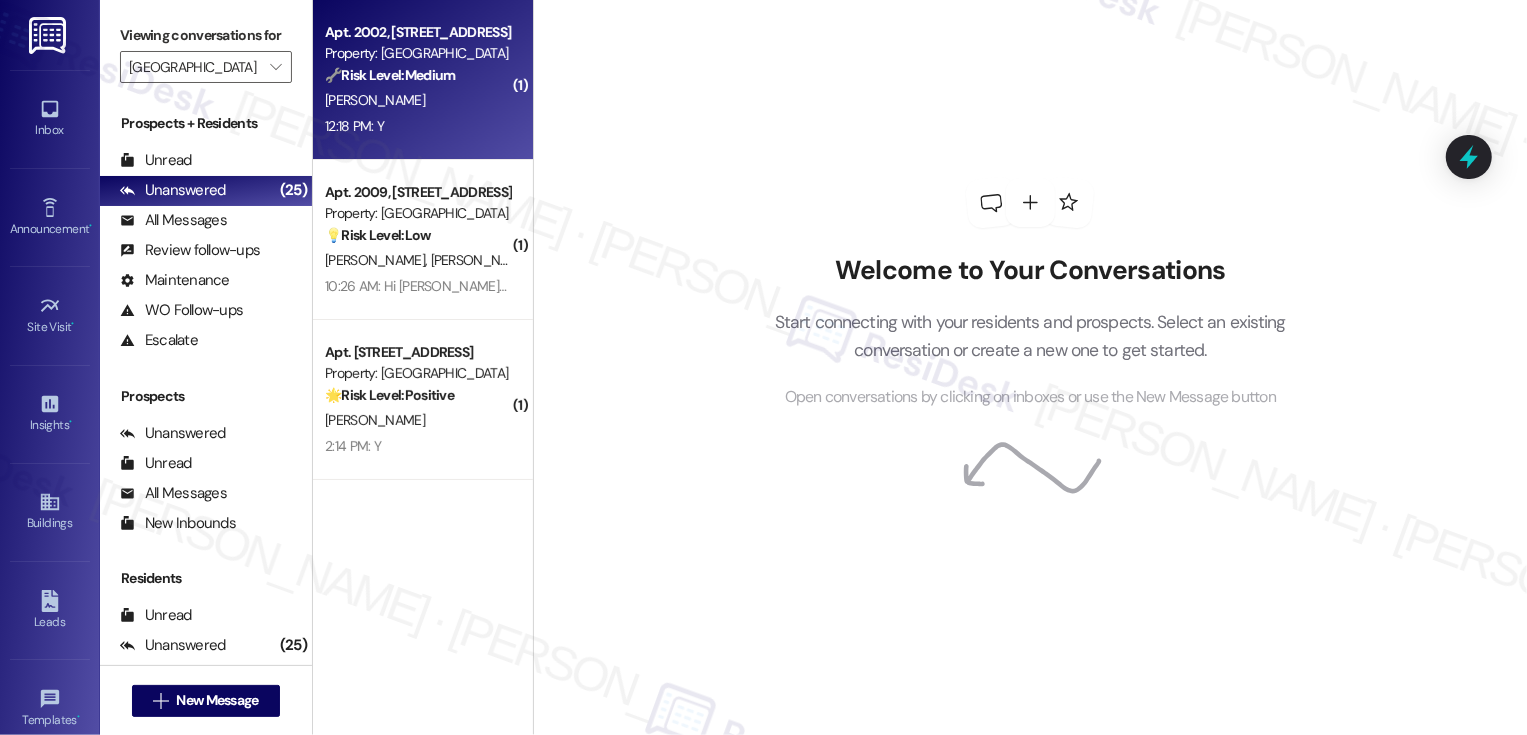 click on "🔧  Risk Level:  Medium" at bounding box center [390, 75] 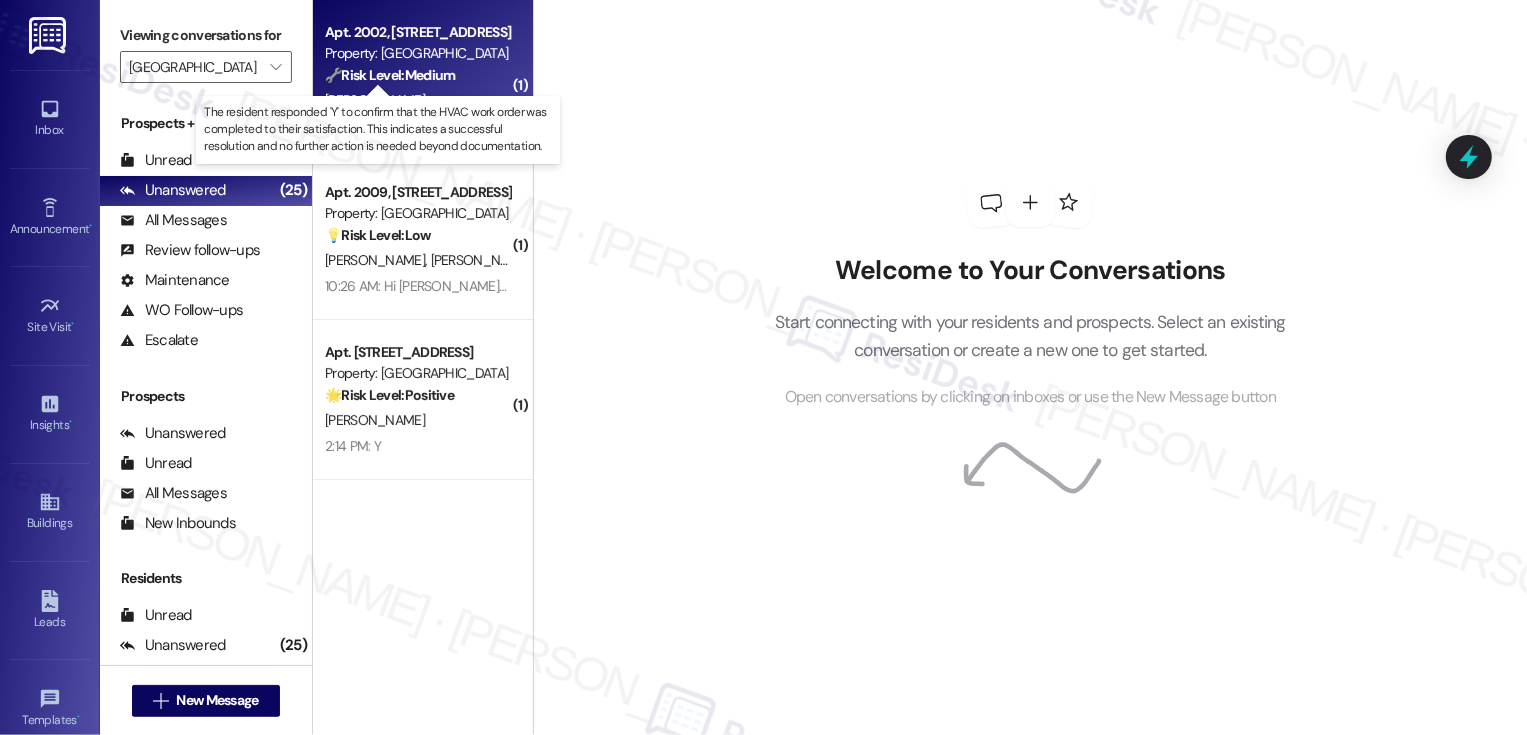 click on "🔧  Risk Level:  Medium" at bounding box center [390, 75] 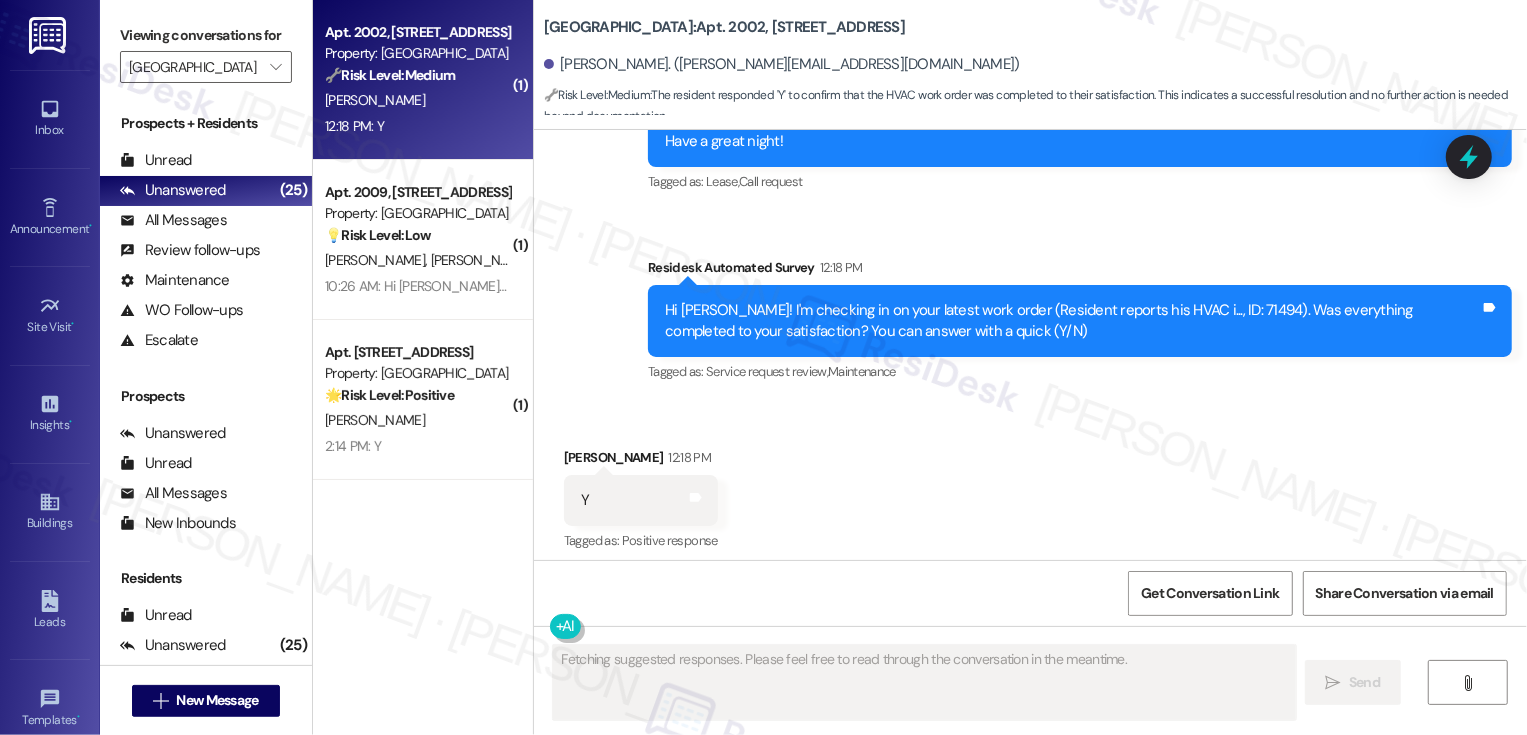 scroll, scrollTop: 1044, scrollLeft: 0, axis: vertical 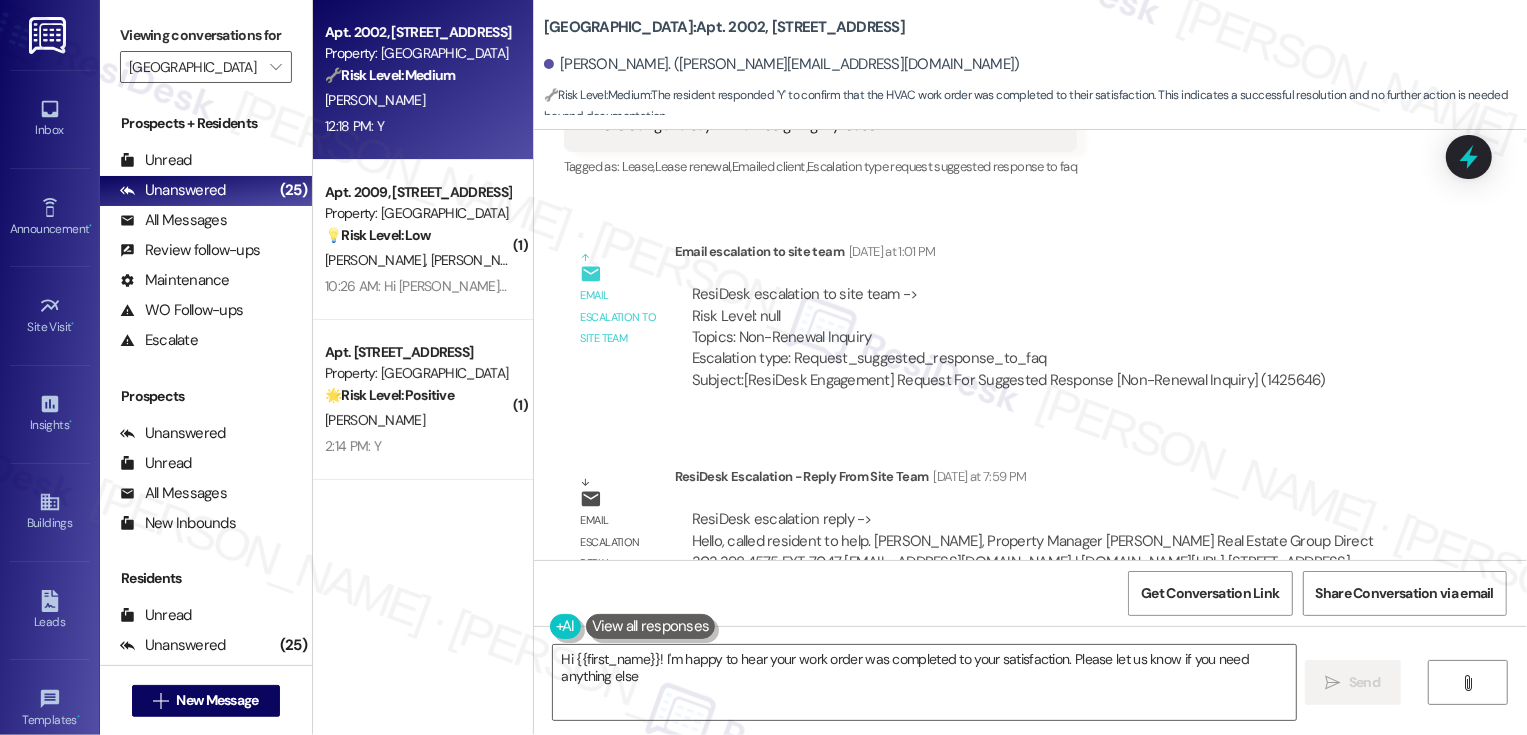 type on "Hi {{first_name}}! I'm happy to hear your work order was completed to your satisfaction. Please let us know if you need anything else!" 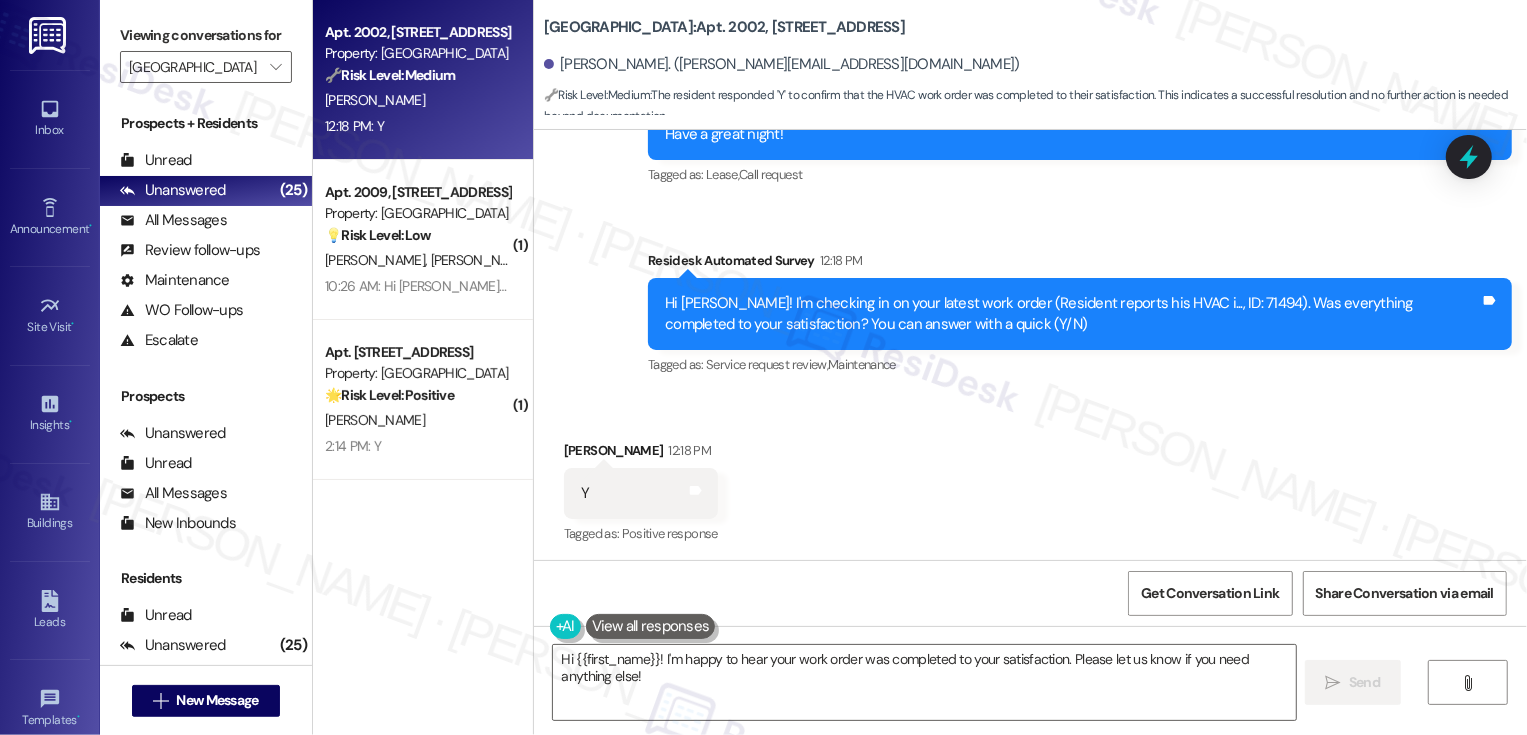 scroll, scrollTop: 1045, scrollLeft: 0, axis: vertical 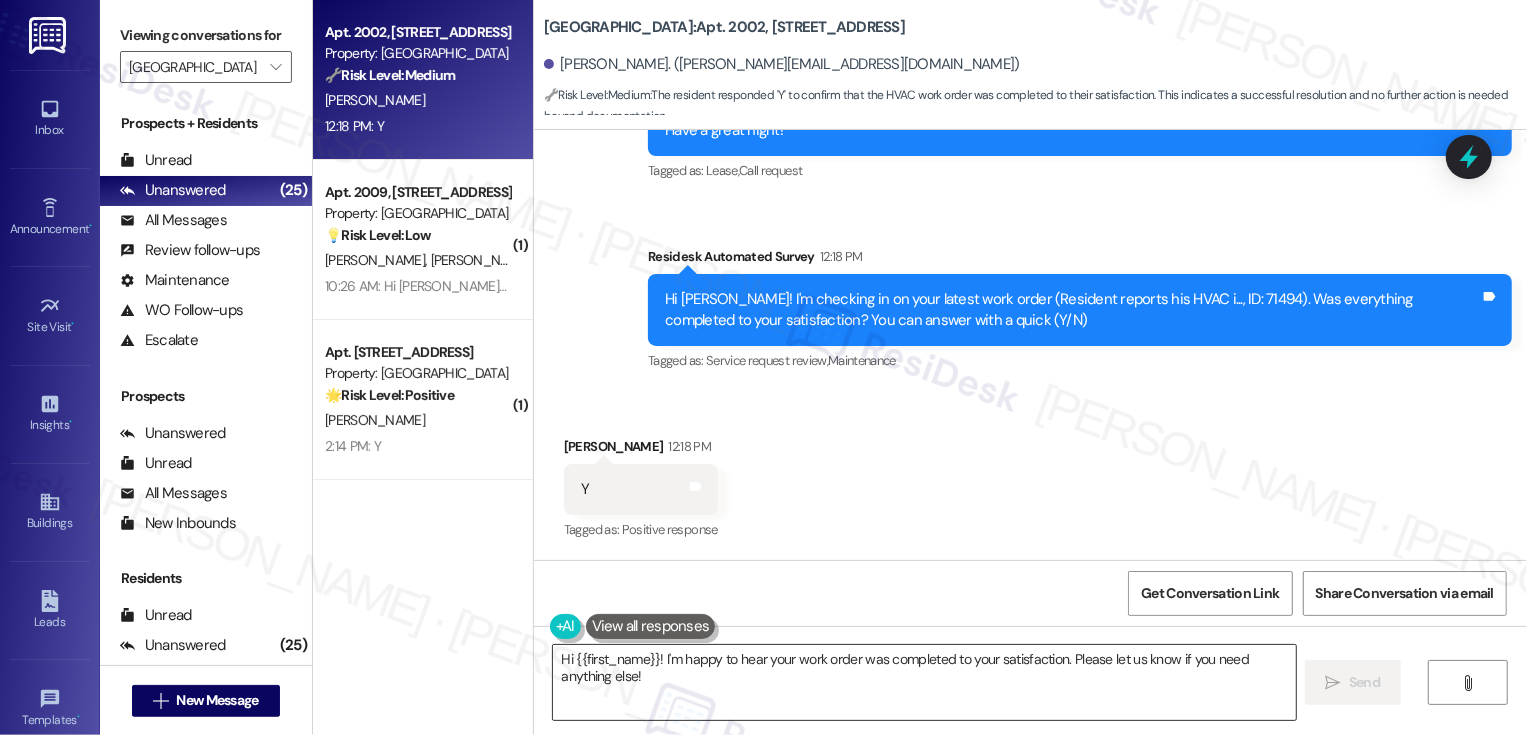 click on "Hi {{first_name}}! I'm happy to hear your work order was completed to your satisfaction. Please let us know if you need anything else!" at bounding box center [924, 682] 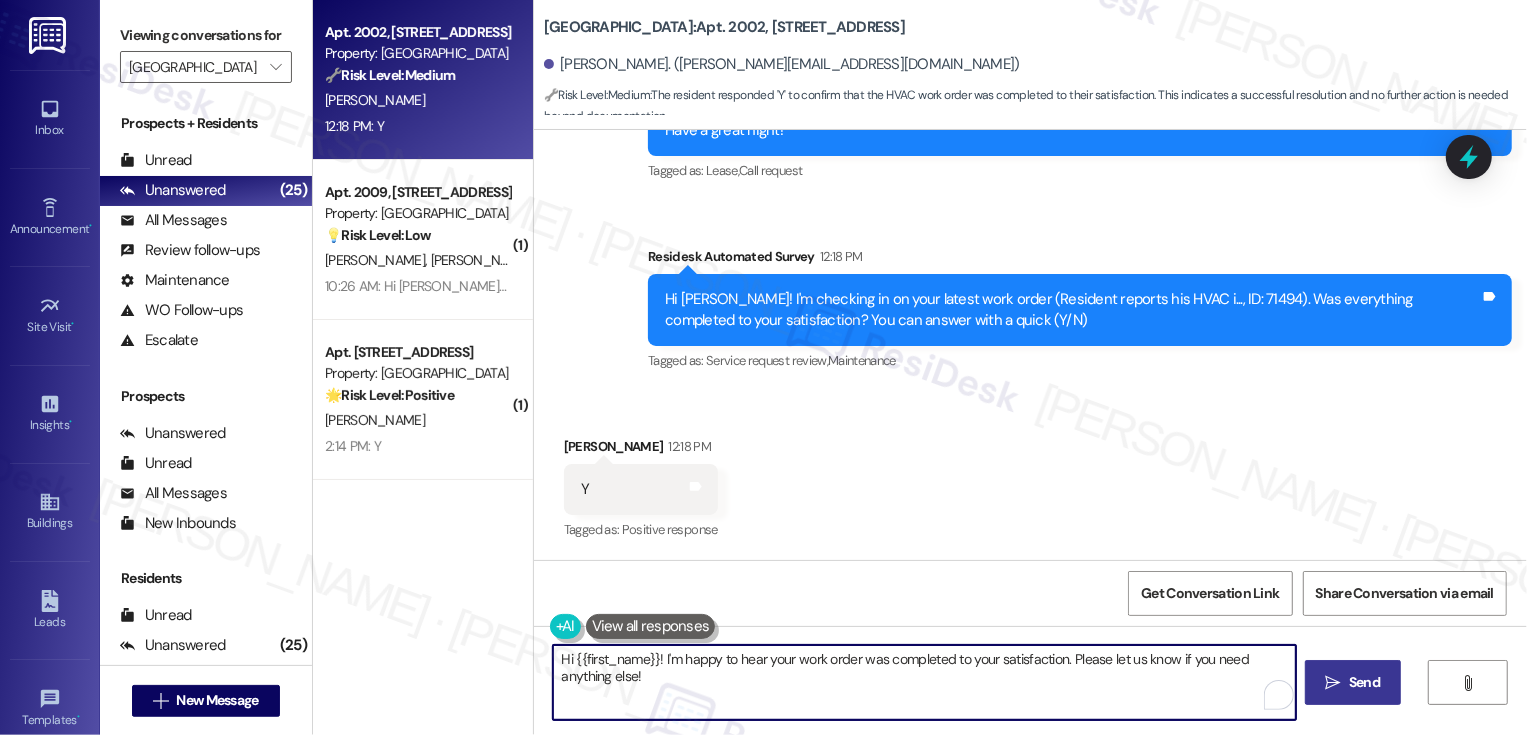 click on " Send" at bounding box center [1353, 682] 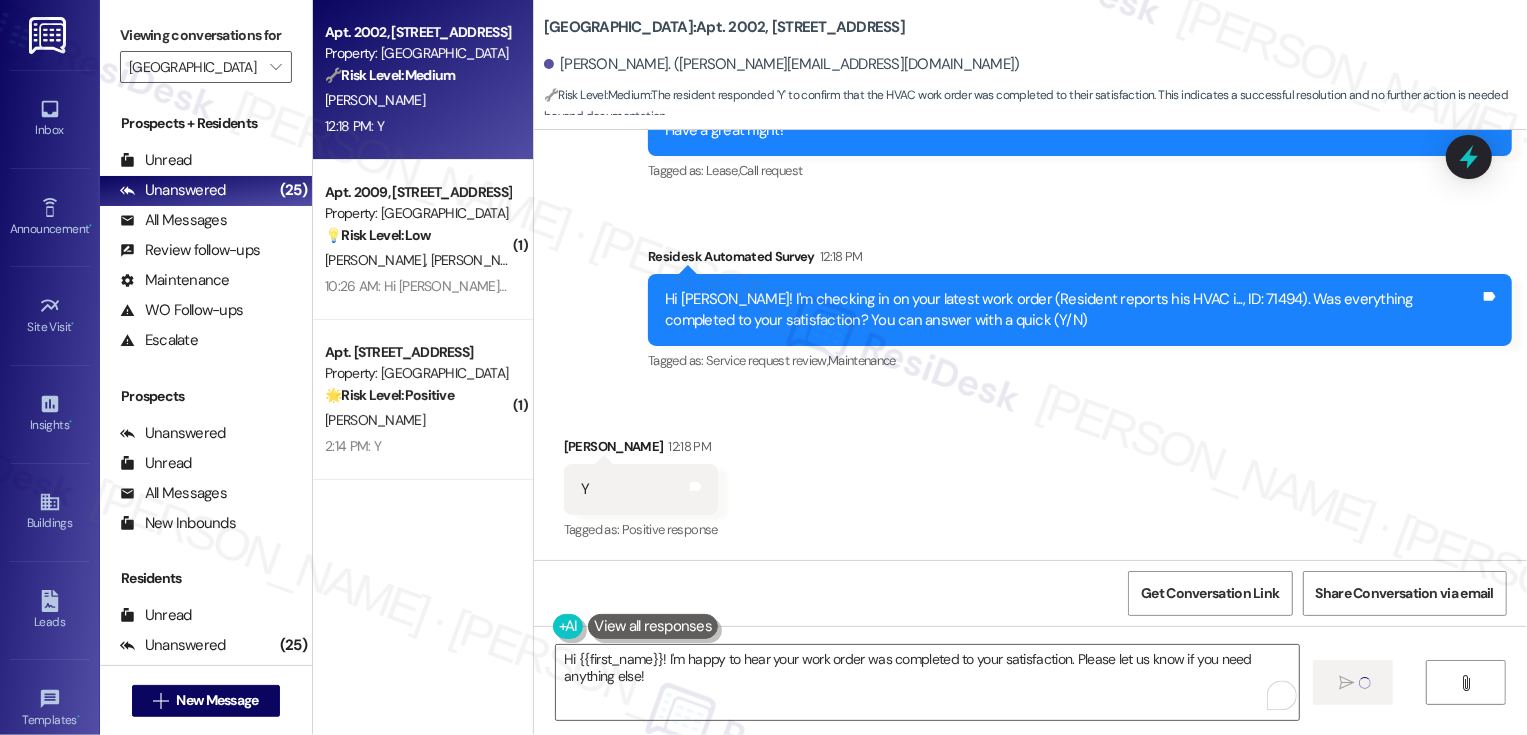 type 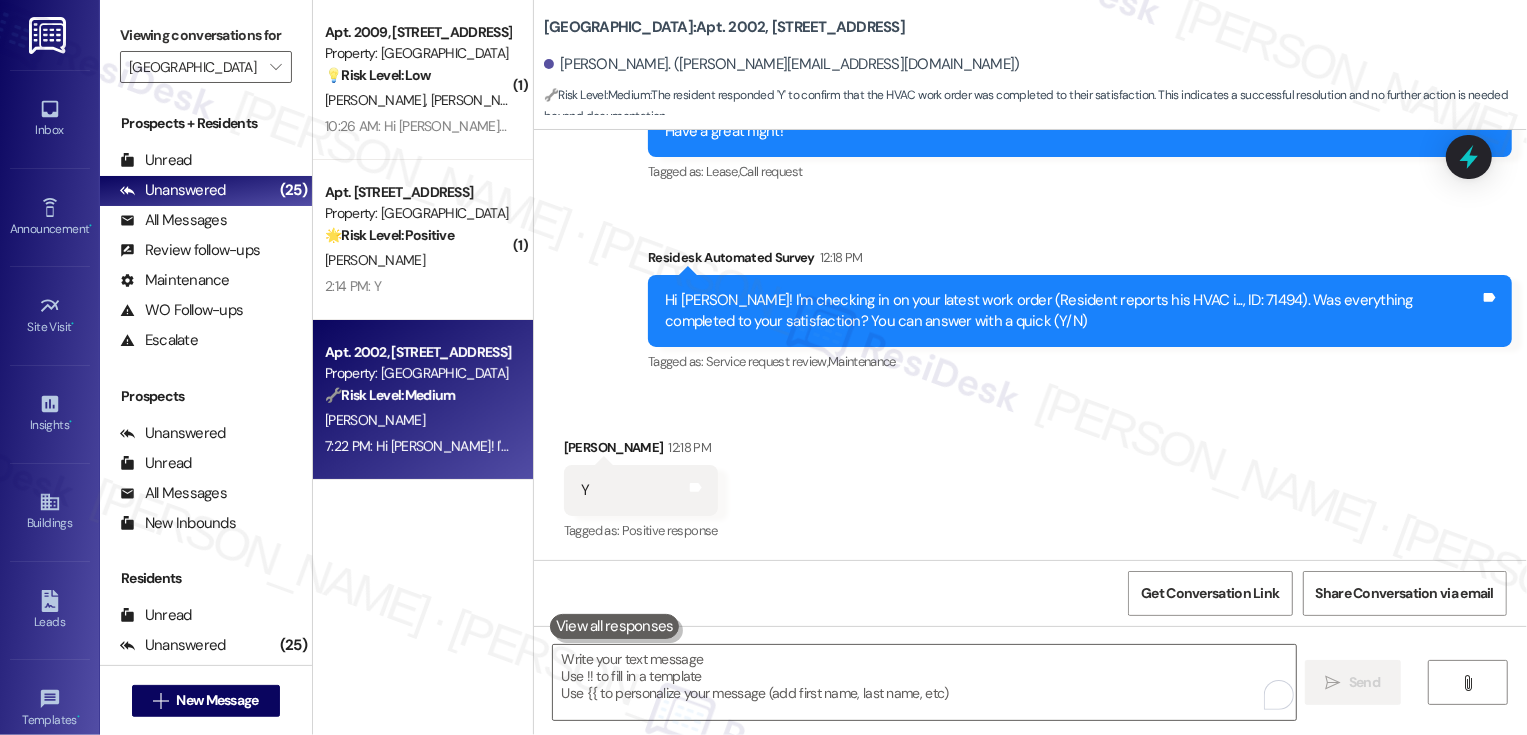 scroll, scrollTop: 1184, scrollLeft: 0, axis: vertical 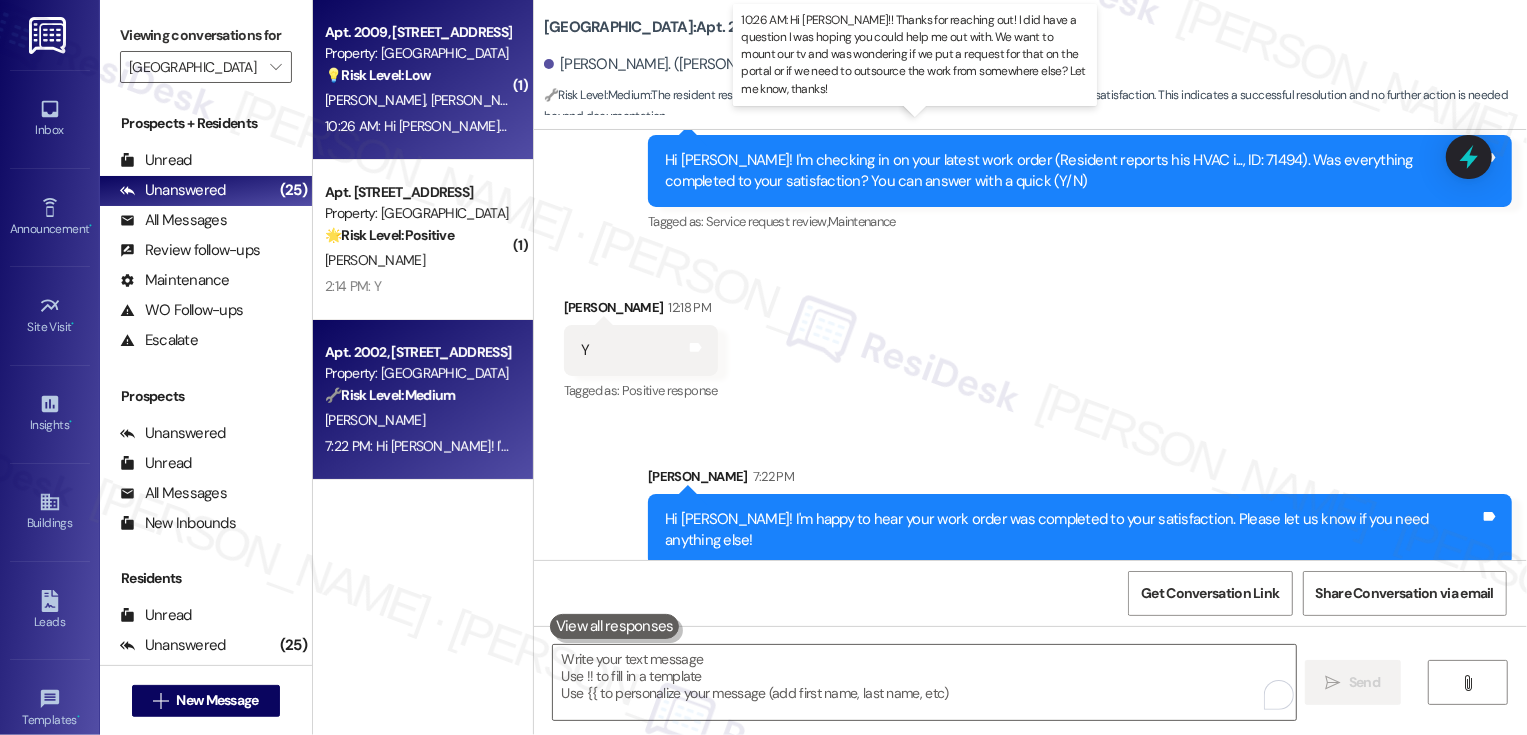 click on "10:26 AM: Hi Sarah!! Thanks for reaching out!
I did have a question I was hoping you could help me out with. We want to mount our tv and was wondering if we put a request for that on the portal or if we need to outsource the work from somewhere else? Let me know, thanks!    10:26 AM: Hi Sarah!! Thanks for reaching out!
I did have a question I was hoping you could help me out with. We want to mount our tv and was wondering if we put a request for that on the portal or if we need to outsource the work from somewhere else? Let me know, thanks!" at bounding box center (1154, 126) 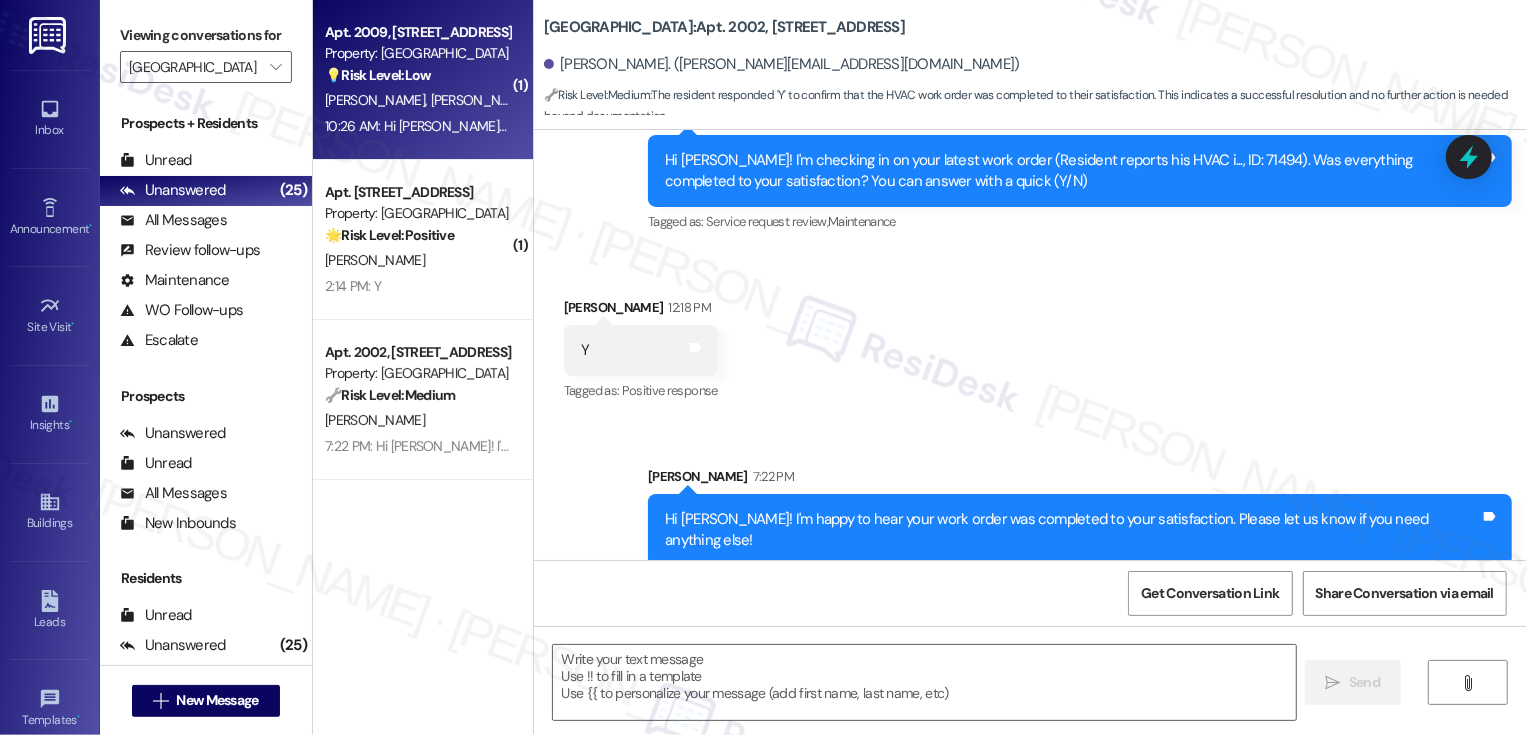 click on "10:26 AM: Hi Sarah!! Thanks for reaching out!
I did have a question I was hoping you could help me out with. We want to mount our tv and was wondering if we put a request for that on the portal or if we need to outsource the work from somewhere else? Let me know, thanks!    10:26 AM: Hi Sarah!! Thanks for reaching out!
I did have a question I was hoping you could help me out with. We want to mount our tv and was wondering if we put a request for that on the portal or if we need to outsource the work from somewhere else? Let me know, thanks!" at bounding box center (1154, 126) 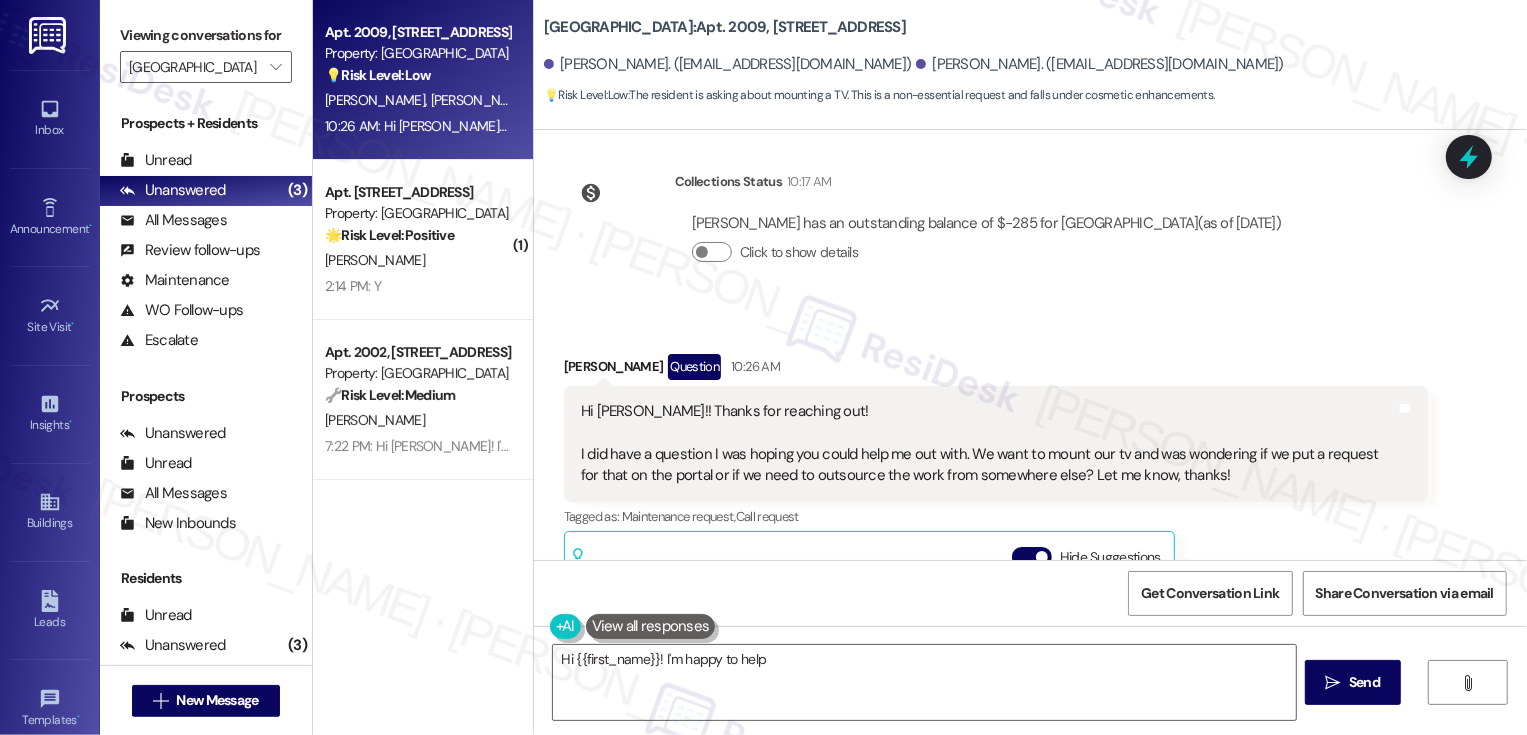 scroll, scrollTop: 325, scrollLeft: 0, axis: vertical 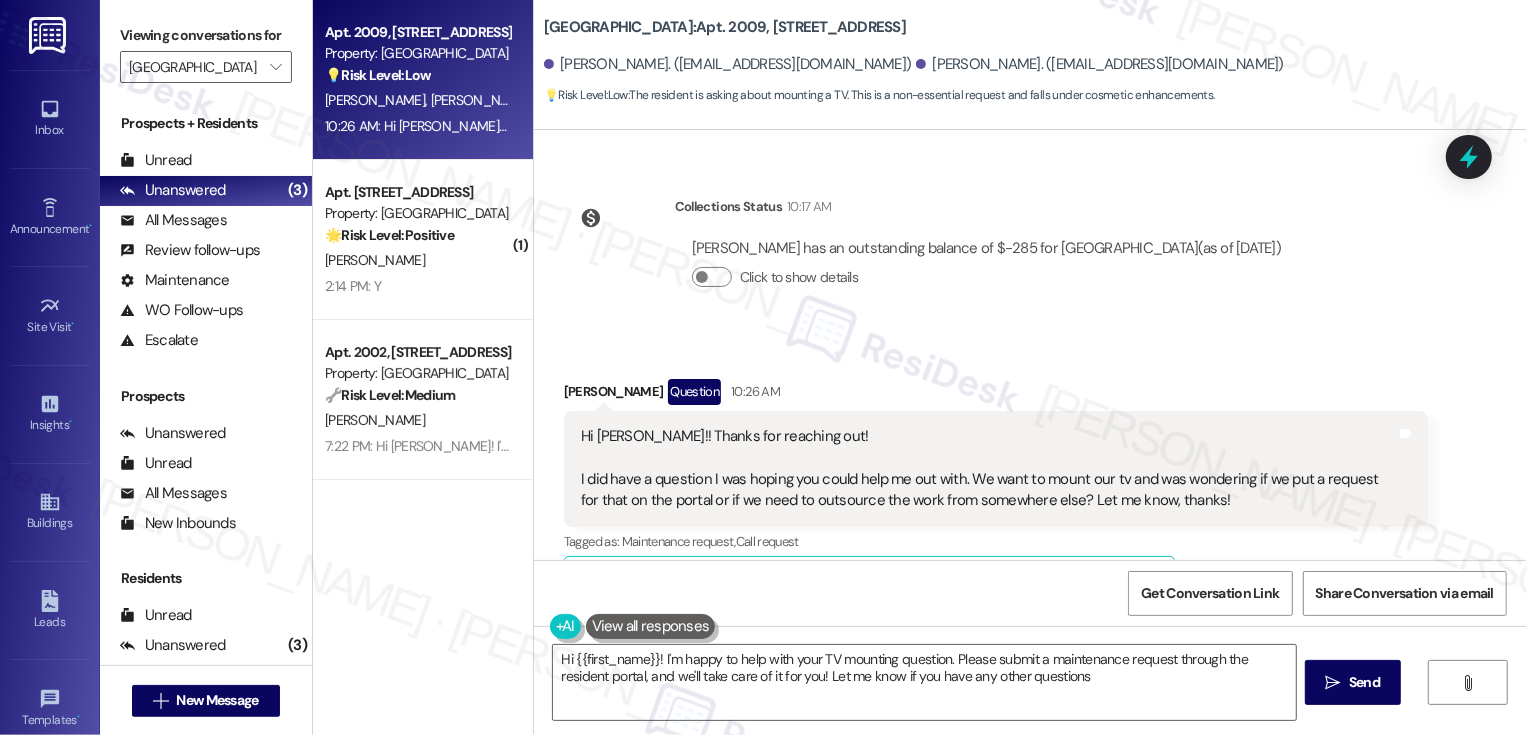 type on "Hi {{first_name}}! I'm happy to help with your TV mounting question. Please submit a maintenance request through the resident portal, and we'll take care of it for you! Let me know if you have any other questions." 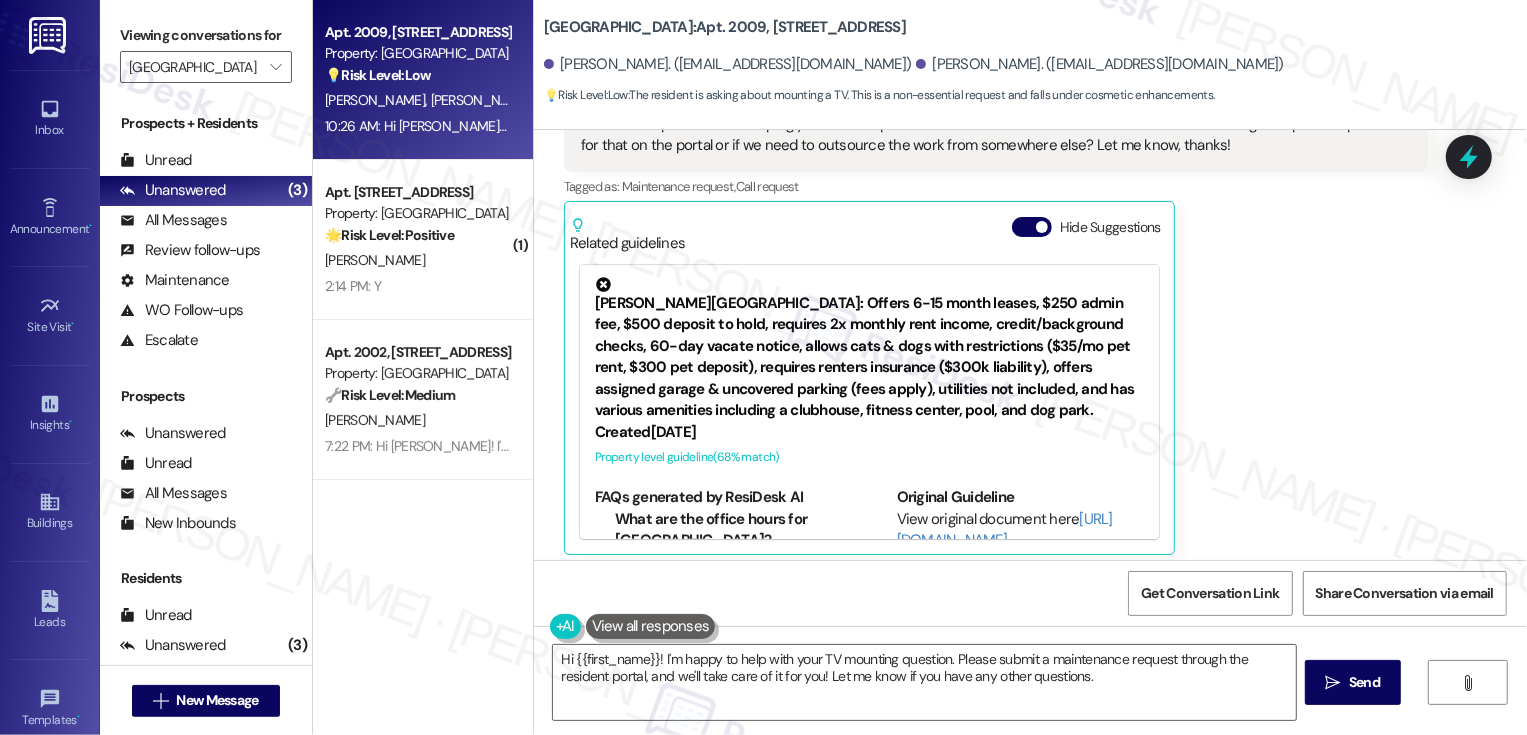 scroll, scrollTop: 690, scrollLeft: 0, axis: vertical 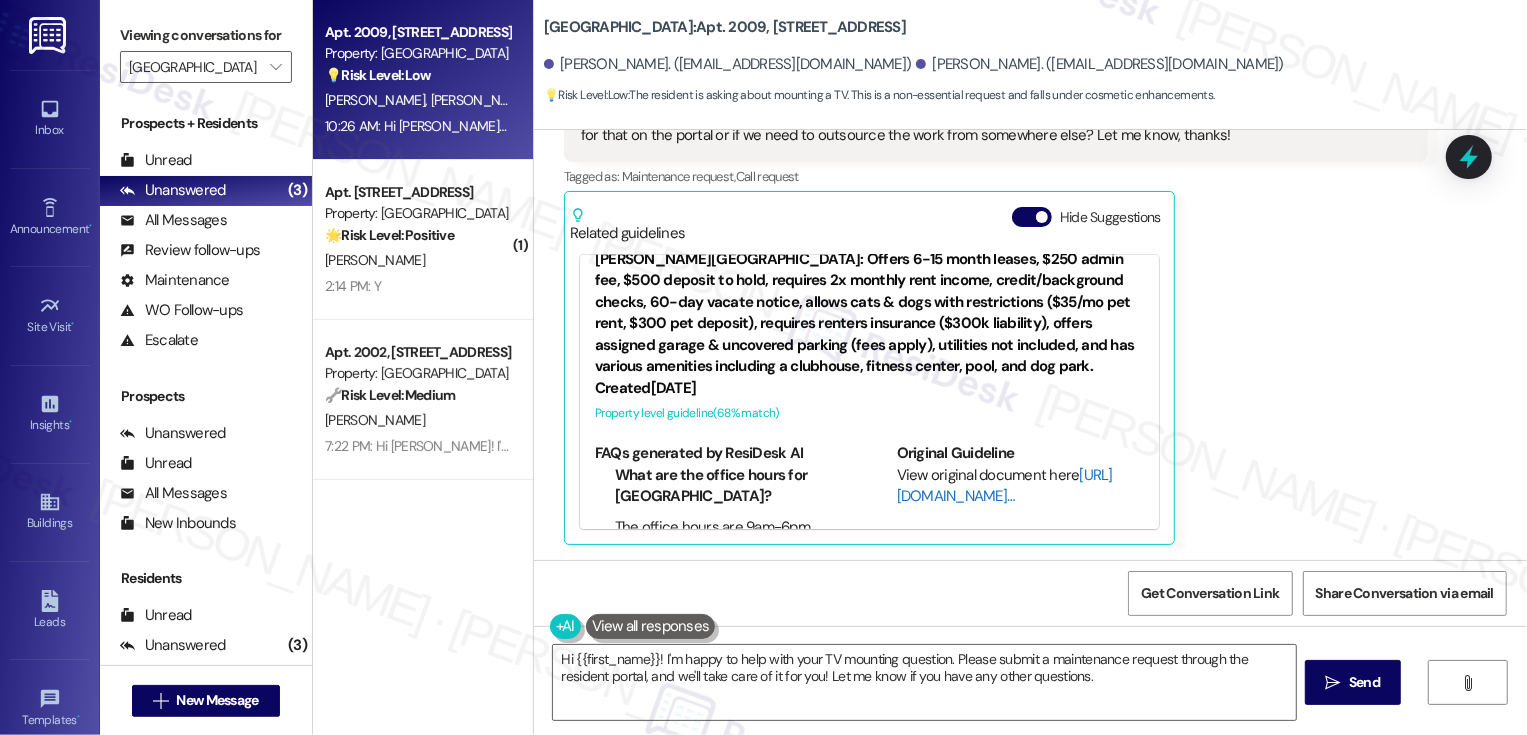 click on "http://res.cl…" at bounding box center [1005, 485] 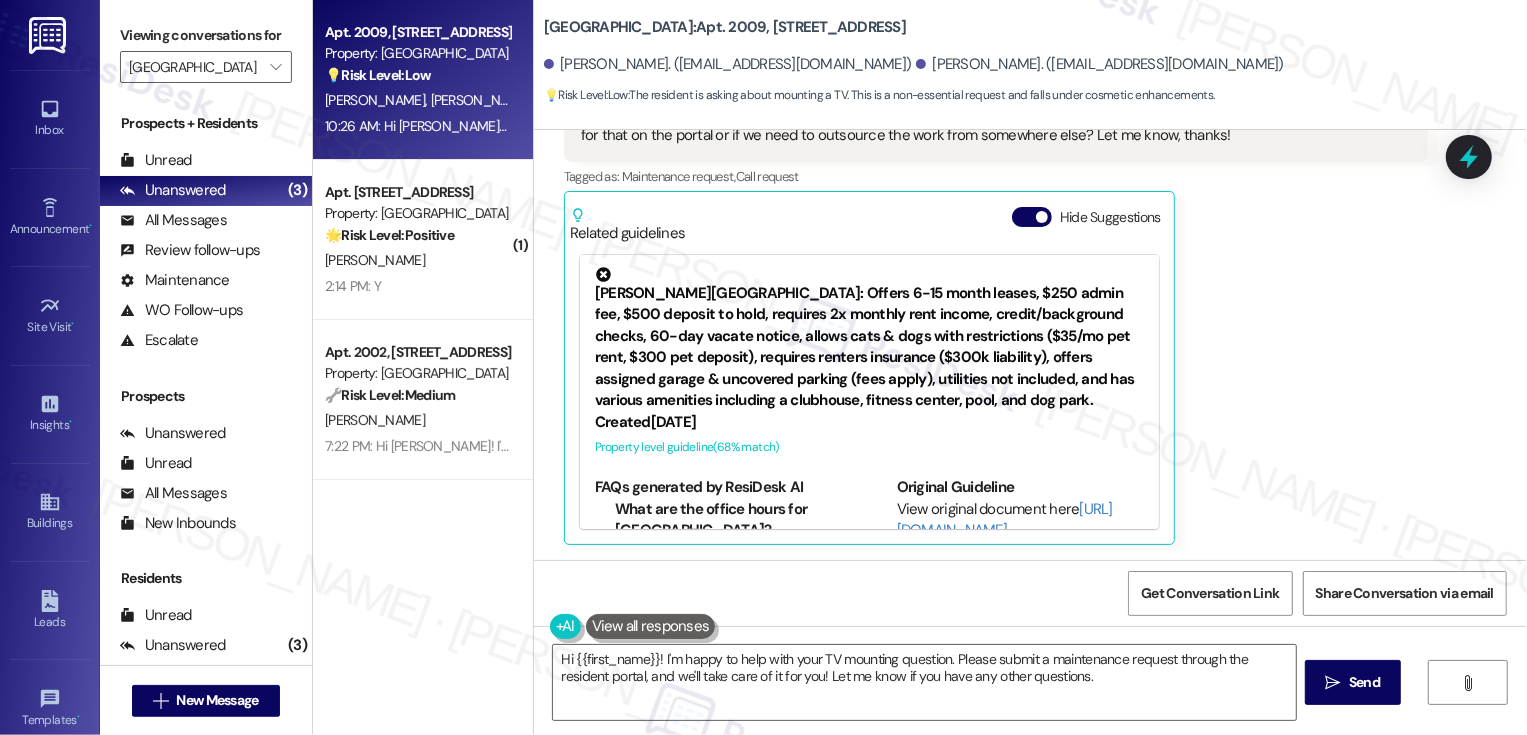 scroll, scrollTop: 117, scrollLeft: 0, axis: vertical 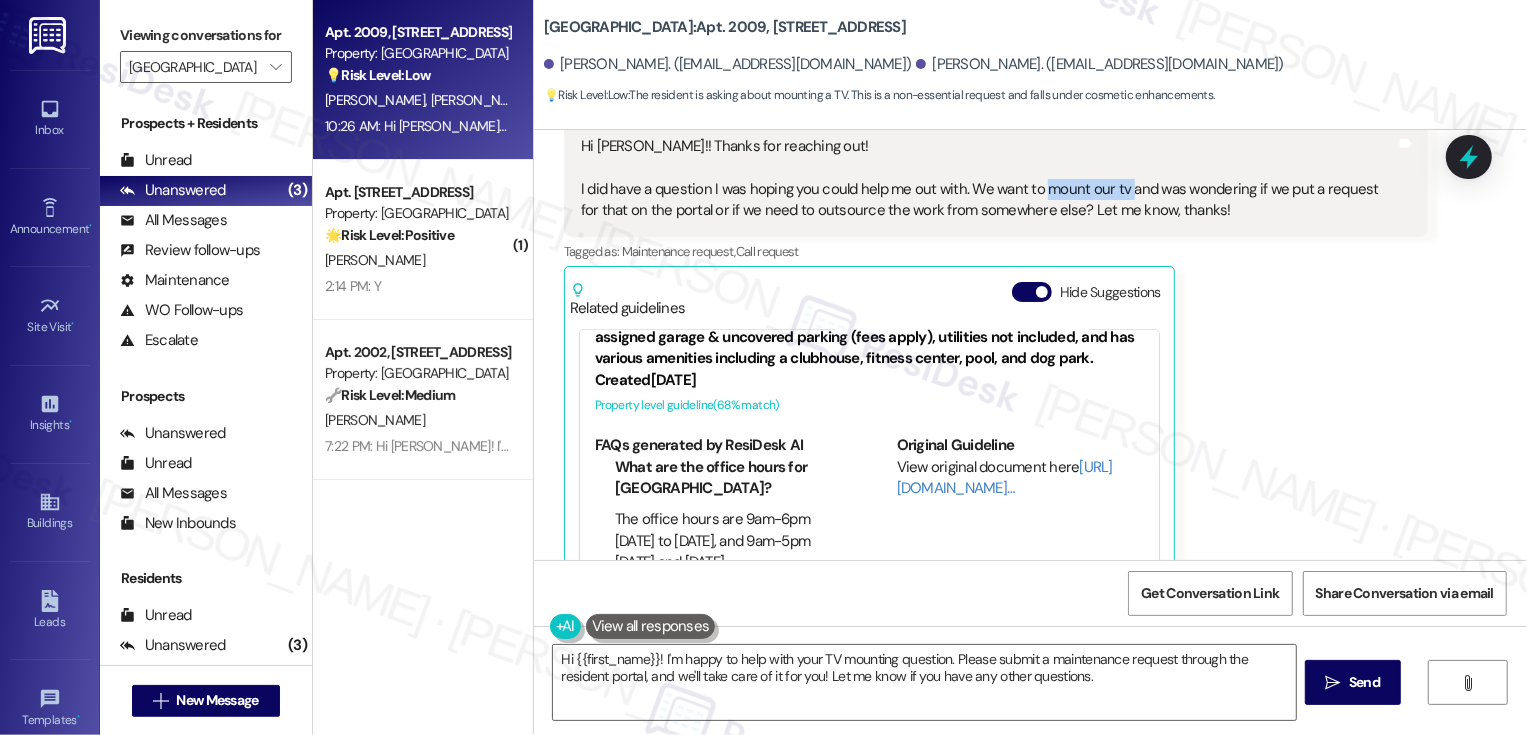 drag, startPoint x: 1027, startPoint y: 189, endPoint x: 1112, endPoint y: 187, distance: 85.02353 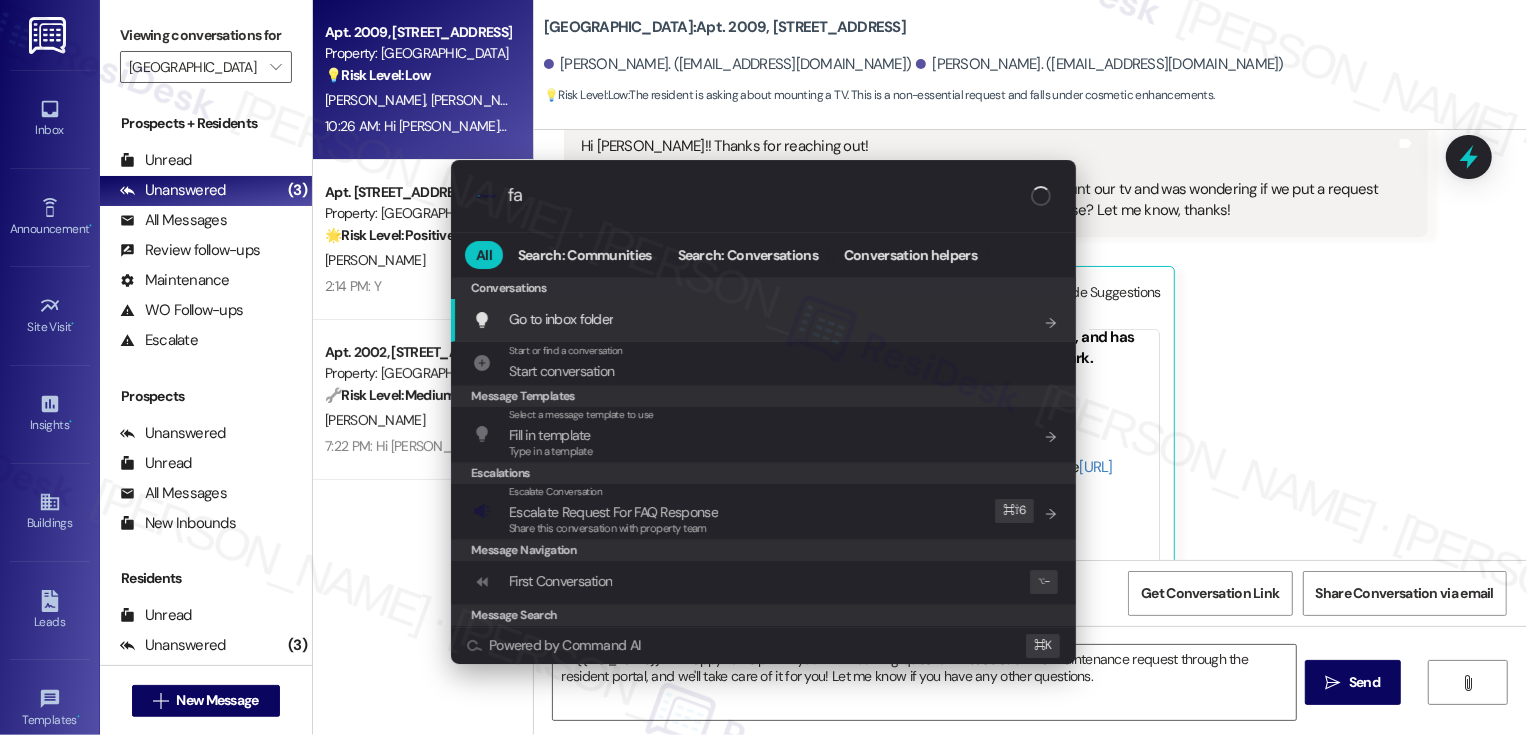 type on "faq" 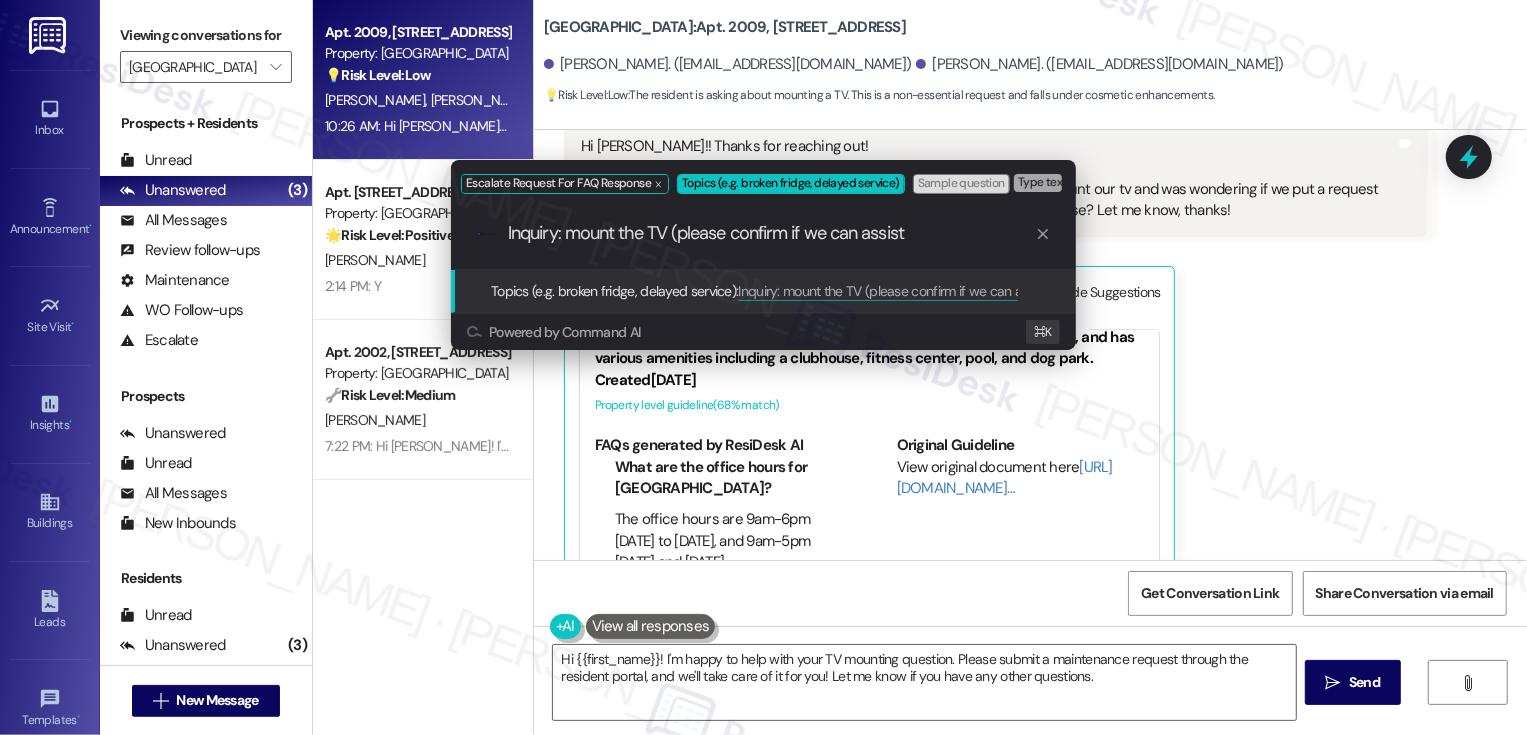 type on "Inquiry: mount the TV (please confirm if we can assist)" 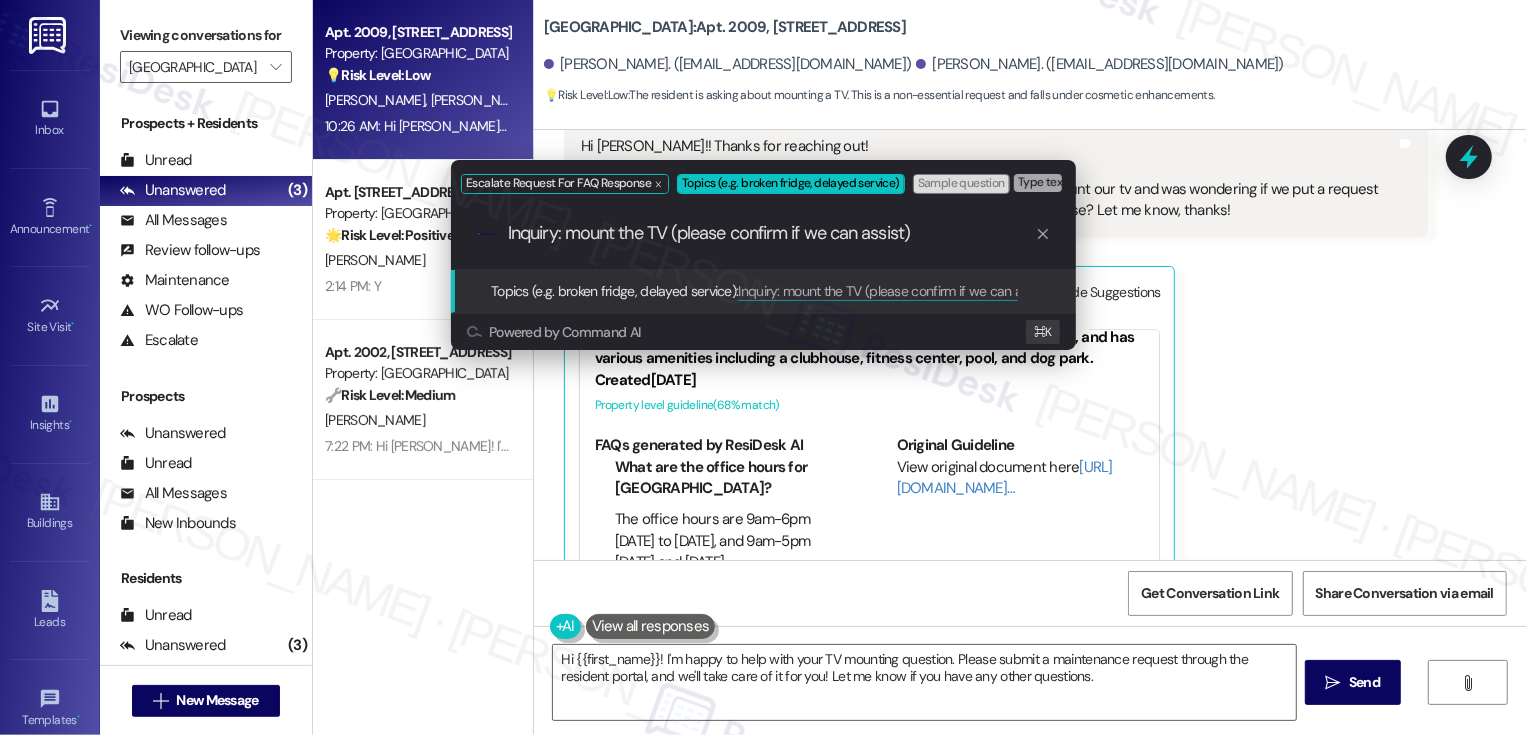 type 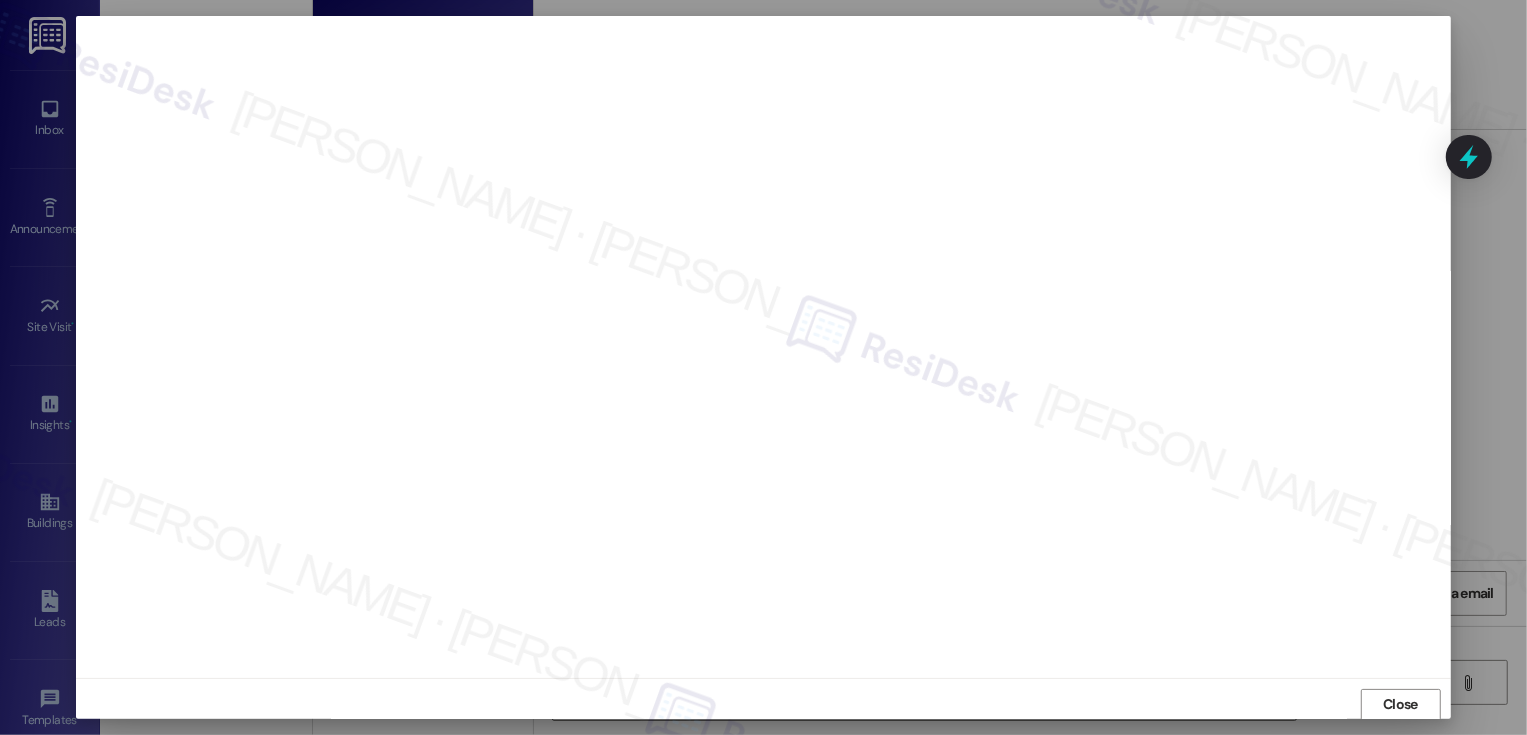 scroll, scrollTop: 1, scrollLeft: 0, axis: vertical 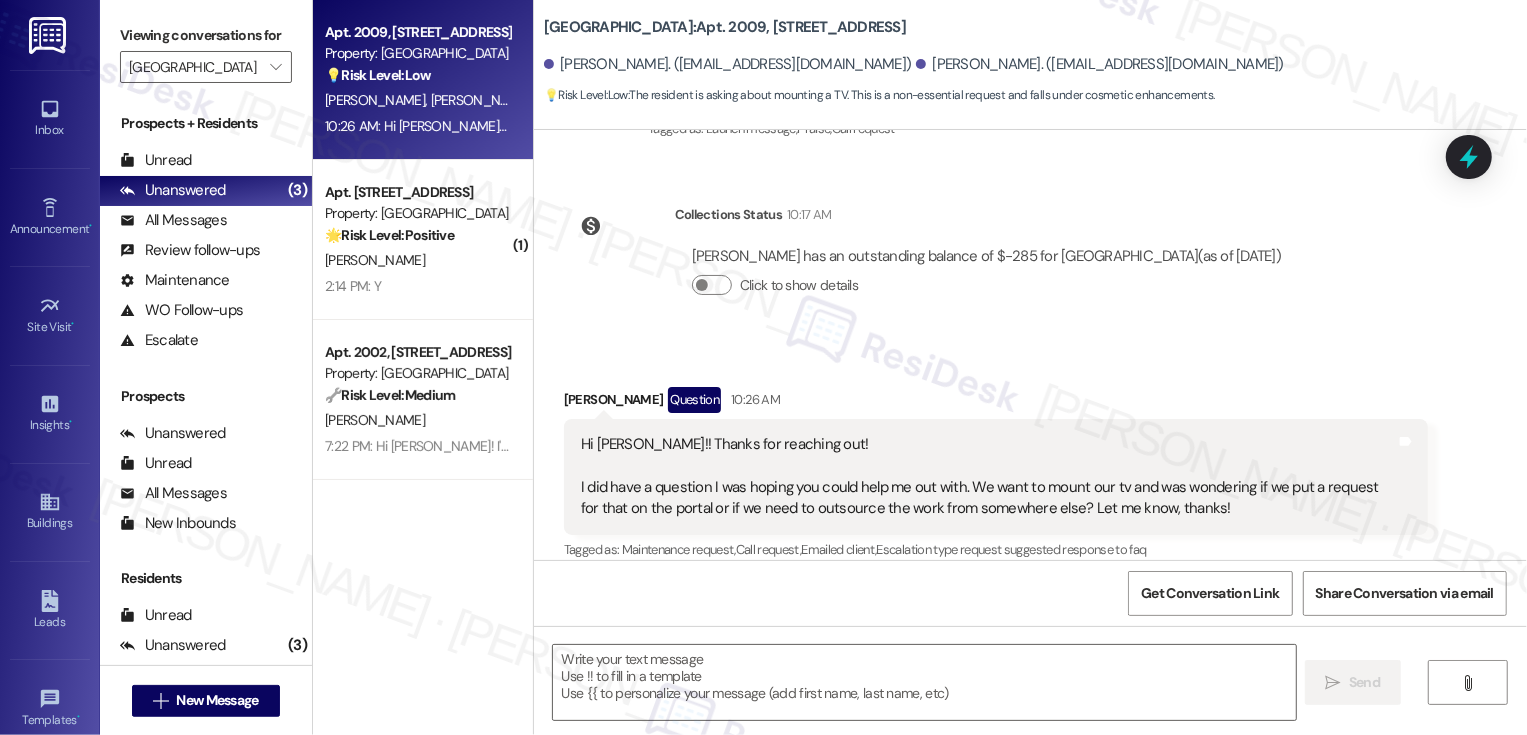 type on "Fetching suggested responses. Please feel free to read through the conversation in the meantime." 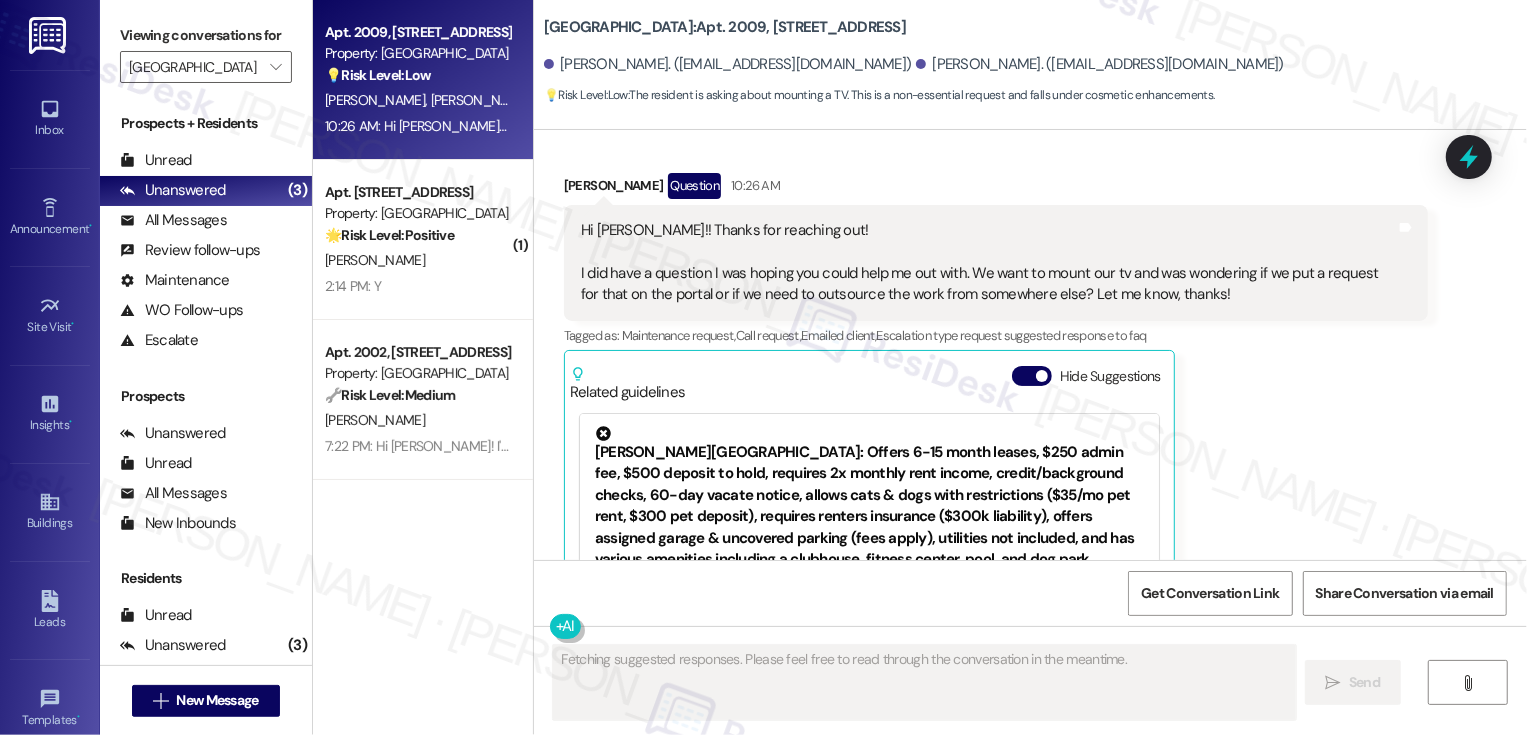 scroll, scrollTop: 689, scrollLeft: 0, axis: vertical 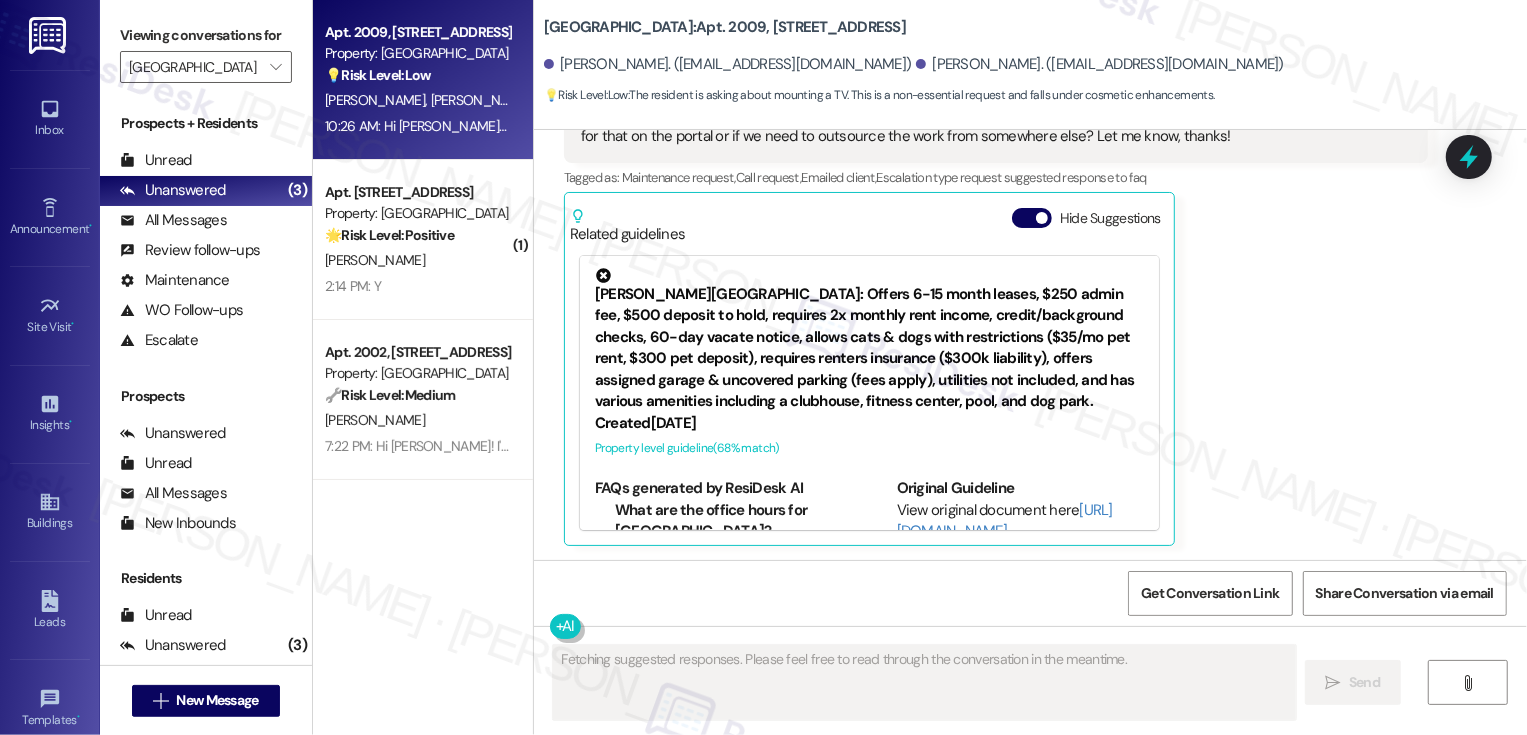 click on "🌟  Risk Level:  Positive" at bounding box center (389, 235) 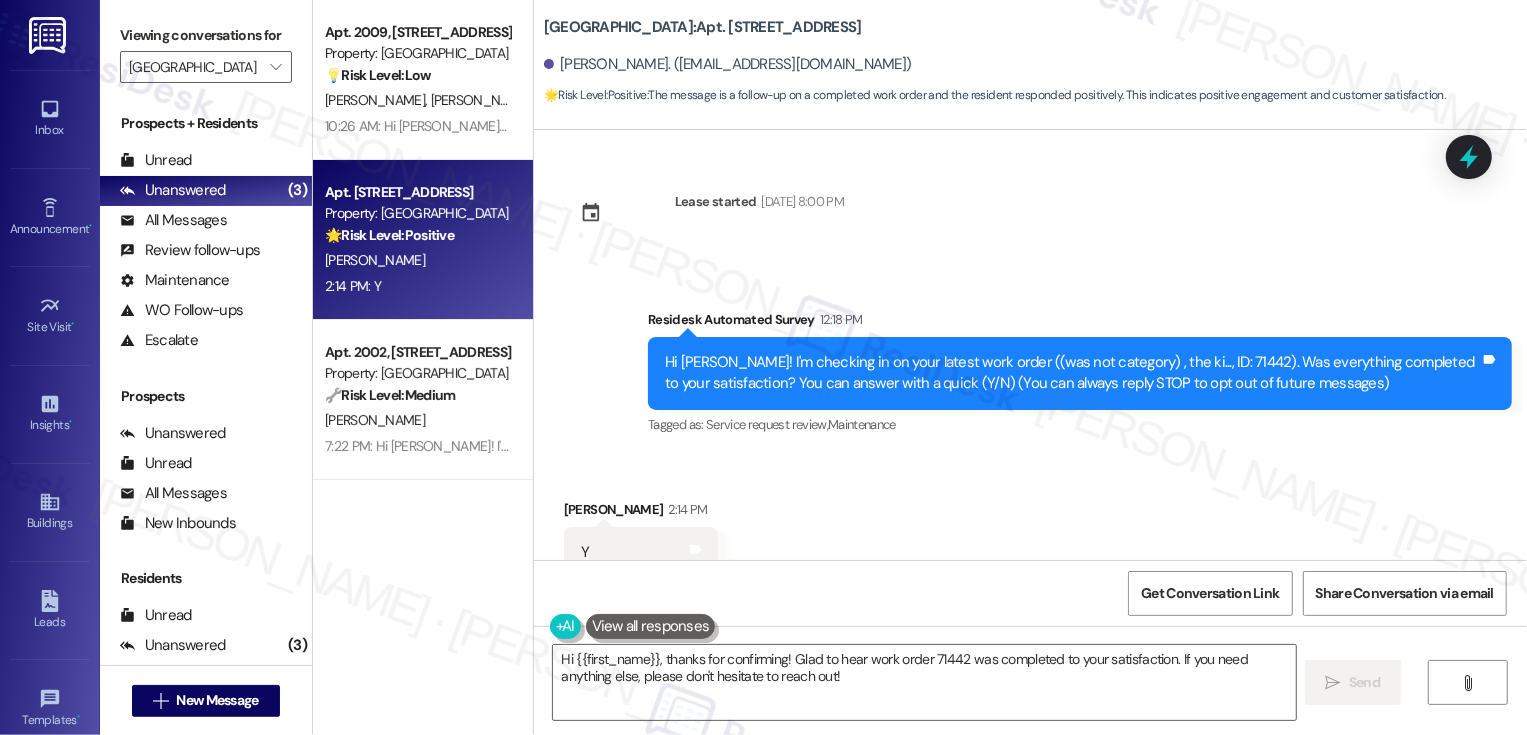 scroll, scrollTop: 63, scrollLeft: 0, axis: vertical 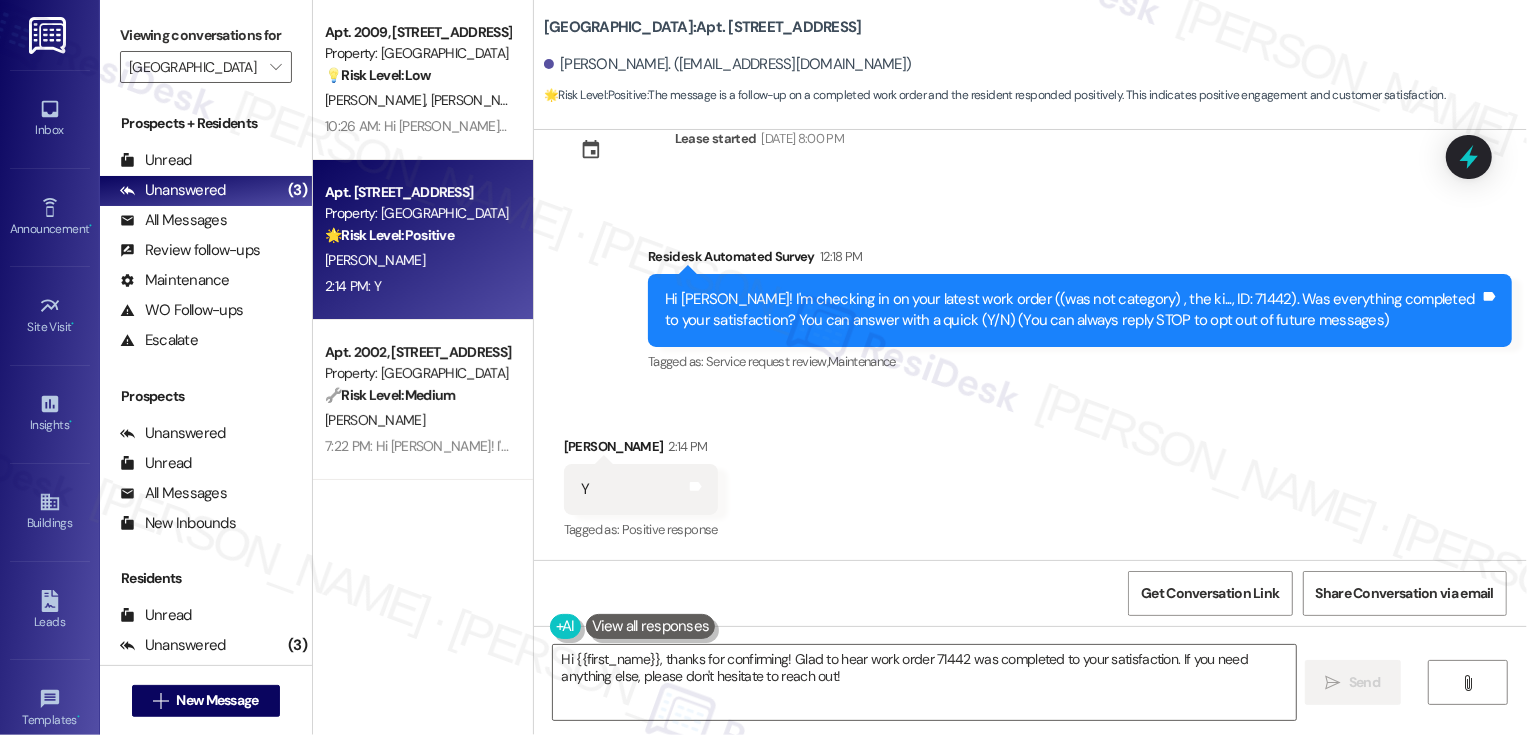 drag, startPoint x: 652, startPoint y: 661, endPoint x: 712, endPoint y: 729, distance: 90.68627 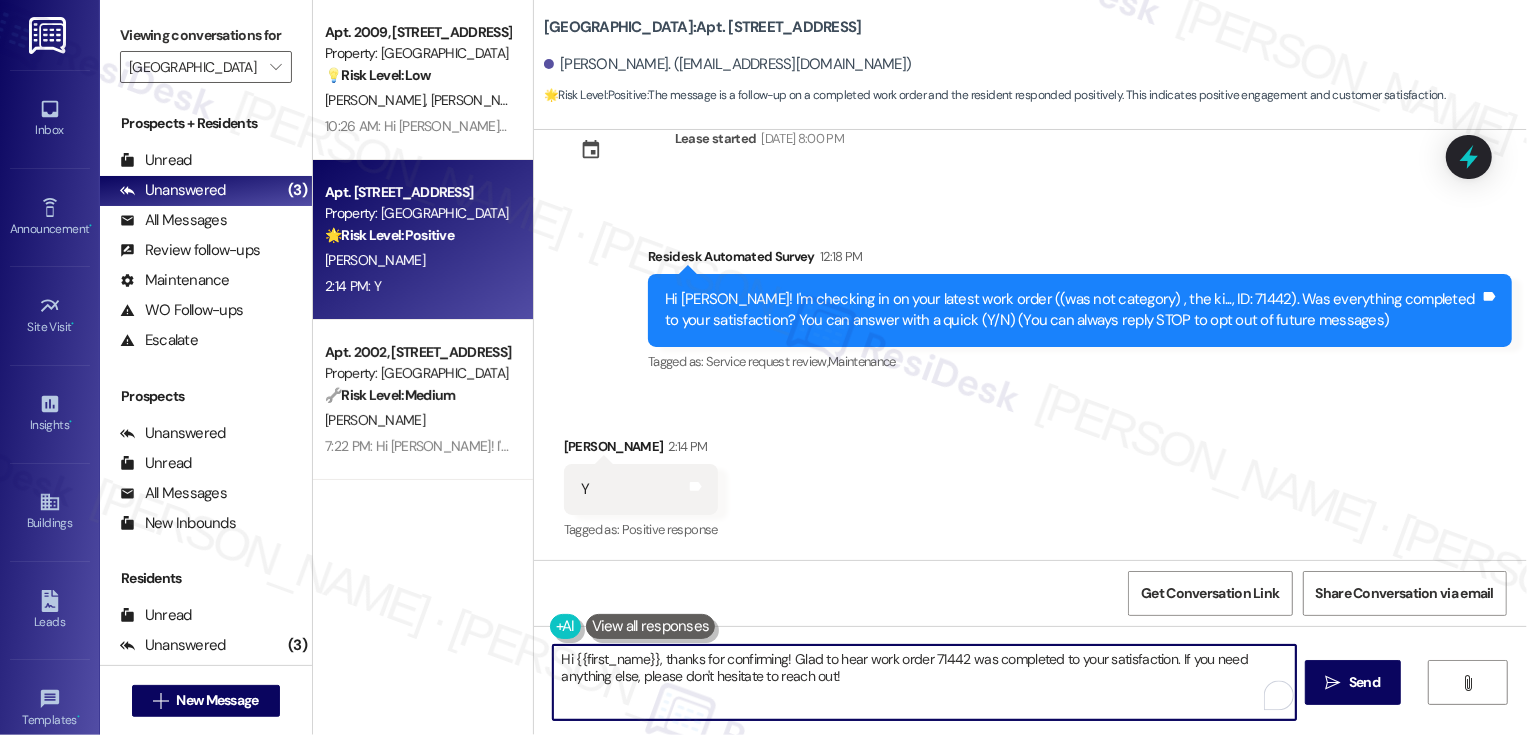 drag, startPoint x: 774, startPoint y: 662, endPoint x: 654, endPoint y: 662, distance: 120 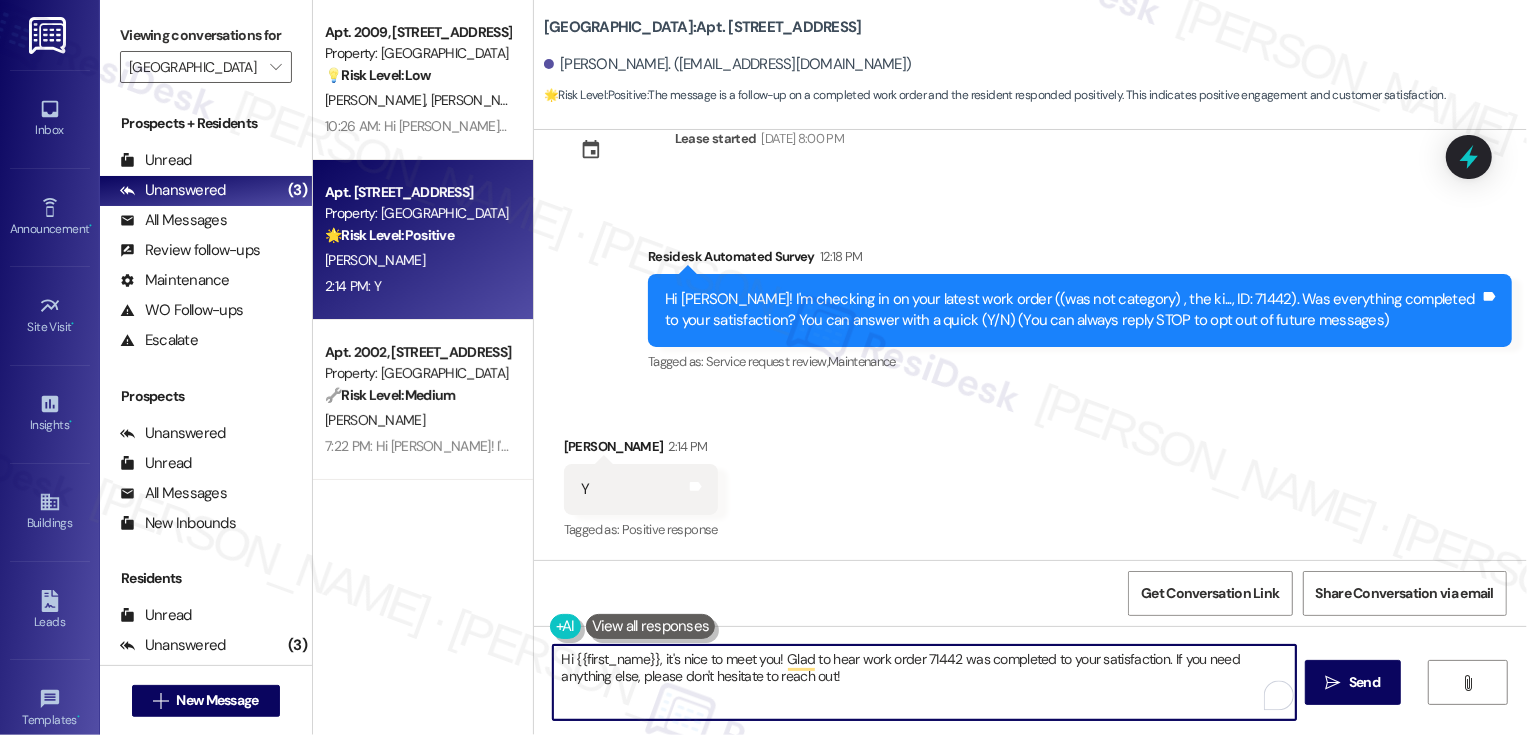 drag, startPoint x: 1163, startPoint y: 660, endPoint x: 1188, endPoint y: 717, distance: 62.241467 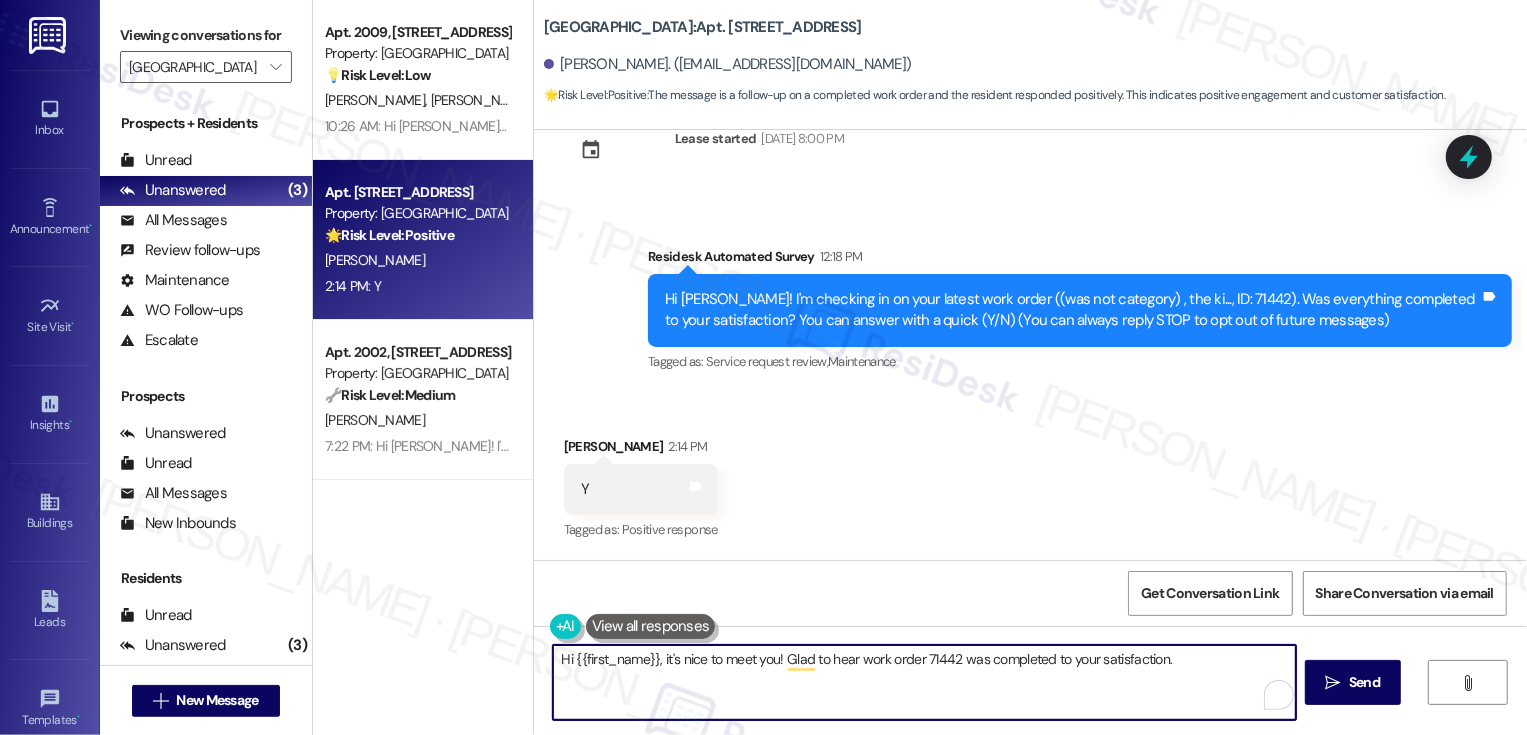 paste on "If you don't mind me asking, how has your experience been so far? Has the property lived up to your expectations?" 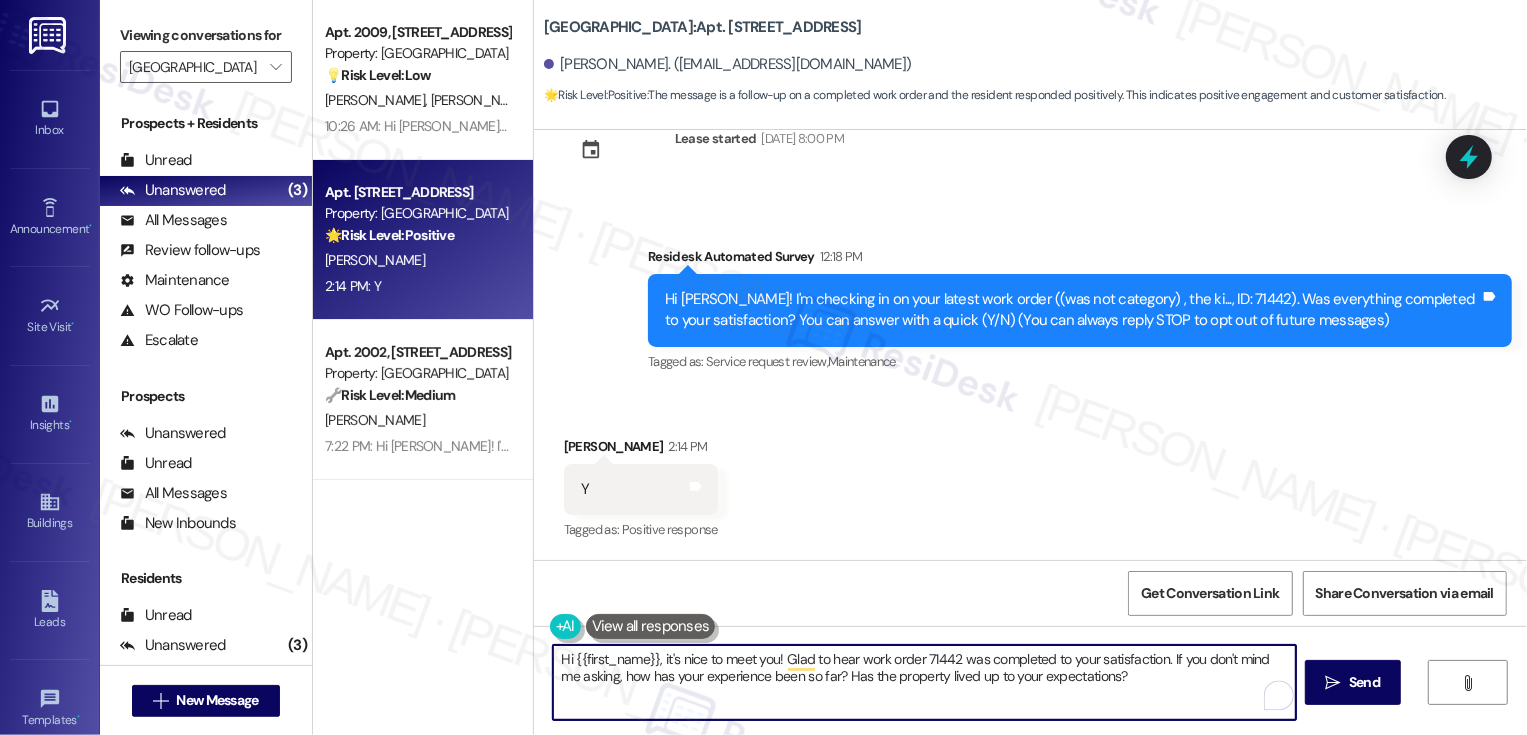 type on "Hi {{first_name}}, it's nice to meet you! Glad to hear work order 71442 was completed to your satisfaction. If you don't mind me asking, how has your experience been so far? Has the property lived up to your expectations?" 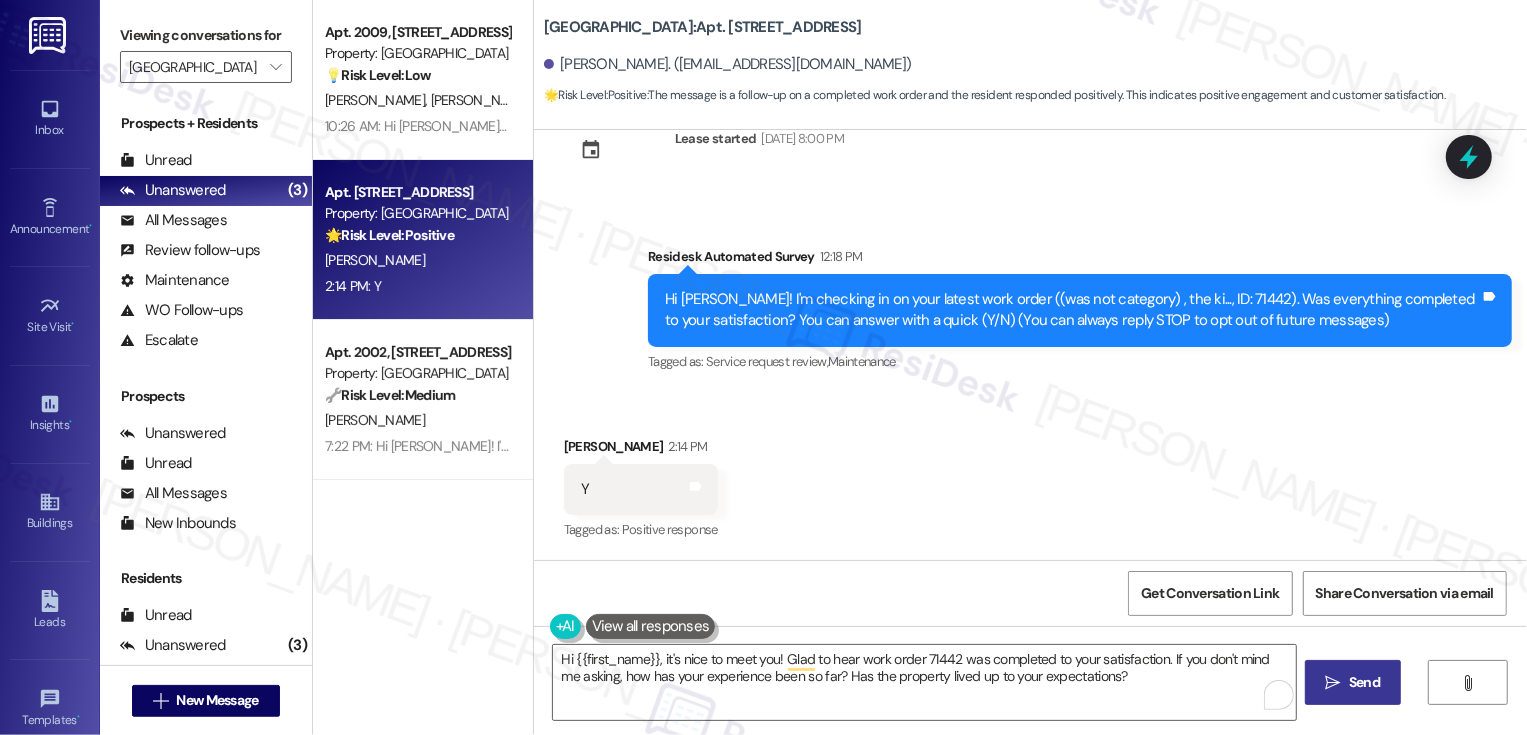 click on " Send" at bounding box center (1353, 682) 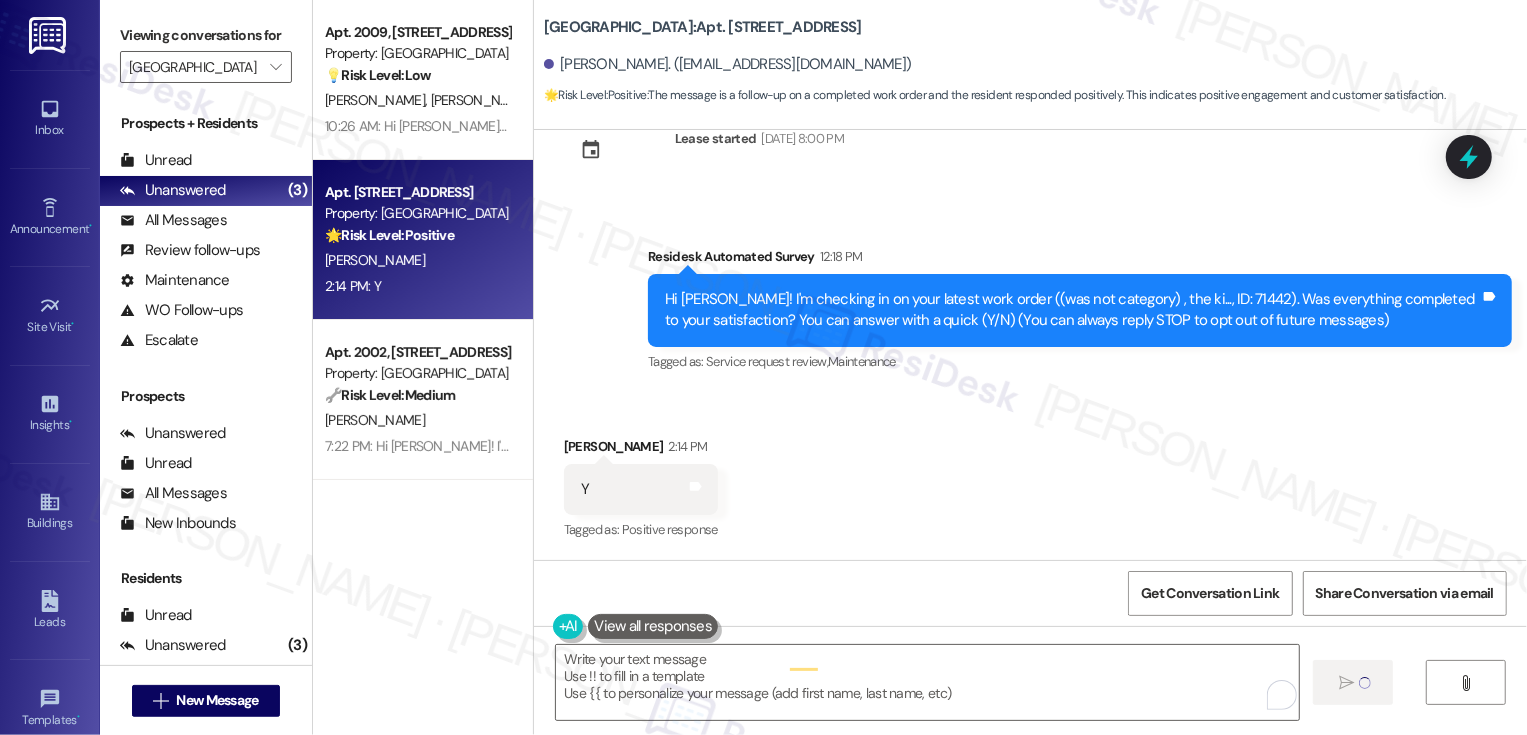 type on "Fetching suggested responses. Please feel free to read through the conversation in the meantime." 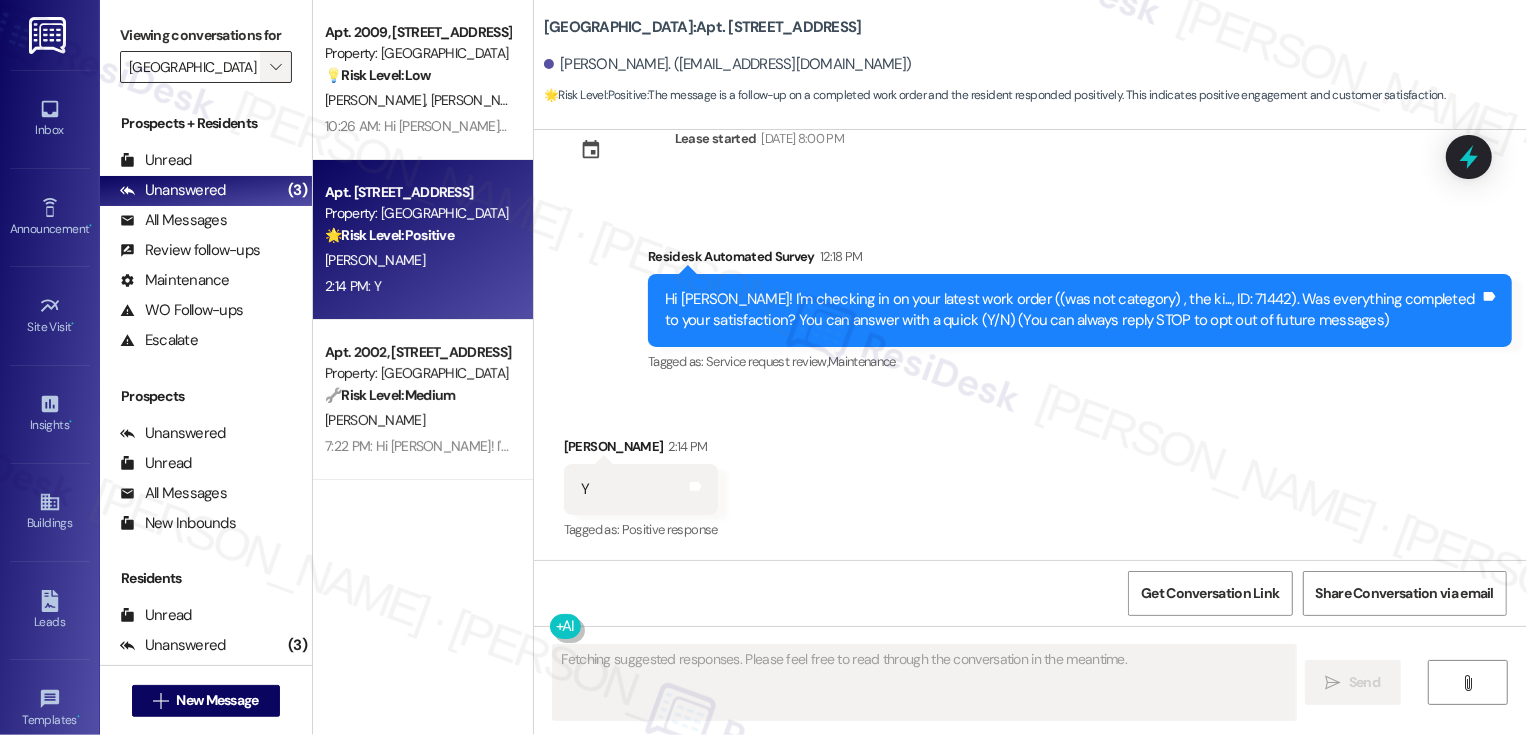 scroll, scrollTop: 62, scrollLeft: 0, axis: vertical 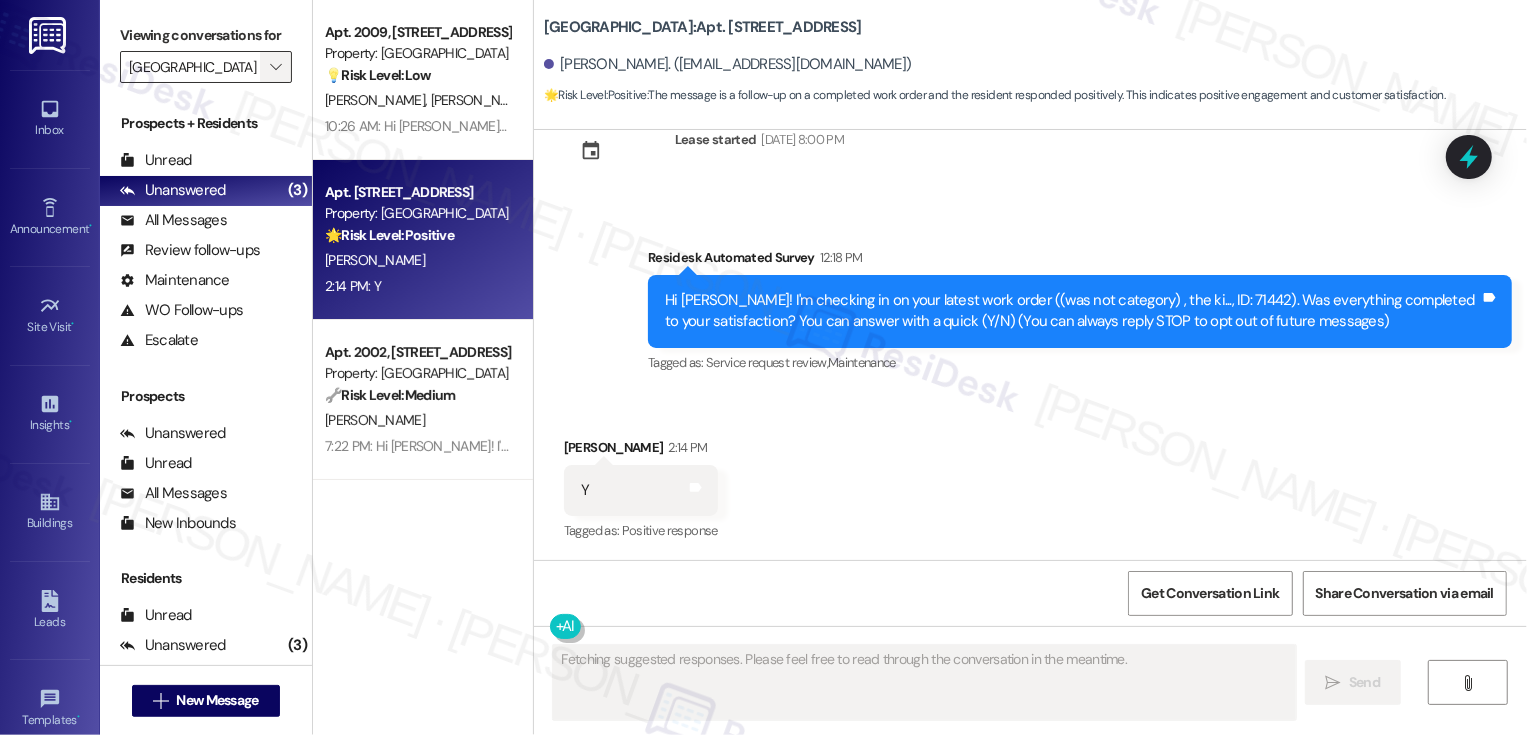 click on "" at bounding box center (275, 67) 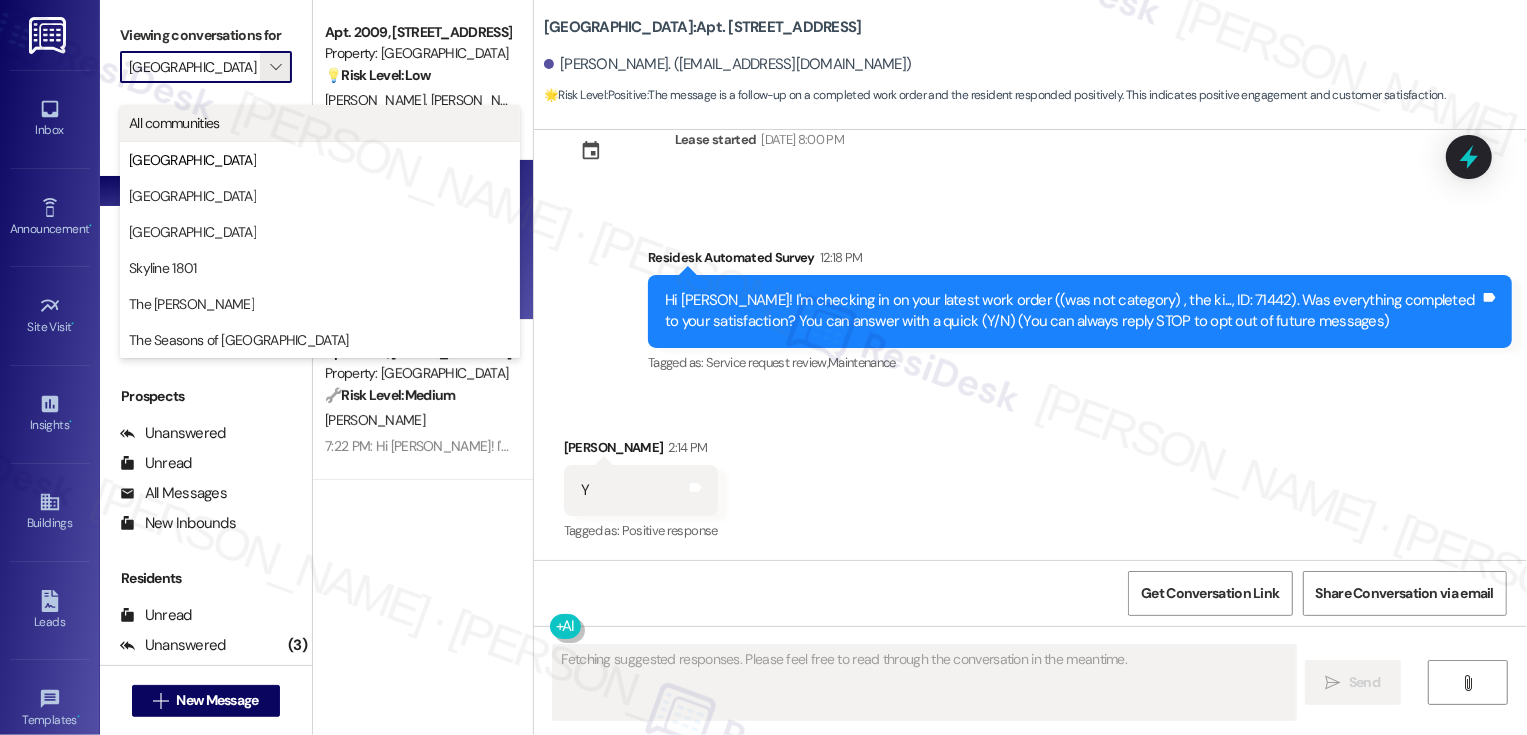 click on "All communities" at bounding box center [320, 123] 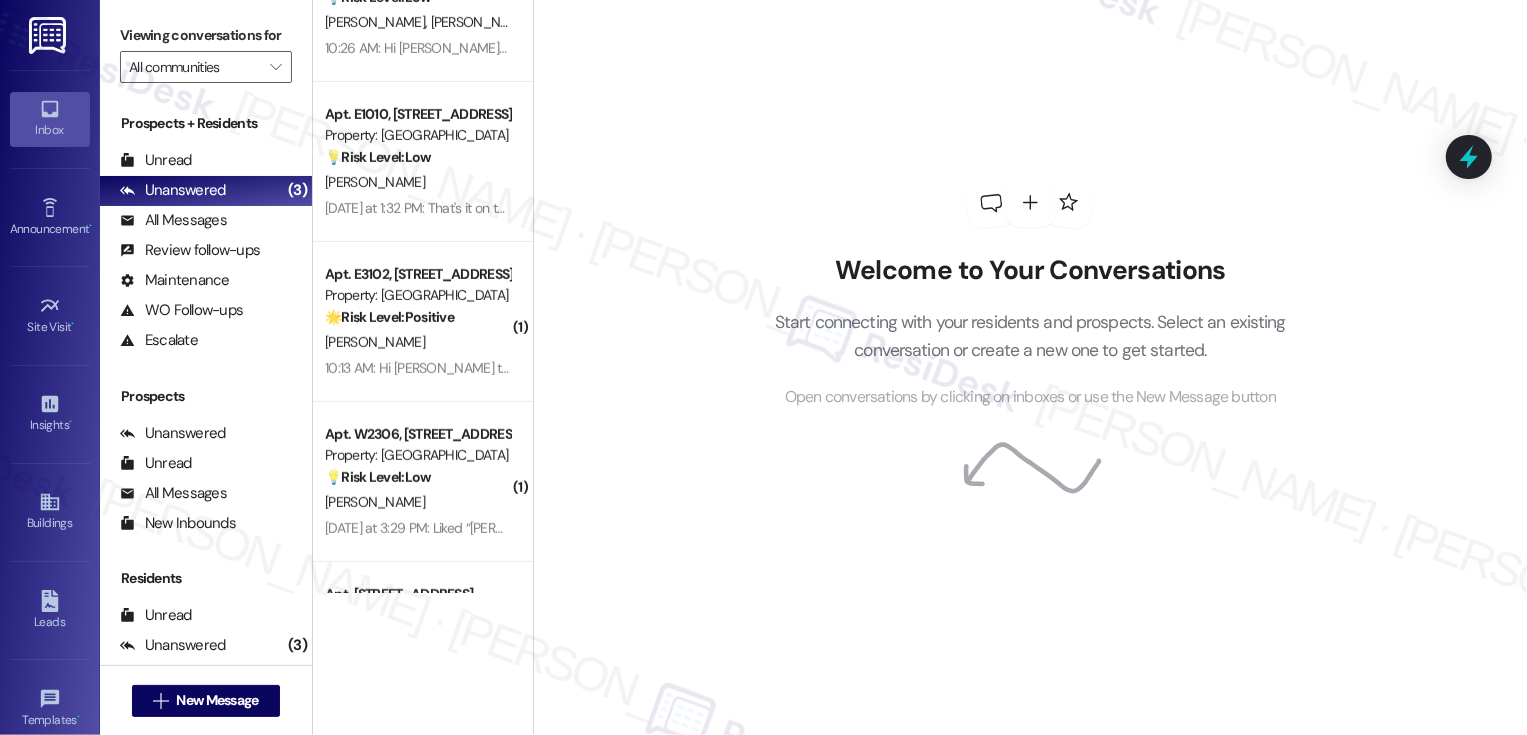 scroll, scrollTop: 763, scrollLeft: 0, axis: vertical 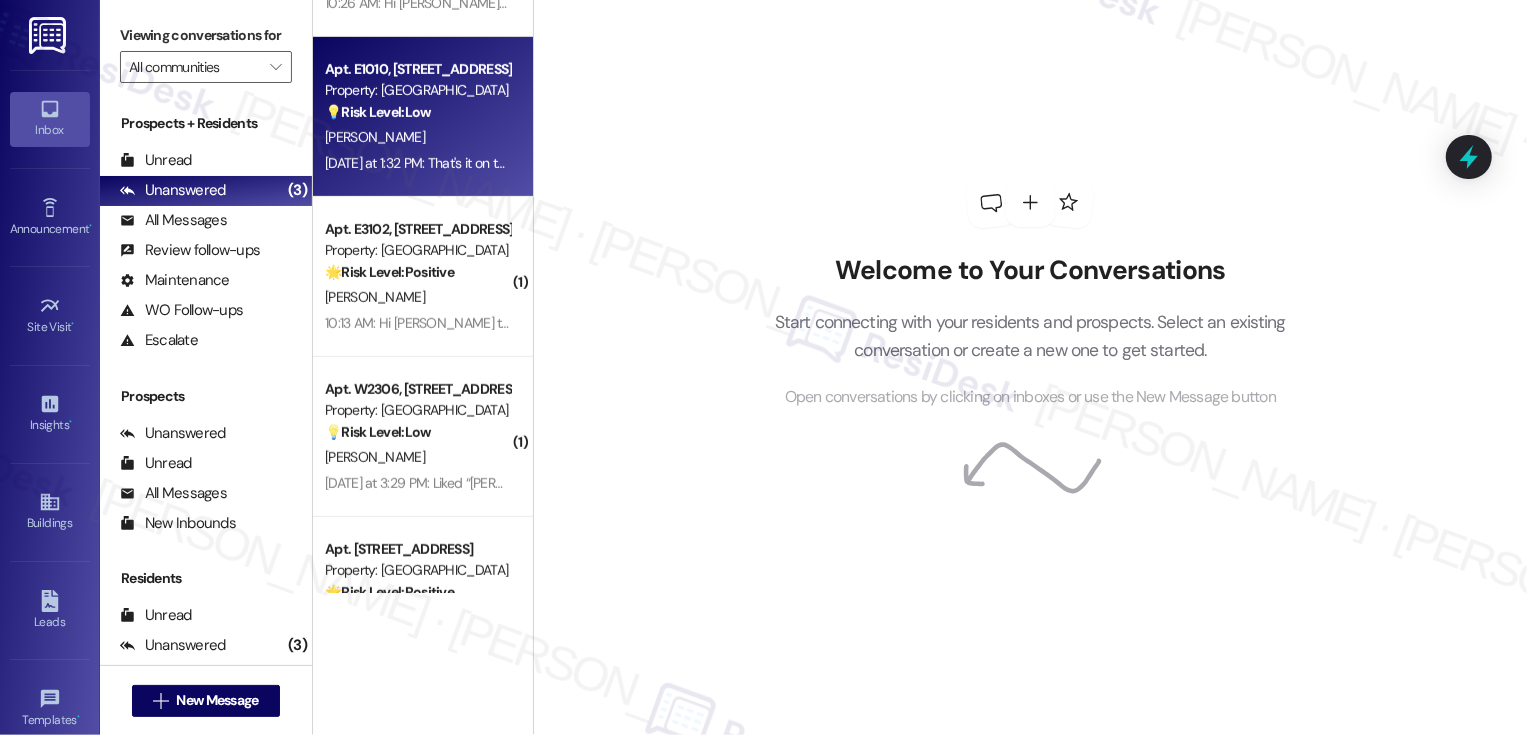 click on "💡  Risk Level:  Low The resident is suggesting an aesthetic upgrade (water bottle filling station). This is a non-essential request focused on customer satisfaction." at bounding box center [417, 112] 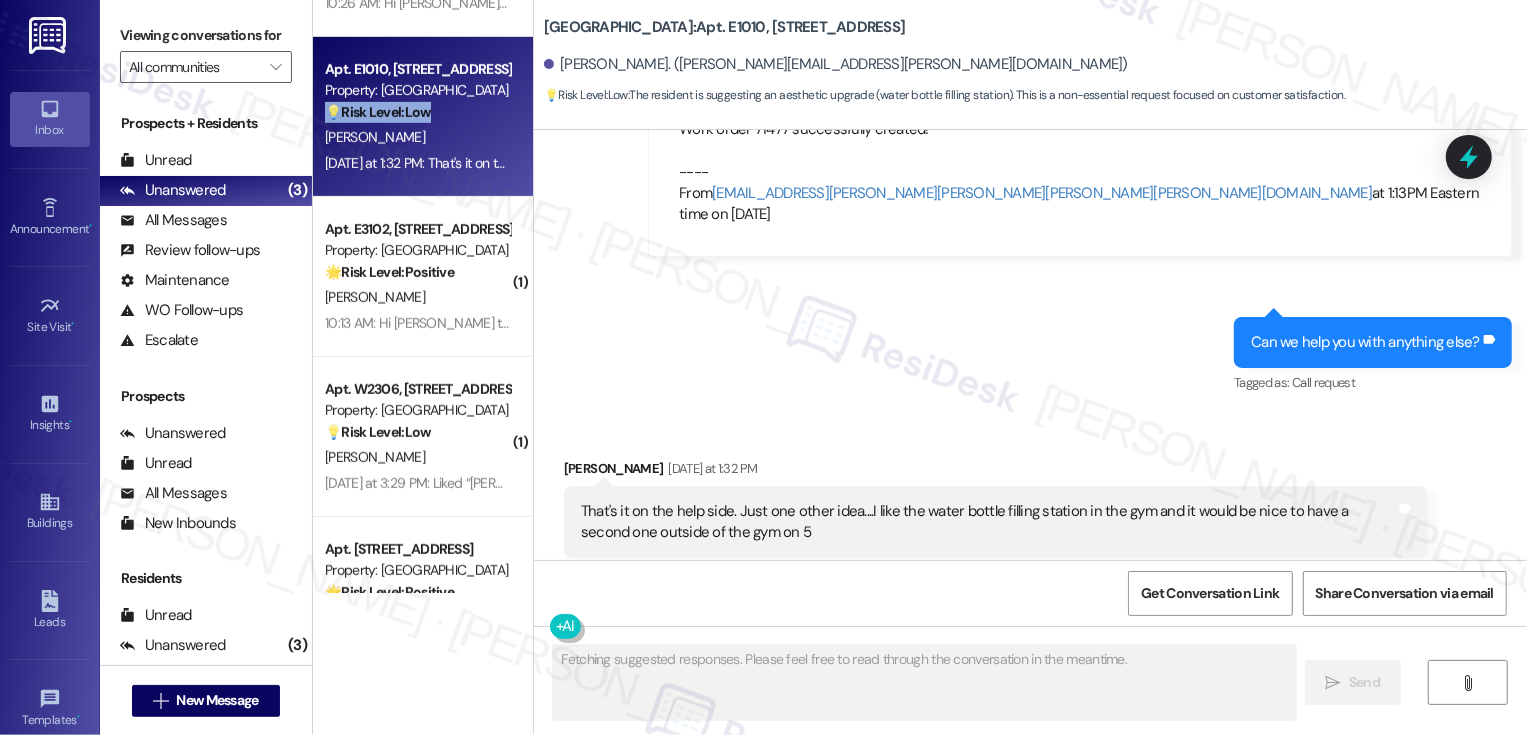 scroll, scrollTop: 685, scrollLeft: 0, axis: vertical 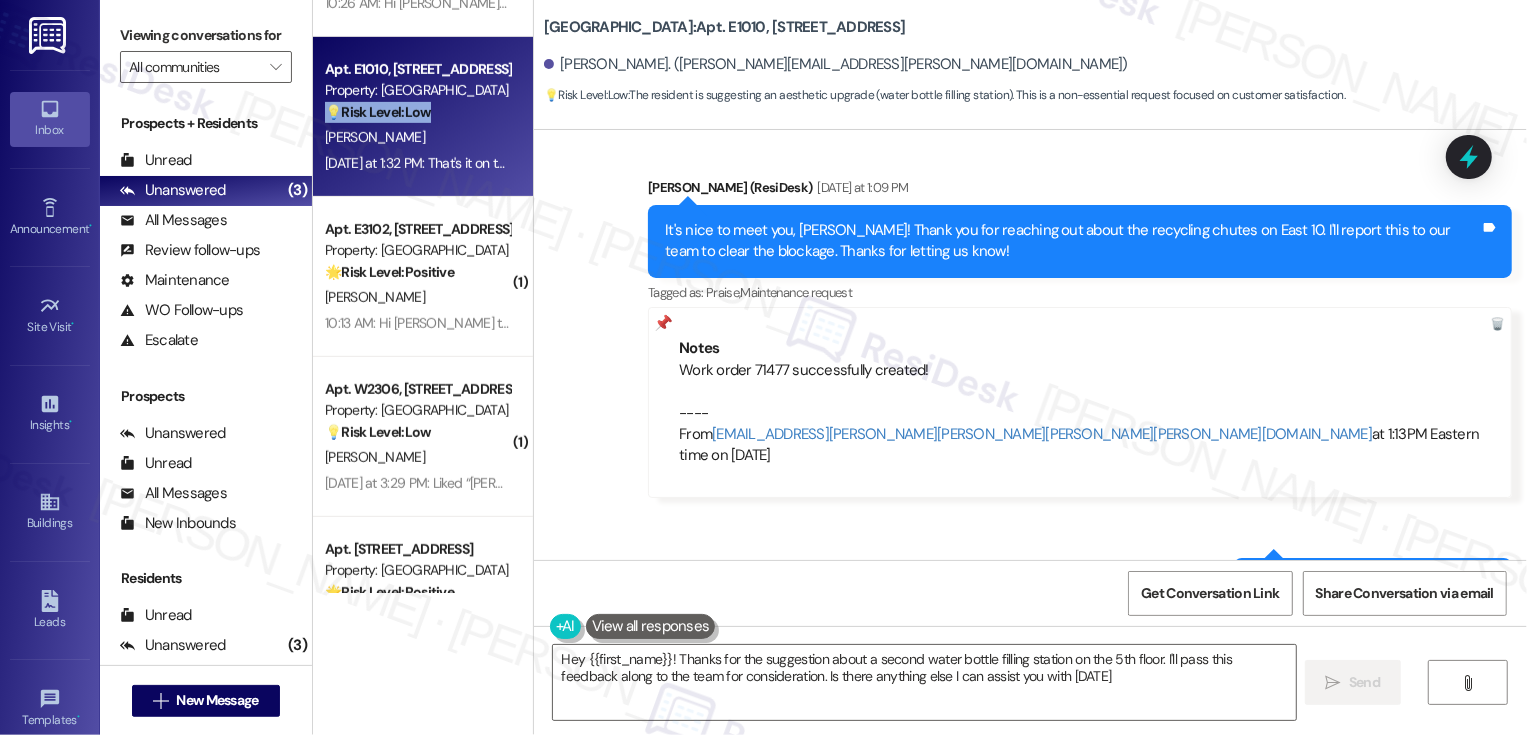 type on "Hey {{first_name}}! Thanks for the suggestion about a second water bottle filling station on the 5th floor. I'll pass this feedback along to the team for consideration. Is there anything else I can assist you with today?" 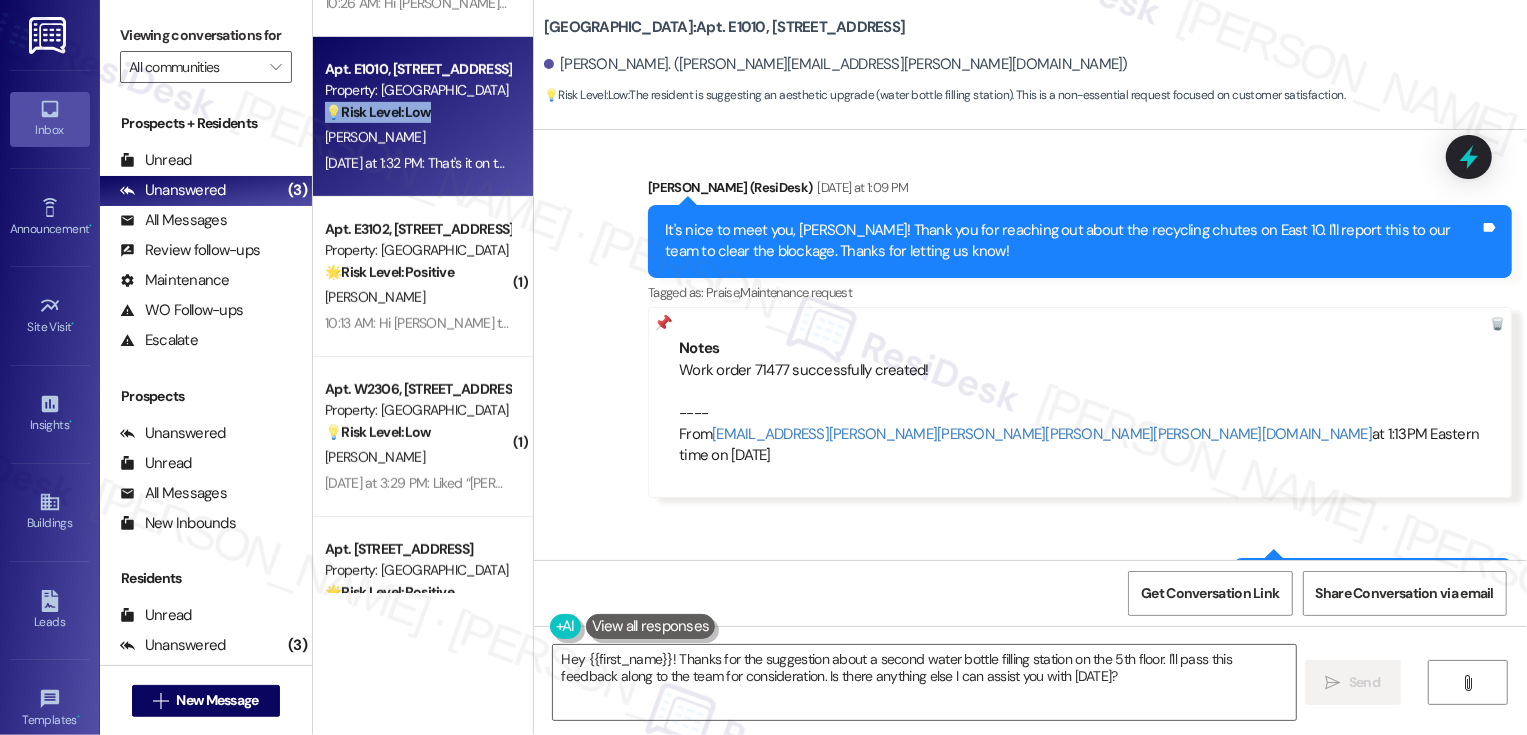 click on "Work order 71477 successfully created!
----
From  automated-surveys-broe-cecille.tinio@broe.com  at 1:13PM Eastern time on 07/24/2025" at bounding box center [1080, 413] 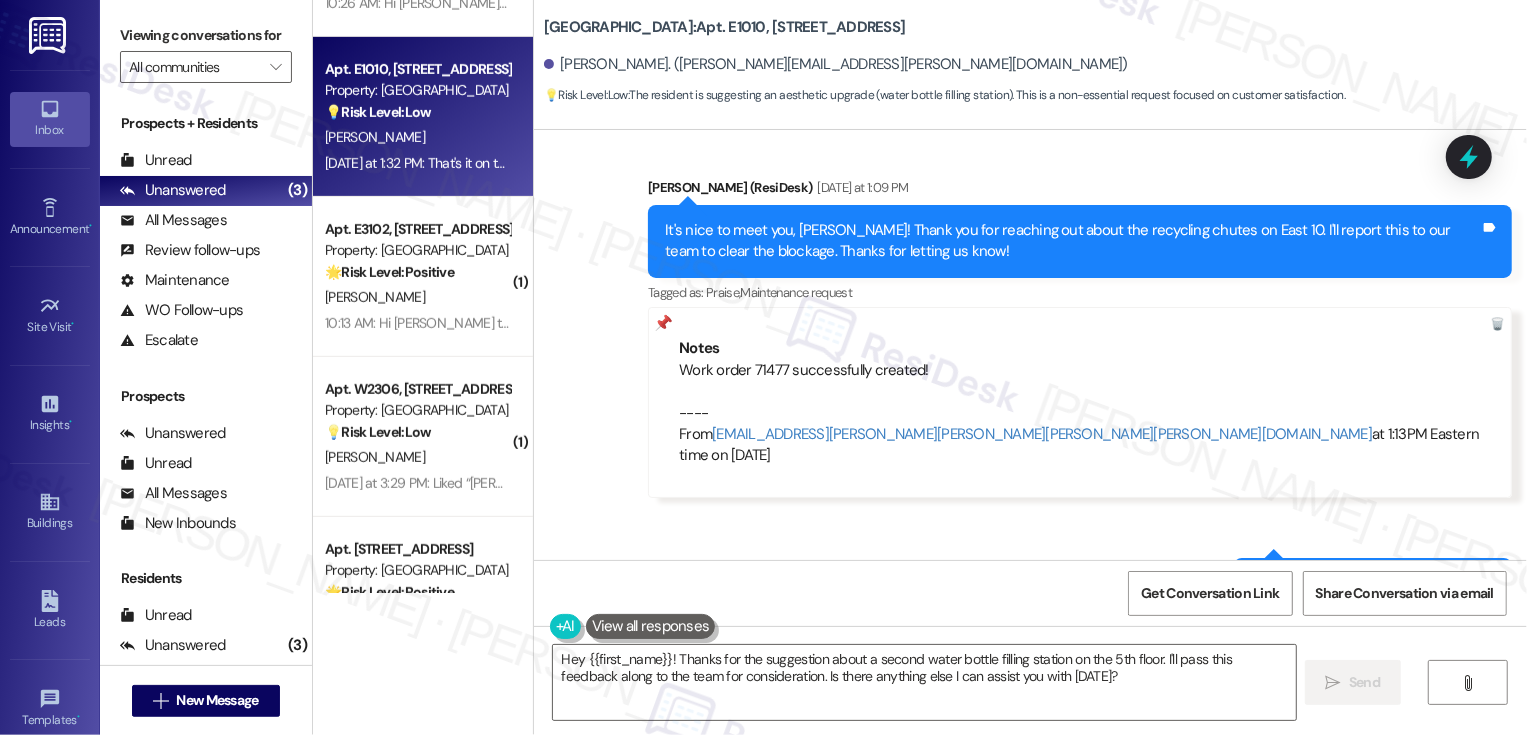 click on "Work order 71477 successfully created!
----
From  automated-surveys-broe-cecille.tinio@broe.com  at 1:13PM Eastern time on 07/24/2025" at bounding box center (1080, 413) 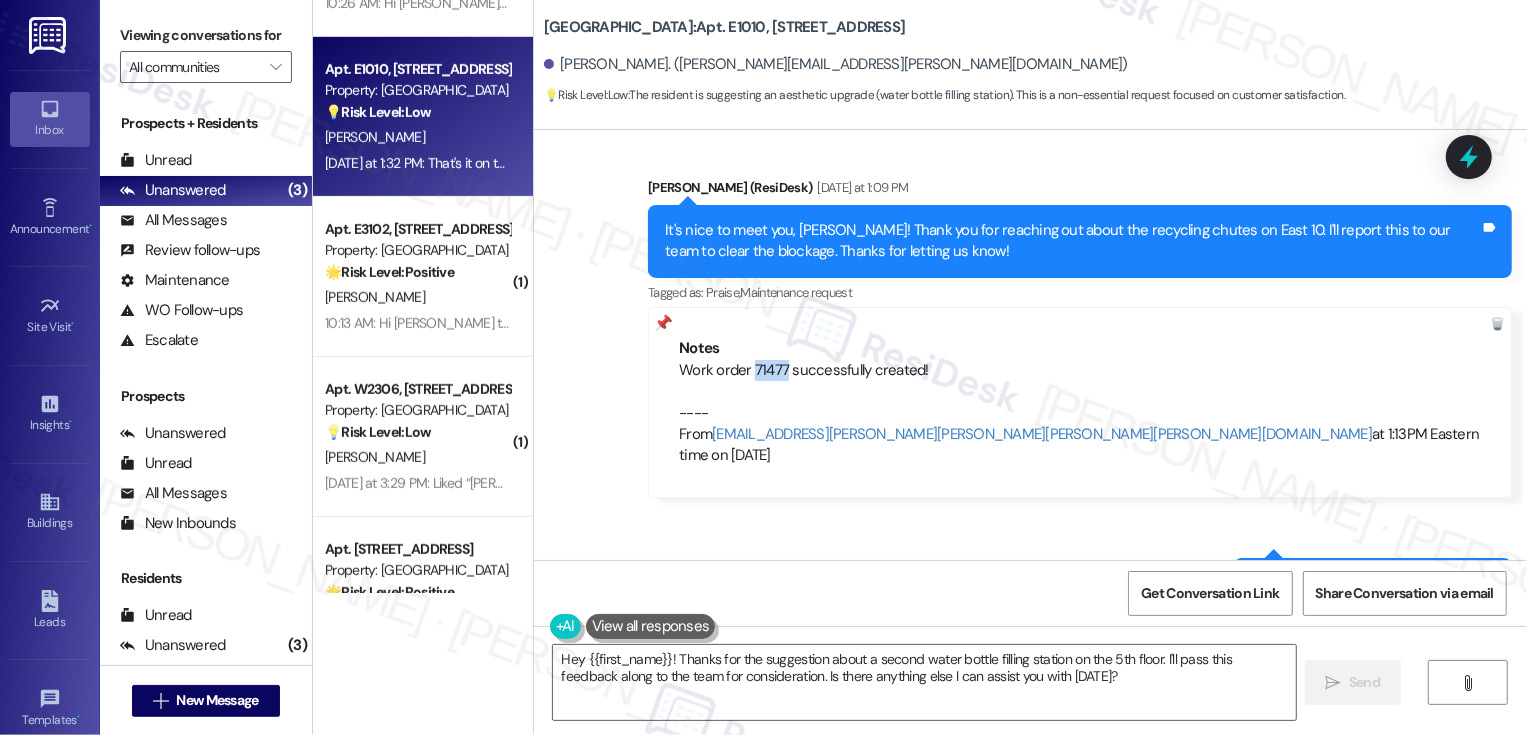 click on "Sent via SMS ResiDesk After Hours Assistant Yesterday at 9:06 AM Thank you for your message. Our offices are currently closed, but we will contact you when we resume operations. For emergencies, please contact your emergency number 720-552-0536. Tags and notes Tagged as:   Call request Click to highlight conversations about Call request Sent via SMS Sarah   (ResiDesk) Yesterday at 1:09 PM It's nice to meet you, Andrew! Thank you for reaching out about the recycling chutes on East 10. I'll report this to our team to clear the blockage. Thanks for letting us know! Tags and notes Tagged as:   Praise ,  Click to highlight conversations about Praise Maintenance request Click to highlight conversations about Maintenance request Notes Work order 71477 successfully created!
----
From  automated-surveys-broe-cecille.tinio@broe.com  at 1:13PM Eastern time on 07/24/2025 Sent via SMS 1:13 PM Sarah   (ResiDesk) Yesterday at 1:13 PM Can we help you with anything else? Tags and notes Tagged as:   Call request" at bounding box center (1030, 298) 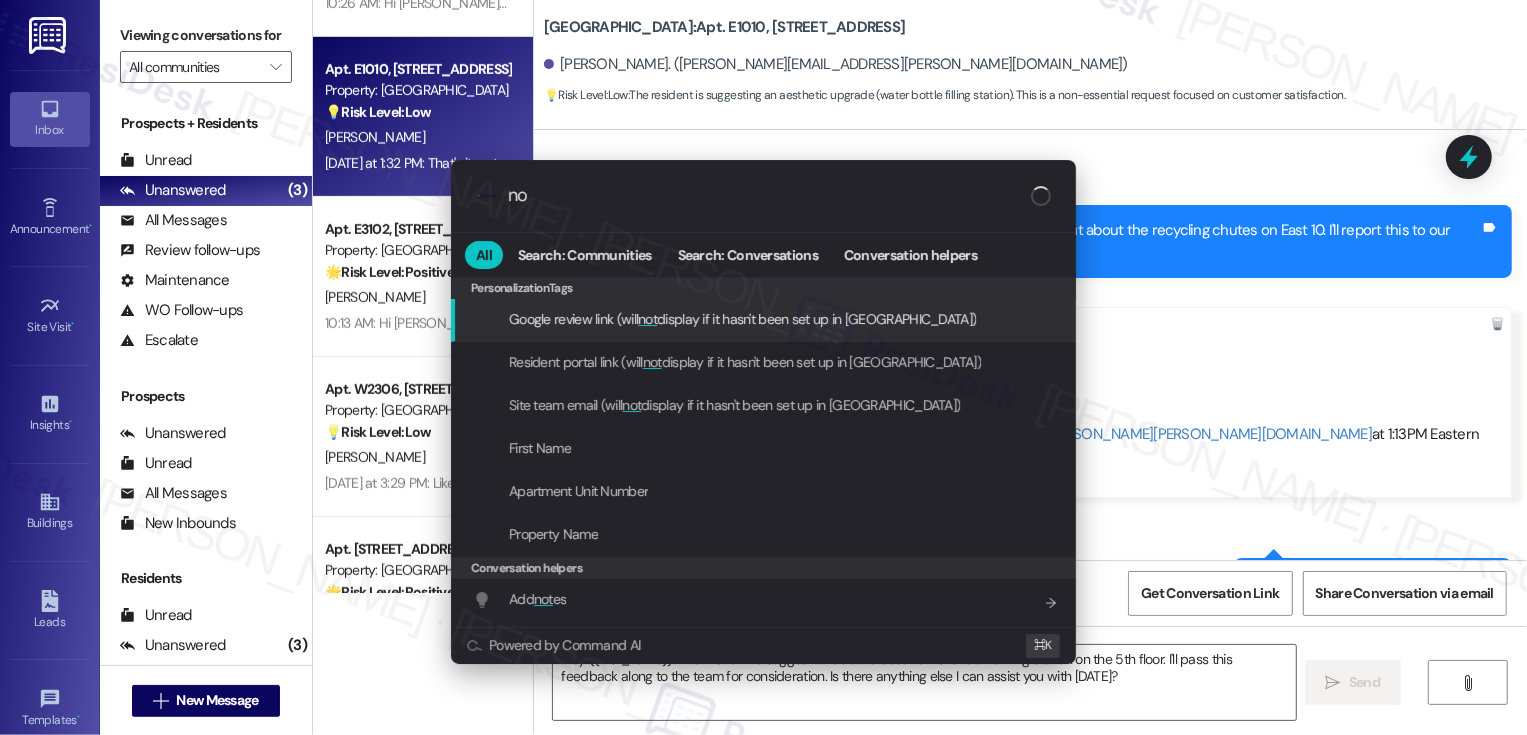 type on "n" 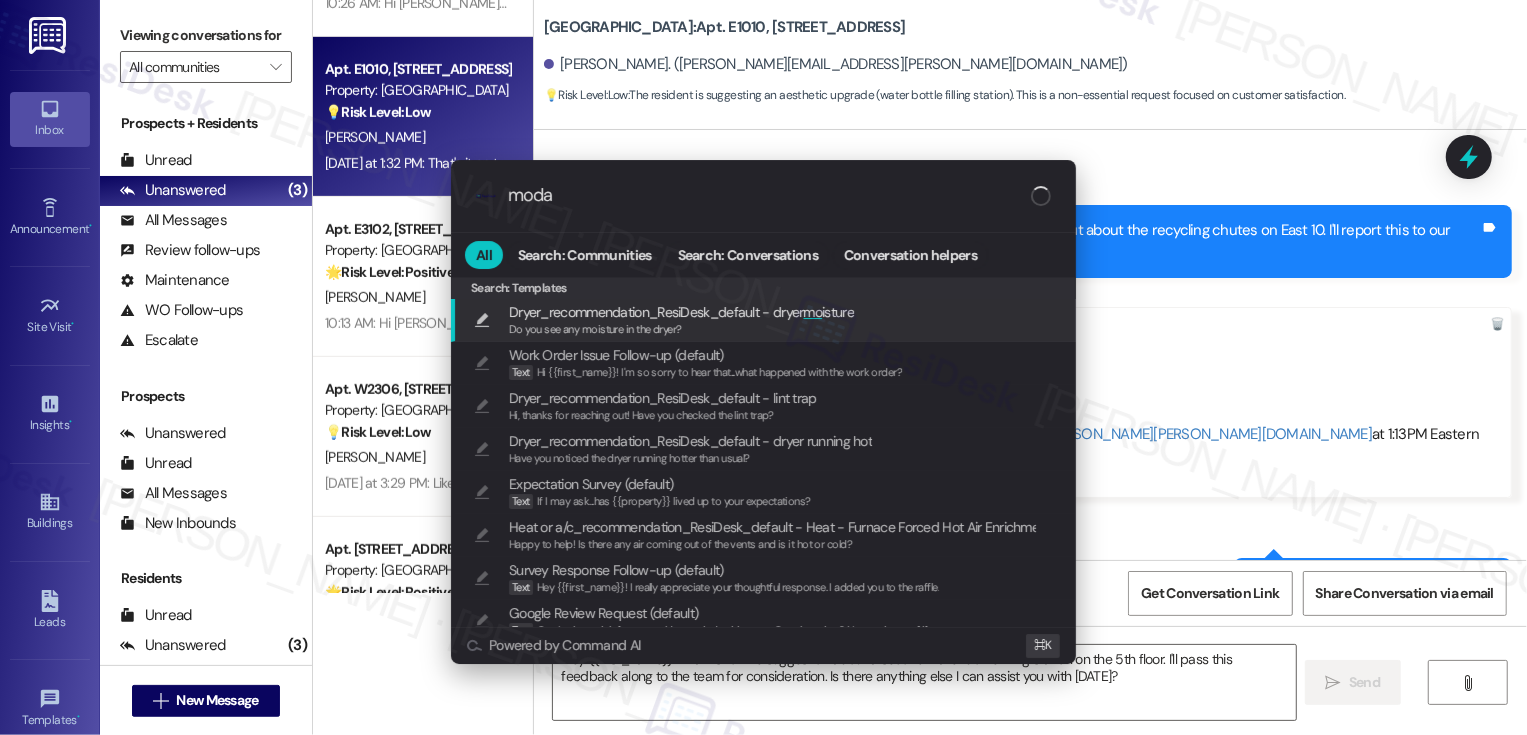 type on "modal" 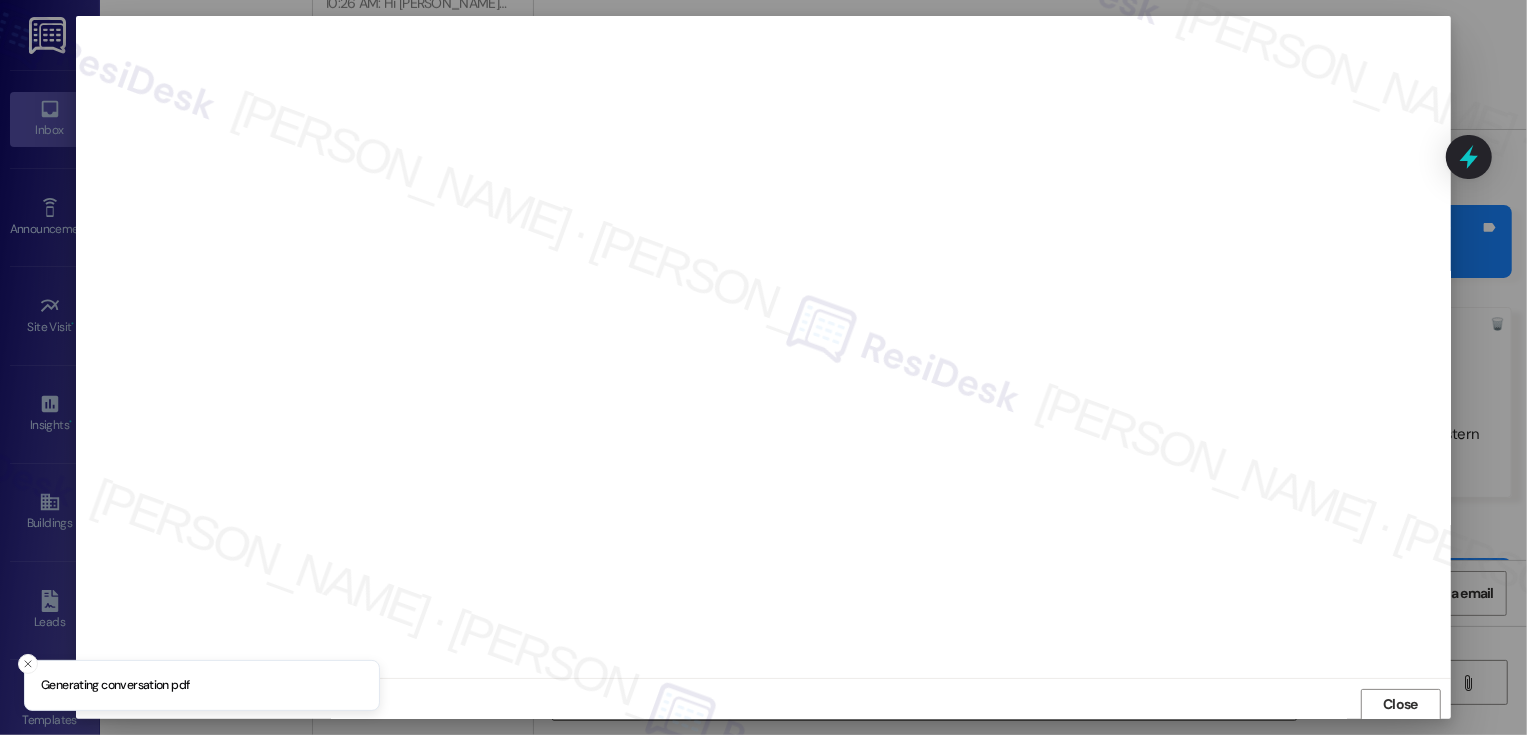 scroll, scrollTop: 1, scrollLeft: 0, axis: vertical 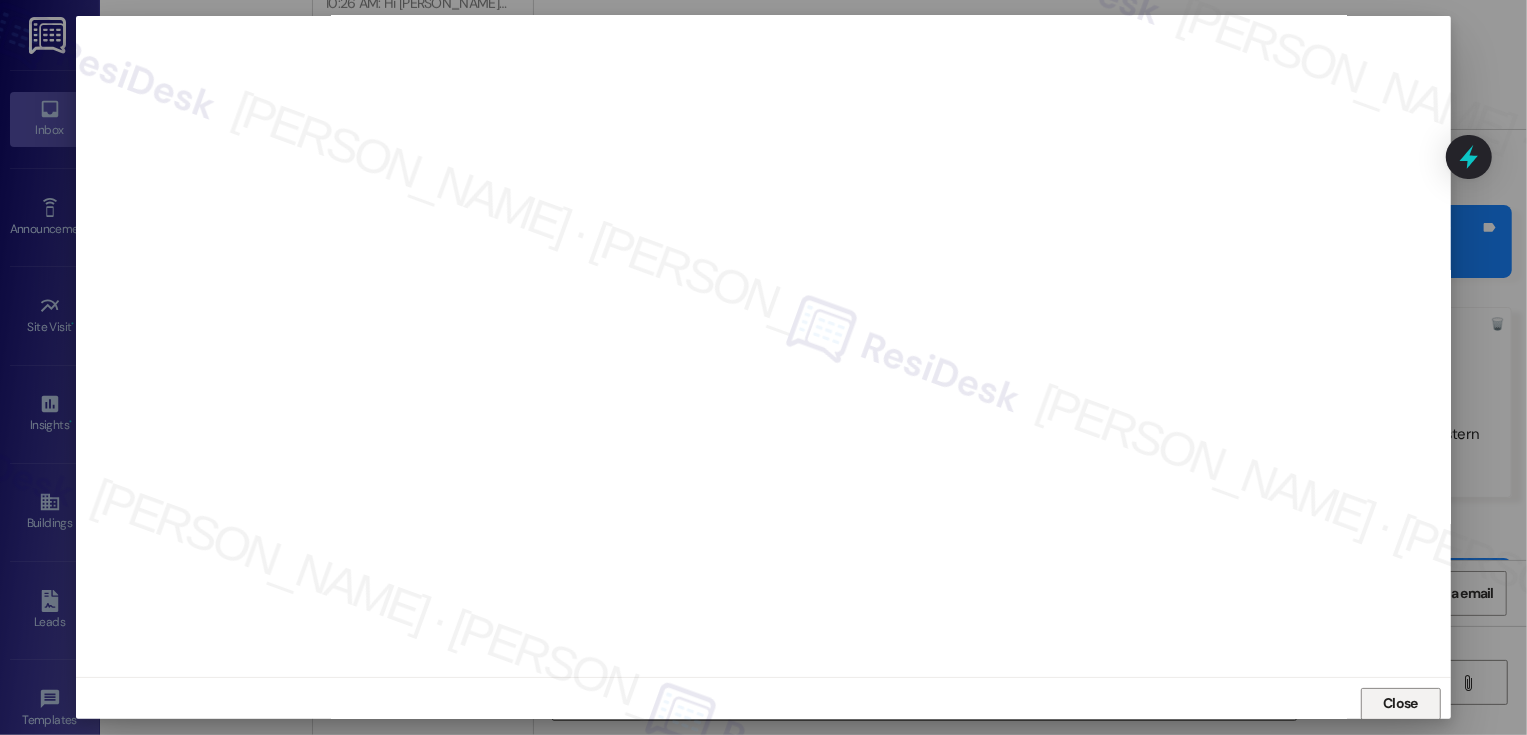 click on "Close" at bounding box center (1400, 704) 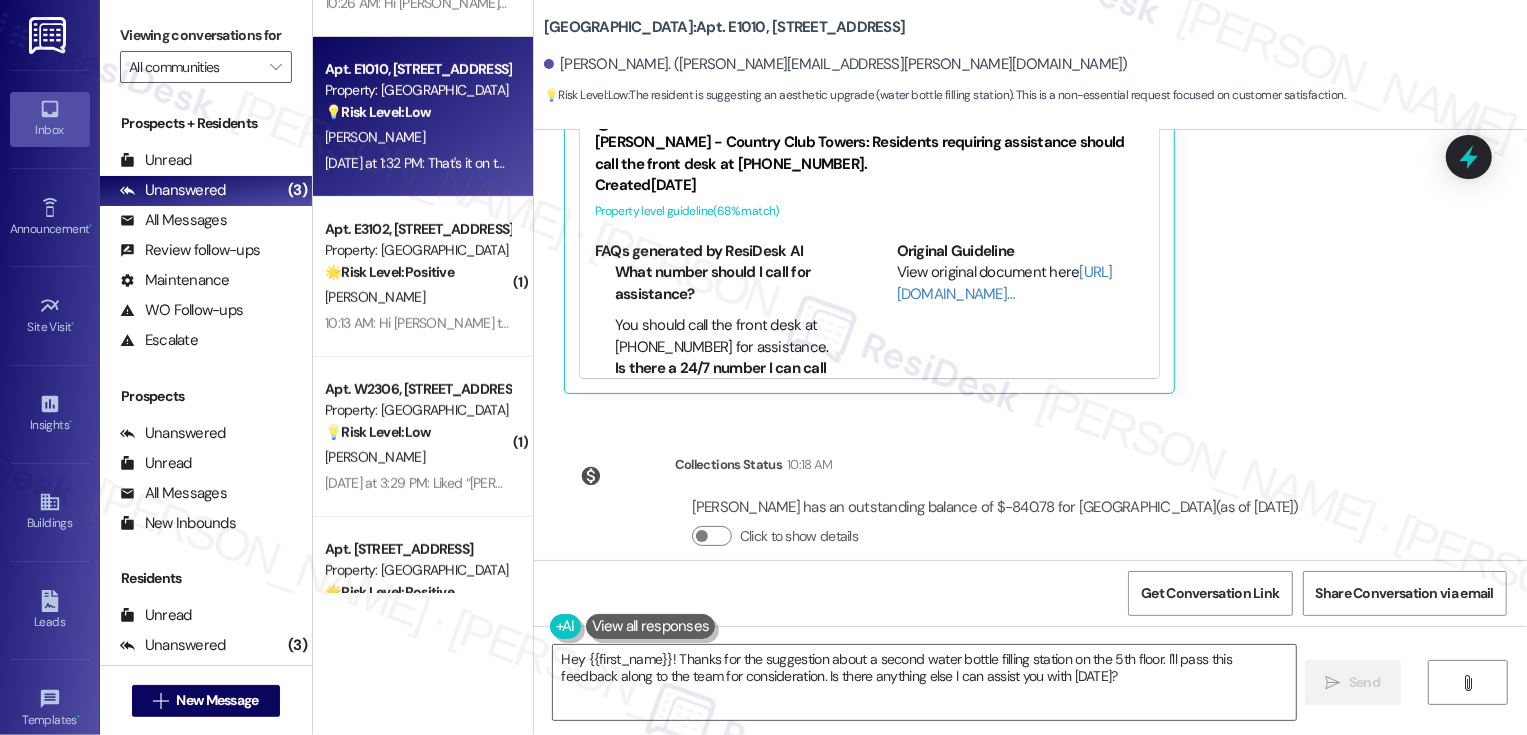 scroll, scrollTop: 1485, scrollLeft: 0, axis: vertical 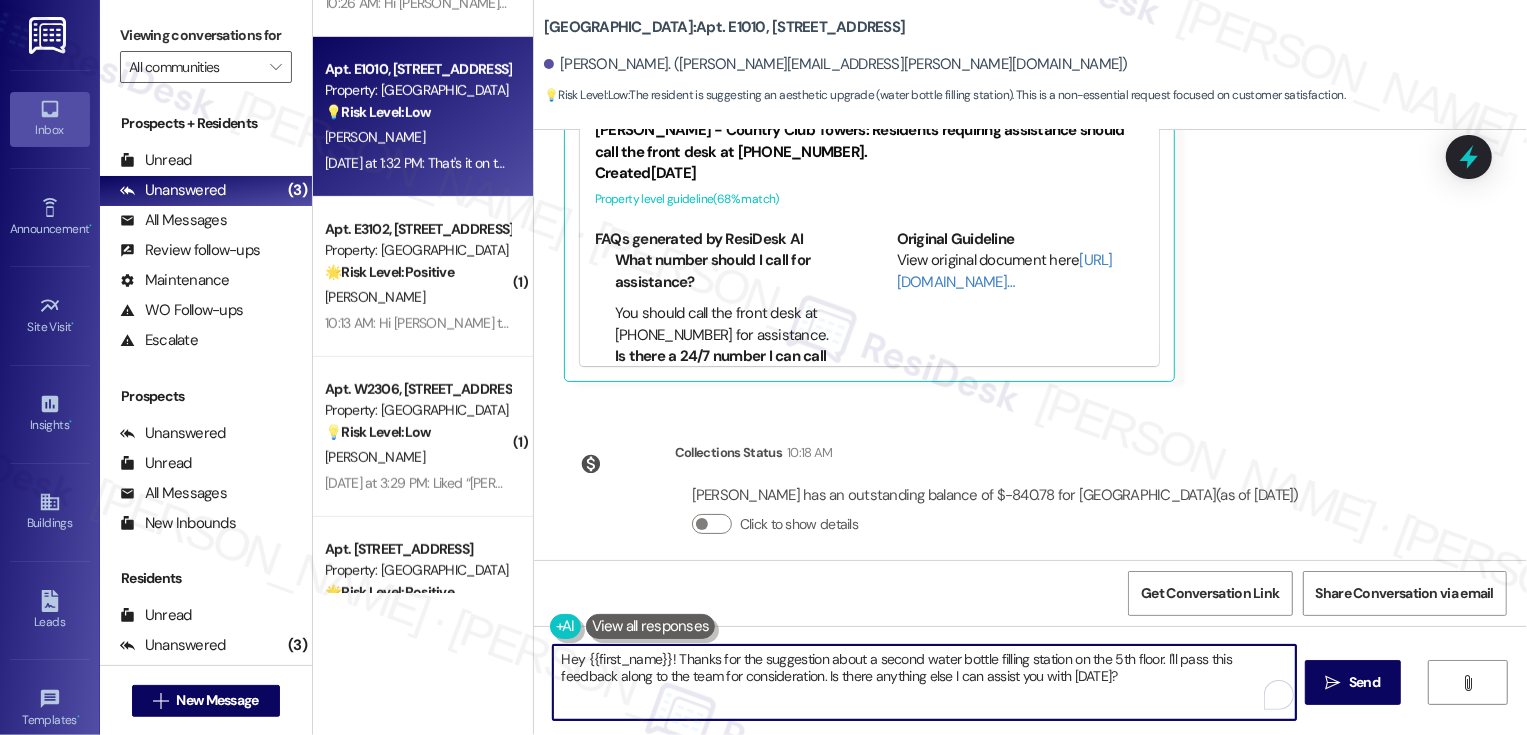 drag, startPoint x: 667, startPoint y: 657, endPoint x: 528, endPoint y: 656, distance: 139.0036 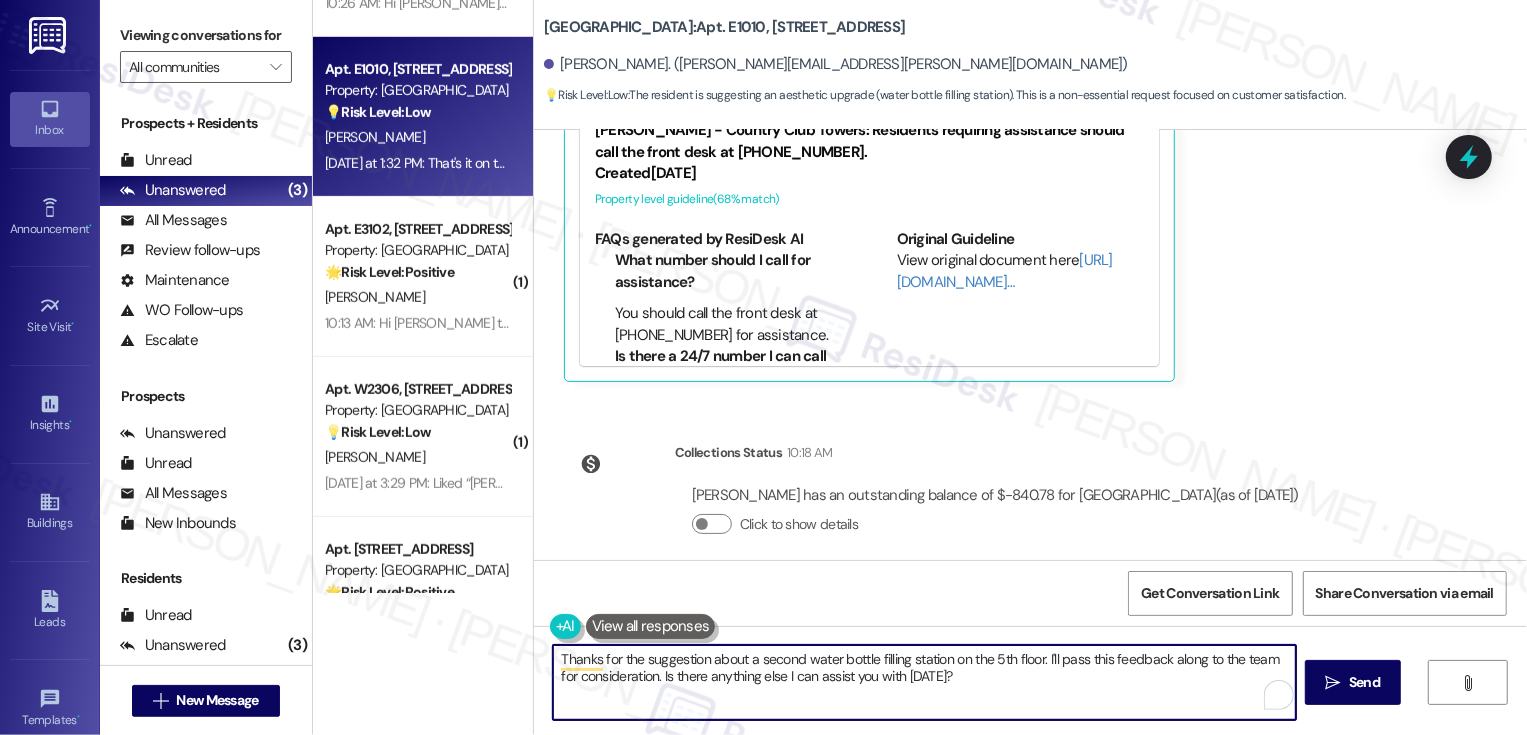 click on "Thanks for the suggestion about a second water bottle filling station on the 5th floor. I'll pass this feedback along to the team for consideration. Is there anything else I can assist you with today?" at bounding box center [924, 682] 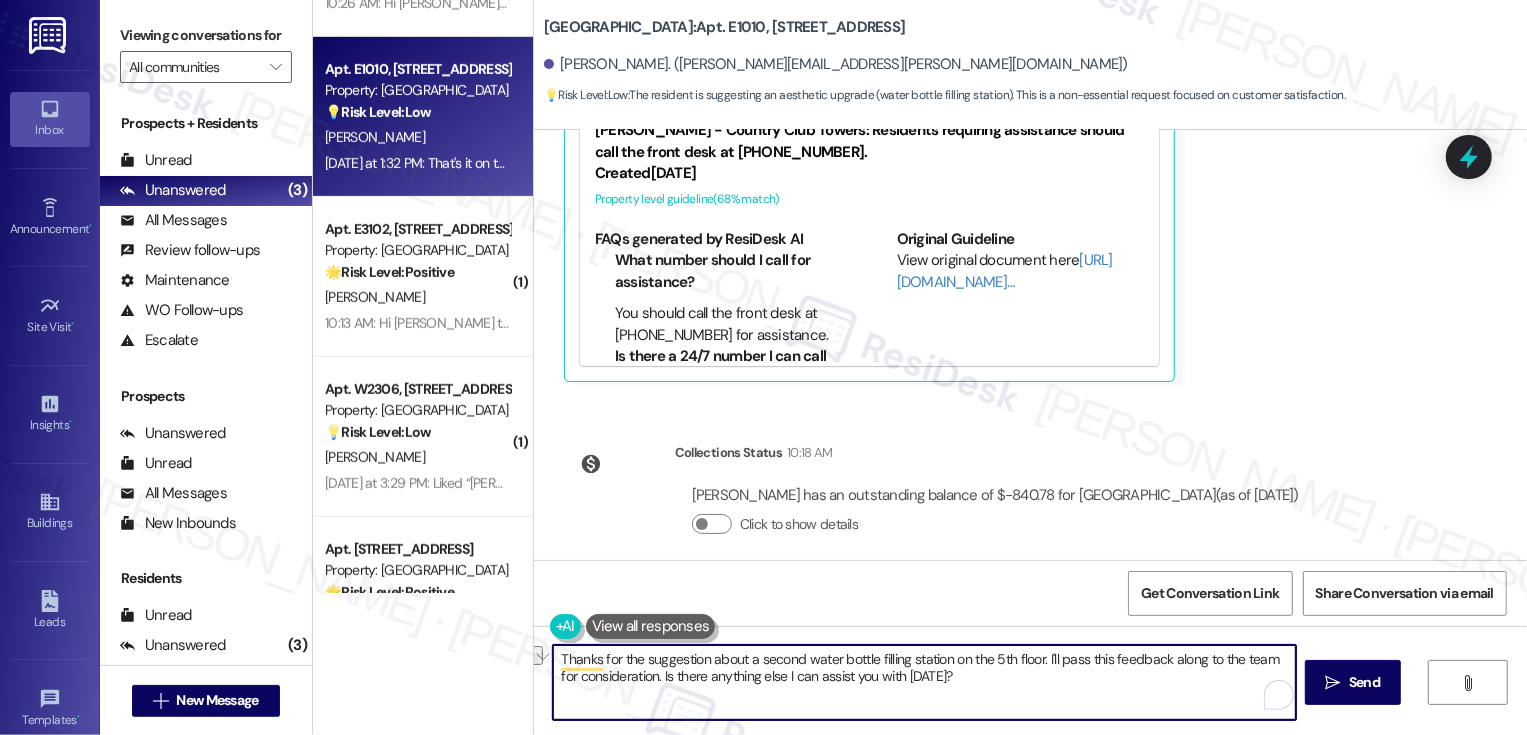 drag, startPoint x: 636, startPoint y: 679, endPoint x: 1048, endPoint y: 713, distance: 413.40054 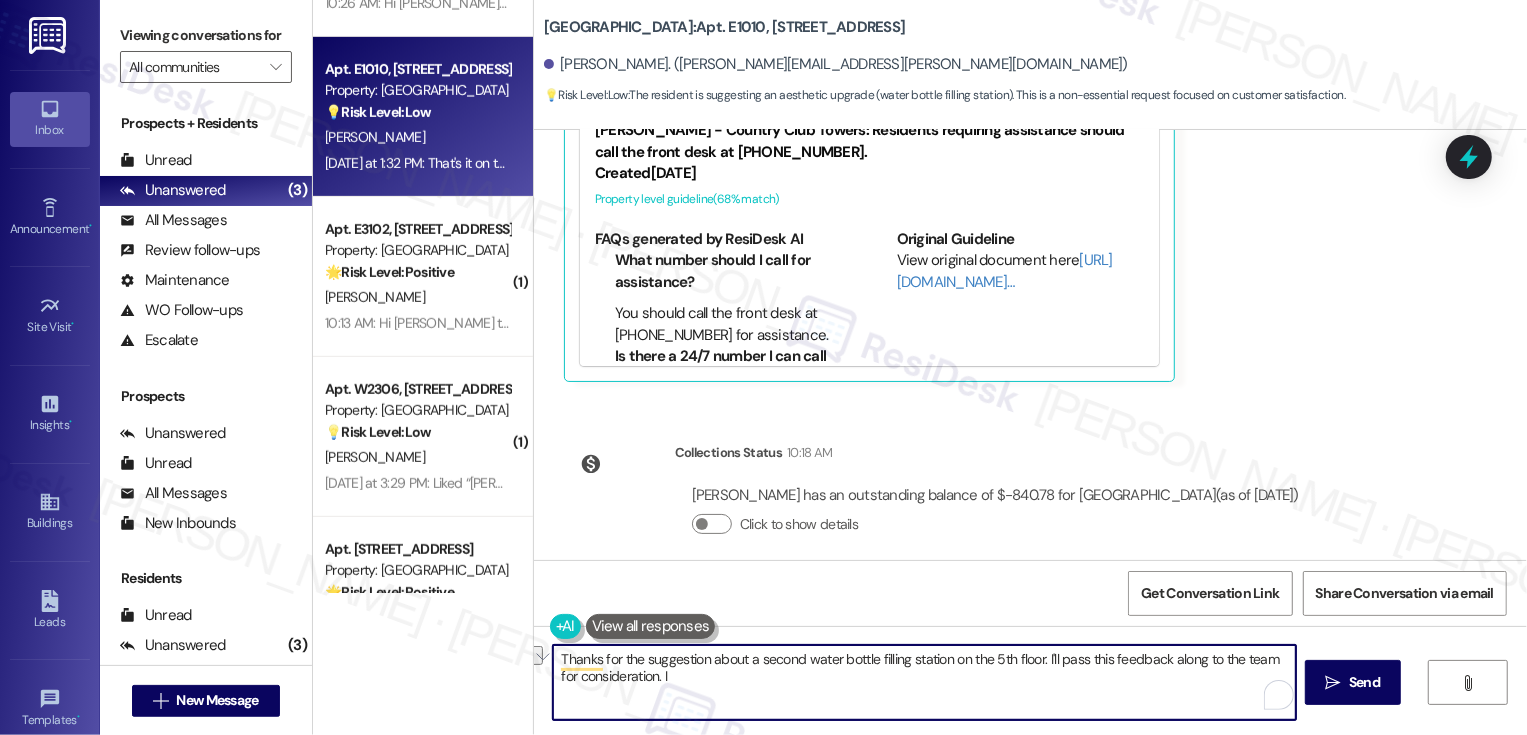 type on "Thanks for the suggestion about a second water bottle filling station on the 5th floor. I'll pass this feedback along to the team for consideration." 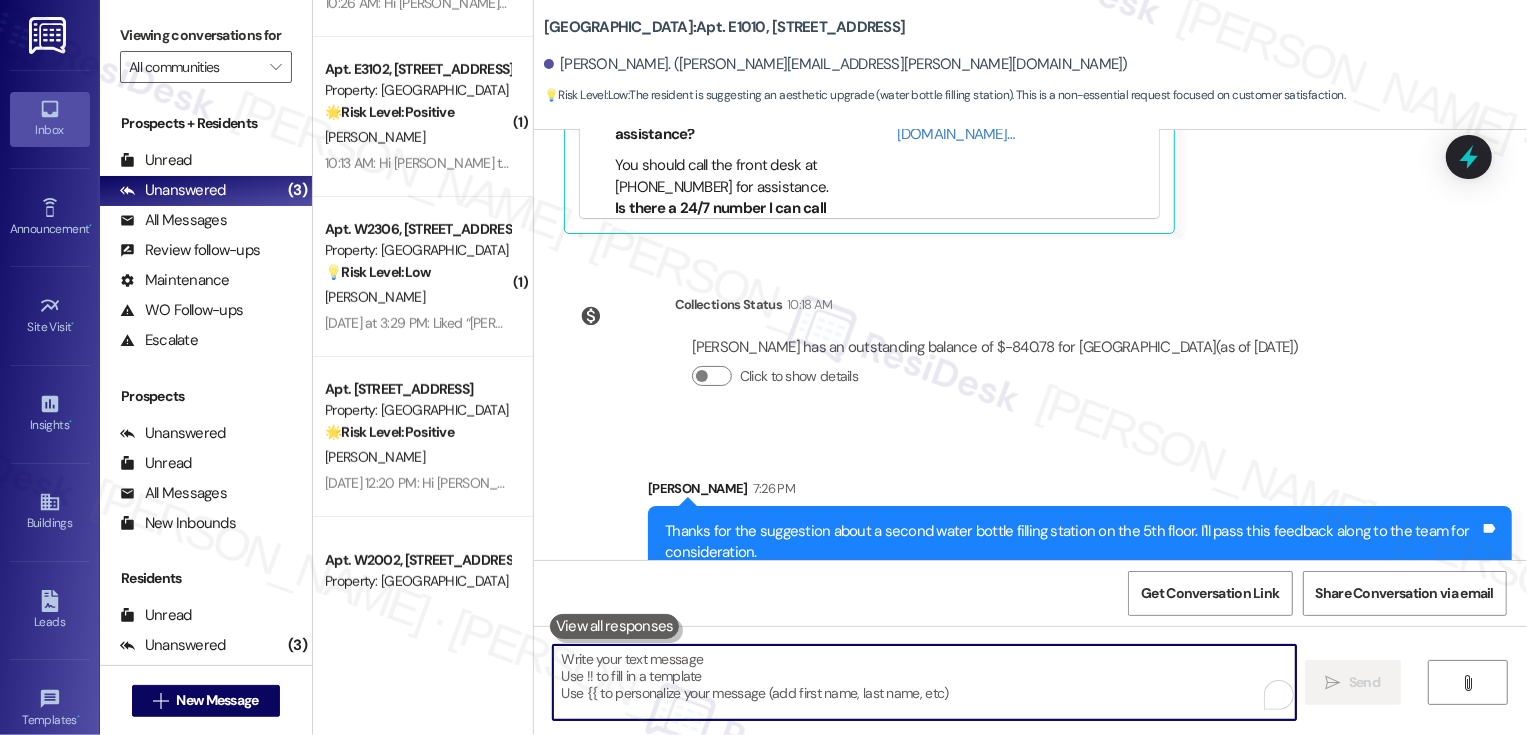 scroll, scrollTop: 1645, scrollLeft: 0, axis: vertical 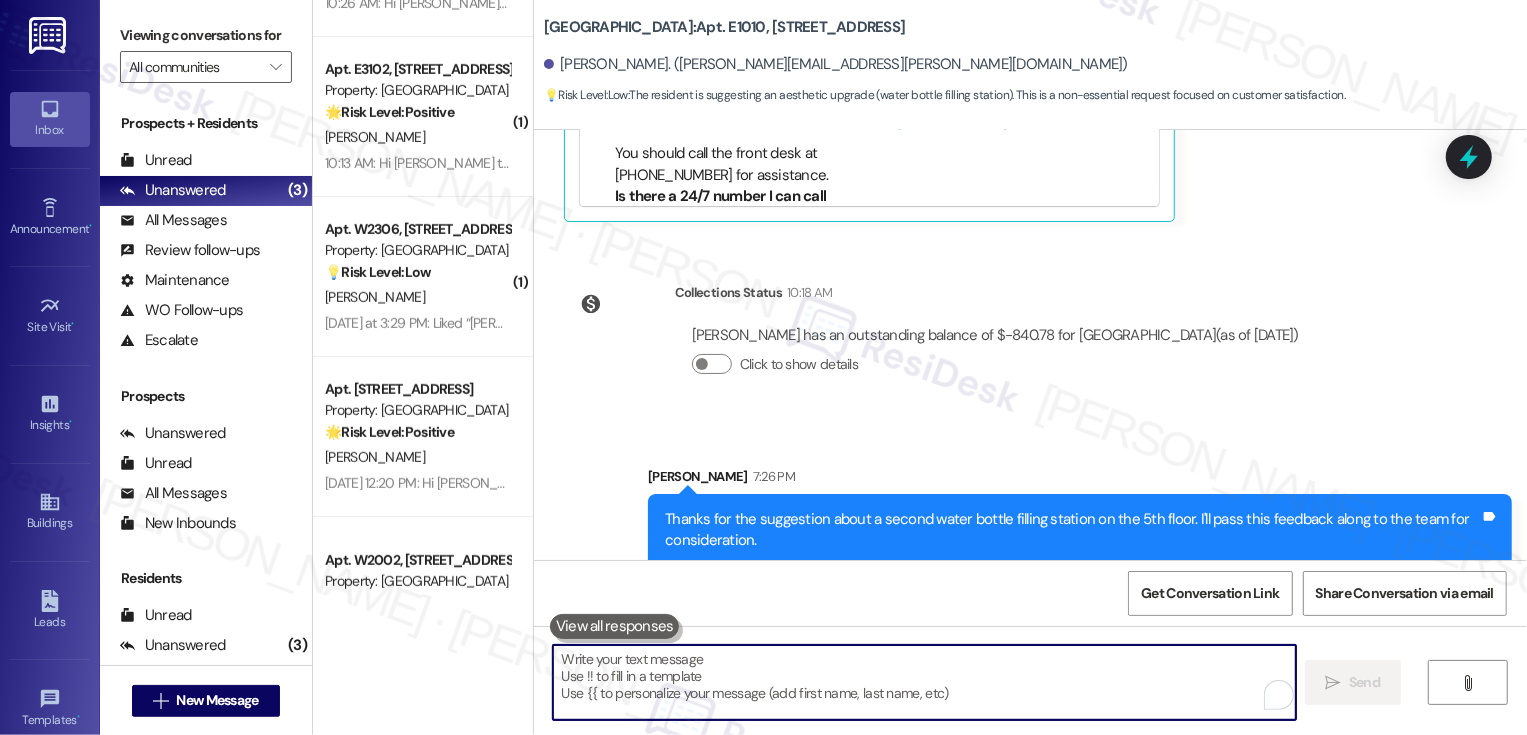 click at bounding box center [924, 682] 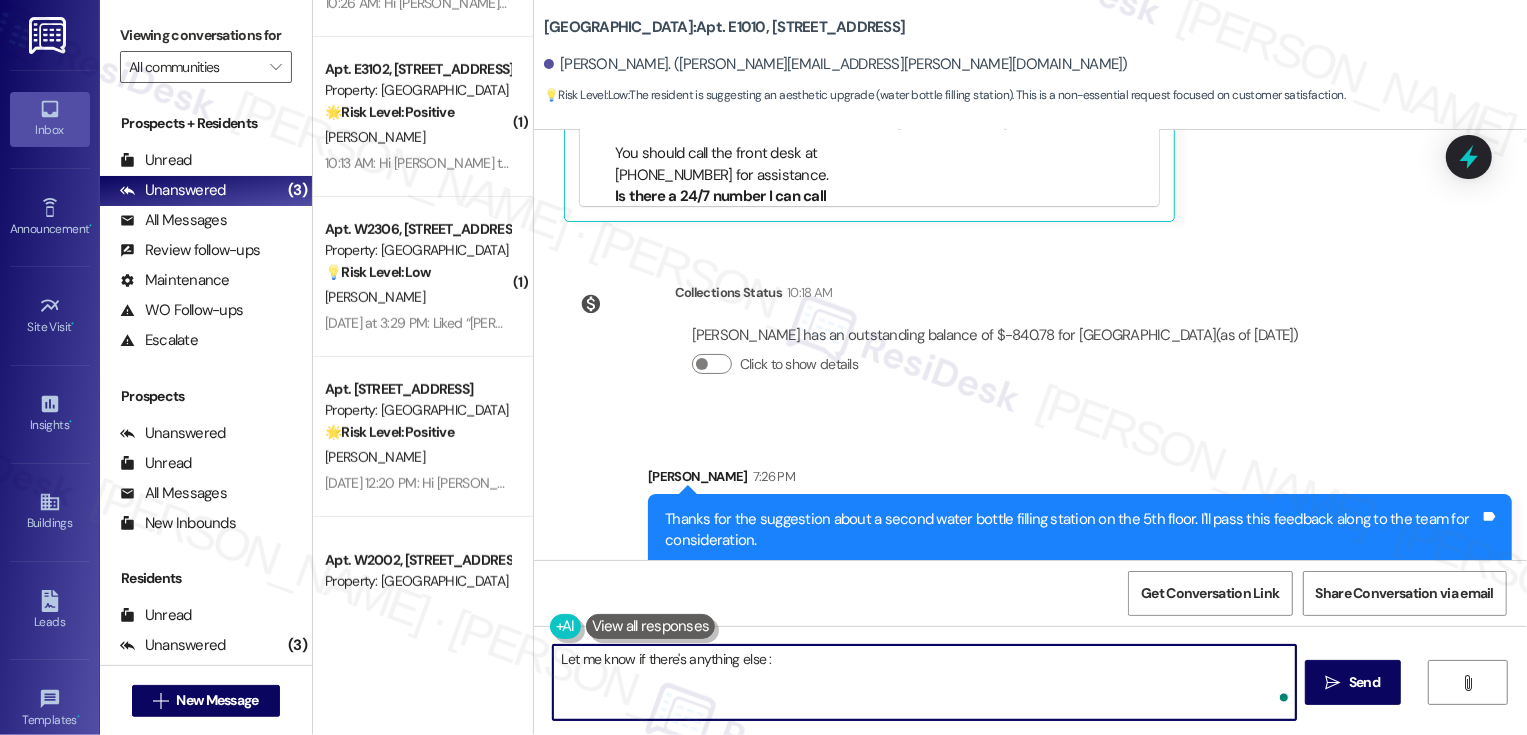 type on "Let me know if there's anything else :)" 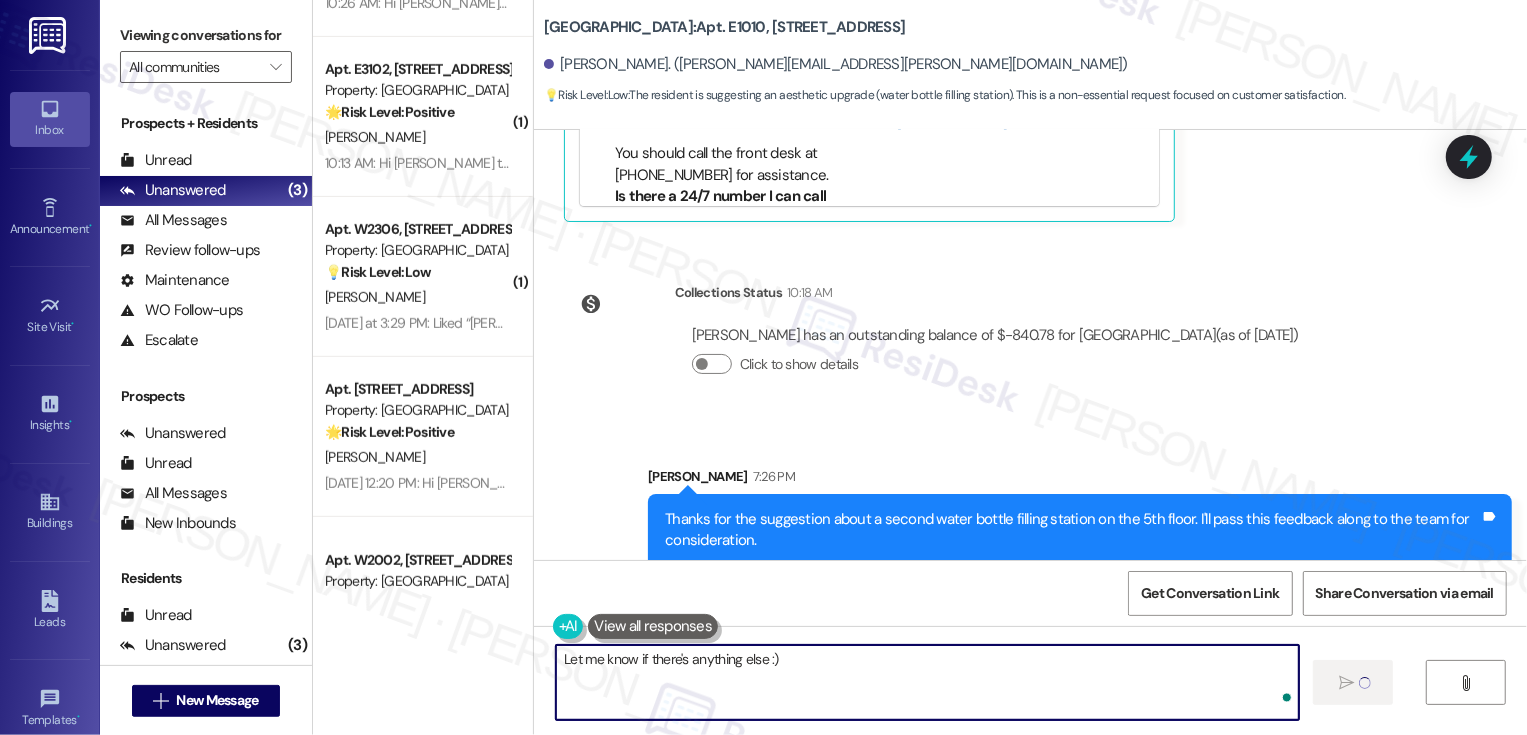 type 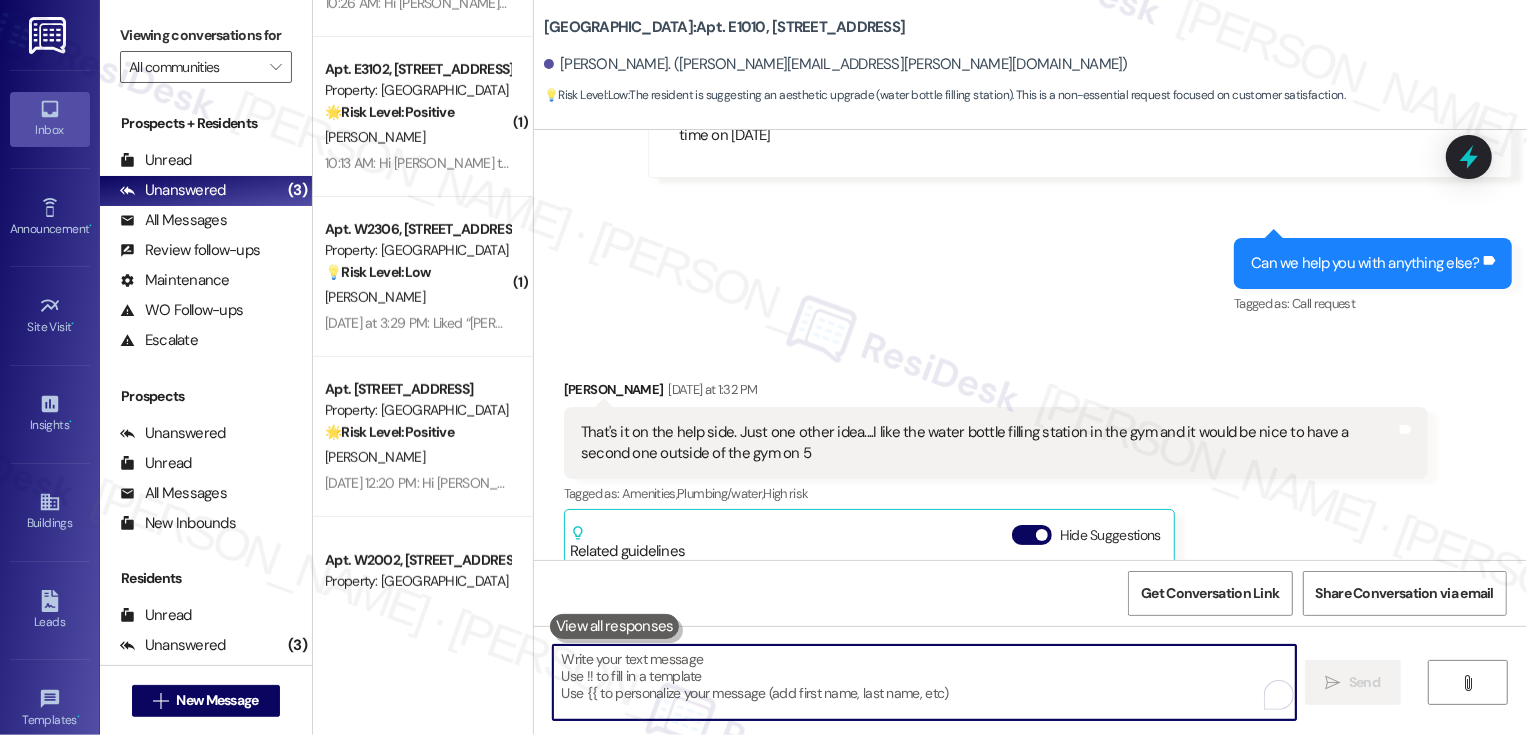 scroll, scrollTop: 931, scrollLeft: 0, axis: vertical 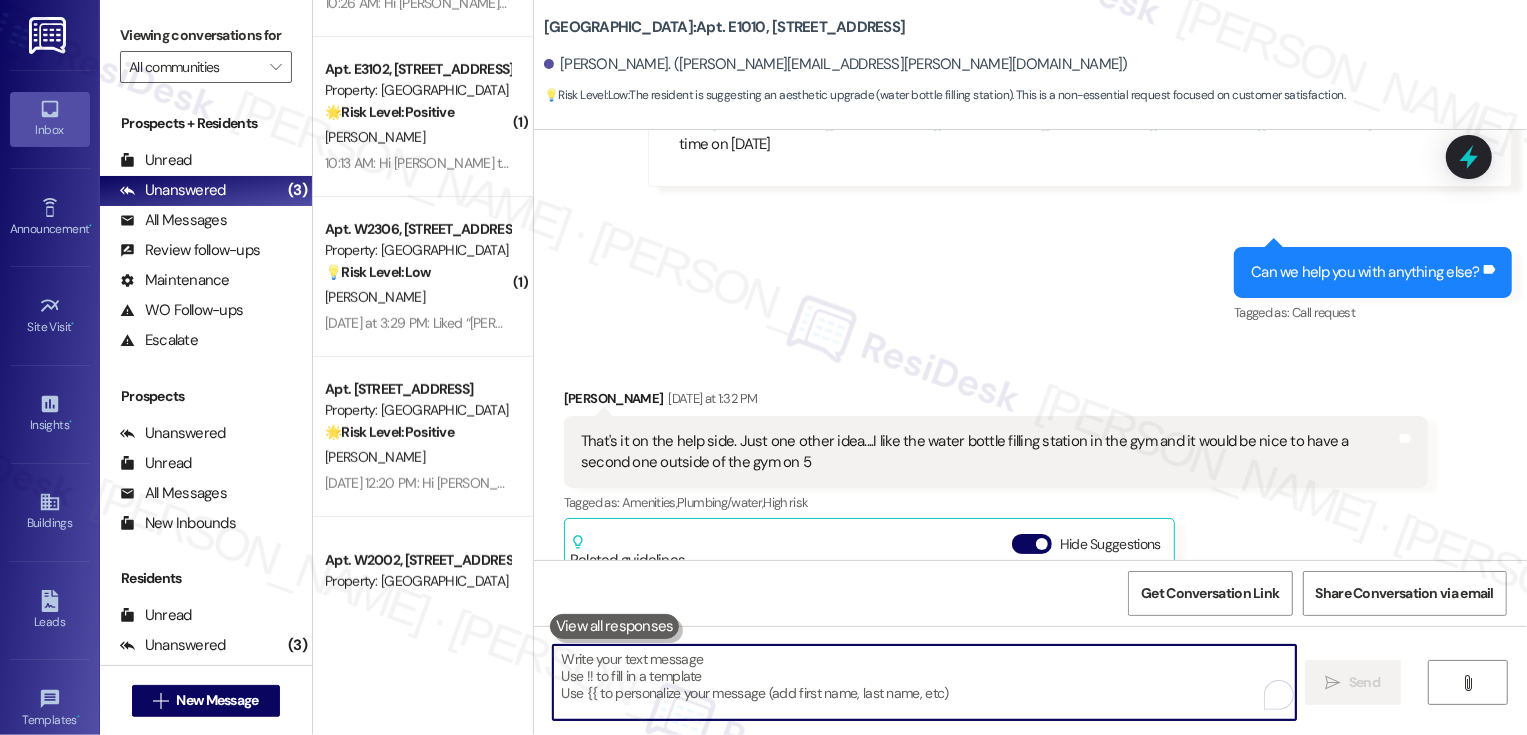 type 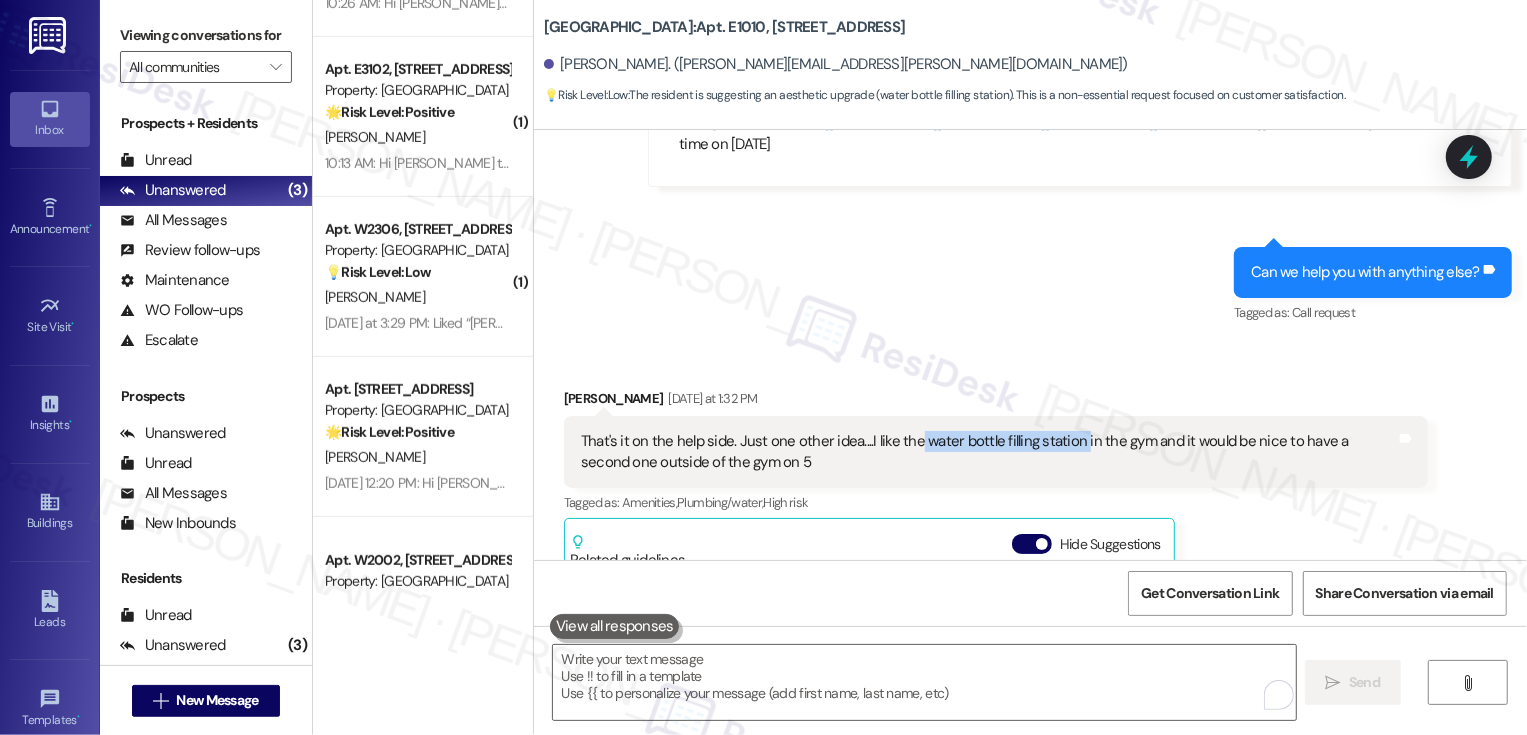 drag, startPoint x: 903, startPoint y: 415, endPoint x: 1062, endPoint y: 428, distance: 159.53056 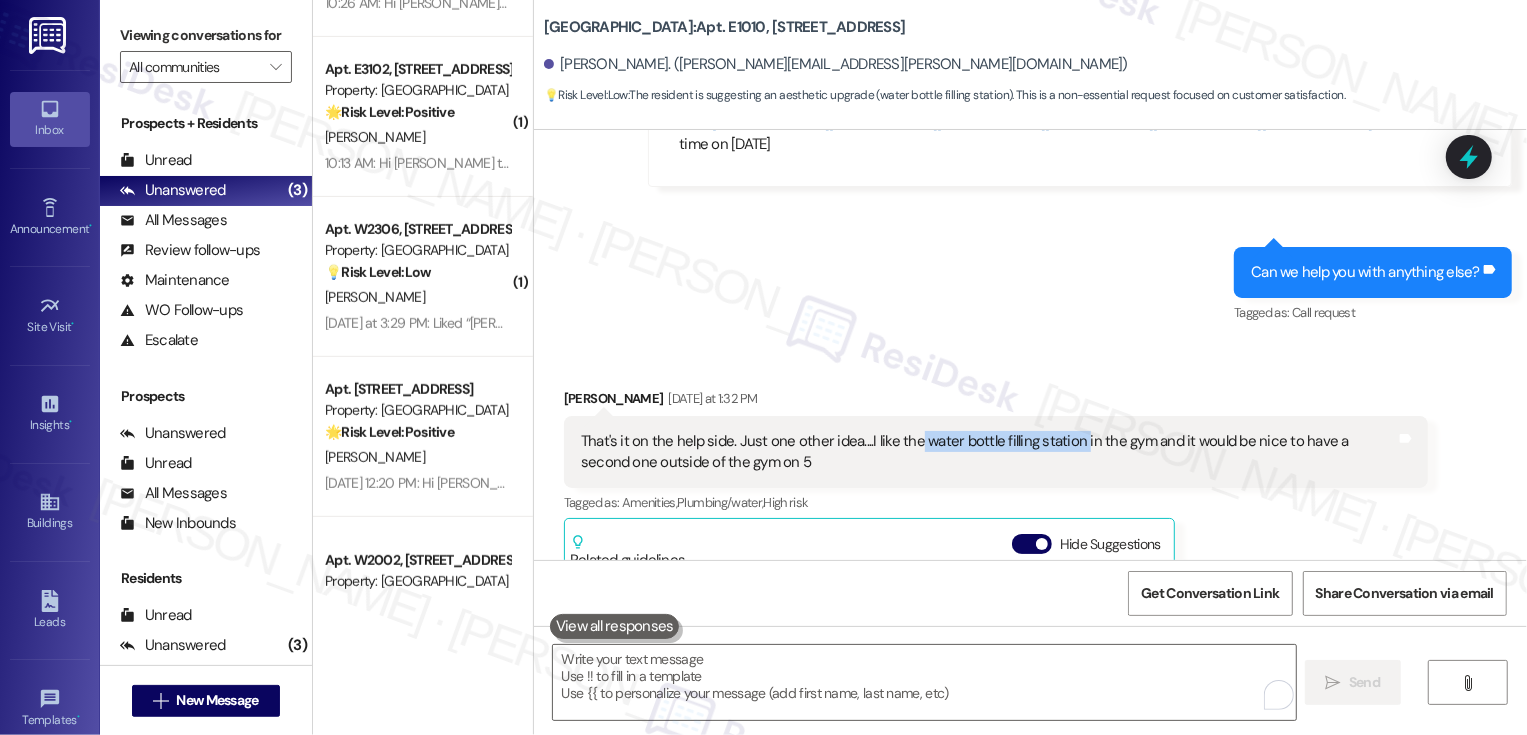 copy on "water bottle filling station" 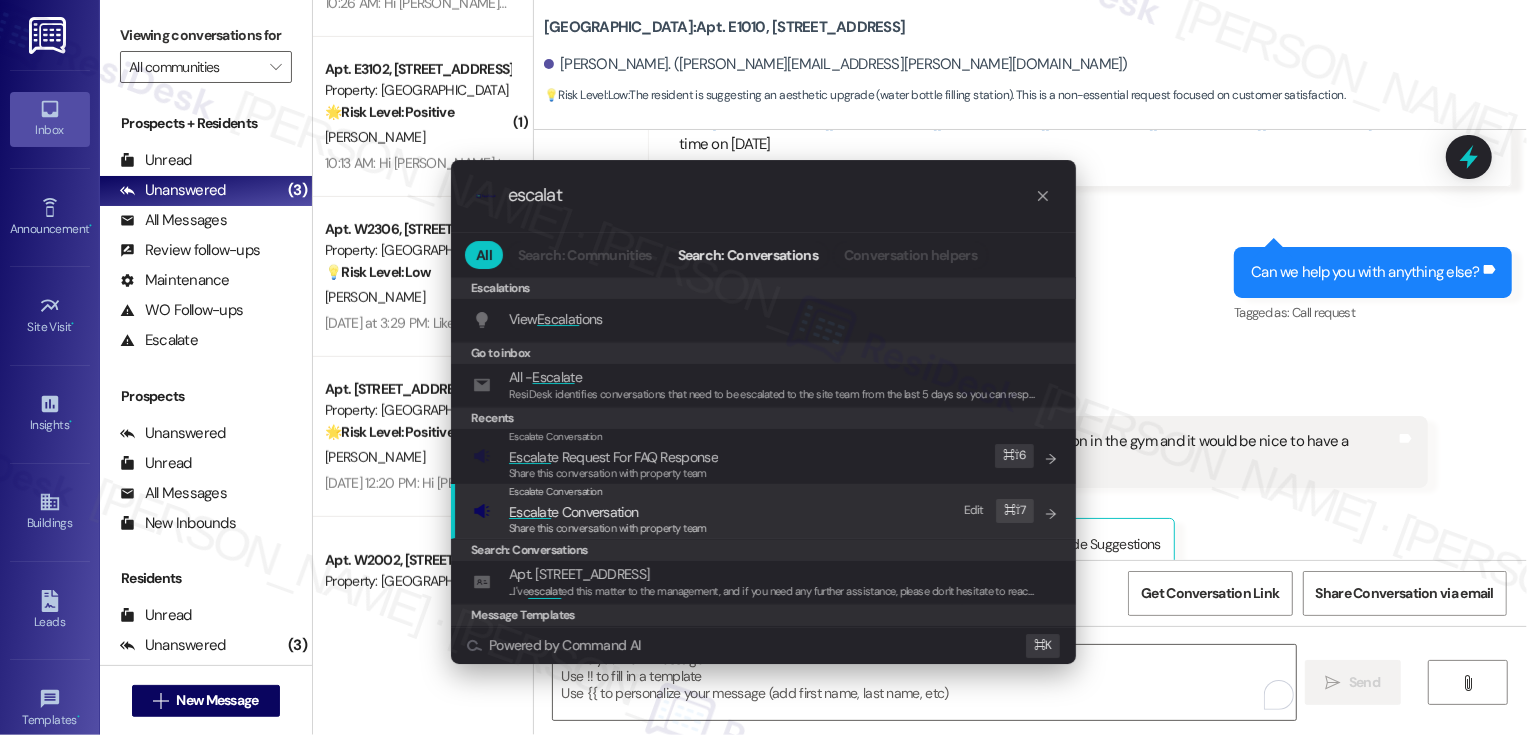 type on "escalat" 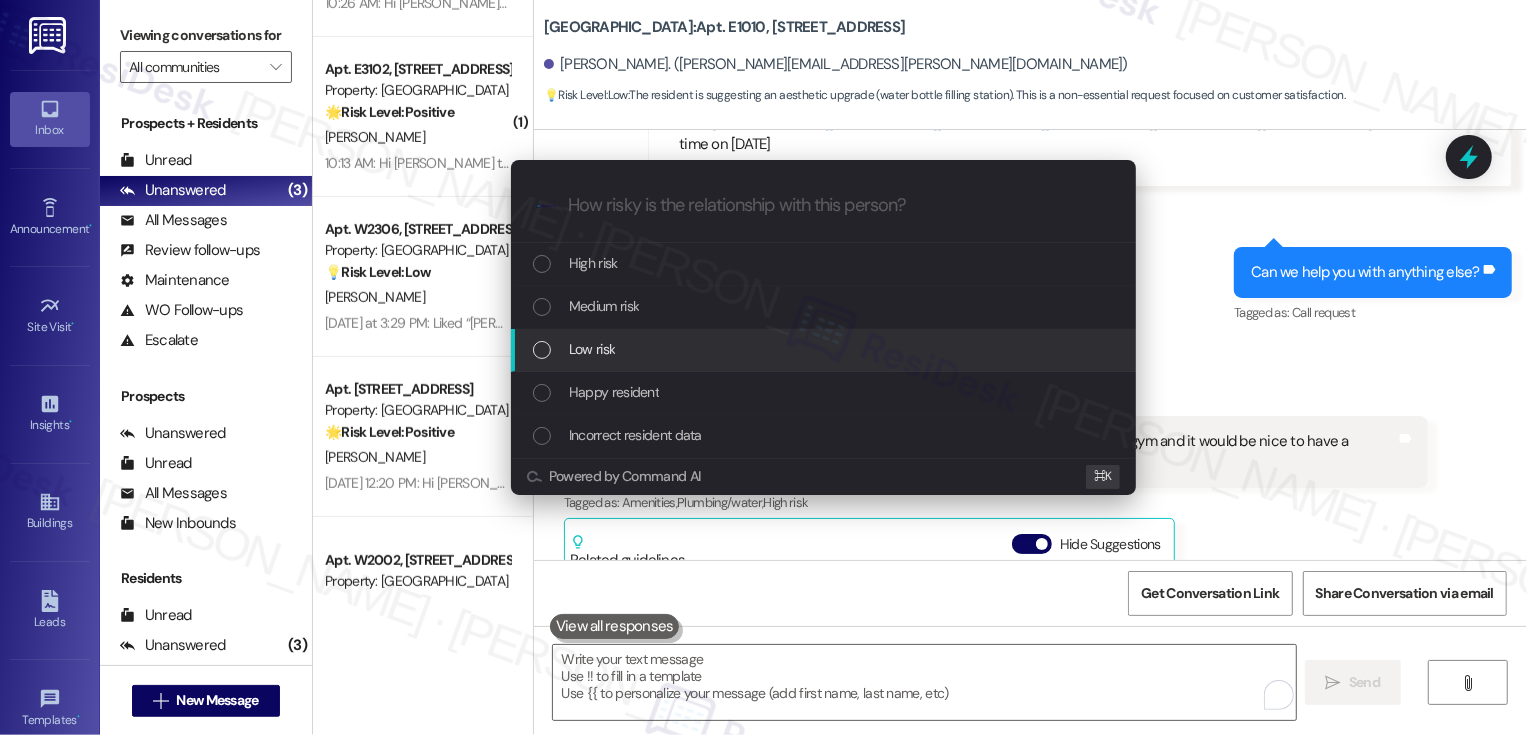 click on "Low risk" at bounding box center [592, 349] 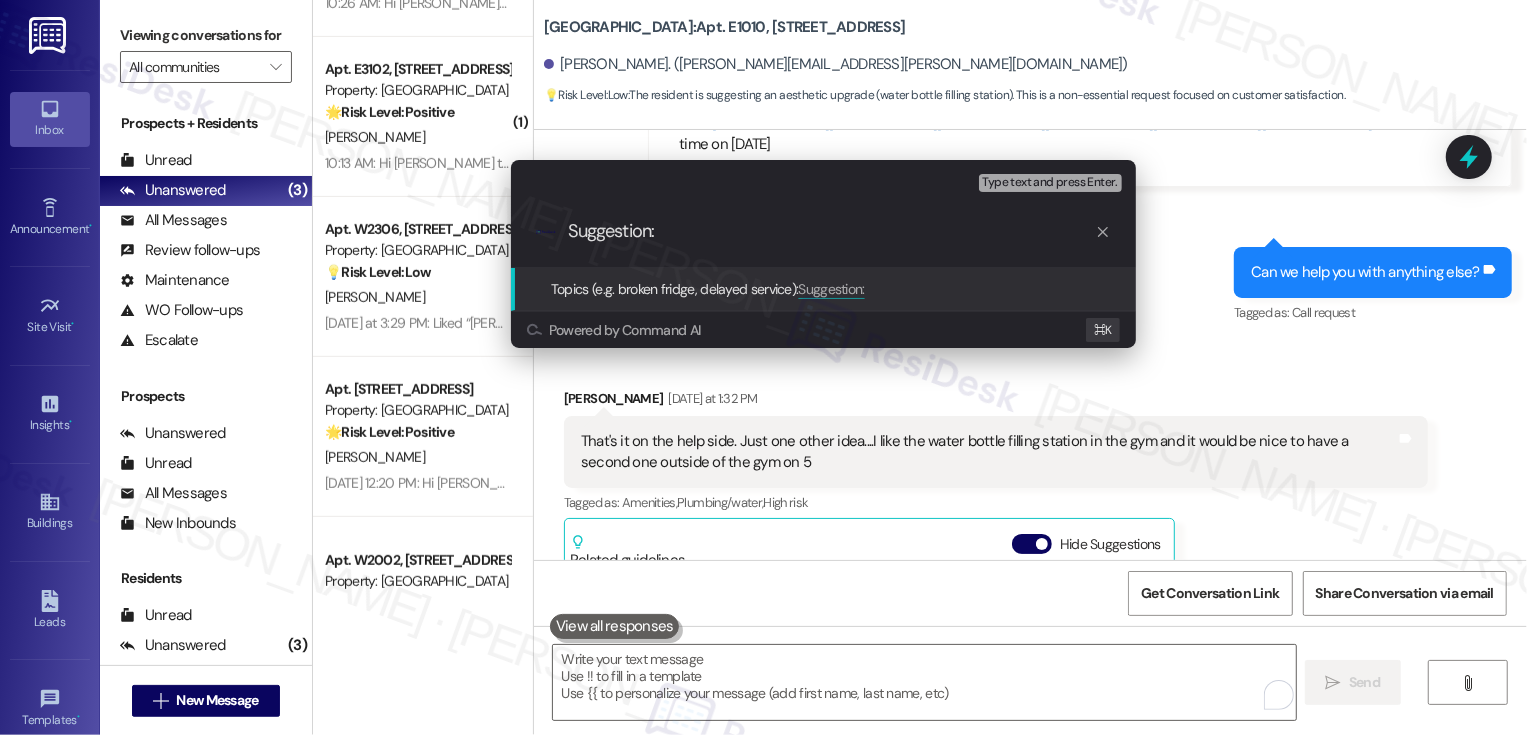 paste on "water bottle filling station" 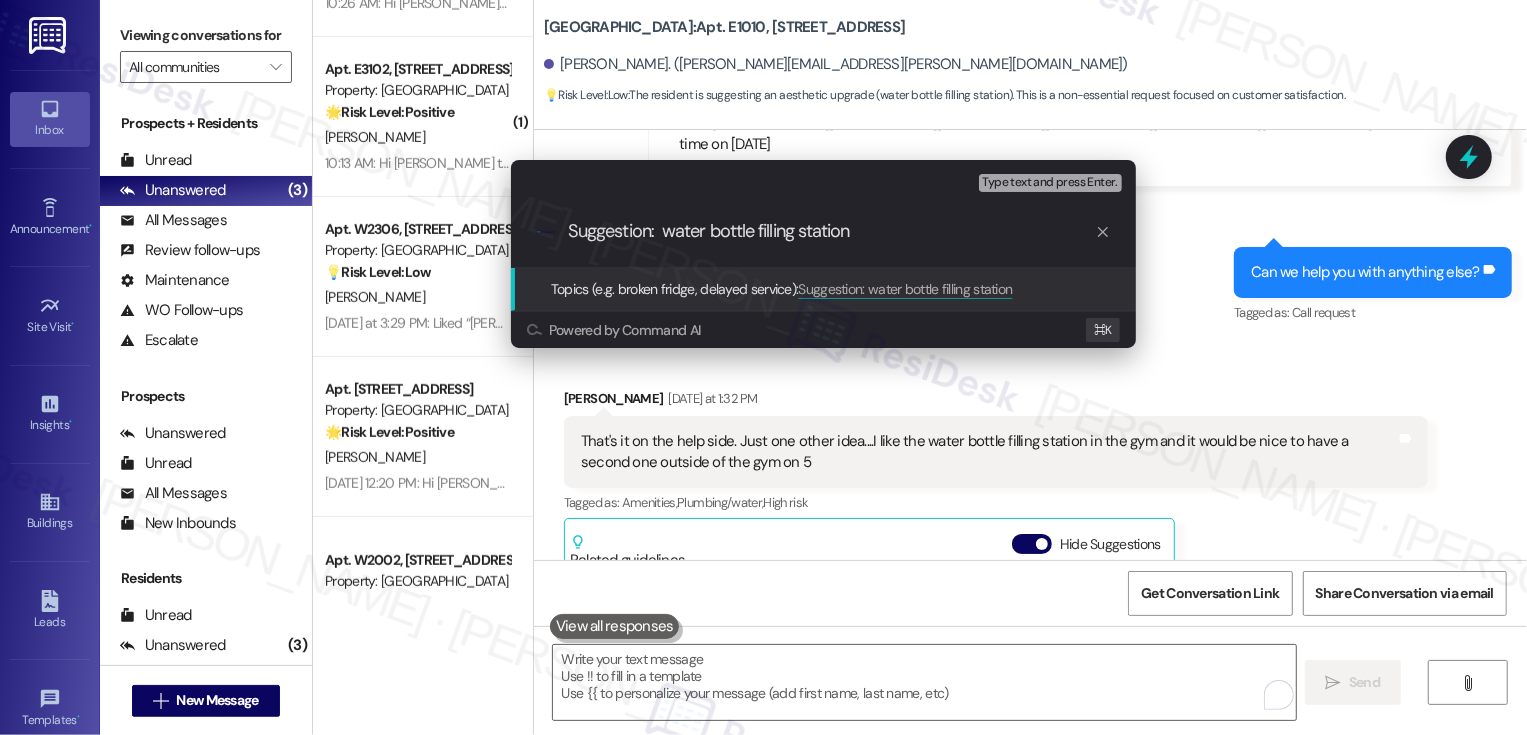 click on "Suggestion:  water bottle filling station" at bounding box center (831, 231) 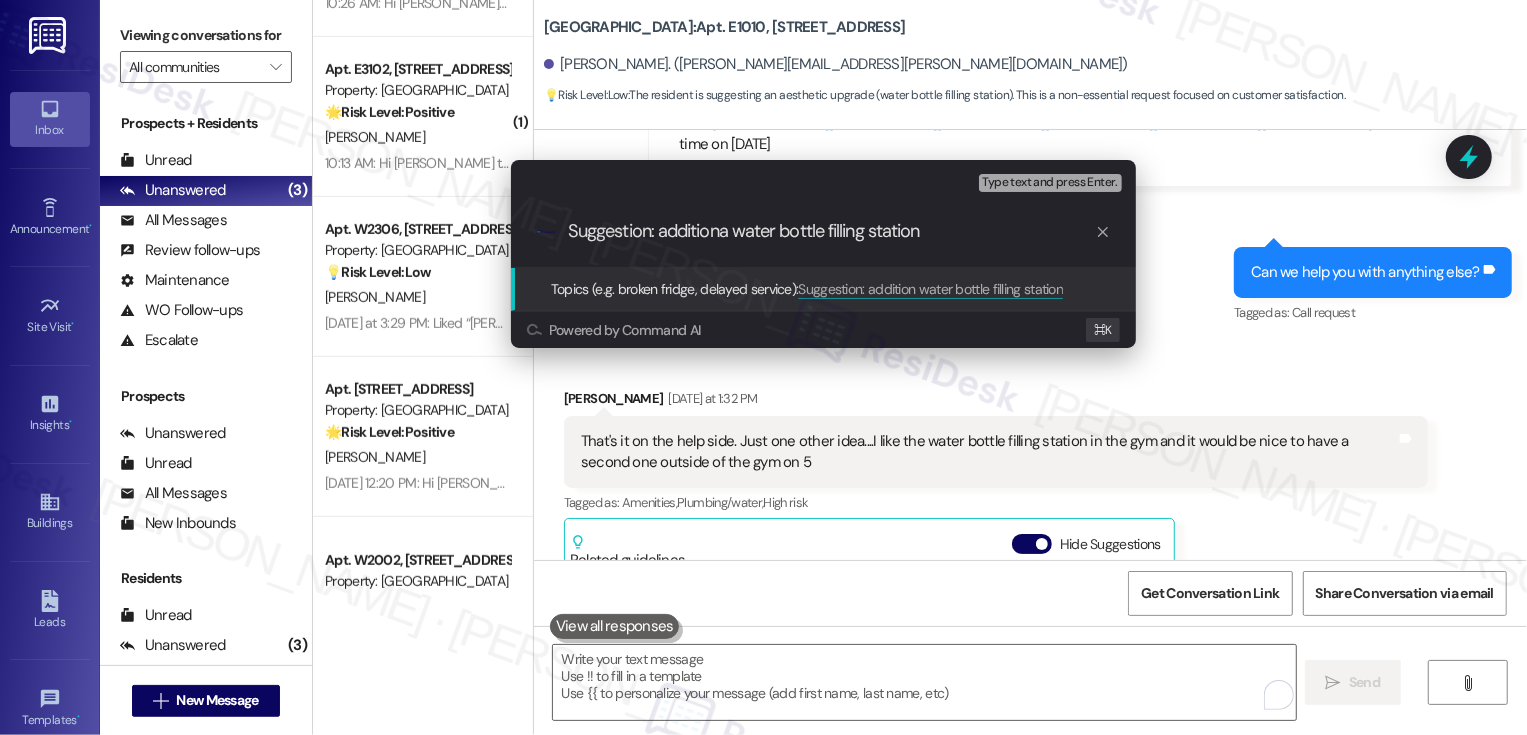 type on "Suggestion: additional water bottle filling station" 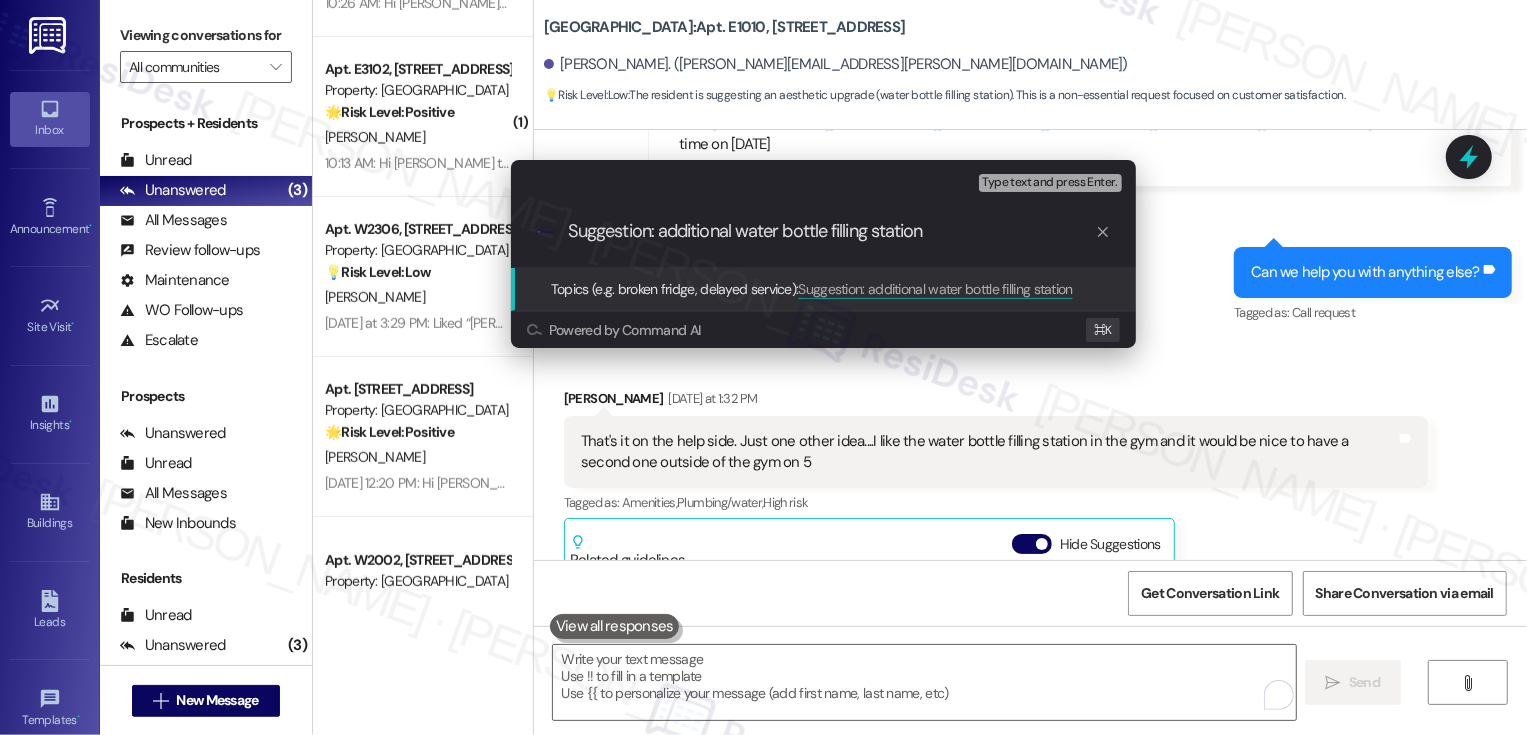 type 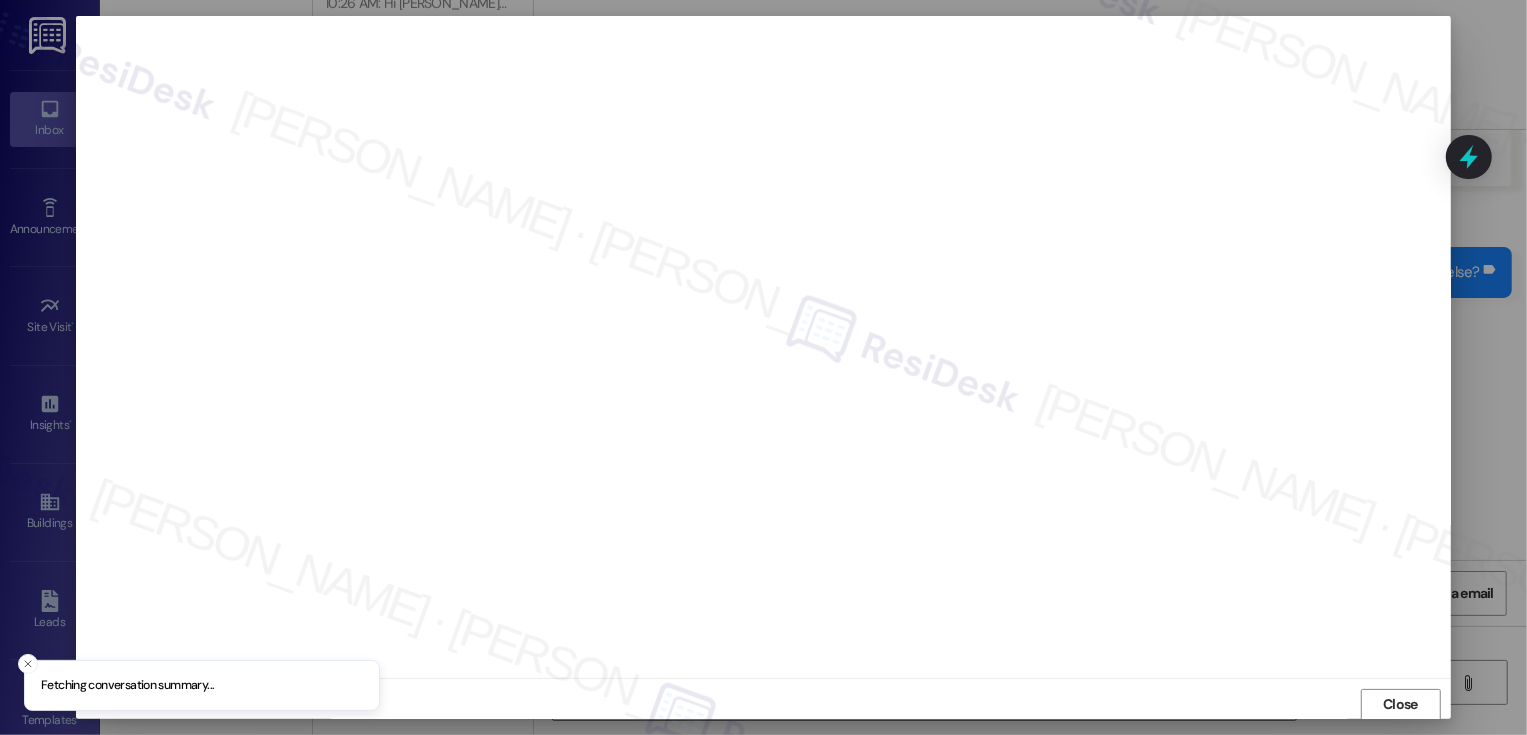 scroll, scrollTop: 1, scrollLeft: 0, axis: vertical 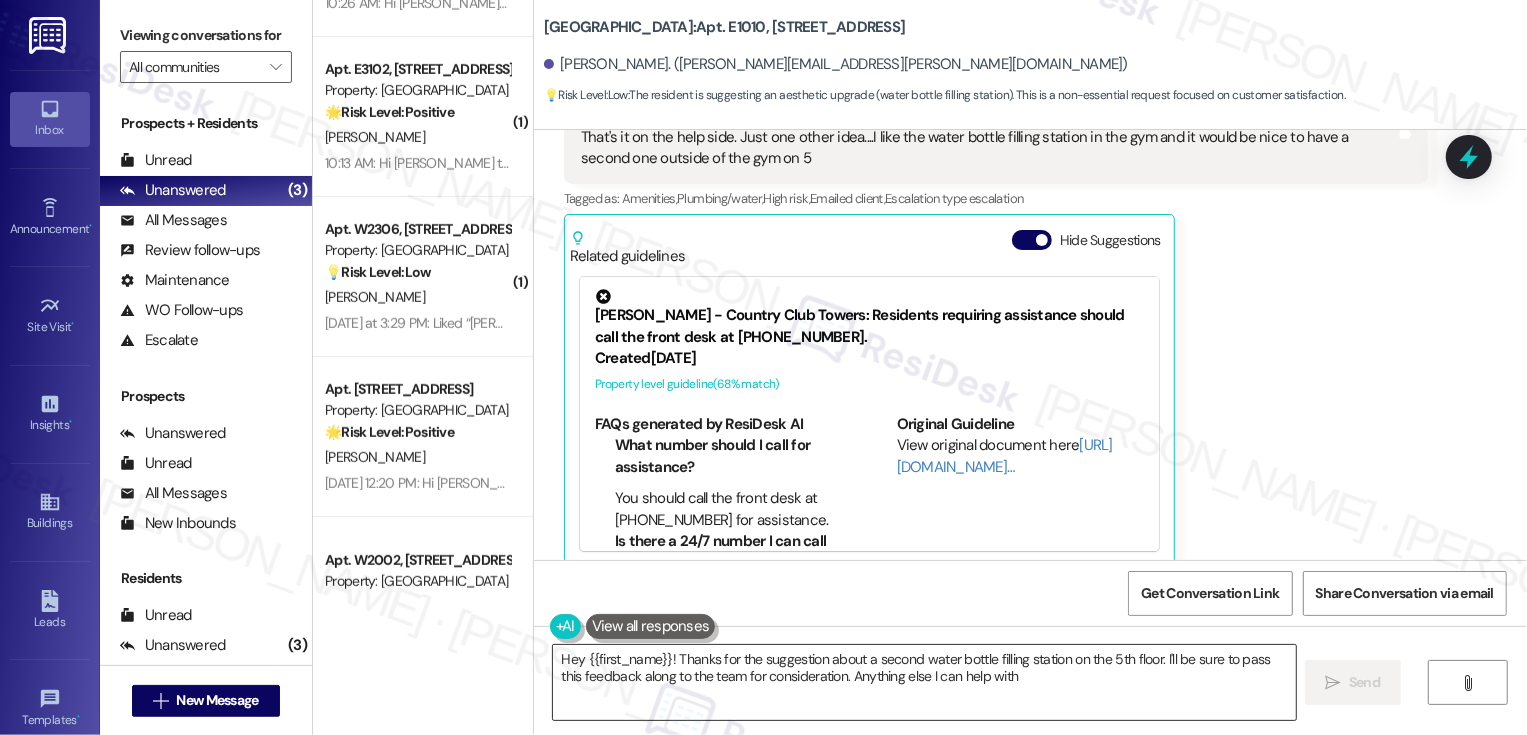 type on "Hey {{first_name}}! Thanks for the suggestion about a second water bottle filling station on the 5th floor. I'll be sure to pass this feedback along to the team for consideration. Anything else I can help with?" 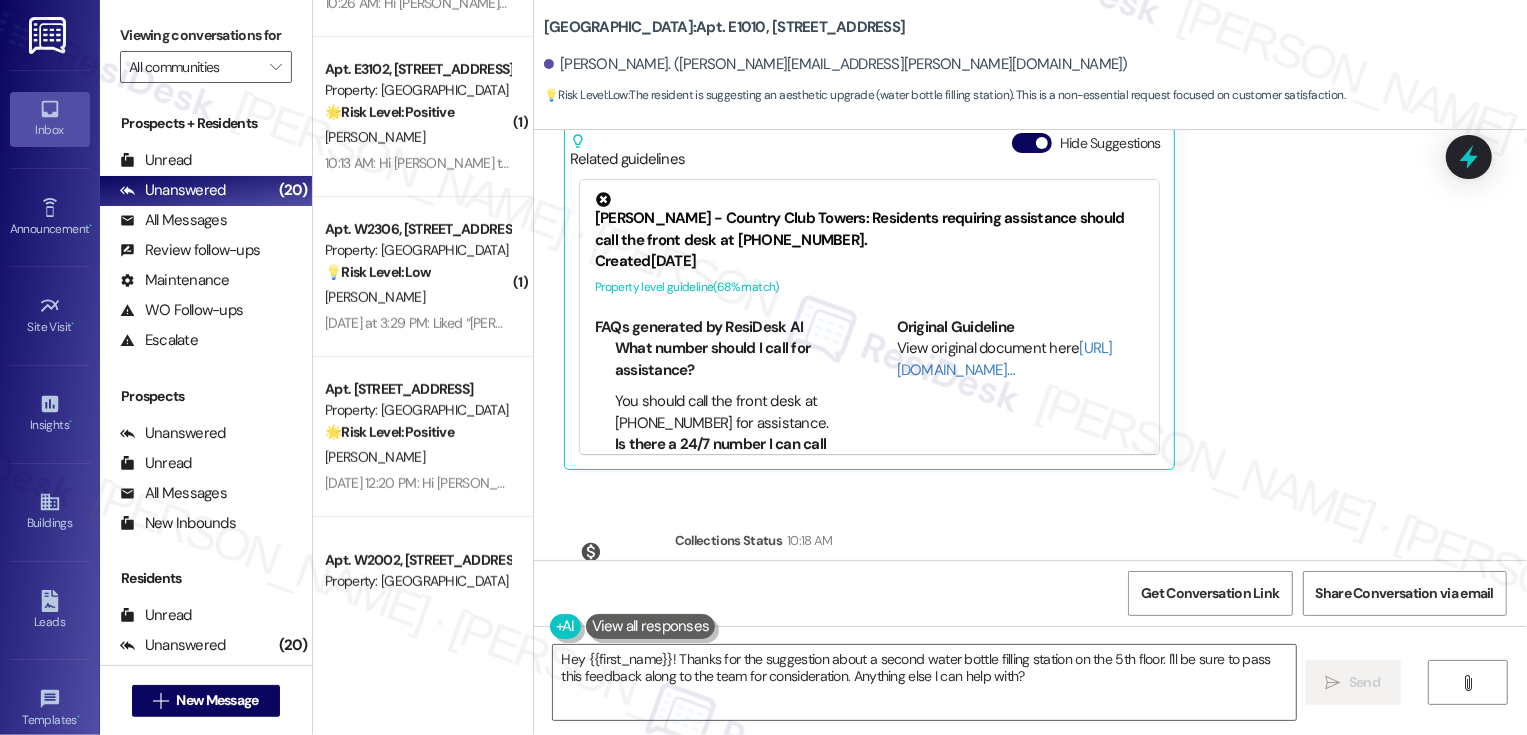 scroll, scrollTop: 1815, scrollLeft: 0, axis: vertical 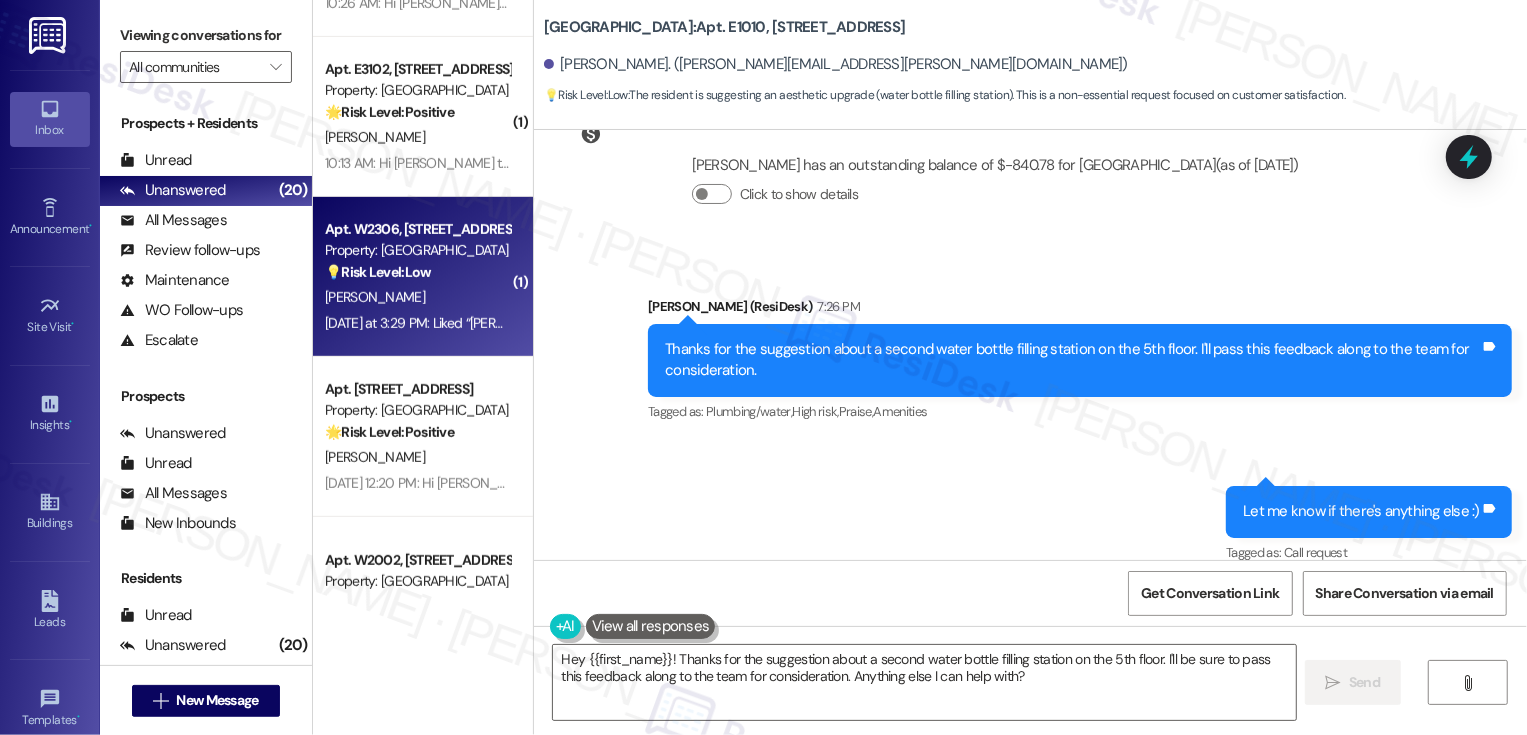 click on "Apt. W2306, 1101 East Bayaud Avenue Property: Country Club Towers 💡  Risk Level:  Low The resident is asking about the steam room and community events. These are non-essential requests related to amenities and community engagement." at bounding box center (417, 251) 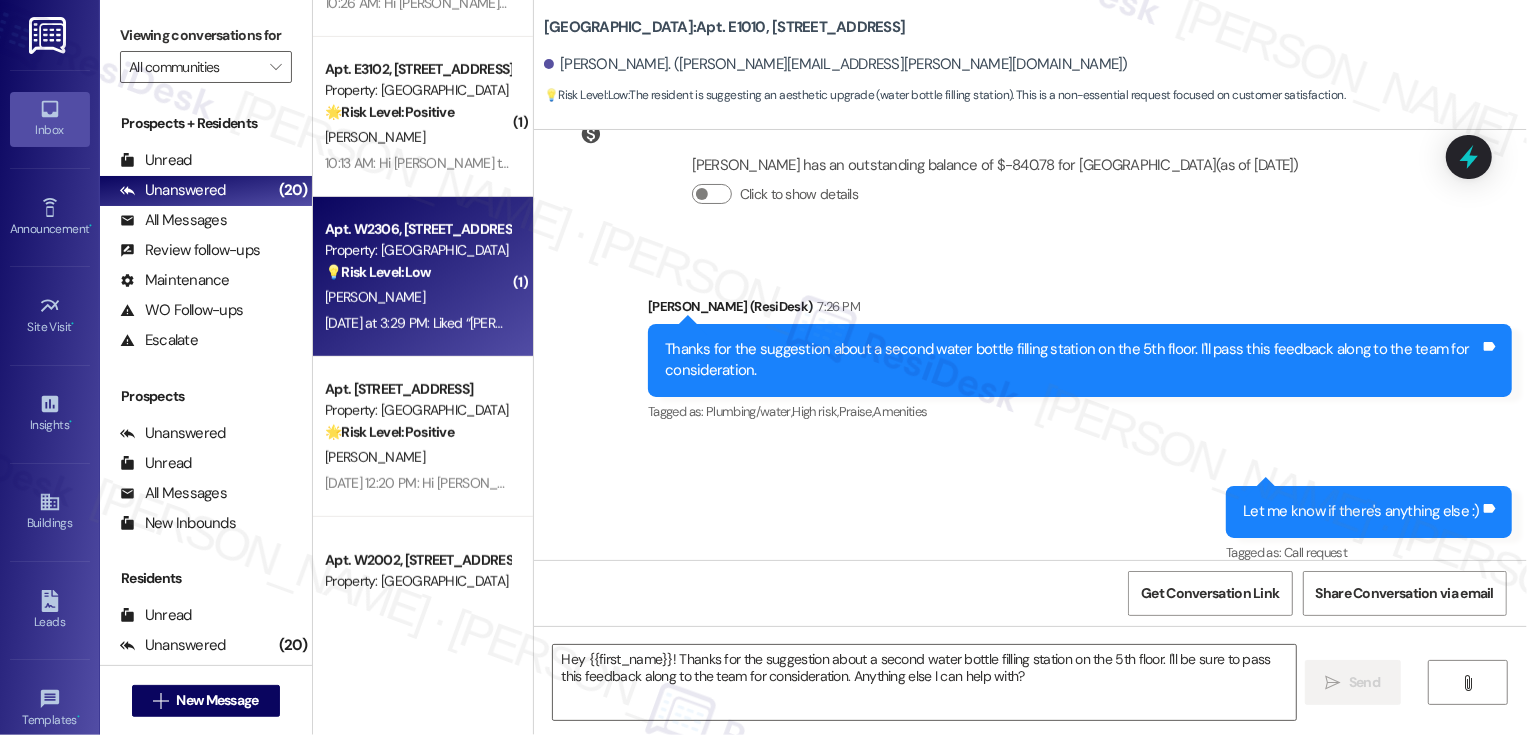 click on "Apt. W2306, 1101 East Bayaud Avenue Property: Country Club Towers 💡  Risk Level:  Low The resident is asking about the steam room and community events. These are non-essential requests related to amenities and community engagement." at bounding box center (417, 251) 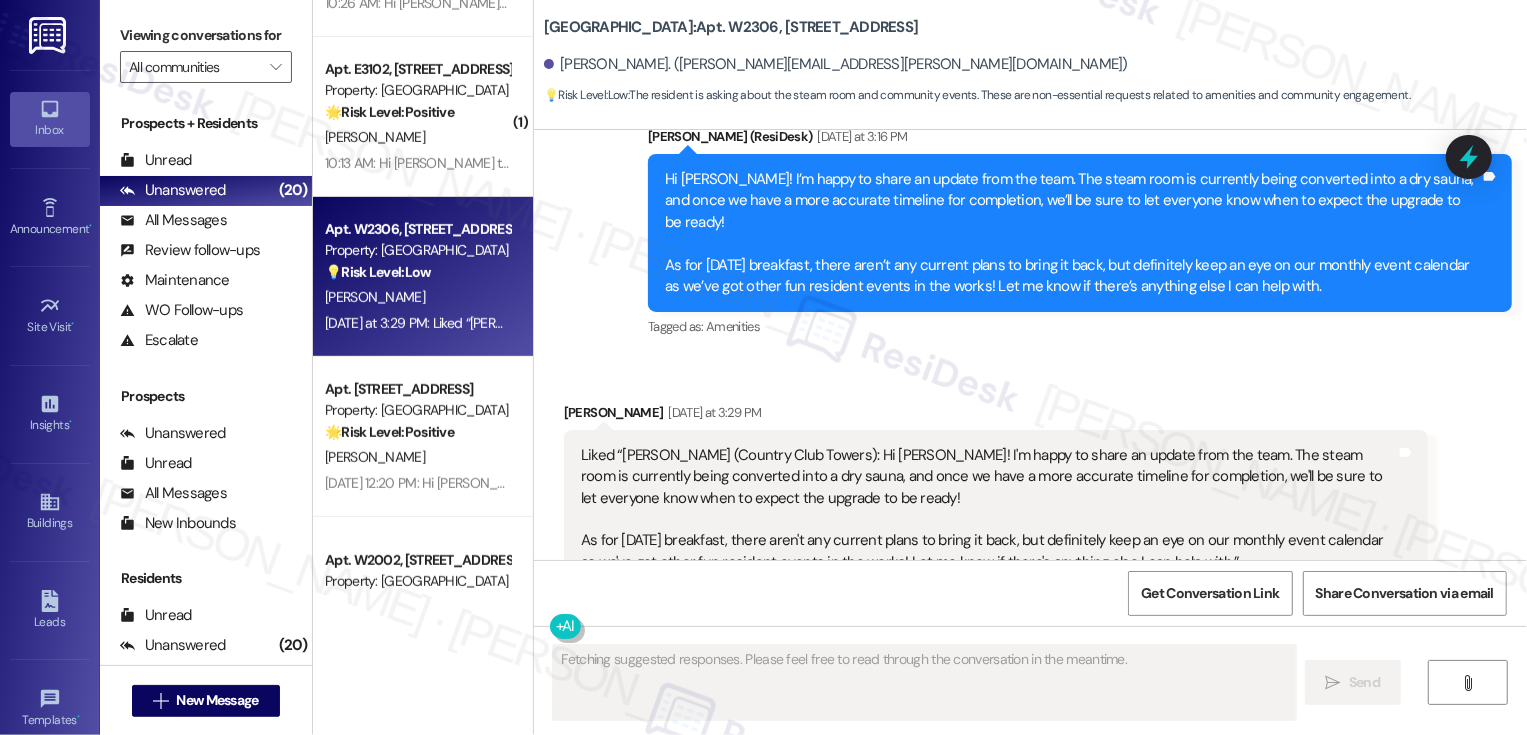 scroll, scrollTop: 1230, scrollLeft: 0, axis: vertical 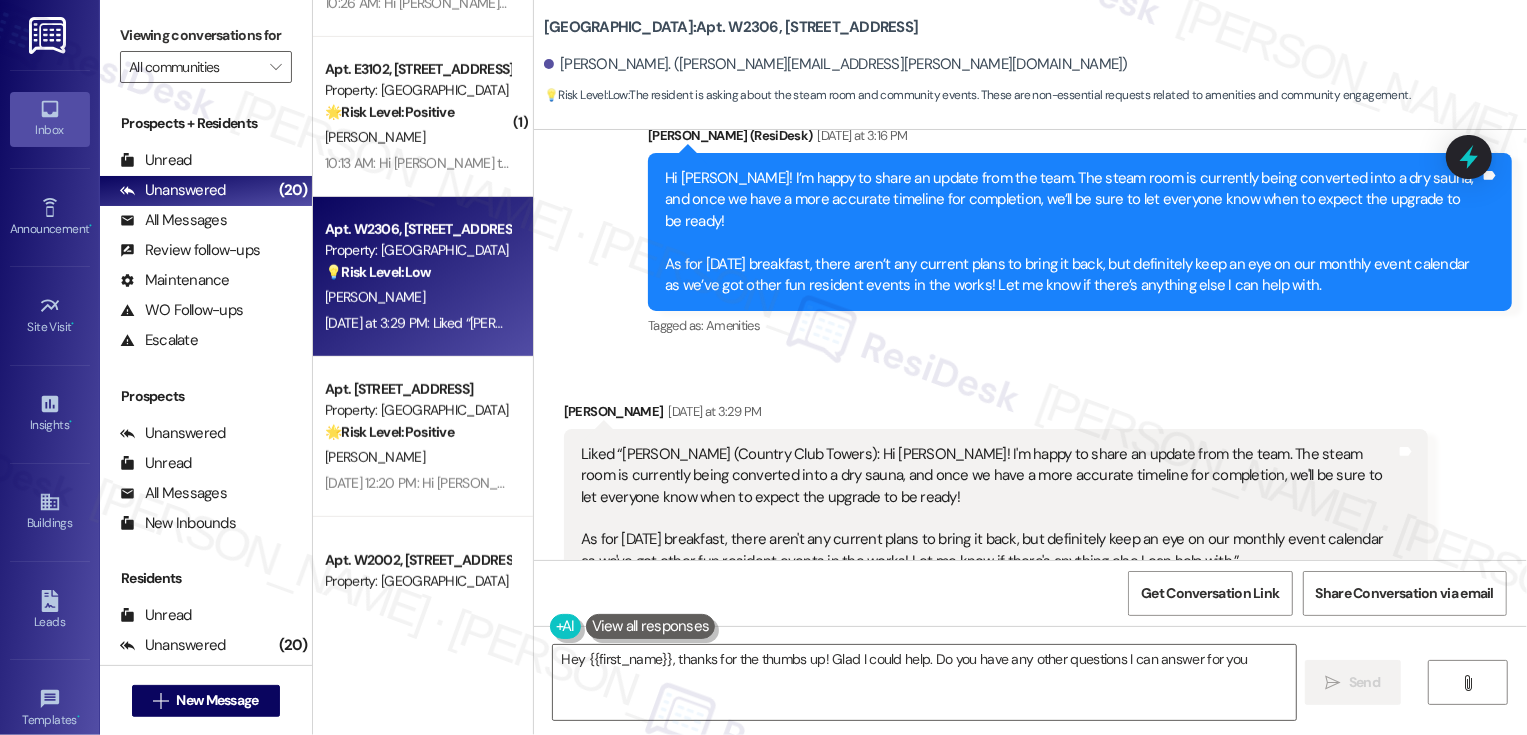 type on "Hey {{first_name}}, thanks for the thumbs up! Glad I could help. Do you have any other questions I can answer for you?" 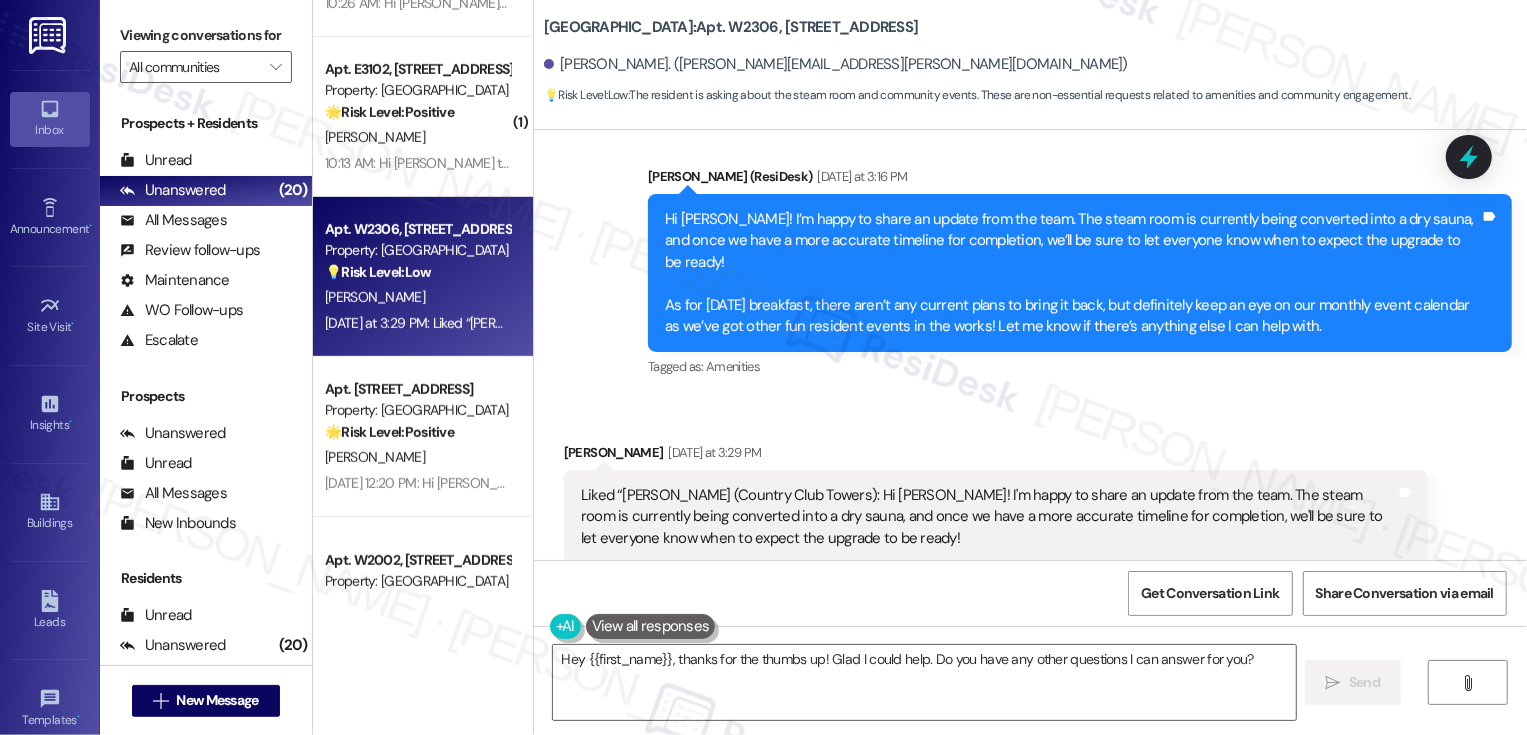 scroll, scrollTop: 1190, scrollLeft: 0, axis: vertical 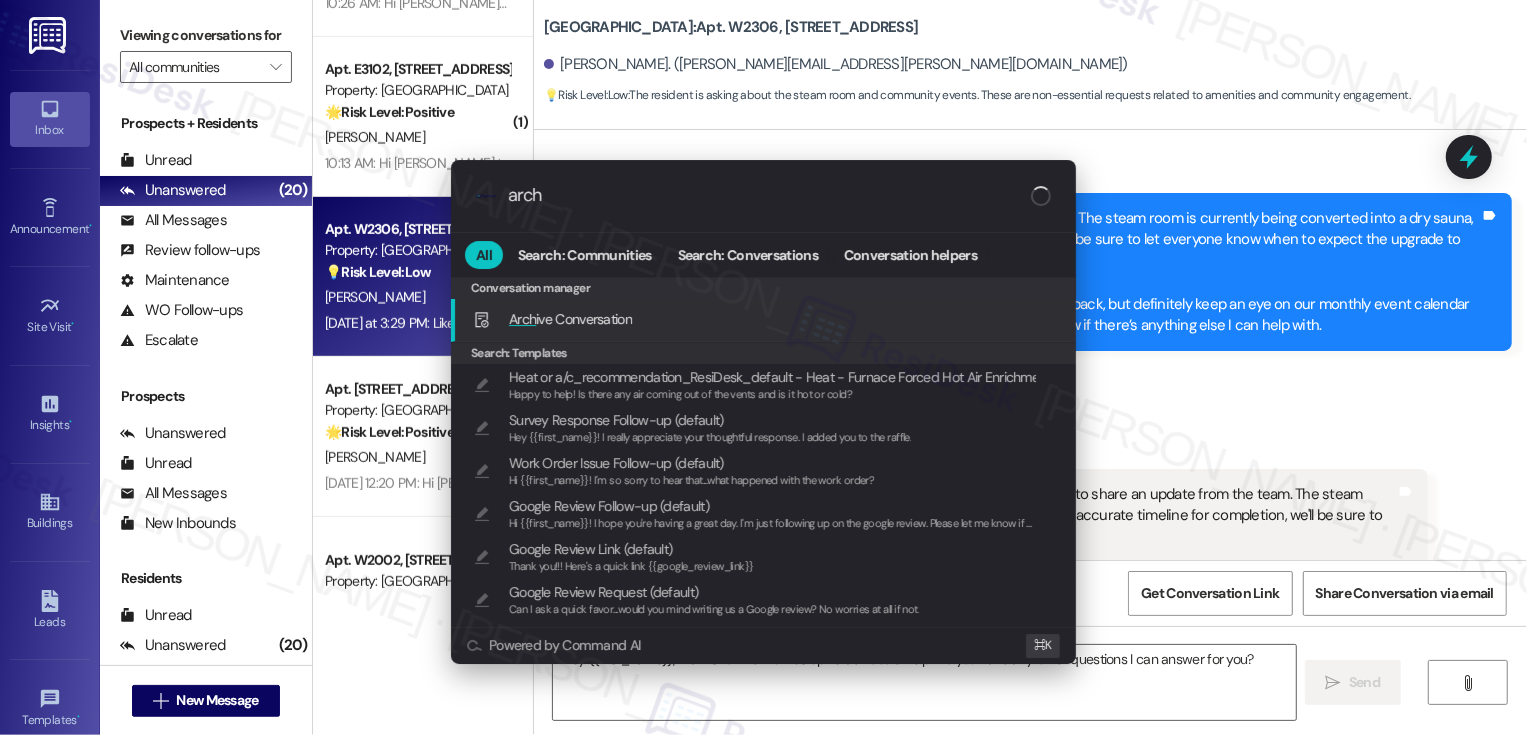 type on "archi" 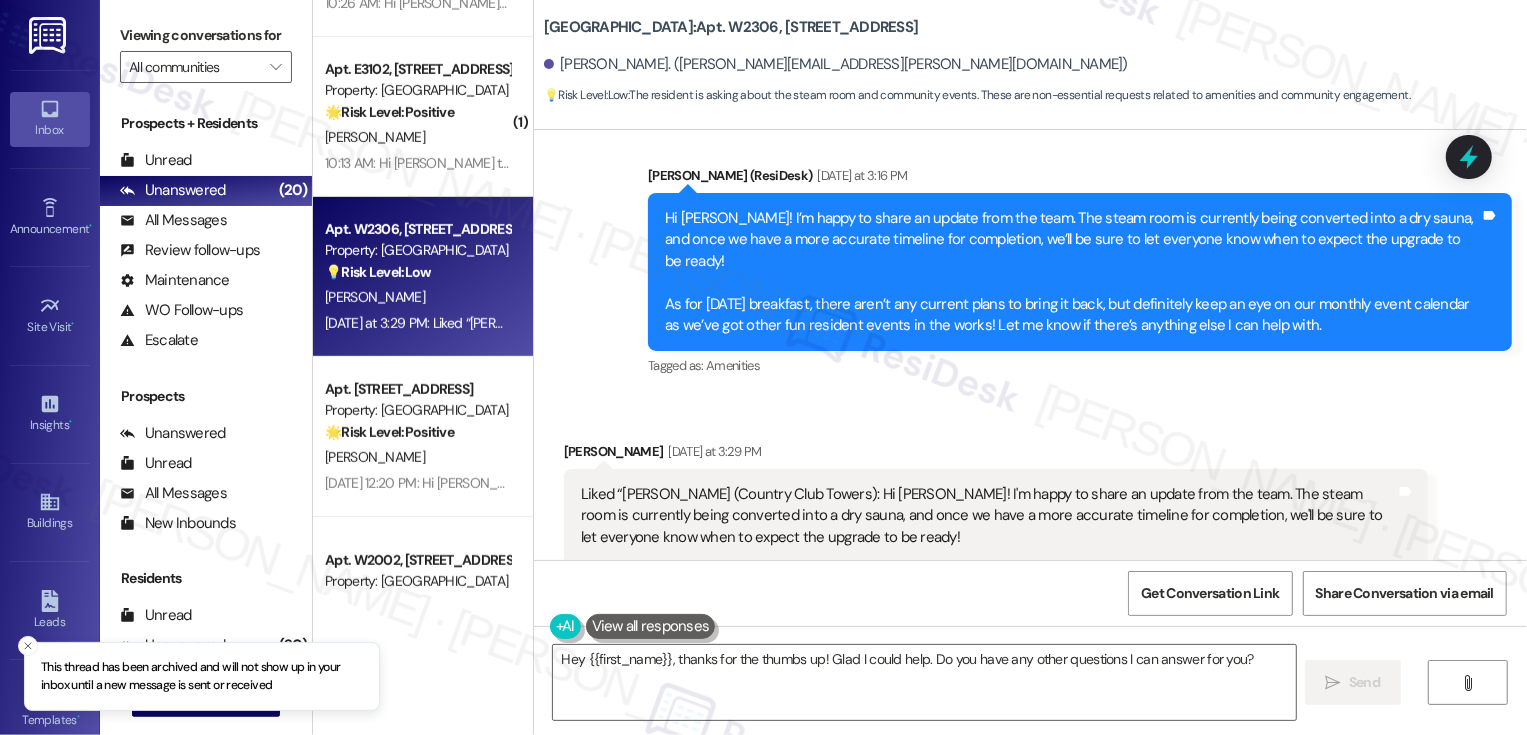 scroll, scrollTop: 930, scrollLeft: 0, axis: vertical 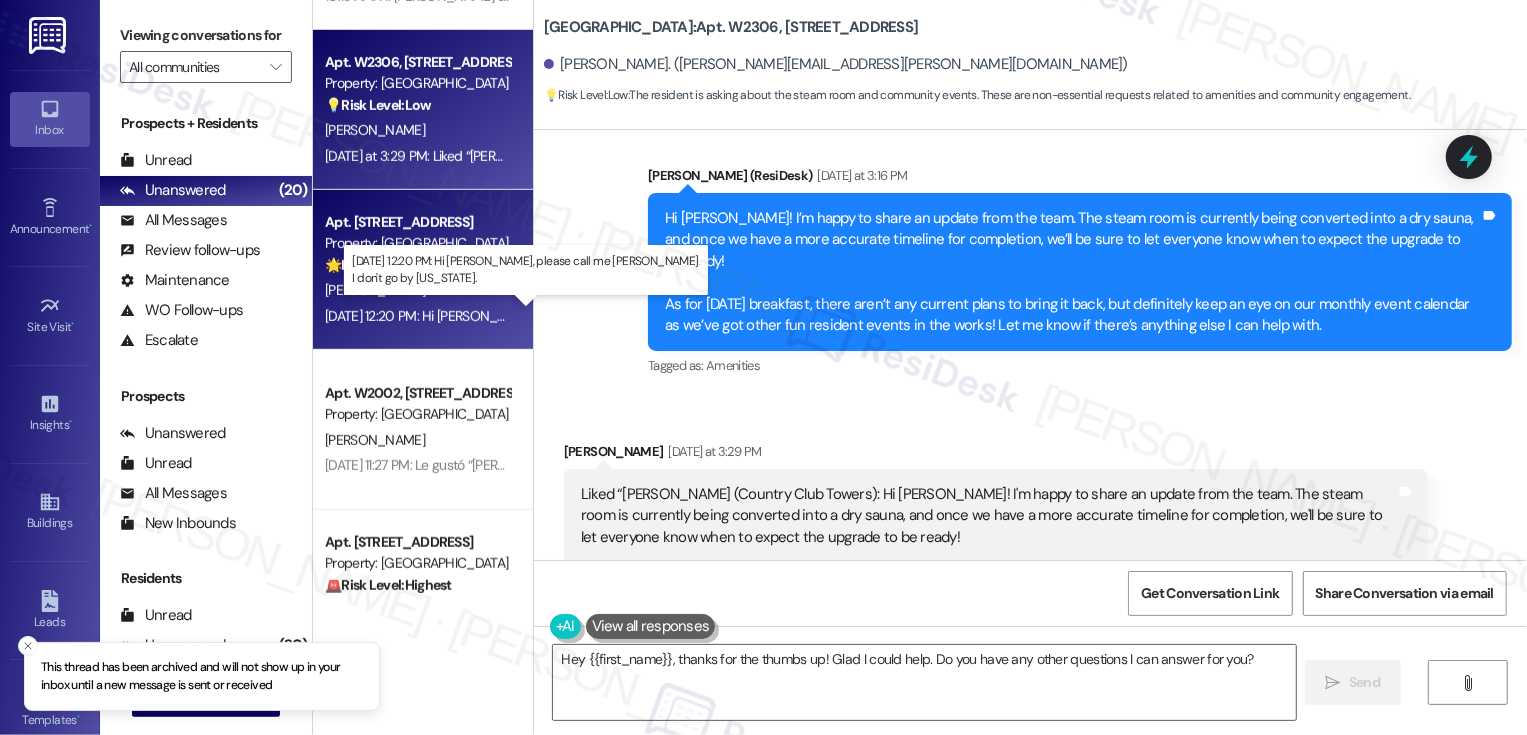 click on "Jul 21, 2025 at 12:20 PM: Hi Sarah, please call me Jinny. I don't go by Virginia.  Jul 21, 2025 at 12:20 PM: Hi Sarah, please call me Jinny. I don't go by Virginia." at bounding box center (600, 316) 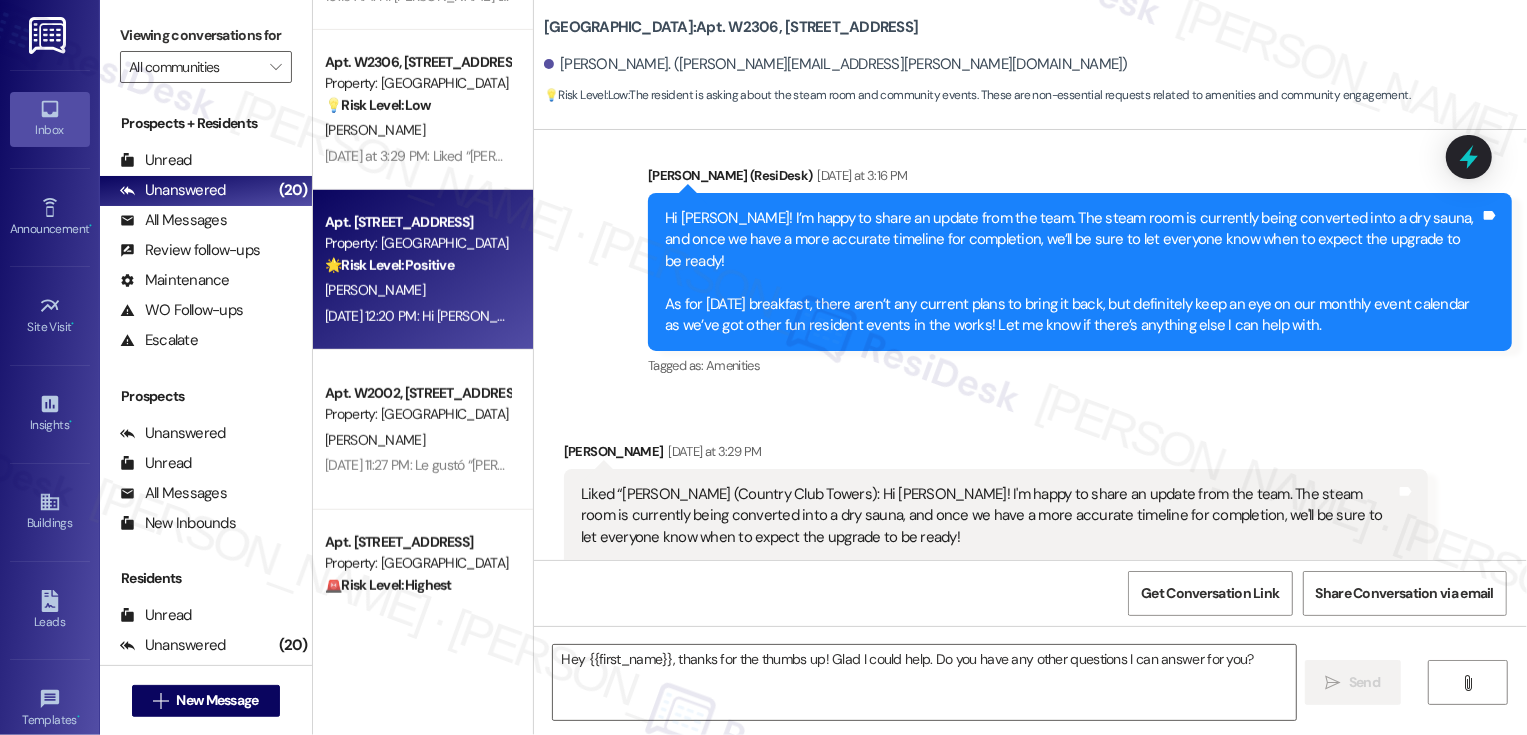 type on "Fetching suggested responses. Please feel free to read through the conversation in the meantime." 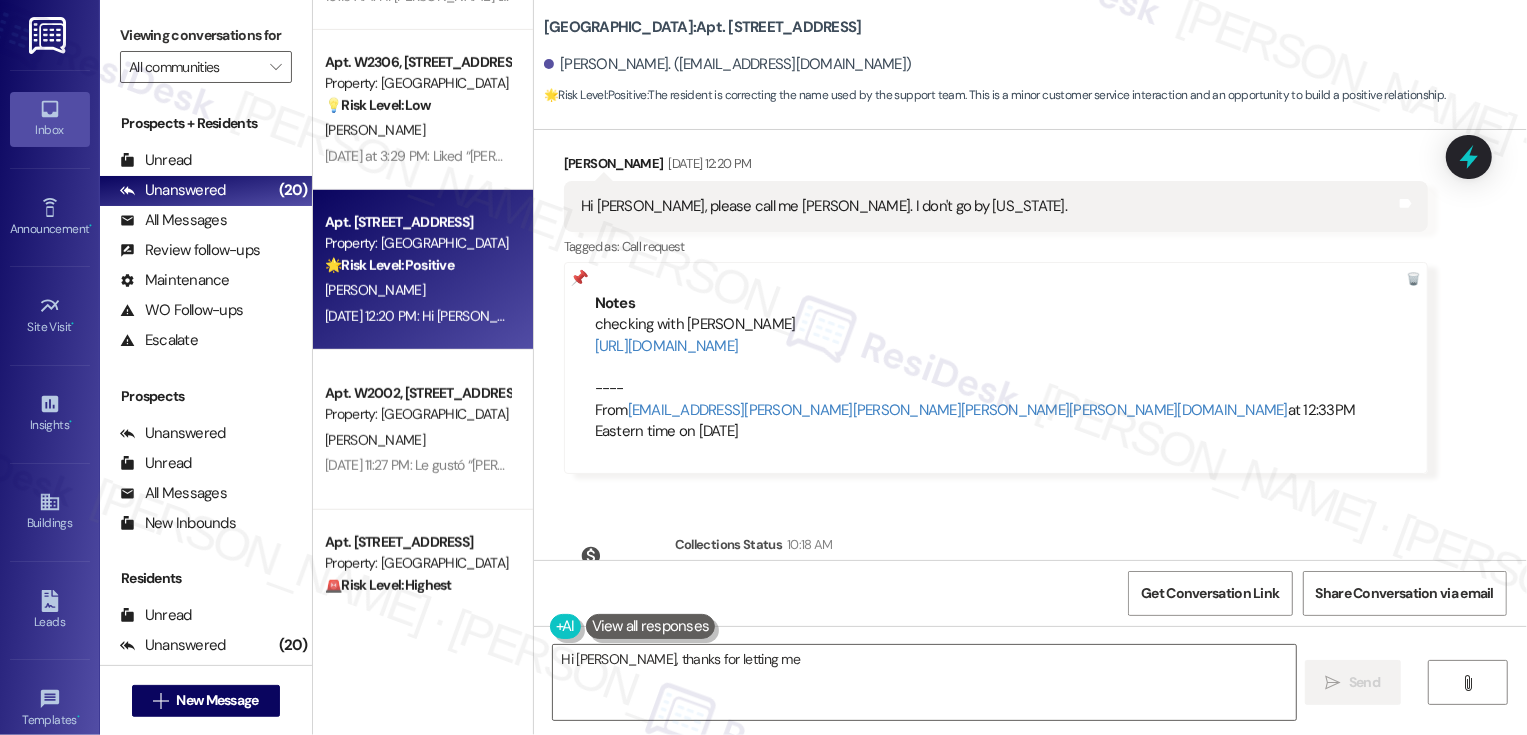 scroll, scrollTop: 459, scrollLeft: 0, axis: vertical 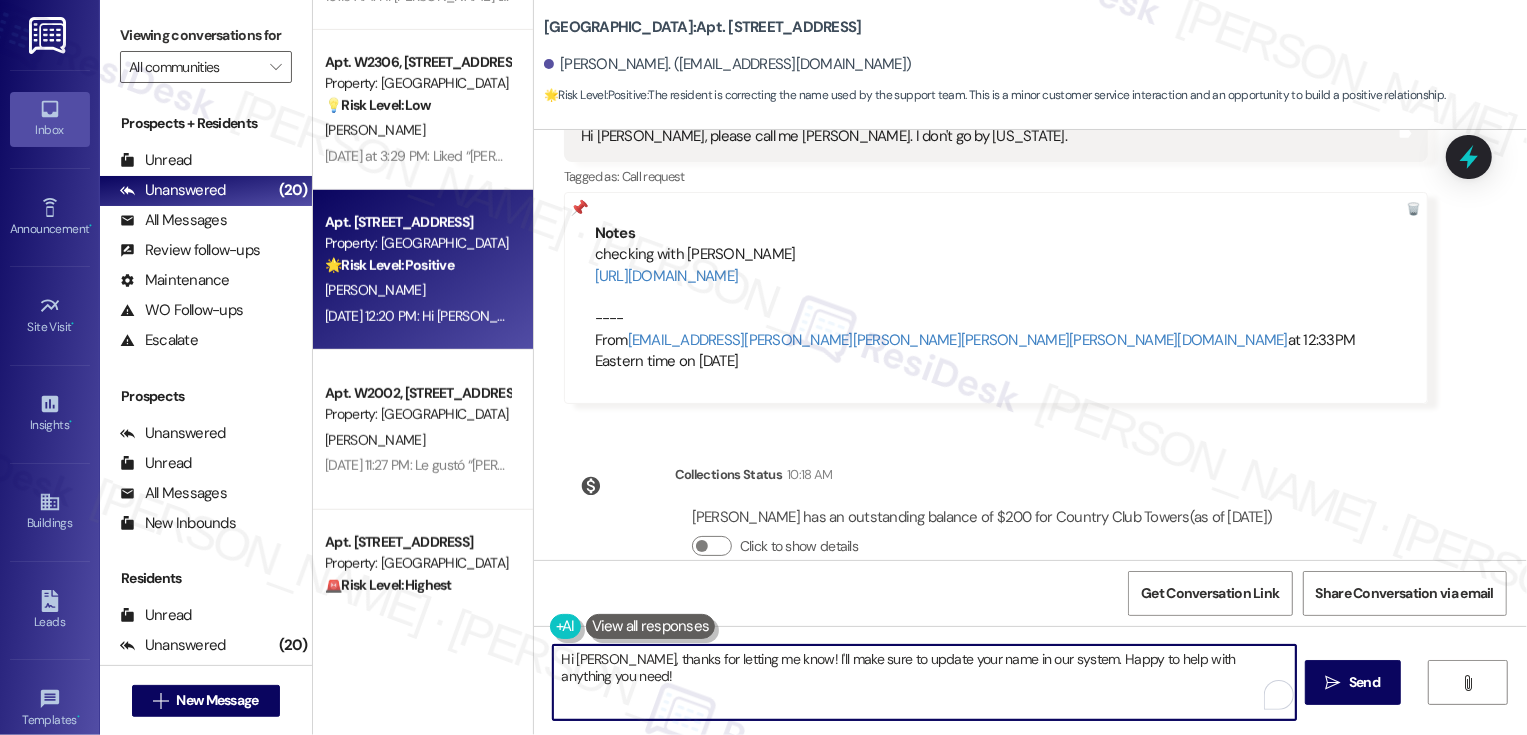 drag, startPoint x: 858, startPoint y: 654, endPoint x: 1043, endPoint y: 663, distance: 185.2188 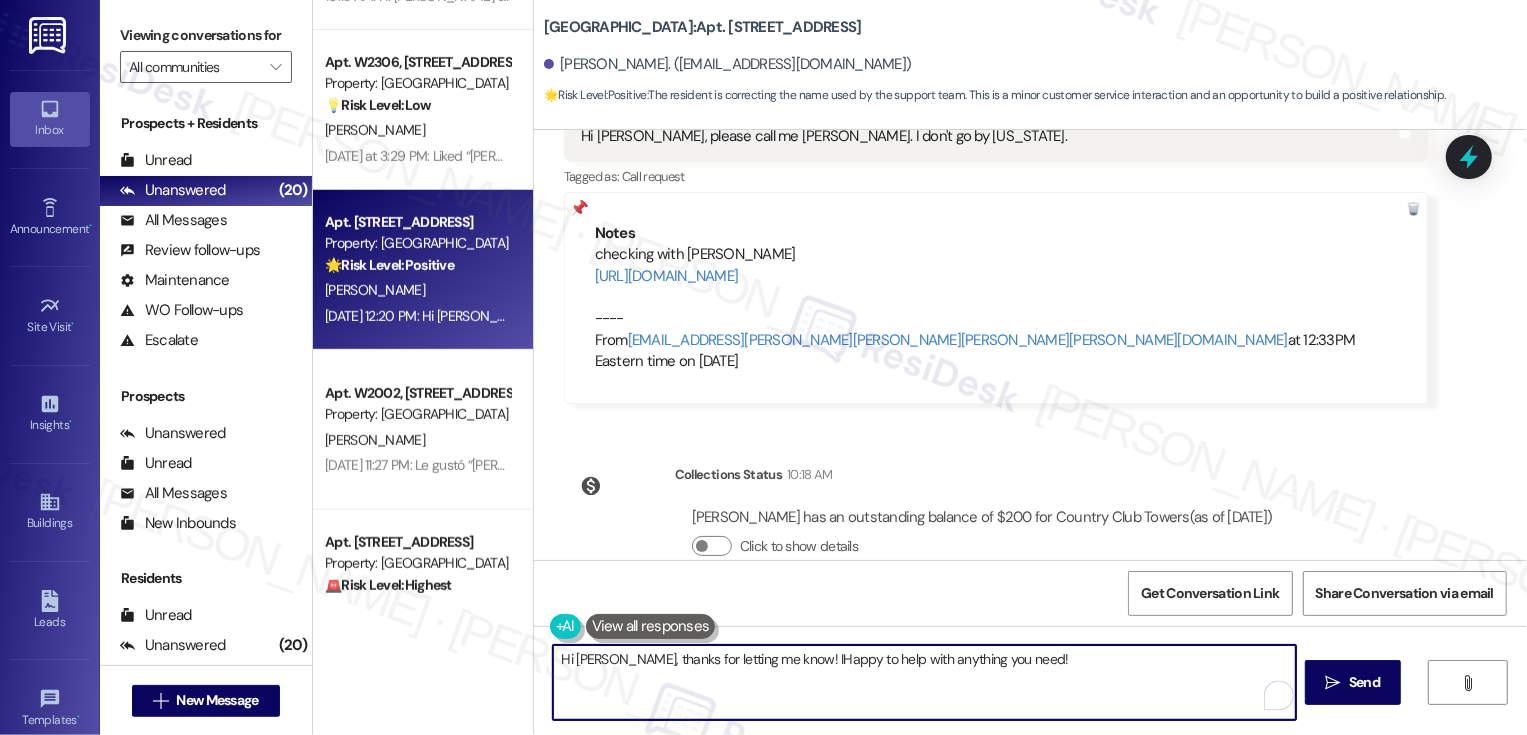 type on "Hi Jinny, thanks for letting me know! Happy to help with anything you need!" 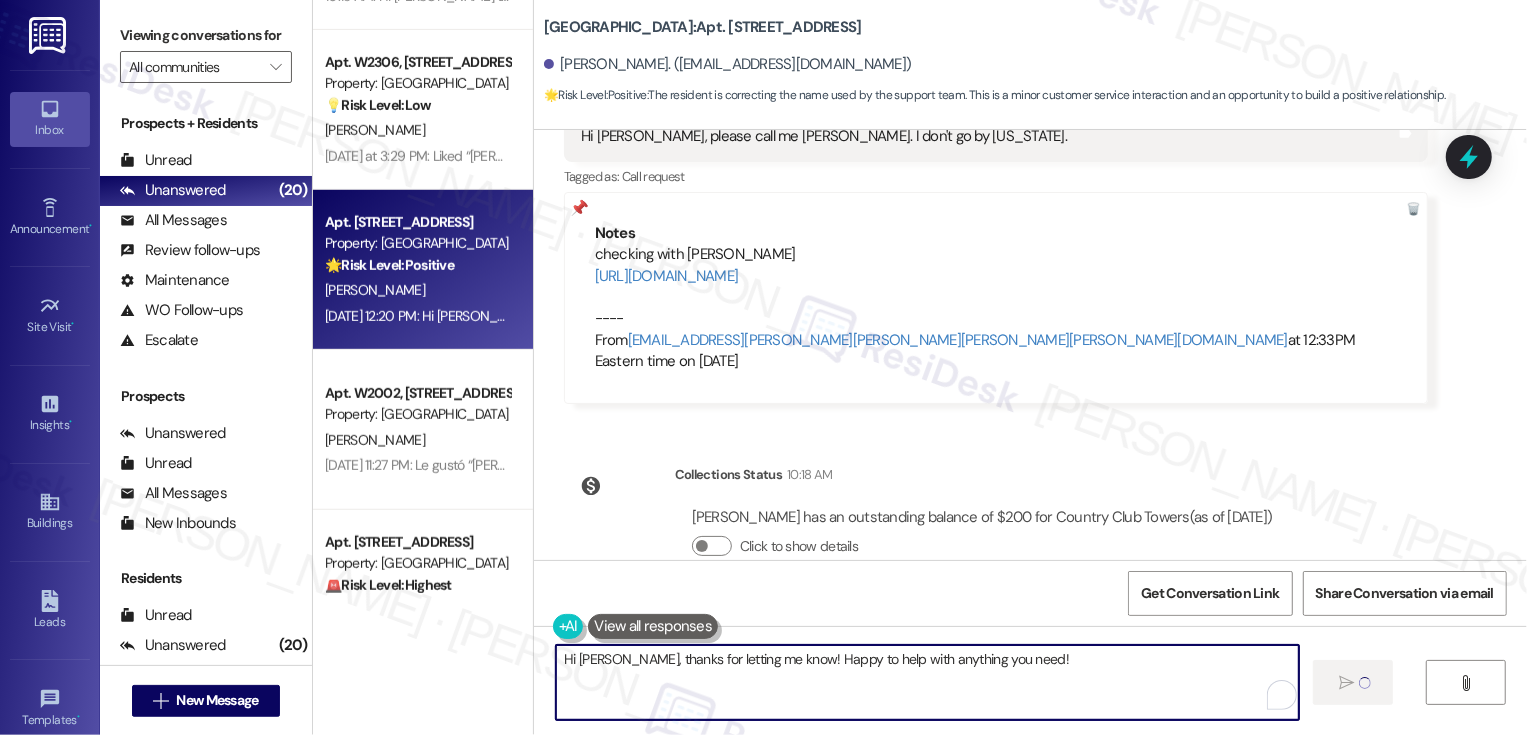type 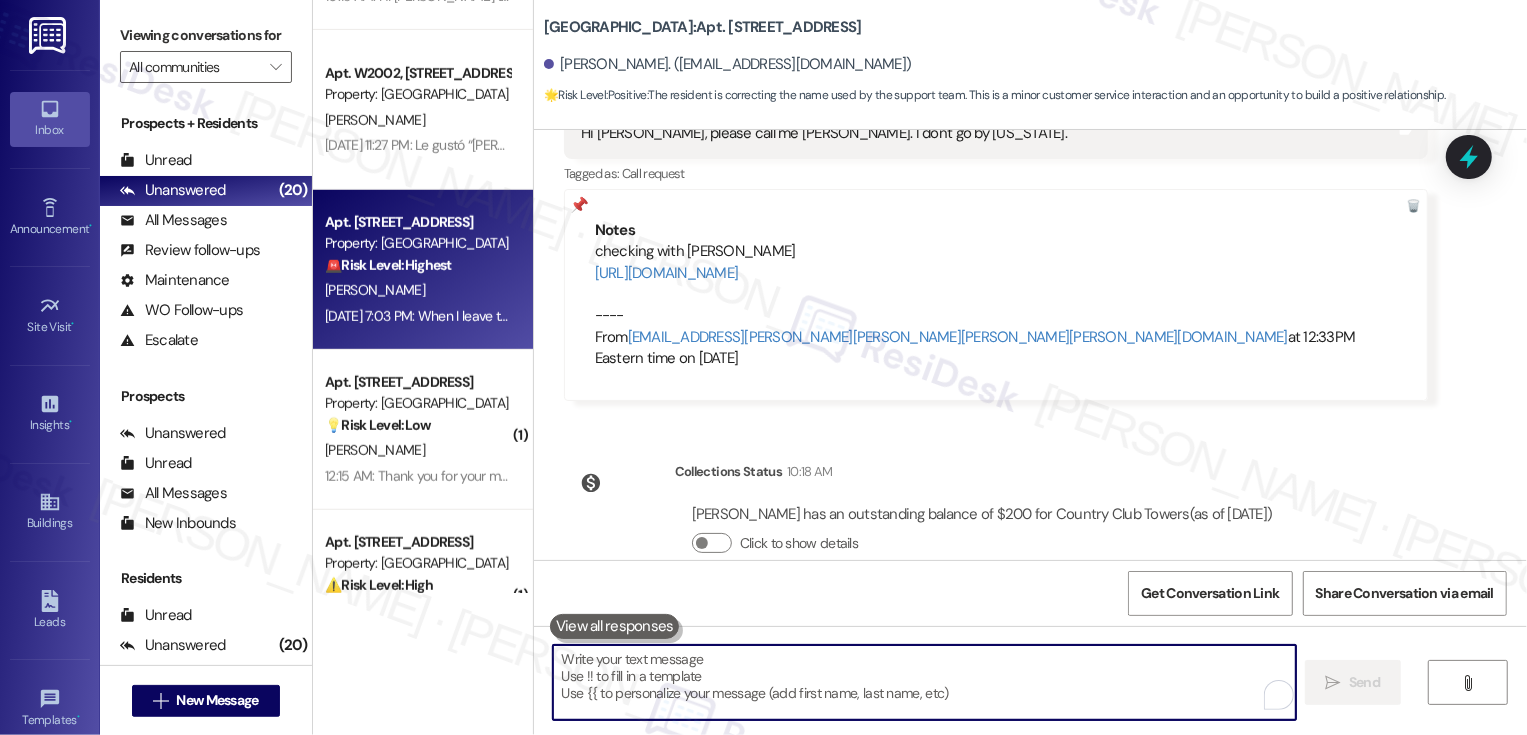 scroll, scrollTop: 440, scrollLeft: 0, axis: vertical 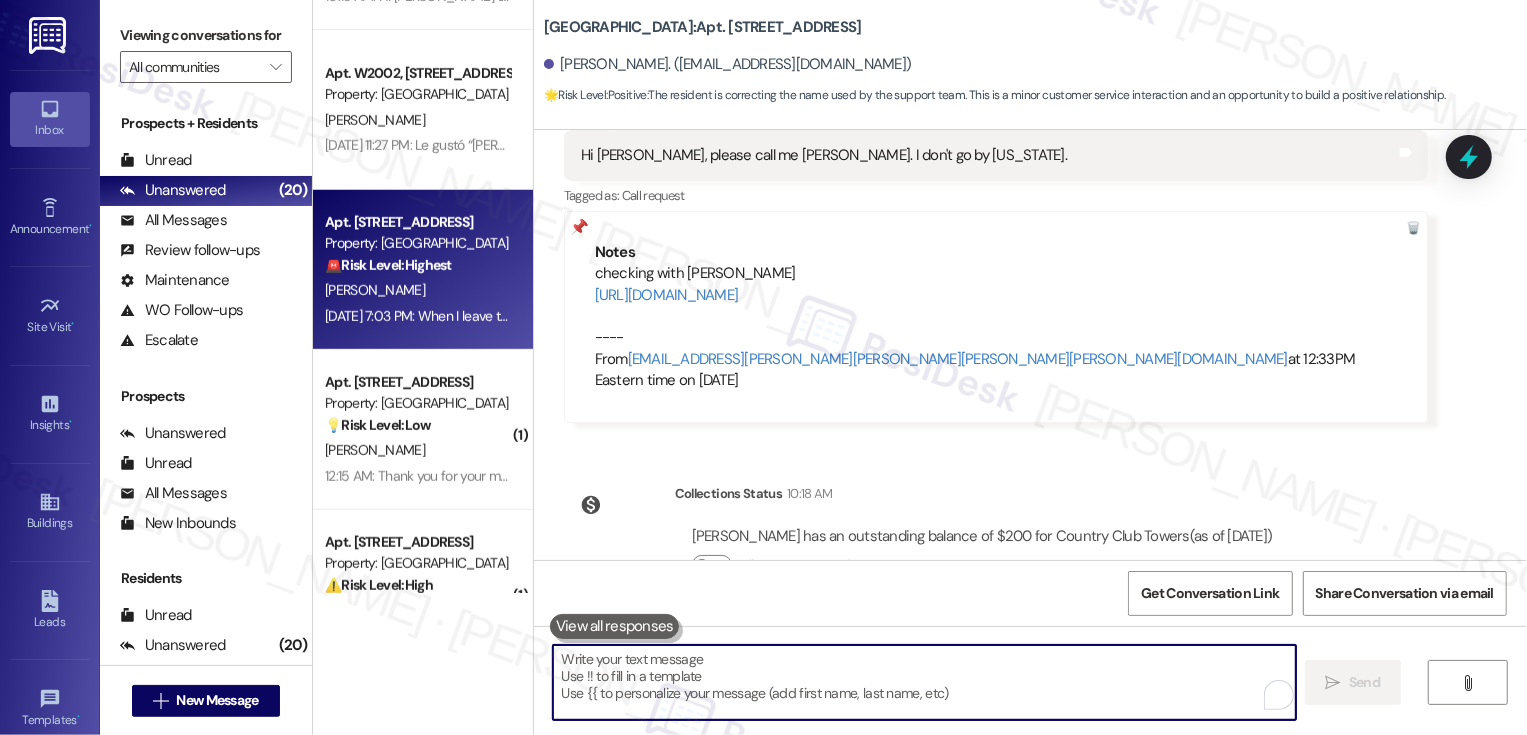 click on "[PERSON_NAME]" at bounding box center (417, 290) 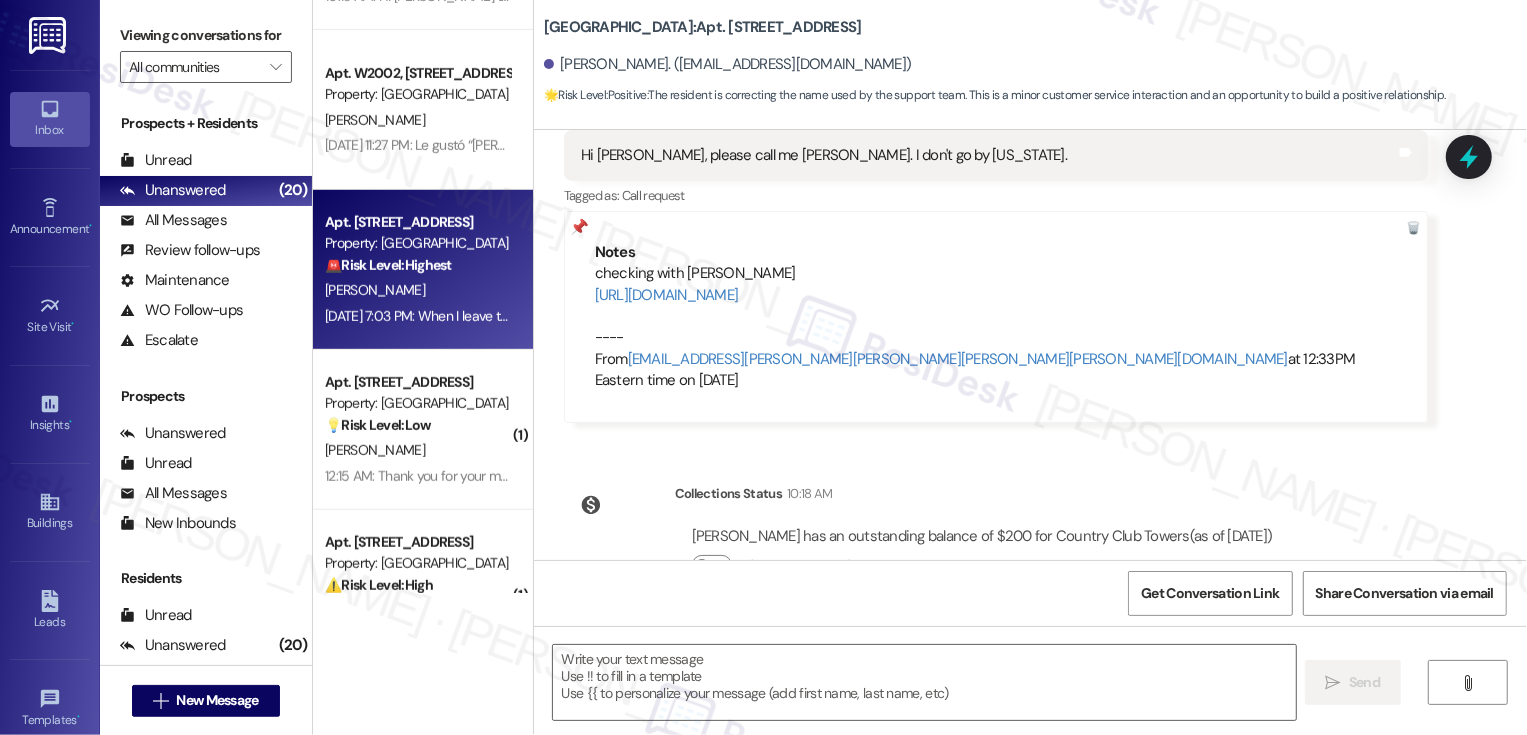 type on "Fetching suggested responses. Please feel free to read through the conversation in the meantime." 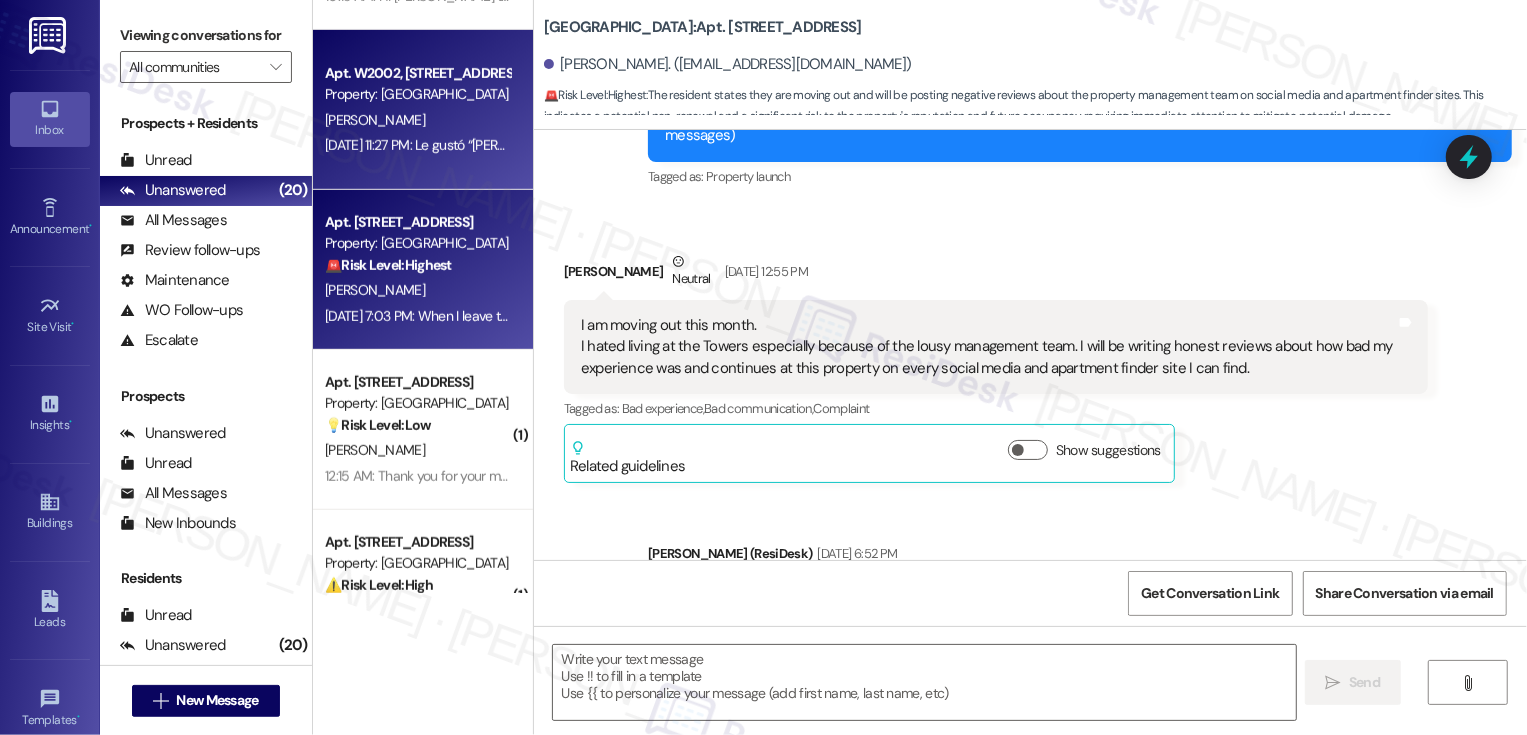 type on "Fetching suggested responses. Please feel free to read through the conversation in the meantime." 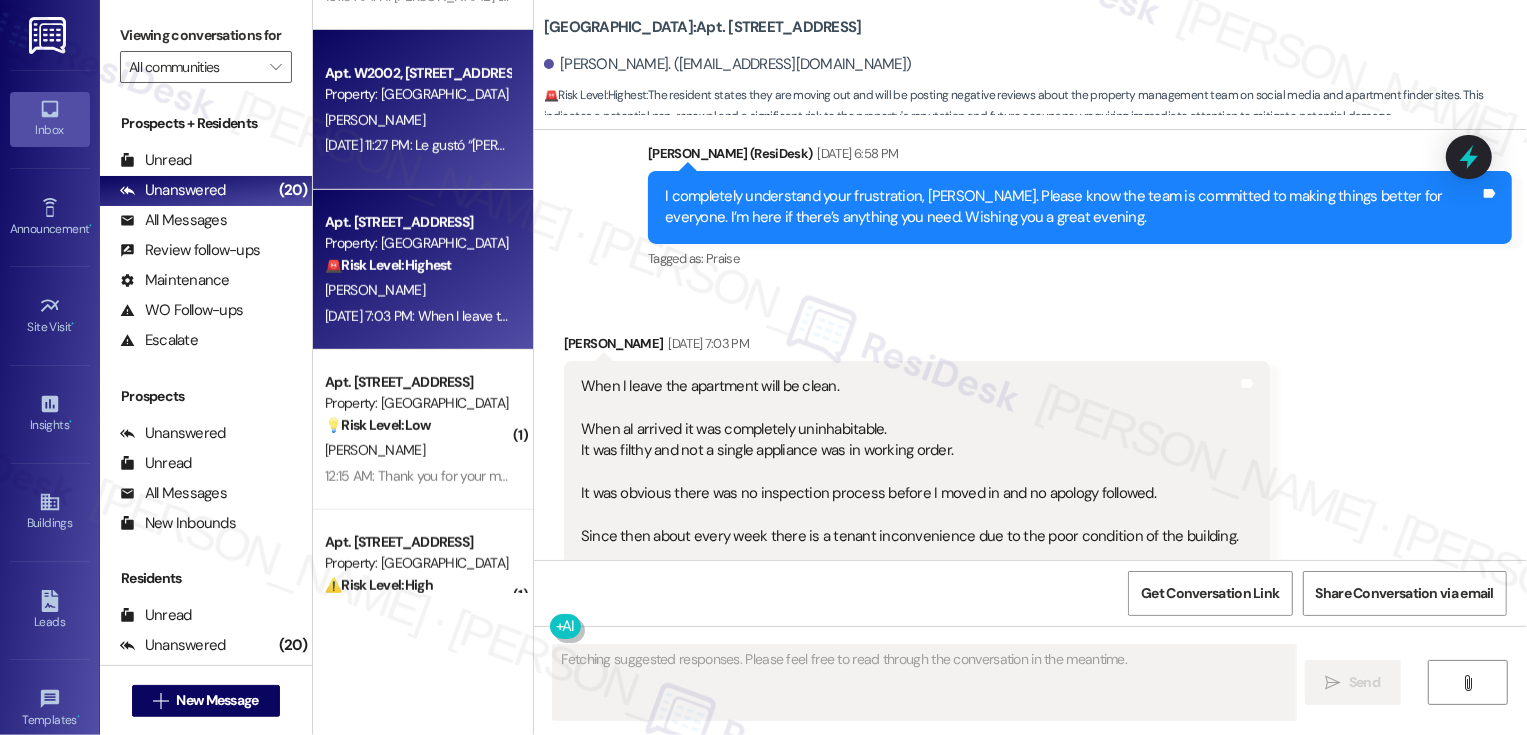 scroll, scrollTop: 1454, scrollLeft: 0, axis: vertical 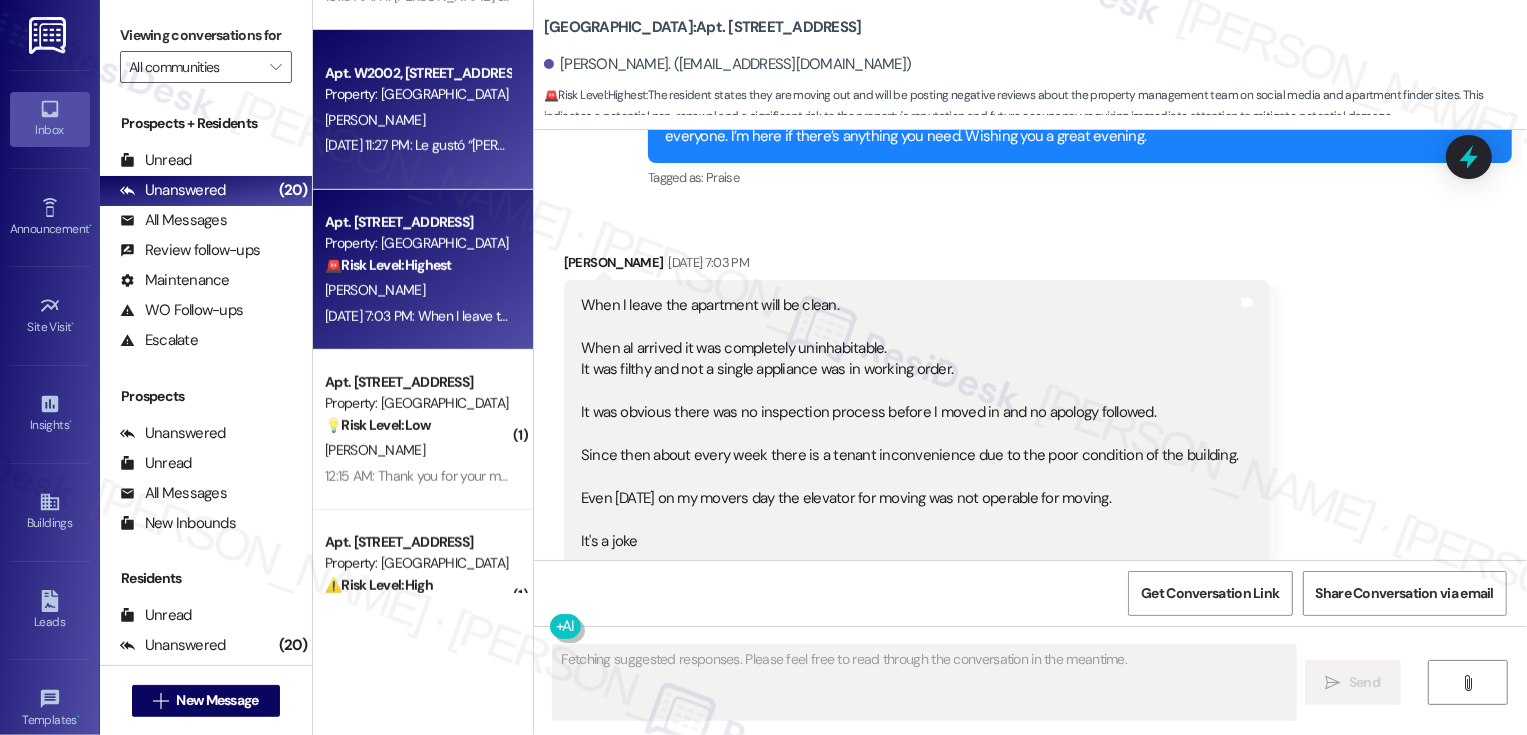 click on "P. Melendez" at bounding box center [417, 120] 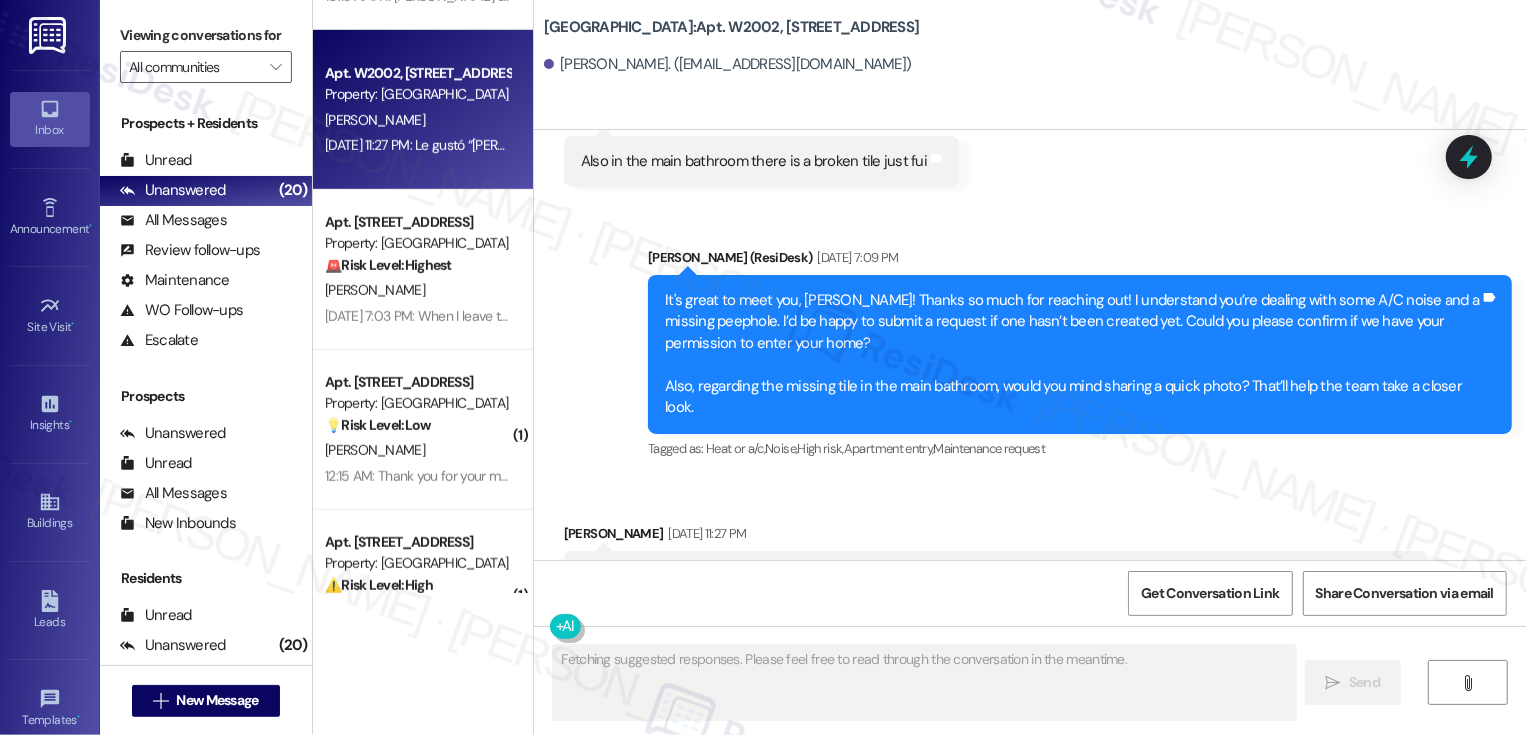 scroll, scrollTop: 666, scrollLeft: 0, axis: vertical 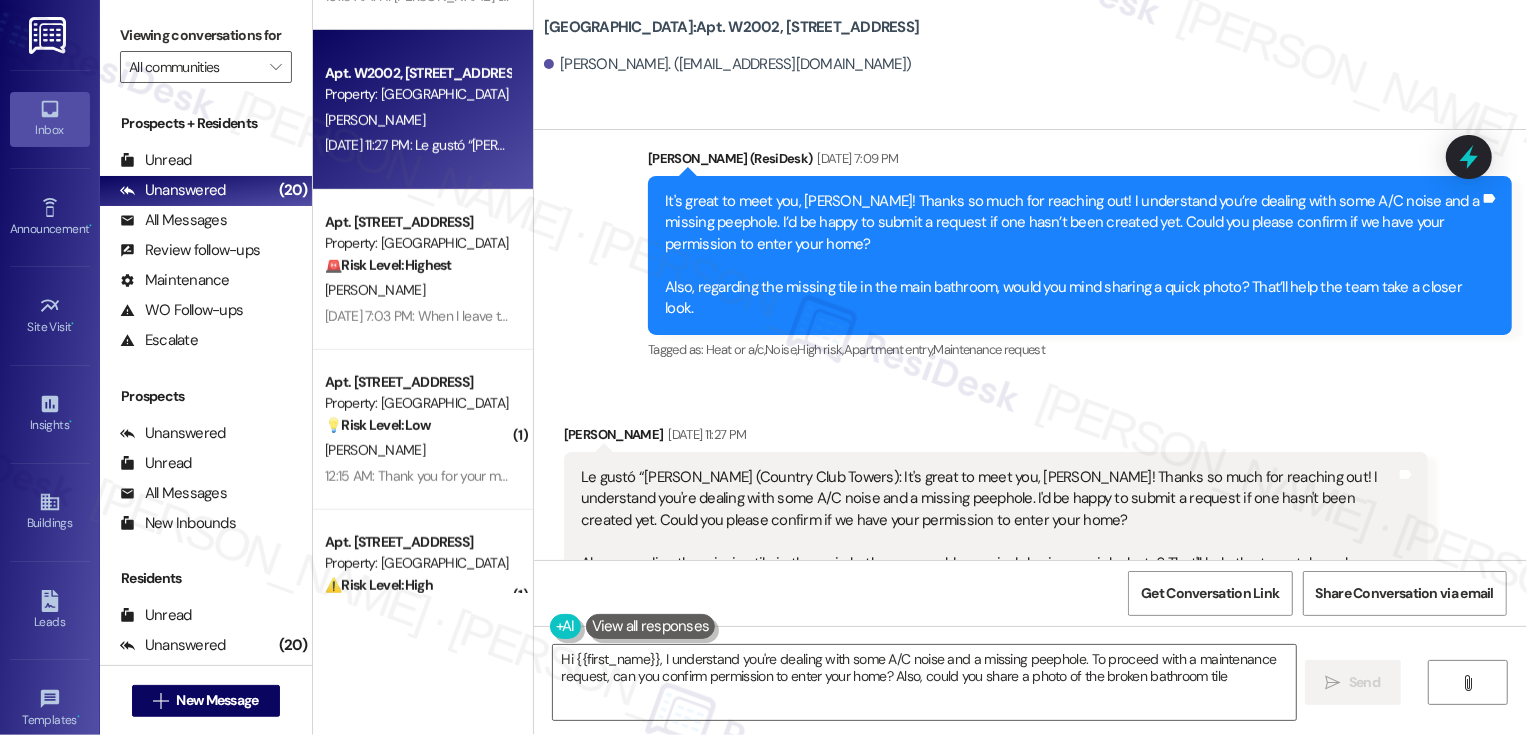 type on "Hi {{first_name}}, I understand you're dealing with some A/C noise and a missing peephole. To proceed with a maintenance request, can you confirm permission to enter your home? Also, could you share a photo of the broken bathroom tile?" 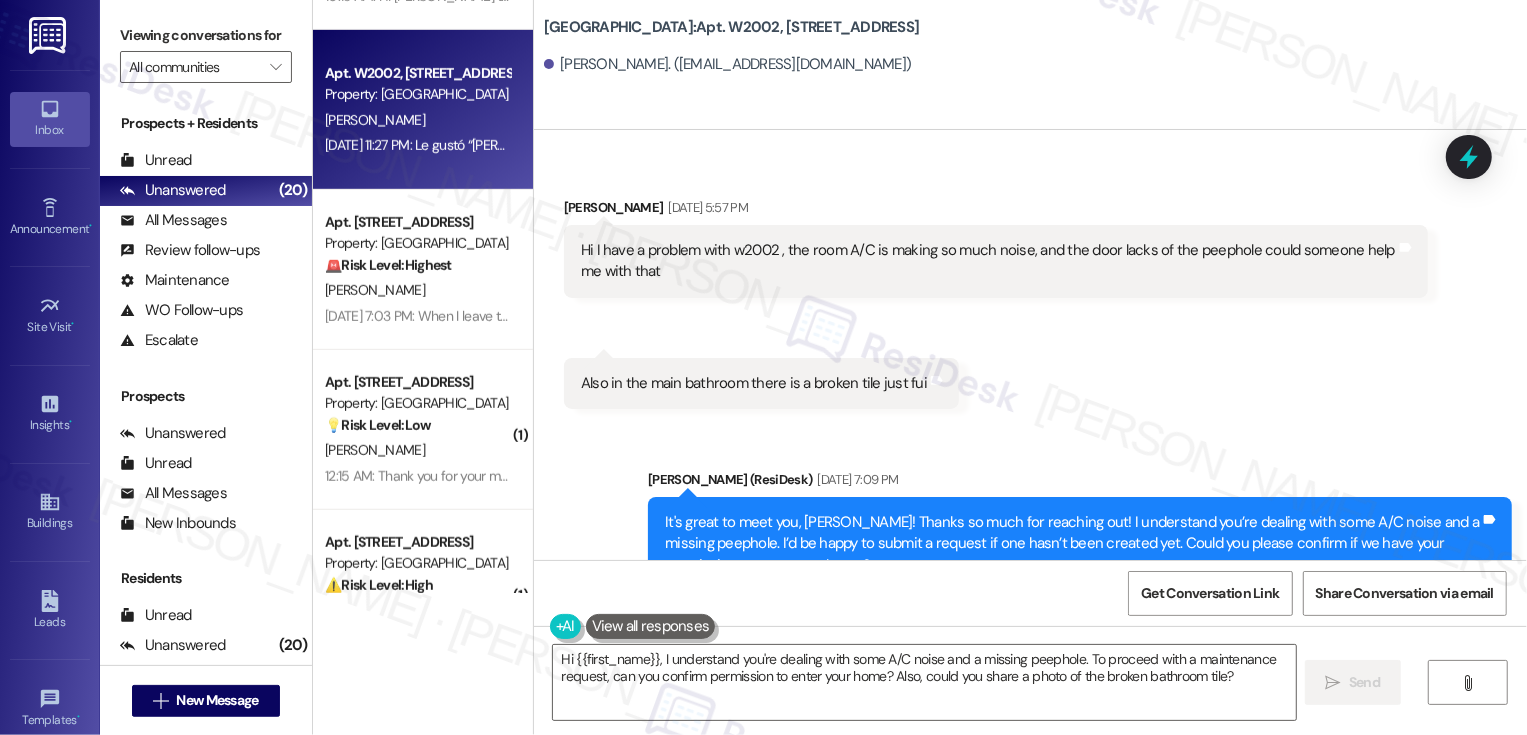 scroll, scrollTop: 667, scrollLeft: 0, axis: vertical 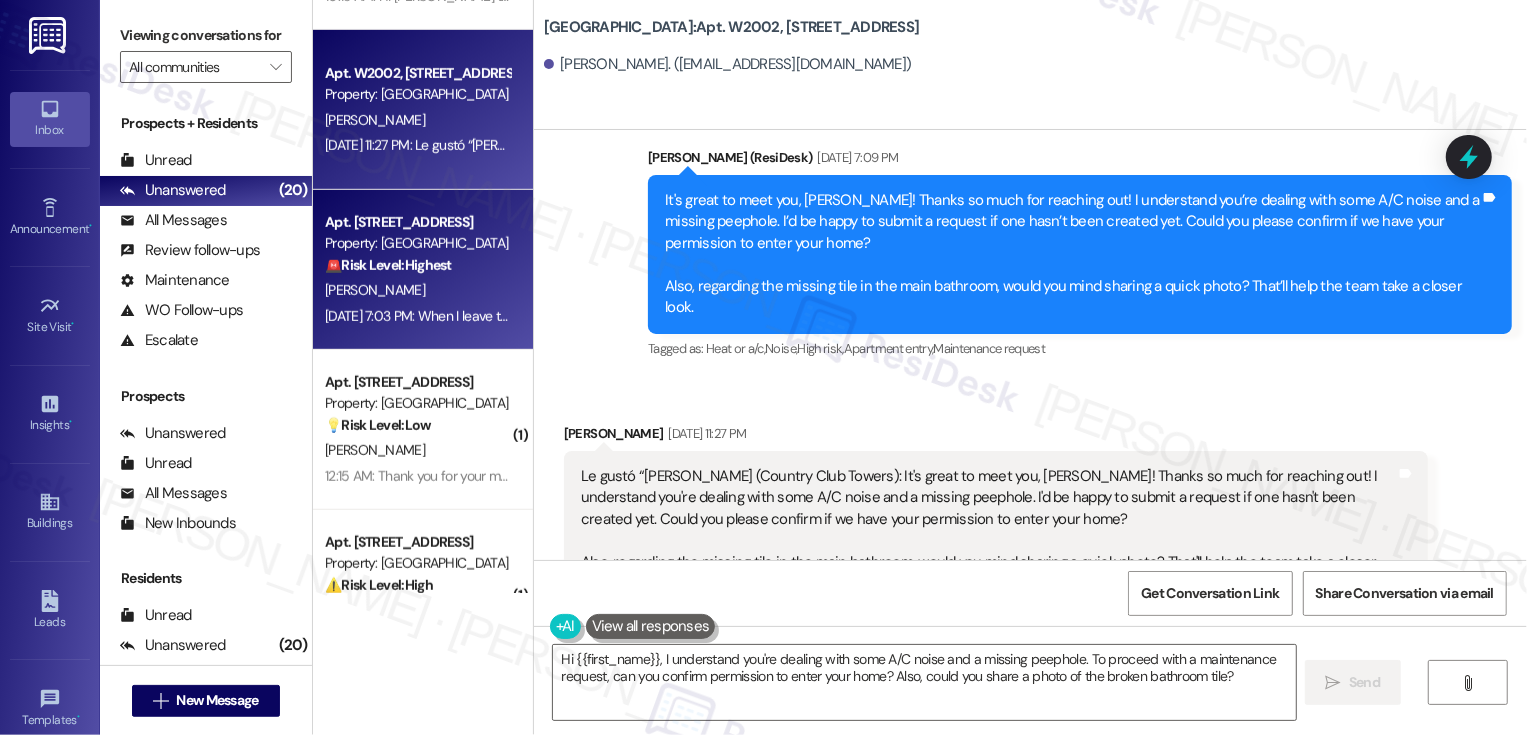 click on "[PERSON_NAME]" at bounding box center [417, 290] 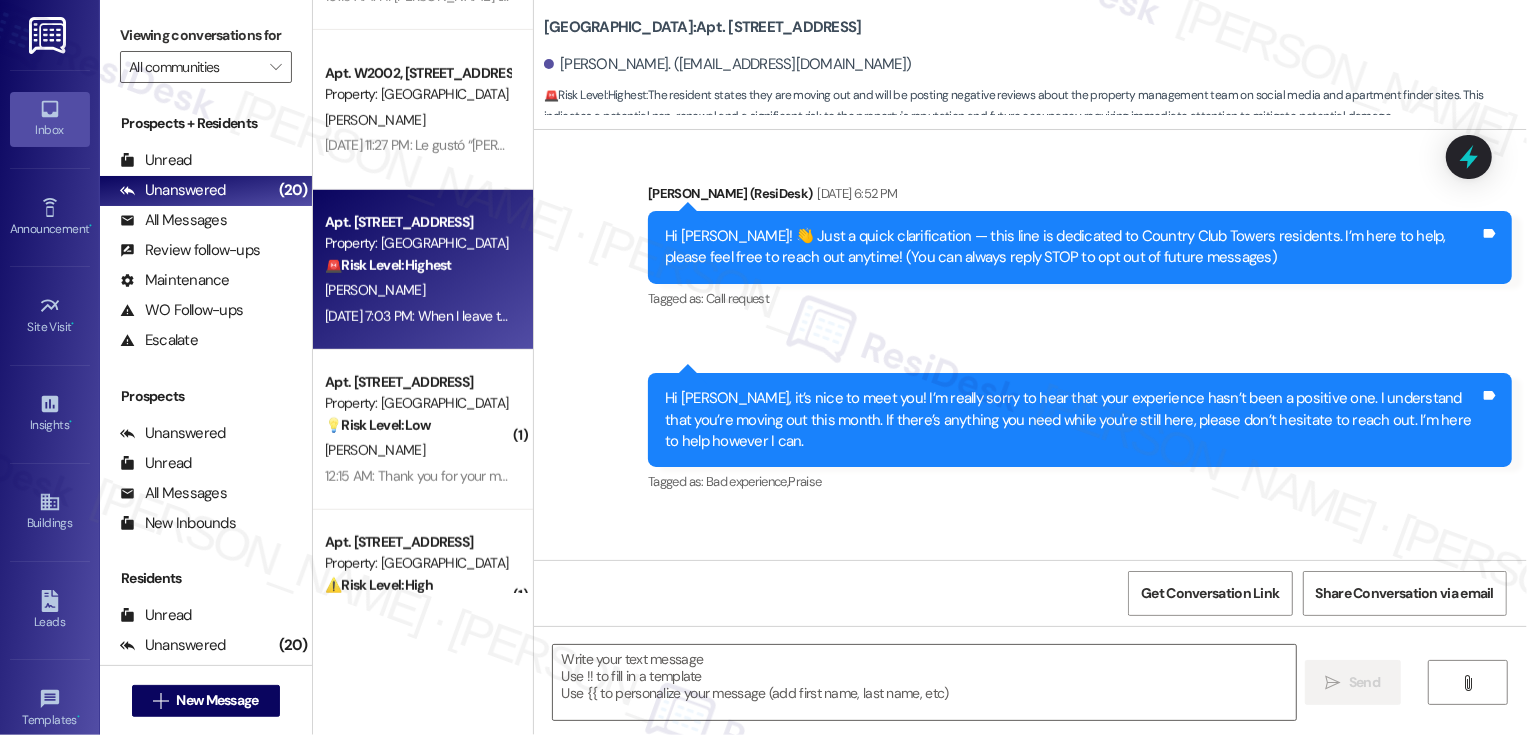 type on "Fetching suggested responses. Please feel free to read through the conversation in the meantime." 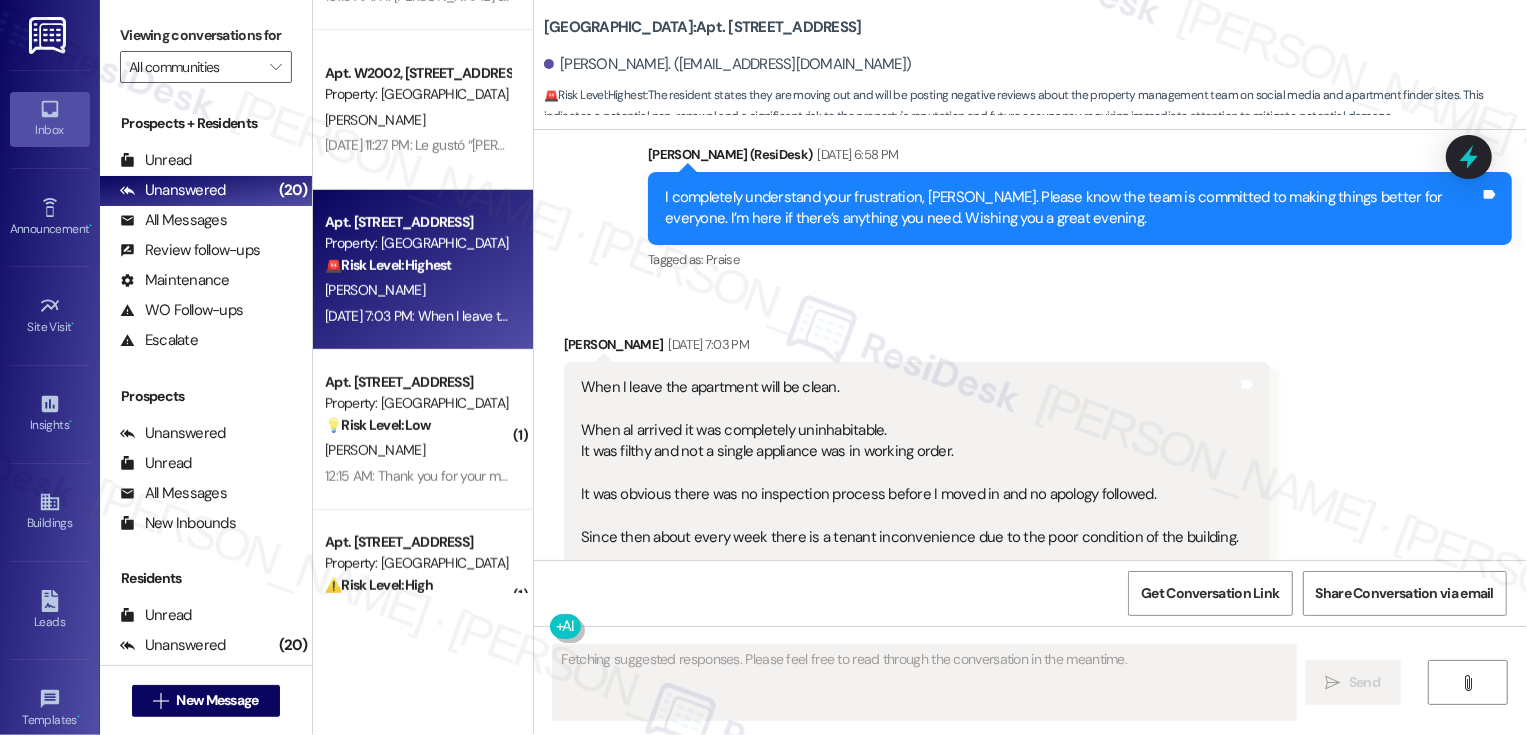 scroll, scrollTop: 1454, scrollLeft: 0, axis: vertical 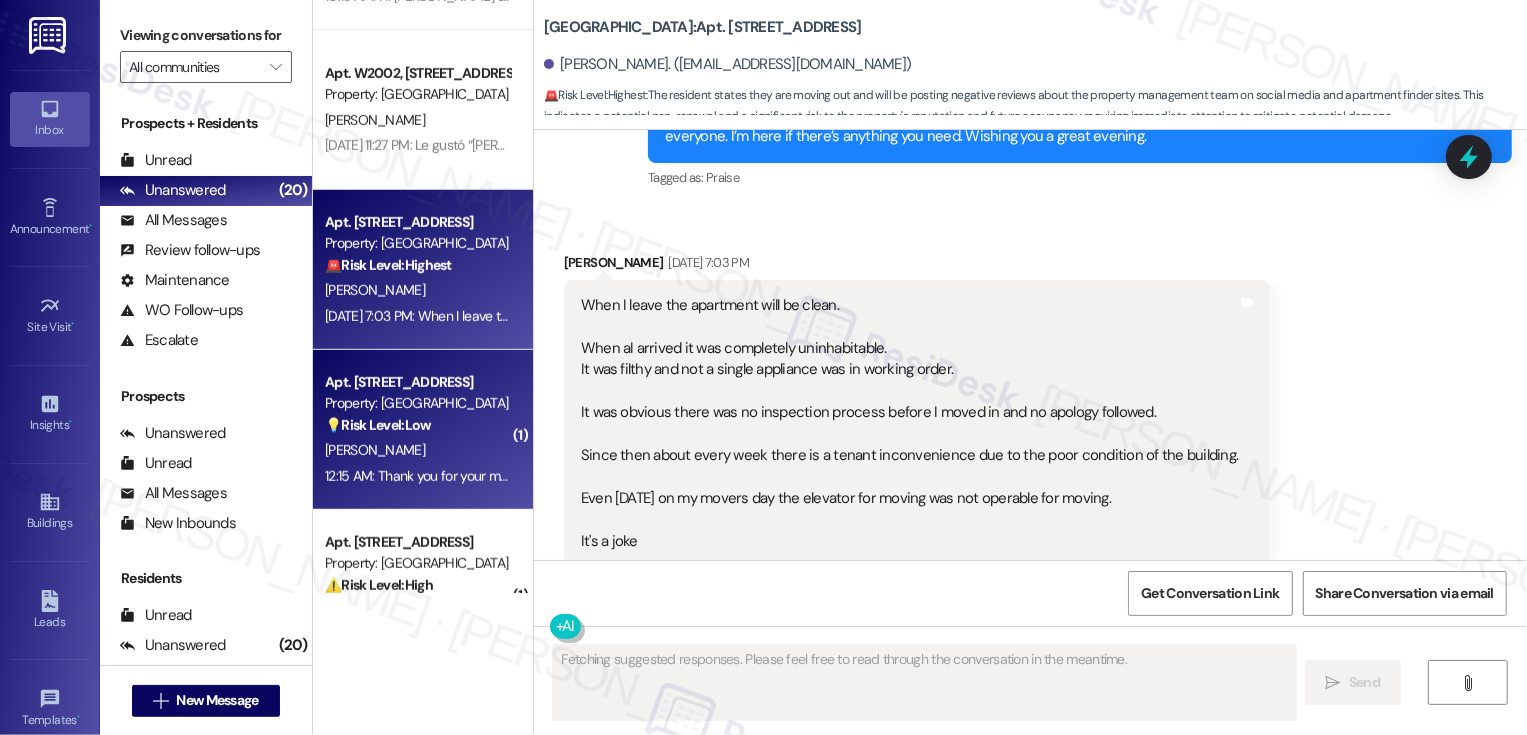 click on "Apt. E2304, 1101 East Bayaud Avenue" at bounding box center (417, 382) 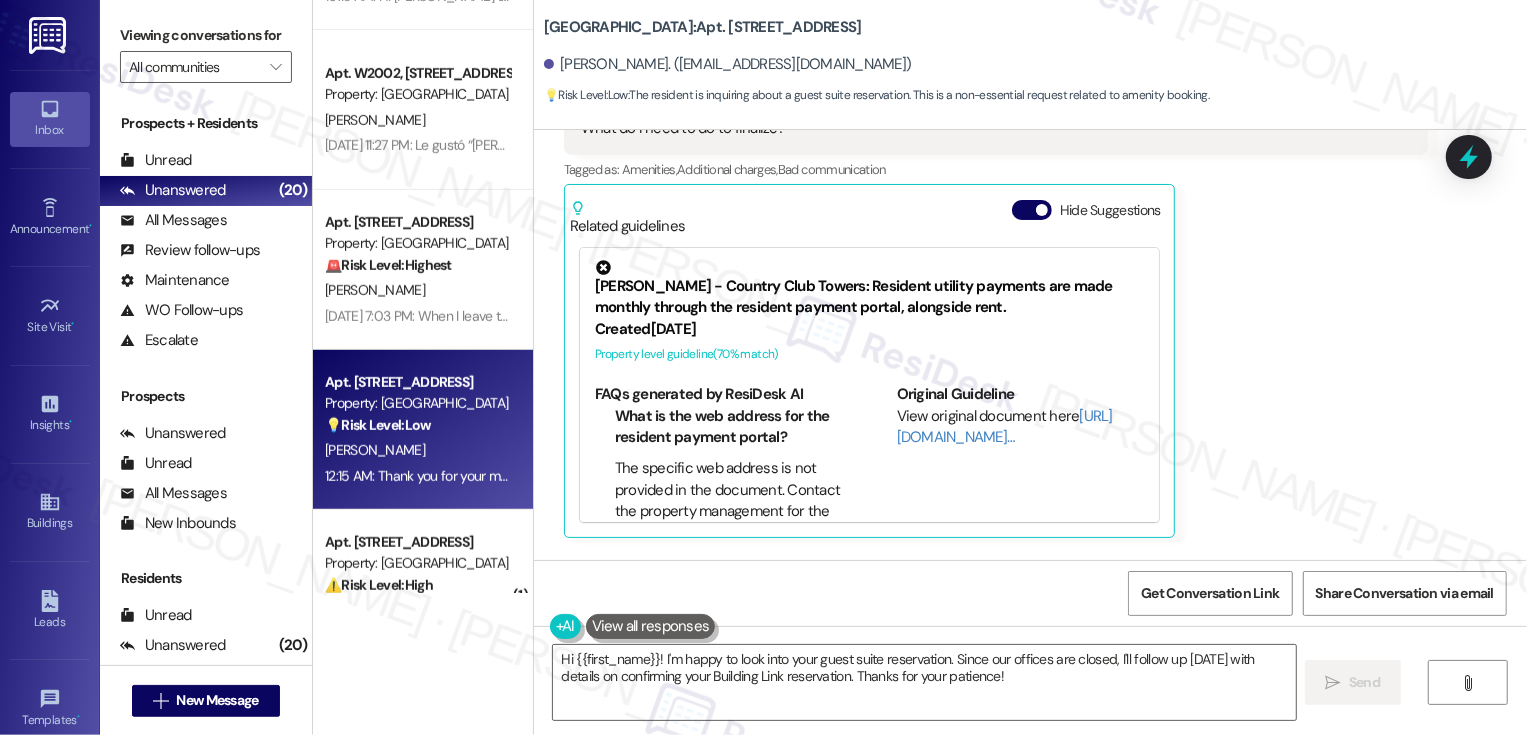 scroll, scrollTop: 264, scrollLeft: 0, axis: vertical 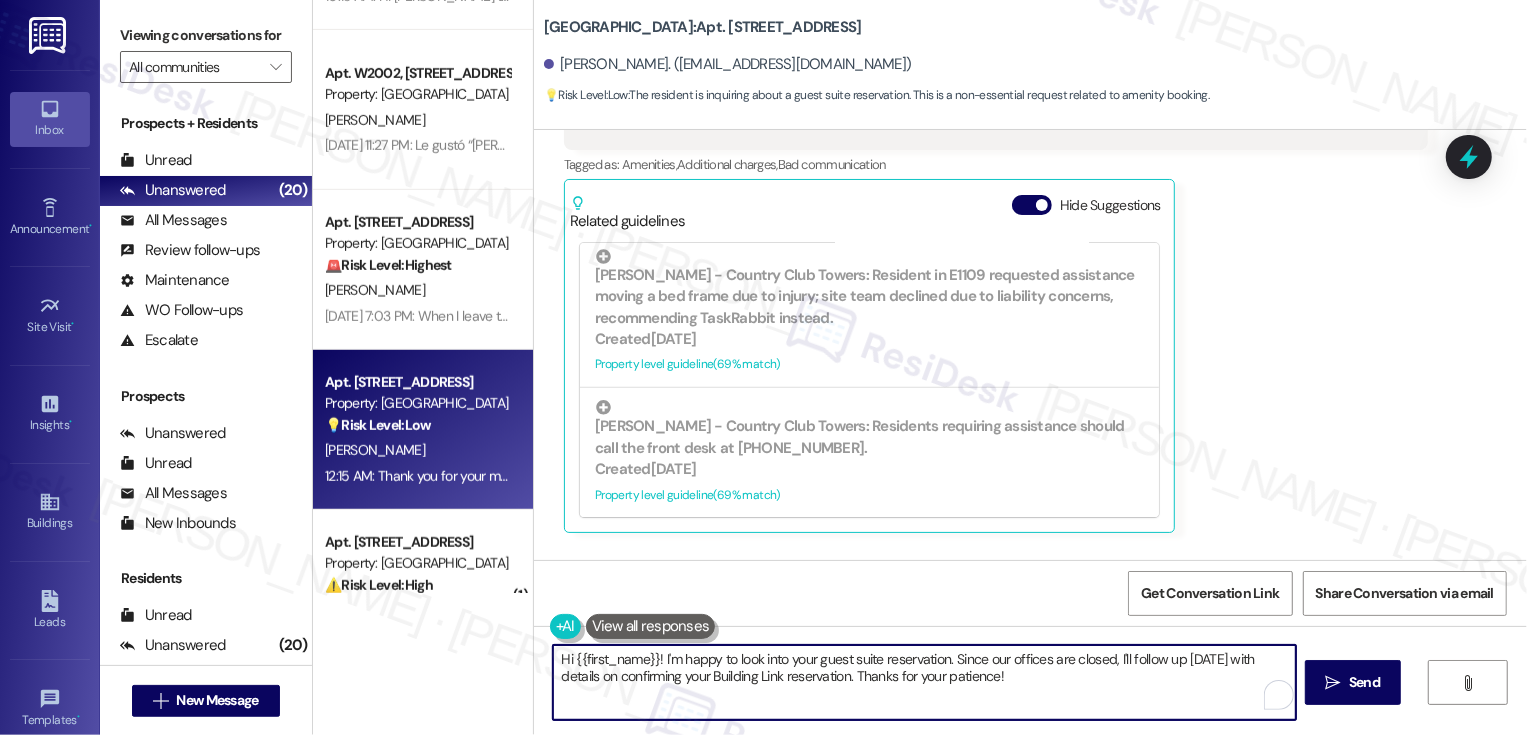 drag, startPoint x: 808, startPoint y: 659, endPoint x: 938, endPoint y: 654, distance: 130.09612 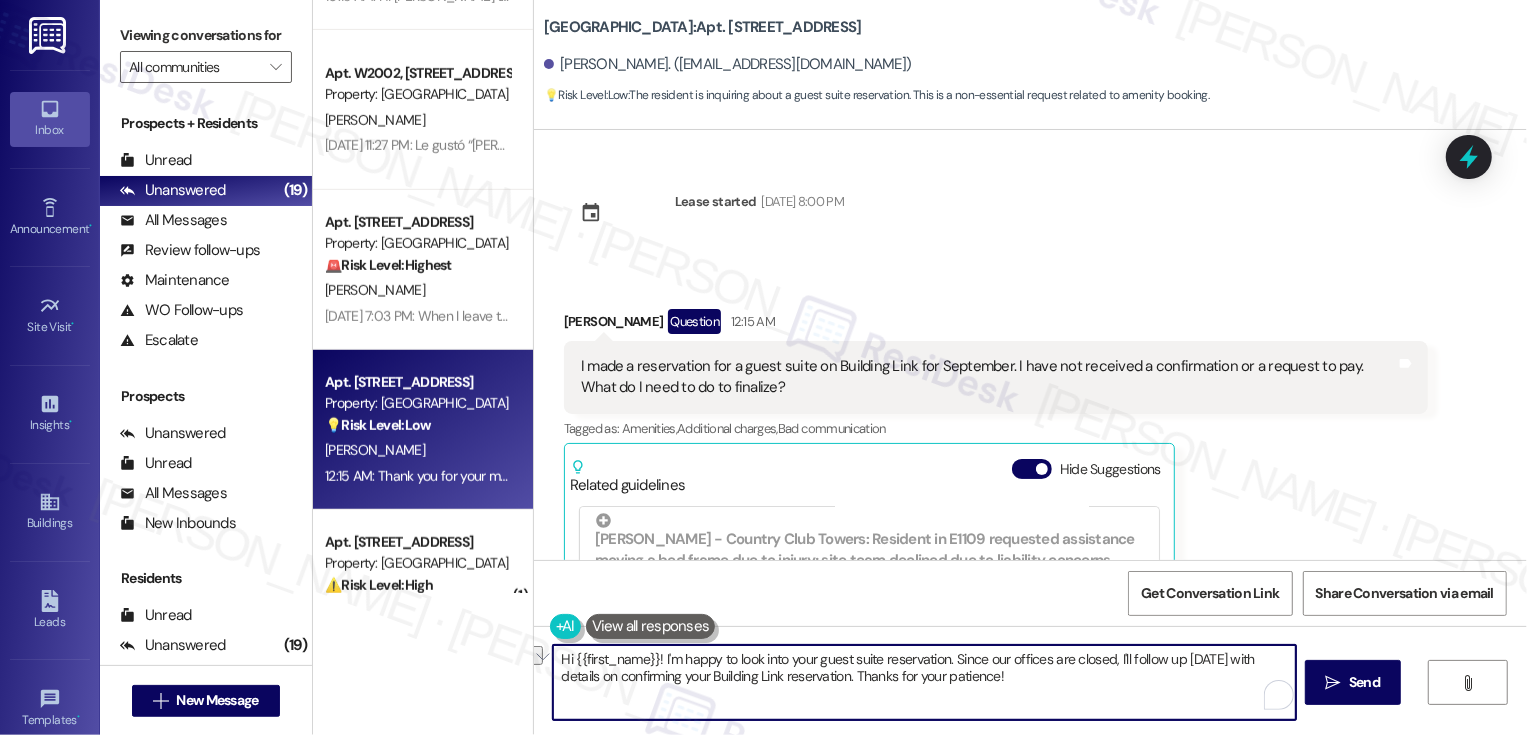 scroll, scrollTop: 166, scrollLeft: 0, axis: vertical 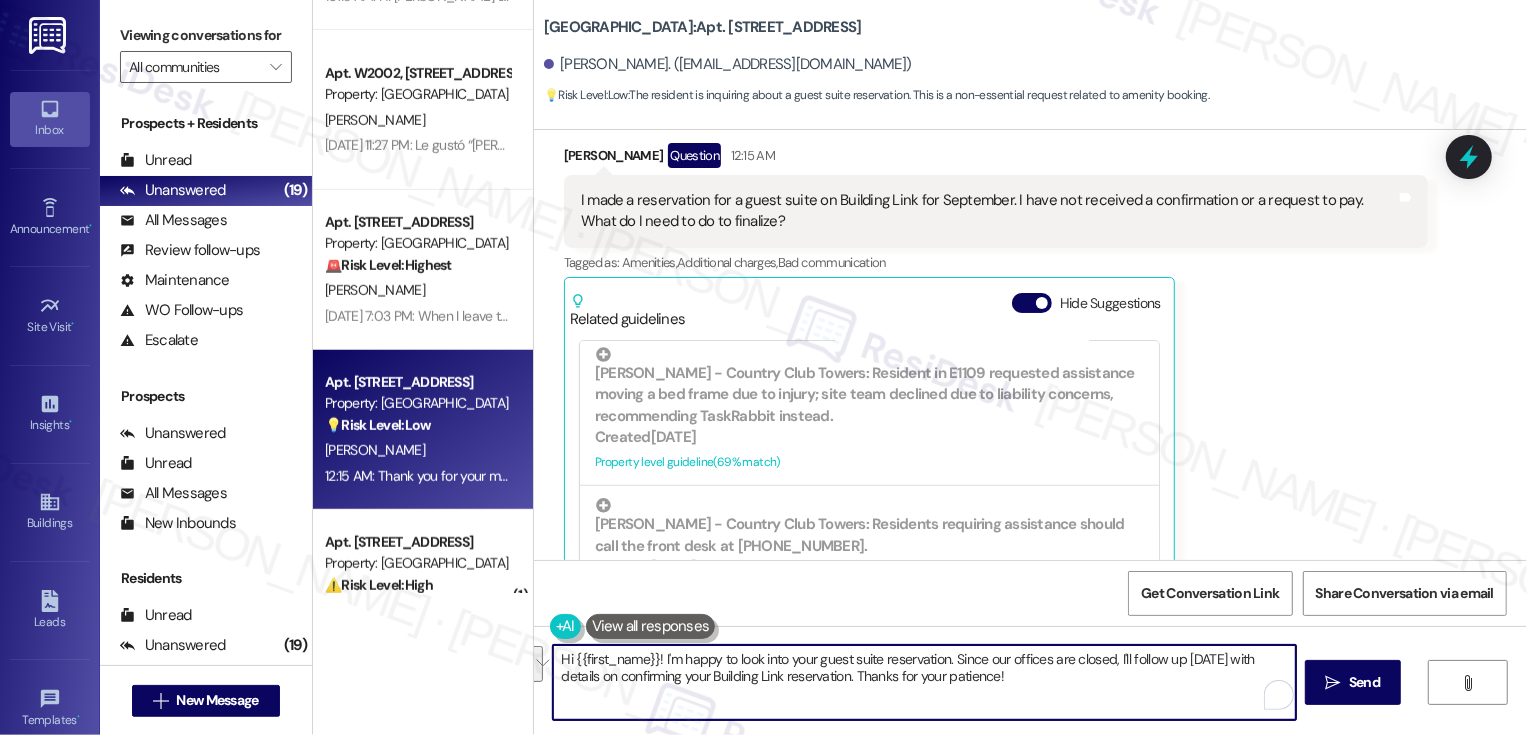 drag, startPoint x: 654, startPoint y: 656, endPoint x: 996, endPoint y: 712, distance: 346.55447 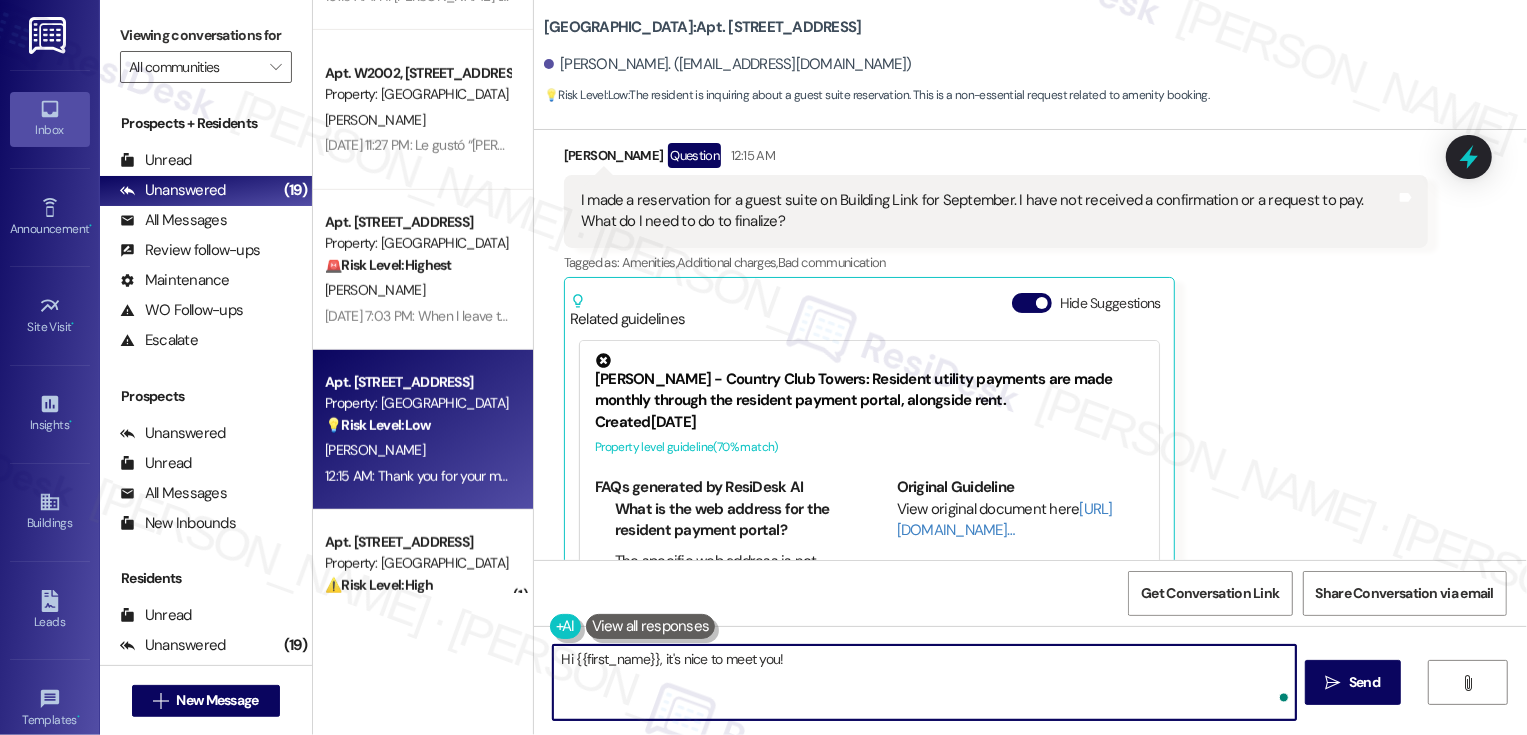 paste on "need to call the front desk at (720) 625-8462" 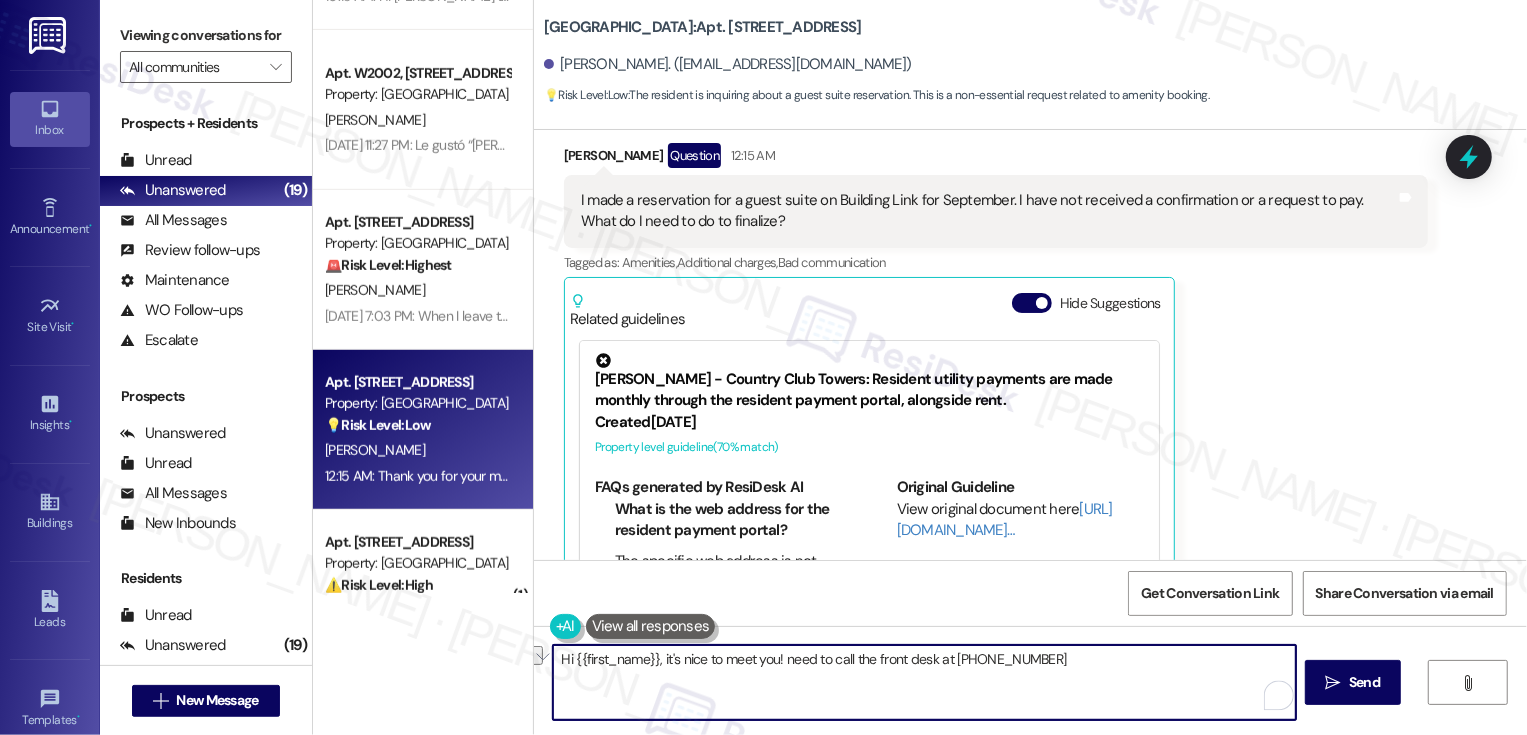 drag, startPoint x: 776, startPoint y: 661, endPoint x: 816, endPoint y: 657, distance: 40.1995 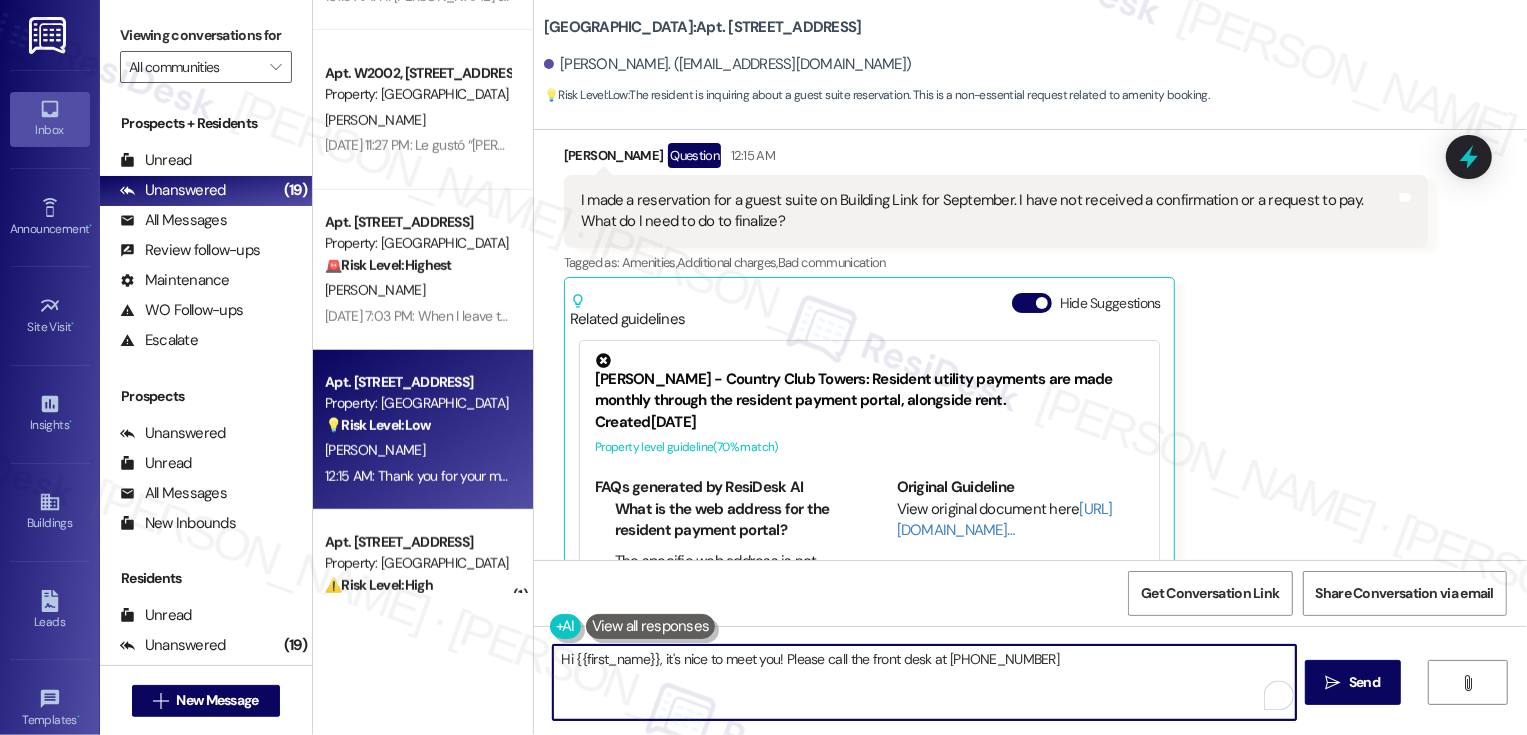 click on "Hi {{first_name}}, it's nice to meet you! Please call the front desk at (720) 625-8462" at bounding box center (924, 682) 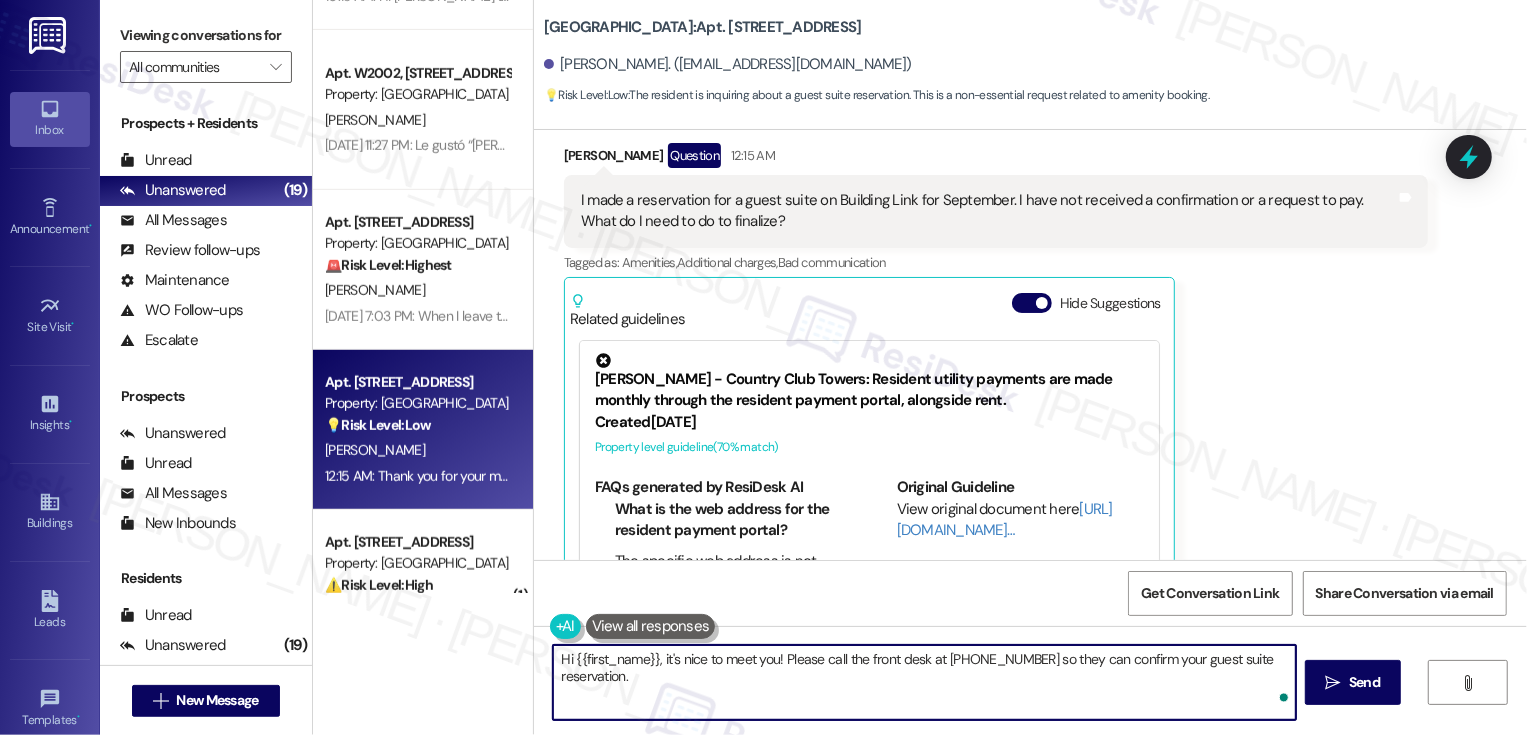 type on "Hi {{first_name}}, it's nice to meet you! Please call the front desk at (720) 625-8462 so they can confirm your guest suite reservation." 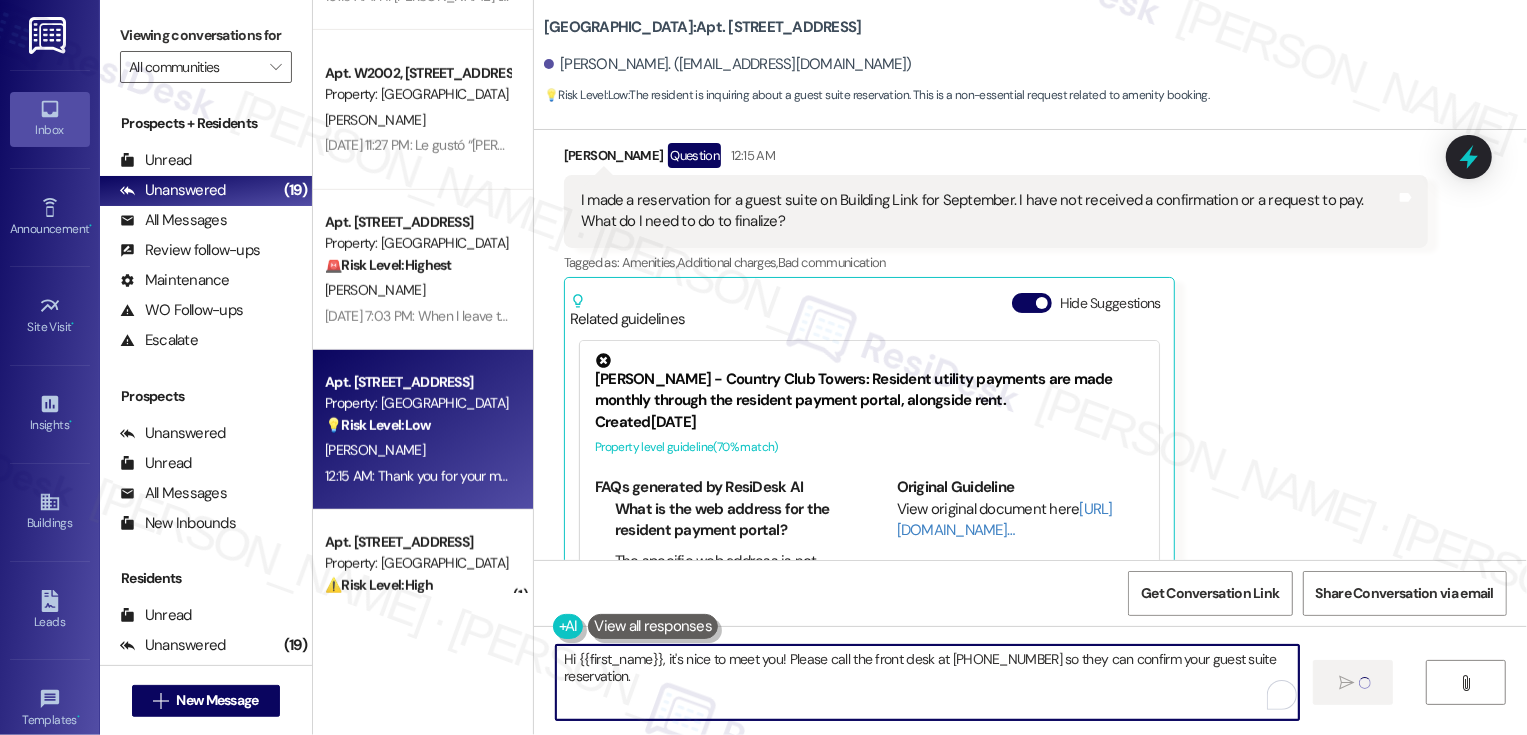 type 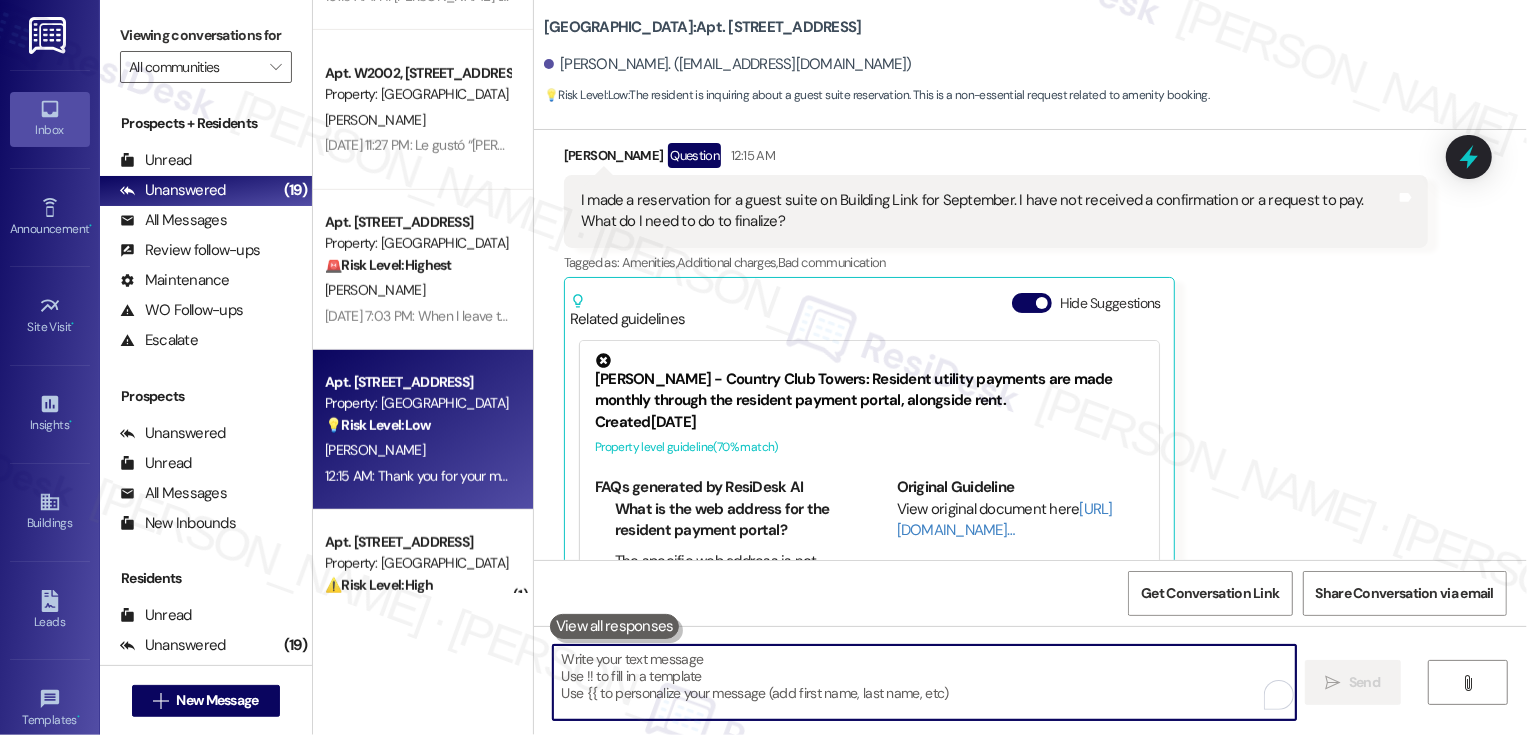 scroll, scrollTop: 250, scrollLeft: 0, axis: vertical 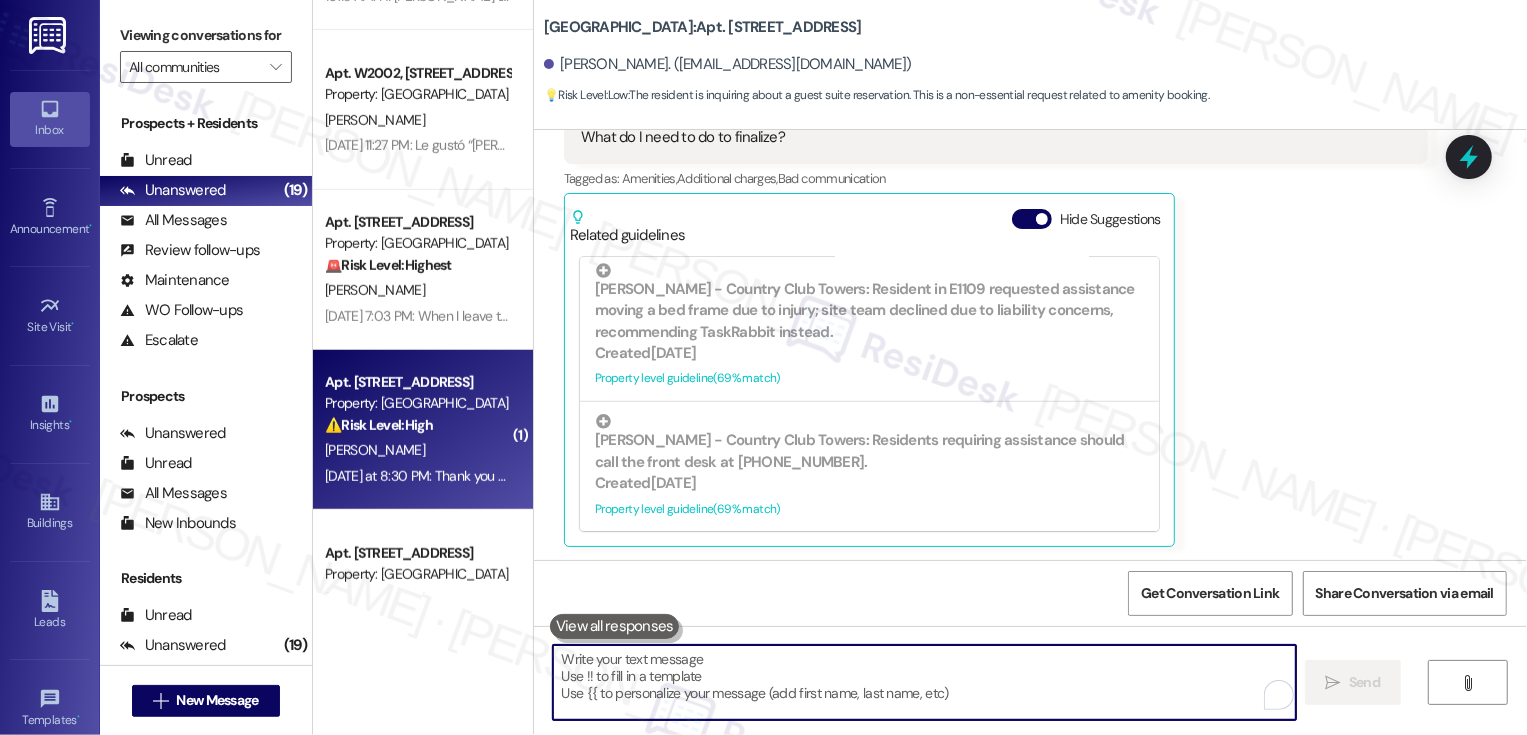 click on "Apt. W1712, 1101 East Bayaud Avenue" at bounding box center (417, 382) 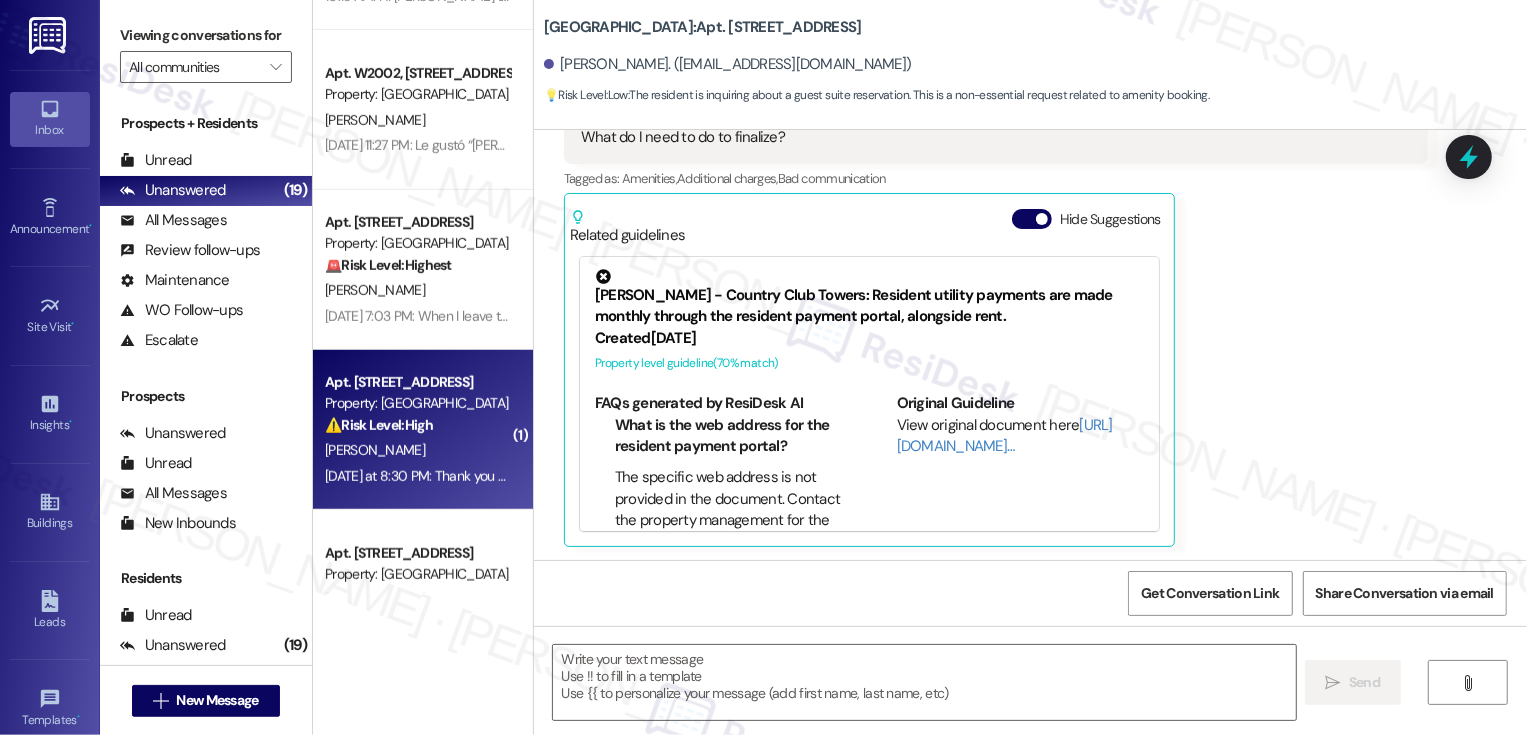 type on "Fetching suggested responses. Please feel free to read through the conversation in the meantime." 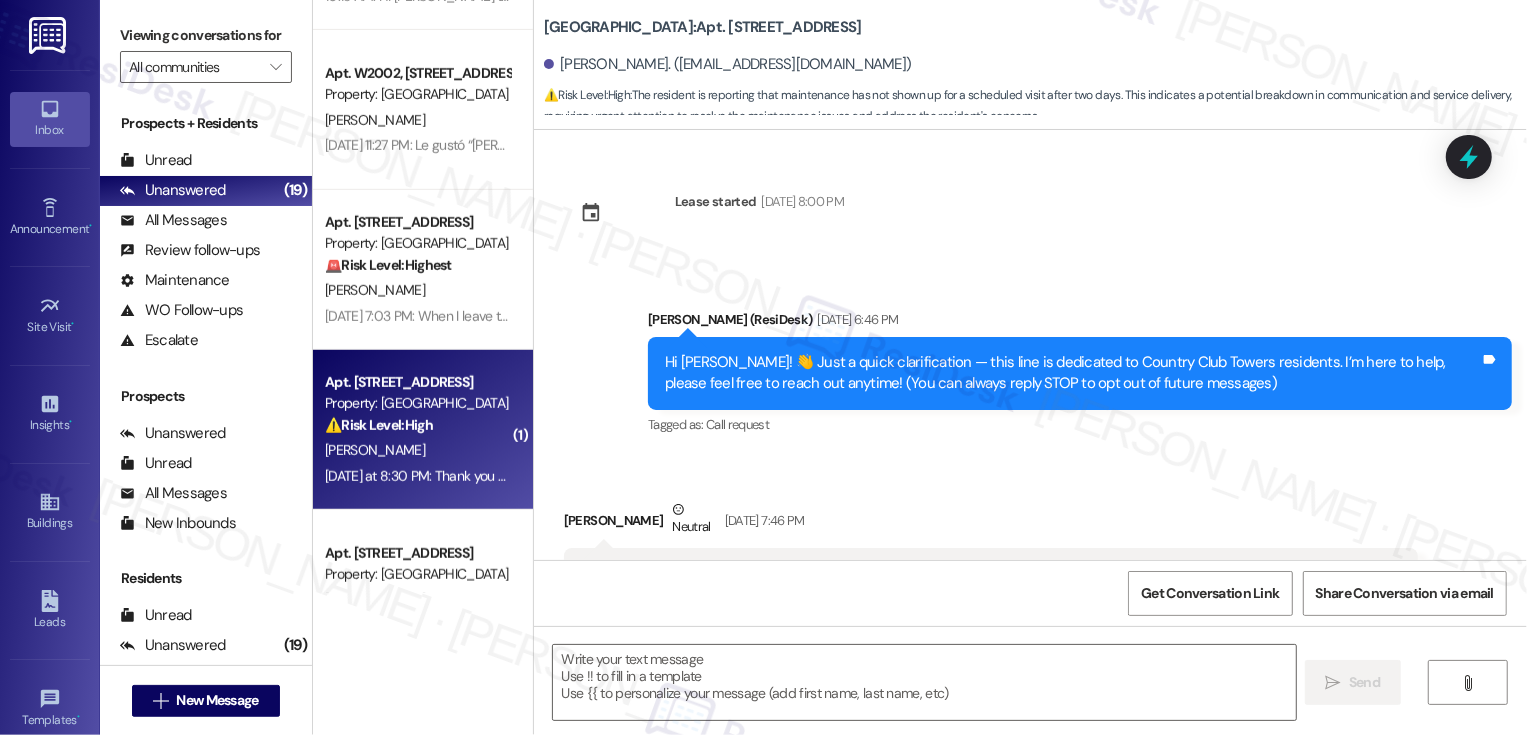 click on "Property: [GEOGRAPHIC_DATA]" at bounding box center (417, 403) 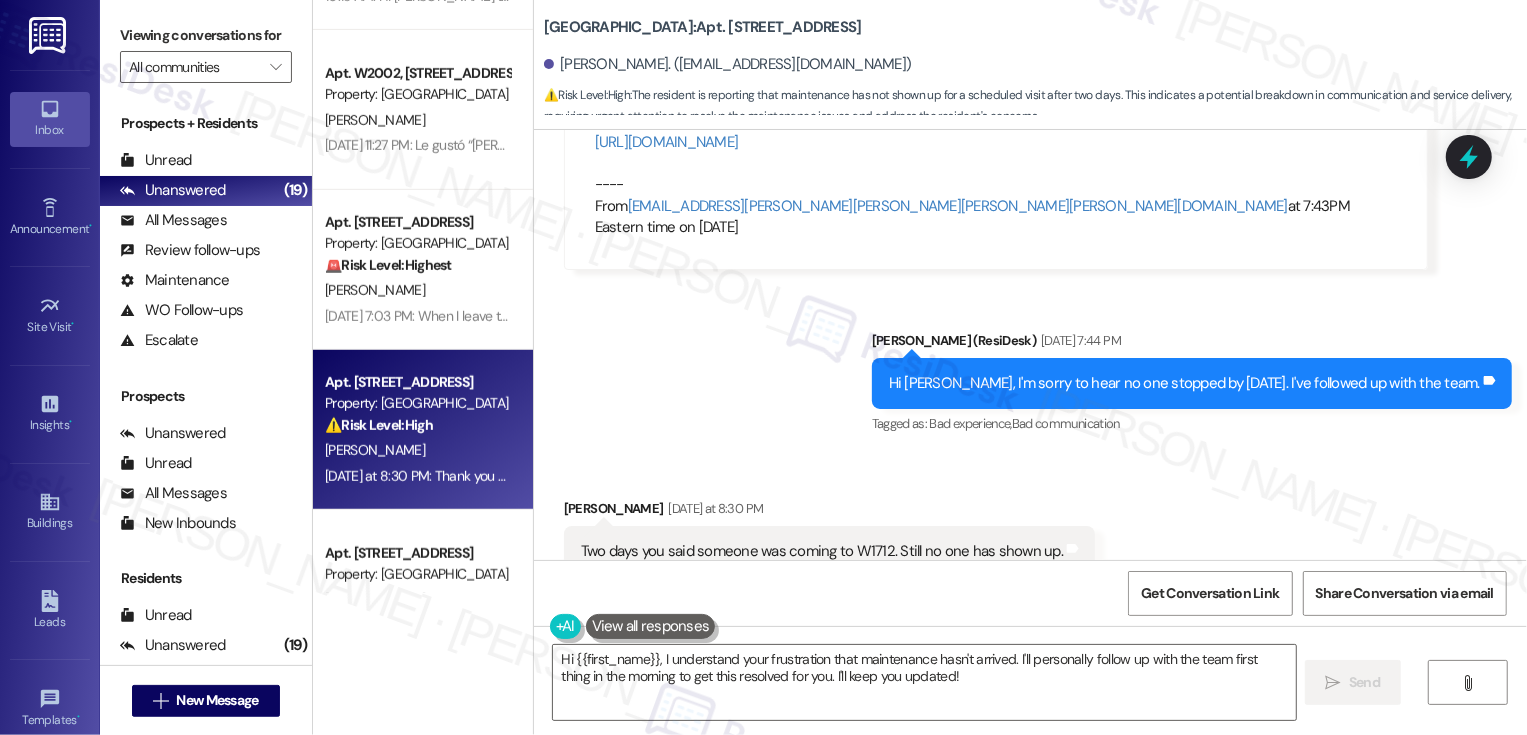 scroll, scrollTop: 2811, scrollLeft: 0, axis: vertical 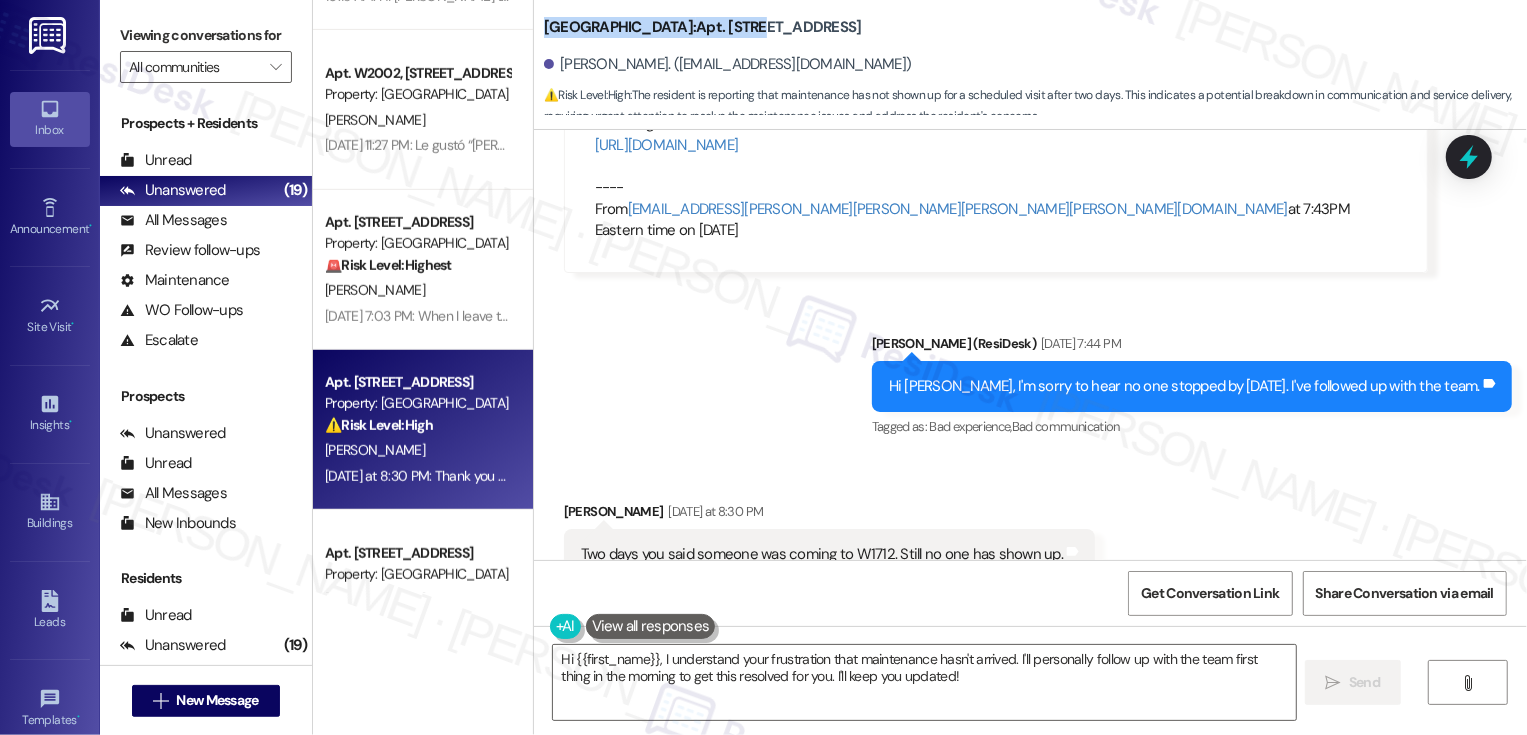 drag, startPoint x: 530, startPoint y: 32, endPoint x: 741, endPoint y: 29, distance: 211.02133 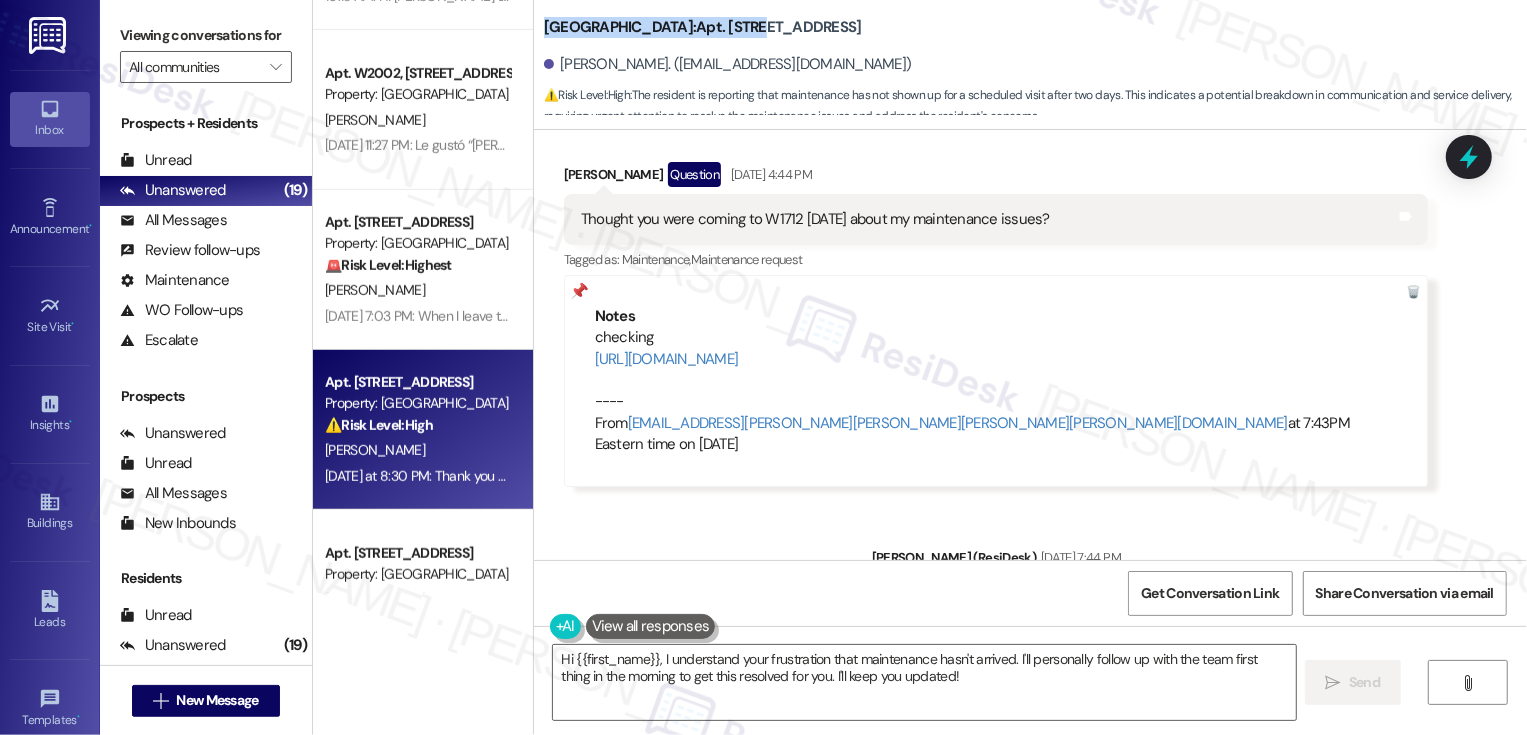 scroll, scrollTop: 2574, scrollLeft: 0, axis: vertical 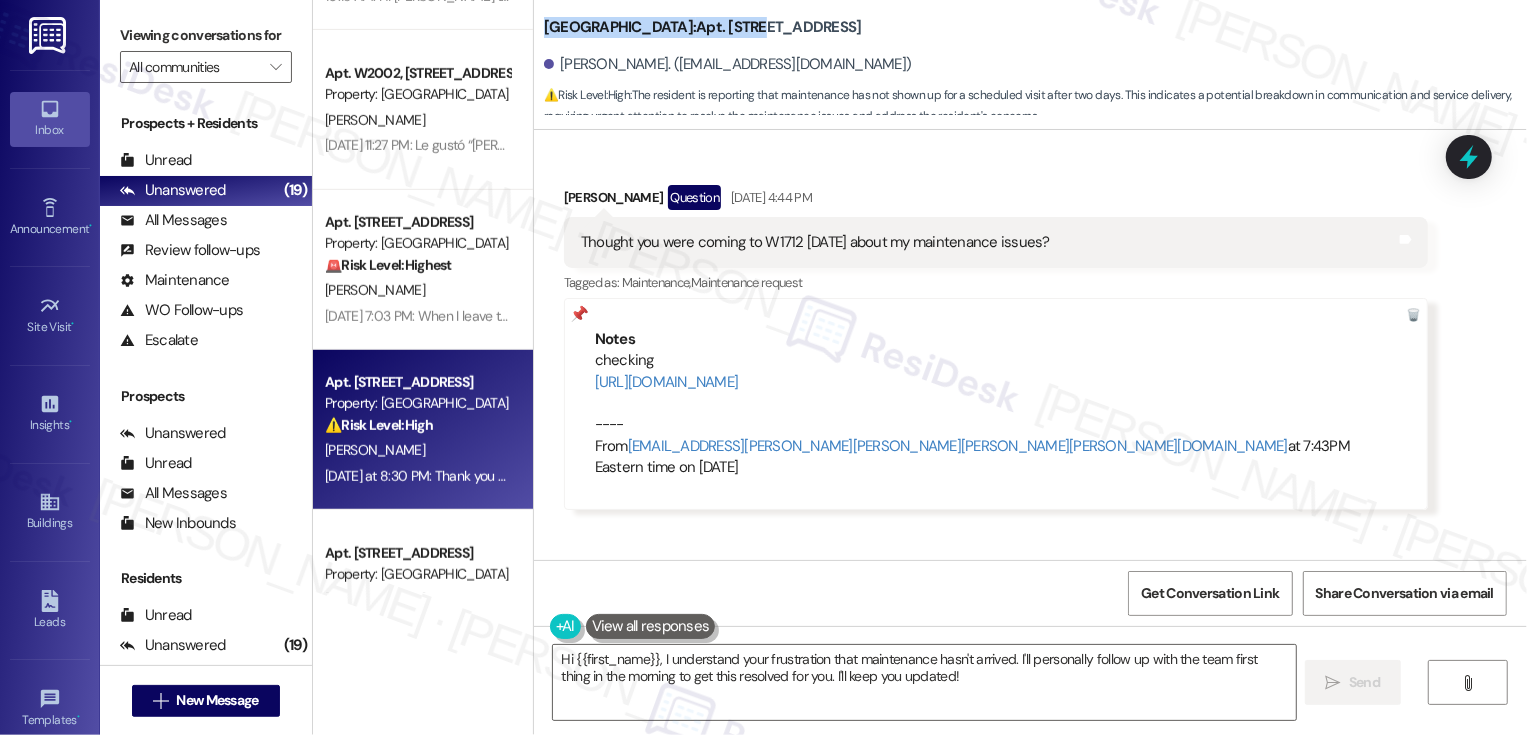 copy on "Country Club Towers:  Apt. W1712" 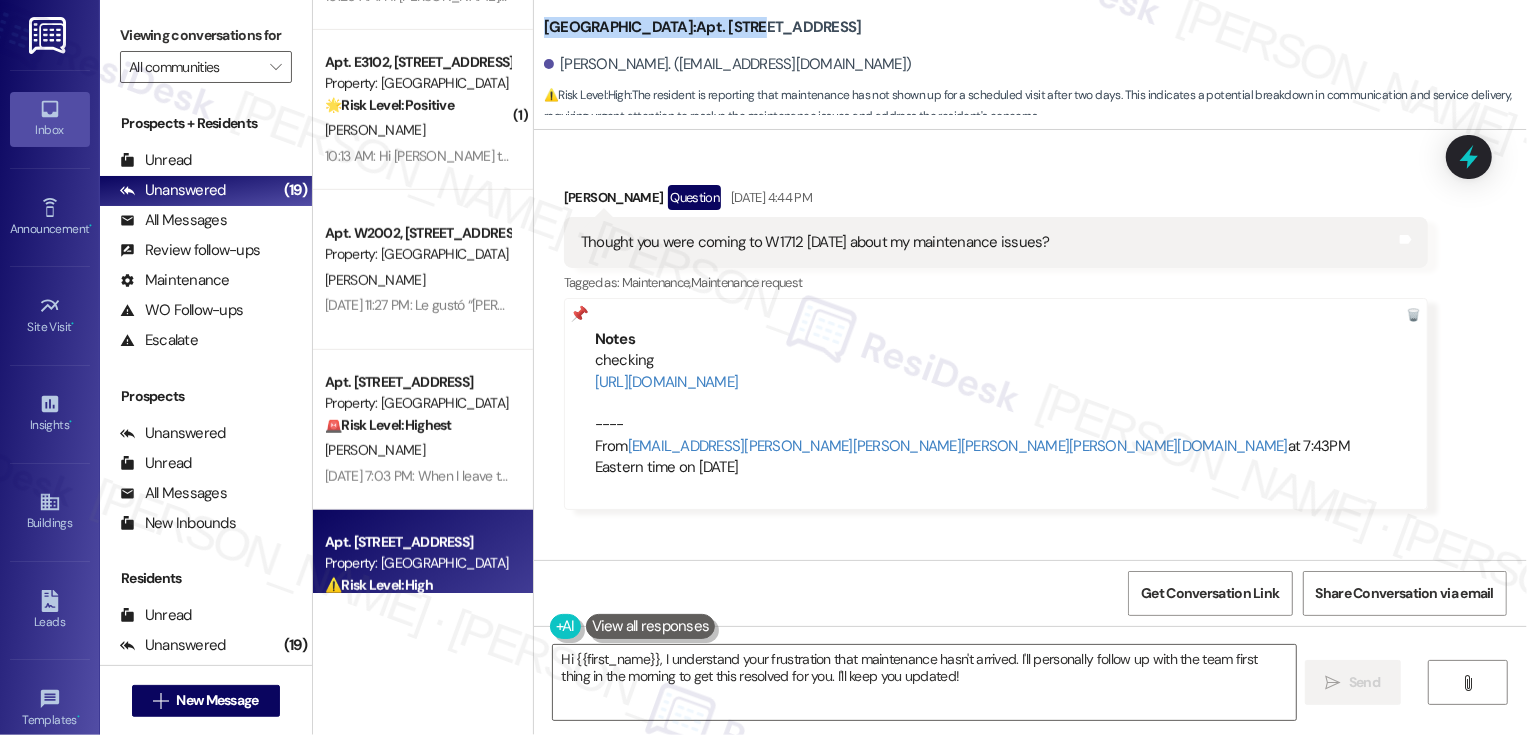click on "Sent via SMS Sarah   (ResiDesk) Jul 23, 2025 at 7:44 PM Hi Nancy, I'm sorry to hear no one stopped by today. I've followed up with the team. Tags and notes Tagged as:   Bad experience ,  Click to highlight conversations about Bad experience Bad communication Click to highlight conversations about Bad communication" at bounding box center [1030, 609] 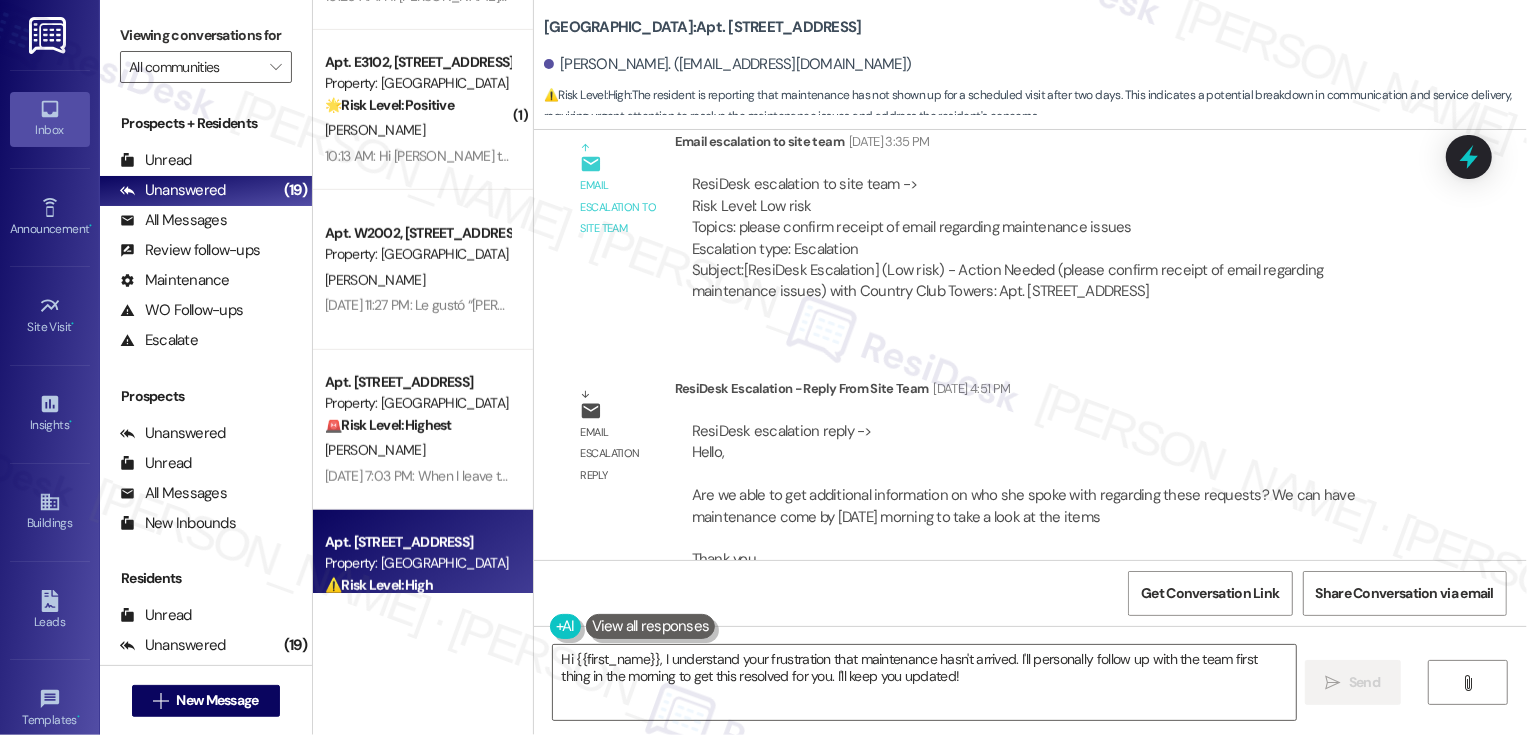 scroll, scrollTop: 1035, scrollLeft: 0, axis: vertical 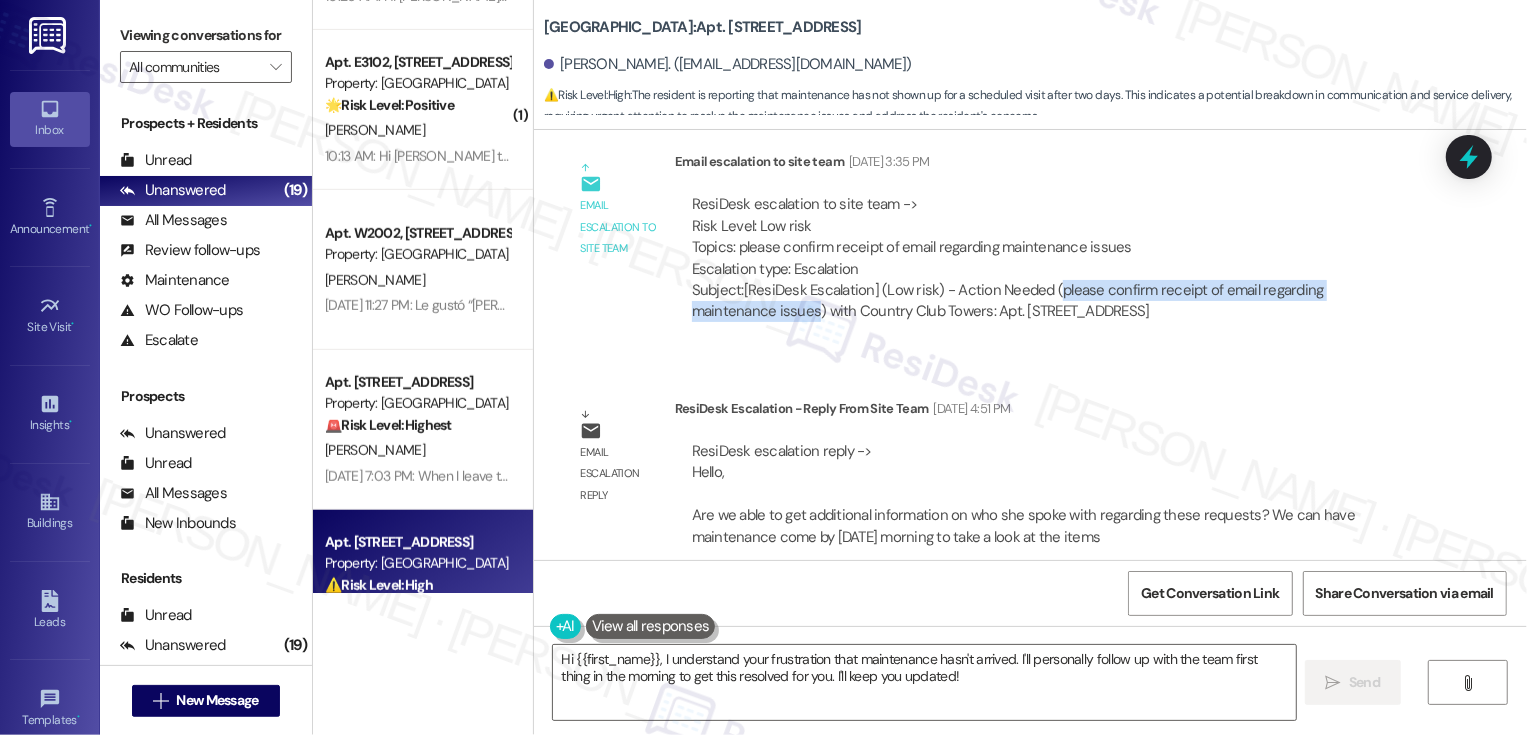drag, startPoint x: 1041, startPoint y: 291, endPoint x: 720, endPoint y: 316, distance: 321.97205 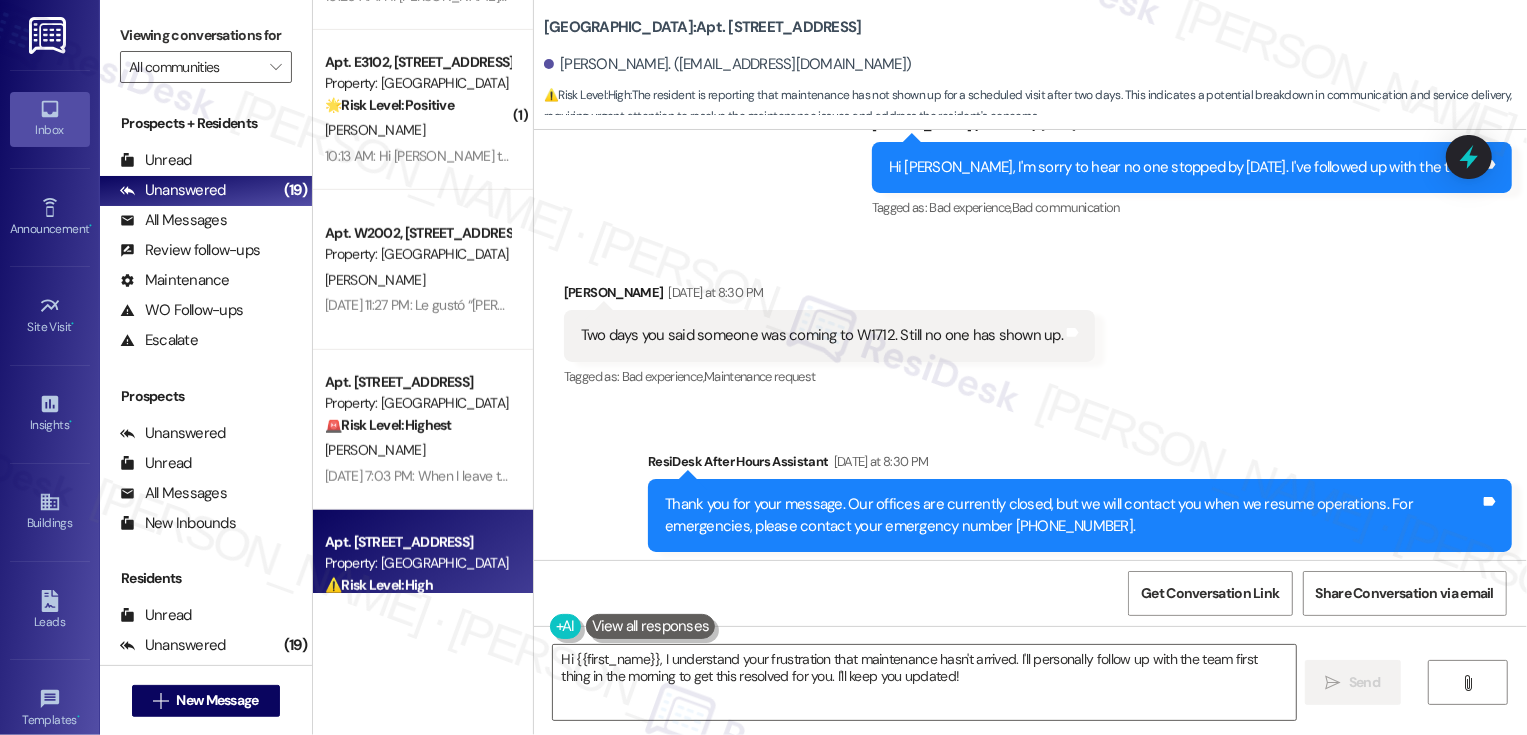 scroll, scrollTop: 3015, scrollLeft: 0, axis: vertical 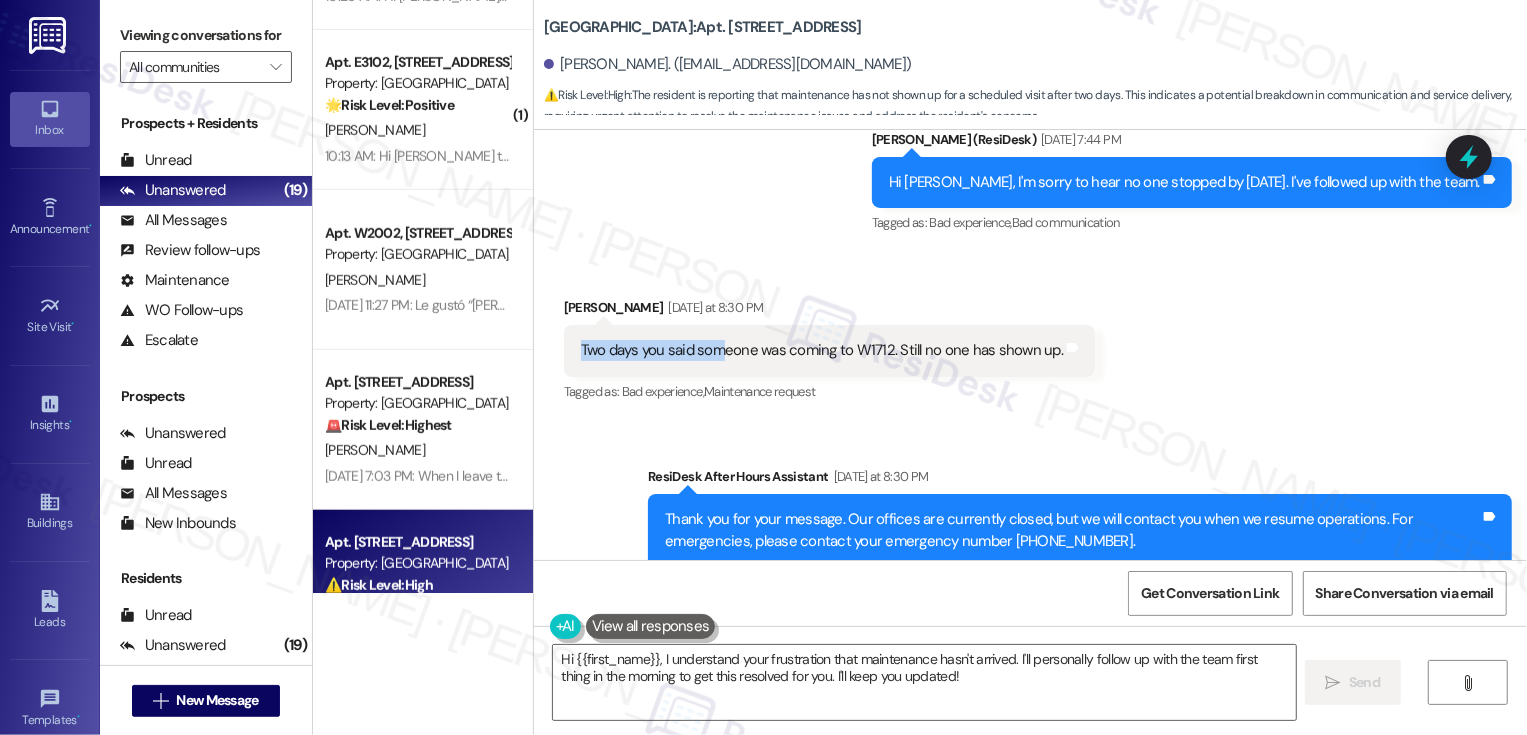 drag, startPoint x: 711, startPoint y: 308, endPoint x: 913, endPoint y: 292, distance: 202.63268 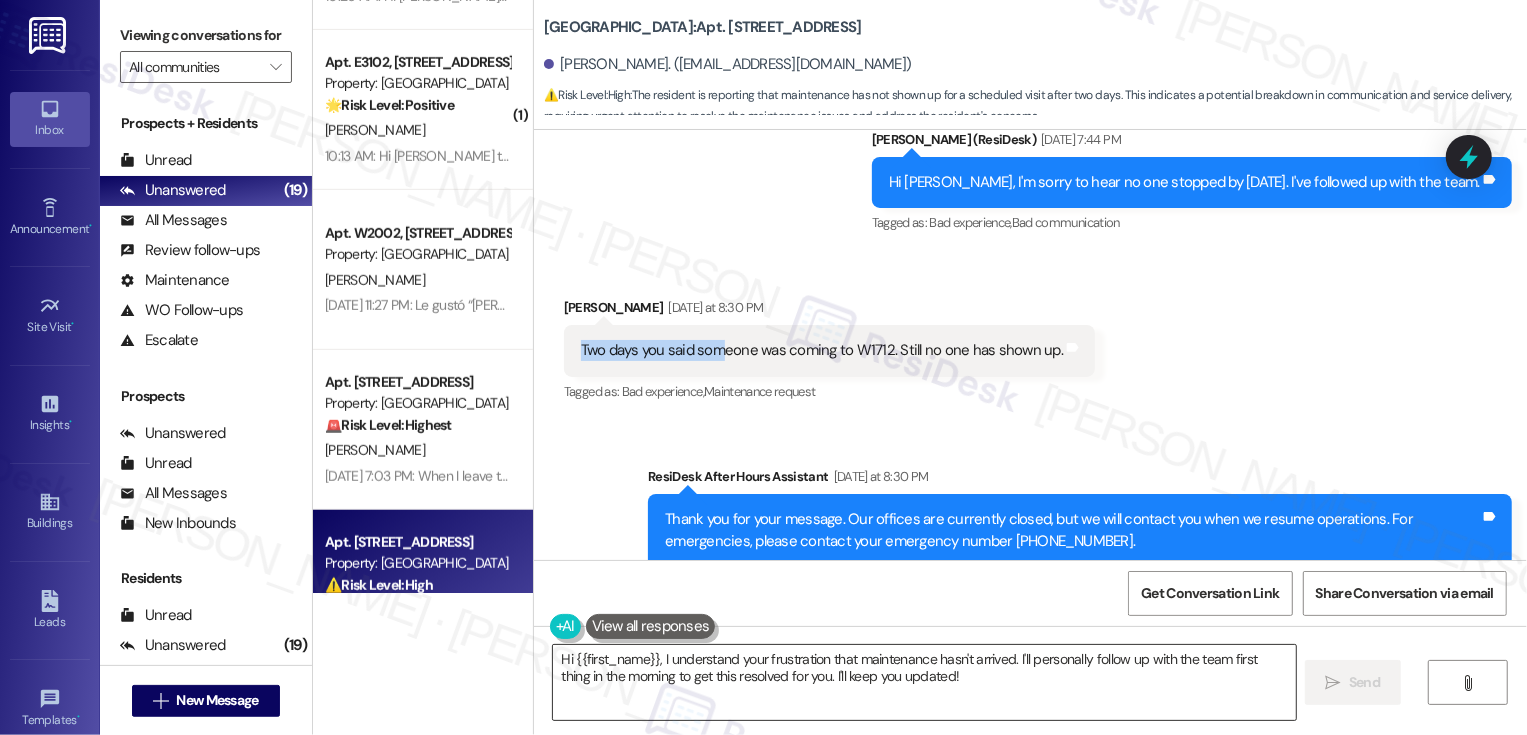 click on "Hi {{first_name}}, I understand your frustration that maintenance hasn't arrived. I'll personally follow up with the team first thing in the morning to get this resolved for you. I'll keep you updated!" at bounding box center [924, 682] 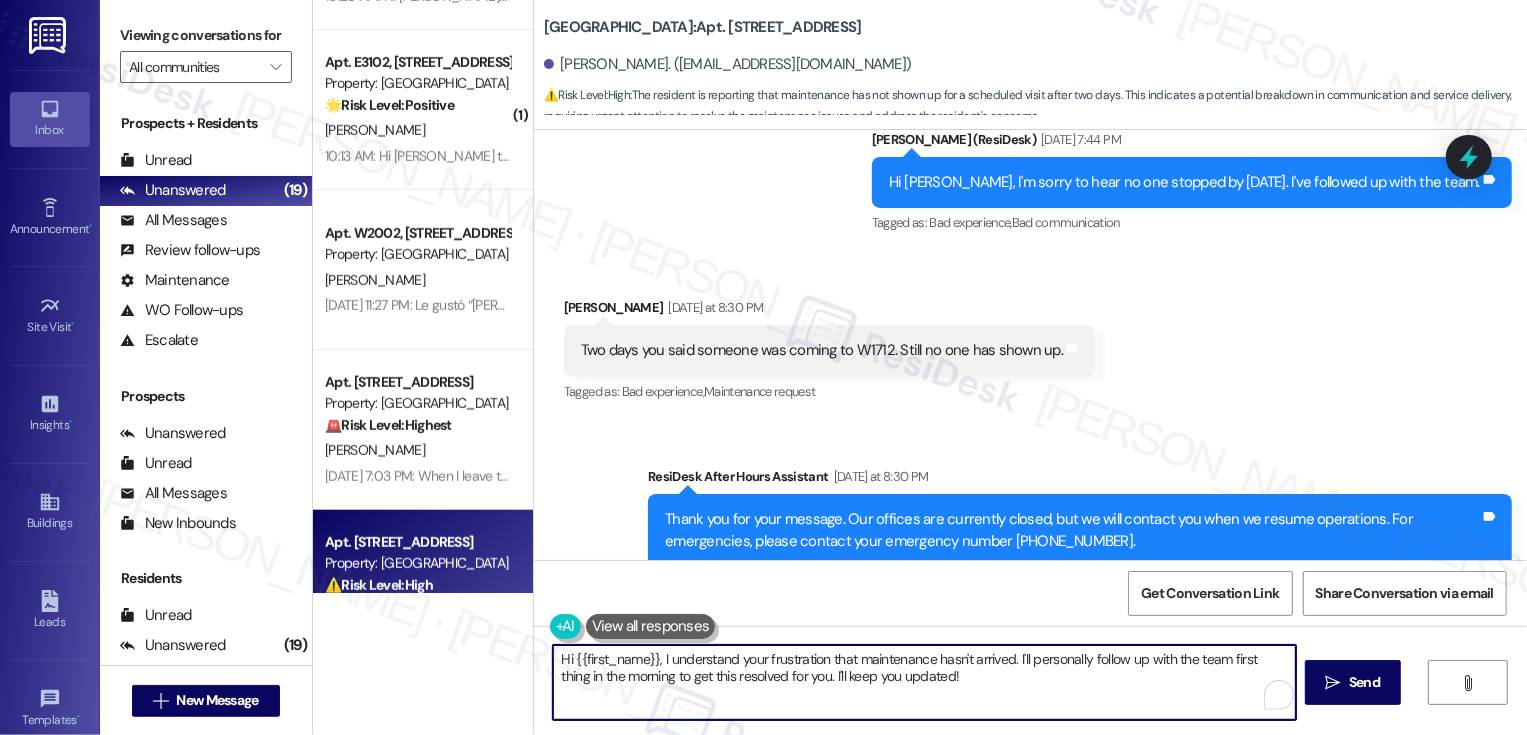 drag, startPoint x: 1024, startPoint y: 677, endPoint x: 492, endPoint y: 647, distance: 532.8452 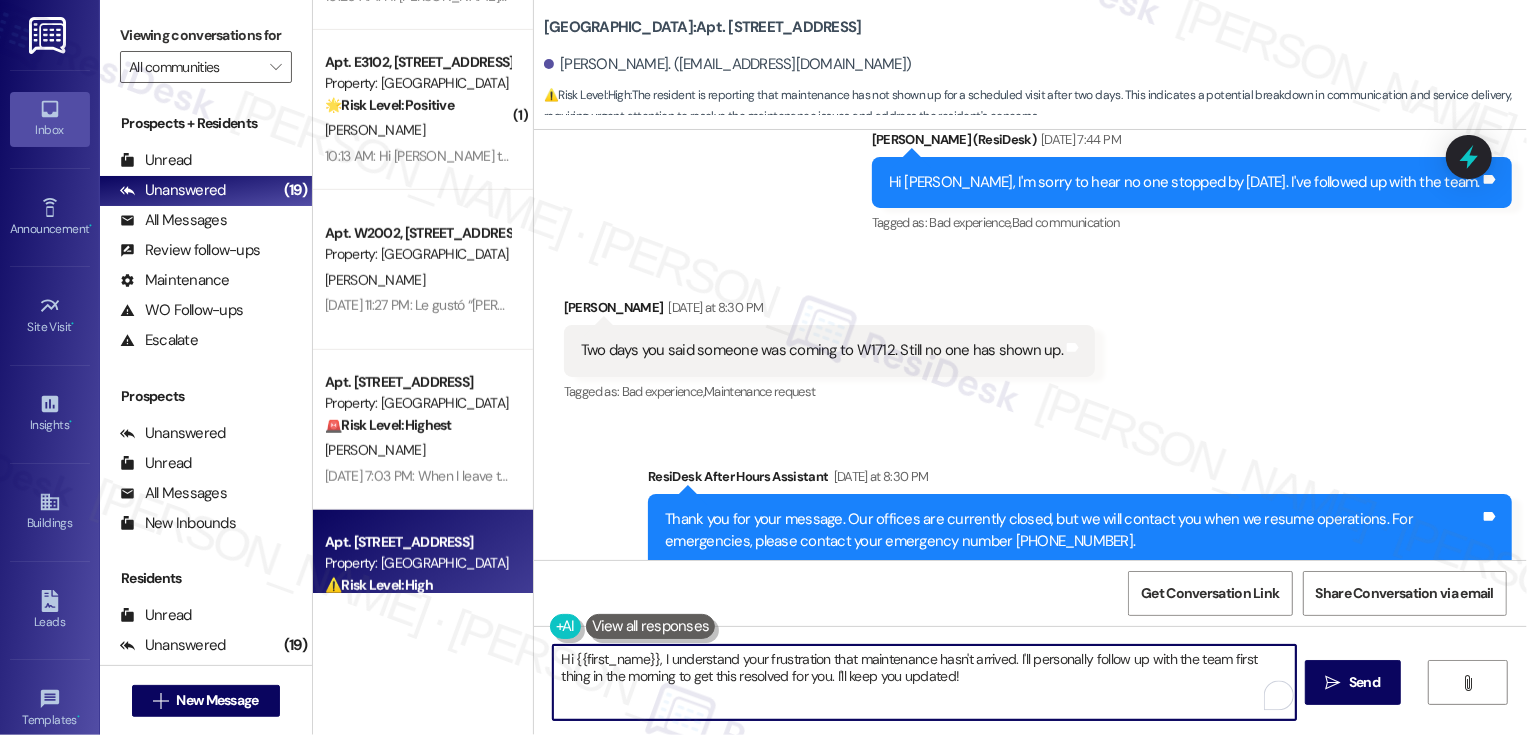type on "i" 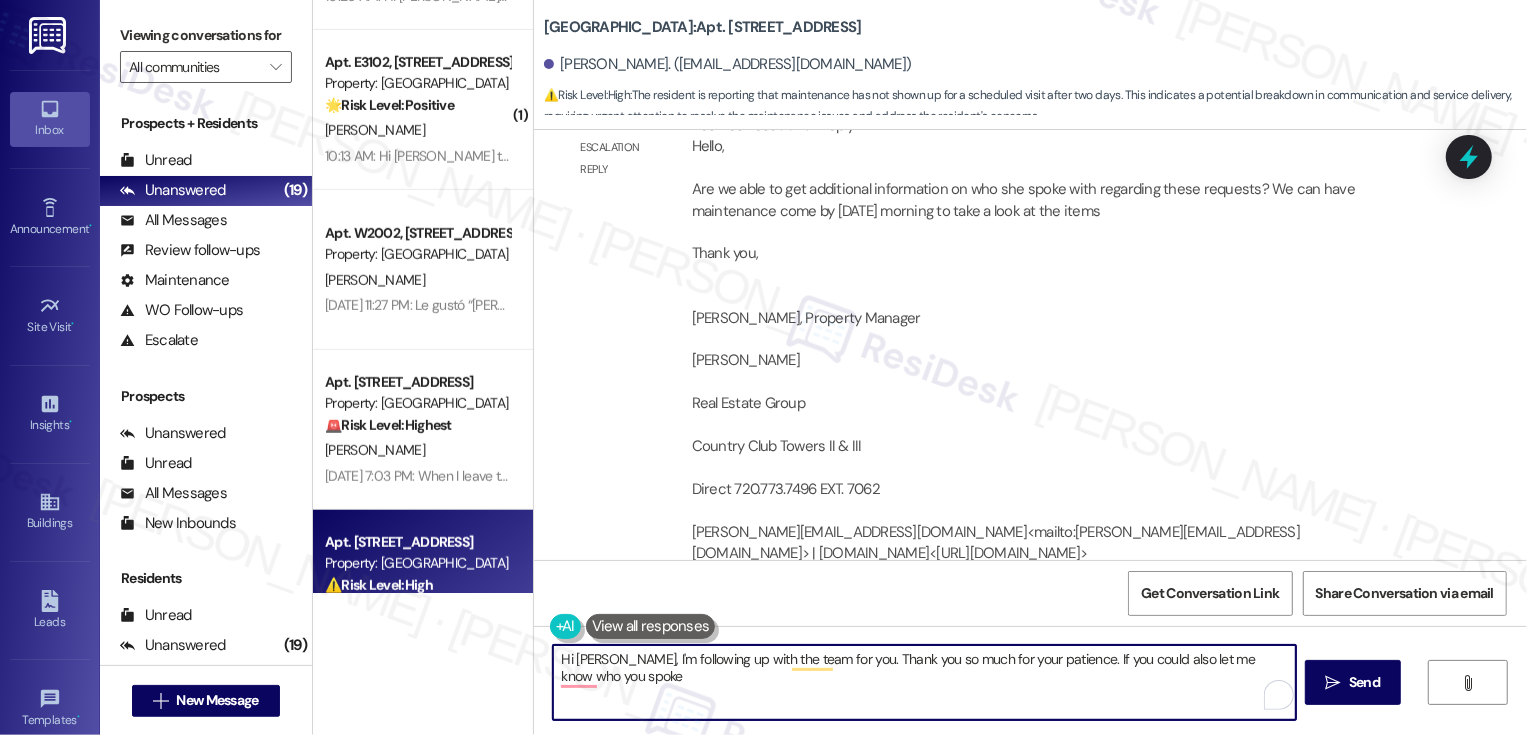 scroll, scrollTop: 1324, scrollLeft: 0, axis: vertical 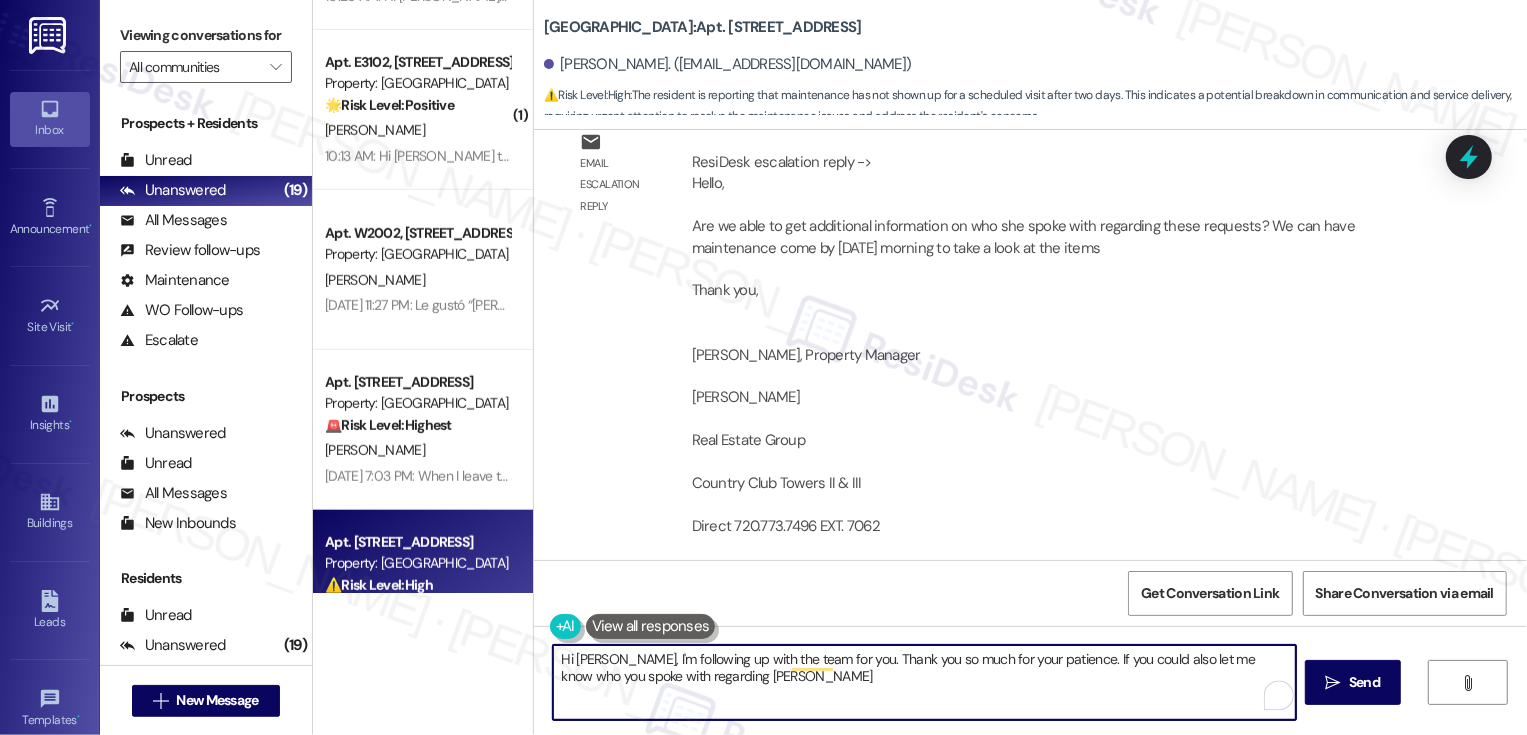 click on "Hi Nancy, I'm following up with the team for you. Thank you so much for your patience. If you could also let me know who you spoke with regarding thiese" at bounding box center (924, 682) 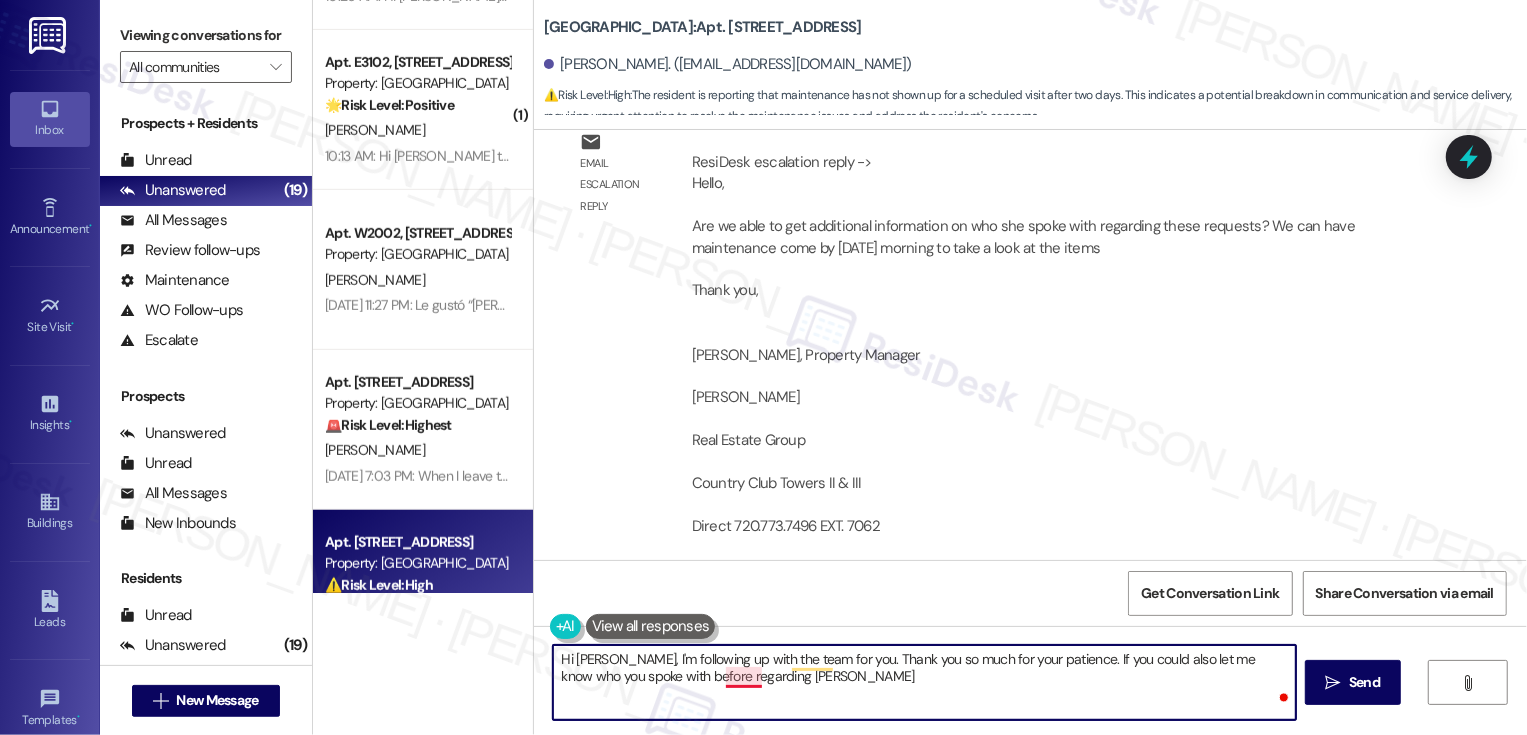 click on "Hi Nancy, I'm following up with the team for you. Thank you so much for your patience. If you could also let me know who you spoke with before regarding thiese" at bounding box center (924, 682) 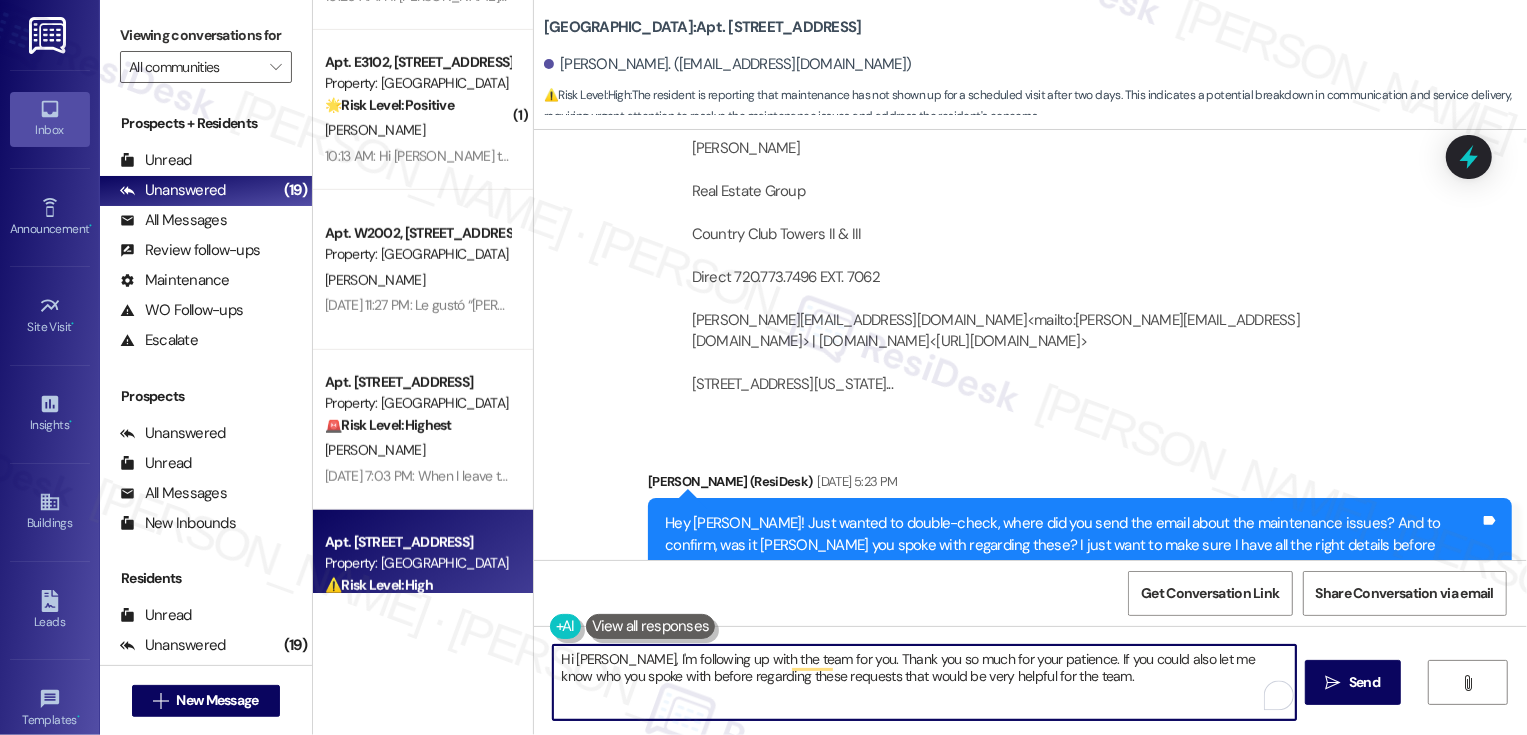 scroll, scrollTop: 1741, scrollLeft: 0, axis: vertical 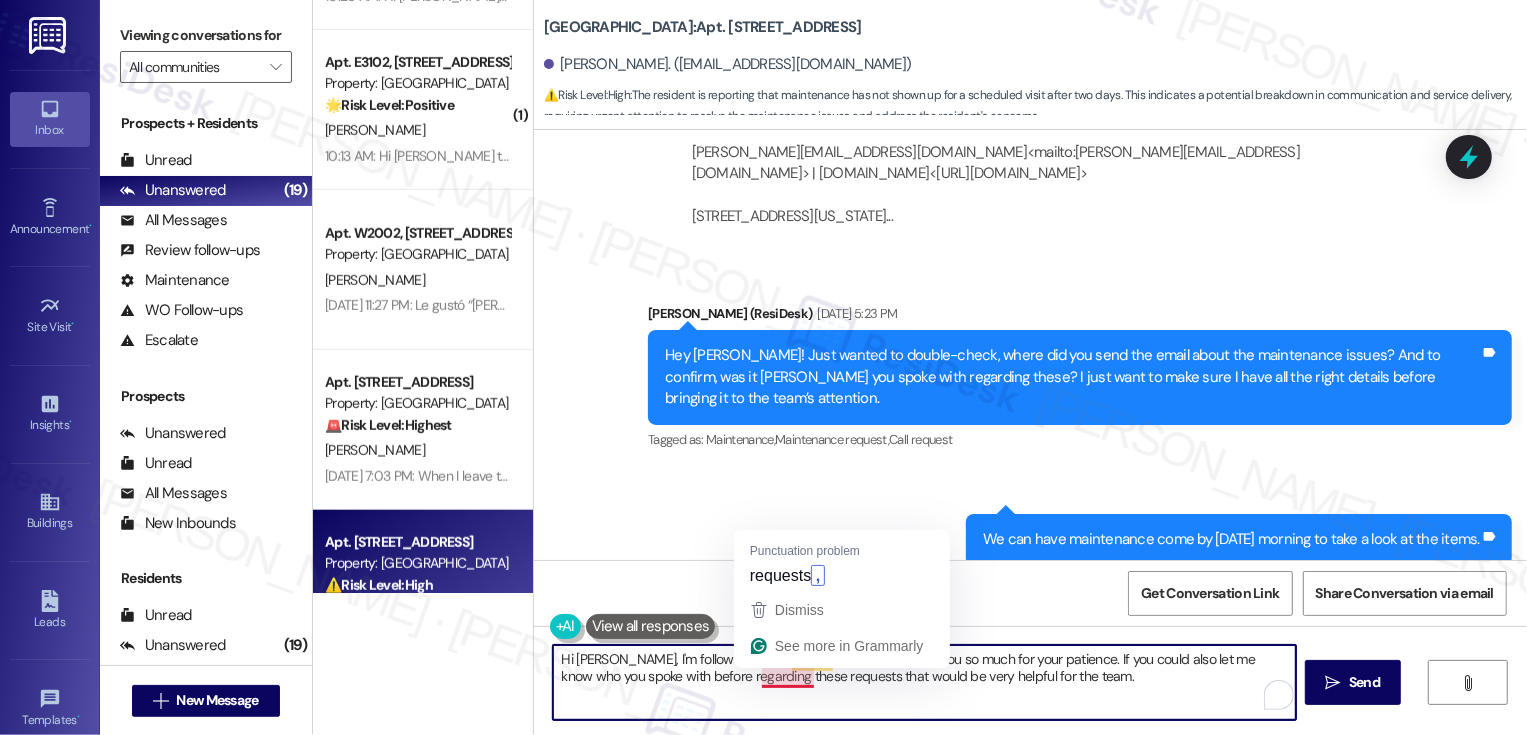 click on "Hi Nancy, I'm following up with the team for you. Thank you so much for your patience. If you could also let me know who you spoke with before regarding these requests that would be very helpful for the team." at bounding box center [924, 682] 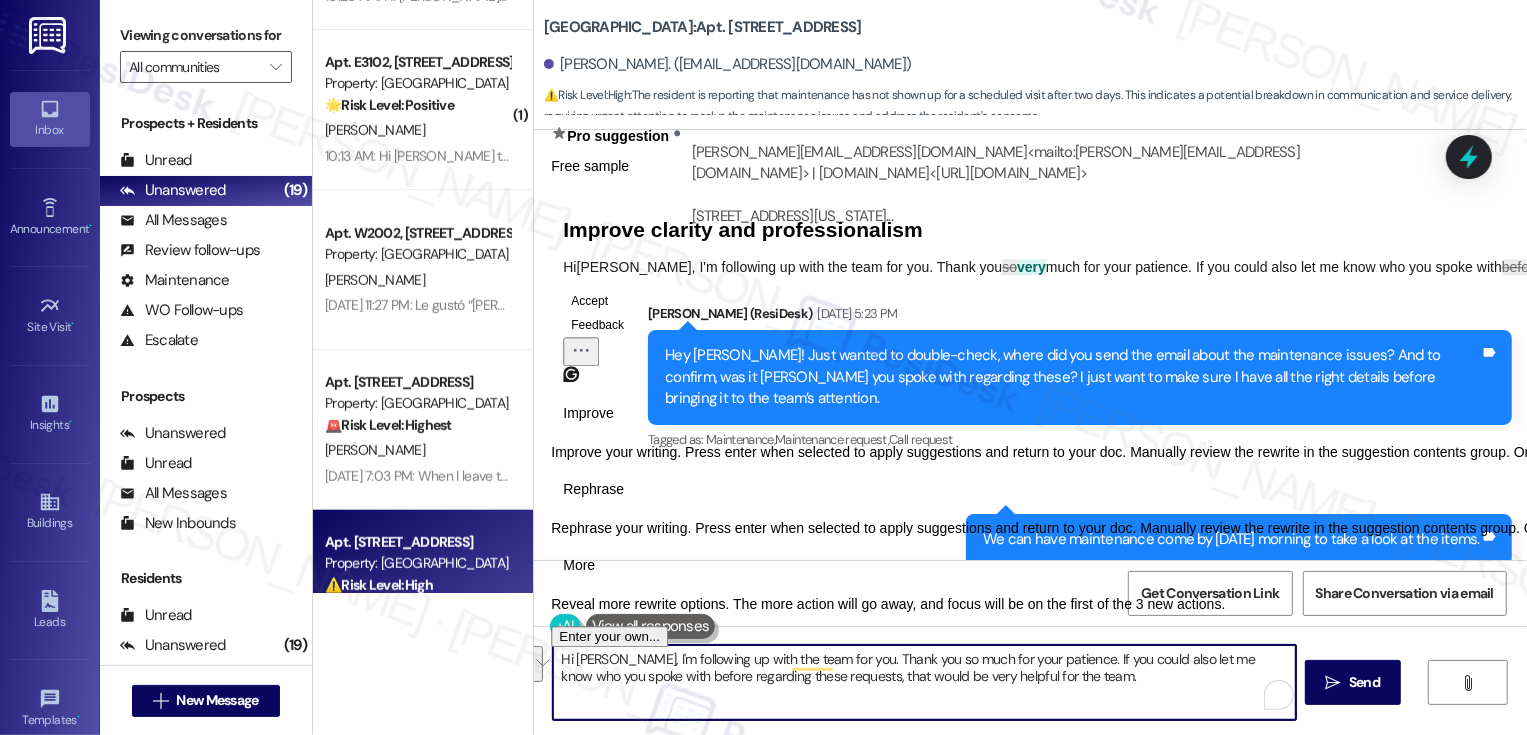 click on "Rephrase" at bounding box center [593, 489] 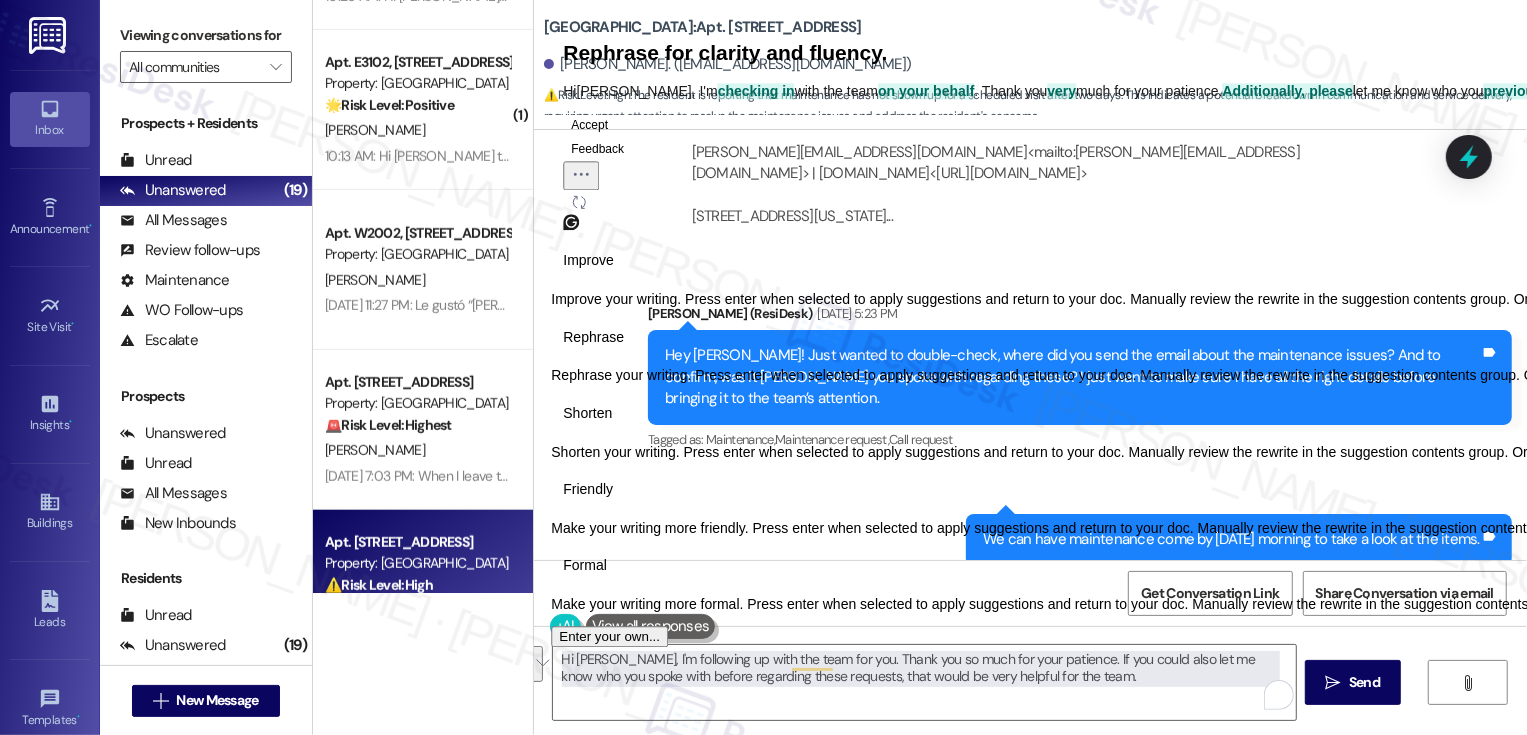click on "Friendly" at bounding box center [588, 490] 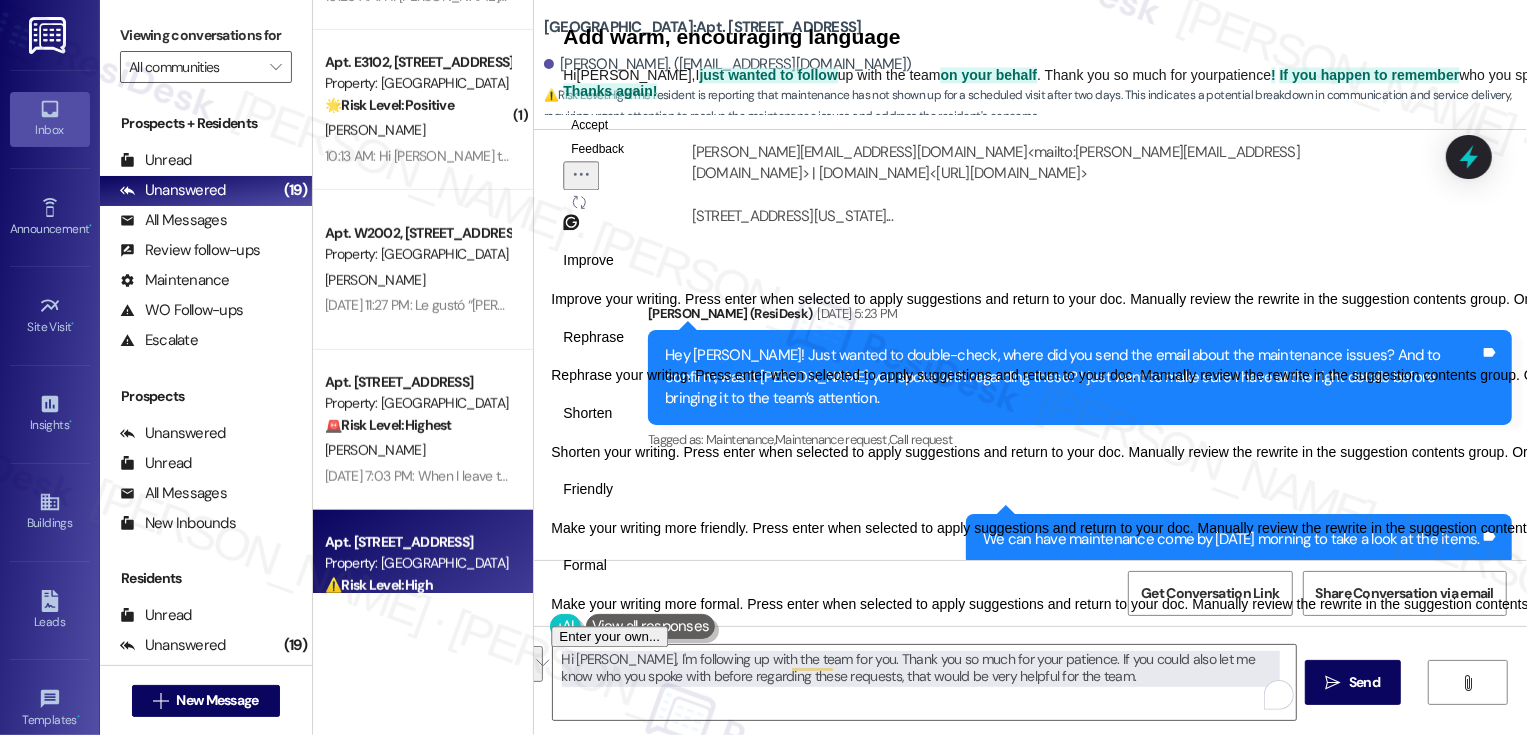 click 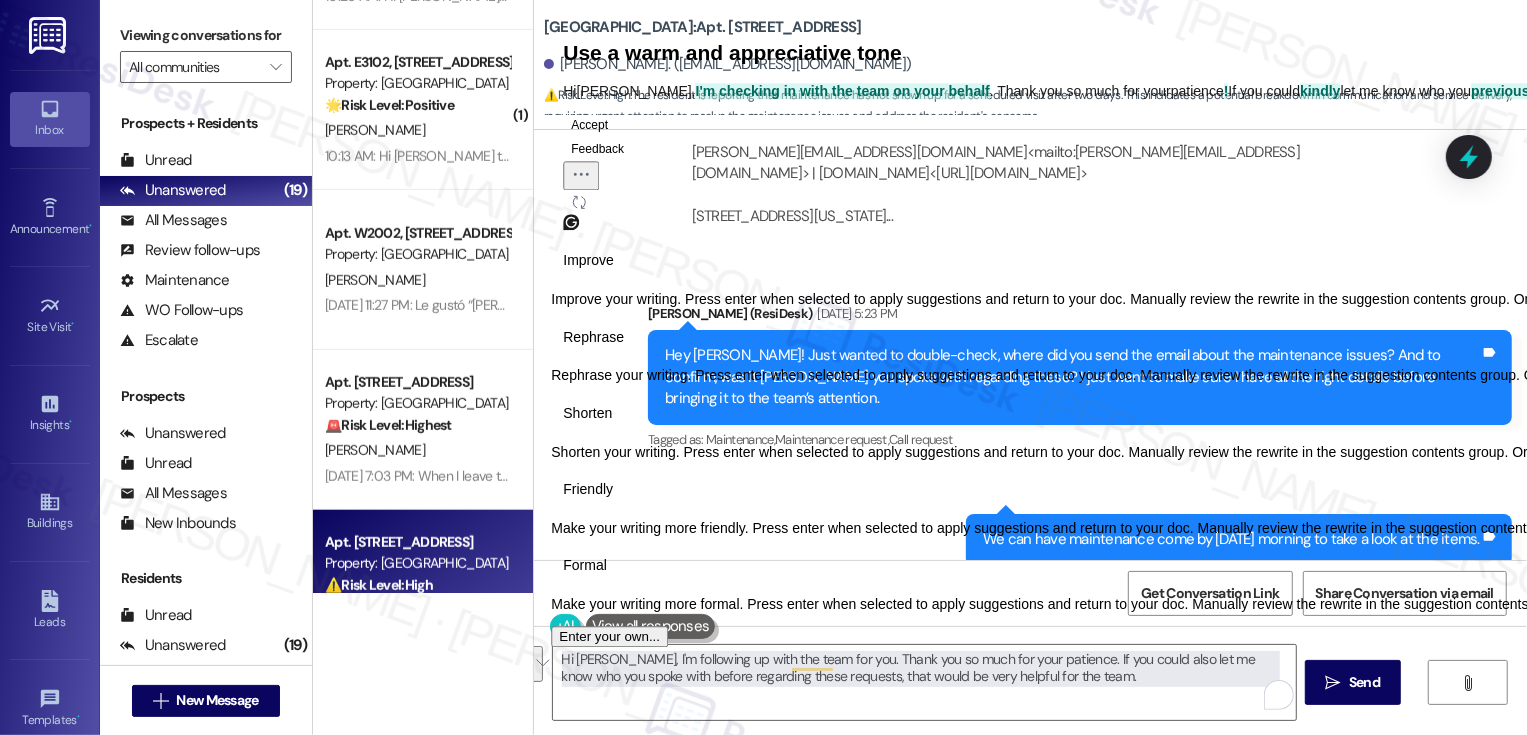 click on "Accept" 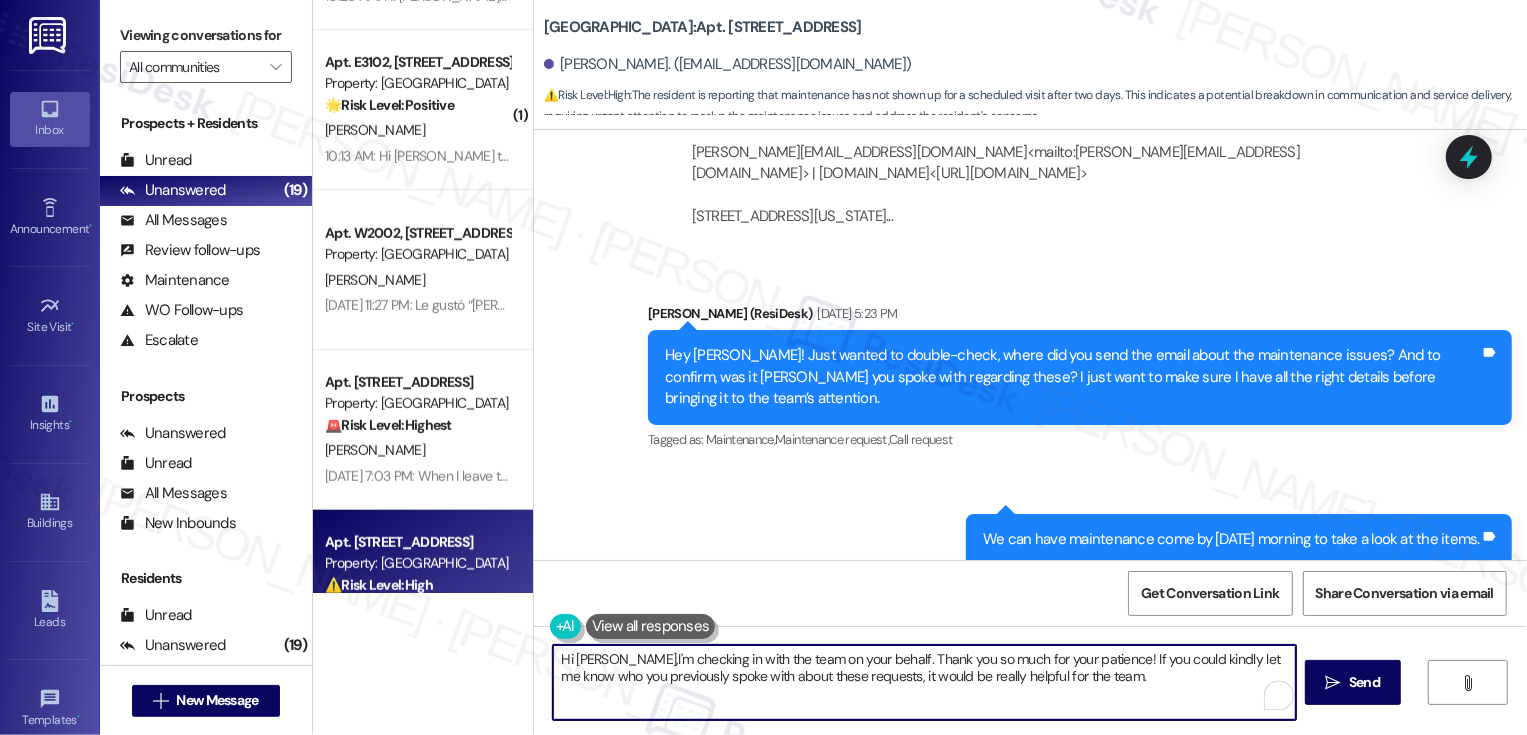 click on "Hi Nancy,I'm checking in with the team on your behalf. Thank you so much for your patience! If you could kindly let me know who you previously spoke with about these requests, it would be really helpful for the team." at bounding box center [924, 682] 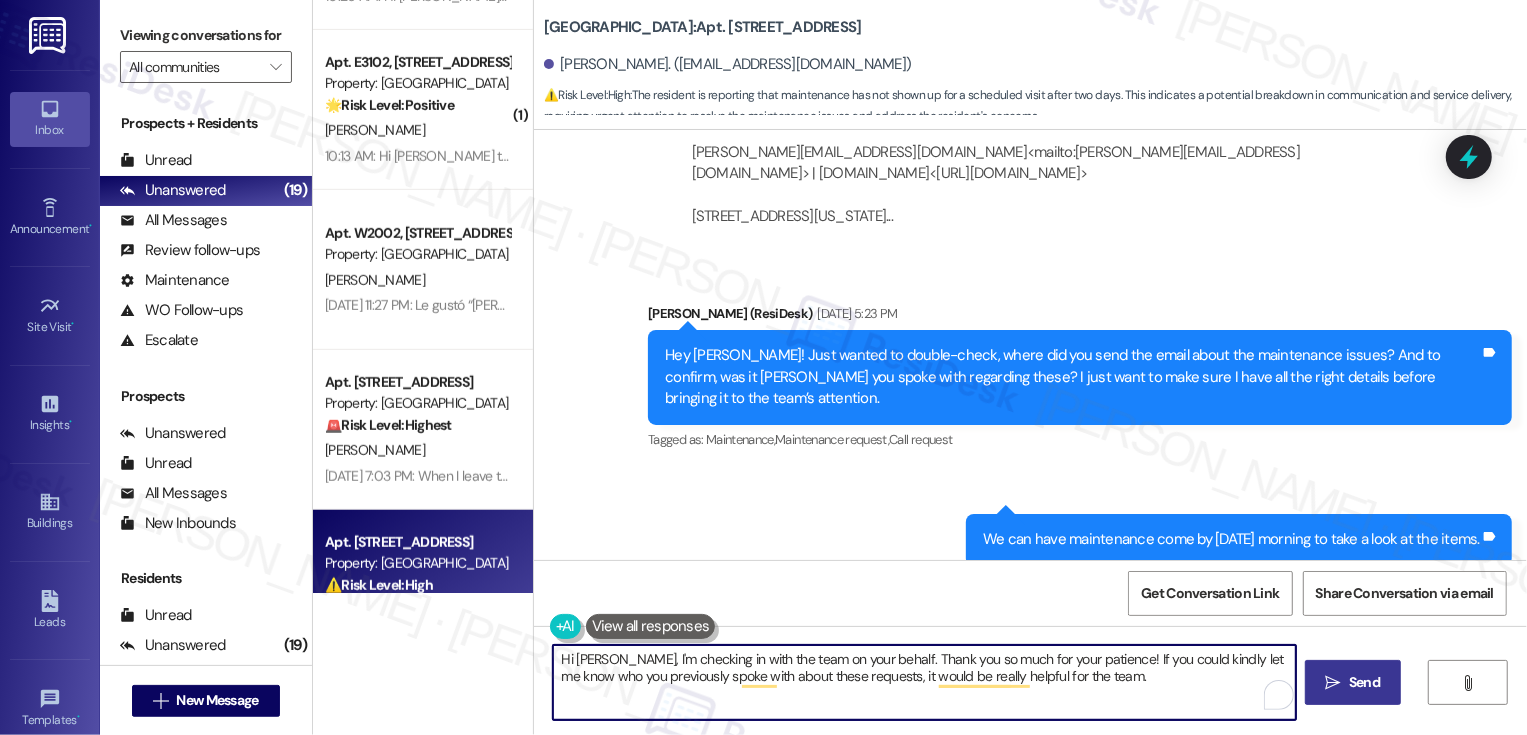 type on "Hi Nancy, I'm checking in with the team on your behalf. Thank you so much for your patience! If you could kindly let me know who you previously spoke with about these requests, it would be really helpful for the team." 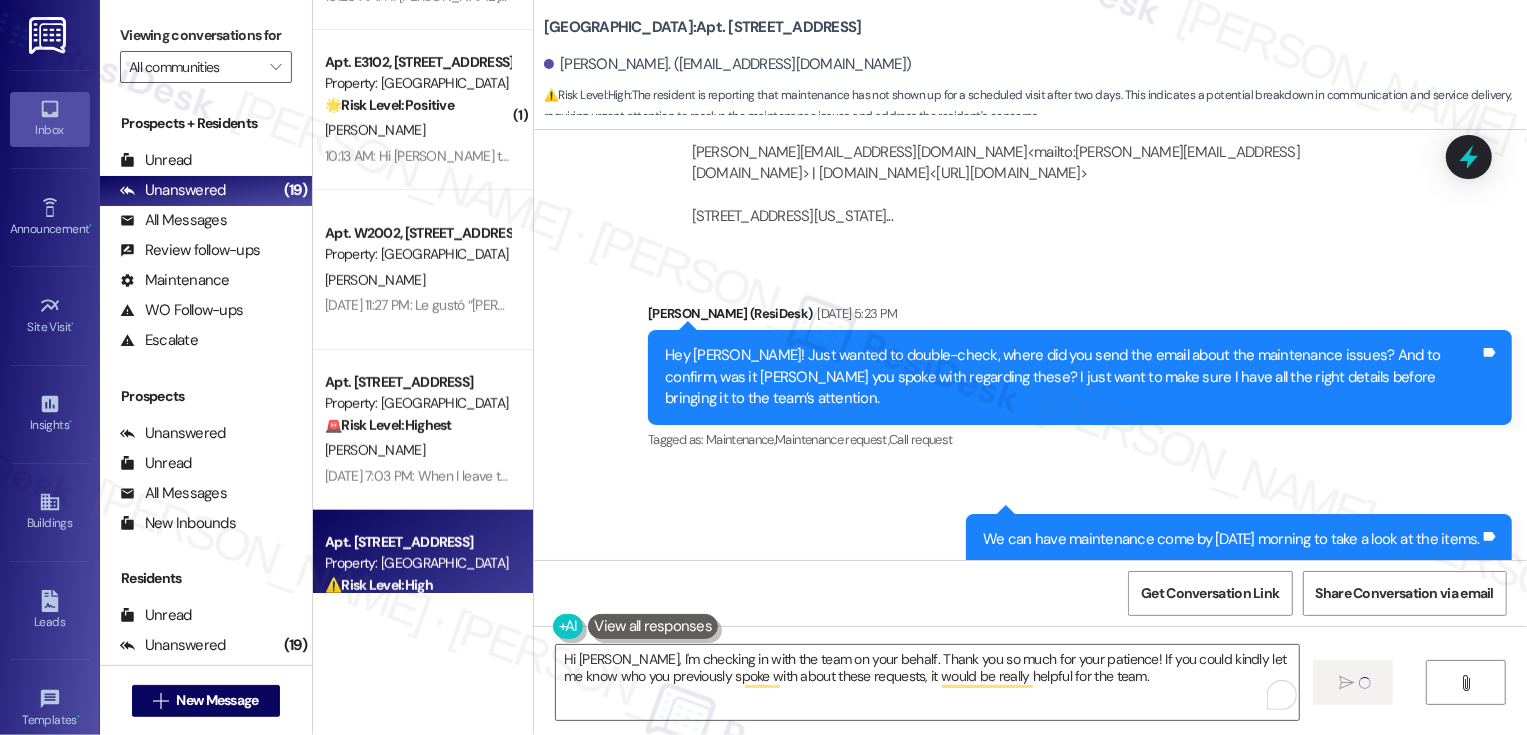 type 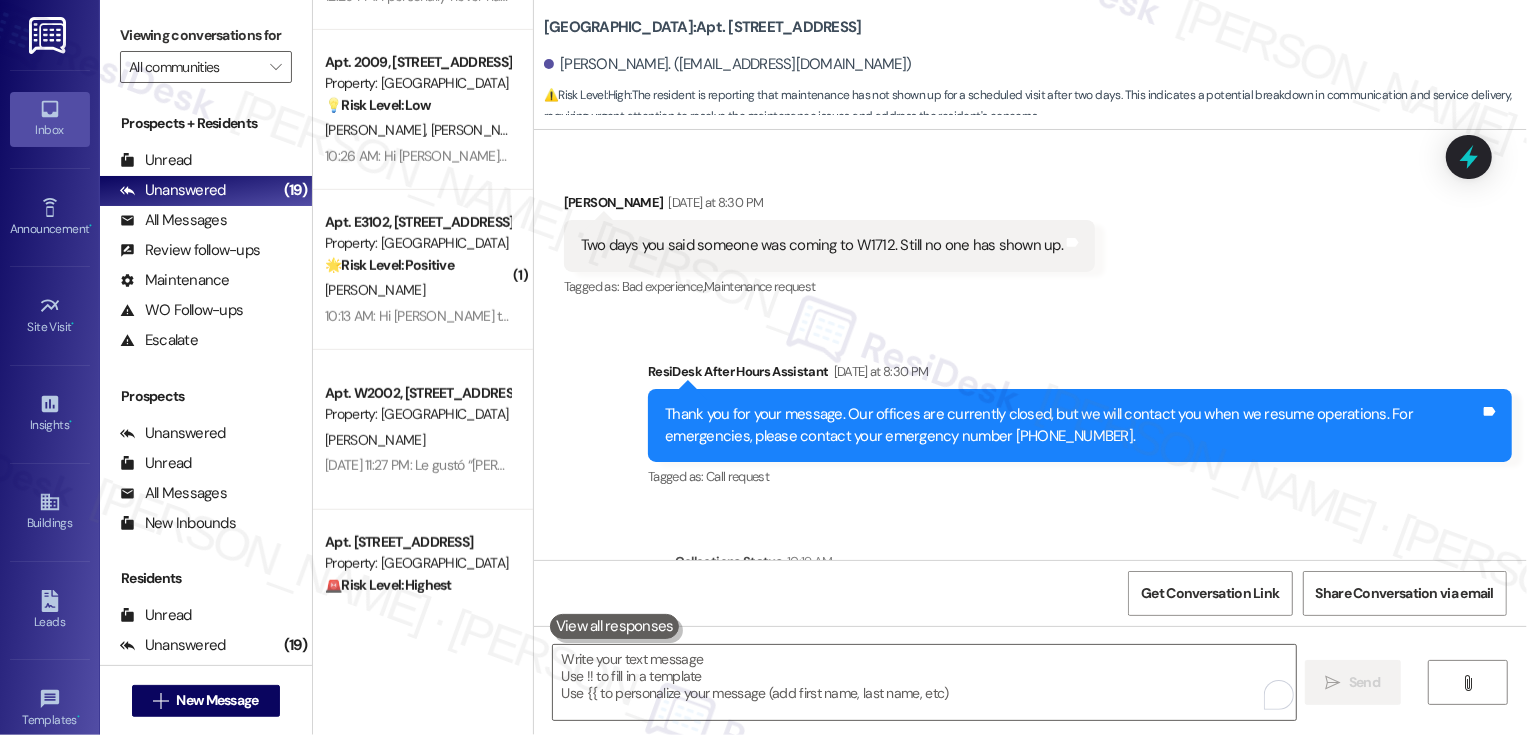 scroll, scrollTop: 3368, scrollLeft: 0, axis: vertical 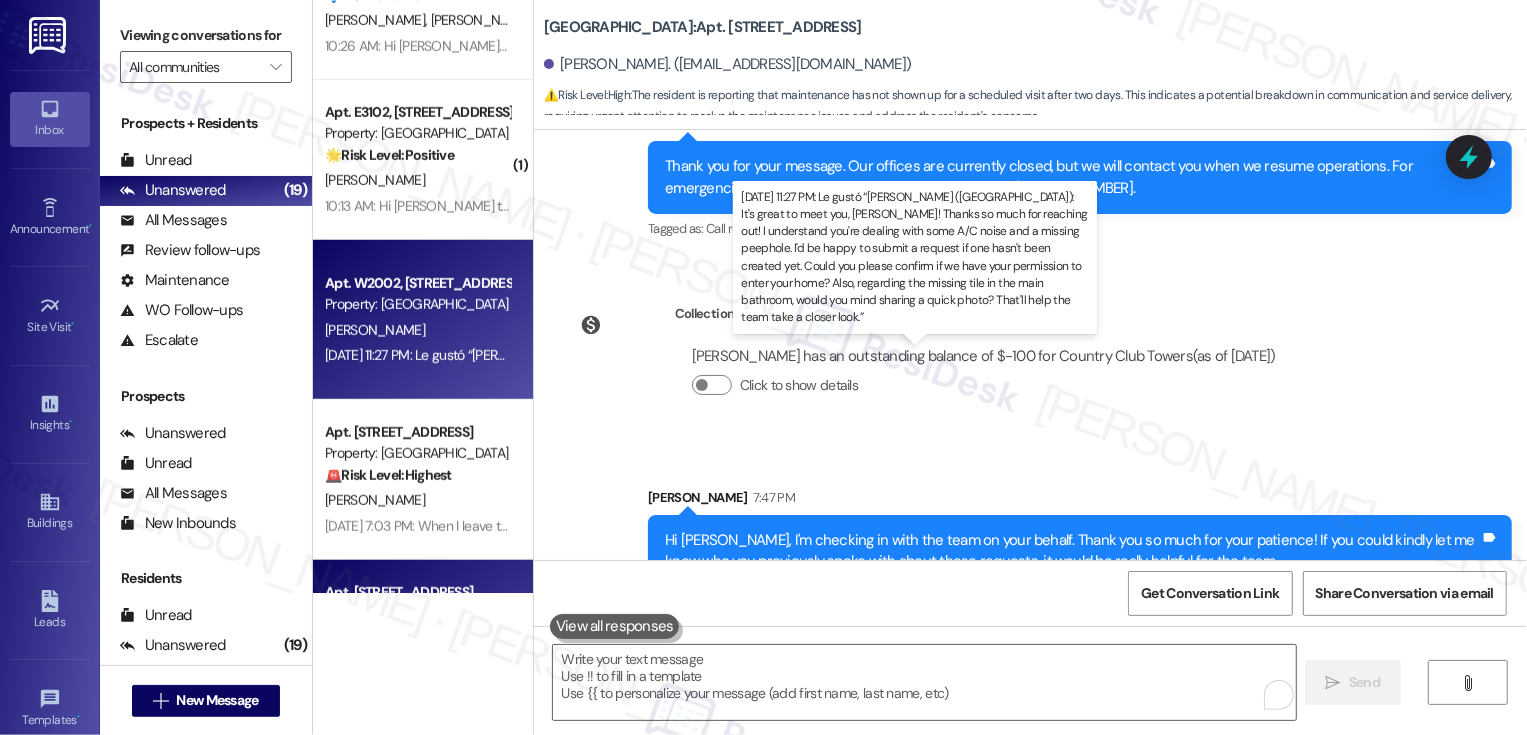 click on "Jul 23, 2025 at 11:27 PM: Le gustó “Sarah (Country Club Towers): It's great to meet you, Pavel! Thanks so much for reaching out! I understand you're dealing with some A/C noise and a missing peephole. I'd be happy to submit a request if one hasn't been created yet. Could you please confirm if we have your permission to enter your home?
Also, regarding the missing tile in the main bathroom, would you mind sharing a quick photo? That'll help the team take a closer look.” Jul 23, 2025 at 11:27 PM: Le gustó “Sarah (Country Club Towers): It's great to meet you, Pavel! Thanks so much for reaching out! I understand you're dealing with some A/C noise and a missing peephole. I'd be happy to submit a request if one hasn't been created yet. Could you please confirm if we have your permission to enter your home?
Also, regarding the missing tile in the main bathroom, would you mind sharing a quick photo? That'll help the team take a closer look.”" at bounding box center (1728, 355) 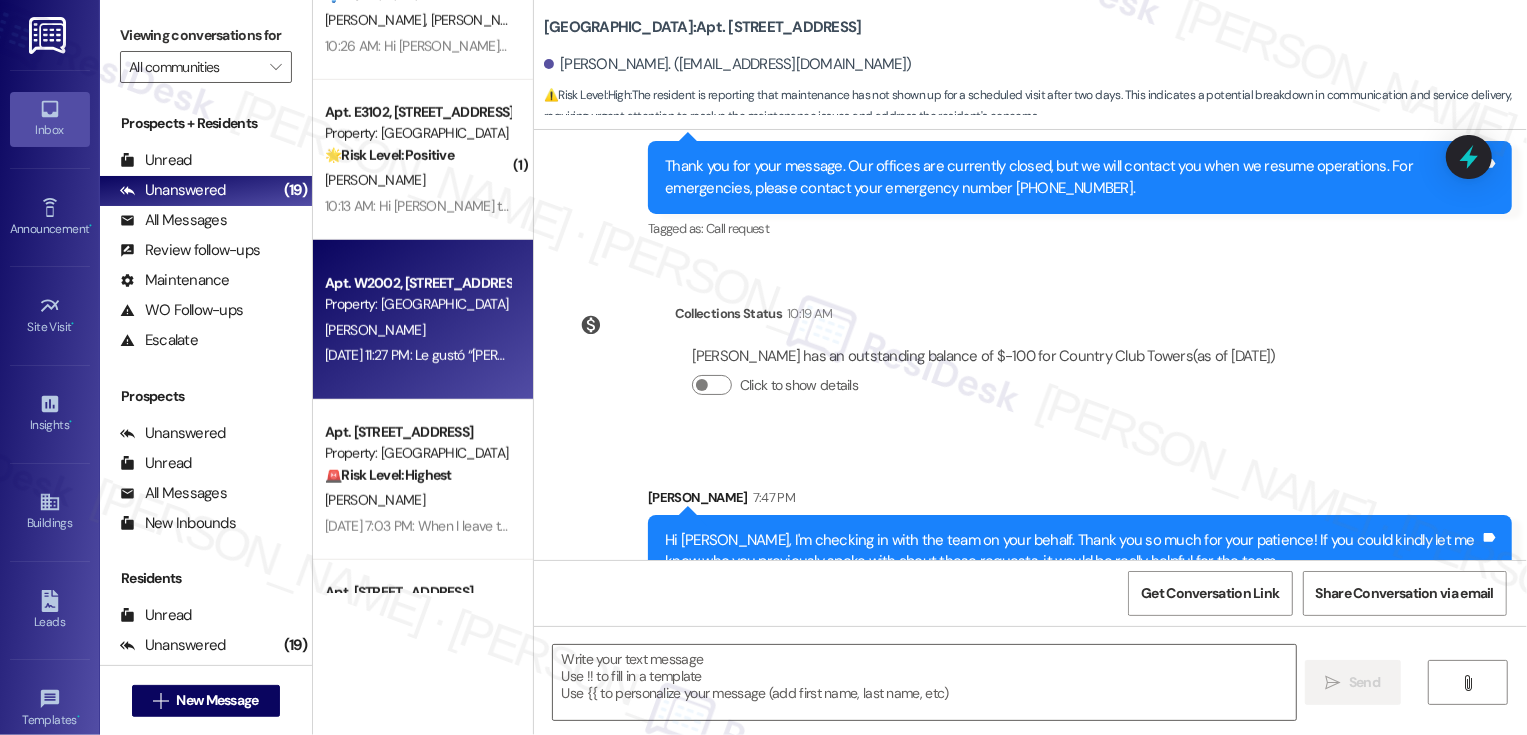 type on "Fetching suggested responses. Please feel free to read through the conversation in the meantime." 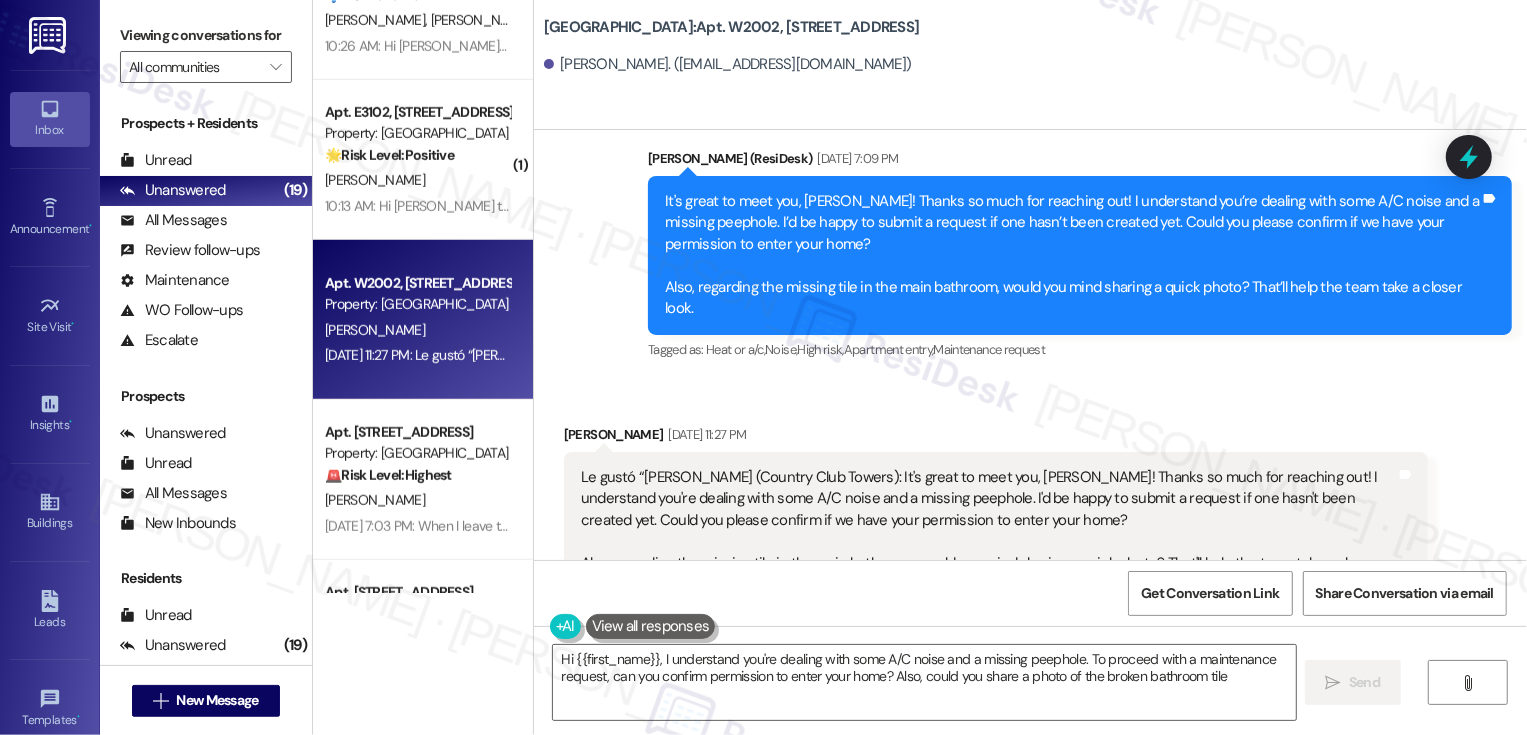 type on "Hi {{first_name}}, I understand you're dealing with some A/C noise and a missing peephole. To proceed with a maintenance request, can you confirm permission to enter your home? Also, could you share a photo of the broken bathroom tile?" 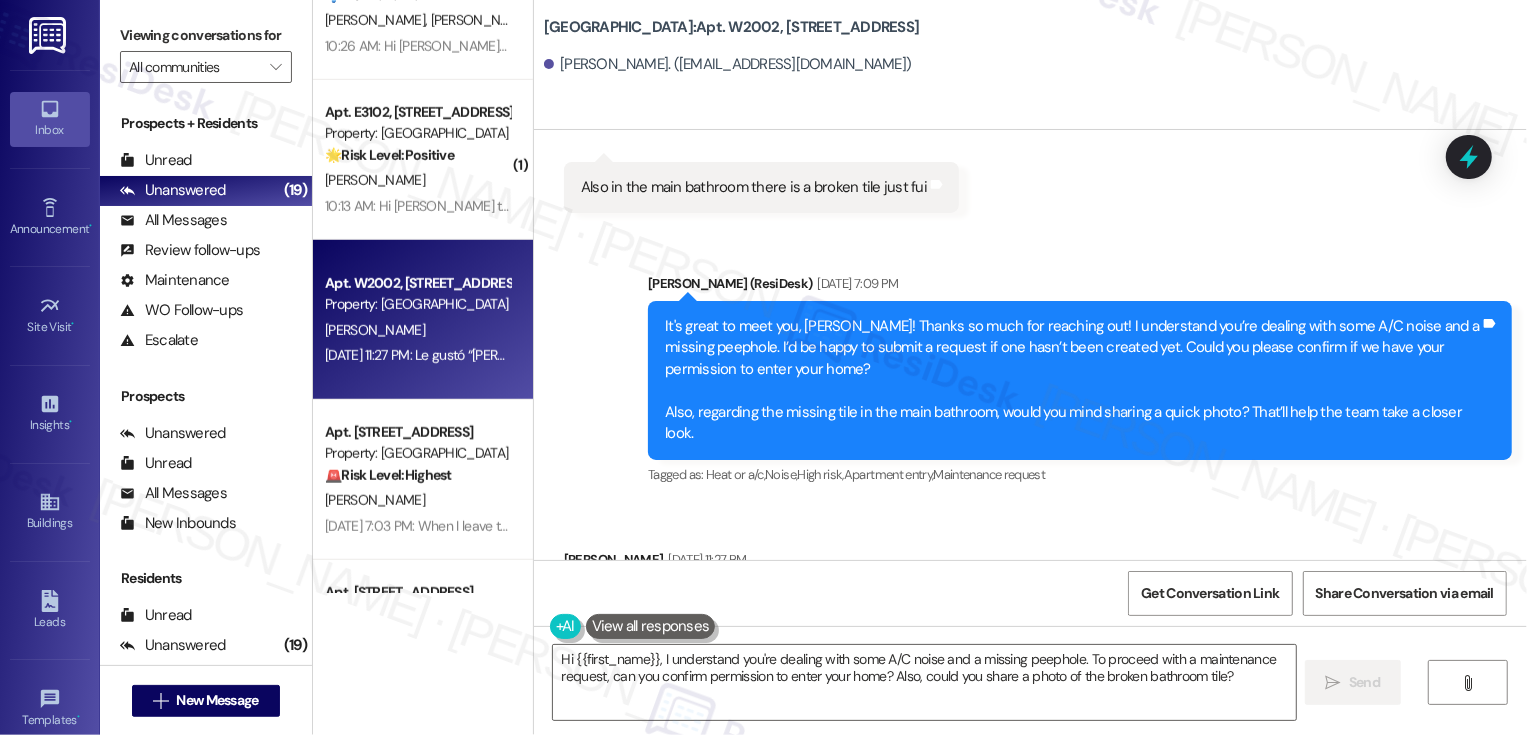 scroll, scrollTop: 538, scrollLeft: 0, axis: vertical 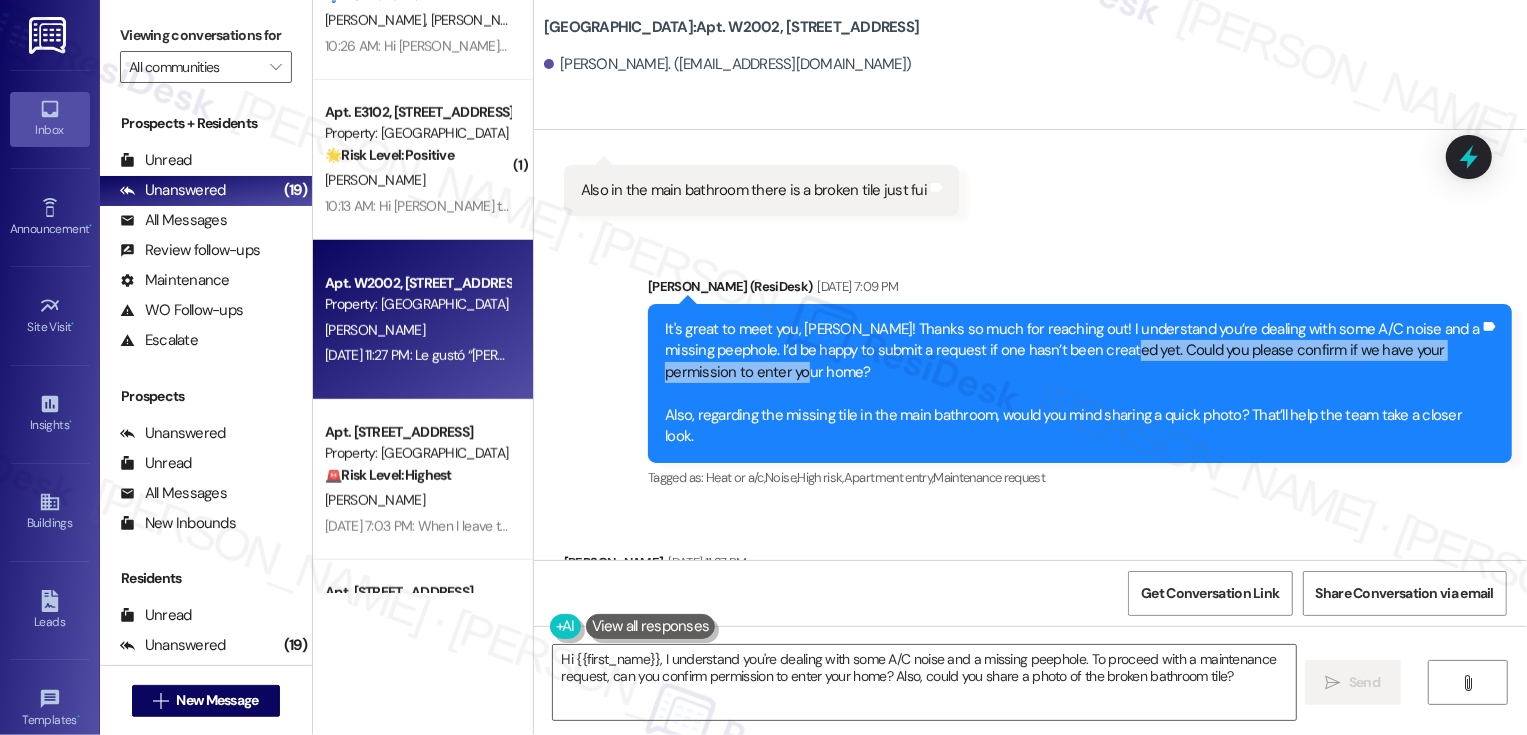 drag, startPoint x: 1114, startPoint y: 329, endPoint x: 1123, endPoint y: 355, distance: 27.513634 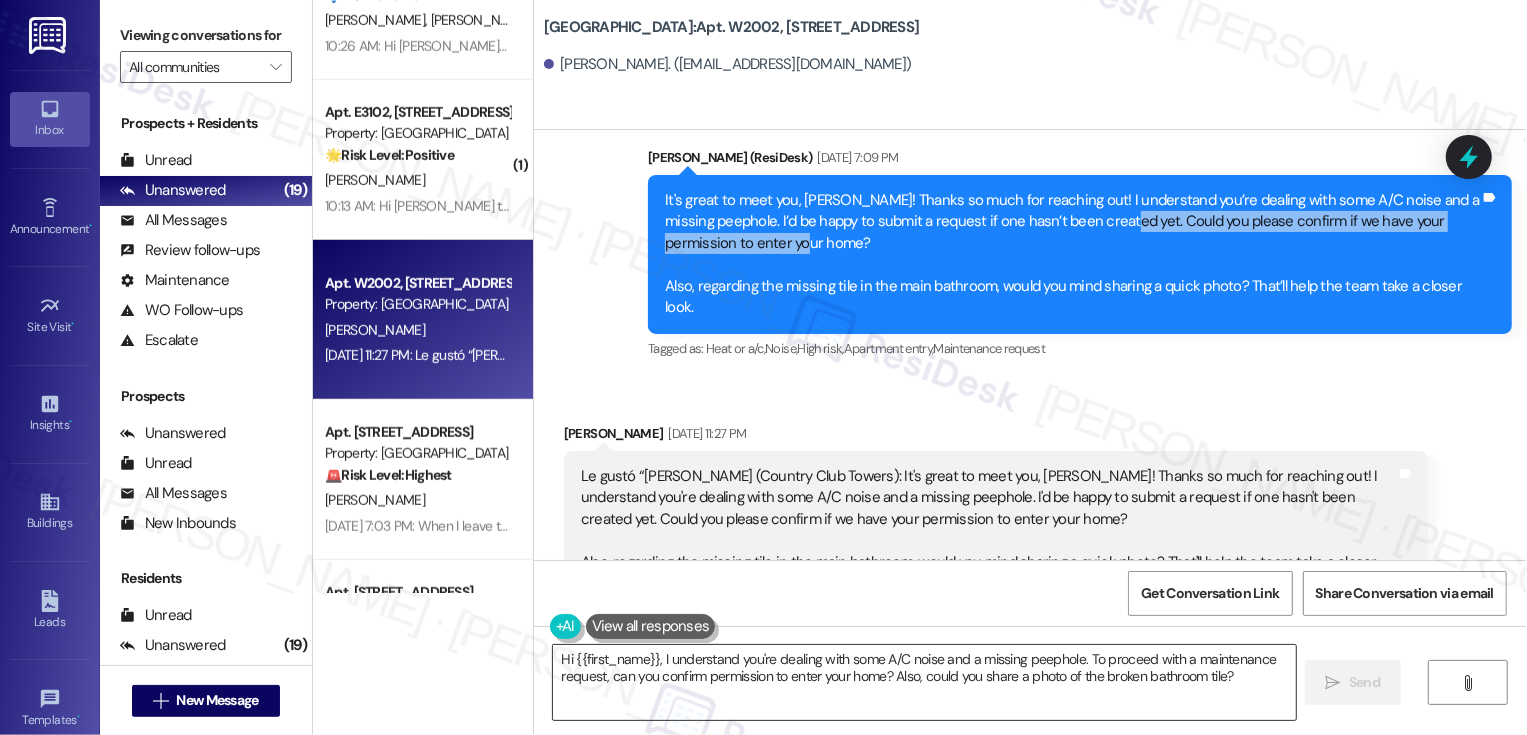 click on "Hi {{first_name}}, I understand you're dealing with some A/C noise and a missing peephole. To proceed with a maintenance request, can you confirm permission to enter your home? Also, could you share a photo of the broken bathroom tile?" at bounding box center [924, 682] 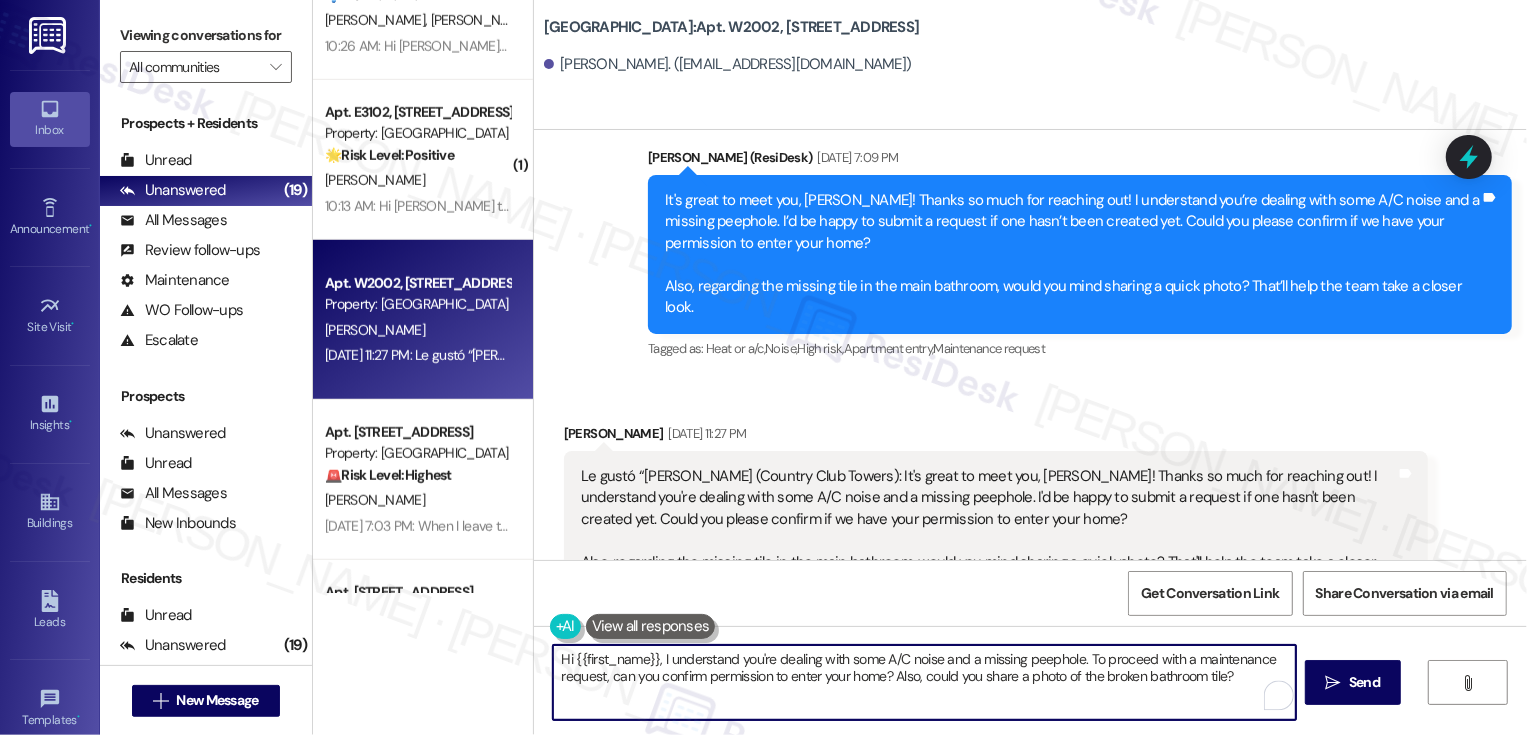 drag, startPoint x: 655, startPoint y: 659, endPoint x: 872, endPoint y: 656, distance: 217.02074 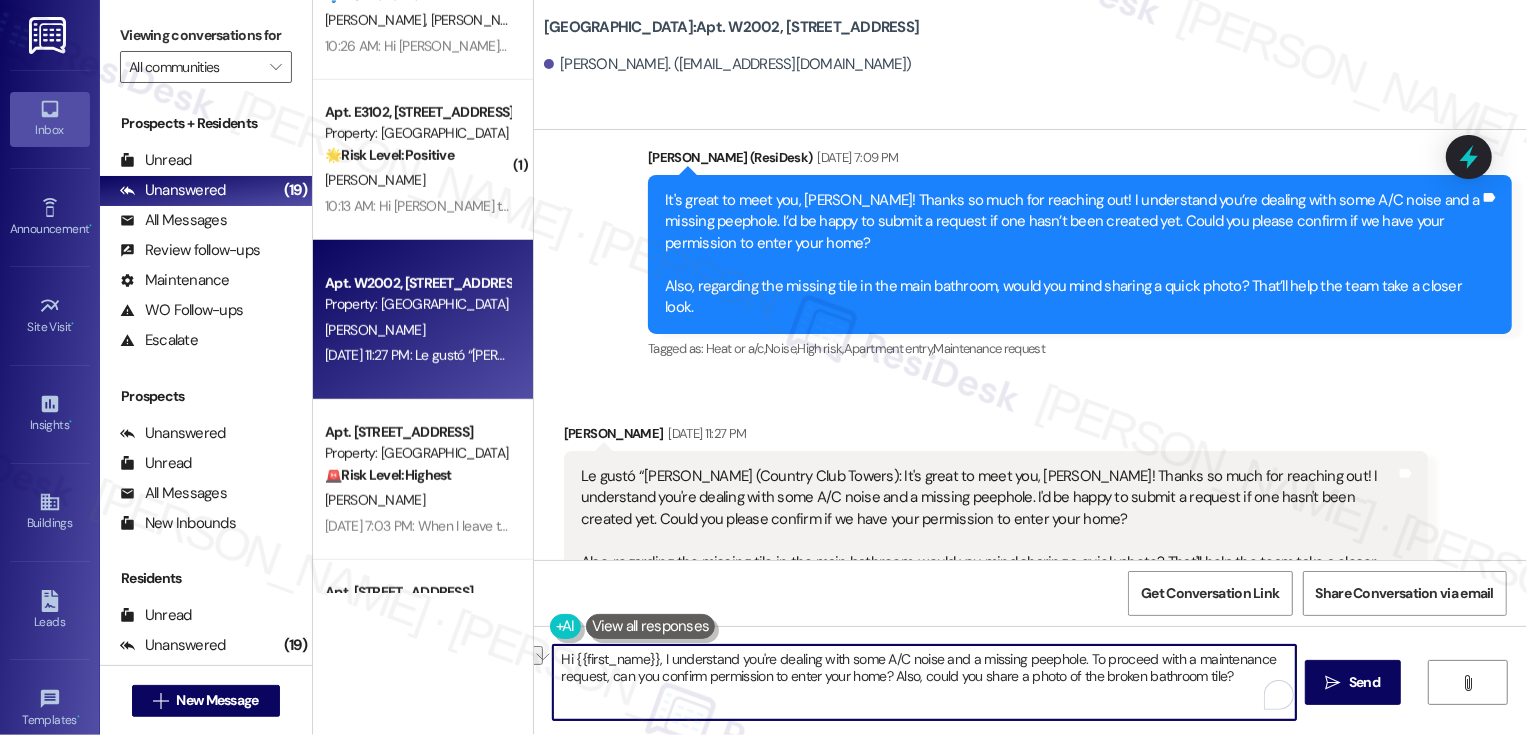 click on "Sent via SMS Sarah   (ResiDesk) Jul 23, 2025 at 7:09 PM It's great to meet you, Pavel! Thanks so much for reaching out! I understand you’re dealing with some A/C noise and a missing peephole. I’d be happy to submit a request if one hasn’t been created yet. Could you please confirm if we have your permission to enter your home?
Also, regarding the missing tile in the main bathroom, would you mind sharing a quick photo? That’ll help the team take a closer look. Tags and notes Tagged as:   Heat or a/c ,  Click to highlight conversations about Heat or a/c Noise ,  Click to highlight conversations about Noise High risk ,  Click to highlight conversations about High risk Apartment entry ,  Click to highlight conversations about Apartment entry Maintenance request Click to highlight conversations about Maintenance request" at bounding box center [1030, 240] 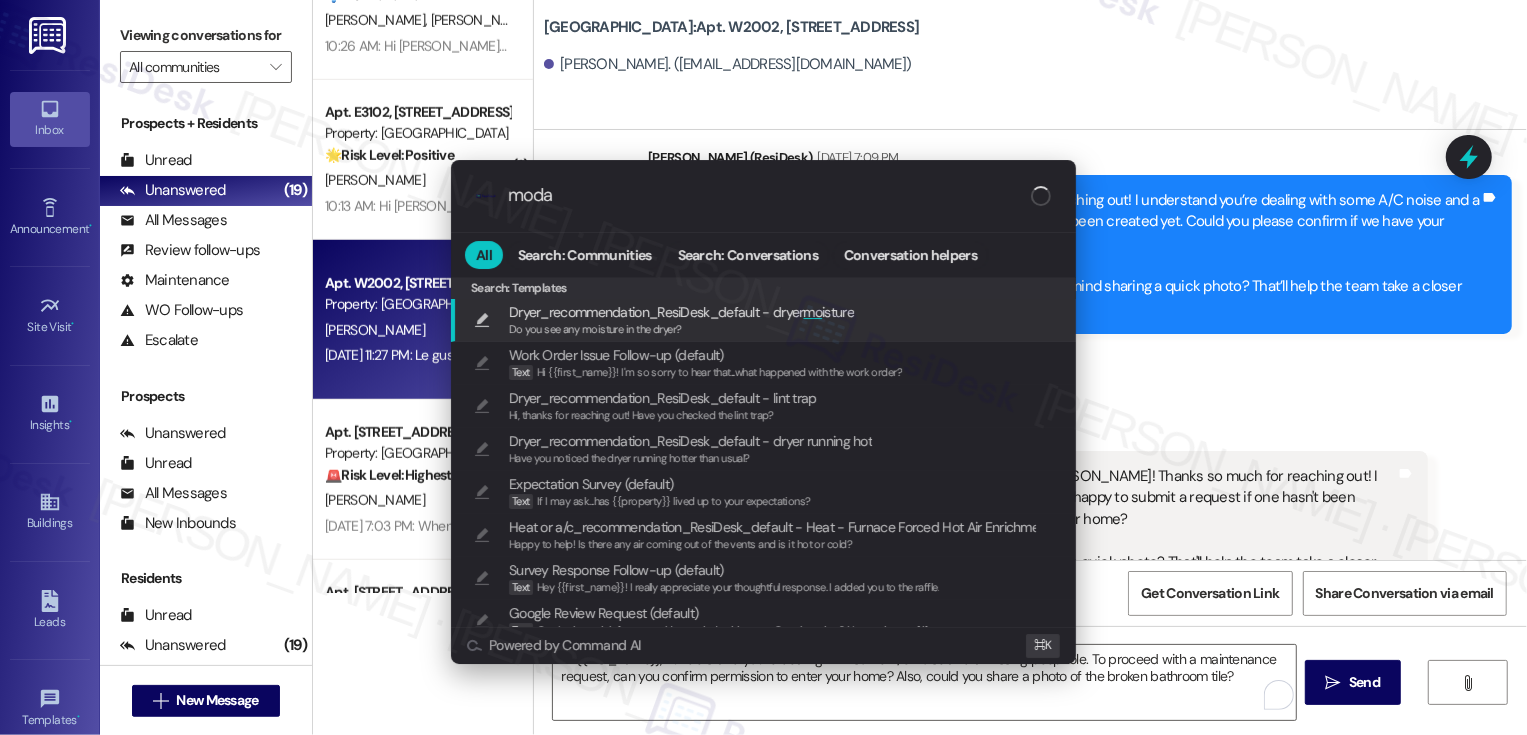 type on "modal" 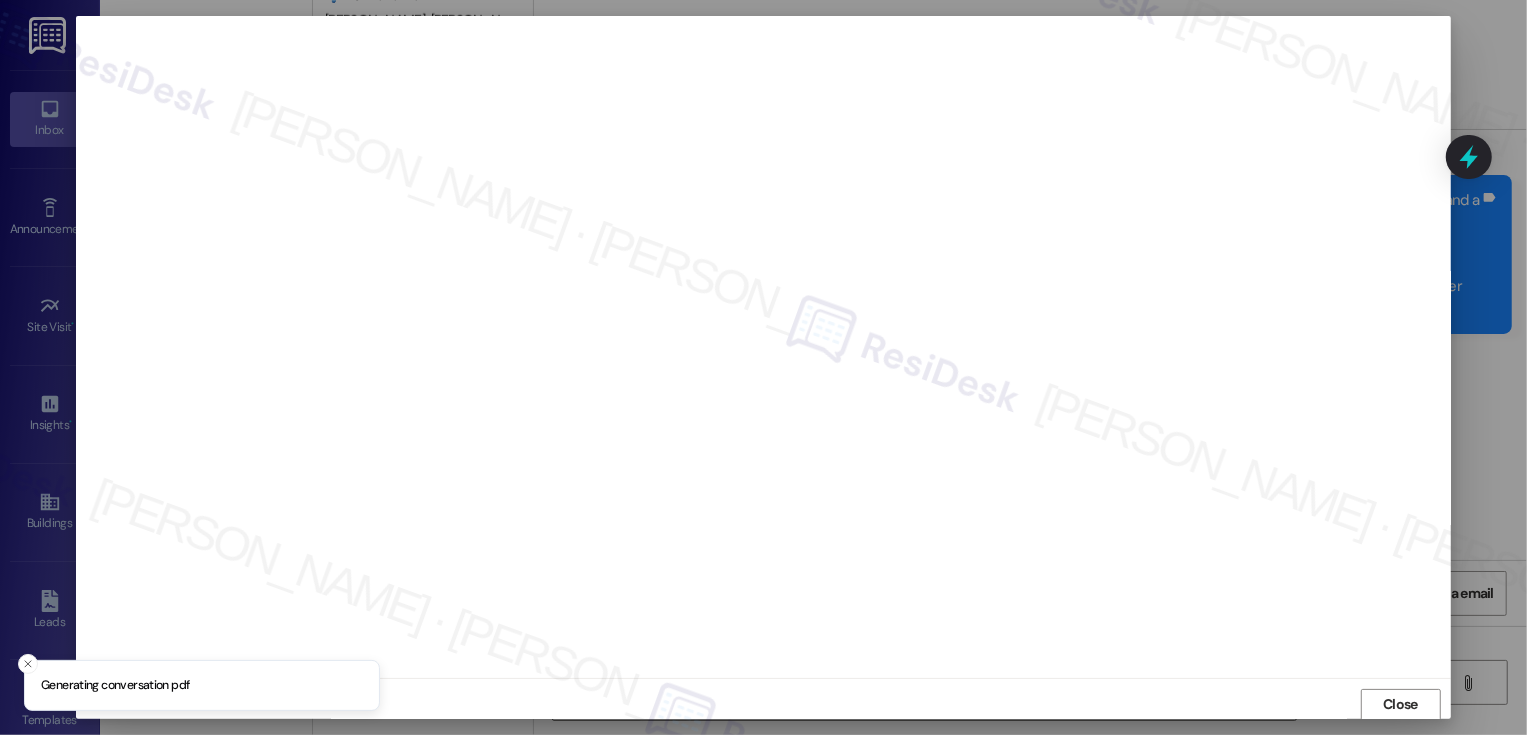 scroll, scrollTop: 1, scrollLeft: 0, axis: vertical 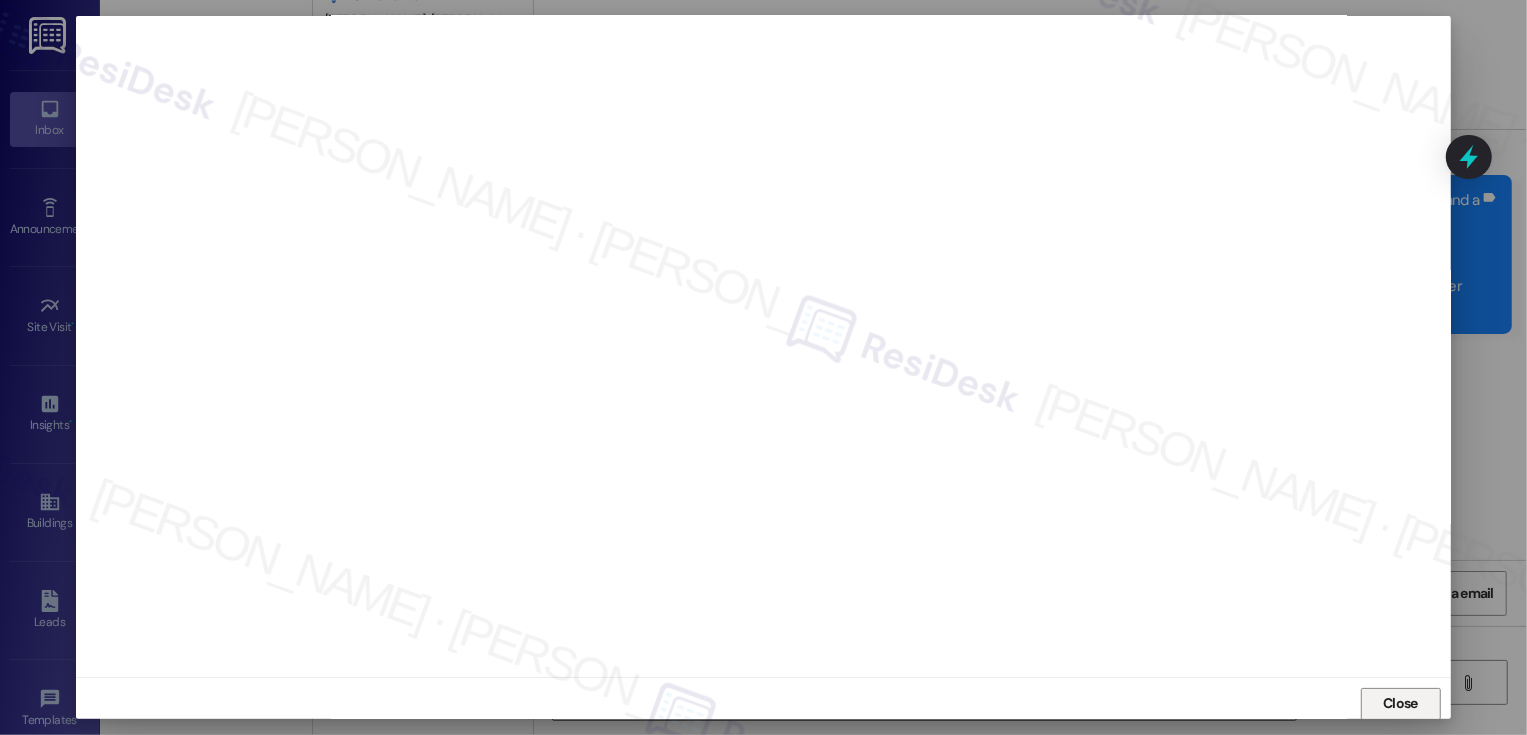 click on "Close" at bounding box center (1400, 703) 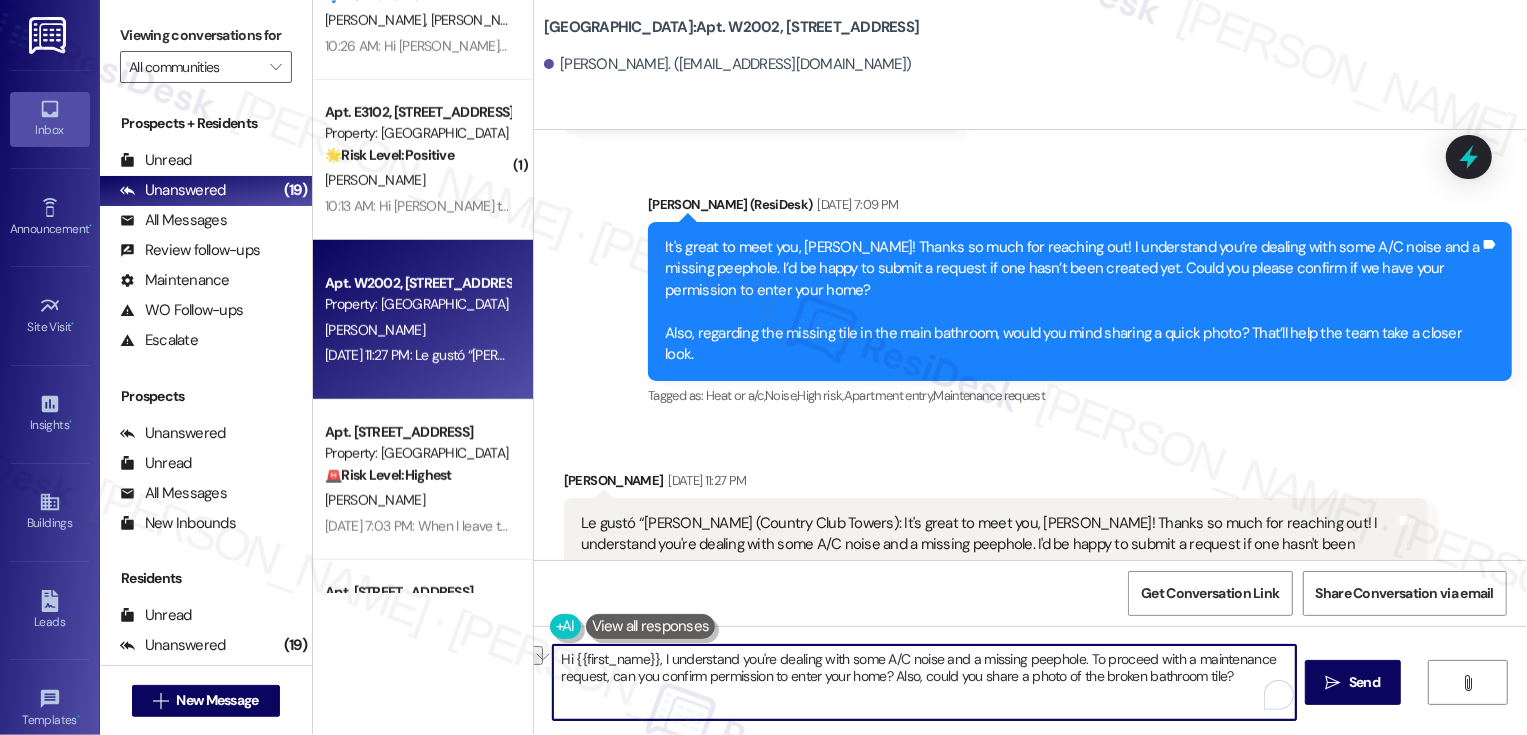 scroll, scrollTop: 610, scrollLeft: 0, axis: vertical 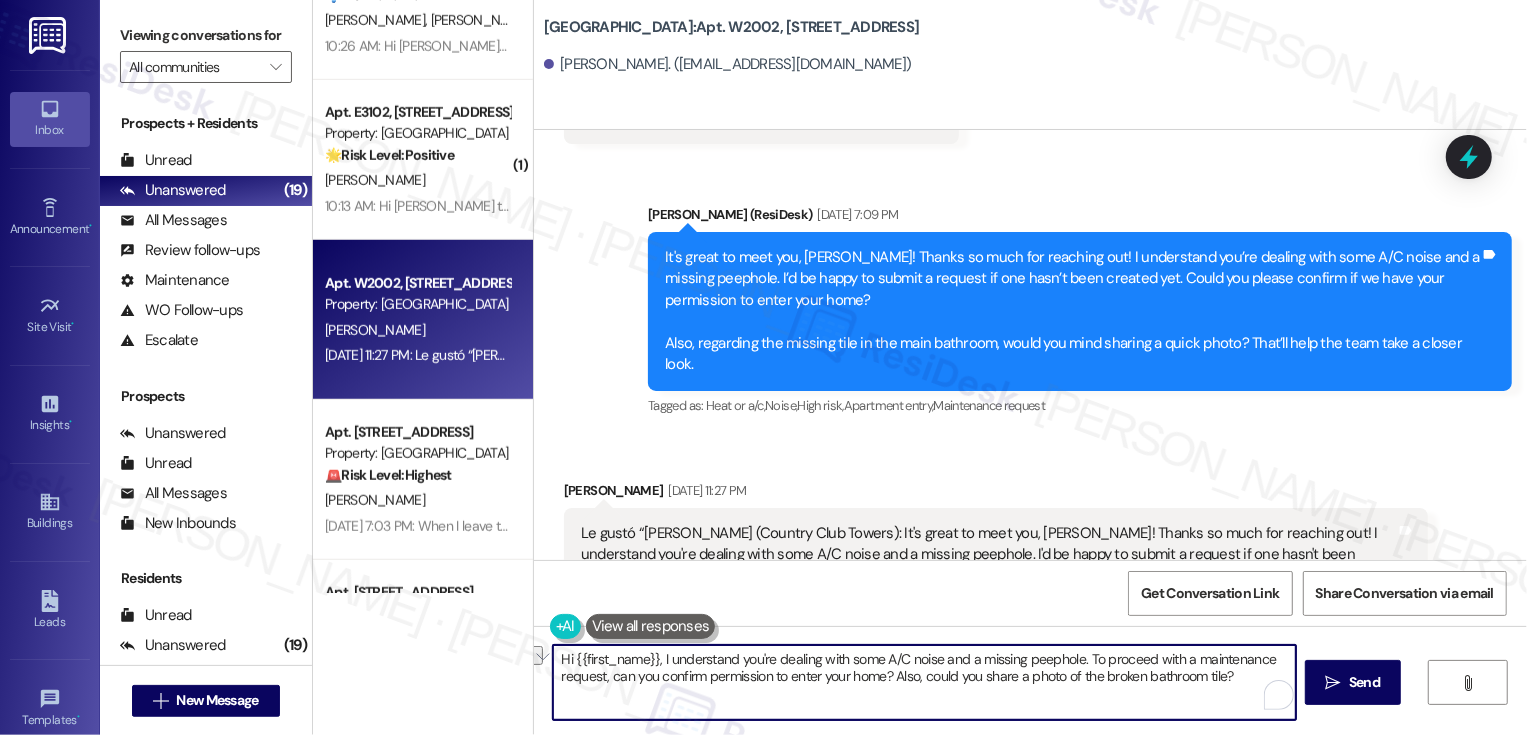 click on "Hi {{first_name}}, I understand you're dealing with some A/C noise and a missing peephole. To proceed with a maintenance request, can you confirm permission to enter your home? Also, could you share a photo of the broken bathroom tile?" at bounding box center (924, 682) 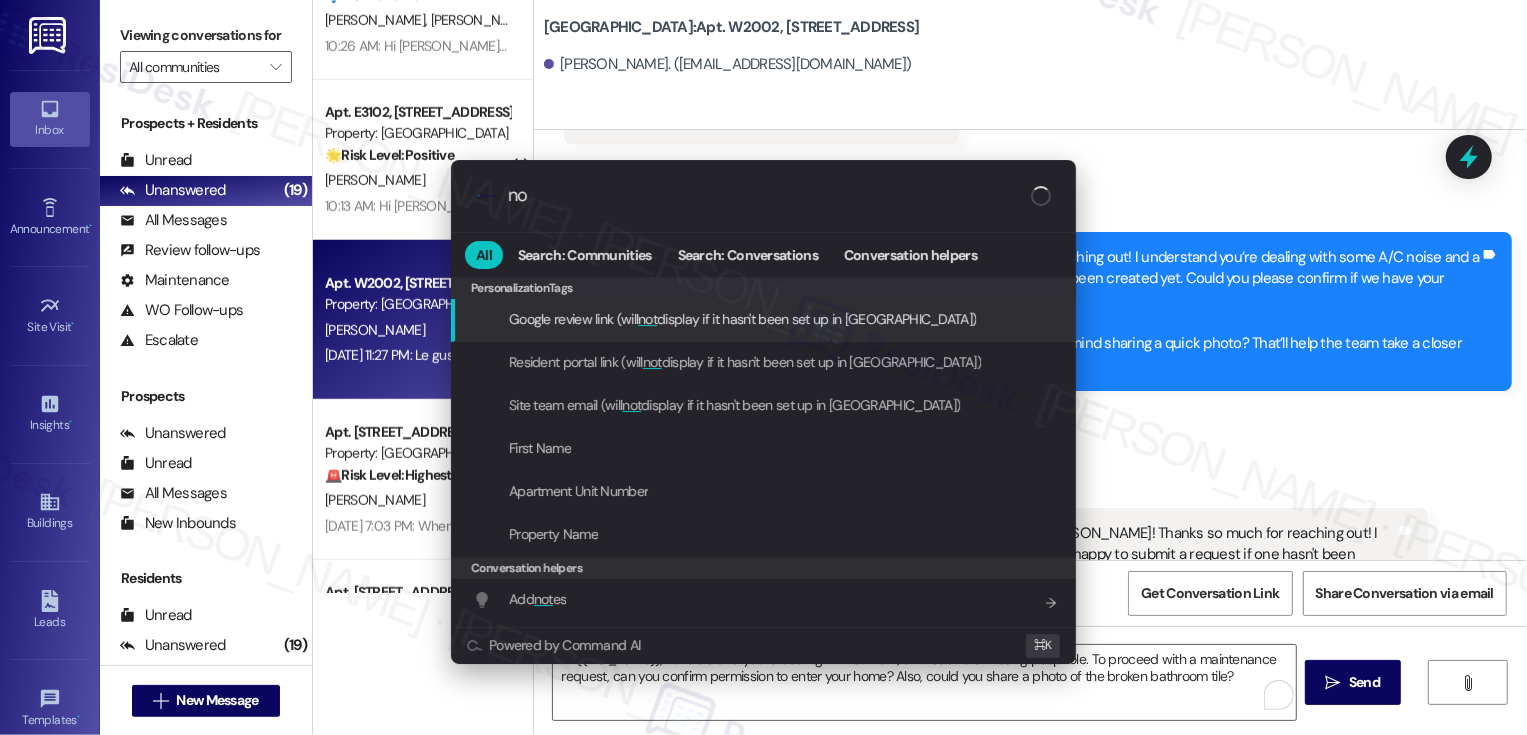 type on "n" 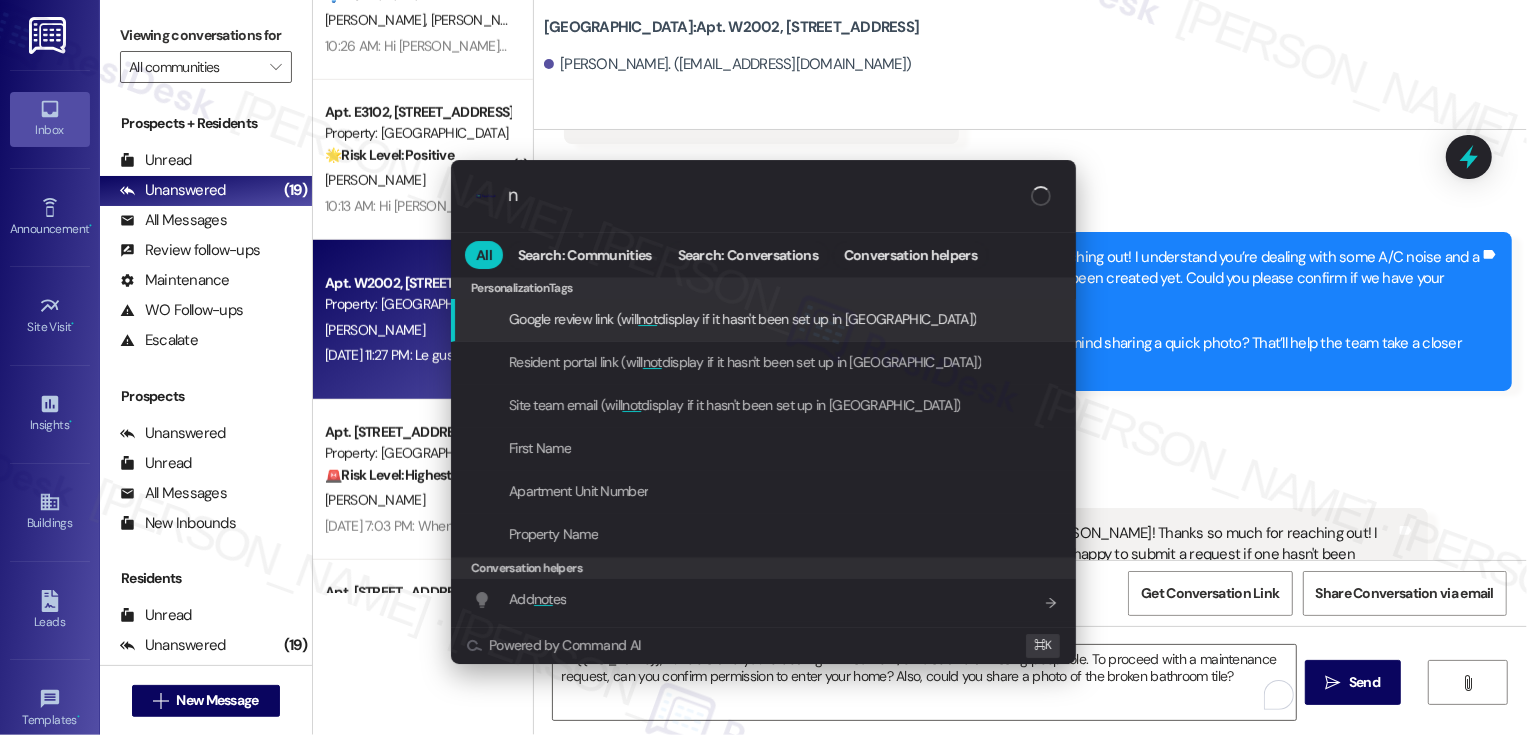 type 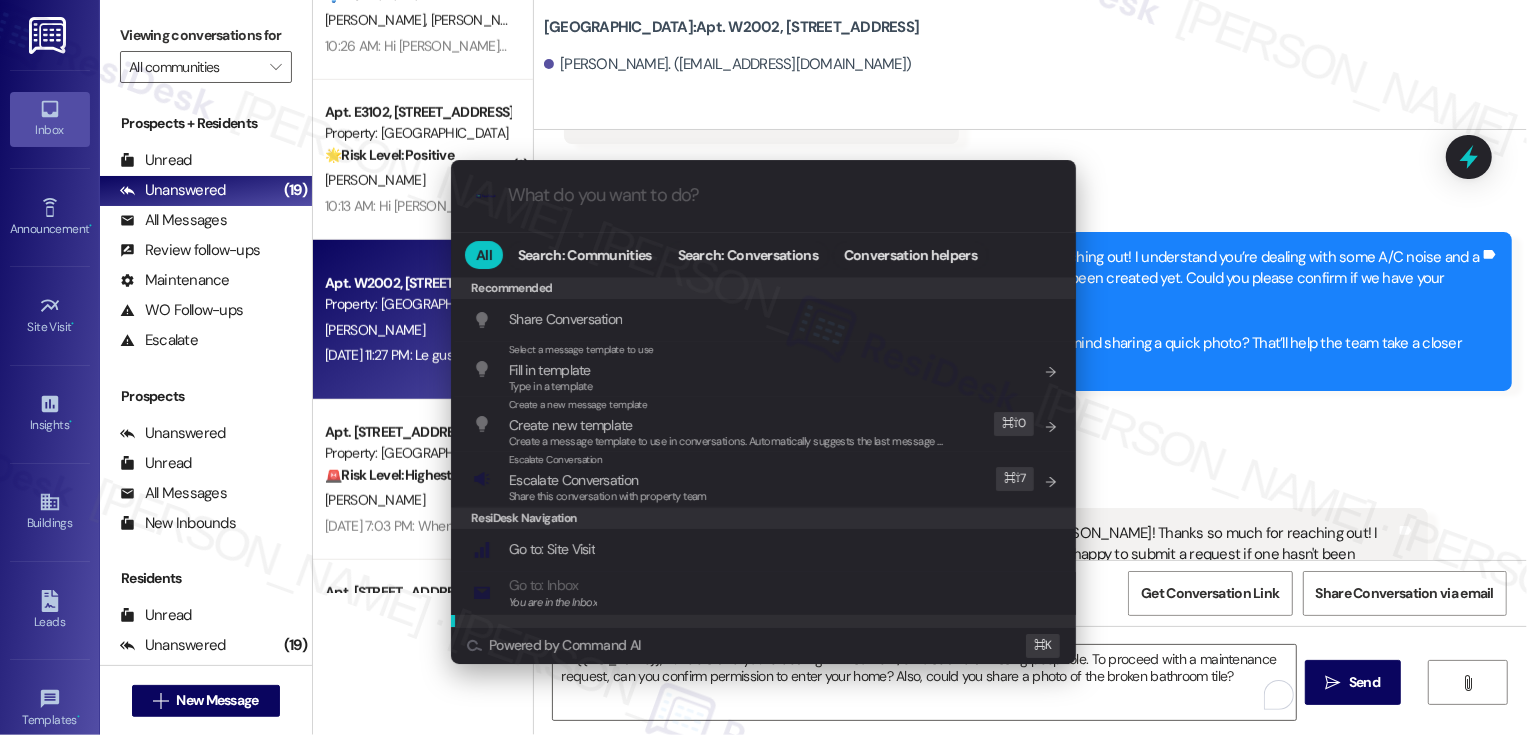 click on "Powered by Command AI ⌘ K" at bounding box center [763, 646] 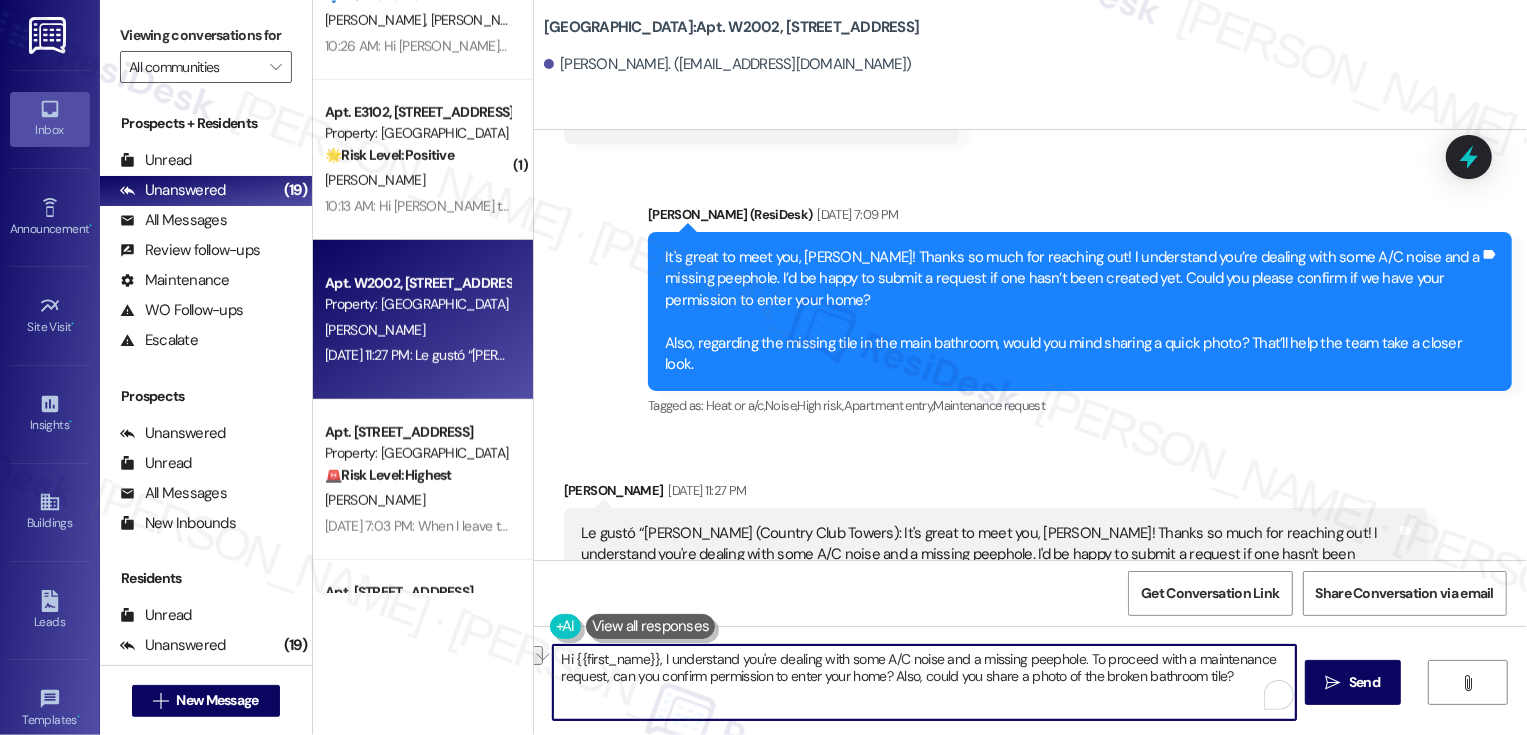 drag, startPoint x: 652, startPoint y: 656, endPoint x: 869, endPoint y: 655, distance: 217.0023 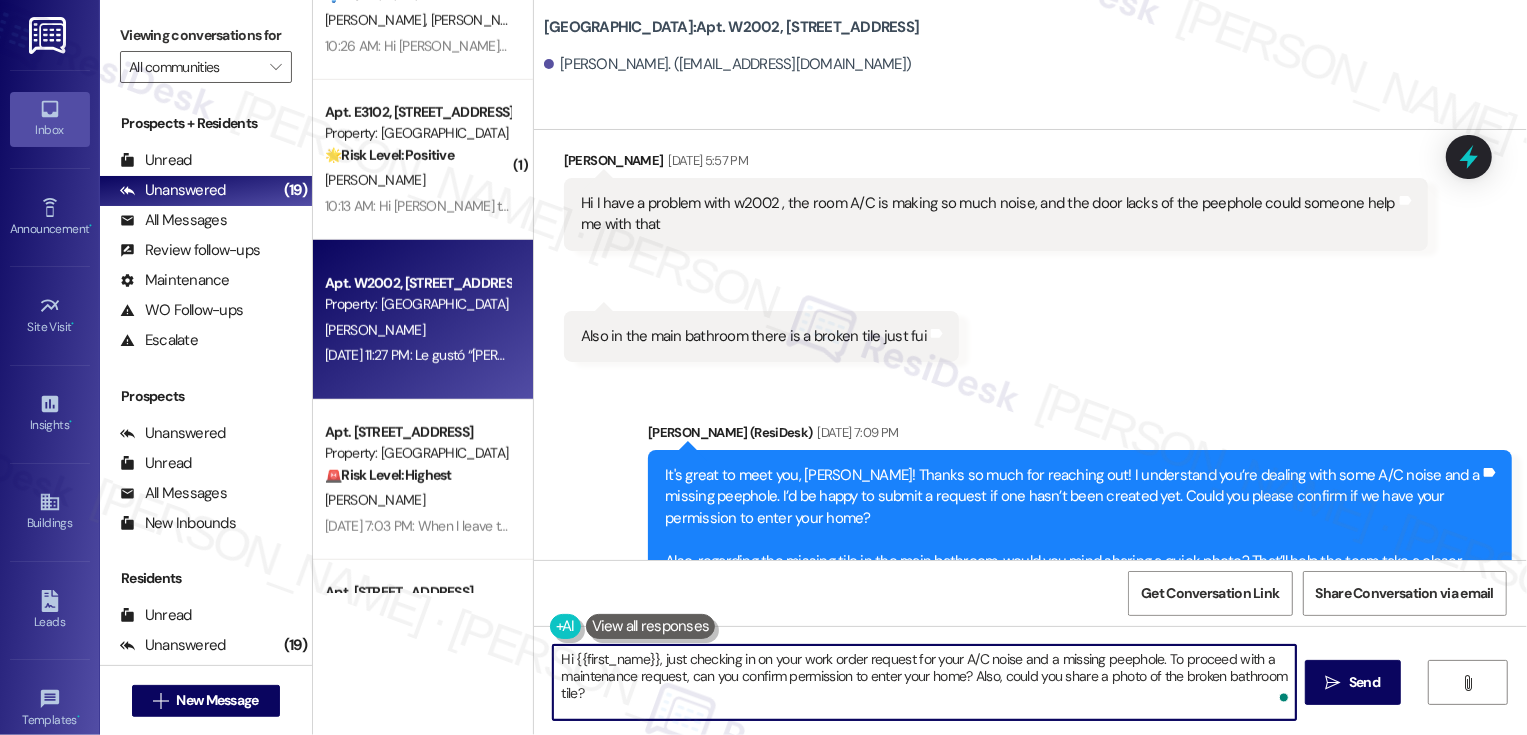 scroll, scrollTop: 108, scrollLeft: 0, axis: vertical 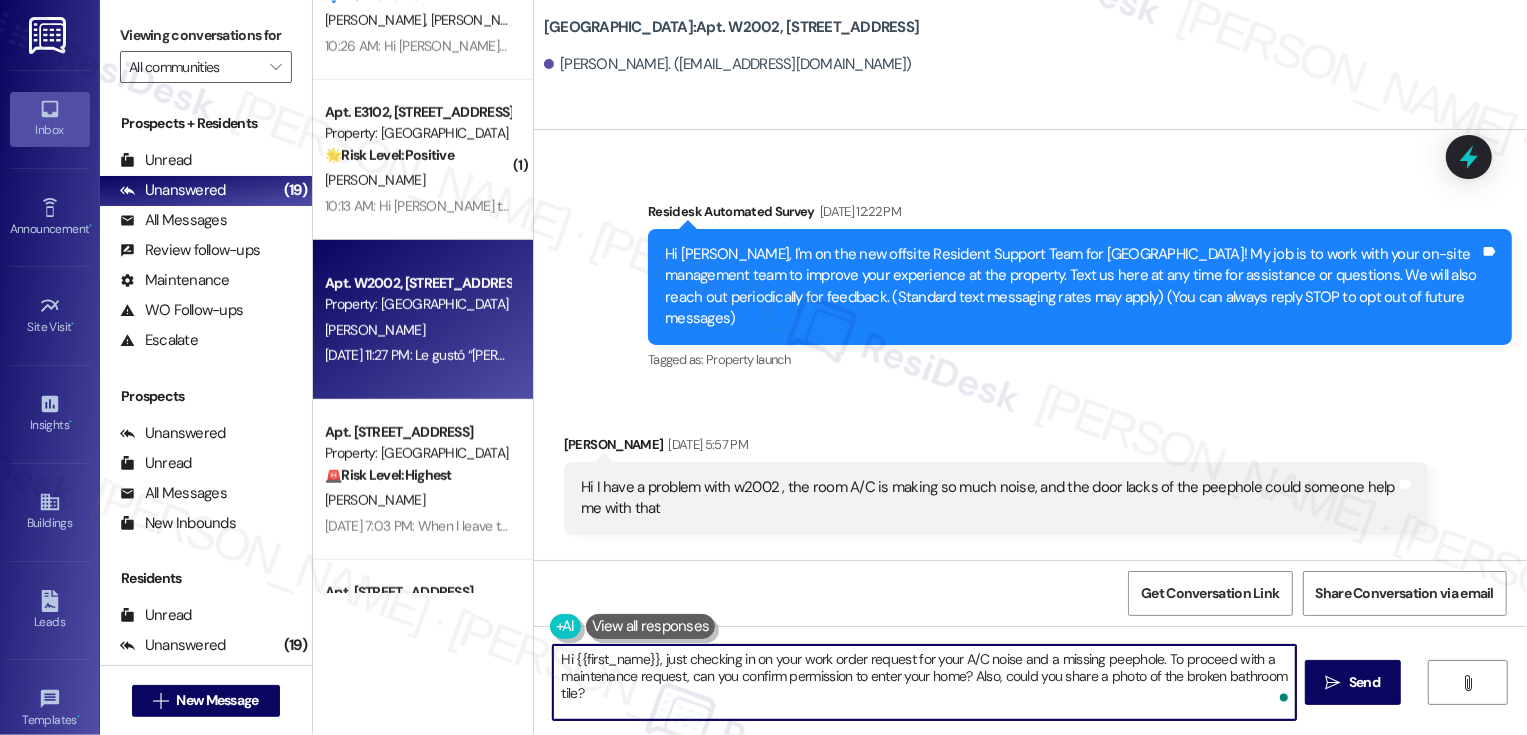 drag, startPoint x: 963, startPoint y: 674, endPoint x: 970, endPoint y: 703, distance: 29.832869 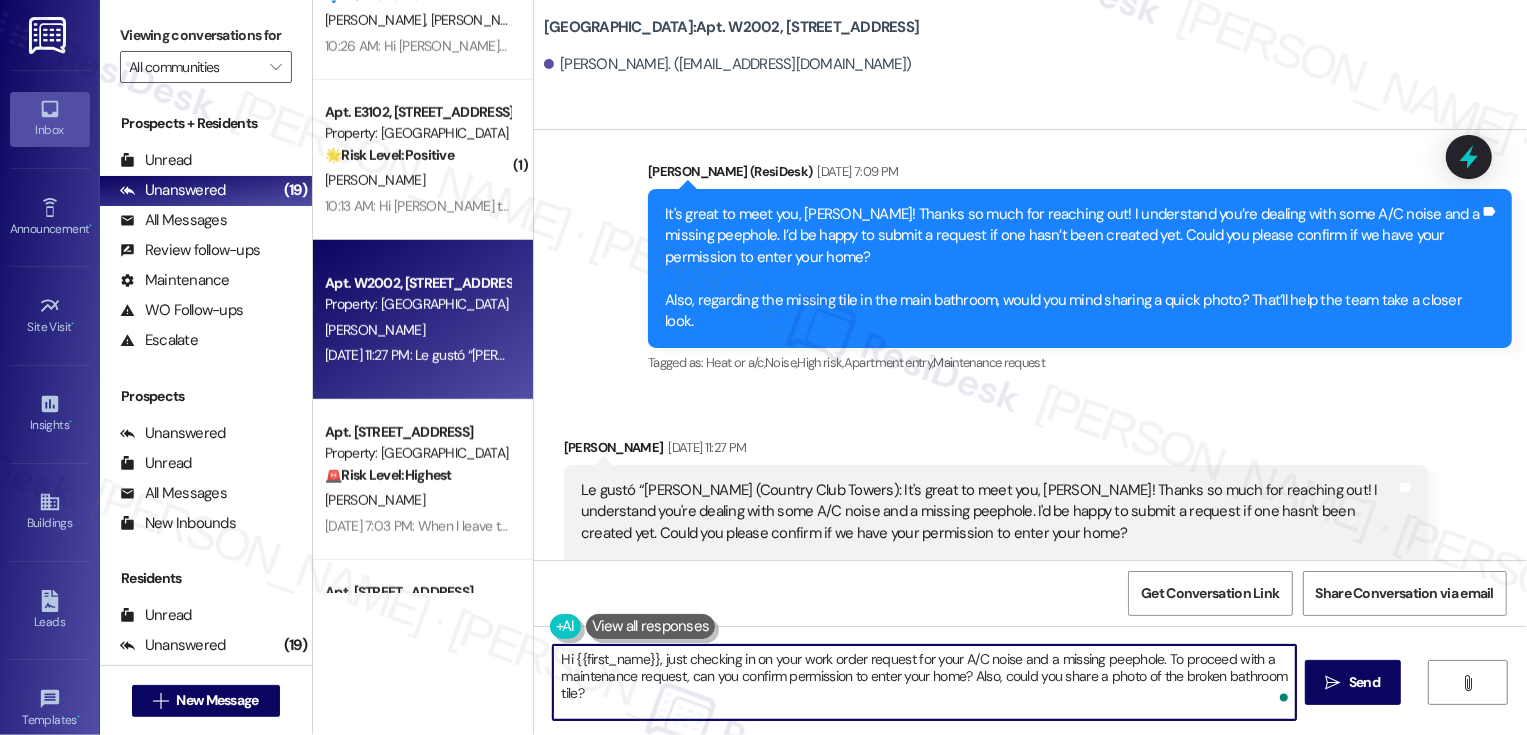 scroll, scrollTop: 667, scrollLeft: 0, axis: vertical 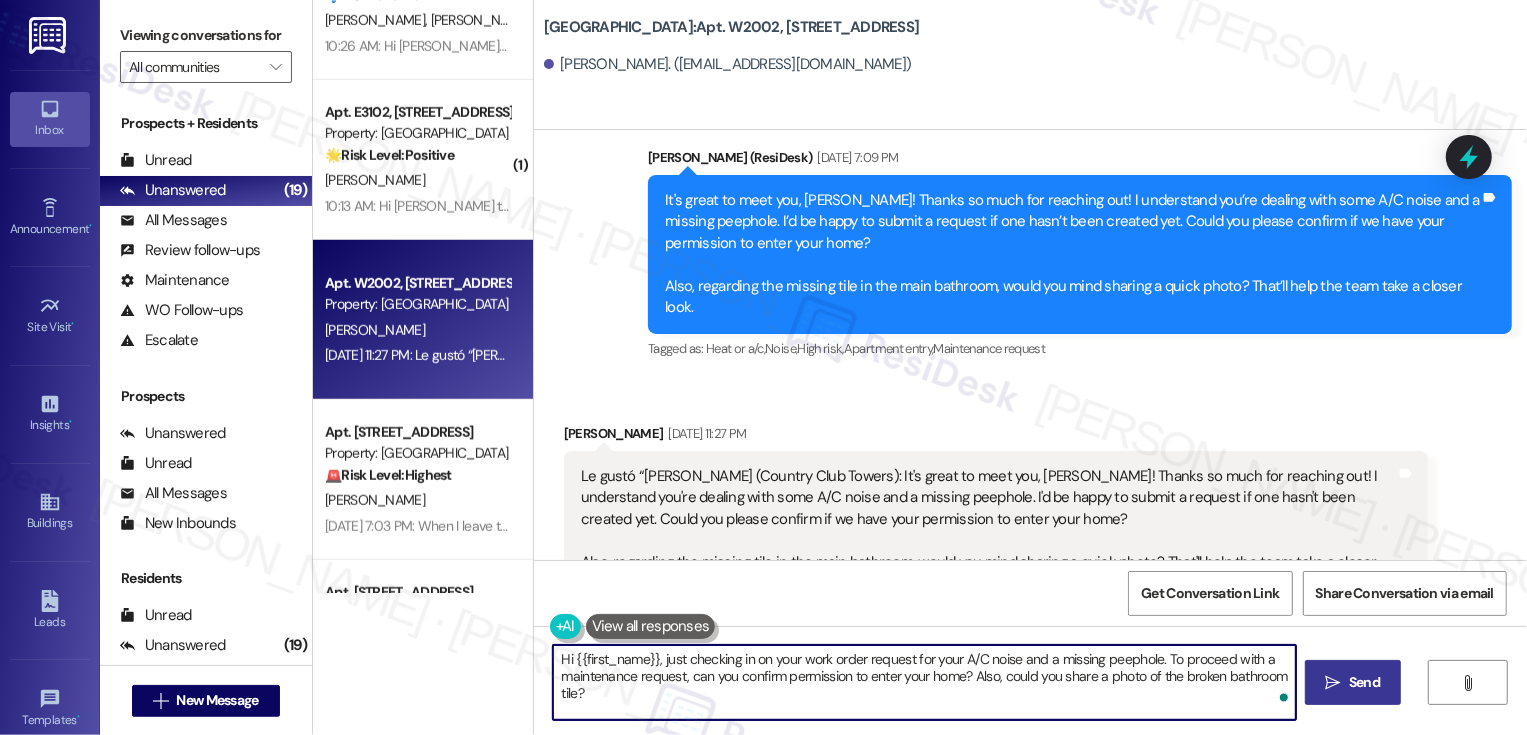 click on "" at bounding box center (1333, 683) 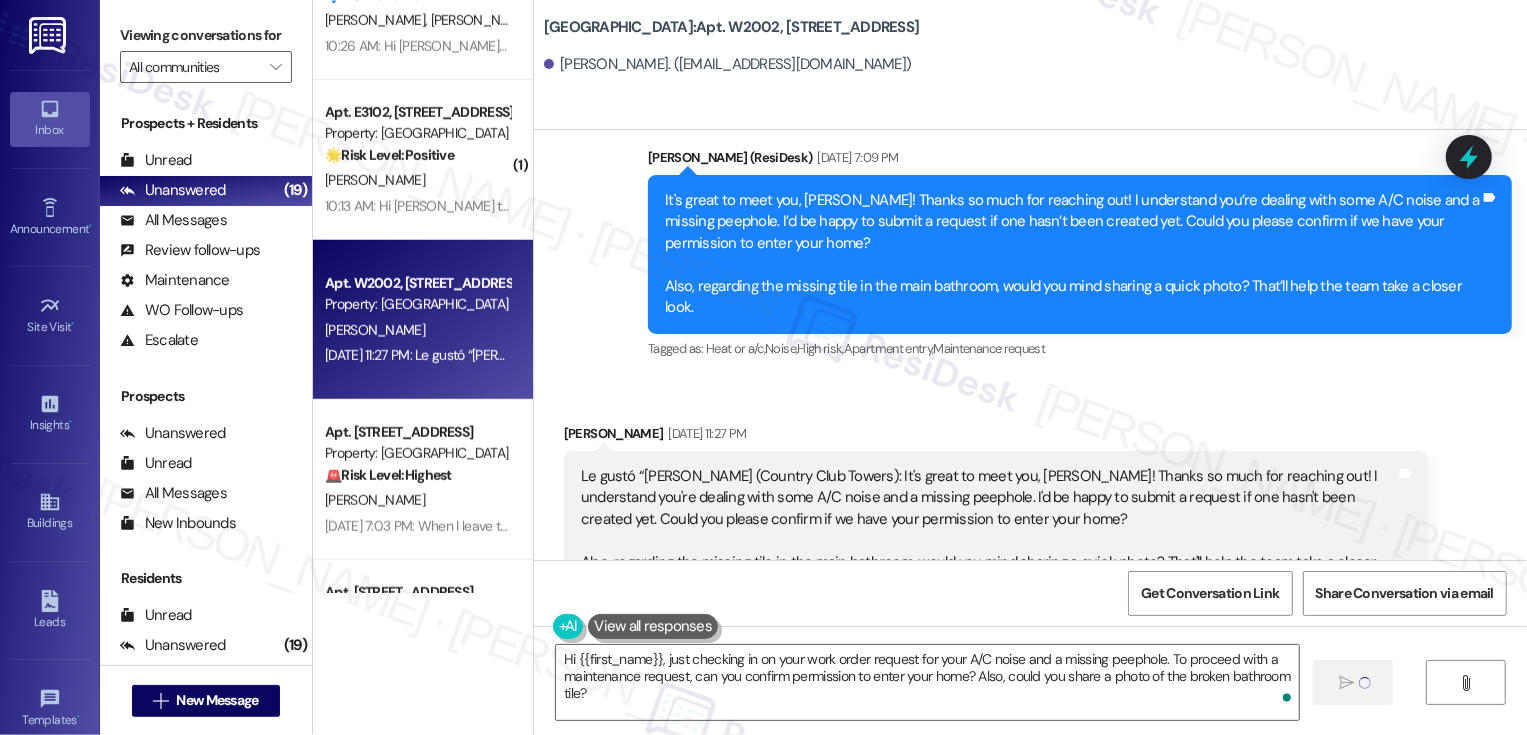 type on "Fetching suggested responses. Please feel free to read through the conversation in the meantime." 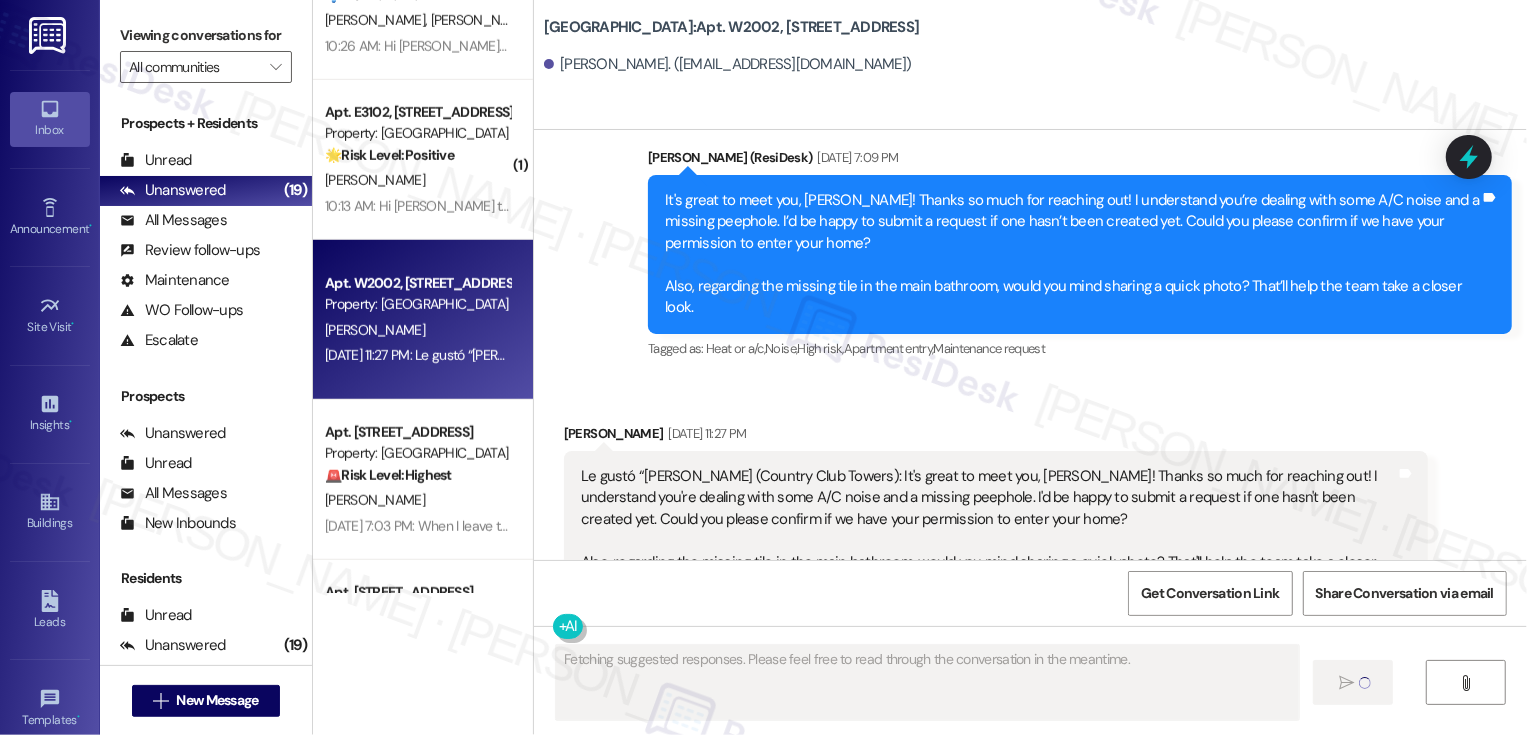 type 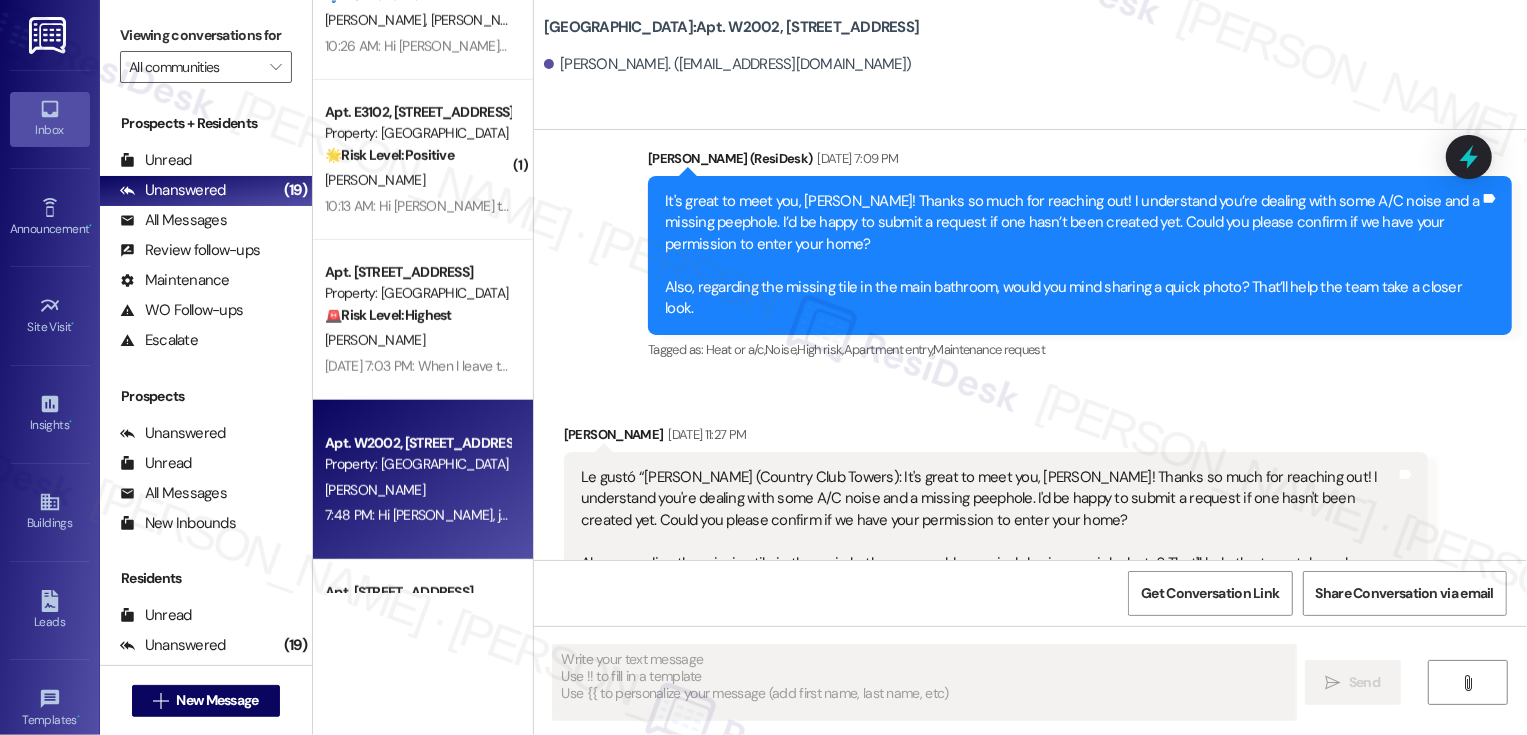 scroll, scrollTop: 828, scrollLeft: 0, axis: vertical 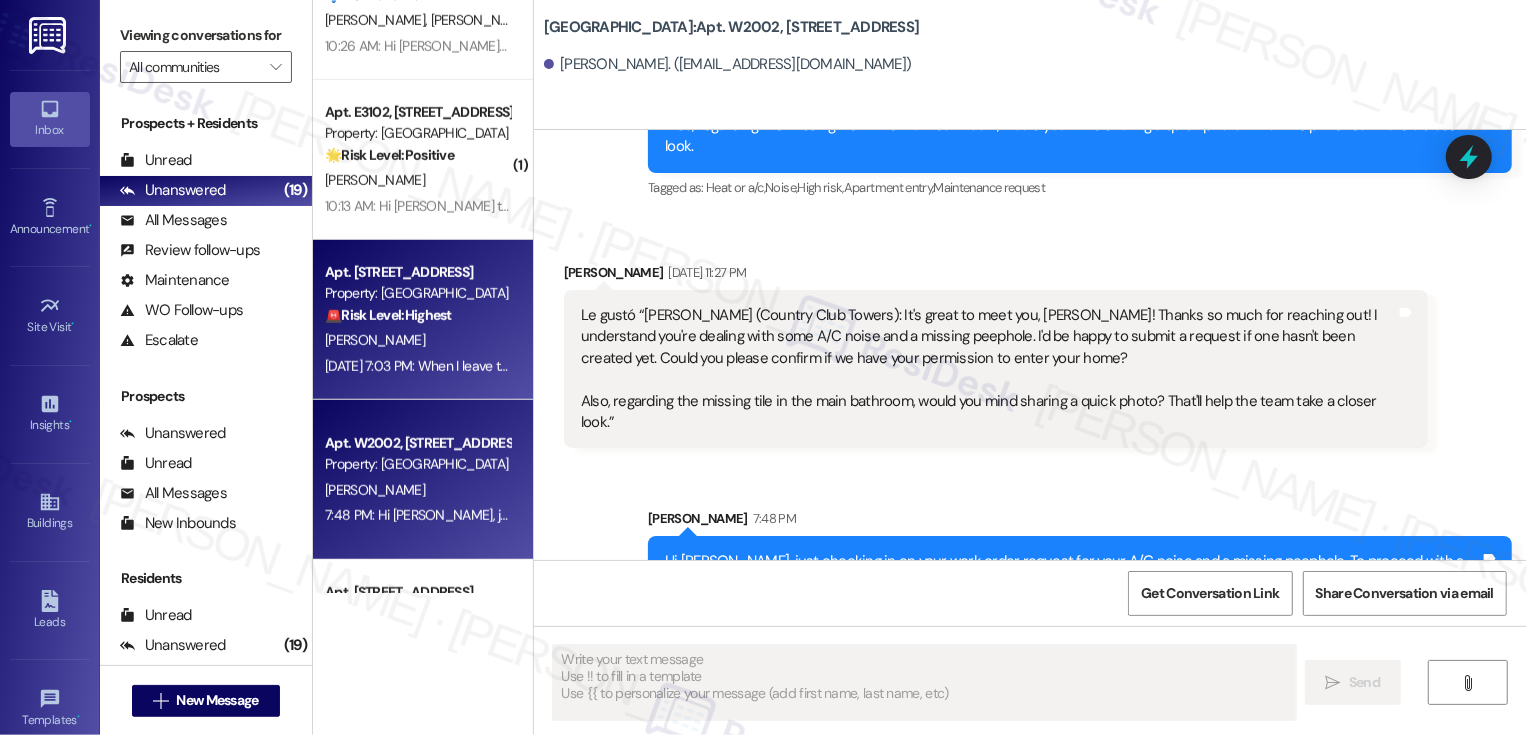 click on "[PERSON_NAME]" at bounding box center [417, 340] 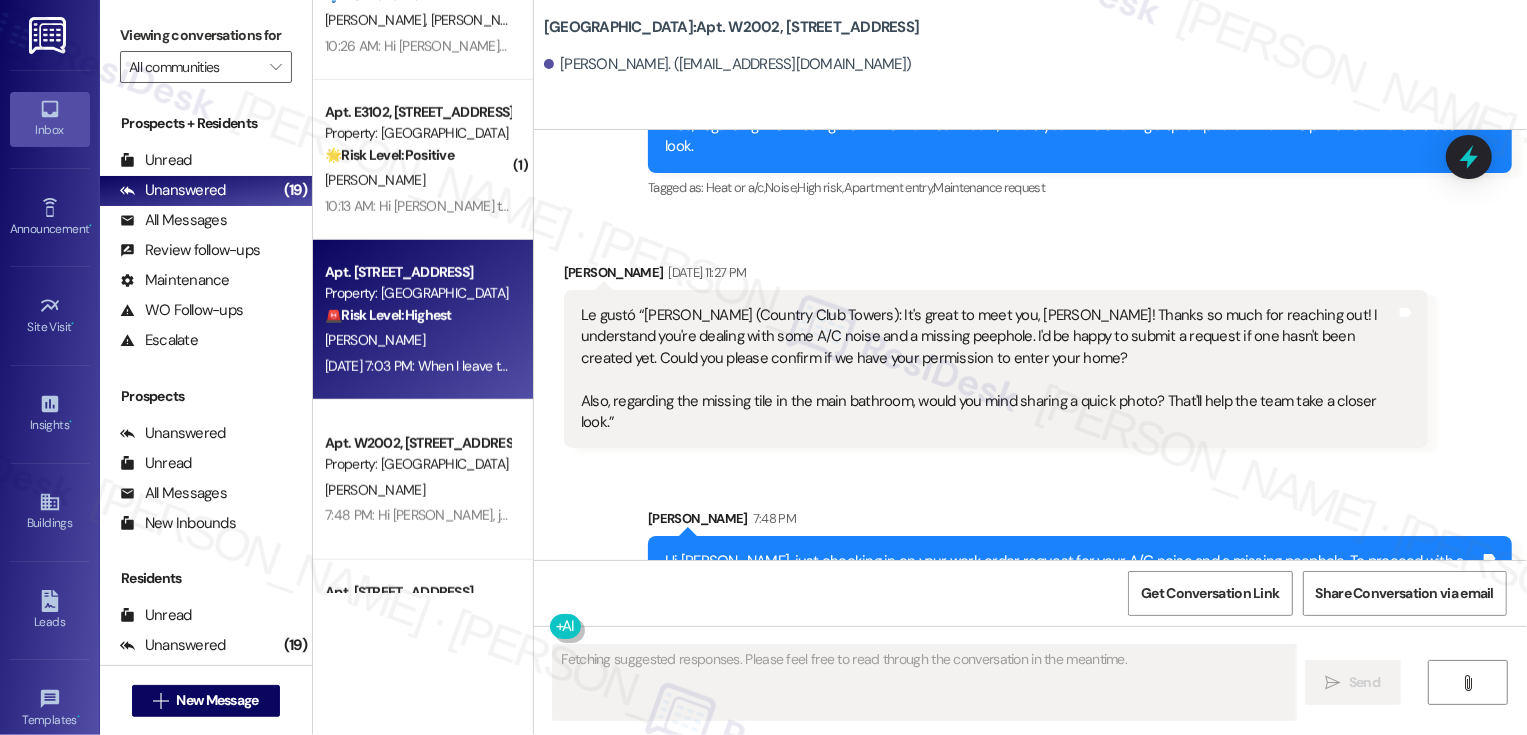 click on "[PERSON_NAME]" at bounding box center [417, 340] 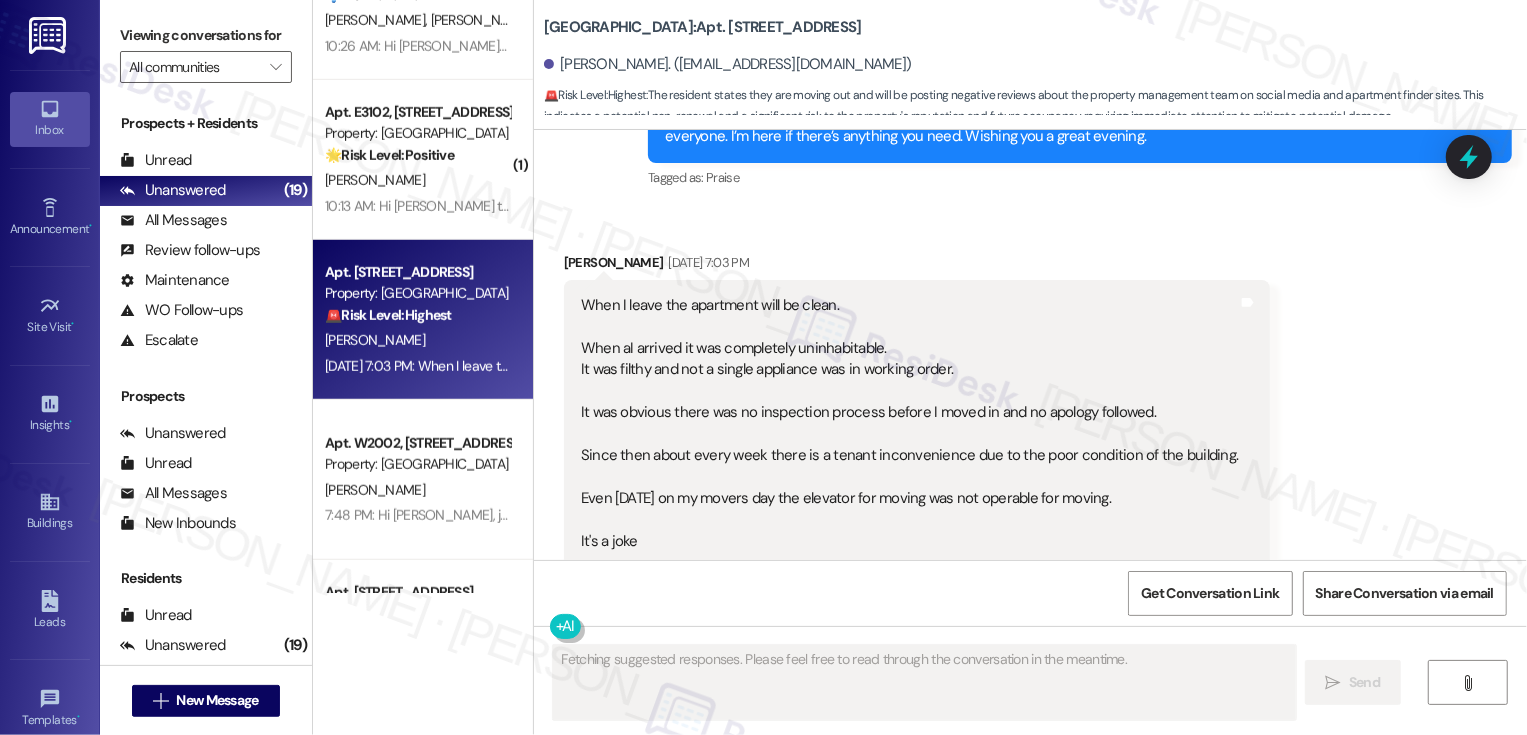 scroll, scrollTop: 1455, scrollLeft: 0, axis: vertical 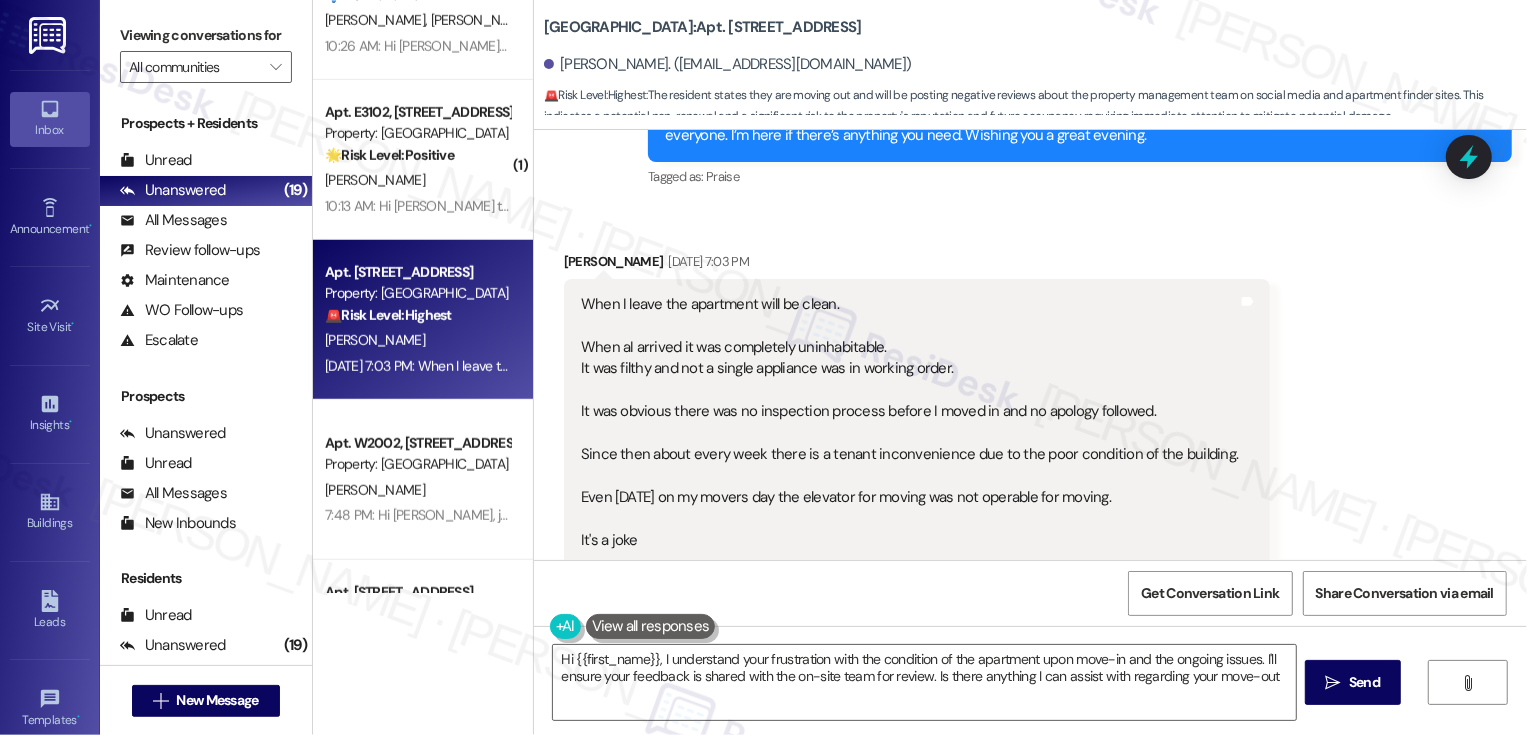 type on "Hi {{first_name}}, I understand your frustration with the condition of the apartment upon move-in and the ongoing issues. I'll ensure your feedback is shared with the on-site team for review. Is there anything I can assist with regarding your move-out?" 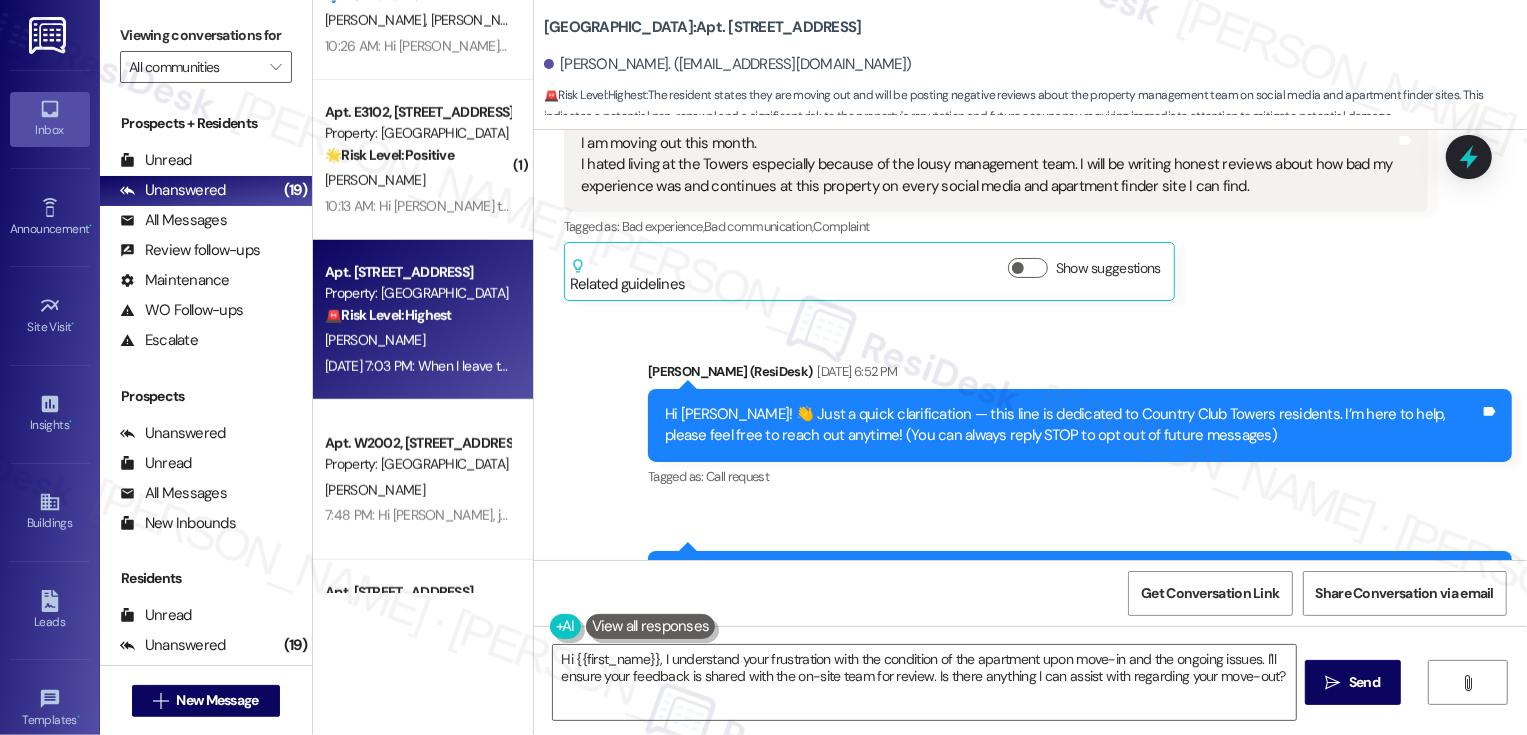 scroll, scrollTop: 365, scrollLeft: 0, axis: vertical 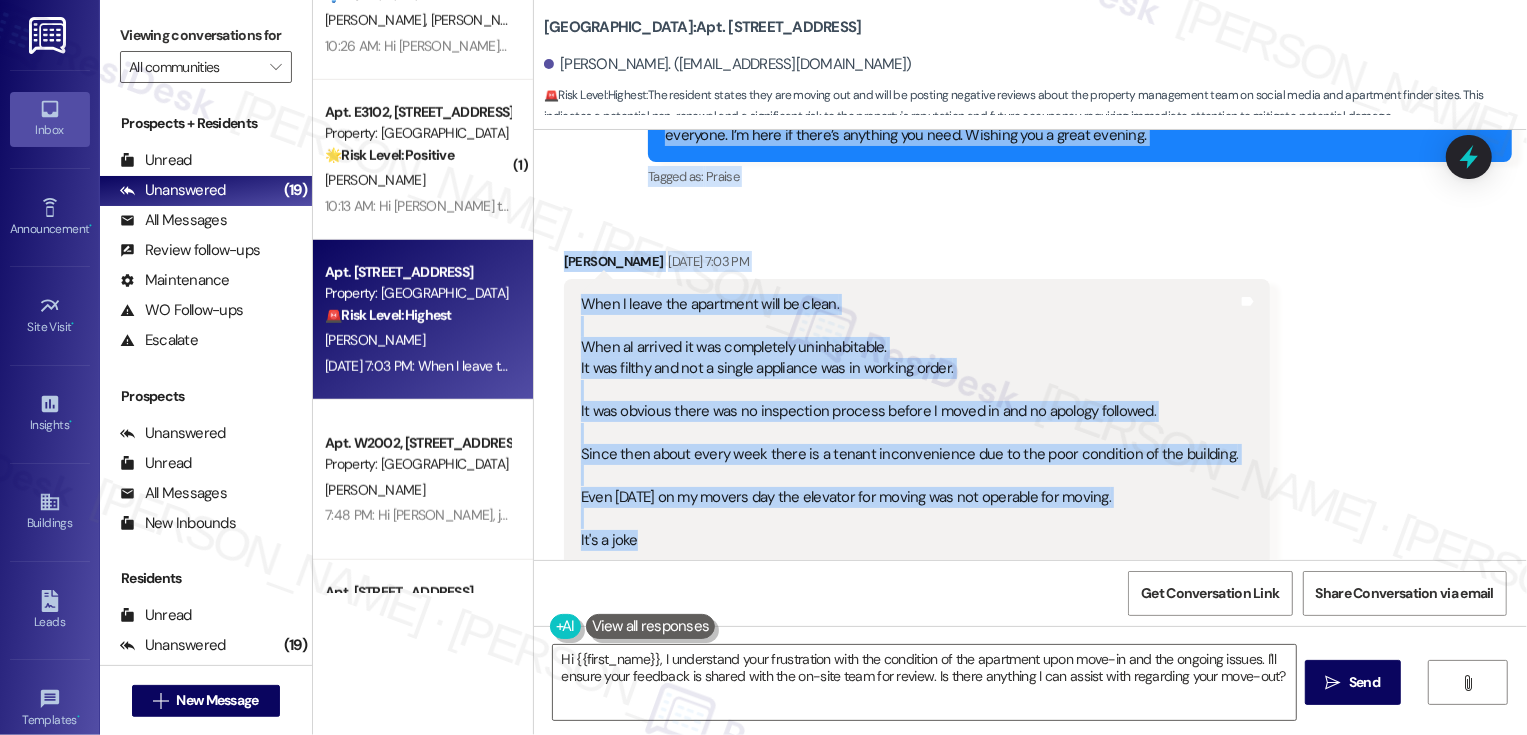 drag, startPoint x: 551, startPoint y: 172, endPoint x: 783, endPoint y: 534, distance: 429.9628 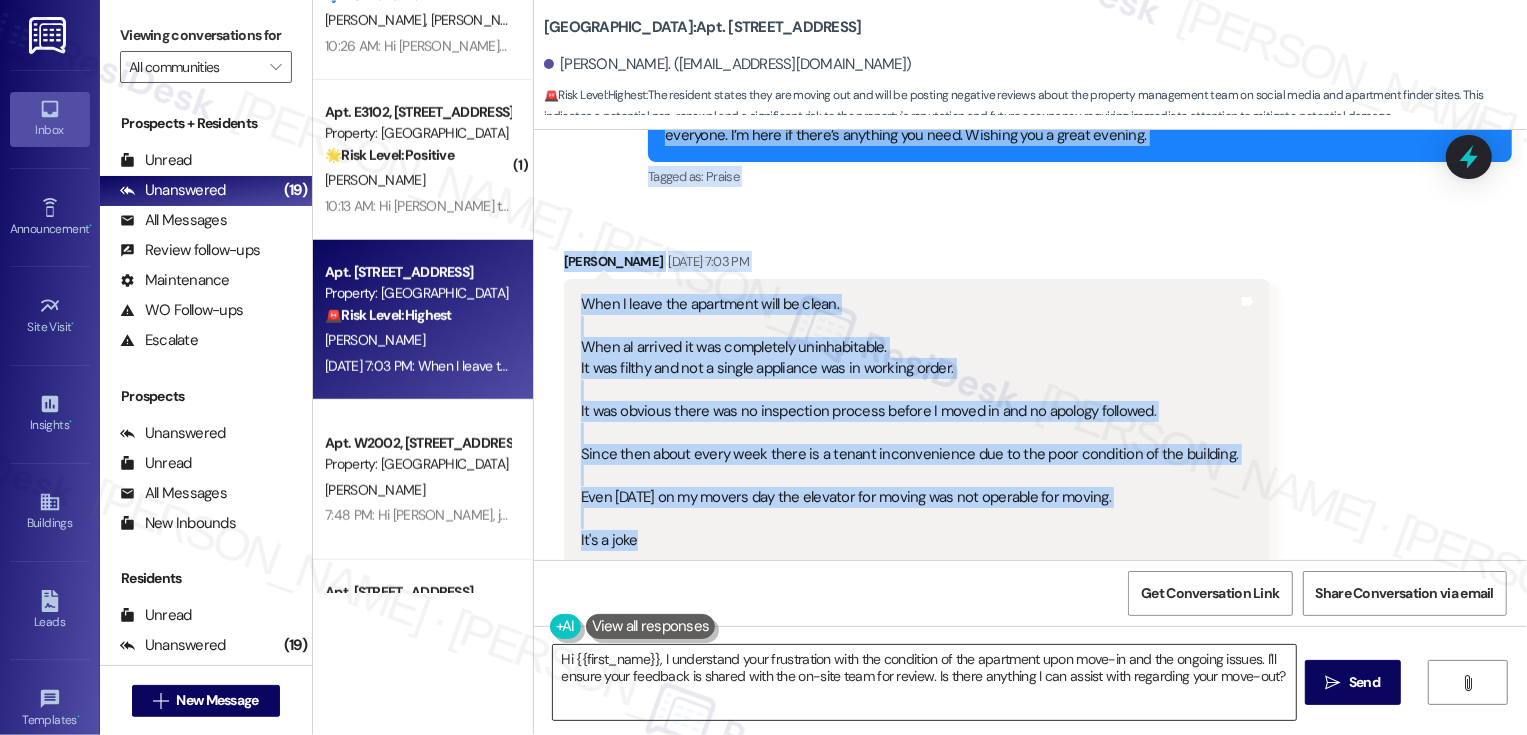click on "Hi {{first_name}}, I understand your frustration with the condition of the apartment upon move-in and the ongoing issues. I'll ensure your feedback is shared with the on-site team for review. Is there anything I can assist with regarding your move-out?" at bounding box center [924, 682] 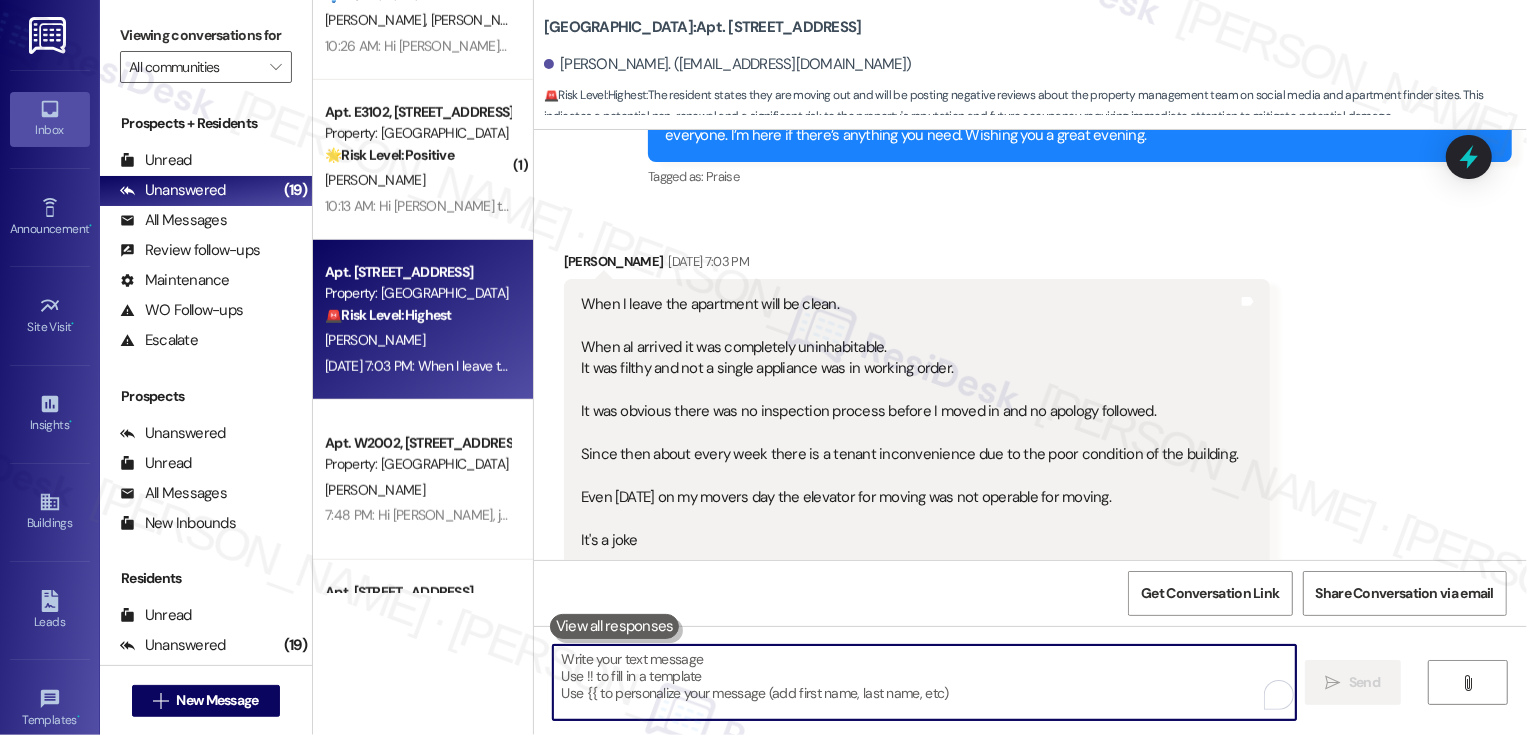 click on "Get Conversation Link Share Conversation via email" at bounding box center (1030, 593) 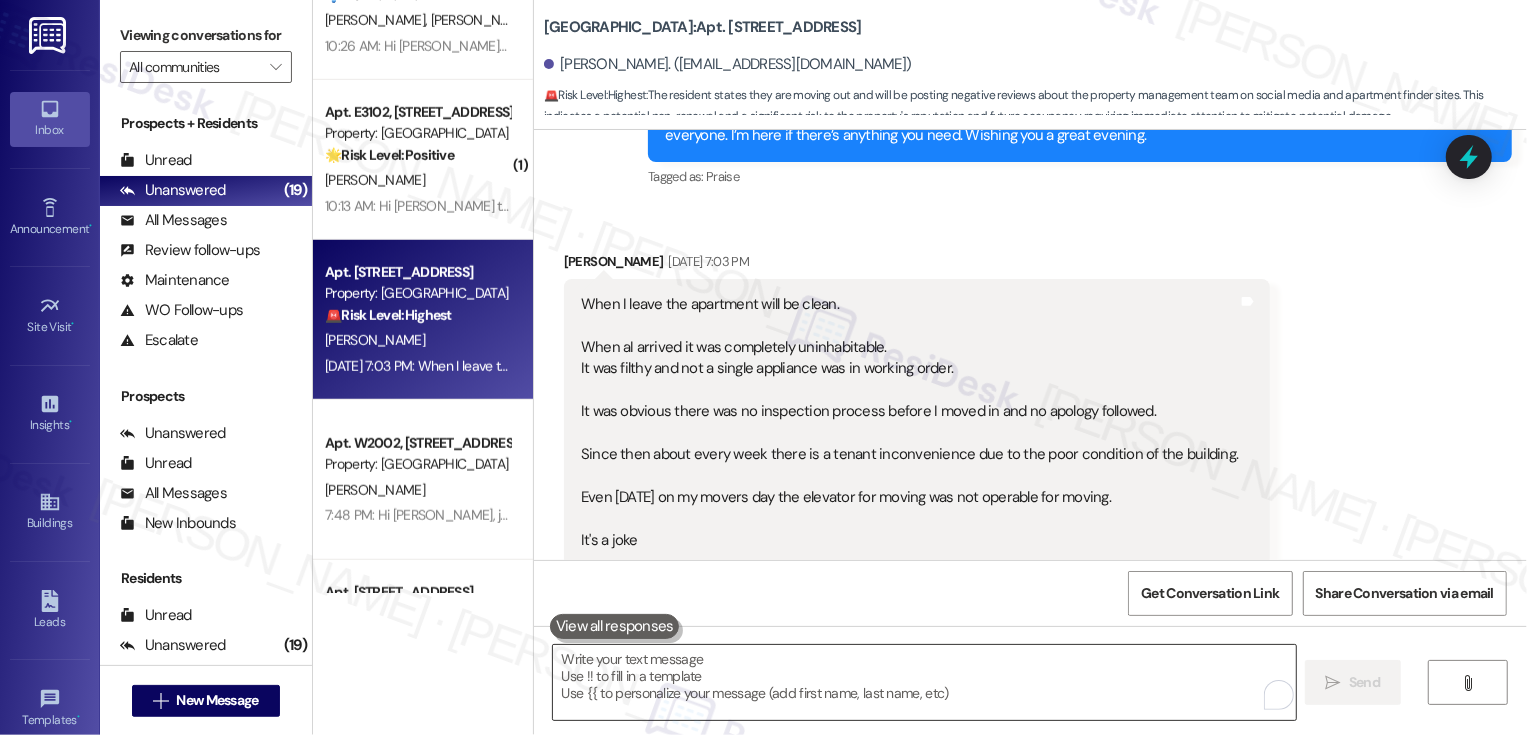 click at bounding box center [924, 682] 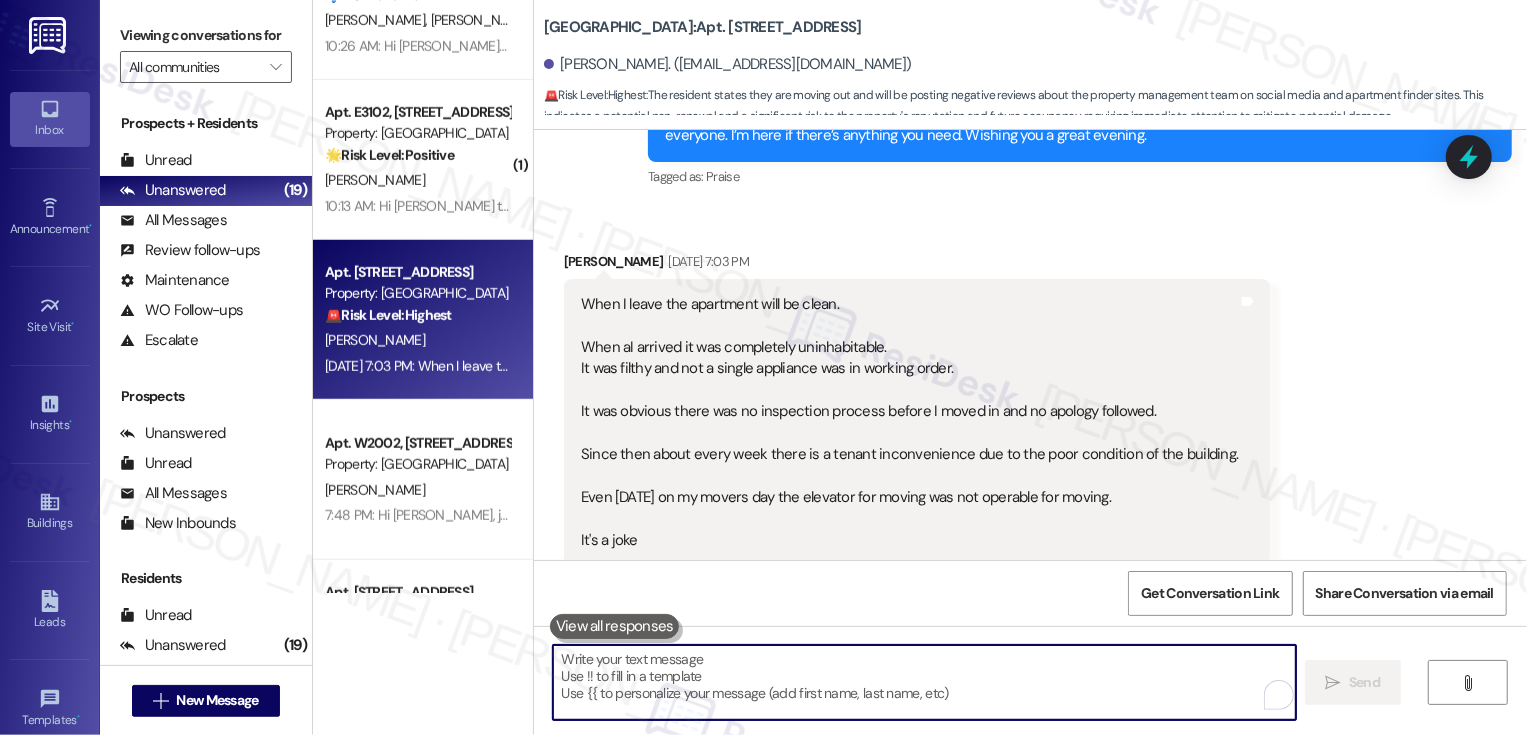click at bounding box center [924, 682] 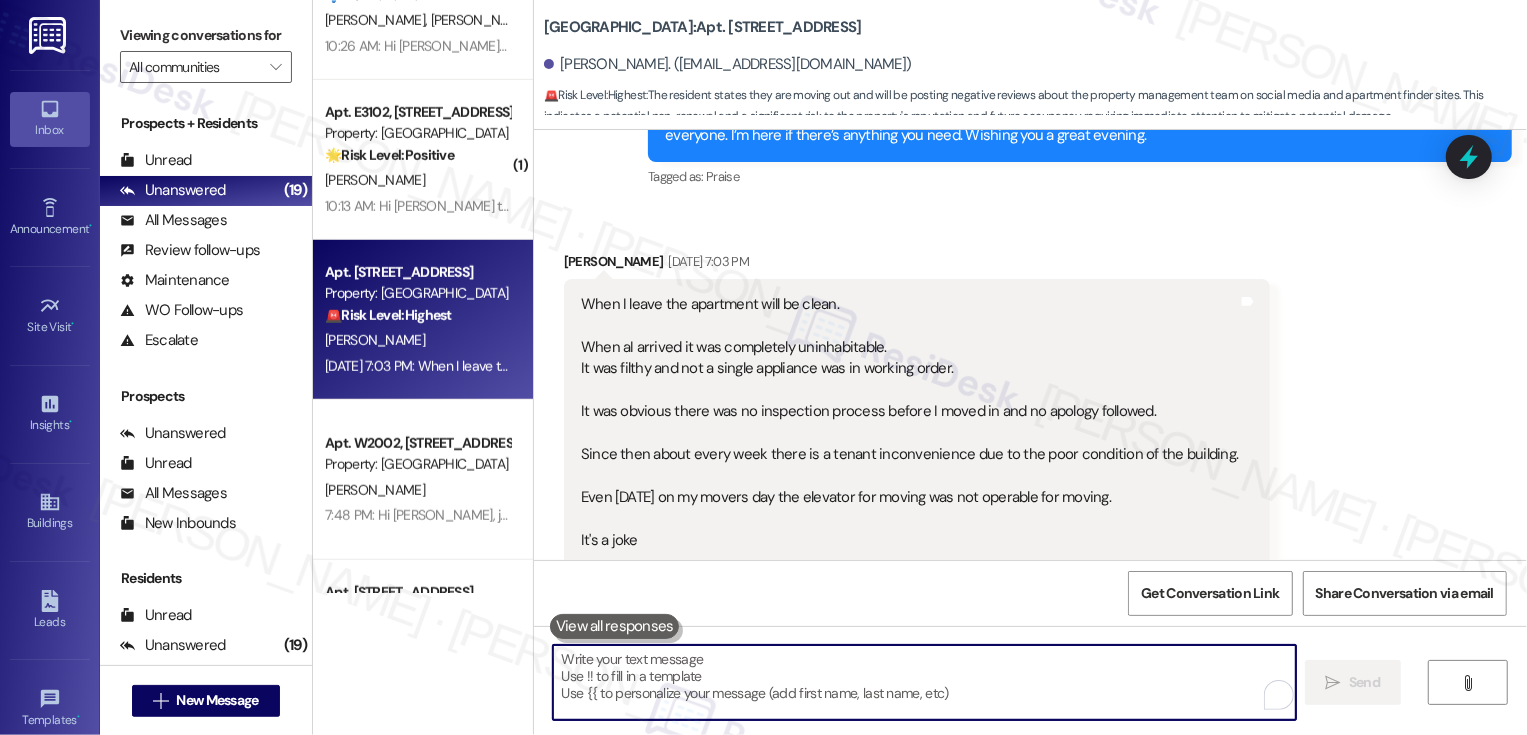 click at bounding box center [924, 682] 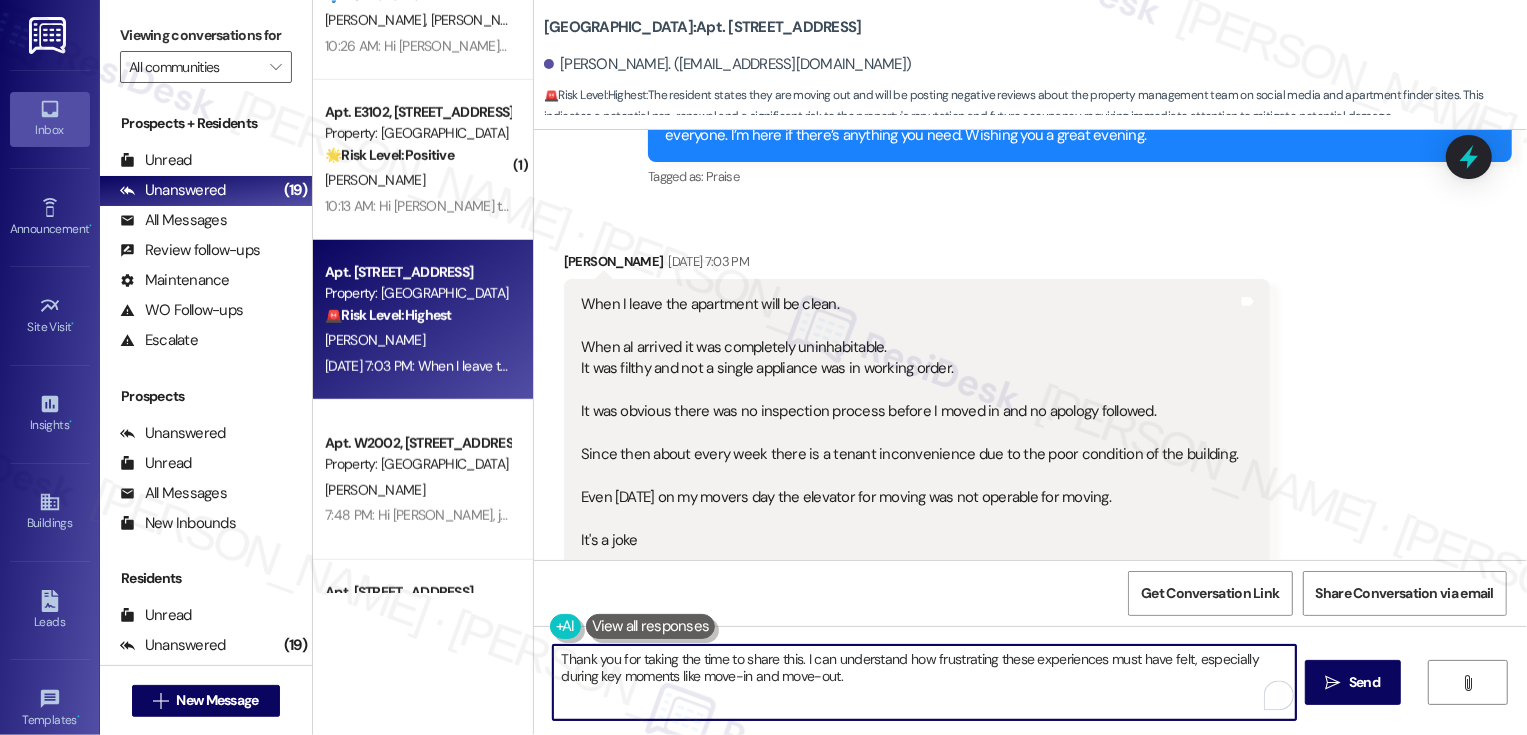 click on "Robert Goldberg Jul 23, 2025 at 7:03 PM" at bounding box center (917, 265) 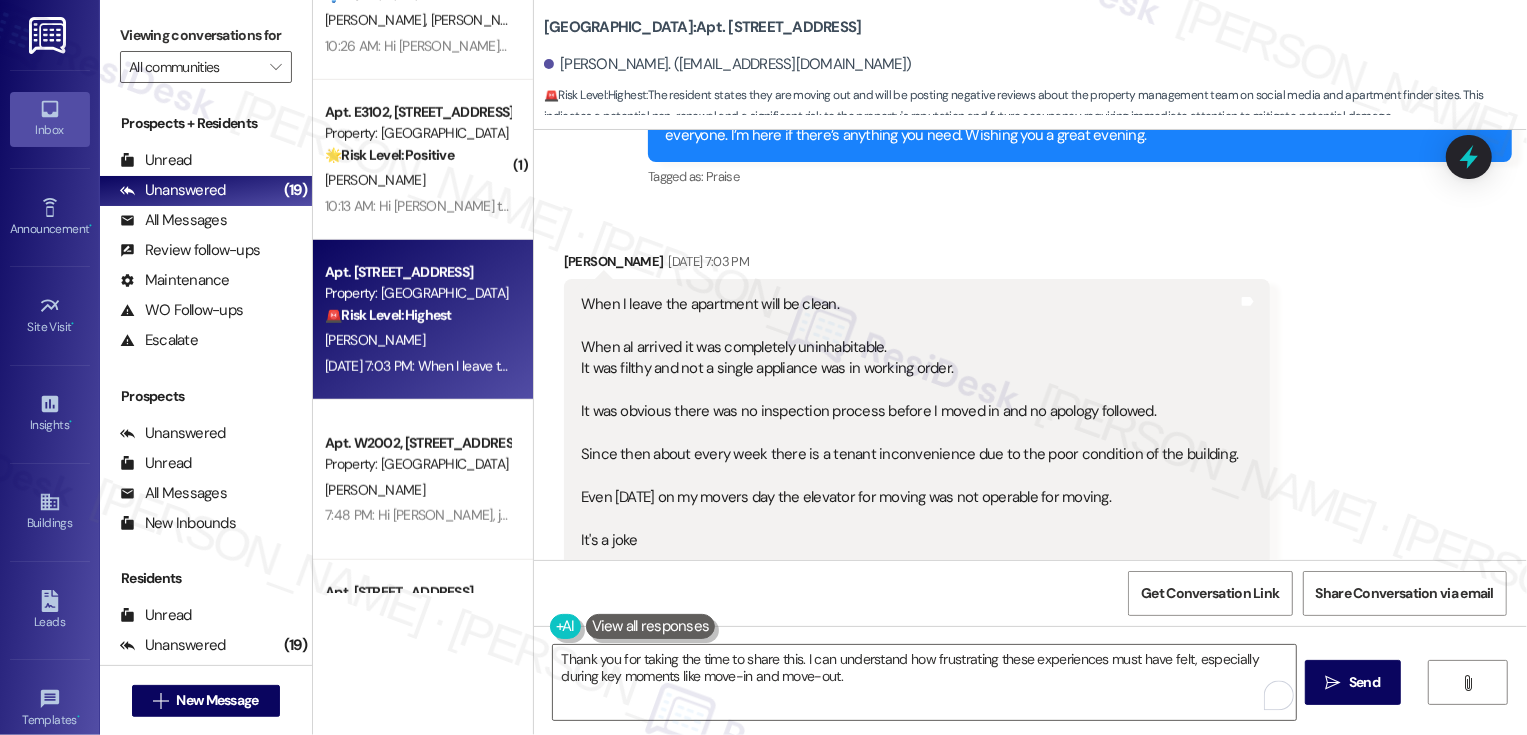 click on "Robert Goldberg Jul 23, 2025 at 7:03 PM" at bounding box center [917, 265] 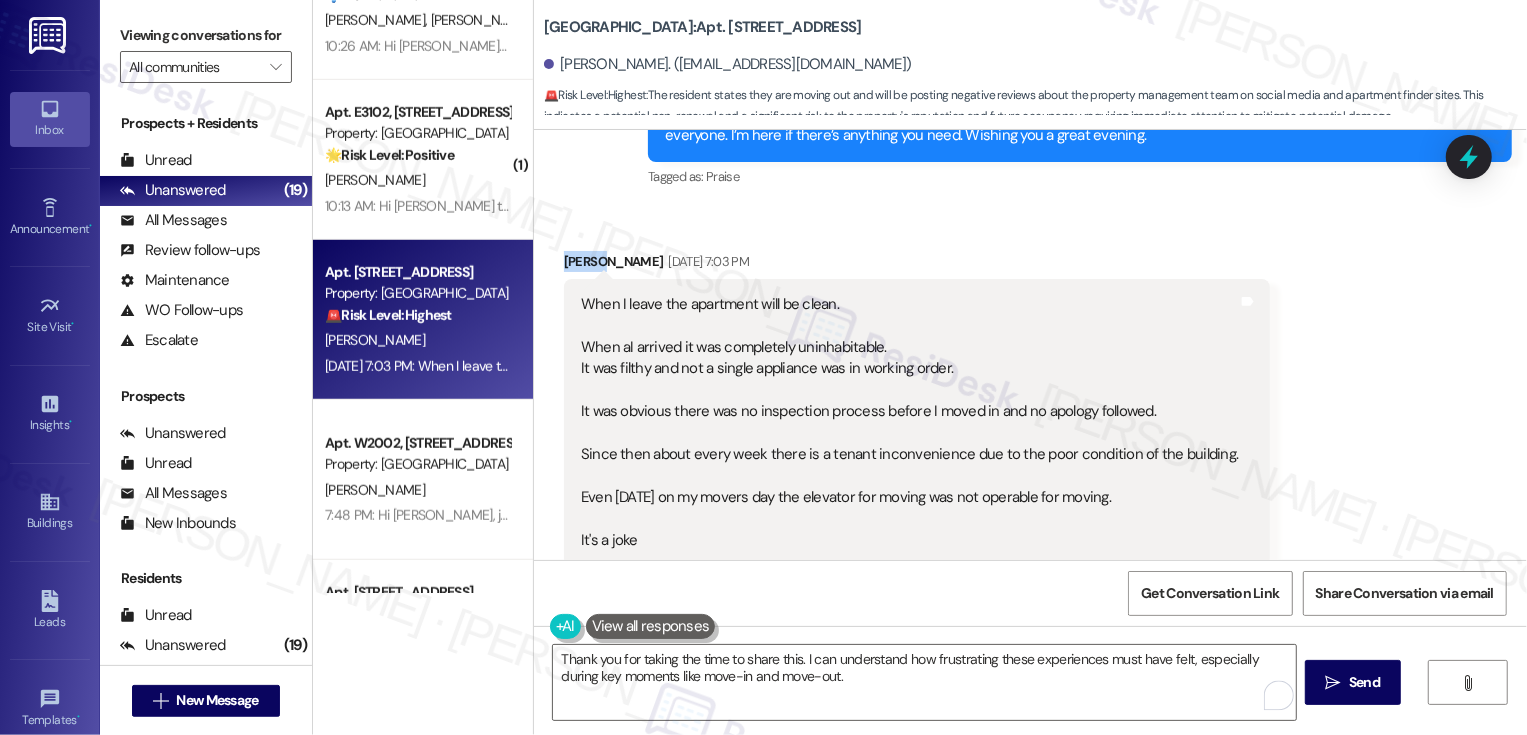 copy on "Robert" 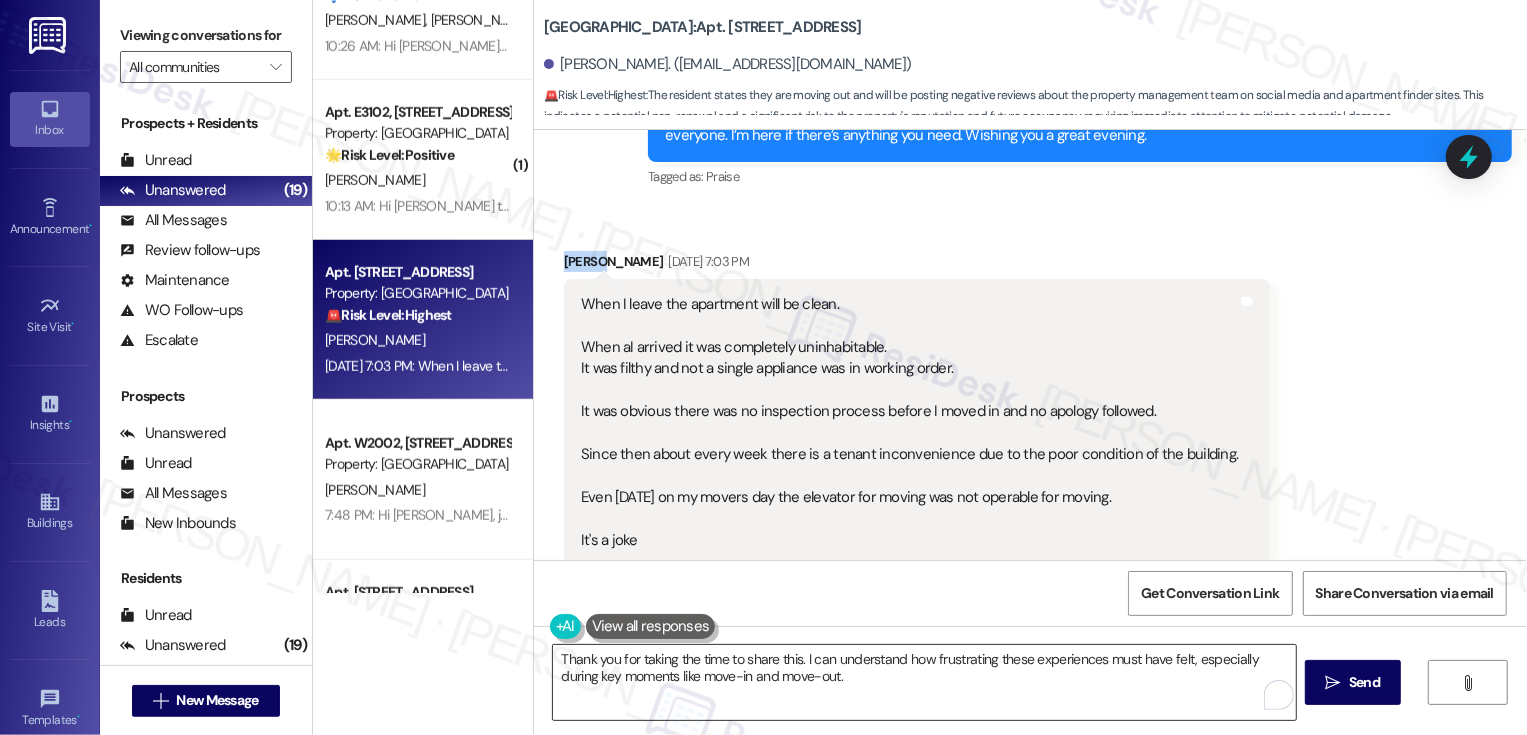 click on "Thank you for taking the time to share this. I can understand how frustrating these experiences must have felt, especially during key moments like move-in and move-out." at bounding box center [924, 682] 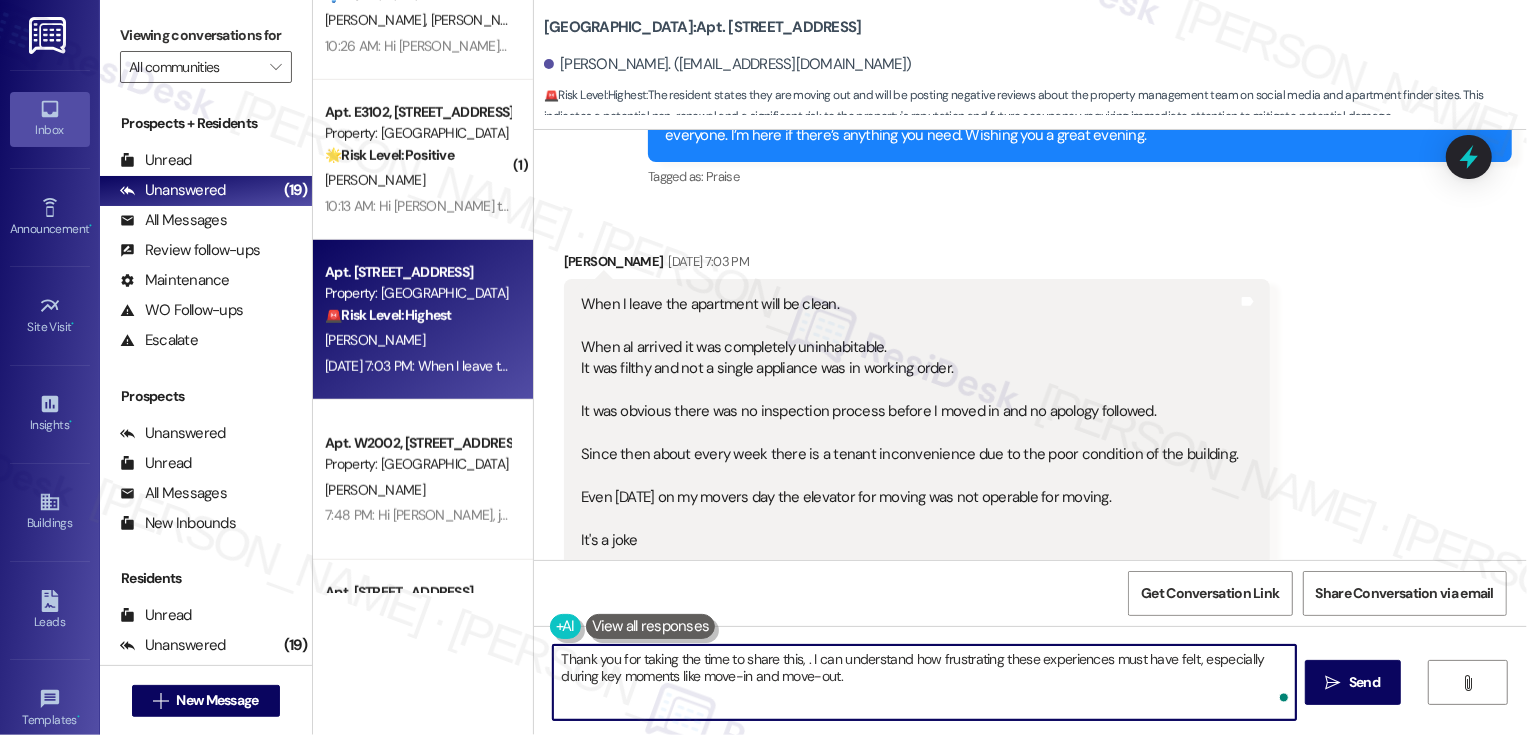 paste on "Robert" 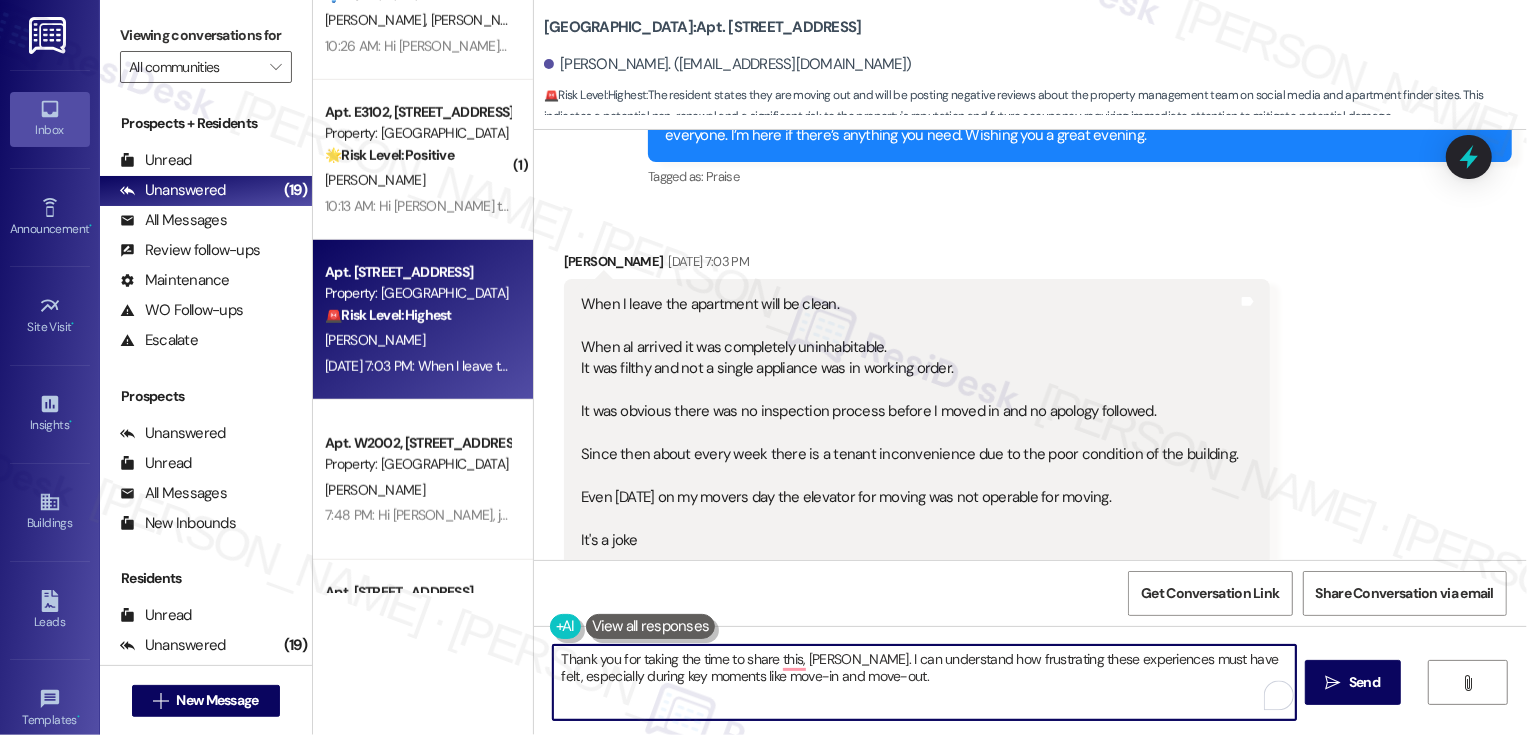 click on "Thank you for taking the time to share this, Robert. I can understand how frustrating these experiences must have felt, especially during key moments like move-in and move-out." at bounding box center (924, 682) 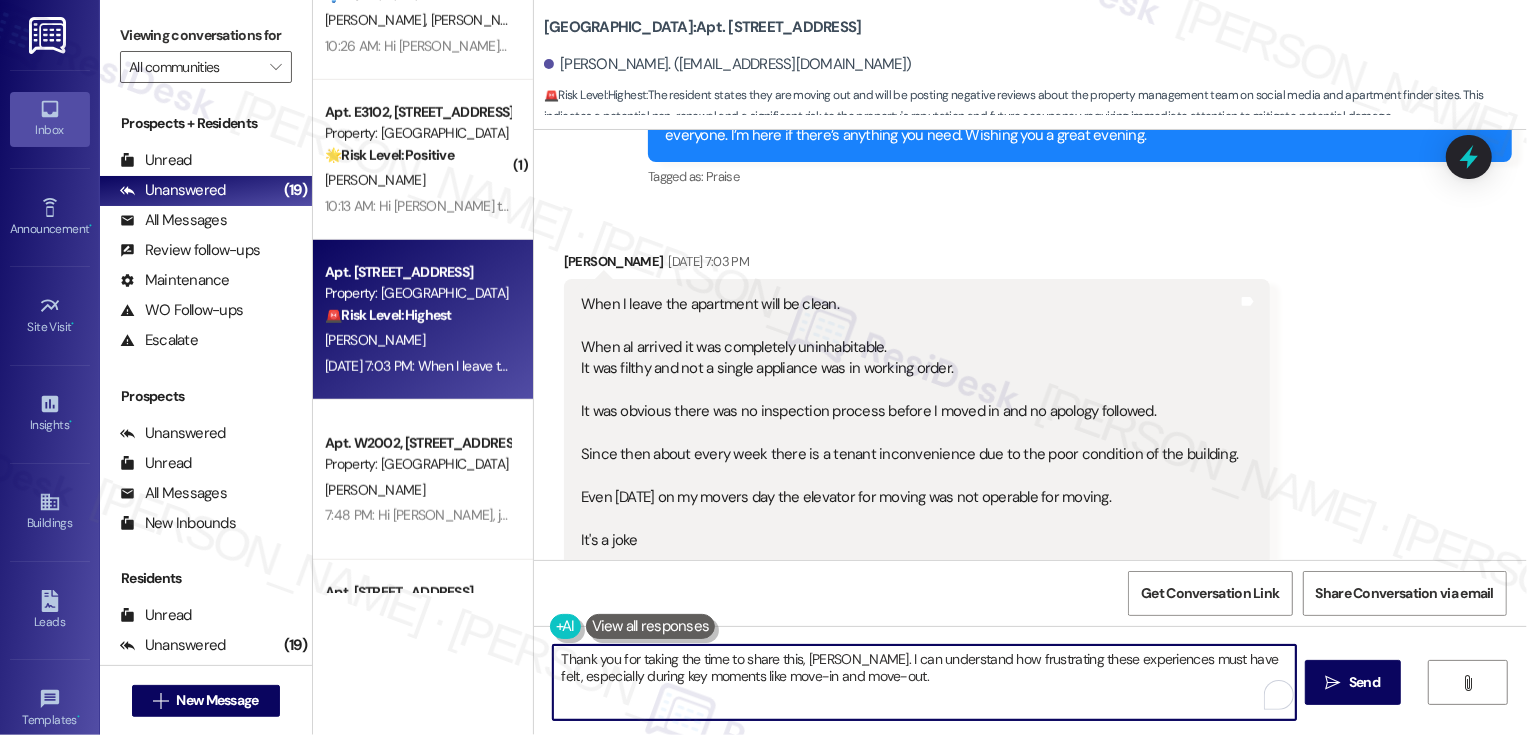 paste on "I’ve noted your feedback and will make sure it’s shared with the team. If there’s anything you need before your departure, please don’t hesitate to reach out — I’m here to support you as best I can." 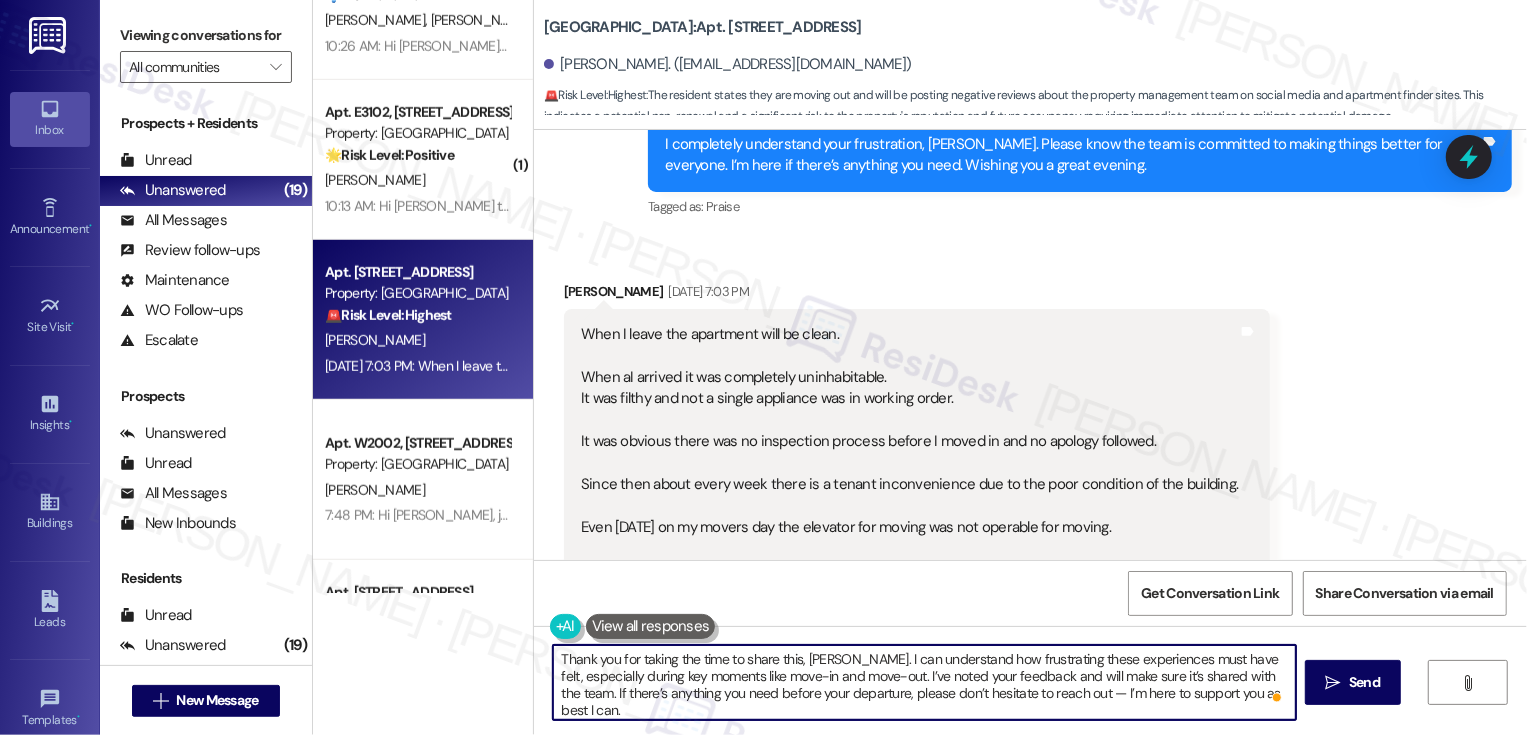 scroll, scrollTop: 1455, scrollLeft: 0, axis: vertical 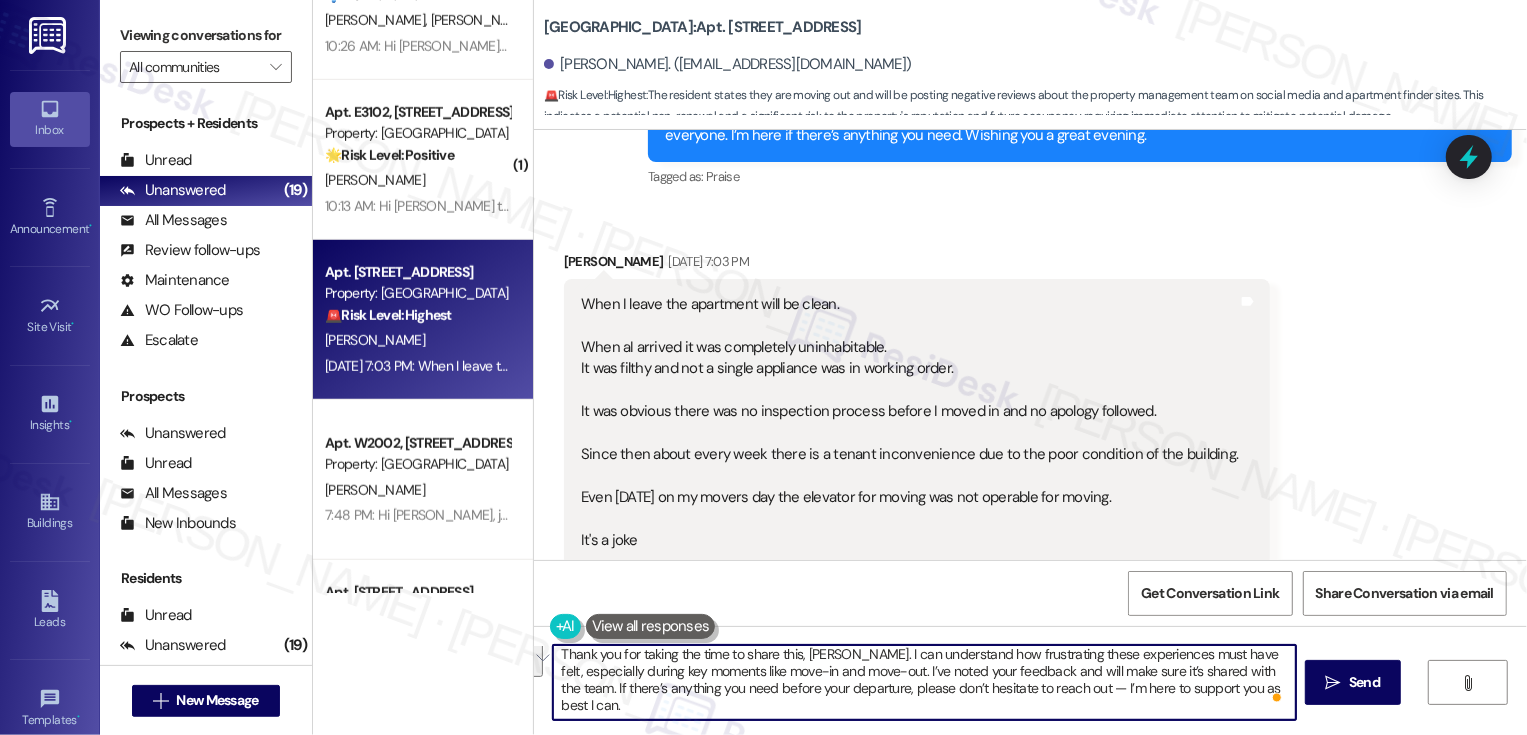 drag, startPoint x: 586, startPoint y: 690, endPoint x: 1067, endPoint y: 715, distance: 481.64926 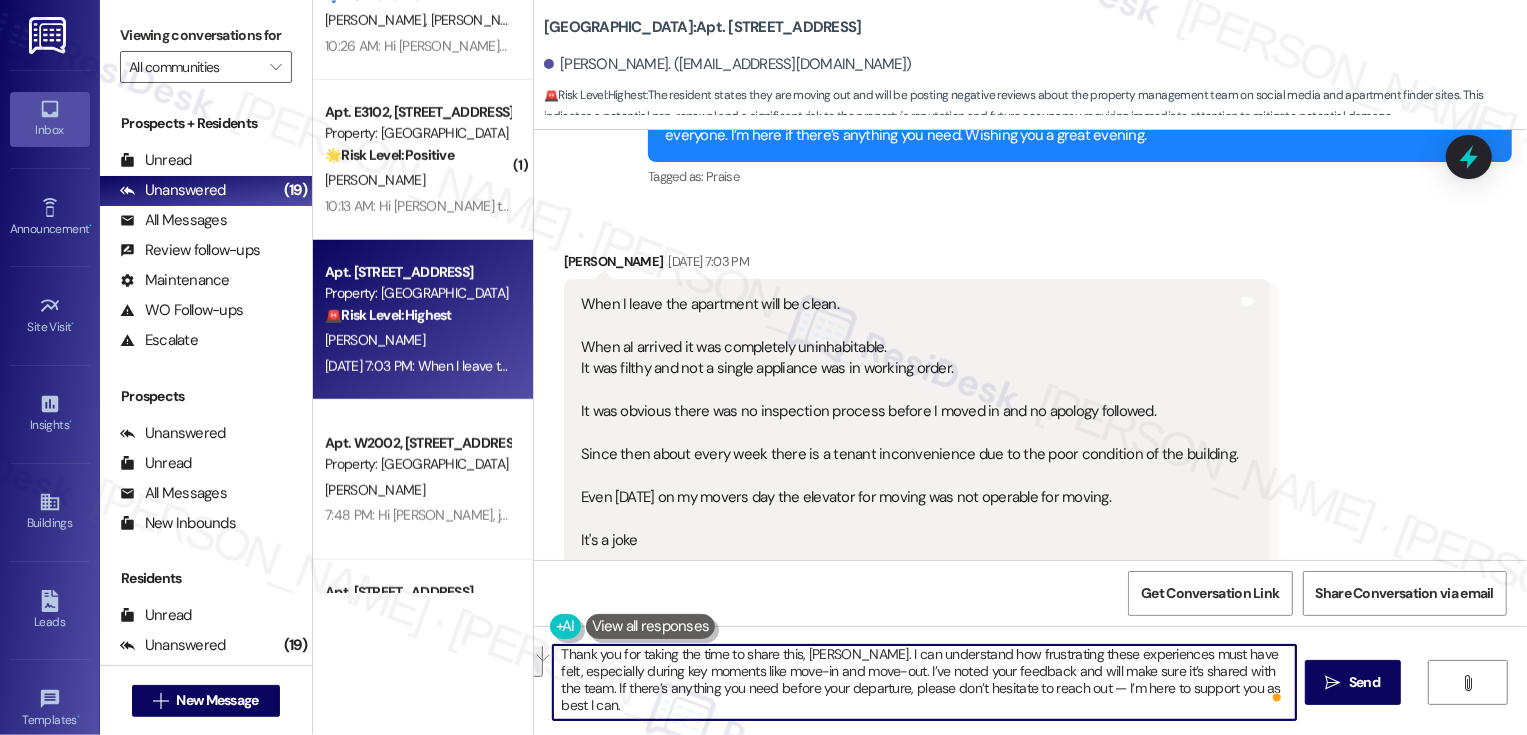 click on "Thank you for taking the time to share this, Robert. I can understand how frustrating these experiences must have felt, especially during key moments like move-in and move-out. I’ve noted your feedback and will make sure it’s shared with the team. If there’s anything you need before your departure, please don’t hesitate to reach out — I’m here to support you as best I can." at bounding box center [924, 682] 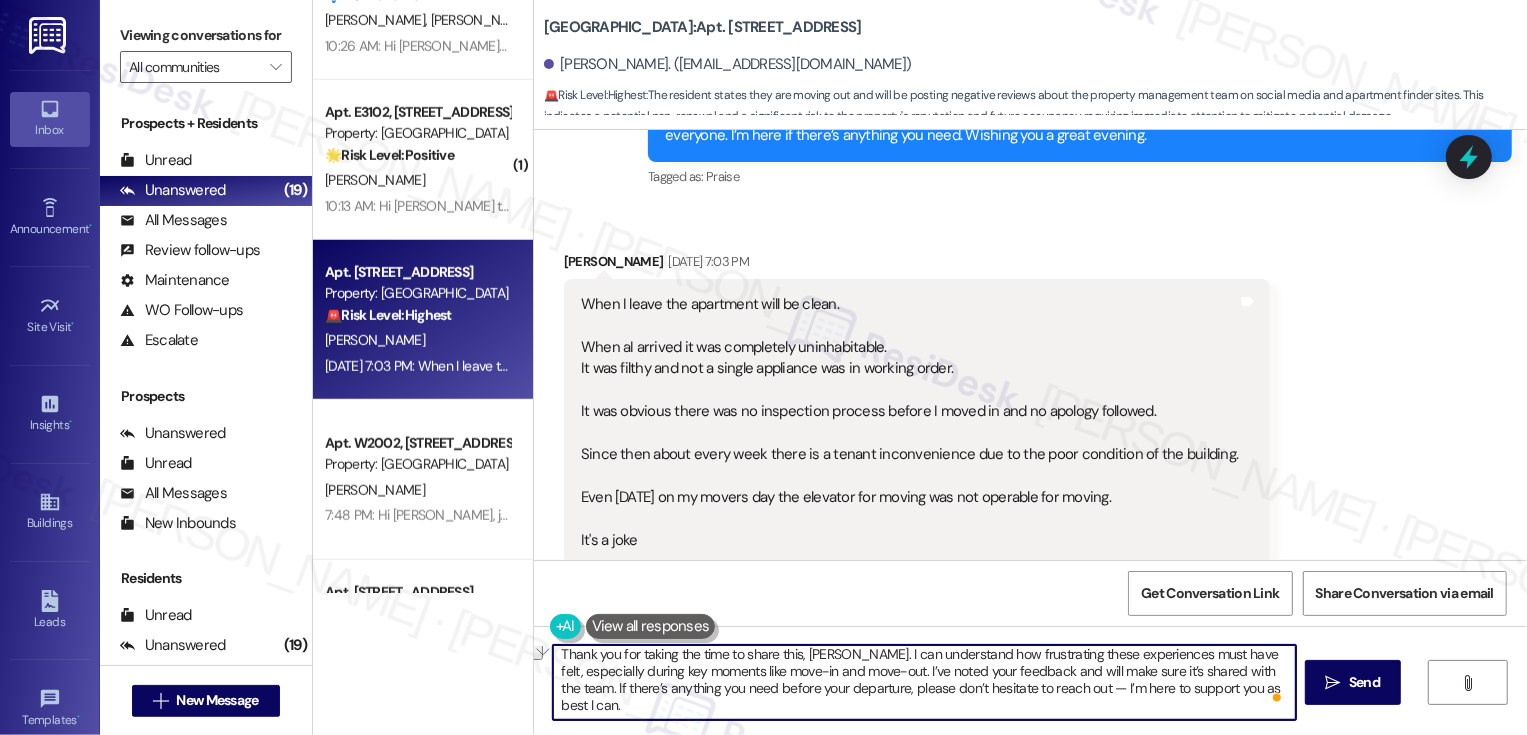 drag, startPoint x: 746, startPoint y: 689, endPoint x: 875, endPoint y: 685, distance: 129.062 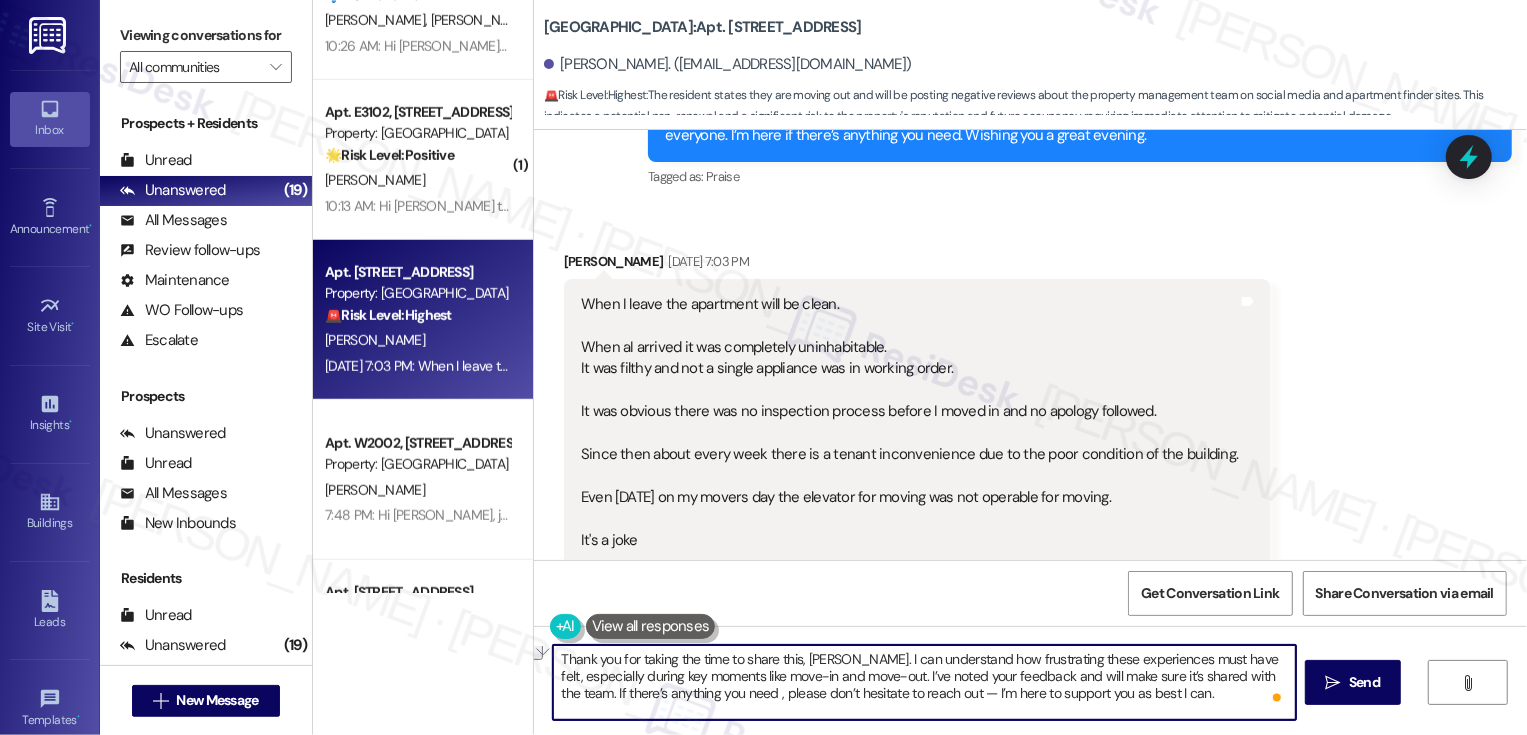 scroll, scrollTop: 0, scrollLeft: 0, axis: both 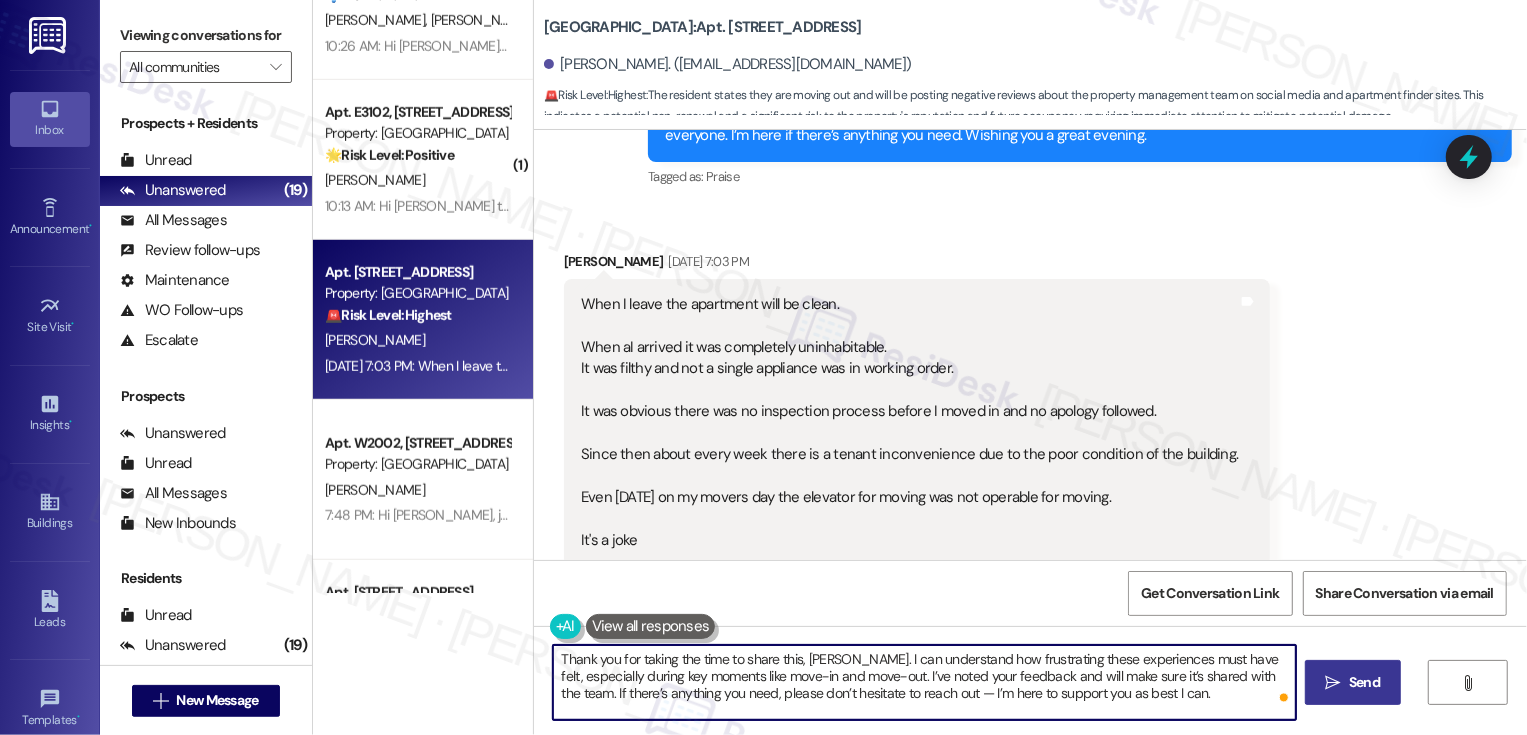 type on "Thank you for taking the time to share this, Robert. I can understand how frustrating these experiences must have felt, especially during key moments like move-in and move-out. I’ve noted your feedback and will make sure it’s shared with the team. If there’s anything you need, please don’t hesitate to reach out — I’m here to support you as best I can." 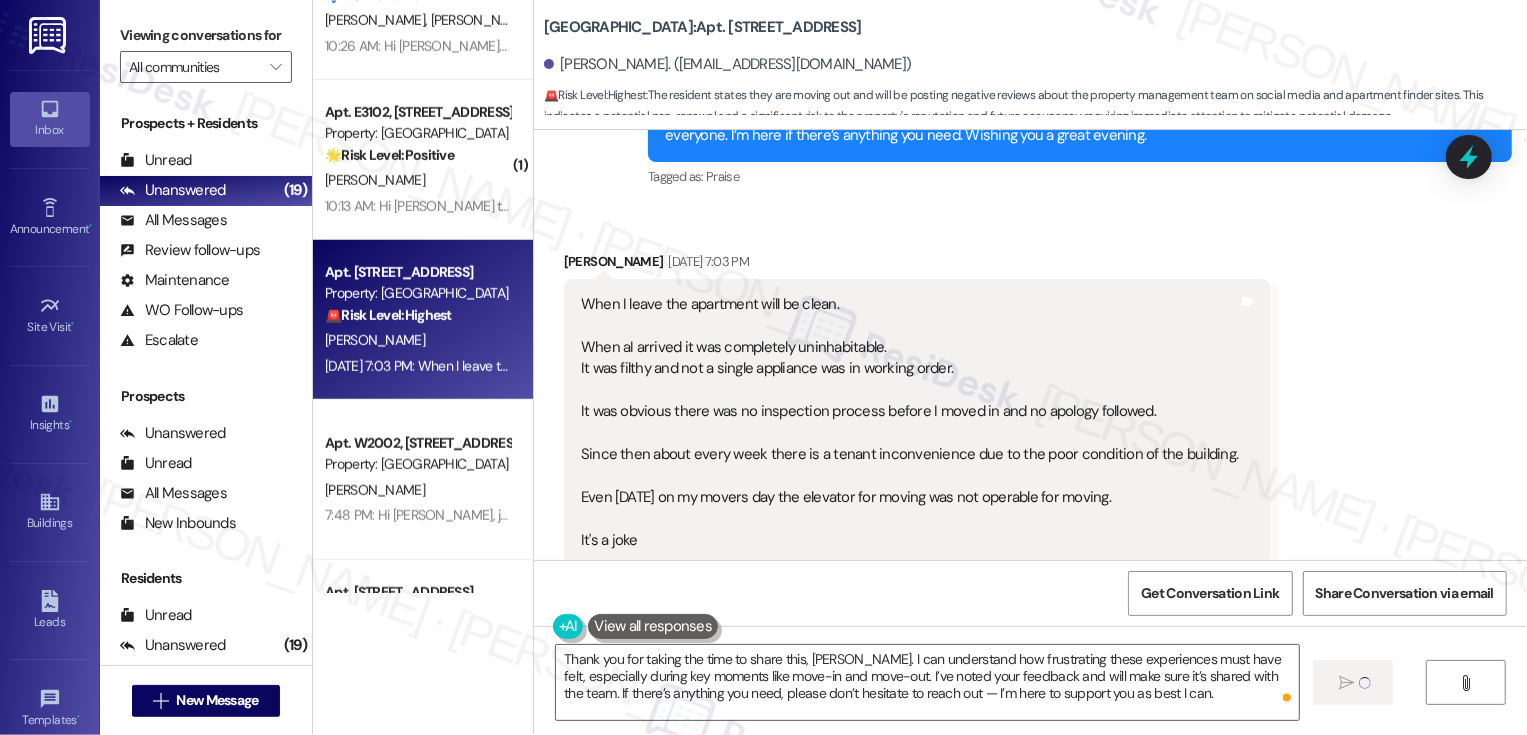 type 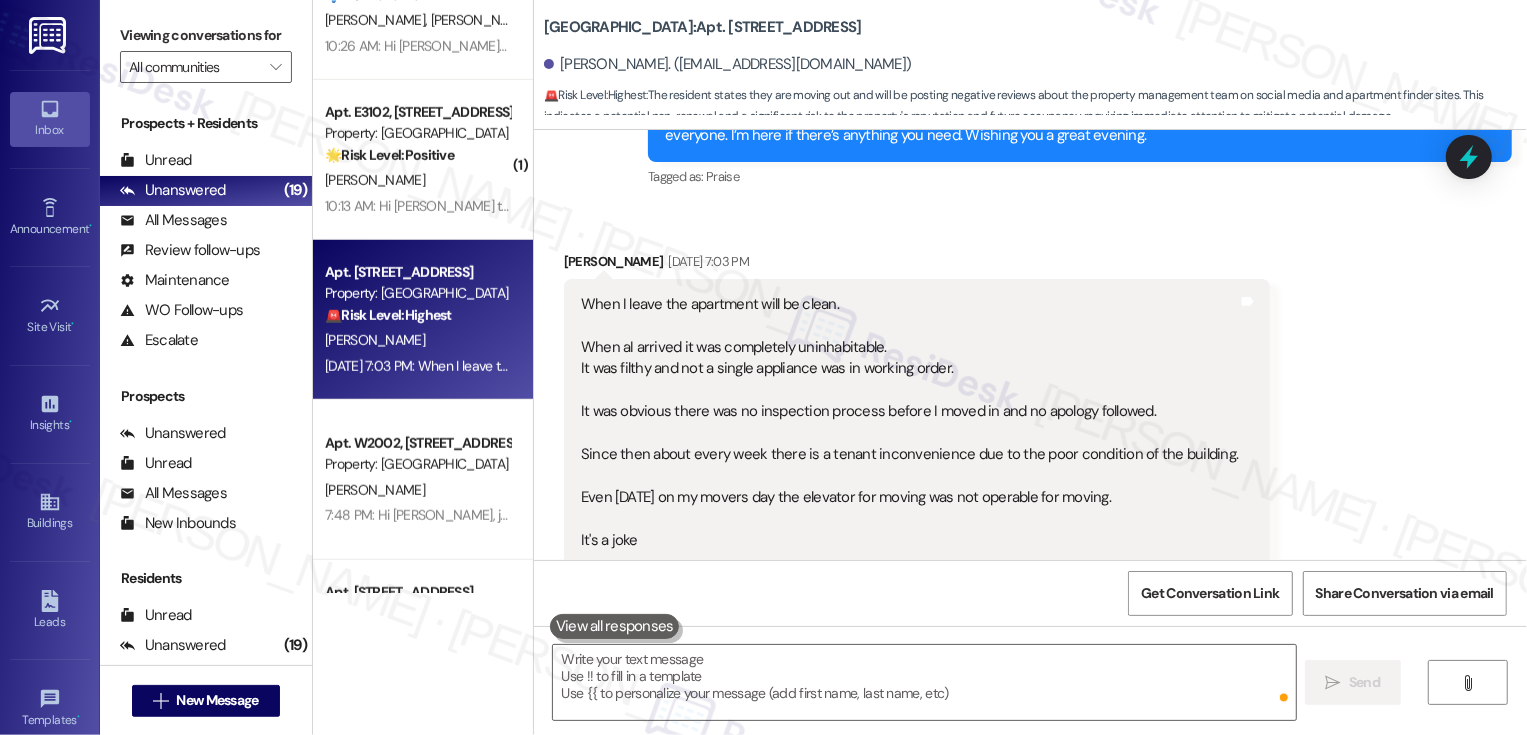 scroll, scrollTop: 1454, scrollLeft: 0, axis: vertical 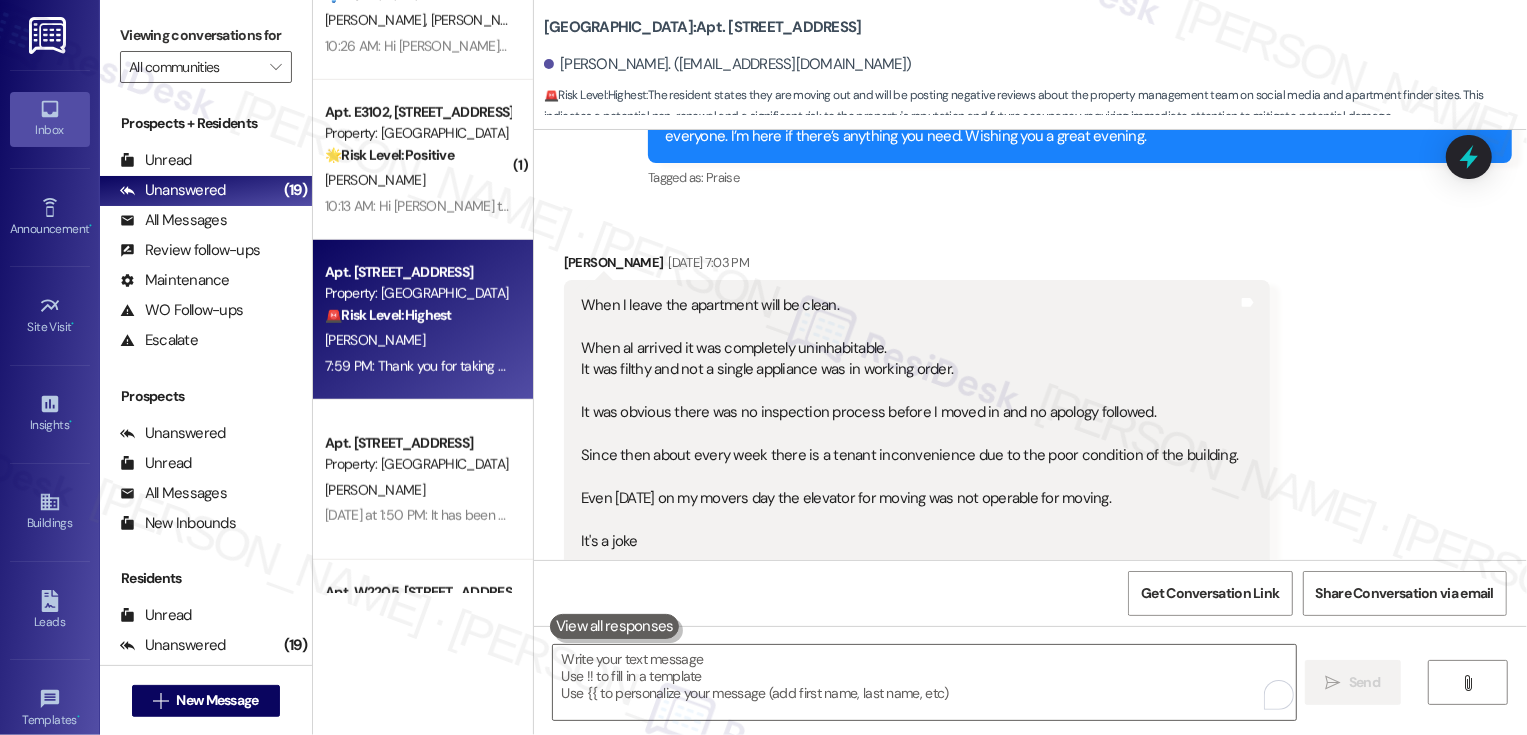 click on "Received via SMS Robert Goldberg Jul 23, 2025 at 7:03 PM When I leave the apartment will be clean.
When aI arrived it was completely uninhabitable.
It was filthy and not a single appliance was in working order.
It was obvious there was no inspection process before I moved in and no apology followed.
Since then about every week there is a tenant inconvenience due to the poor condition of the building.
Even yesterday on my movers day the elevator for moving was not operable for moving.
It's a joke Tags and notes" at bounding box center (1030, 394) 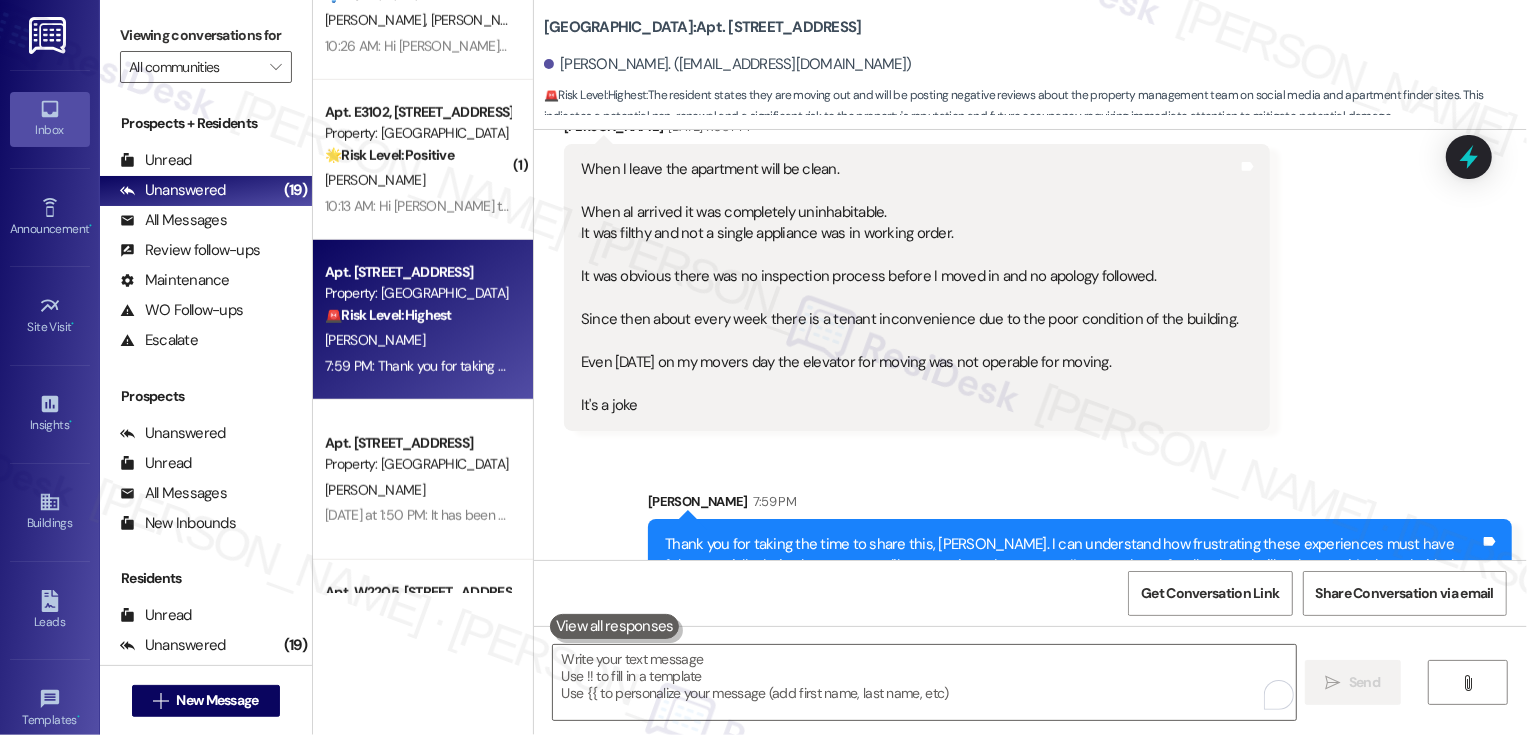 scroll, scrollTop: 1637, scrollLeft: 0, axis: vertical 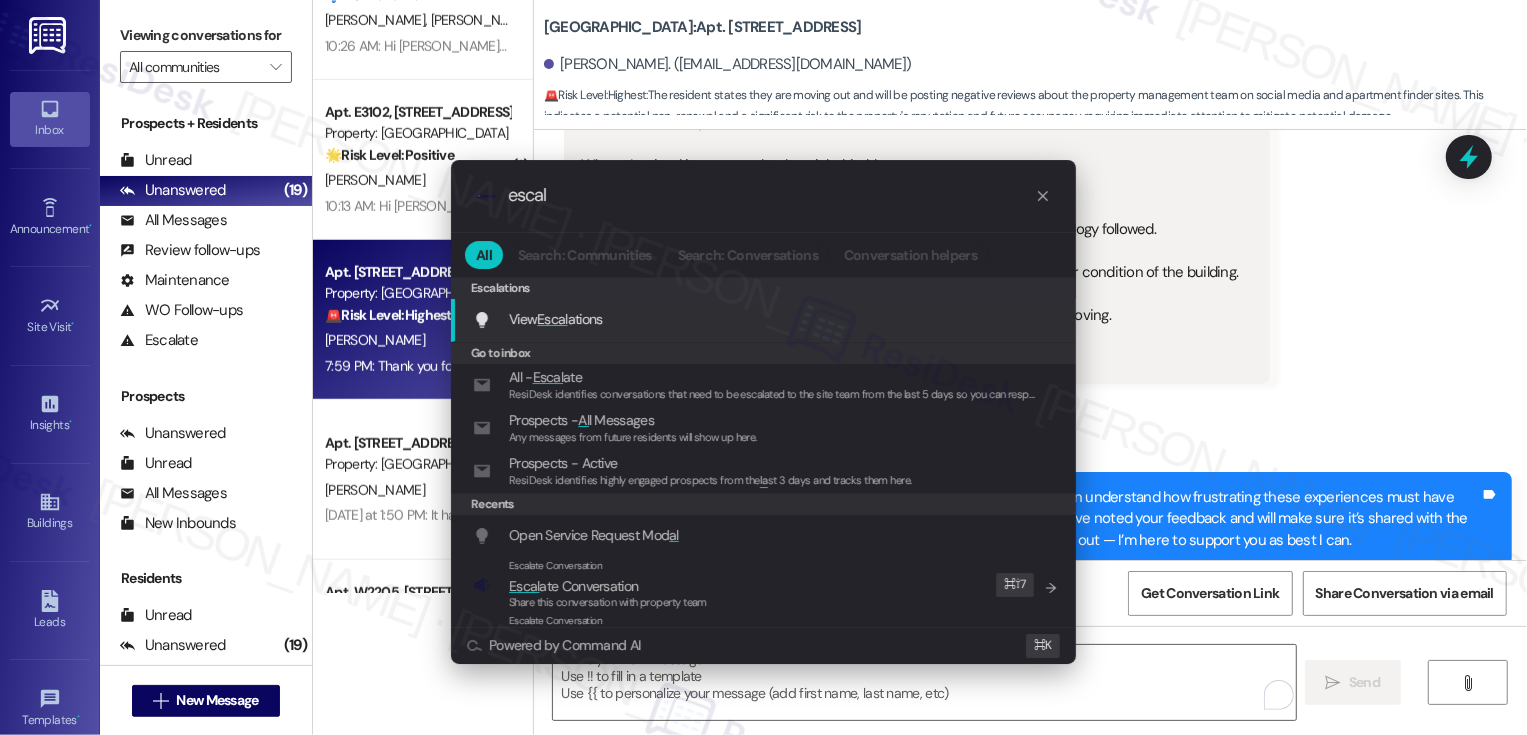 type on "escalt" 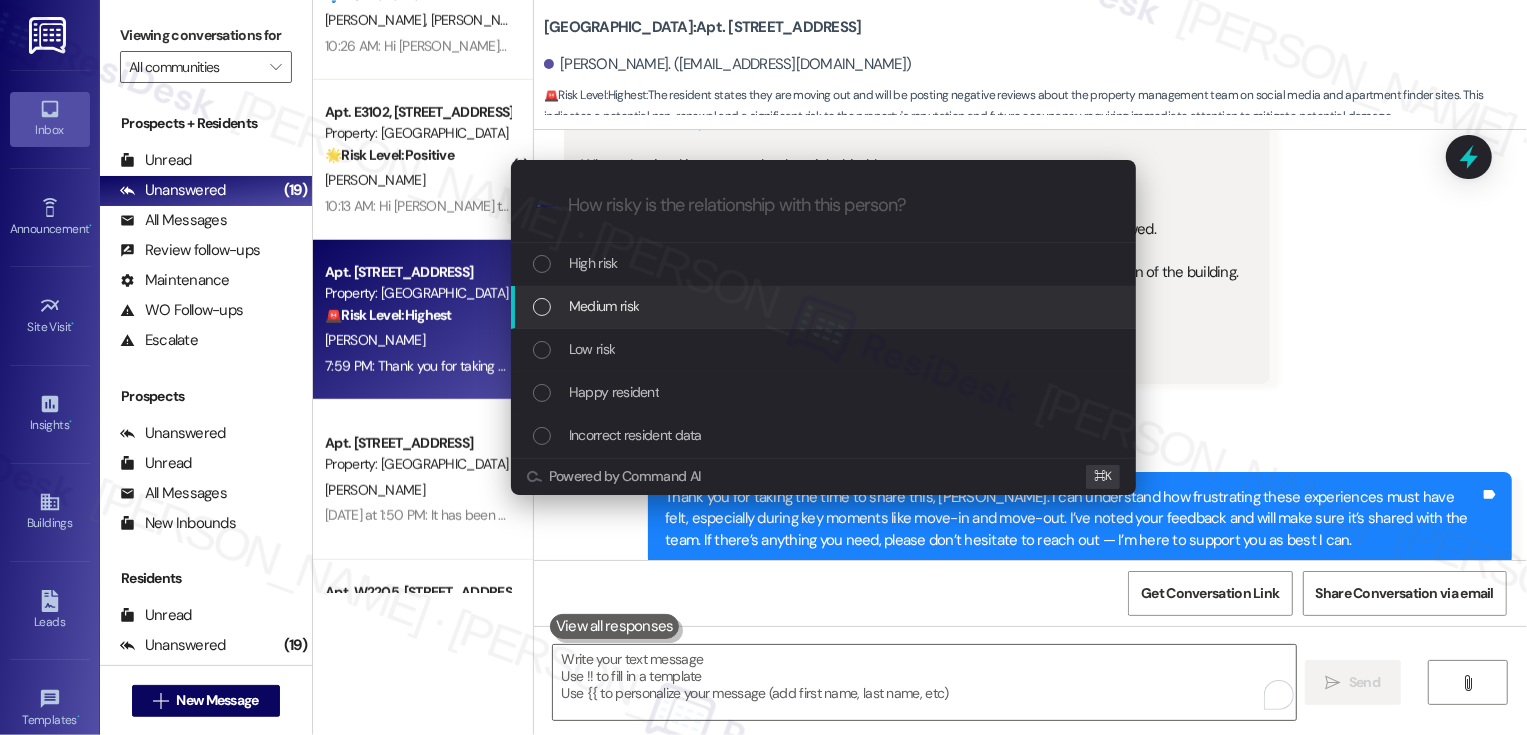 click on "Medium risk" at bounding box center [825, 306] 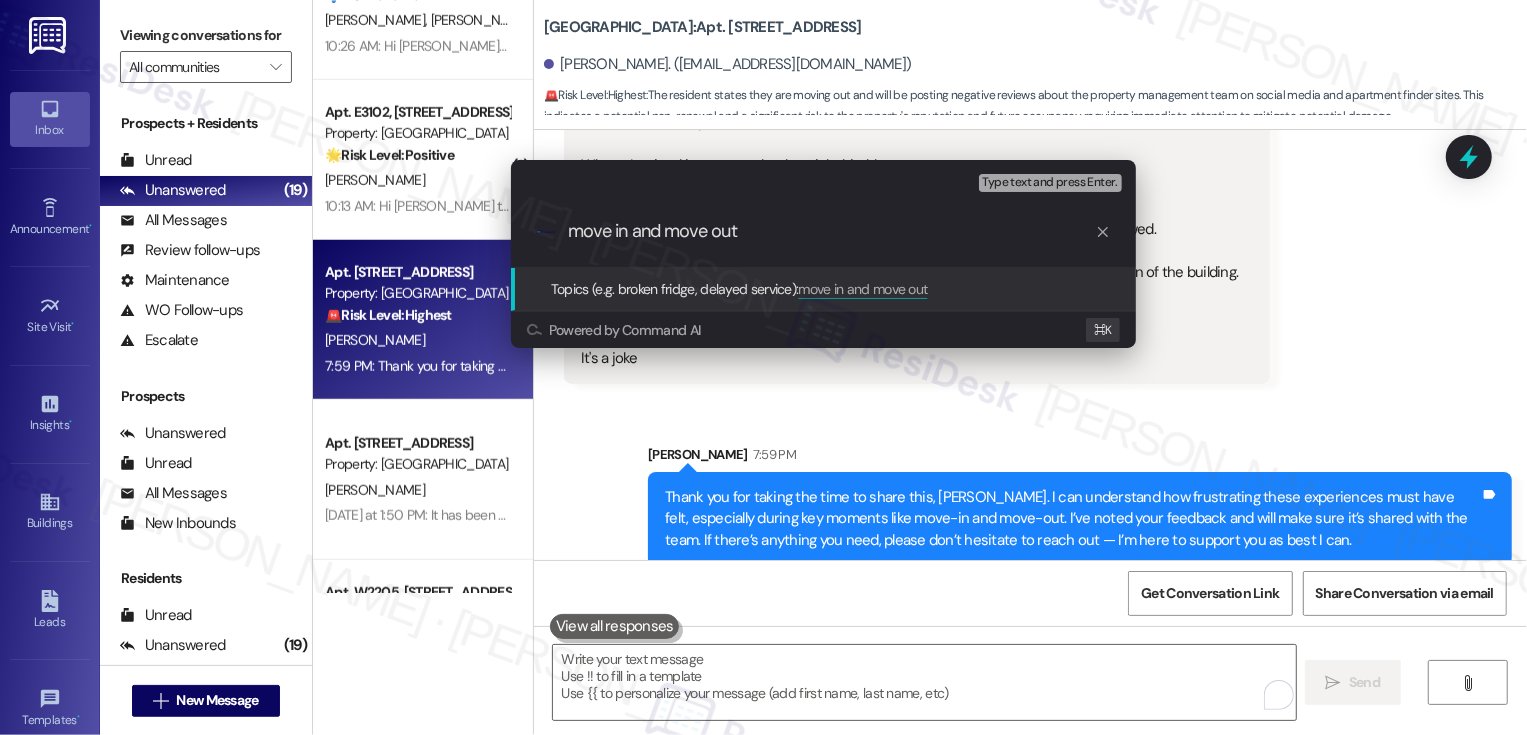 type on "F" 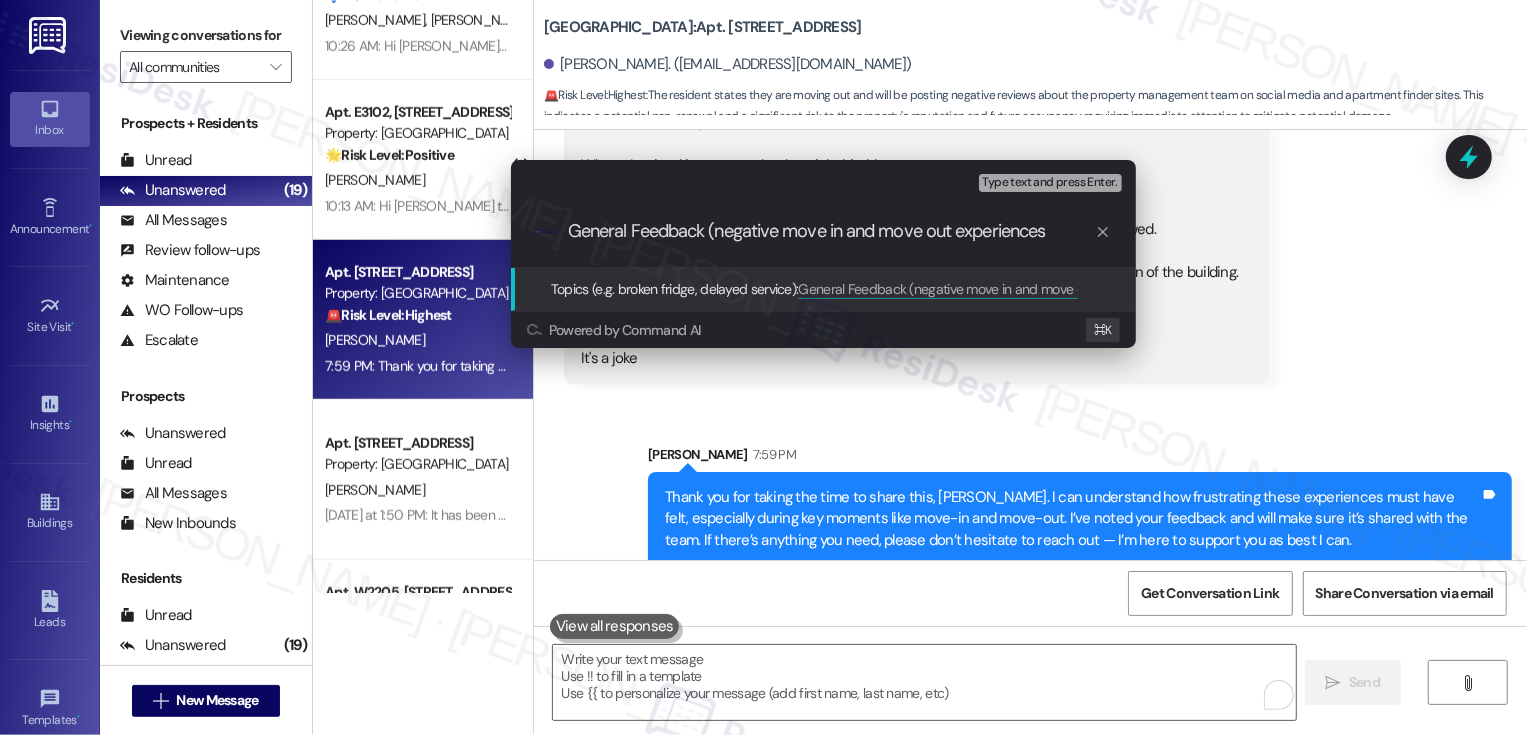 type on "General Feedback (negative move in and move out experiences)" 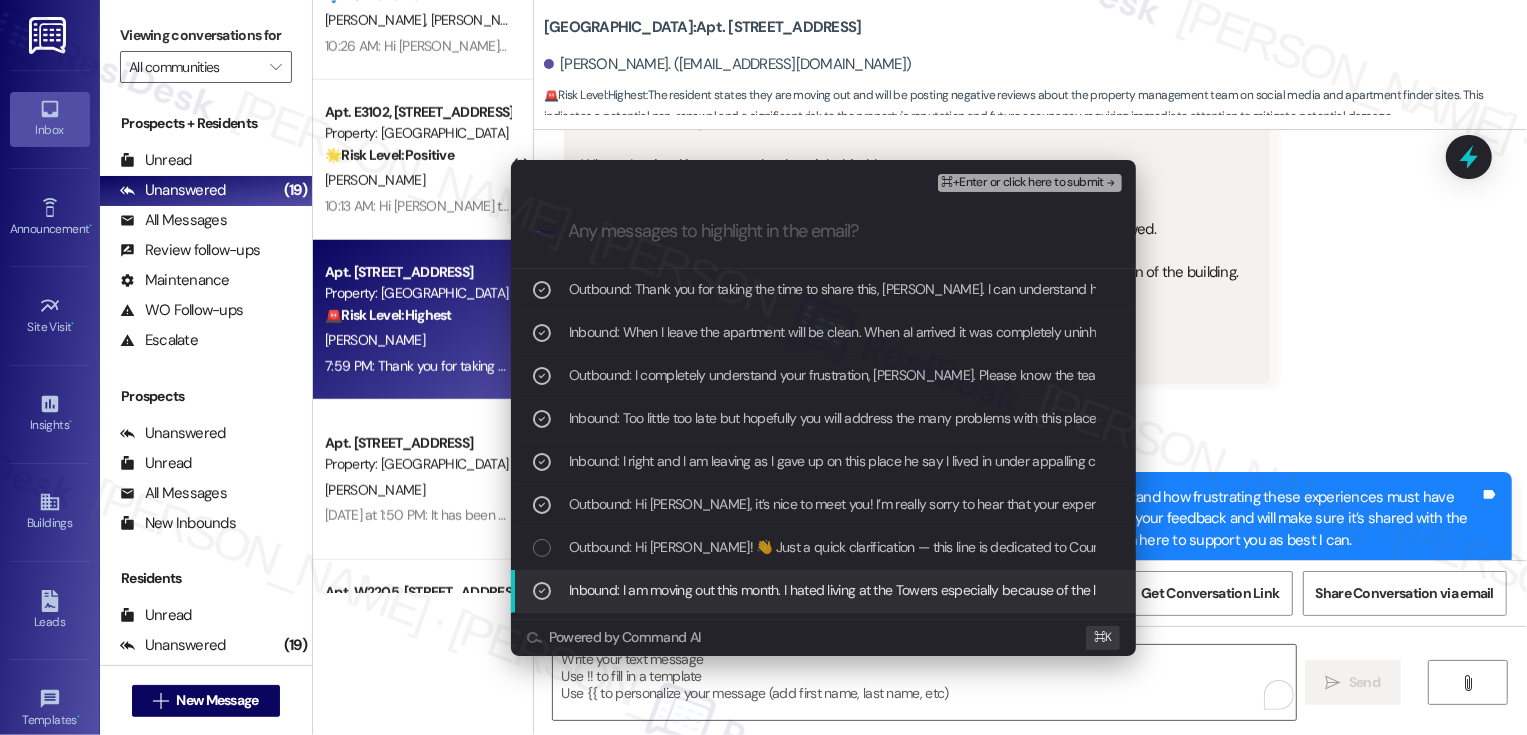 scroll, scrollTop: 36, scrollLeft: 0, axis: vertical 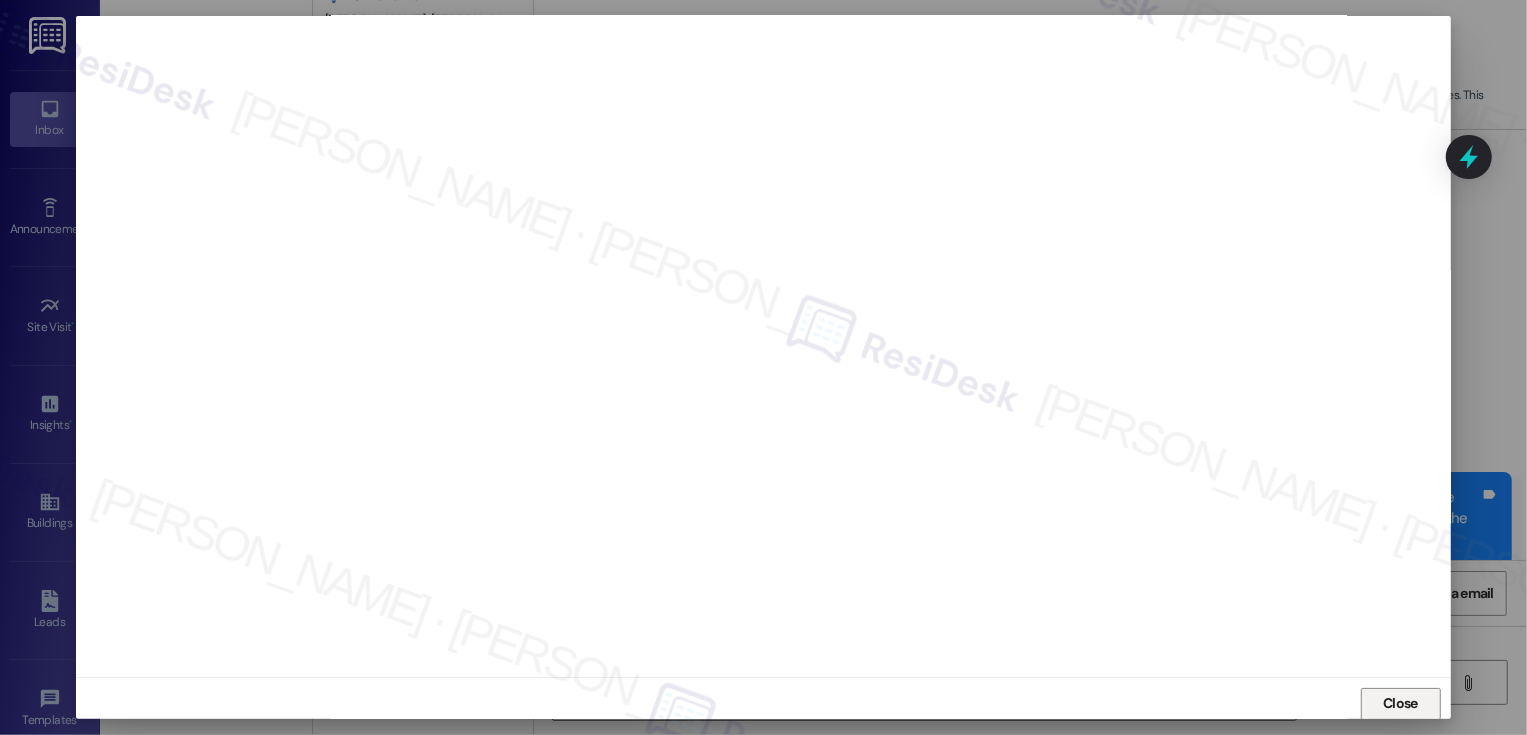 click on "Close" at bounding box center (1401, 704) 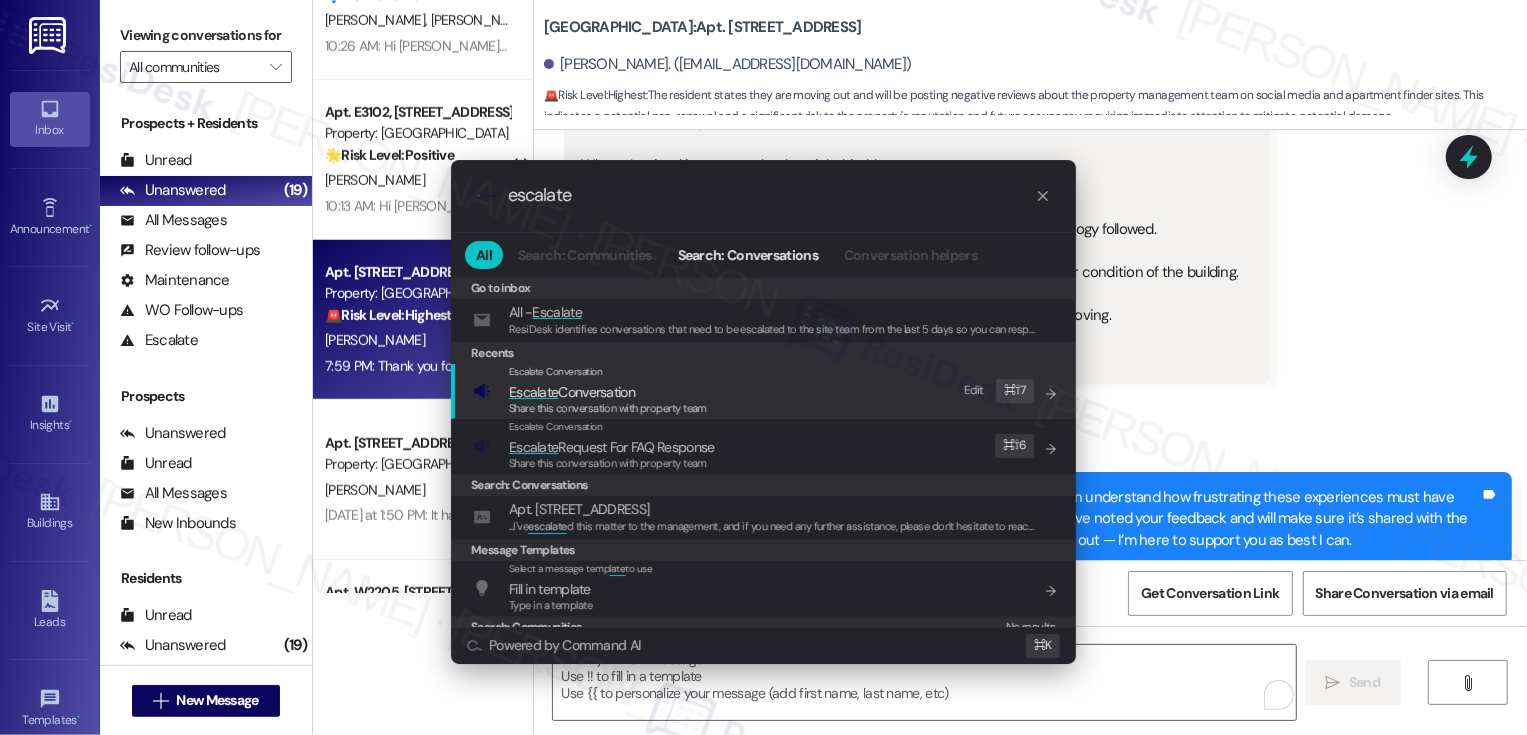 type on "escalate" 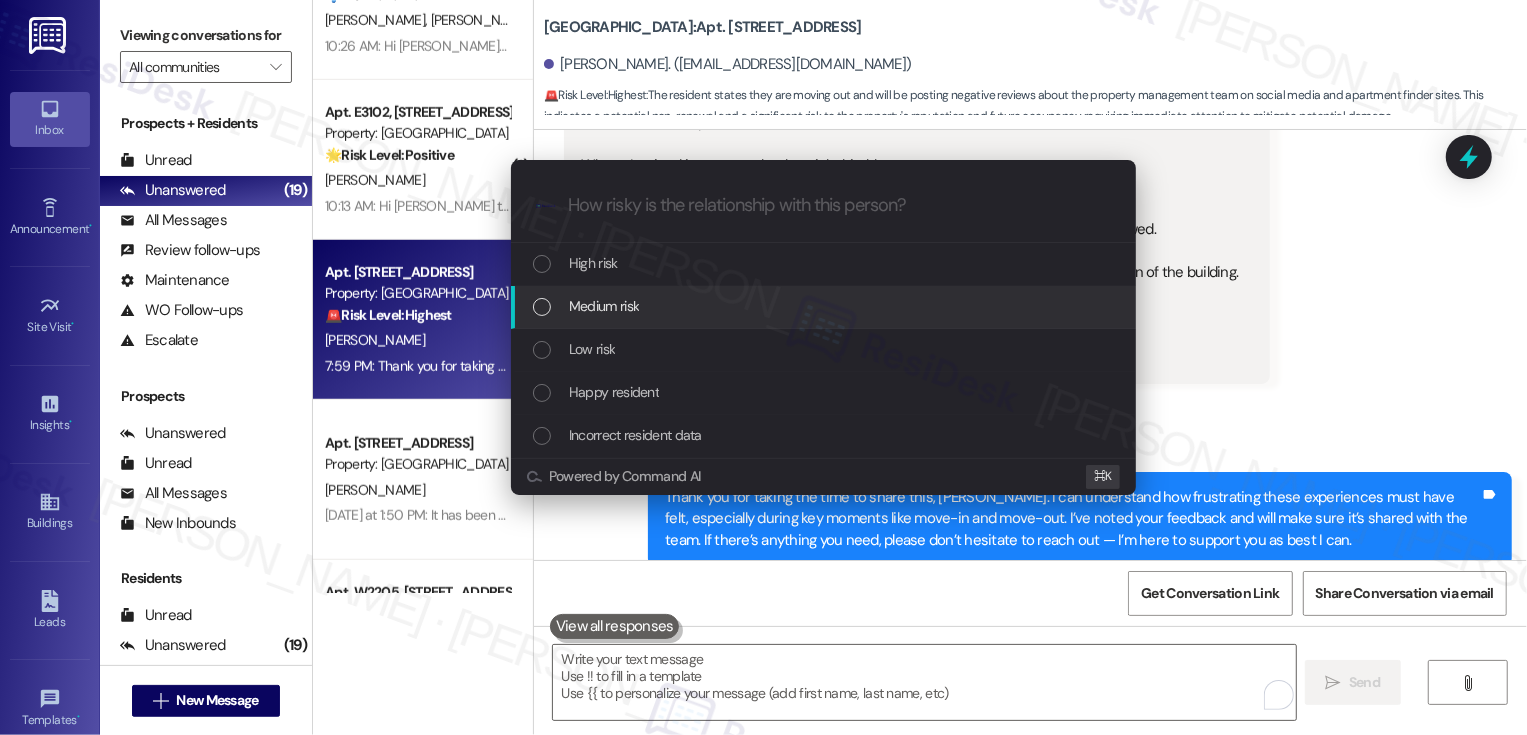 click on "Medium risk" at bounding box center [825, 306] 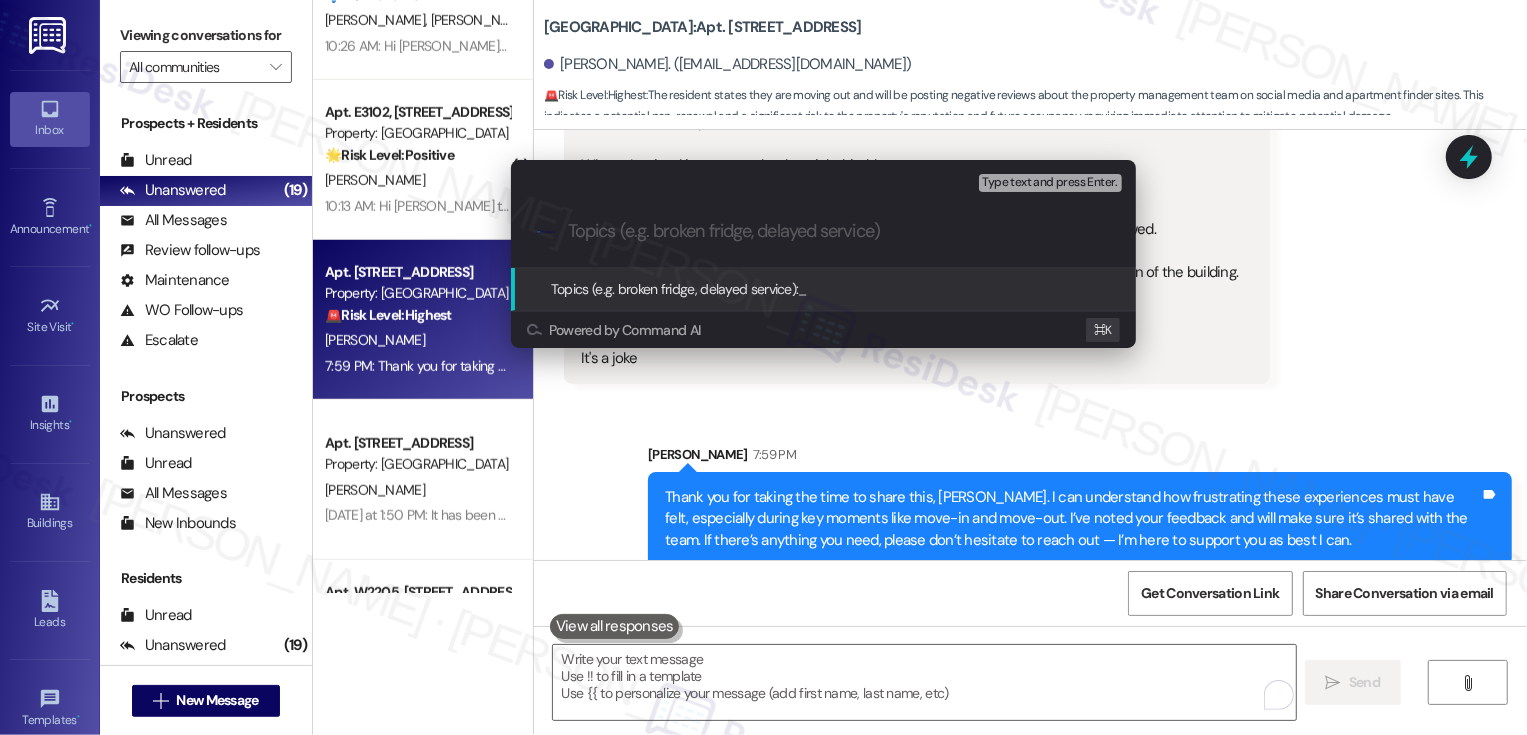 paste on "General Feedback (negative move in and move out experiences)" 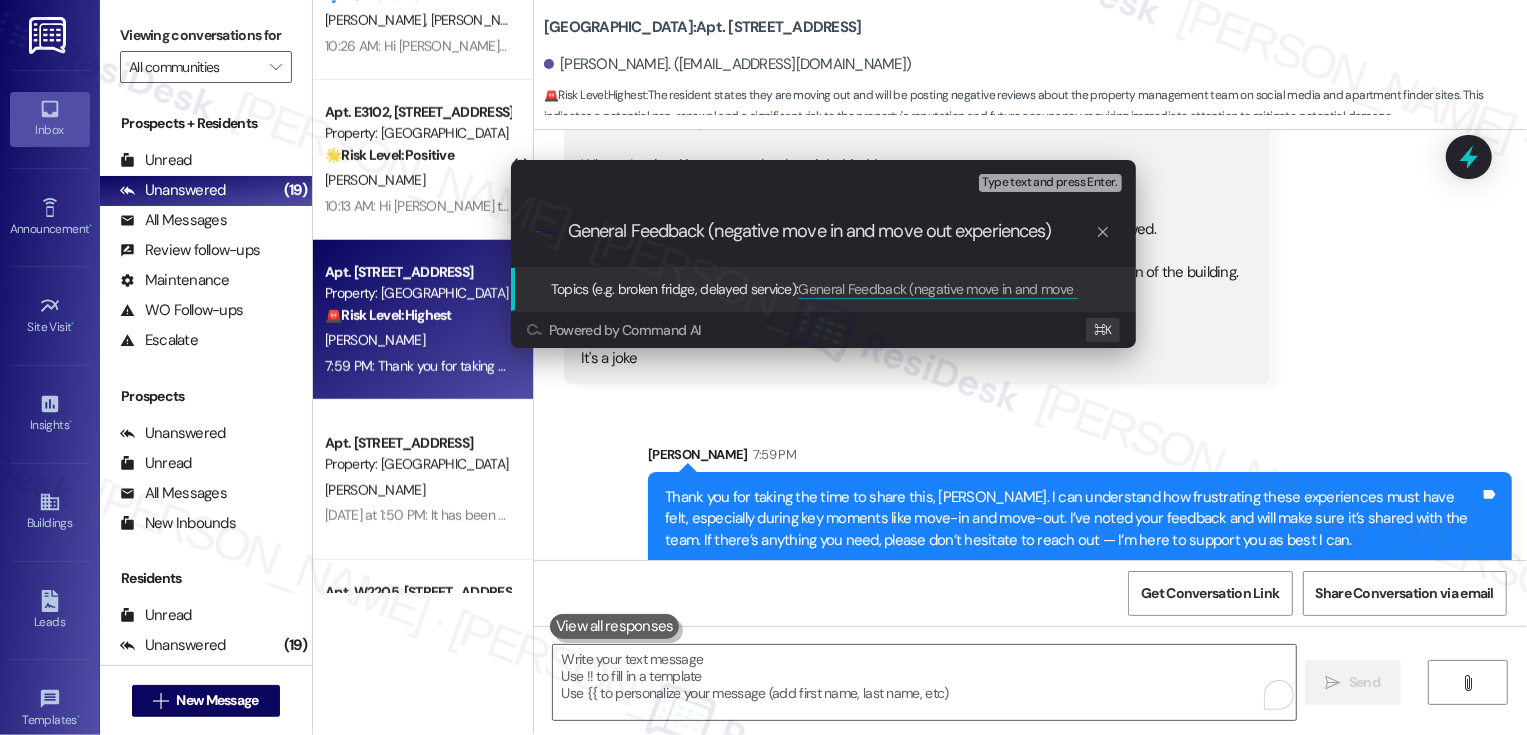 type 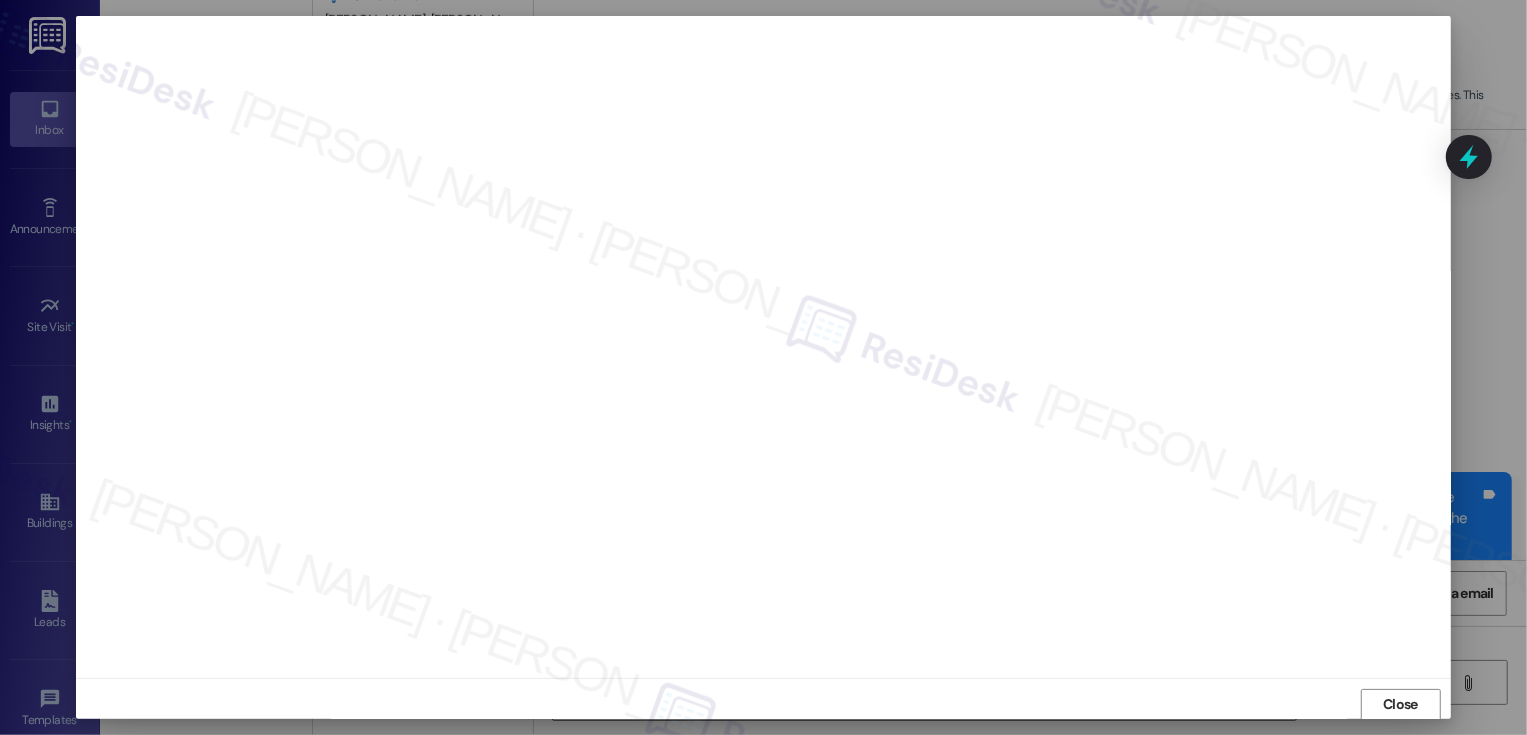 scroll, scrollTop: 1, scrollLeft: 0, axis: vertical 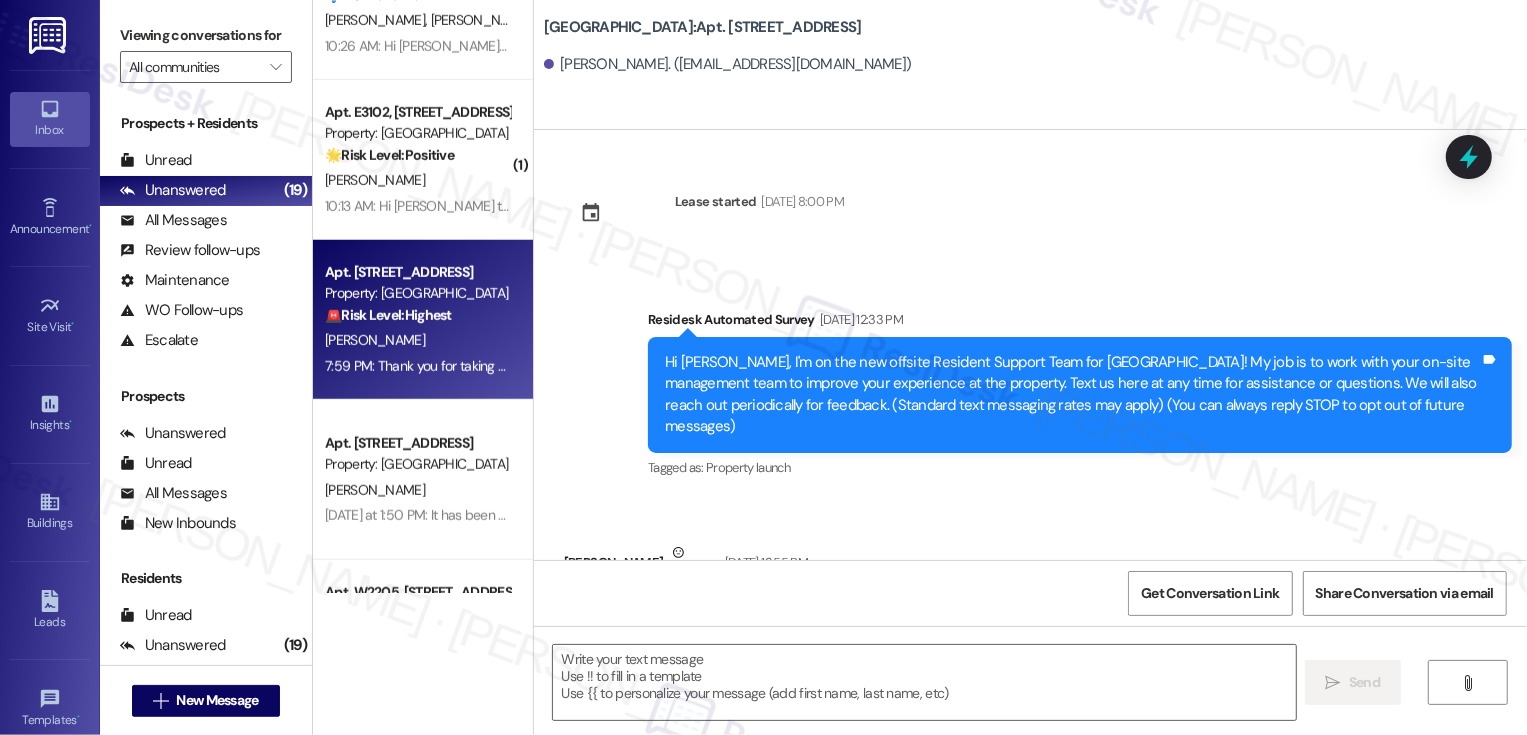type on "Fetching suggested responses. Please feel free to read through the conversation in the meantime." 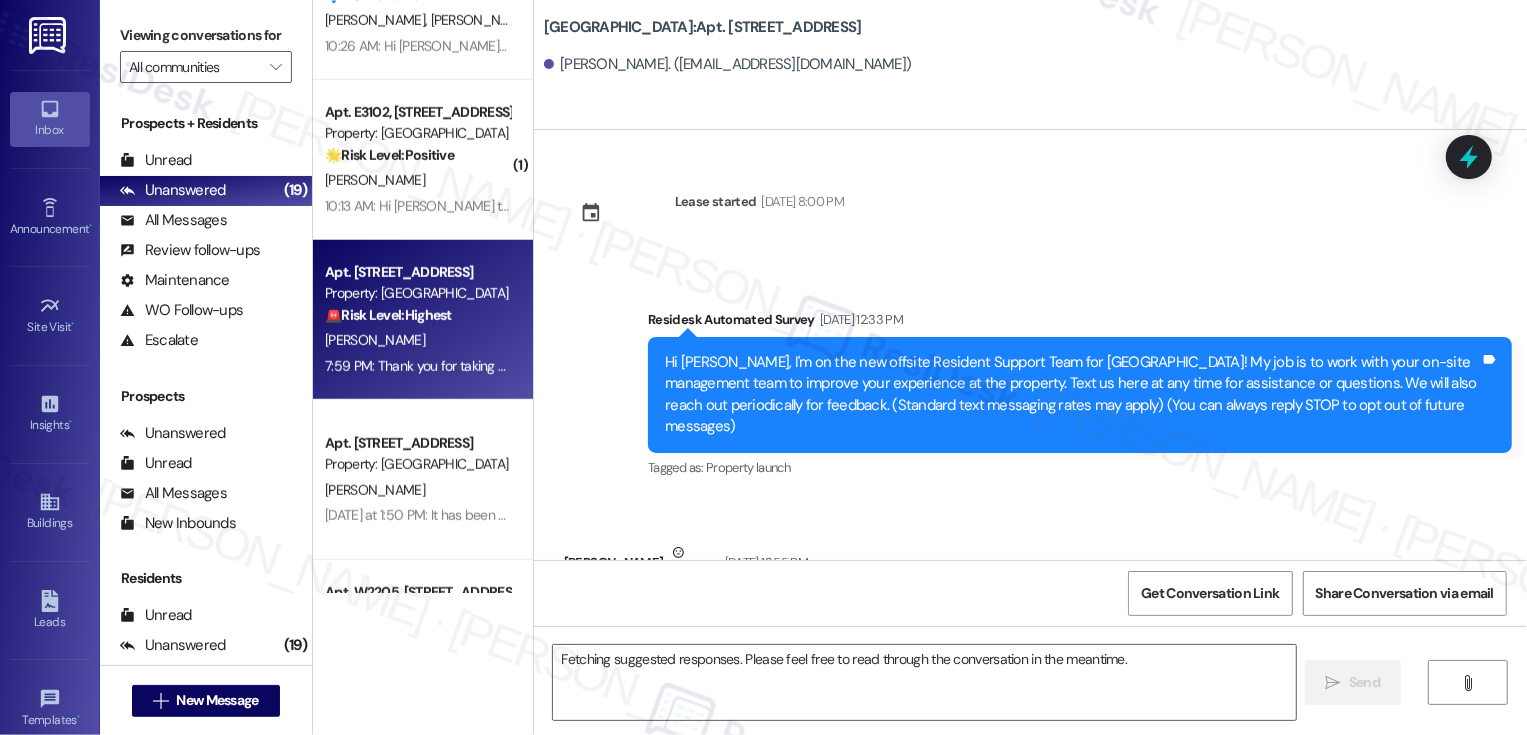 scroll, scrollTop: 1483, scrollLeft: 0, axis: vertical 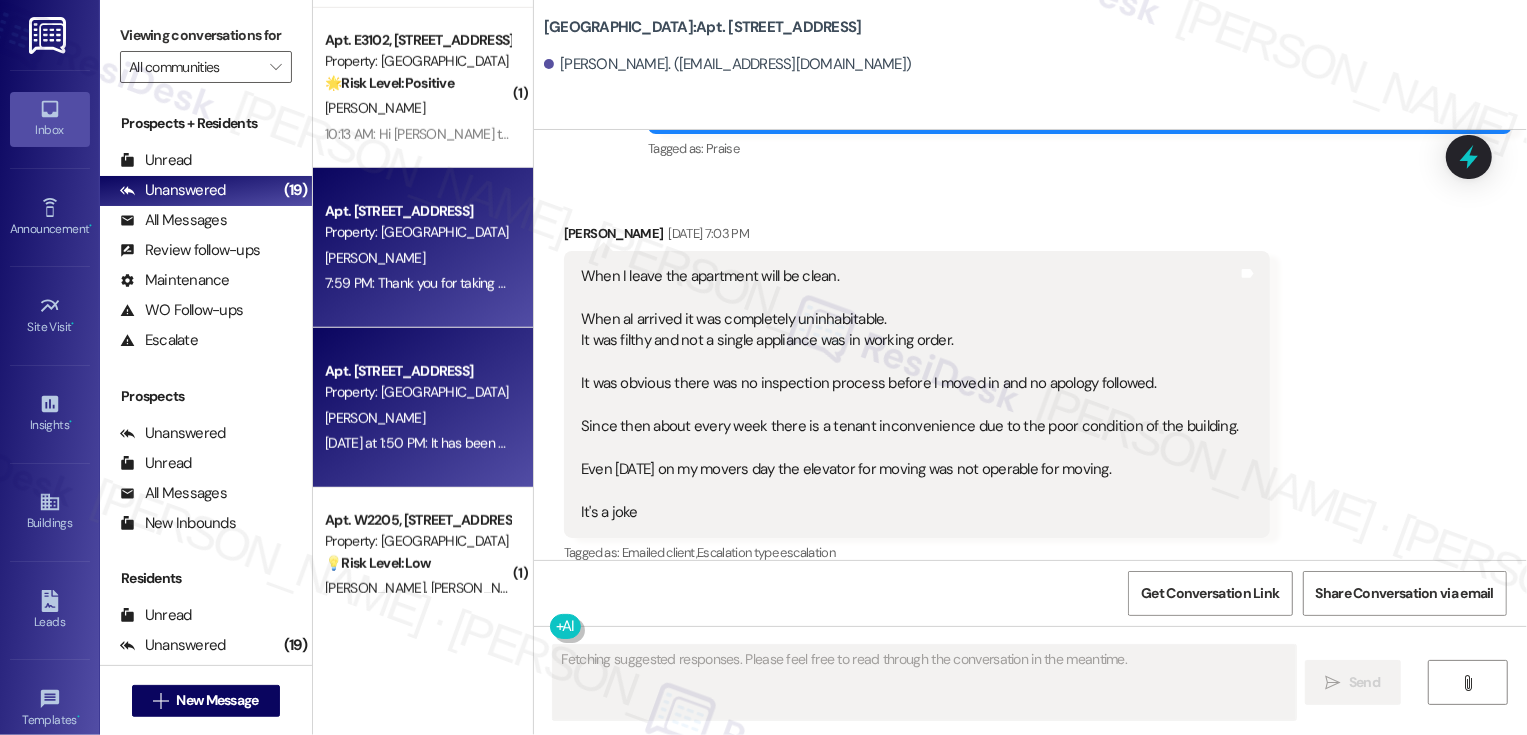click on "Property: [GEOGRAPHIC_DATA]" at bounding box center [417, 392] 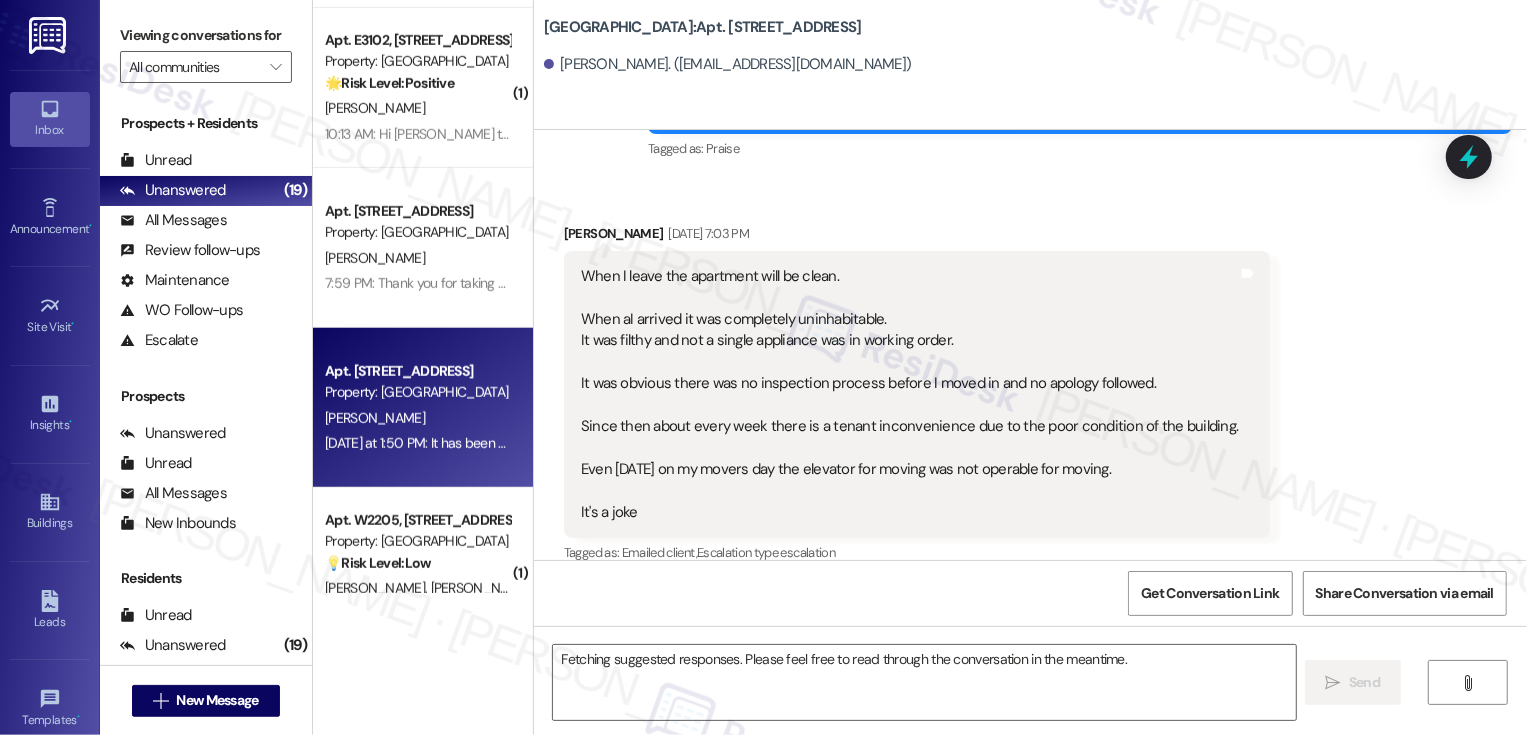 click on "Property: [GEOGRAPHIC_DATA]" at bounding box center (417, 392) 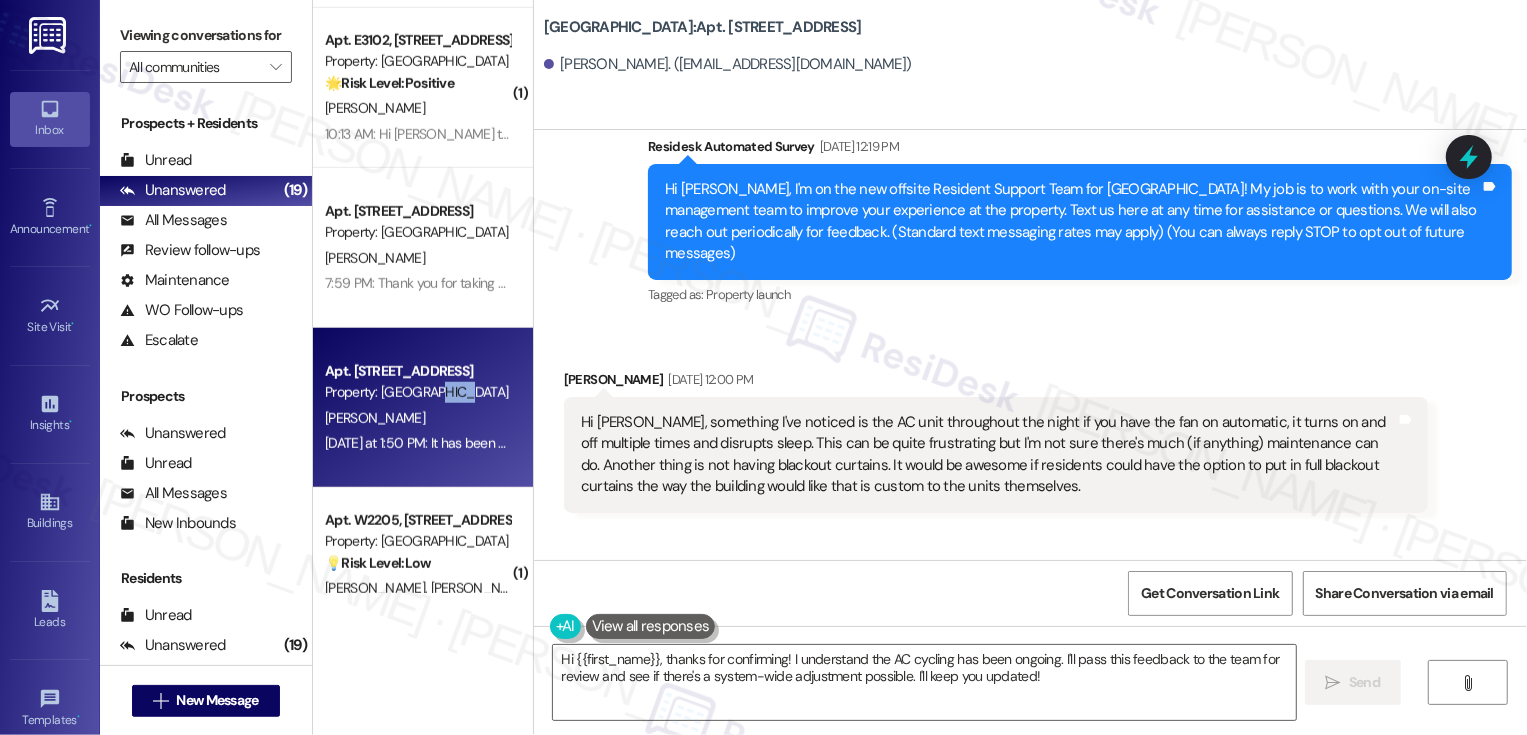 scroll, scrollTop: 159, scrollLeft: 0, axis: vertical 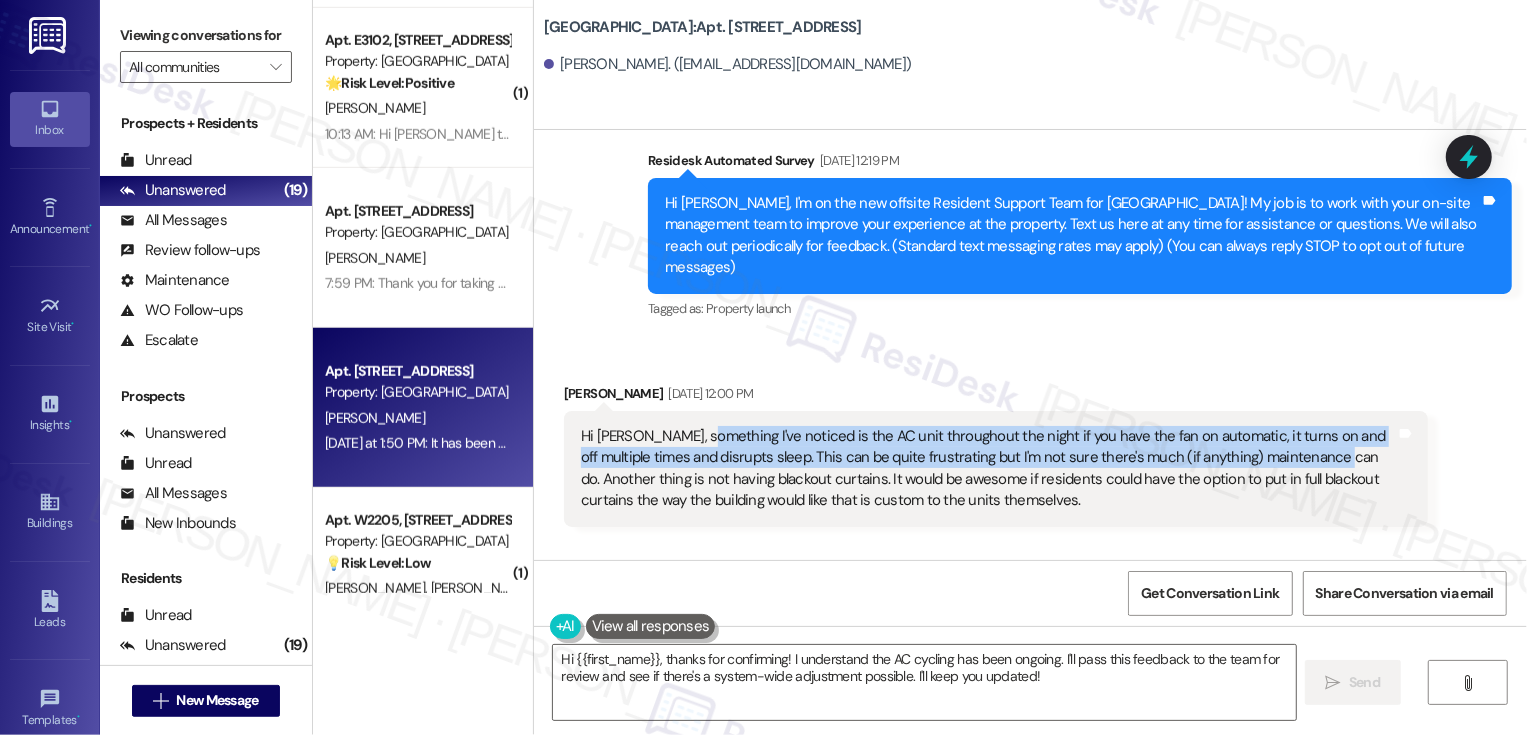 drag, startPoint x: 687, startPoint y: 414, endPoint x: 1297, endPoint y: 432, distance: 610.2655 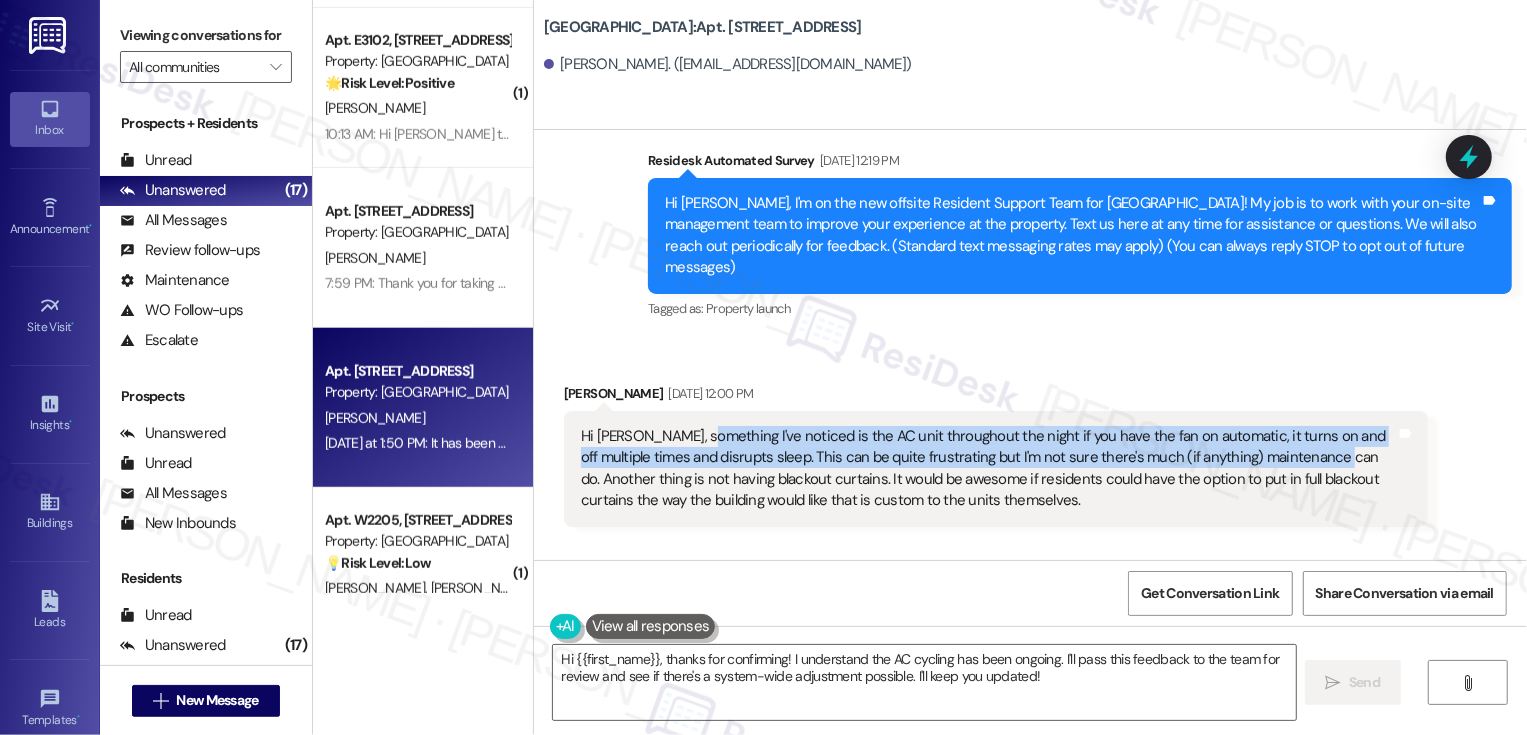 click on "Hi [PERSON_NAME], something I've noticed is the AC unit throughout the night if you have the fan on automatic, it turns on and off multiple times and disrupts sleep. This can be quite frustrating but I'm not sure there's much (if anything) maintenance can do. Another thing is not having blackout curtains. It would be awesome if residents could have the option to put in full blackout curtains the way the building would like that is custom to the units themselves." at bounding box center [988, 469] 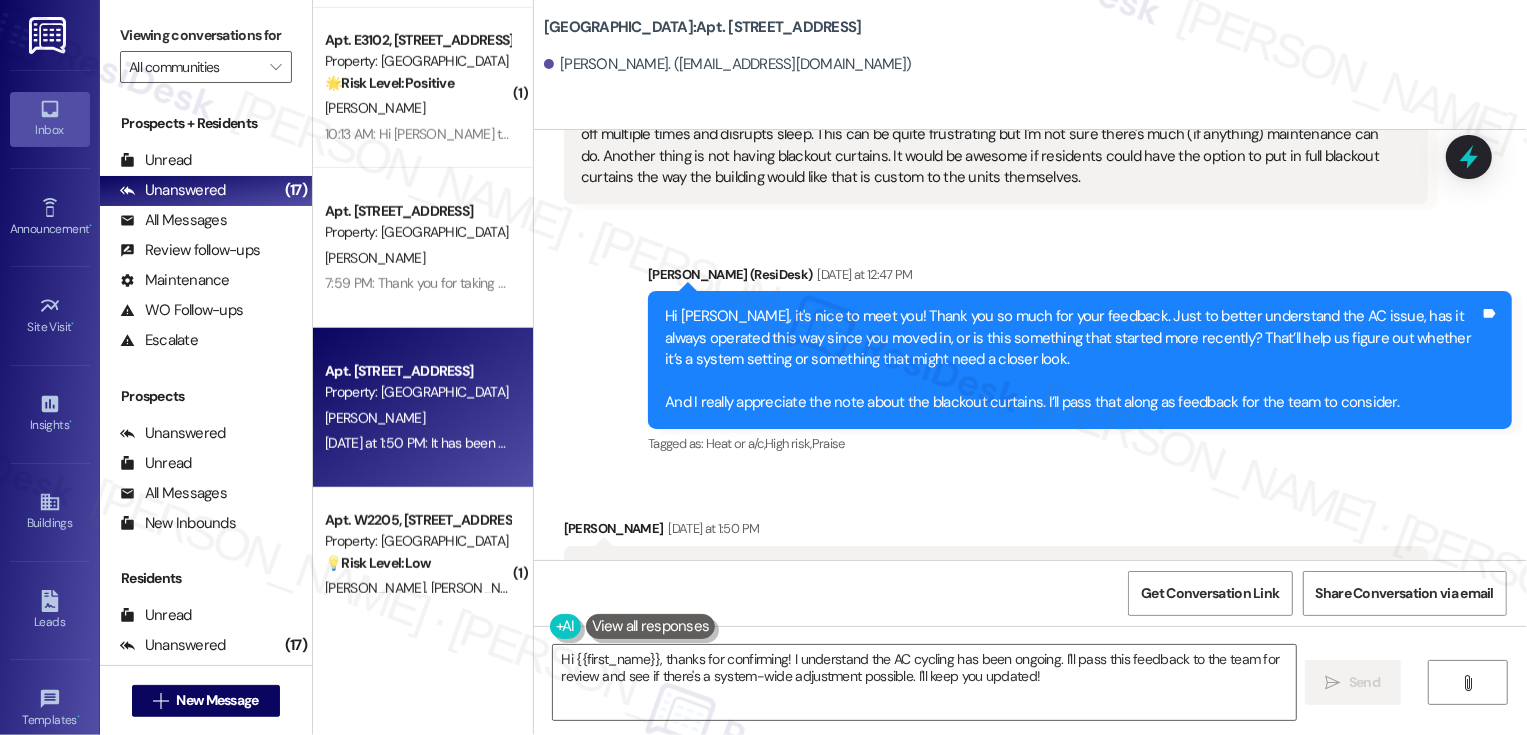 scroll, scrollTop: 535, scrollLeft: 0, axis: vertical 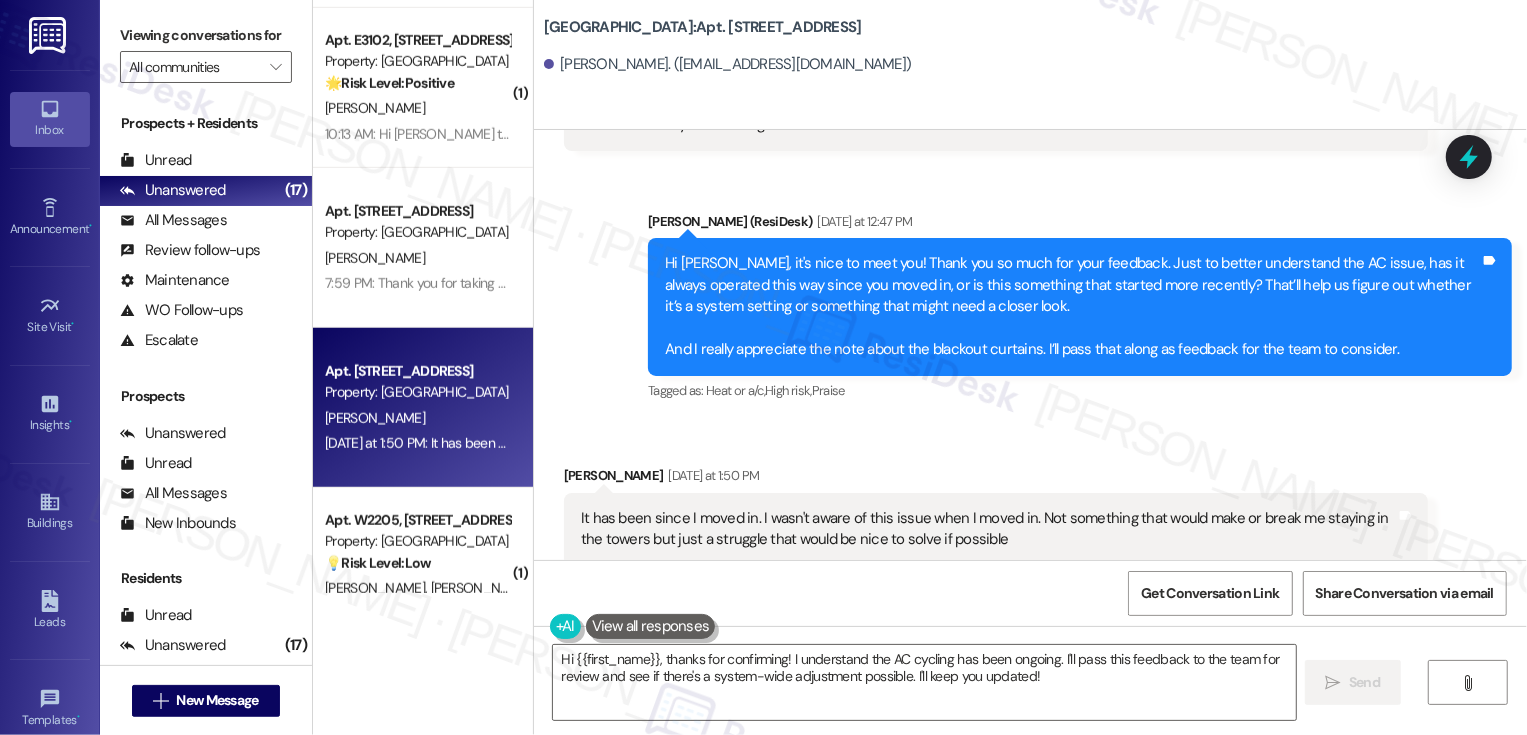 click on "( 1 ) Apt. E1412, 1101 East Bayaud Avenue Property: Country Club Towers 💡  Risk Level:  Low The resident is requesting a change to their parking spot, which is a non-essential request and falls under customer satisfaction. A. Magee 12:31 PM: Hi Sarah is there a way to change one of our parking spots? 12:31 PM: Hi Sarah is there a way to change one of our parking spots? ( 1 ) Apt. 55, Country Club Gardens Property: Country Club Gardens 💡  Risk Level:  Low The resident is providing feedback on their move-in experience, which is a customer satisfaction issue and a request for better onboarding information. This is not an urgent matter. E. Wiley Apt. 2009, 1001 E. Bayaud Ave Property: Bayaud Tower 💡  Risk Level:  Low The resident is asking about mounting a TV. This is a non-essential request and falls under cosmetic enhancements. S. Bitautas L. Stevens ( 1 ) Apt. E3102, 1101 East Bayaud Avenue Property: Country Club Towers 🌟  Risk Level:  Positive R. Rios 10:13 AM: Hi Sarah this is Raul  R. Goldberg (" at bounding box center [920, 367] 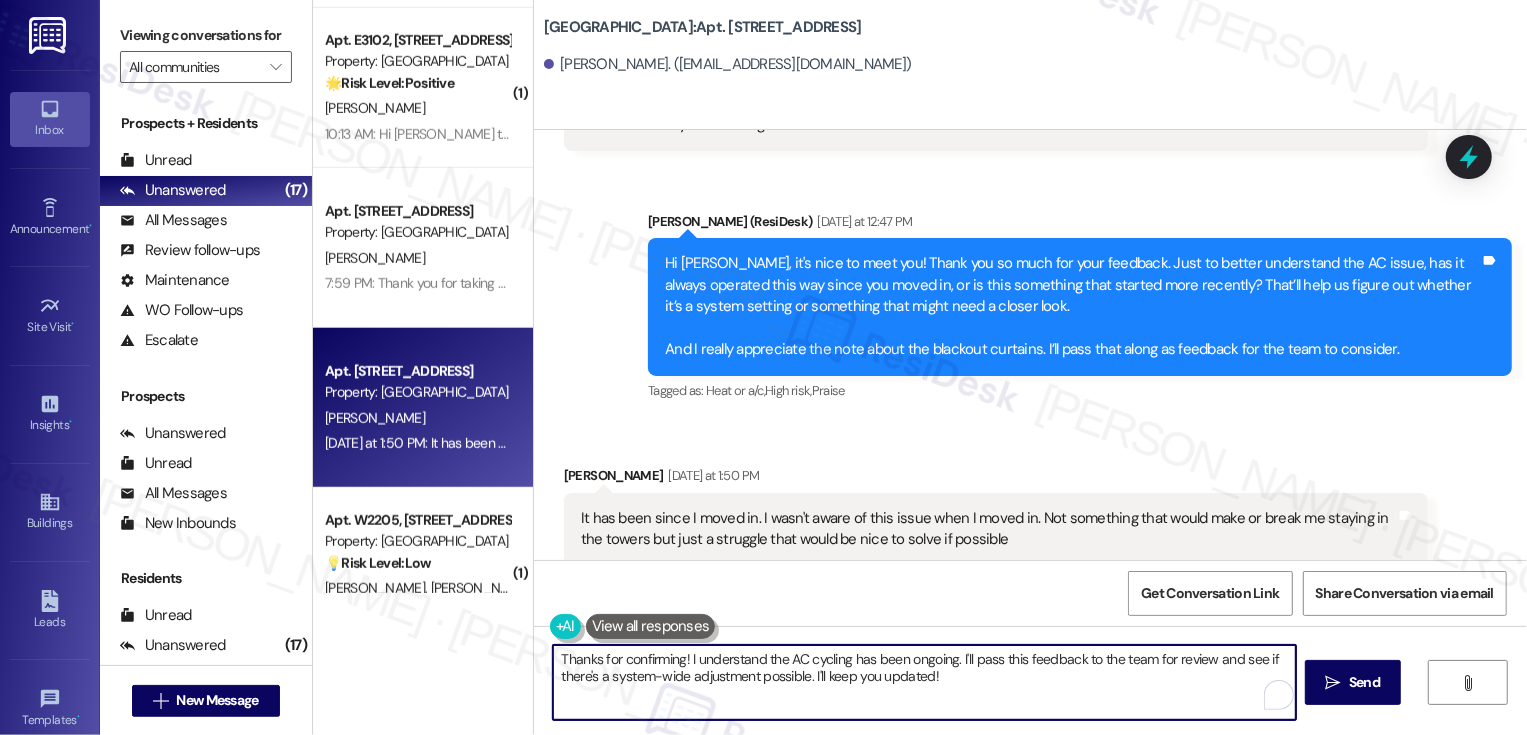 drag, startPoint x: 951, startPoint y: 661, endPoint x: 959, endPoint y: 681, distance: 21.540659 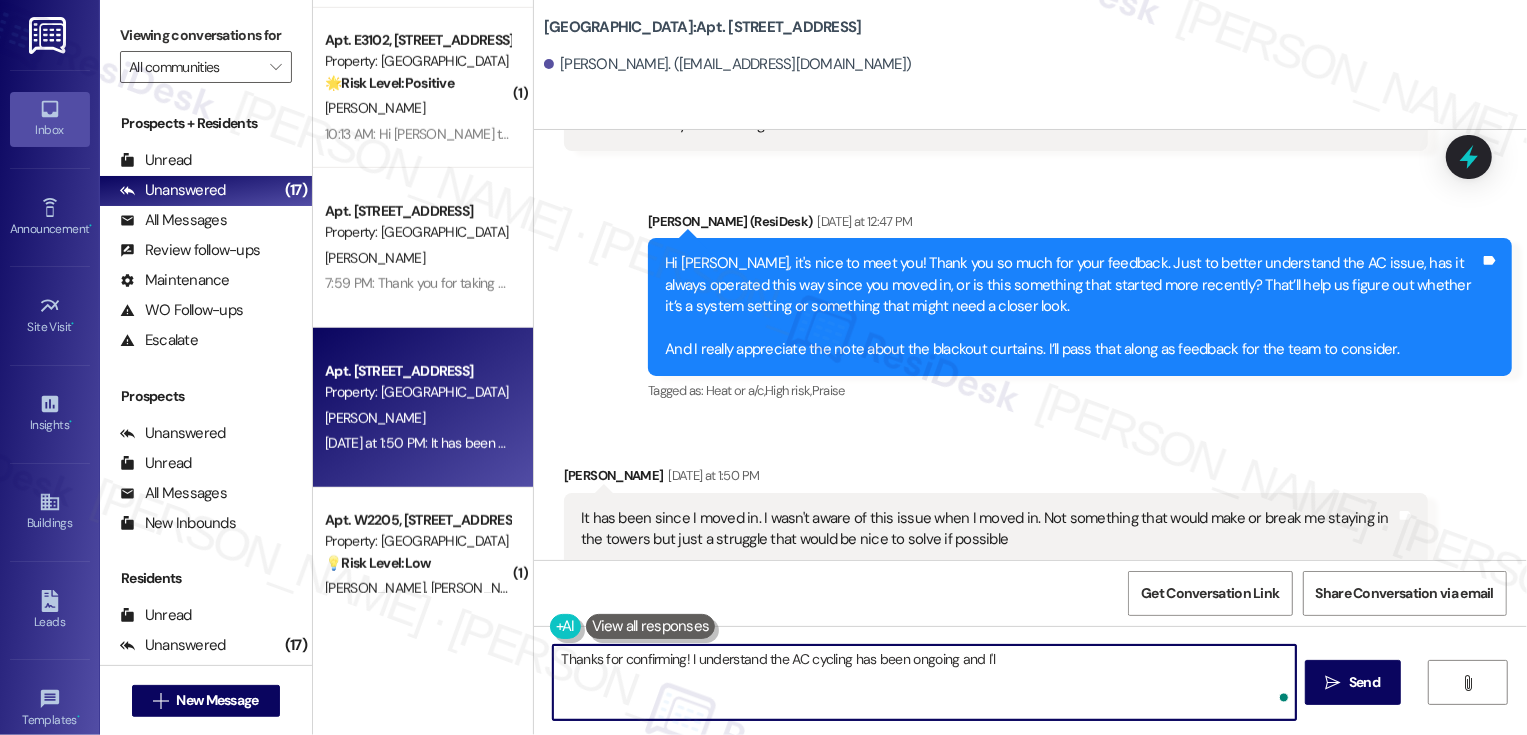 type on "Thanks for confirming! I understand the AC cycling has been ongoing and I'll" 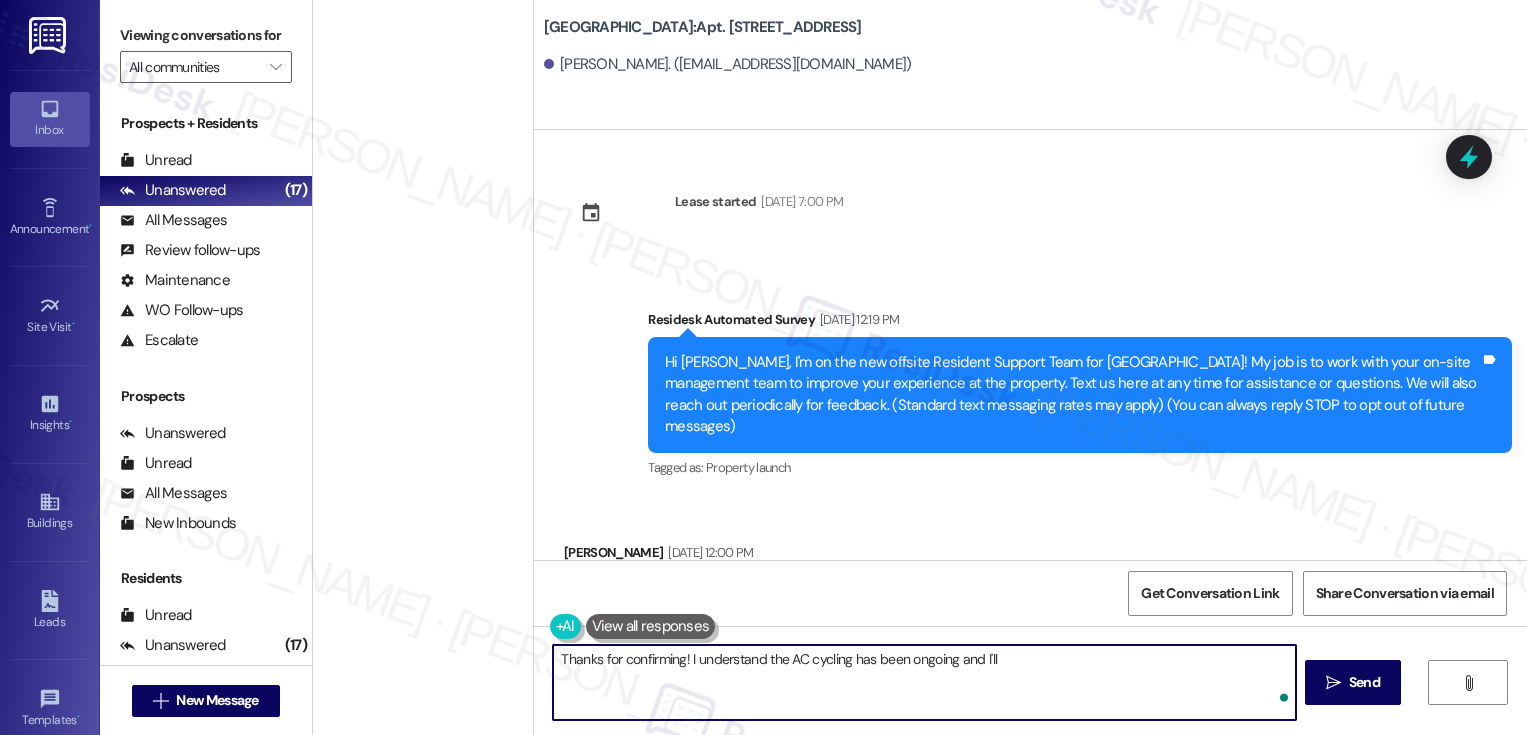 scroll, scrollTop: 0, scrollLeft: 0, axis: both 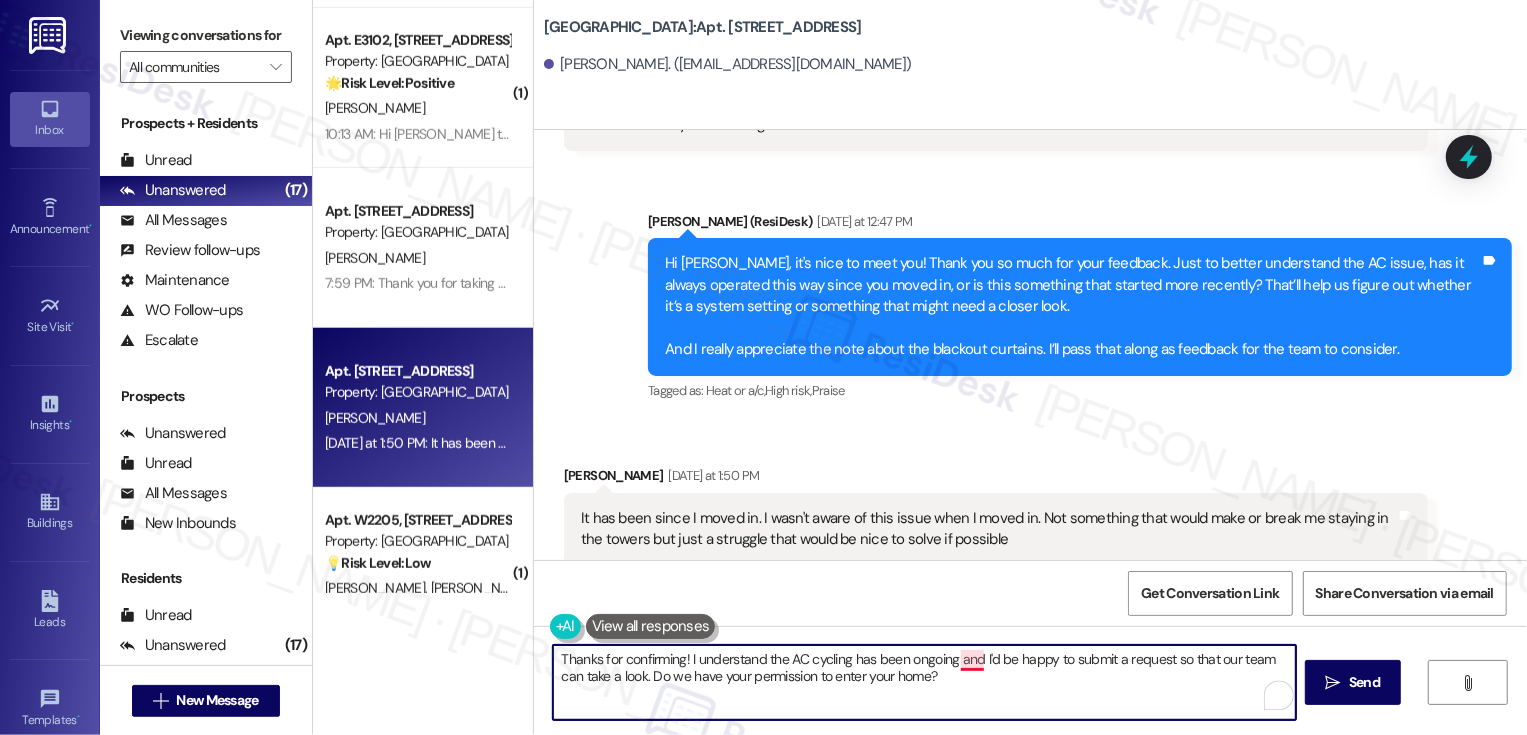 click on "Thanks for confirming! I understand the AC cycling has been ongoing and I'd be happy to submit a request so that our team can take a look. Do we have your permission to enter your home?" at bounding box center (924, 682) 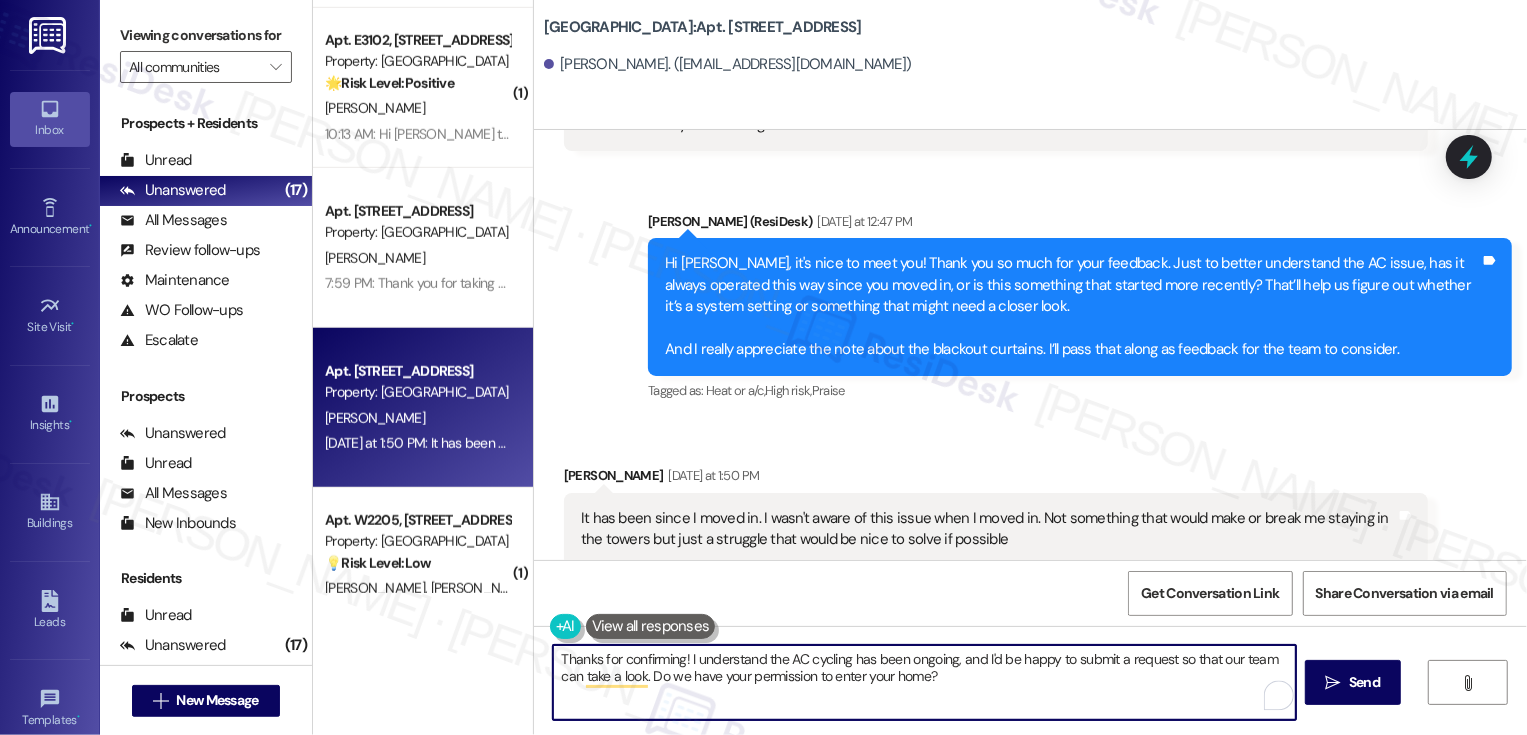 click on "Thanks for confirming! I understand the AC cycling has been ongoing, and I'd be happy to submit a request so that our team can take a look. Do we have your permission to enter your home?" at bounding box center (924, 682) 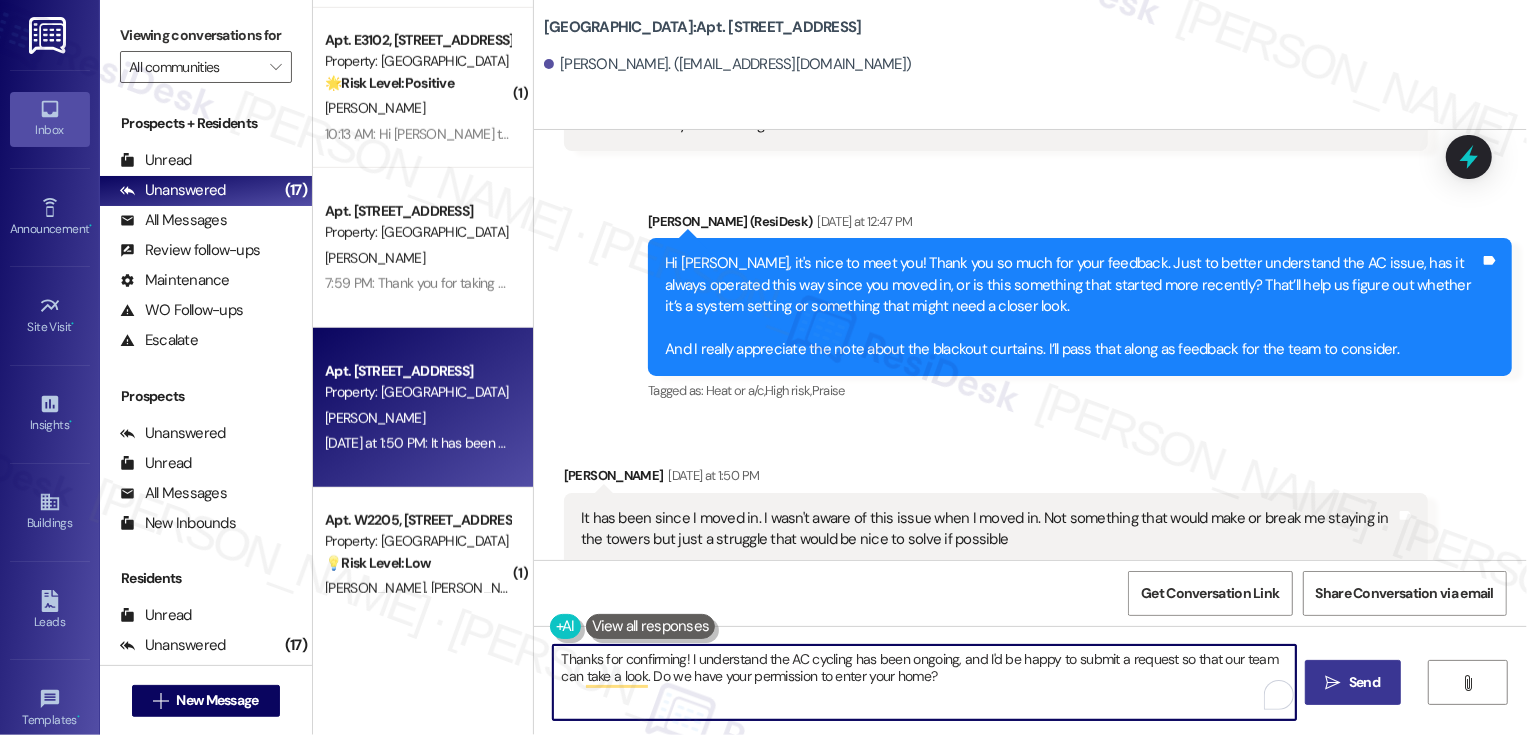 type on "Thanks for confirming! I understand the AC cycling has been ongoing, and I'd be happy to submit a request so that our team can take a look. Do we have your permission to enter your home?" 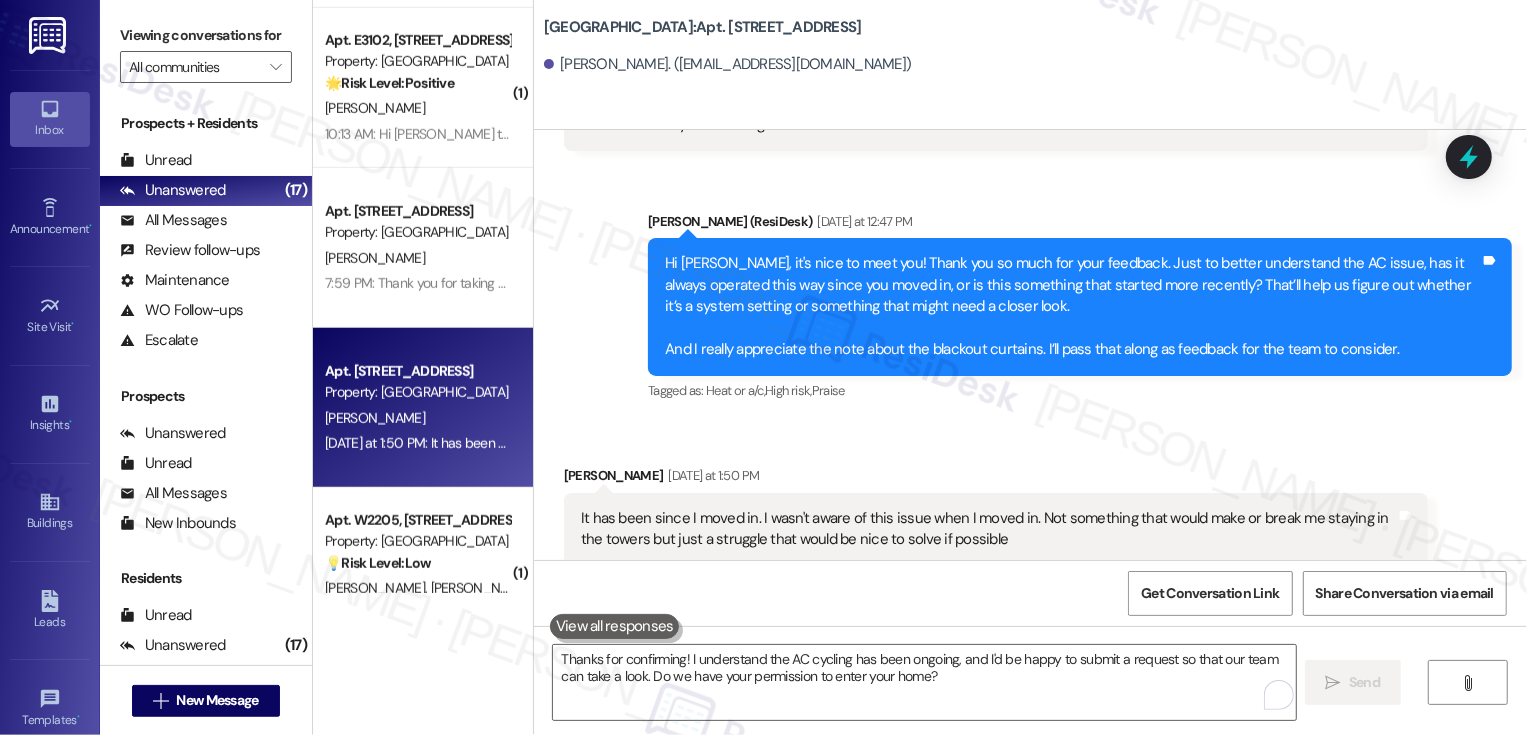 scroll, scrollTop: 534, scrollLeft: 0, axis: vertical 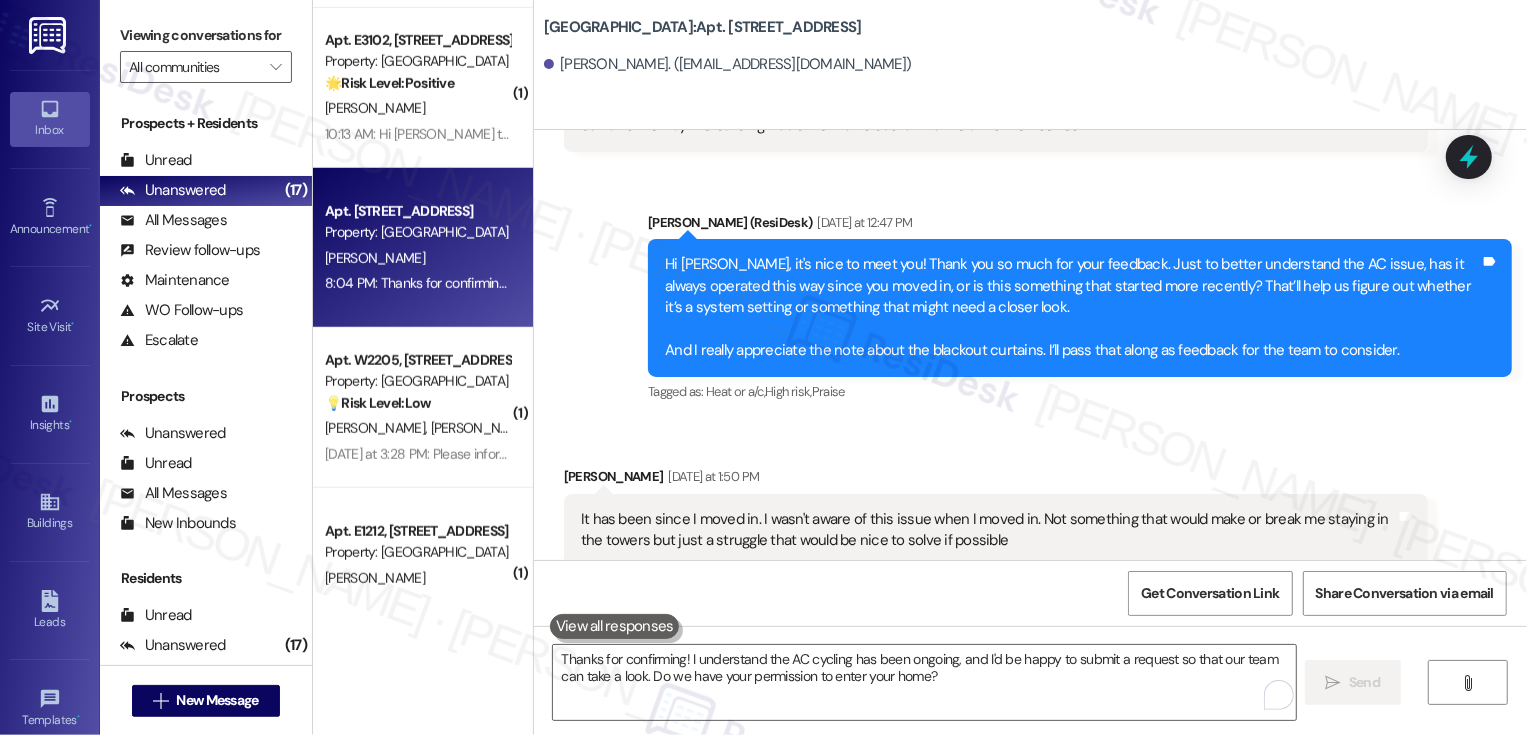 click on "Country Club Towers:  Apt. [STREET_ADDRESS]" at bounding box center (703, 27) 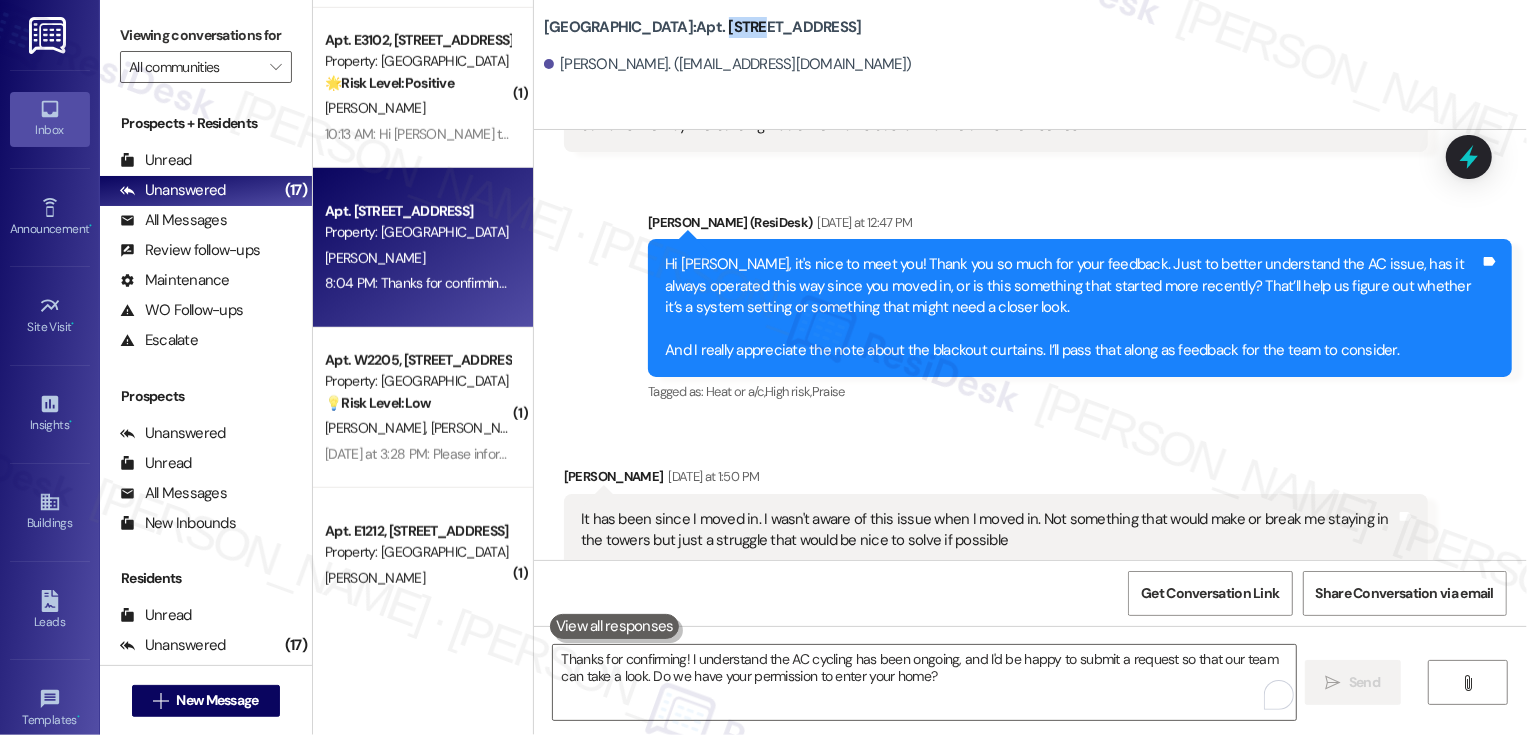 copy on "W2508" 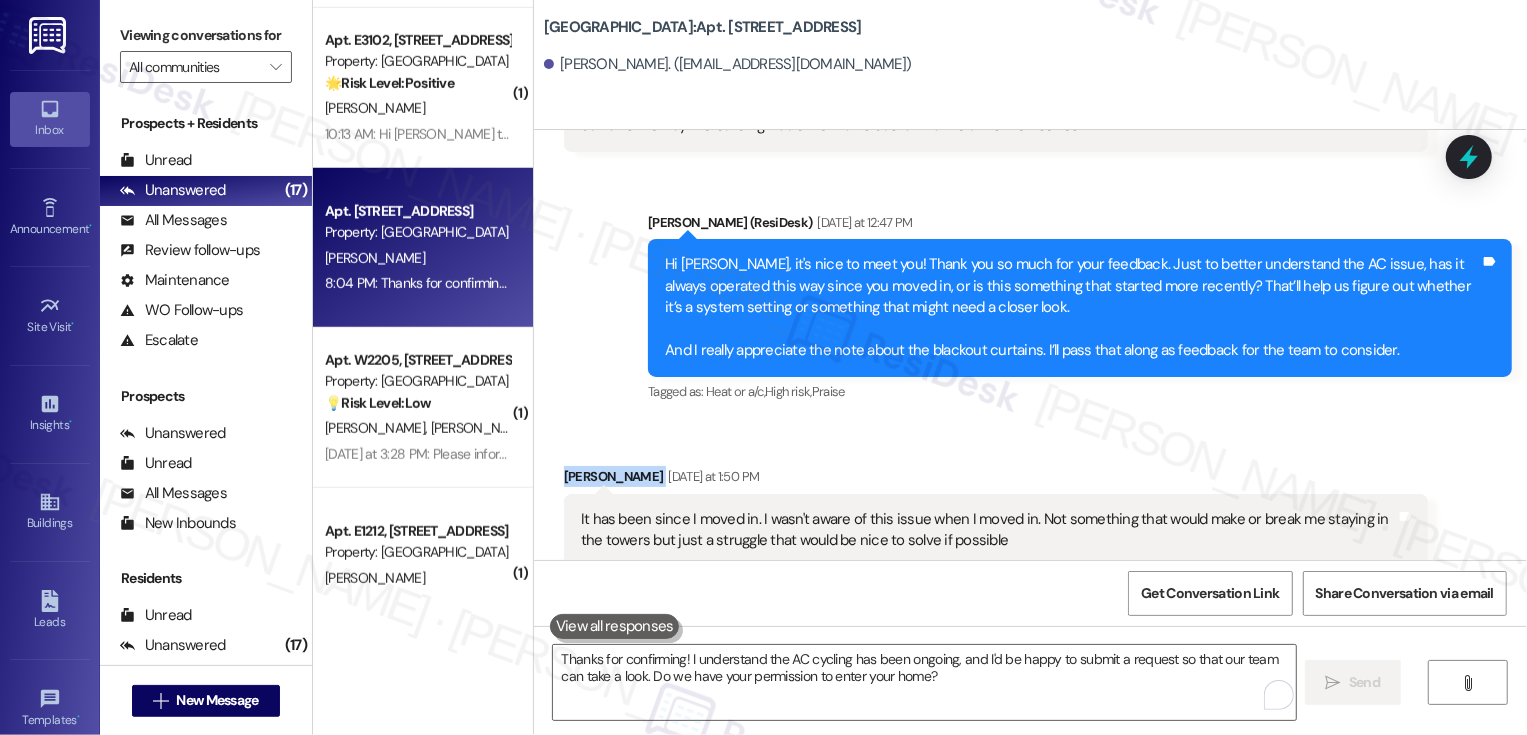 drag, startPoint x: 553, startPoint y: 448, endPoint x: 666, endPoint y: 457, distance: 113.35784 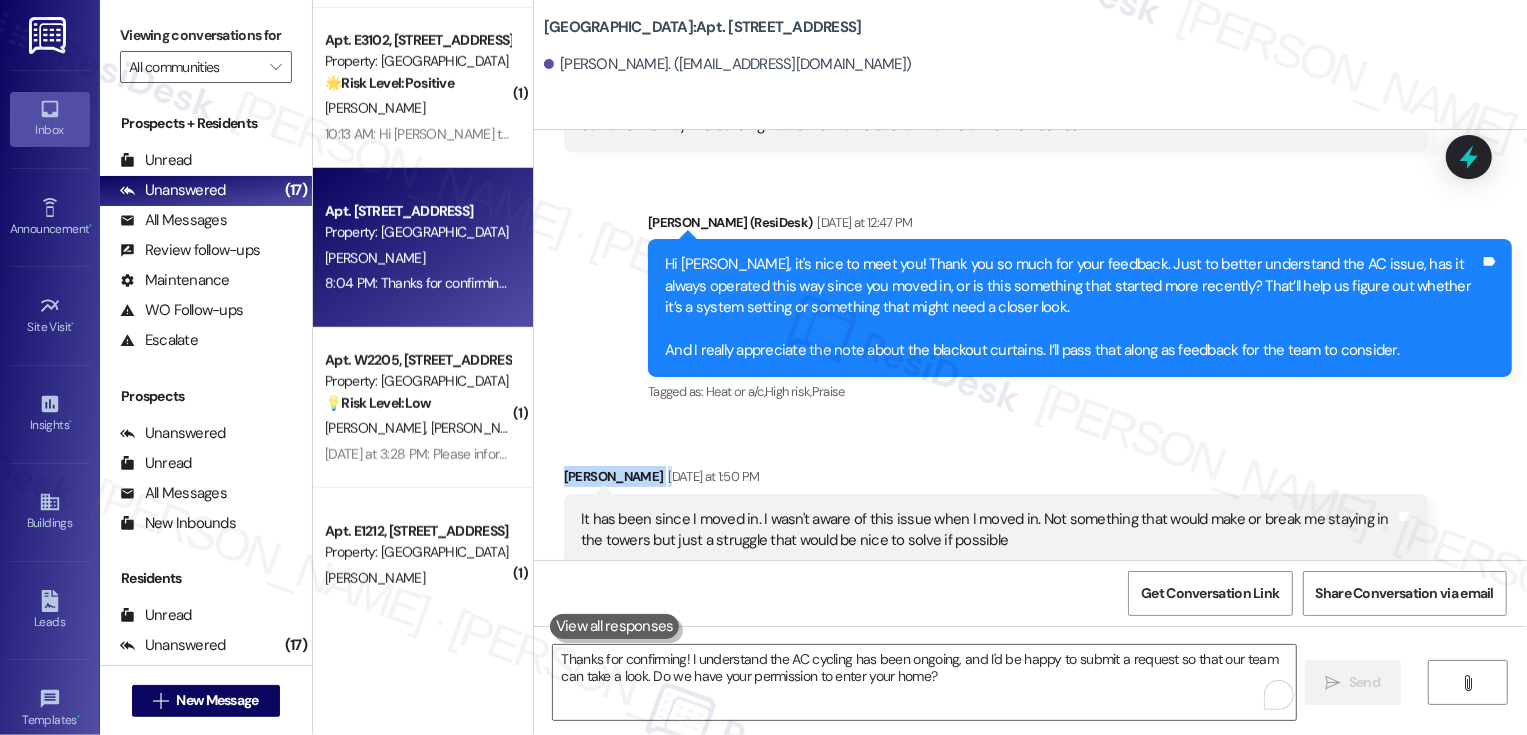 copy on "[PERSON_NAME] Y" 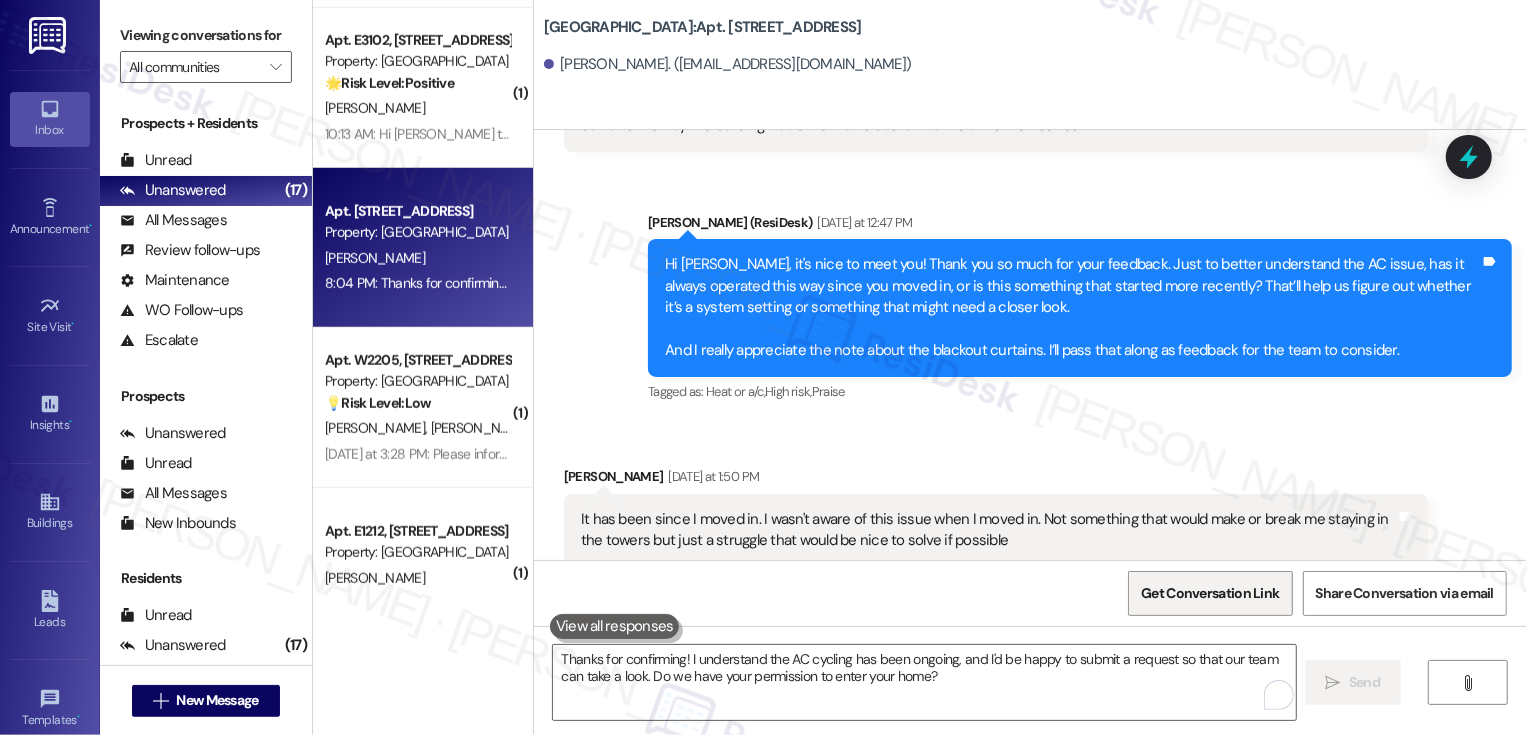 click on "Get Conversation Link" at bounding box center [1210, 593] 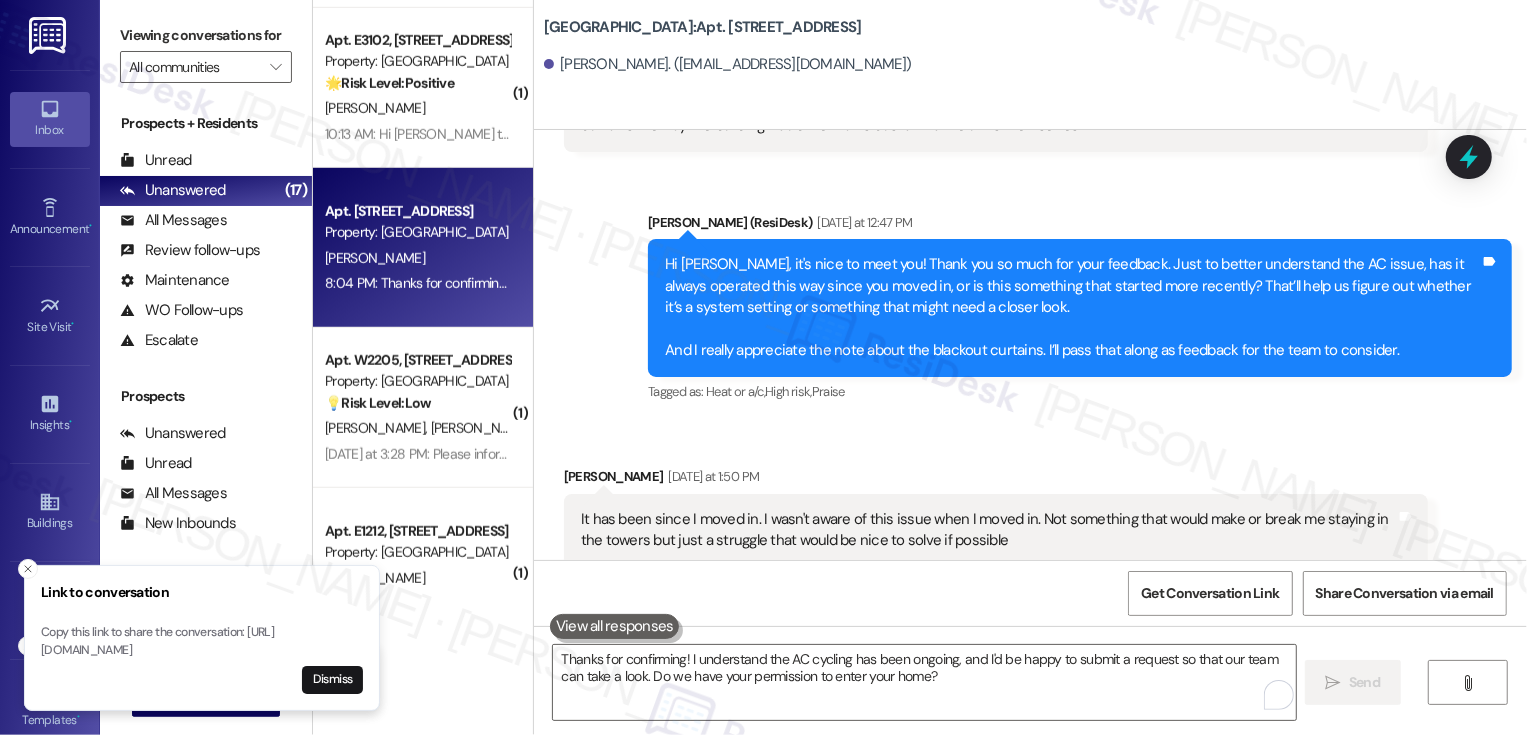 scroll, scrollTop: 695, scrollLeft: 0, axis: vertical 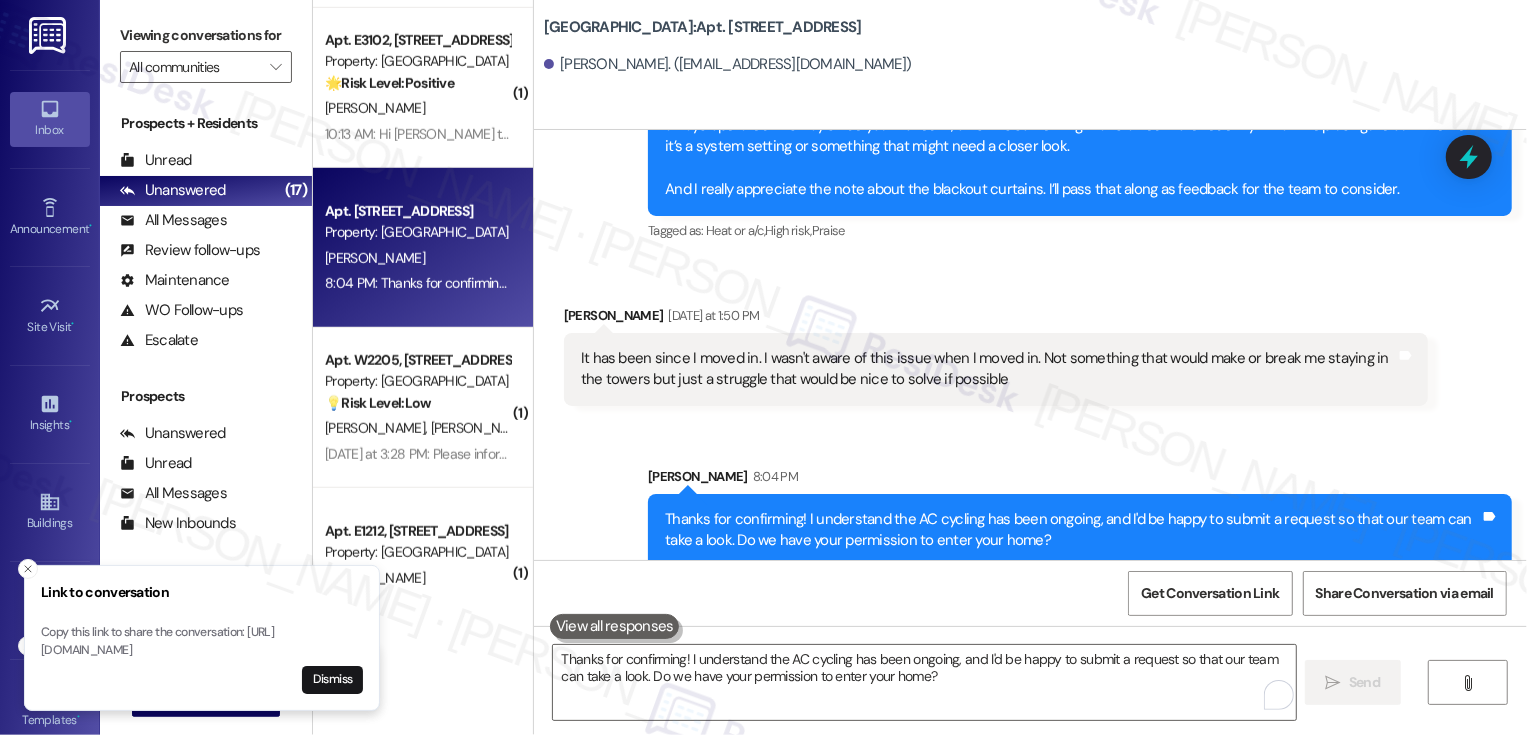 click on "Link to conversation Copy this link to share the conversation: [URL][DOMAIN_NAME] Dismiss" at bounding box center [202, 638] 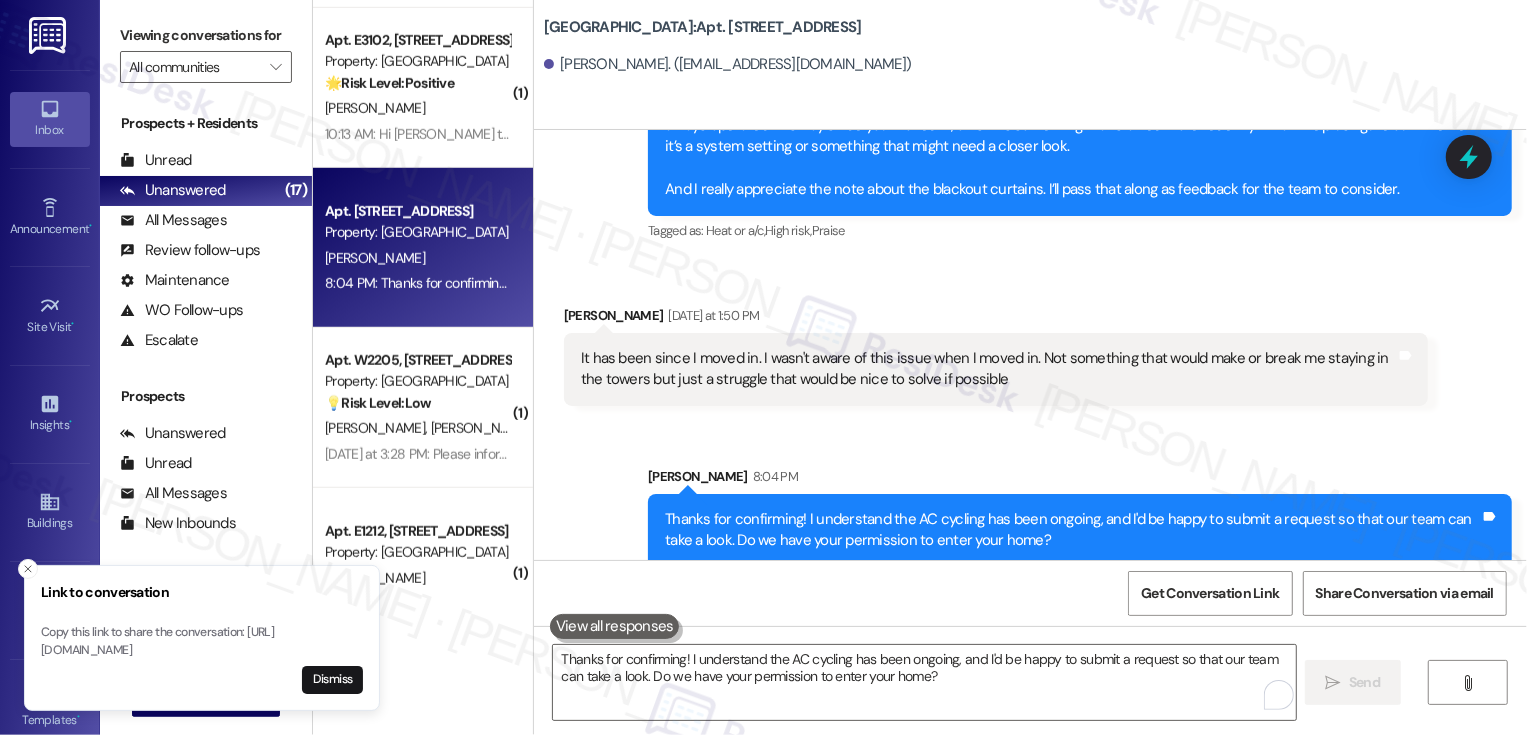 click on "Sent via SMS [PERSON_NAME] 8:04 PM Thanks for confirming! I understand the AC cycling has been ongoing, and I'd be happy to submit a request so that our team can take a look. Do we have your permission to enter your home? Tags and notes" at bounding box center [1030, 501] 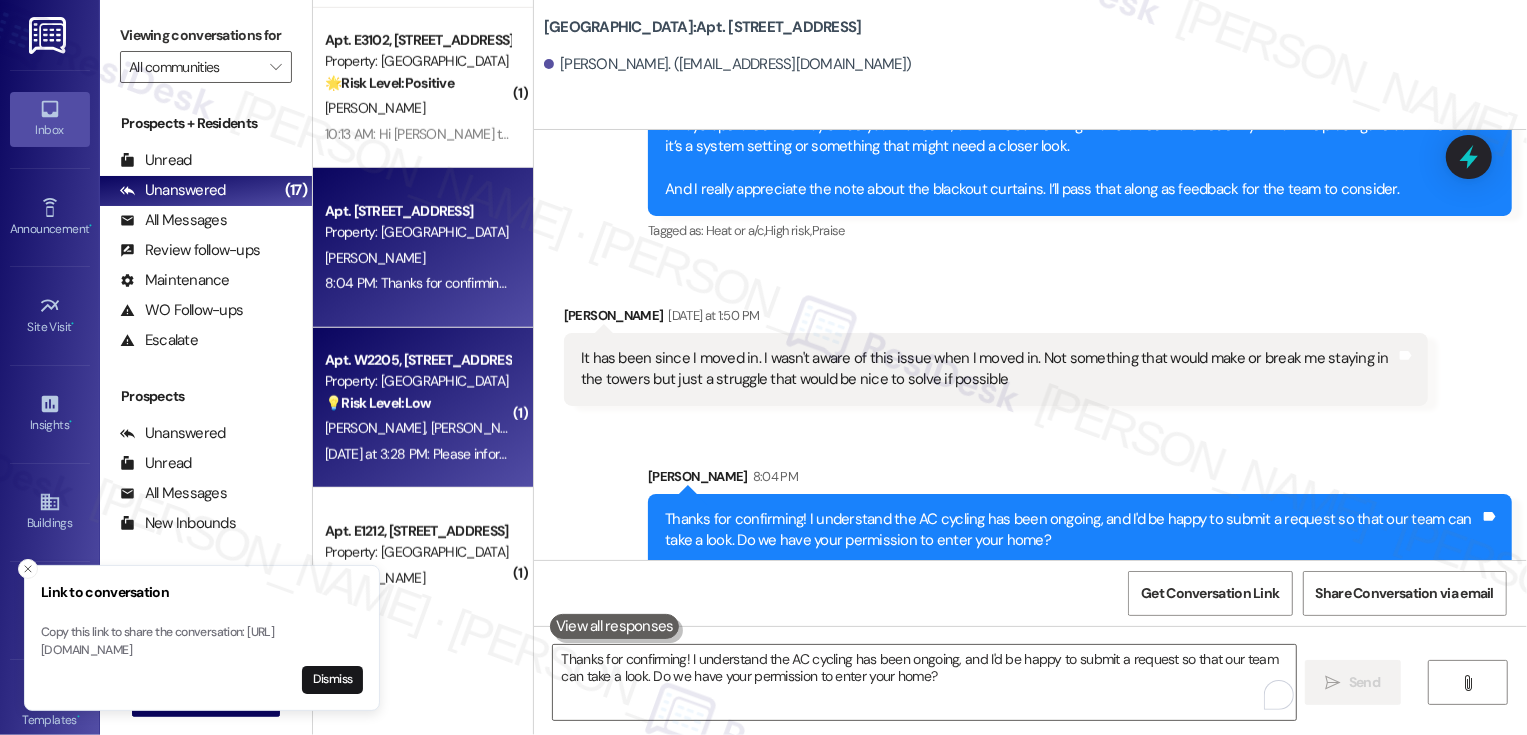 click on "[PERSON_NAME] [PERSON_NAME]" at bounding box center (417, 428) 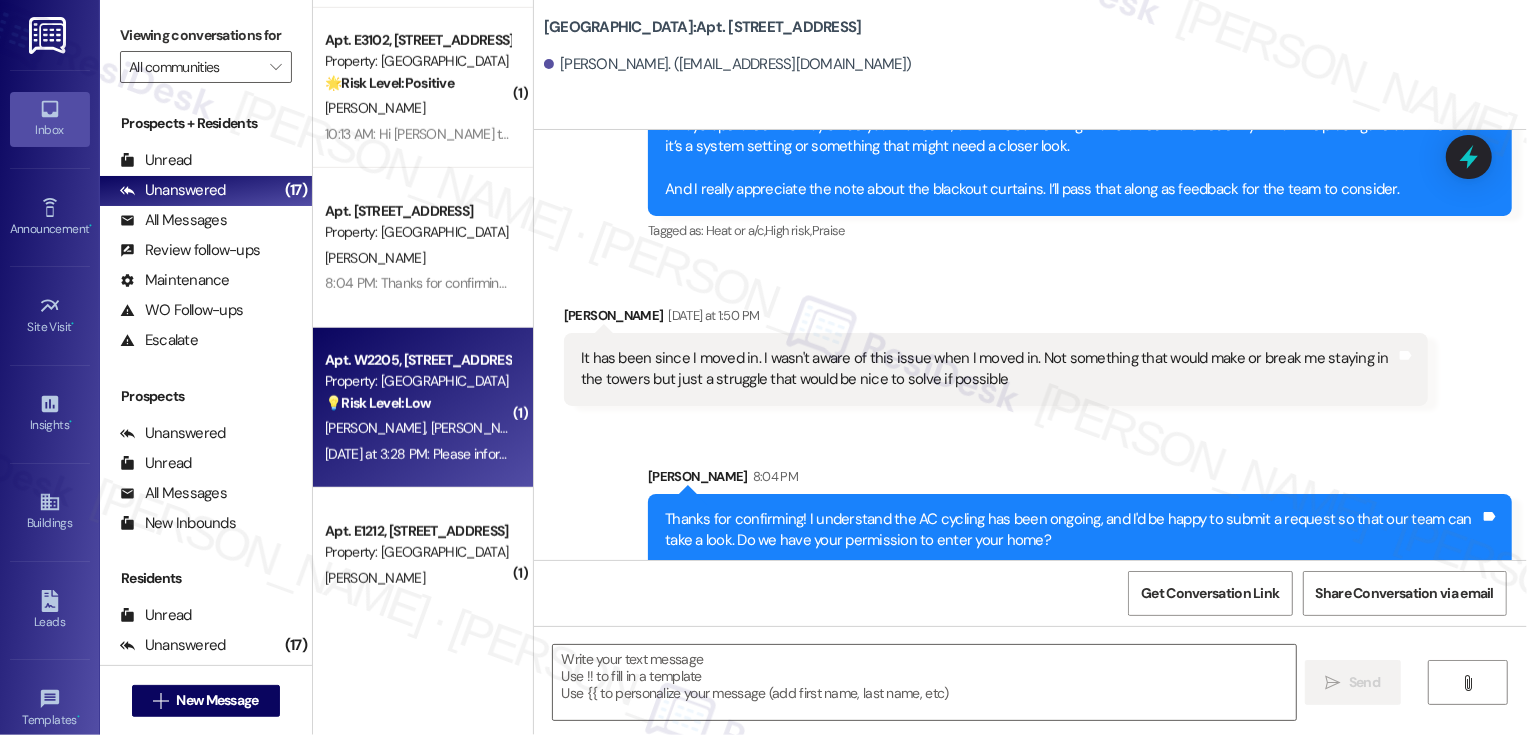 click on "[PERSON_NAME] [PERSON_NAME]" at bounding box center (417, 428) 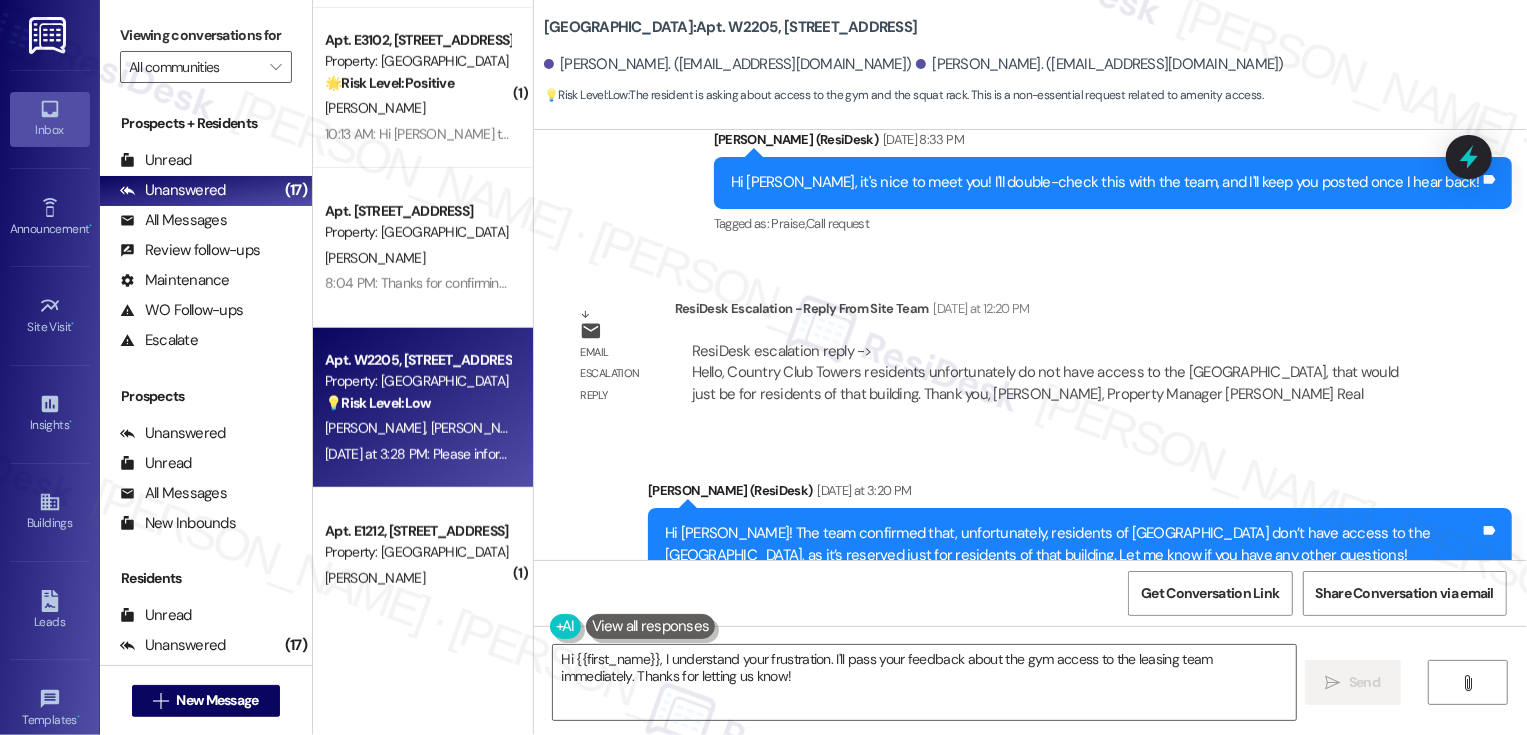 scroll, scrollTop: 1532, scrollLeft: 0, axis: vertical 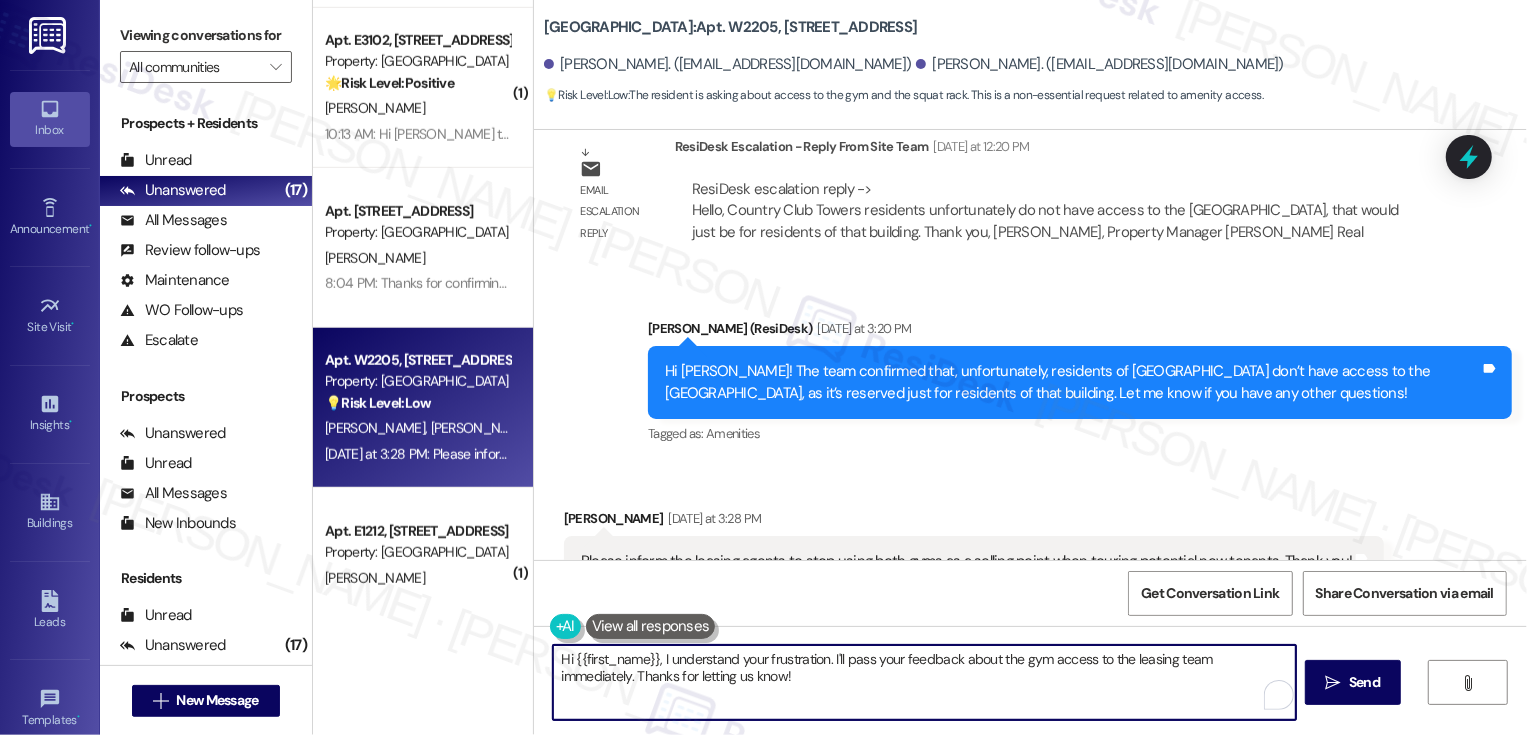 drag, startPoint x: 653, startPoint y: 659, endPoint x: 503, endPoint y: 658, distance: 150.00333 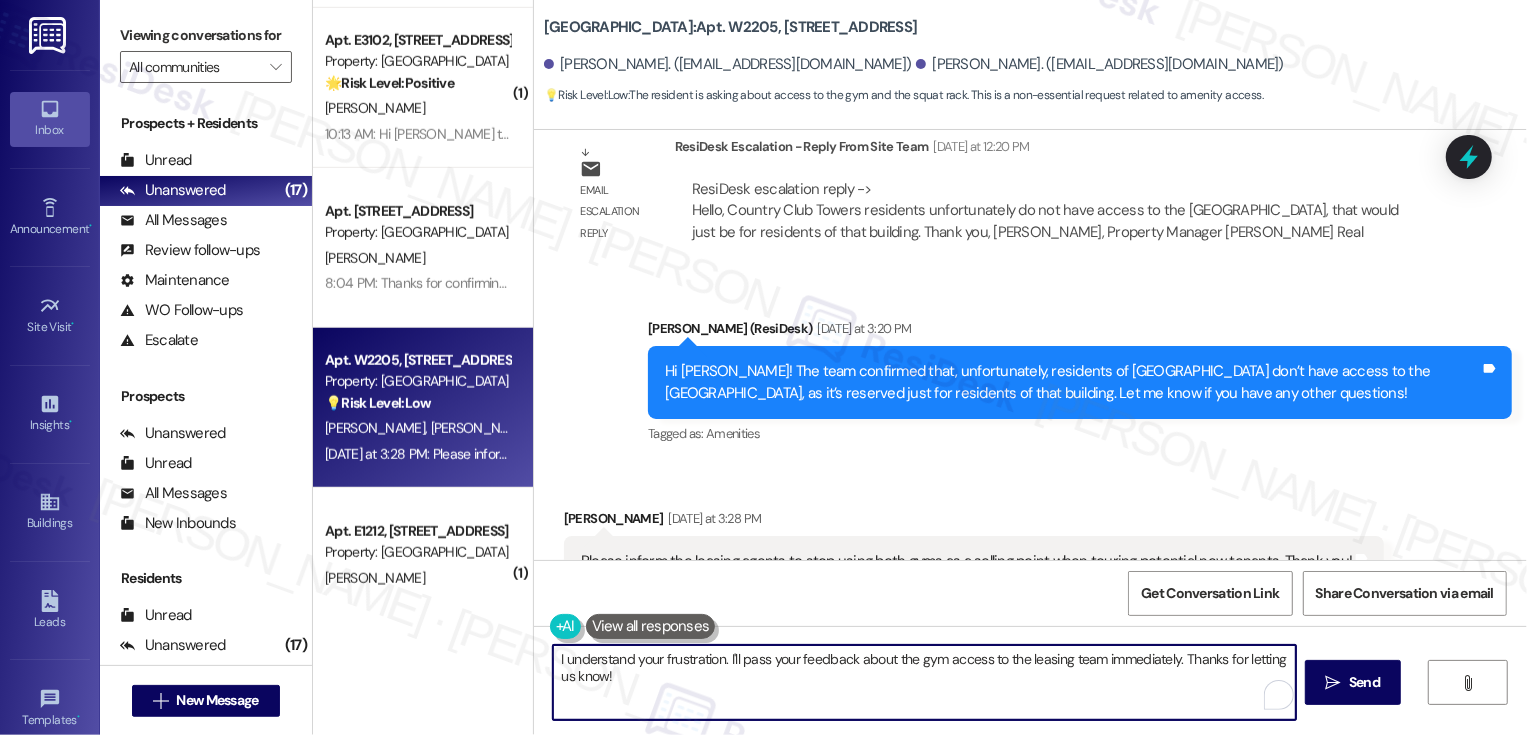 click on "I understand your frustration. I'll pass your feedback about the gym access to the leasing team immediately. Thanks for letting us know!" at bounding box center (924, 682) 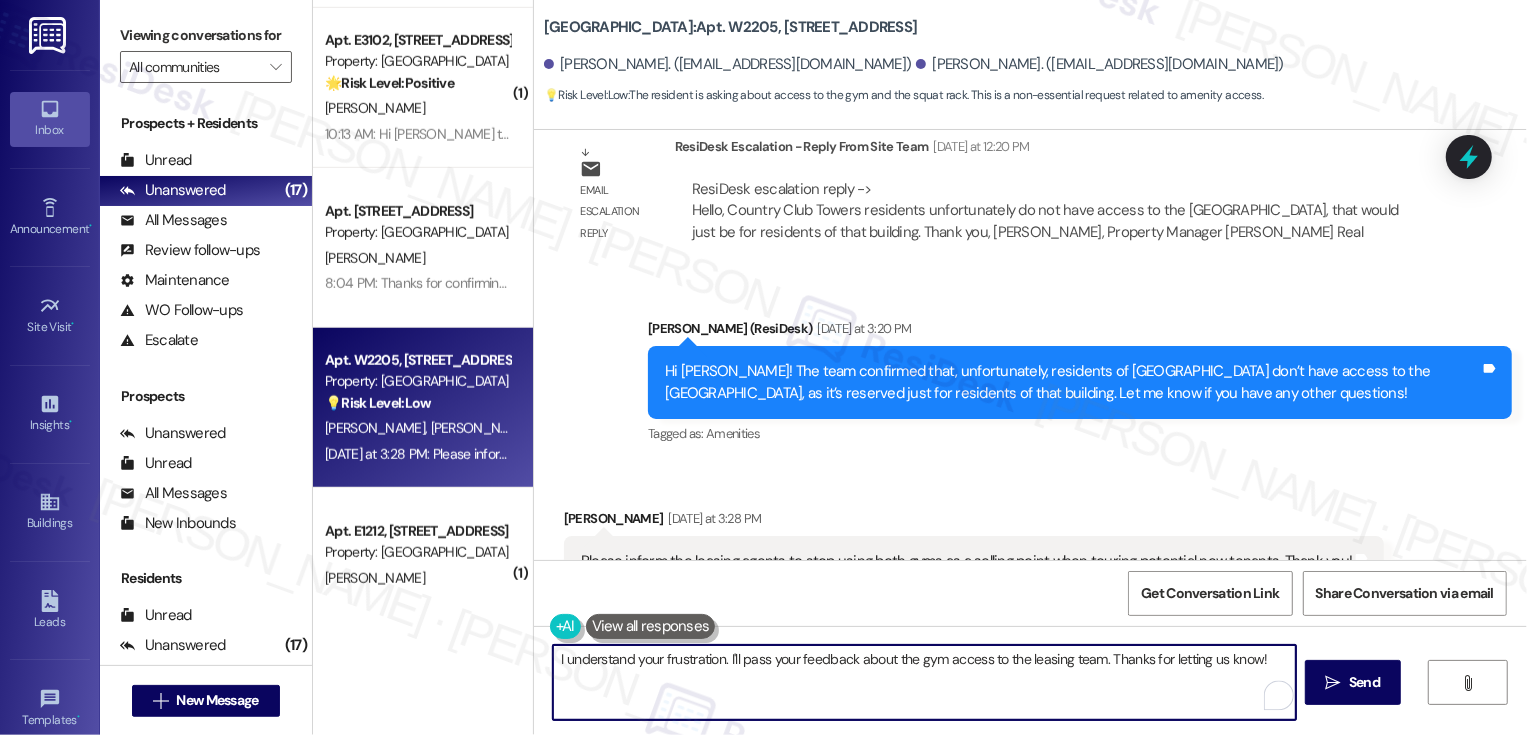 drag, startPoint x: 1100, startPoint y: 659, endPoint x: 1171, endPoint y: 721, distance: 94.26028 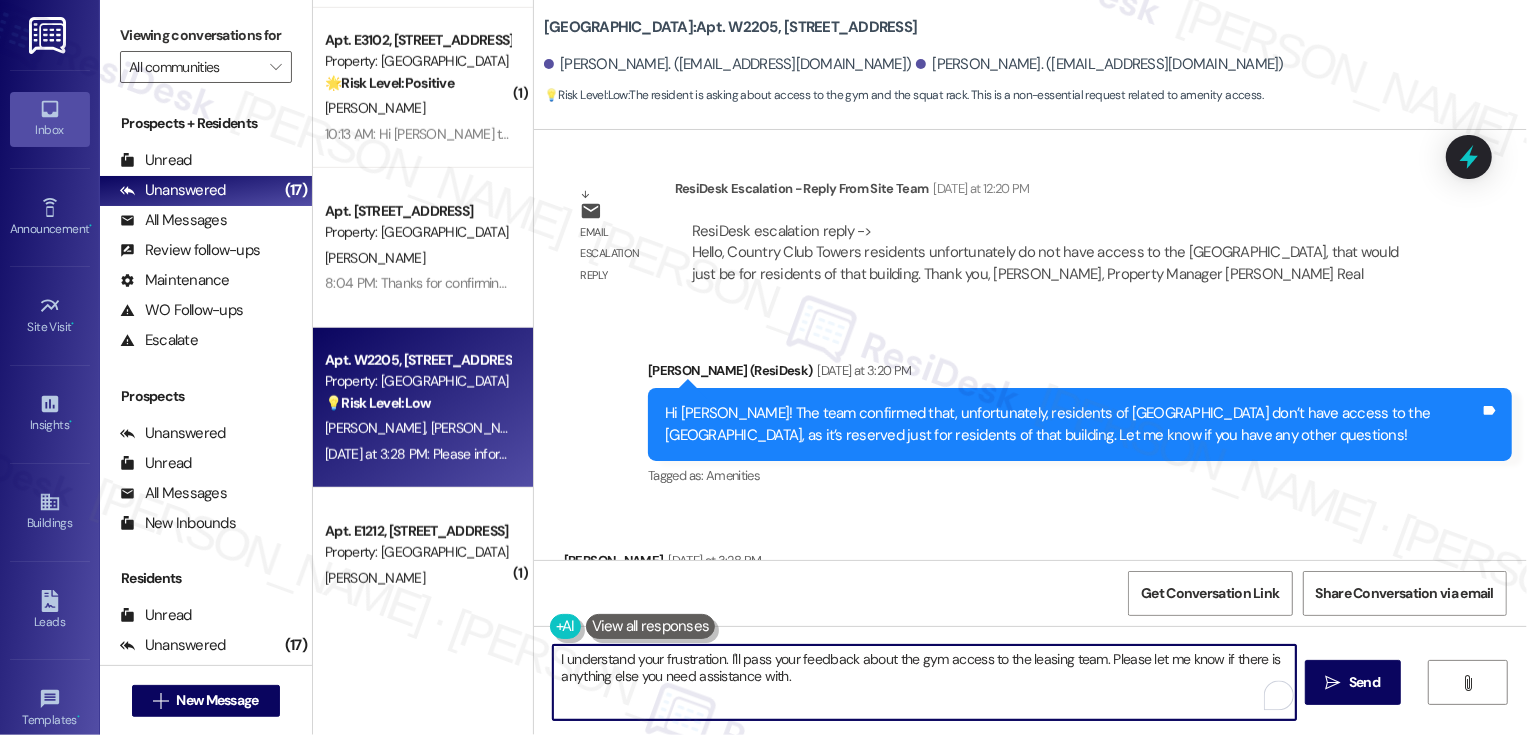 scroll, scrollTop: 1532, scrollLeft: 0, axis: vertical 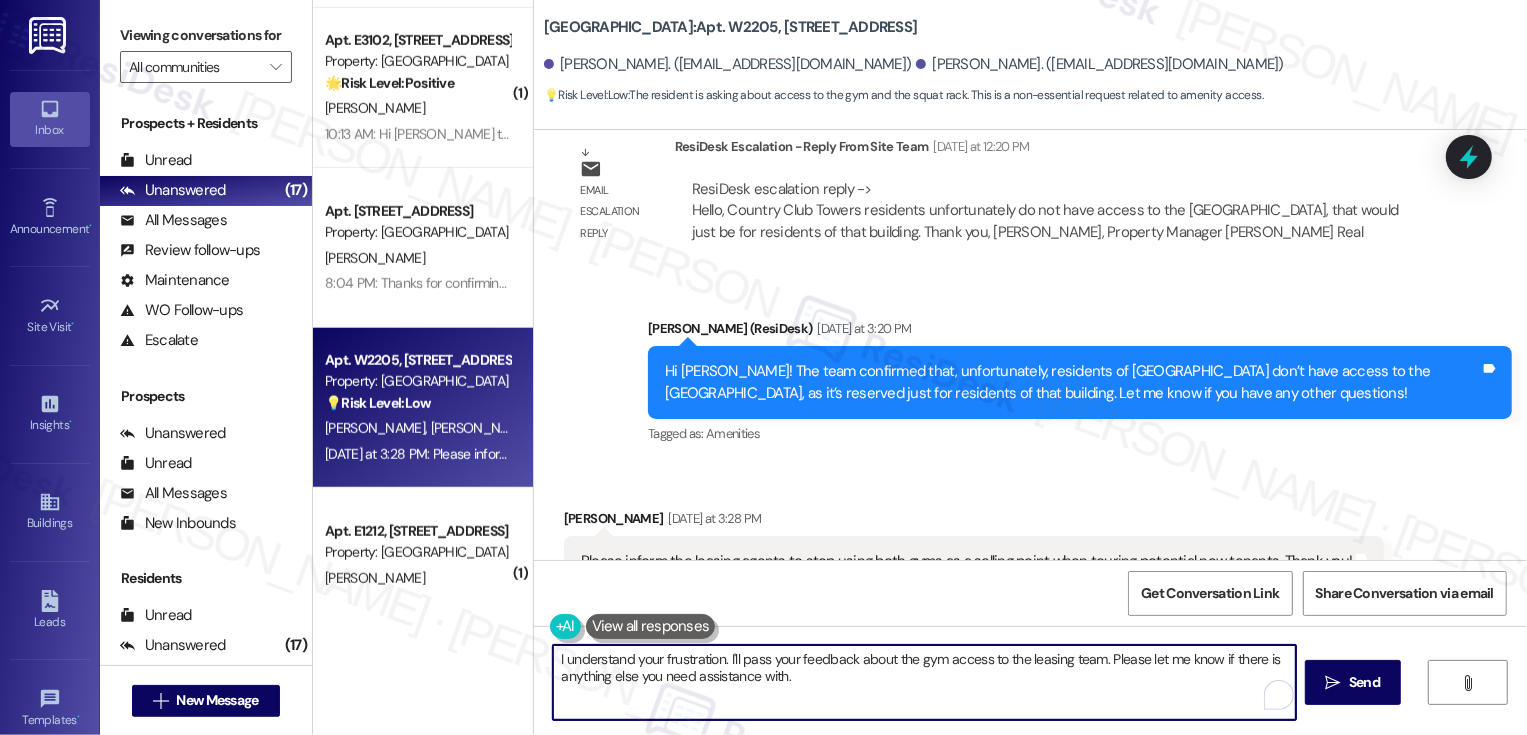 click on "[PERSON_NAME] [DATE] at 3:28 PM" at bounding box center (974, 522) 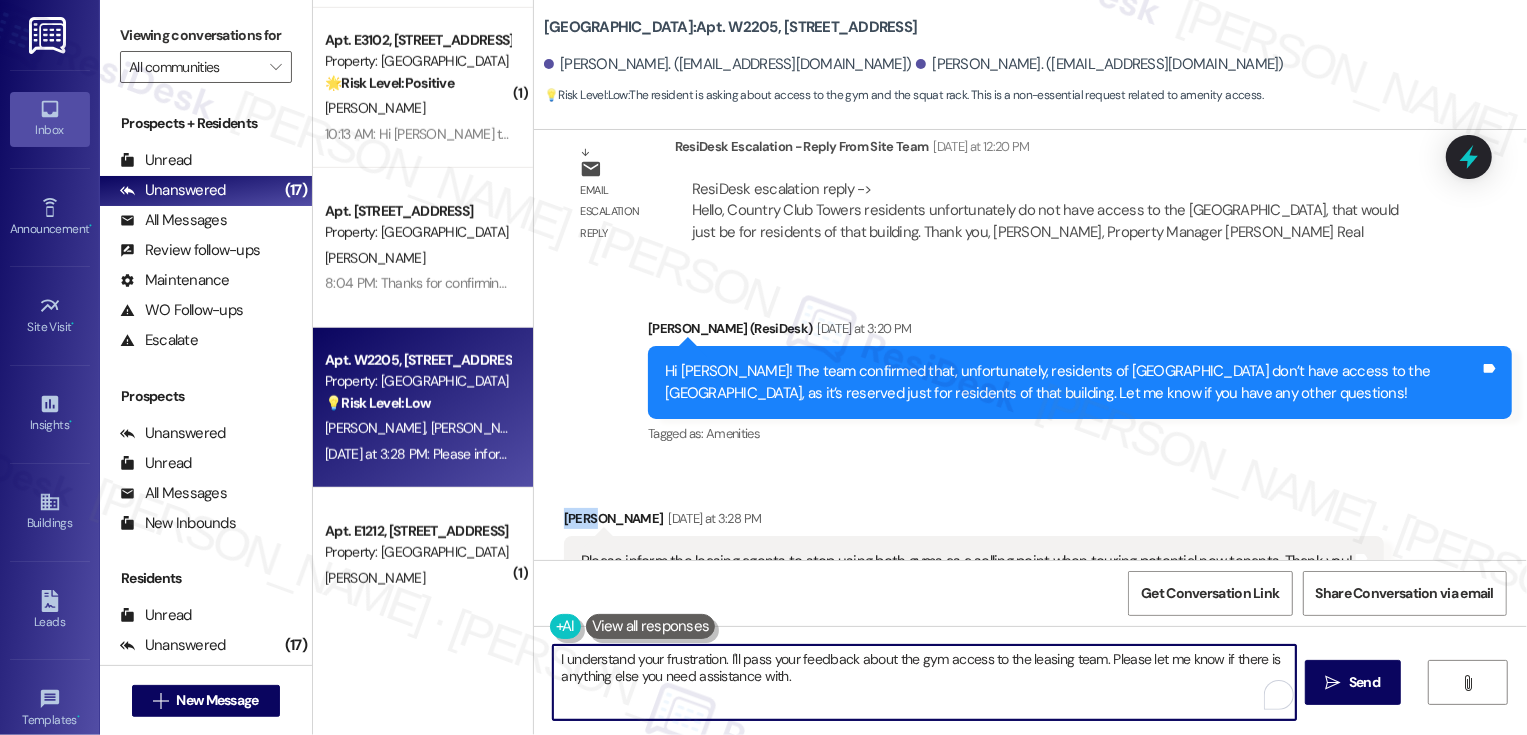copy on "[PERSON_NAME]" 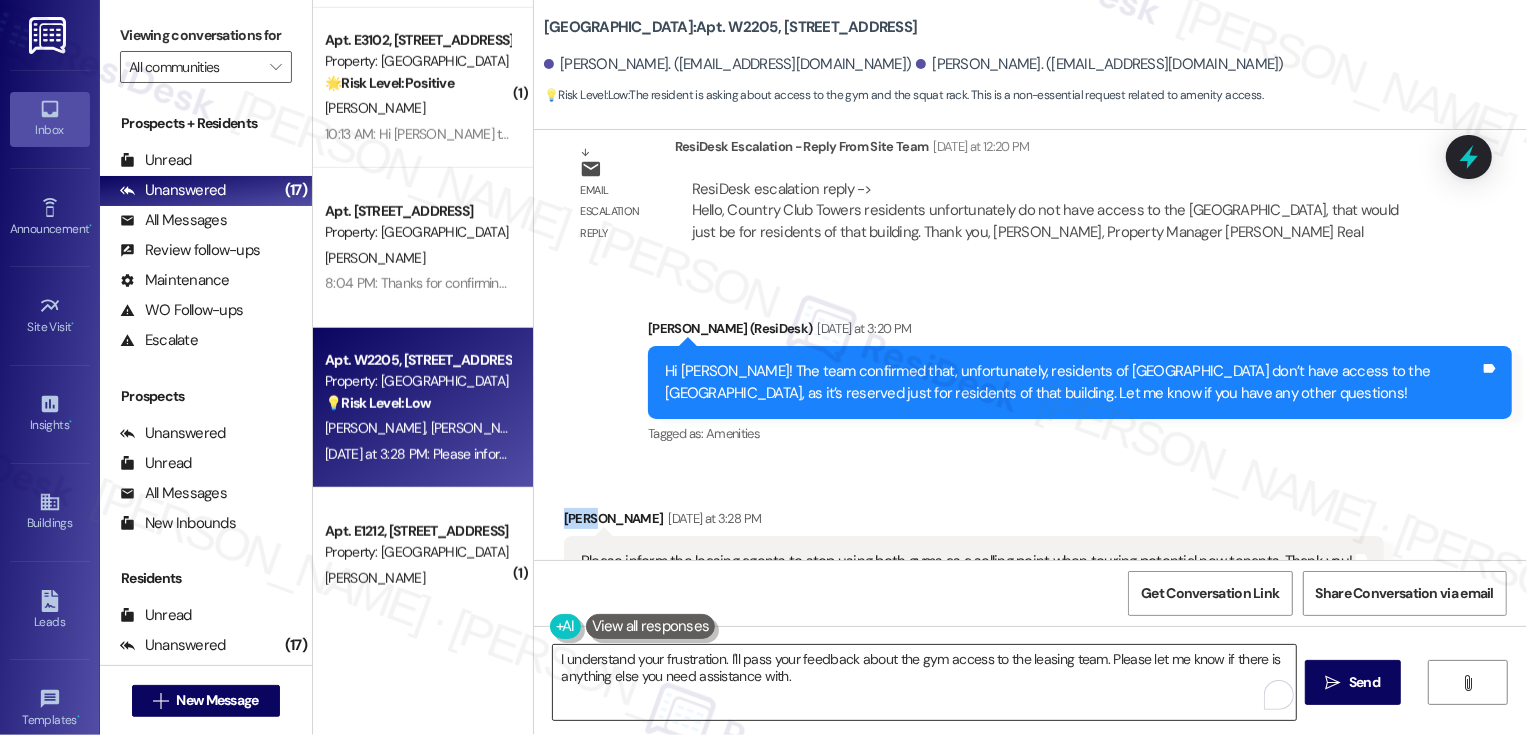 click on "I understand your frustration. I'll pass your feedback about the gym access to the leasing team. Please let me know if there is anything else you need assistance with." at bounding box center (924, 682) 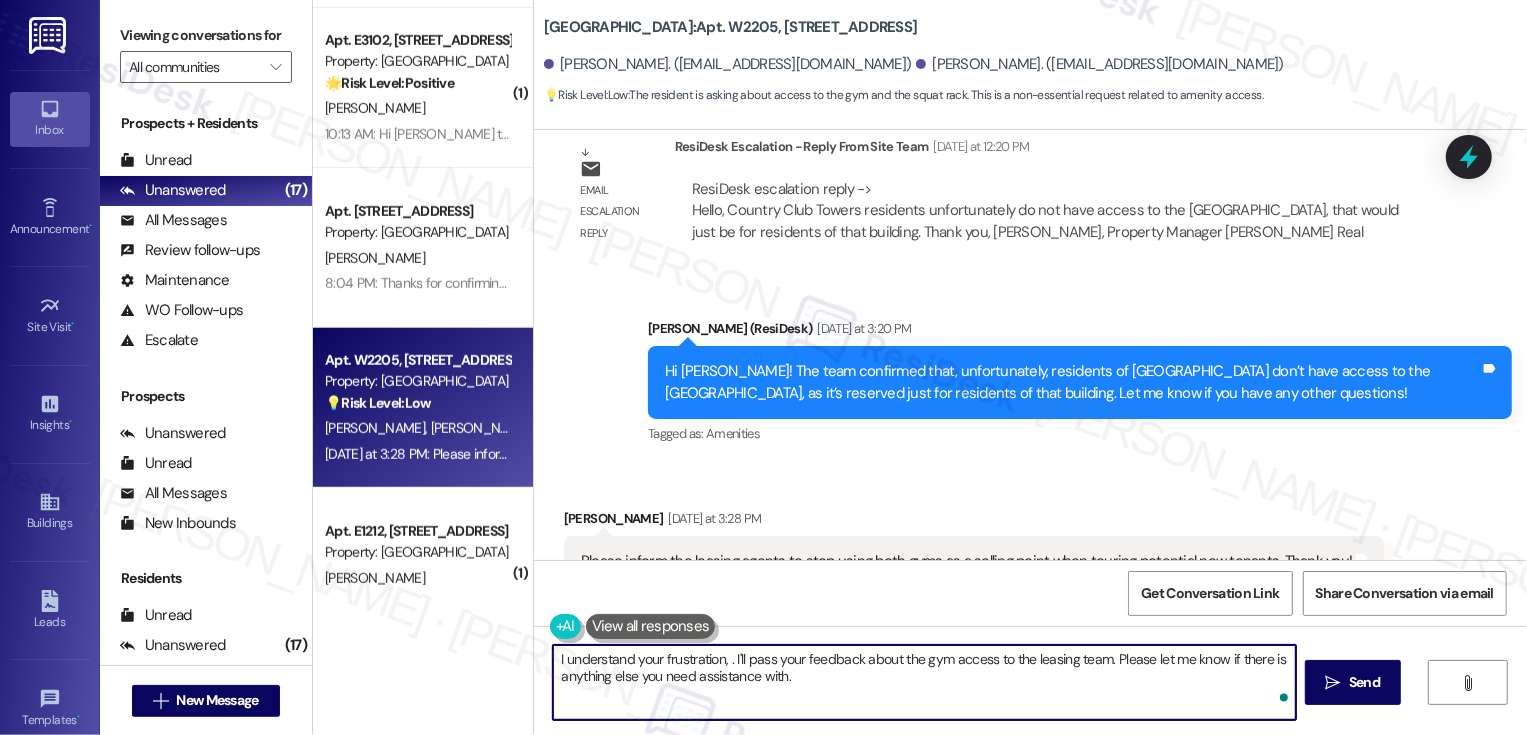 paste on "[PERSON_NAME]" 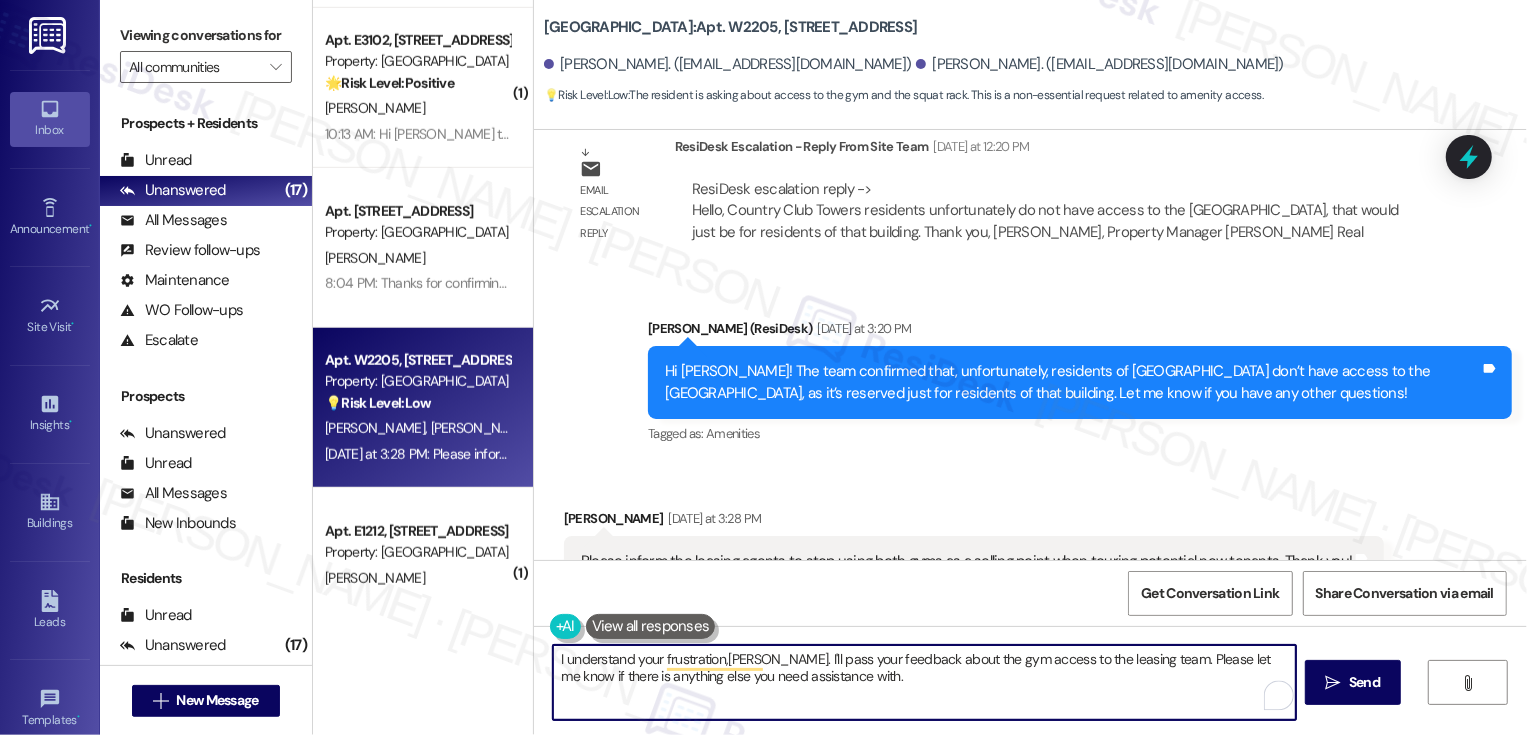 type on "I understand your frustration, [PERSON_NAME]. I'll pass your feedback about the gym access to the leasing team. Please let me know if there is anything else you need assistance with." 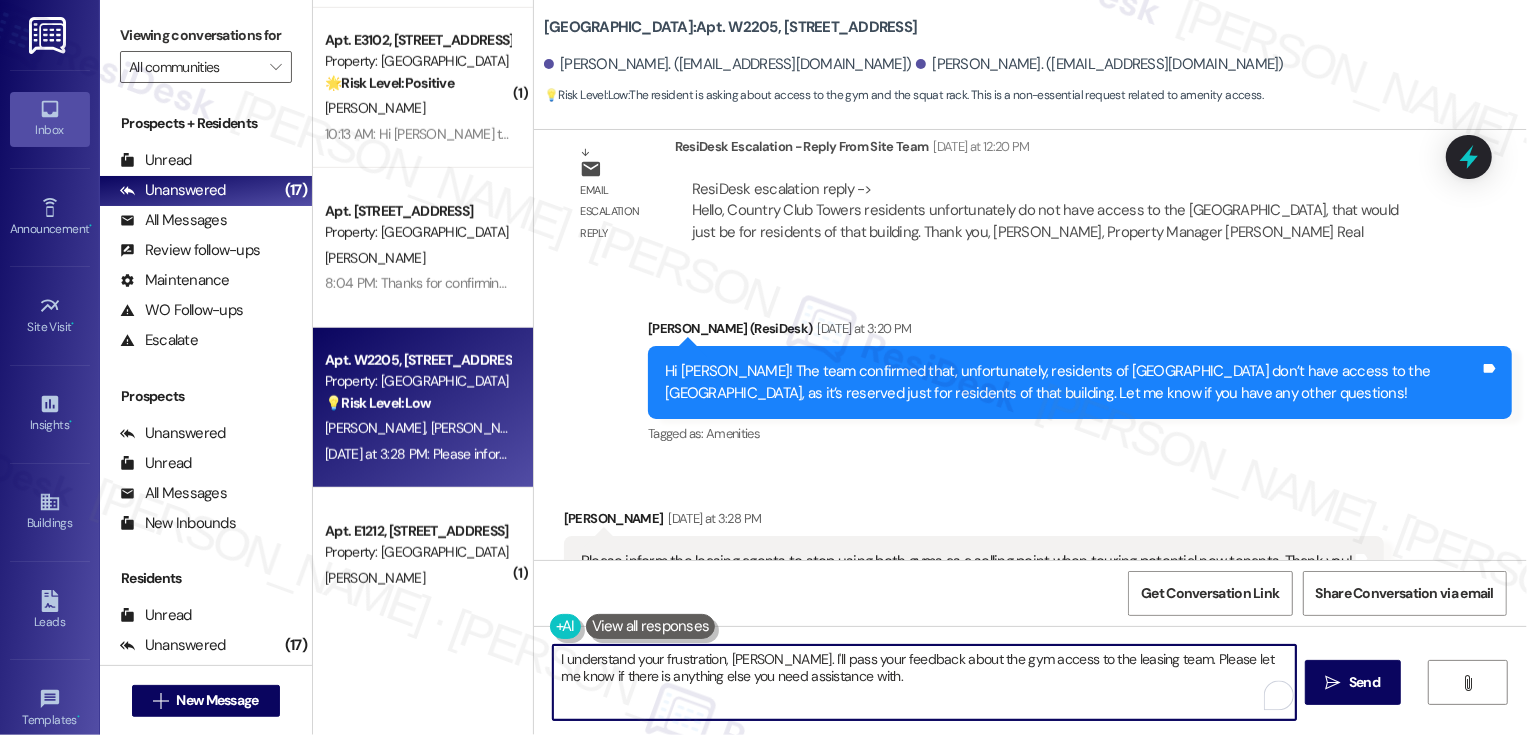 click on "I understand your frustration, [PERSON_NAME]. I'll pass your feedback about the gym access to the leasing team. Please let me know if there is anything else you need assistance with." at bounding box center [924, 682] 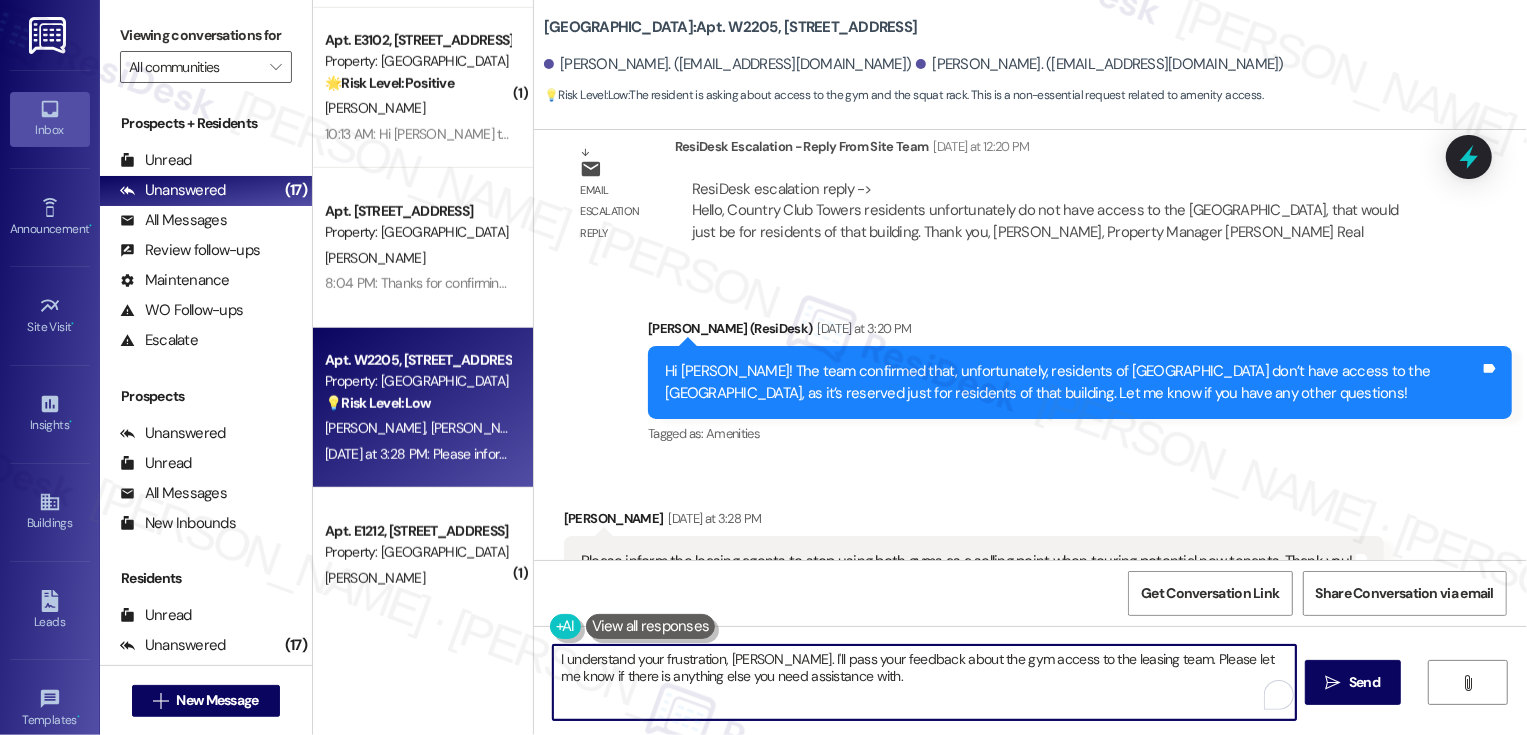 click on "I understand your frustration, [PERSON_NAME]. I'll pass your feedback about the gym access to the leasing team. Please let me know if there is anything else you need assistance with." at bounding box center [924, 682] 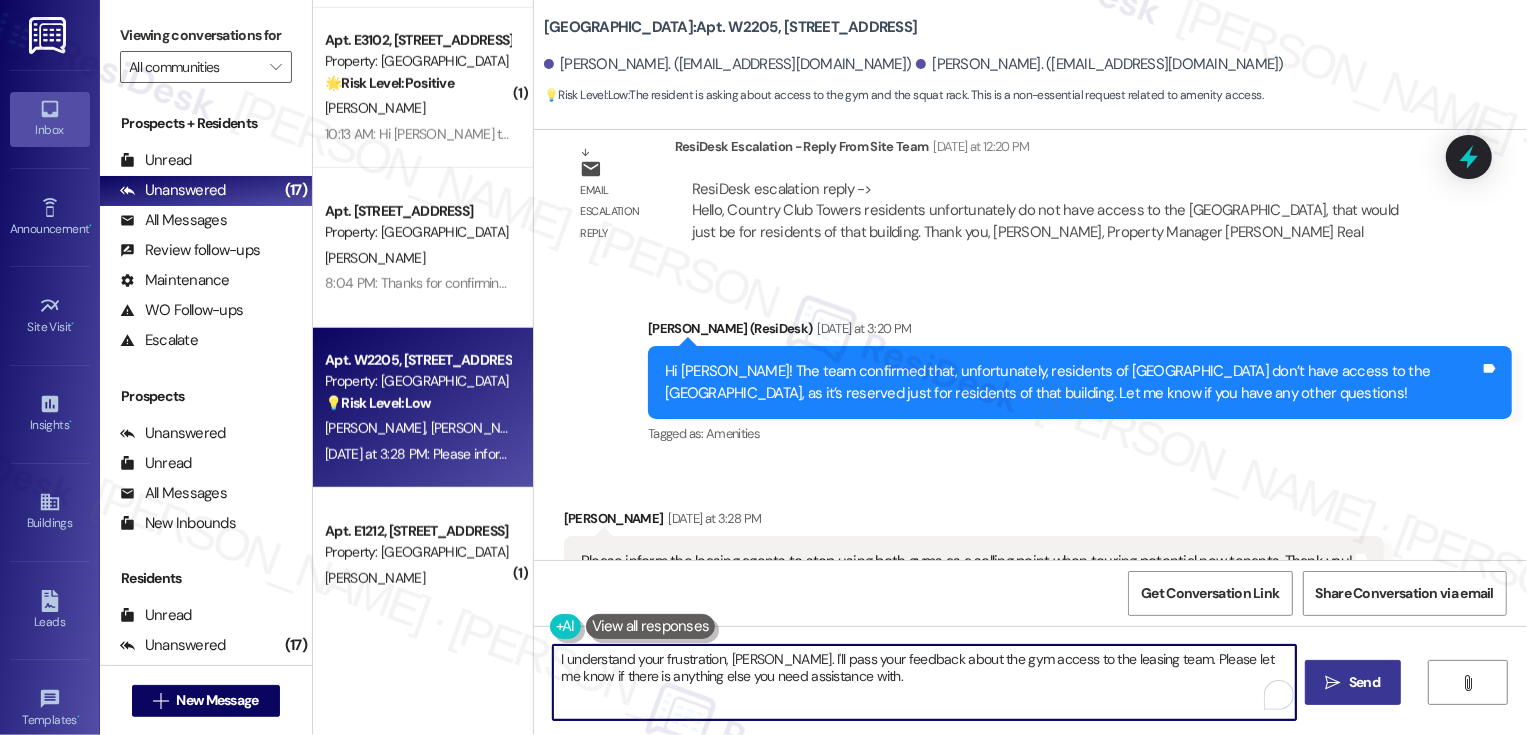 click on "Send" at bounding box center (1364, 682) 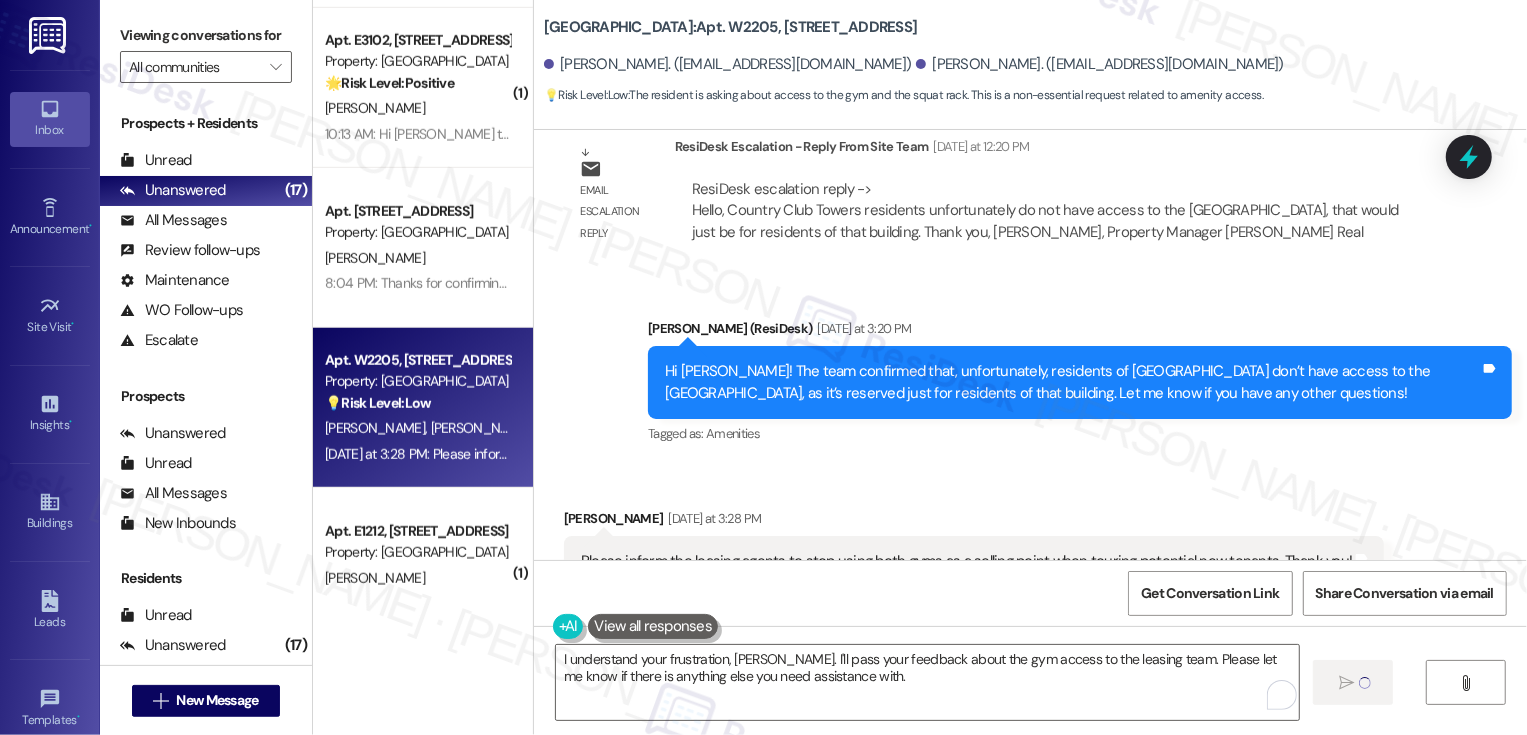 type 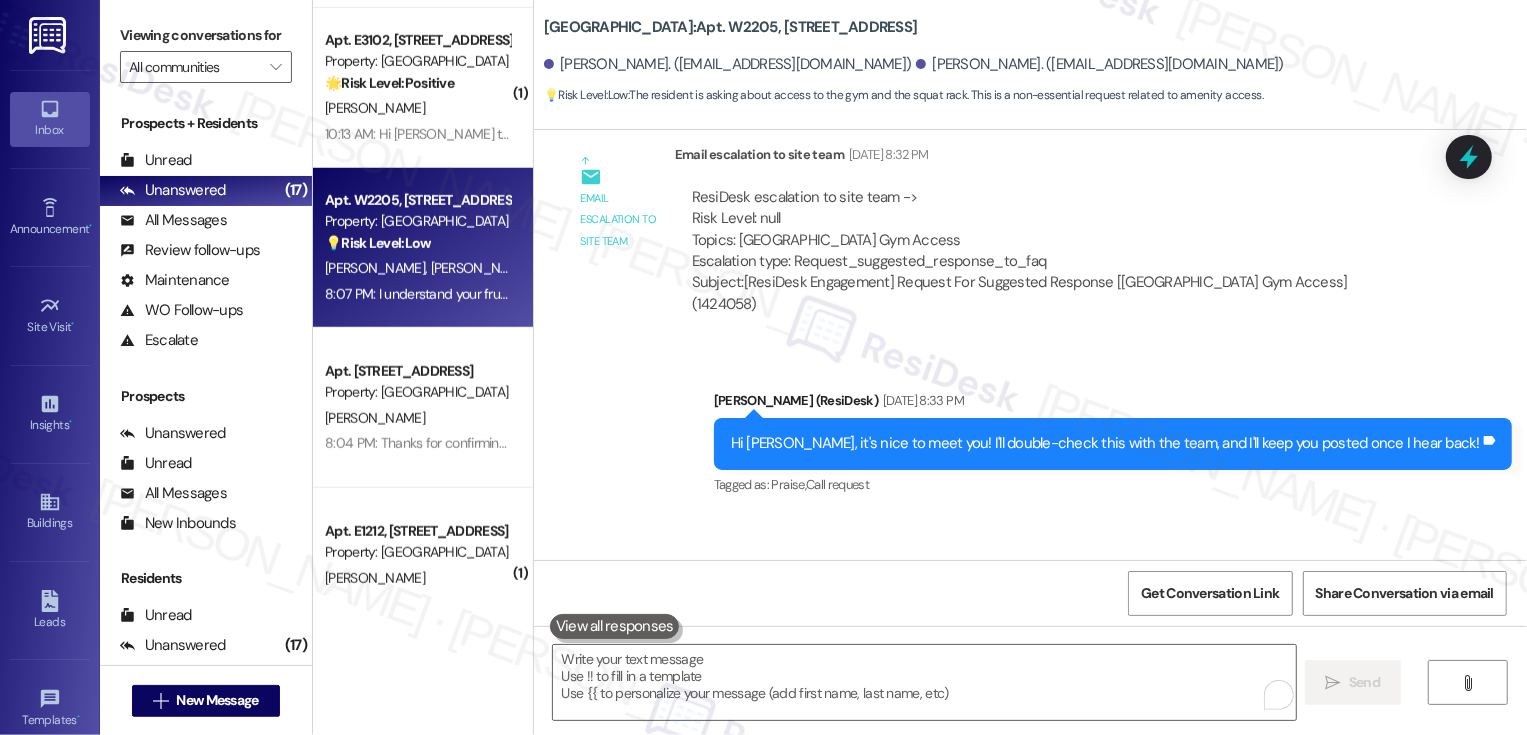 scroll, scrollTop: 1115, scrollLeft: 0, axis: vertical 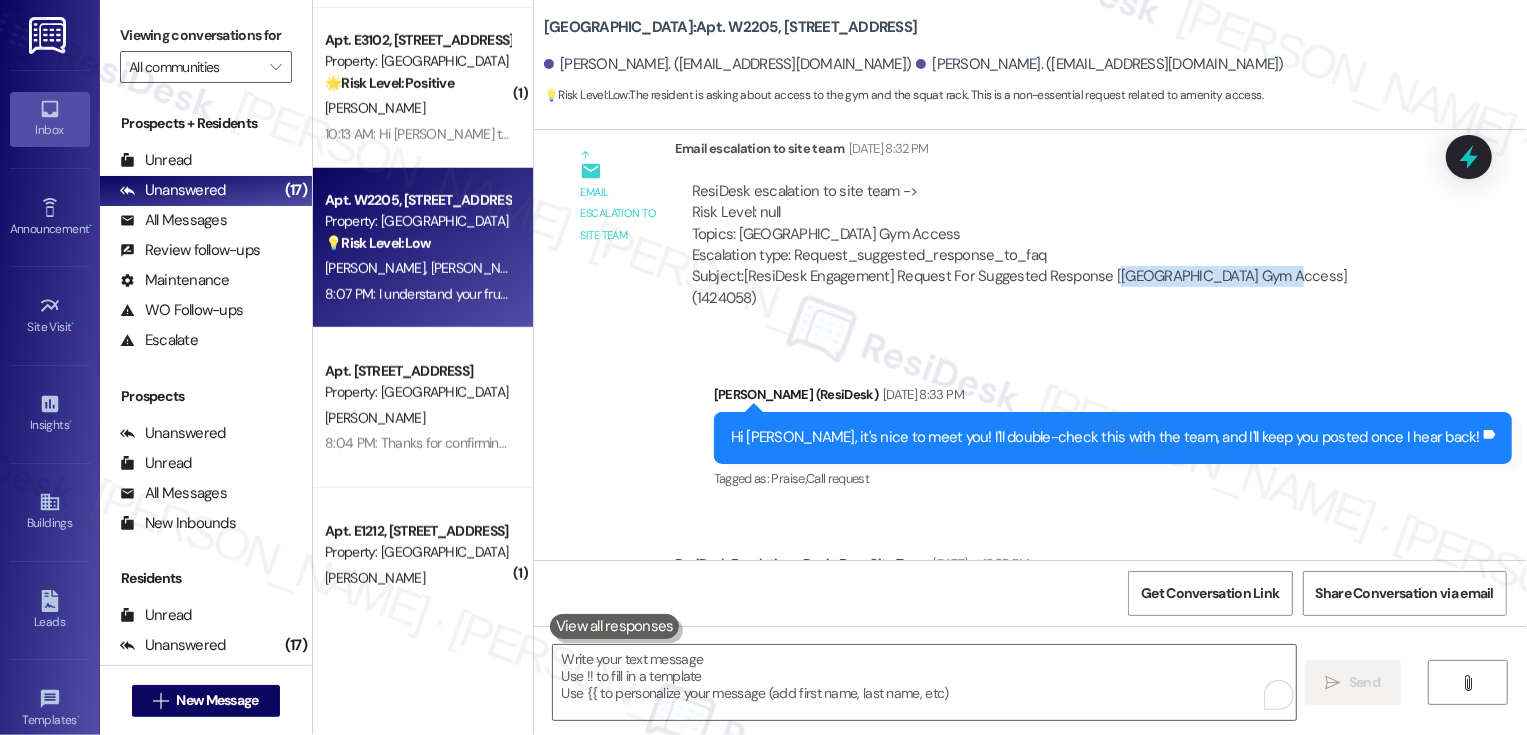 drag, startPoint x: 1097, startPoint y: 254, endPoint x: 1266, endPoint y: 259, distance: 169.07394 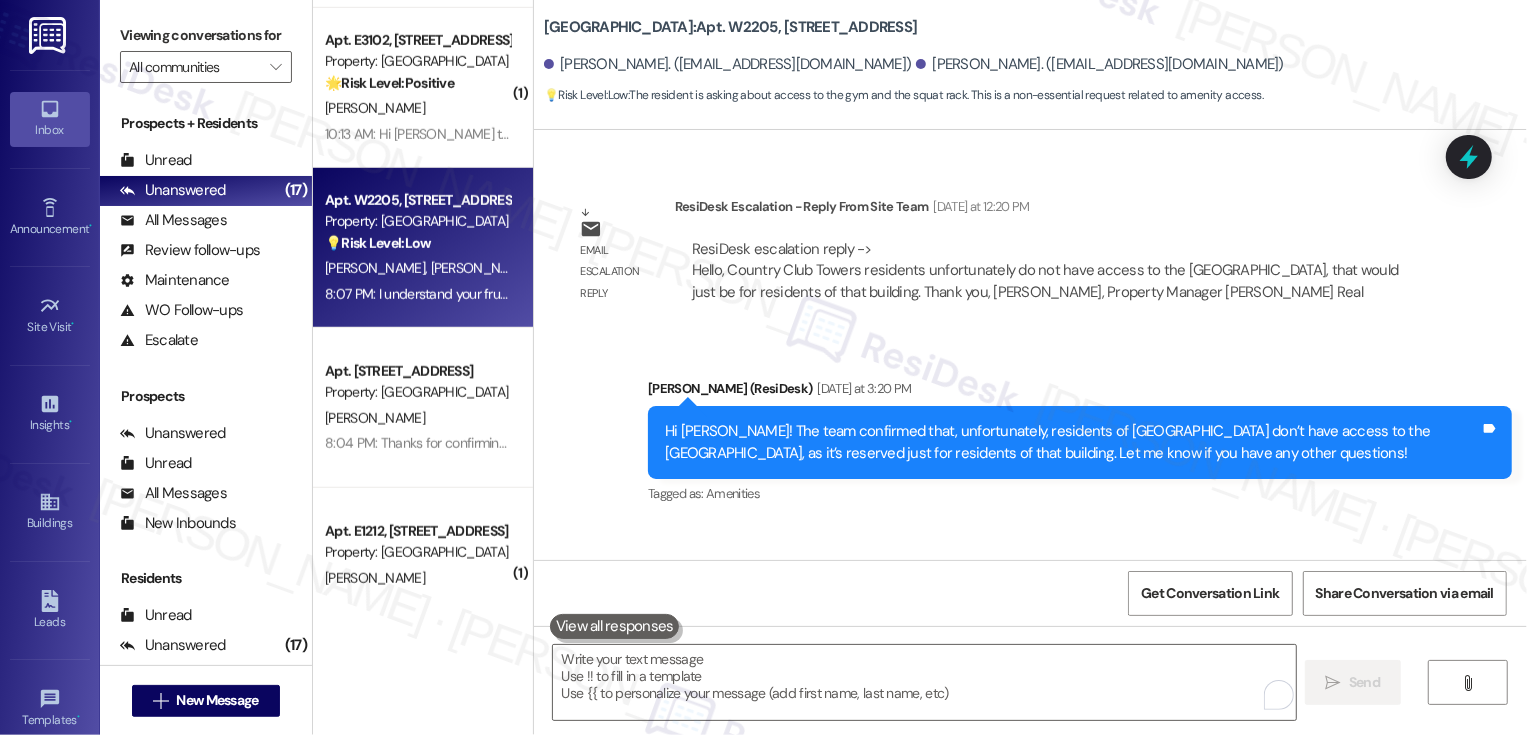 scroll, scrollTop: 1693, scrollLeft: 0, axis: vertical 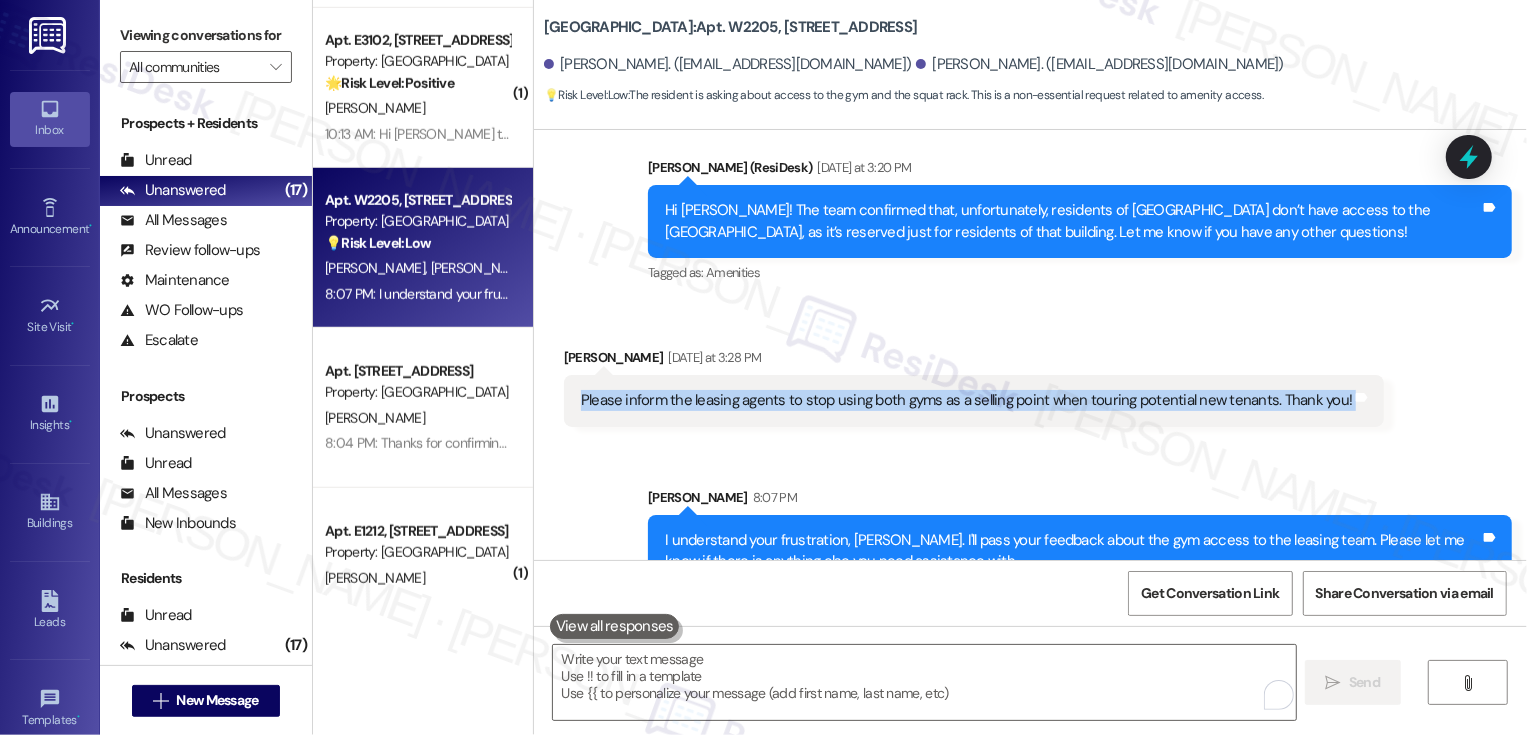 copy on "Please inform the leasing agents to stop using both gyms as a selling point when touring potential new tenants. Thank you! Tags and notes Sent via SMS" 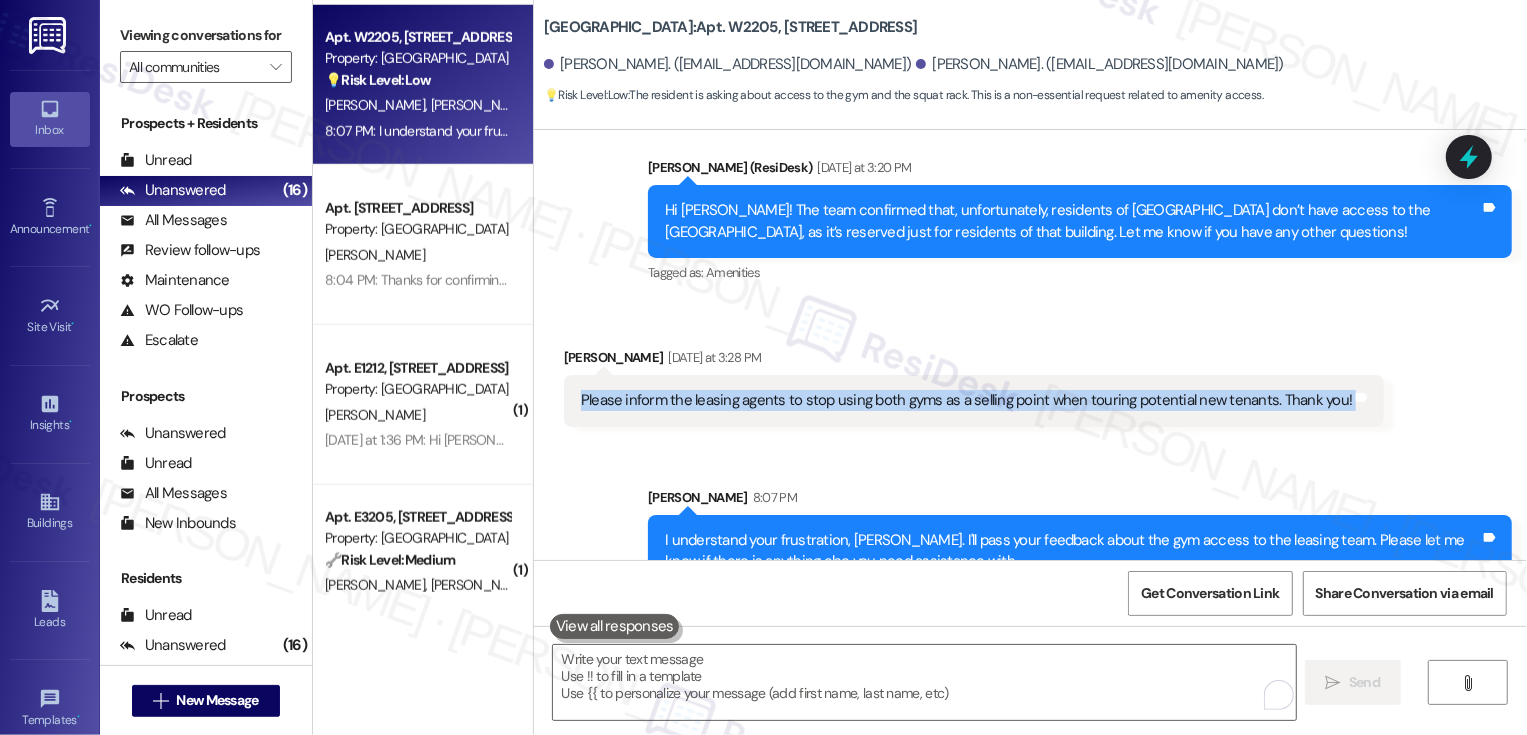 scroll, scrollTop: 1277, scrollLeft: 0, axis: vertical 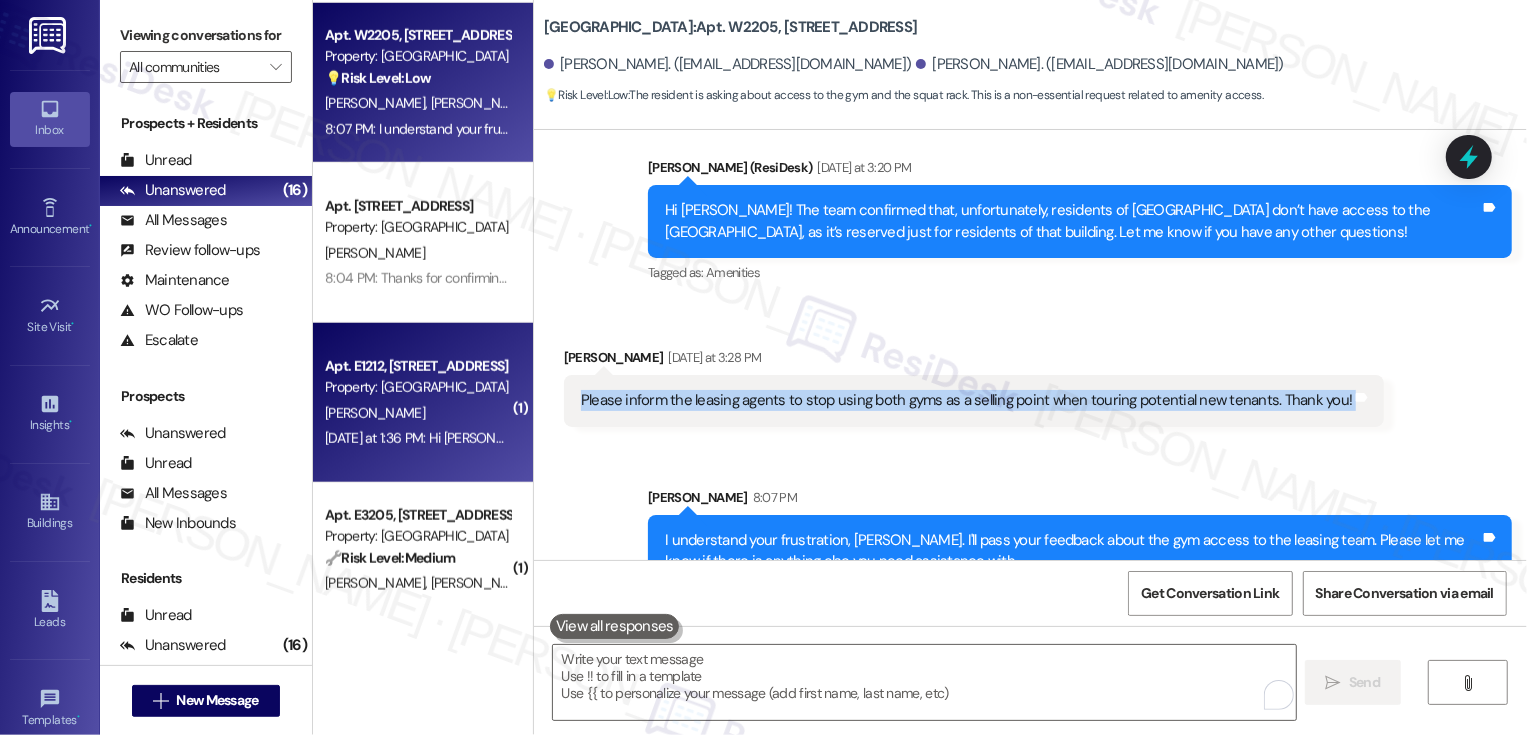 click on "Property: [GEOGRAPHIC_DATA]" at bounding box center (417, 387) 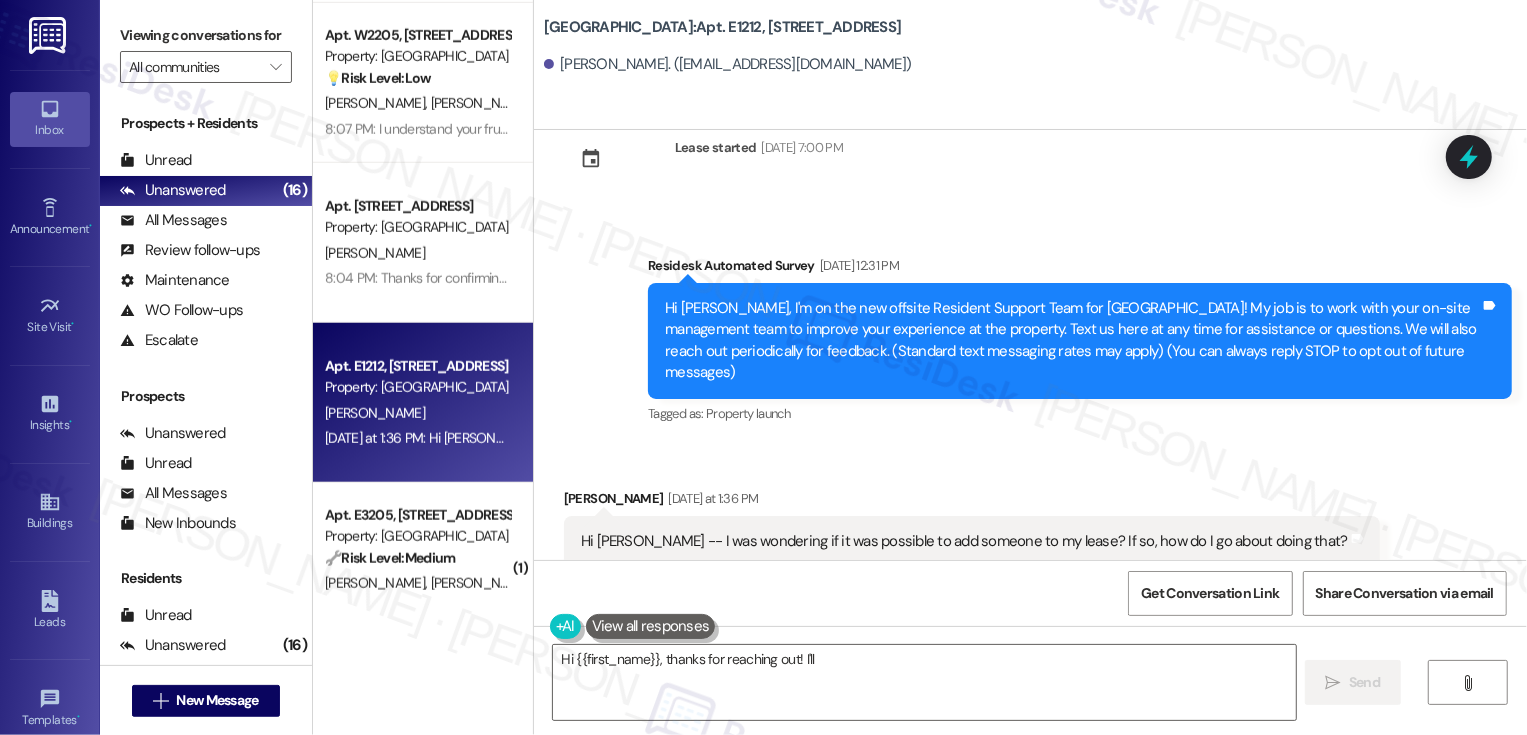 scroll, scrollTop: 55, scrollLeft: 0, axis: vertical 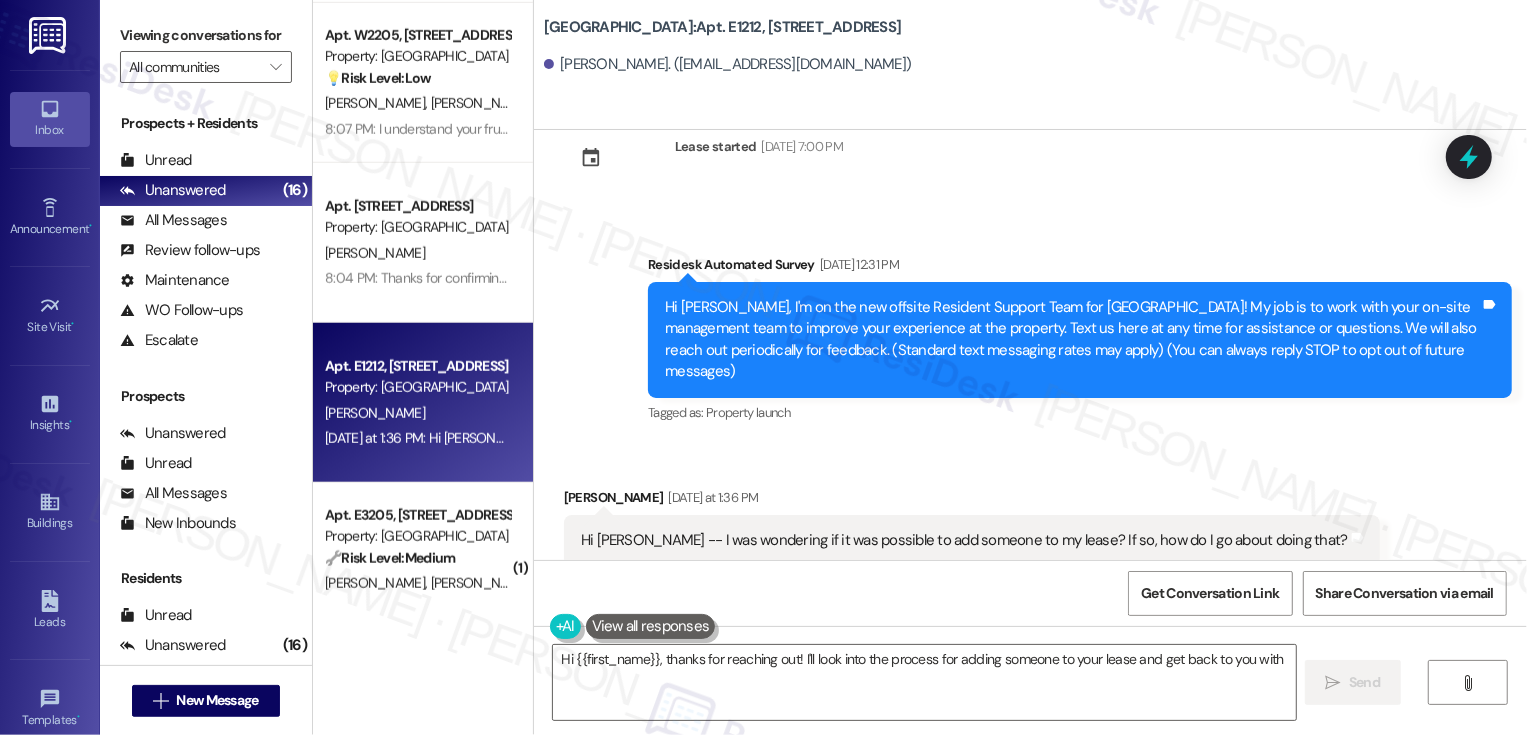 type on "Hi {{first_name}}, thanks for reaching out! I'll look into the process for adding someone to your lease and get back to you with the" 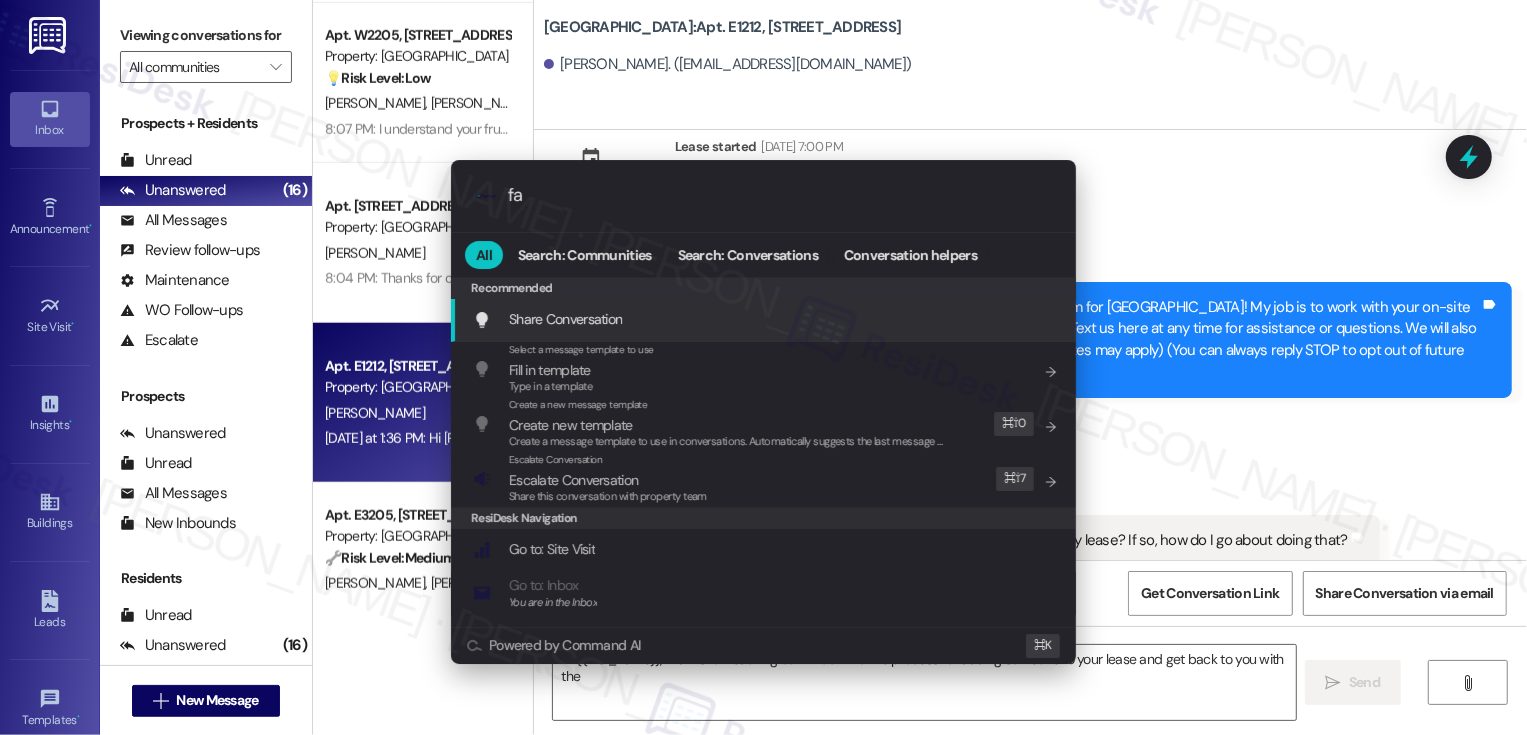 type on "faq" 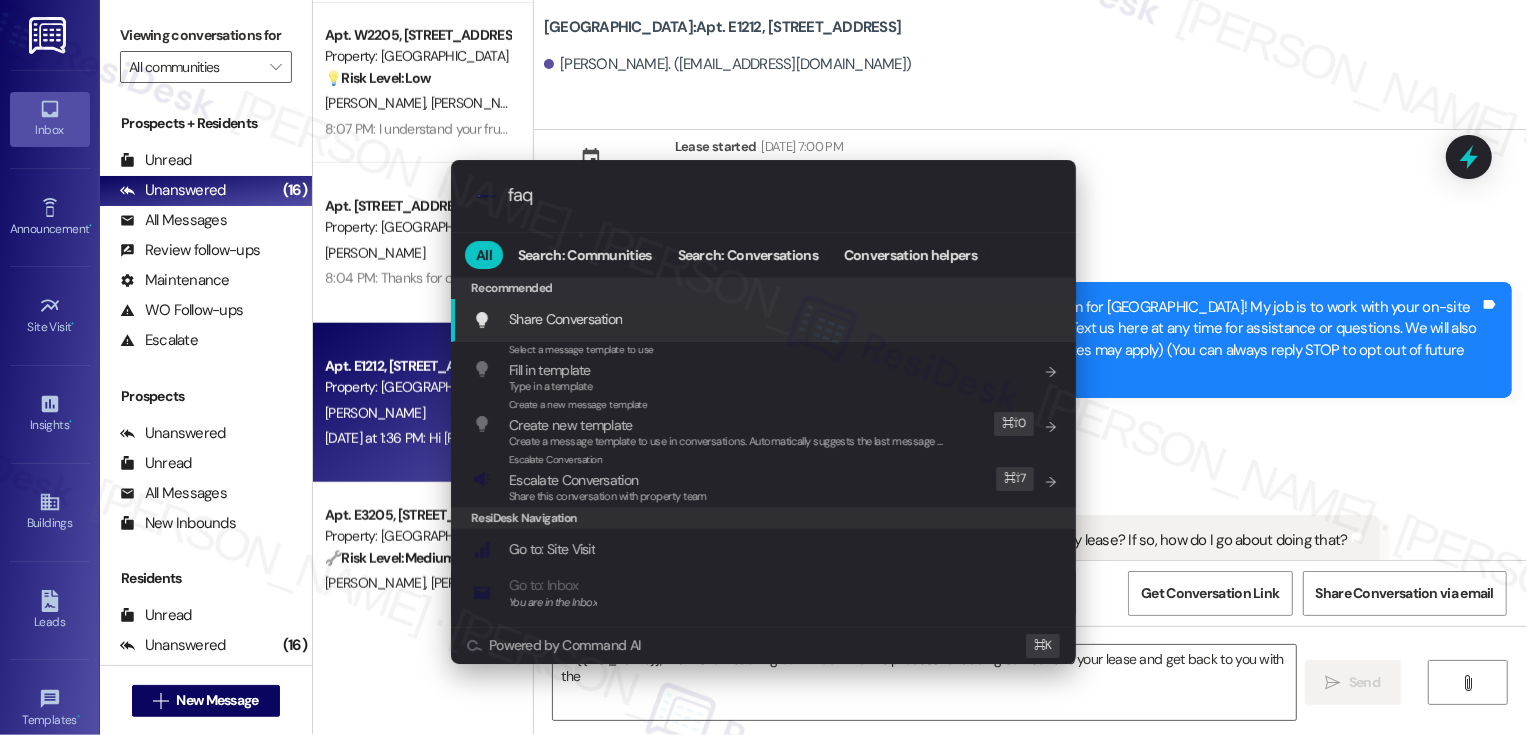 type on "Hi {{first_name}}, thanks for reaching out! I'll look into the process for adding someone to your lease and get back to you with the" 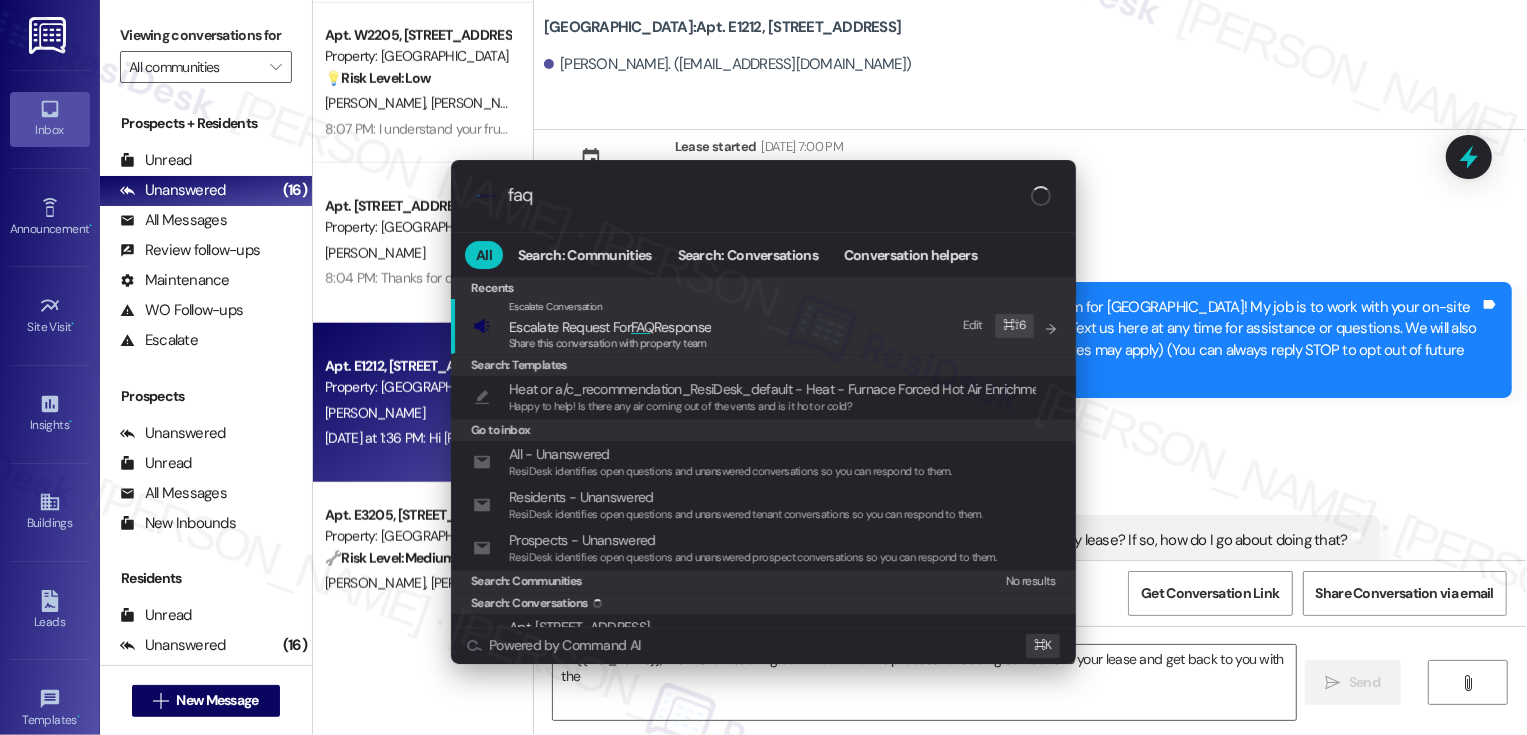 type 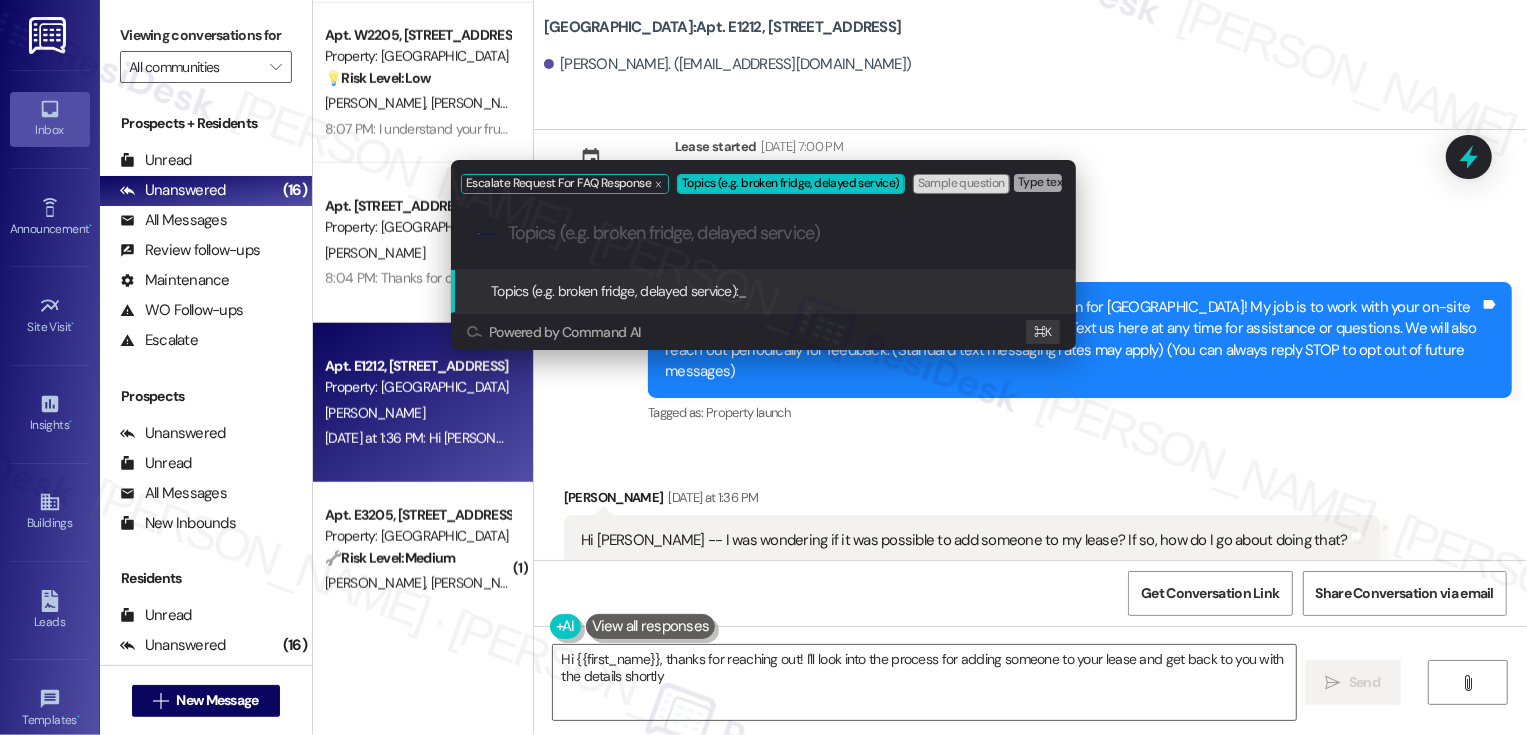 type on "Hi {{first_name}}, thanks for reaching out! I'll look into the process for adding someone to your lease and get back to you with the details shortly!" 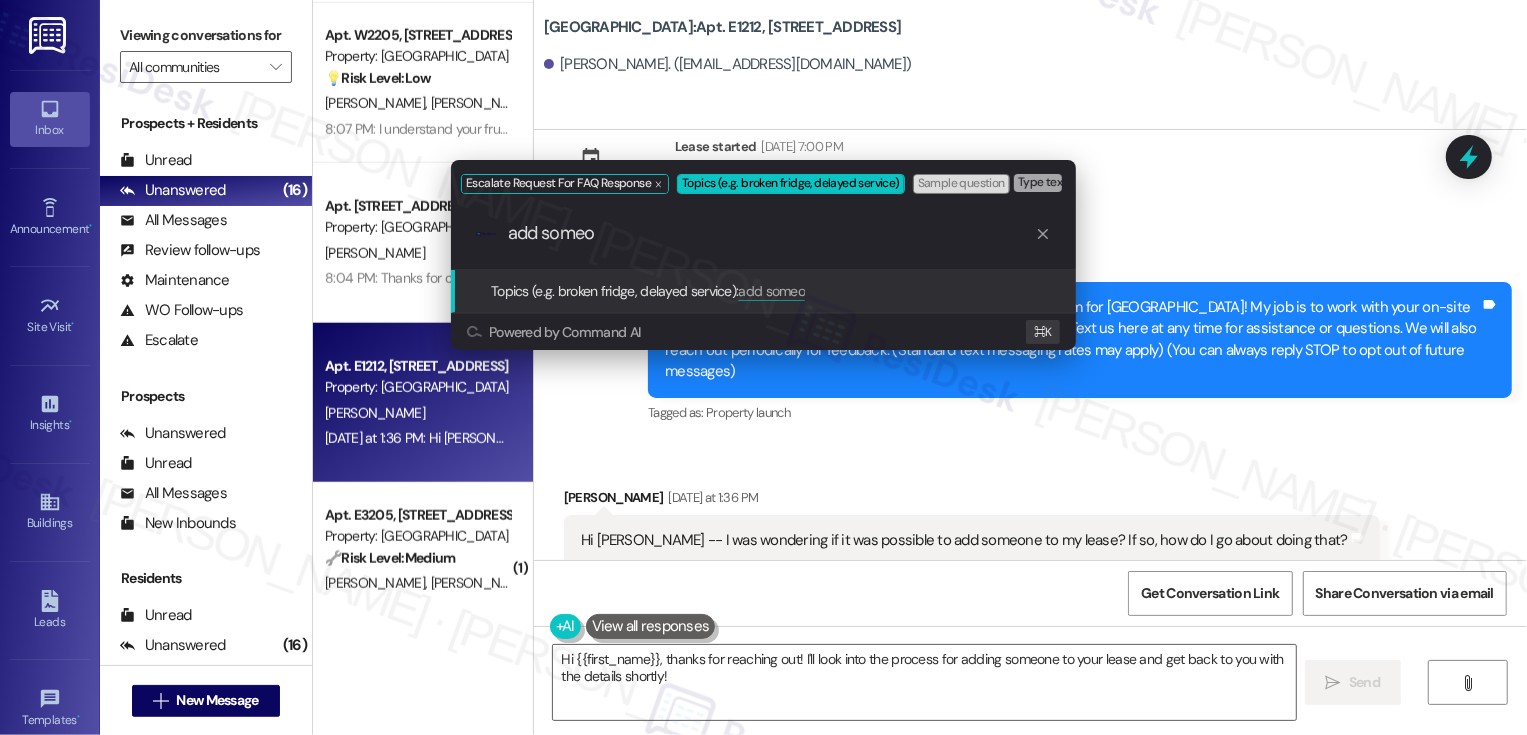 type on "add some" 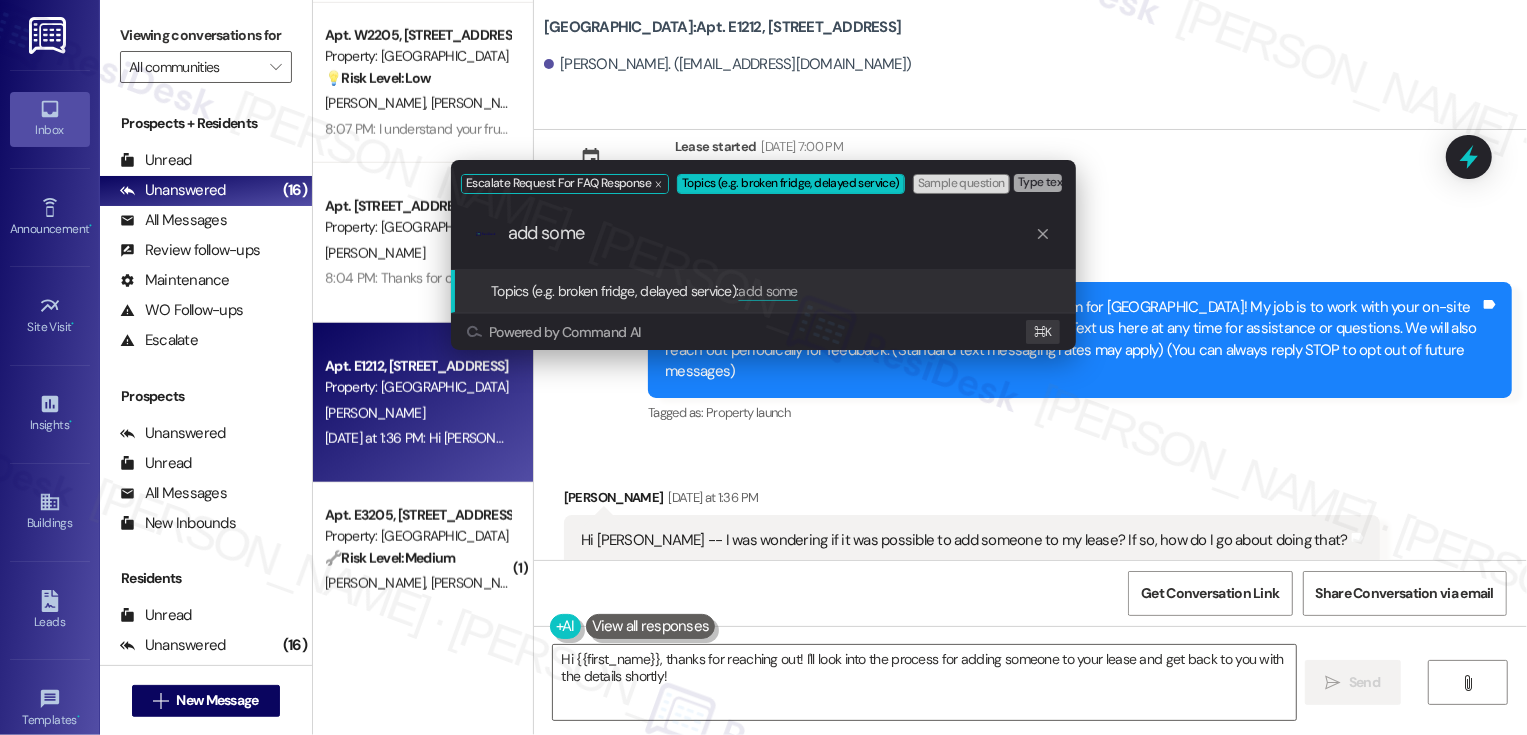 type 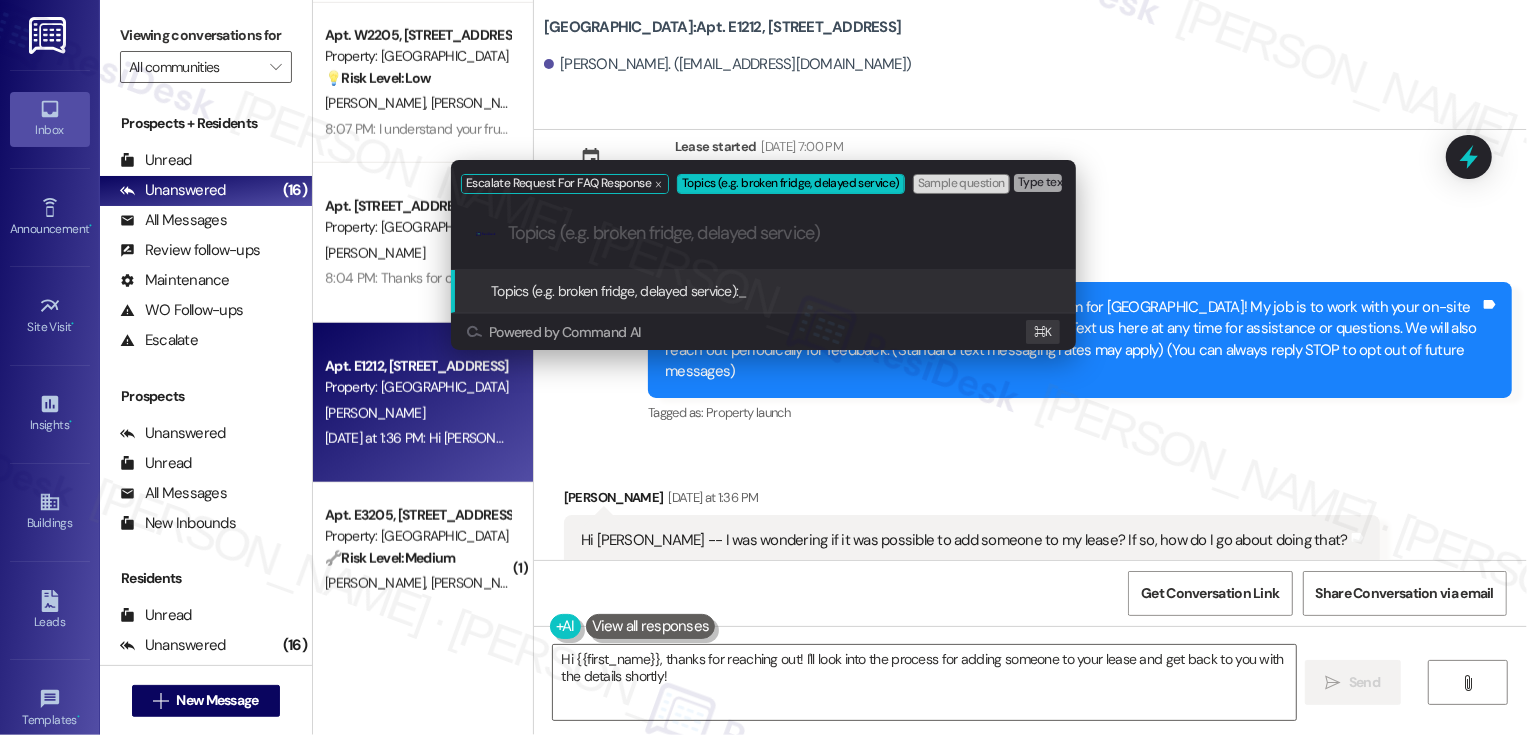 click on "Escalate Request For FAQ Response Topics (e.g. broken fridge, delayed service) Sample question Type text and press Enter. .cls-1{fill:#0a055f;}.cls-2{fill:#0cc4c4;} resideskLogoBlueOrange Topics (e.g. broken fridge, delayed service):  _ Powered by Command AI ⌘ K" at bounding box center [763, 367] 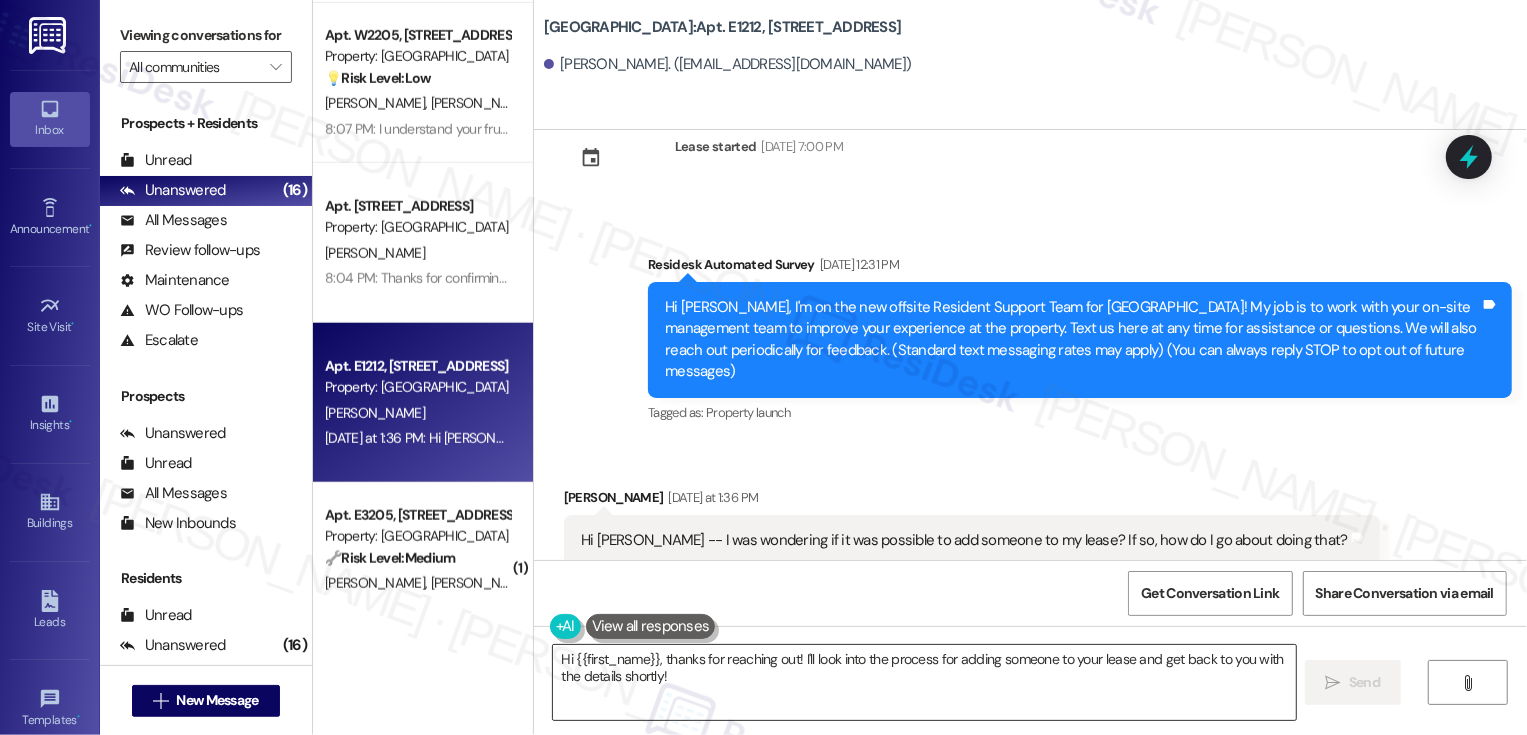 click on "Hi {{first_name}}, thanks for reaching out! I'll look into the process for adding someone to your lease and get back to you with the details shortly!" at bounding box center [924, 682] 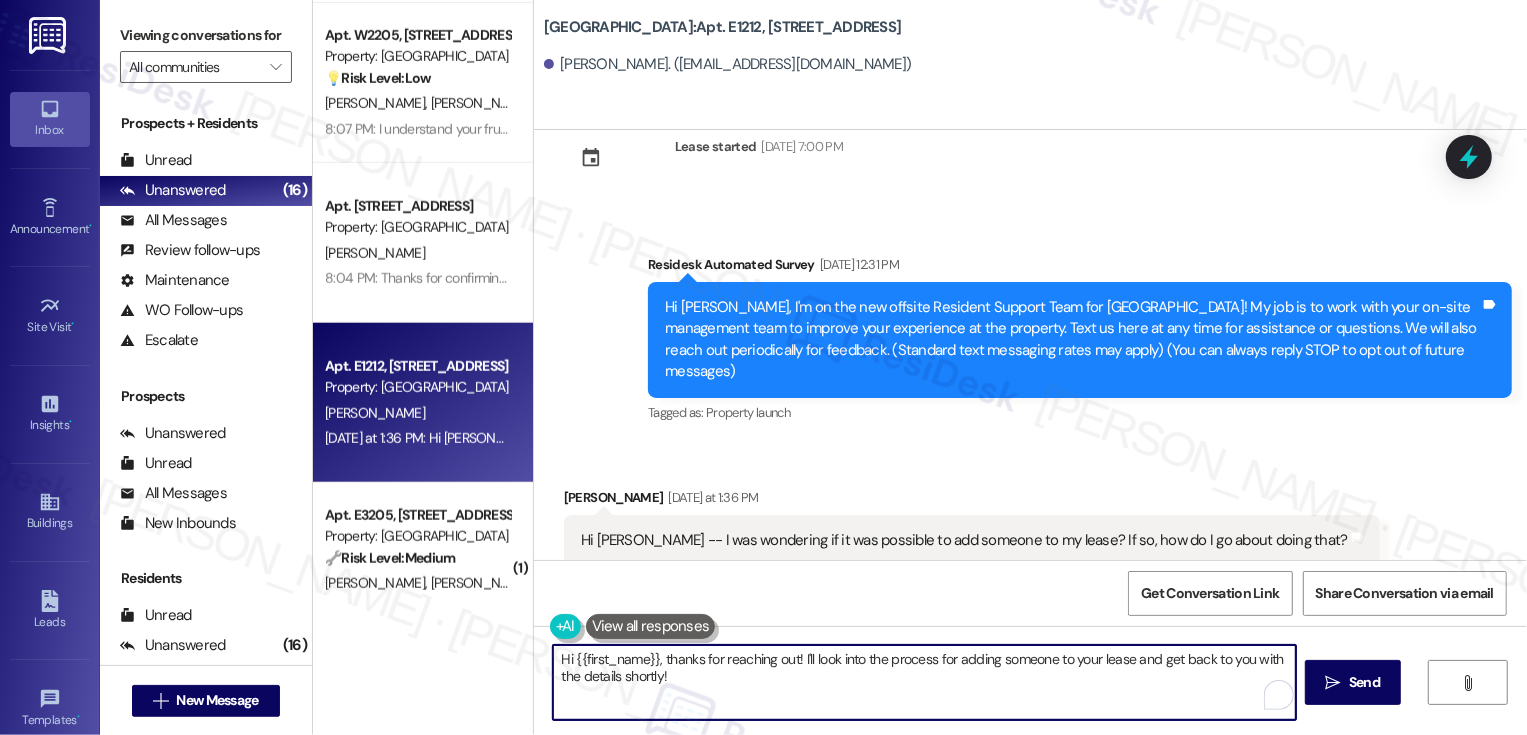 click on "Hi {{first_name}}, thanks for reaching out! I'll look into the process for adding someone to your lease and get back to you with the details shortly!" at bounding box center (924, 682) 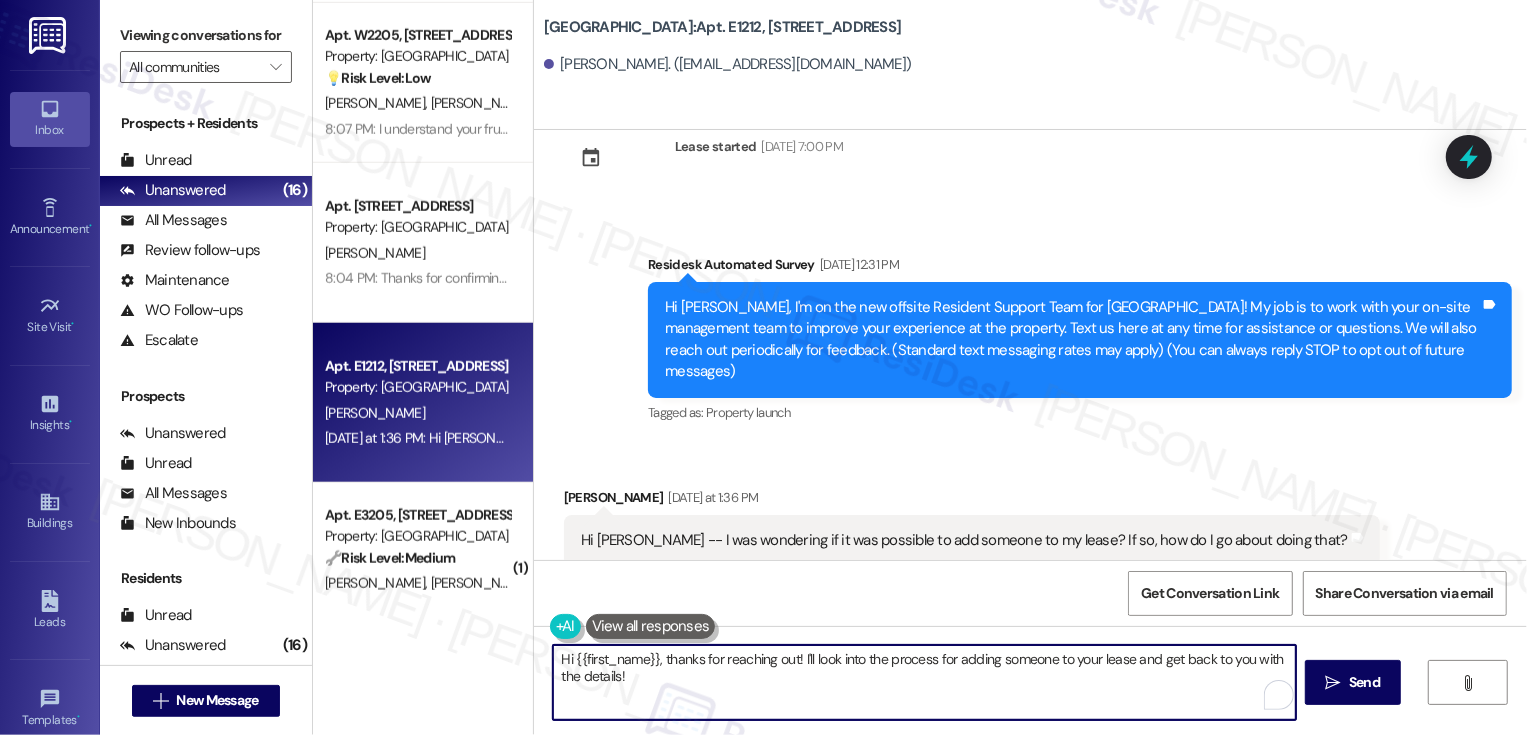 click on "Hi {{first_name}}, thanks for reaching out! I'll look into the process for adding someone to your lease and get back to you with the details!" at bounding box center (924, 682) 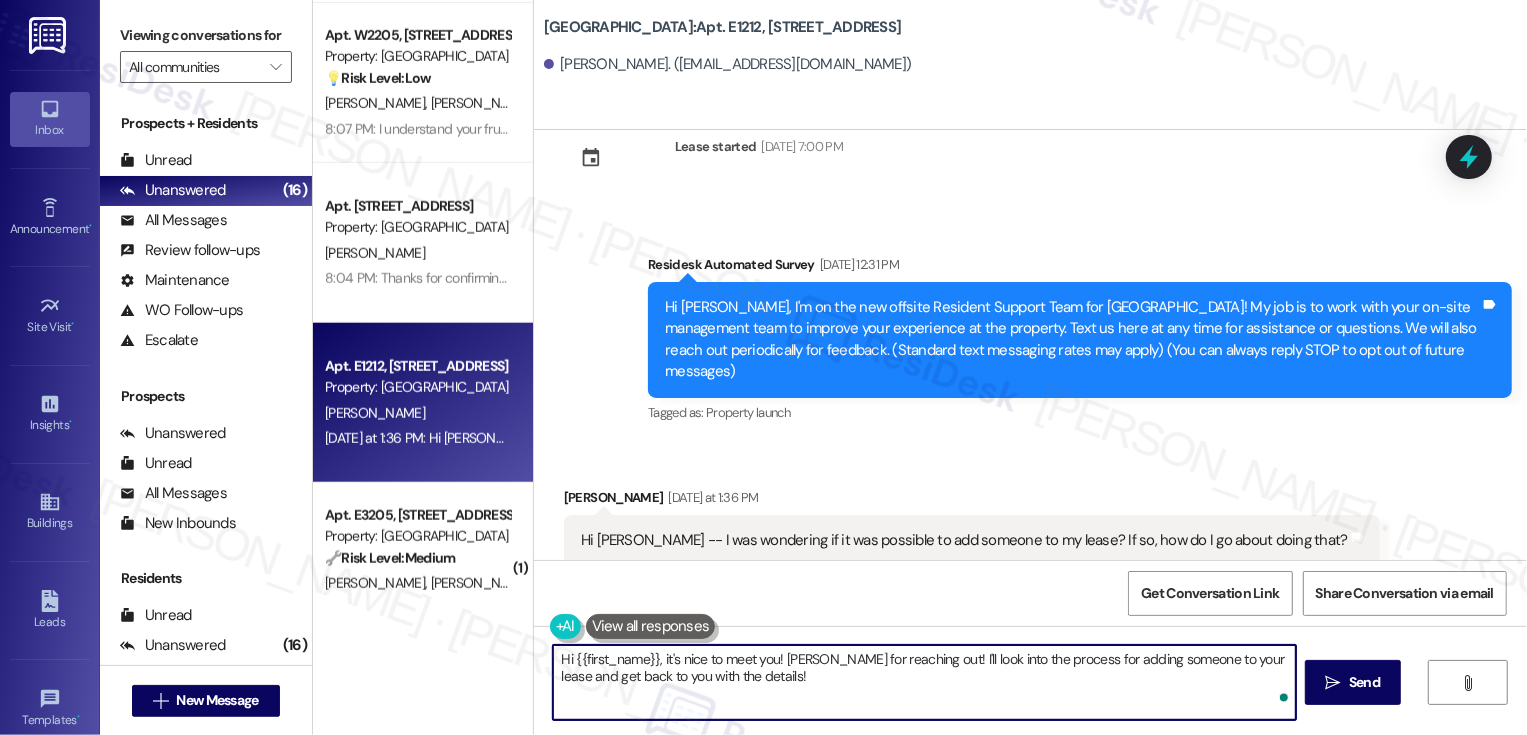 type on "Hi {{first_name}}, it's nice to meet you! Thanks for reaching out! I'll look into the process for adding someone to your lease and get back to you with the details!" 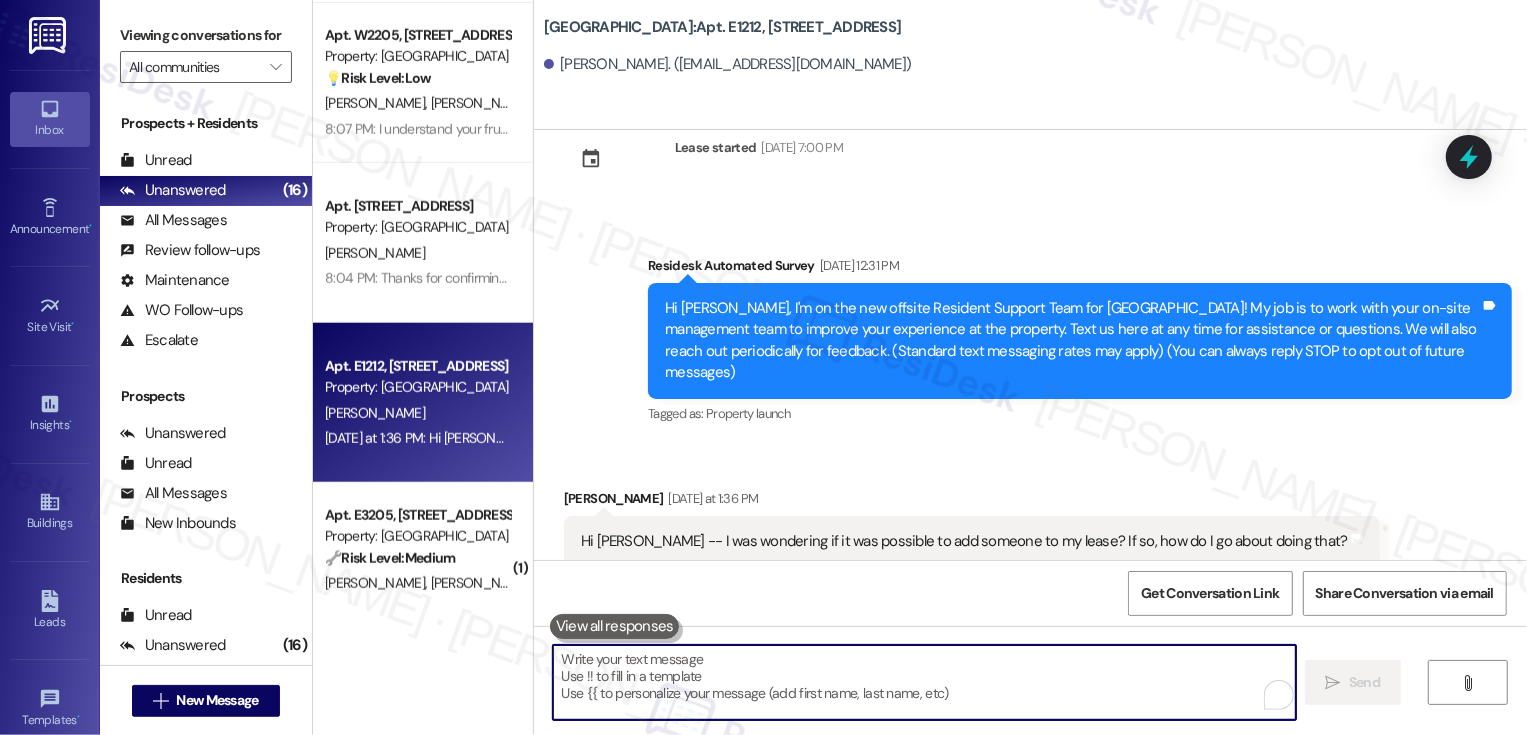 scroll, scrollTop: 216, scrollLeft: 0, axis: vertical 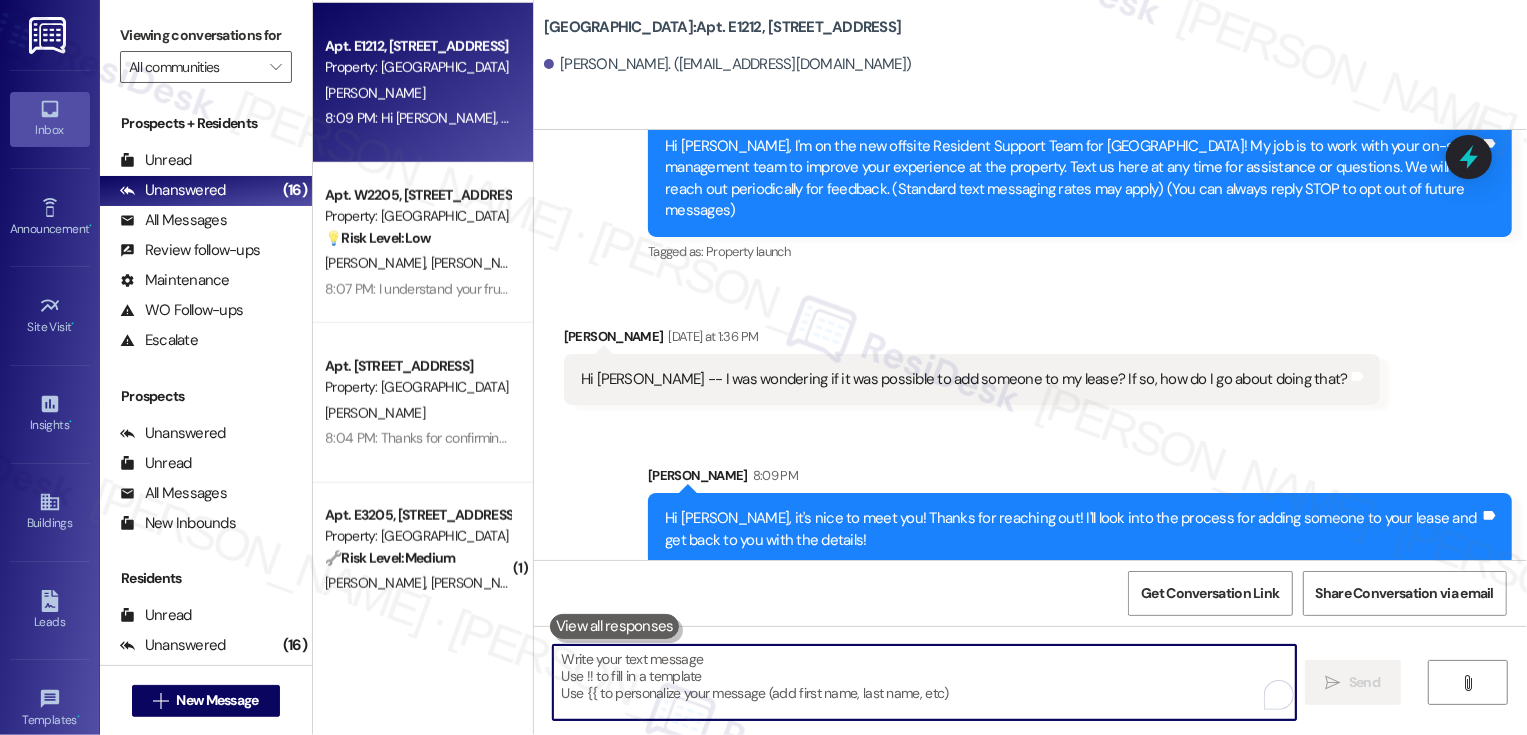 type 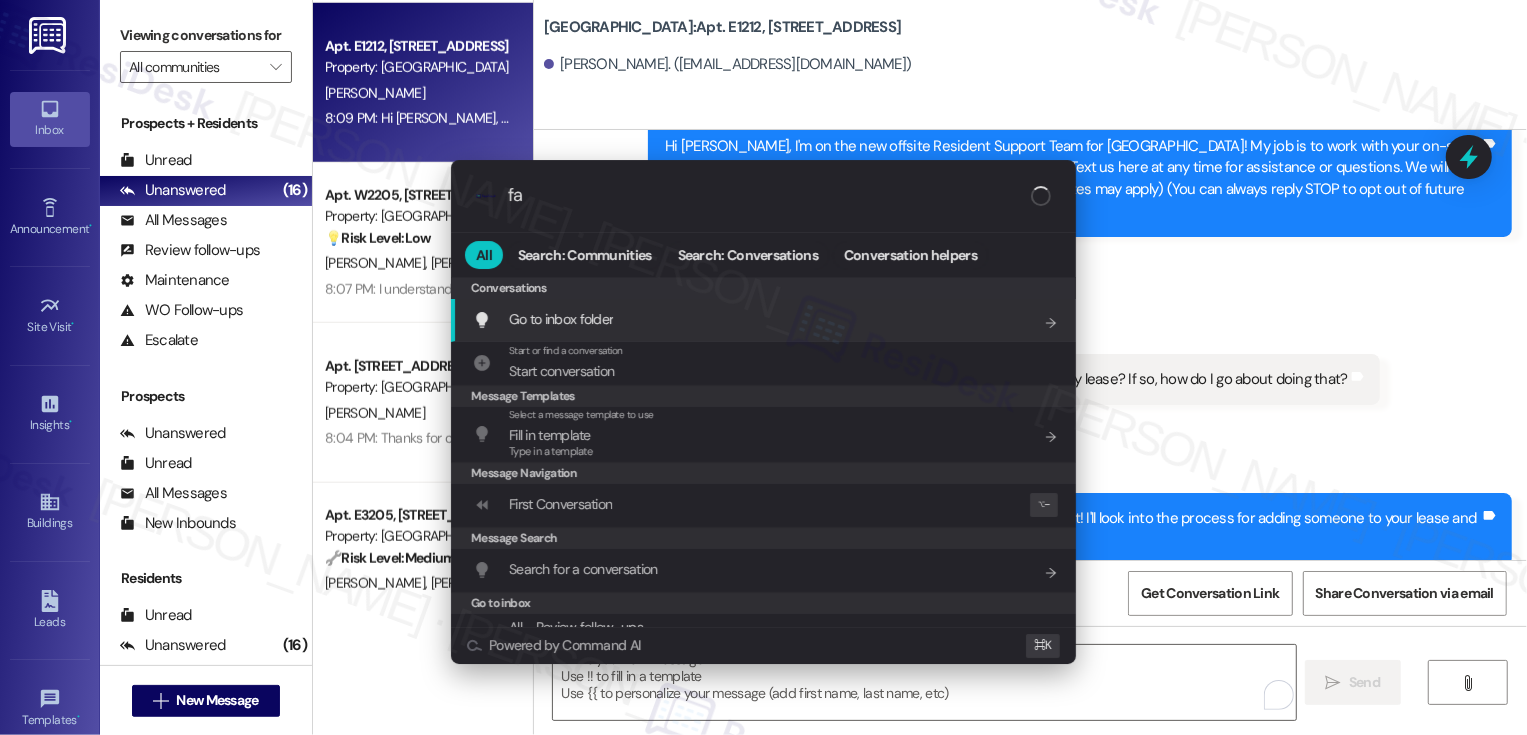 type on "faq" 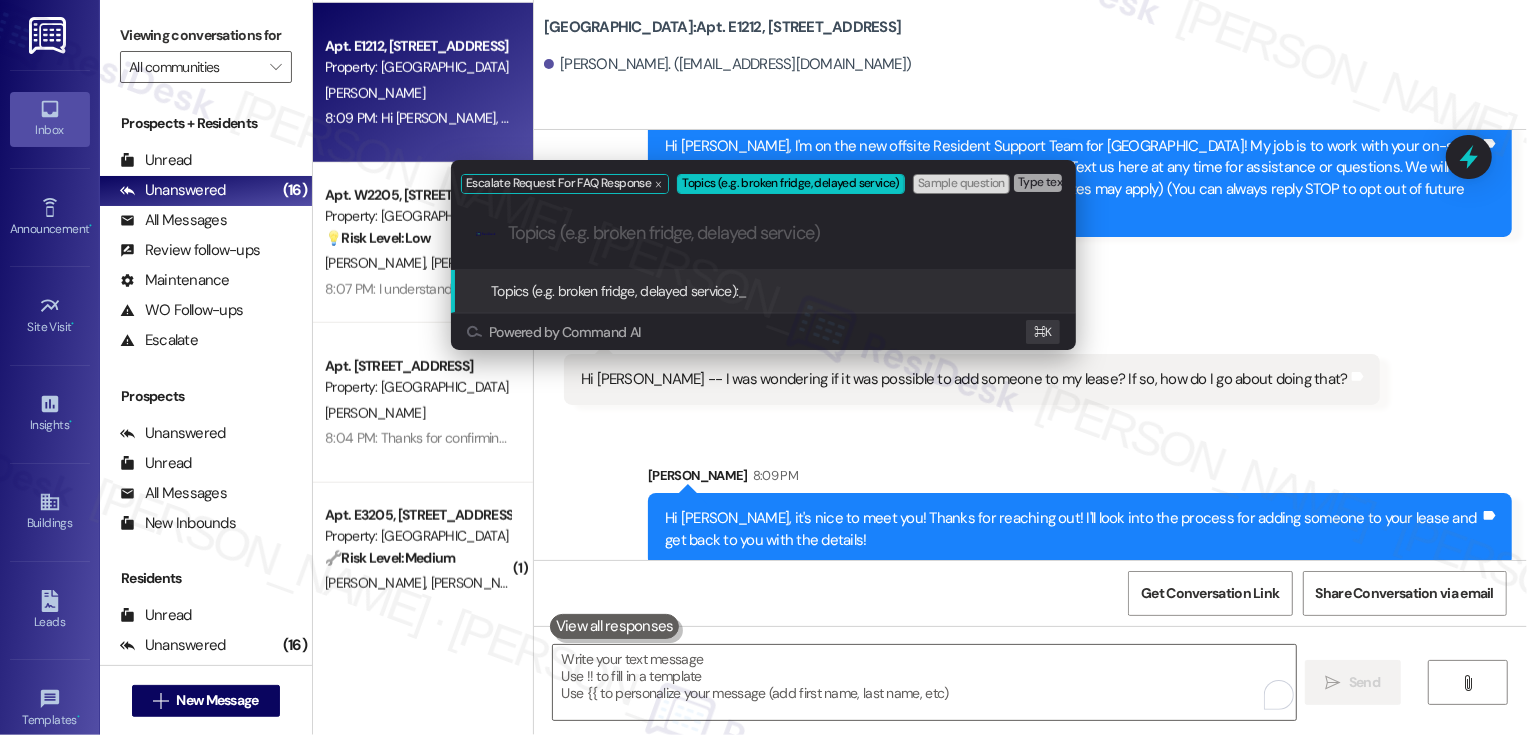 type on "r" 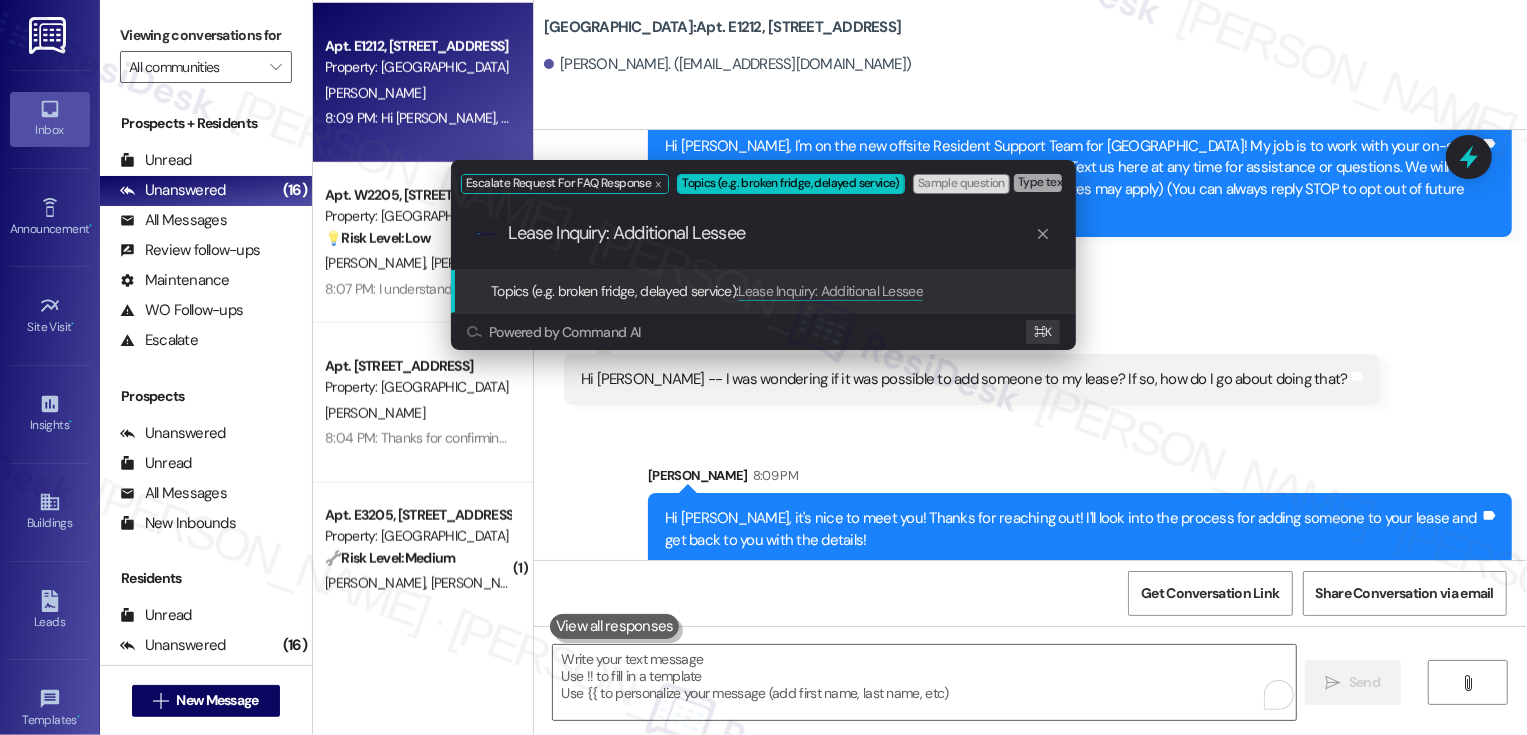 click on "Lease Inquiry: Additional Lessee" at bounding box center [771, 233] 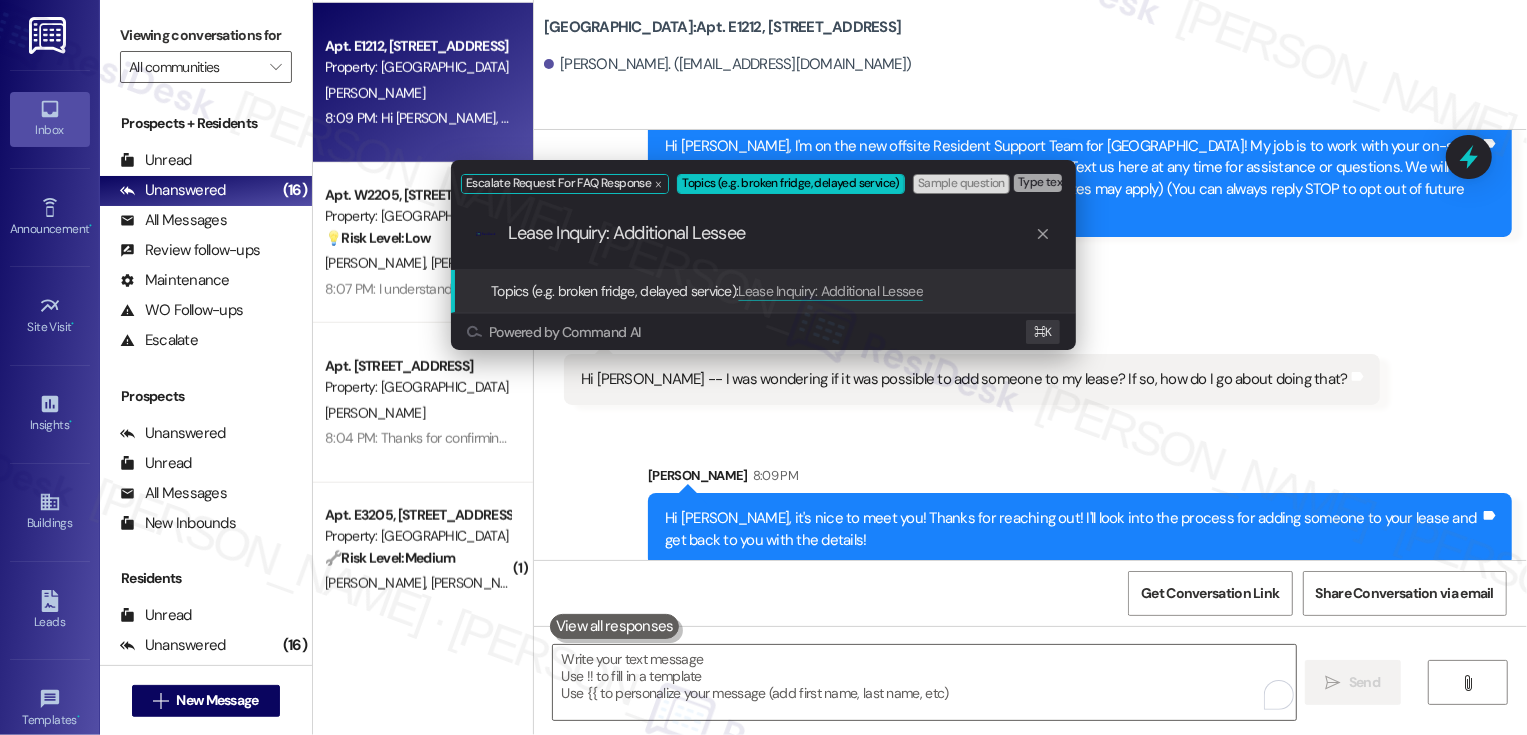 type on "Lease Inquiry: Additional Lessee" 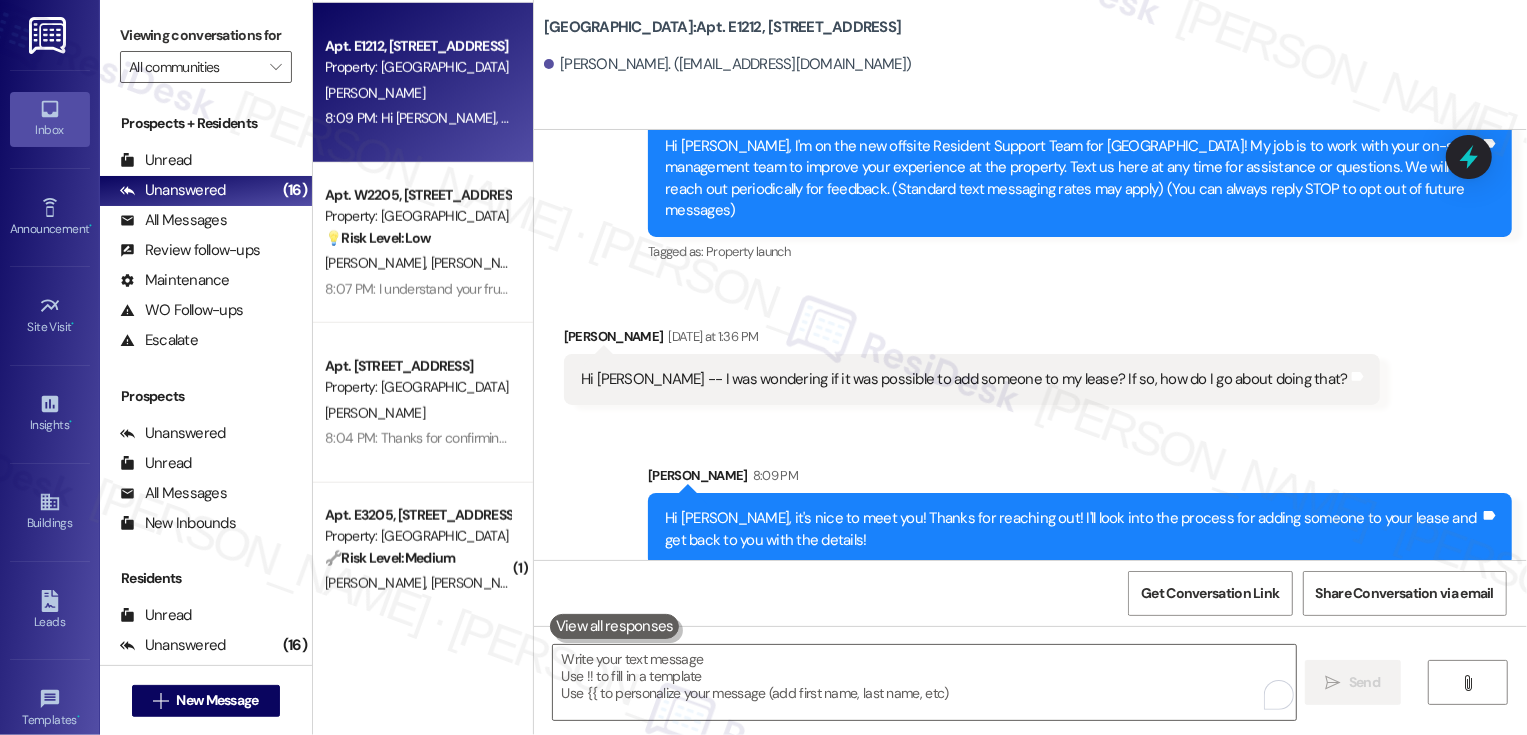 scroll, scrollTop: 0, scrollLeft: 0, axis: both 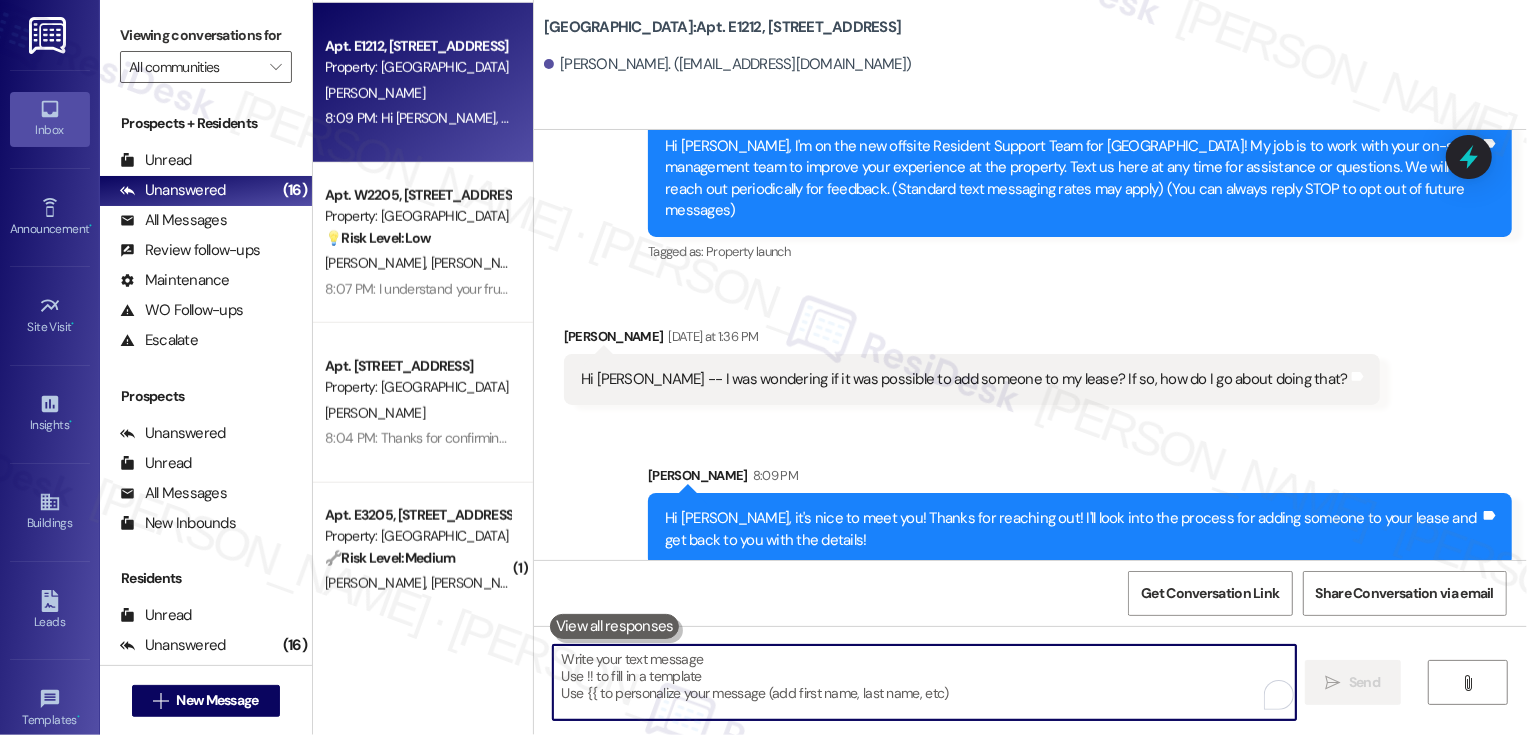 click on "Received via SMS [PERSON_NAME] [DATE] at 1:36 PM Hi [PERSON_NAME] -- I was wondering if it was possible to add someone to my lease? If so, how do I go about doing that? Tags and notes" at bounding box center (1030, 350) 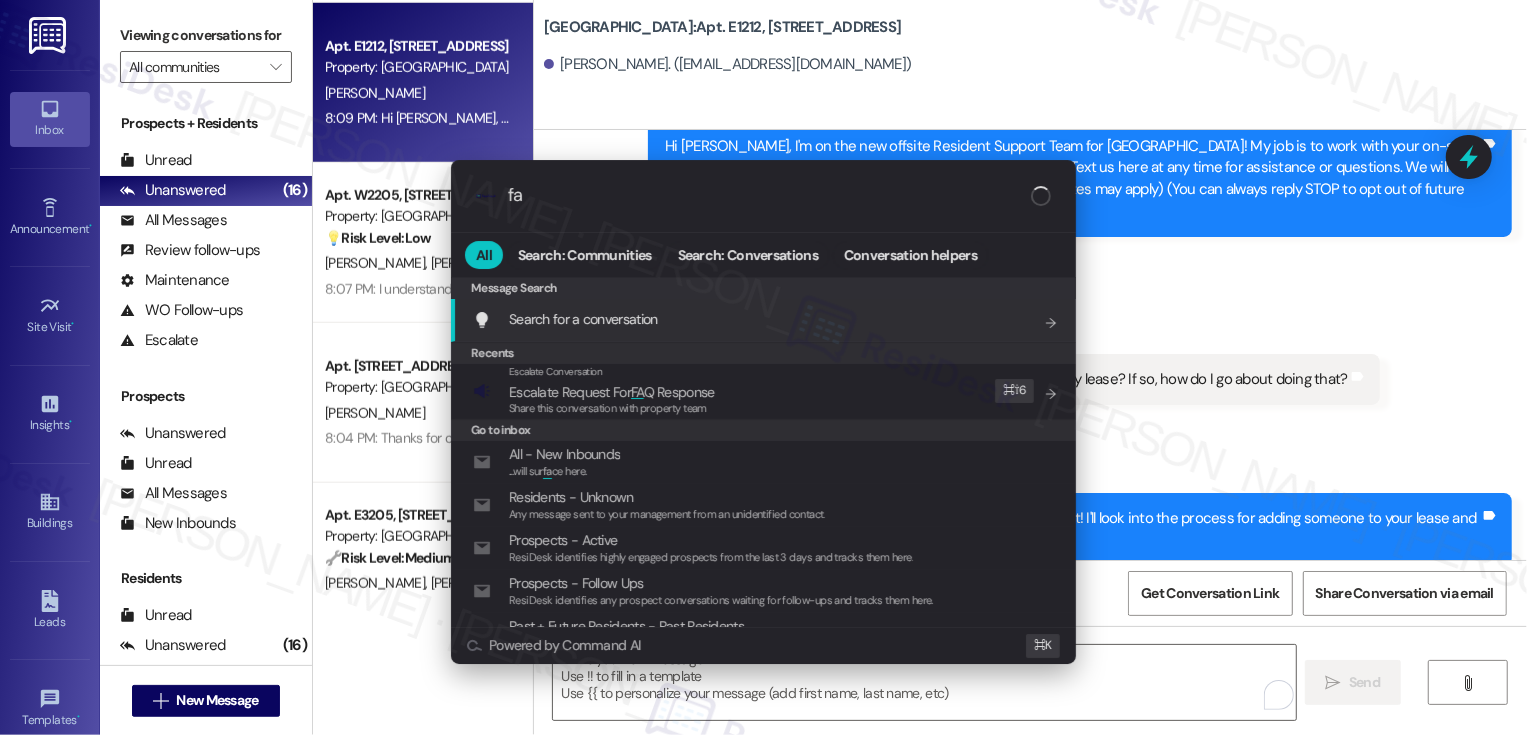 type on "faq" 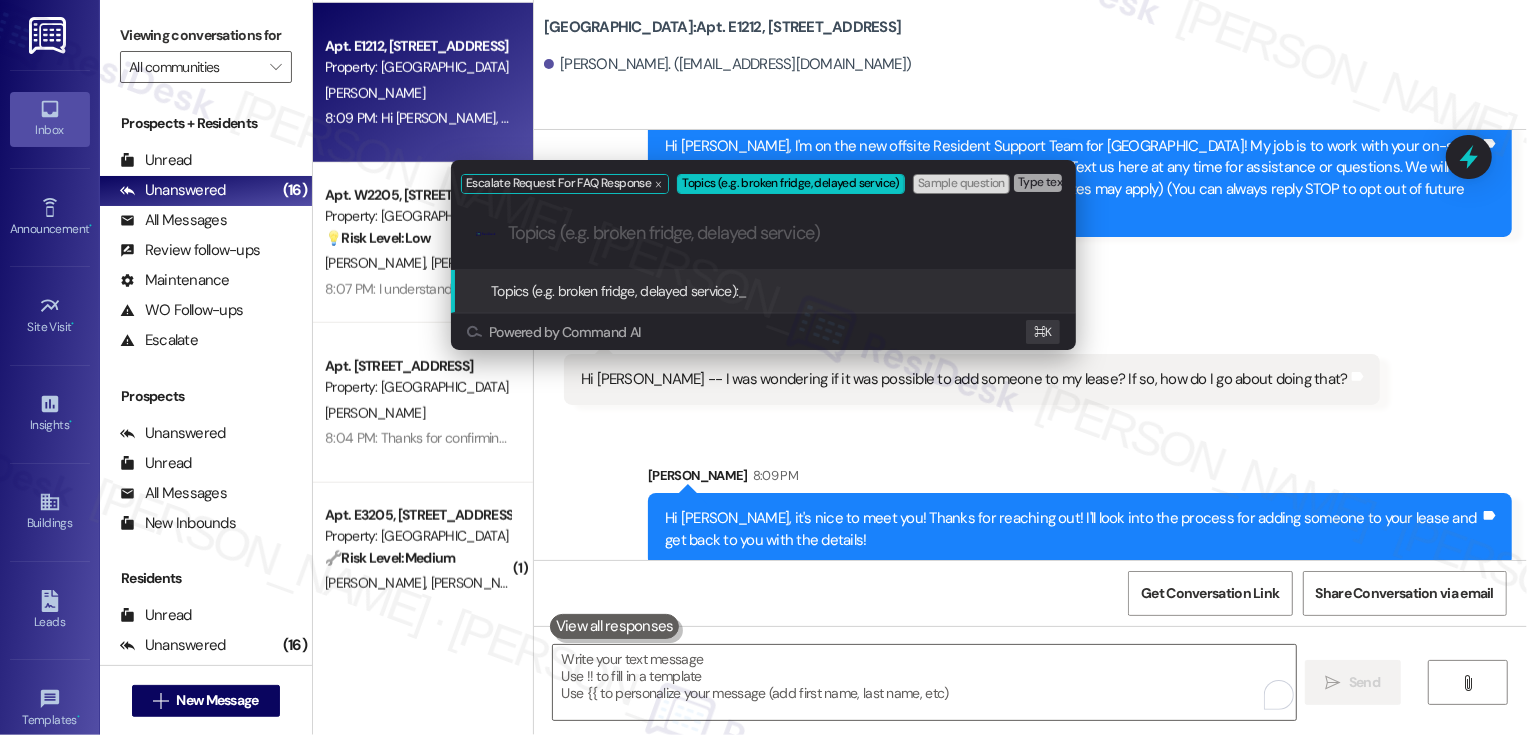 paste on "Lease Inquiry: Additional Lessee" 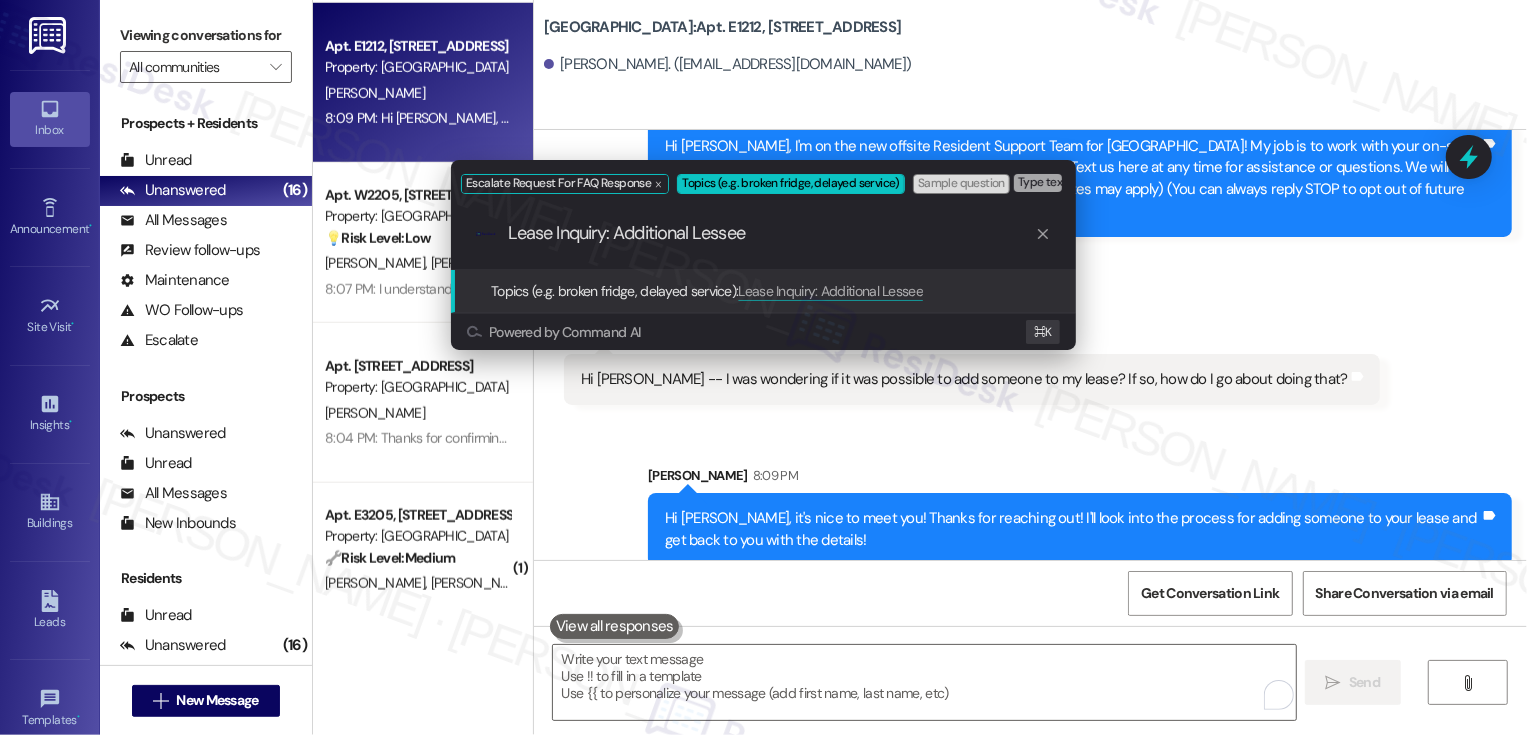 type 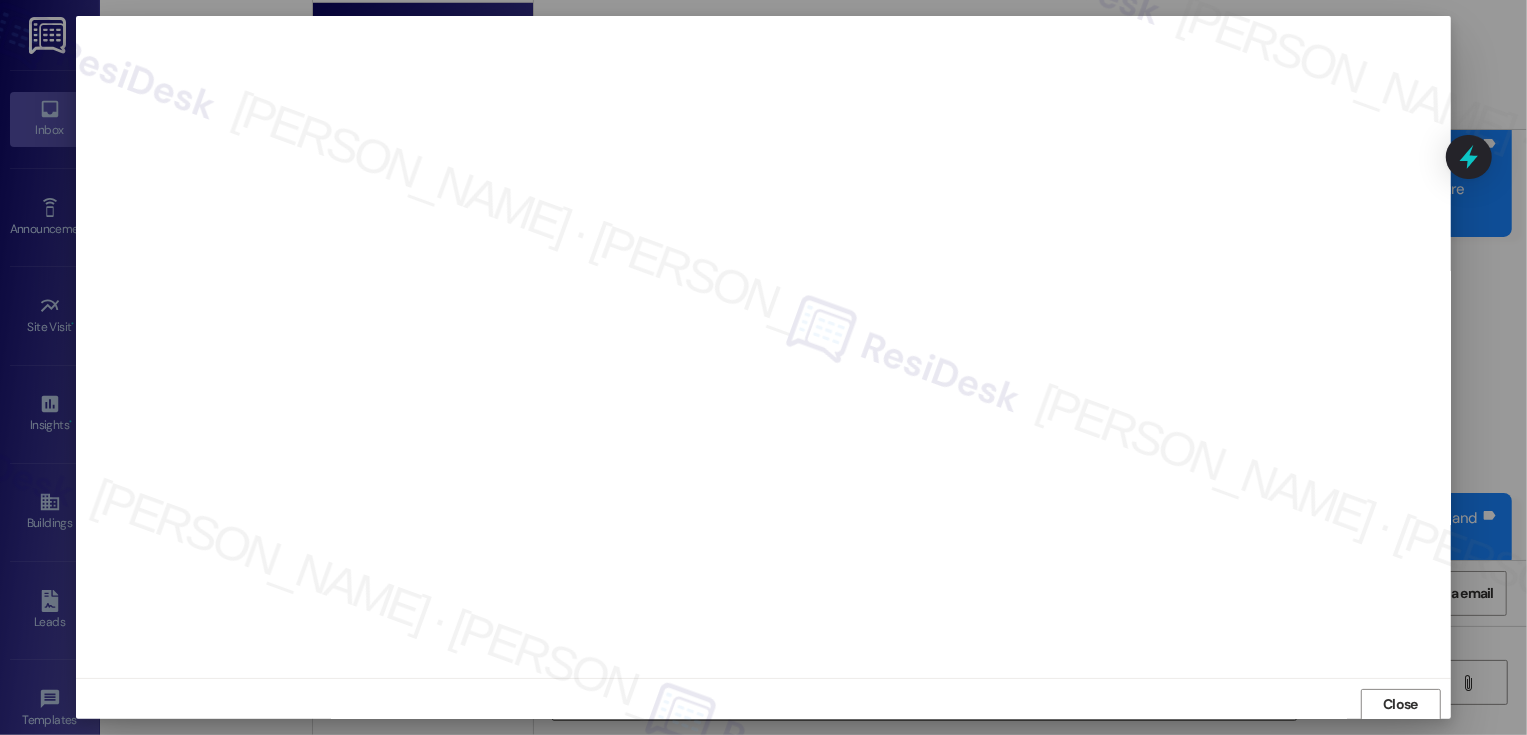 type 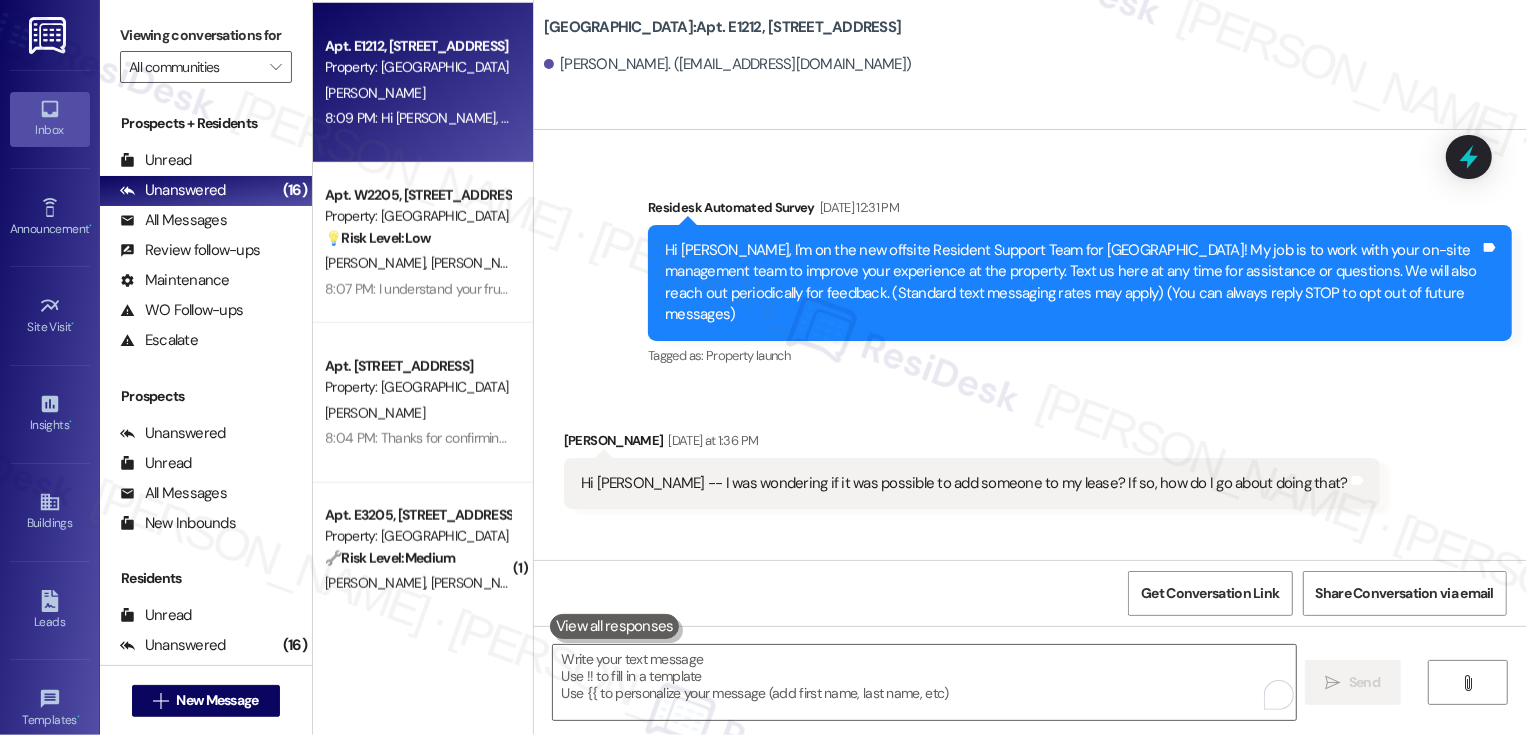 scroll, scrollTop: 54, scrollLeft: 0, axis: vertical 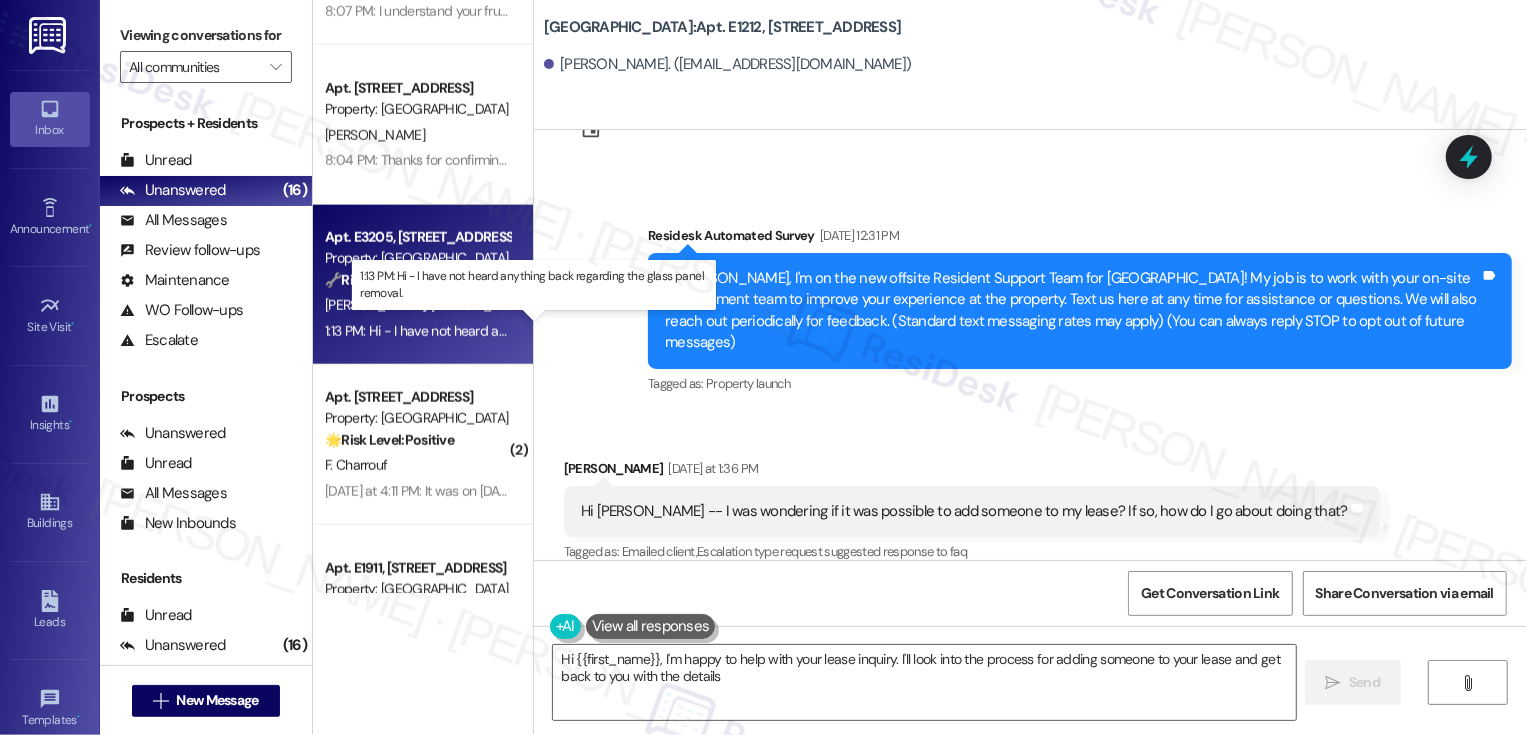 type on "Hi {{first_name}}, I'm happy to help with your lease inquiry. I'll look into the process for adding someone to your lease and get back to you with the details!" 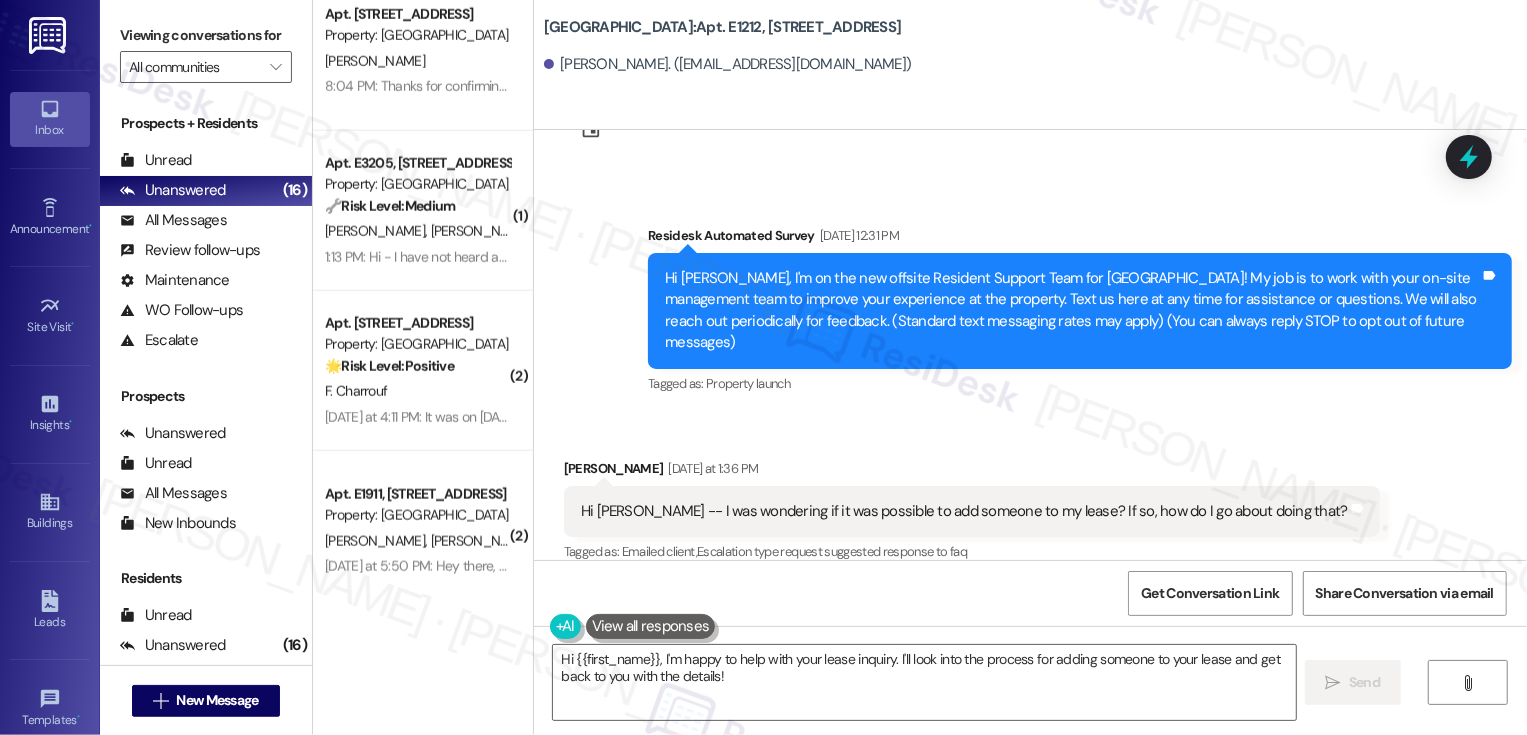 scroll, scrollTop: 1643, scrollLeft: 0, axis: vertical 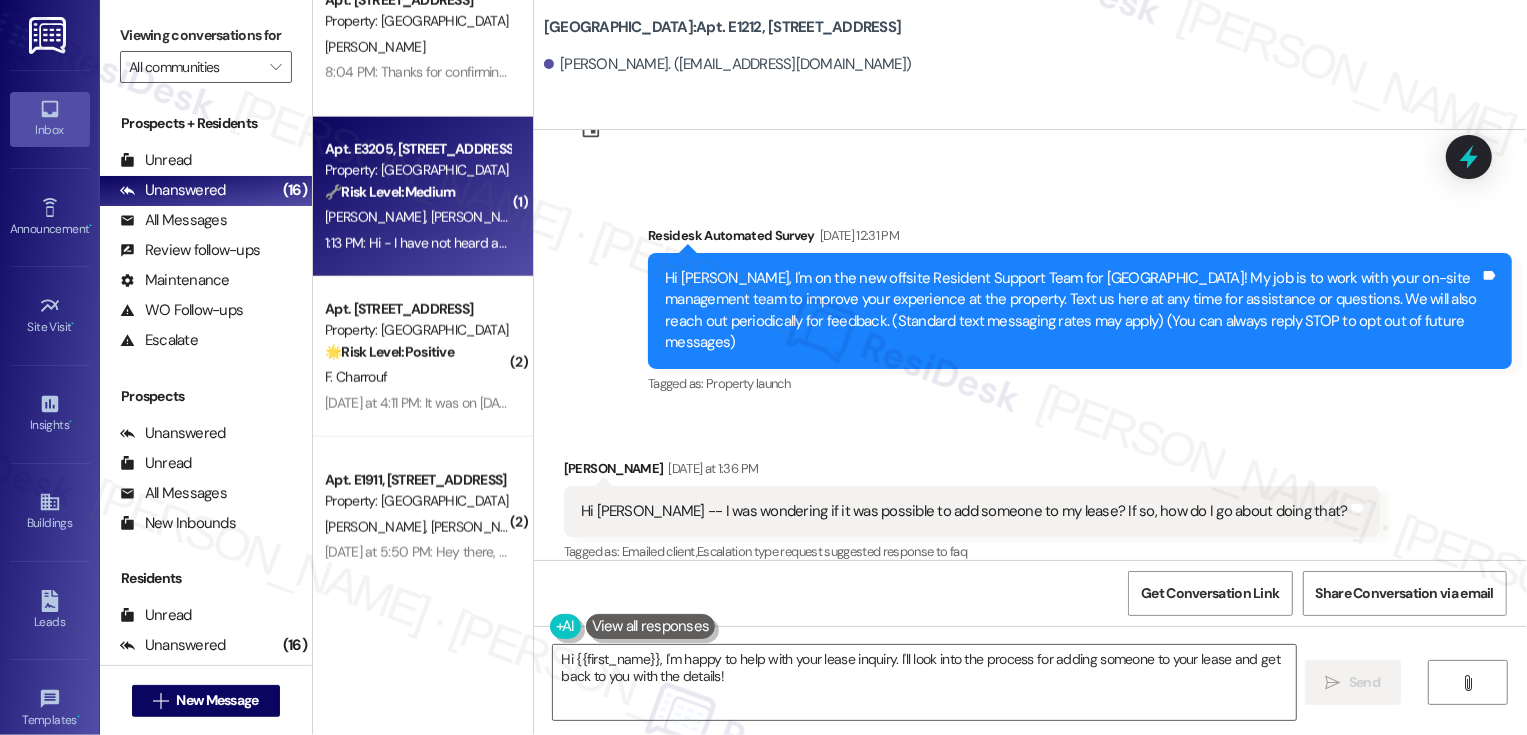 click on "1:13 PM: Hi - I have not heard anything back regarding the glass panel removal. 1:13 PM: Hi - I have not heard anything back regarding the glass panel removal." at bounding box center (550, 243) 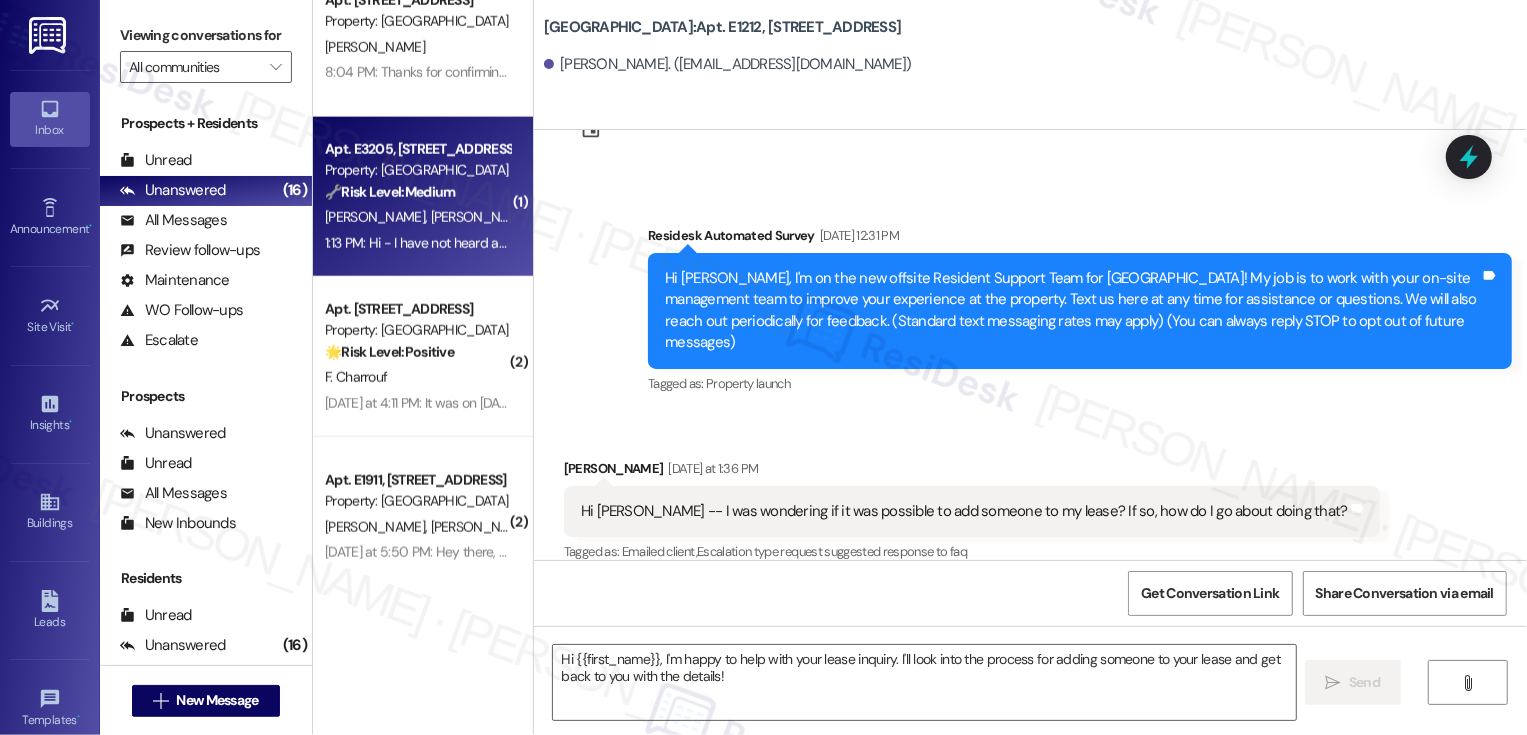 type on "Fetching suggested responses. Please feel free to read through the conversation in the meantime." 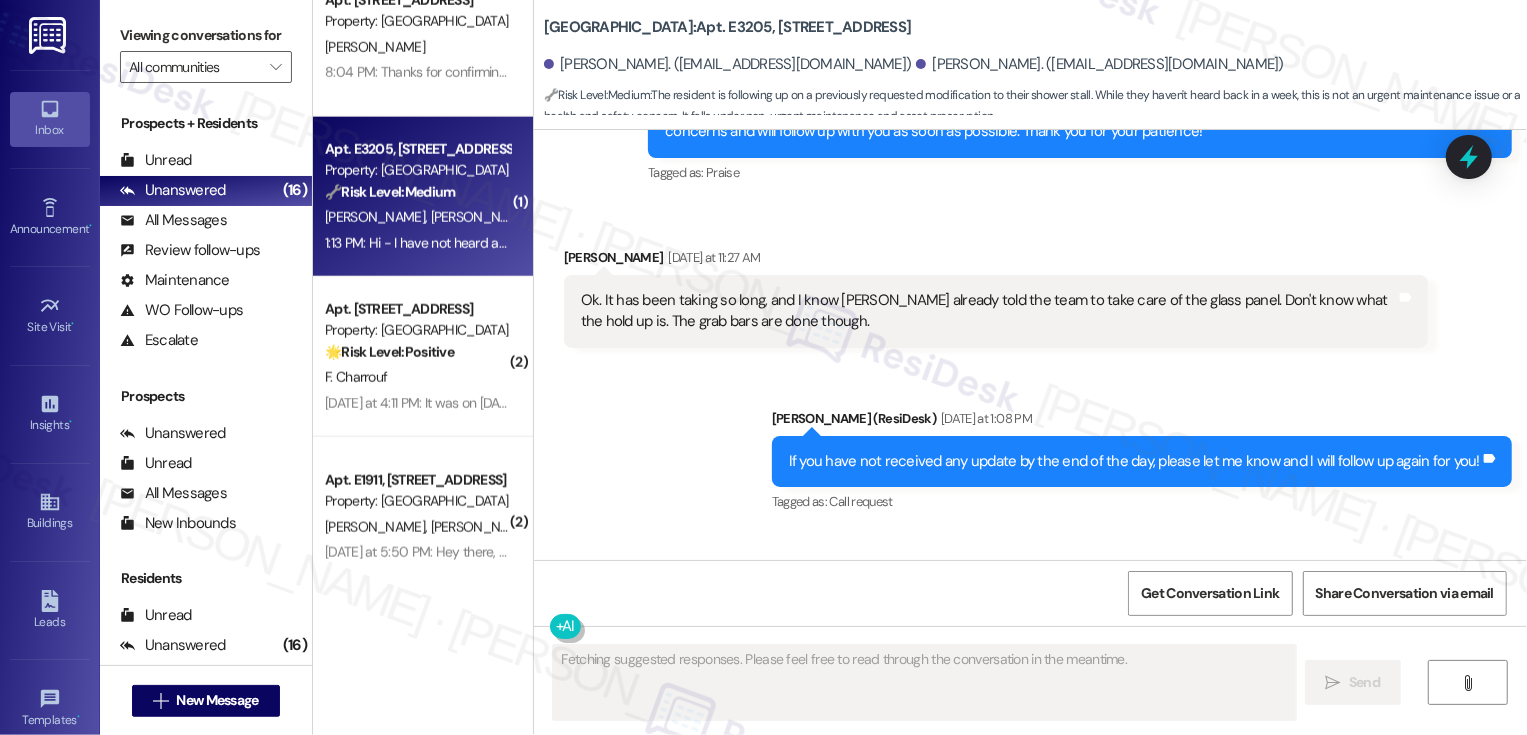 scroll, scrollTop: 2584, scrollLeft: 0, axis: vertical 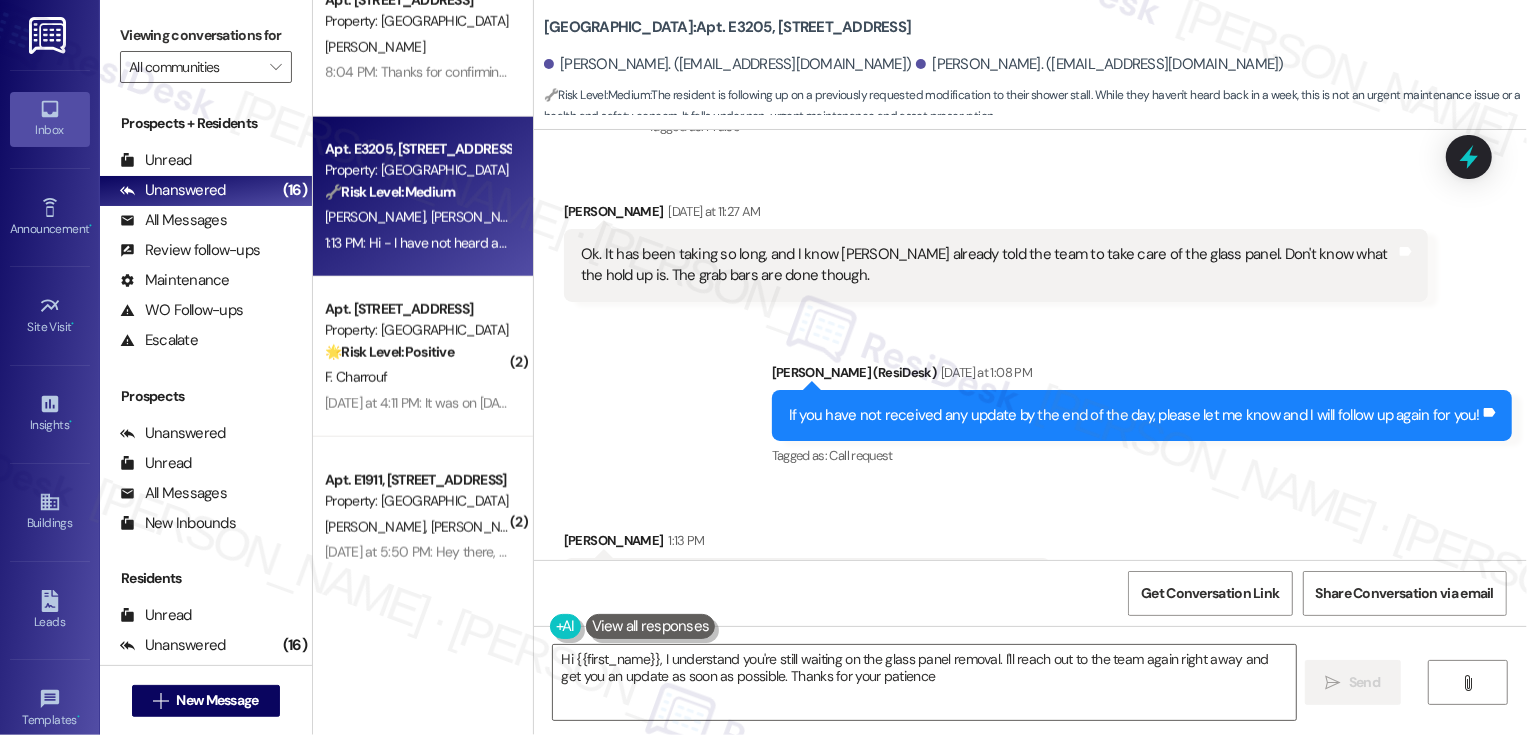 type on "Hi {{first_name}}, I understand you're still waiting on the glass panel removal. I'll reach out to the team again right away and get you an update as soon as possible. Thanks for your patience!" 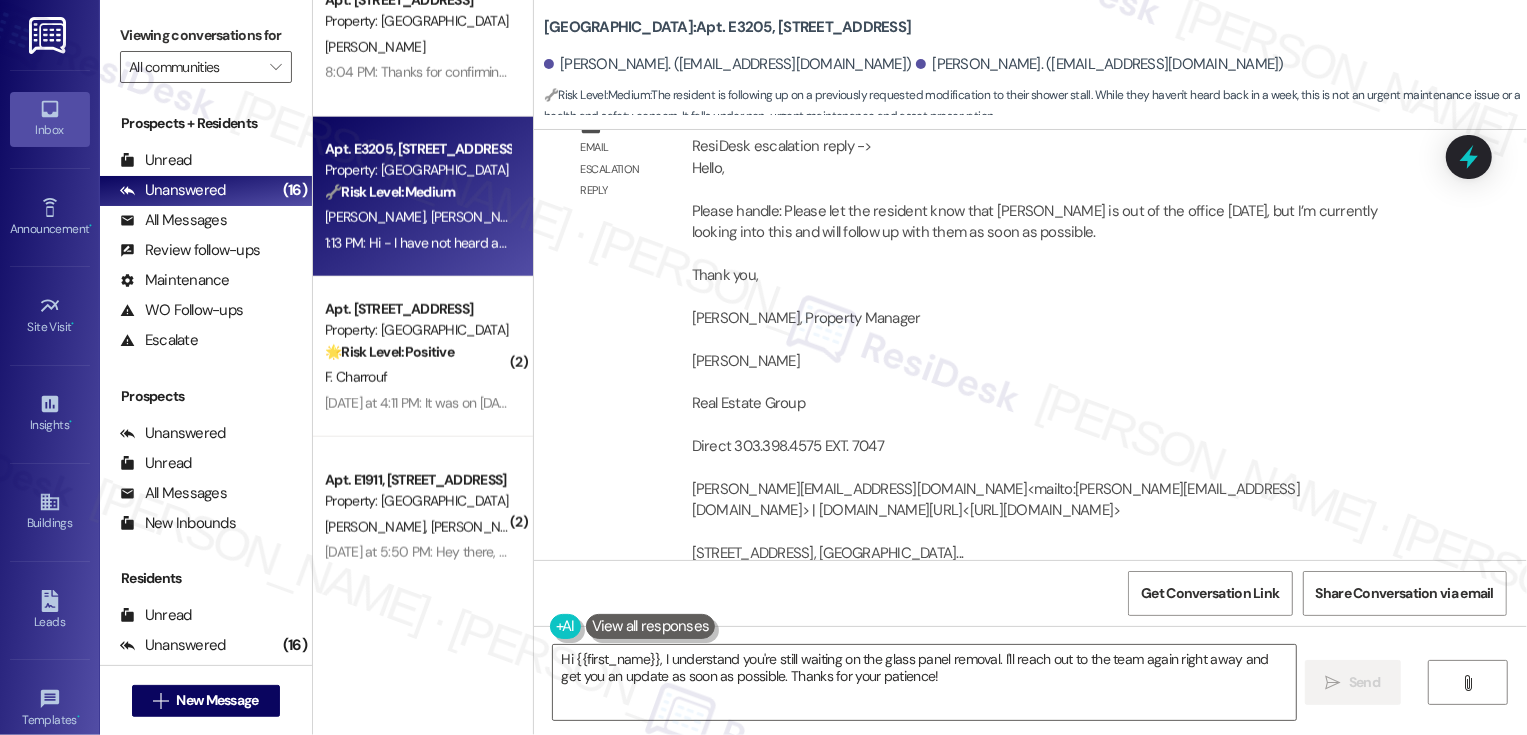 scroll, scrollTop: 1805, scrollLeft: 0, axis: vertical 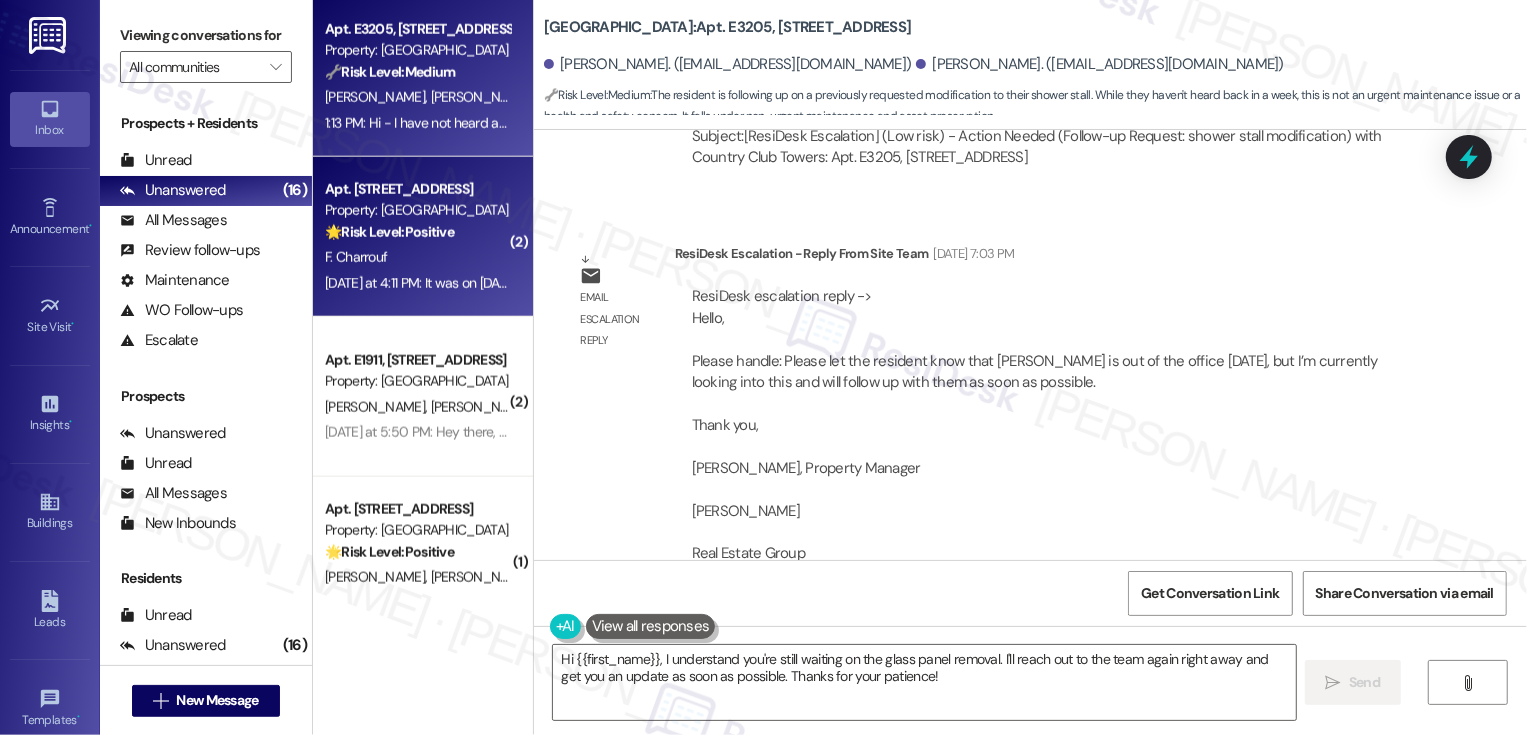 click on "F. Charrouf" at bounding box center (417, 257) 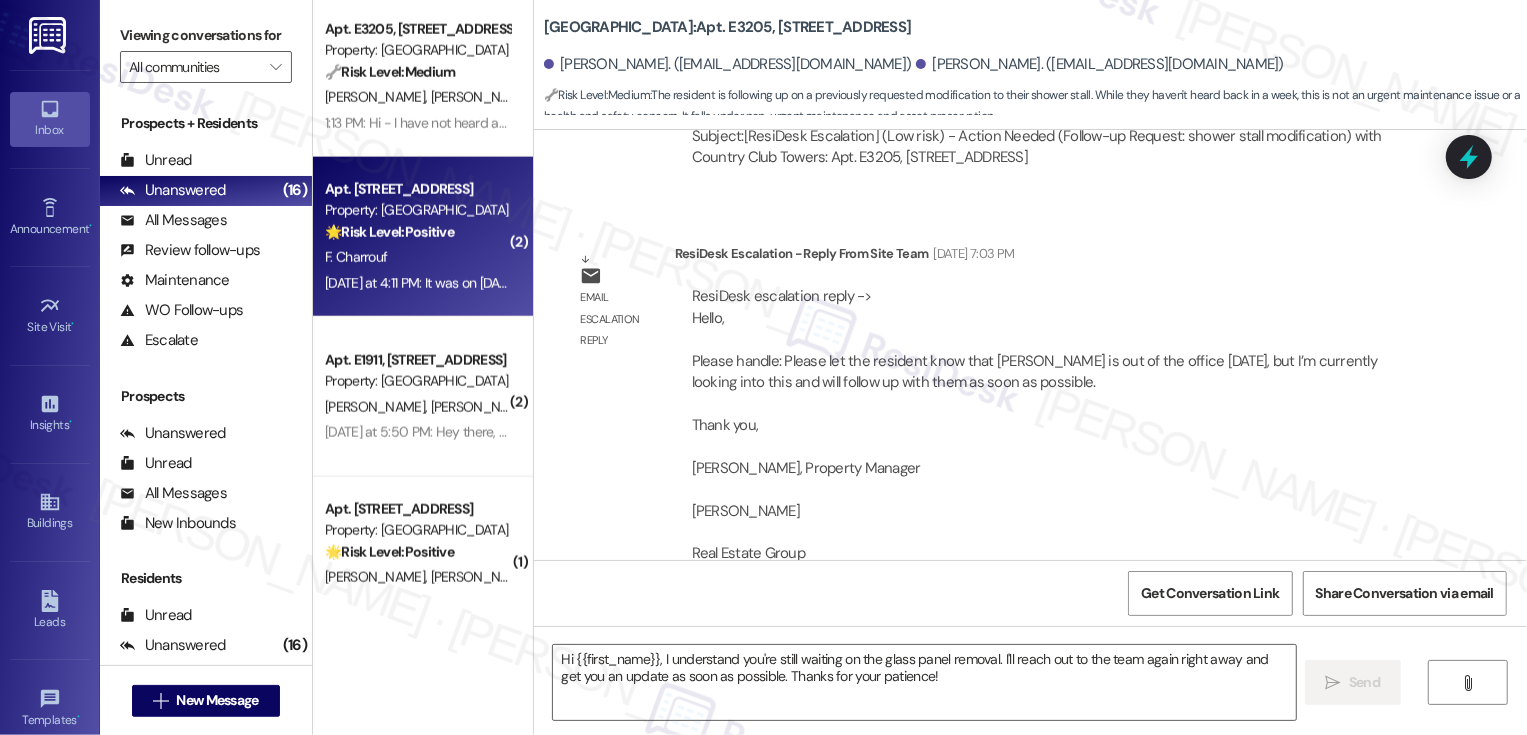 click on "F. Charrouf" at bounding box center (417, 257) 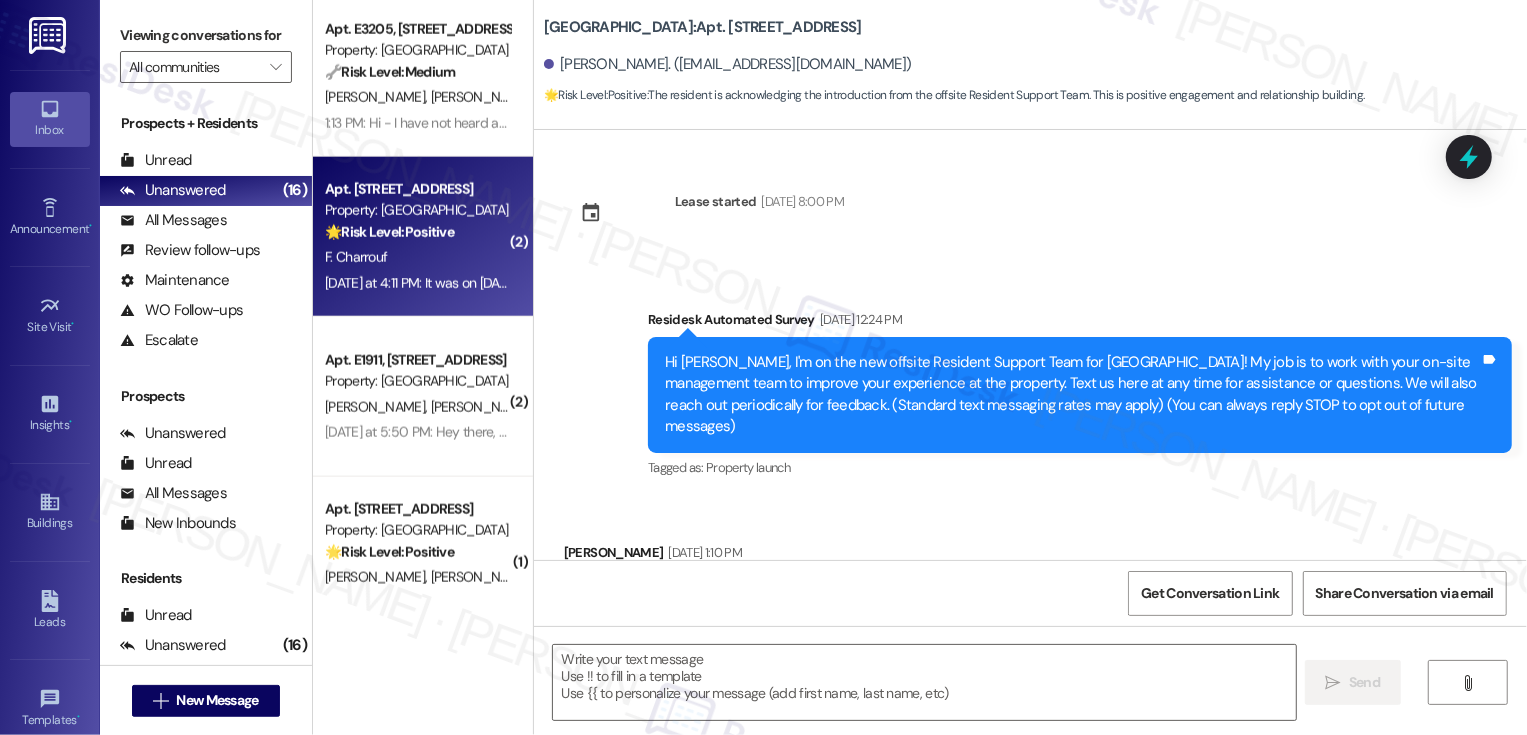 scroll, scrollTop: 2088, scrollLeft: 0, axis: vertical 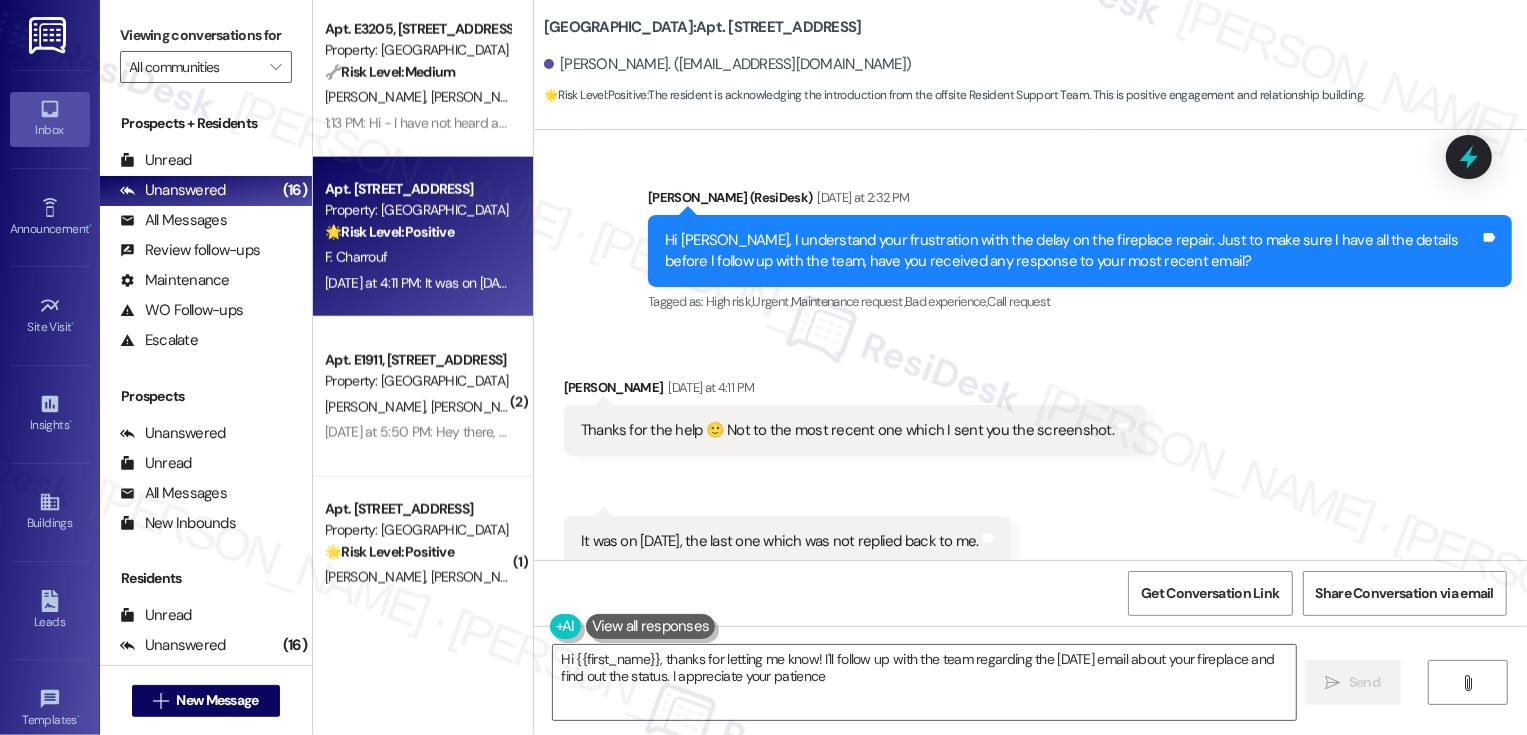 type on "Hi {{first_name}}, thanks for letting me know! I'll follow up with the team regarding the [DATE] email about your fireplace and find out the status. I appreciate your patience!" 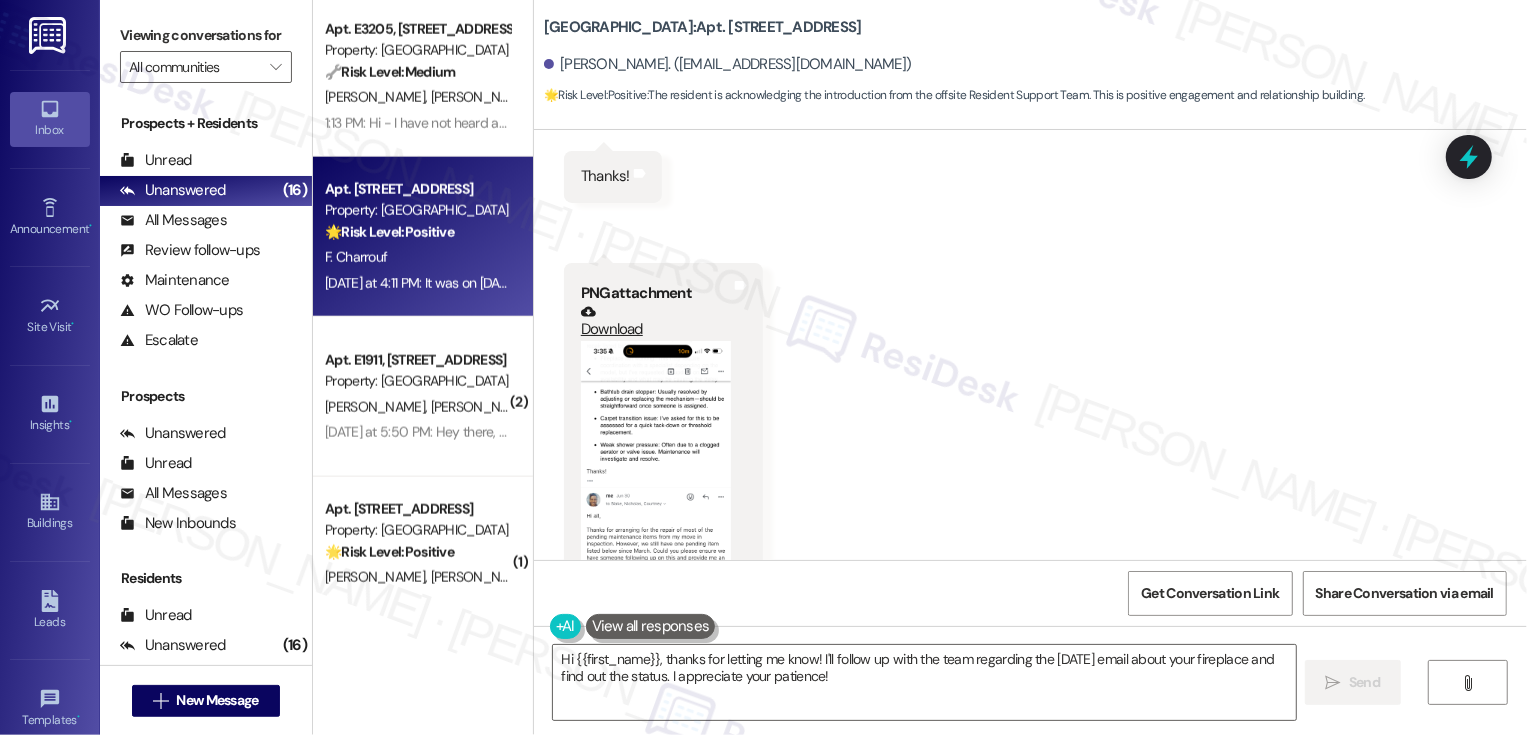 scroll, scrollTop: 477, scrollLeft: 0, axis: vertical 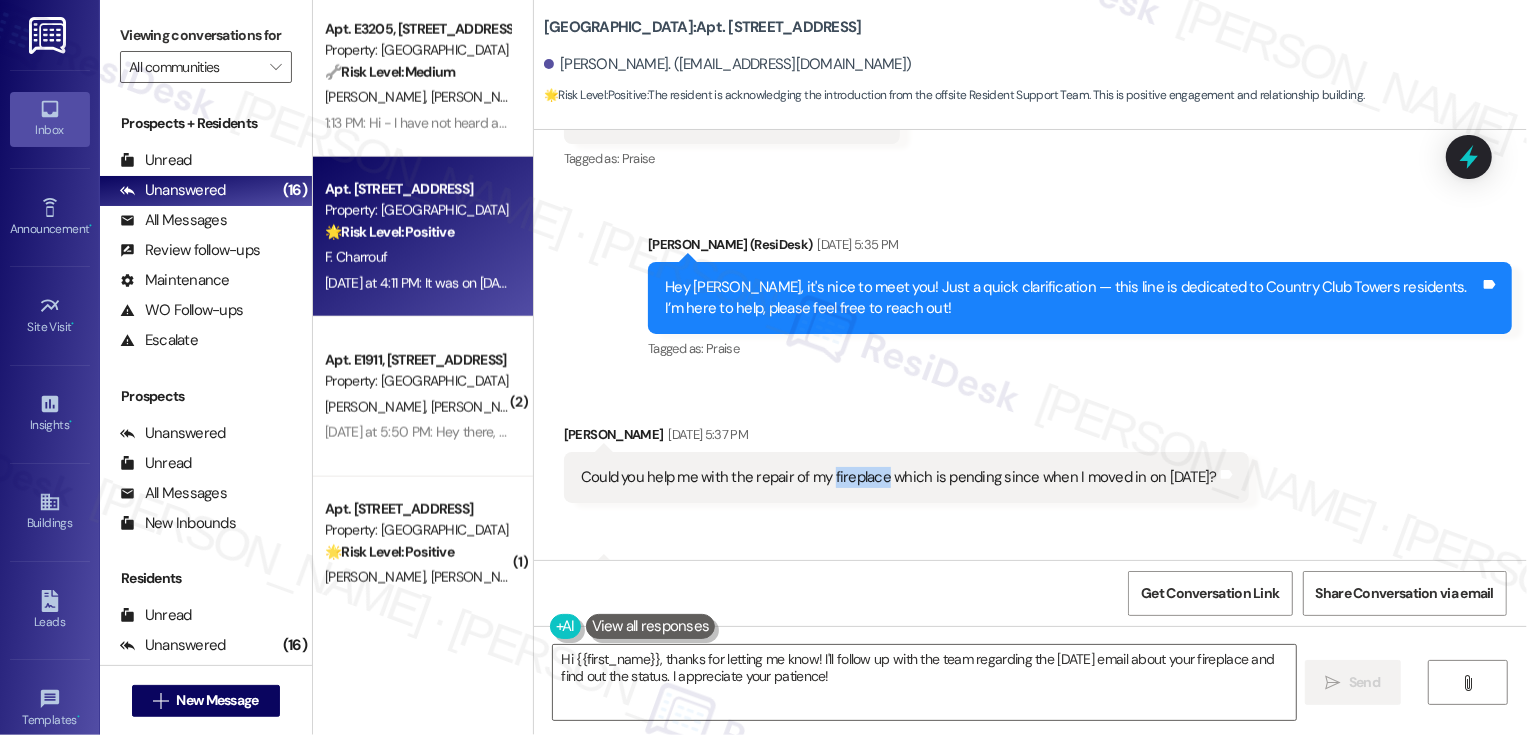 drag, startPoint x: 820, startPoint y: 457, endPoint x: 870, endPoint y: 454, distance: 50.08992 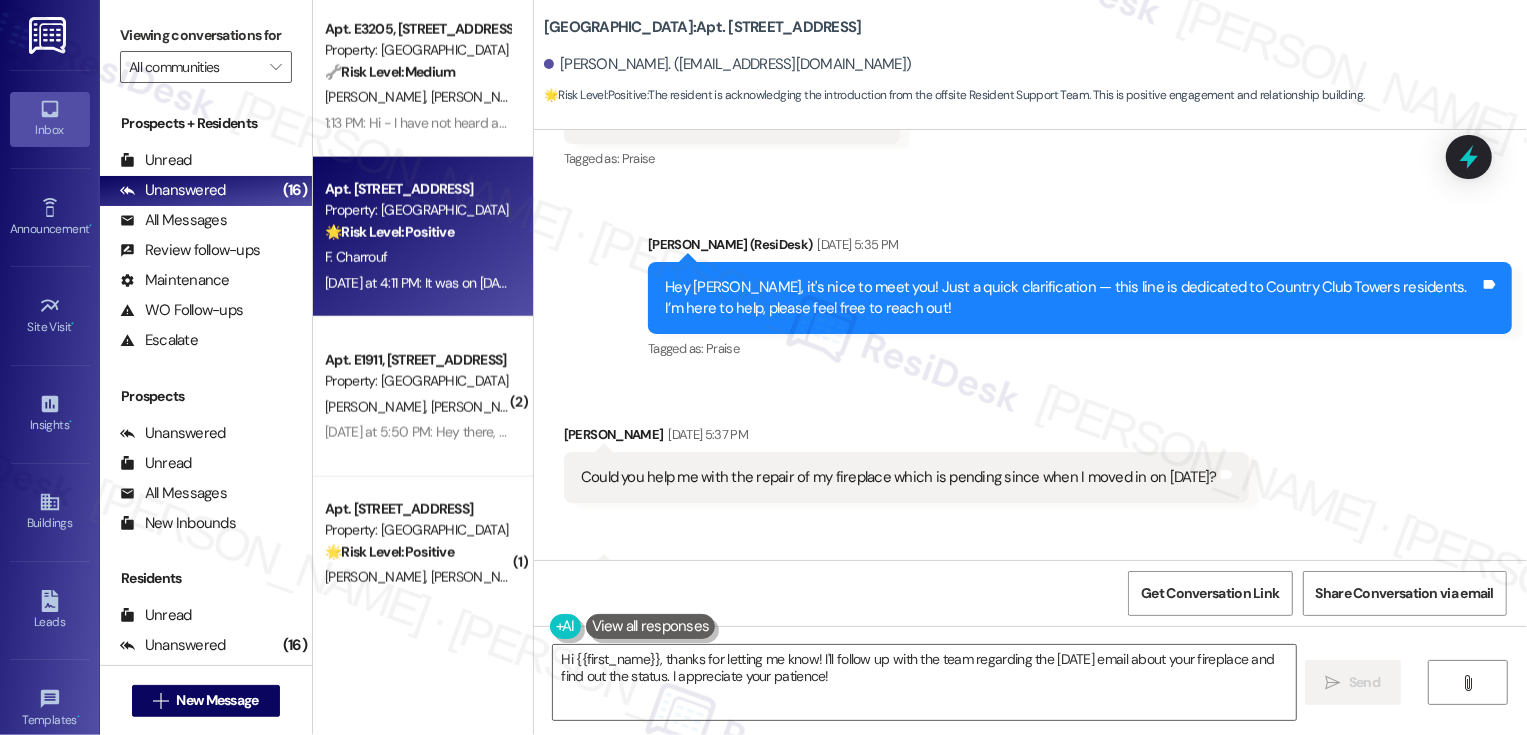 click on "Could you help me with the repair of my fireplace which is pending since when I moved in on [DATE]? Tags and notes" at bounding box center (906, 477) 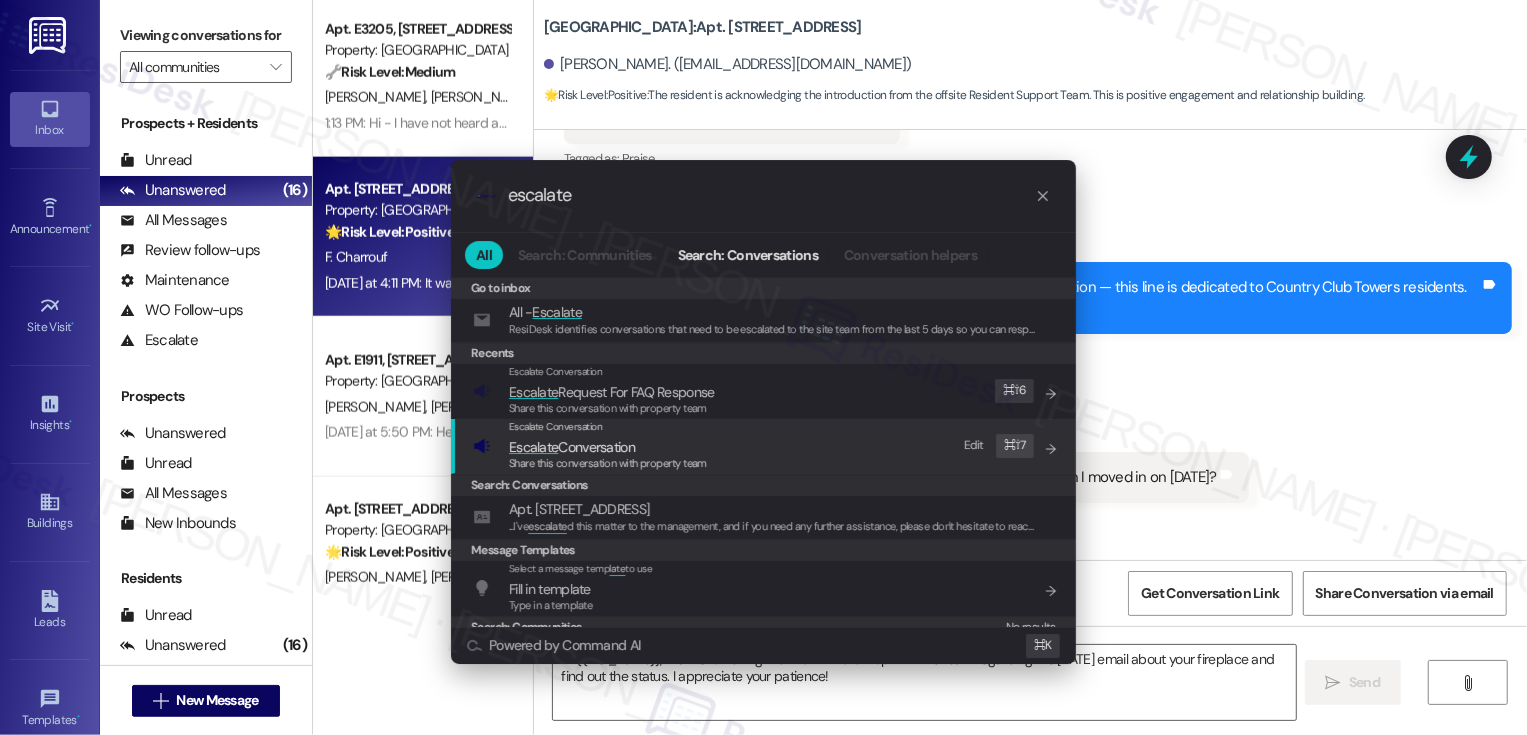 type on "escalate" 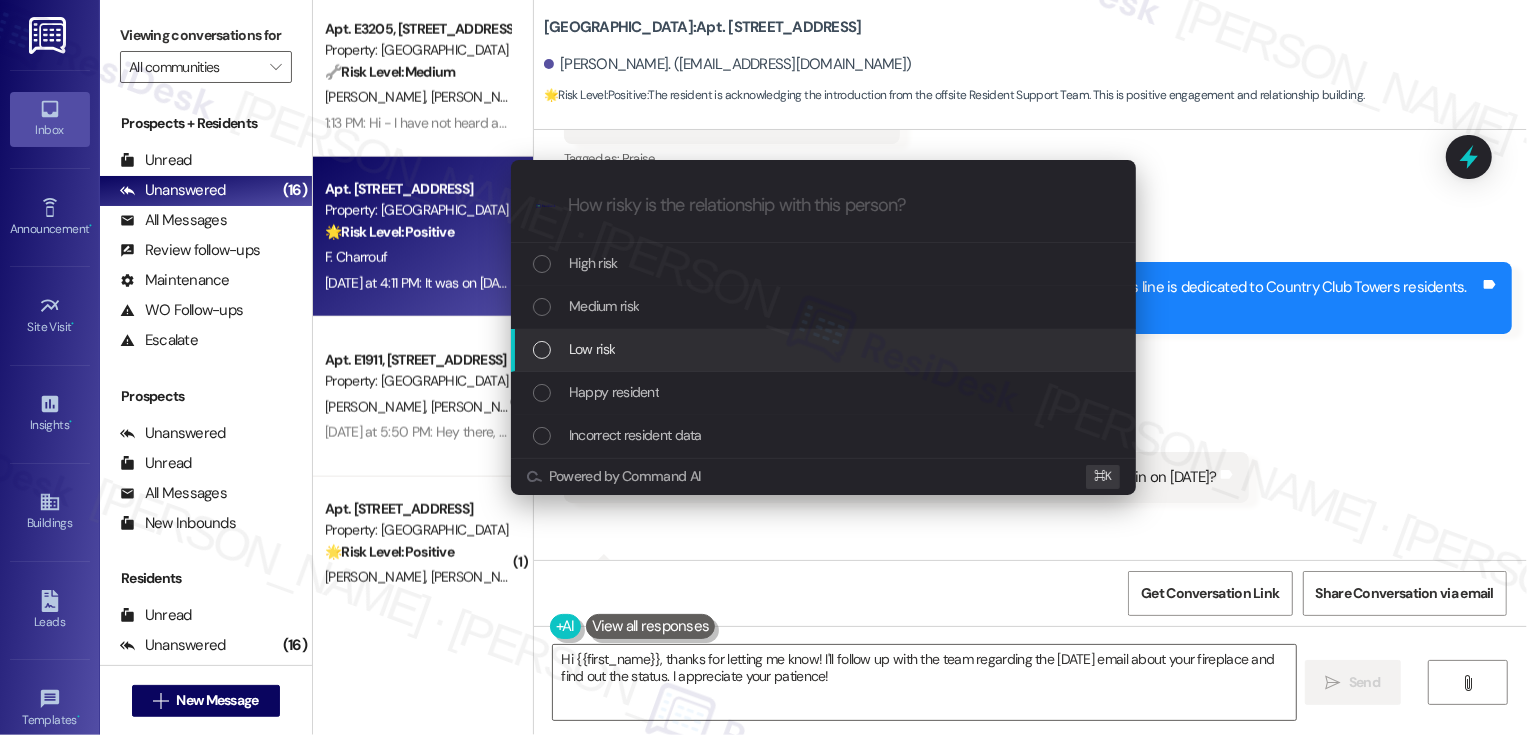 click on "Low risk" at bounding box center (592, 349) 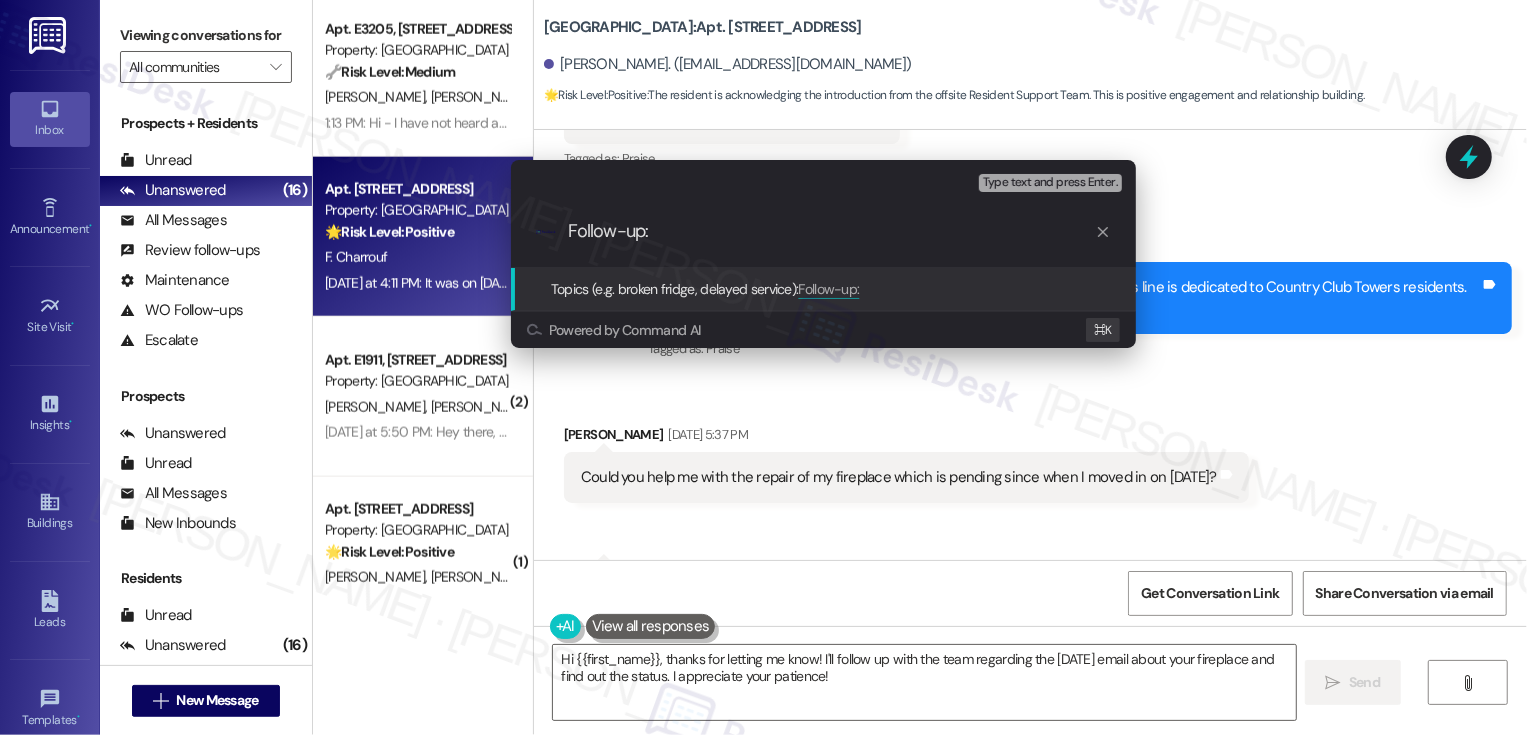 paste on "fireplace" 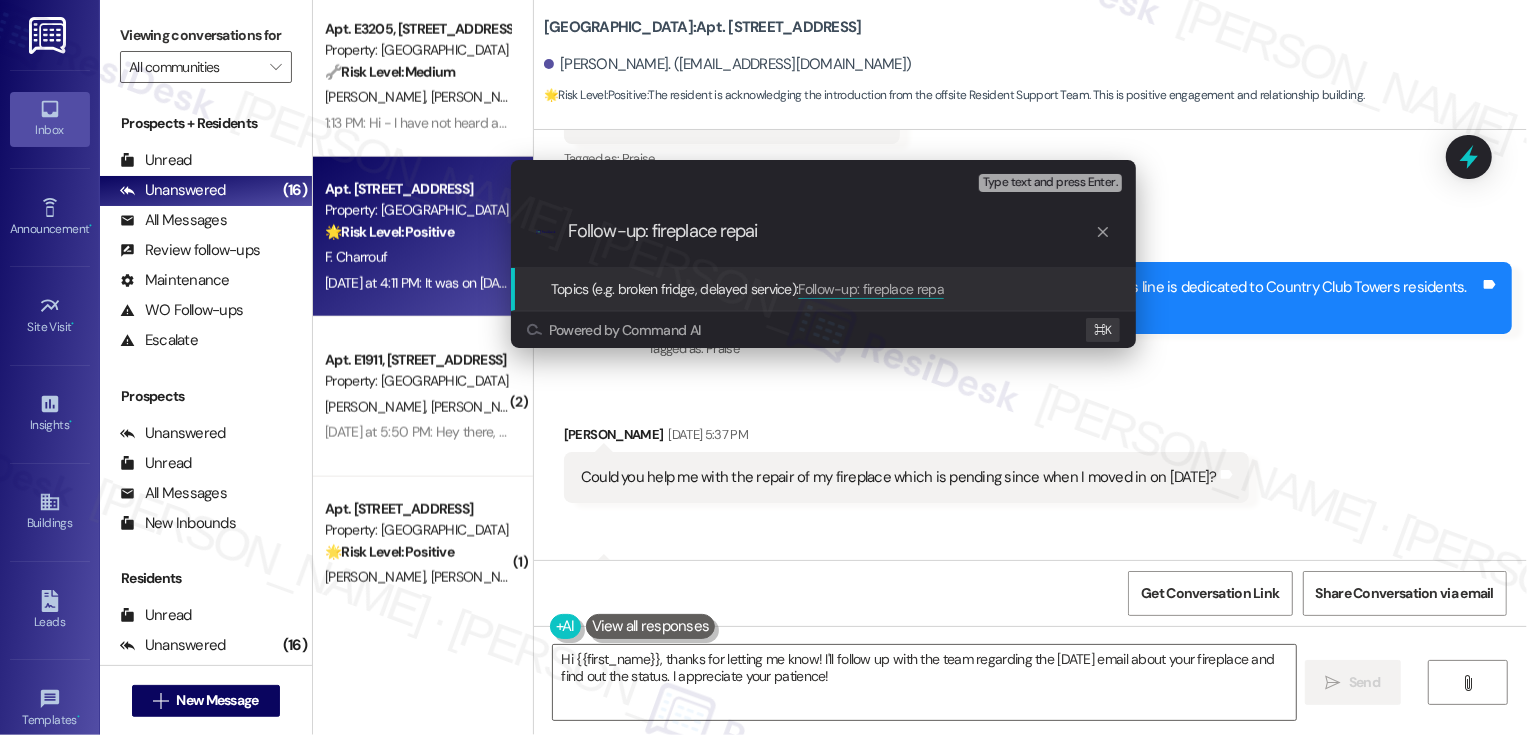 type on "Follow-up: fireplace repair" 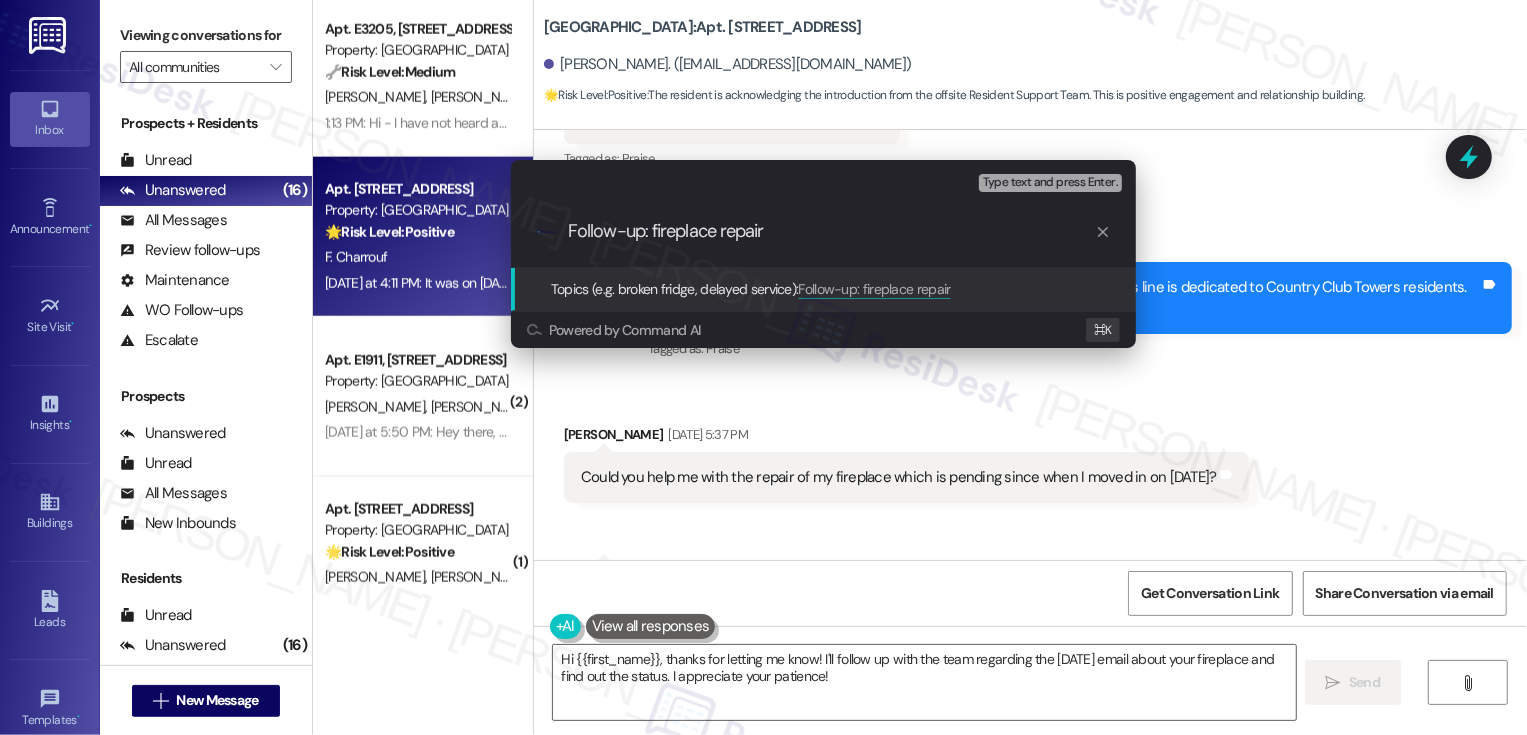 type 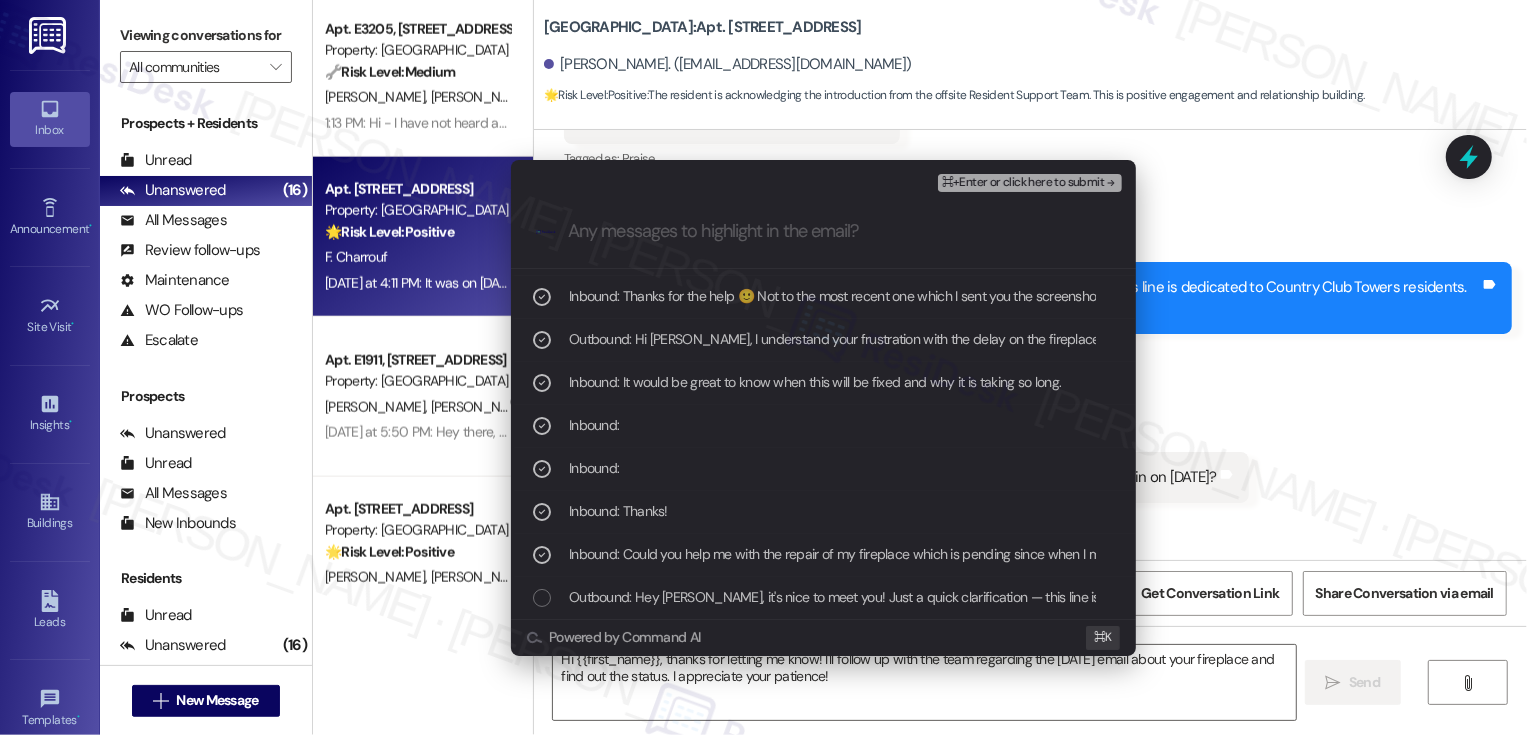 scroll, scrollTop: 80, scrollLeft: 0, axis: vertical 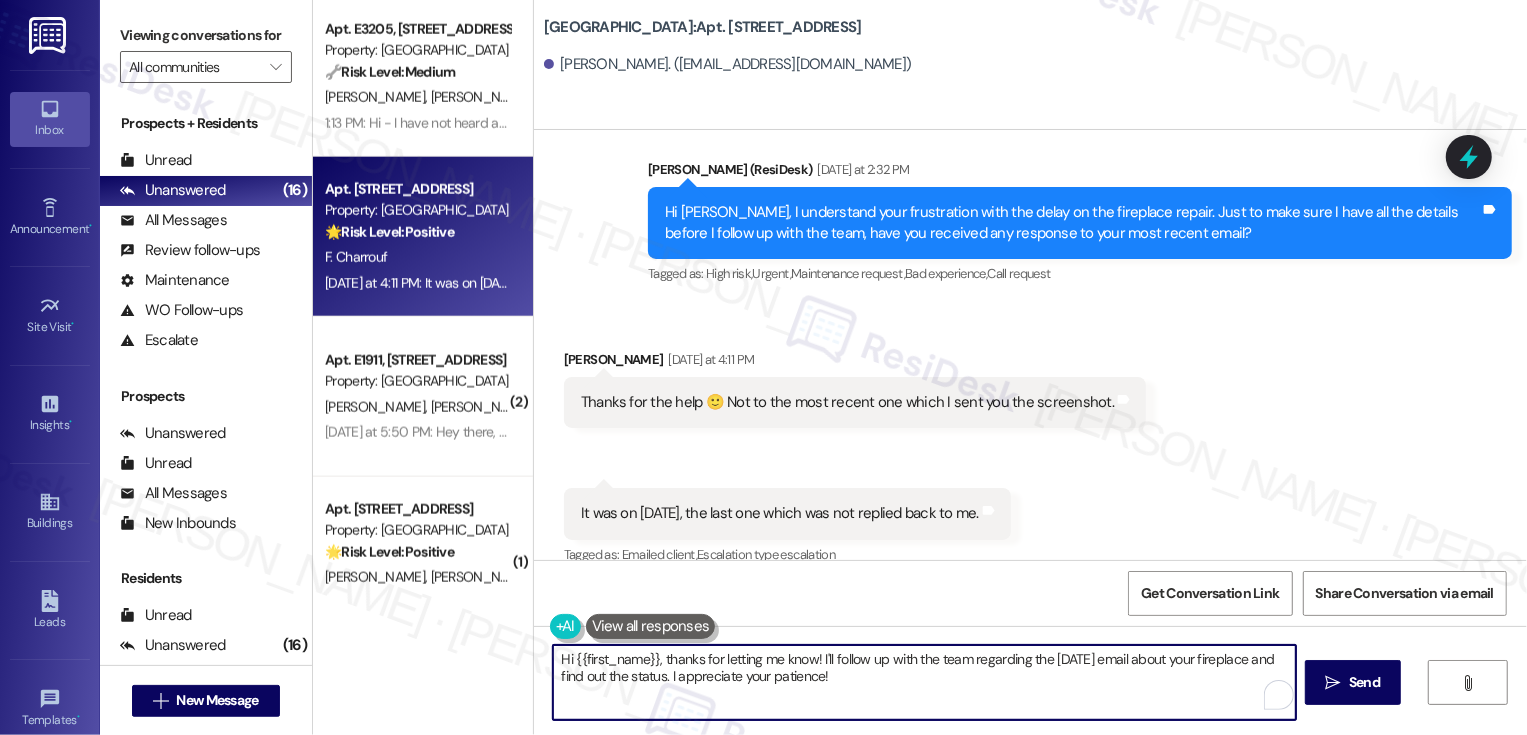 drag, startPoint x: 658, startPoint y: 661, endPoint x: 485, endPoint y: 661, distance: 173 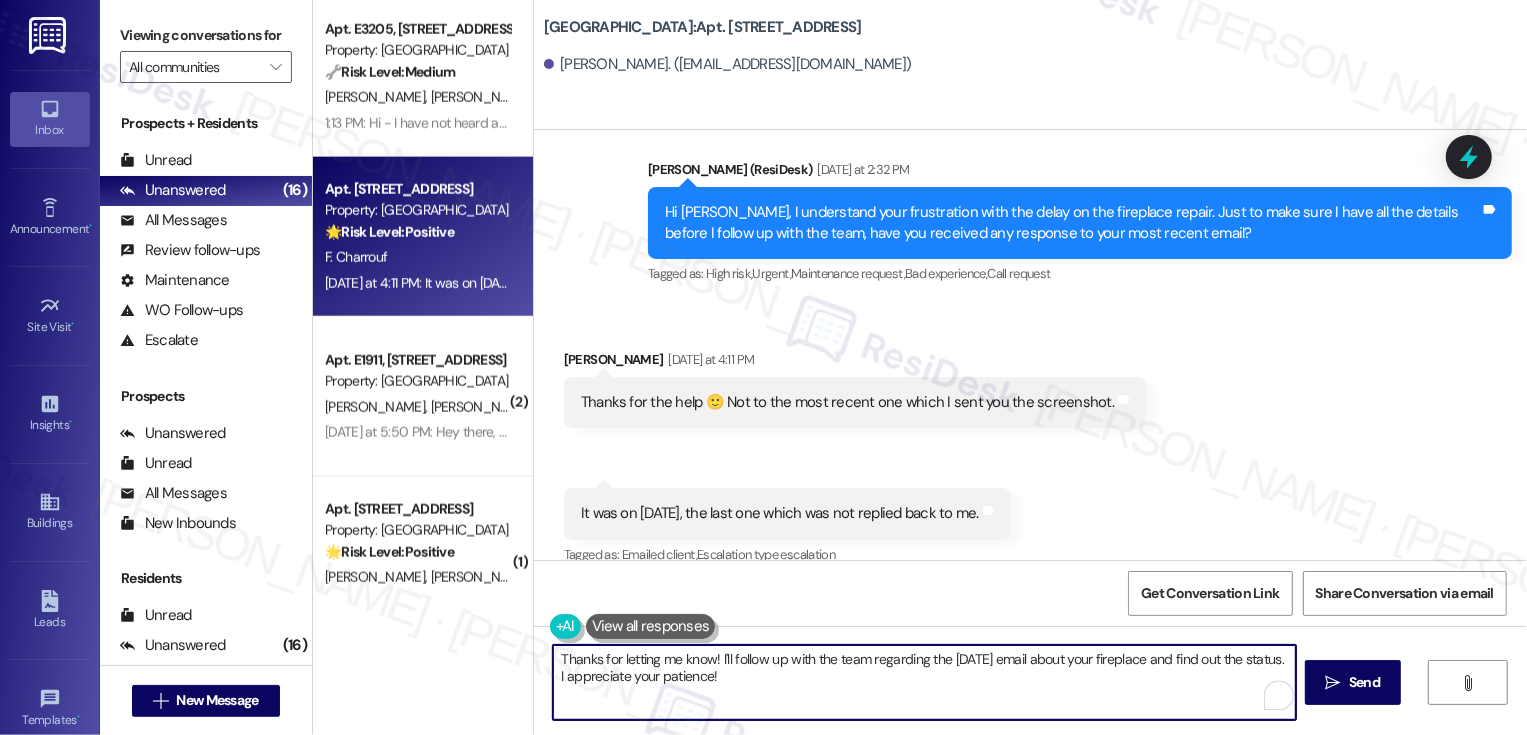 click on "Thanks for letting me know! I'll follow up with the team regarding the [DATE] email about your fireplace and find out the status. I appreciate your patience!" at bounding box center [924, 682] 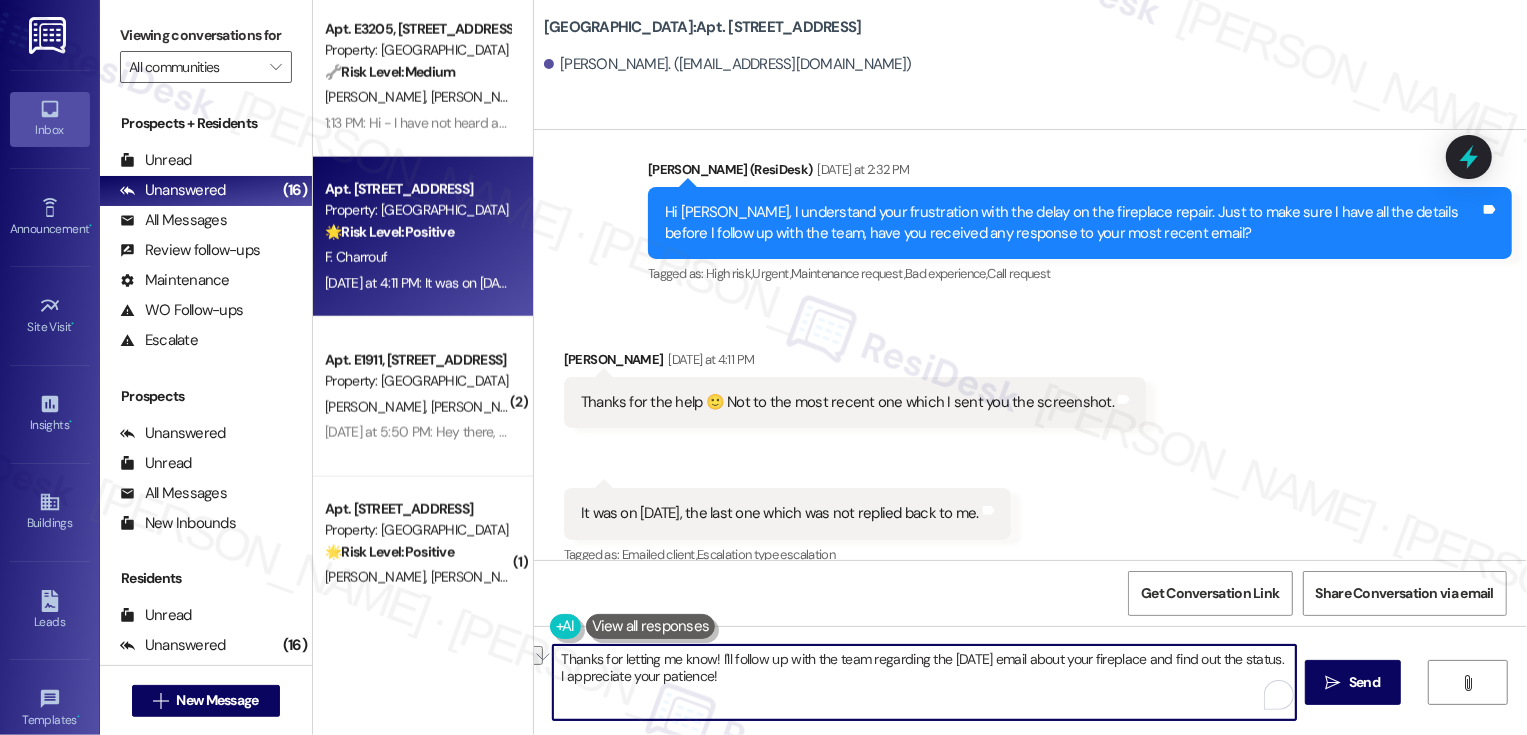 drag, startPoint x: 860, startPoint y: 658, endPoint x: 1038, endPoint y: 654, distance: 178.04494 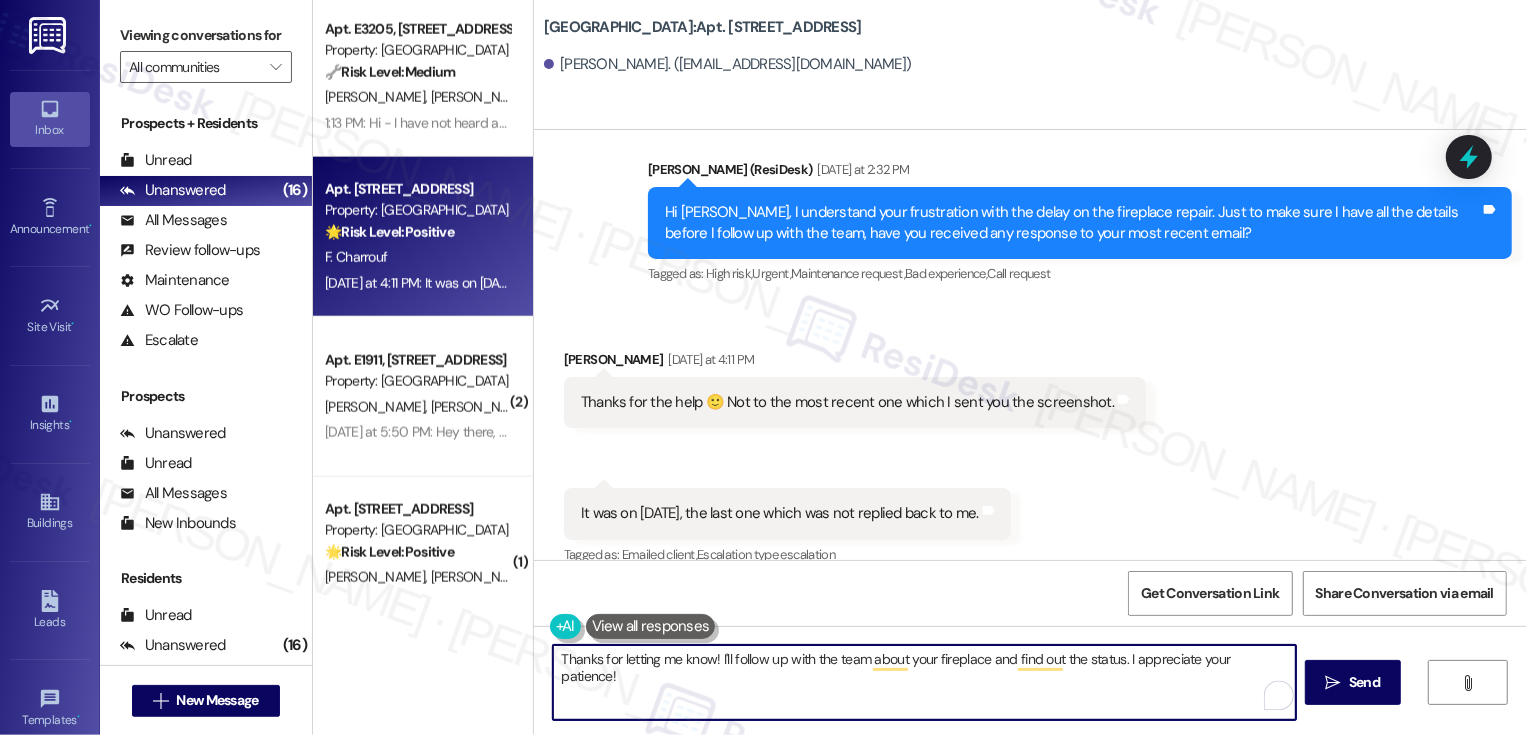 click on "Thanks for letting me know! I'll follow up with the team about your fireplace and find out the status. I appreciate your patience!" at bounding box center (924, 682) 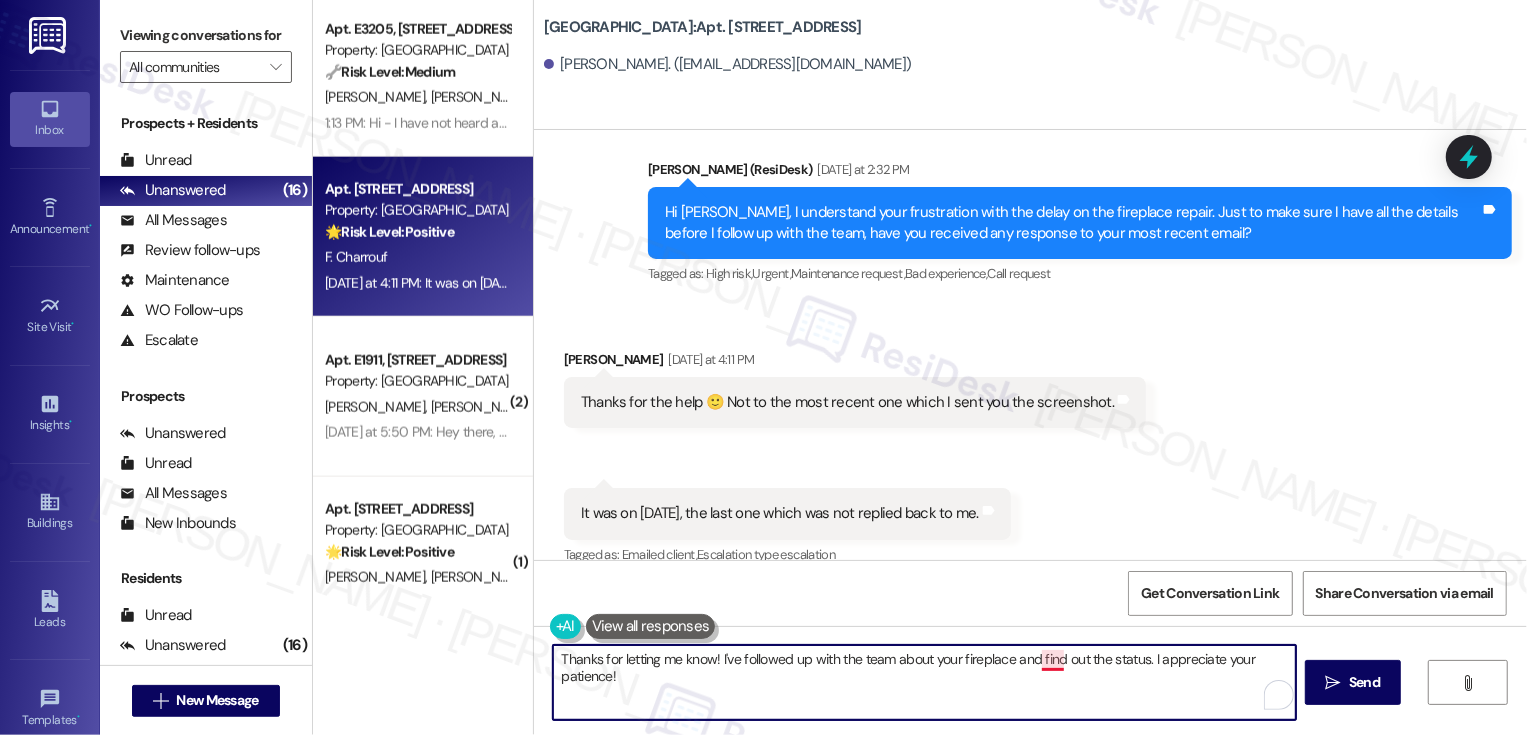 click on "Thanks for letting me know! I've followed up with the team about your fireplace and find out the status. I appreciate your patience!" at bounding box center [924, 682] 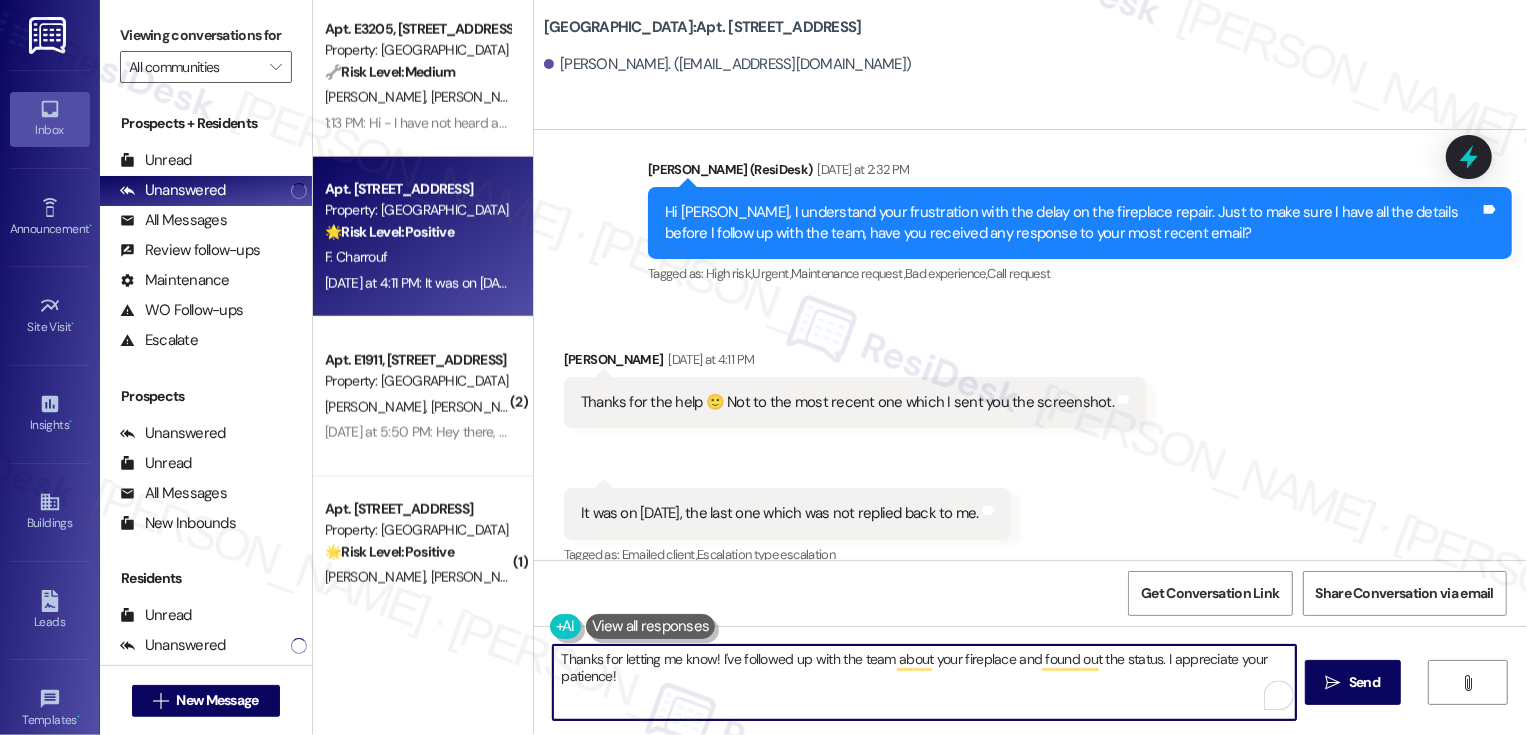 click on "Thanks for letting me know! I've followed up with the team about your fireplace and found out the status. I appreciate your patience!" at bounding box center [924, 682] 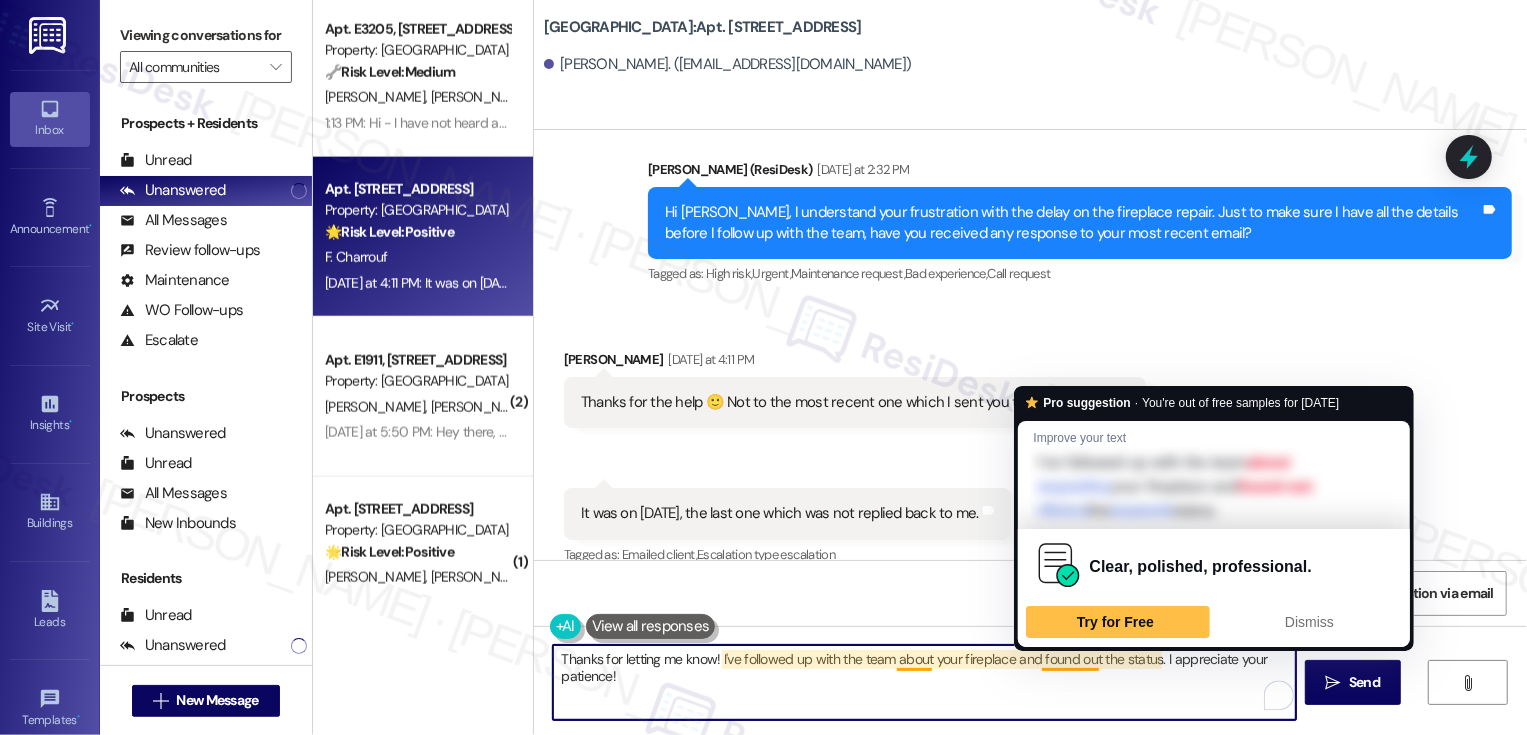 click on "Thanks for letting me know! I've followed up with the team about your fireplace and found out the status. I appreciate your patience!" at bounding box center (924, 682) 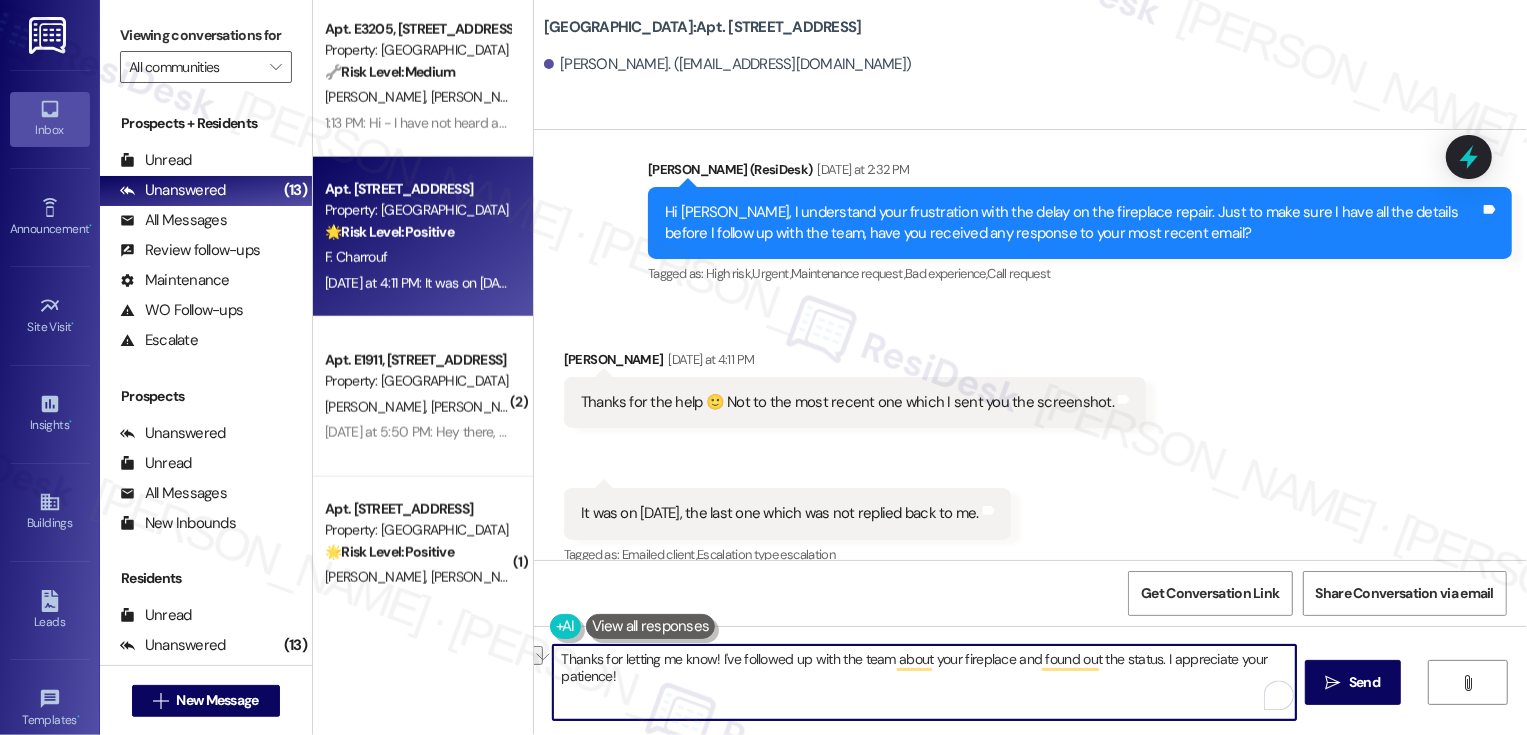 drag, startPoint x: 1005, startPoint y: 659, endPoint x: 1149, endPoint y: 663, distance: 144.05554 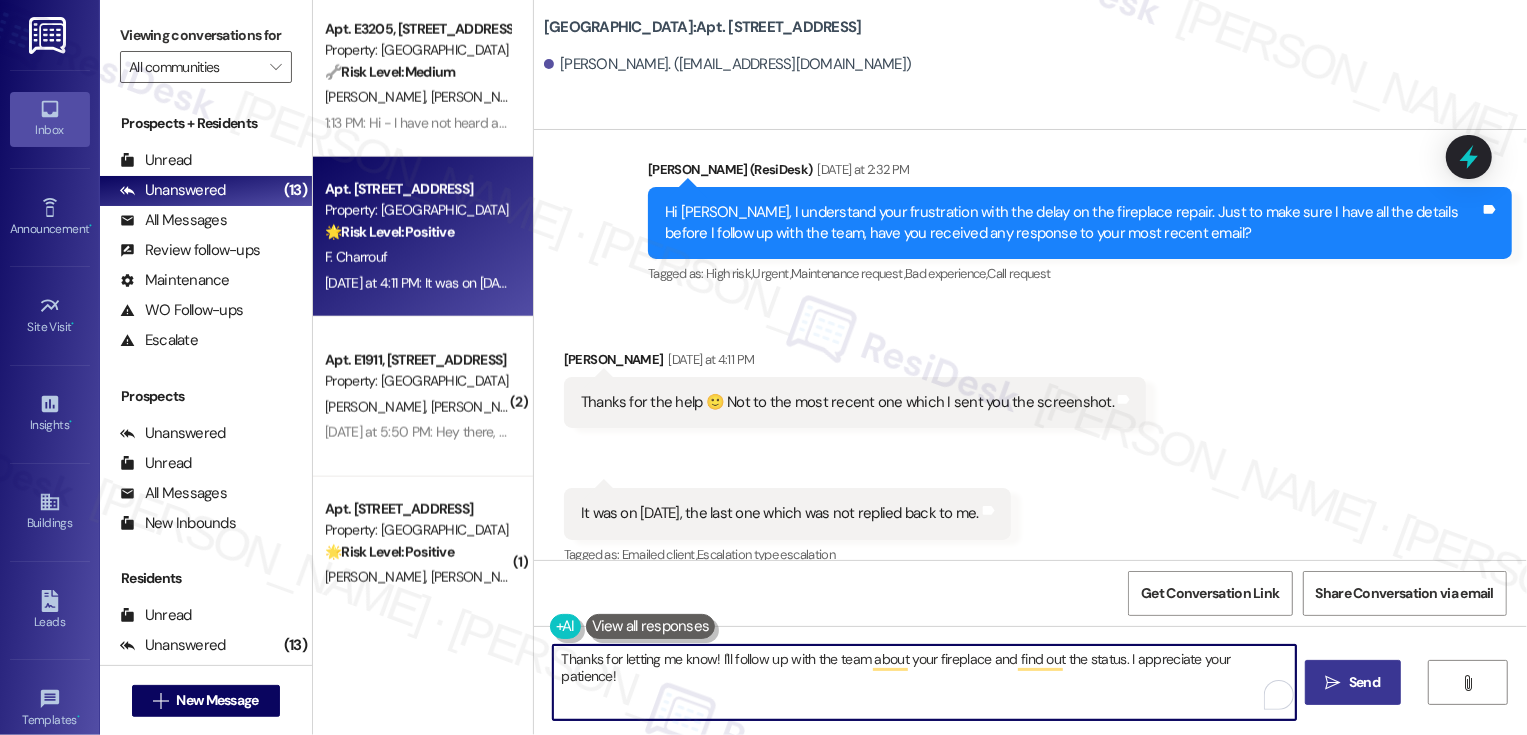 type on "Thanks for letting me know! I'll follow up with the team about your fireplace and find out the status. I appreciate your patience!" 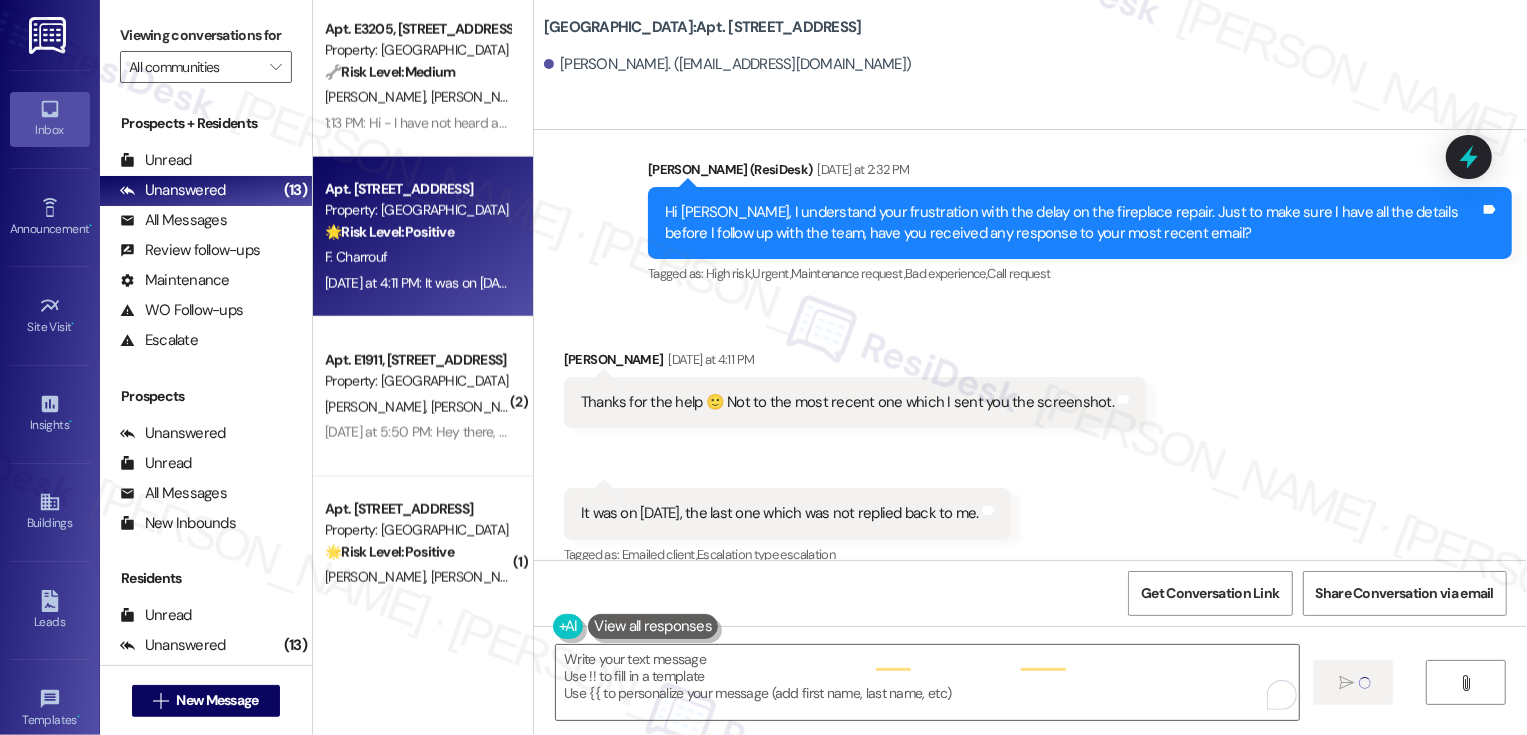 type on "Fetching suggested responses. Please feel free to read through the conversation in the meantime." 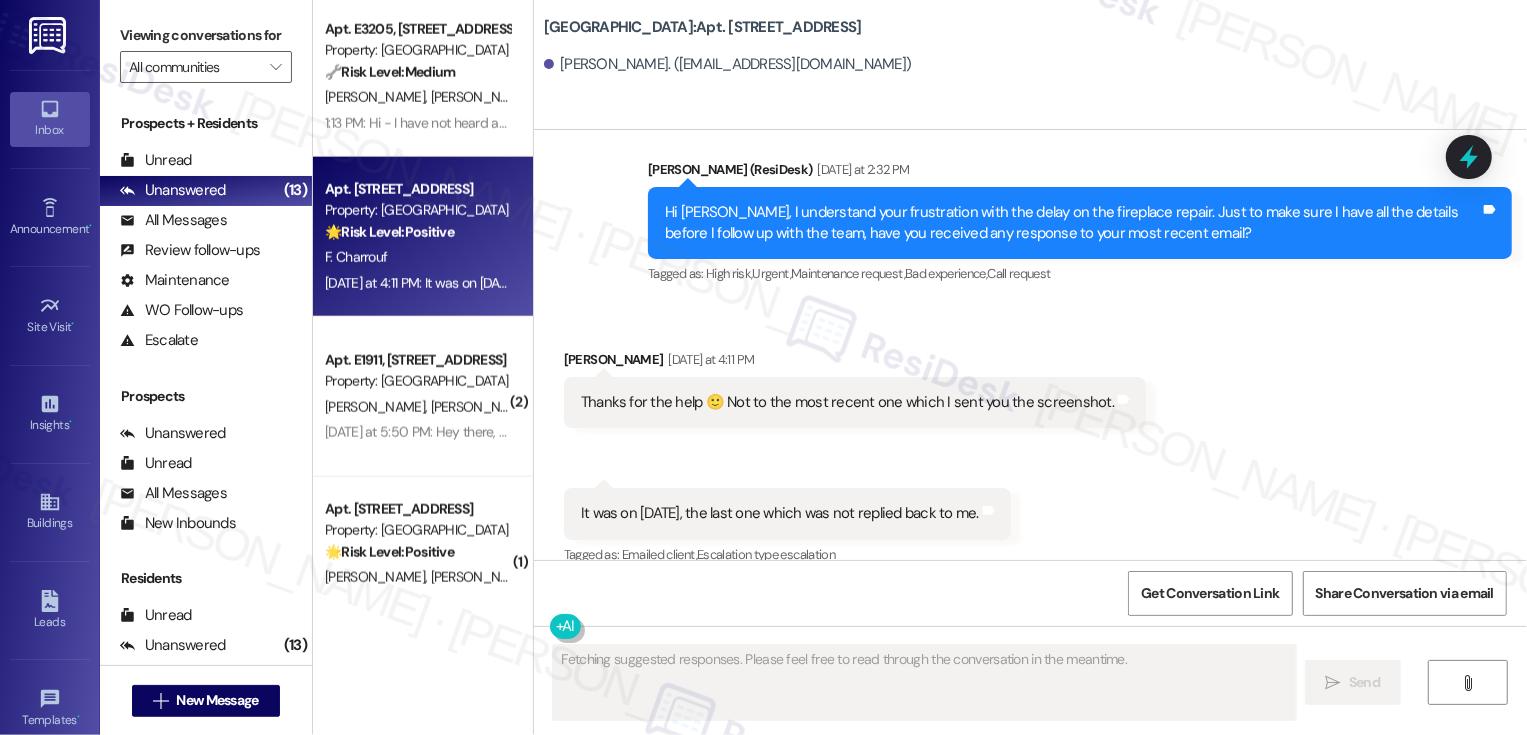 scroll, scrollTop: 2256, scrollLeft: 0, axis: vertical 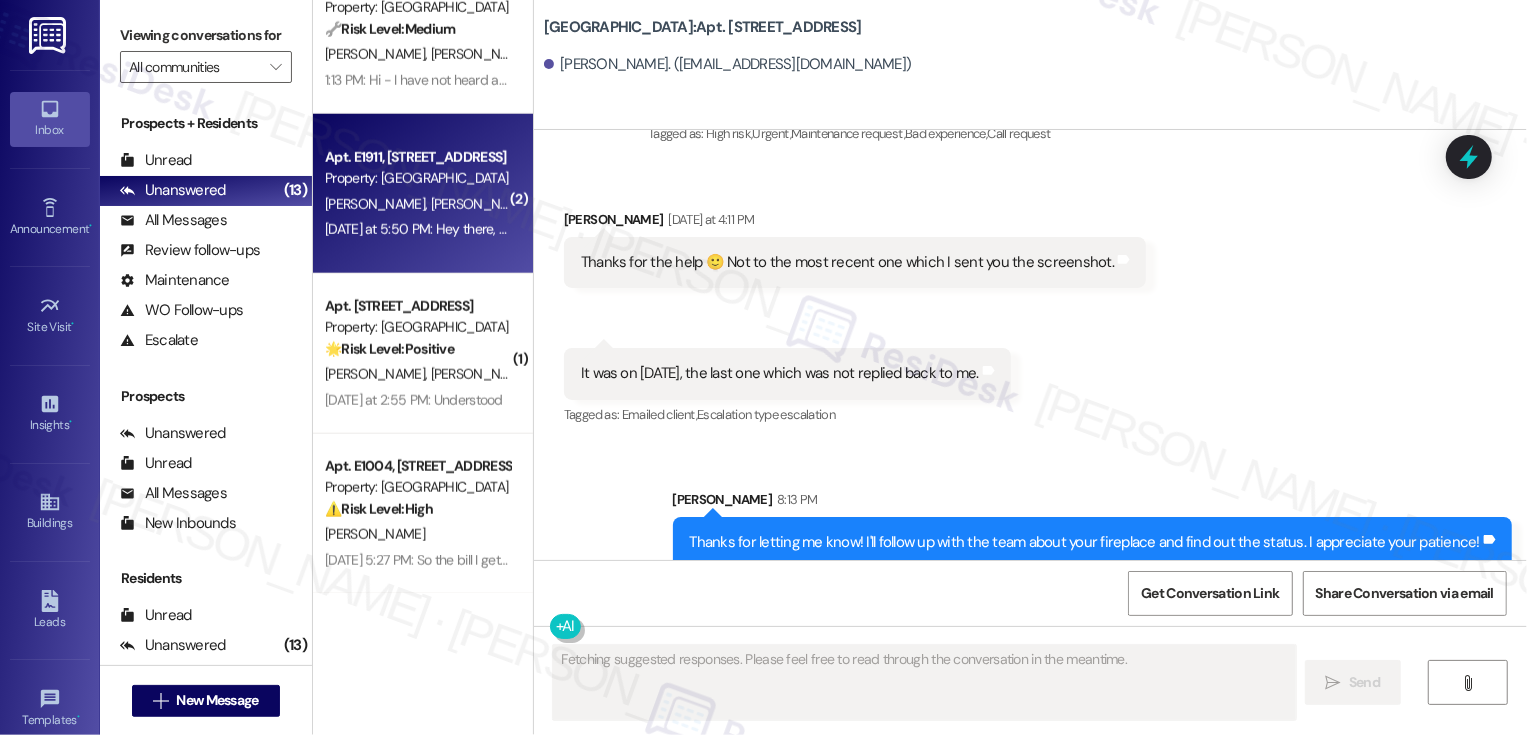 click on "[DATE] at 5:50 PM: Hey there, do u have any updates?  [DATE] at 5:50 PM: Hey there, do u have any updates?" at bounding box center [483, 229] 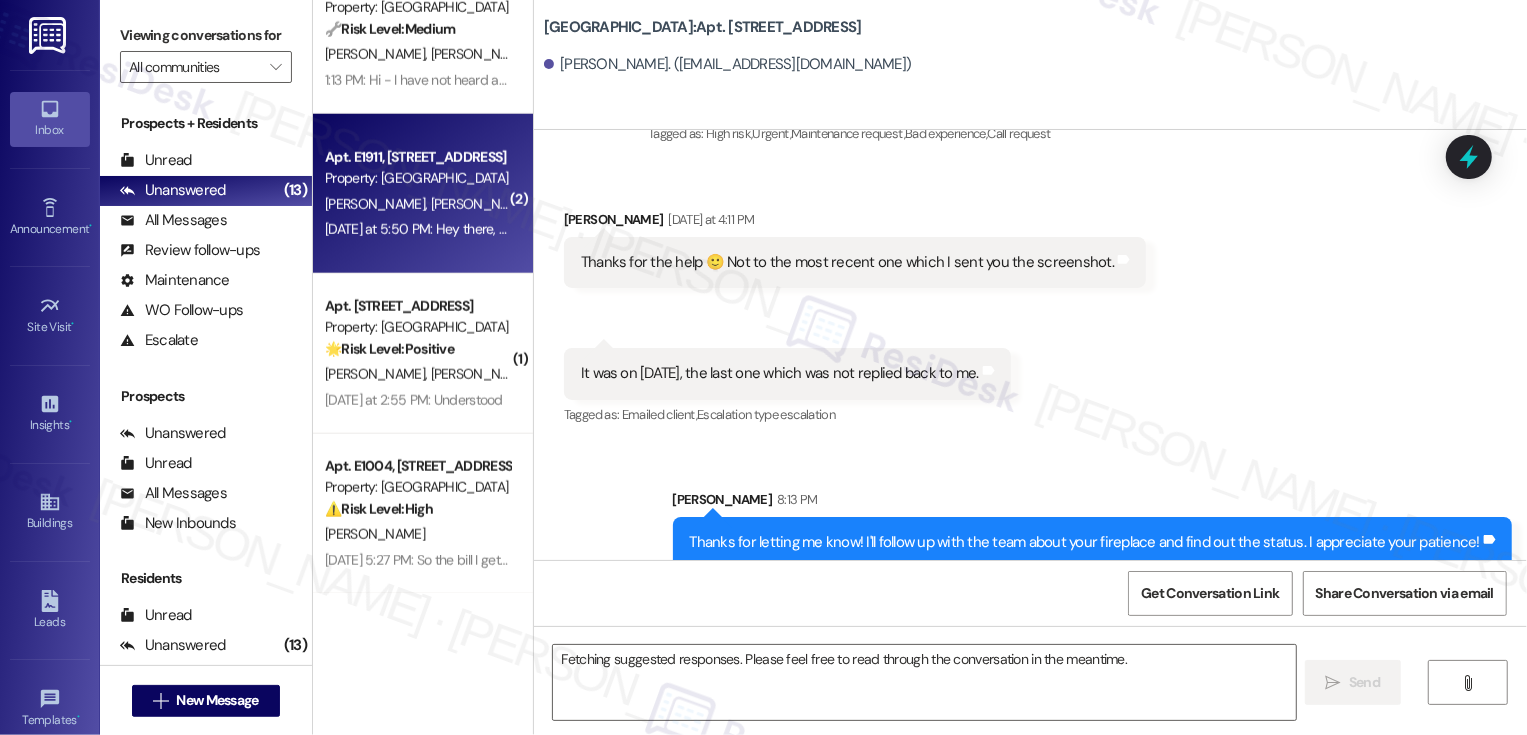 click on "[DATE] at 5:50 PM: Hey there, do u have any updates?  [DATE] at 5:50 PM: Hey there, do u have any updates?" at bounding box center [483, 229] 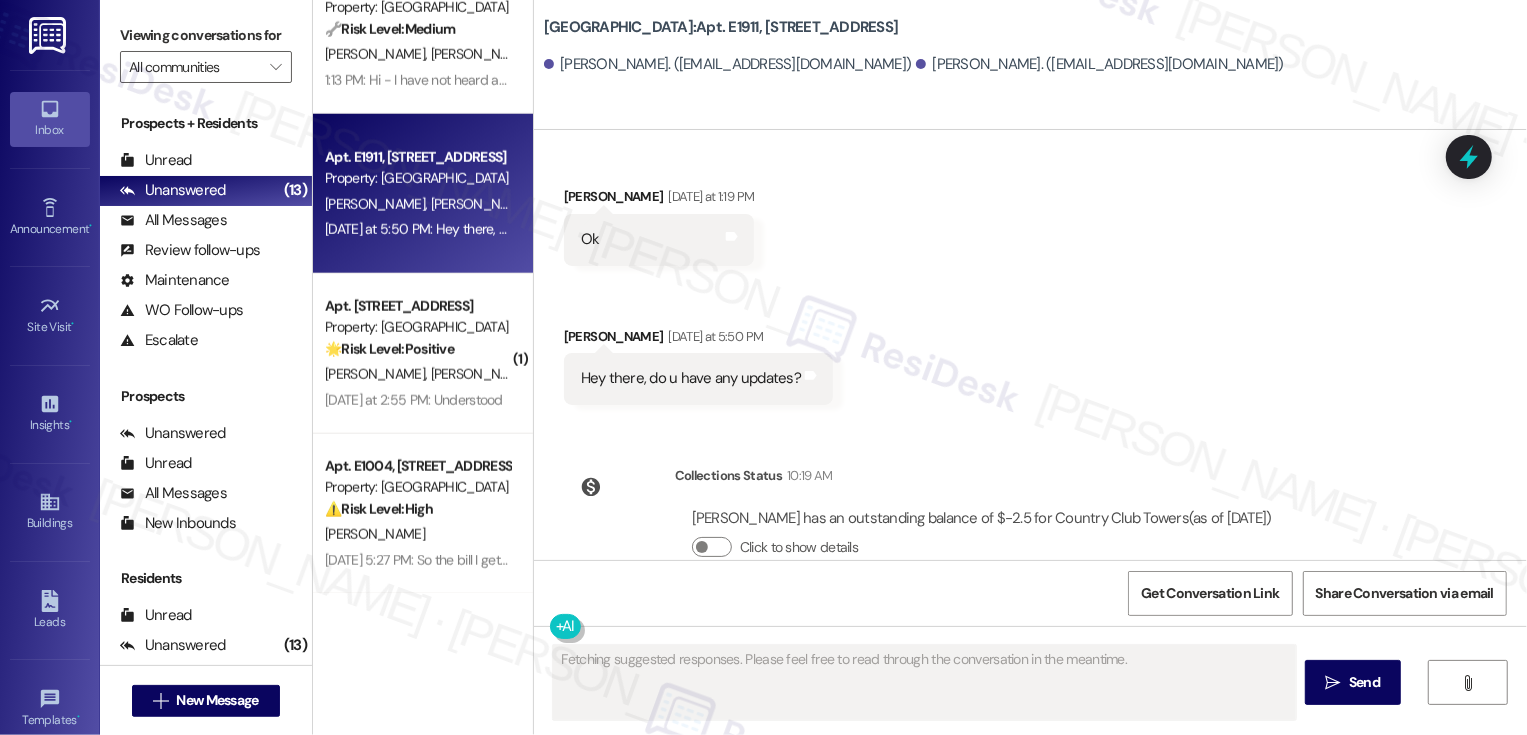 scroll, scrollTop: 2260, scrollLeft: 0, axis: vertical 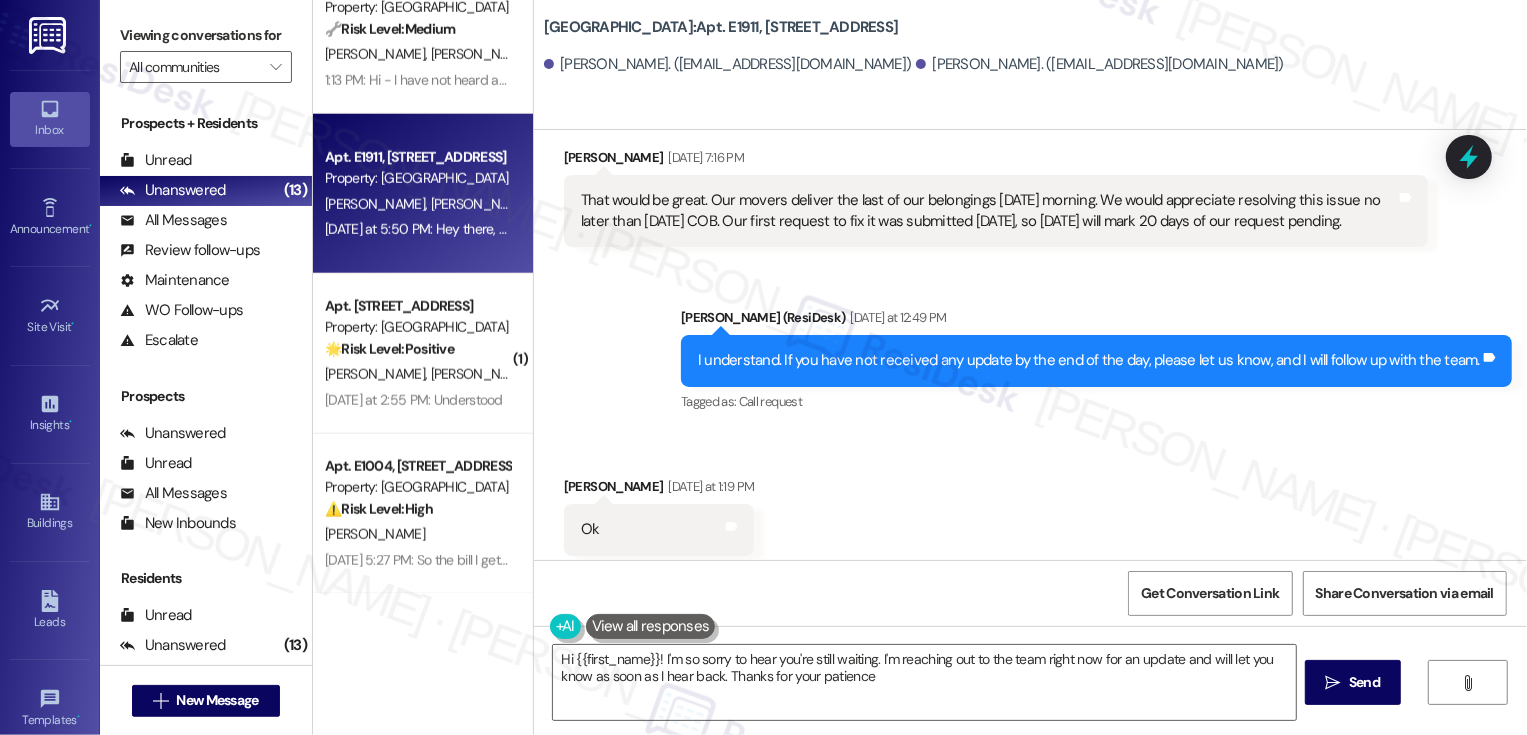 type on "Hi {{first_name}}! I'm so sorry to hear you're still waiting. I'm reaching out to the team right now for an update and will let you know as soon as I hear back. Thanks for your patience!" 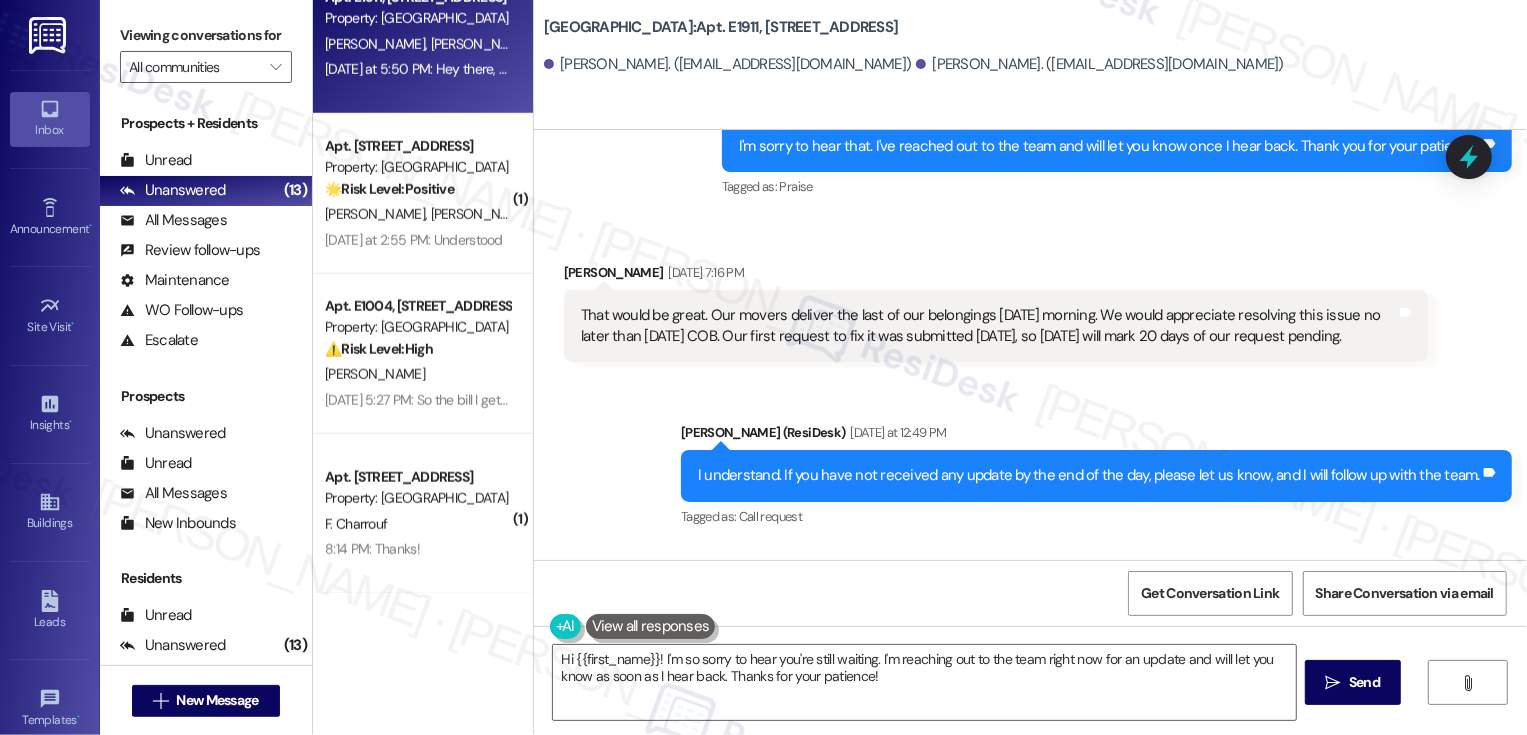 scroll, scrollTop: 2143, scrollLeft: 0, axis: vertical 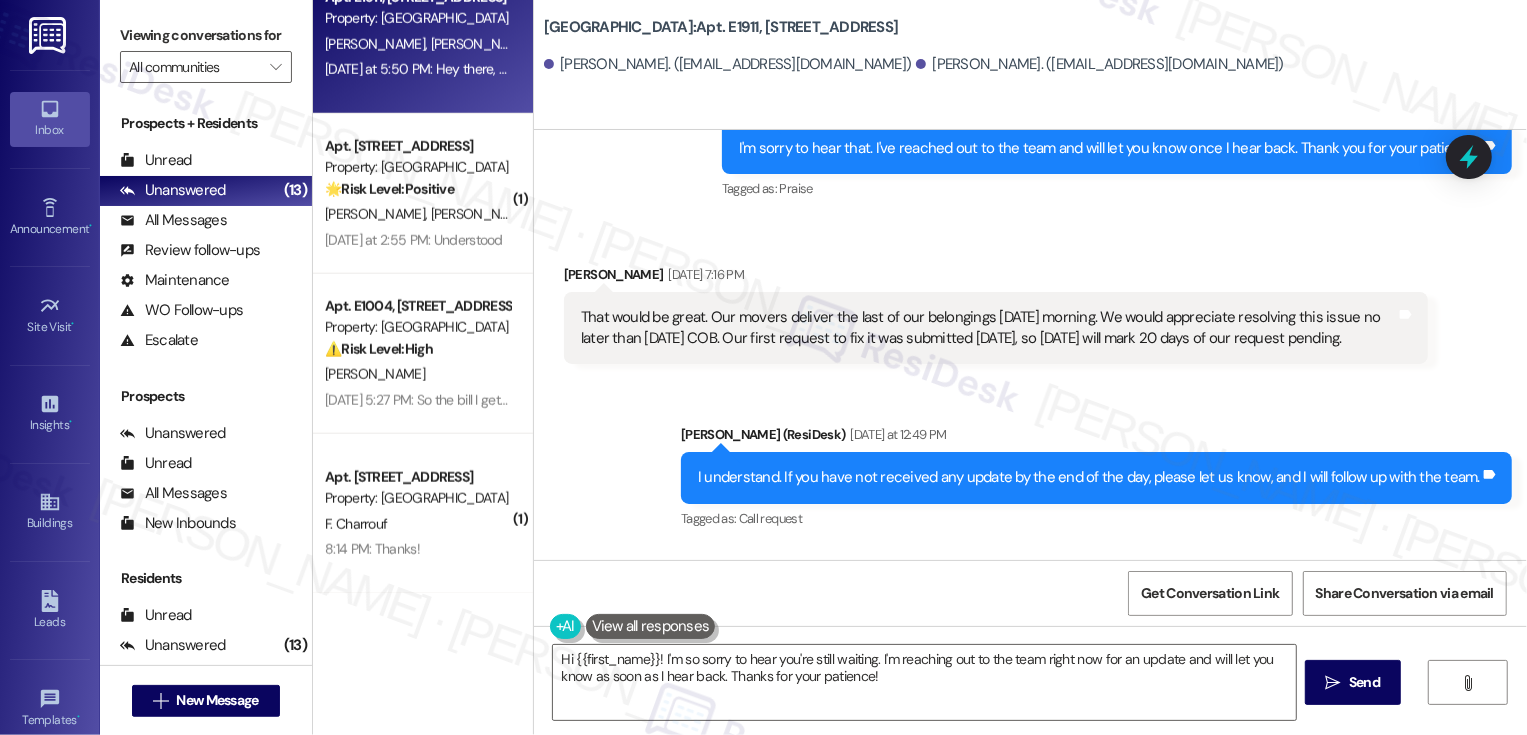 click on "Sent via SMS [PERSON_NAME]   (ResiDesk) [DATE] at 12:49 PM I understand. If you have not received any update by the end of the day, please let us know, and I will follow up with the team. Tags and notes Tagged as:   Call request Click to highlight conversations about Call request" at bounding box center (1030, 463) 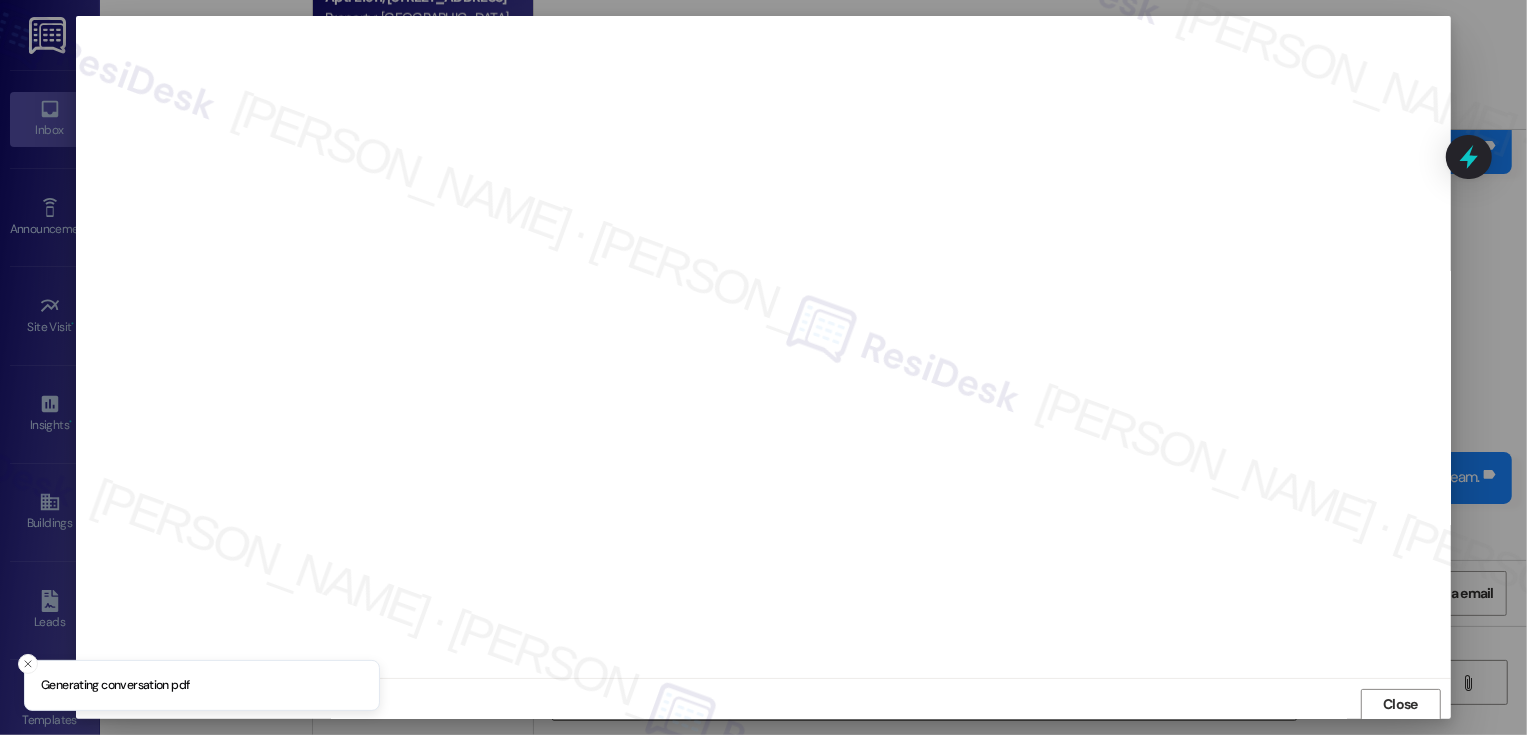 scroll, scrollTop: 1, scrollLeft: 0, axis: vertical 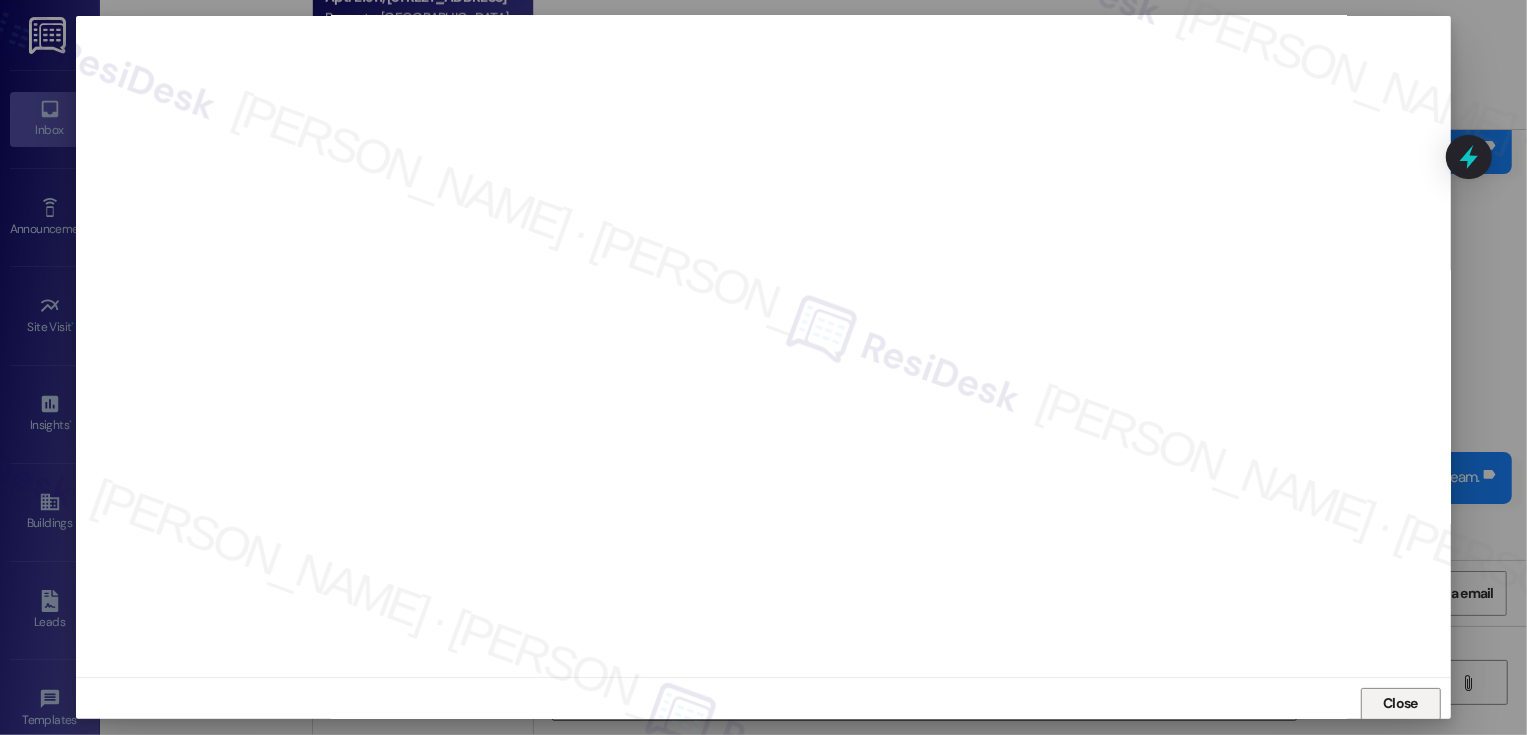 click on "Close" at bounding box center [1400, 703] 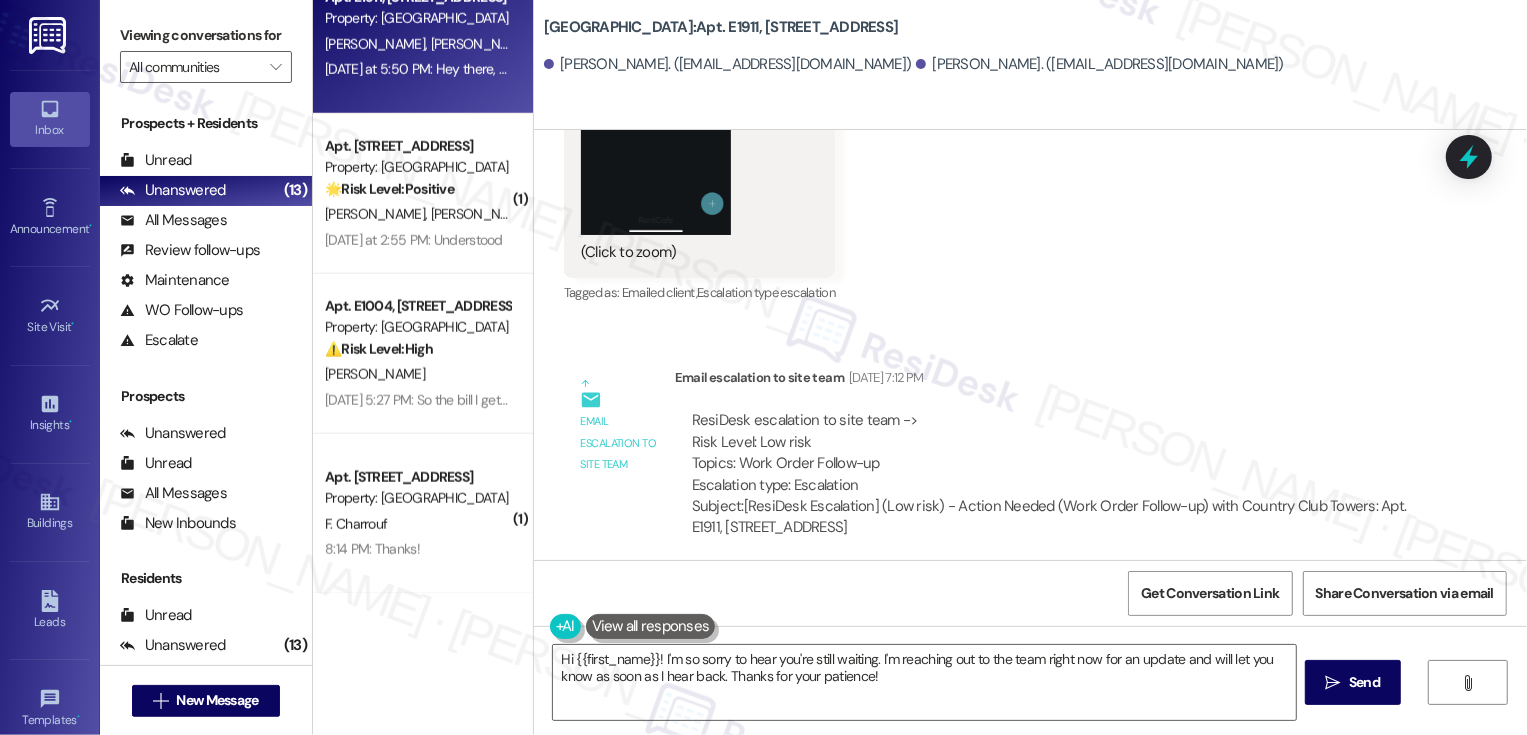 scroll, scrollTop: 1607, scrollLeft: 0, axis: vertical 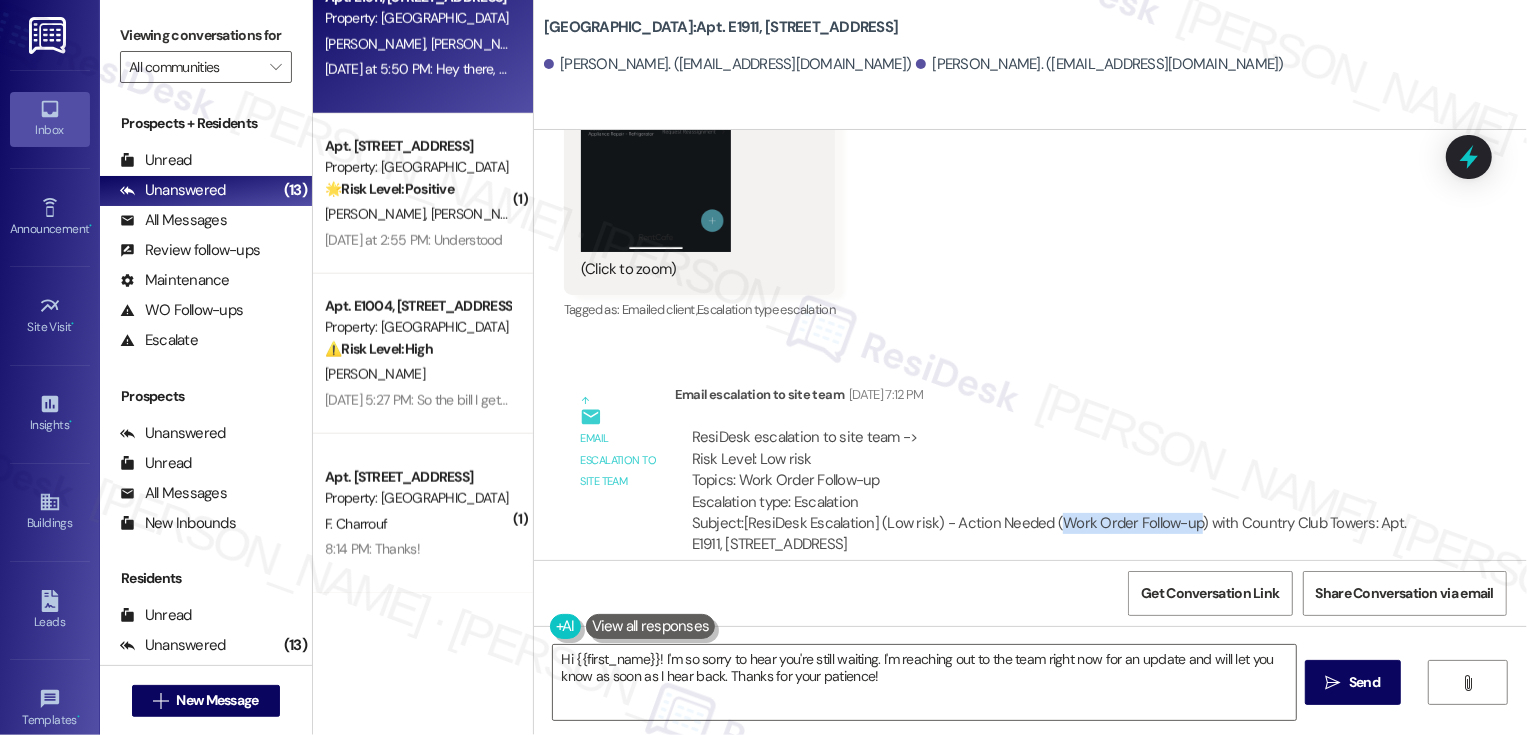 drag, startPoint x: 1042, startPoint y: 479, endPoint x: 1181, endPoint y: 475, distance: 139.05754 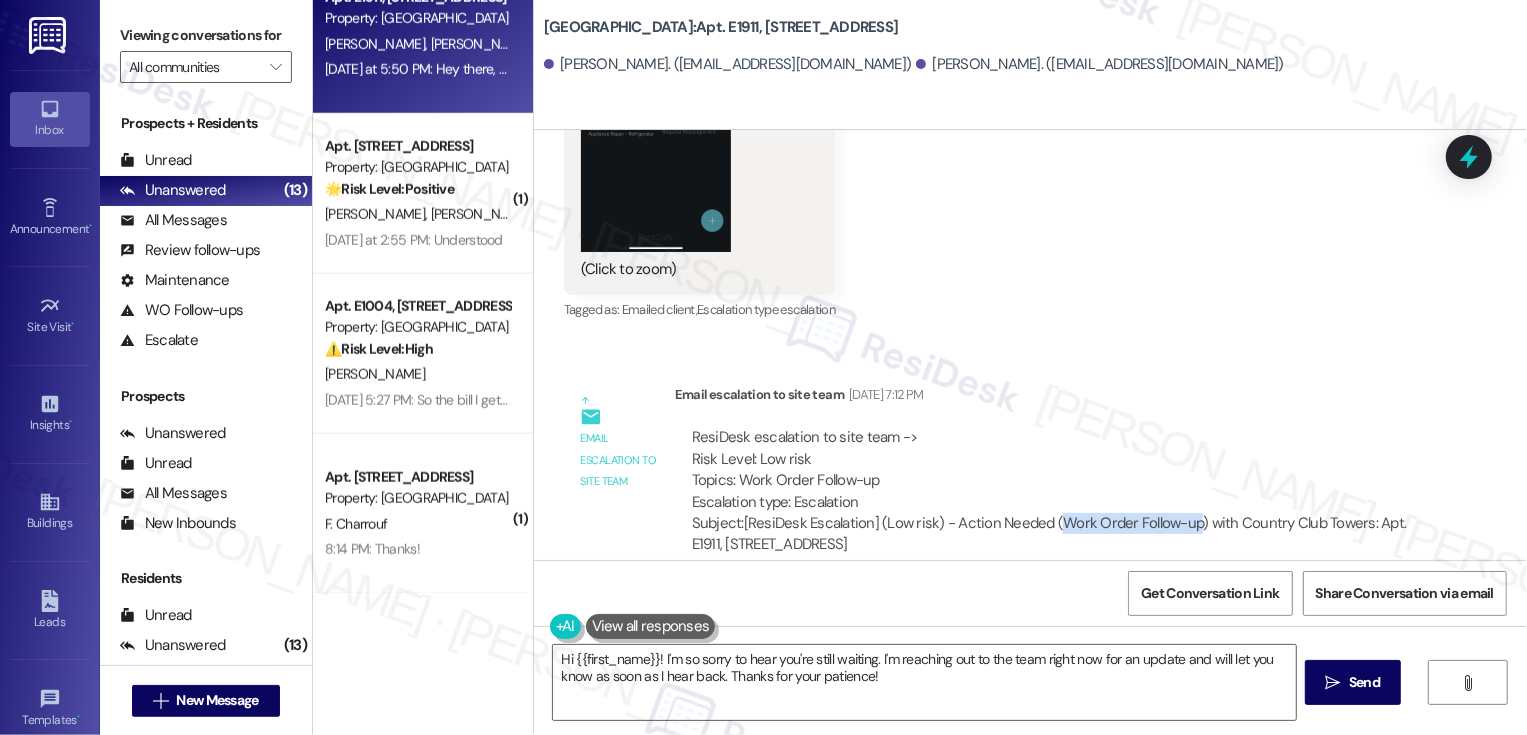 click on "ResiDesk escalation to site team ->
Risk Level: Low risk
Topics: Work Order Follow-up
Escalation type: Escalation Subject:  [ResiDesk Escalation] (Low risk) - Action Needed (Work Order Follow-up) with Country Club Towers: Apt. E1911, [STREET_ADDRESS]" at bounding box center [1051, 491] 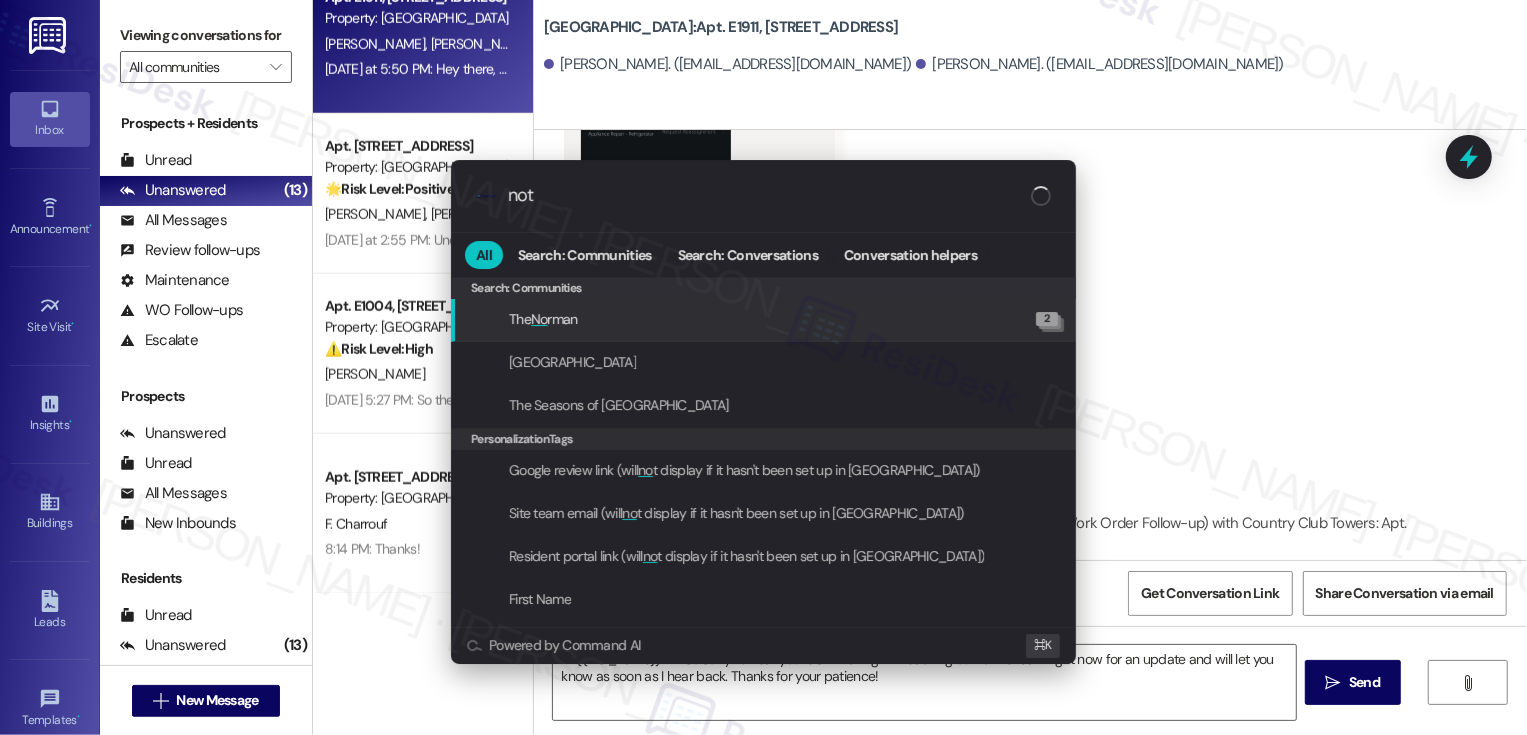 type on "note" 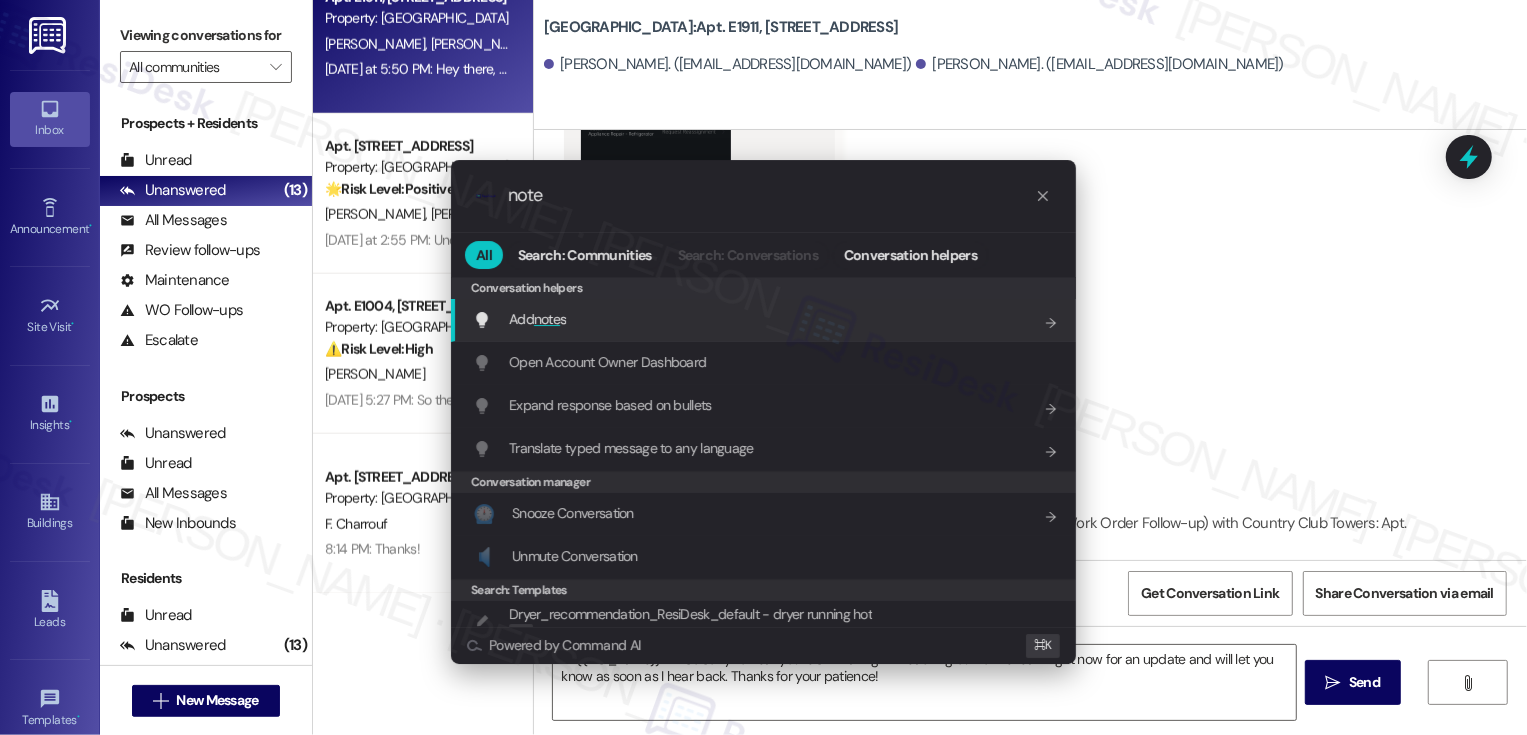 click on ".cls-1{fill:#0a055f;}.cls-2{fill:#0cc4c4;} resideskLogoBlueOrange note All Search: Communities Search: Conversations Conversation helpers Conversation helpers Conversation helpers Add  note s Add shortcut Open Account Owner Dashboard Add shortcut Expand response based on bullets Add shortcut Translate typed message to any language Add shortcut Conversation manager ⏲️ Snooze Conversation Add shortcut 🔈 Unmute Conversation Add shortcut Search: Templates Dryer_recommendation_ResiDesk_default - dryer running hot Text Have you  not iced the dryer running hotter than usual? Dryer_recommendation_ResiDesk_default - dryer moisture Text Do you see any moisture in the dryer? Dryer_recommendation_ResiDesk_default - lint trap Text Hi, thanks for reaching out! Have you checked the lint trap? Survey Response Follow-up (default) Hey {{first_name}}! I really appreciate your thoughtful response. I added you to the raffle. Message Navigation Next Conversation Edit ⌥ ] Powered by Command AI ⌘ K" at bounding box center (763, 367) 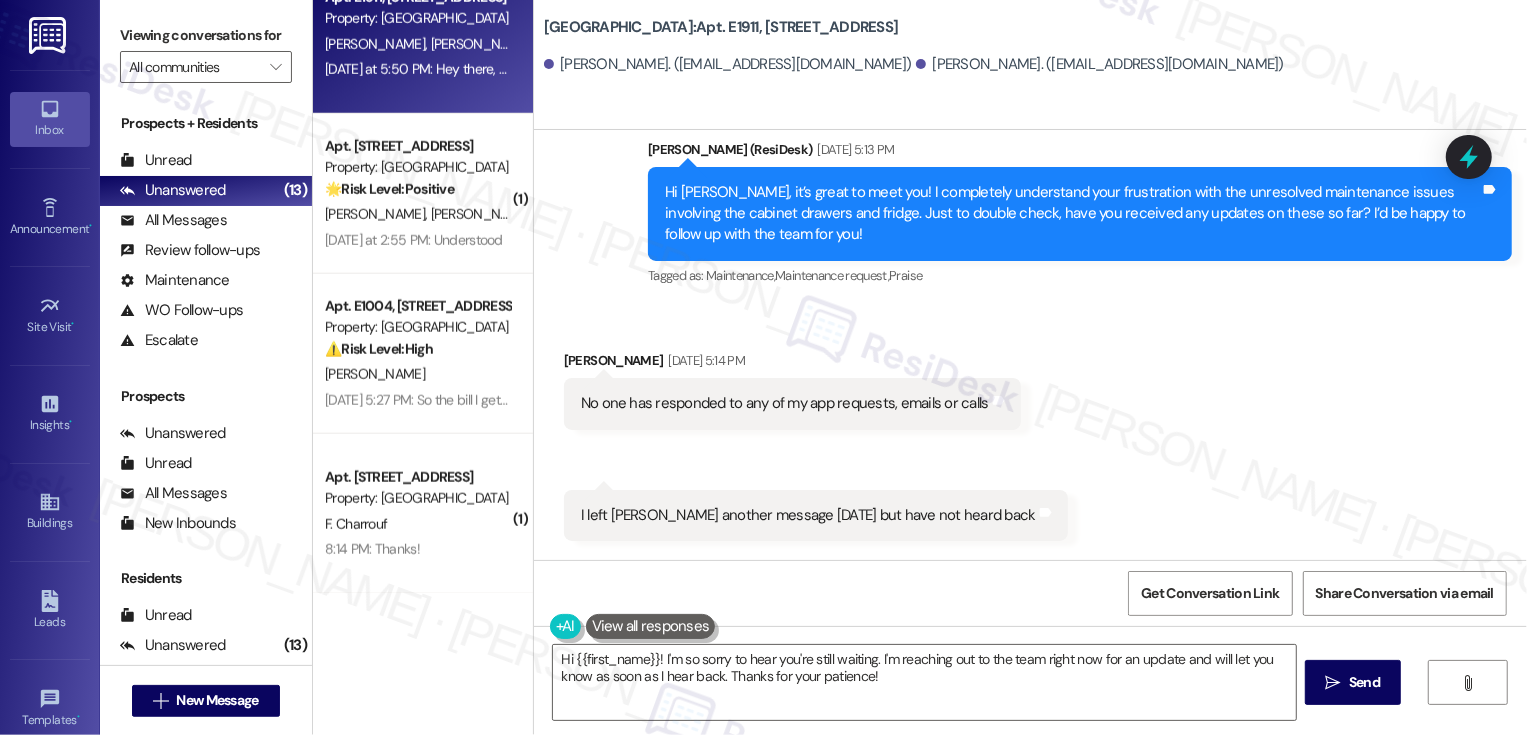 scroll, scrollTop: 783, scrollLeft: 0, axis: vertical 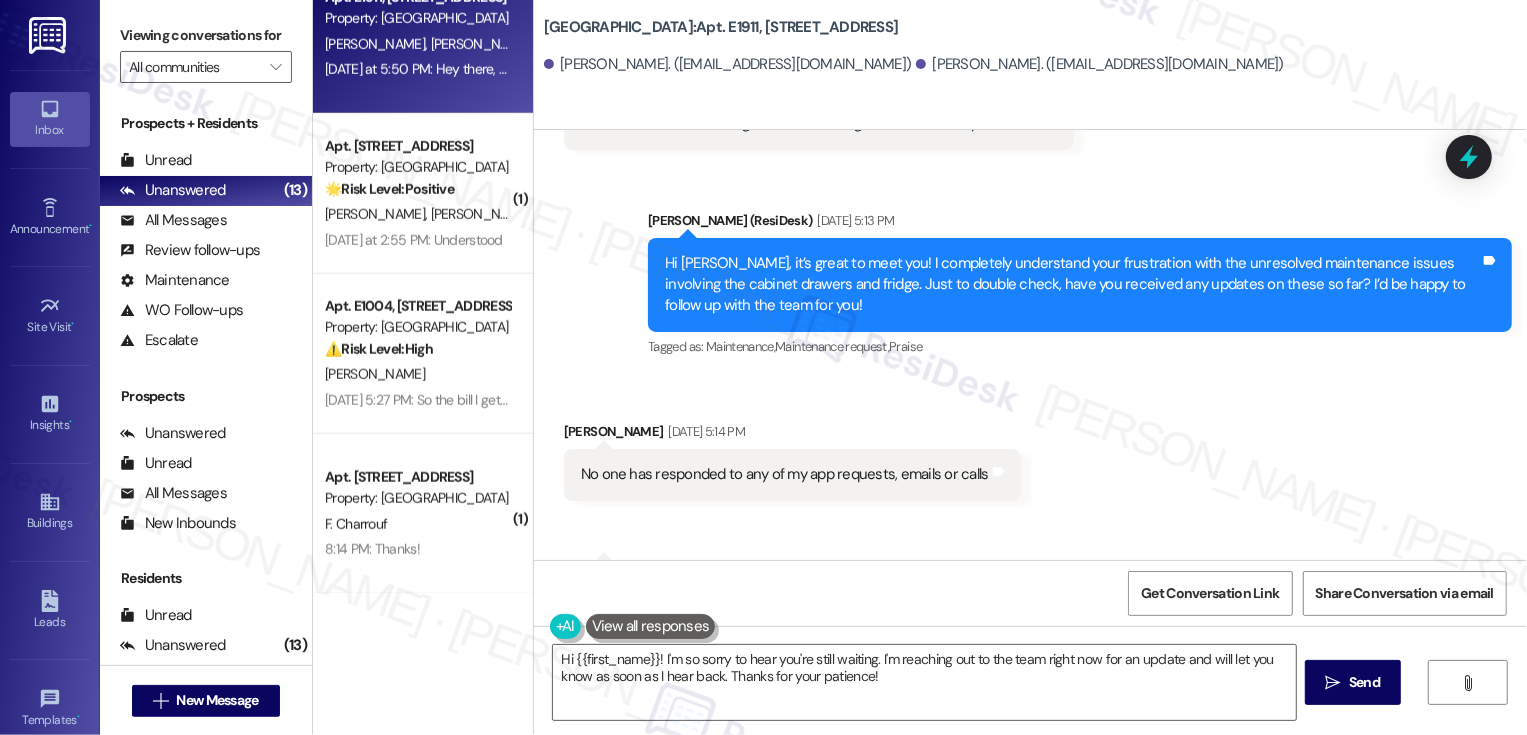 click on "No one has responded to any of my app requests, emails or calls  Tags and notes" at bounding box center [792, 474] 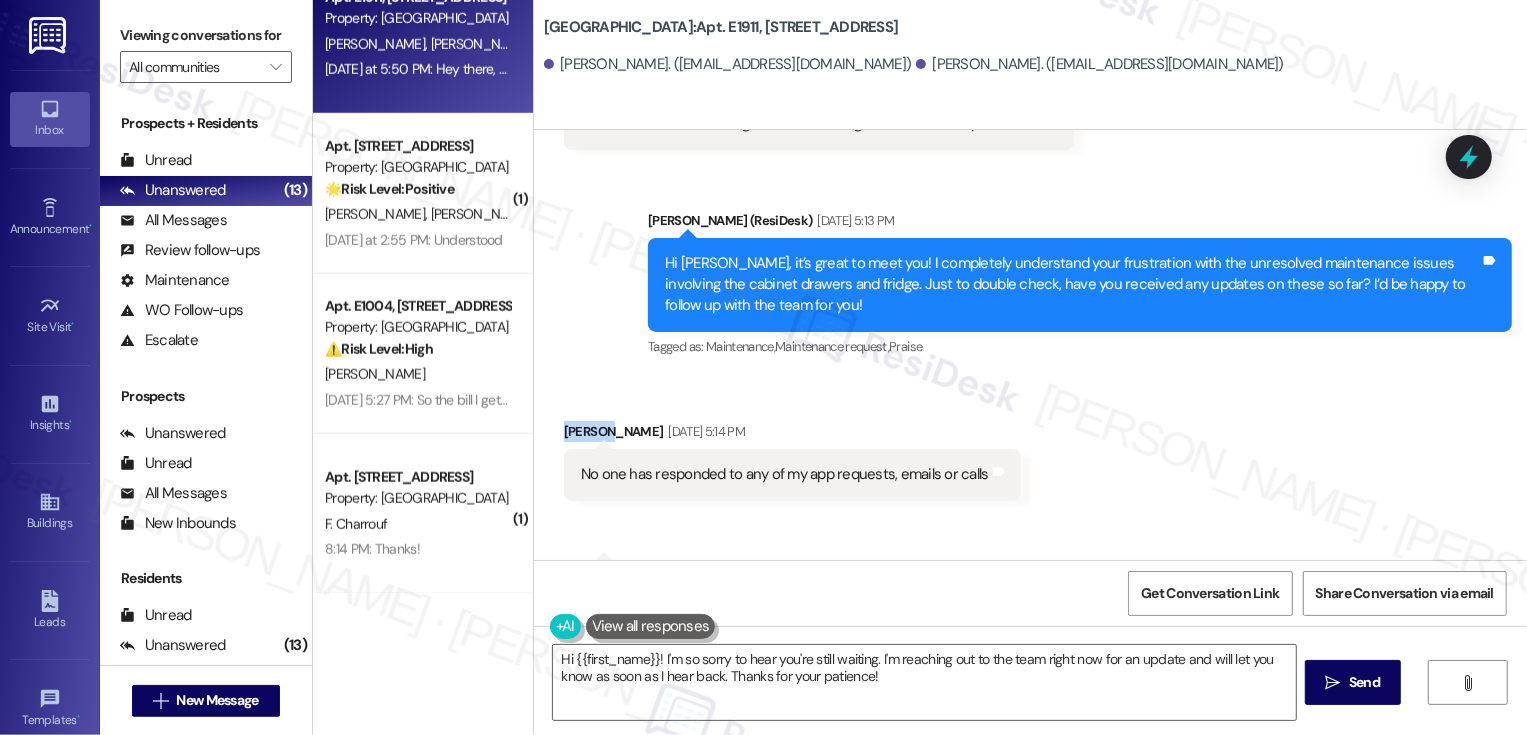 copy on "[PERSON_NAME]" 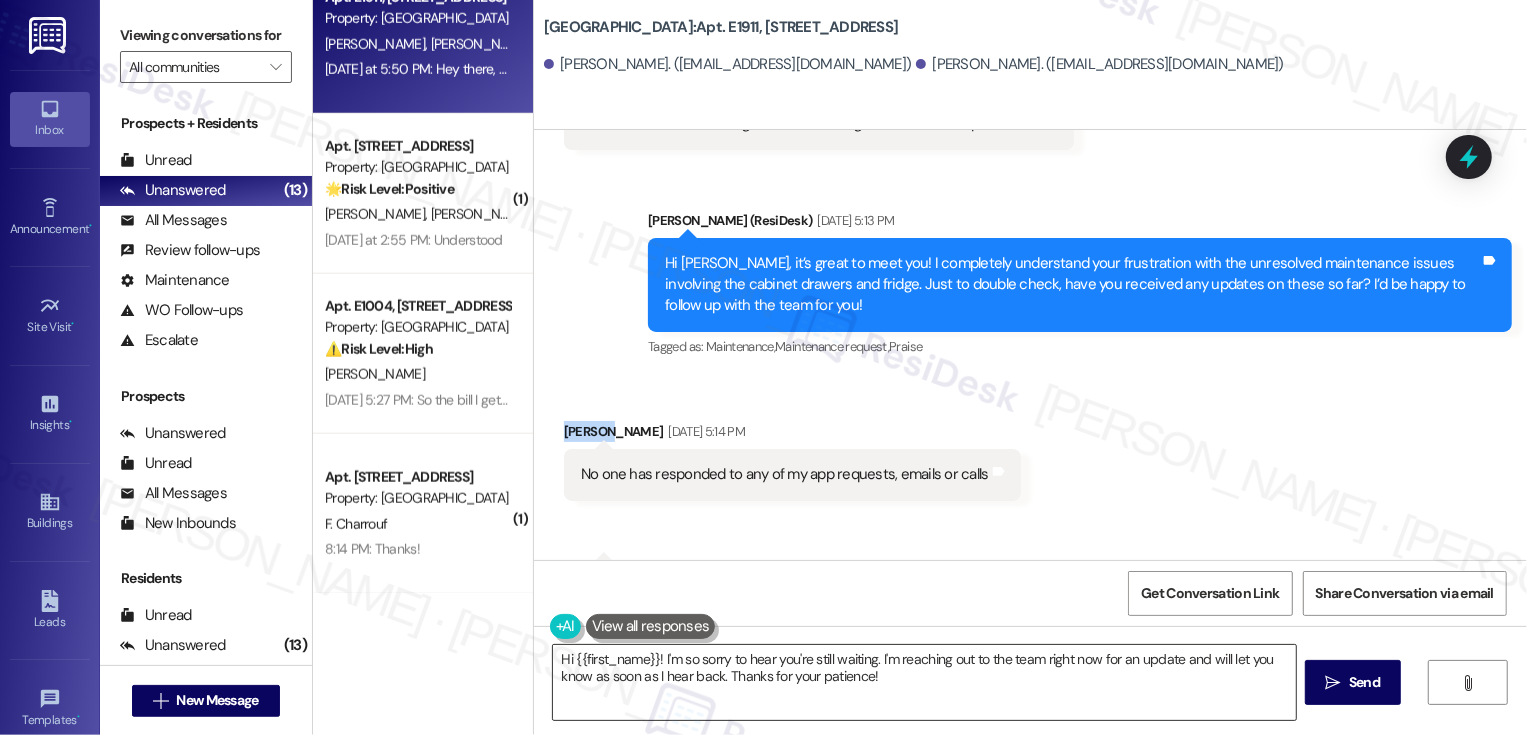 click on "Hi {{first_name}}! I'm so sorry to hear you're still waiting. I'm reaching out to the team right now for an update and will let you know as soon as I hear back. Thanks for your patience!" at bounding box center (924, 682) 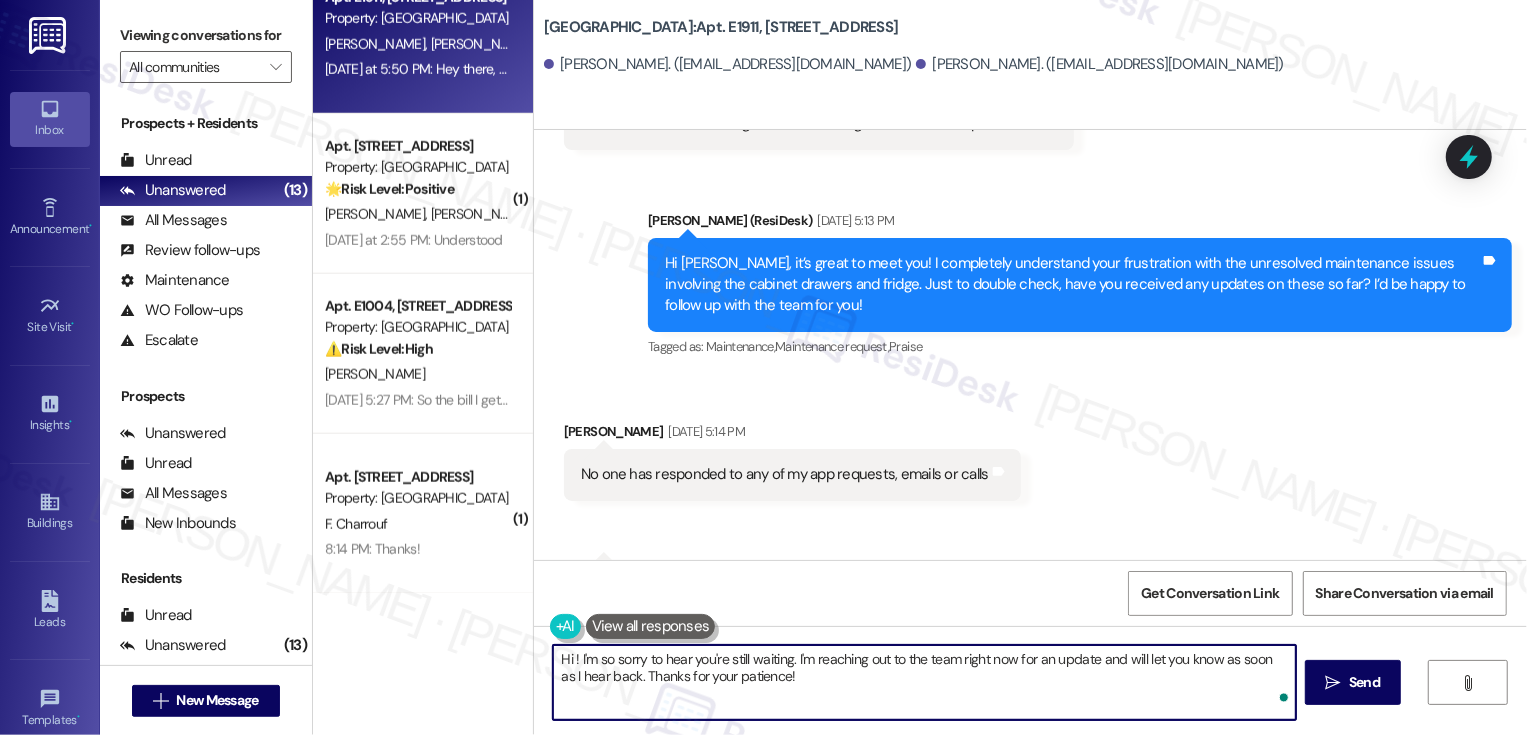 paste on "[PERSON_NAME]" 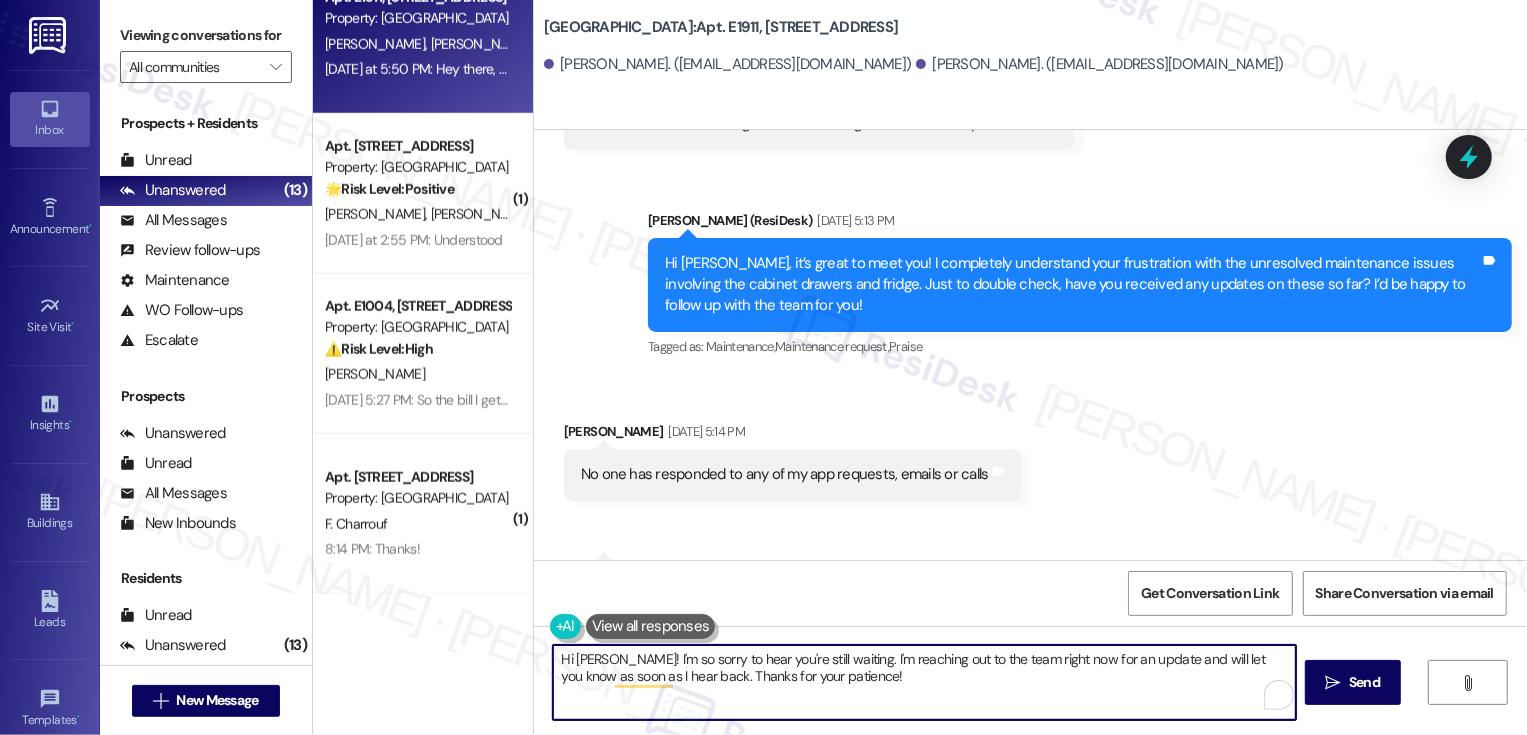 drag, startPoint x: 833, startPoint y: 657, endPoint x: 877, endPoint y: 696, distance: 58.796257 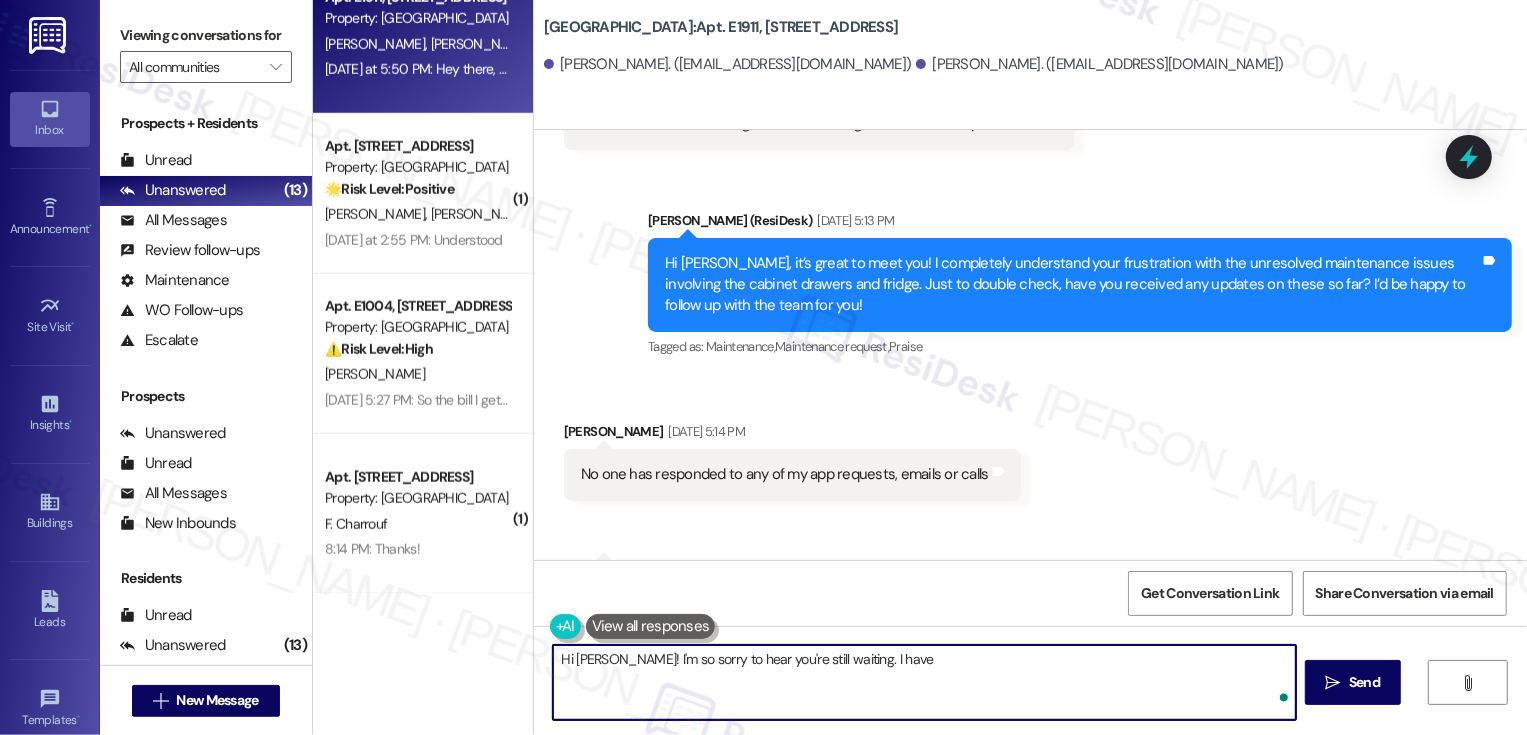 type on "Hi [PERSON_NAME]! I'm so sorry to hear you're still waiting. I have" 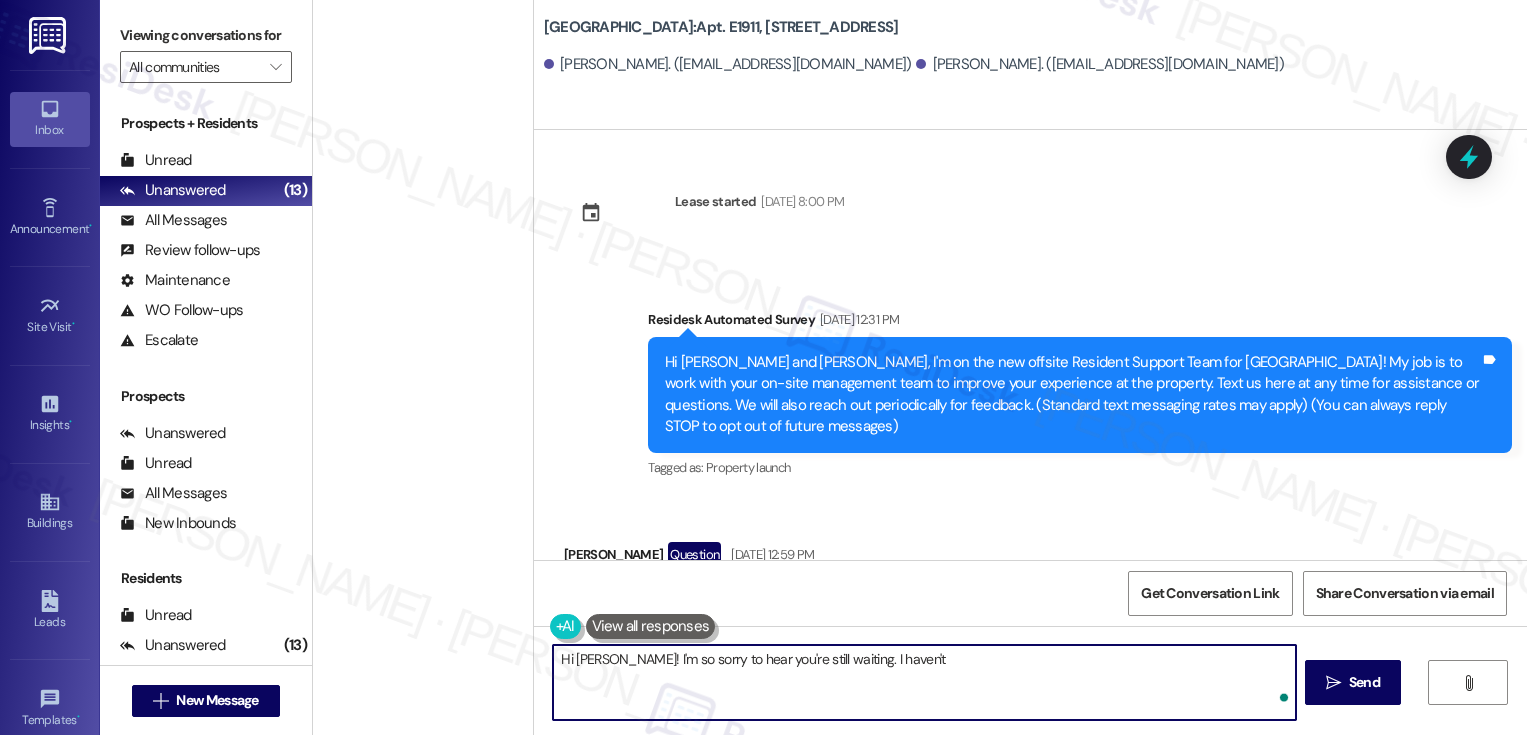 scroll, scrollTop: 0, scrollLeft: 0, axis: both 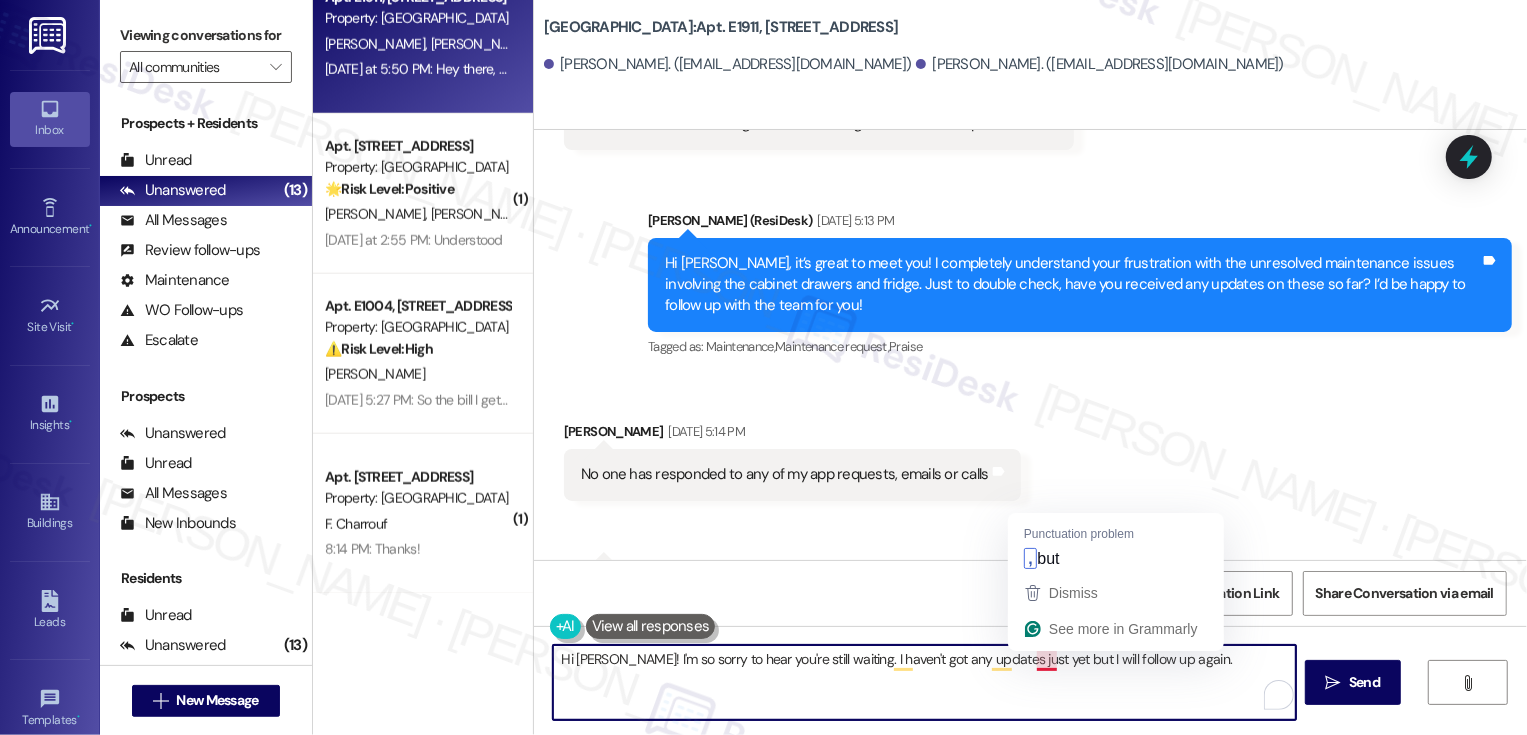 click on "Hi [PERSON_NAME]! I'm so sorry to hear you're still waiting. I haven't got any updates just yet but I will follow up again." at bounding box center (924, 682) 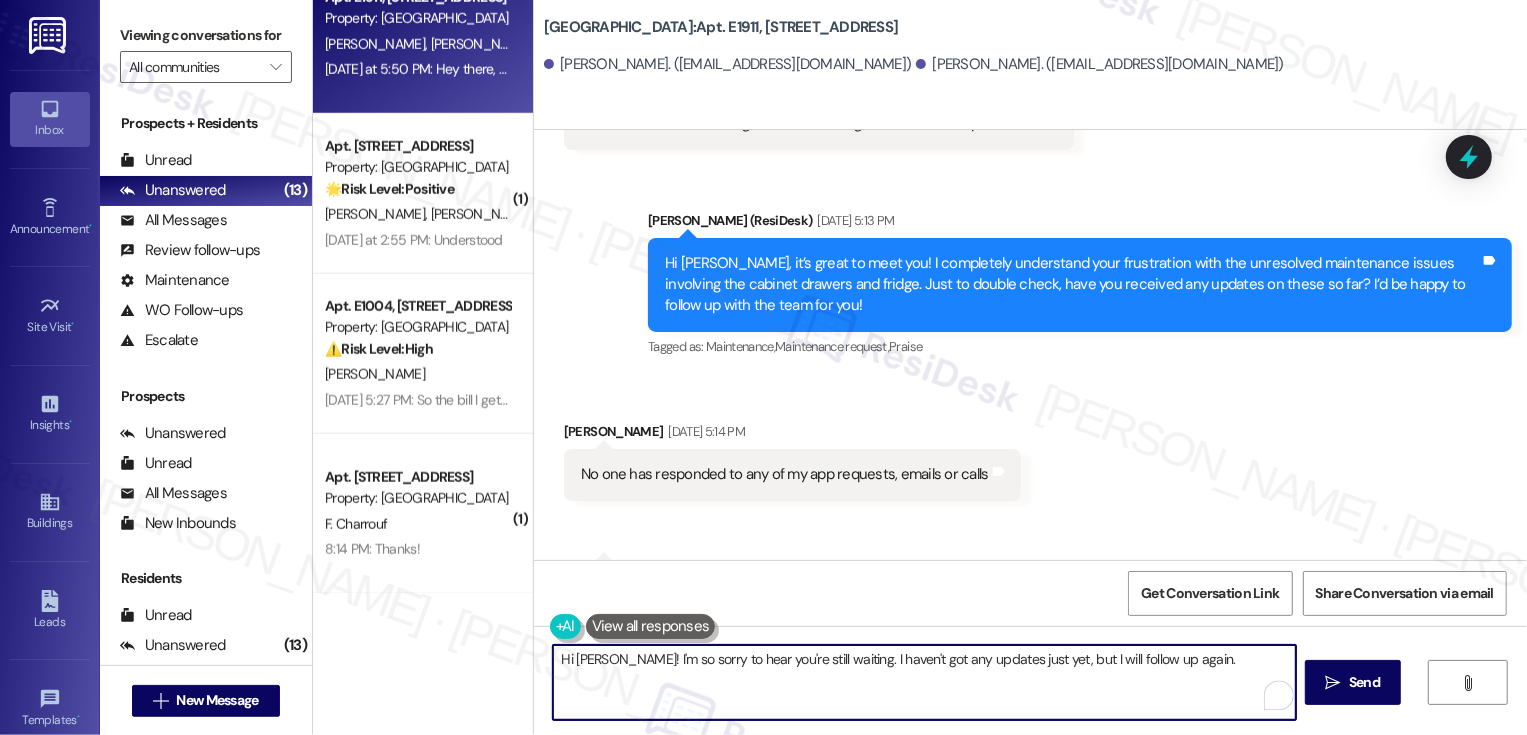 click on "Hi [PERSON_NAME]! I'm so sorry to hear you're still waiting. I haven't got any updates just yet, but I will follow up again." at bounding box center [924, 682] 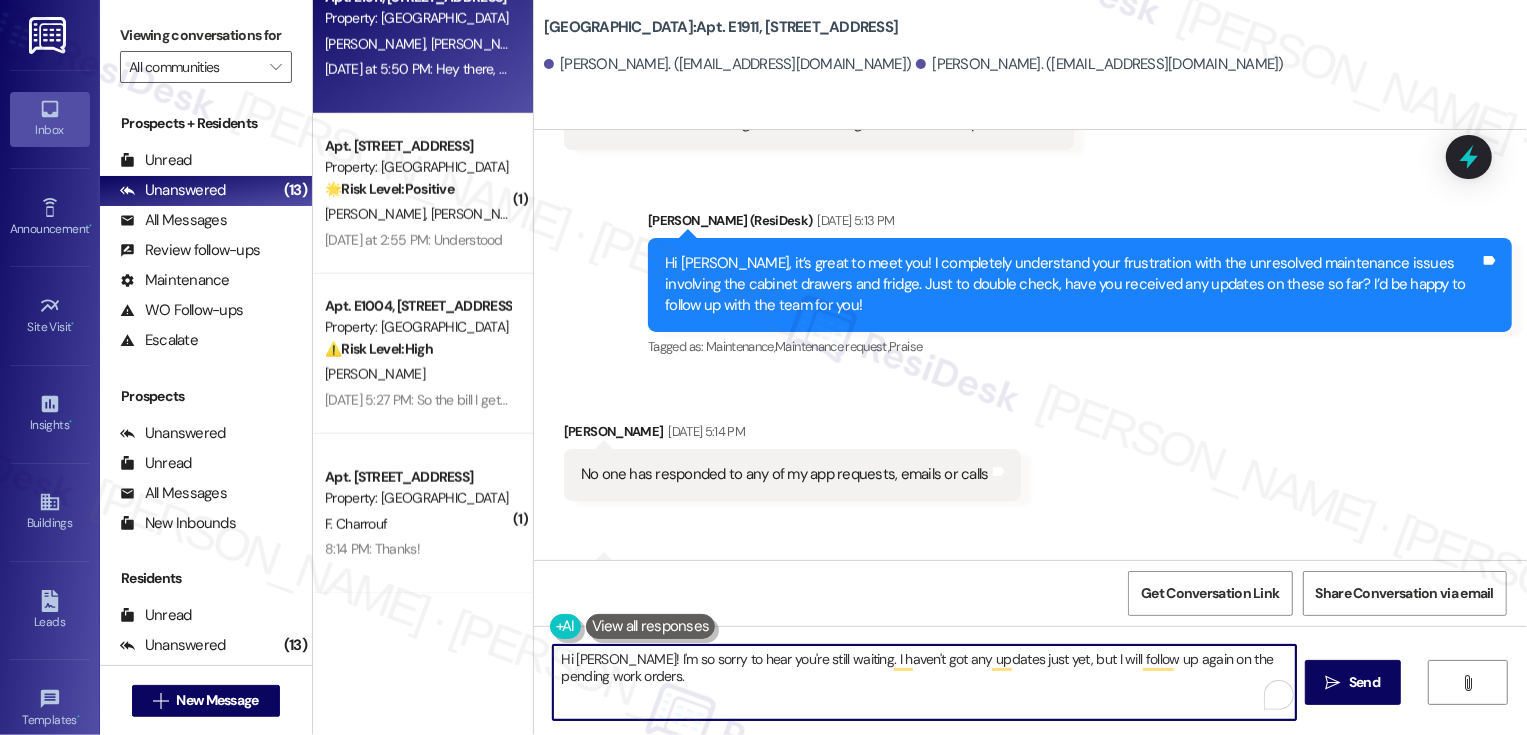 click on "Hi [PERSON_NAME]! I'm so sorry to hear you're still waiting. I haven't got any updates just yet, but I will follow up again on the pending work orders." at bounding box center (924, 682) 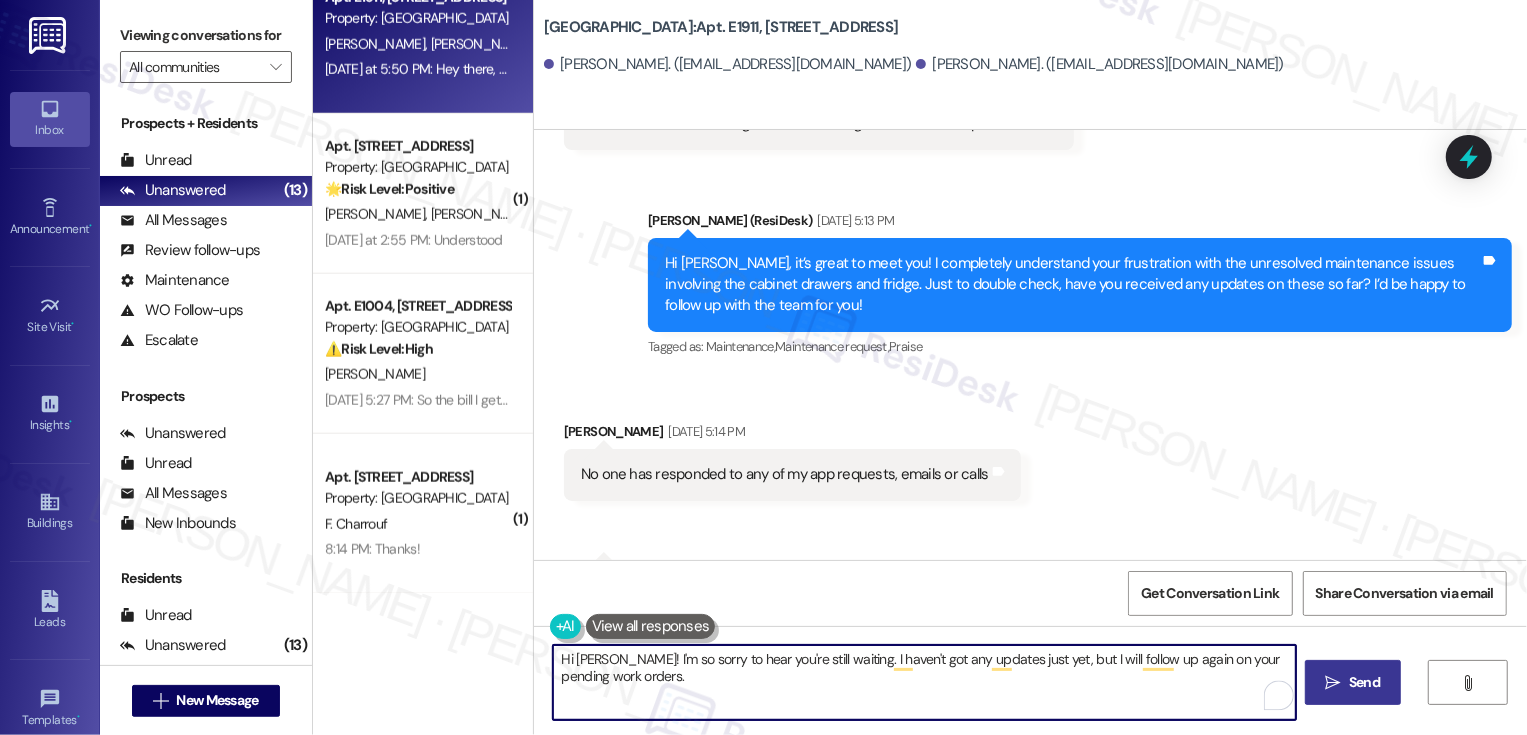 type on "Hi [PERSON_NAME]! I'm so sorry to hear you're still waiting. I haven't got any updates just yet, but I will follow up again on your pending work orders." 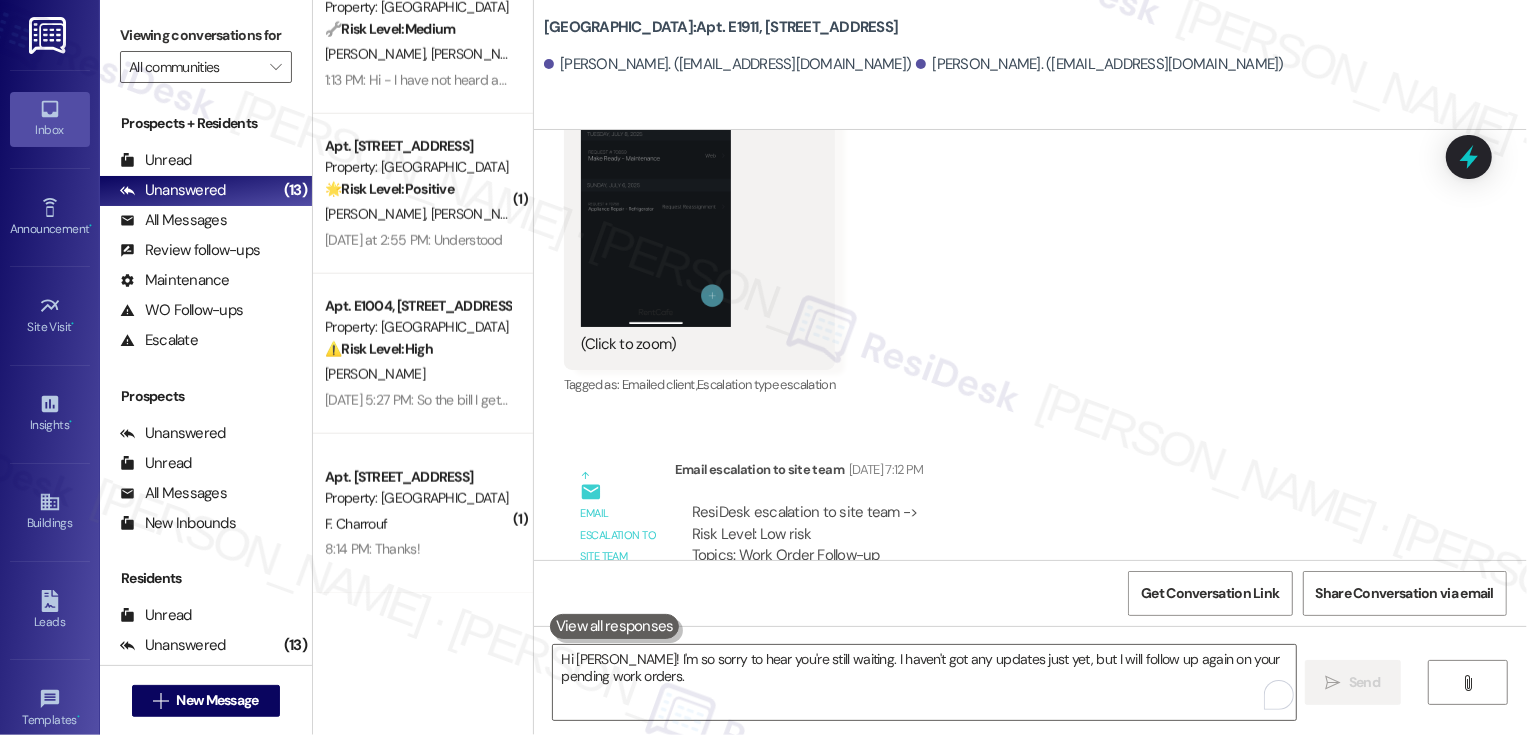 scroll, scrollTop: 1596, scrollLeft: 0, axis: vertical 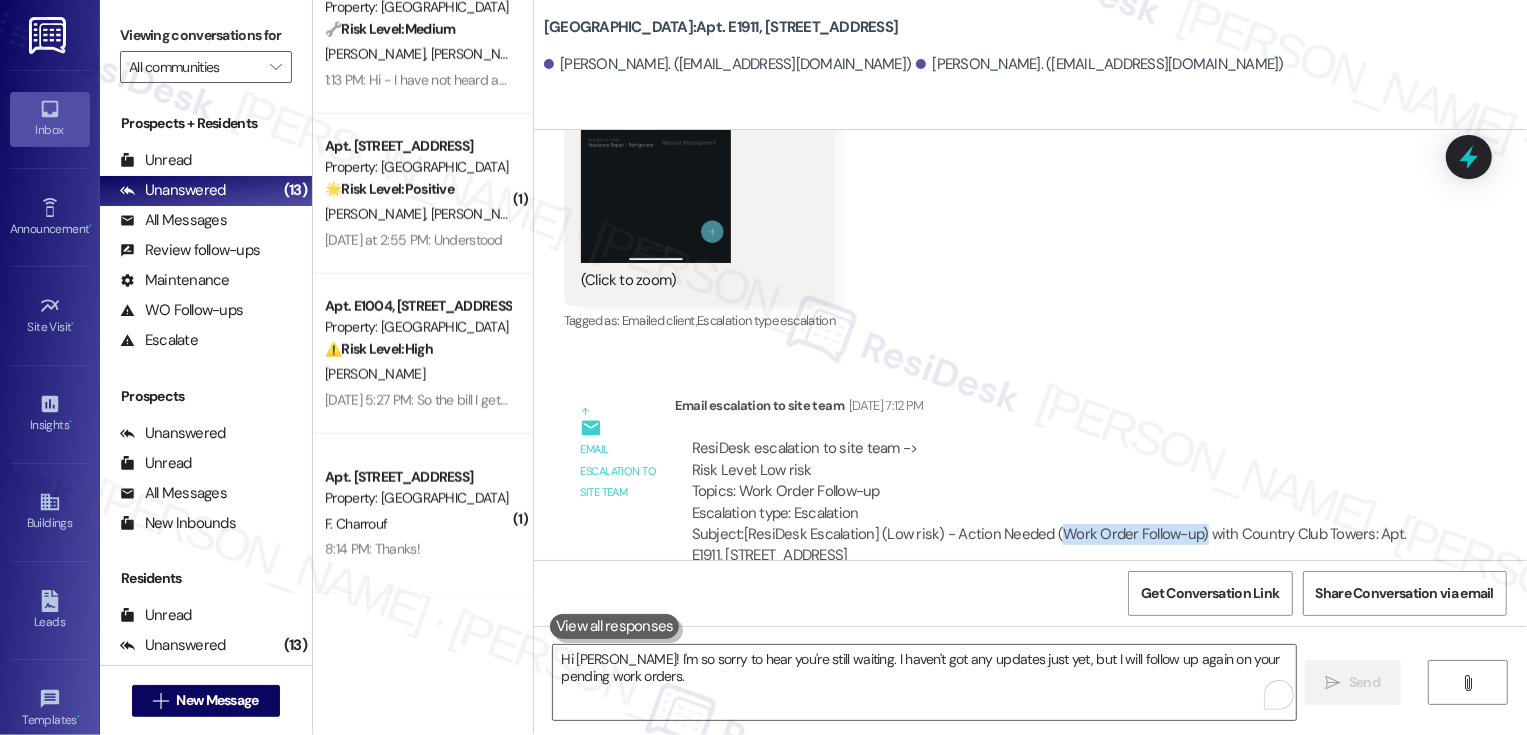 drag, startPoint x: 1045, startPoint y: 487, endPoint x: 1183, endPoint y: 488, distance: 138.00362 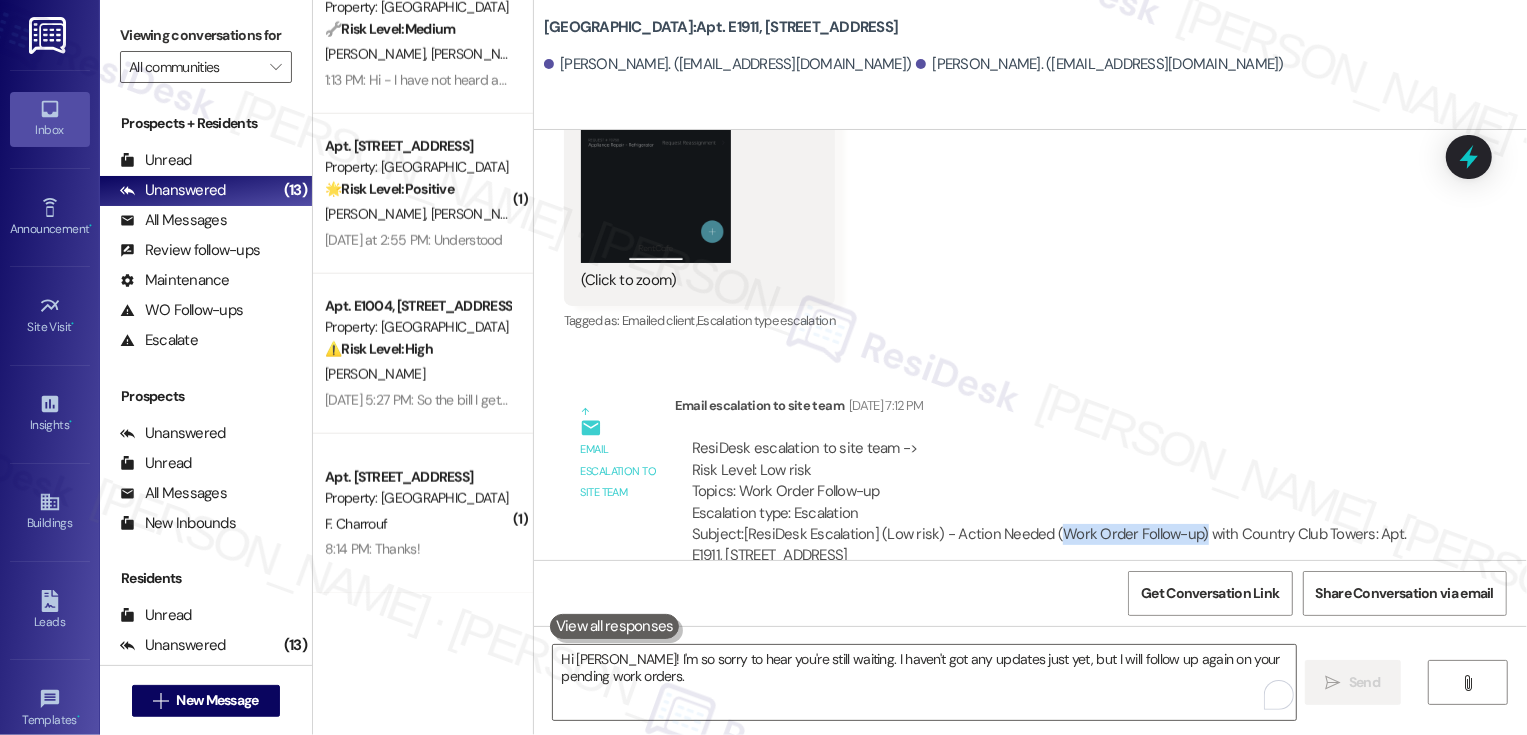 click on "ResiDesk escalation to site team ->
Risk Level: Low risk
Topics: Work Order Follow-up
Escalation type: Escalation" at bounding box center [1051, 481] 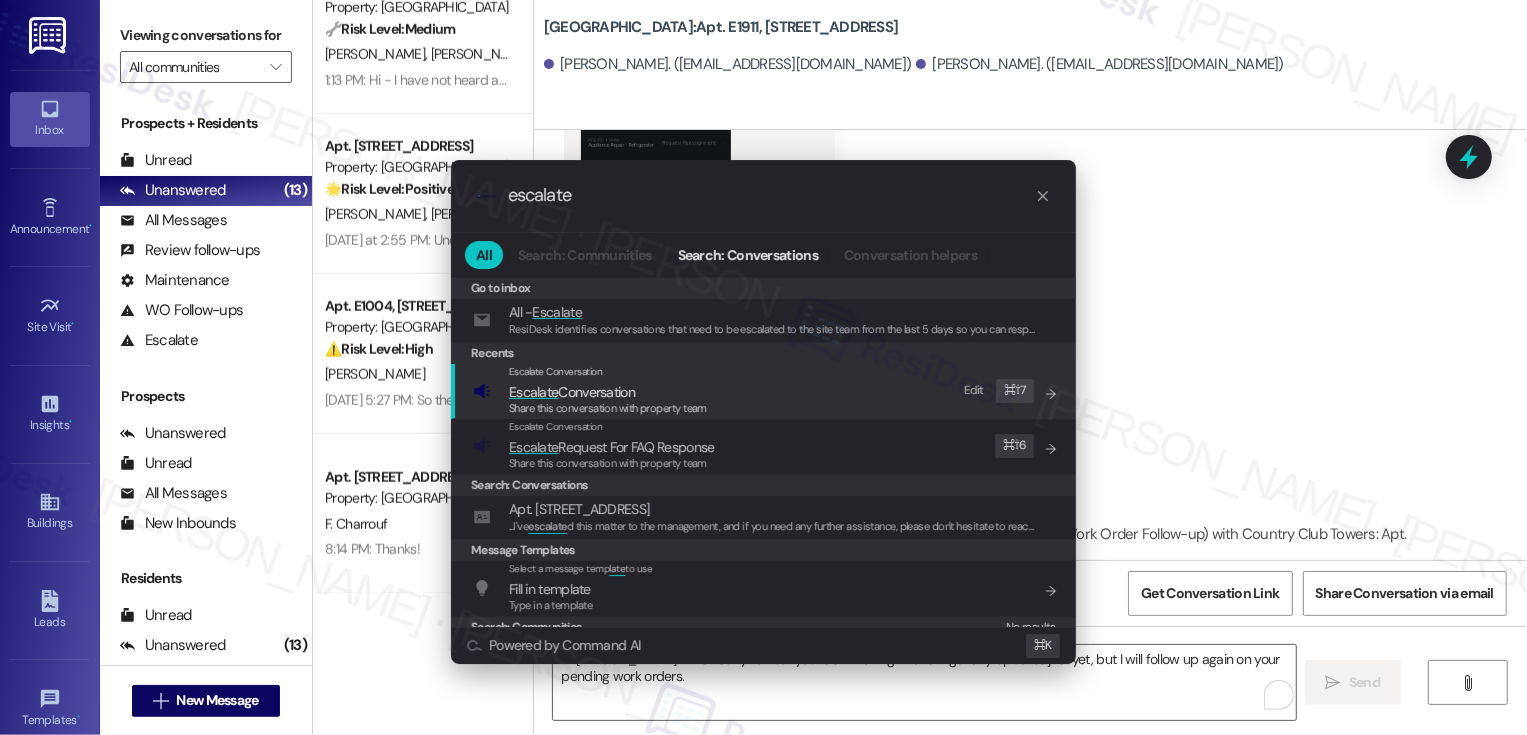 type on "escalate" 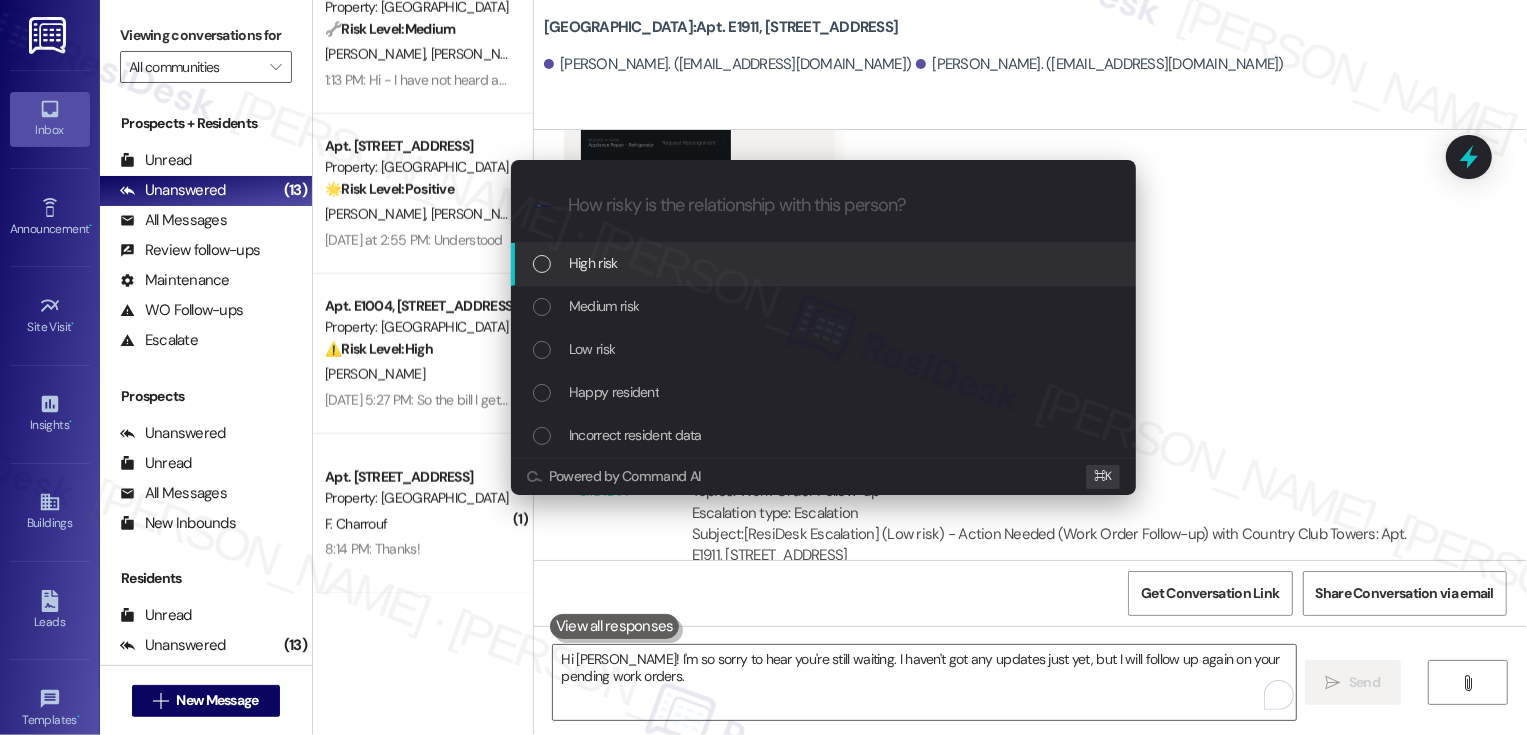 click on "High risk" at bounding box center [593, 263] 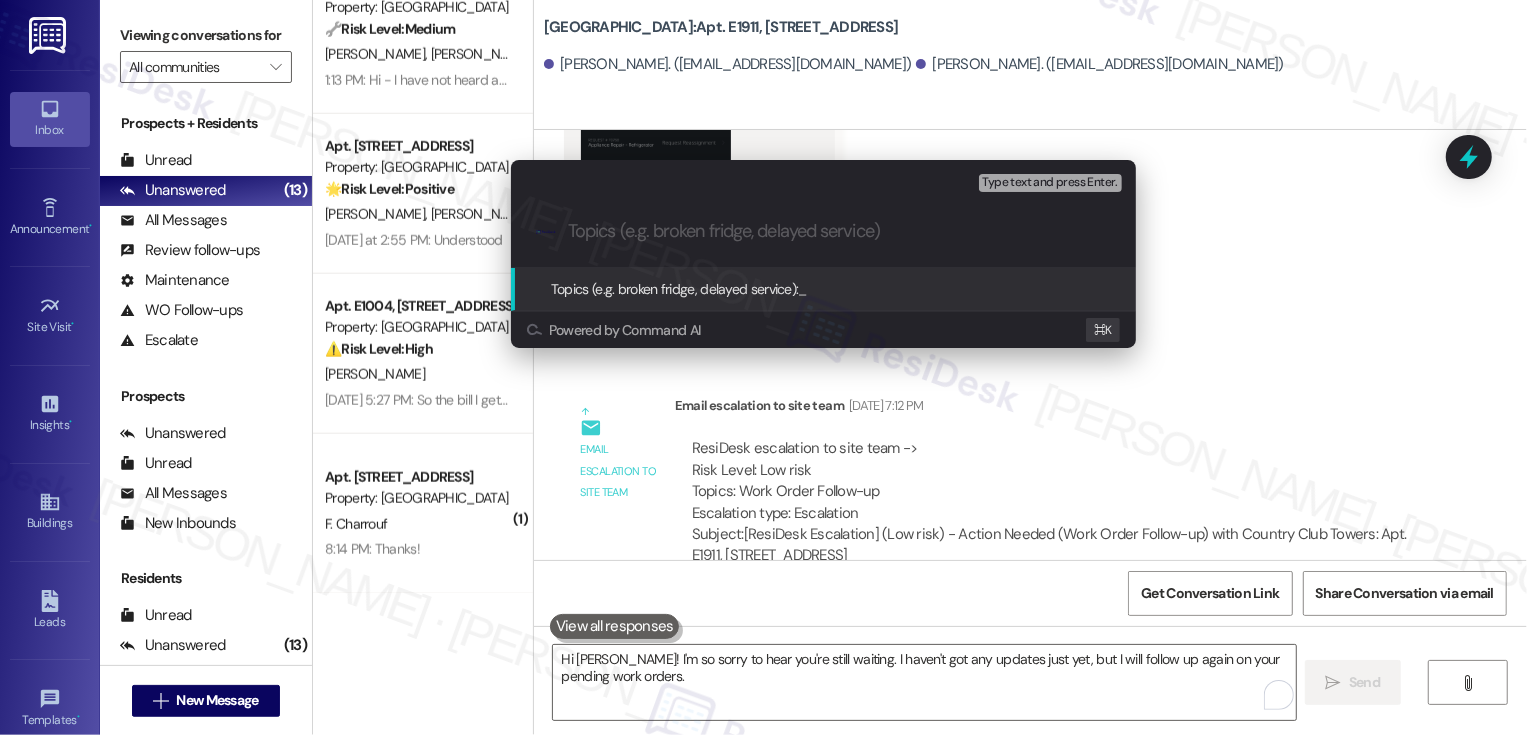 paste on "Work Order Follow-up)" 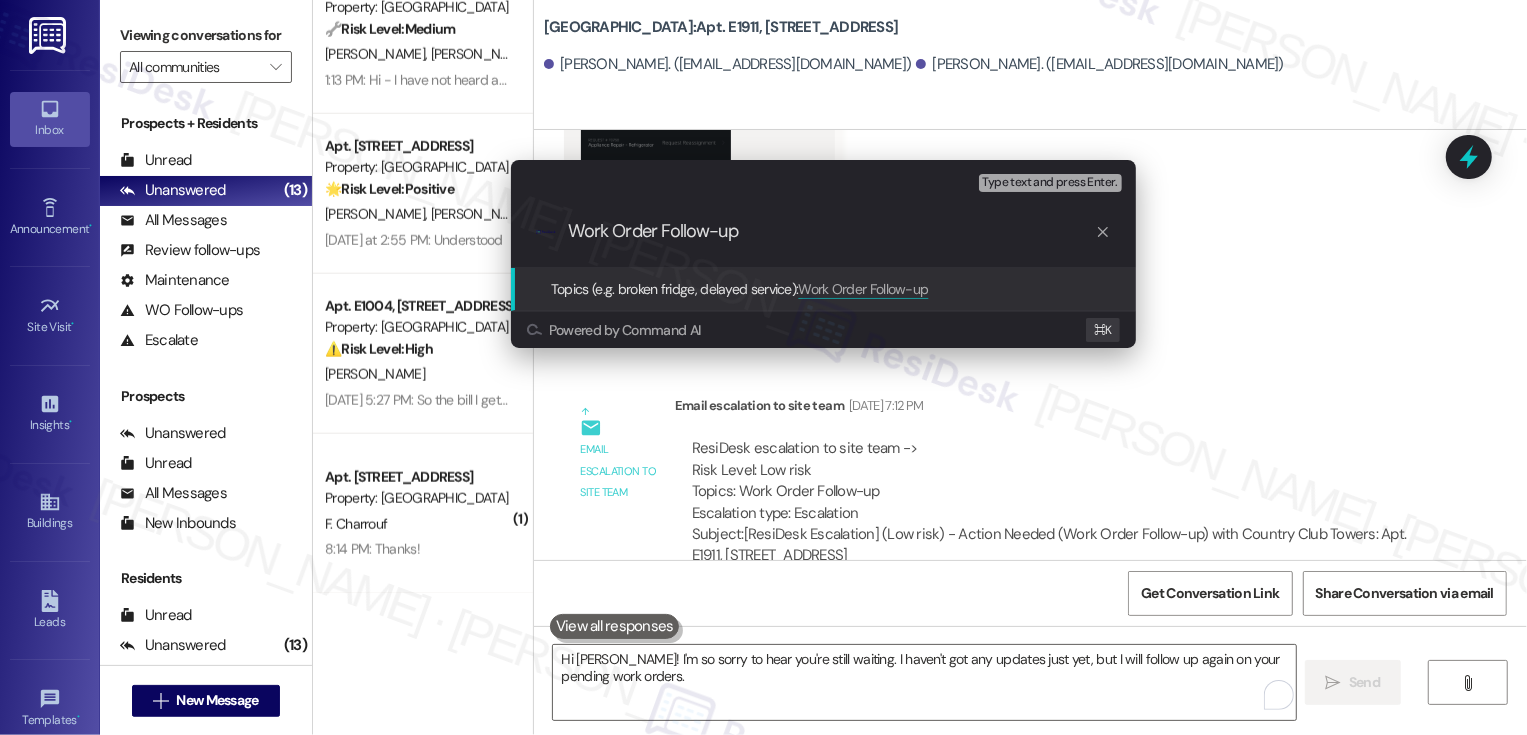 click on "Work Order Follow-up" at bounding box center (831, 231) 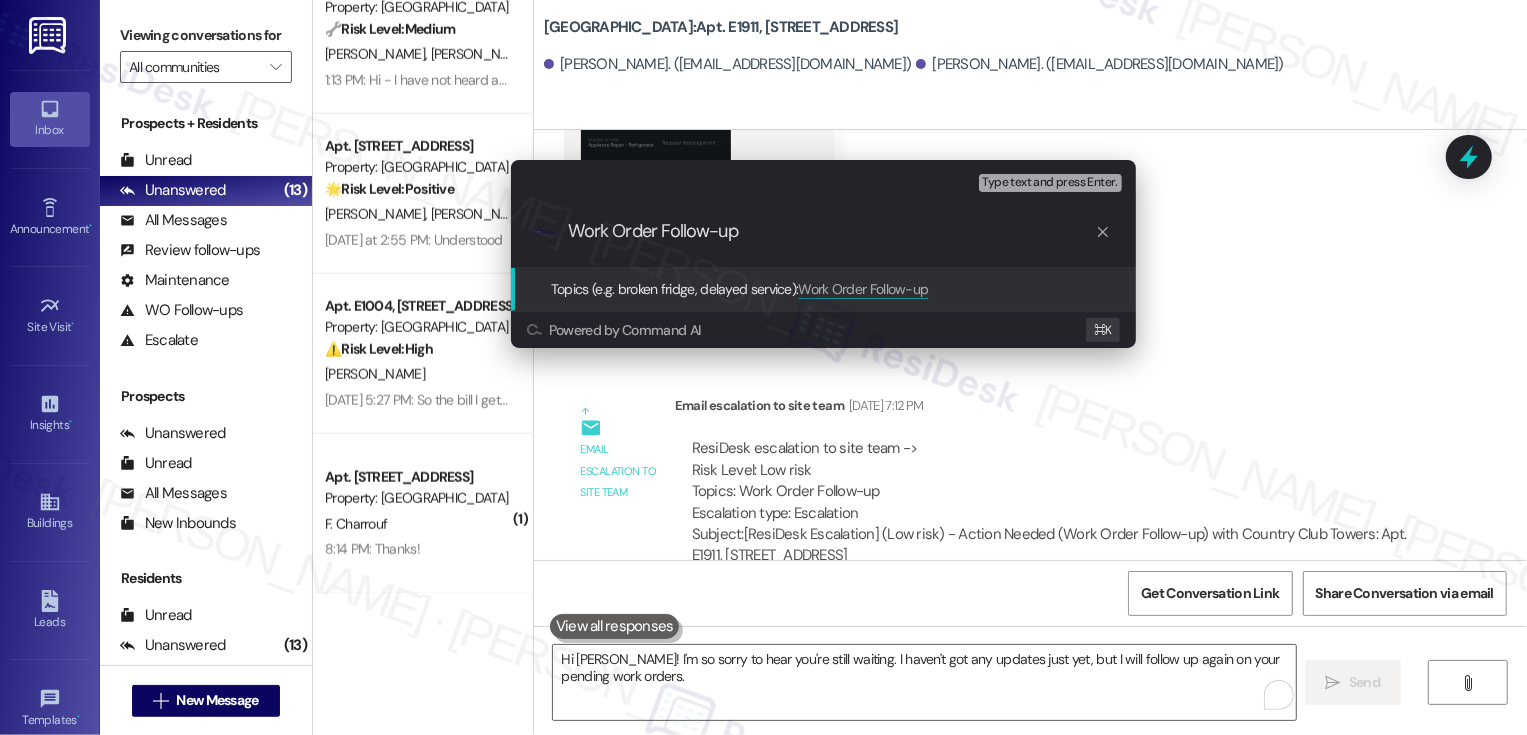click on "Work Order Follow-up" at bounding box center (831, 231) 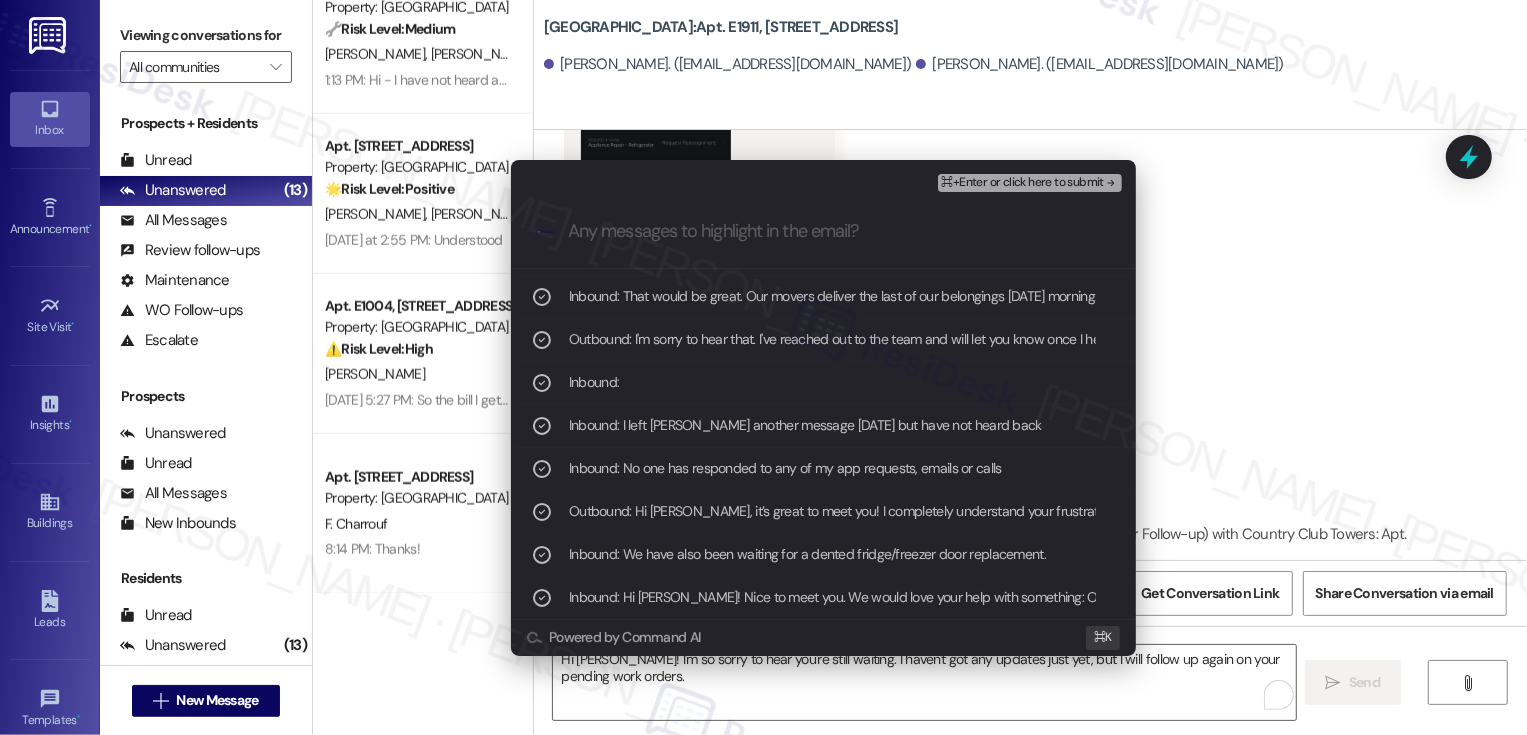 scroll, scrollTop: 209, scrollLeft: 0, axis: vertical 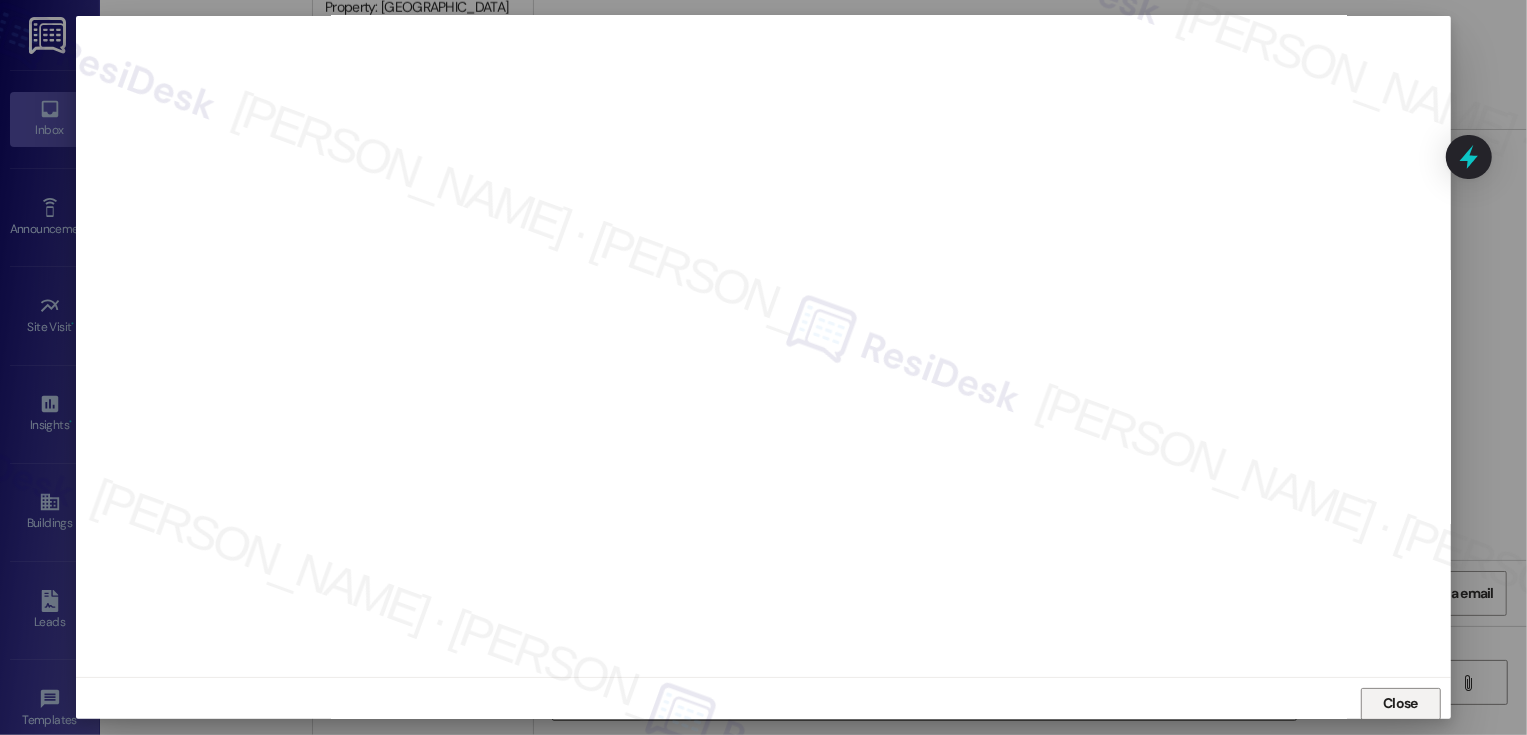 click on "Close" at bounding box center (1401, 704) 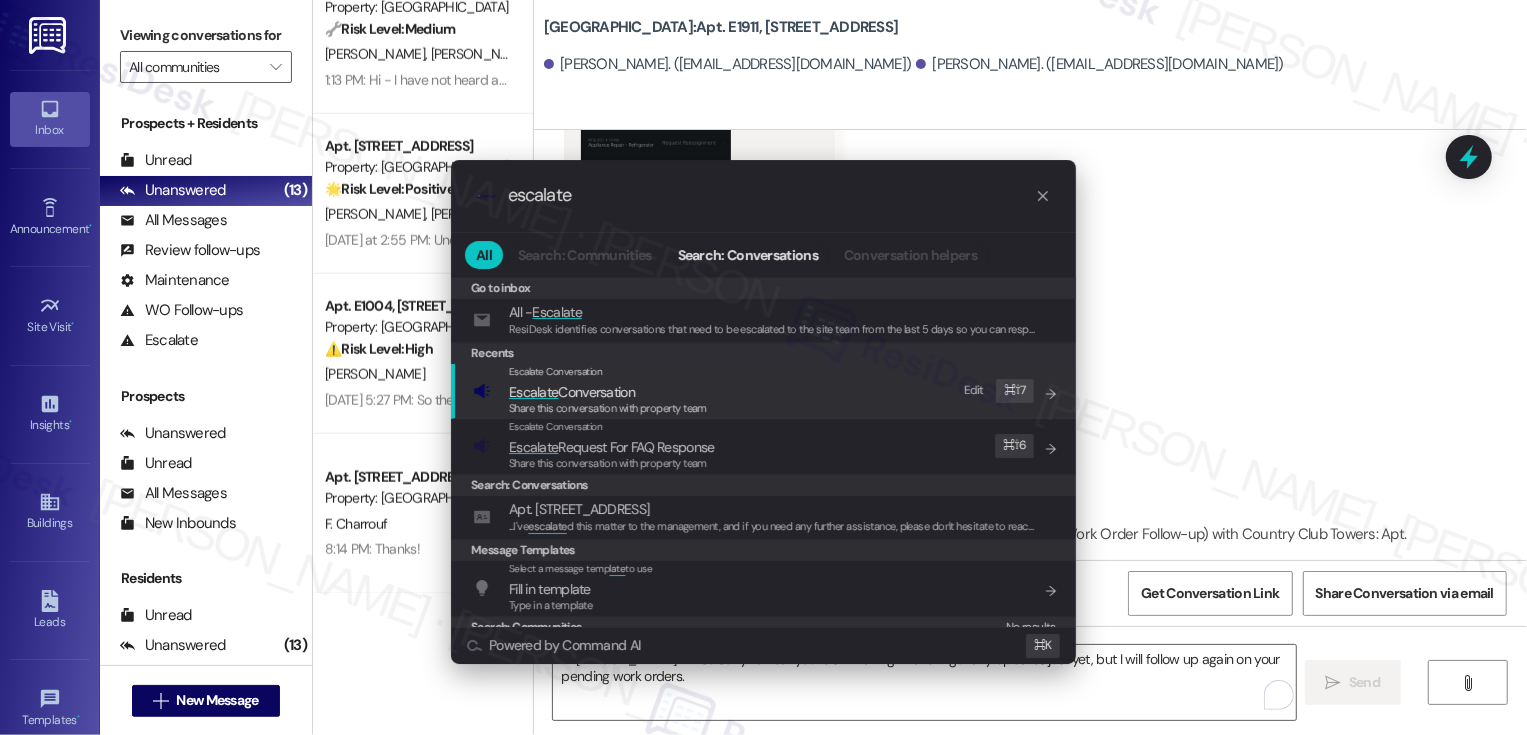 type on "escalate" 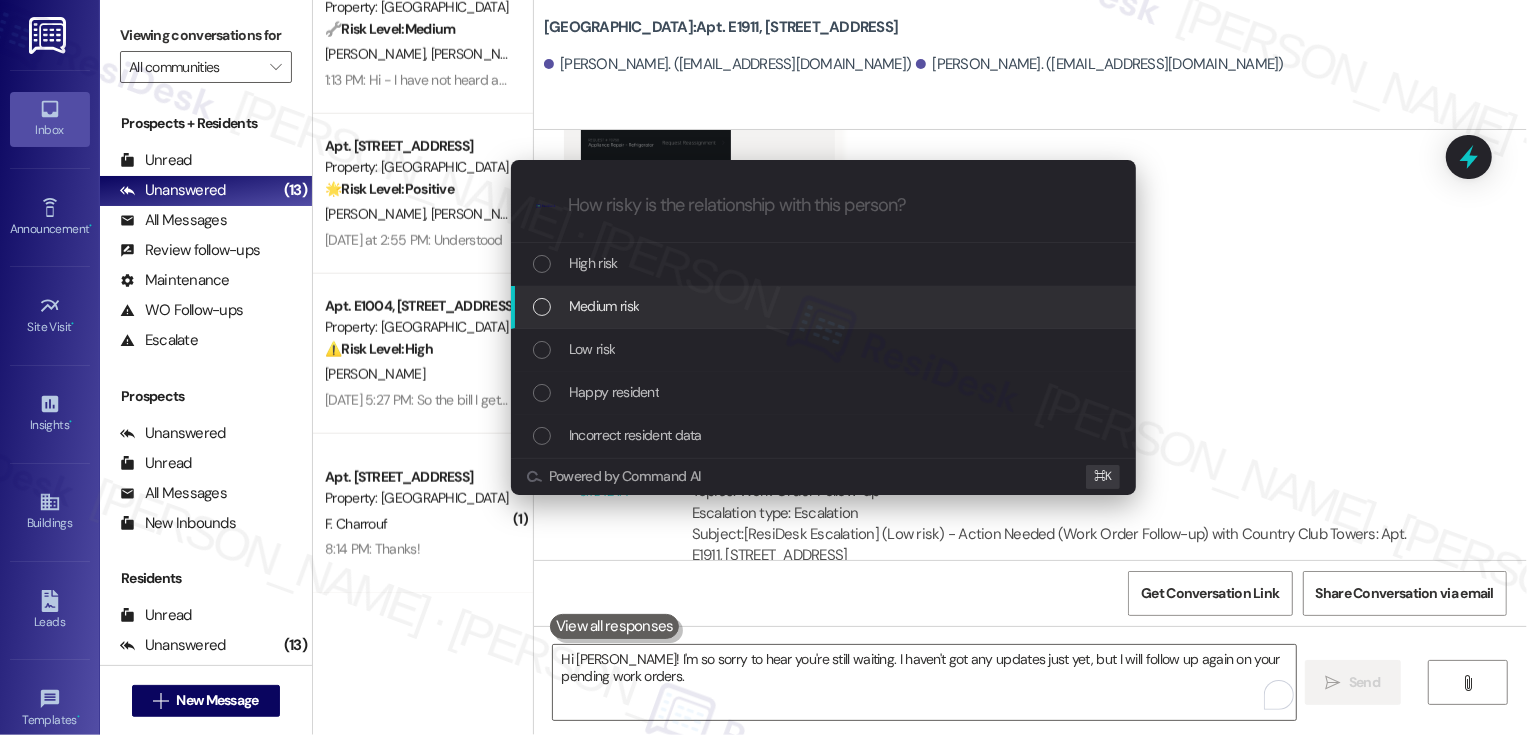 click on "Medium risk" at bounding box center (604, 306) 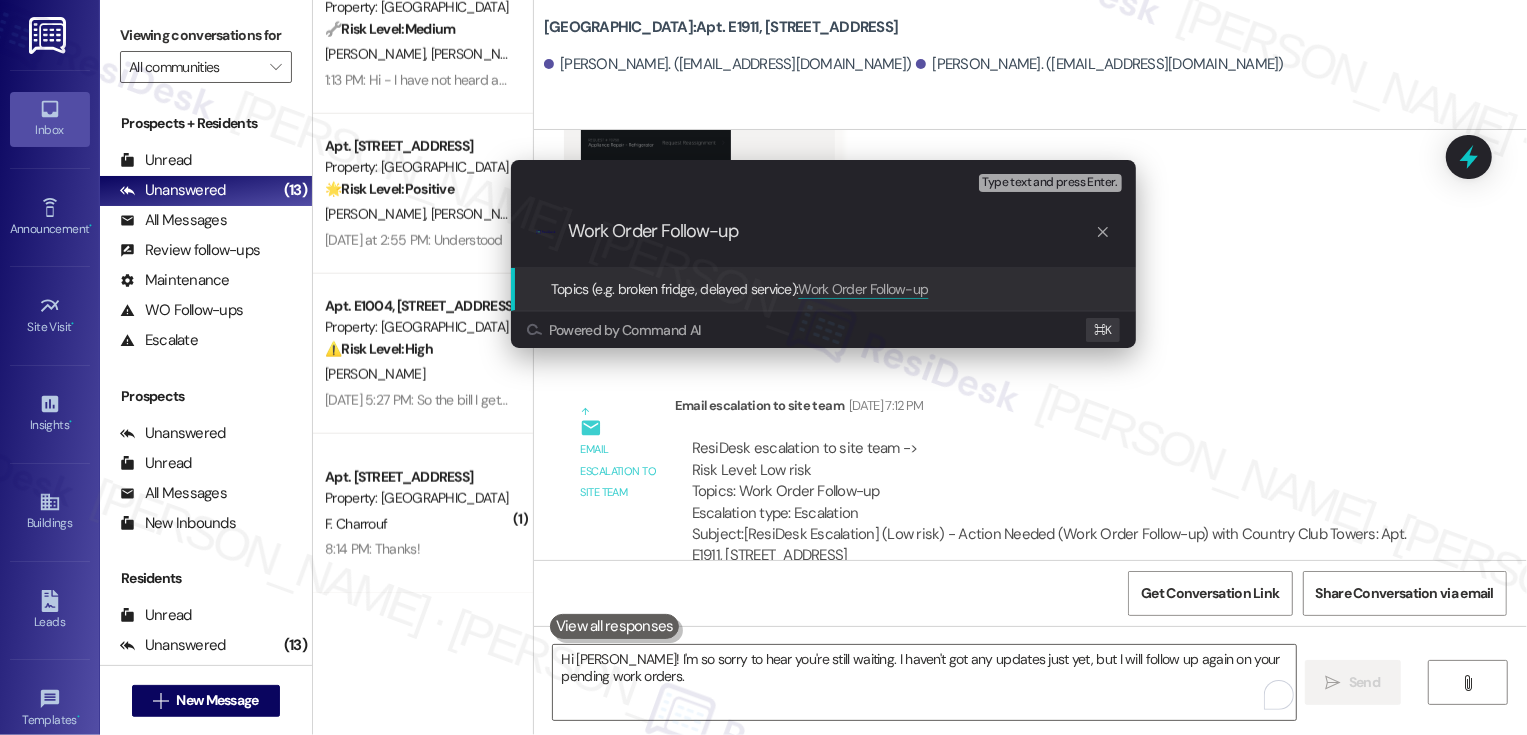 type 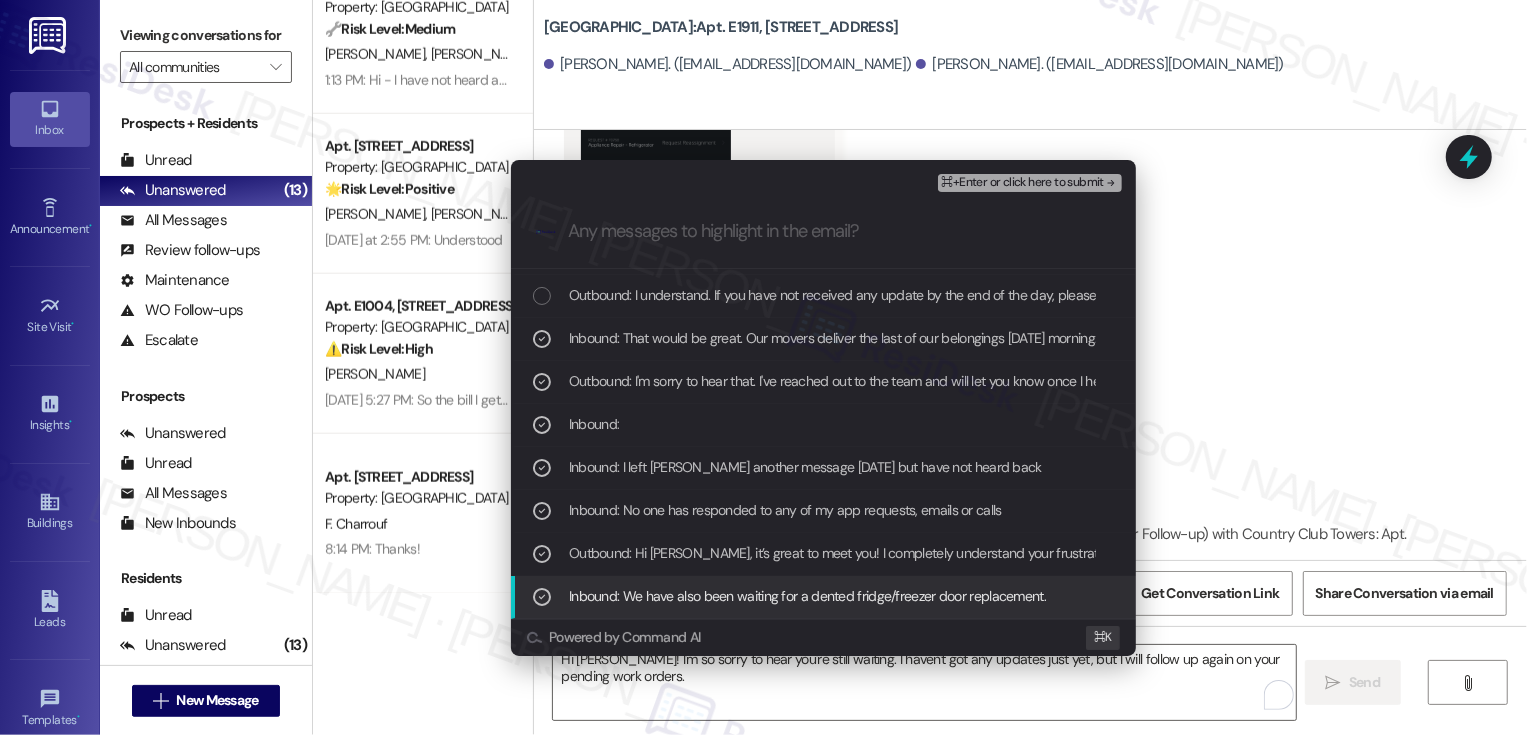 scroll, scrollTop: 165, scrollLeft: 0, axis: vertical 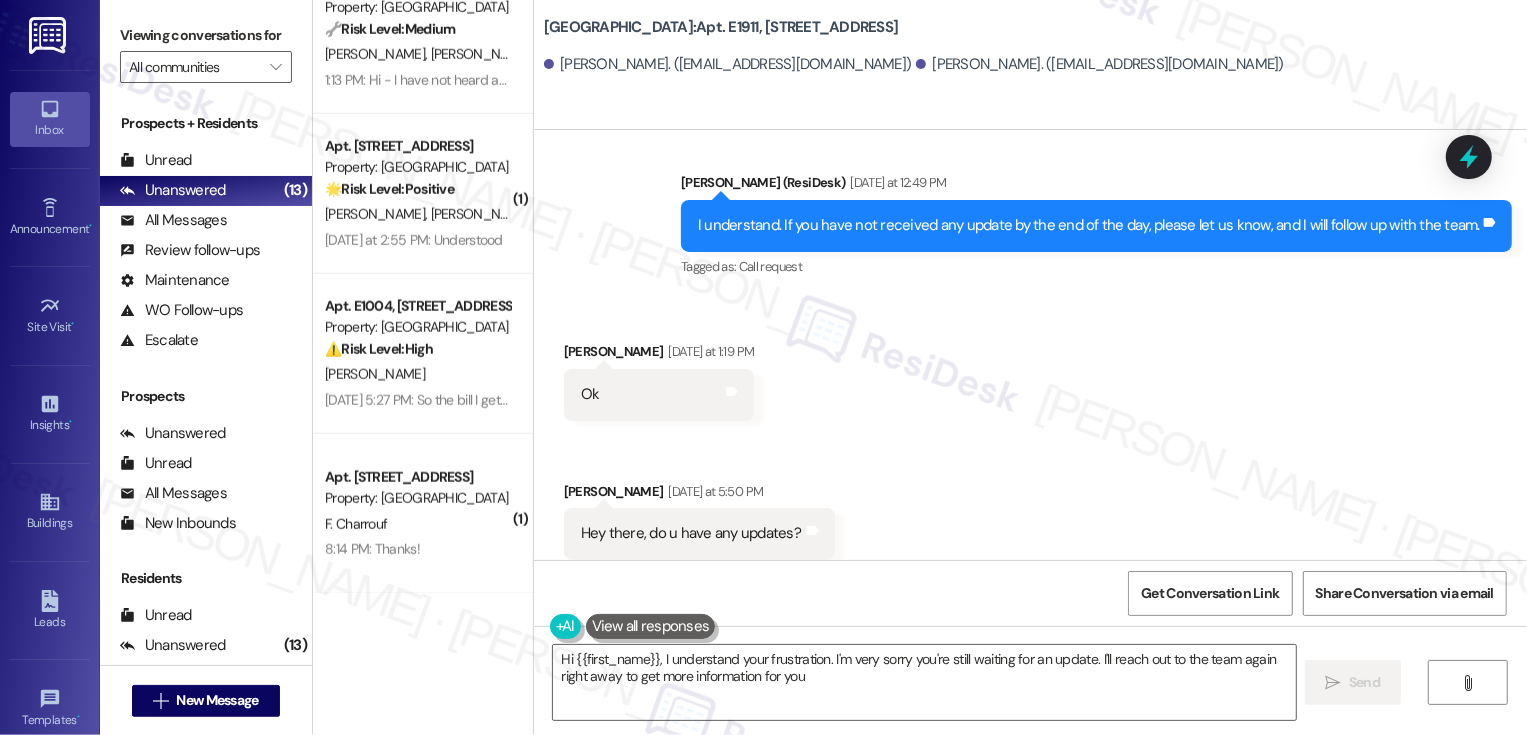 type on "Hi {{first_name}}, I understand your frustration. I'm very sorry you're still waiting for an update. I'll reach out to the team again right away to get more information for you." 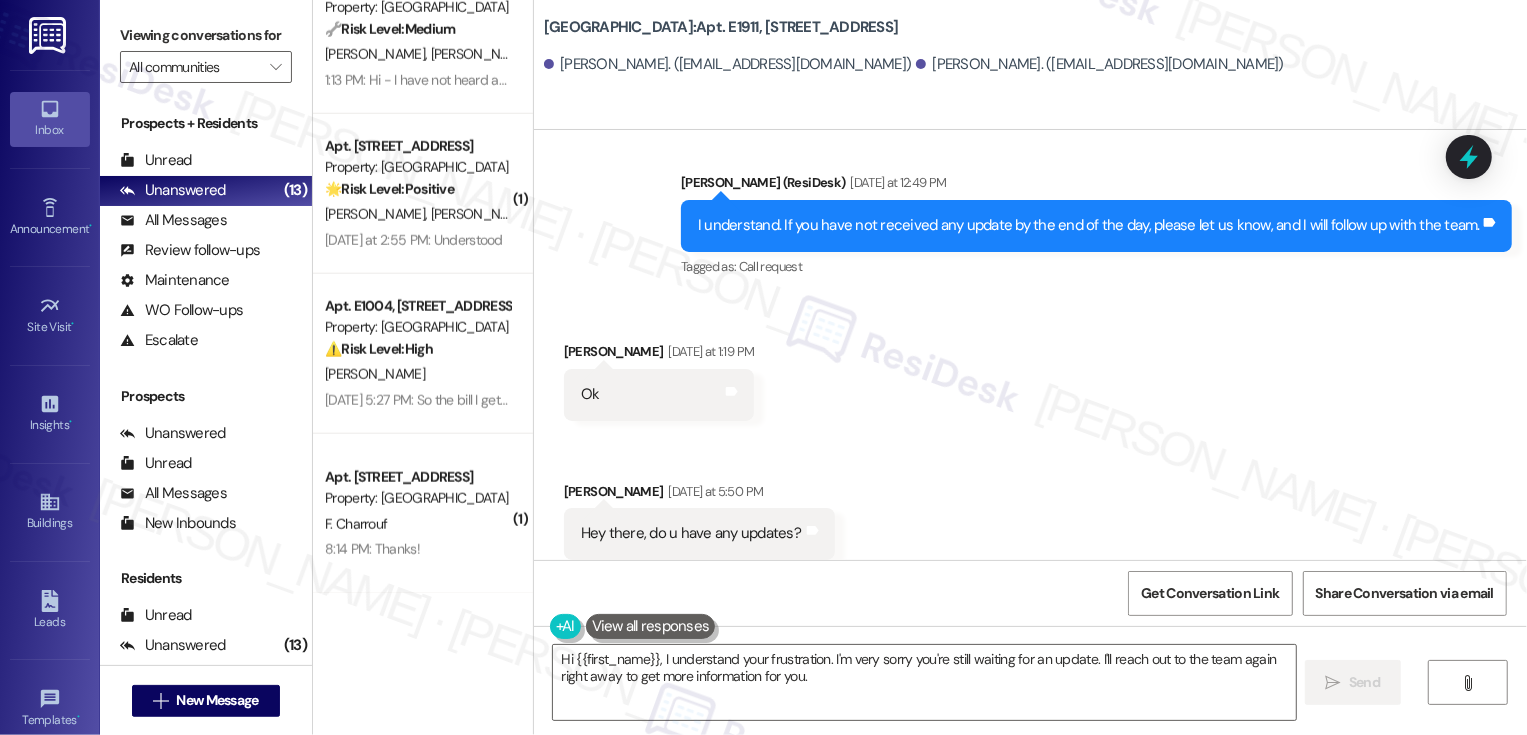 scroll, scrollTop: 2770, scrollLeft: 0, axis: vertical 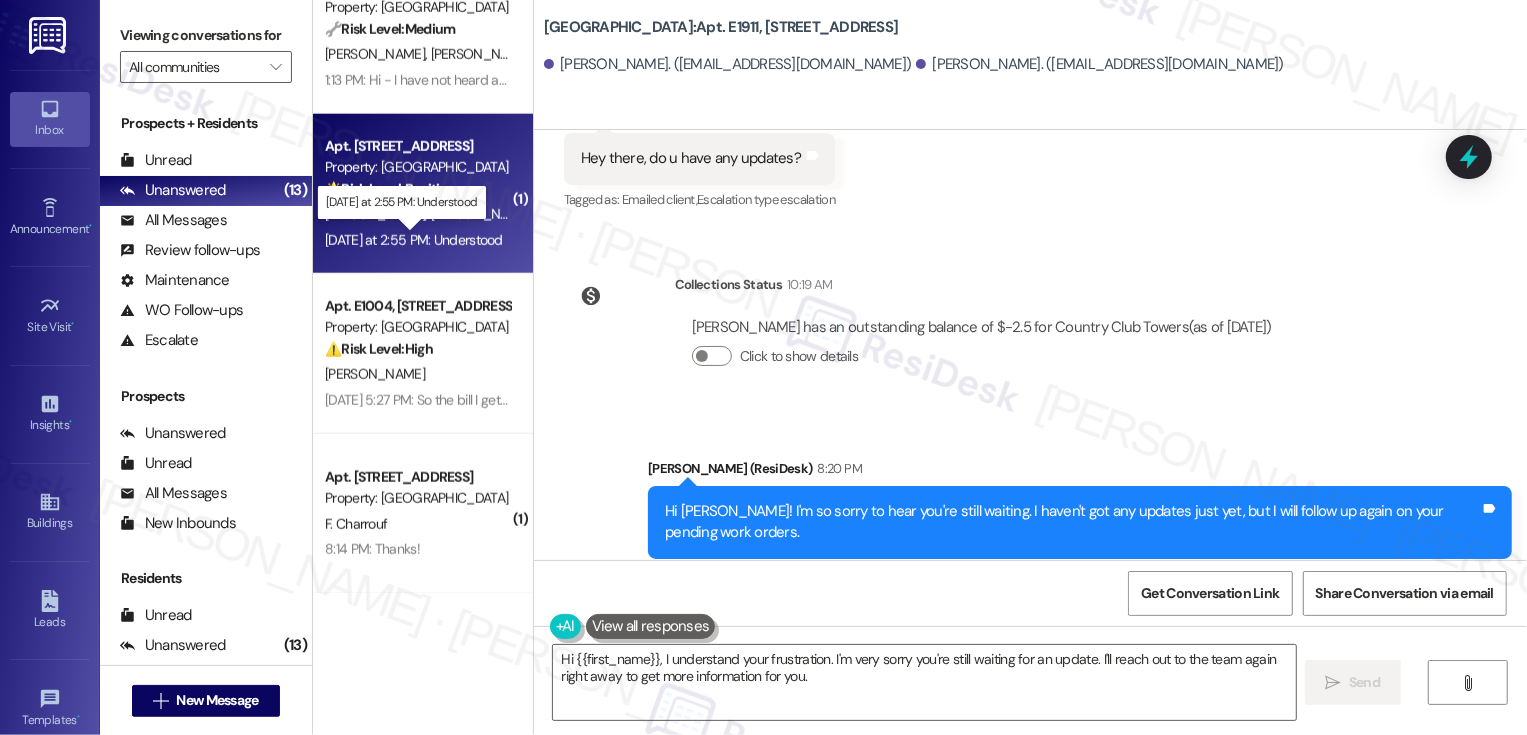 click on "Yesterday at 2:55 PM: Understood  Yesterday at 2:55 PM: Understood" at bounding box center [414, 240] 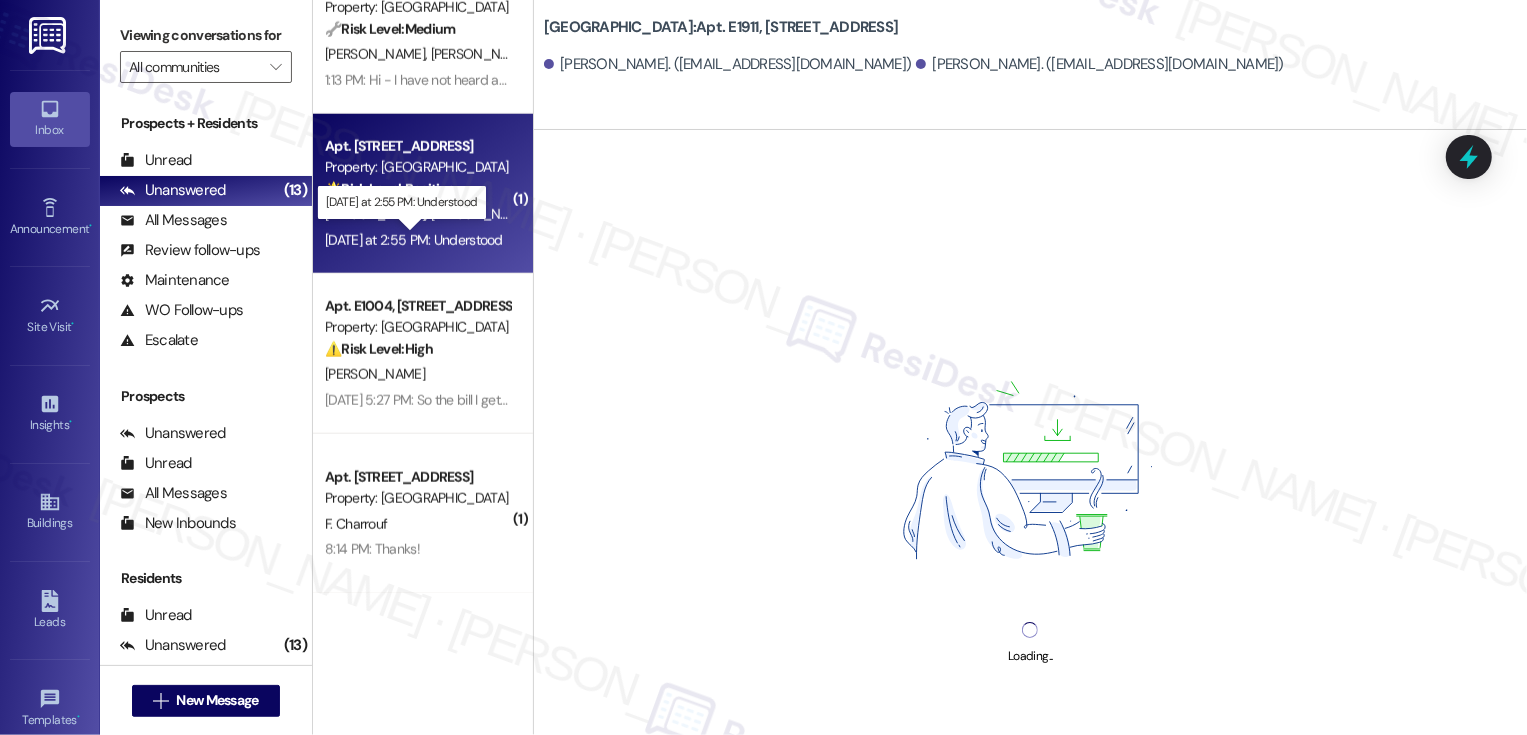 click on "Yesterday at 2:55 PM: Understood  Yesterday at 2:55 PM: Understood" at bounding box center [414, 240] 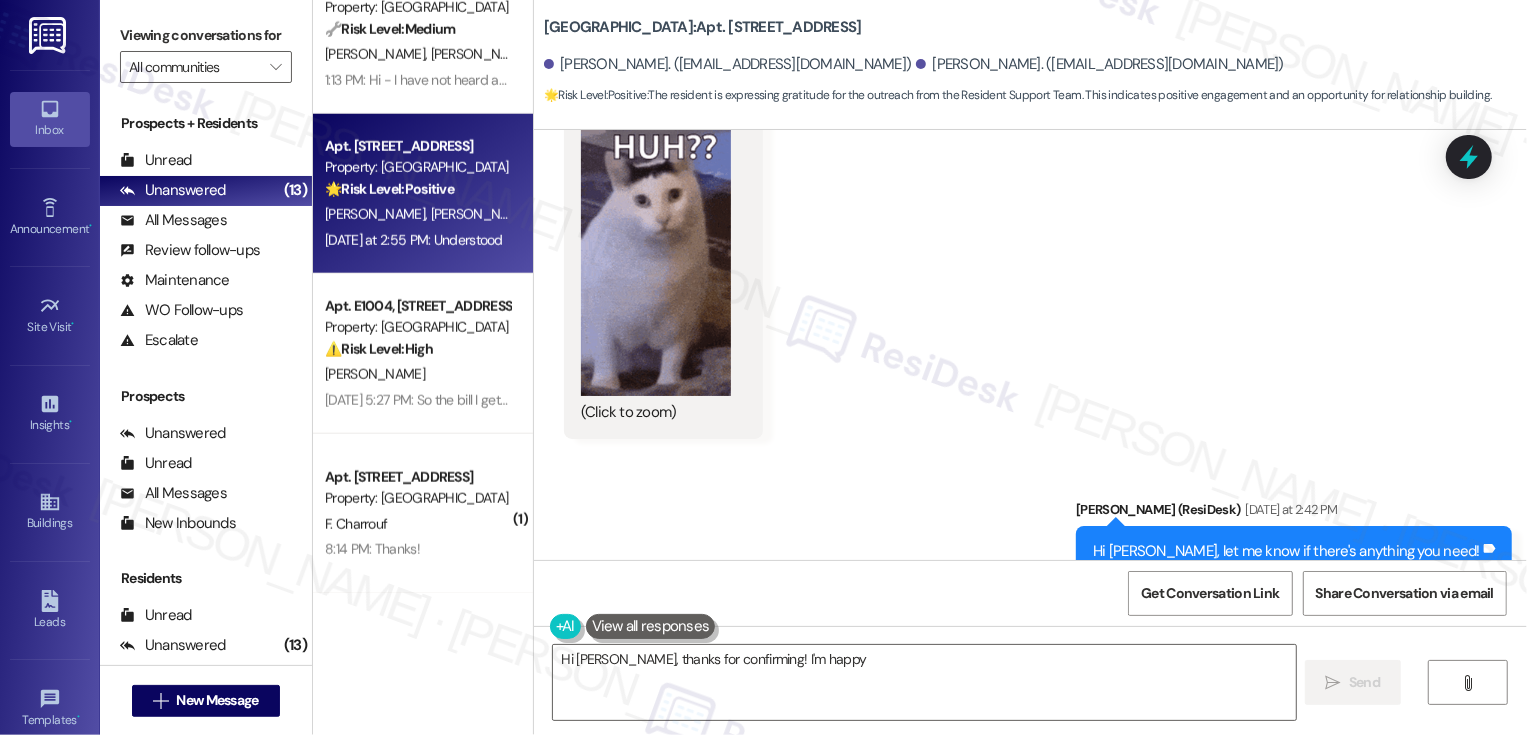 scroll, scrollTop: 877, scrollLeft: 0, axis: vertical 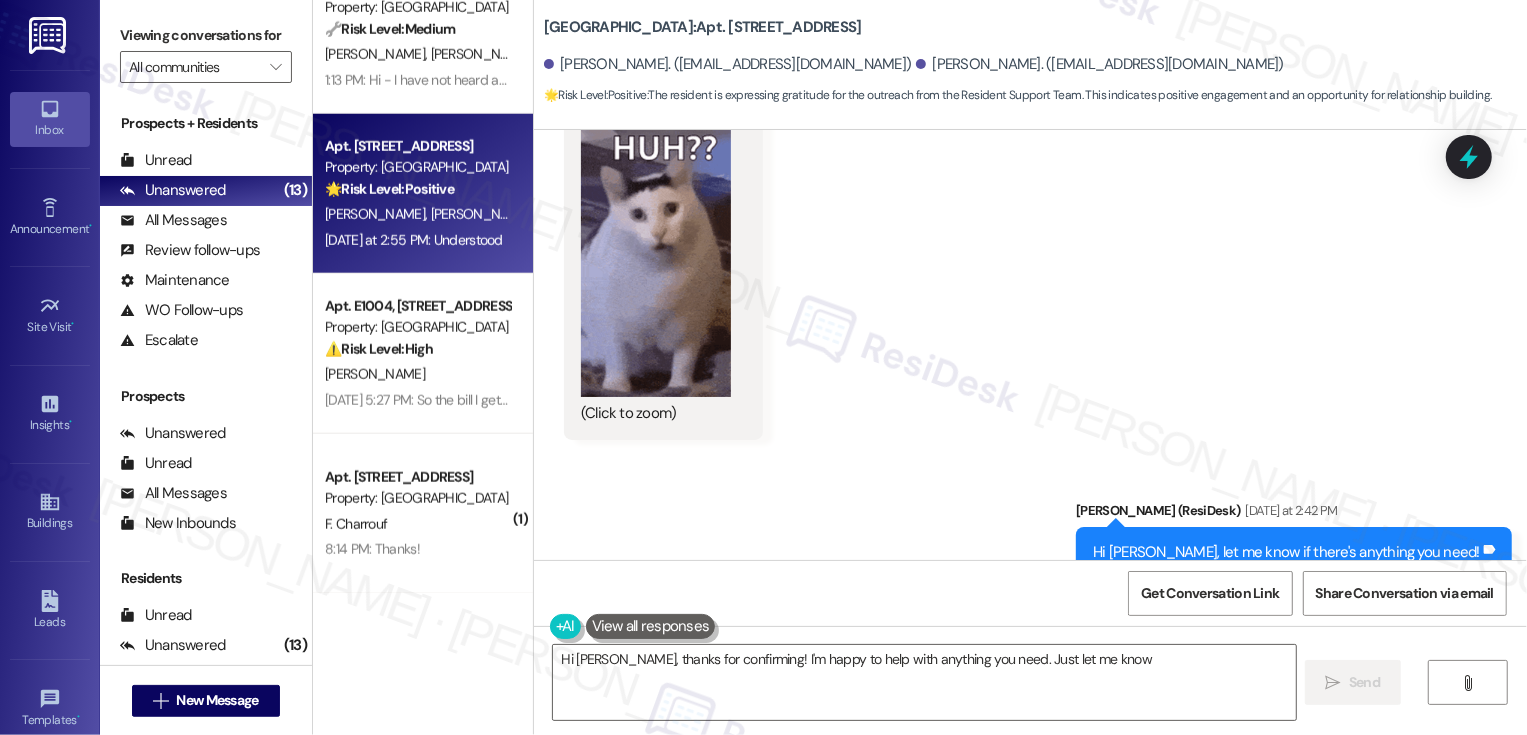 type on "Hi Thomas, thanks for confirming! I'm happy to help with anything you need. Just let me know!" 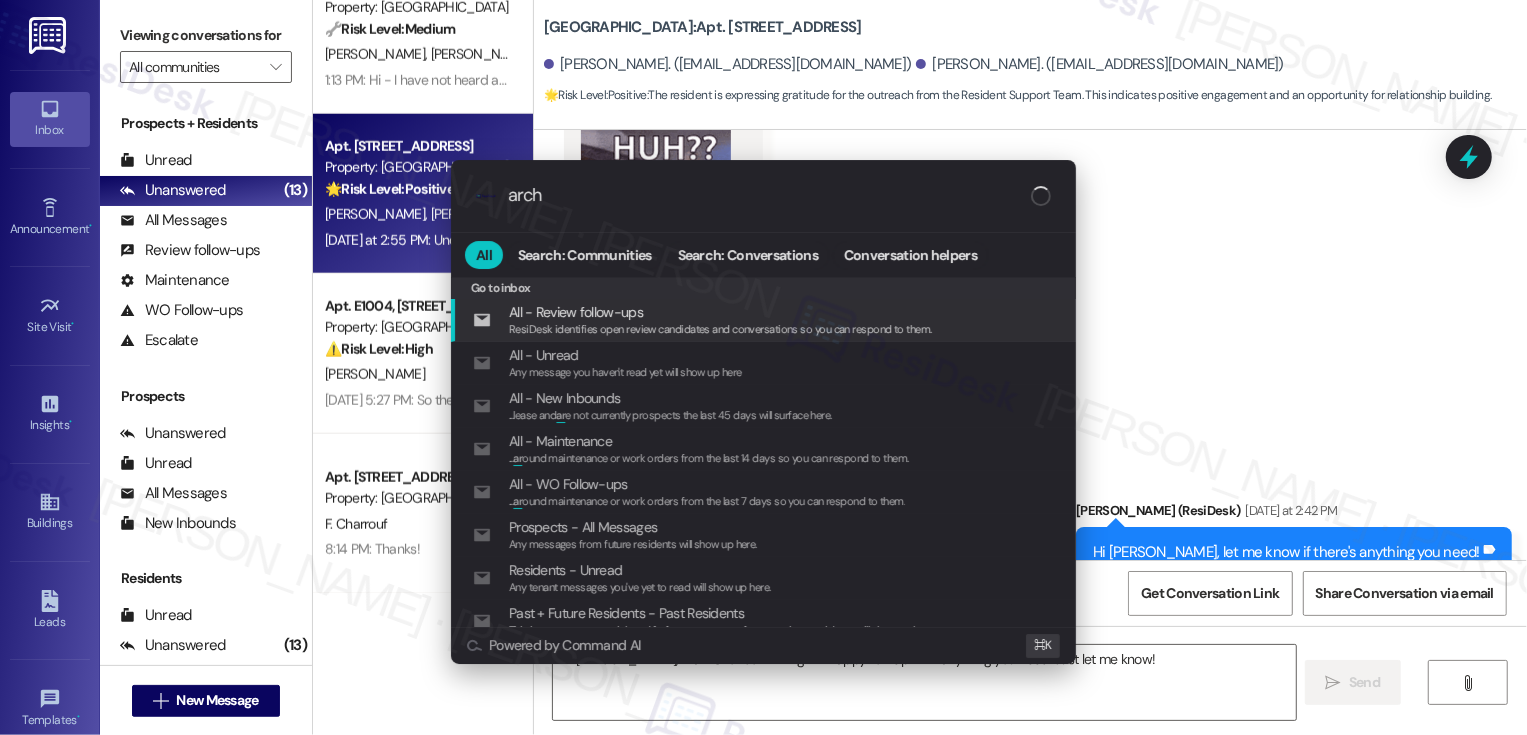 type on "archi" 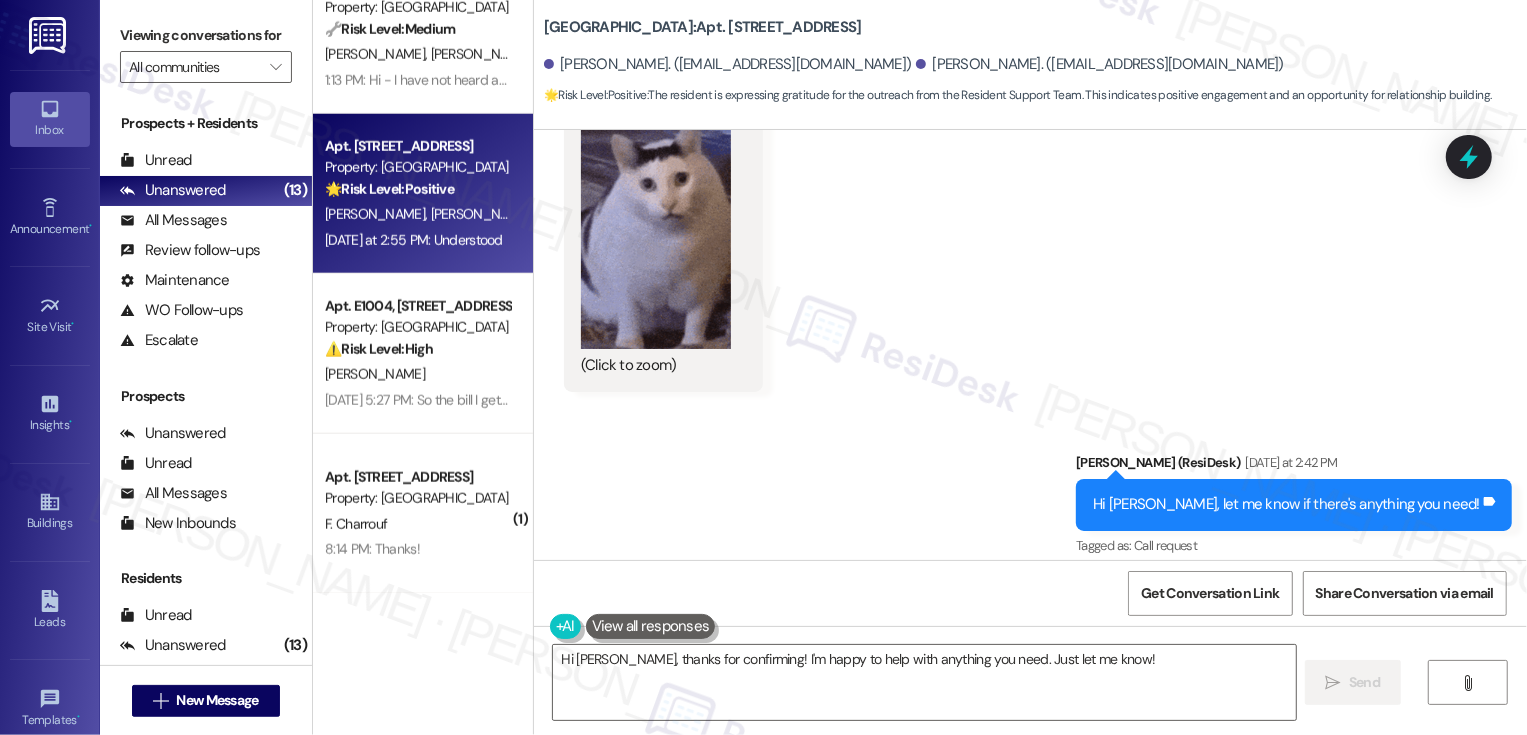 scroll, scrollTop: 979, scrollLeft: 0, axis: vertical 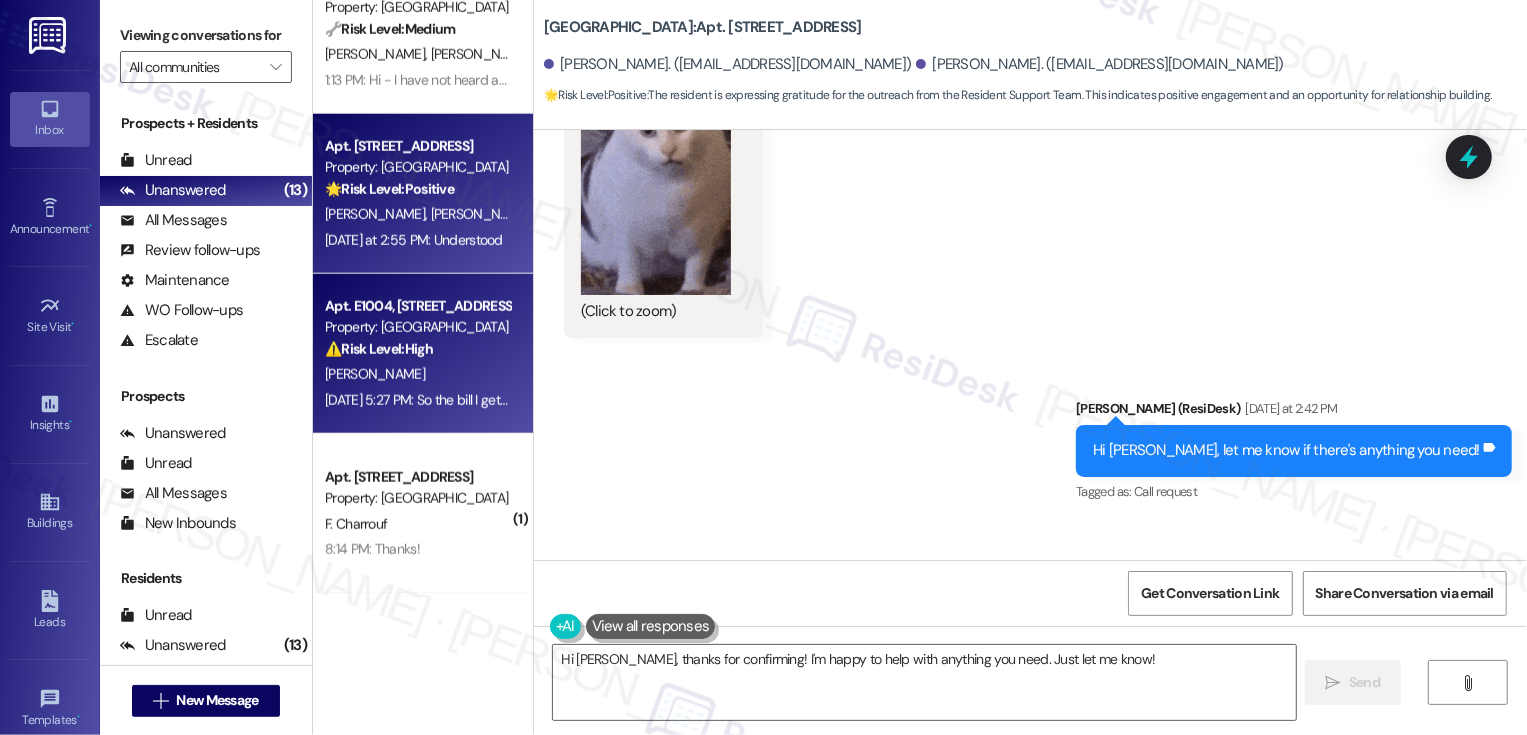 click on "⚠️  Risk Level:  High The resident is unsure how to pay their electric bill. This is a financial concern that requires timely assistance to avoid late fees or service disruption." at bounding box center [417, 349] 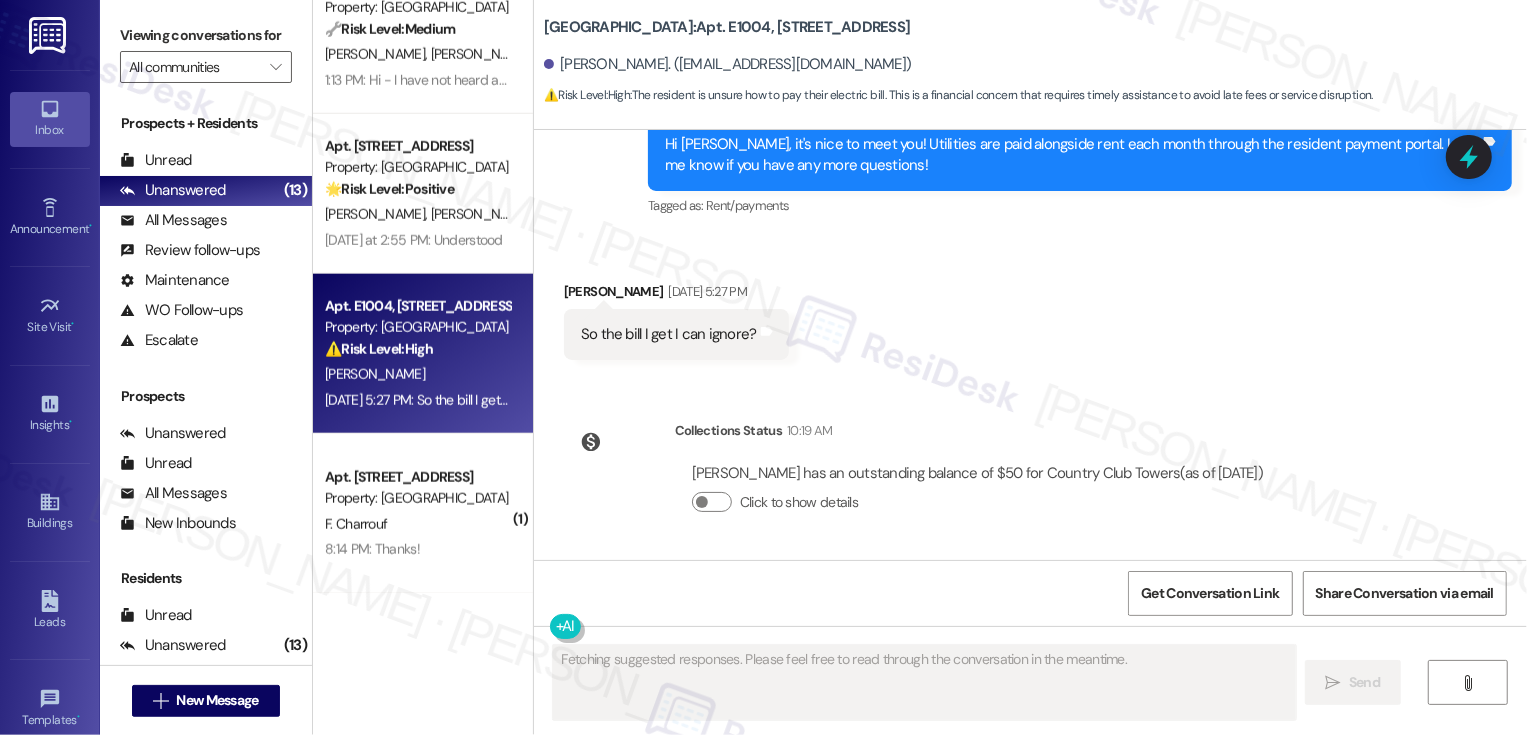 scroll, scrollTop: 598, scrollLeft: 0, axis: vertical 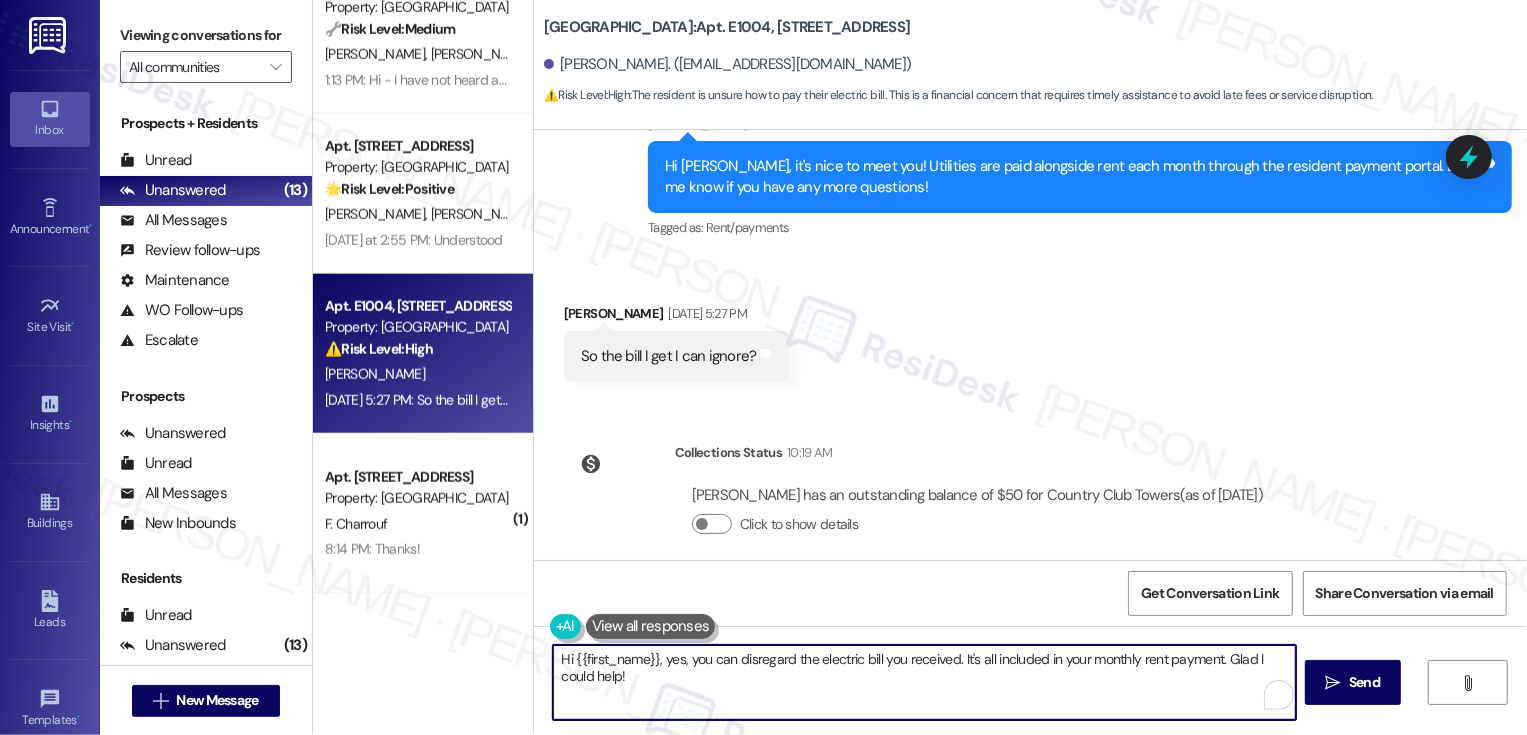 drag, startPoint x: 951, startPoint y: 658, endPoint x: 1011, endPoint y: 710, distance: 79.397736 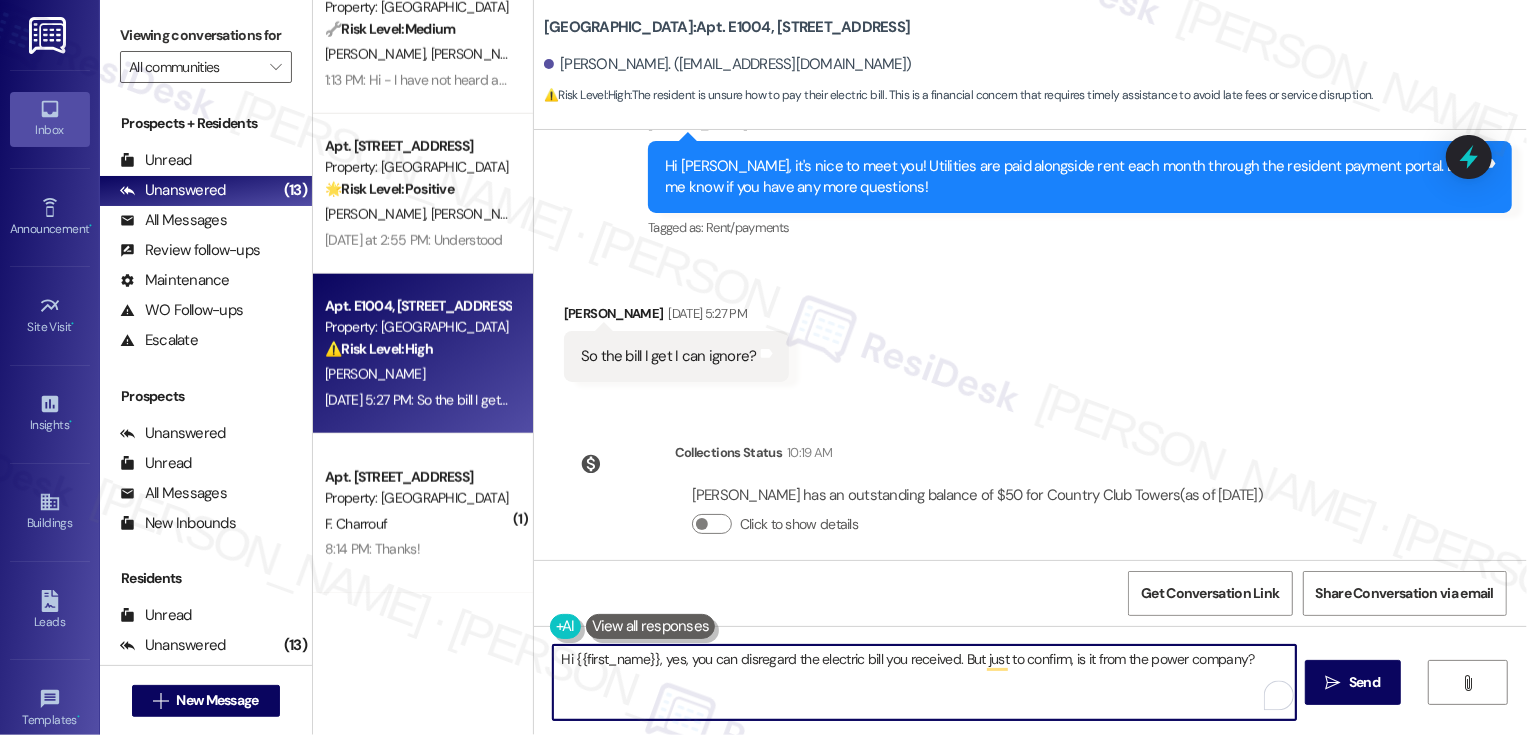 drag, startPoint x: 1083, startPoint y: 659, endPoint x: 1087, endPoint y: 696, distance: 37.215588 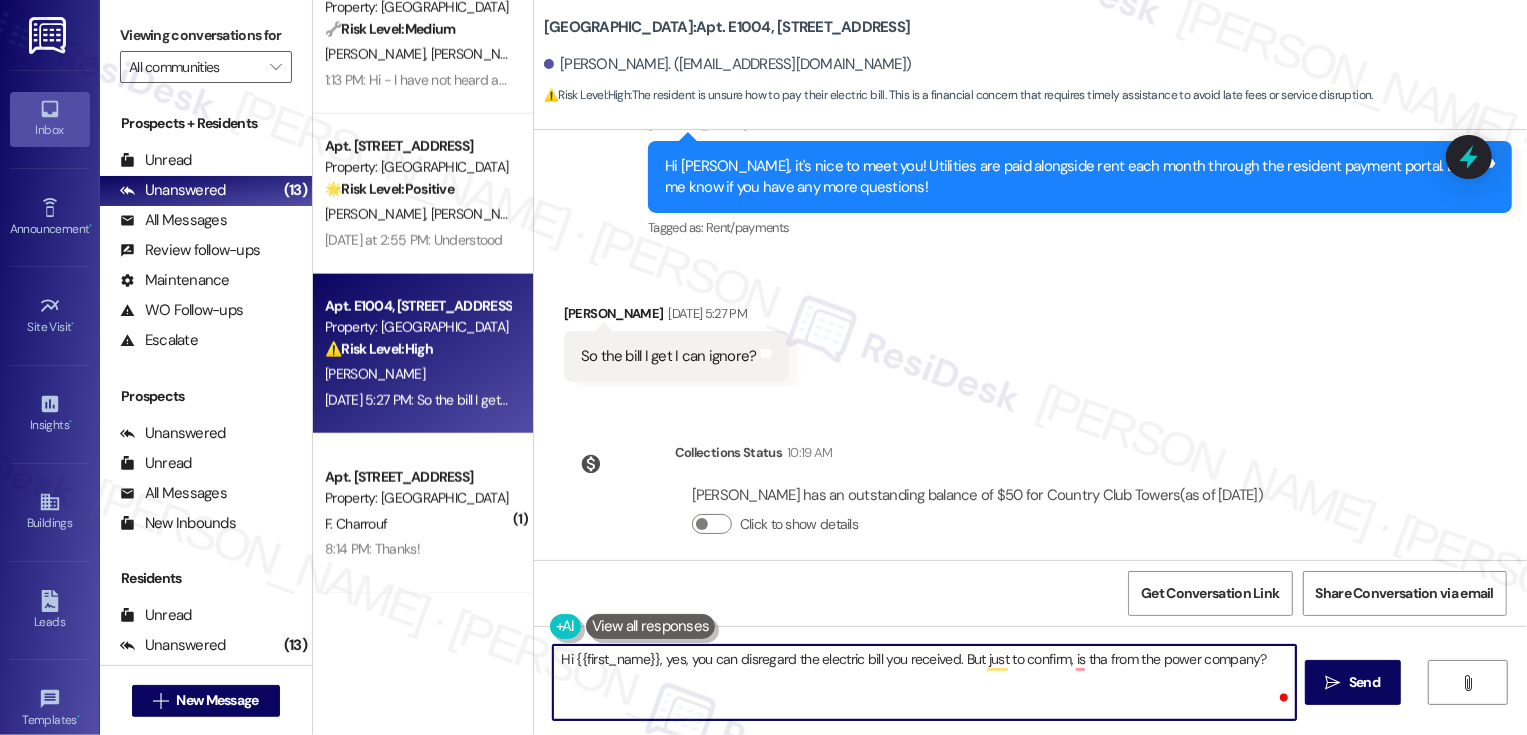 type on "Hi {{first_name}}, yes, you can disregard the electric bill you received. But just to confirm, is that from the power company?" 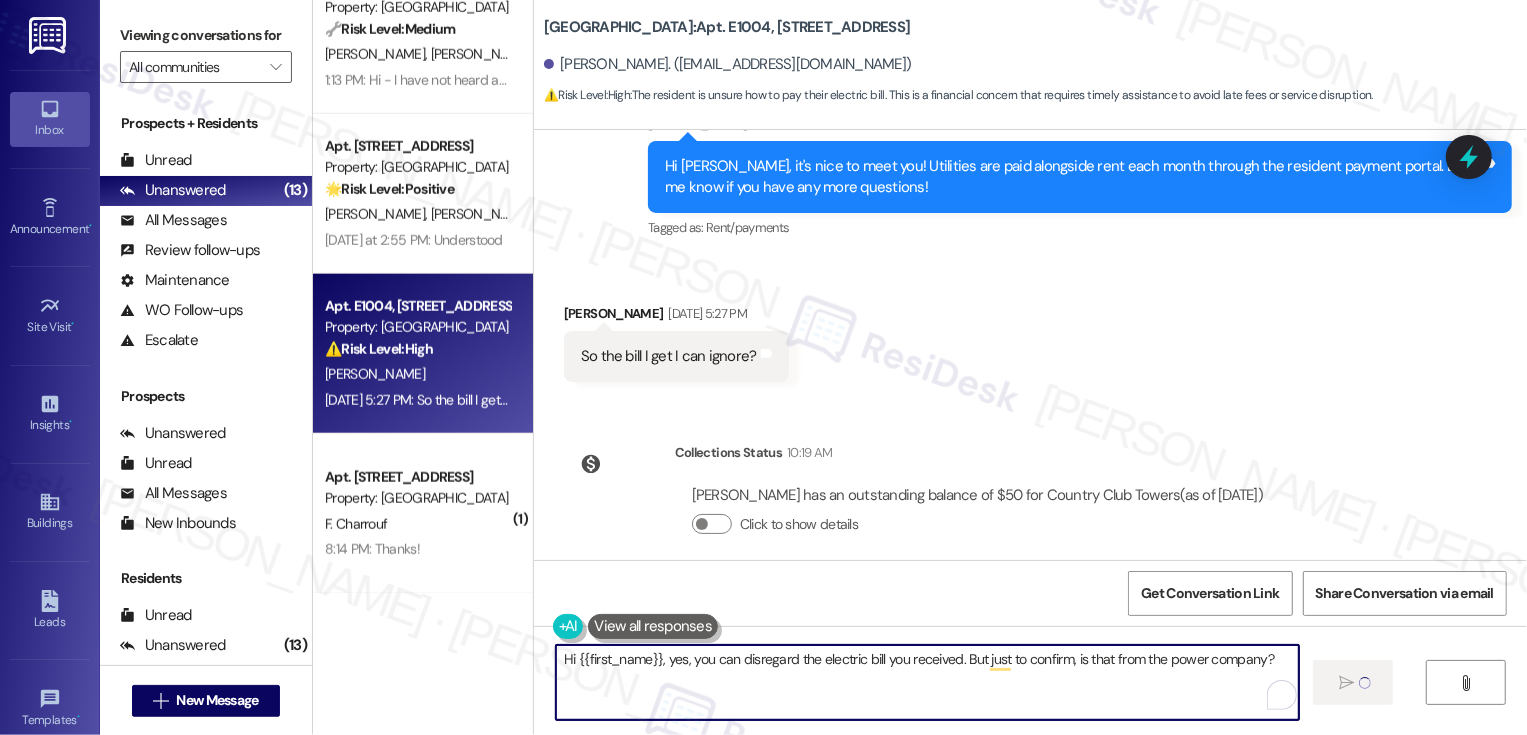 type 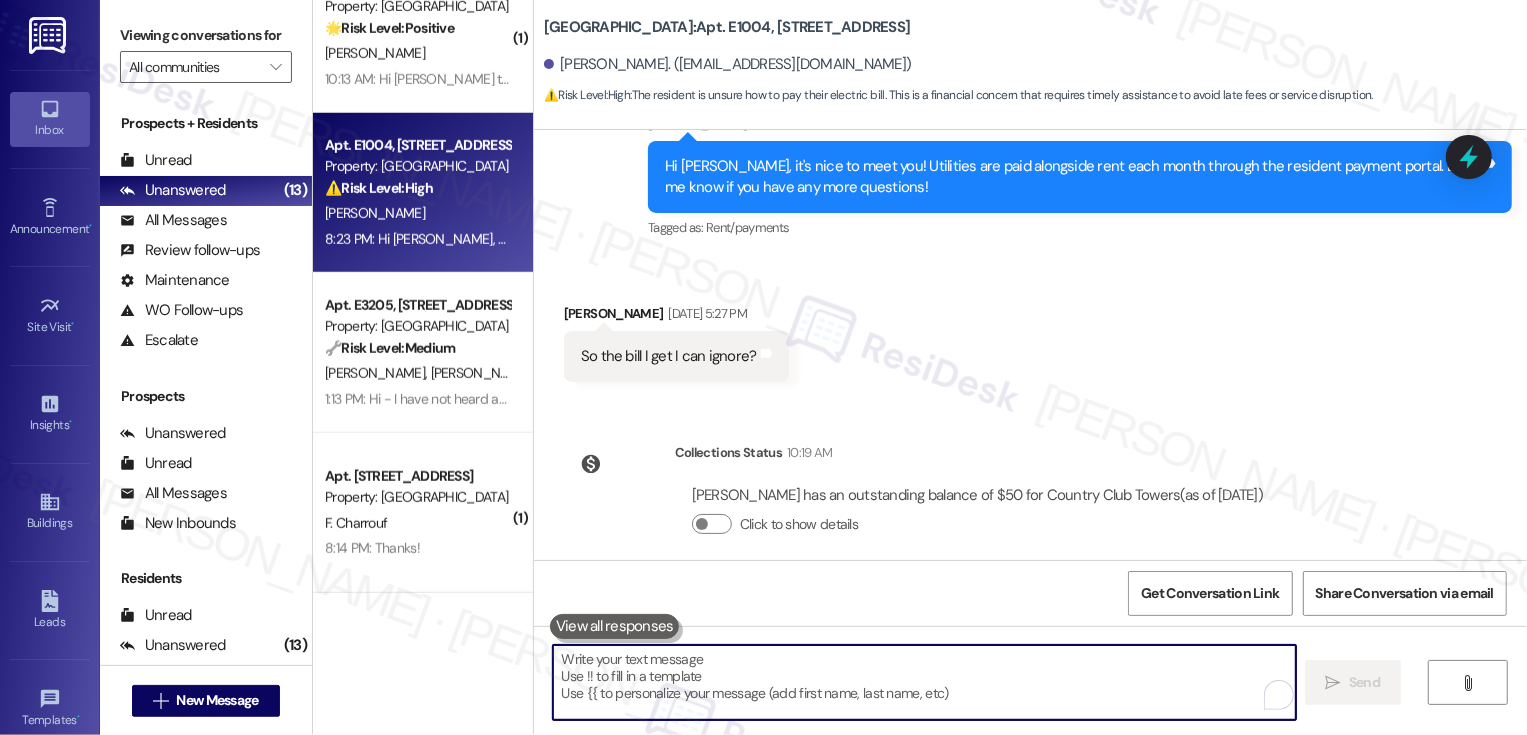 scroll, scrollTop: 1166, scrollLeft: 0, axis: vertical 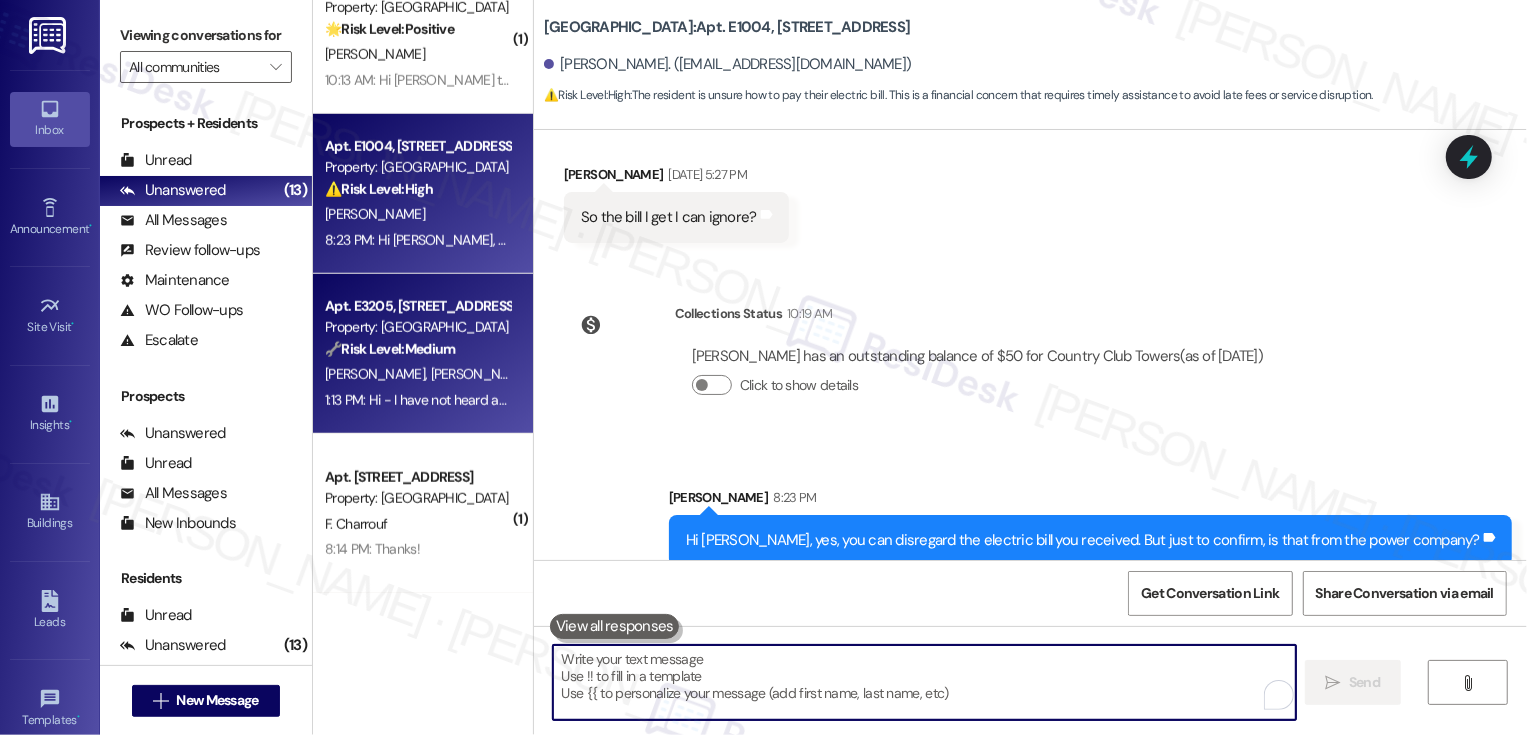click on "Apt. E3205, [STREET_ADDRESS]" at bounding box center (417, 306) 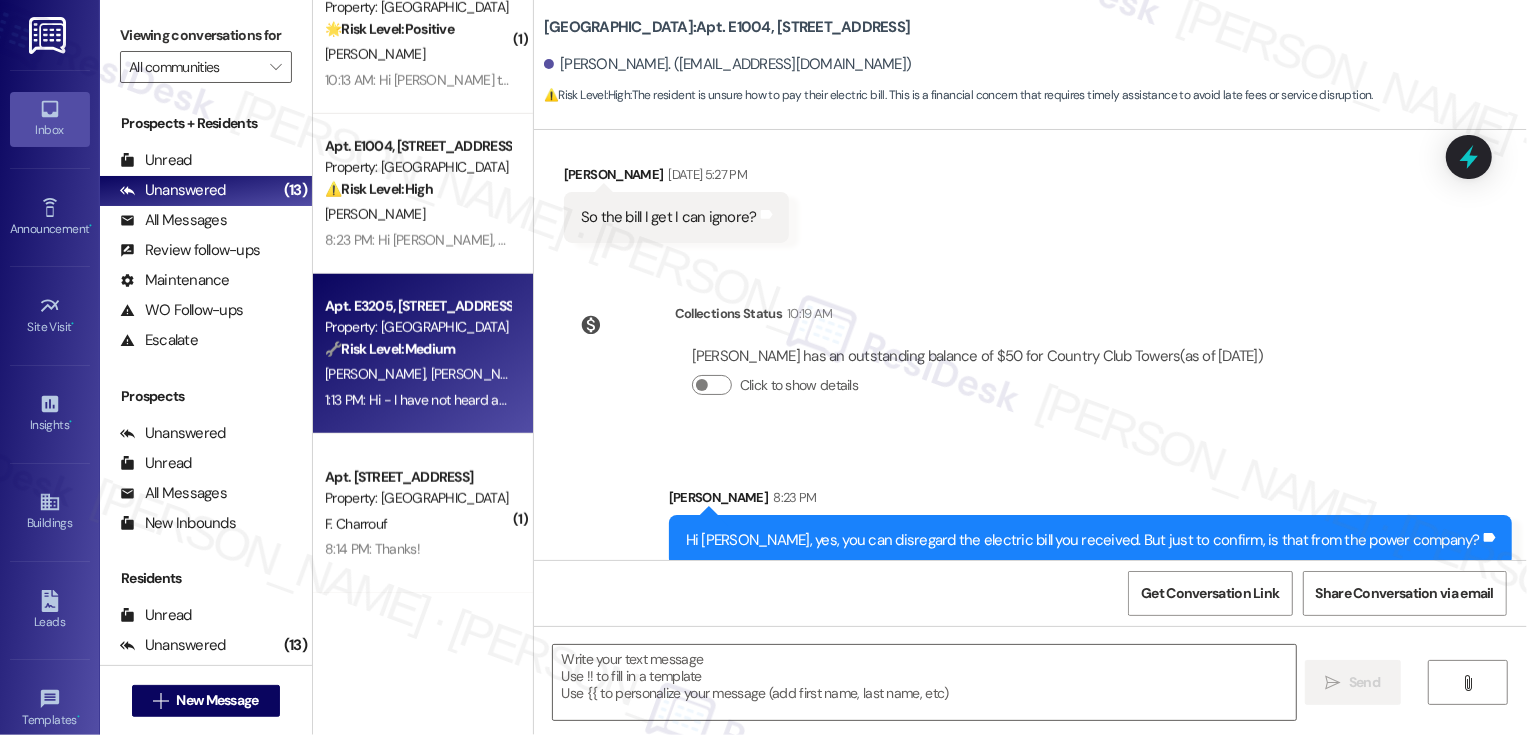 type on "Fetching suggested responses. Please feel free to read through the conversation in the meantime." 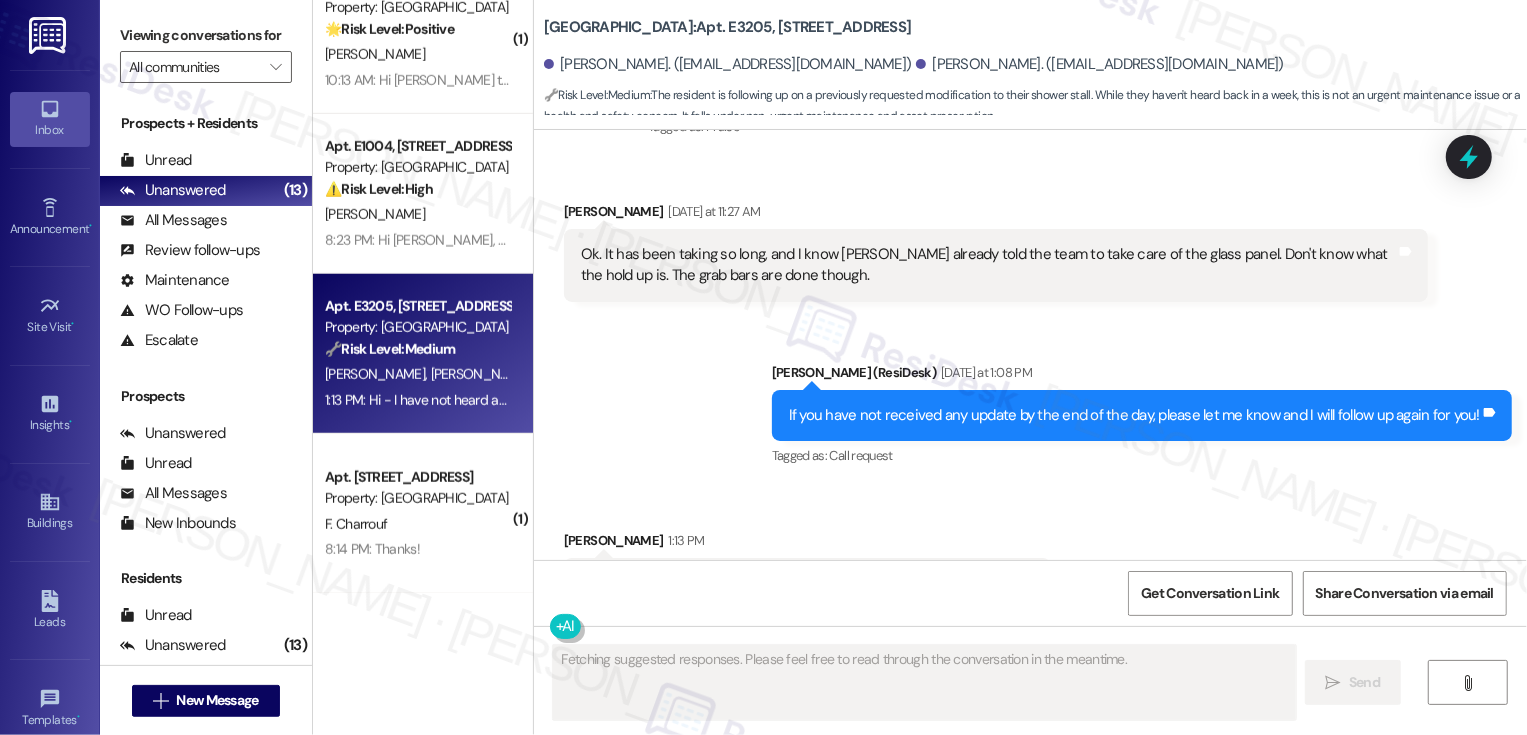 scroll, scrollTop: 2585, scrollLeft: 0, axis: vertical 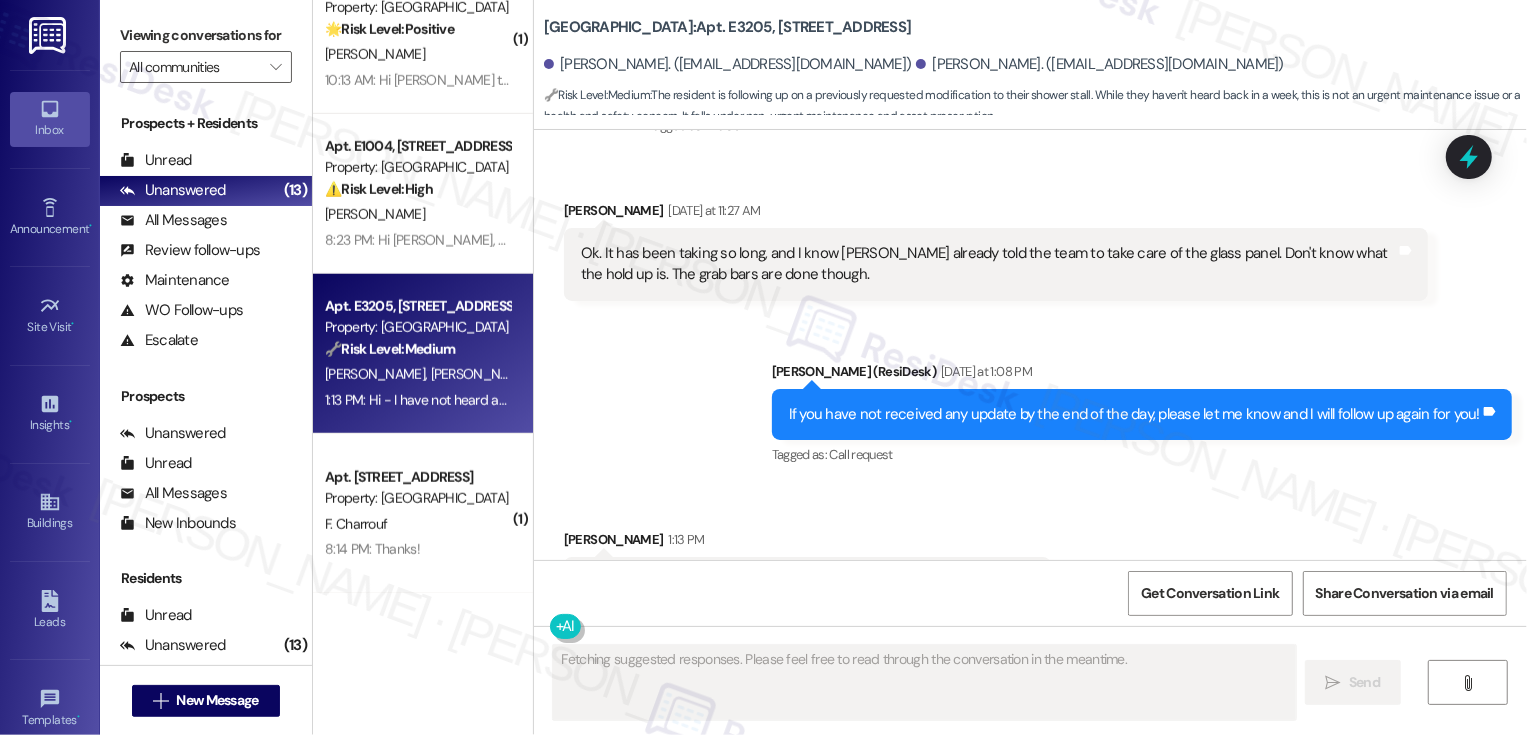 click on "Sent via SMS Sarah   (ResiDesk) Yesterday at 1:08 PM If you have not received any update by the end of the day, please let me know and I will follow up again for you! Tags and notes Tagged as:   Call request Click to highlight conversations about Call request" at bounding box center [1030, 400] 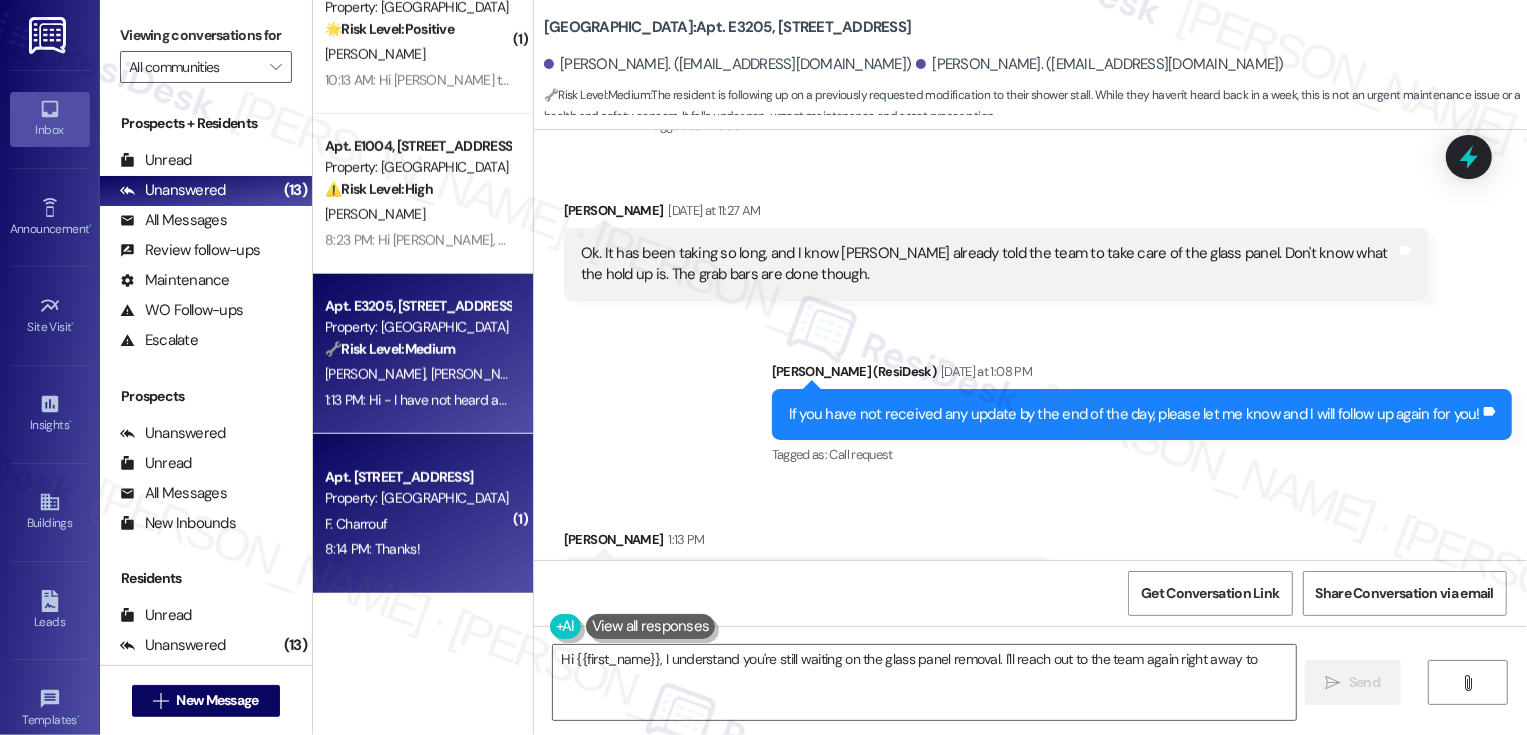 type on "Hi {{first_name}}, I understand you're still waiting on the glass panel removal. I'll reach out to the team again right away to" 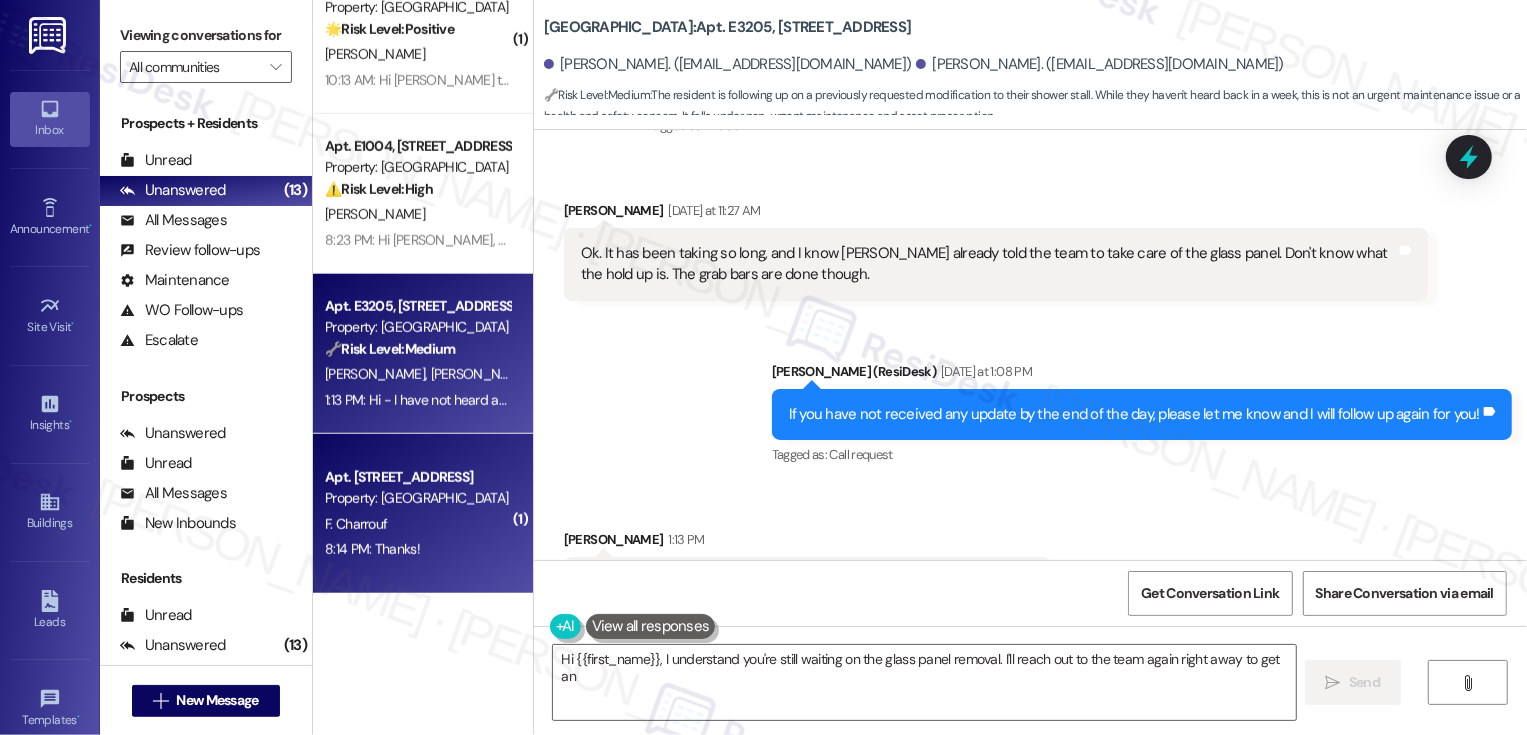 click on "Property: [GEOGRAPHIC_DATA]" at bounding box center [417, 498] 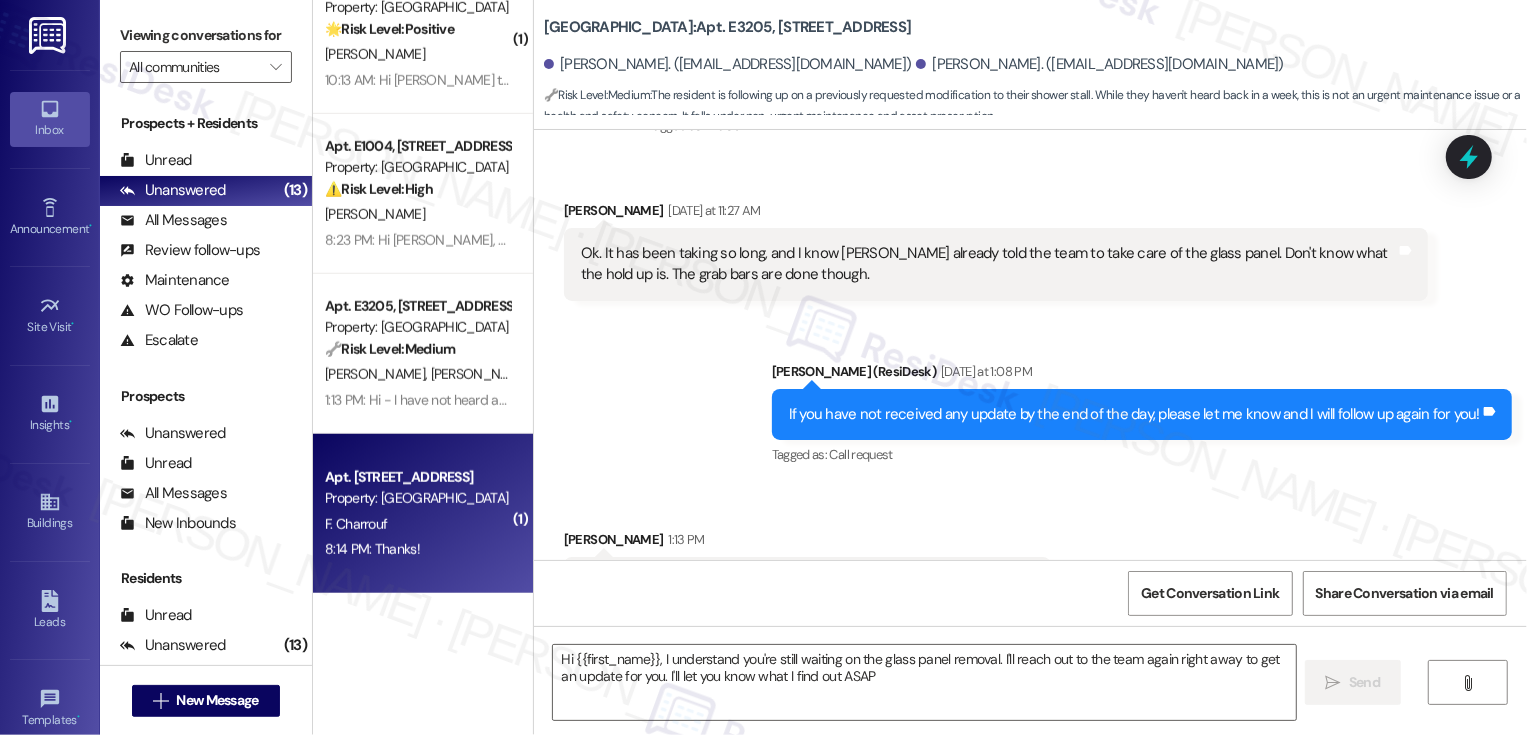 type on "Hi {{first_name}}, I understand you're still waiting on the glass panel removal. I'll reach out to the team again right away to get an update for you. I'll let you know what I find out ASAP!" 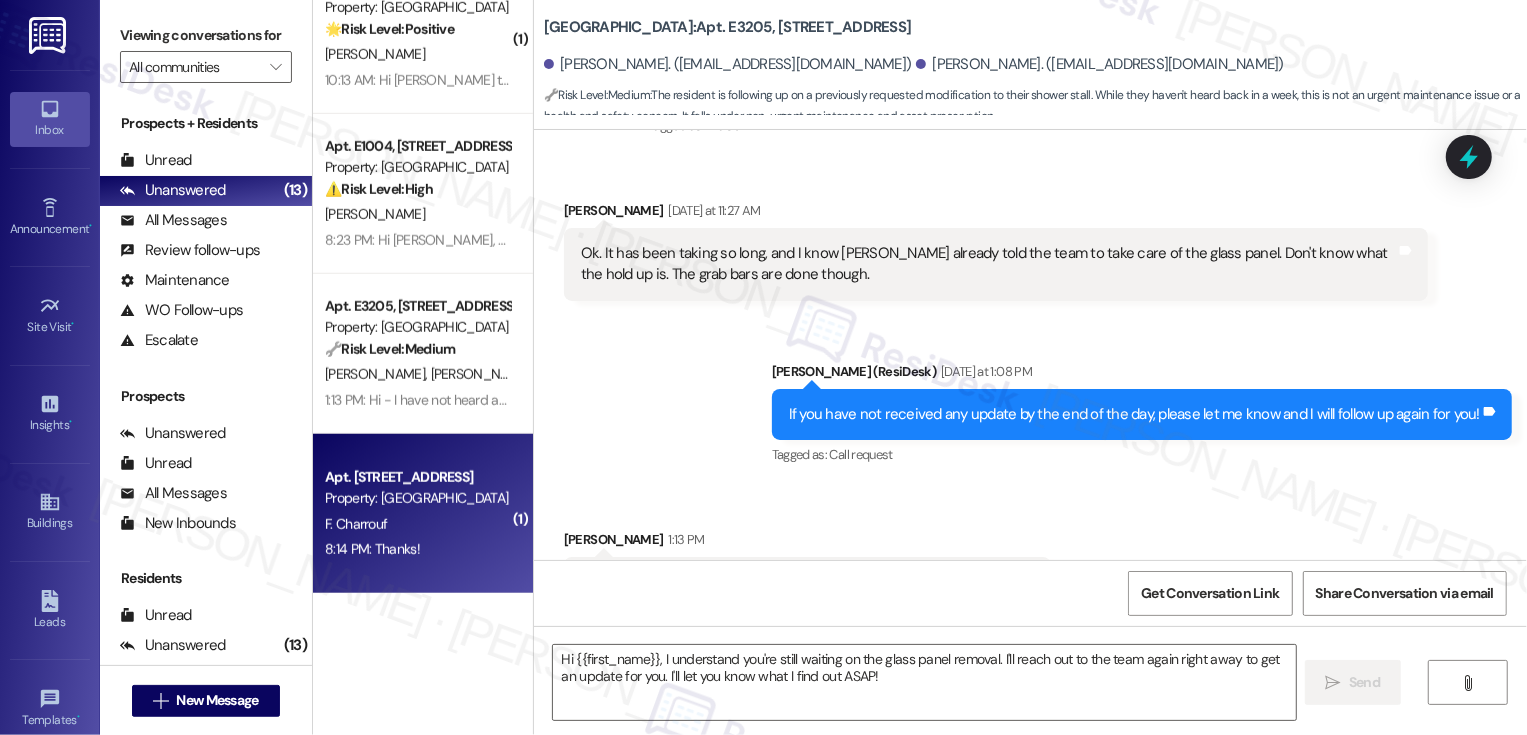 click on "Property: [GEOGRAPHIC_DATA]" at bounding box center [417, 498] 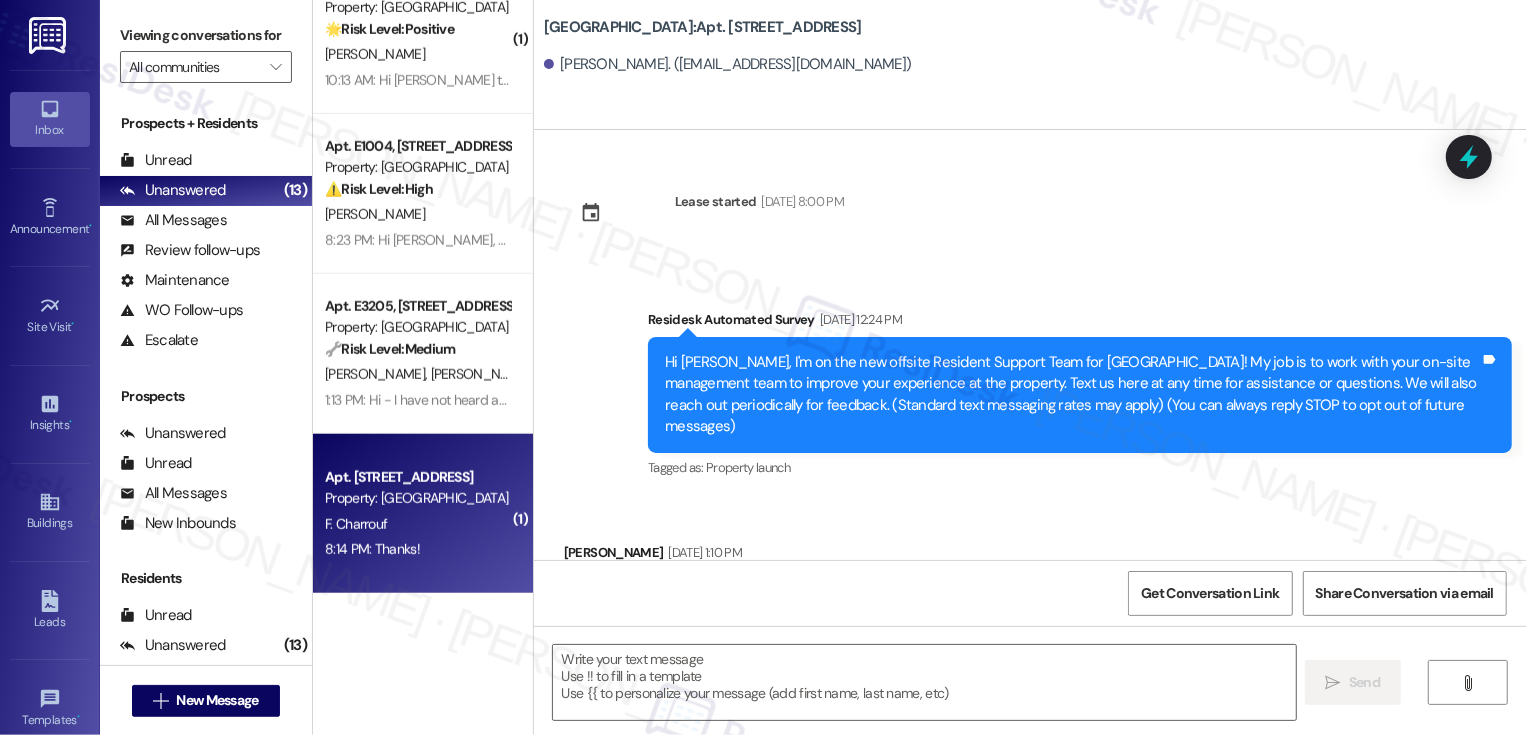 scroll, scrollTop: 2672, scrollLeft: 0, axis: vertical 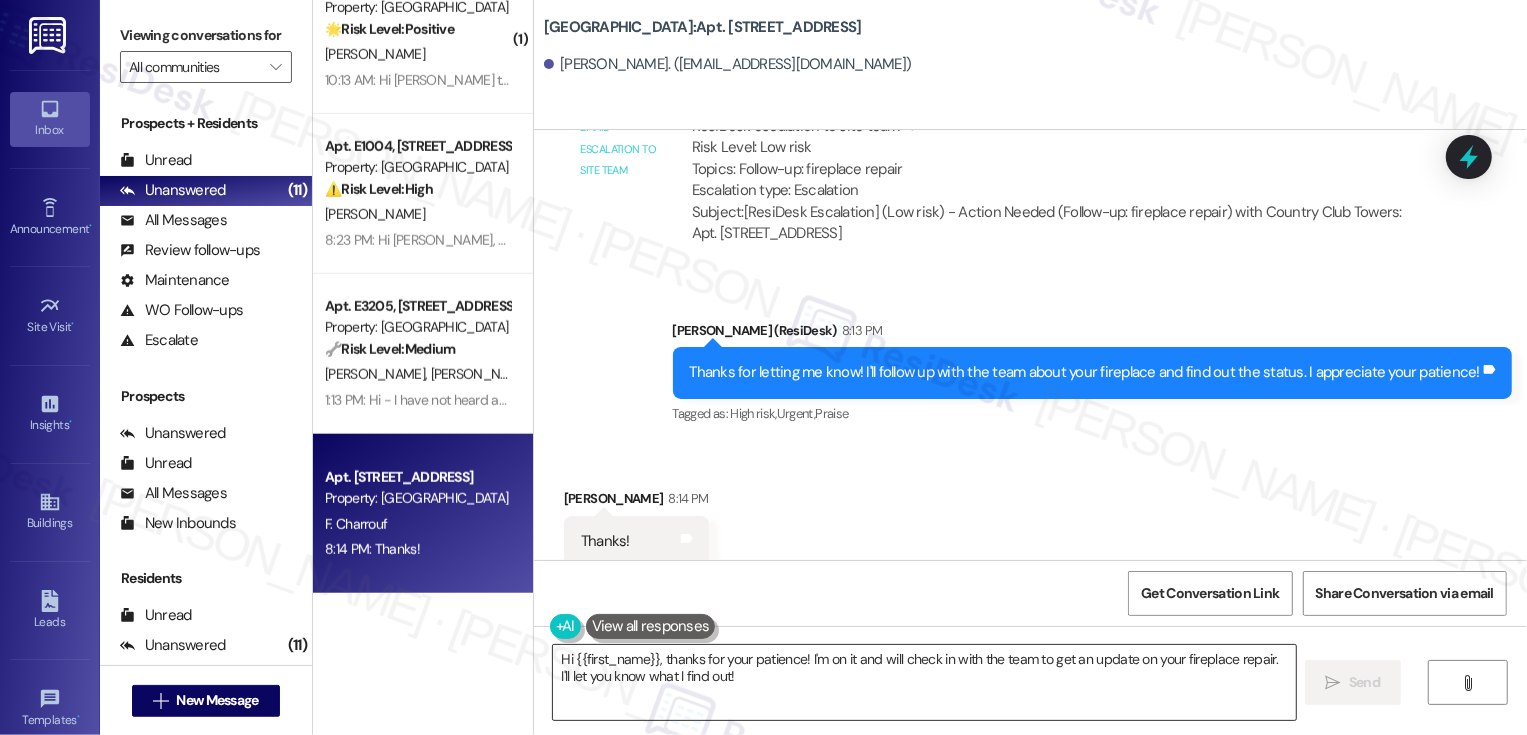 click on "Hi {{first_name}}, thanks for your patience! I'm on it and will check in with the team to get an update on your fireplace repair. I'll let you know what I find out!" at bounding box center (924, 682) 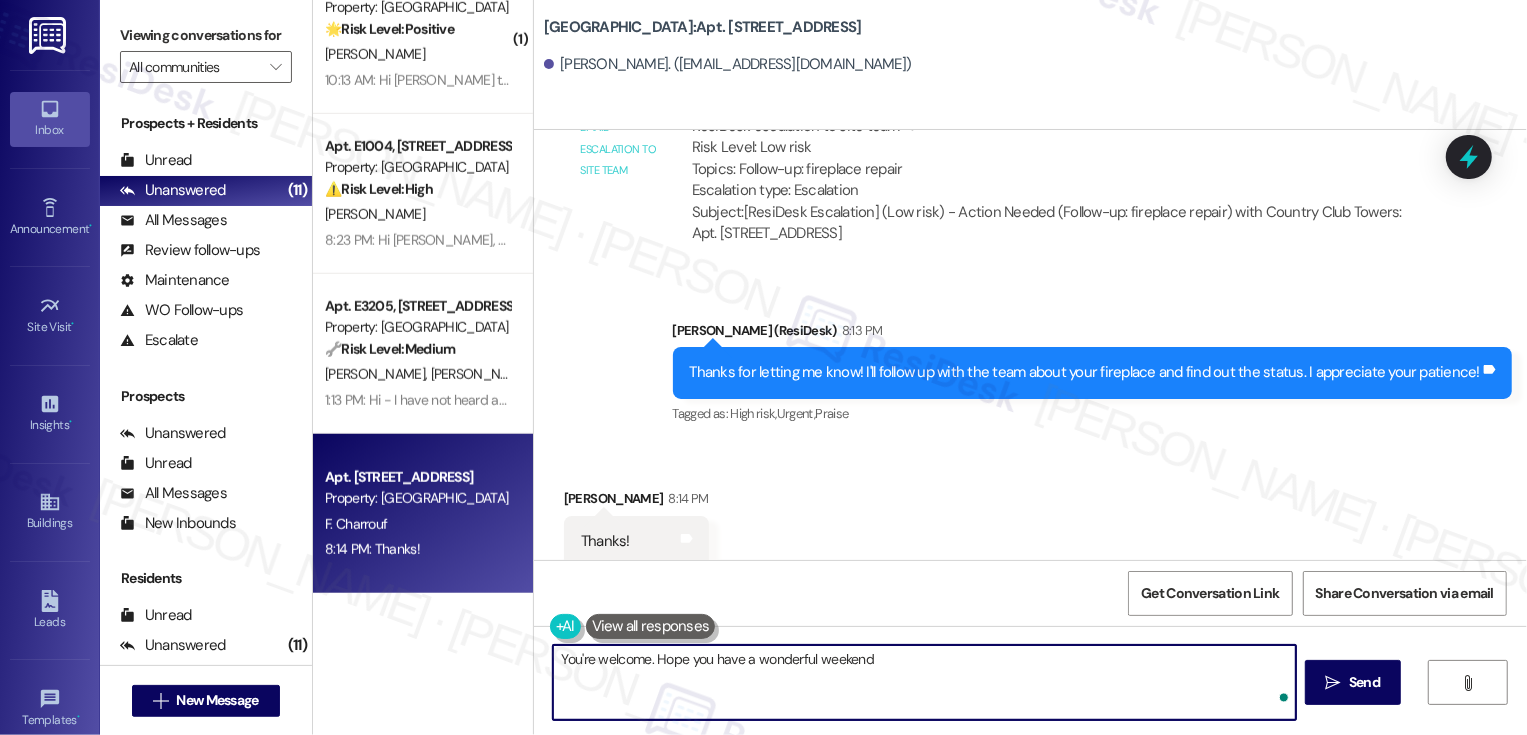 type on "You're welcome. Hope you have a wonderful weekend!" 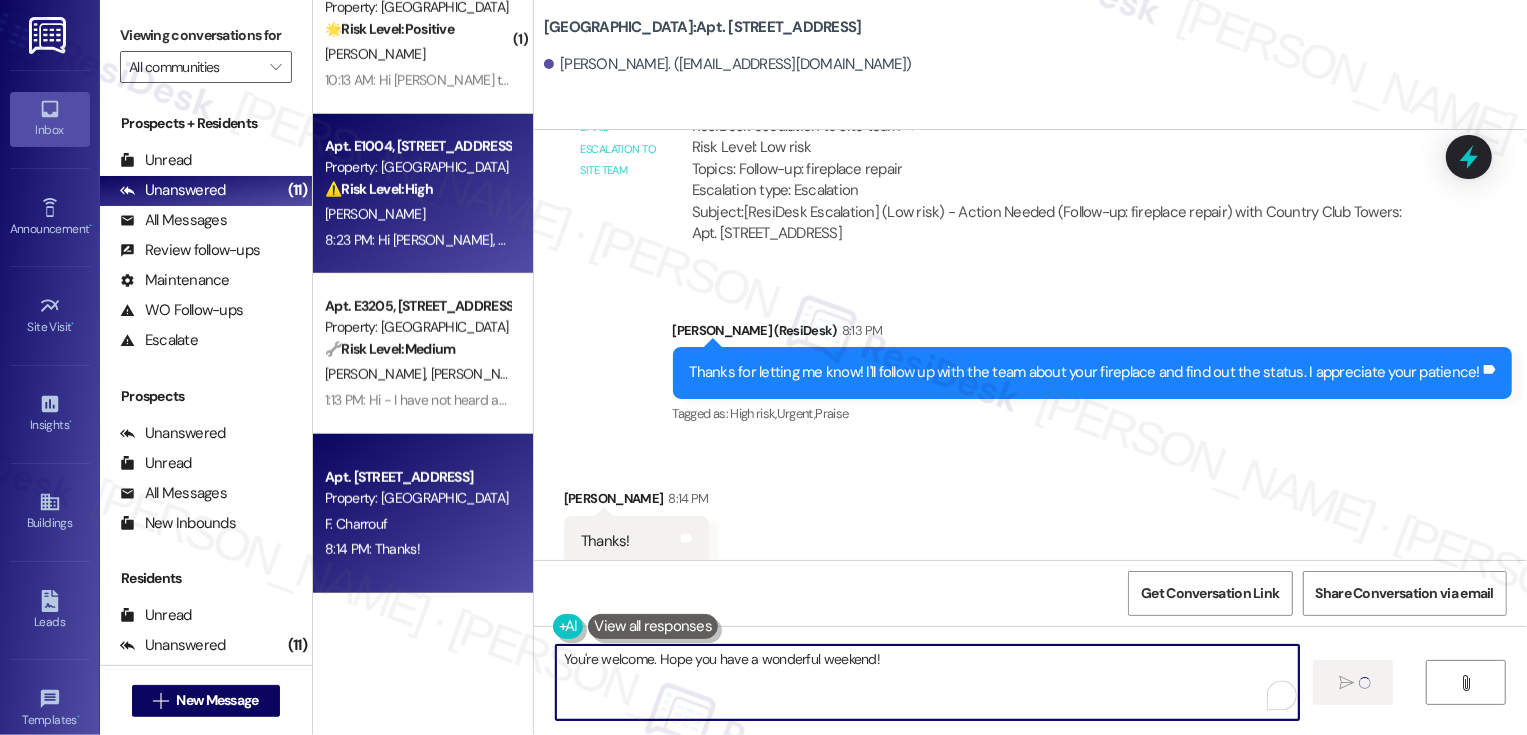 type 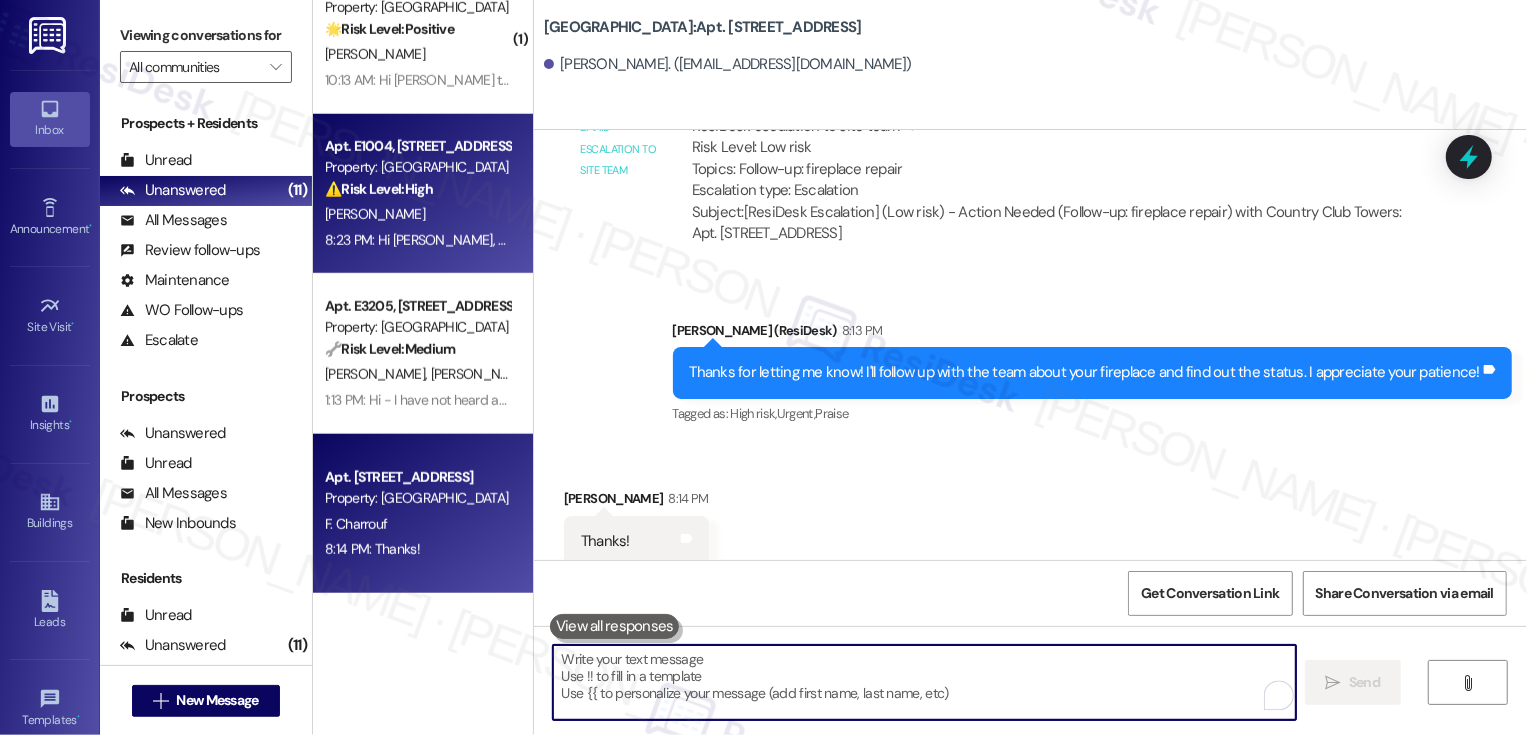 scroll, scrollTop: 2671, scrollLeft: 0, axis: vertical 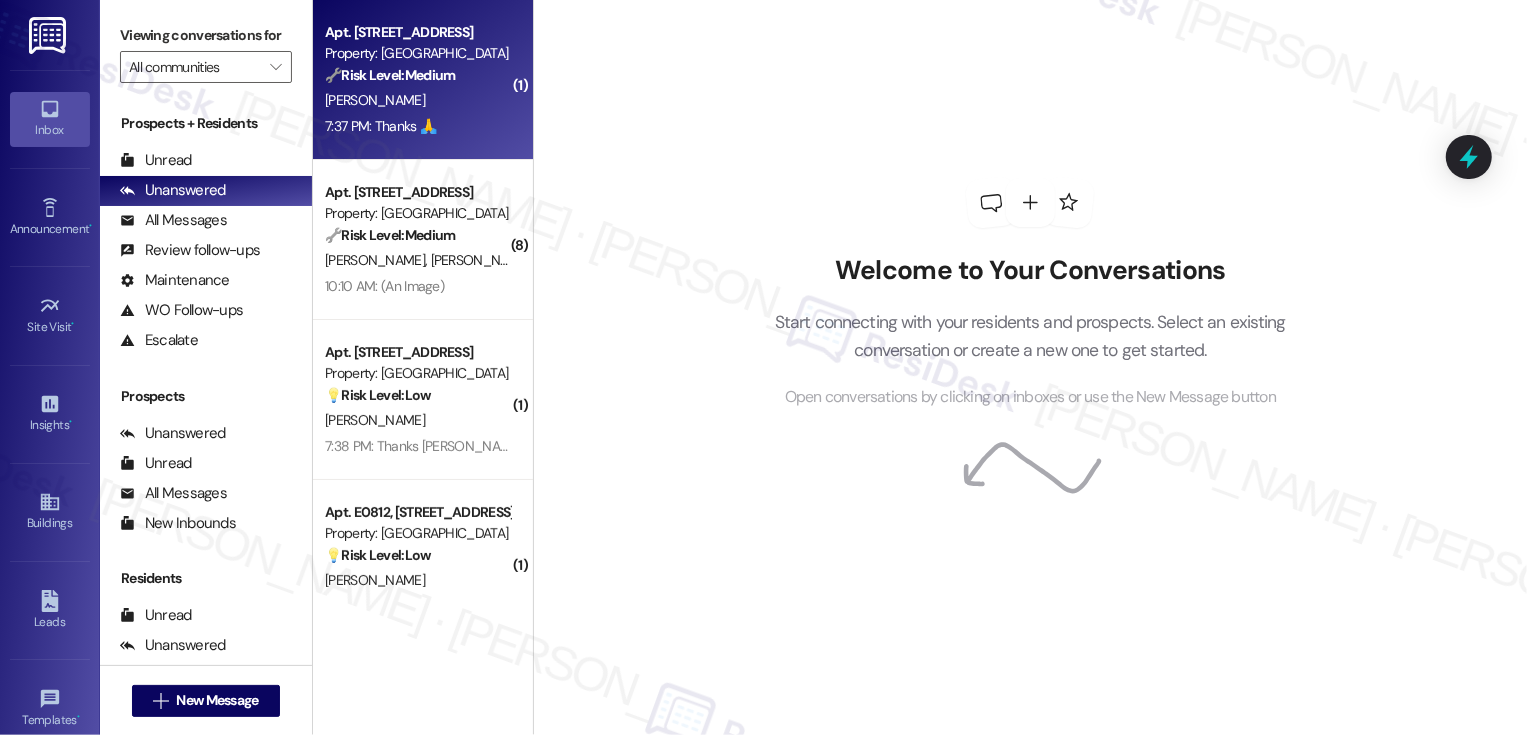 click on "[PERSON_NAME]" at bounding box center [417, 100] 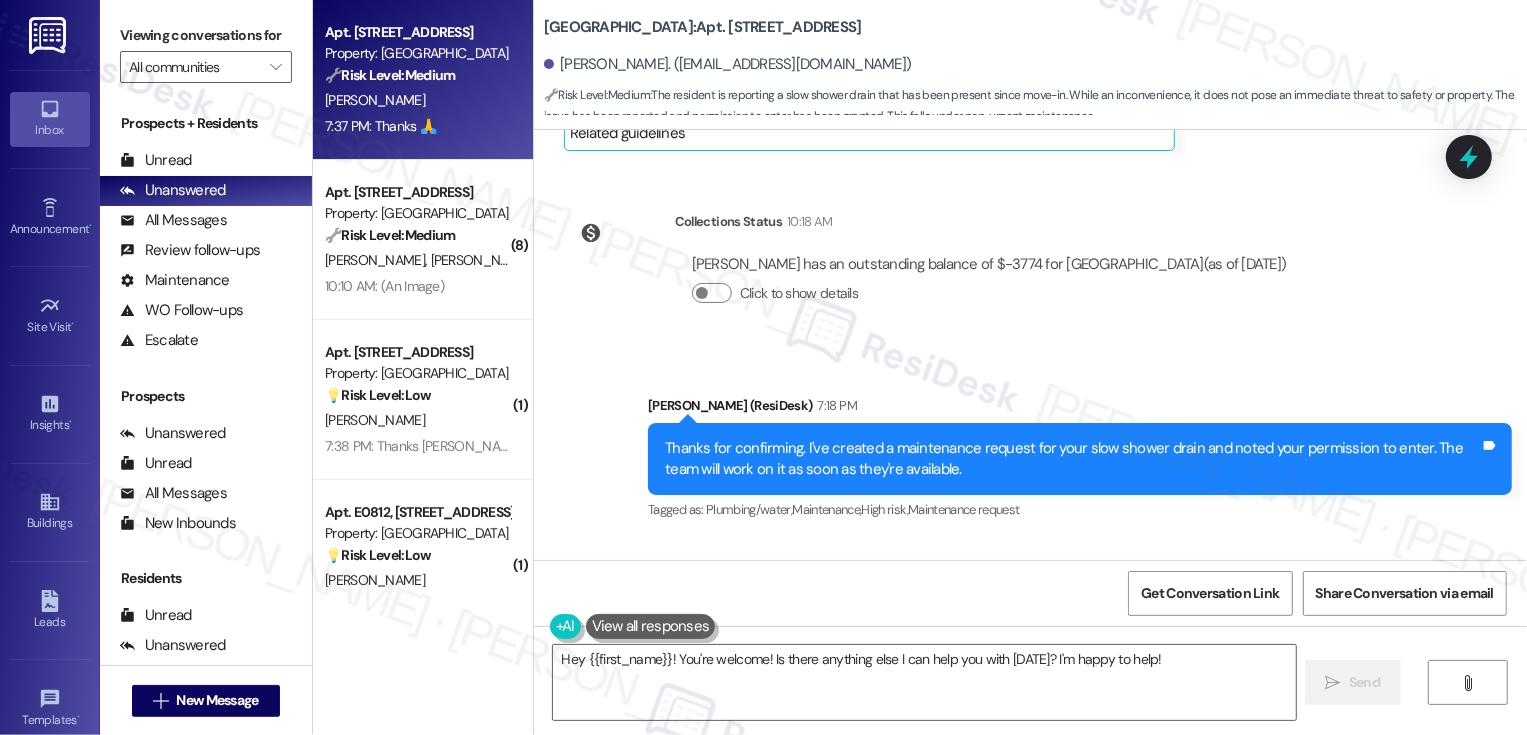 scroll, scrollTop: 1765, scrollLeft: 0, axis: vertical 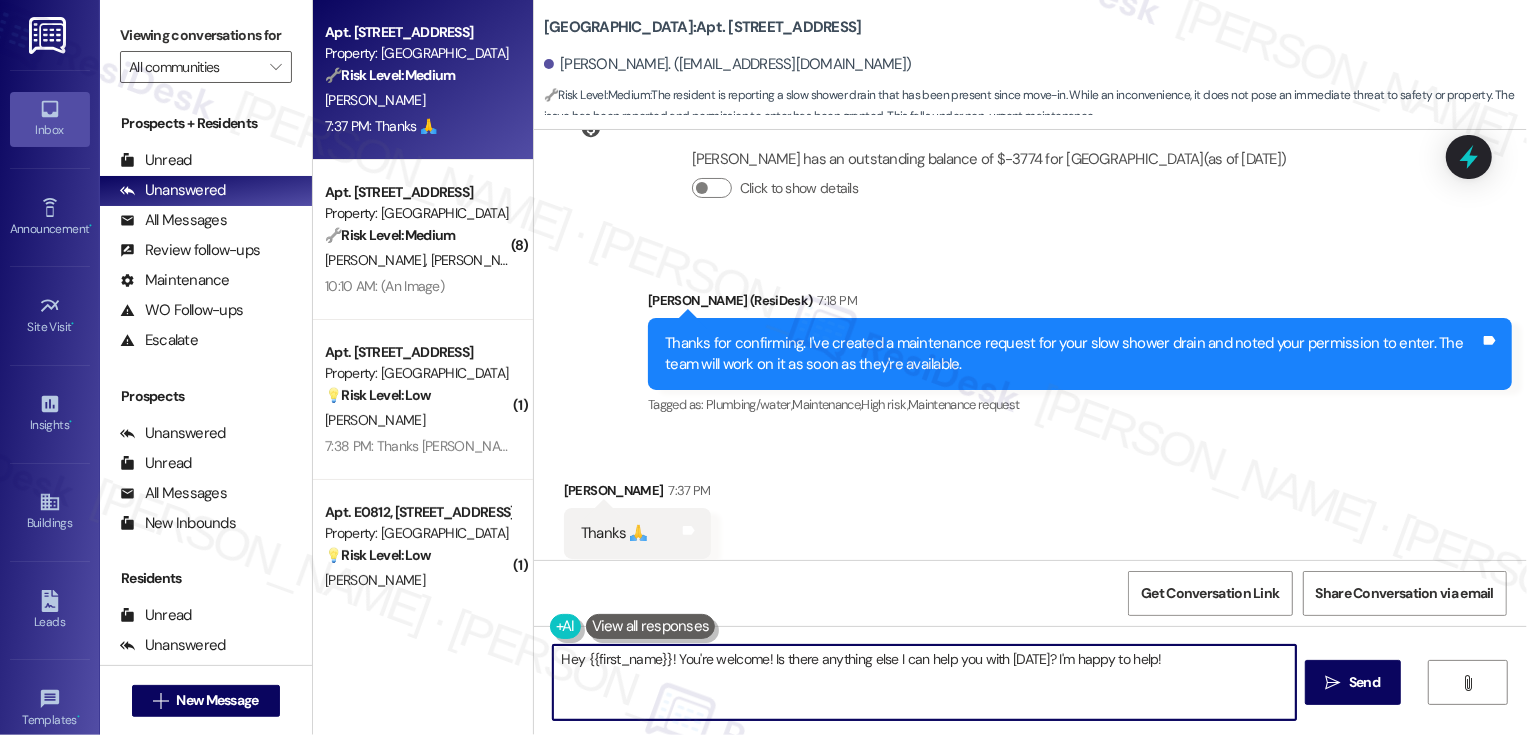 drag, startPoint x: 665, startPoint y: 657, endPoint x: 528, endPoint y: 660, distance: 137.03284 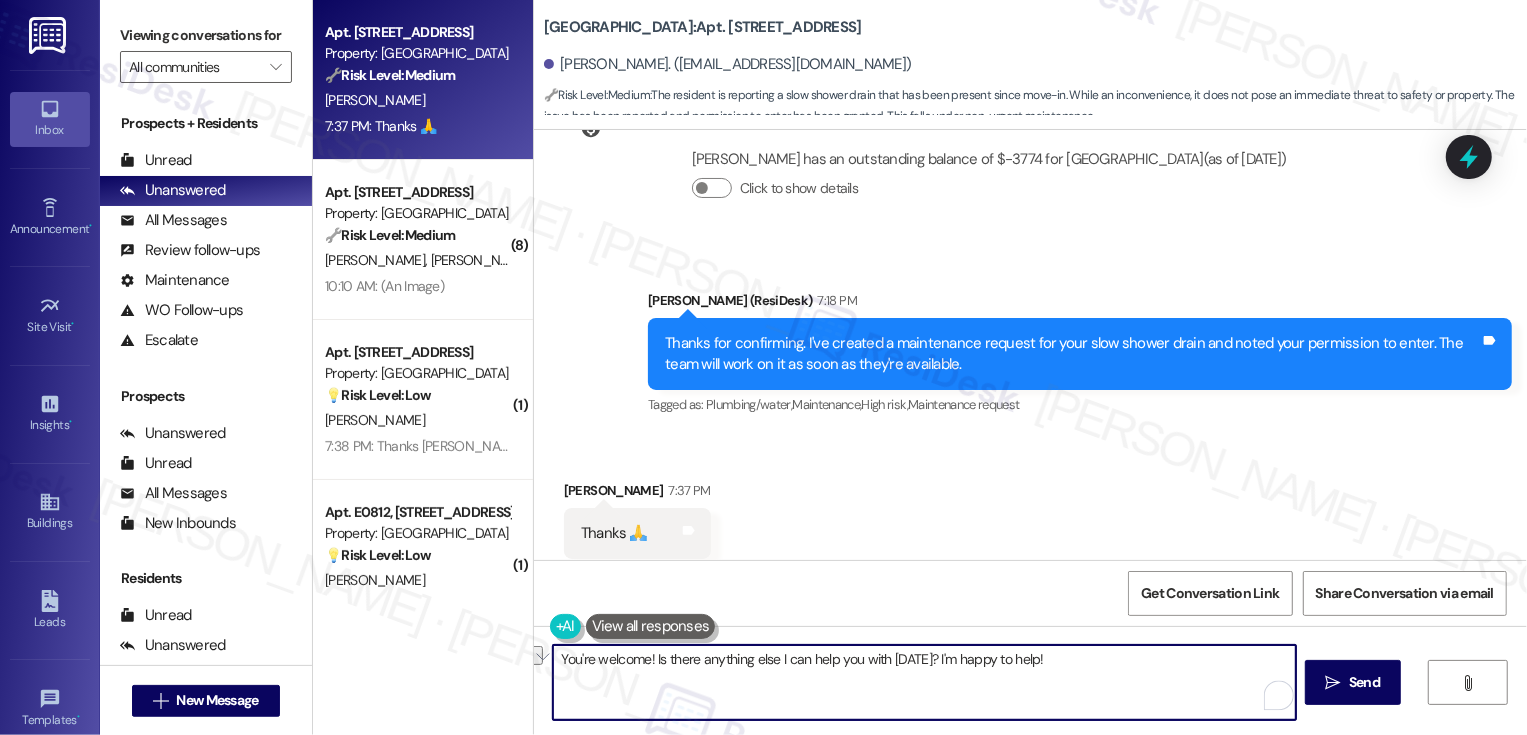 drag, startPoint x: 690, startPoint y: 655, endPoint x: 1082, endPoint y: 692, distance: 393.7423 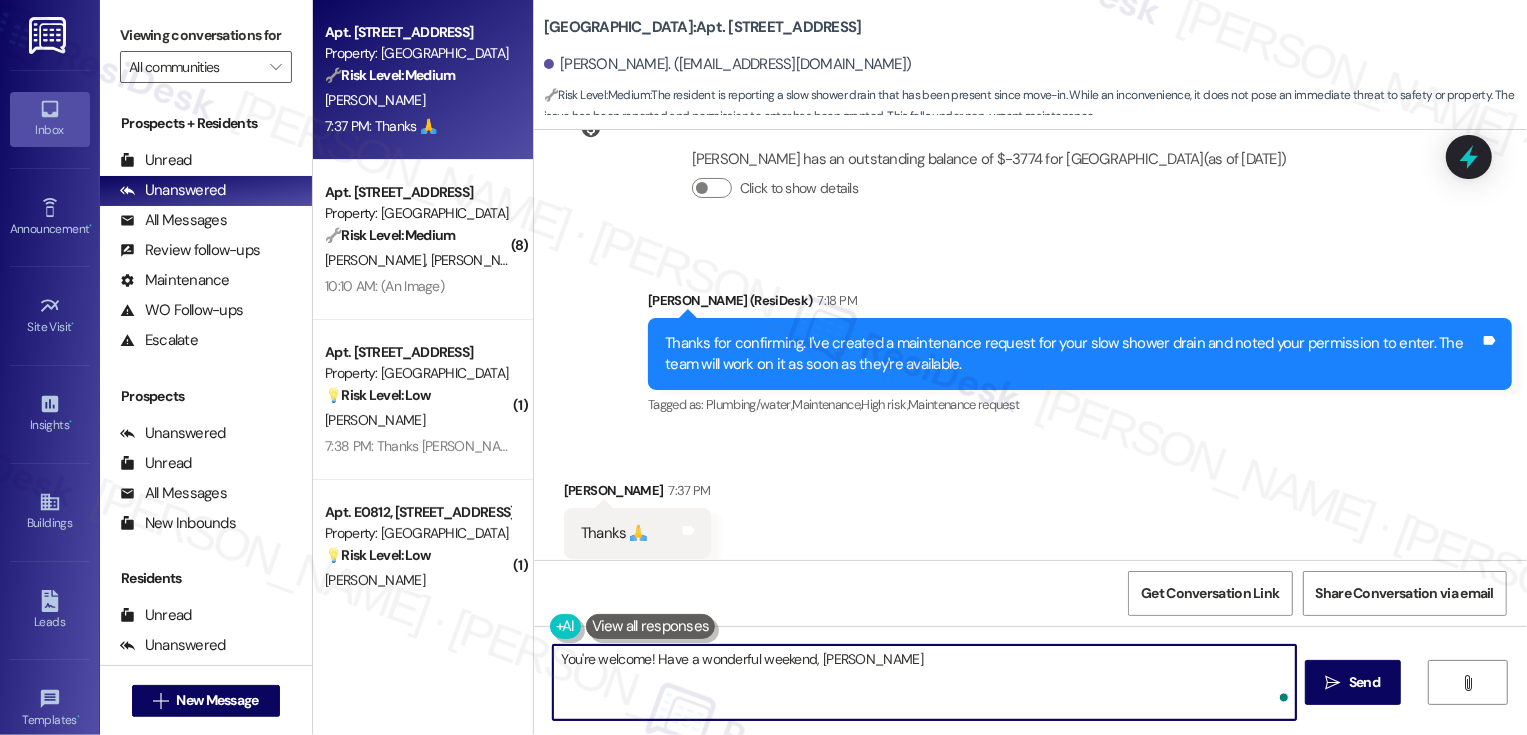 type on "You're welcome! Have a wonderful weekend, Thomas!" 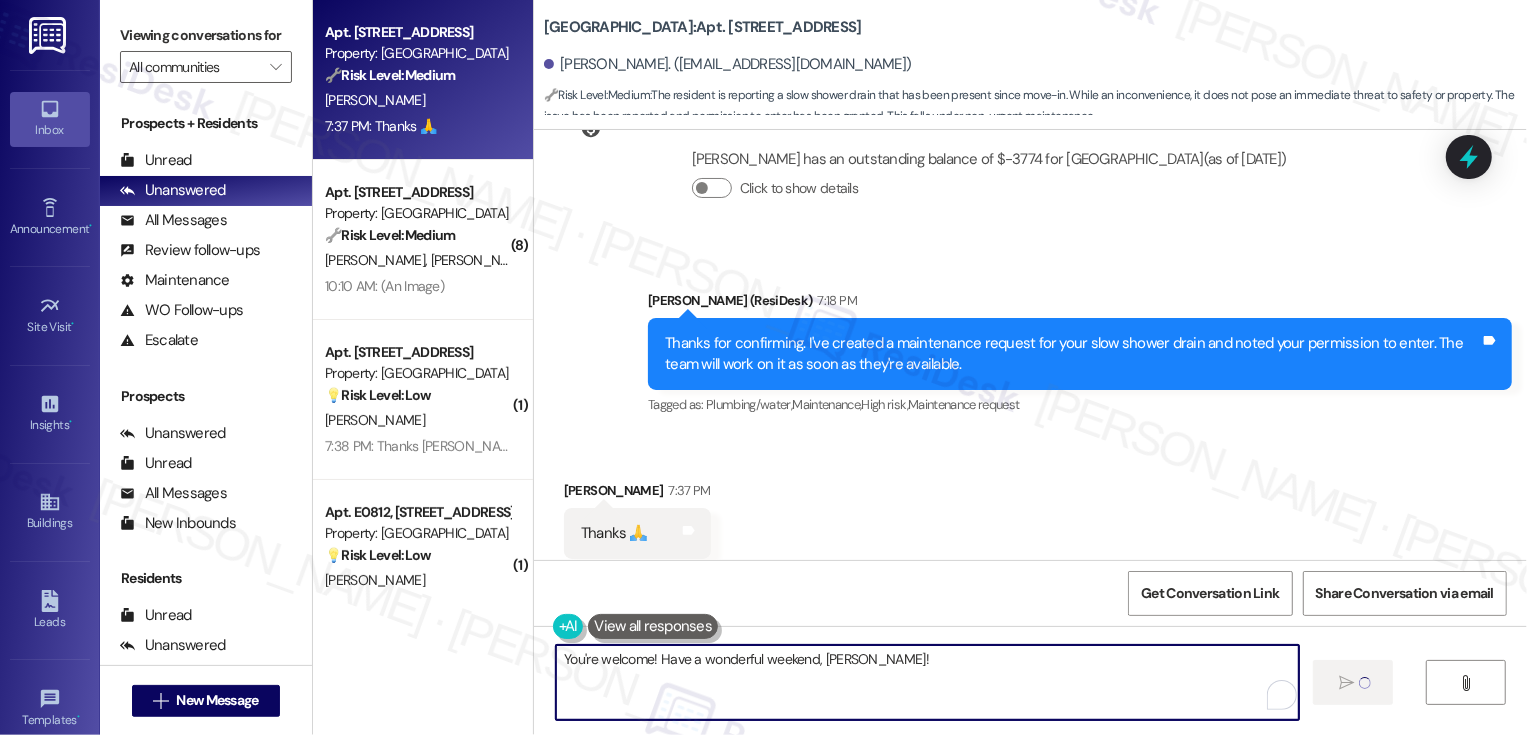 type 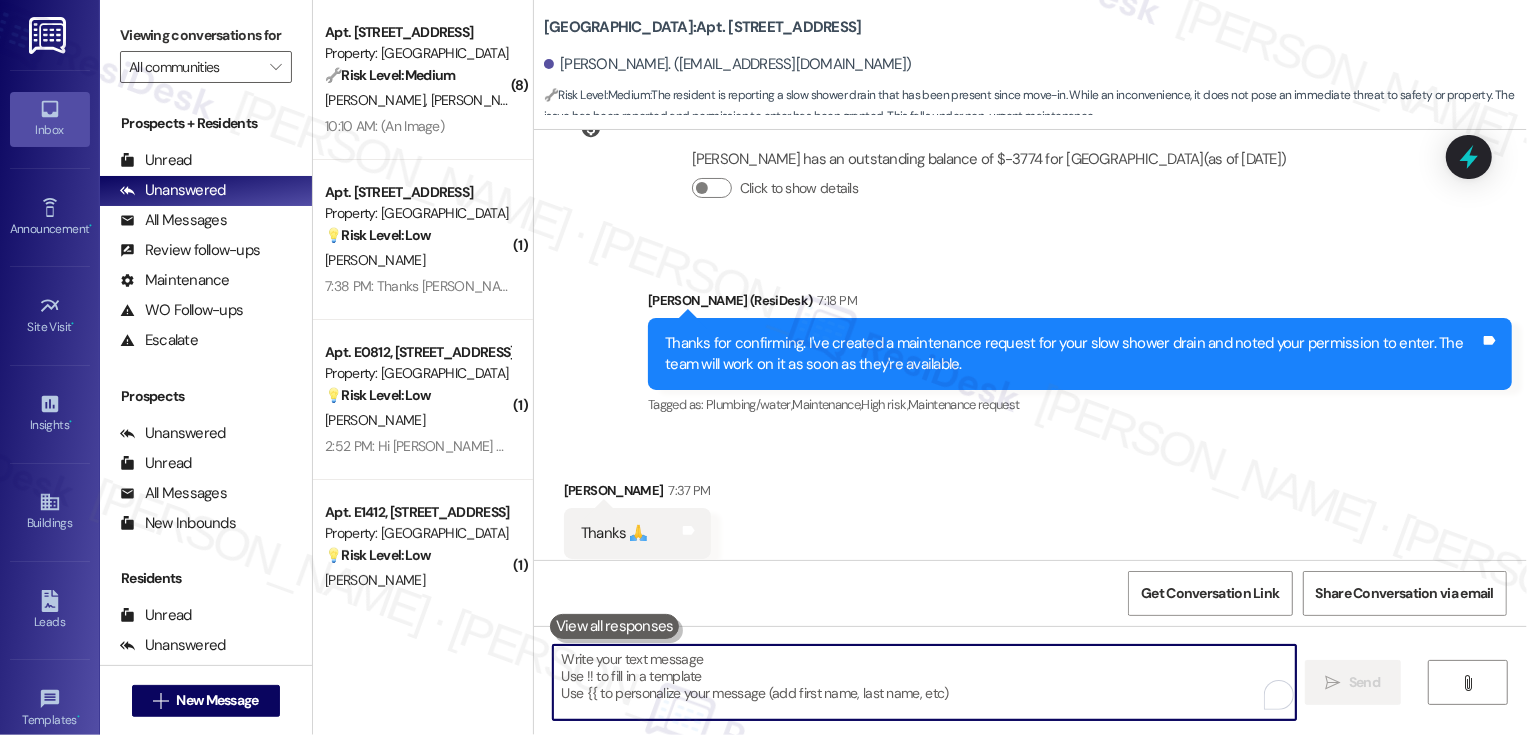 scroll, scrollTop: 1905, scrollLeft: 0, axis: vertical 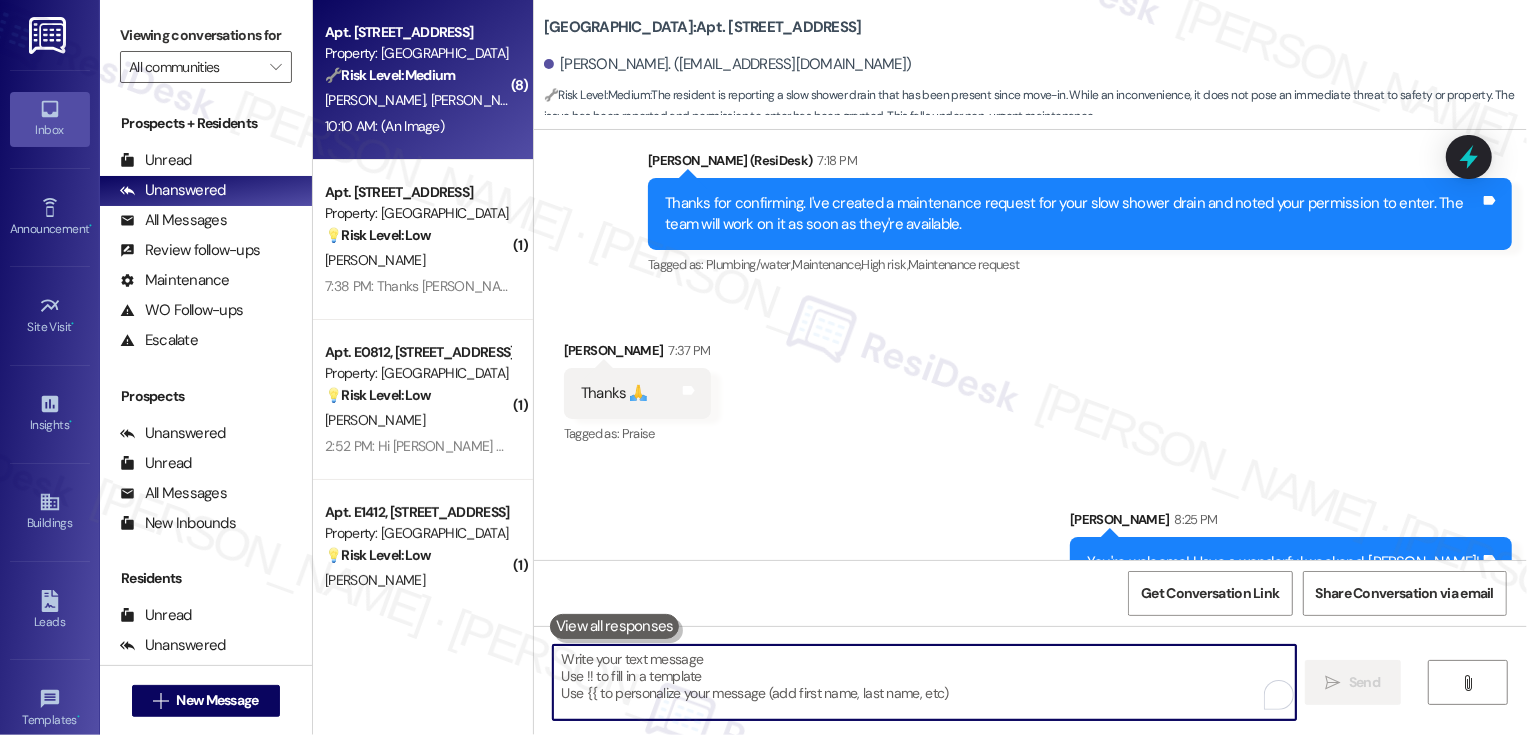 click on "A. Greer B. Smith" at bounding box center (417, 100) 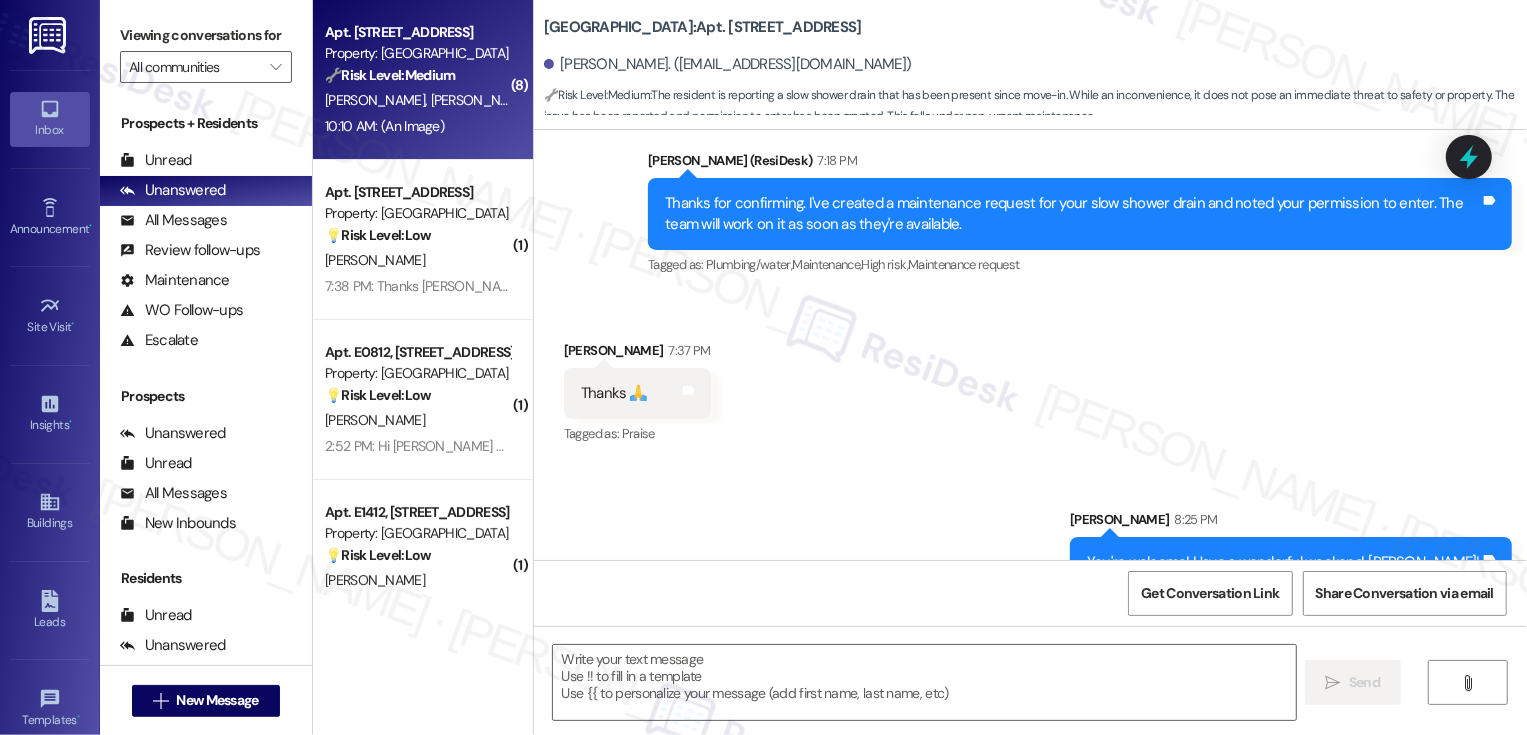 type on "Fetching suggested responses. Please feel free to read through the conversation in the meantime." 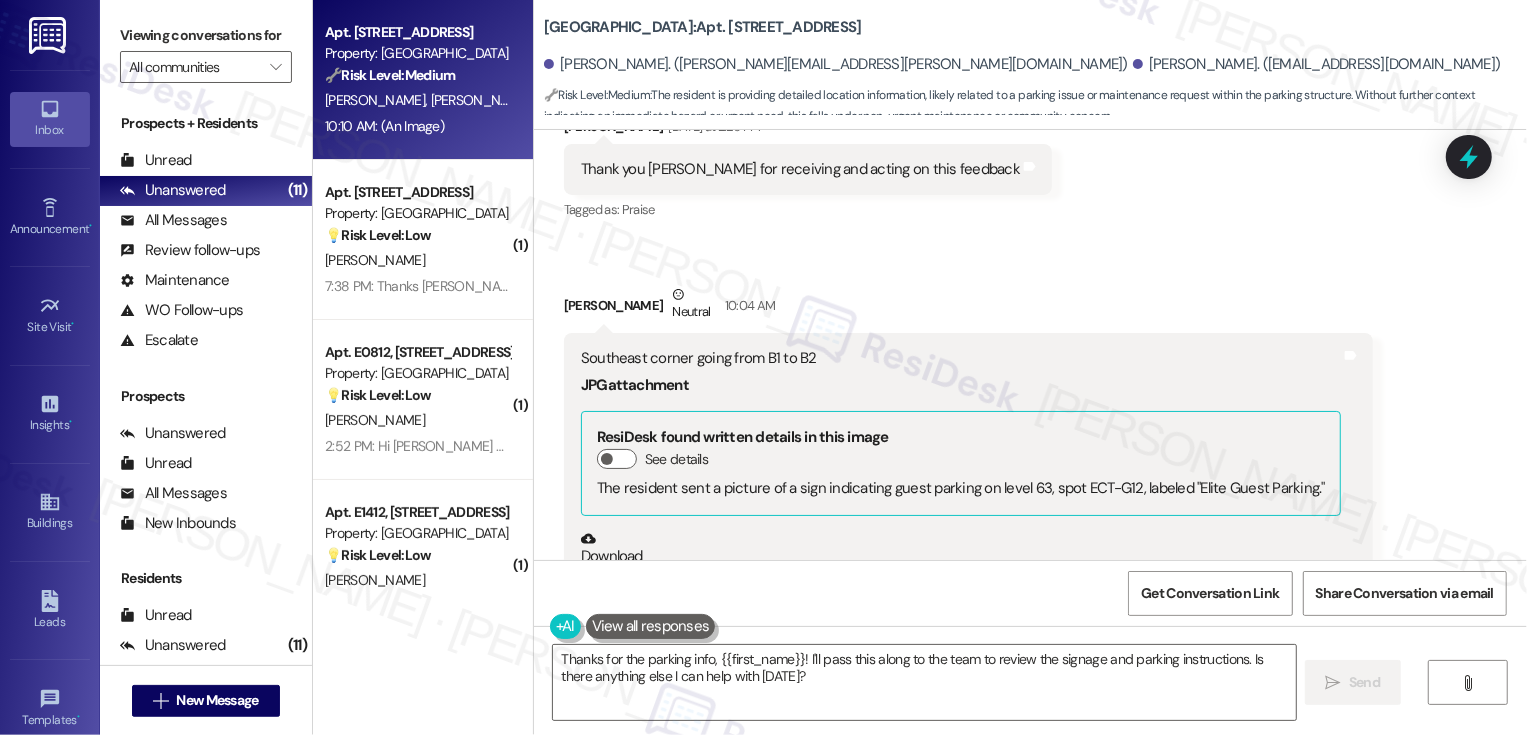 scroll, scrollTop: 4200, scrollLeft: 0, axis: vertical 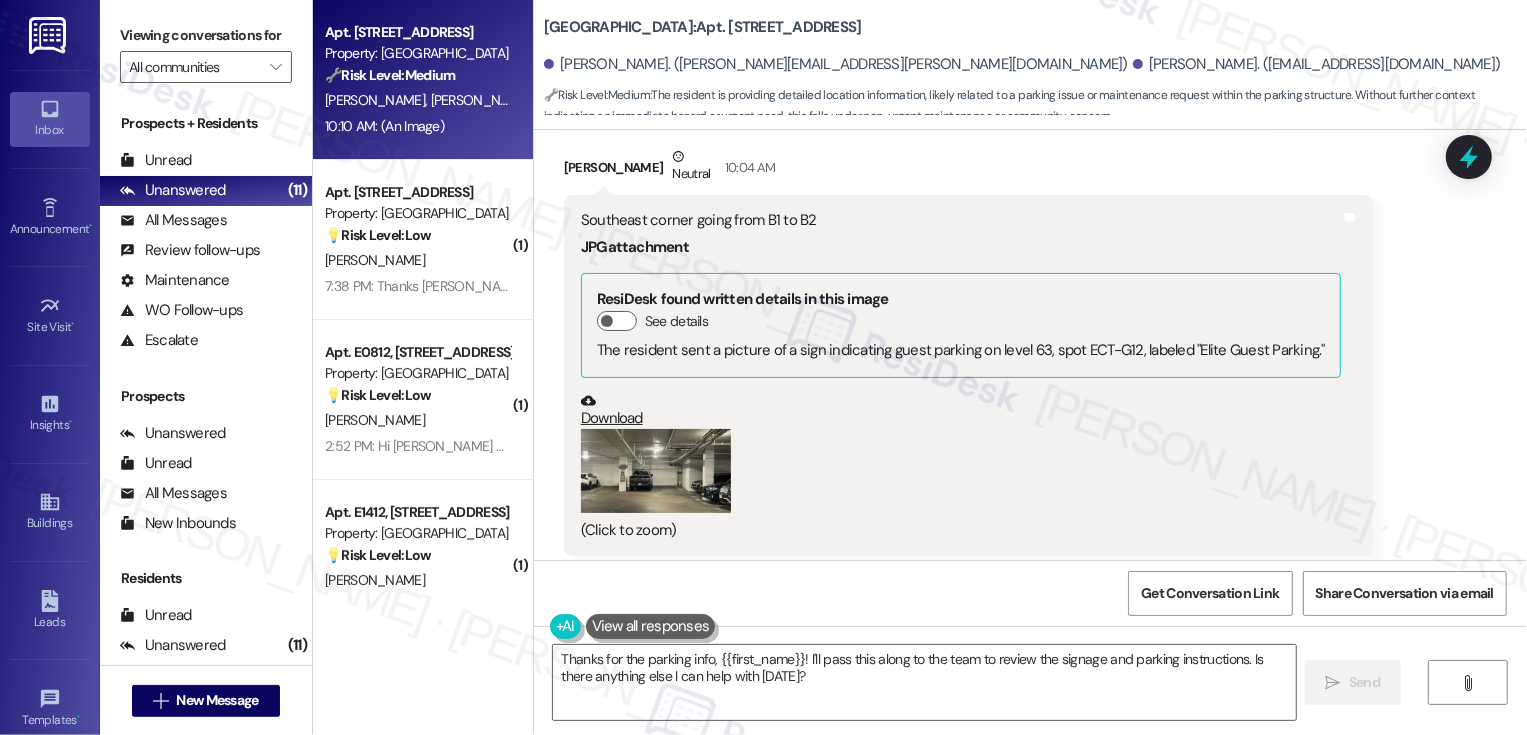 click at bounding box center (656, 471) 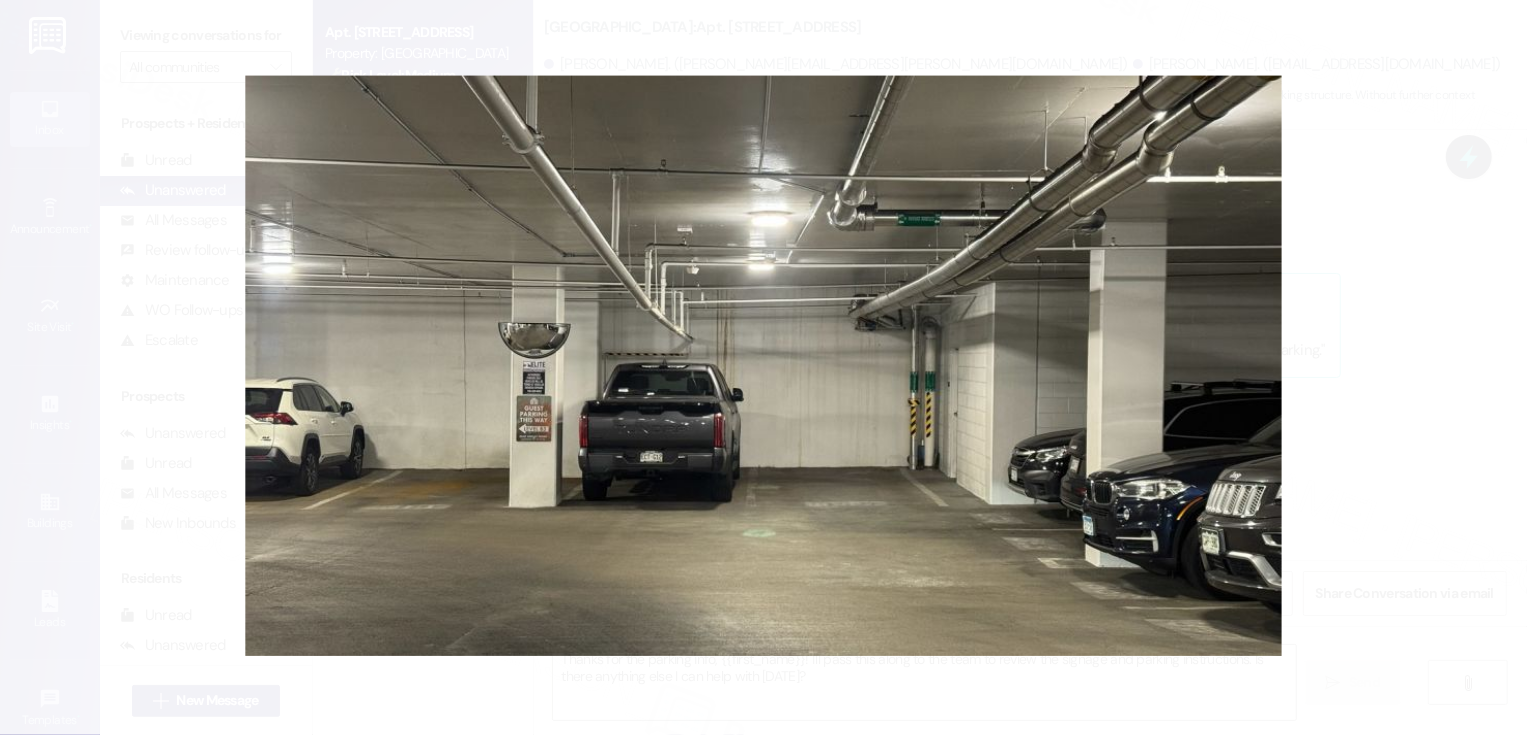 click at bounding box center (763, 367) 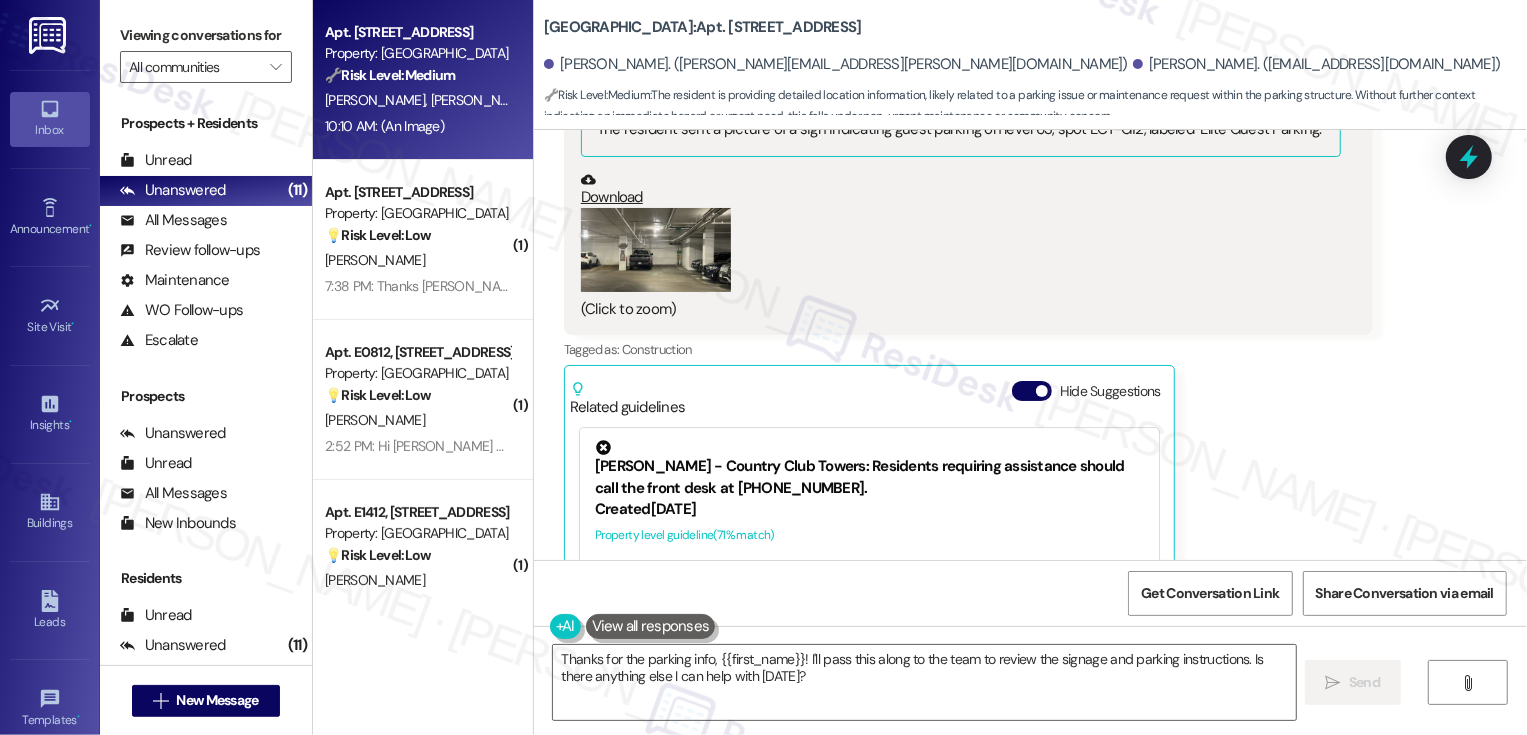 scroll, scrollTop: 4477, scrollLeft: 0, axis: vertical 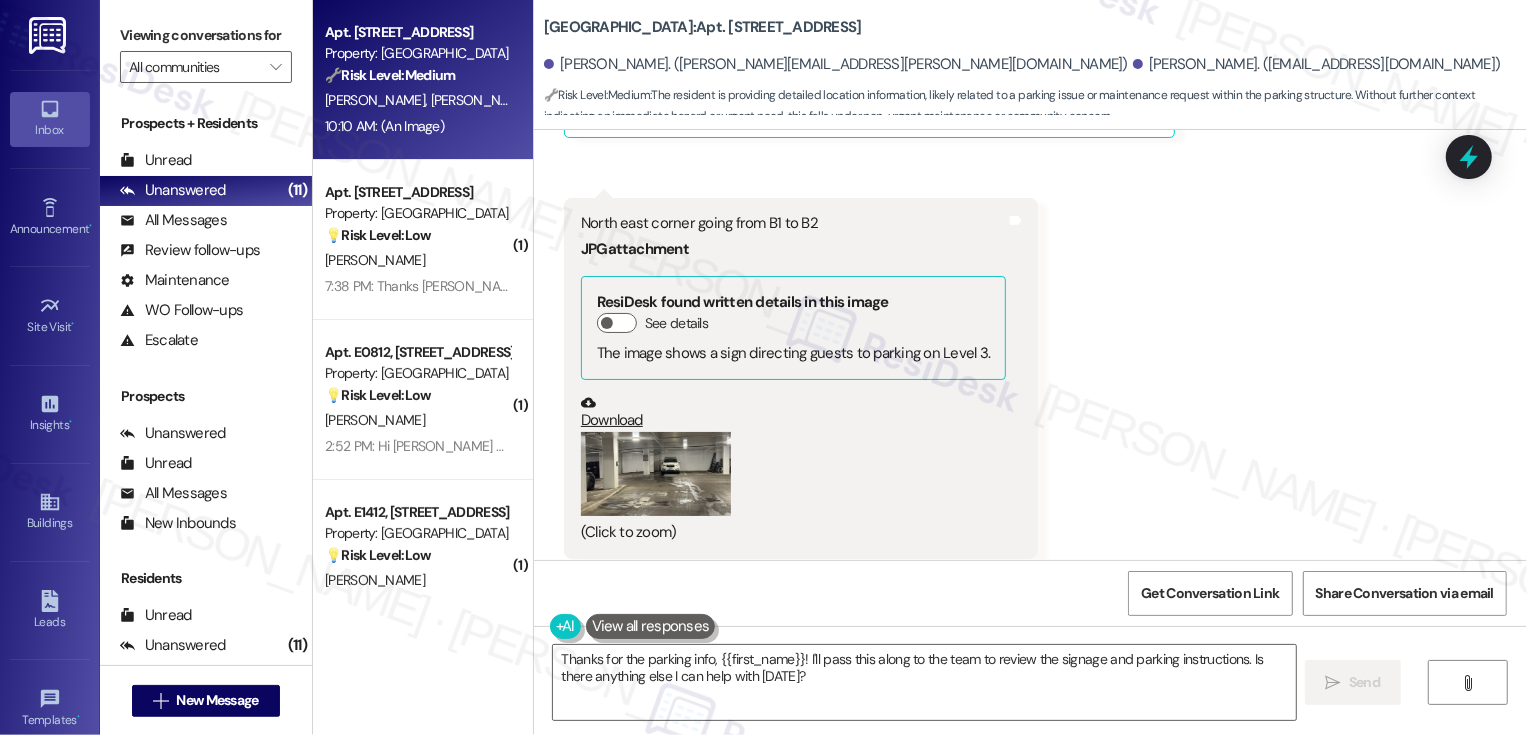 click on "Download" at bounding box center [794, 413] 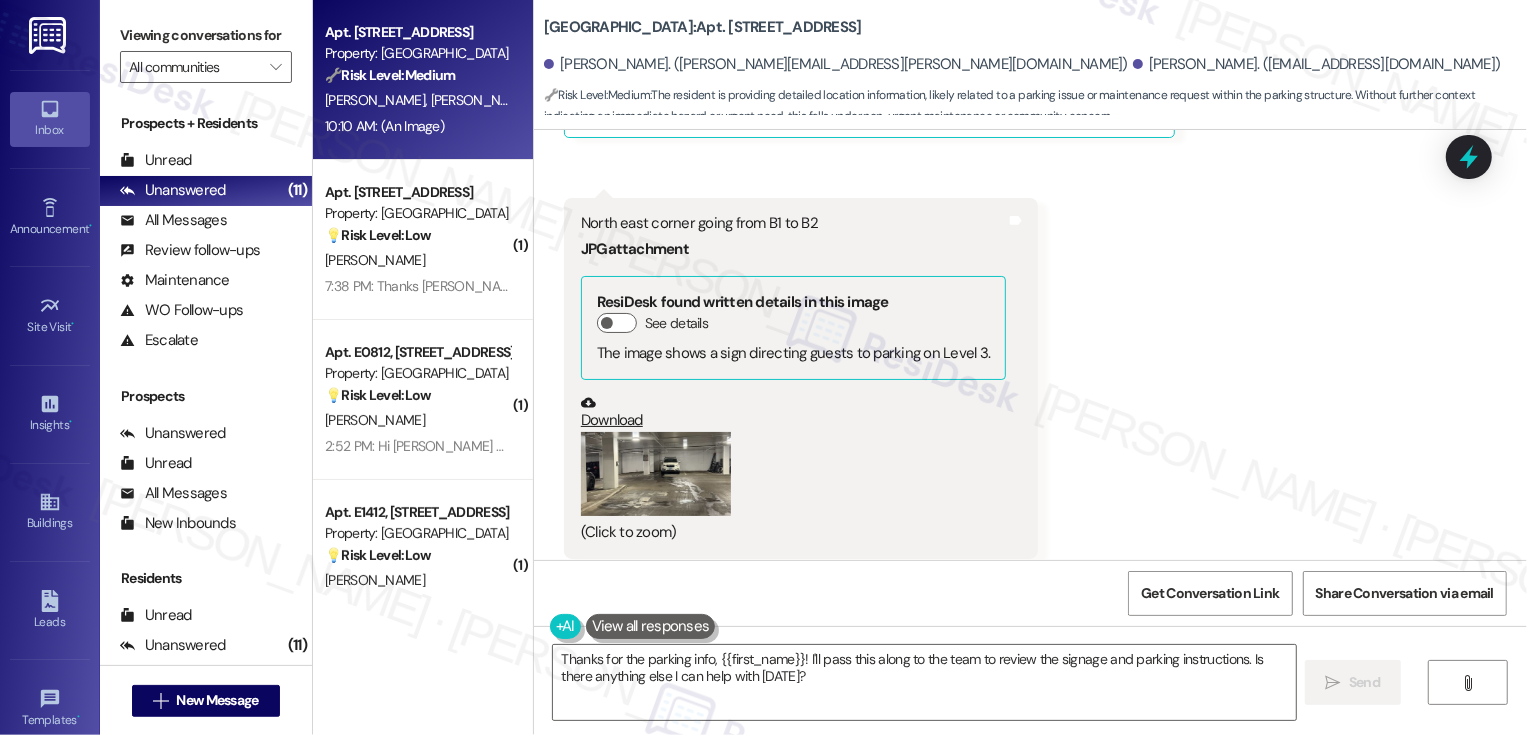 click at bounding box center [656, 474] 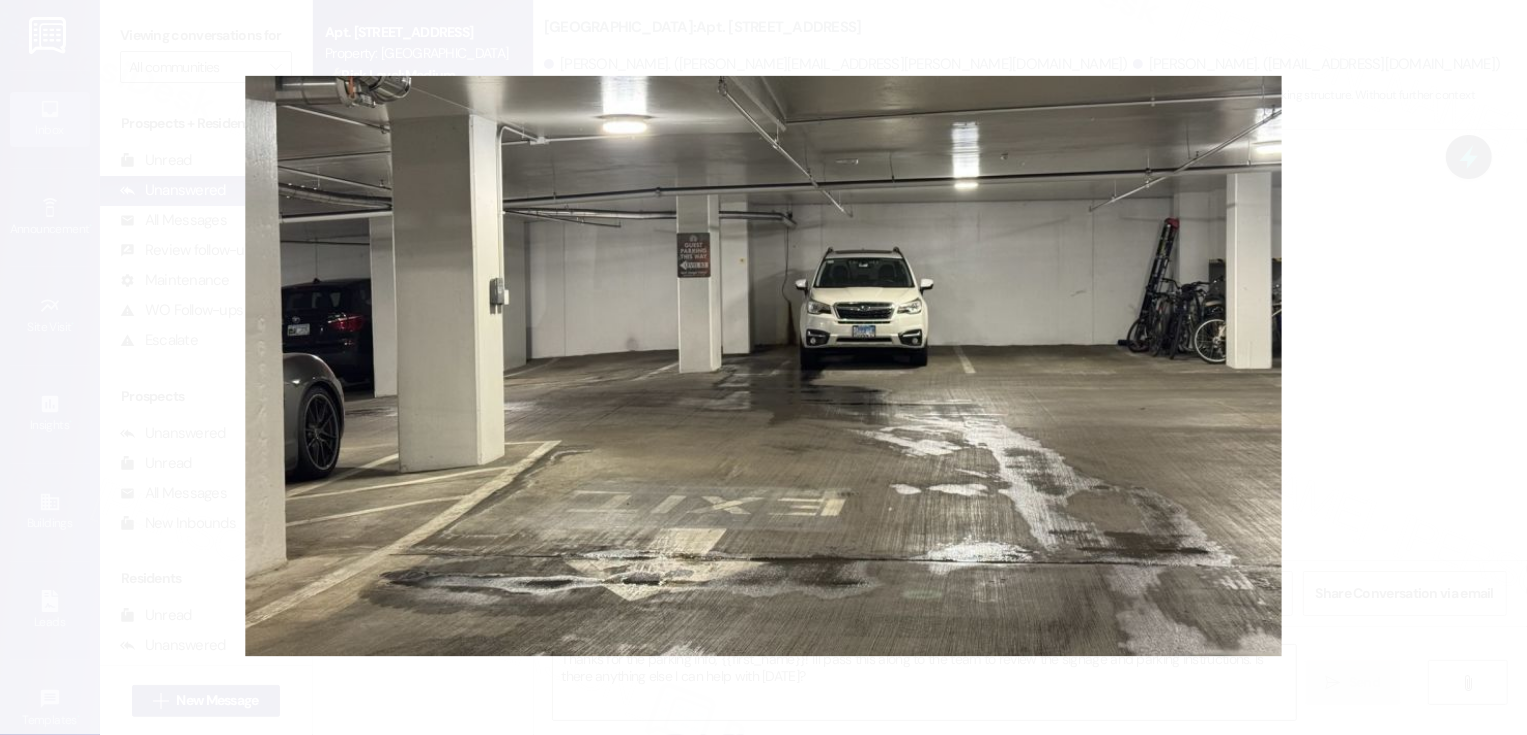 click at bounding box center [763, 367] 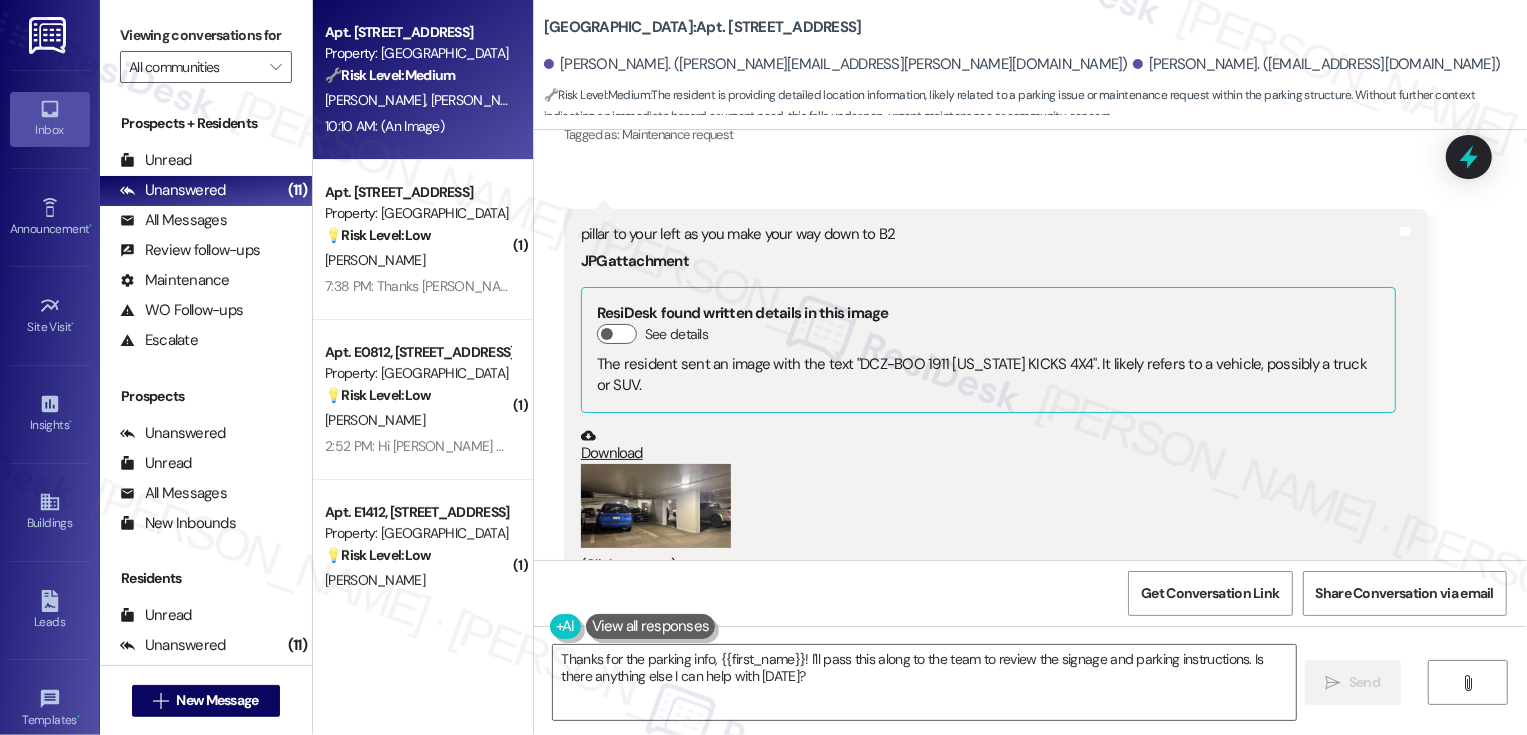 scroll, scrollTop: 5440, scrollLeft: 0, axis: vertical 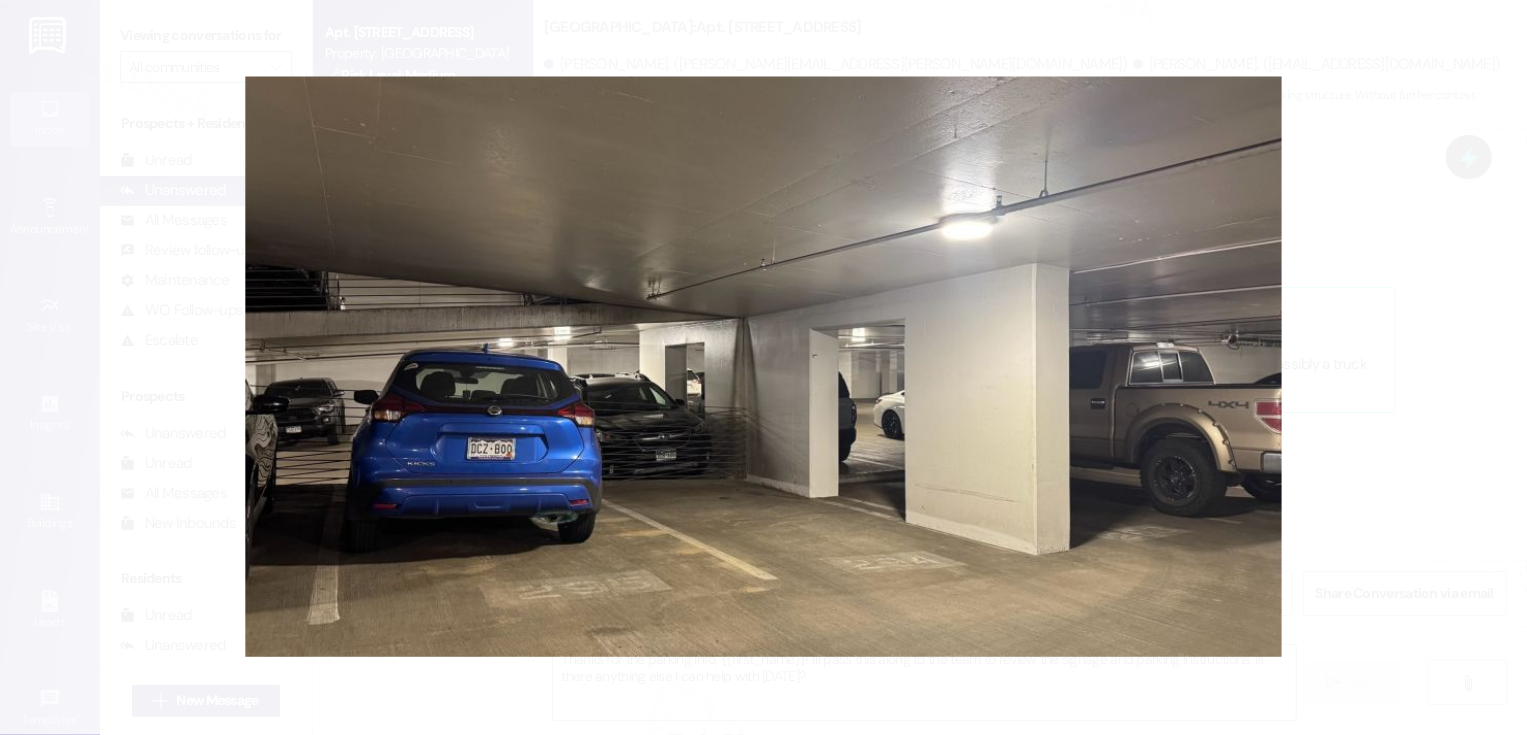 click at bounding box center [763, 367] 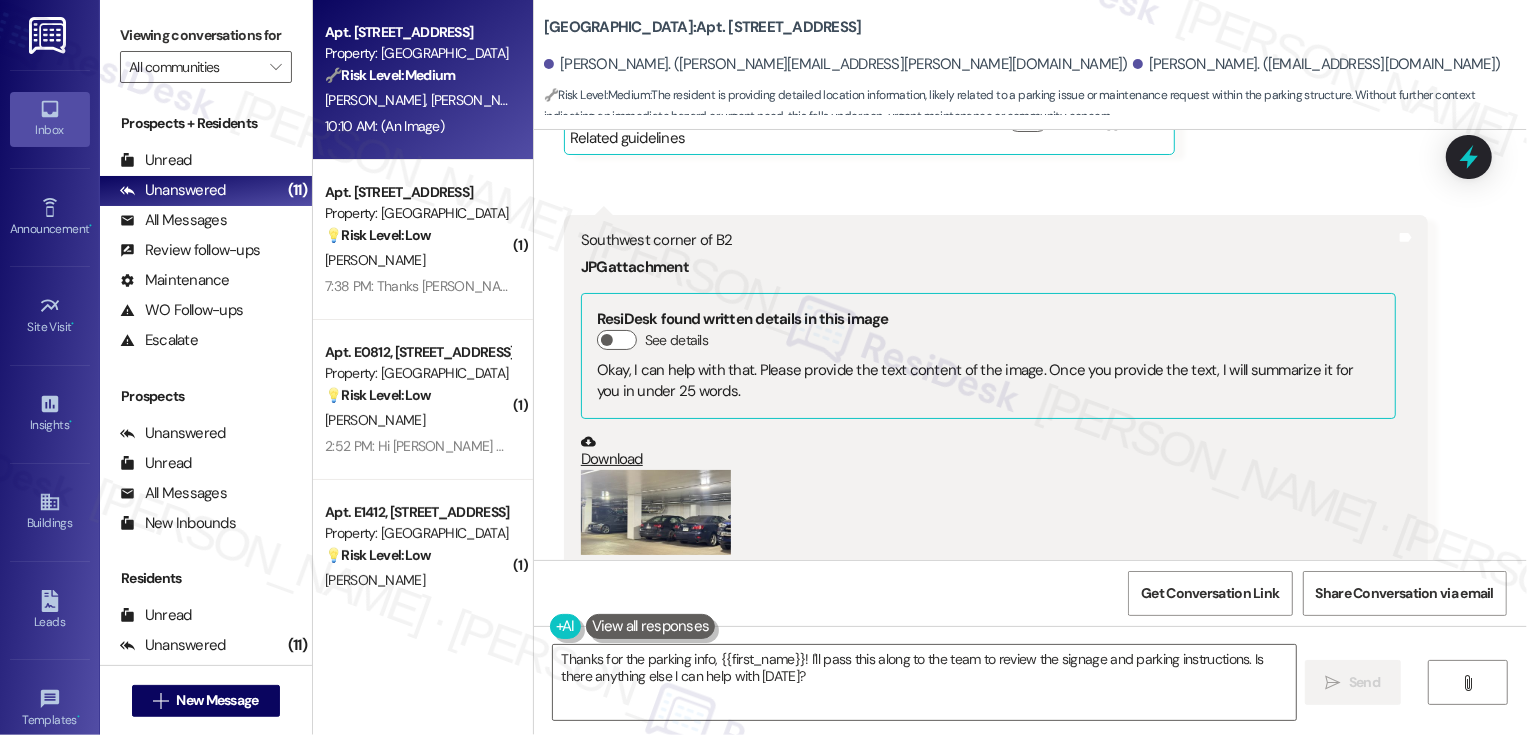 scroll, scrollTop: 5991, scrollLeft: 0, axis: vertical 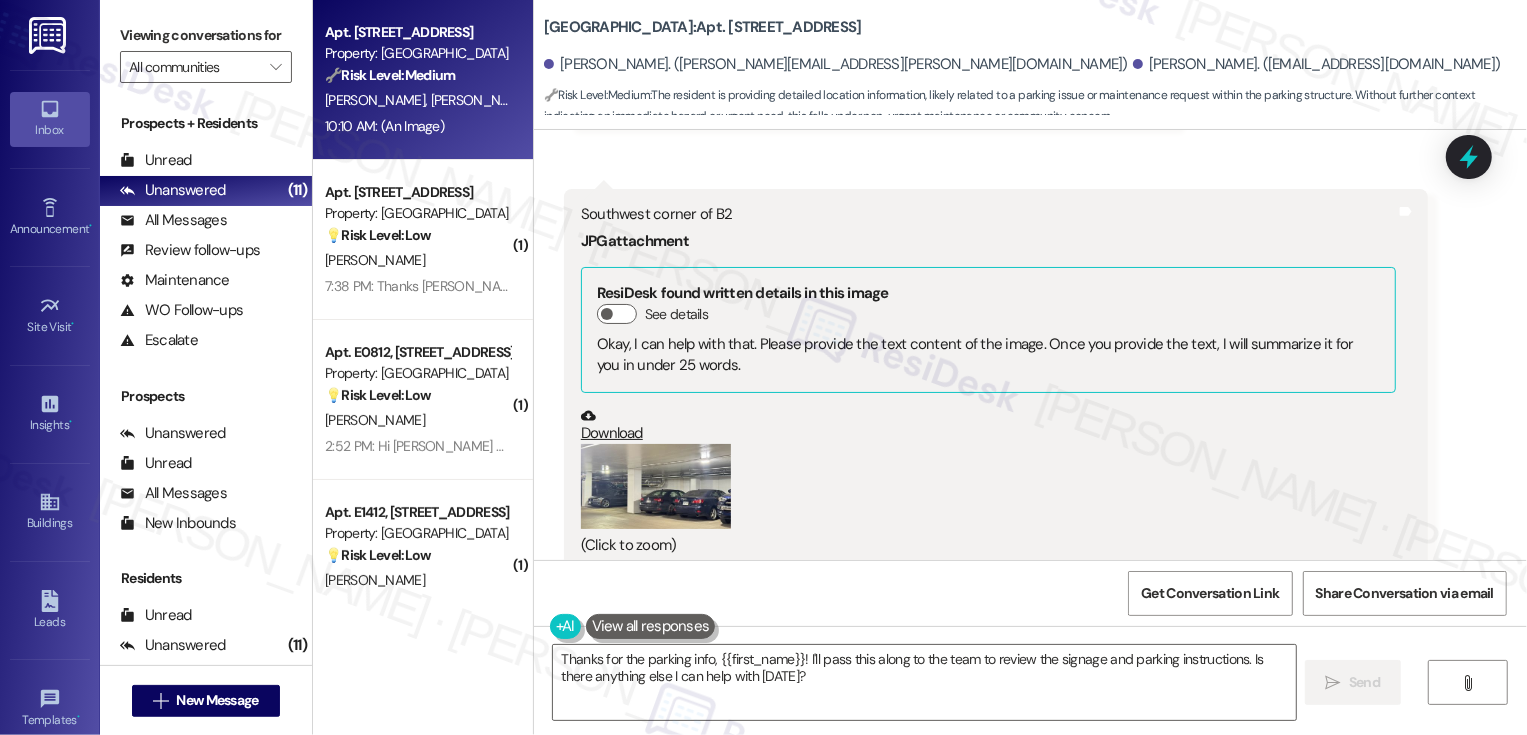 click at bounding box center [656, 486] 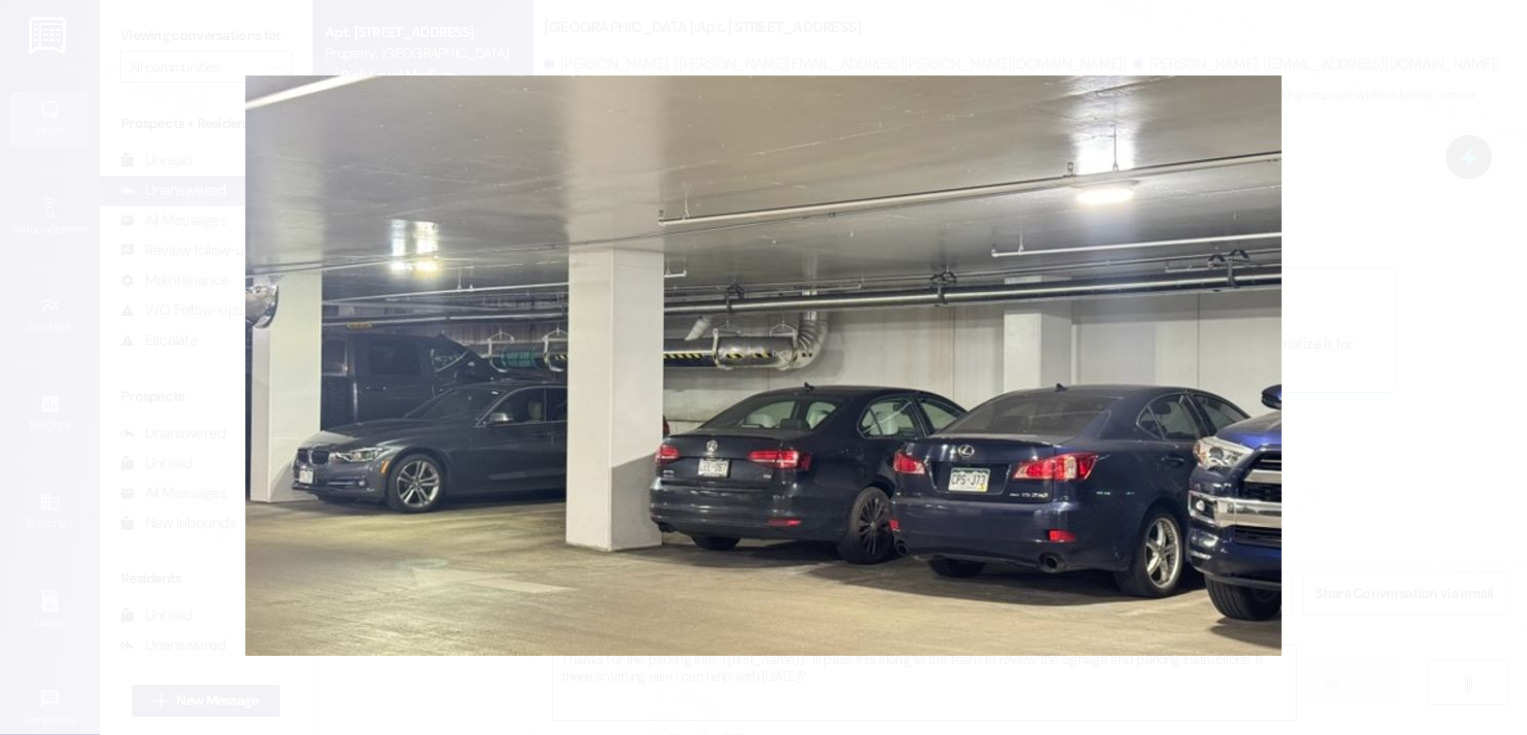 click at bounding box center [763, 367] 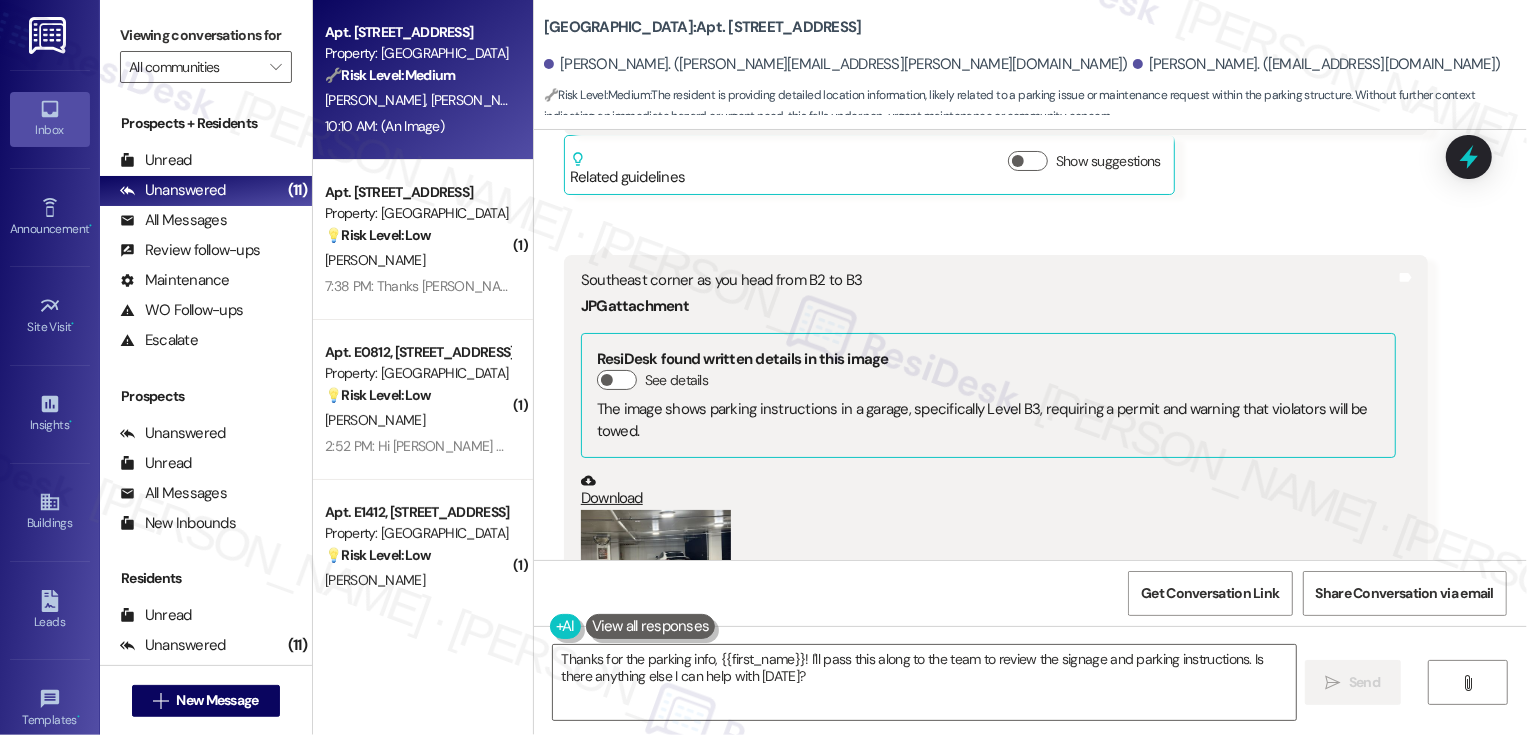 scroll, scrollTop: 6508, scrollLeft: 0, axis: vertical 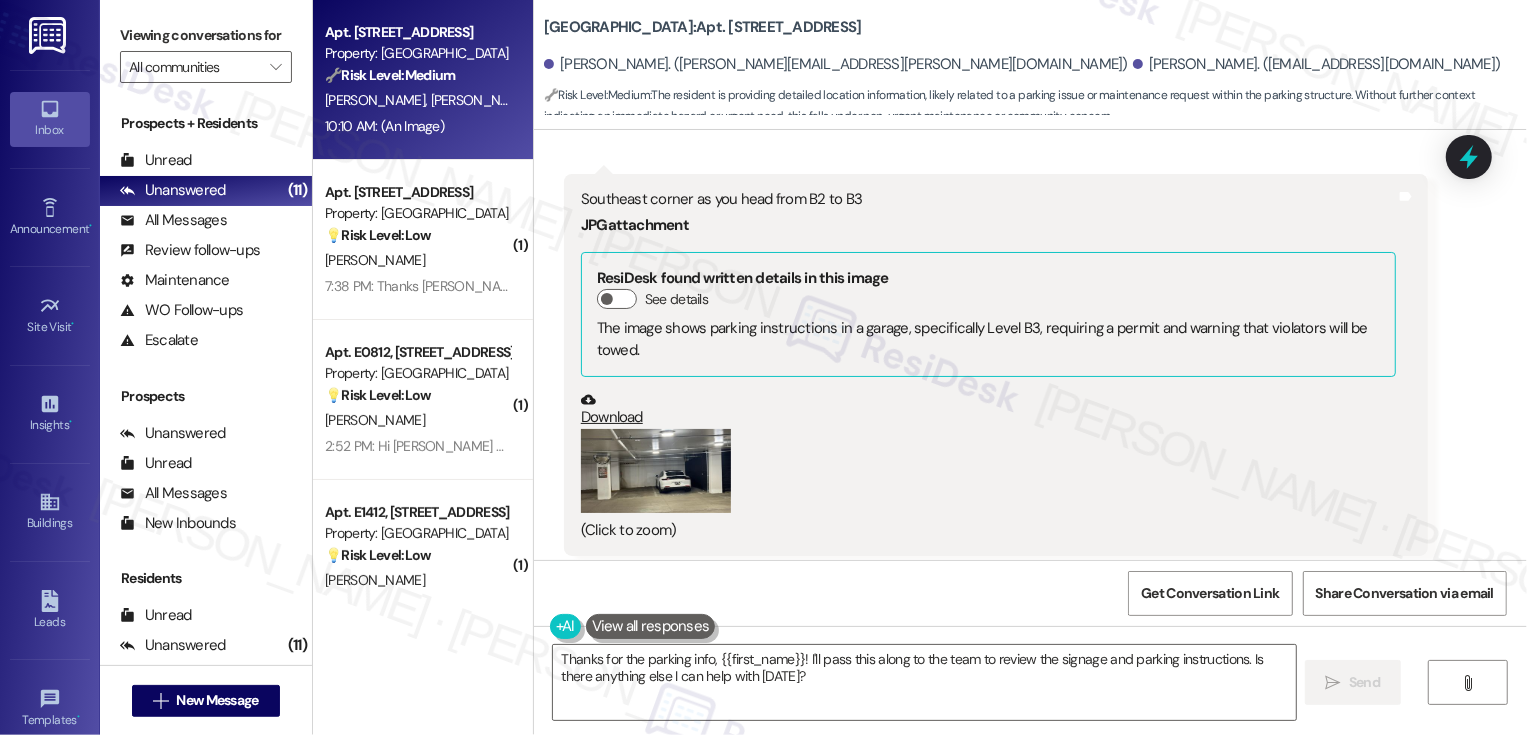 click at bounding box center (656, 471) 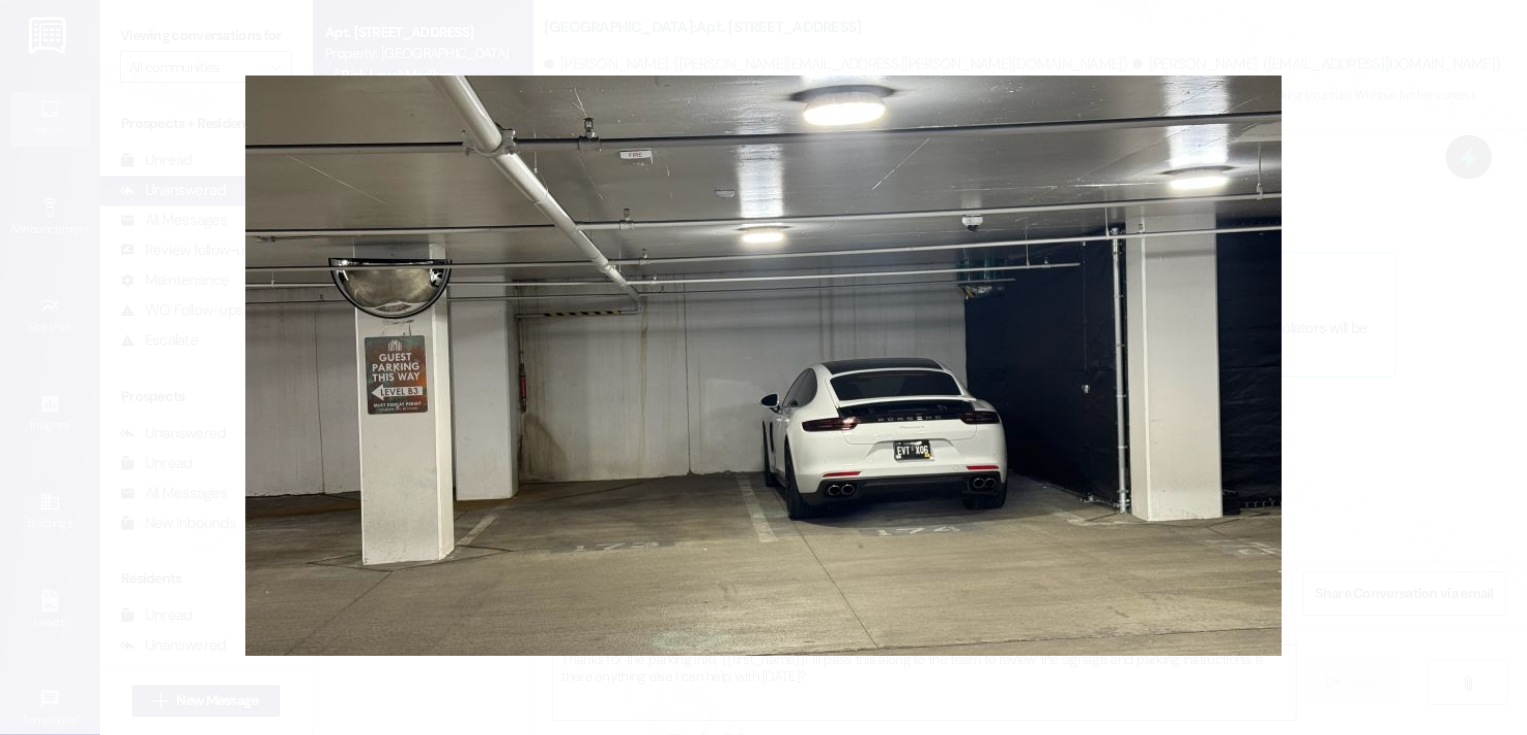 click at bounding box center (763, 367) 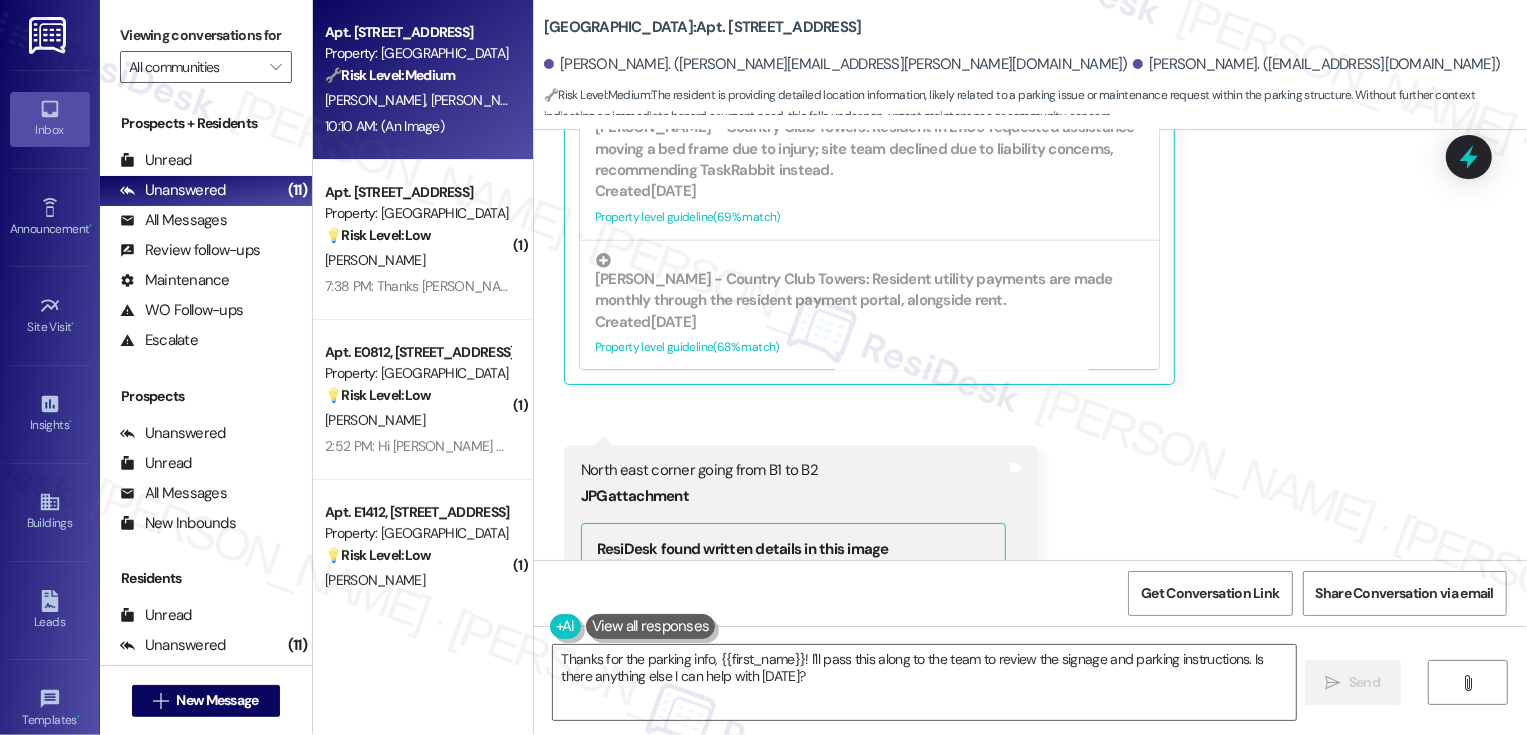 scroll, scrollTop: 4658, scrollLeft: 0, axis: vertical 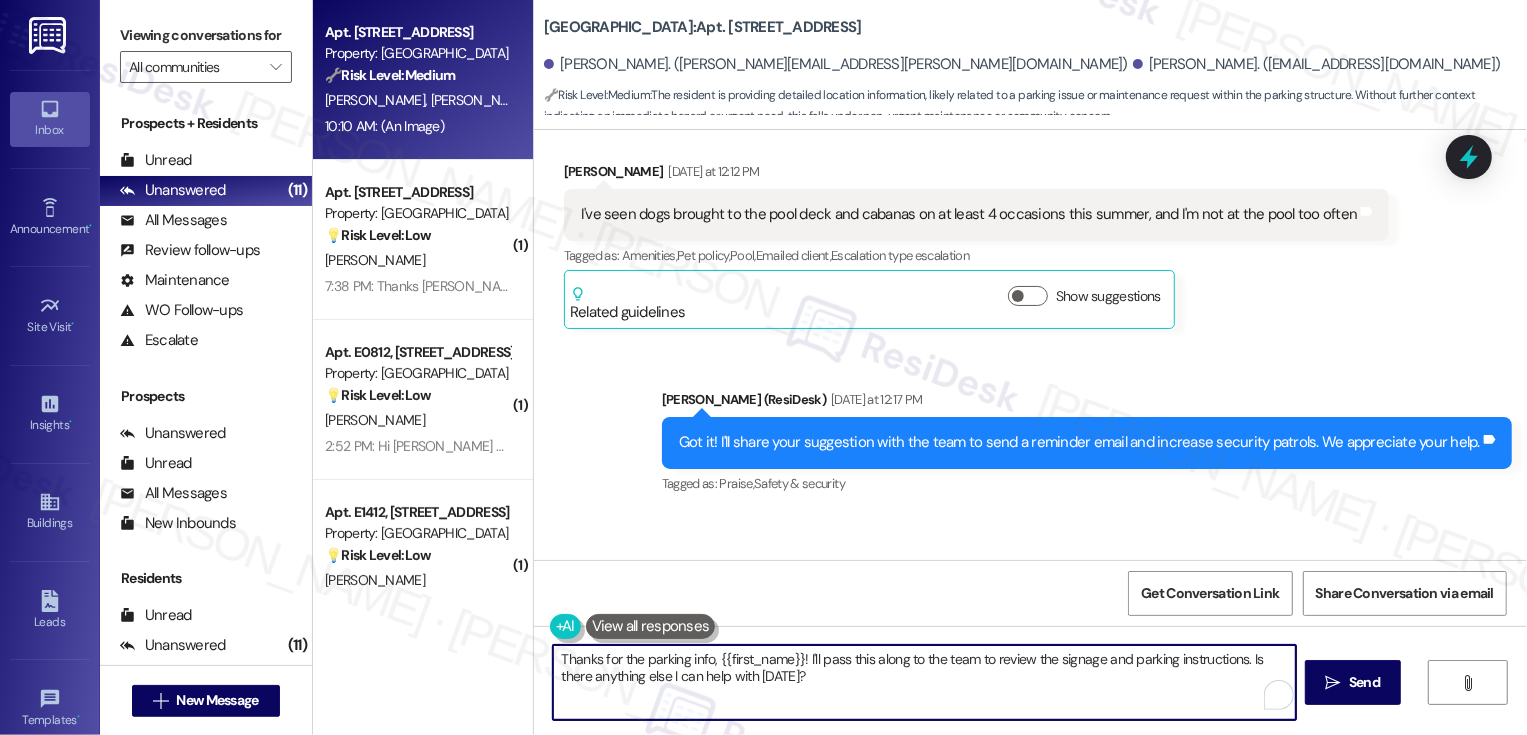 drag, startPoint x: 761, startPoint y: 685, endPoint x: 477, endPoint y: 656, distance: 285.4768 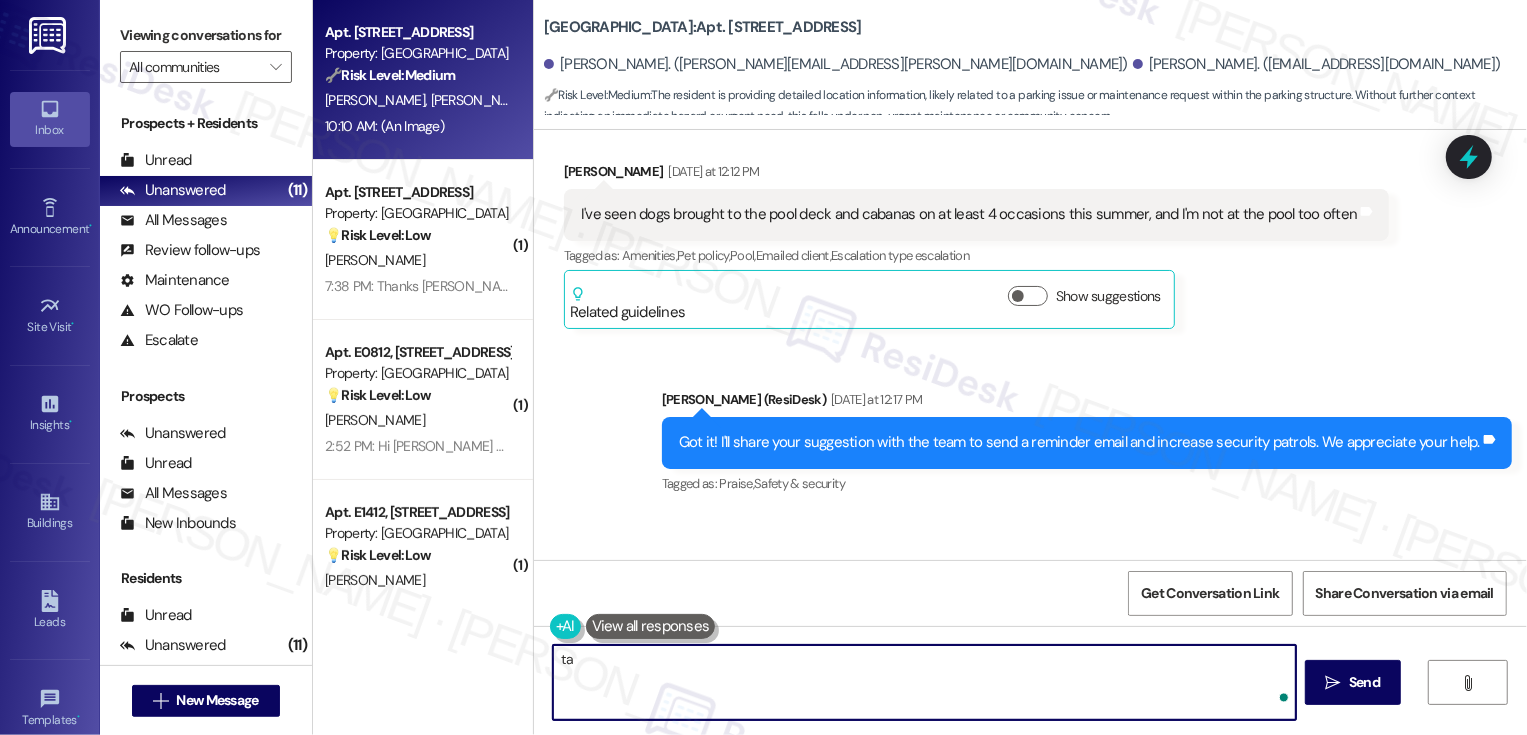 type on "t" 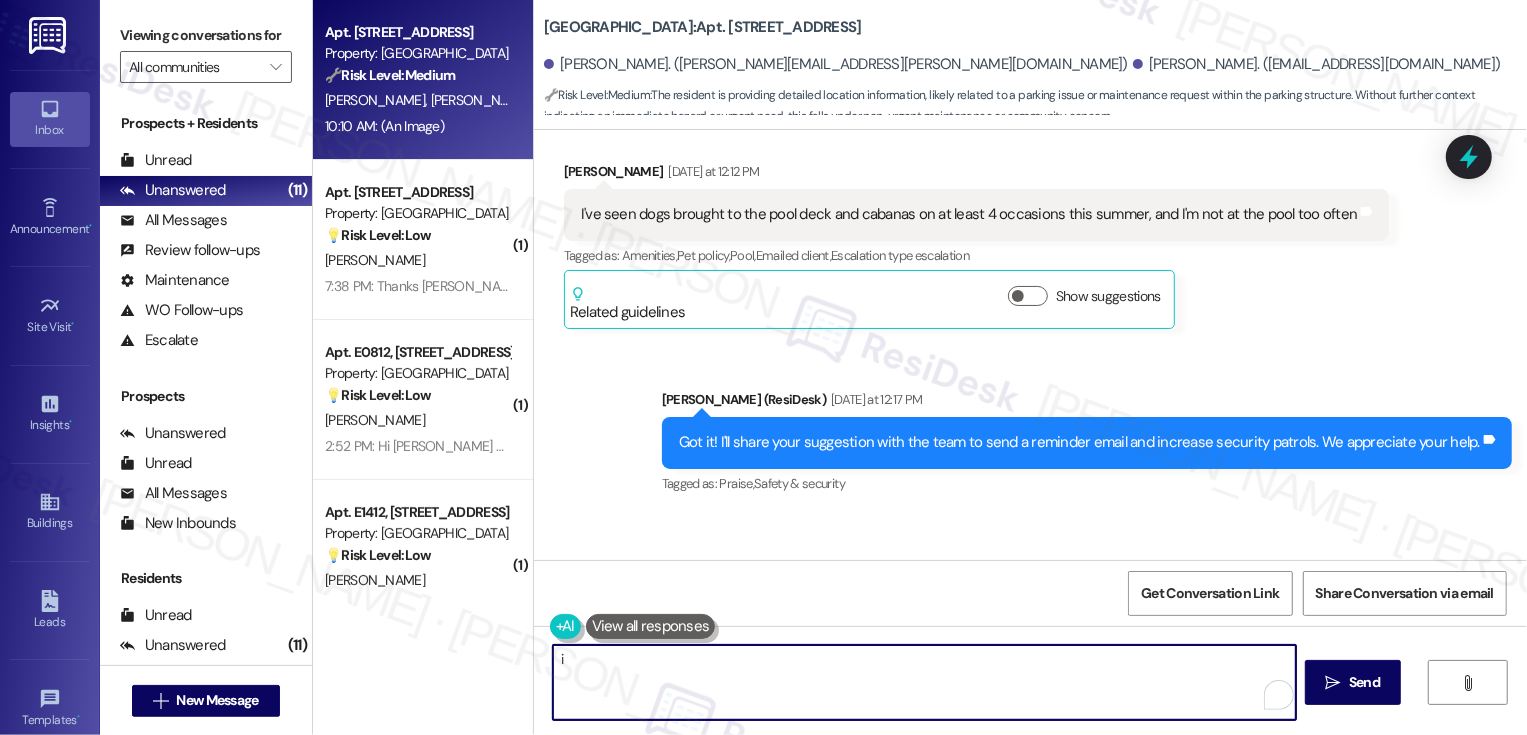 type on "i" 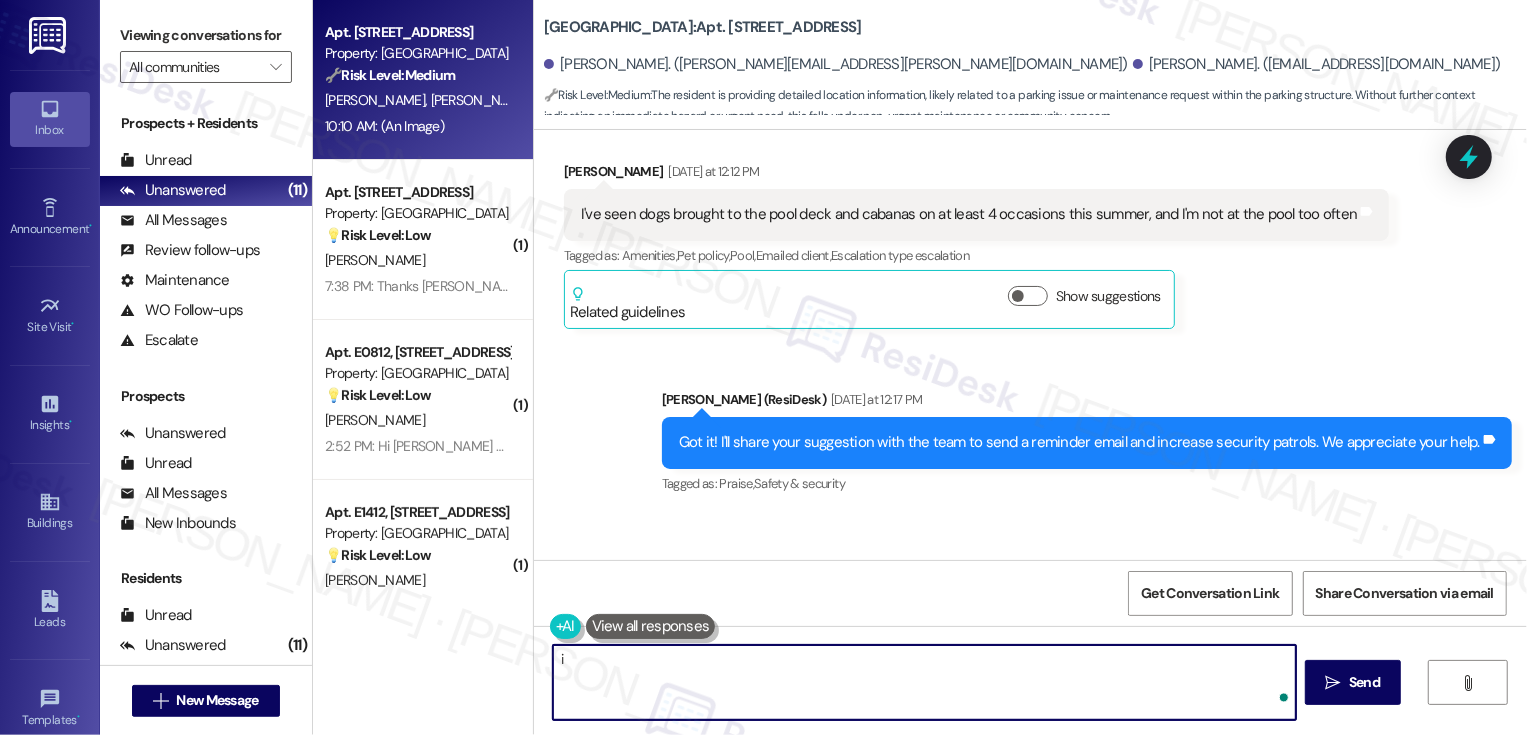 type on "i" 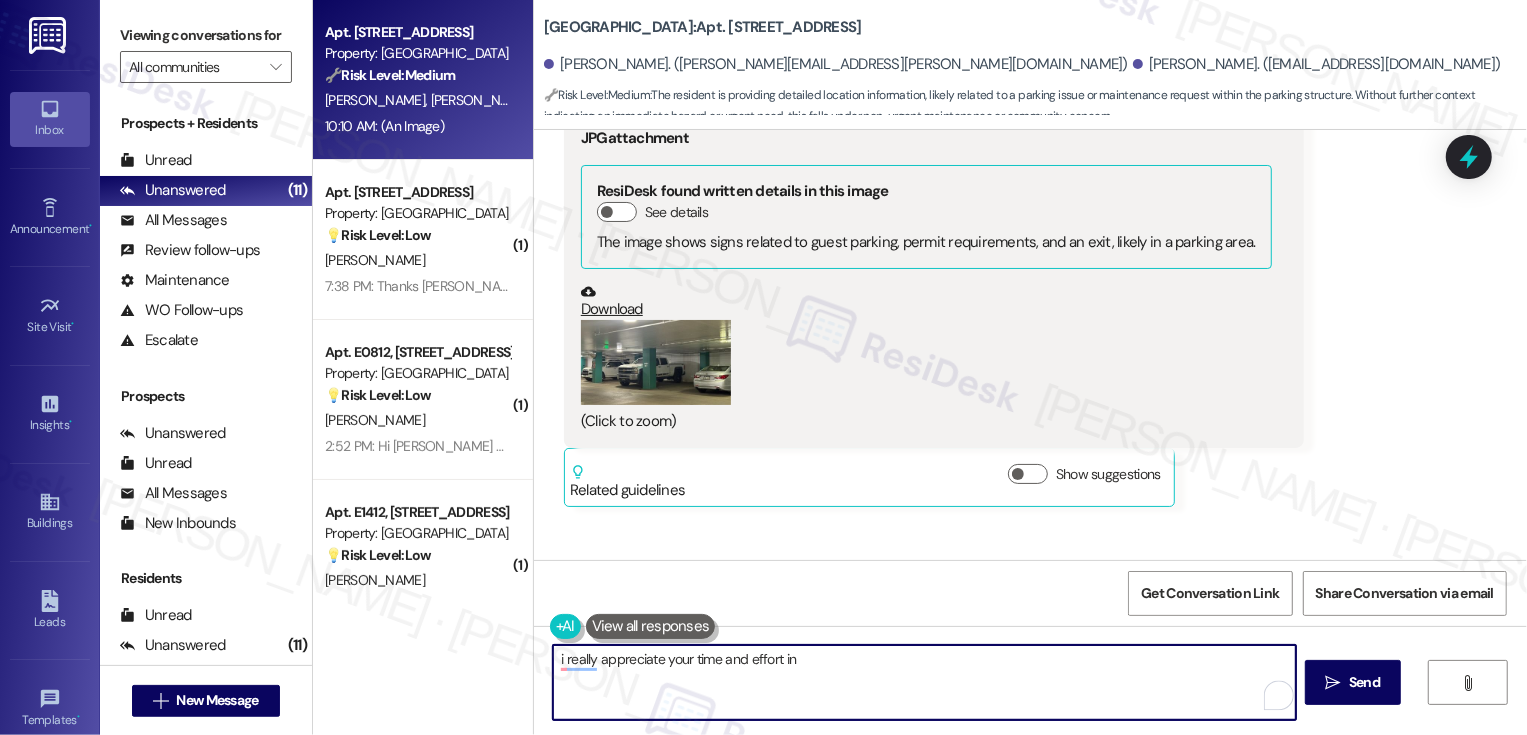 scroll, scrollTop: 7670, scrollLeft: 0, axis: vertical 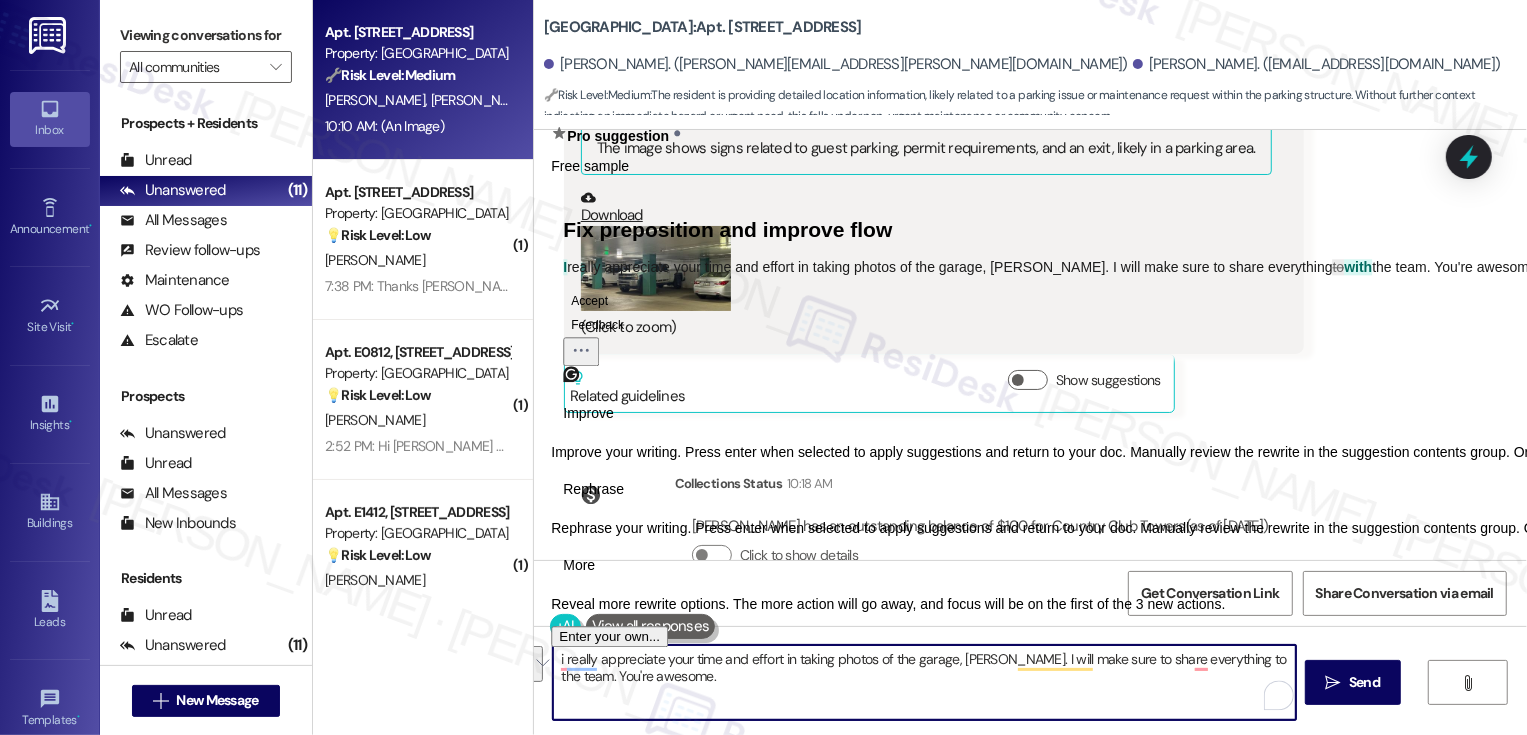 click on "Rephrase" at bounding box center (593, 489) 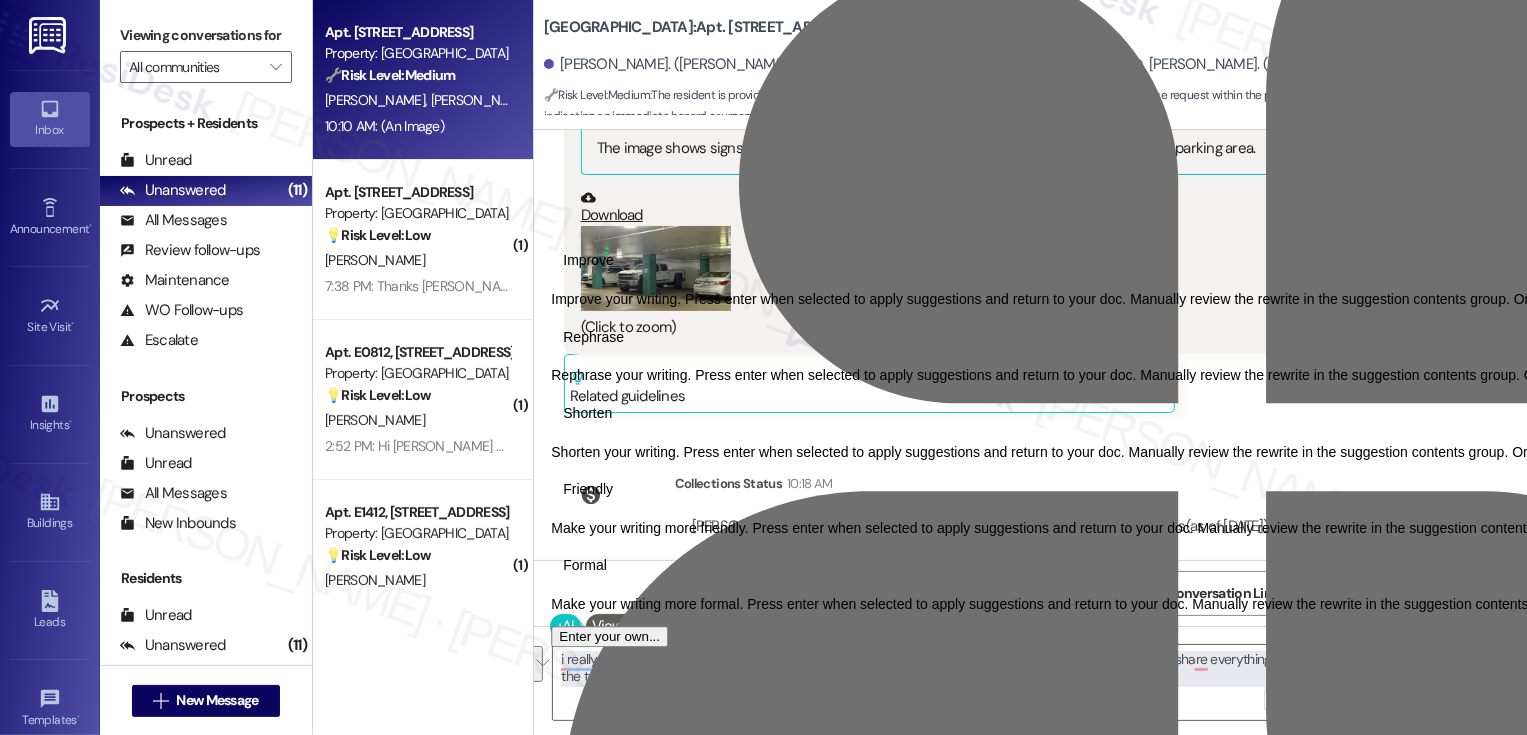 click on "Friendly" at bounding box center [588, 489] 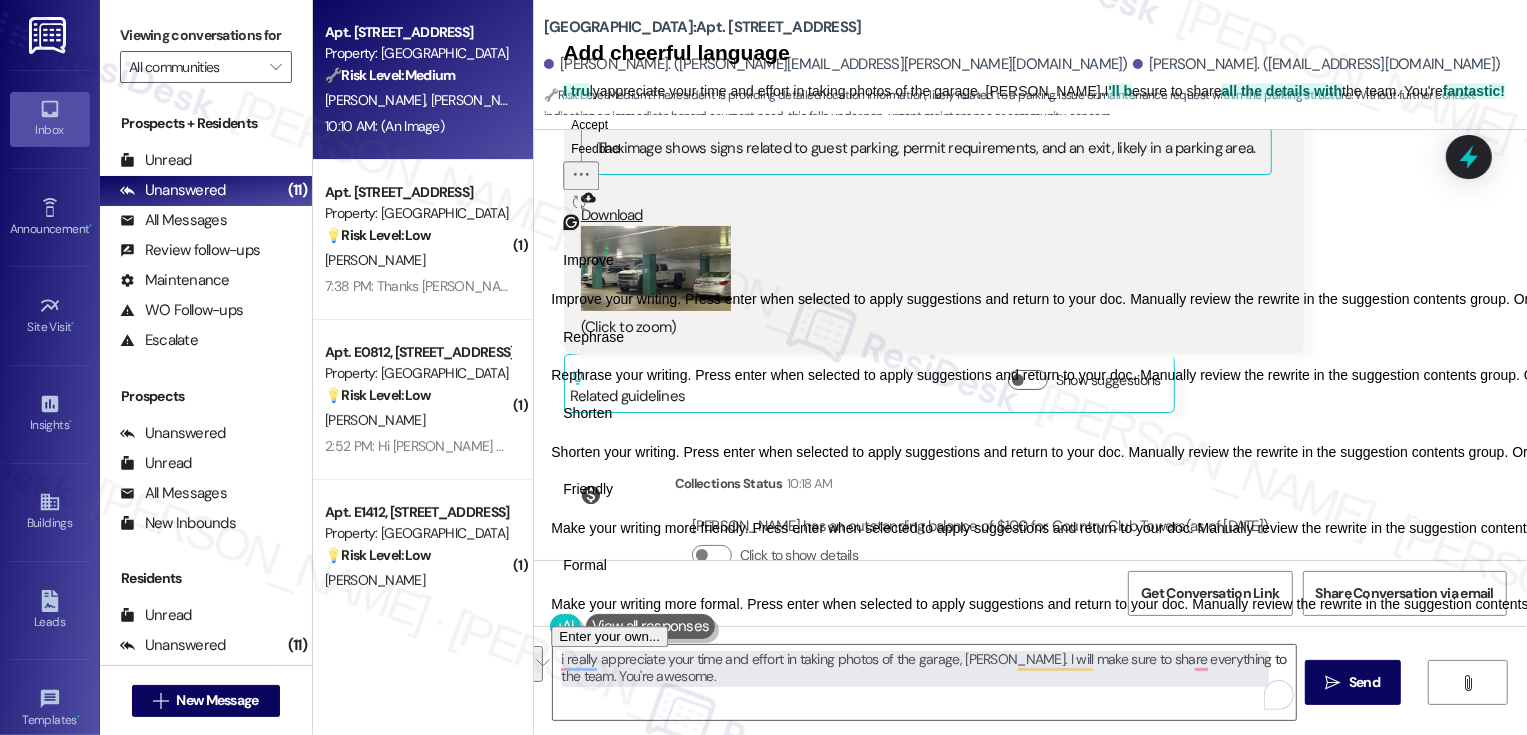 click 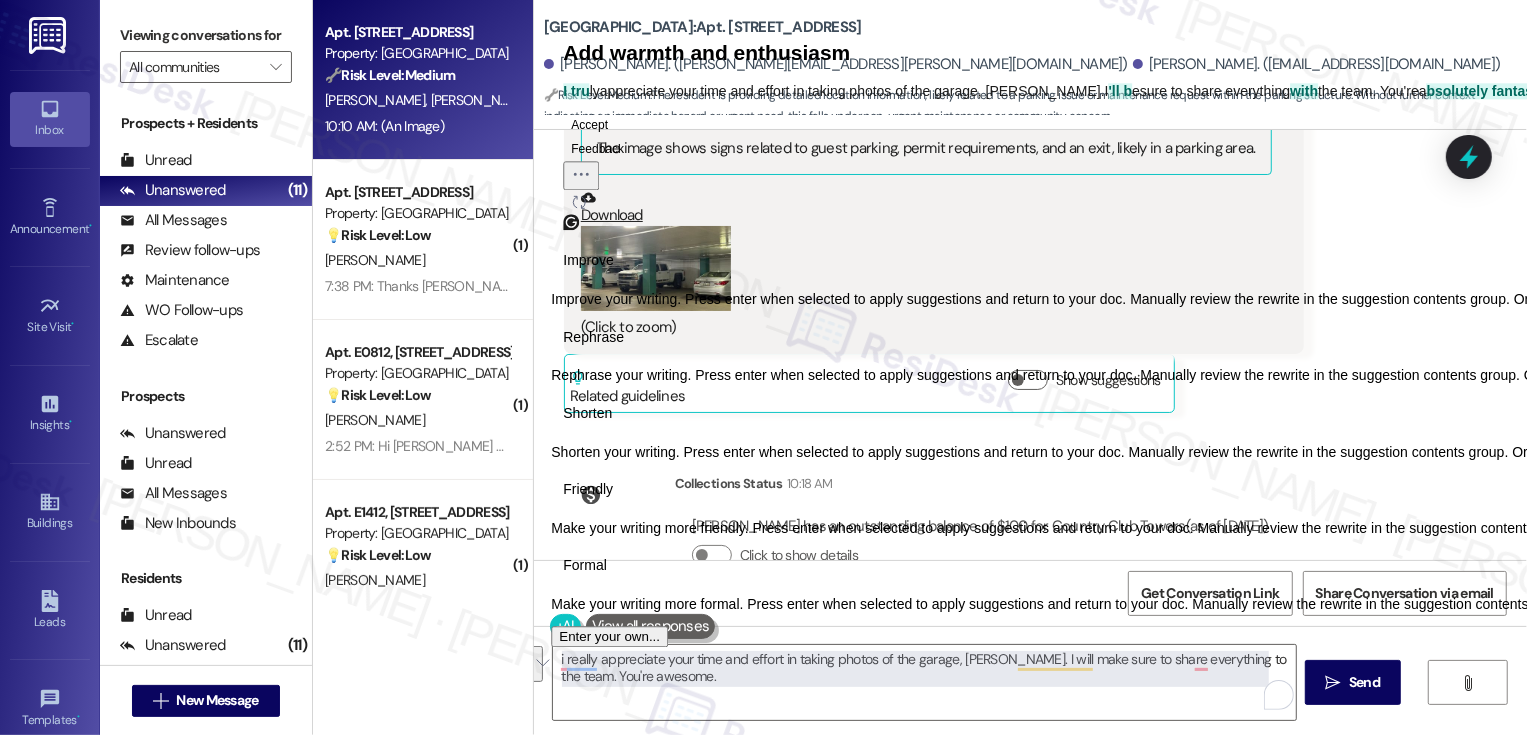 click 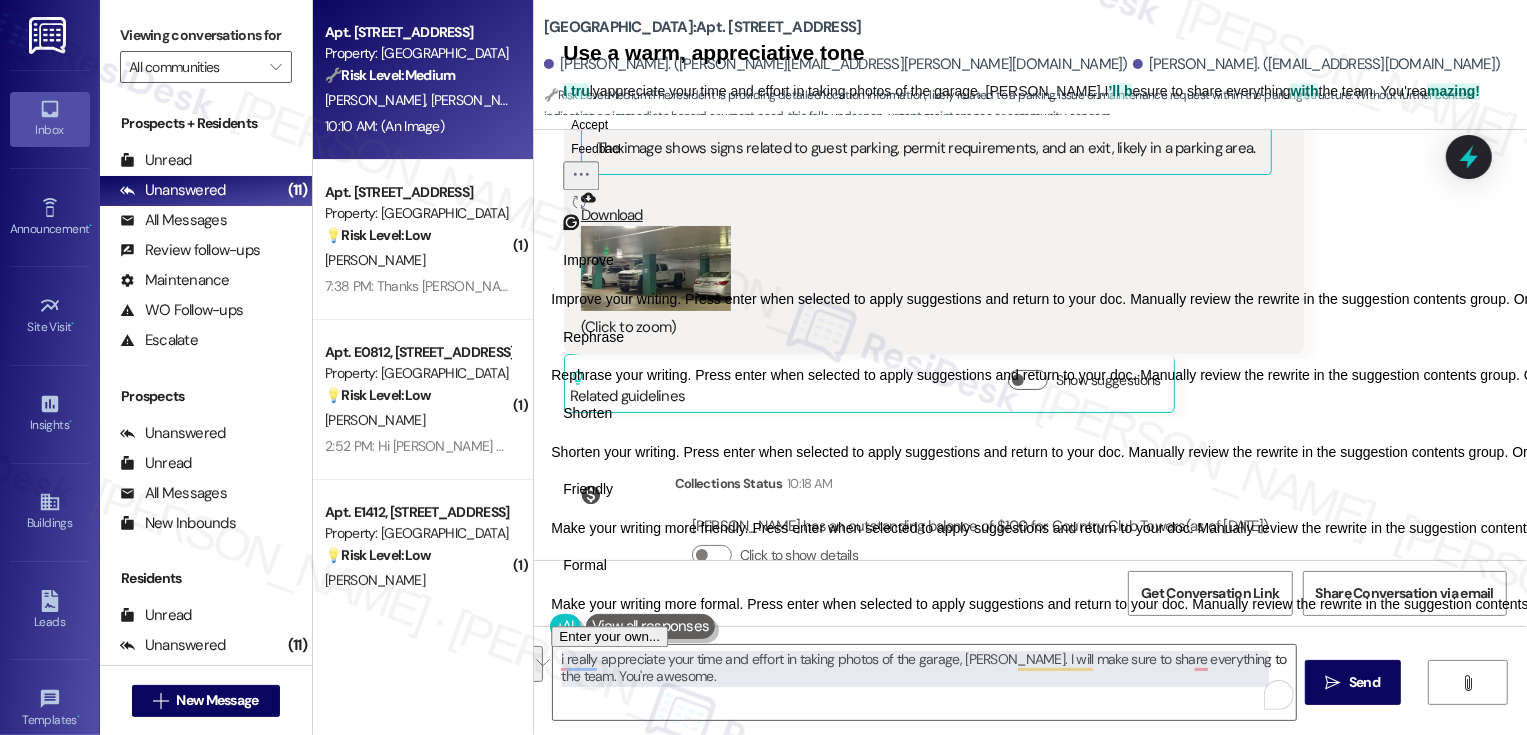 click 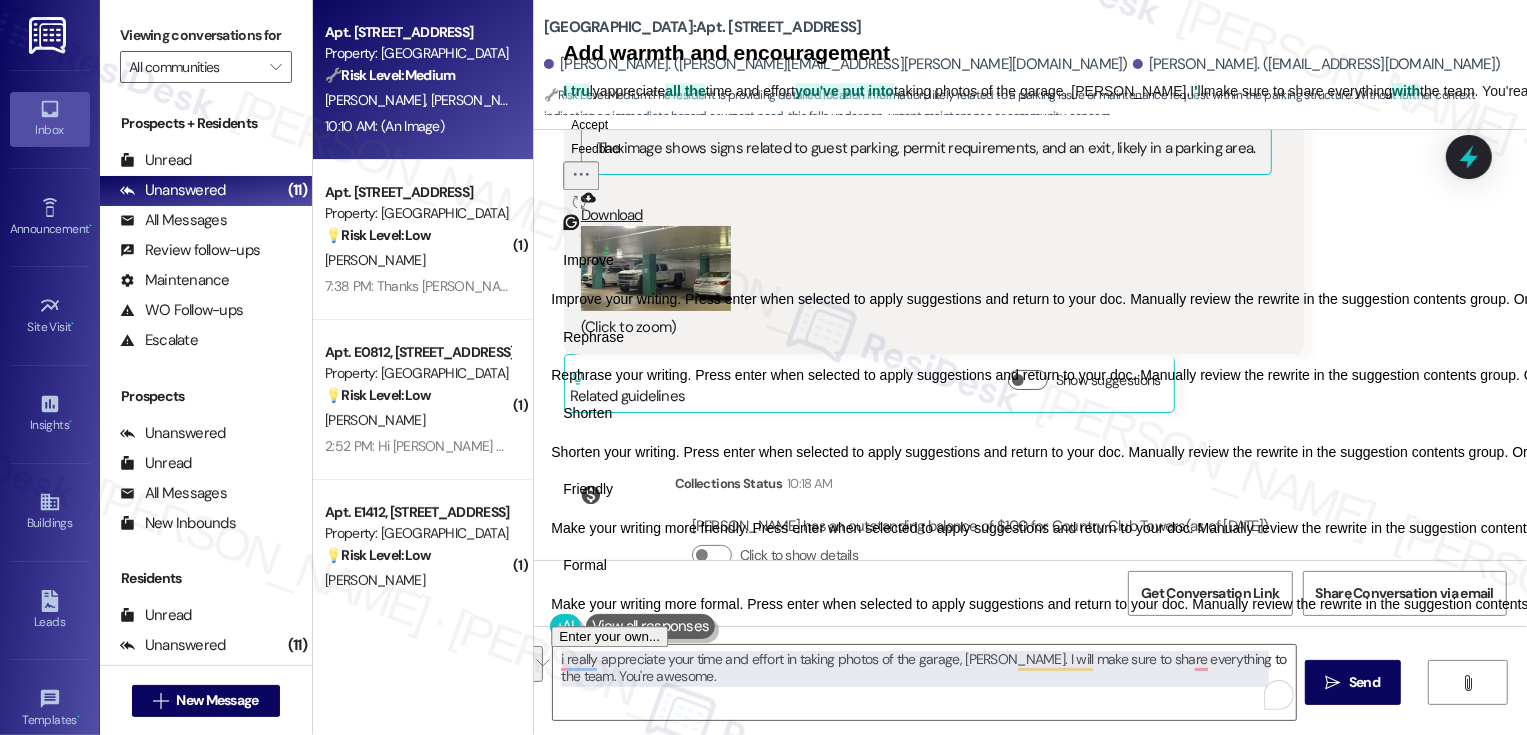 click on "Accept" 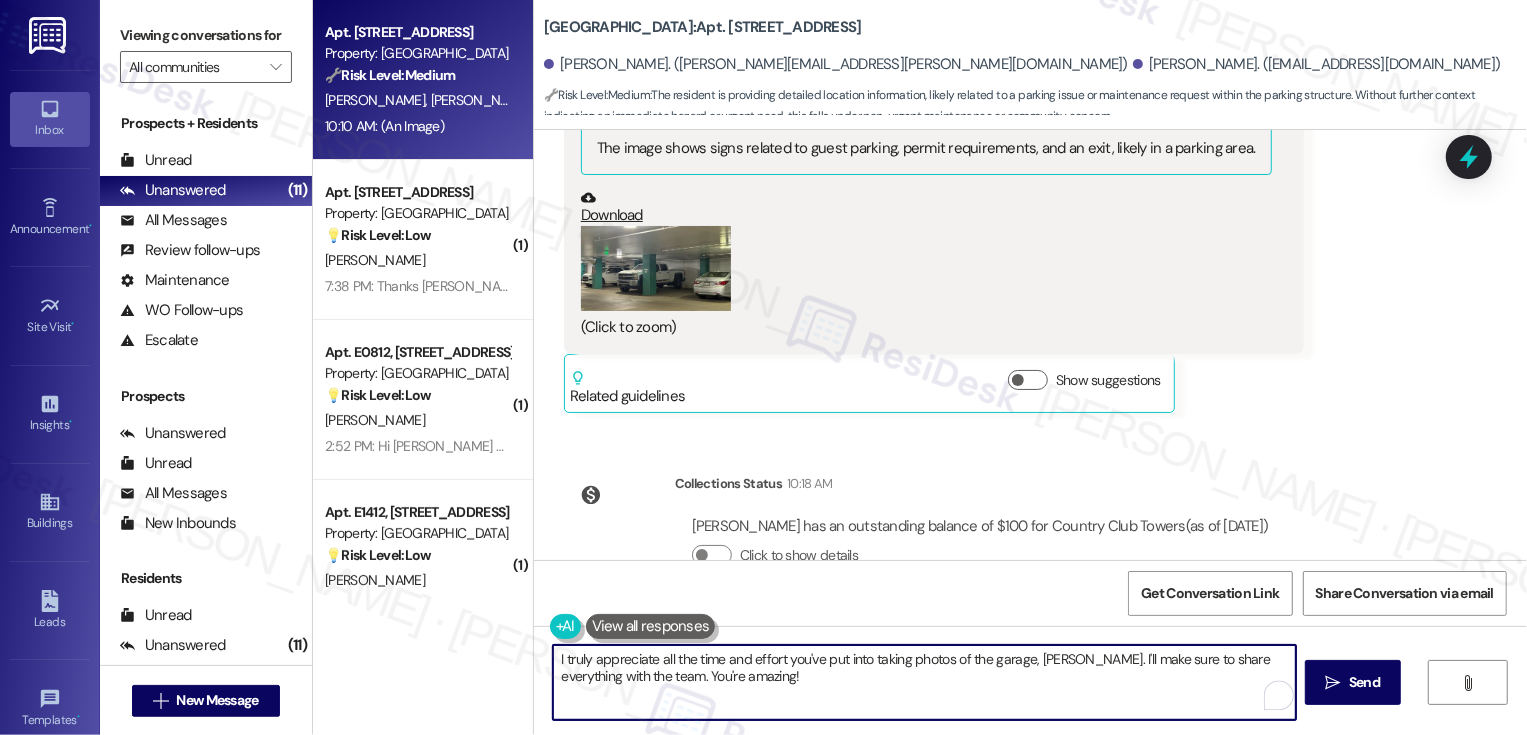 click on "I truly appreciate all the time and effort you've put into taking photos of the garage, Alex. I'll make sure to share everything with the team. You're amazing!" at bounding box center [924, 682] 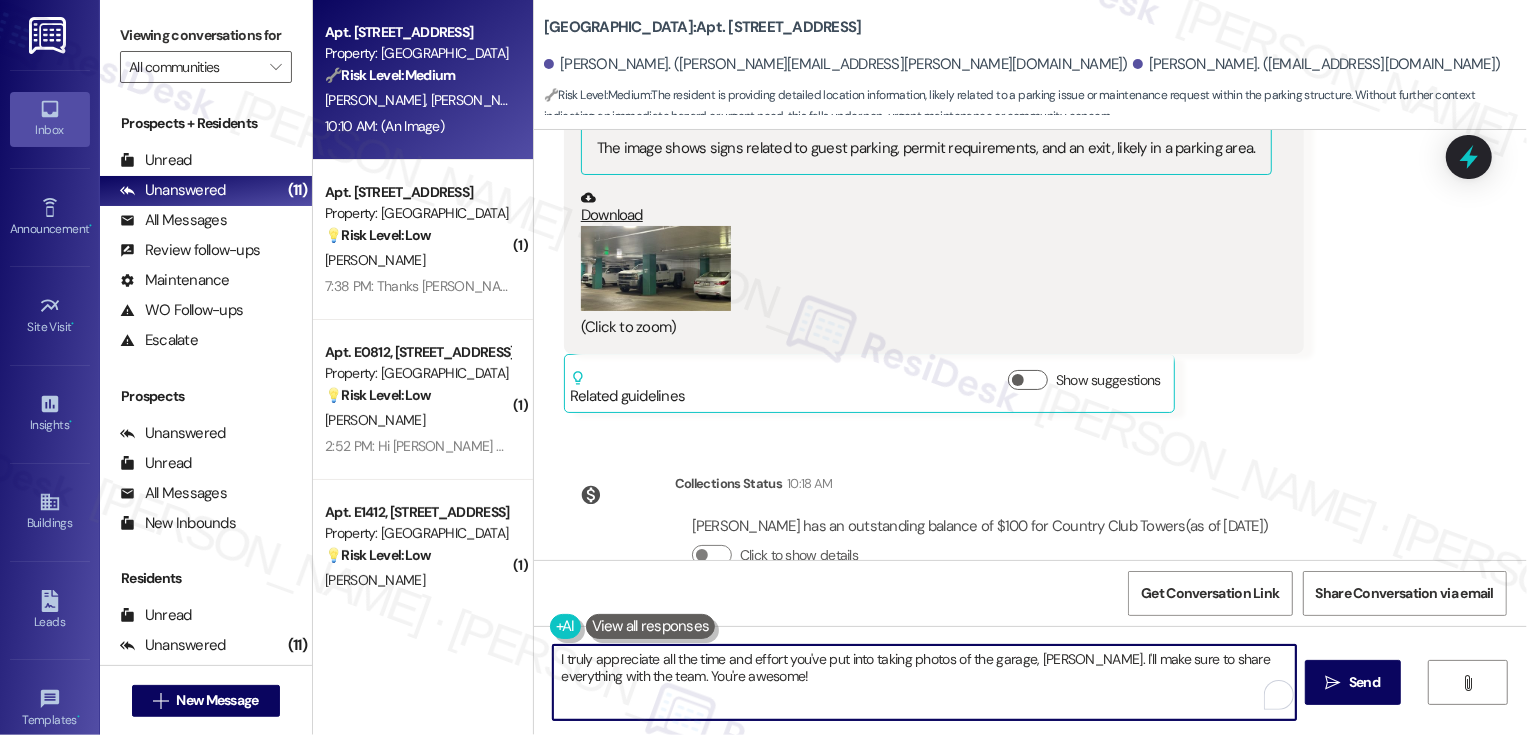 click on "I truly appreciate all the time and effort you've put into taking photos of the garage, Alex. I'll make sure to share everything with the team. You're awesome!" at bounding box center [924, 682] 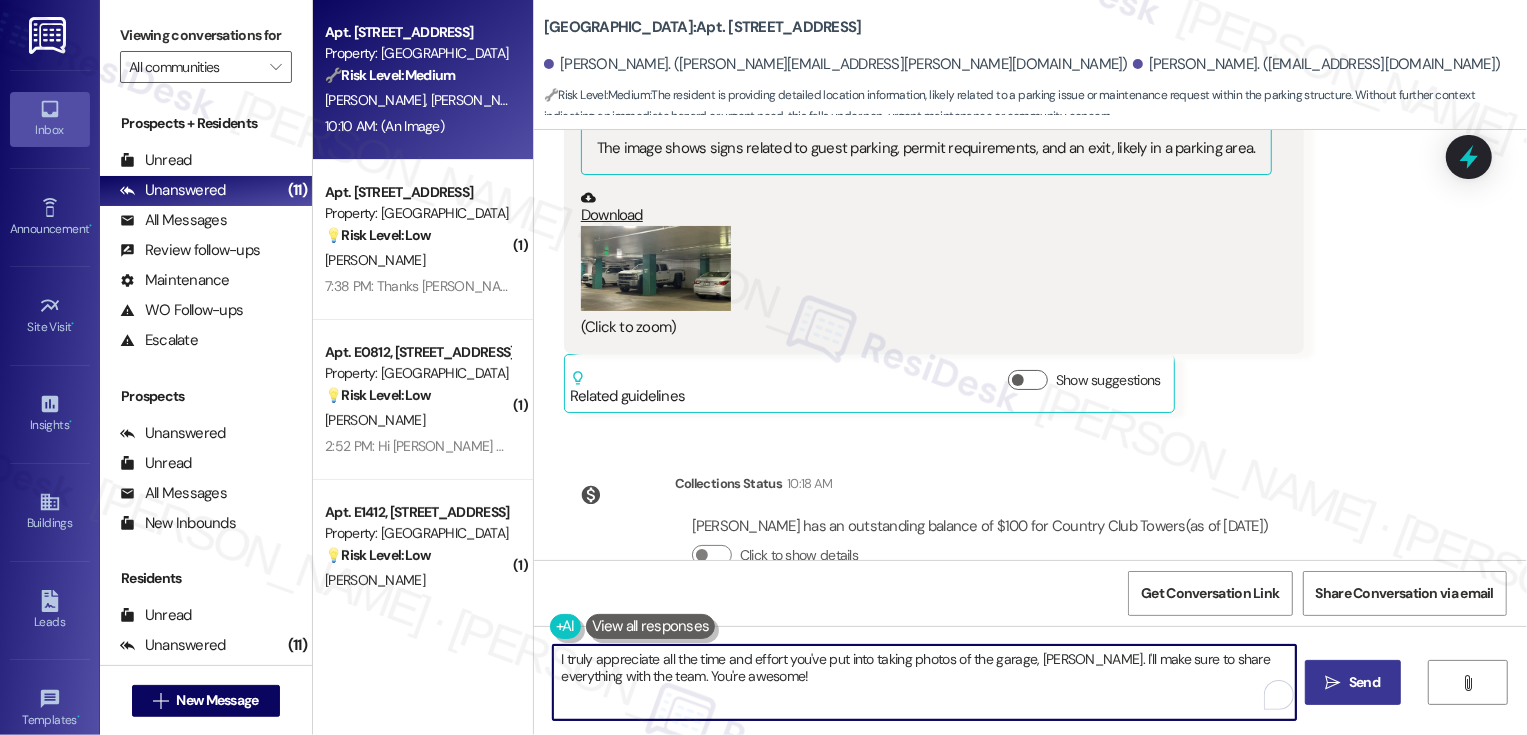 type on "I truly appreciate all the time and effort you've put into taking photos of the garage, Alex. I'll make sure to share everything with the team. You're awesome!" 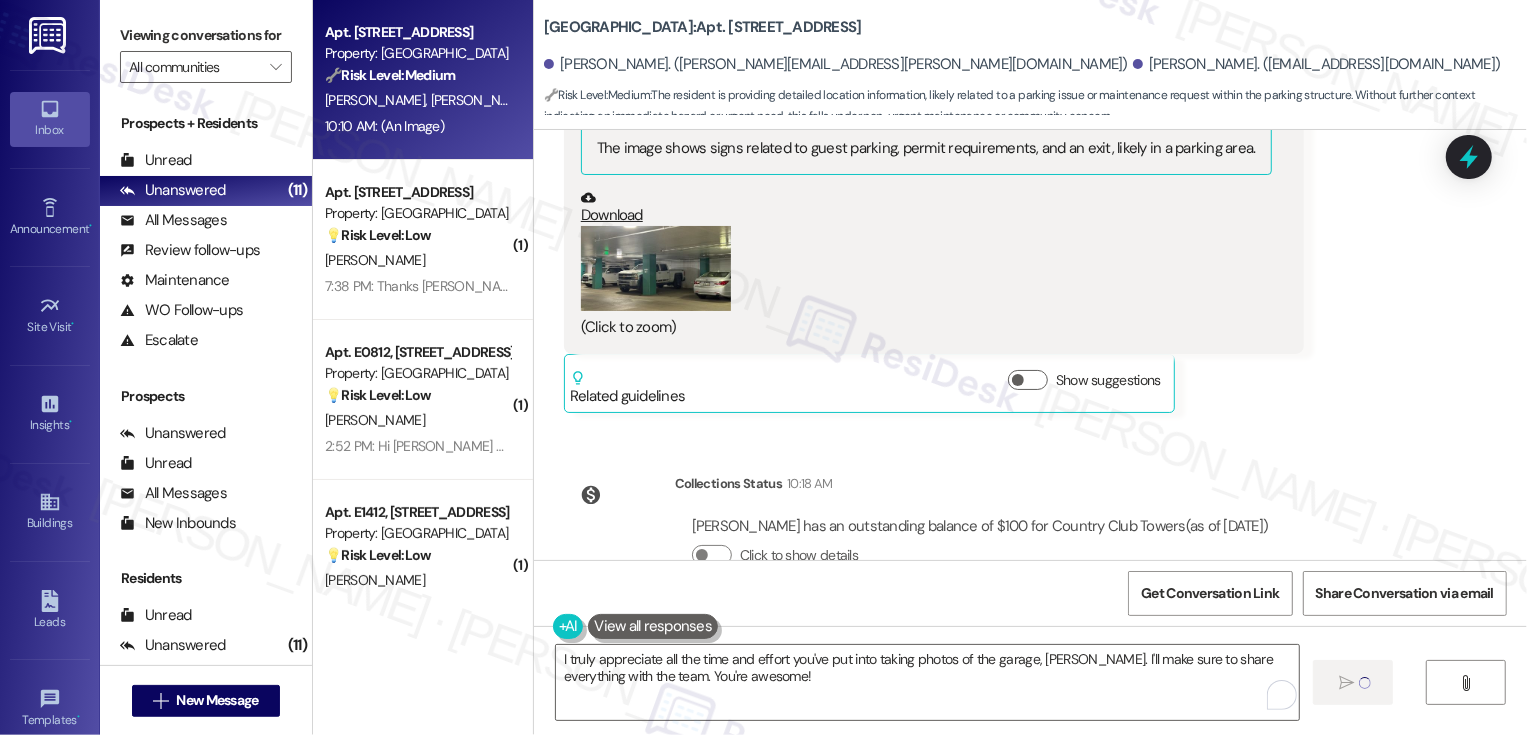 type 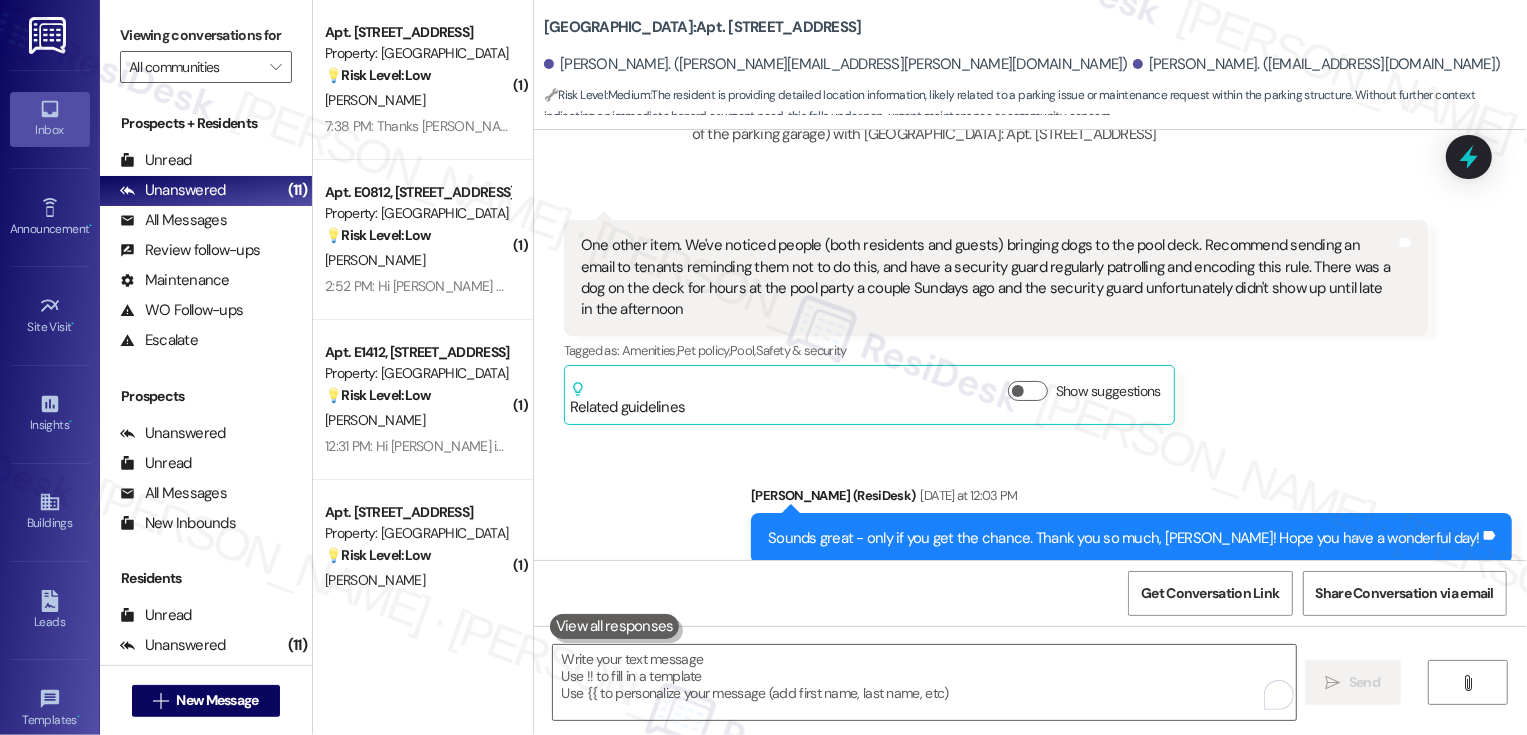 scroll, scrollTop: 2494, scrollLeft: 0, axis: vertical 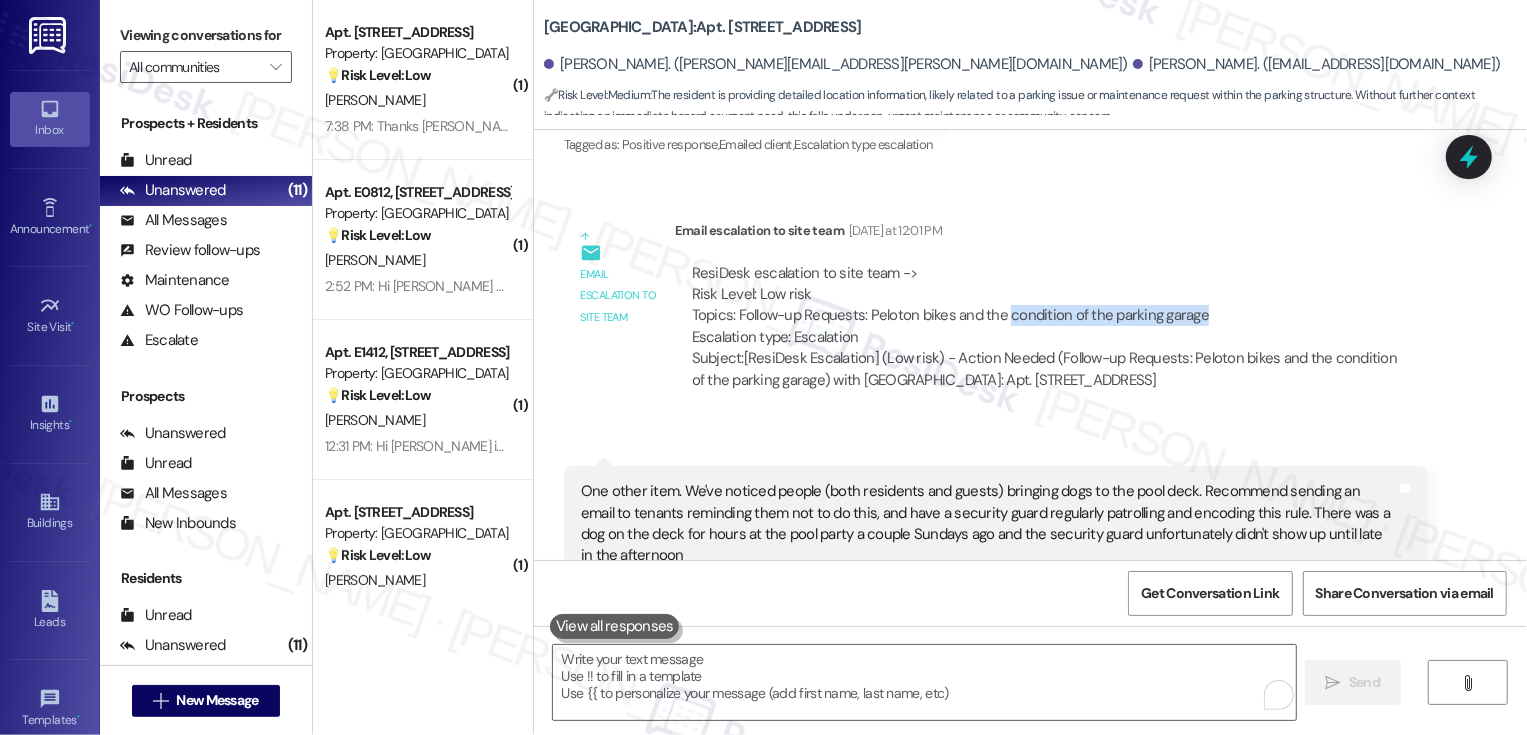 drag, startPoint x: 990, startPoint y: 294, endPoint x: 1188, endPoint y: 297, distance: 198.02272 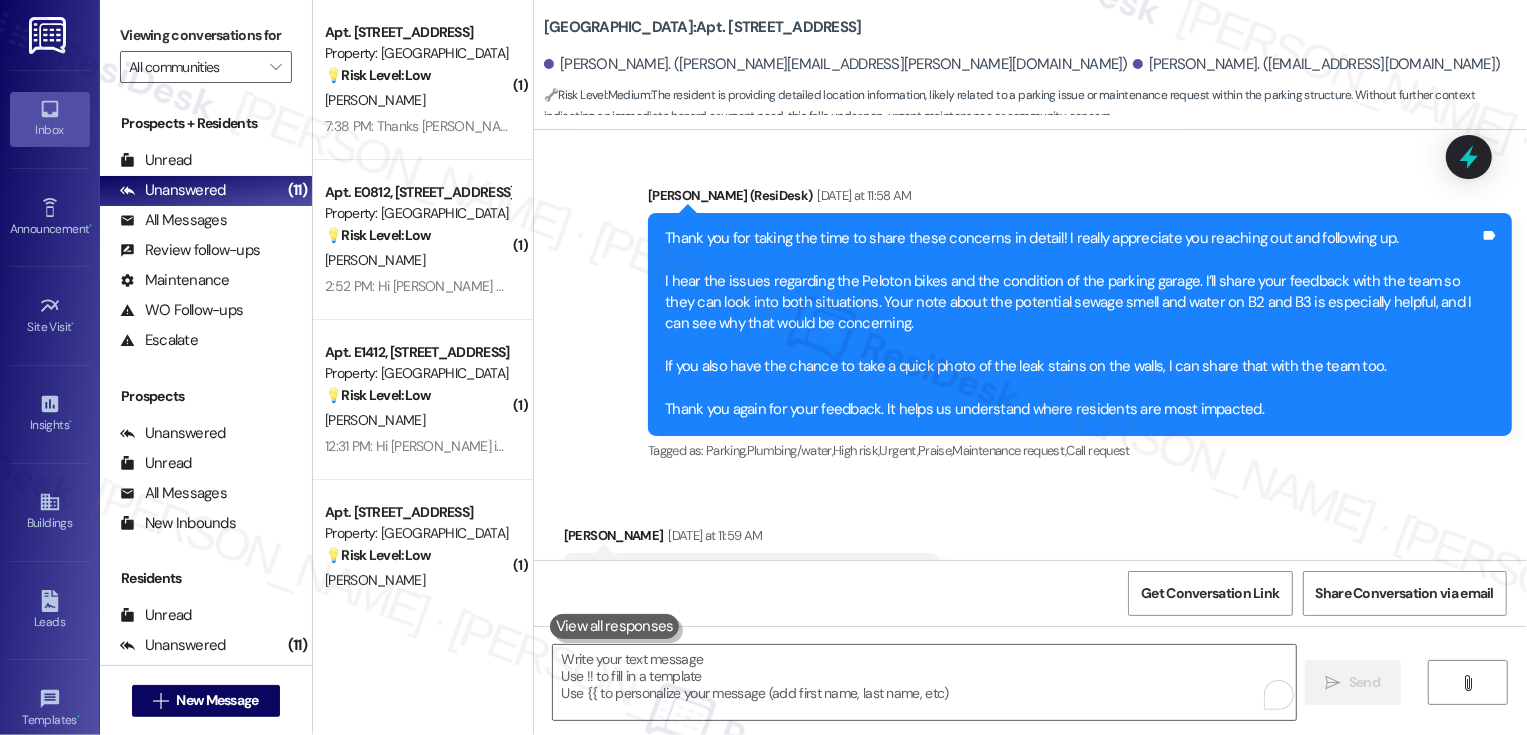 scroll, scrollTop: 1740, scrollLeft: 0, axis: vertical 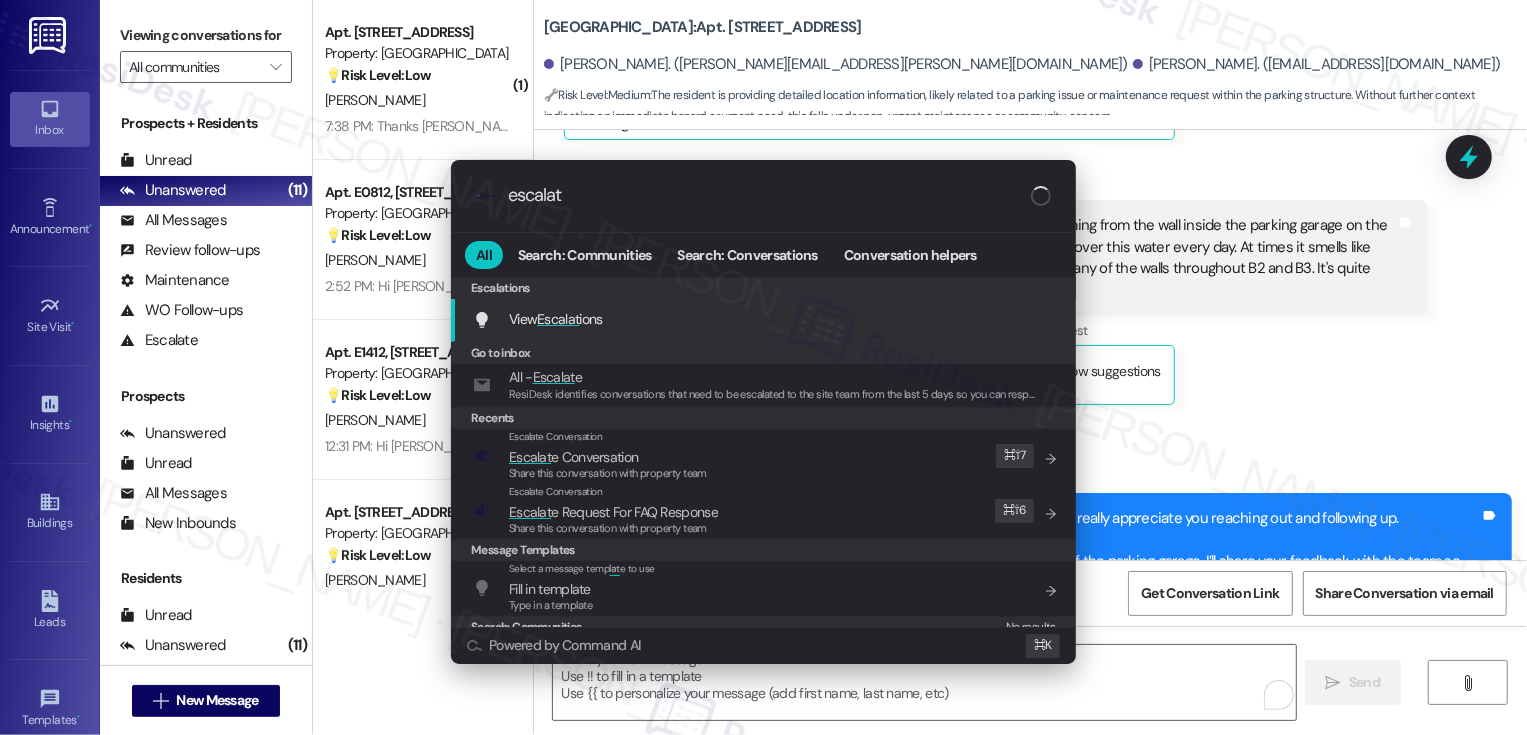 type on "escalate" 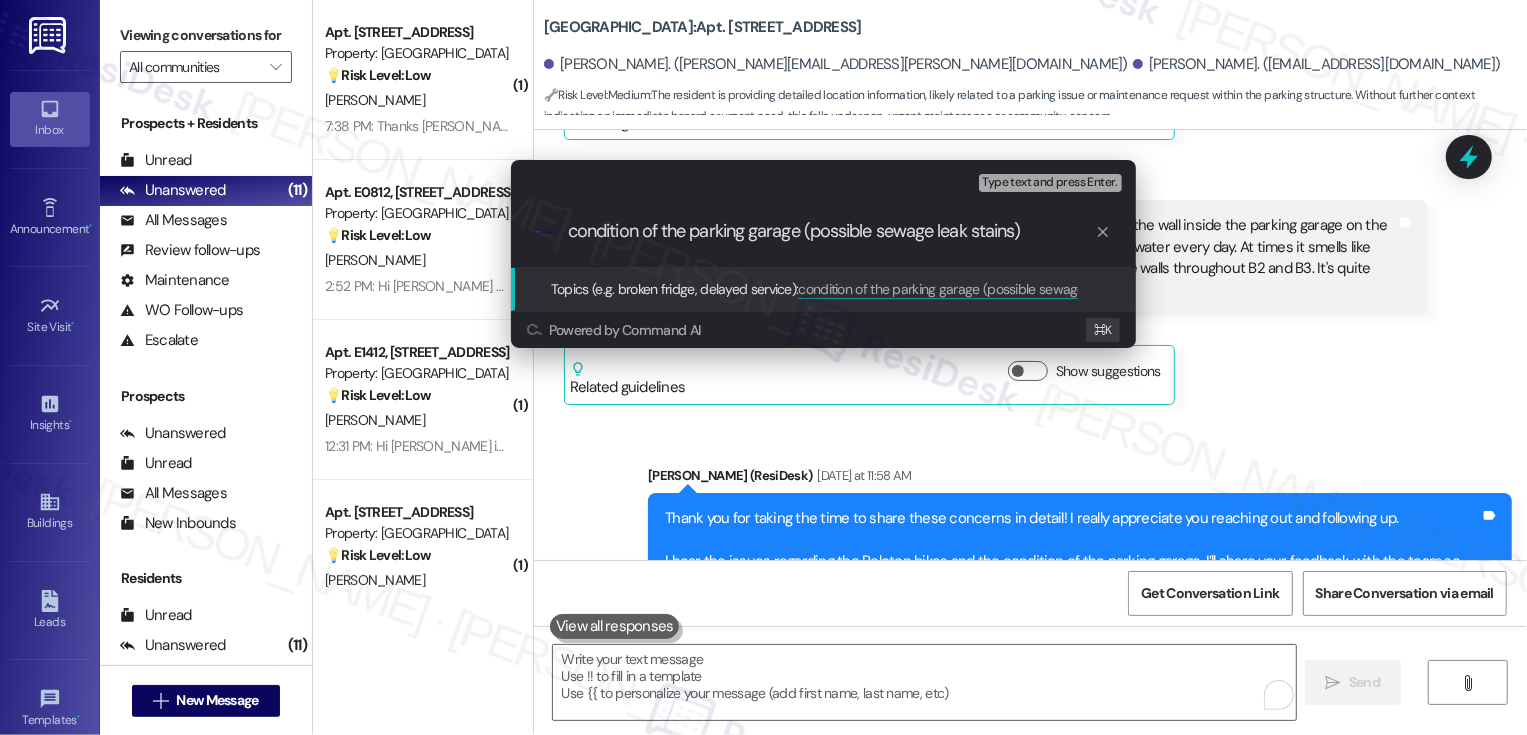 click on "condition of the parking garage (possible sewage leak stains)" at bounding box center (831, 231) 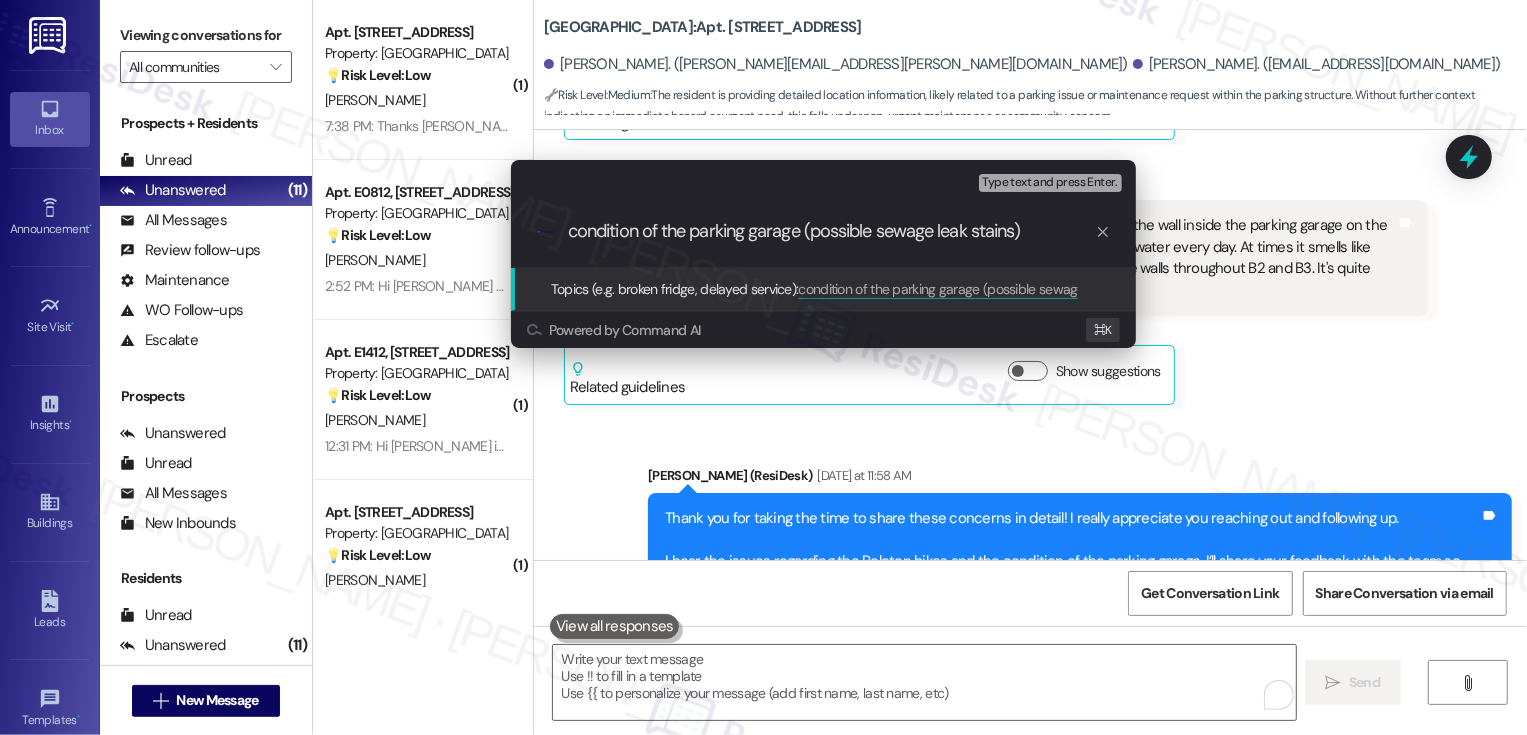 click on "condition of the parking garage (possible sewage leak stains)" at bounding box center [831, 231] 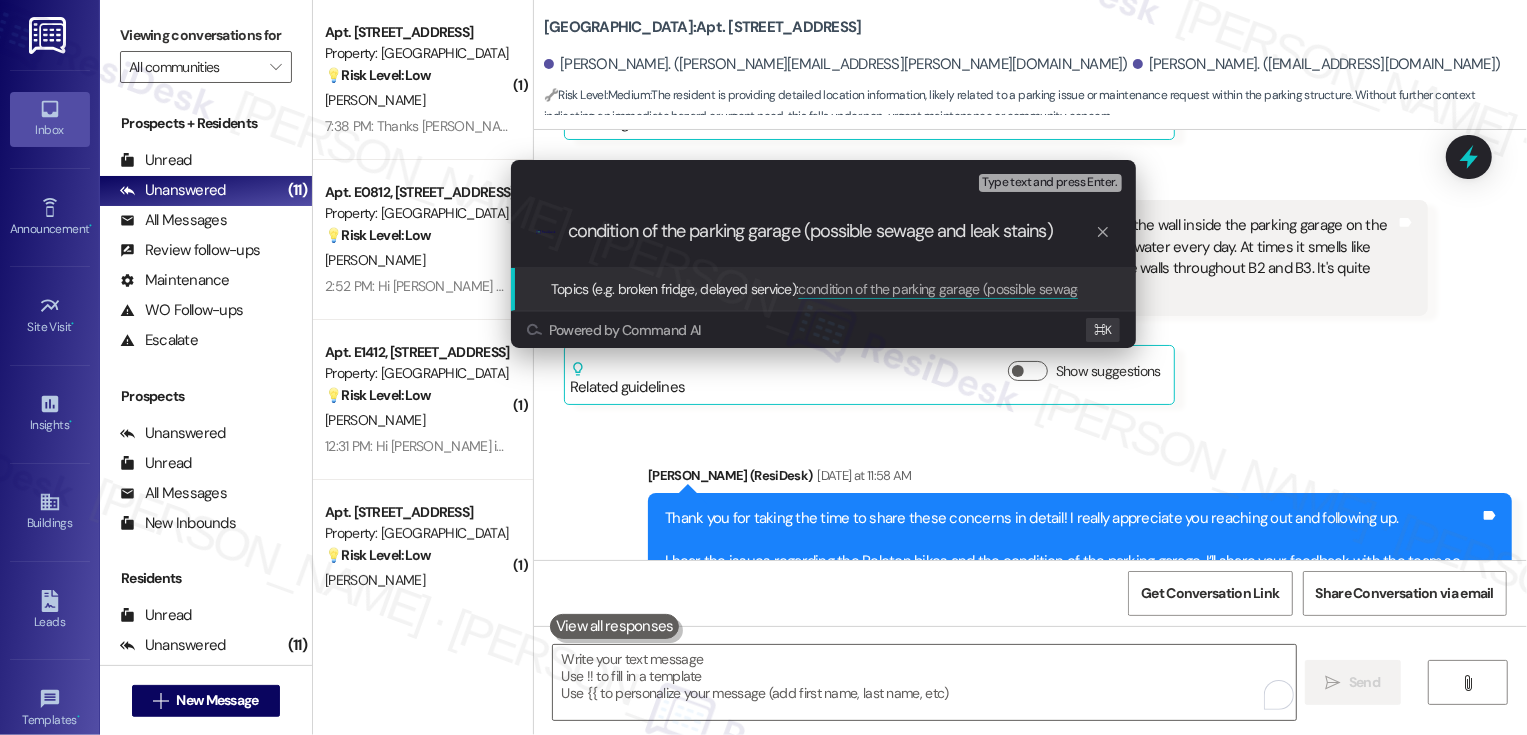 click on "condition of the parking garage (possible sewage and leak stains)" at bounding box center (831, 231) 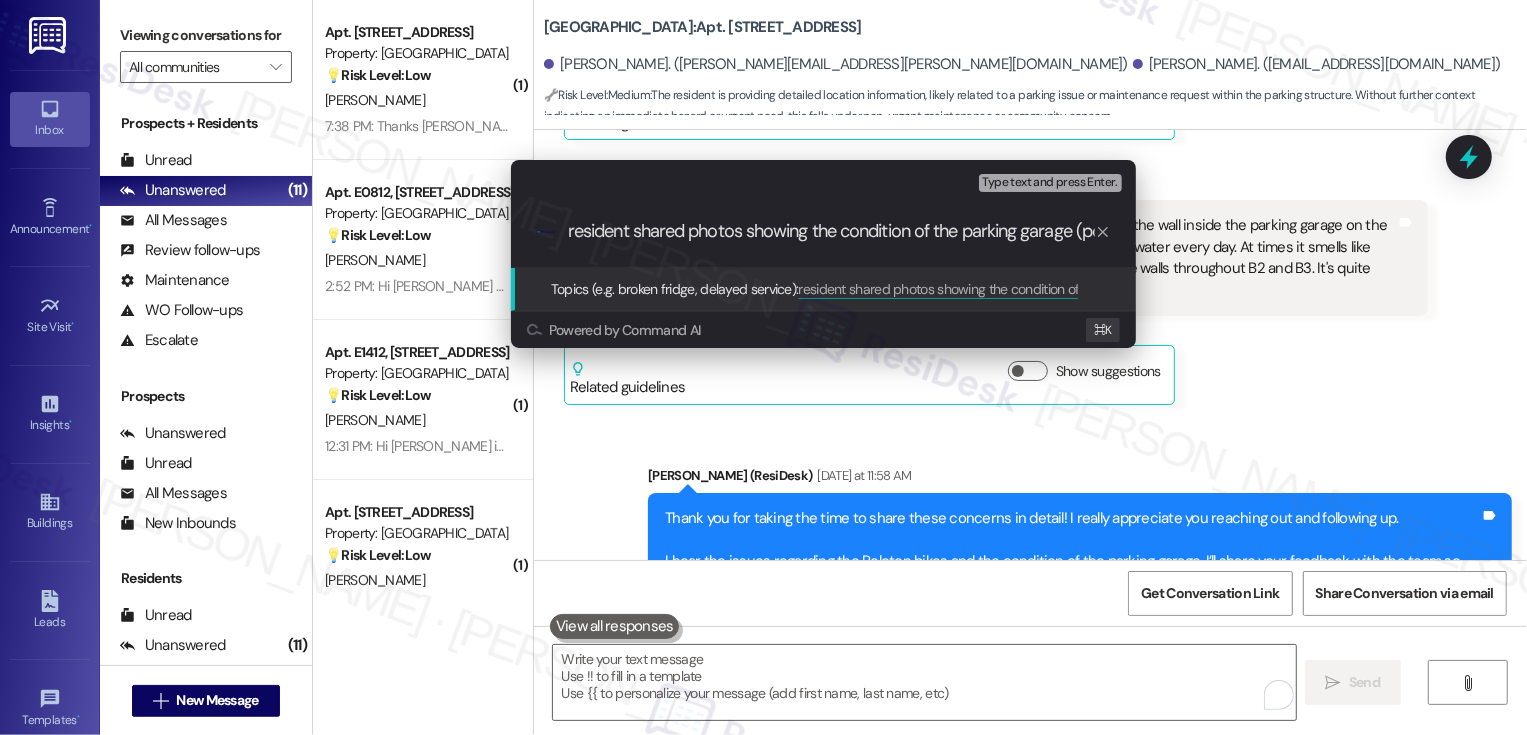 scroll, scrollTop: 0, scrollLeft: 0, axis: both 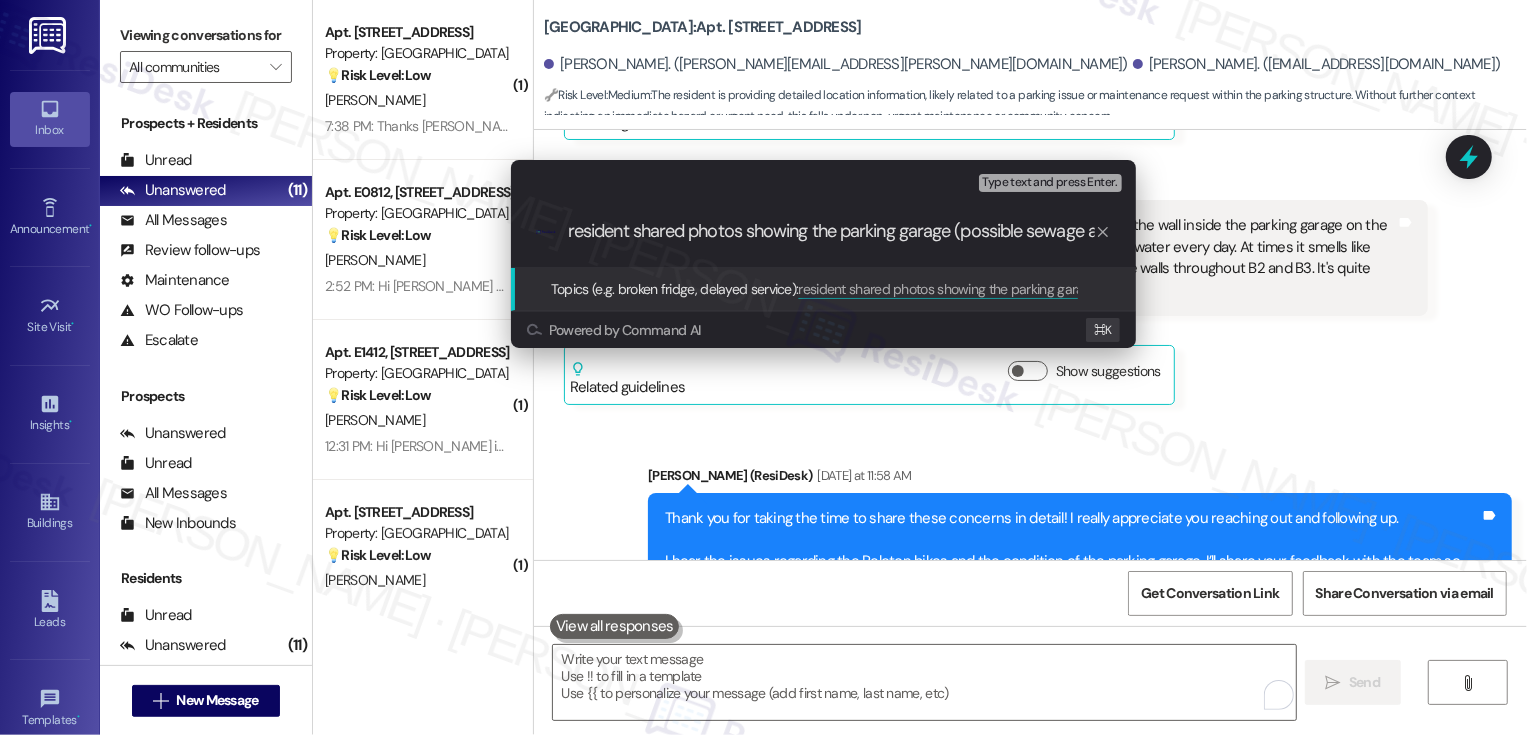 click on "resident shared photos showing the parking garage (possible sewage and leak stains)" at bounding box center (831, 231) 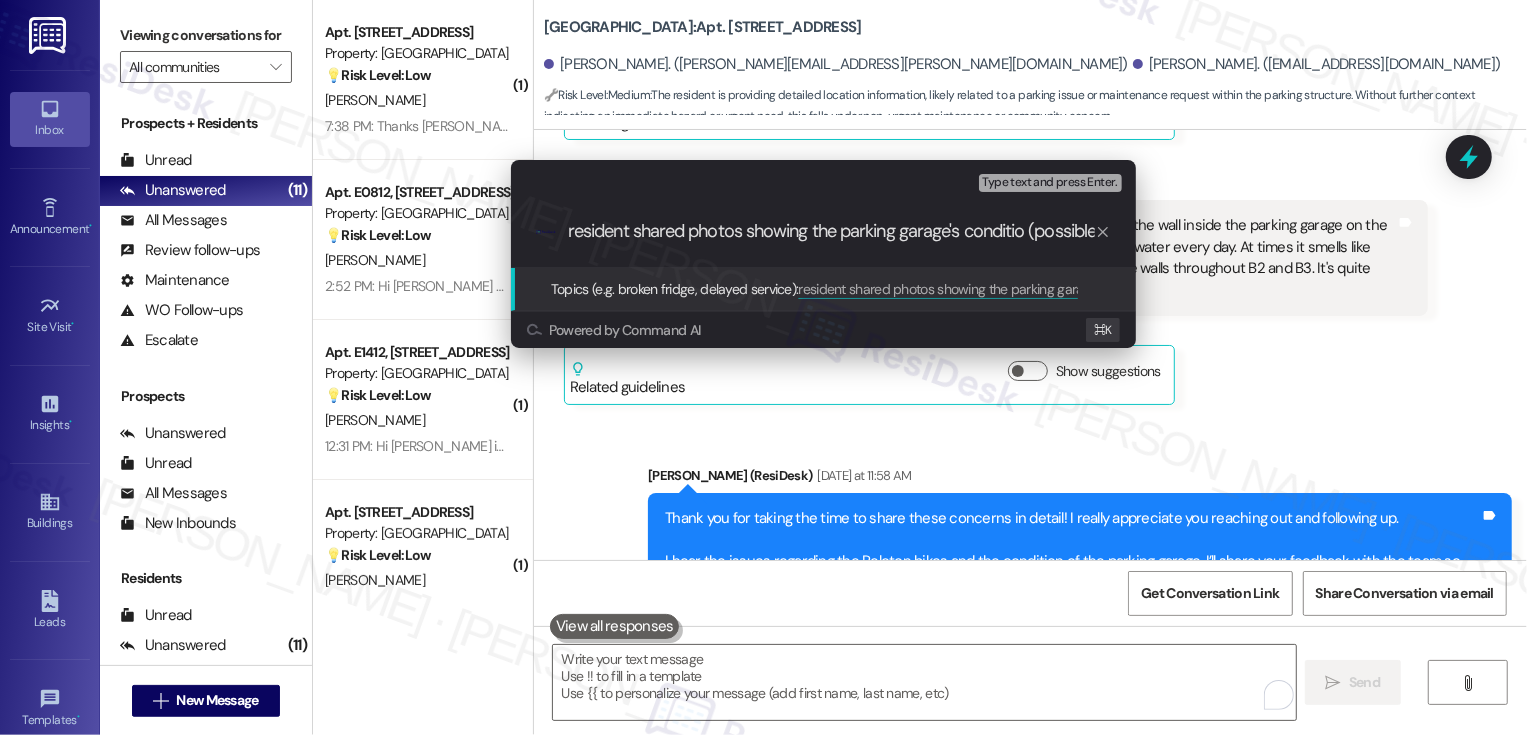 type on "resident shared photos showing the parking garage's condition (possible sewage and leak stains)" 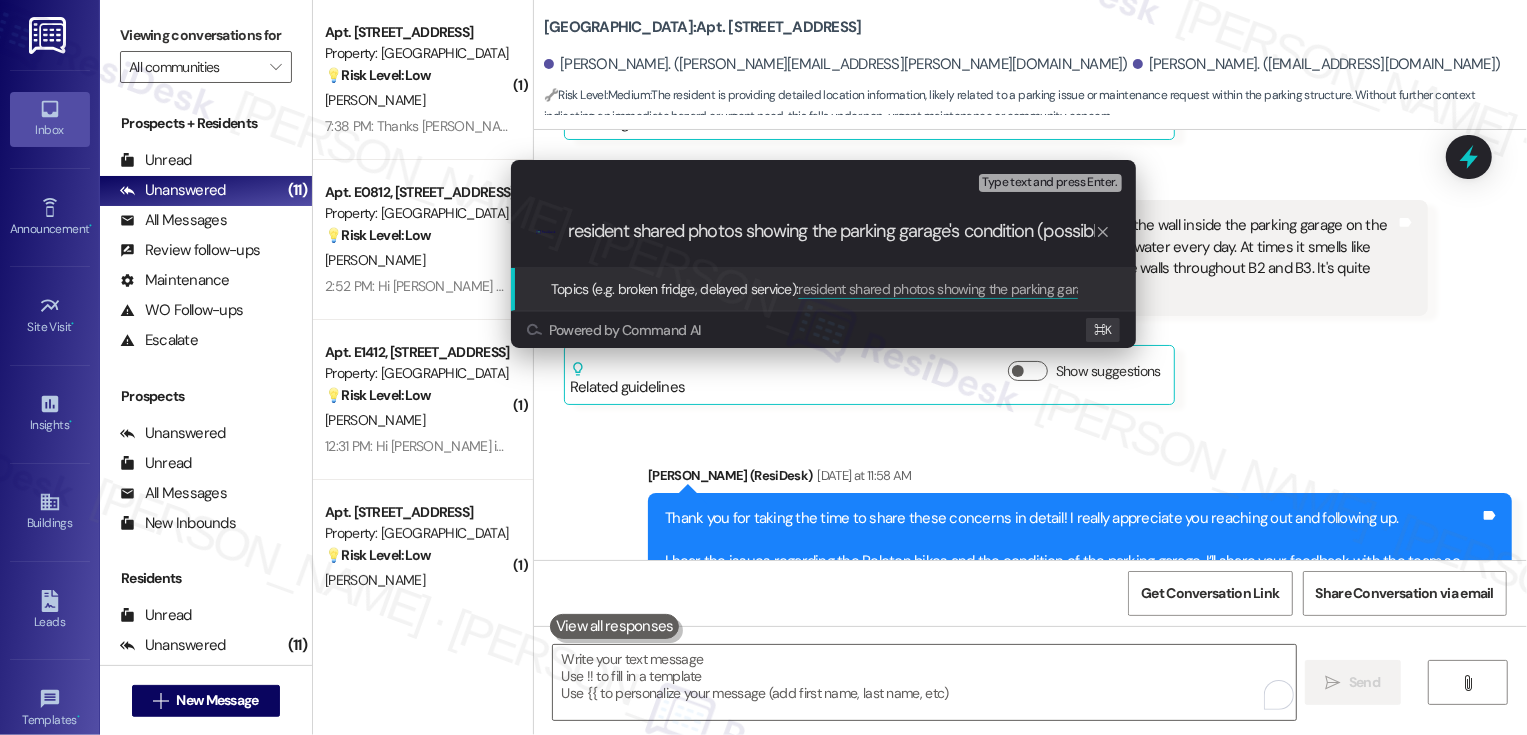 click on "resident shared photos showing the parking garage's condition (possible sewage and leak stains)" at bounding box center (831, 231) 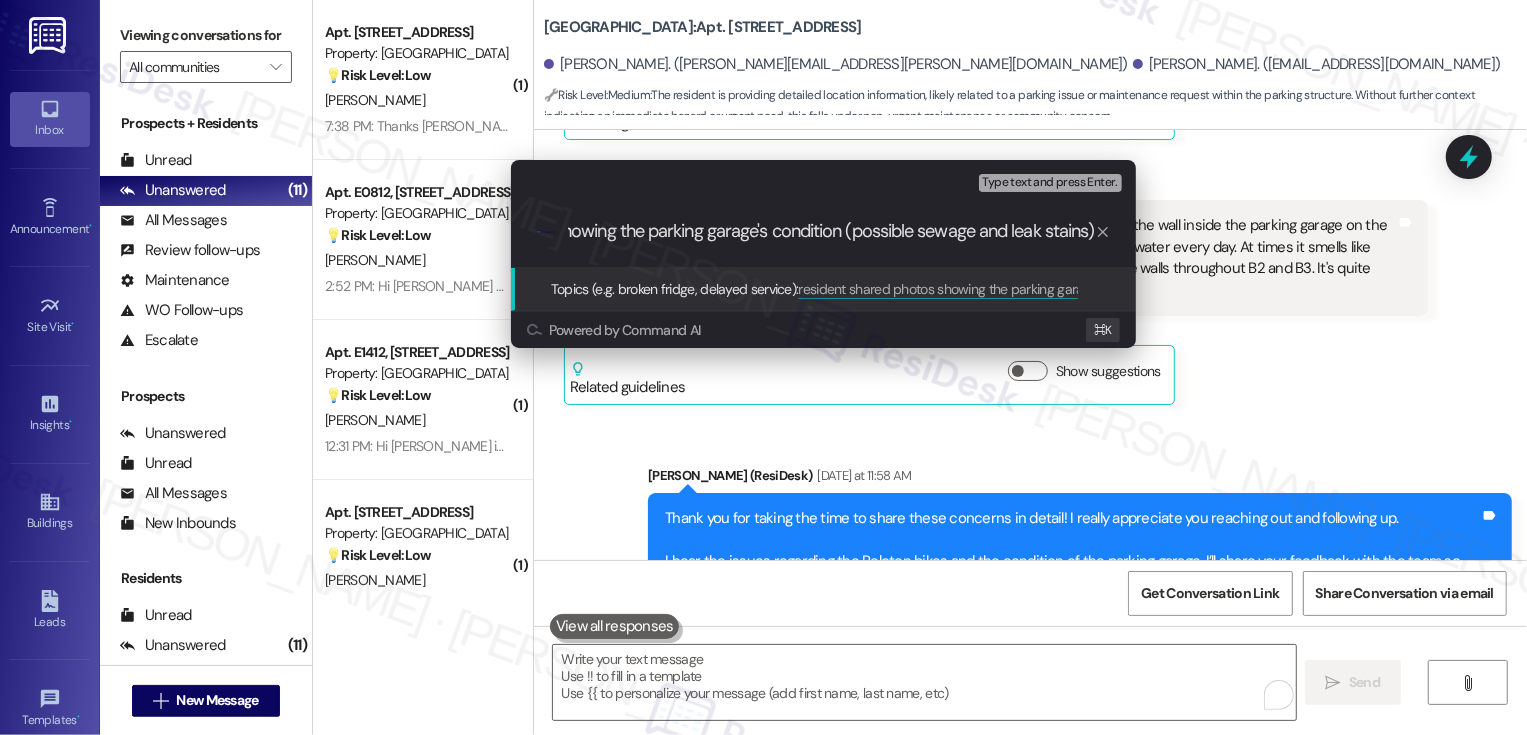 drag, startPoint x: 1032, startPoint y: 228, endPoint x: 1256, endPoint y: 225, distance: 224.0201 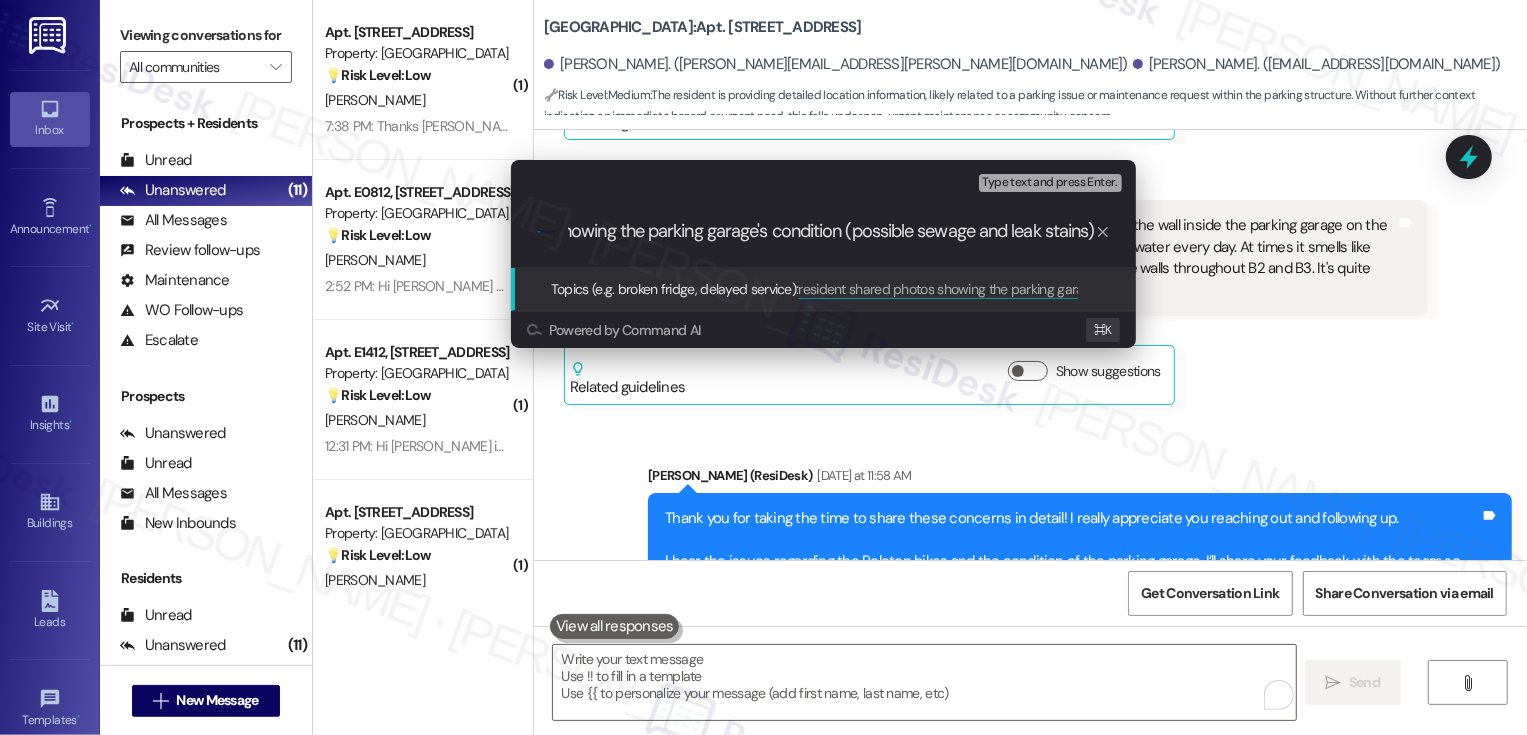 type 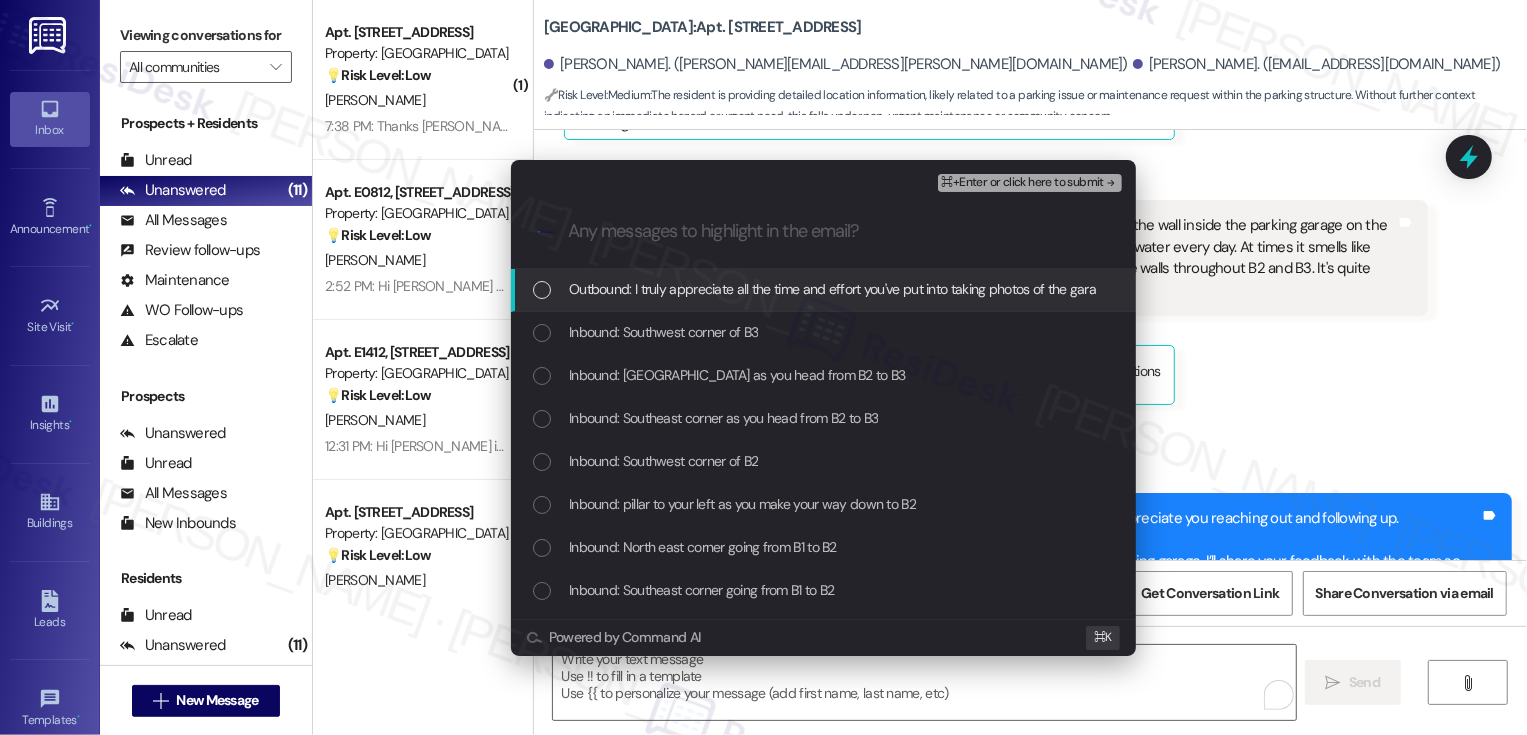 scroll, scrollTop: 0, scrollLeft: 0, axis: both 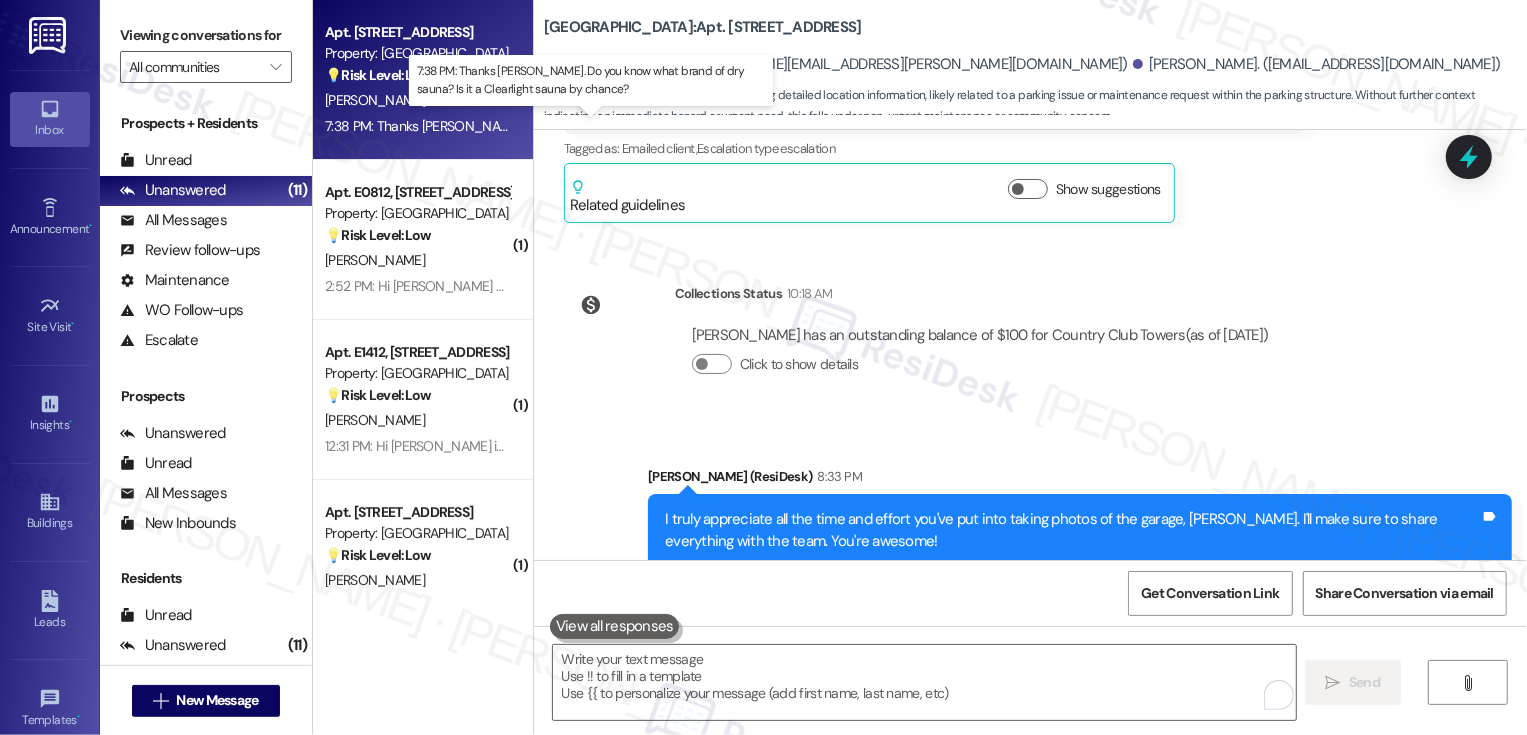 click on "7:38 PM: Thanks Sarah. Do you know what brand of dry sauna? Is it a Clearlight sauna by chance? 7:38 PM: Thanks Sarah. Do you know what brand of dry sauna? Is it a Clearlight sauna by chance?" at bounding box center [641, 126] 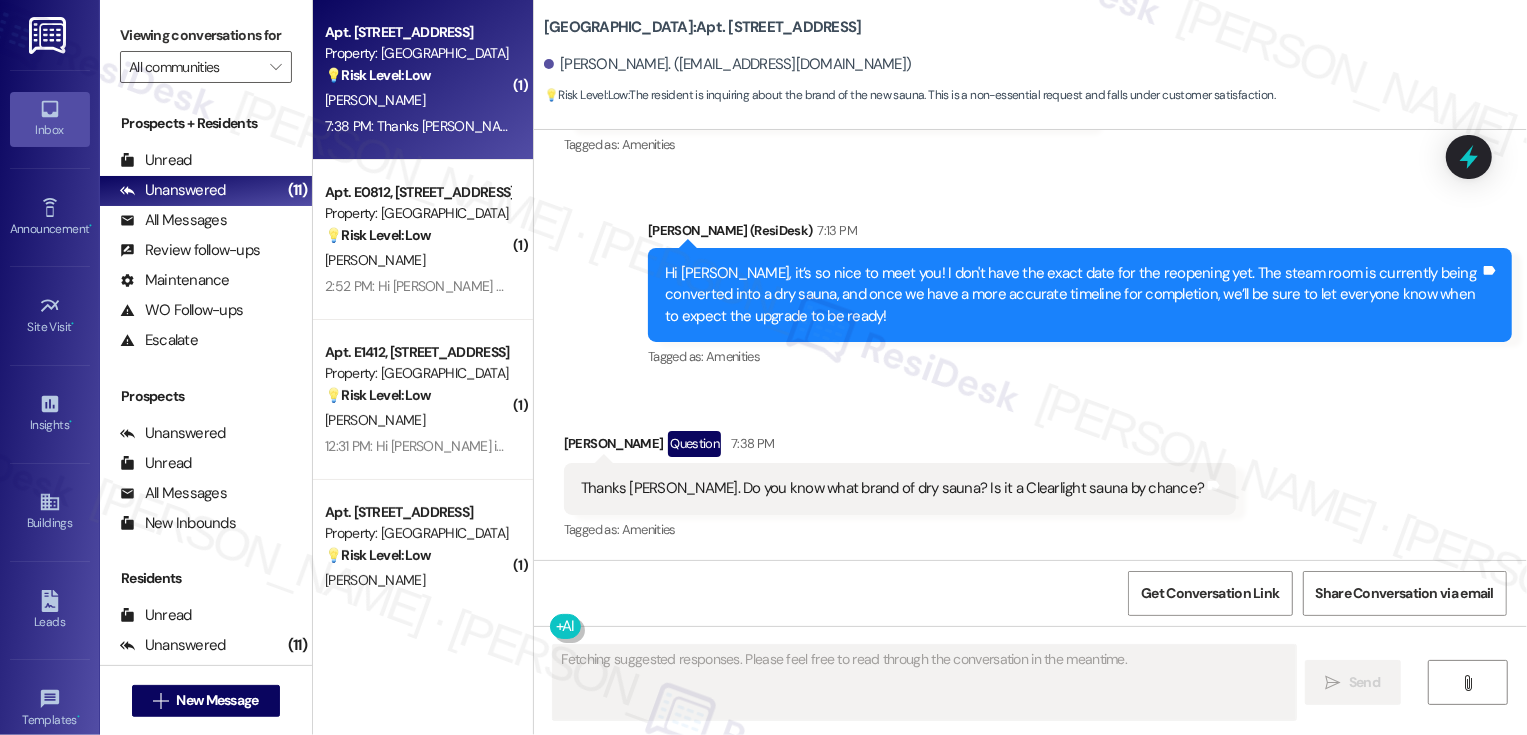scroll, scrollTop: 451, scrollLeft: 0, axis: vertical 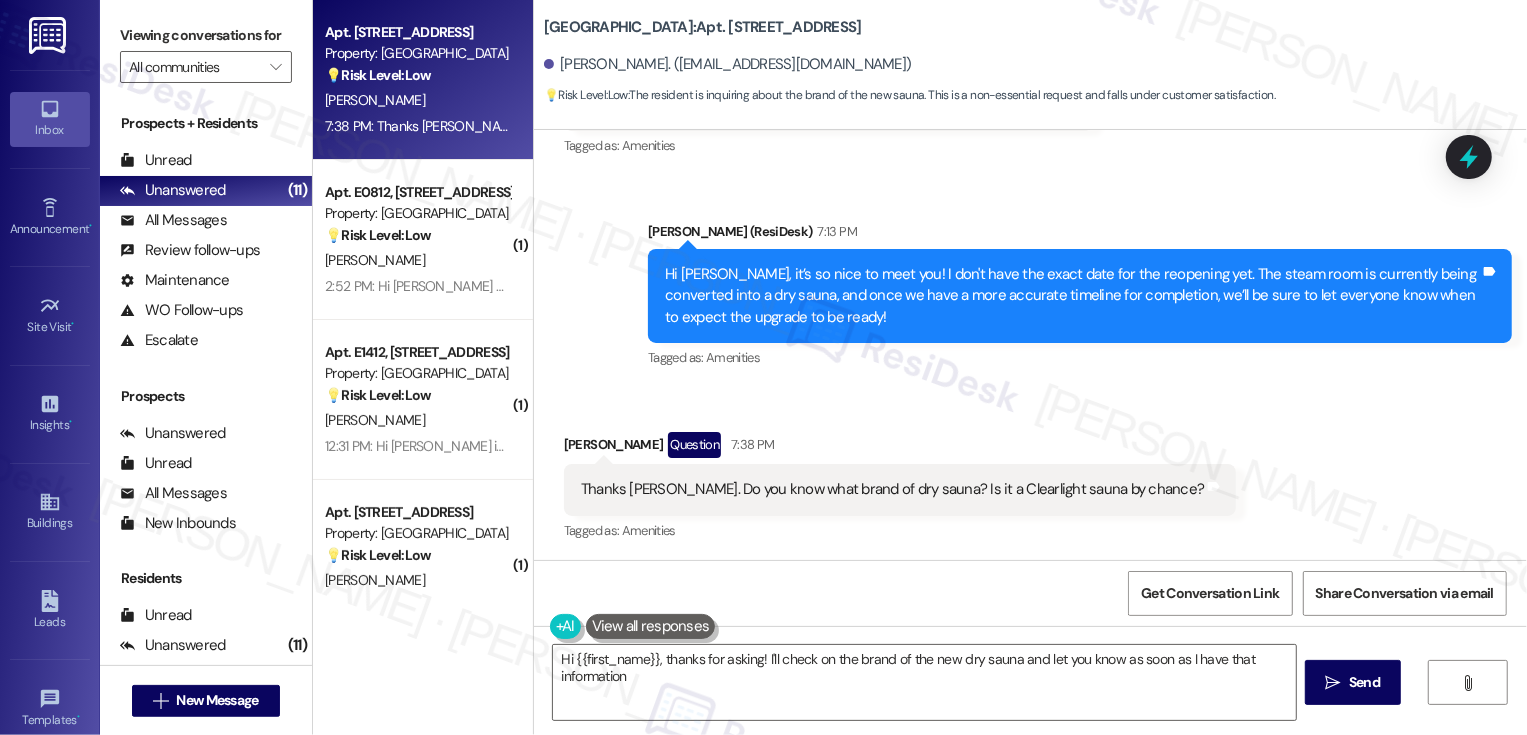 type on "Hi {{first_name}}, thanks for asking! I'll check on the brand of the new dry sauna and let you know as soon as I have that information." 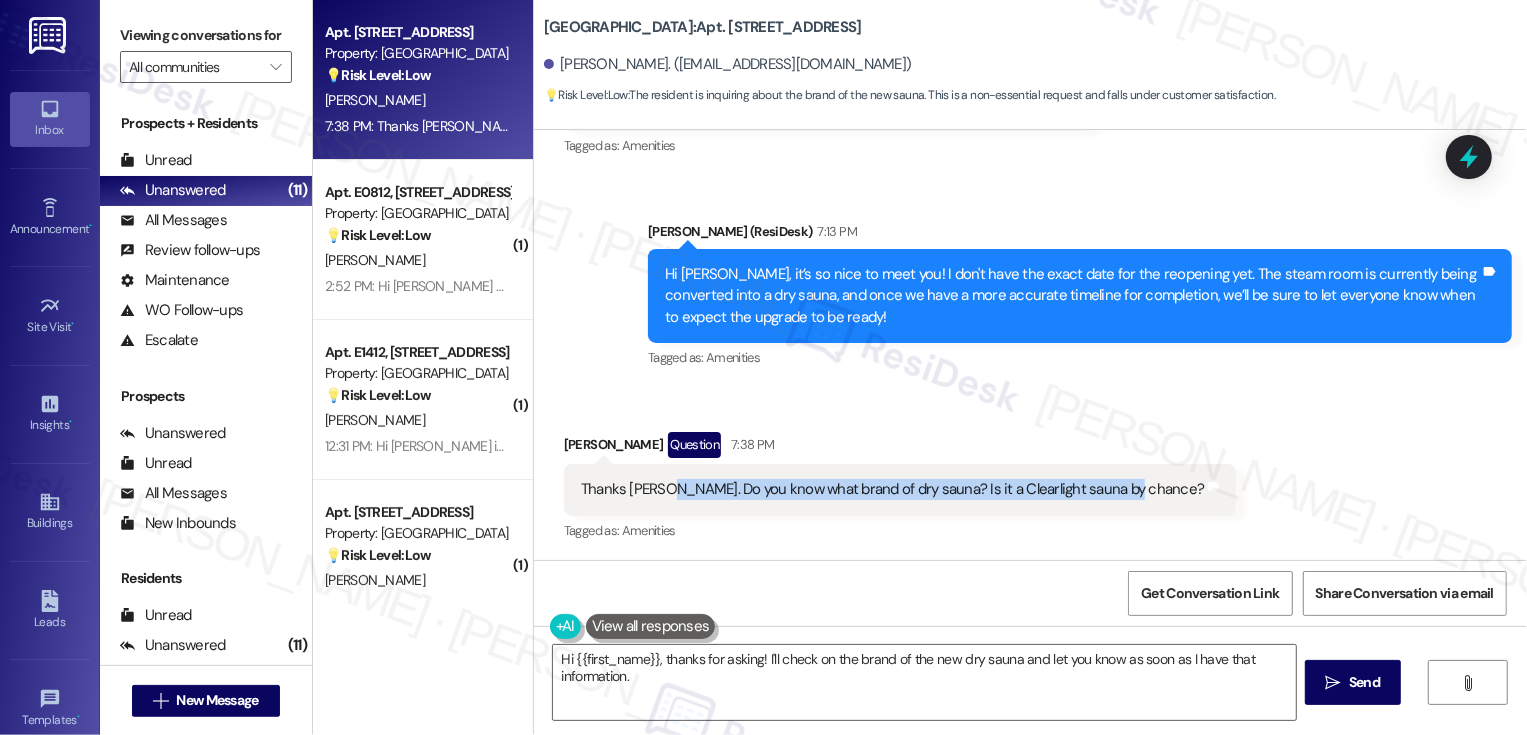 drag, startPoint x: 653, startPoint y: 486, endPoint x: 1026, endPoint y: 505, distance: 373.4836 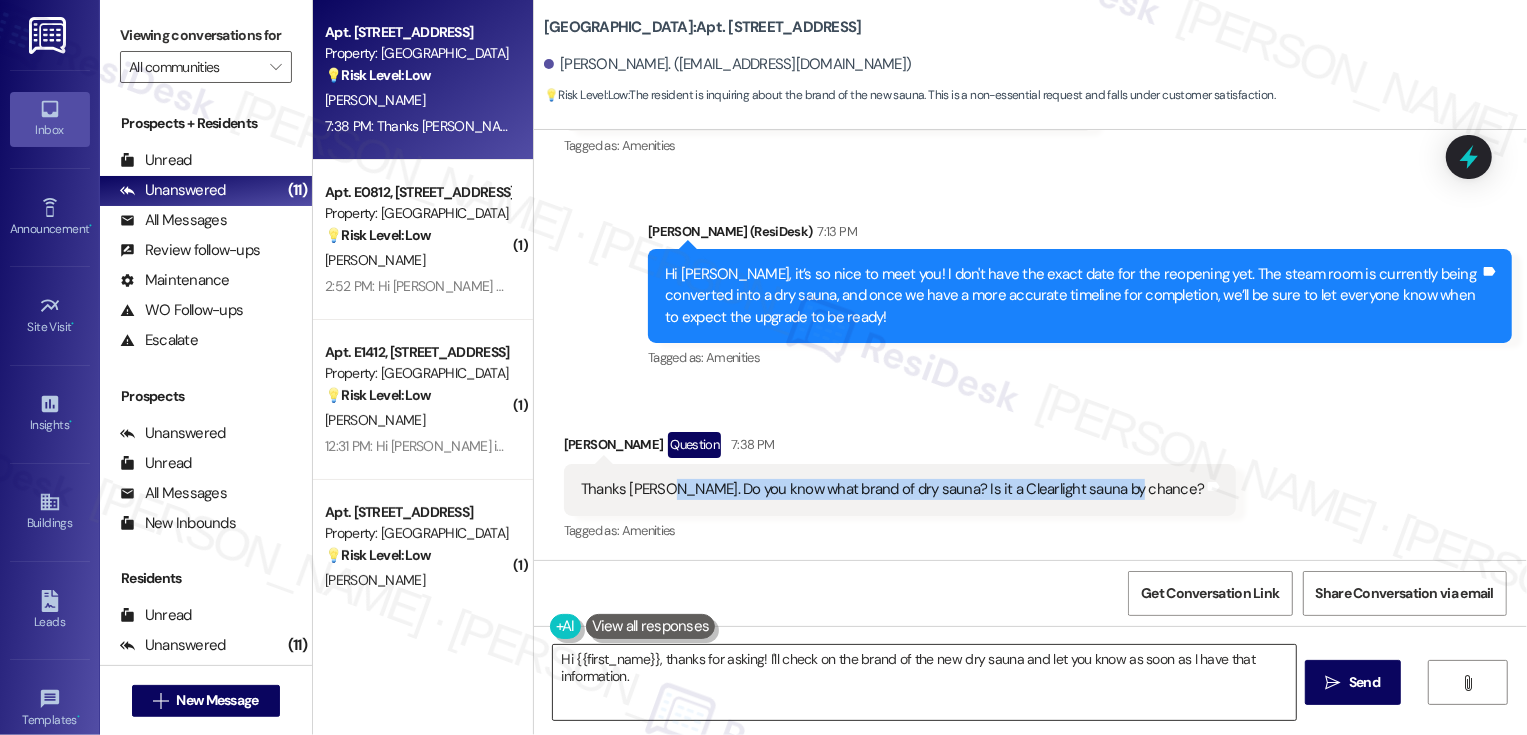 click on "Hi {{first_name}}, thanks for asking! I'll check on the brand of the new dry sauna and let you know as soon as I have that information." at bounding box center [924, 682] 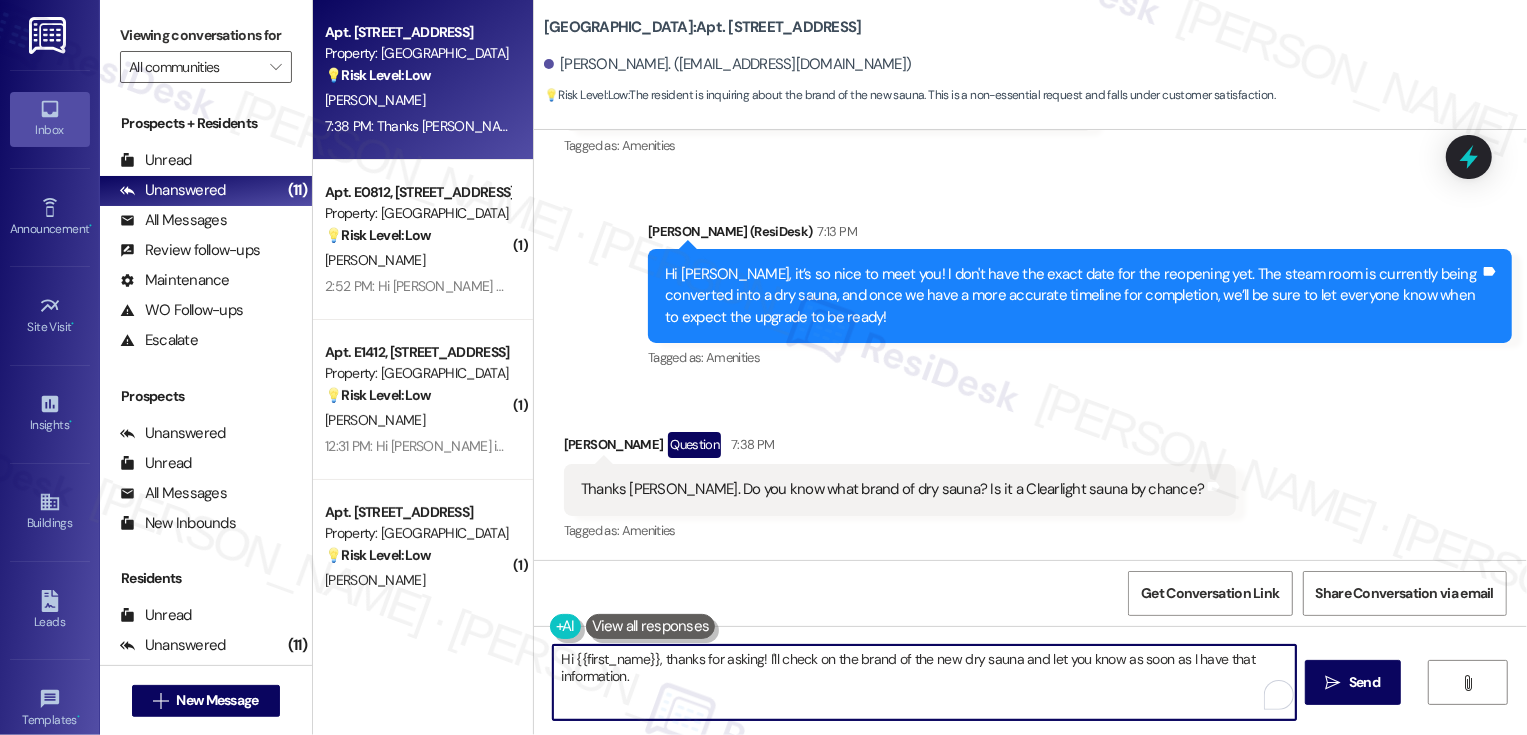click on "Macklin Carron Question 7:38 PM" at bounding box center (900, 448) 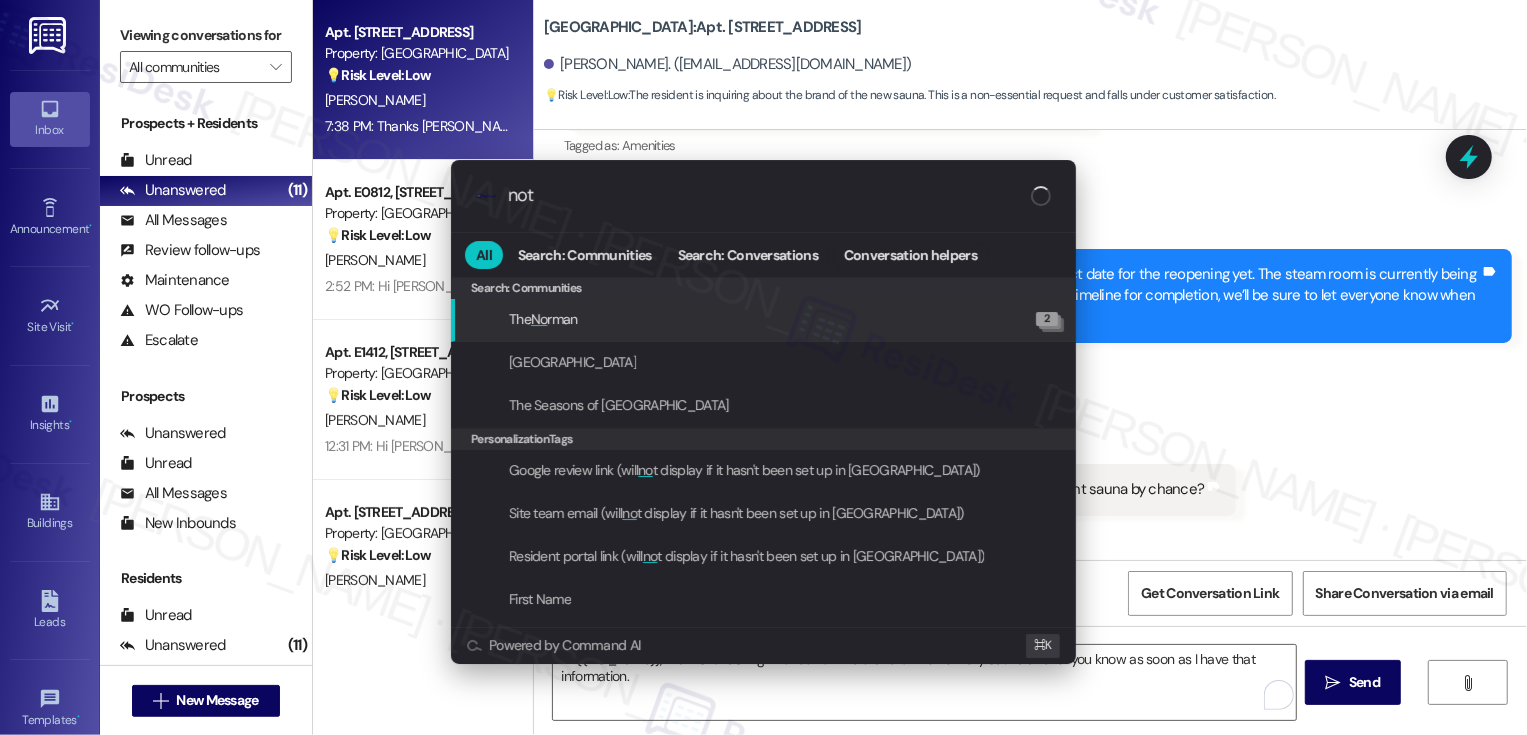 type on "note" 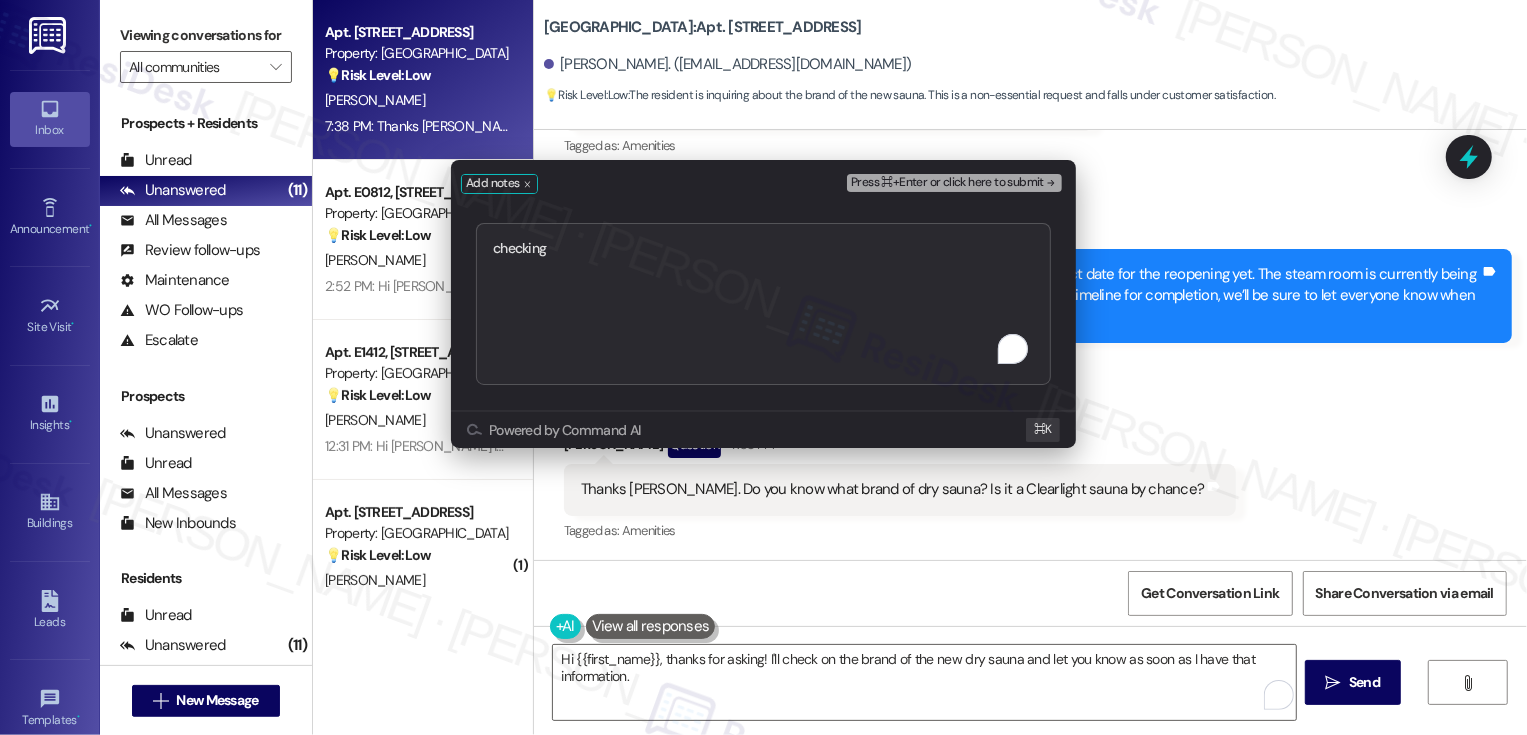 type on "checking
https://residesk.slack.com/archives/C094PQXJKKP/p1753490187529549?thread_ts=1753373588.190949&cid=C094PQXJKKP" 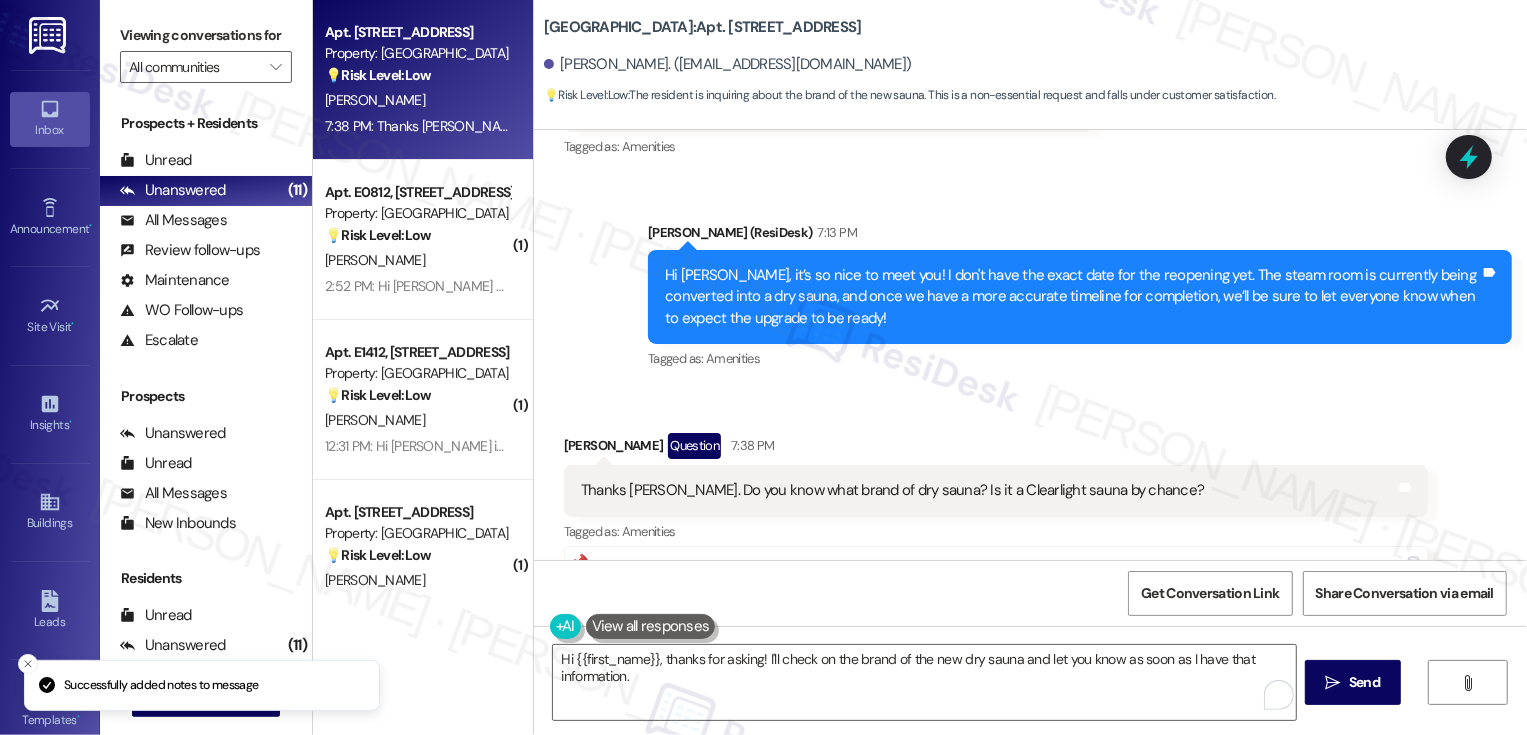 scroll, scrollTop: 642, scrollLeft: 0, axis: vertical 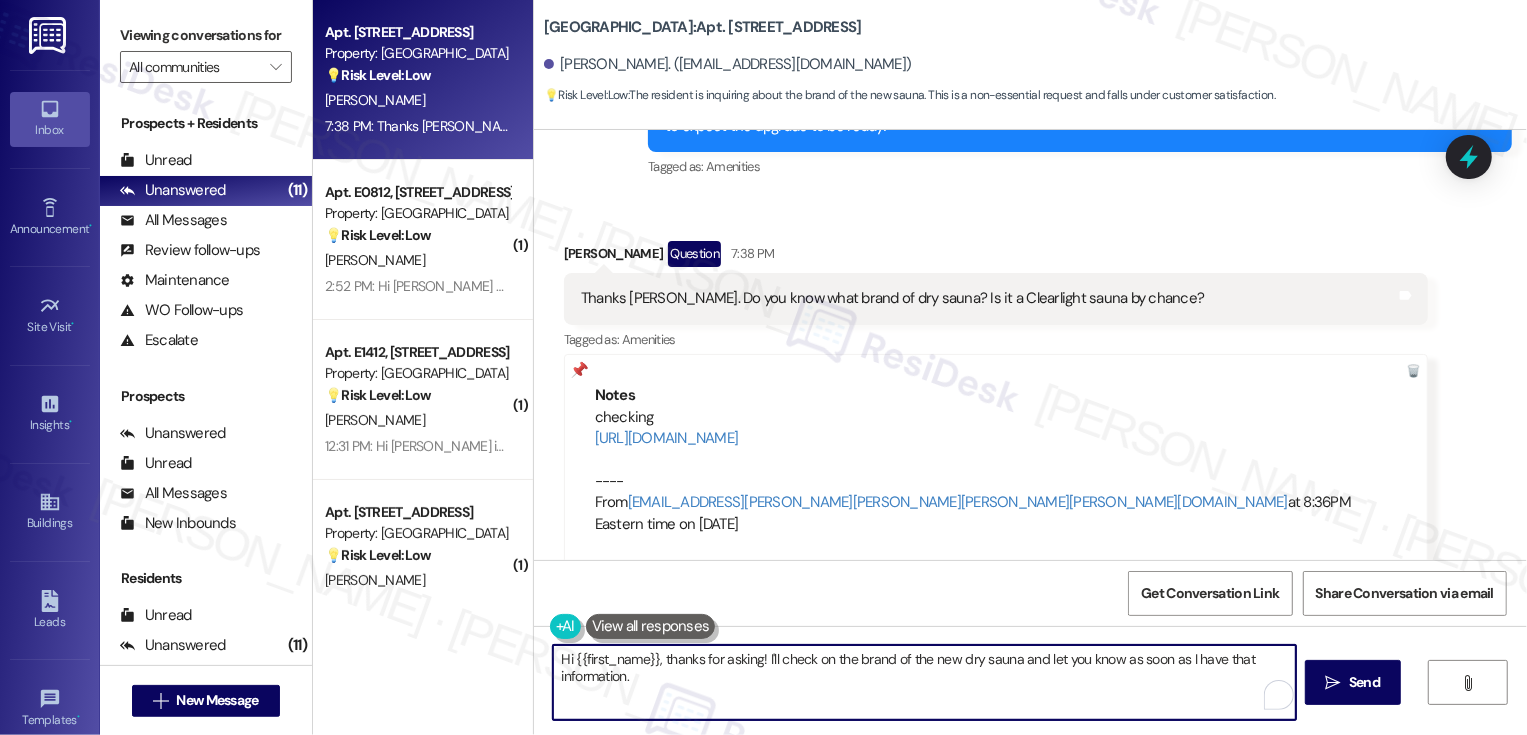 drag, startPoint x: 659, startPoint y: 659, endPoint x: 489, endPoint y: 669, distance: 170.29387 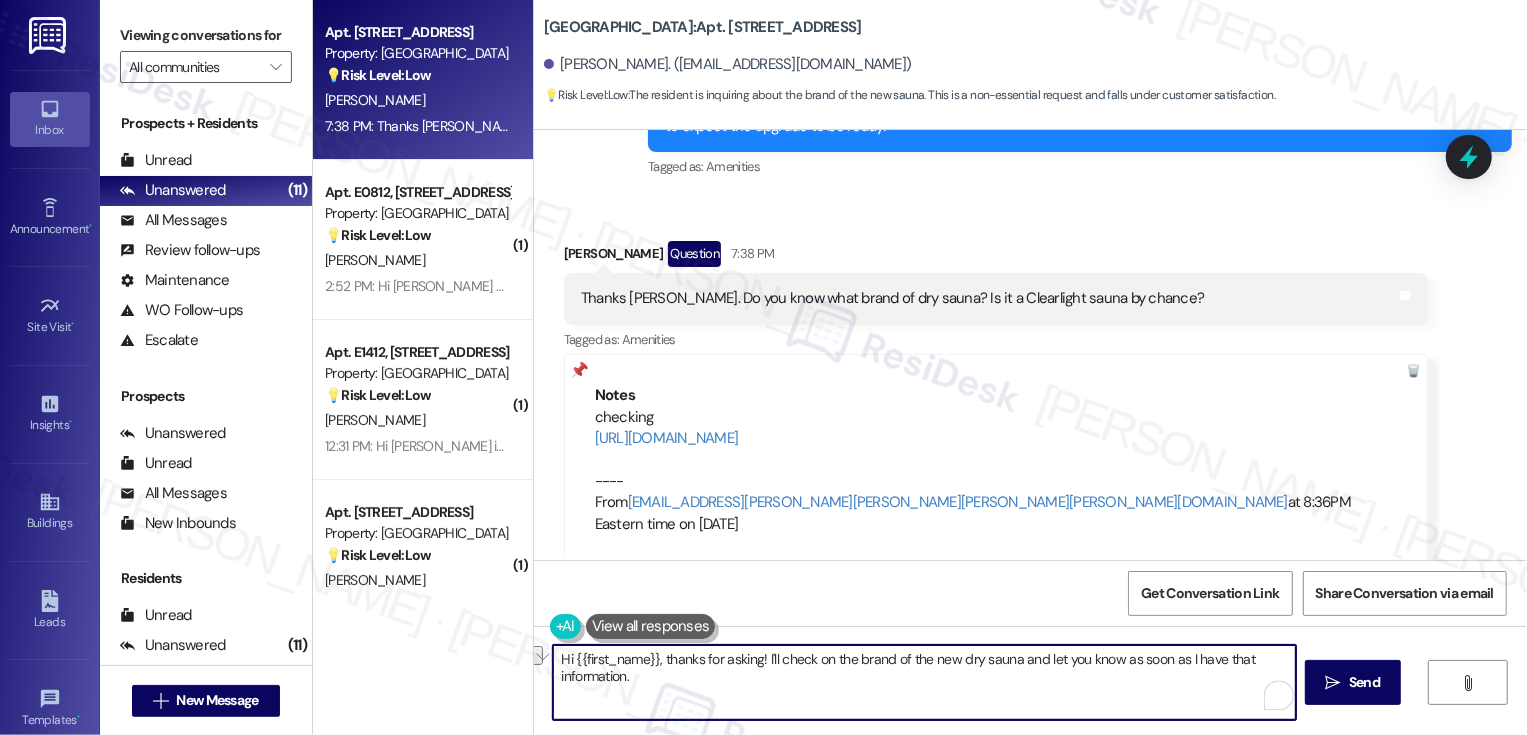 click on "Hi {{first_name}}, thanks for asking! I'll check on the brand of the new dry sauna and let you know as soon as I have that information." at bounding box center [924, 682] 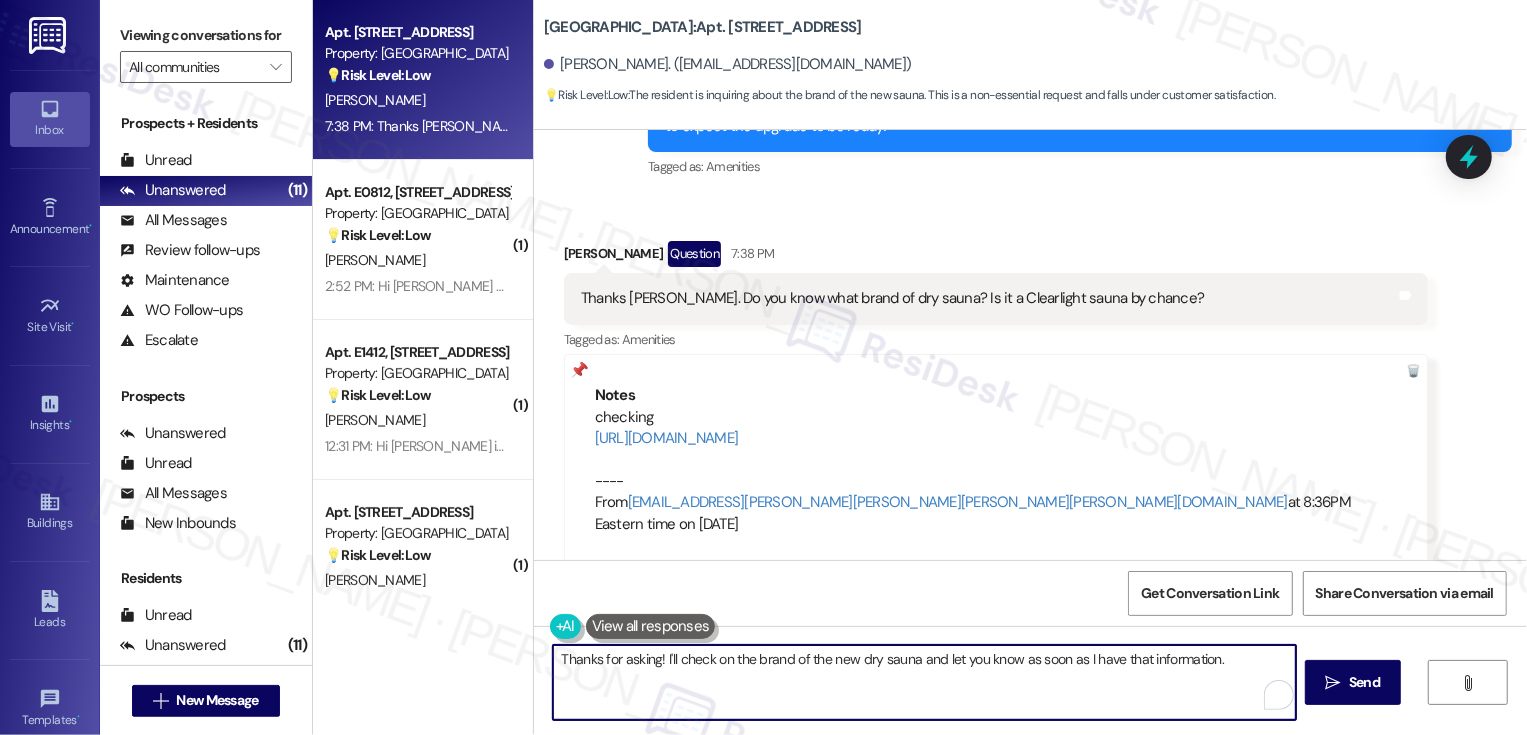 click on "Thanks for asking! I'll check on the brand of the new dry sauna and let you know as soon as I have that information." at bounding box center (924, 682) 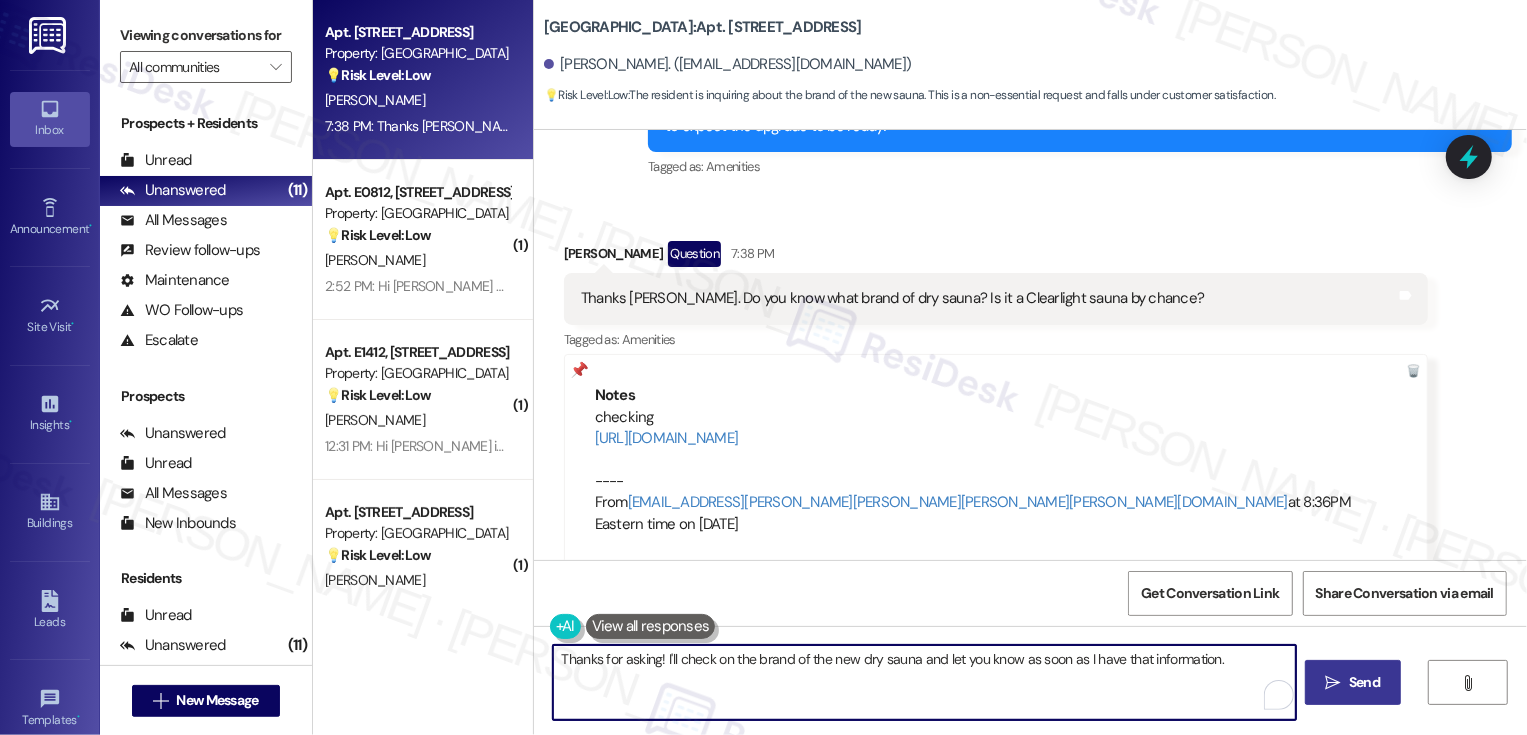 type on "Thanks for asking! I'll check on the brand of the new dry sauna and let you know as soon as I have that information." 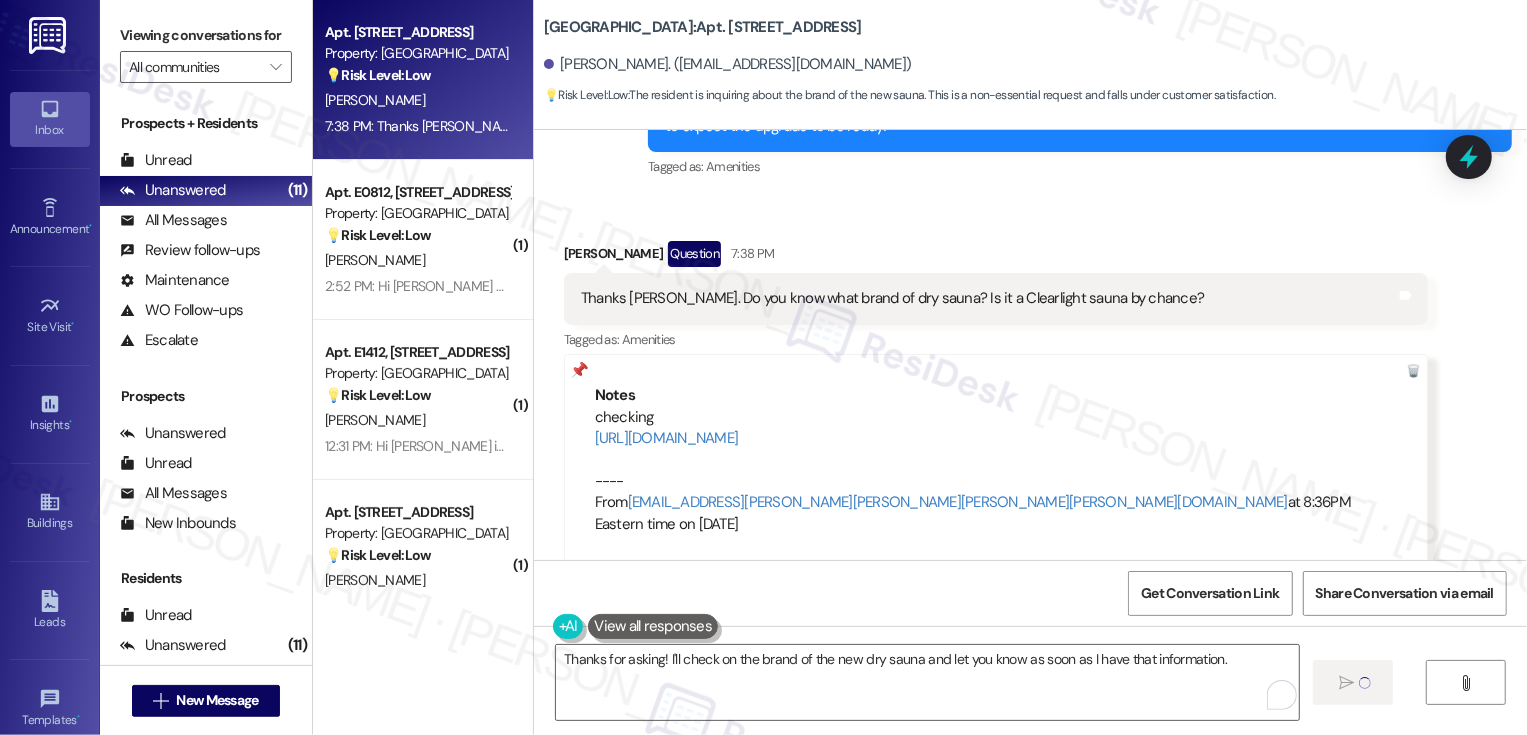 type 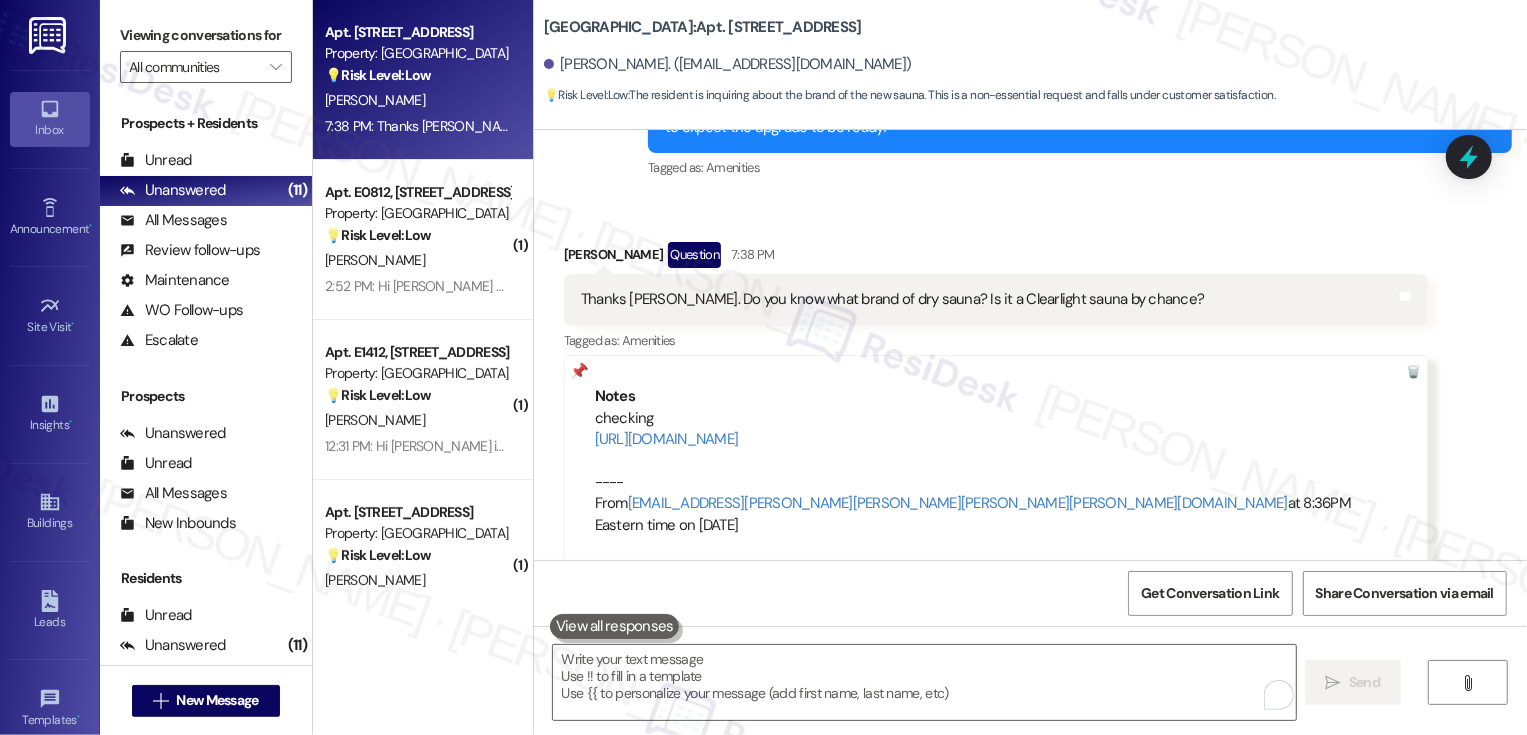 scroll, scrollTop: 781, scrollLeft: 0, axis: vertical 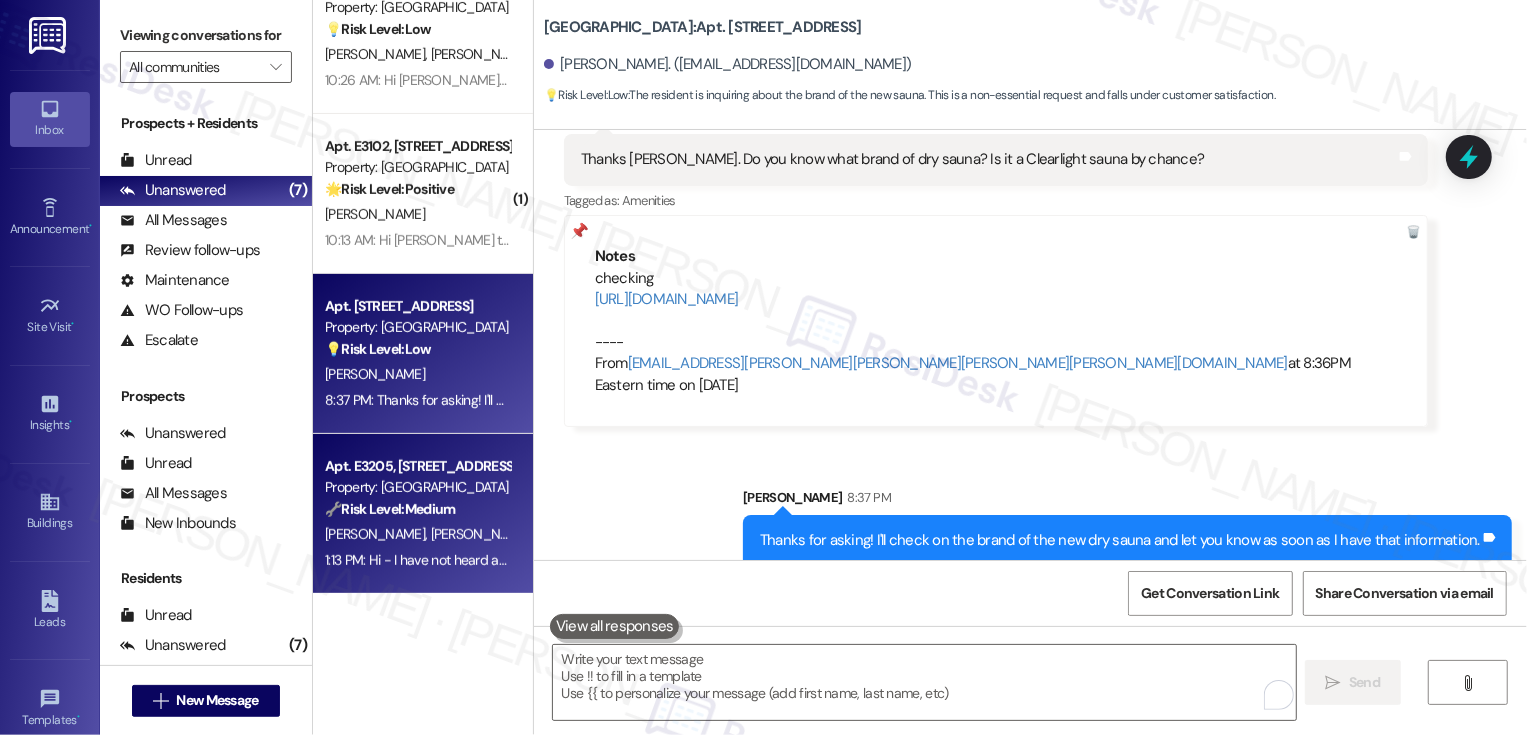 click on "1:13 PM: Hi - I have not heard anything back regarding the glass panel removal. 1:13 PM: Hi - I have not heard anything back regarding the glass panel removal." at bounding box center (550, 560) 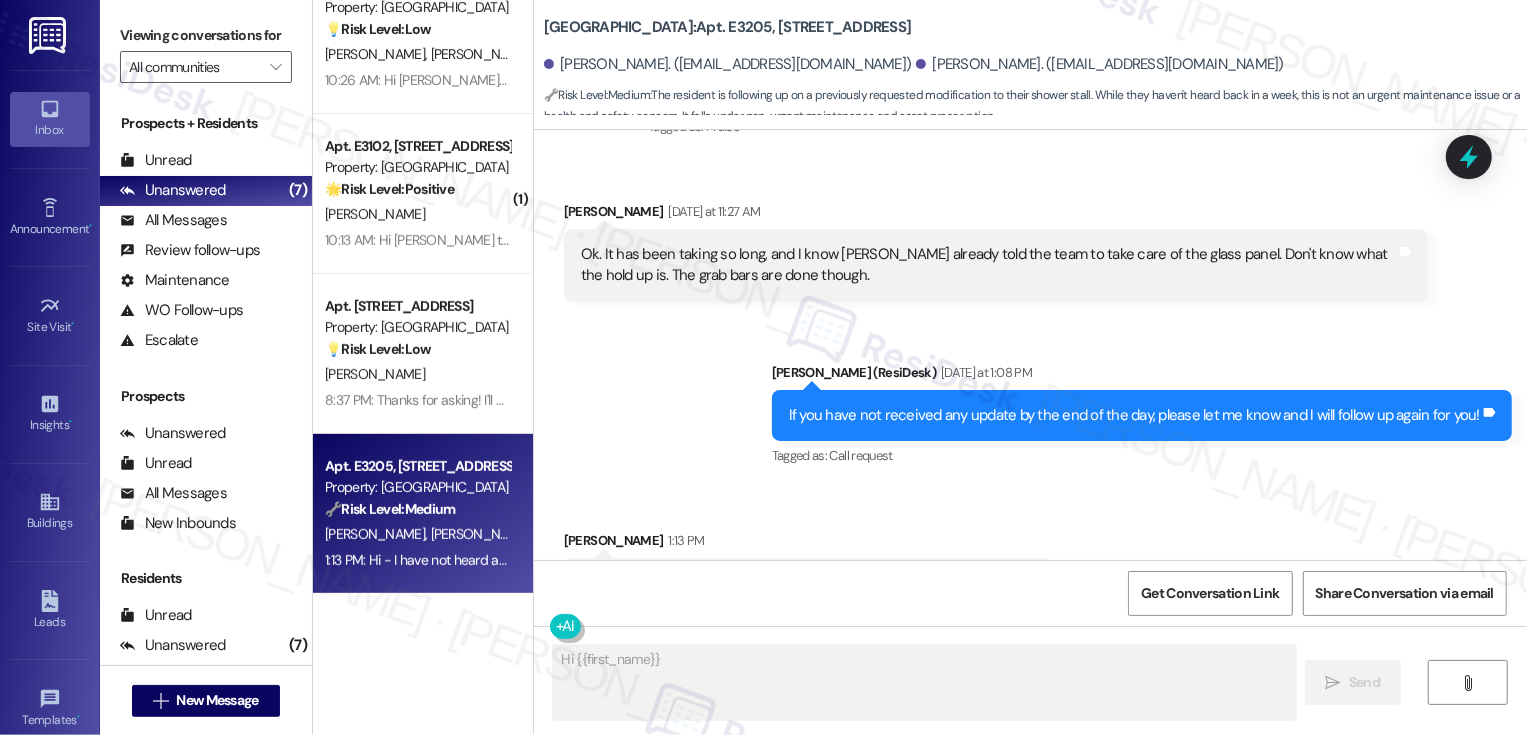 scroll, scrollTop: 2585, scrollLeft: 0, axis: vertical 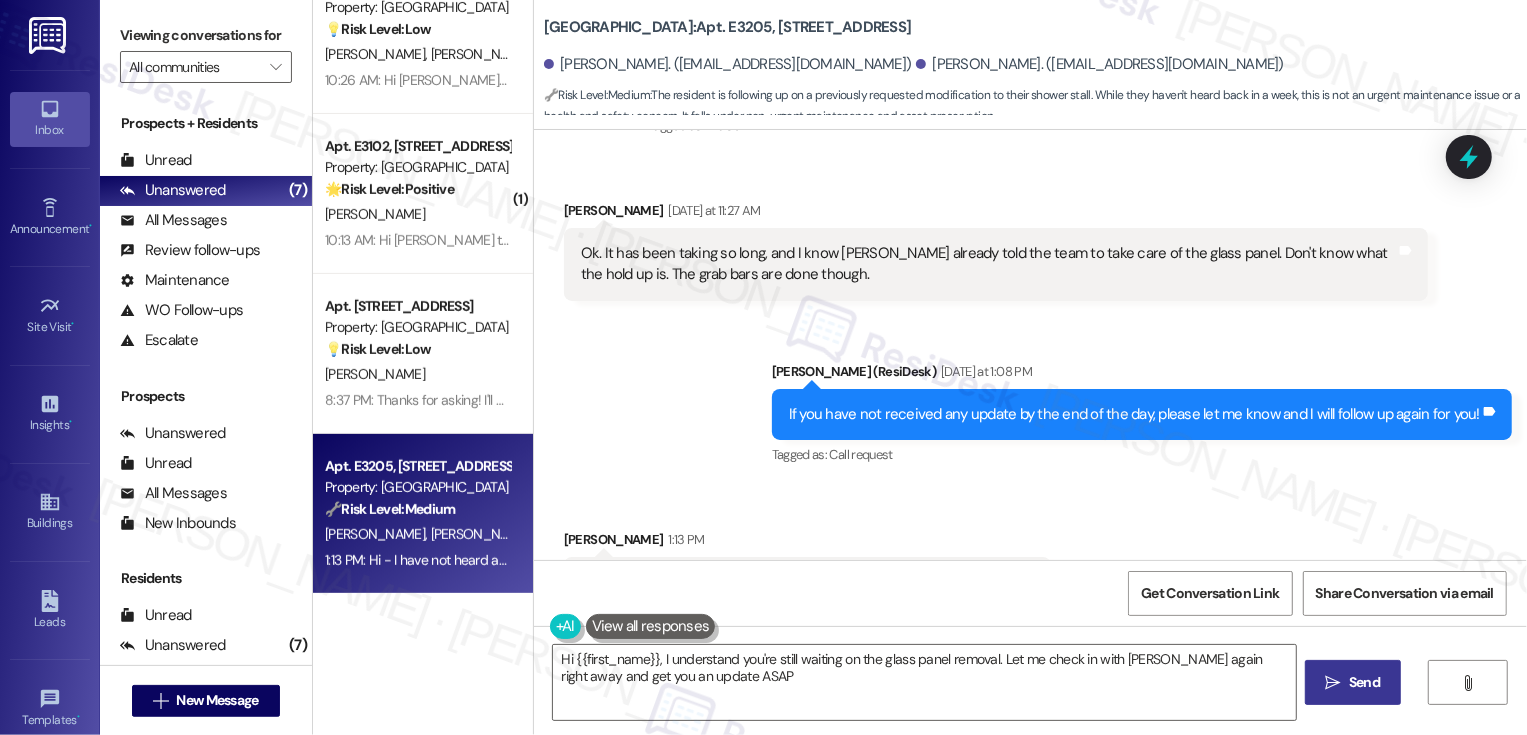 type on "Hi {{first_name}}, I understand you're still waiting on the glass panel removal. Let me check in with Stephanie again right away and get you an update ASAP!" 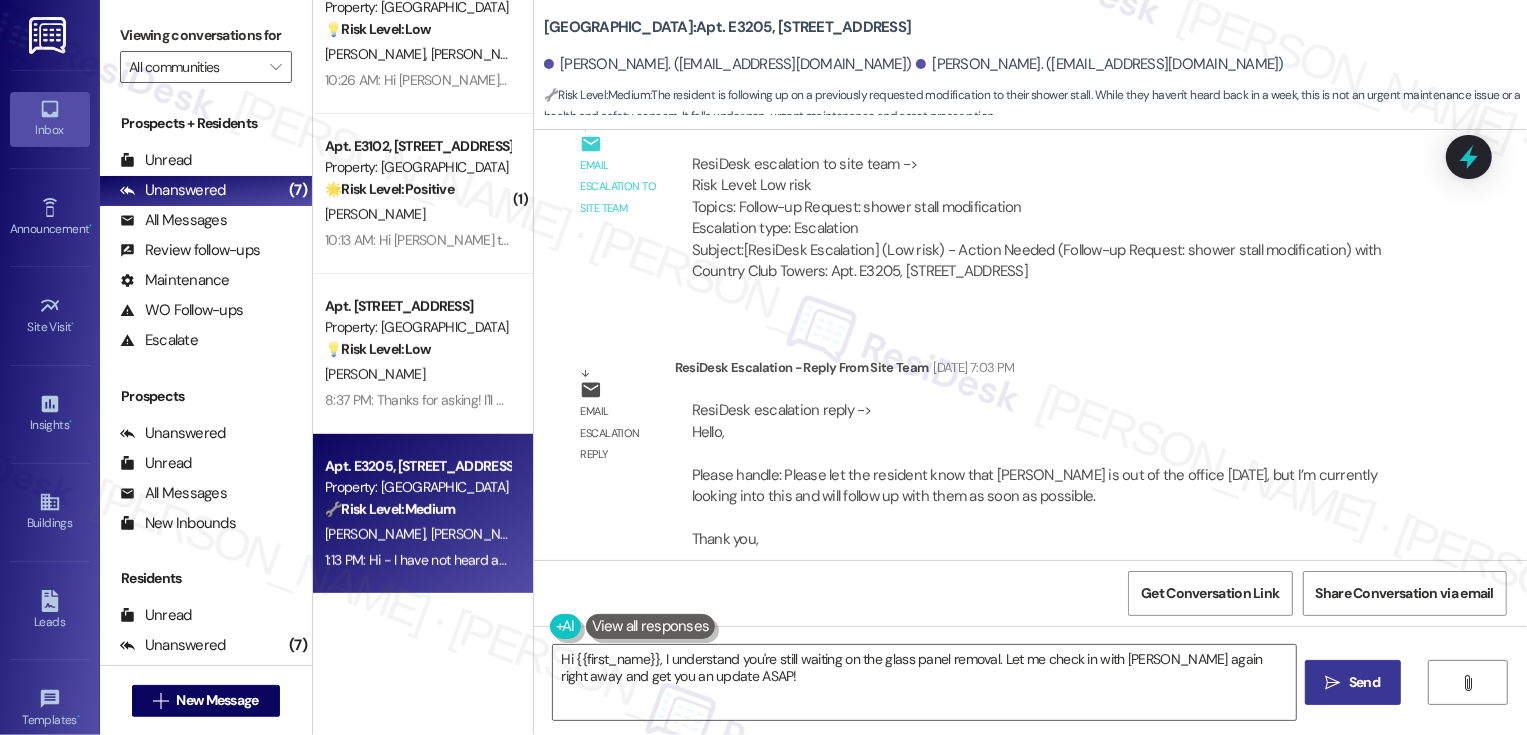 scroll, scrollTop: 1689, scrollLeft: 0, axis: vertical 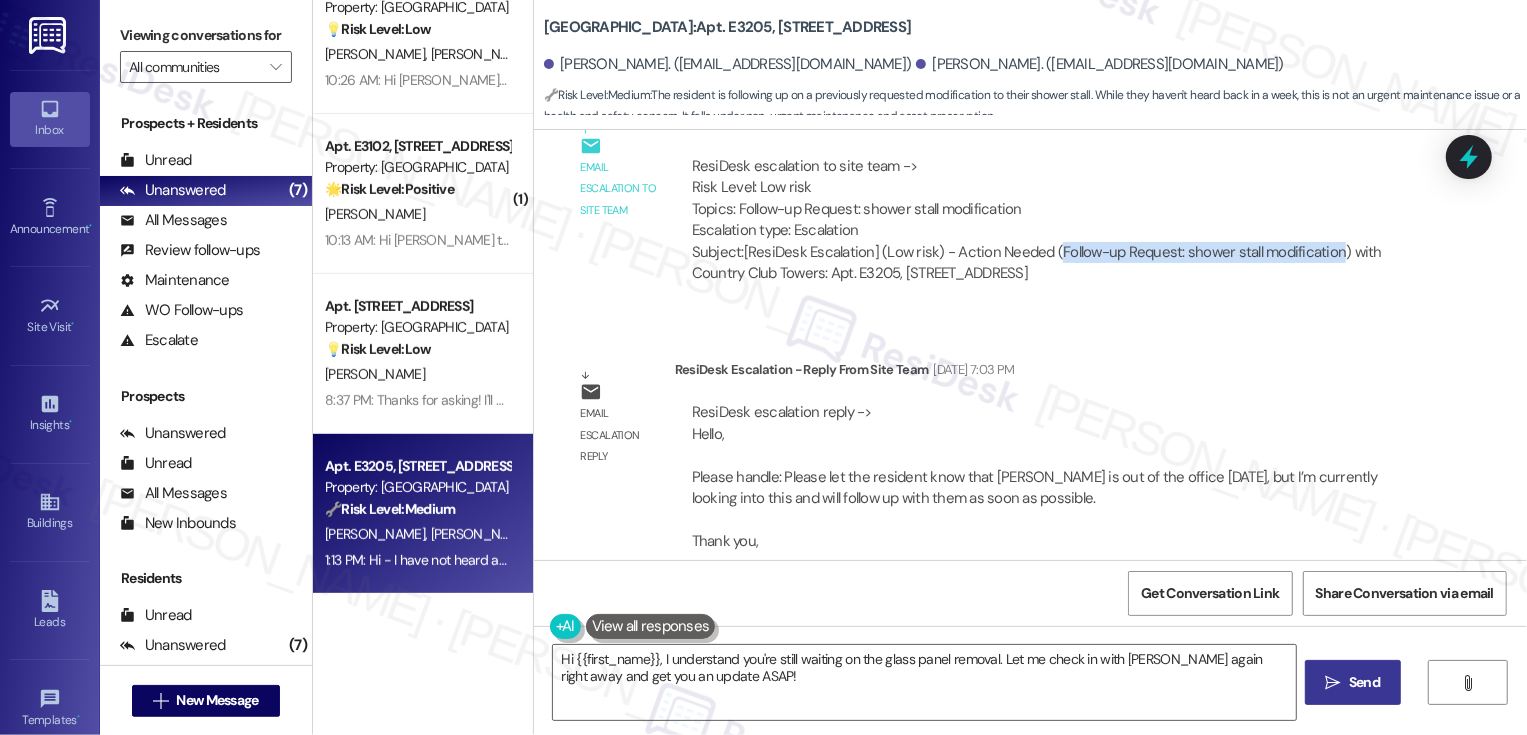 drag, startPoint x: 1041, startPoint y: 181, endPoint x: 1318, endPoint y: 181, distance: 277 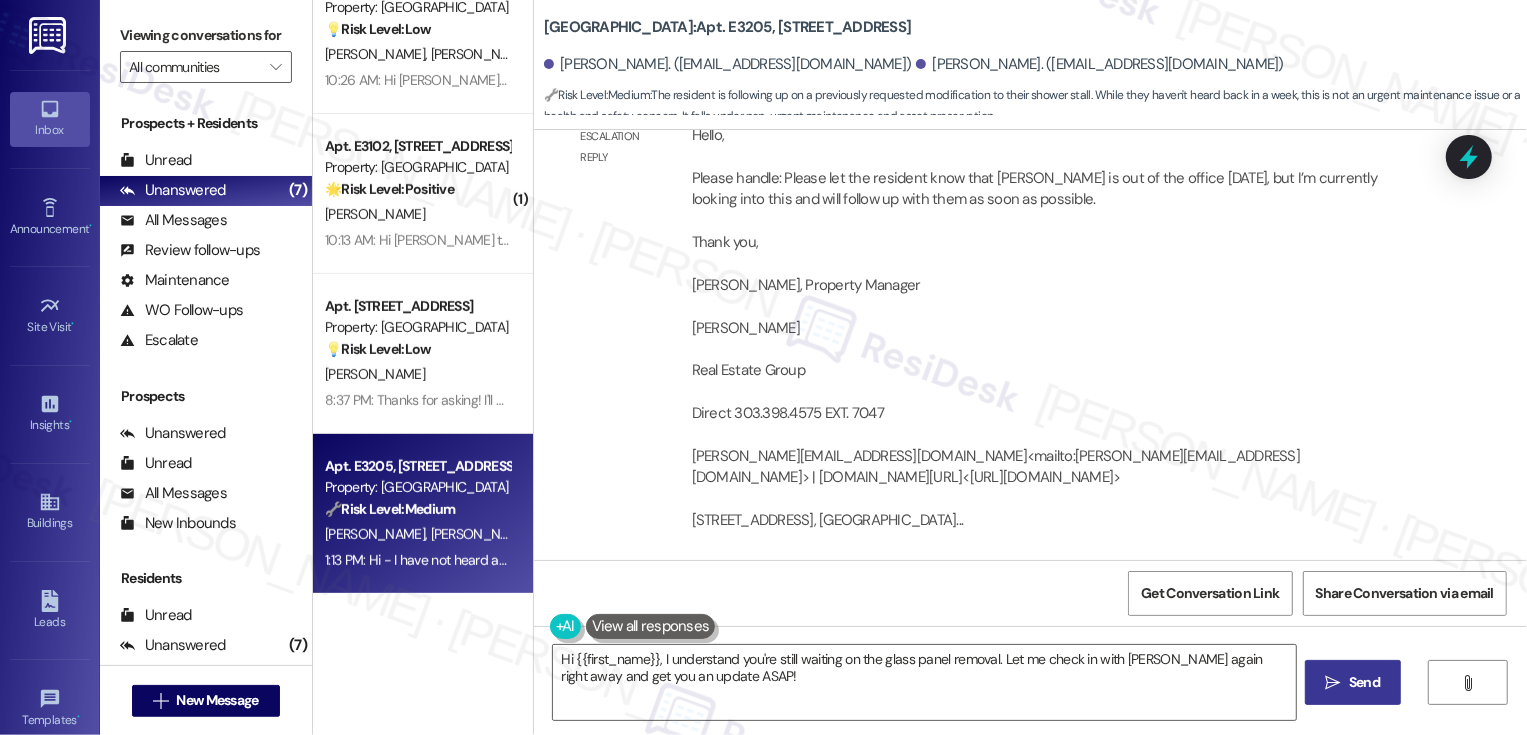 scroll, scrollTop: 2585, scrollLeft: 0, axis: vertical 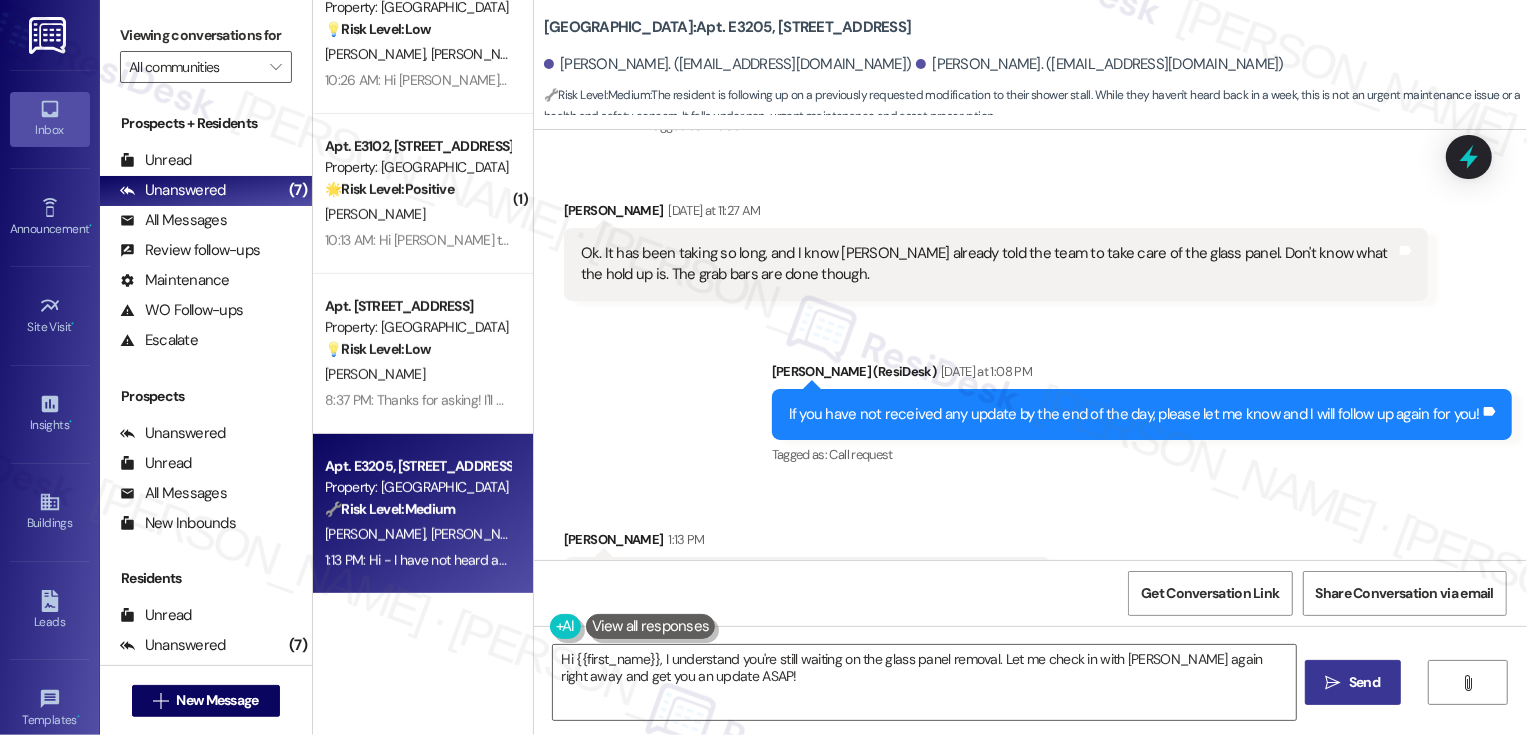 click on "Received via SMS Yin Layden 1:13 PM Hi - I have not heard anything back regarding the glass panel removal. Tags and notes" at bounding box center [1030, 553] 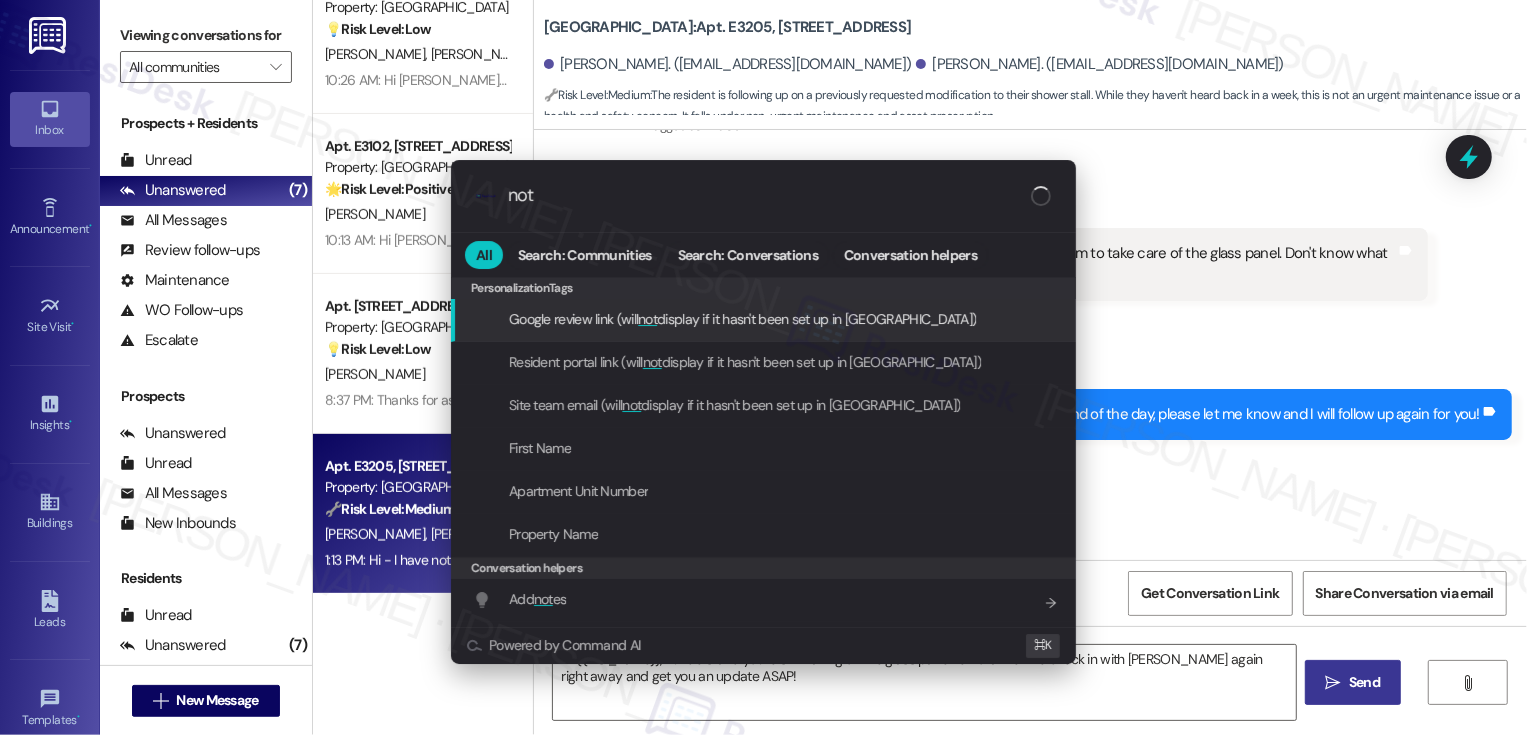 type on "note" 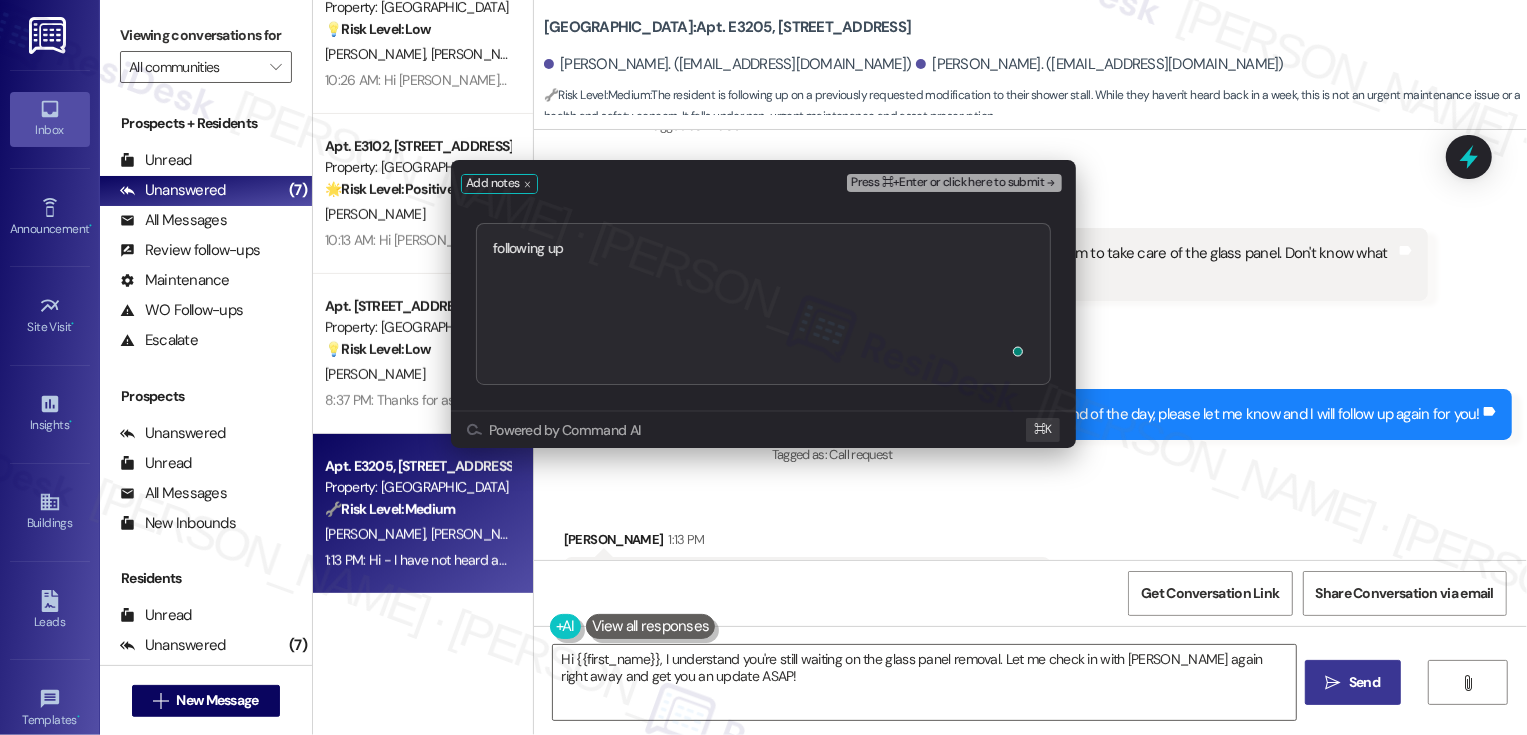type on "following up
https://residesk.slack.com/archives/C094PQXJKKP/p1753311850182999?thread_ts=1753311849.064279&cid=C094PQXJKKP" 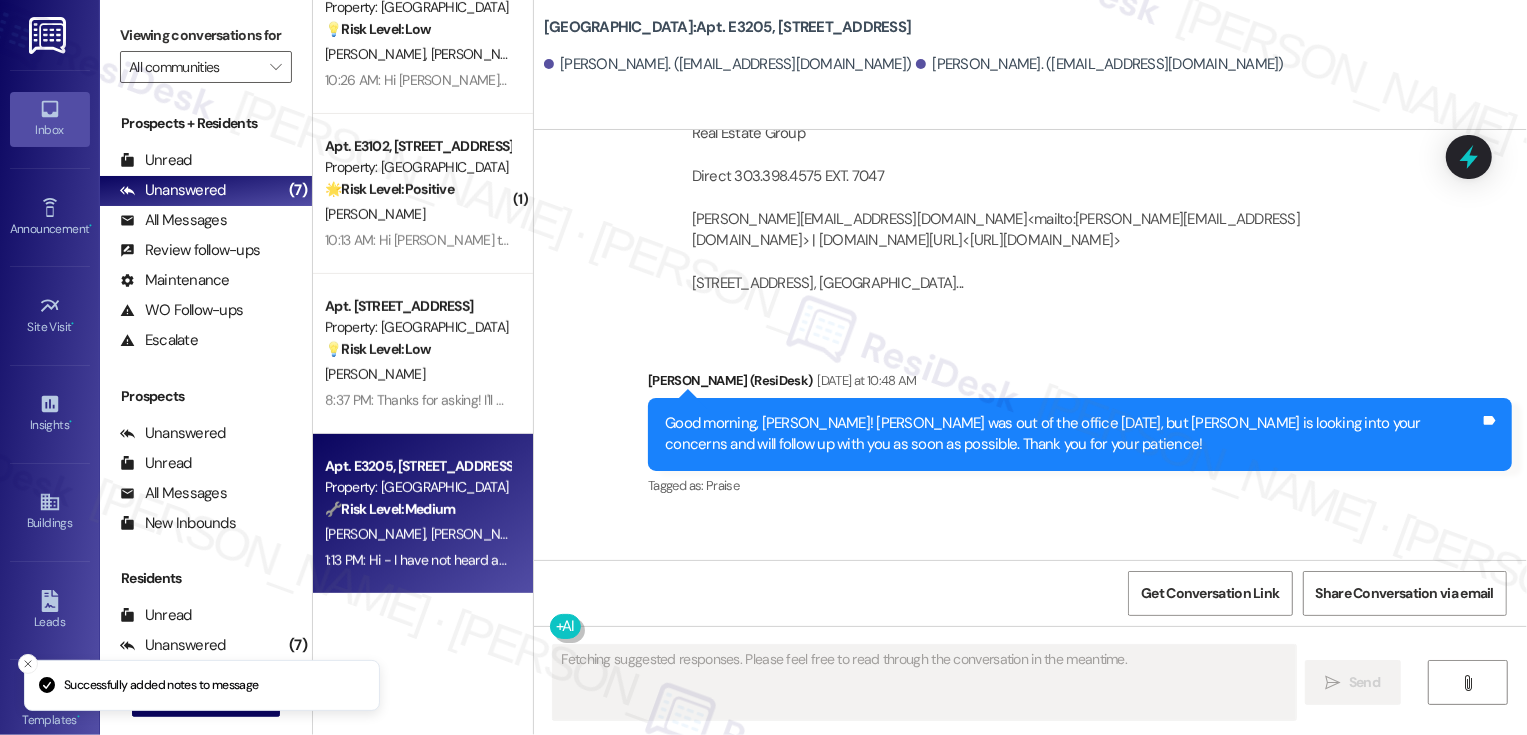 scroll, scrollTop: 2775, scrollLeft: 0, axis: vertical 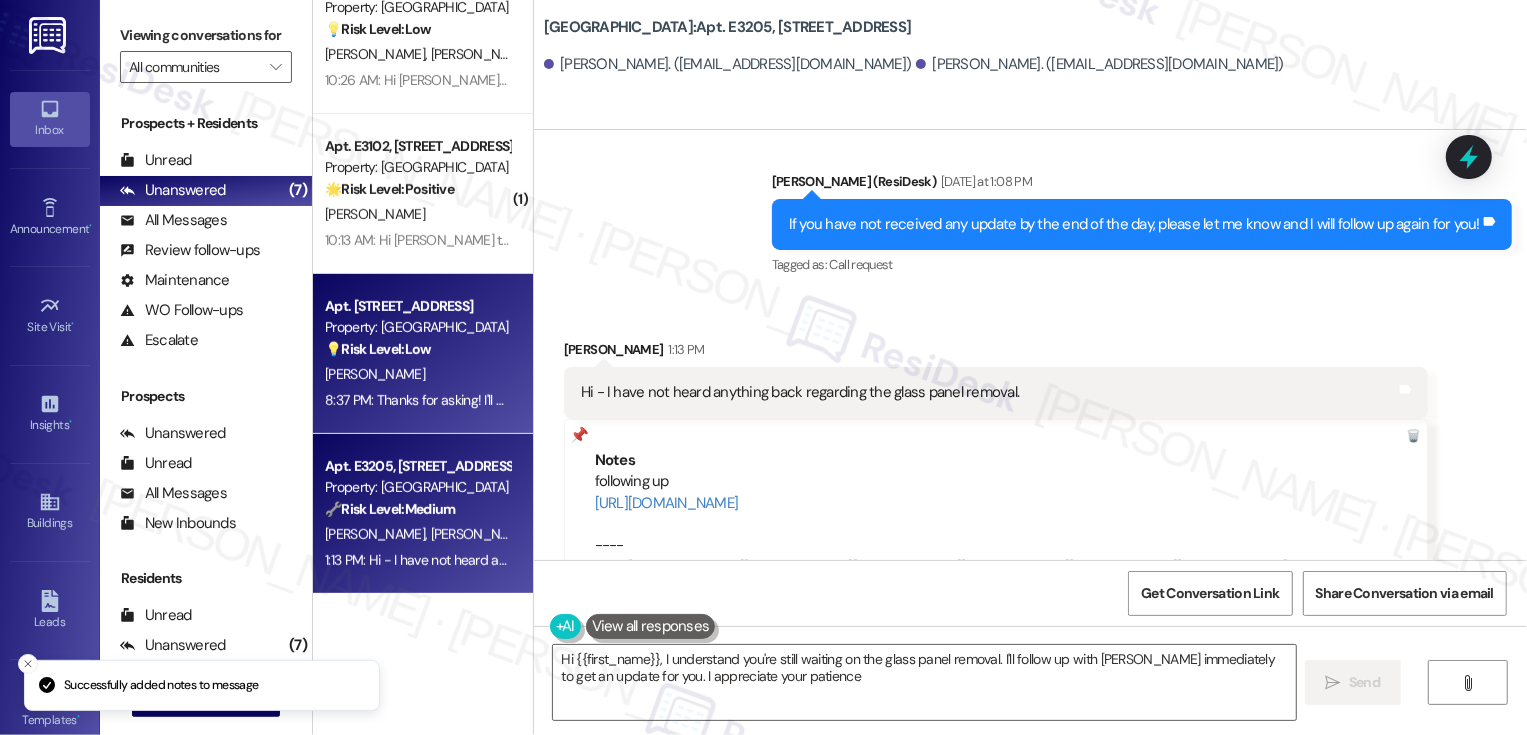 type on "Hi {{first_name}}, I understand you're still waiting on the glass panel removal. I'll follow up with Stephanie immediately to get an update for you. I appreciate your patience!" 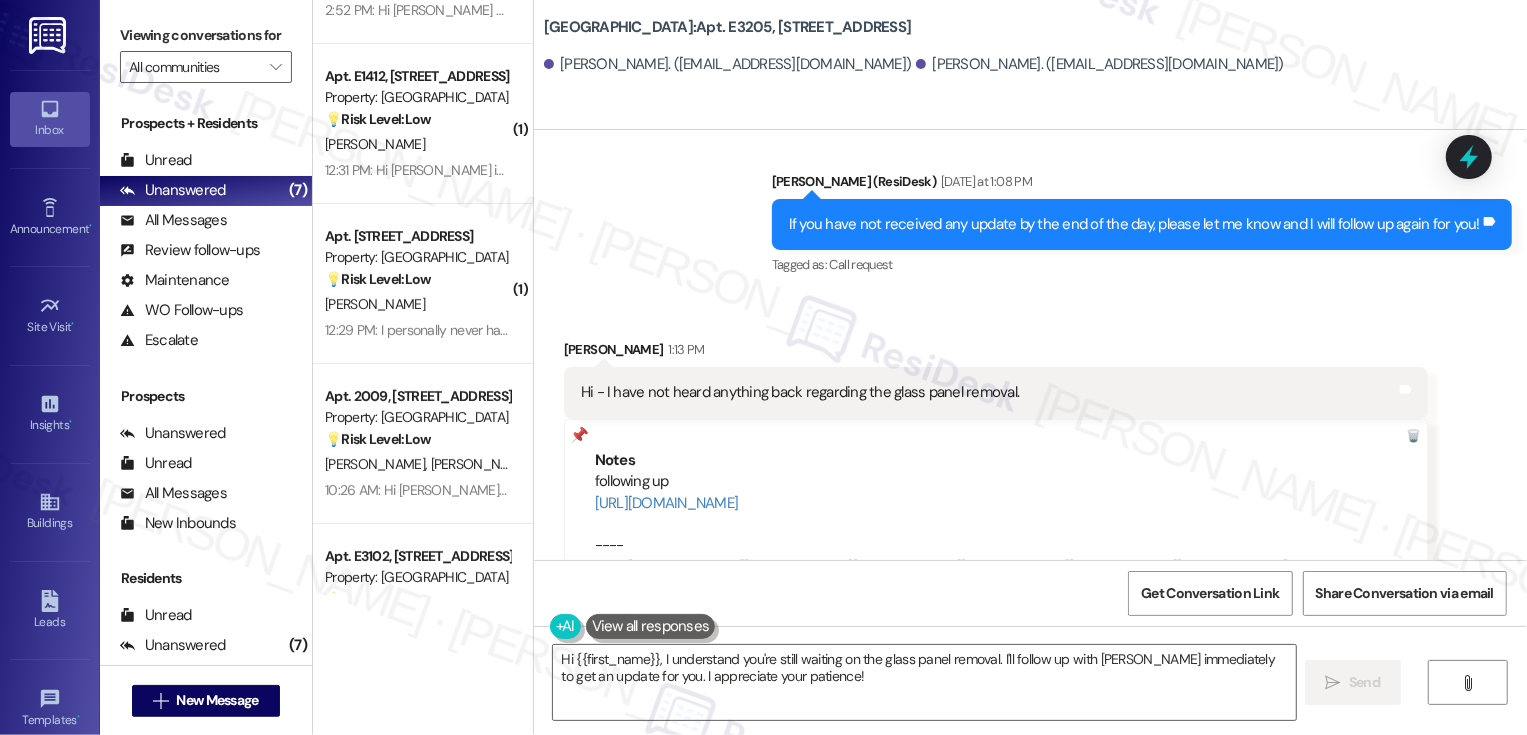 scroll, scrollTop: 0, scrollLeft: 0, axis: both 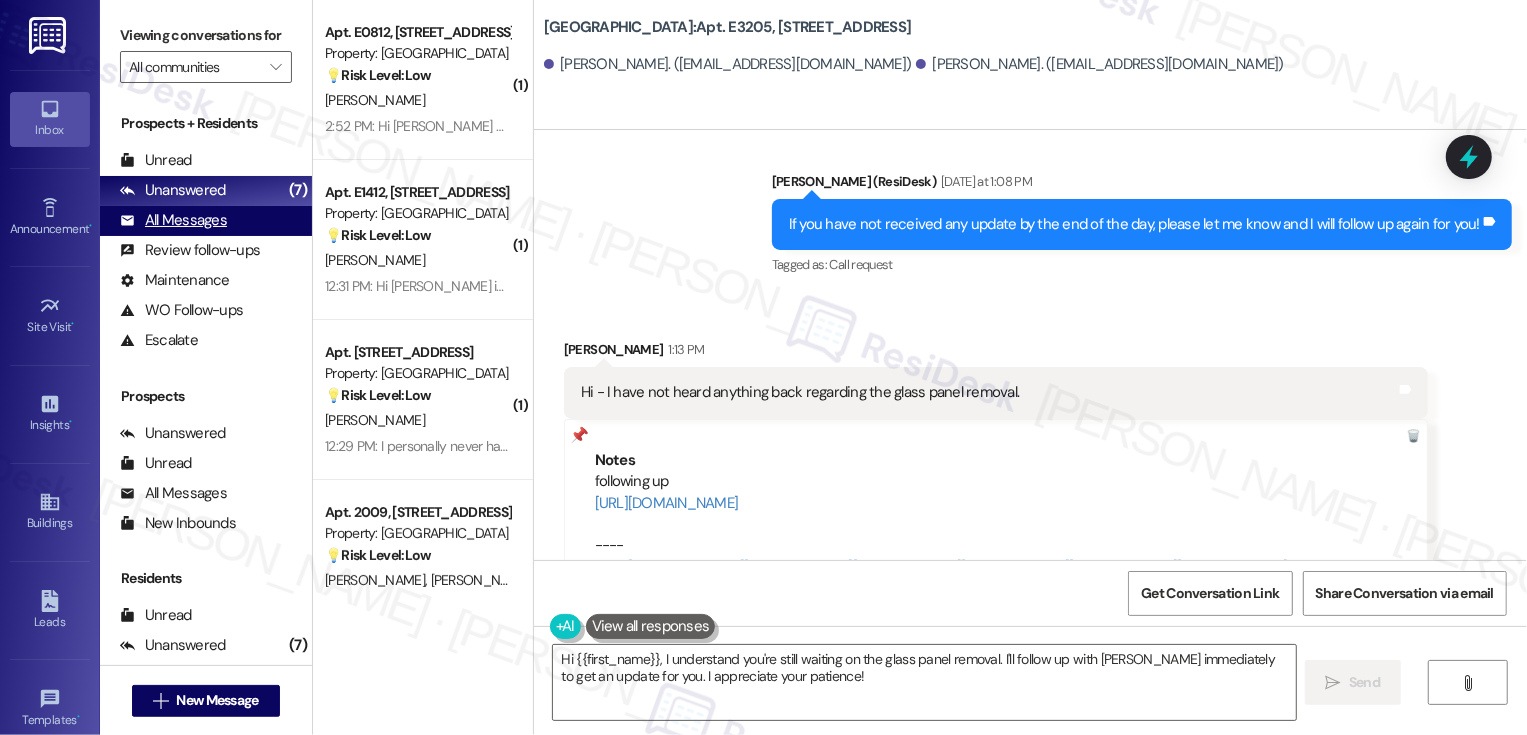 click on "All Messages (undefined)" at bounding box center (206, 221) 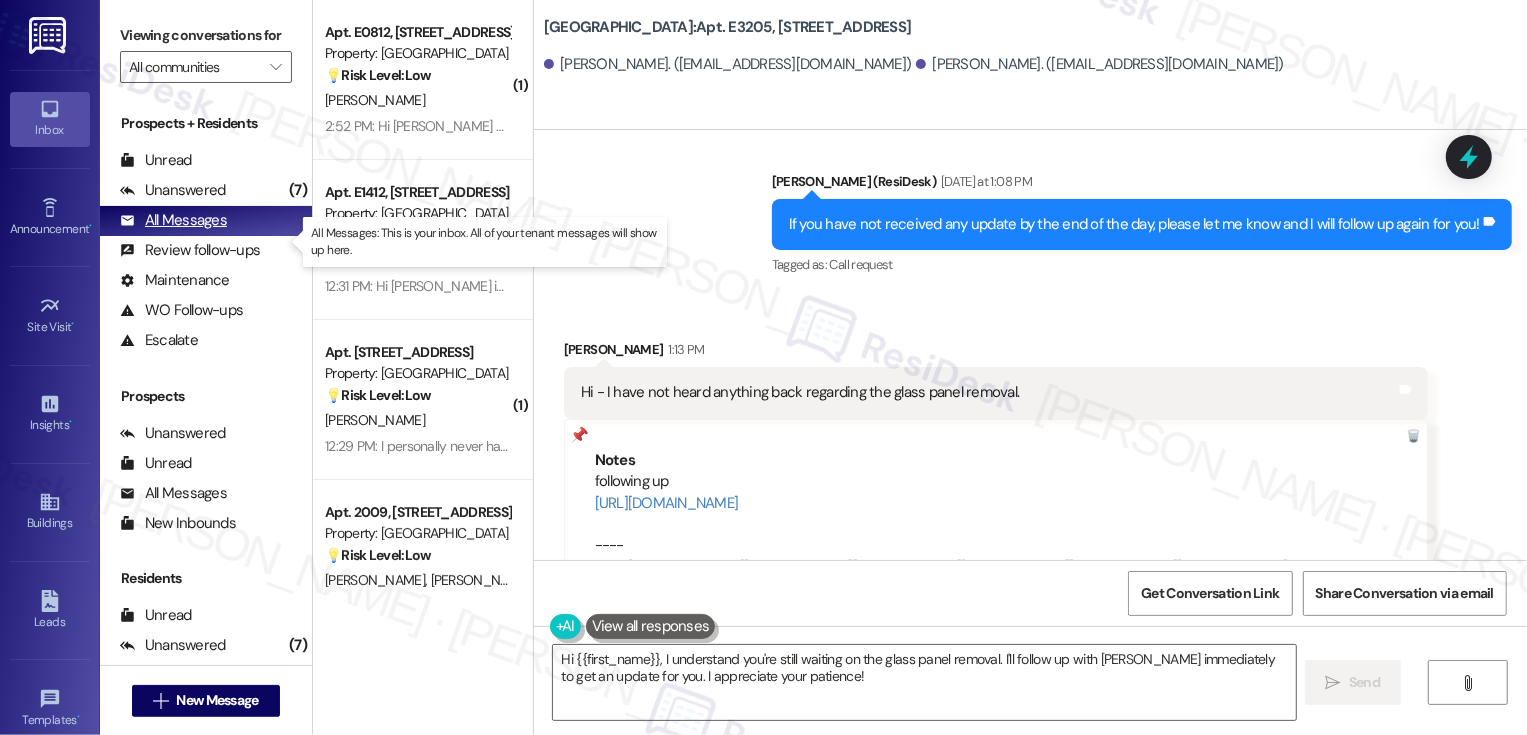click on "All Messages (undefined)" at bounding box center (206, 221) 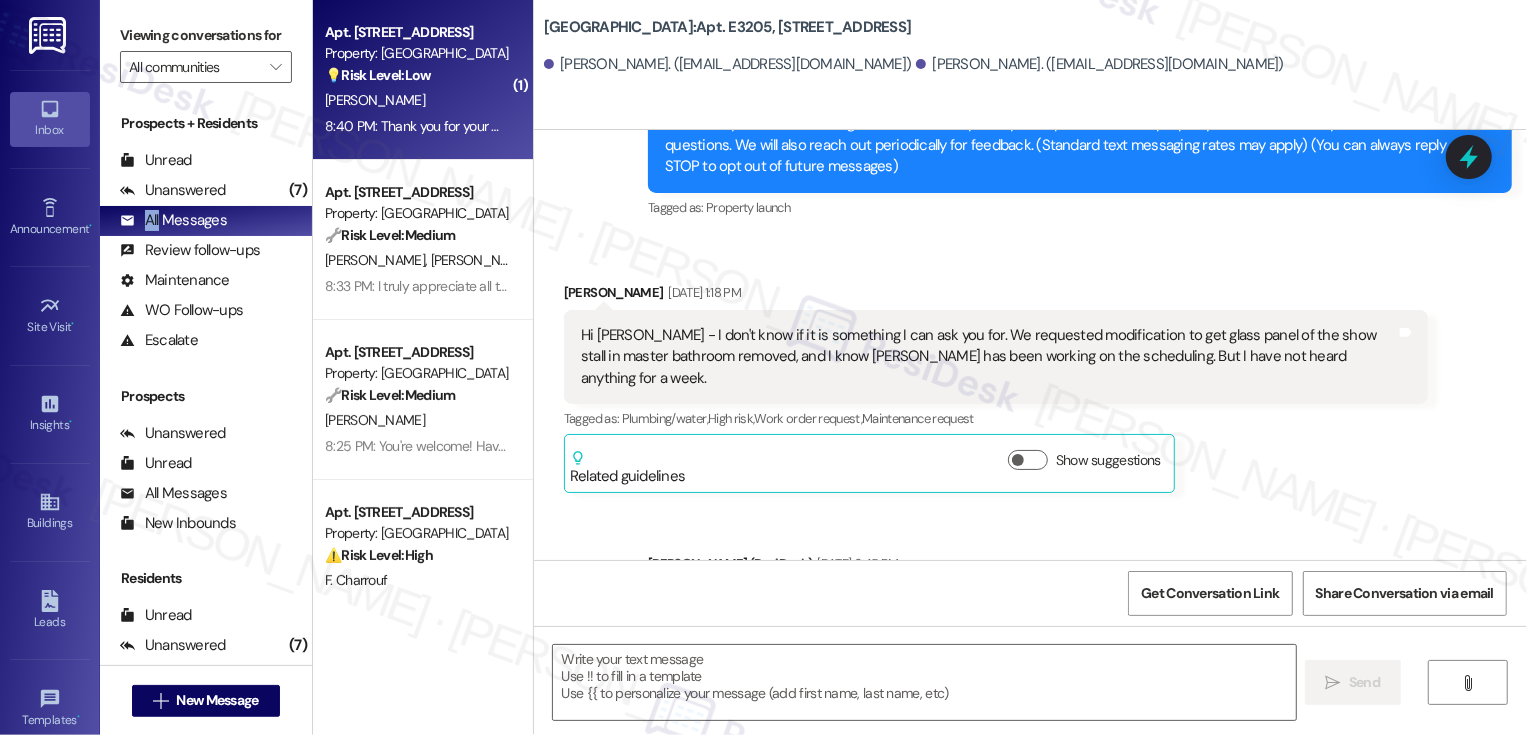 type on "Fetching suggested responses. Please feel free to read through the conversation in the meantime." 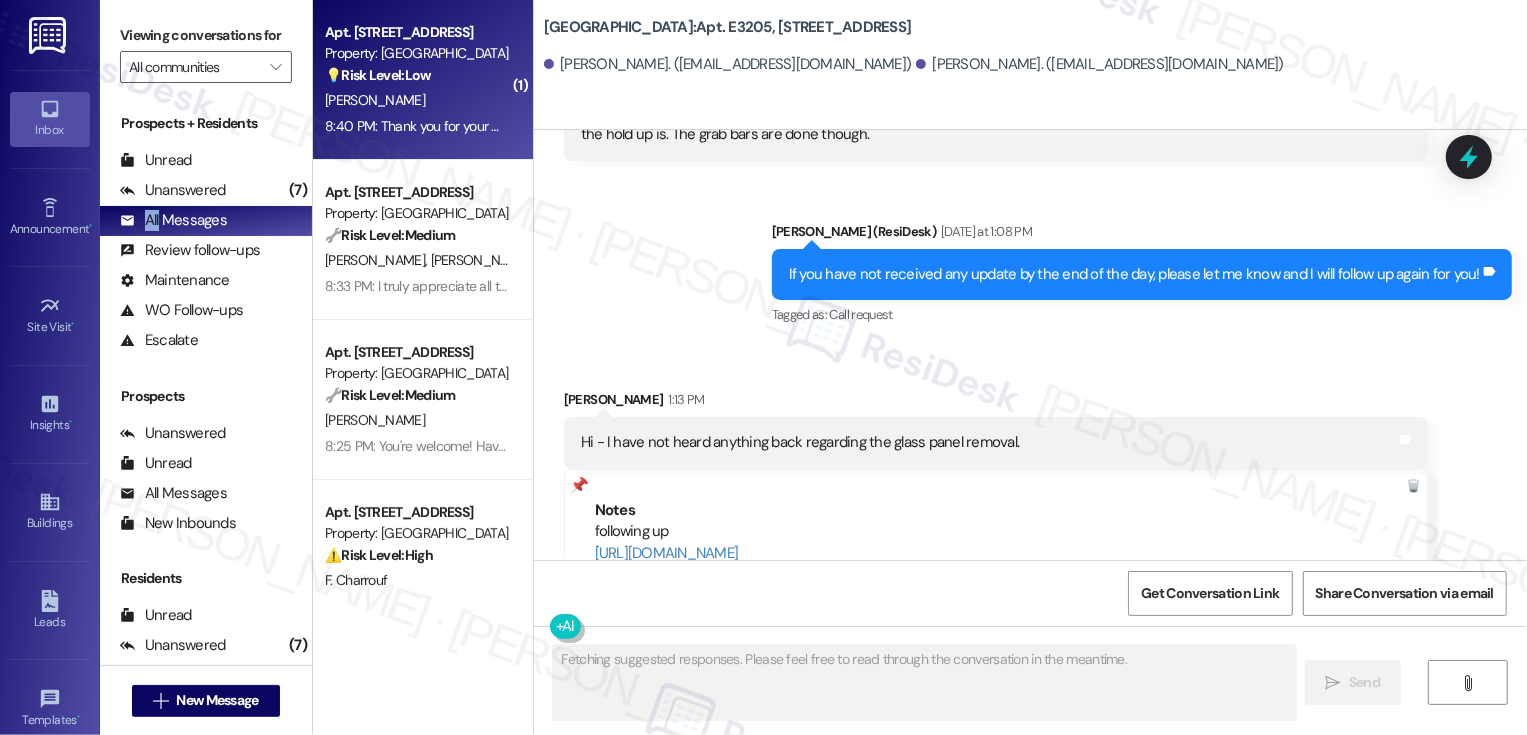 scroll, scrollTop: 2774, scrollLeft: 0, axis: vertical 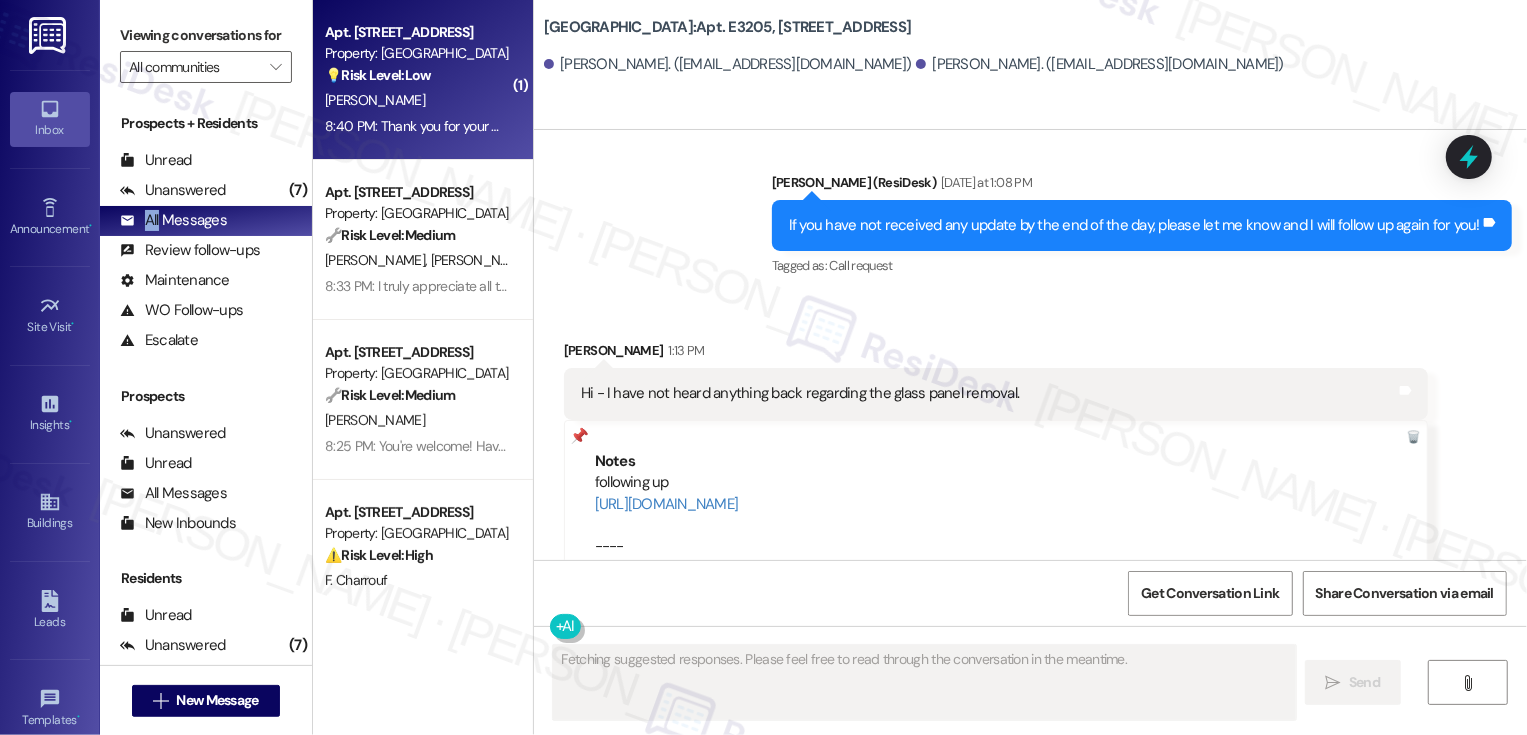click on "8:40 PM: Thank you for your message. Our offices are currently closed, but we will contact you when we resume operations. For emergencies, please contact your emergency number 720-552-0536. 8:40 PM: Thank you for your message. Our offices are currently closed, but we will contact you when we resume operations. For emergencies, please contact your emergency number 720-552-0536." at bounding box center (417, 126) 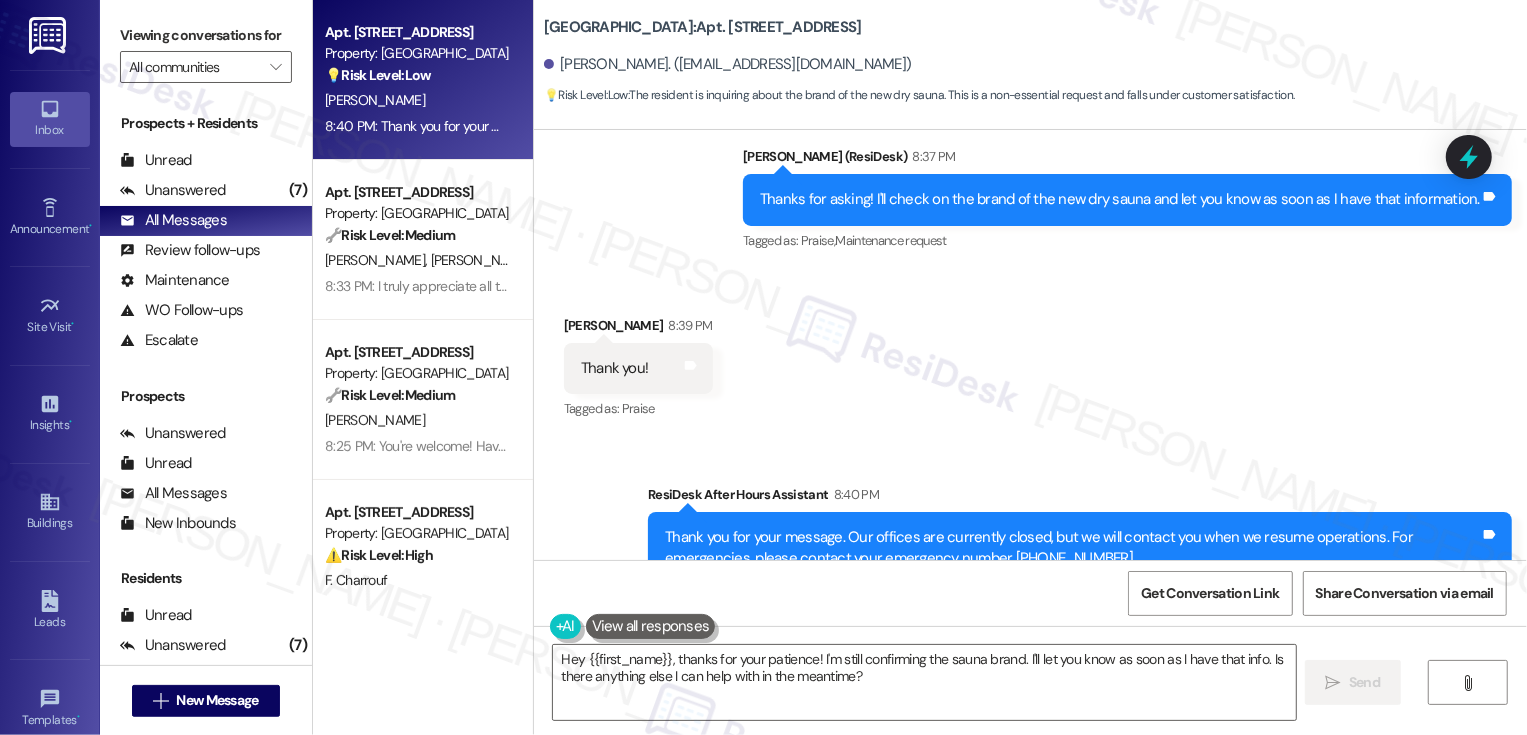 scroll, scrollTop: 1170, scrollLeft: 0, axis: vertical 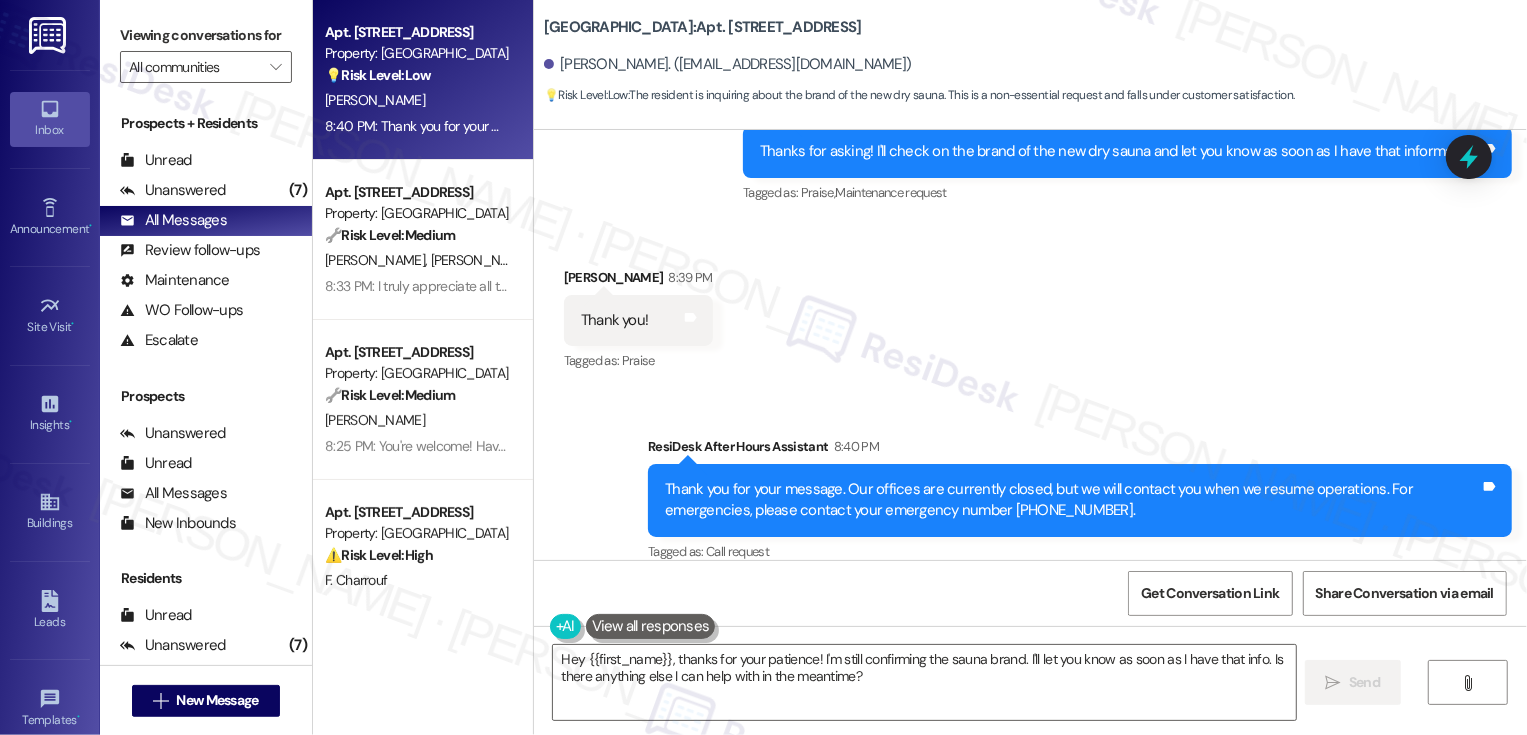 click on "Get Conversation Link Share Conversation via email" at bounding box center (1030, 593) 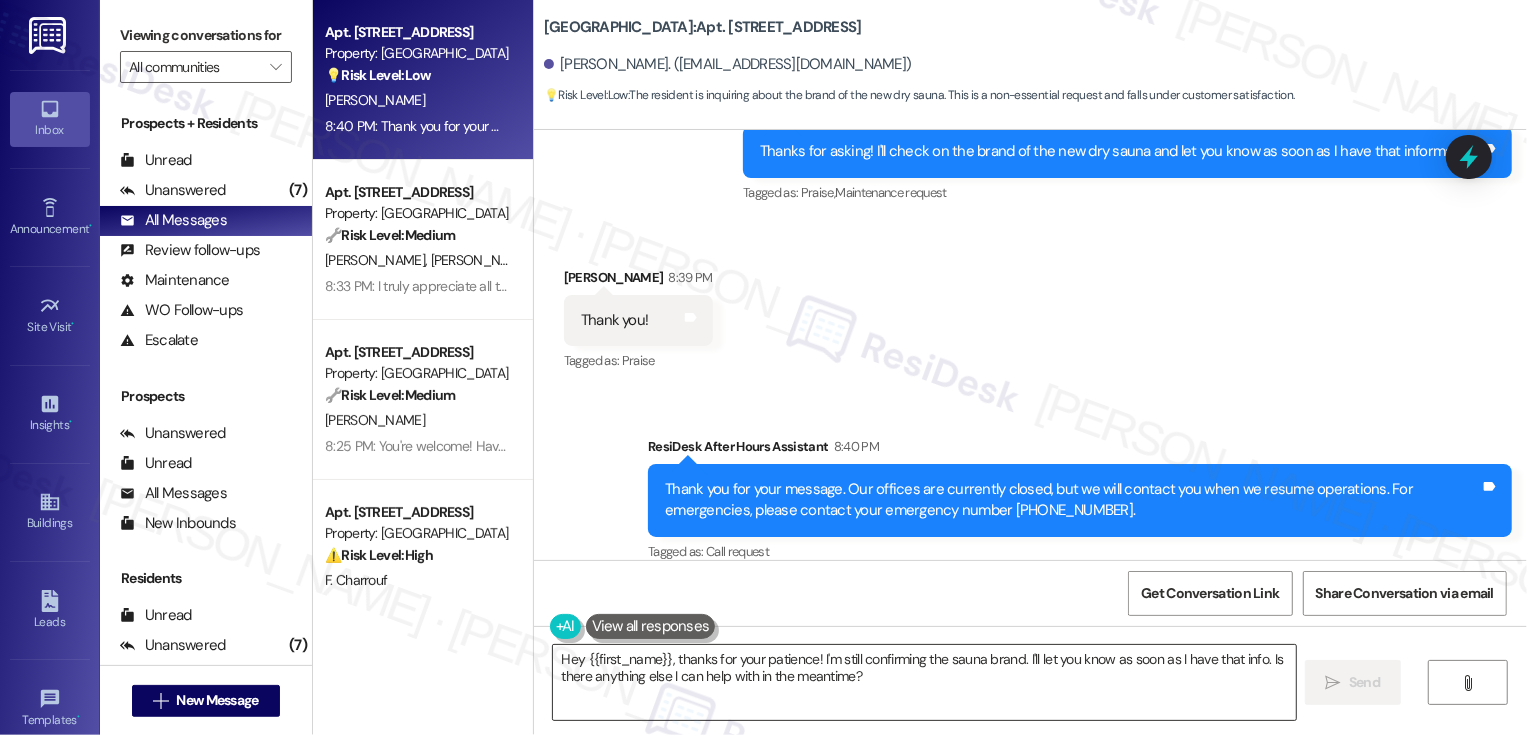 click on "Hey {{first_name}}, thanks for your patience! I'm still confirming the sauna brand. I'll let you know as soon as I have that info. Is there anything else I can help with in the meantime?" at bounding box center (924, 682) 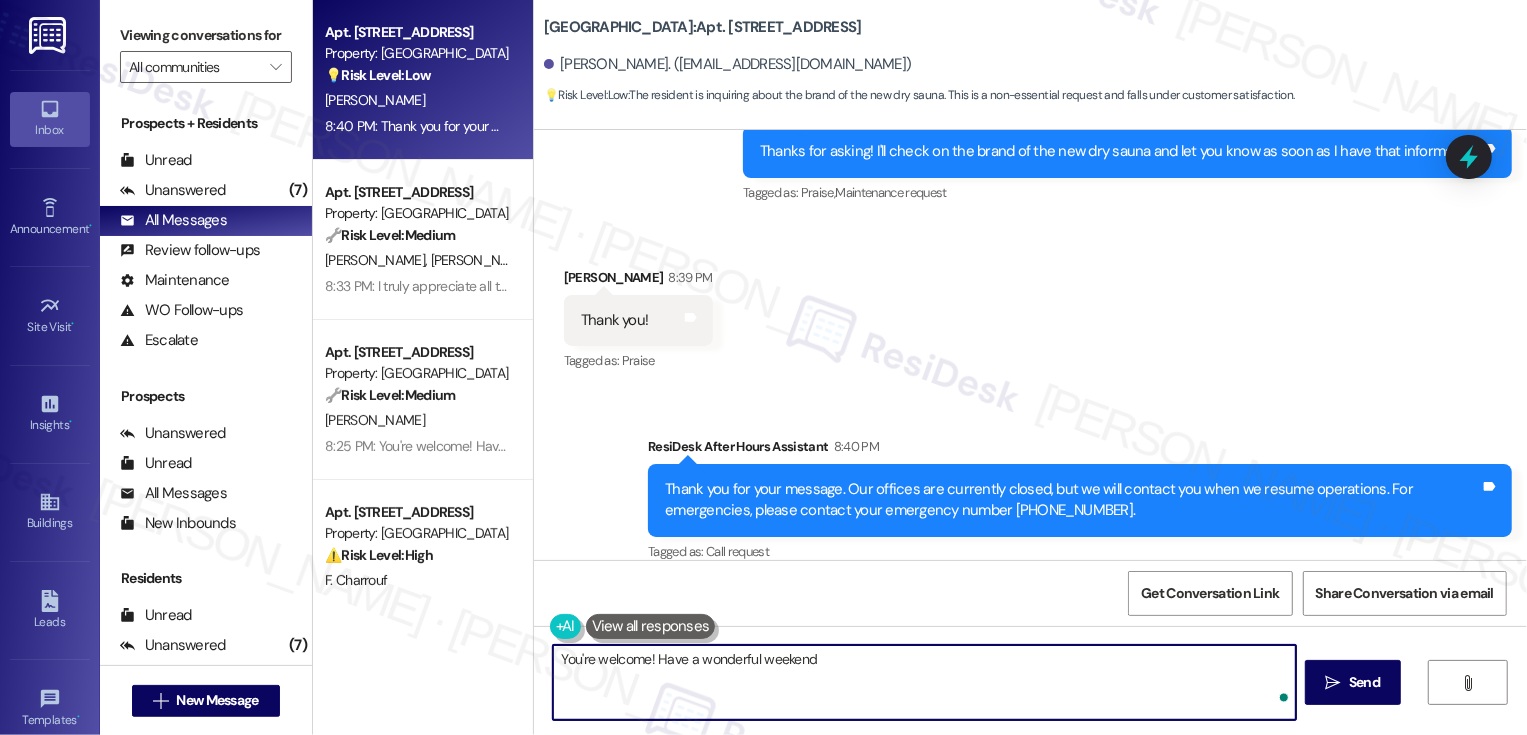 type on "You're welcome! Have a wonderful weekend!" 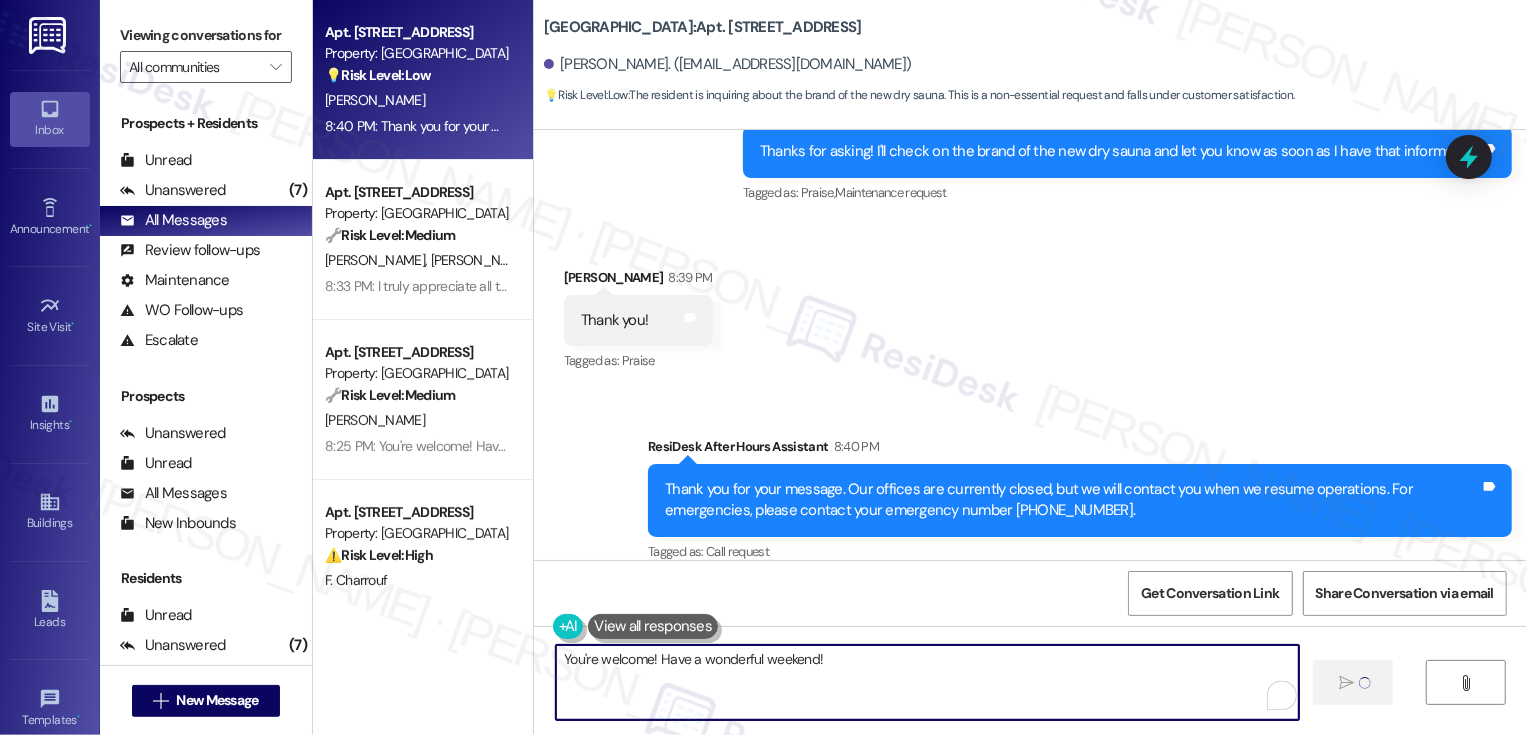 type 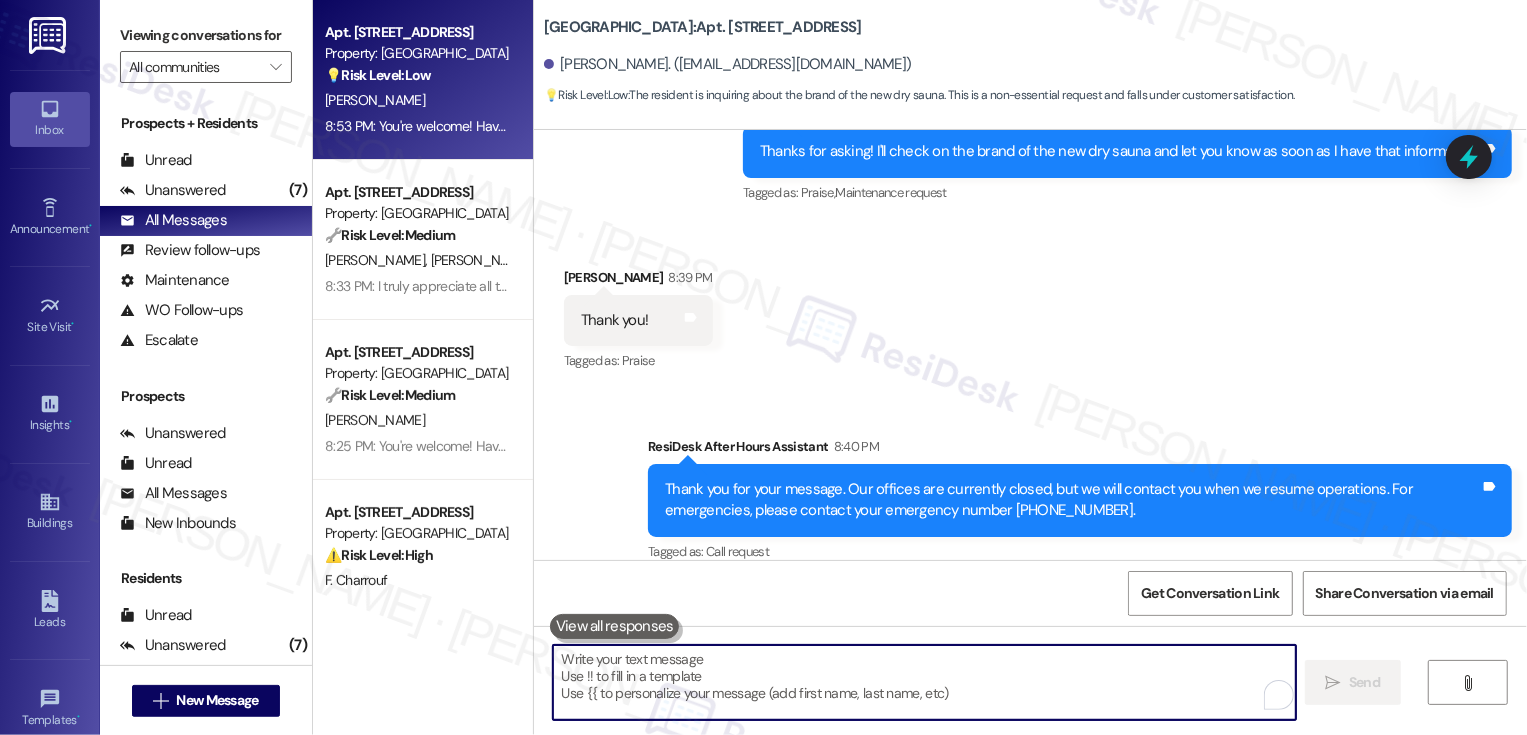 scroll, scrollTop: 1309, scrollLeft: 0, axis: vertical 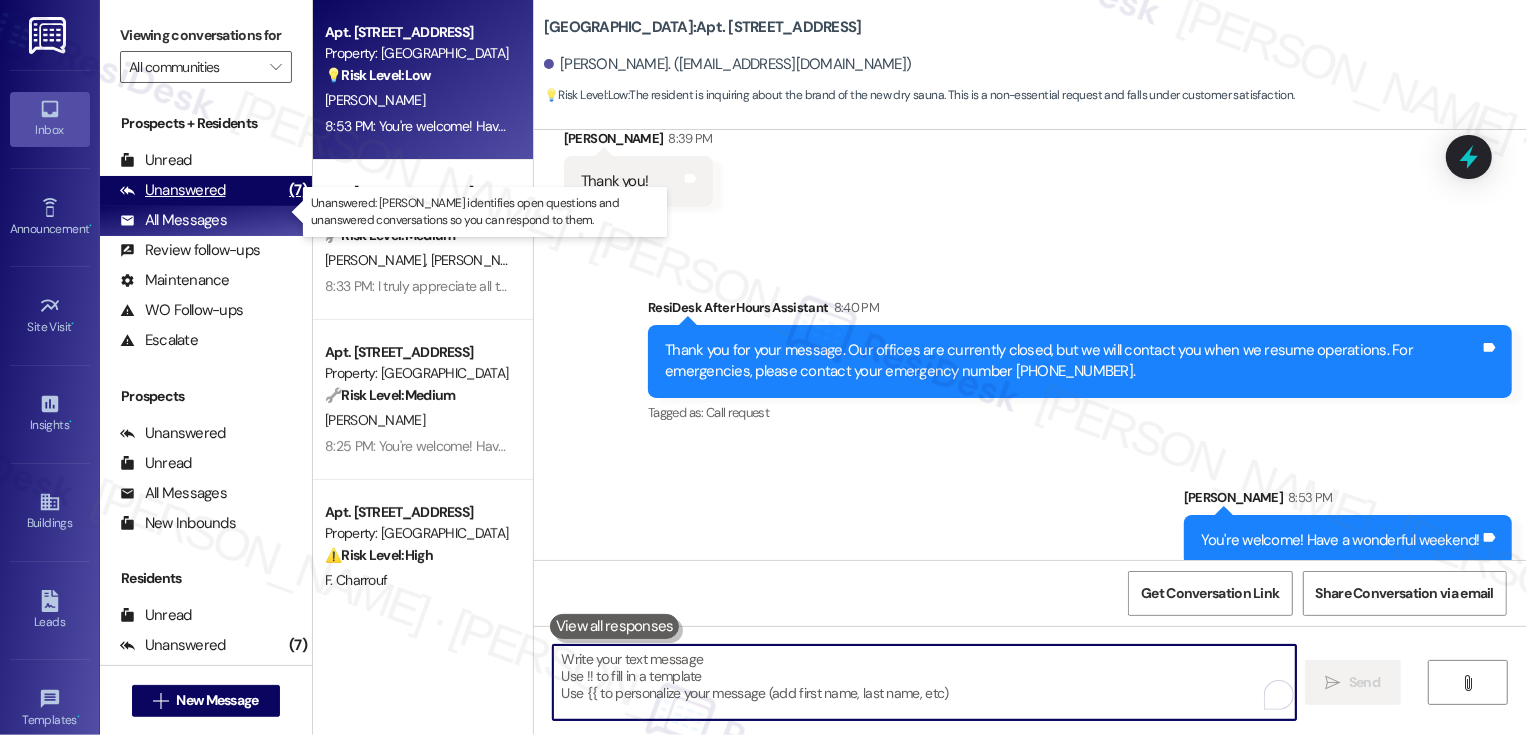 type 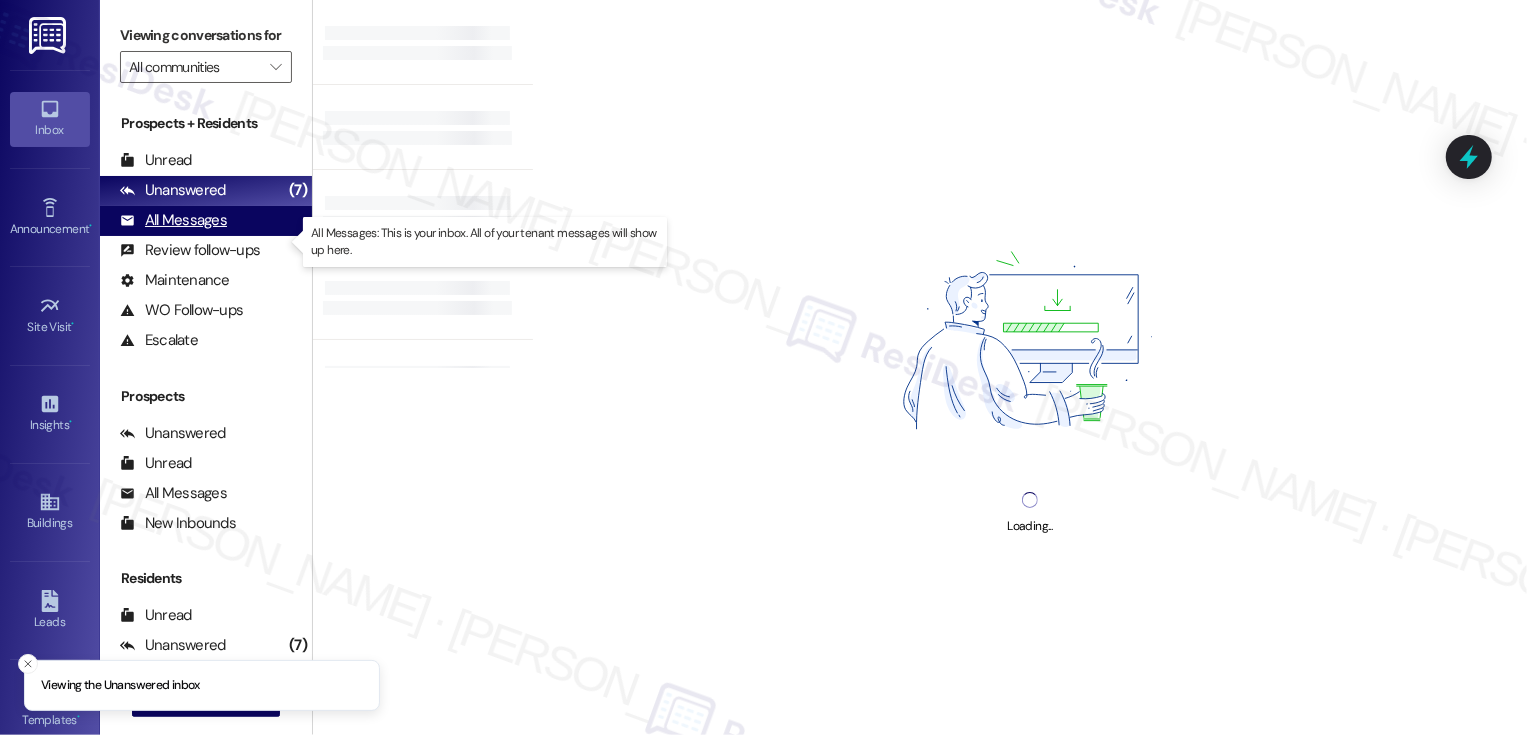 click on "All Messages (undefined)" at bounding box center [206, 221] 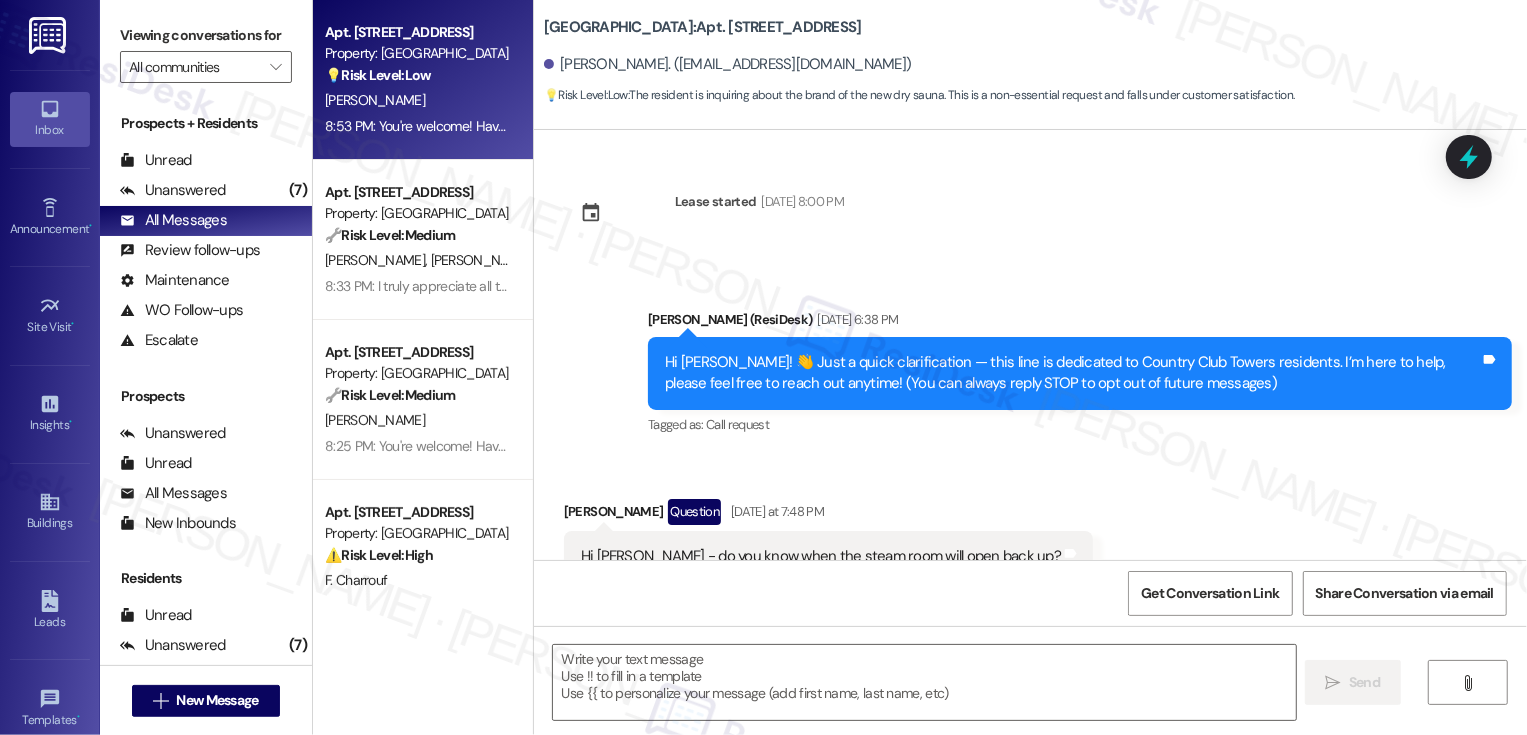 scroll, scrollTop: 166, scrollLeft: 0, axis: vertical 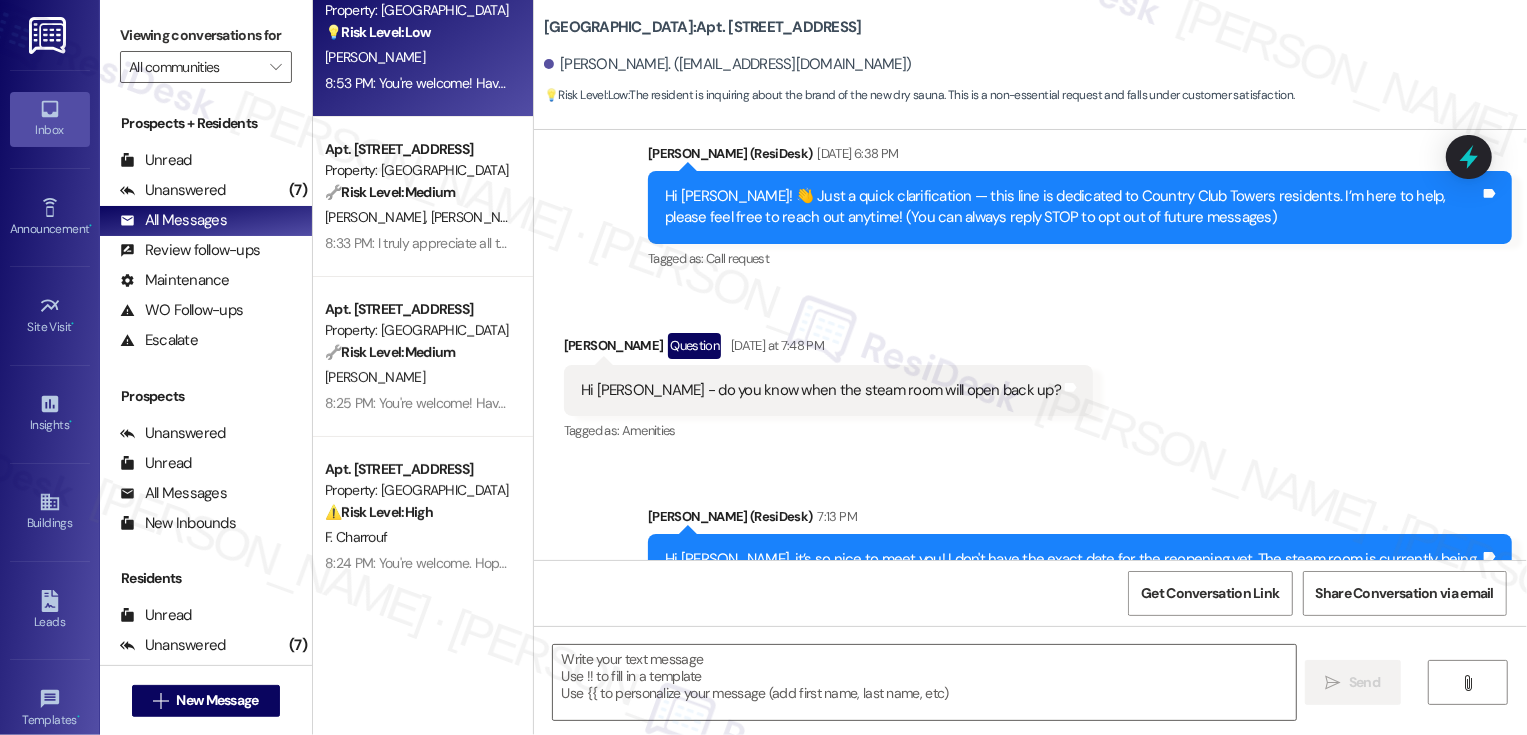 type on "Fetching suggested responses. Please feel free to read through the conversation in the meantime." 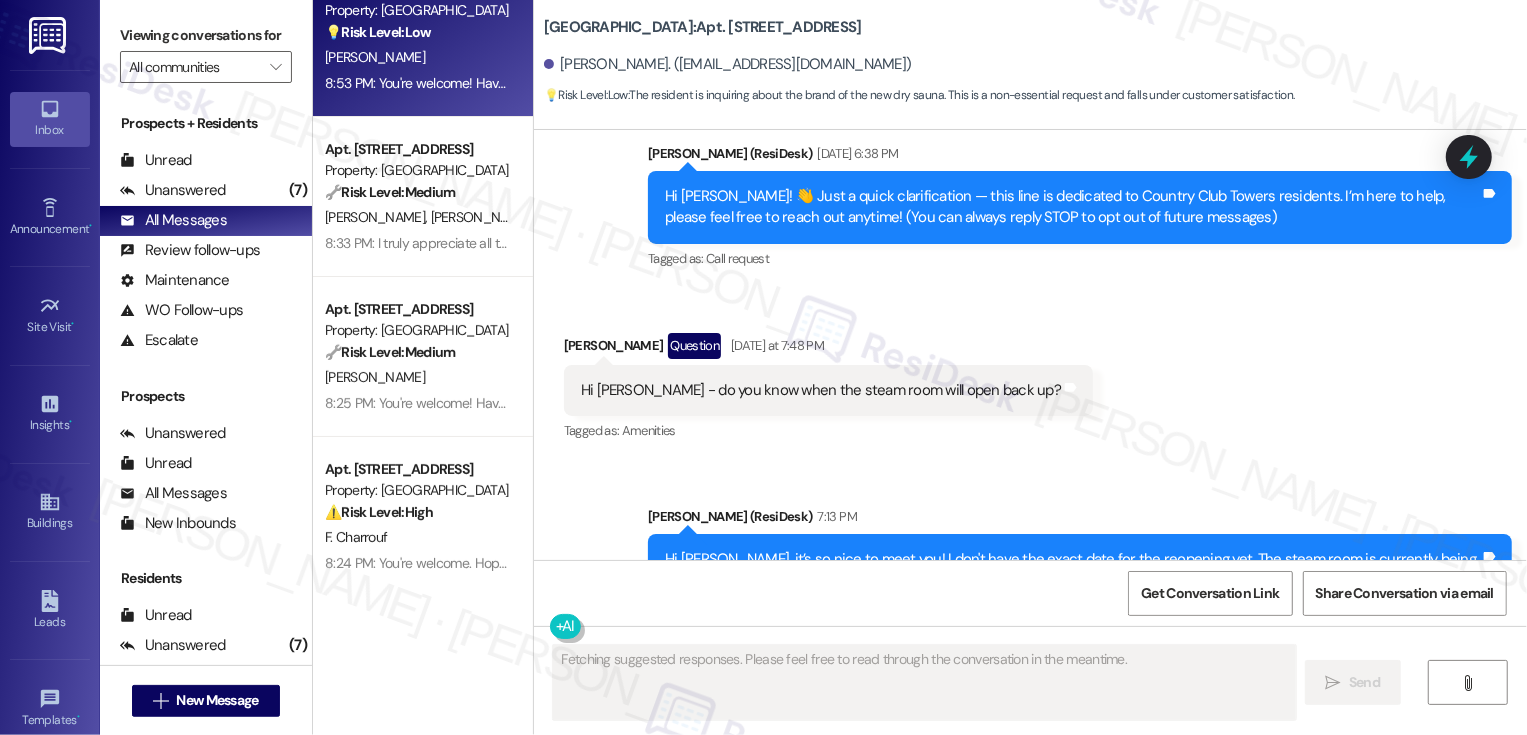 scroll, scrollTop: 191, scrollLeft: 0, axis: vertical 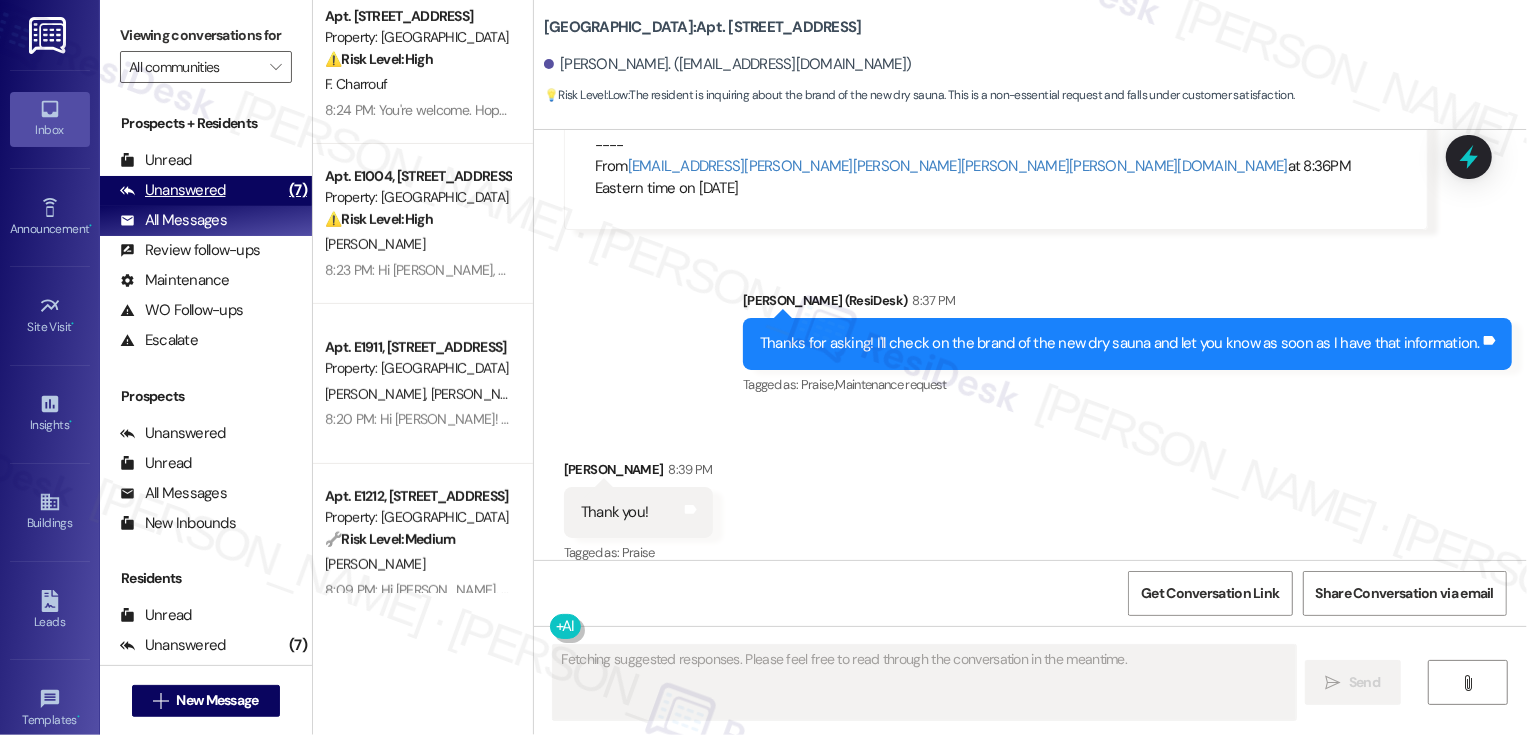 click on "Unanswered (7)" at bounding box center (206, 191) 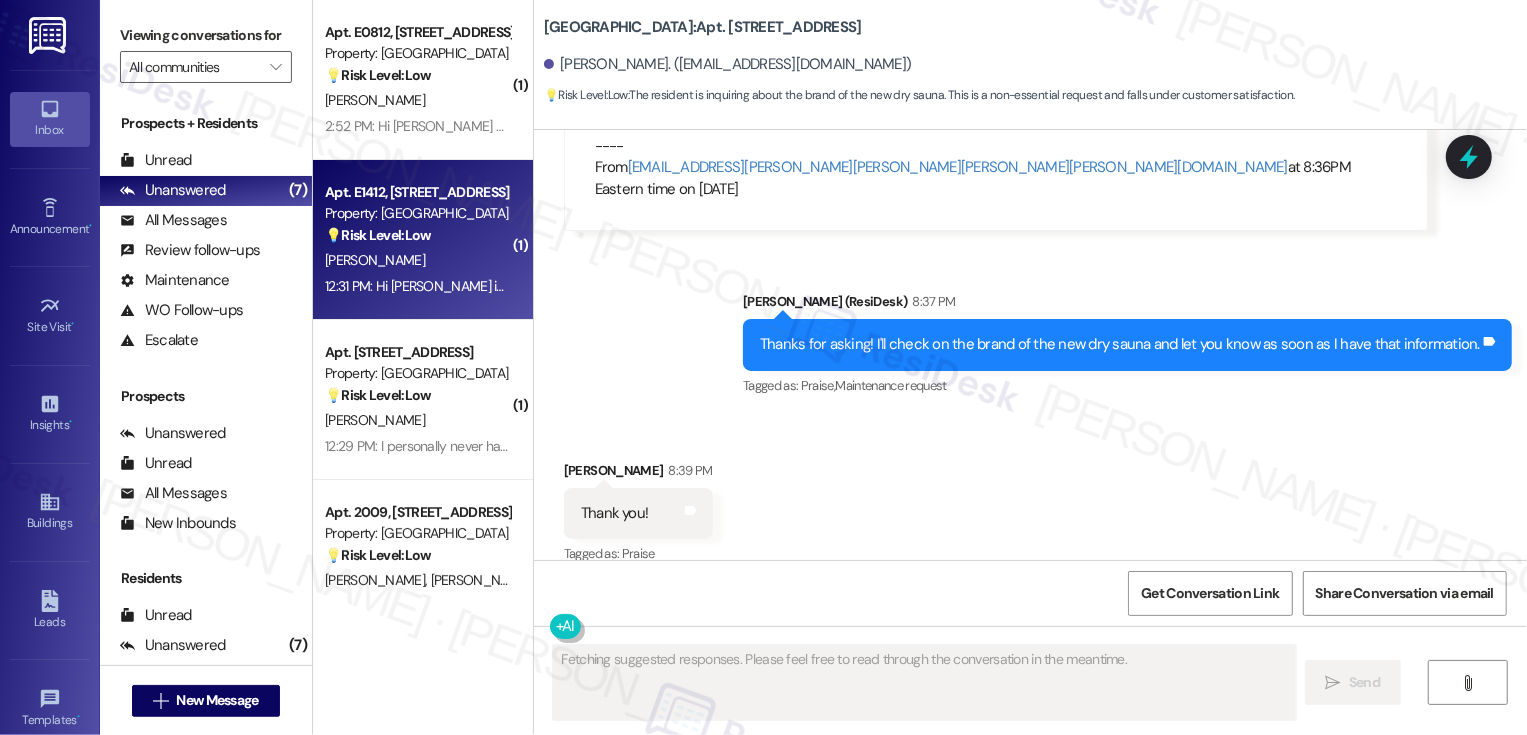 scroll, scrollTop: 978, scrollLeft: 0, axis: vertical 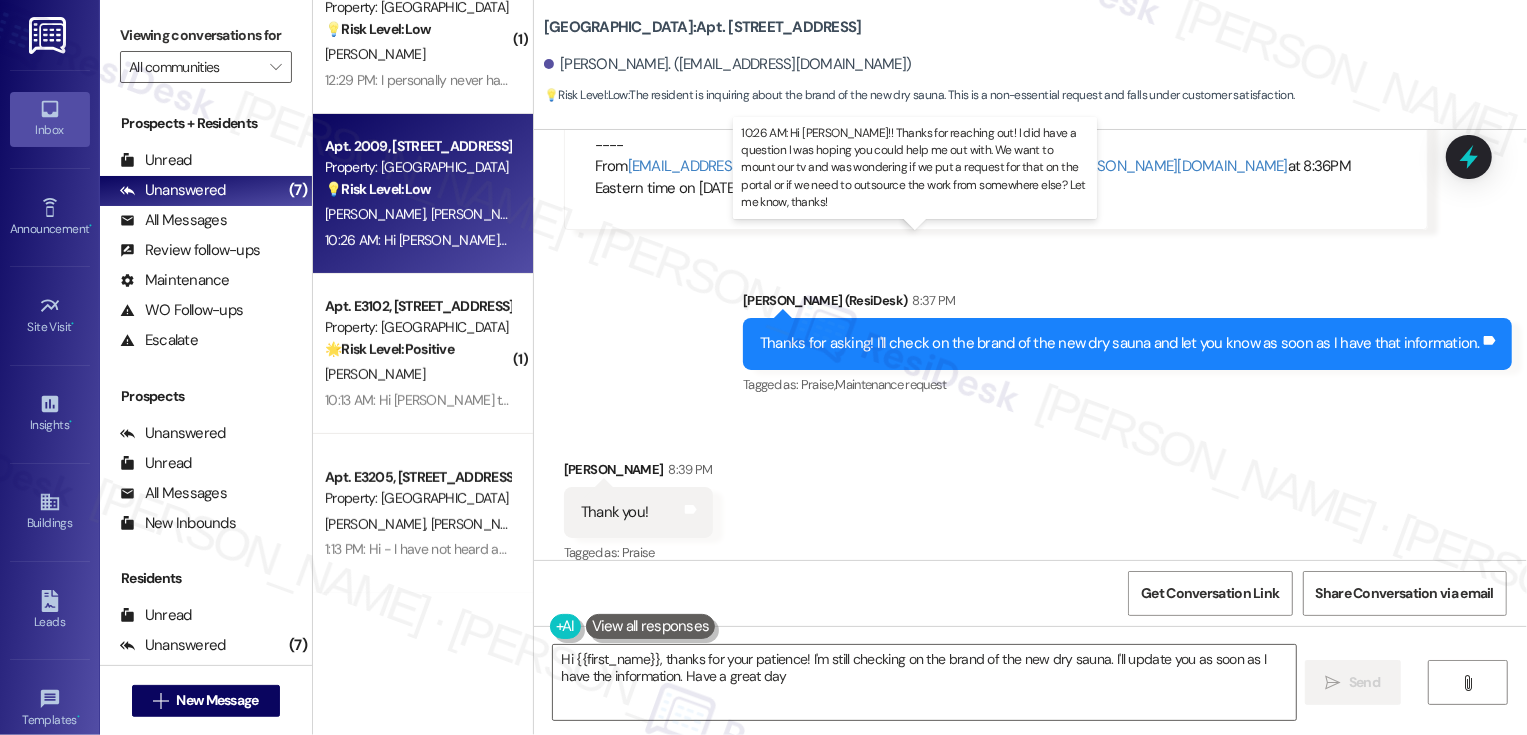 type on "Hi {{first_name}}, thanks for your patience! I'm still checking on the brand of the new dry sauna. I'll update you as soon as I have the information. Have a great day!" 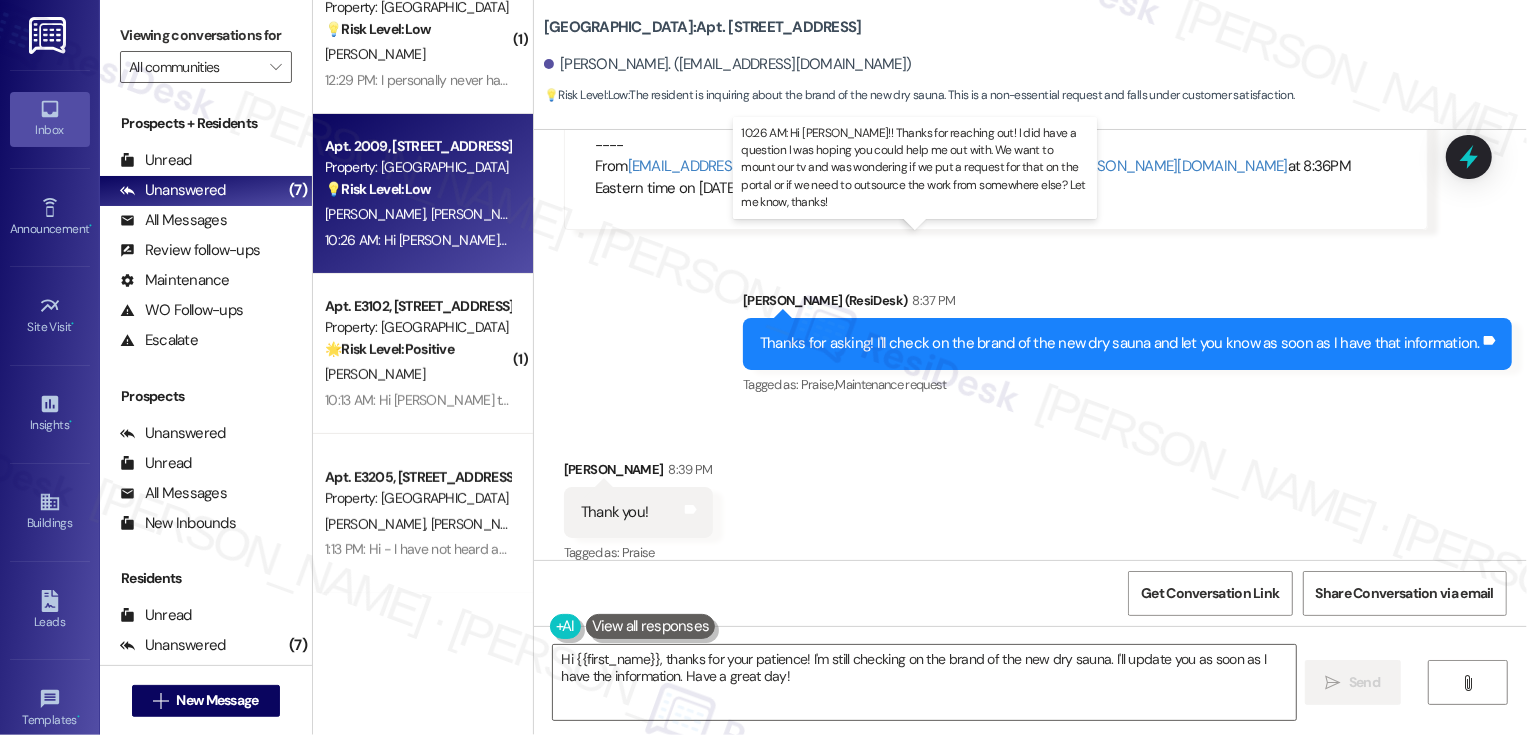 click on "10:26 AM: Hi [PERSON_NAME]!! Thanks for reaching out!
I did have a question I was hoping you could help me out with. We want to mount our tv and was wondering if we put a request for that on the portal or if we need to outsource the work from somewhere else? Let me know, thanks!    10:26 AM: Hi [PERSON_NAME]!! Thanks for reaching out!
I did have a question I was hoping you could help me out with. We want to mount our tv and was wondering if we put a request for that on the portal or if we need to outsource the work from somewhere else? Let me know, thanks!" at bounding box center (1154, 240) 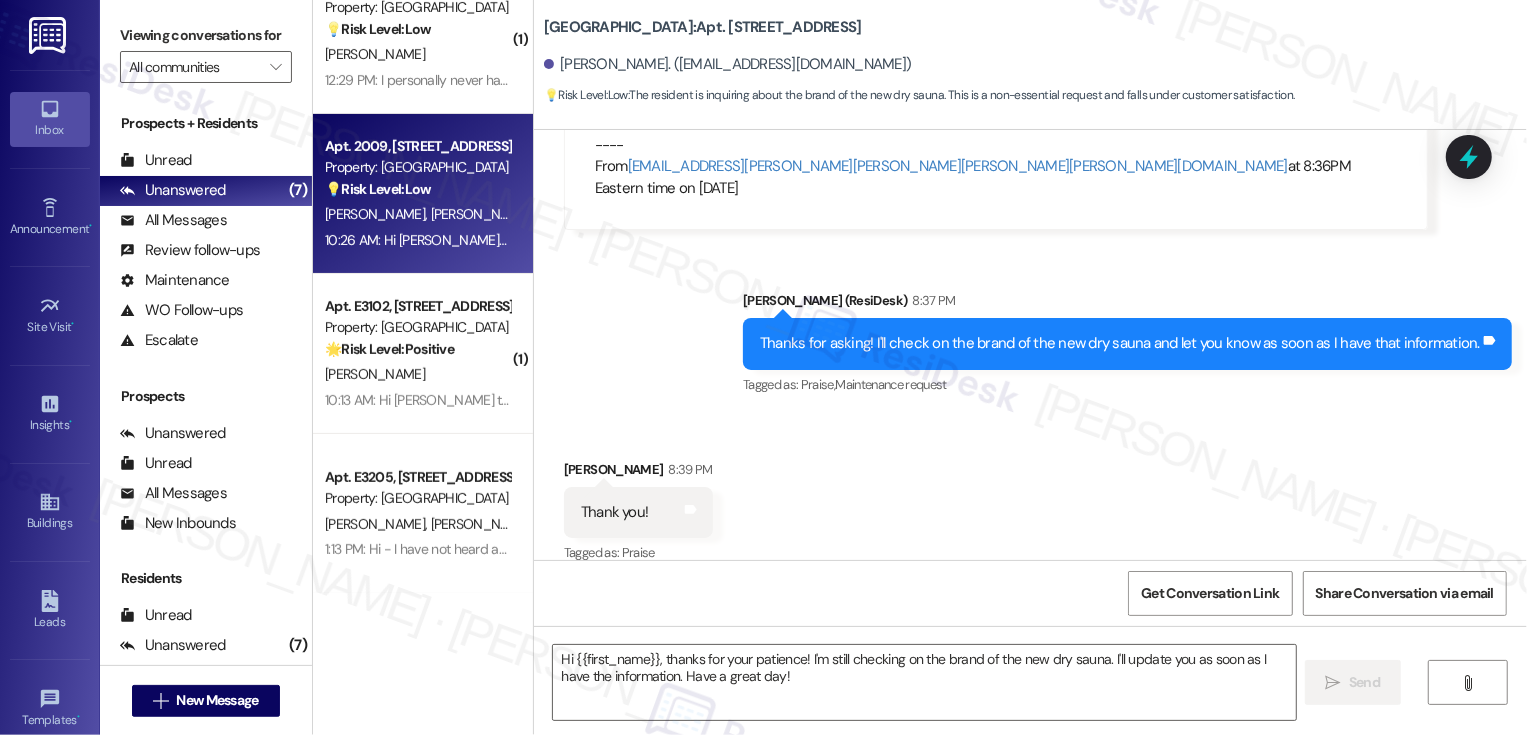 click on "10:26 AM: Hi [PERSON_NAME]!! Thanks for reaching out!
I did have a question I was hoping you could help me out with. We want to mount our tv and was wondering if we put a request for that on the portal or if we need to outsource the work from somewhere else? Let me know, thanks!    10:26 AM: Hi [PERSON_NAME]!! Thanks for reaching out!
I did have a question I was hoping you could help me out with. We want to mount our tv and was wondering if we put a request for that on the portal or if we need to outsource the work from somewhere else? Let me know, thanks!" at bounding box center [1154, 240] 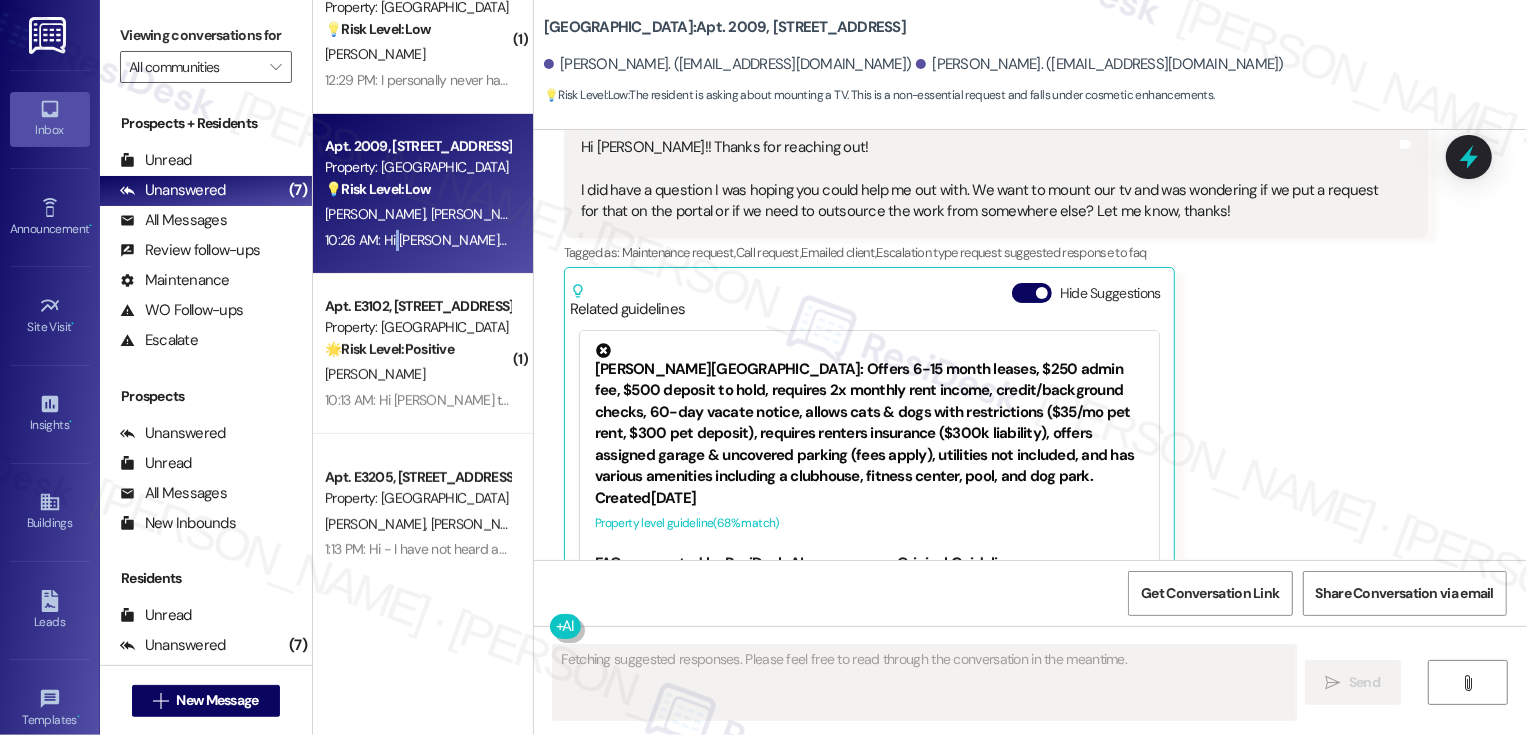 scroll, scrollTop: 517, scrollLeft: 0, axis: vertical 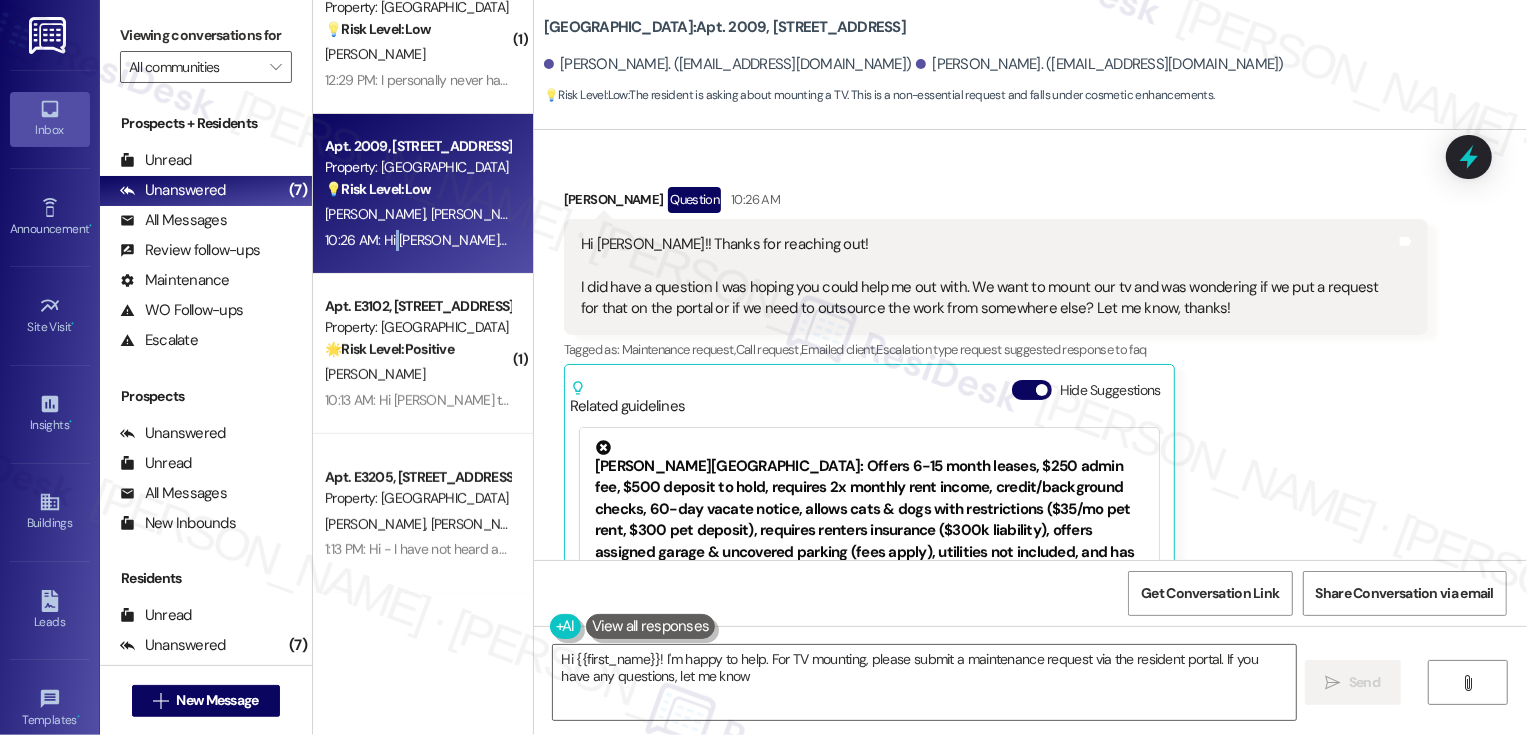 type on "Hi {{first_name}}! I'm happy to help. For TV mounting, please submit a maintenance request via the resident portal. If you have any questions, let me know!" 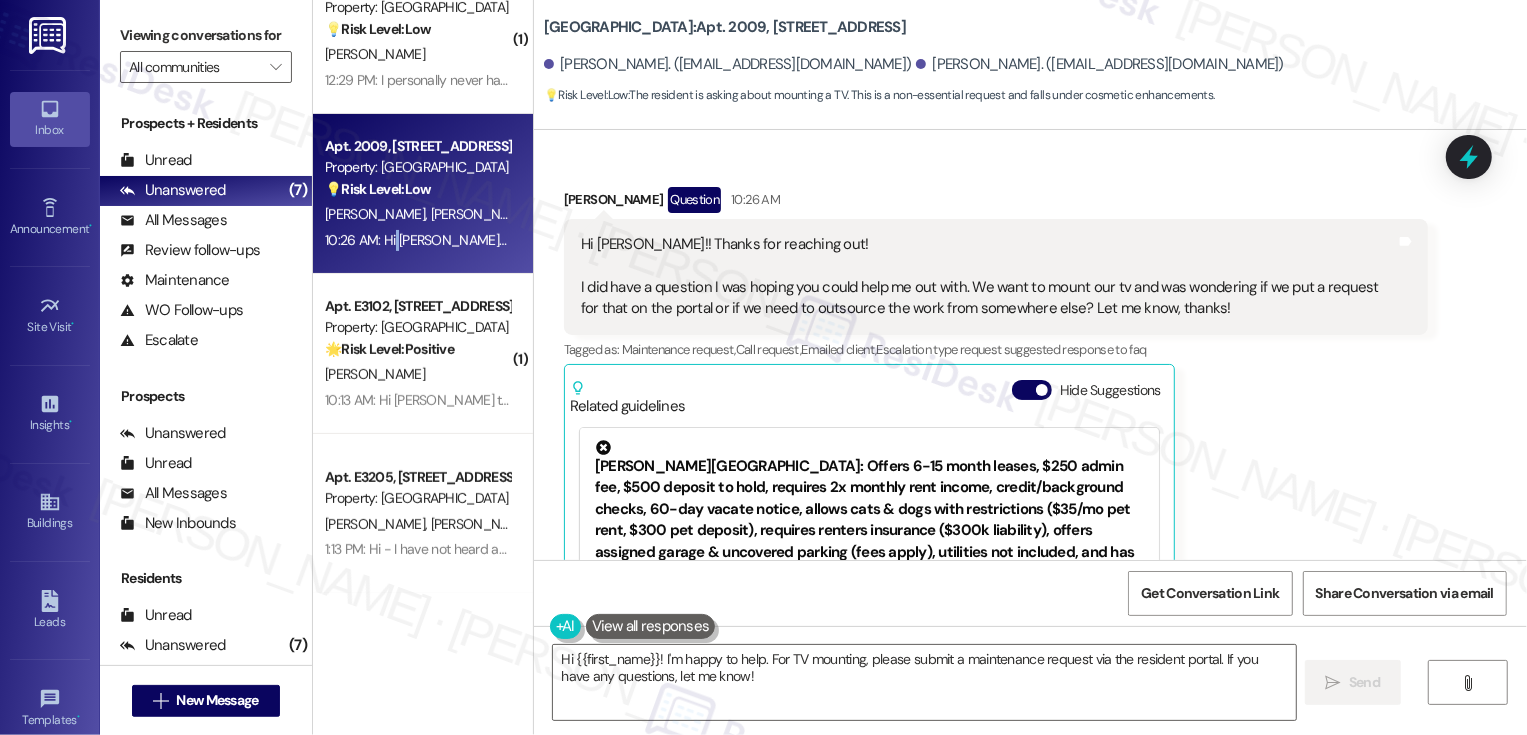 scroll, scrollTop: 117, scrollLeft: 0, axis: vertical 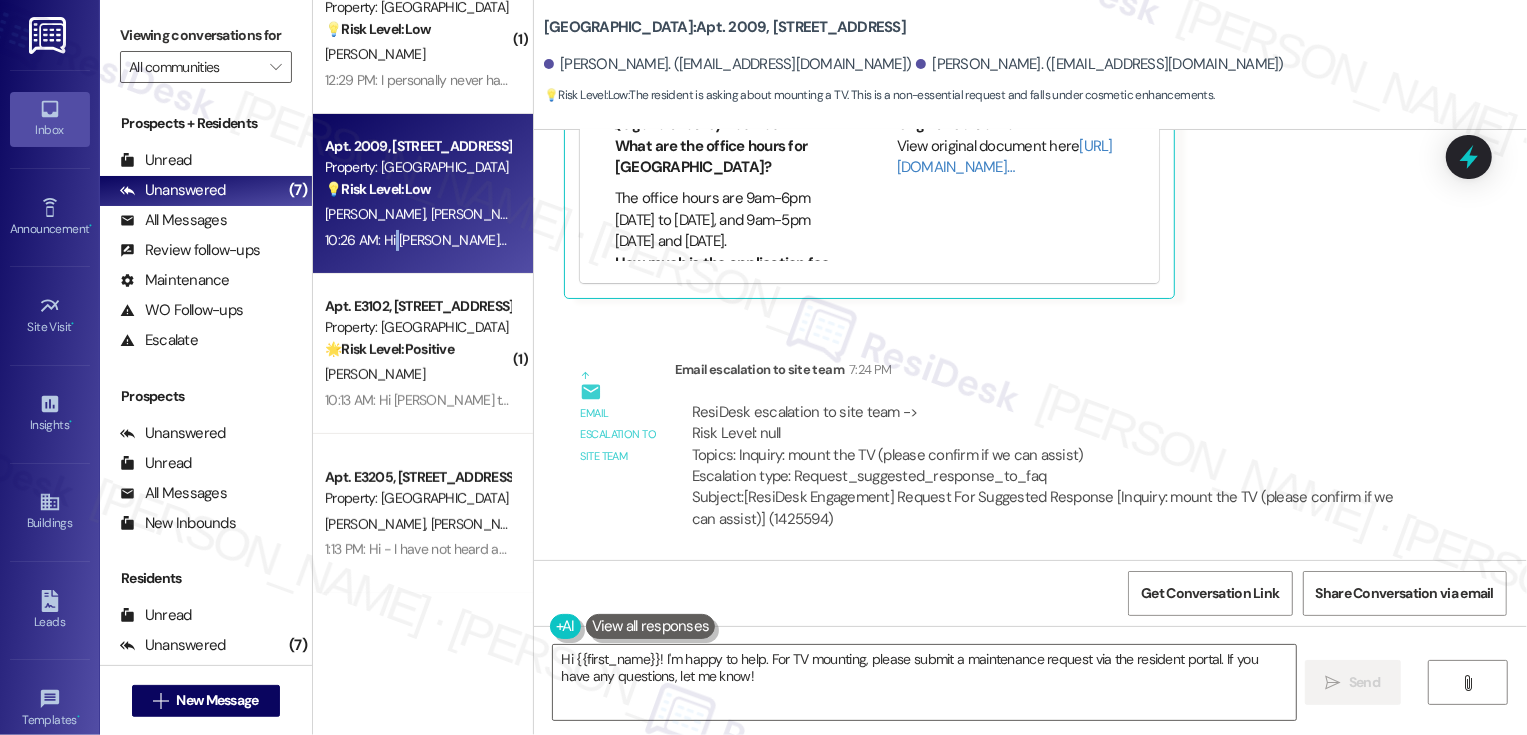 click on "[PERSON_NAME] Question 10:26 AM Hi [PERSON_NAME]!! Thanks for reaching out!
I did have a question I was hoping you could help me out with. We want to mount our tv and was wondering if we put a request for that on the portal or if we need to outsource the work from somewhere else? Let me know, thanks!    Tags and notes Tagged as:   Maintenance request ,  Click to highlight conversations about Maintenance request Call request ,  Click to highlight conversations about Call request Emailed client ,  Click to highlight conversations about Emailed client Escalation type request suggested response to faq Click to highlight conversations about Escalation type request suggested response to faq  Related guidelines Hide Suggestions Created  [DATE] Property level guideline  ( 68 % match) FAQs generated by ResiDesk AI What are the office hours for [GEOGRAPHIC_DATA]? The office hours are 9am-6pm [DATE] to [DATE], and 9am-5pm [DATE] and [DATE]. How much is the application fee for [GEOGRAPHIC_DATA]? Original Guideline" at bounding box center [996, 33] 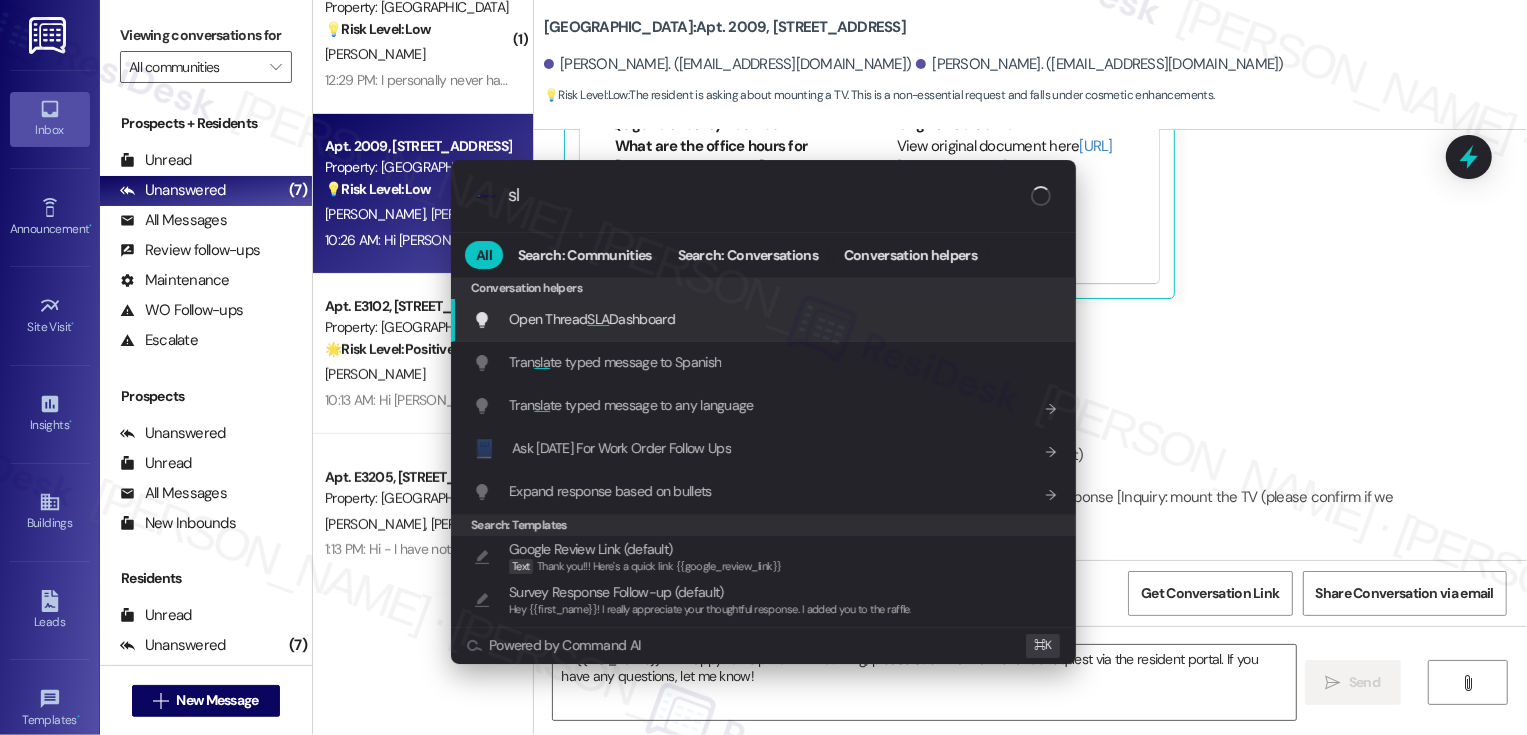 type on "sla" 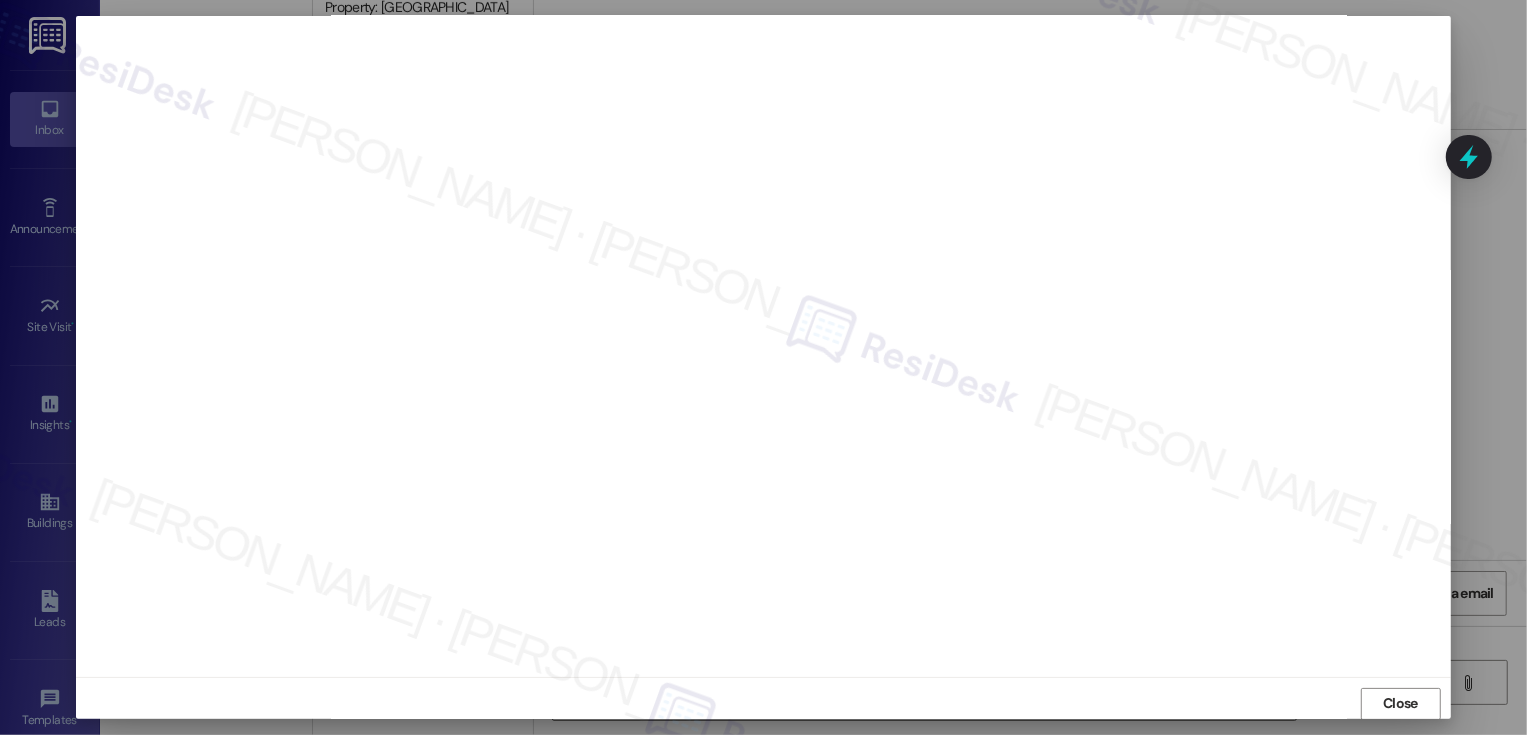 scroll, scrollTop: 11, scrollLeft: 0, axis: vertical 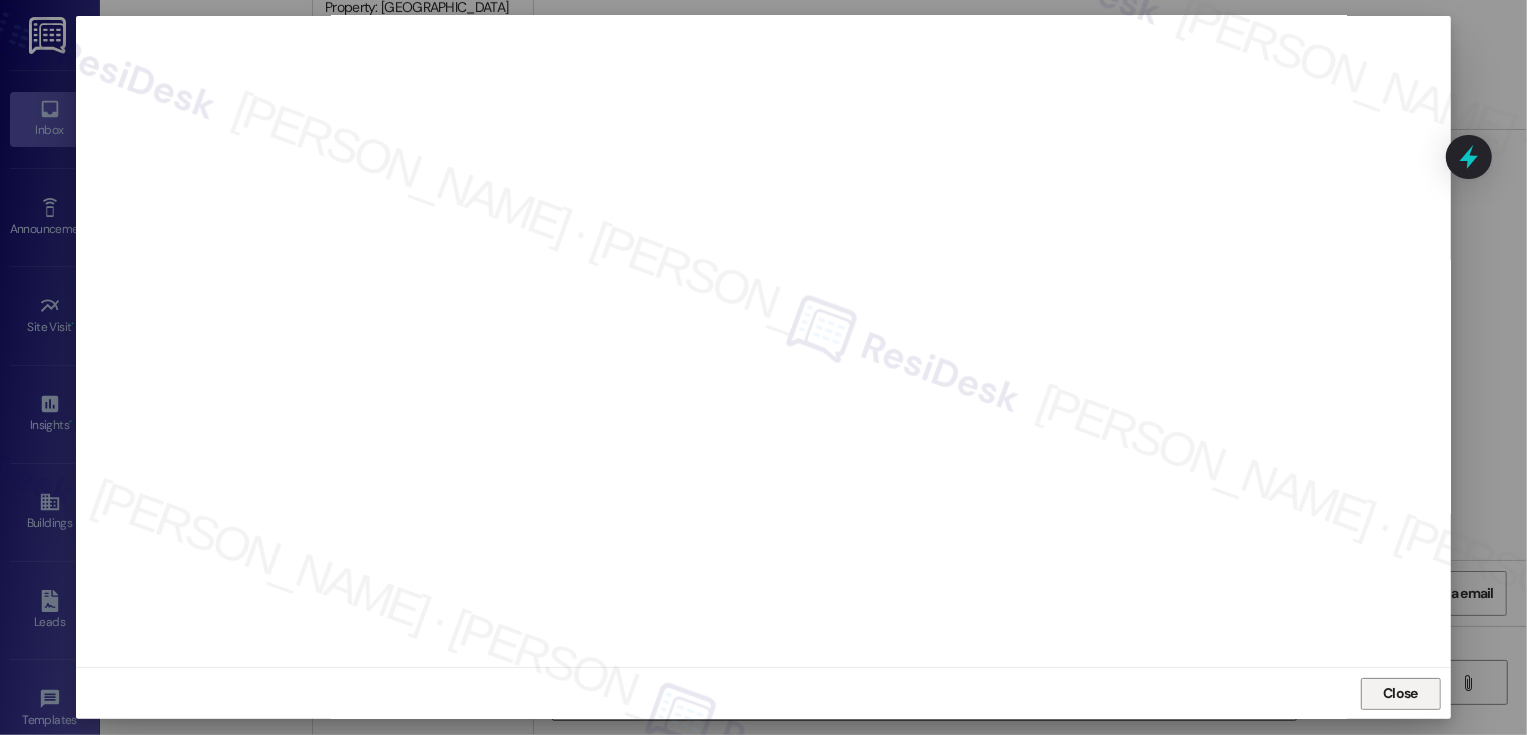 click on "Close" at bounding box center (1400, 693) 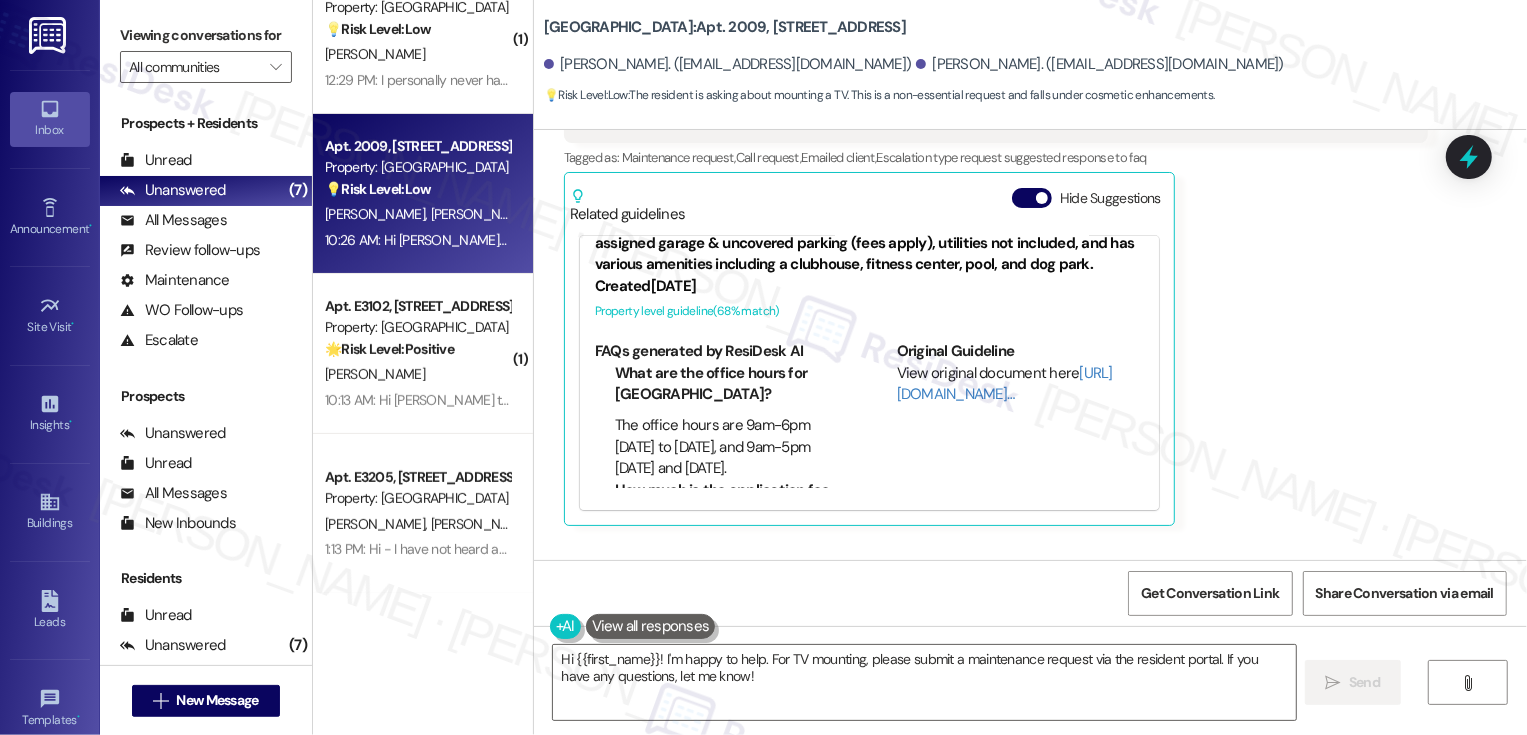 scroll, scrollTop: 936, scrollLeft: 0, axis: vertical 